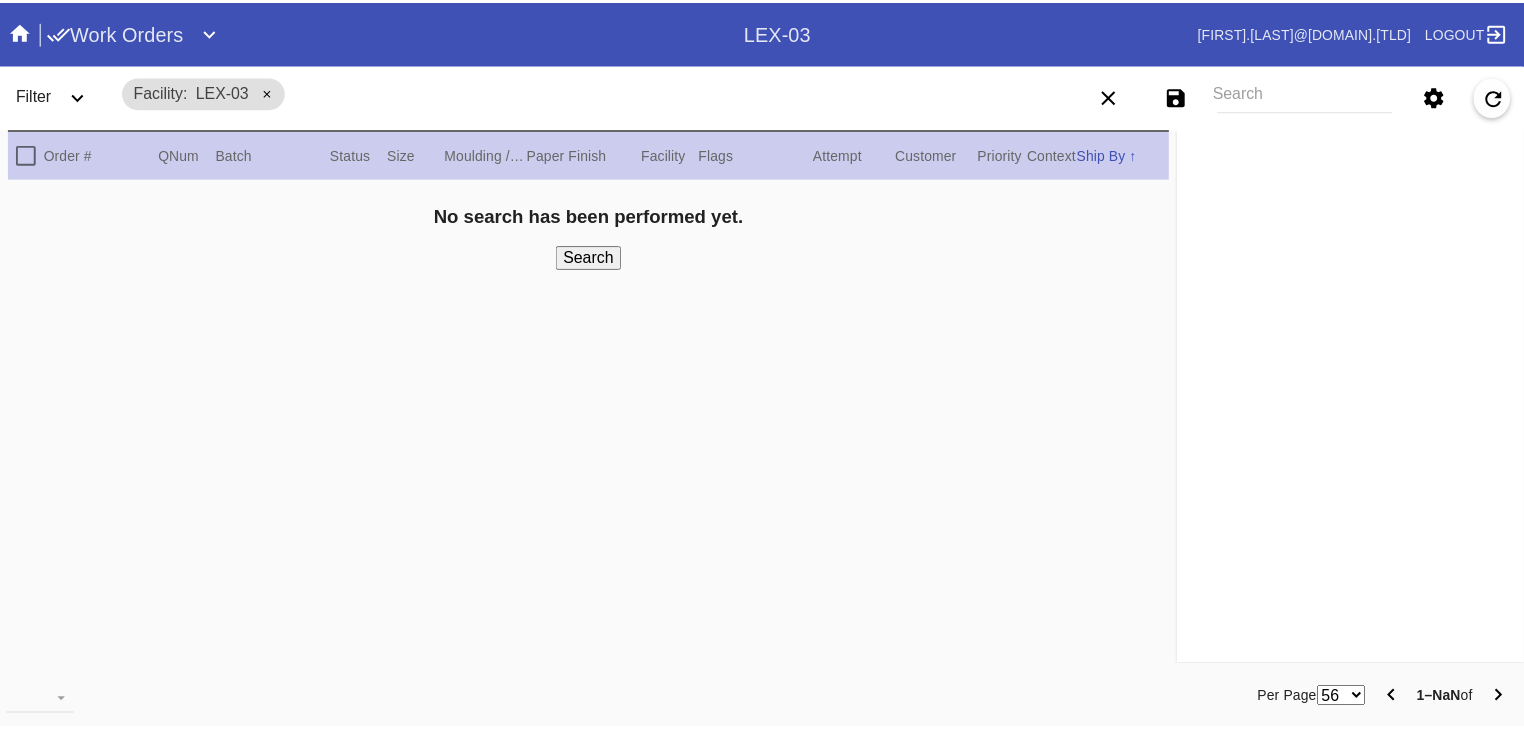 scroll, scrollTop: 0, scrollLeft: 0, axis: both 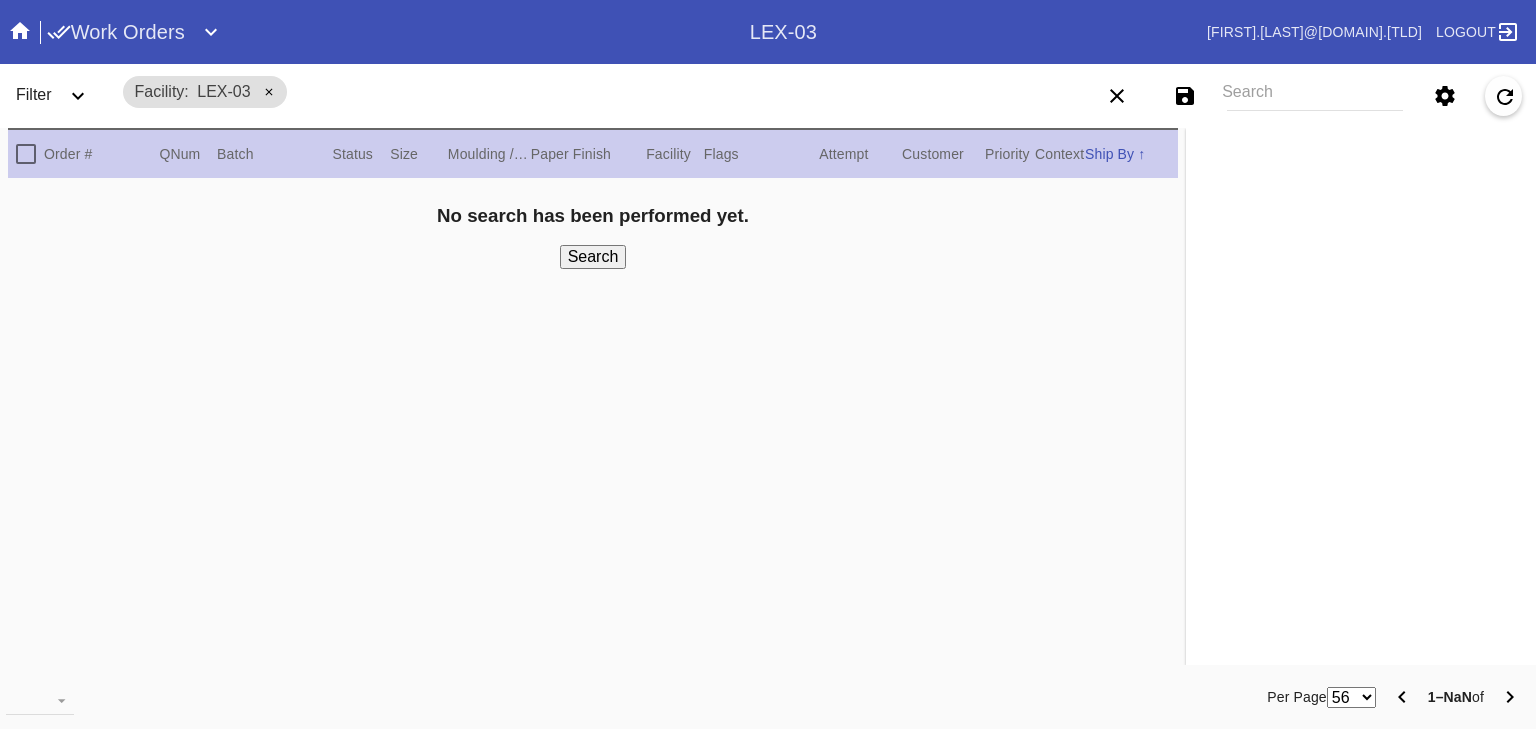 click at bounding box center (211, 32) 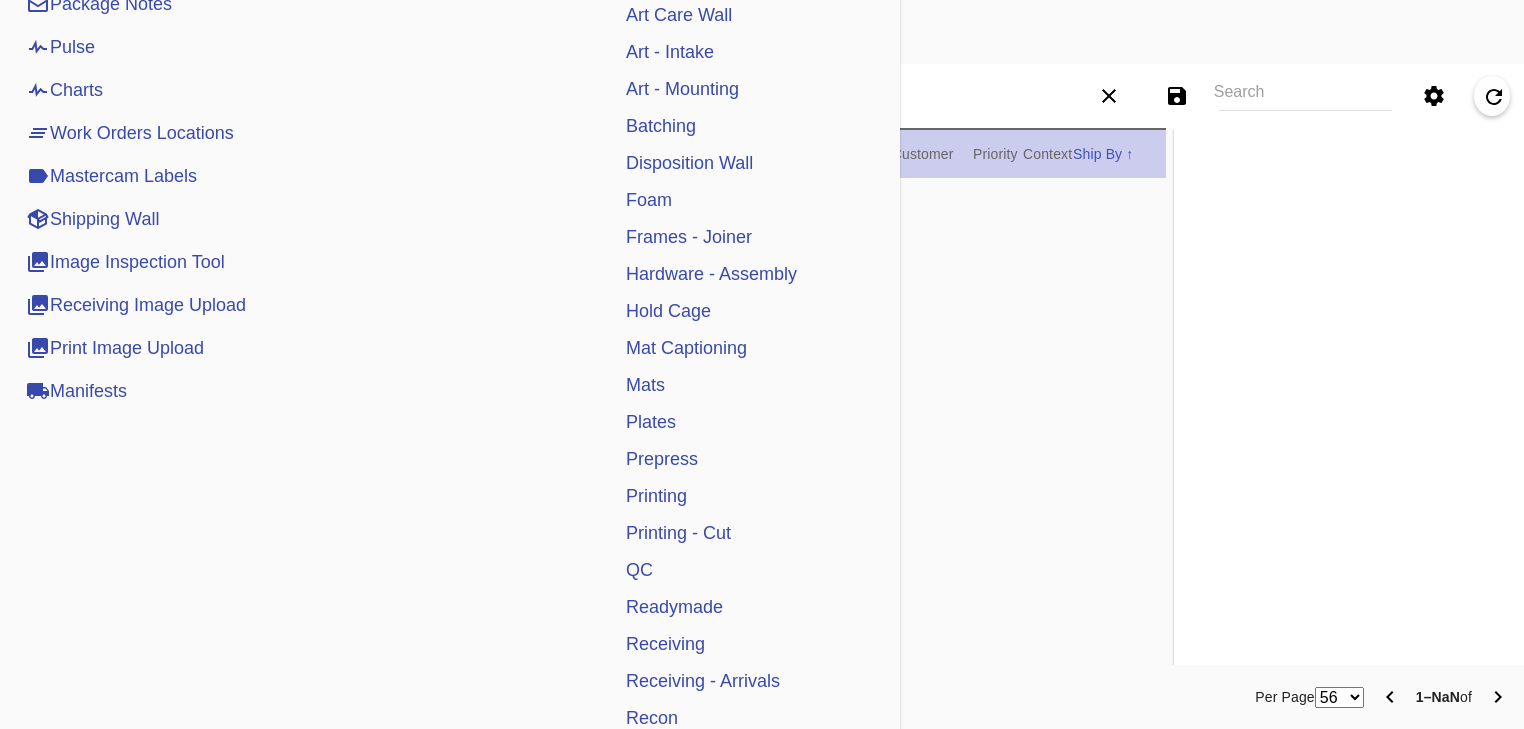 scroll, scrollTop: 308, scrollLeft: 0, axis: vertical 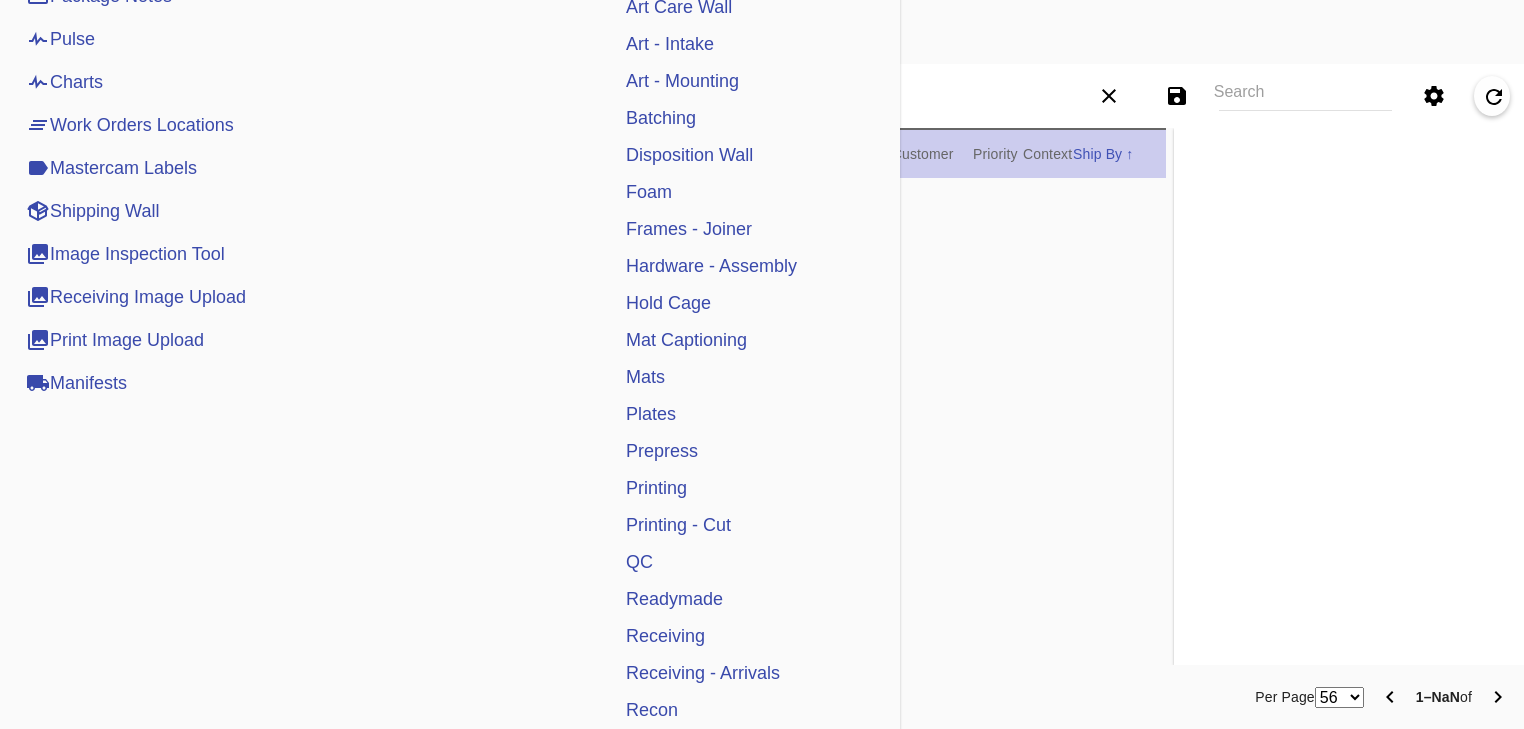 click on "QC" at bounding box center (639, 562) 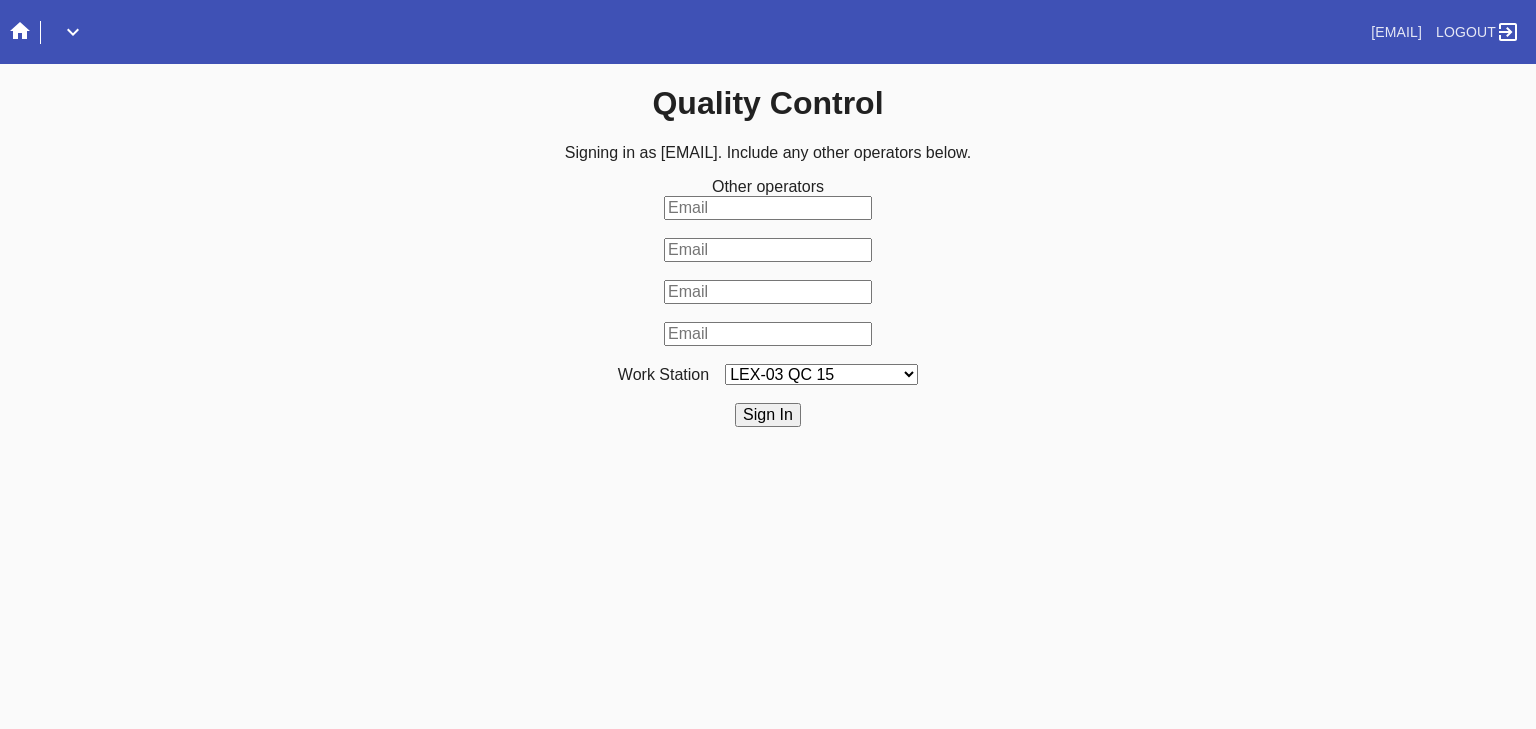 scroll, scrollTop: 0, scrollLeft: 0, axis: both 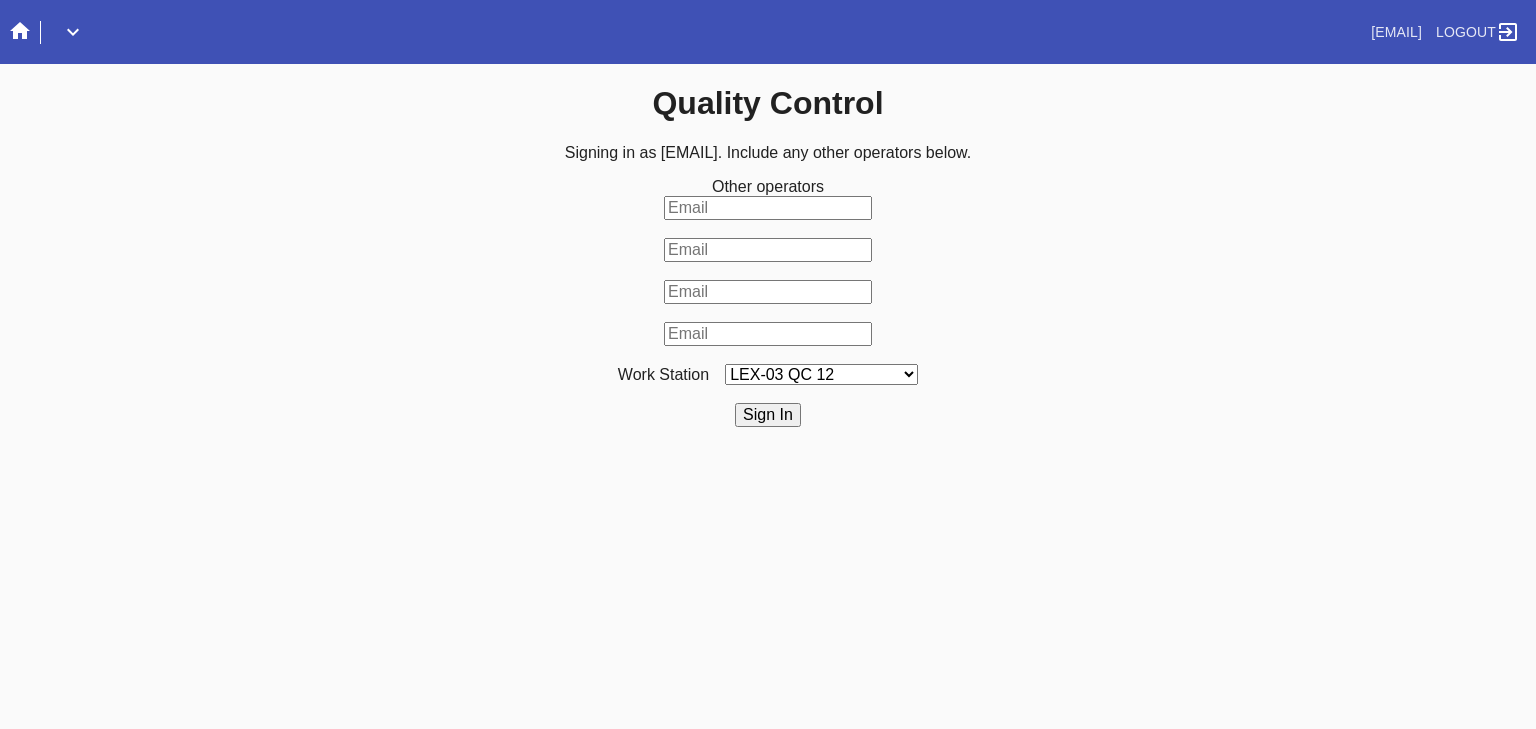 click on "LEX-03 QC 15
LEX-01 AC1-Q1
LEX-01 QC A-2
LEX-01 QC B-2
LAS-01 Art Cell 3 - QC1
LEX-01 AC2-Q1
LEX-01 AC3-Q1
LAS-01 Art Cell 7 - QC1
LEX-01 AL2-Q1
LEX-01 AL5-Q1
LEX-01 AC4-Q1
LEX-01 AL5-Q2
LAS-01 Art Cell 4 - QC1
LAS-01 Art Cell 8 - QC1
LAS-01 Art Cell 1 - QC1
LEX-03 QC 9
LEX-01 QC C-2
LEX-01 QC D-2
LEX-01 QC E-2
LEX-01 QC F-2
LAS-01 Art Cell 5 - QC1
LEX-03 QC 10
LEX-01 AL1-Q1
LEX-03 QC 1
LEX-03 QC 11
LAS-01 Art Cell 2 - QC1
LEX-01 AL1-Q2
ELP-01 QC A-2
ELP-01 QC C-2
ELP-01 QC D-2
ELP-01 QC E-2
ELP-01 QC F-2
ELP-01 QC G-2
ELP-01 QC H-2
LEX-03 Ornament QC
LEX-03 QC 12
LEX-03 QC 2
LEX-03 QC 3
LEX-03 QC 4
LEX-03 QC 5
LEX-03 QC 6
LEX-03 QC 7
LEX-03 QC 8
LEX-03 QC 13
DCA-05 QC A
LEX-03 QC 16
DCA-05 QC B
DCA-05 QC C
DCA-05 QC D
LEX-01 AL4-Q1
LAS-01 Art Cell 6 - QC1
DCA-05 QC E
DCA-05 QC F
DCA-05 QC G
DCA-05 QC H
ELP-01 QC B-2
LEX-03 QC 14
LEX-01 AL3-Q1
LEX-01 AL3-Q2" at bounding box center (821, 374) 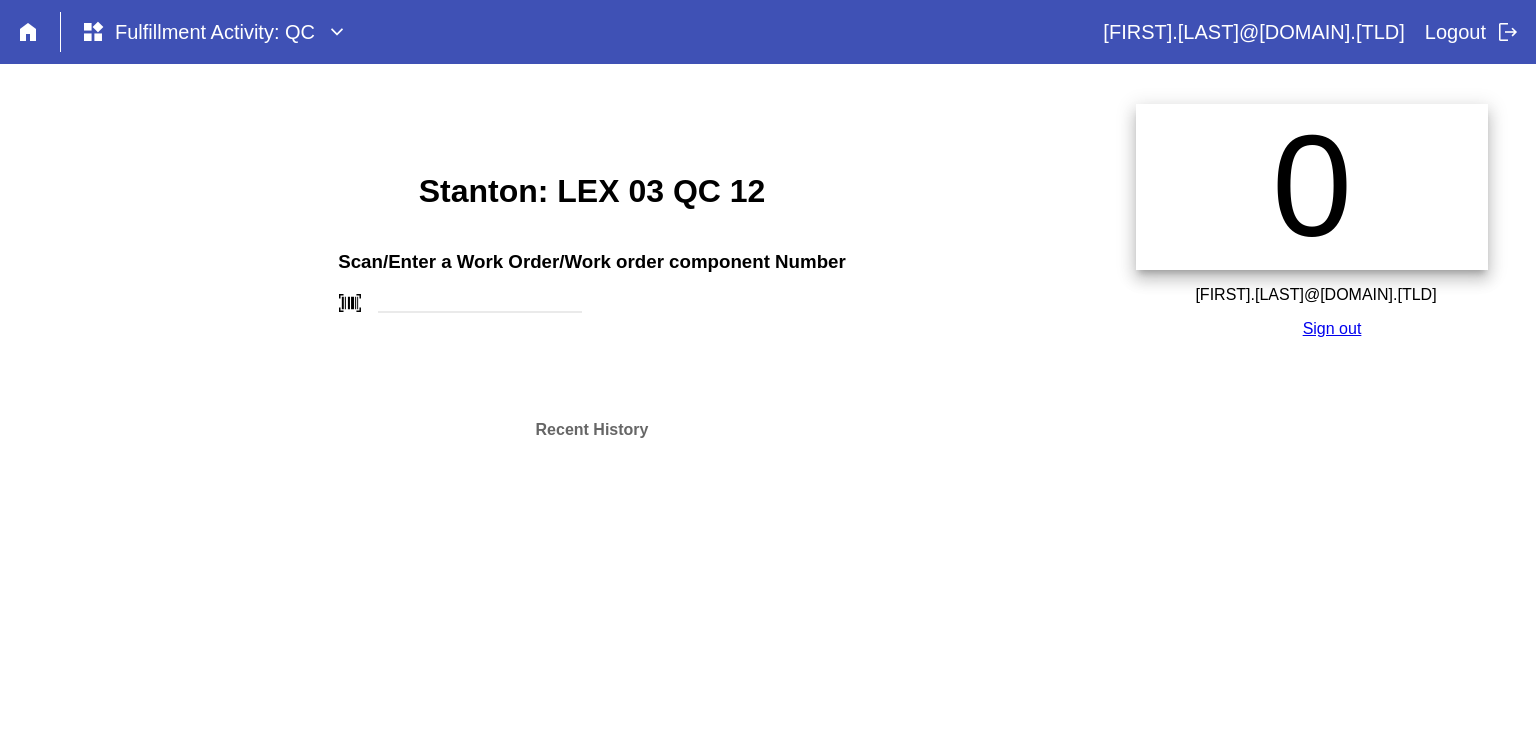 scroll, scrollTop: 0, scrollLeft: 0, axis: both 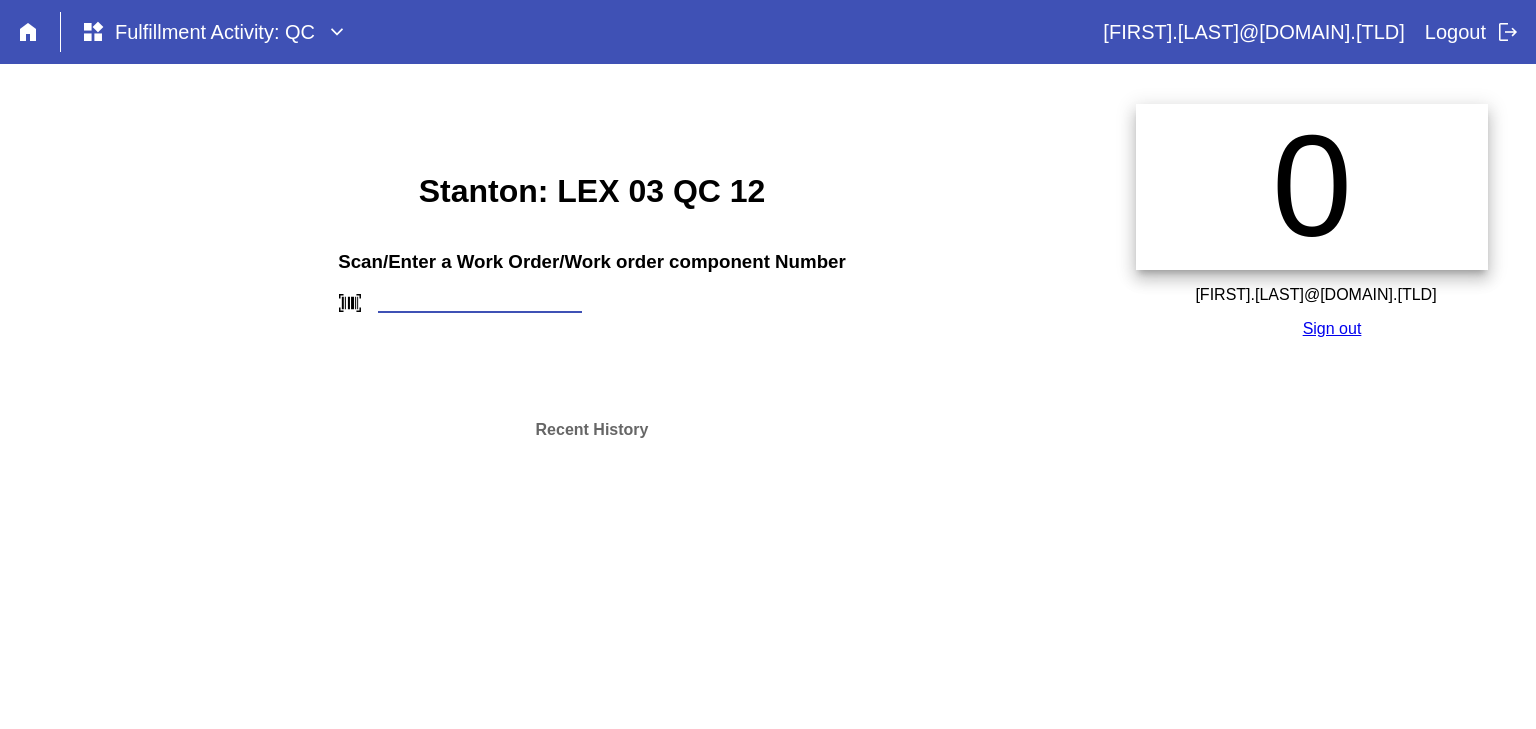 click at bounding box center (480, 302) 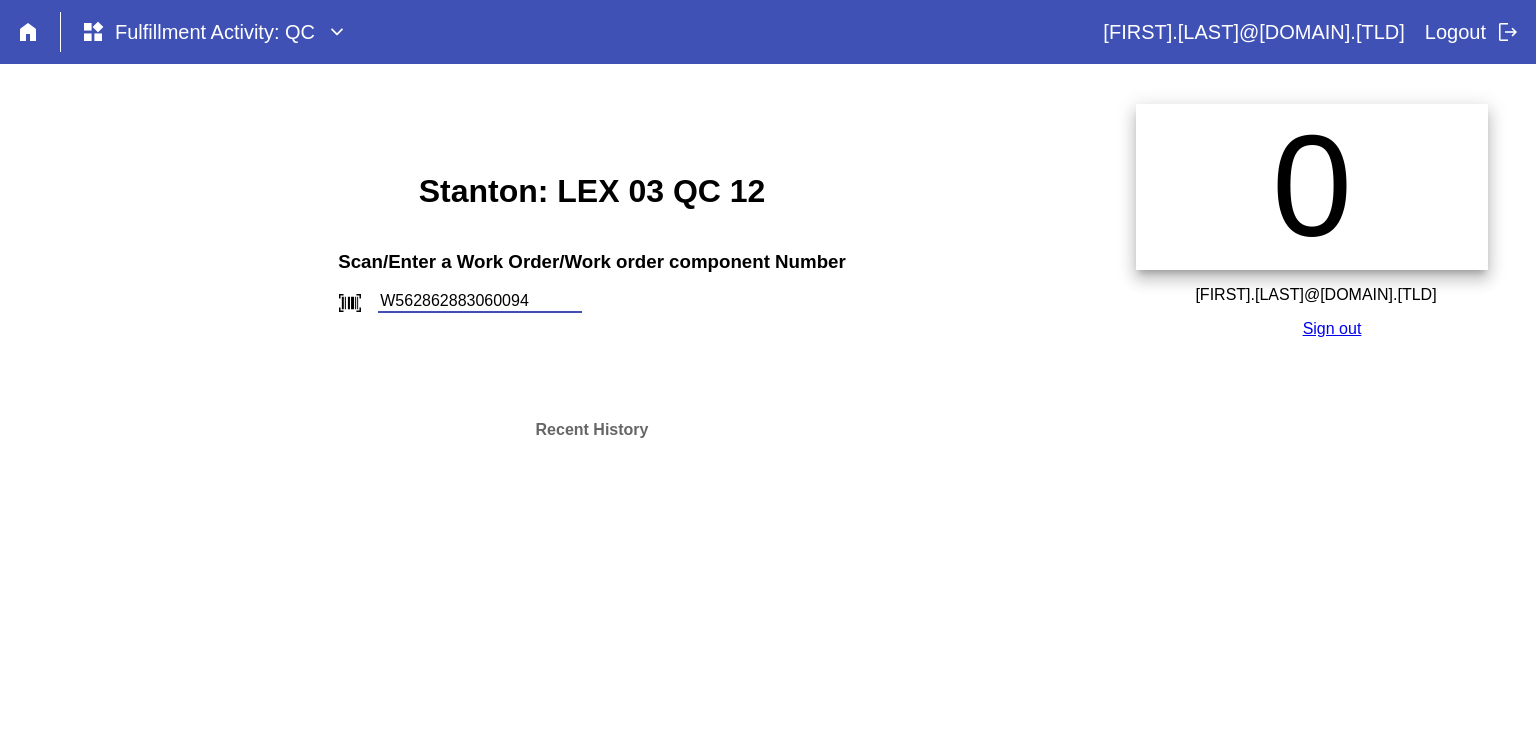 type on "W562862883060094" 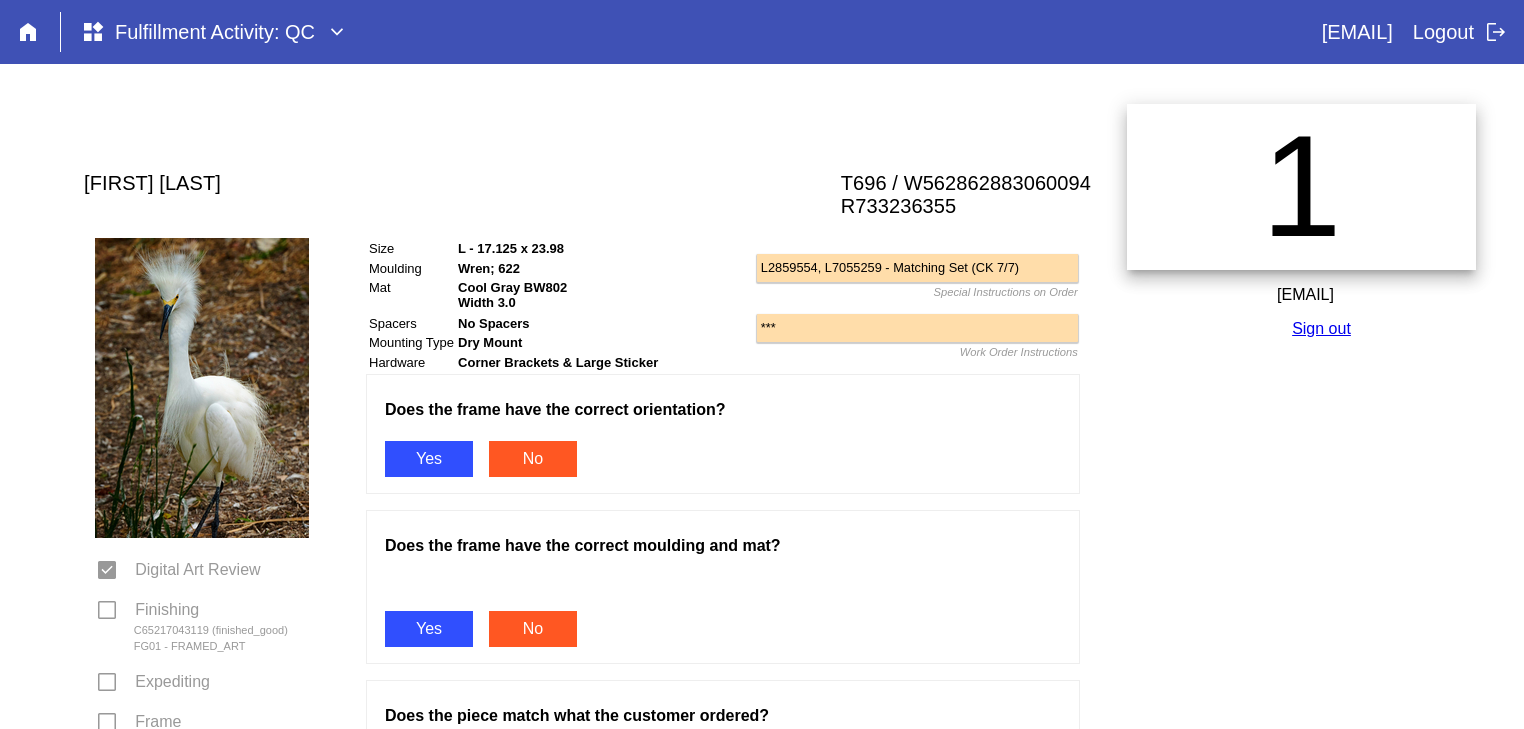 scroll, scrollTop: 0, scrollLeft: 0, axis: both 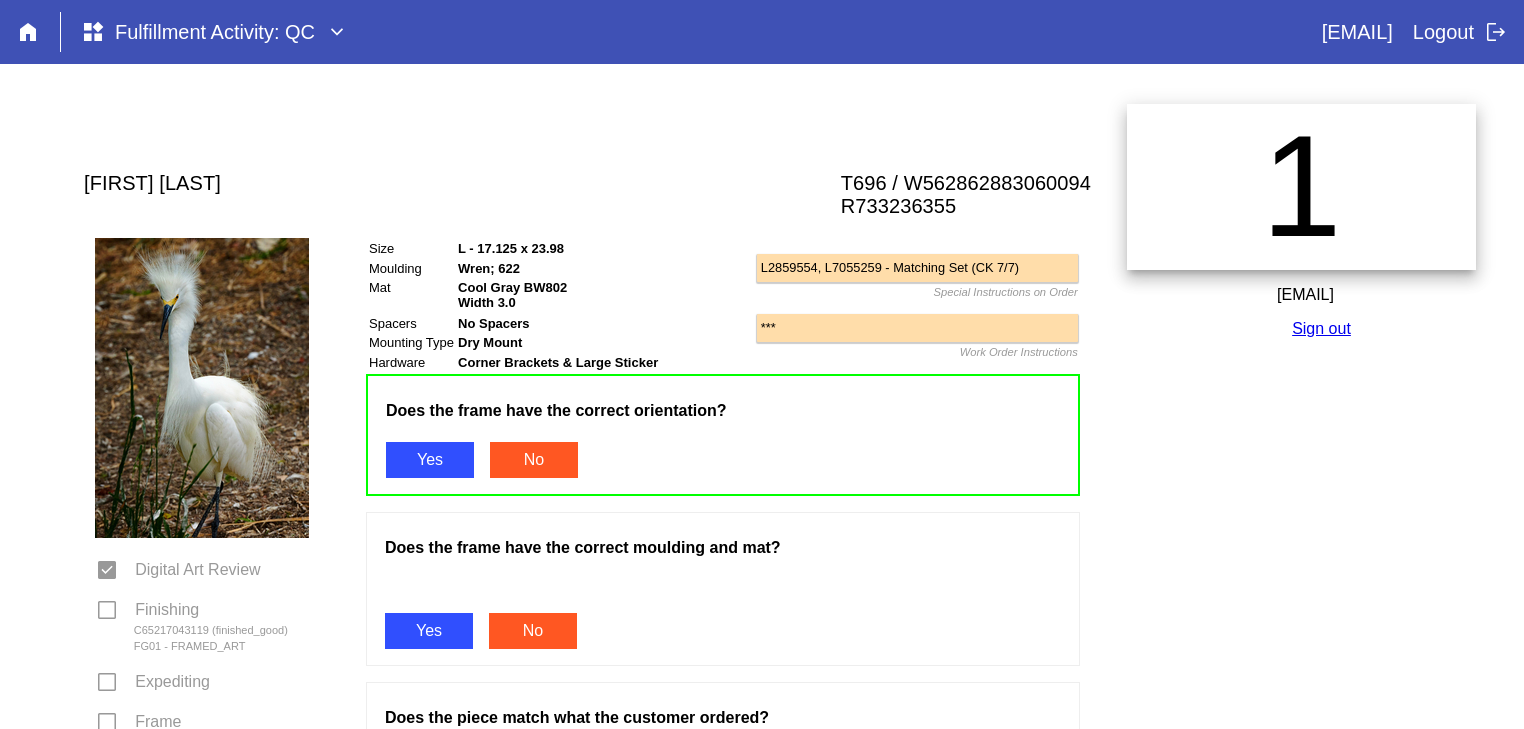 click at bounding box center (723, 590) 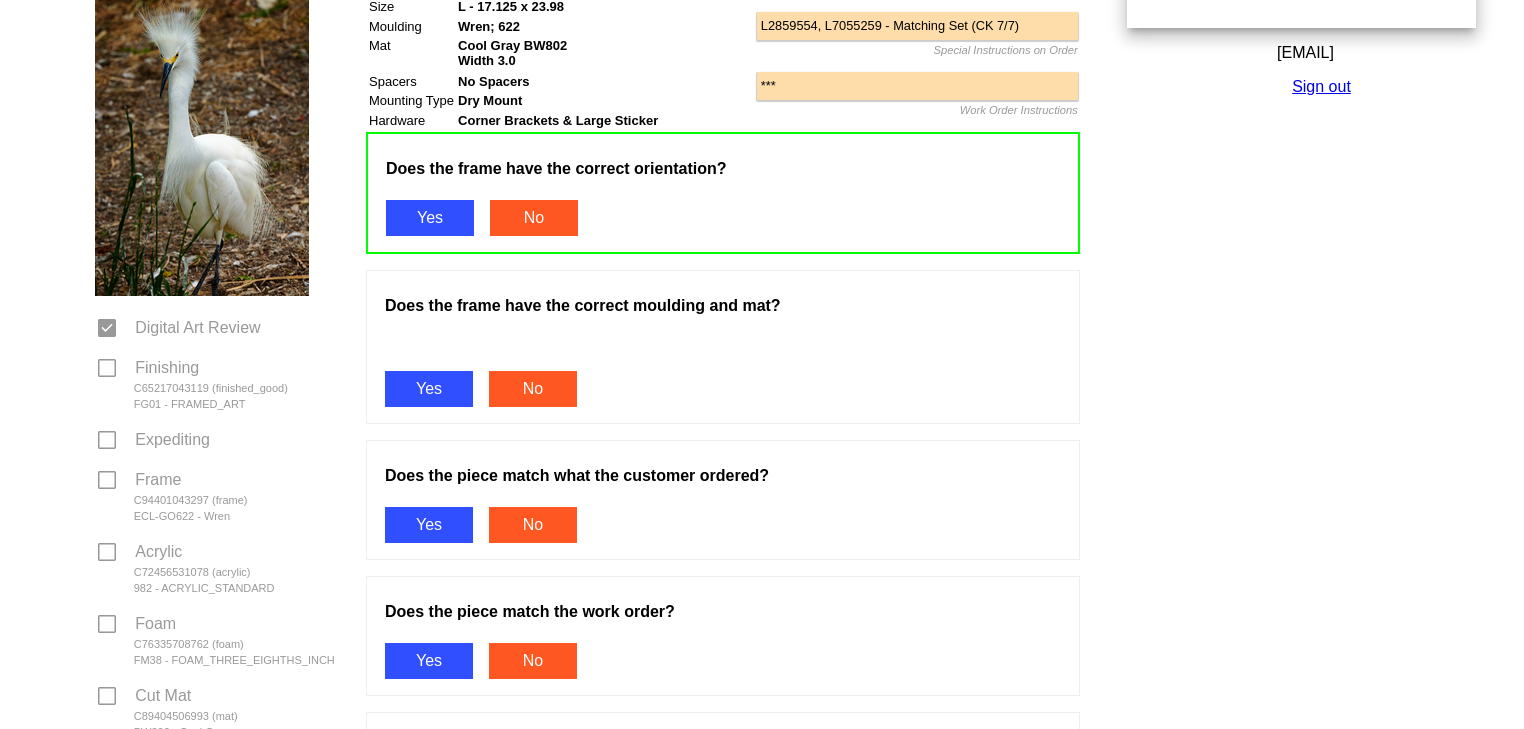 click on "Yes" at bounding box center [429, 389] 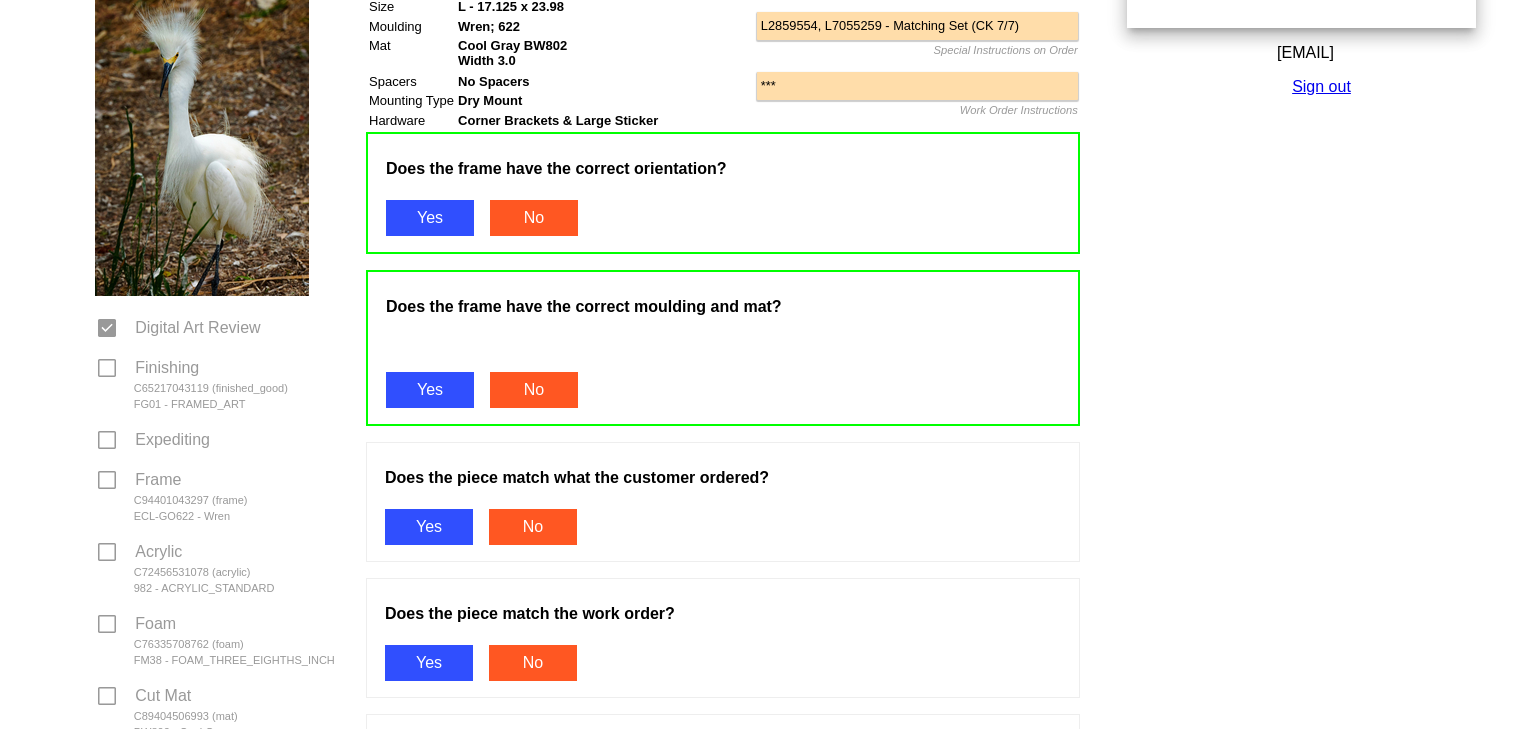 click on "Yes" at bounding box center [429, 527] 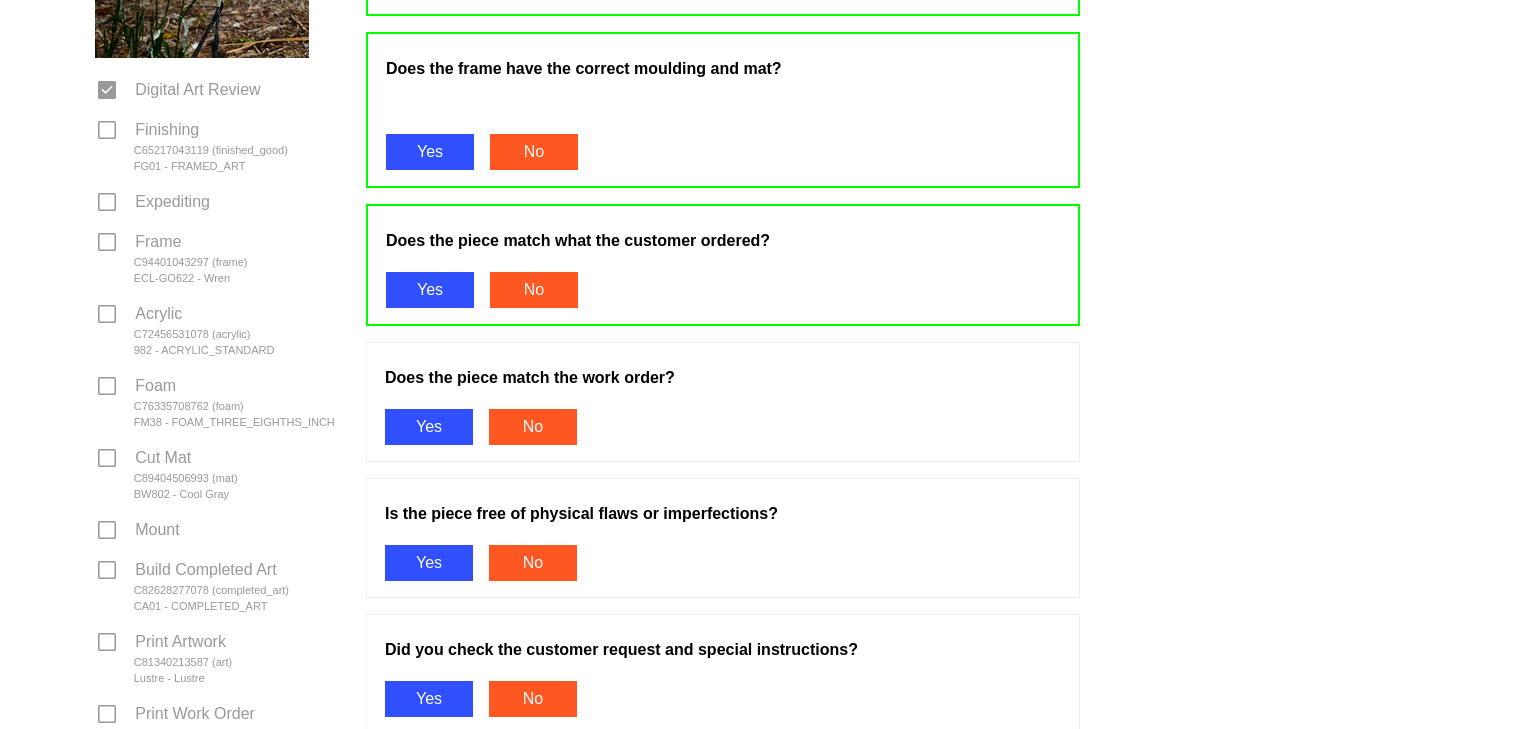 click on "Yes" at bounding box center (429, 427) 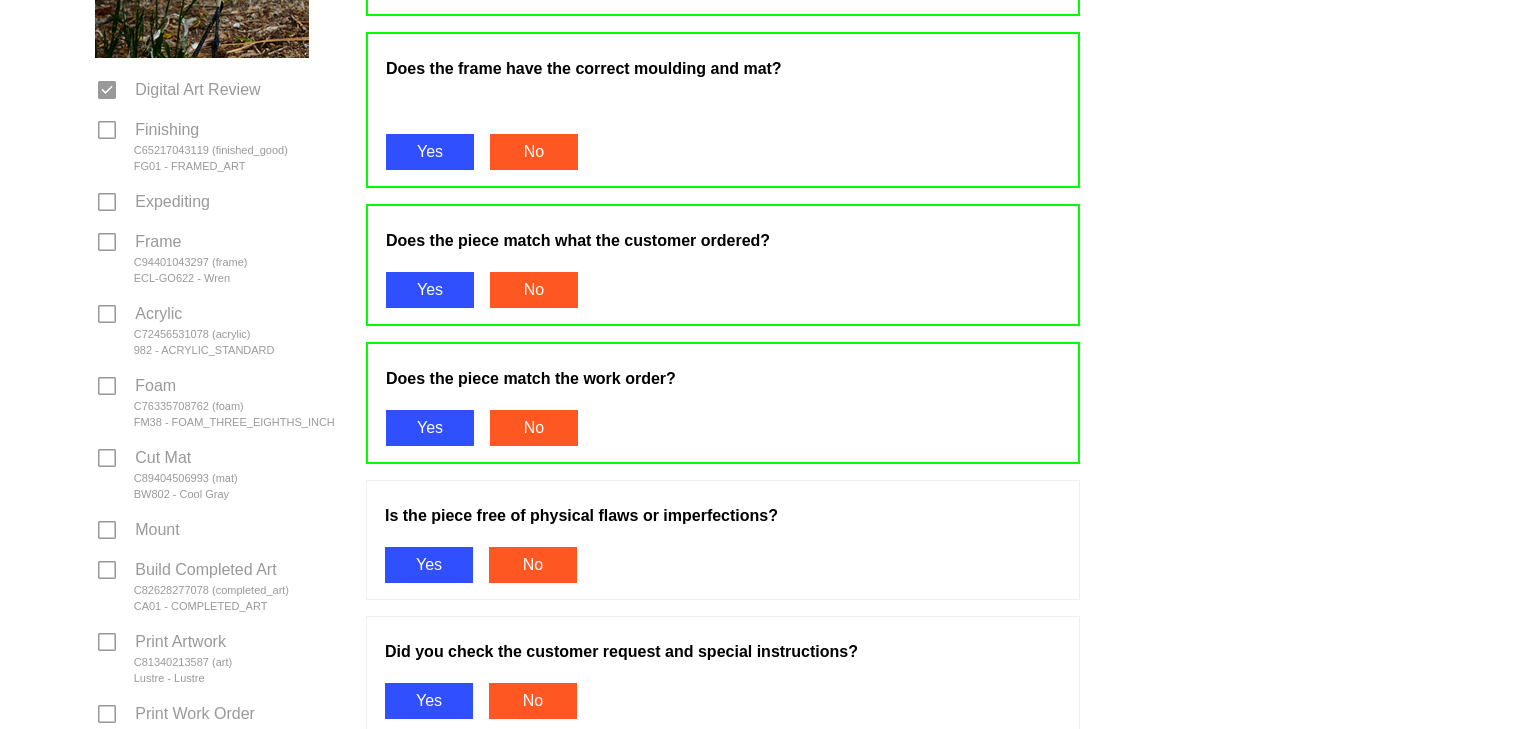 click on "Yes" at bounding box center (429, 565) 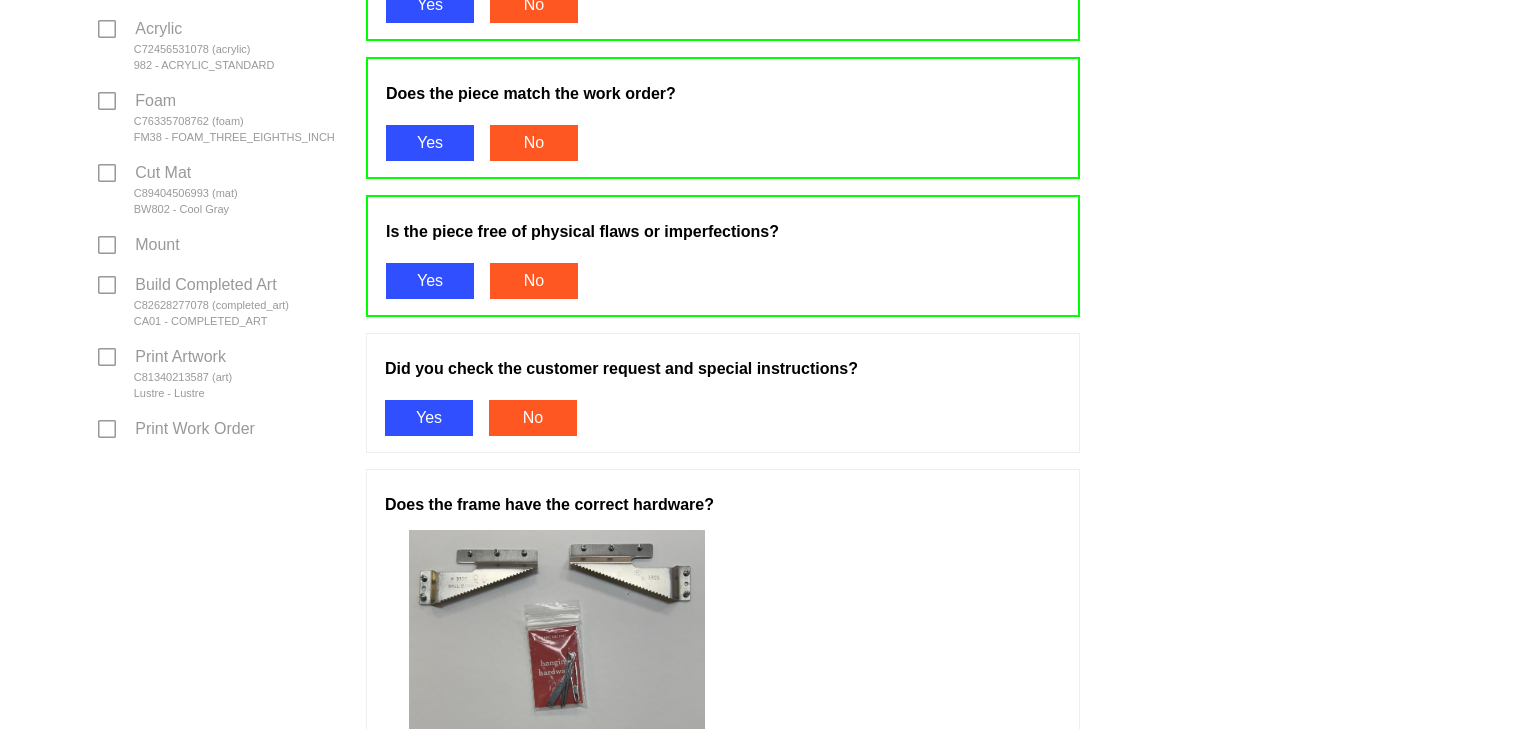 click on "Yes" at bounding box center [429, 418] 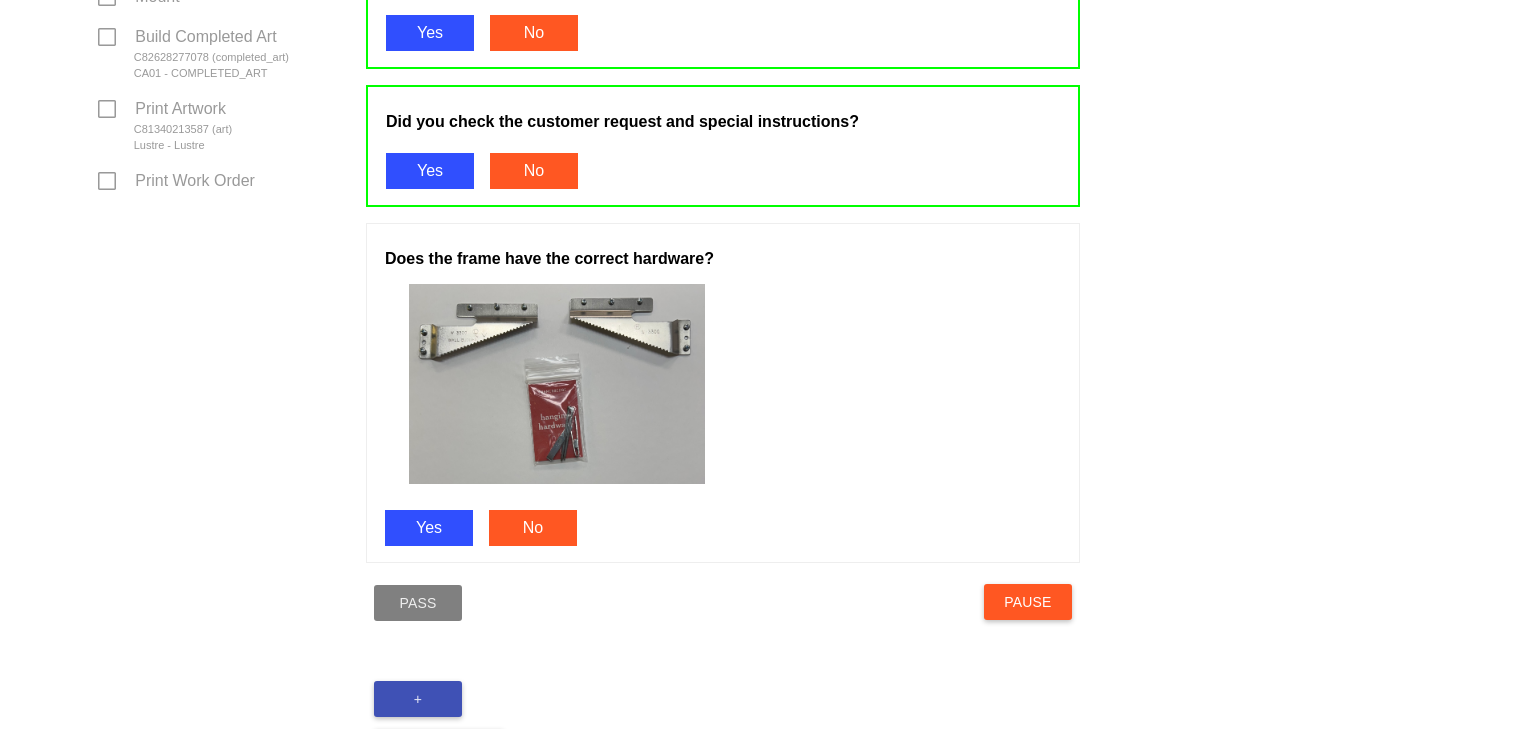 scroll, scrollTop: 1109, scrollLeft: 0, axis: vertical 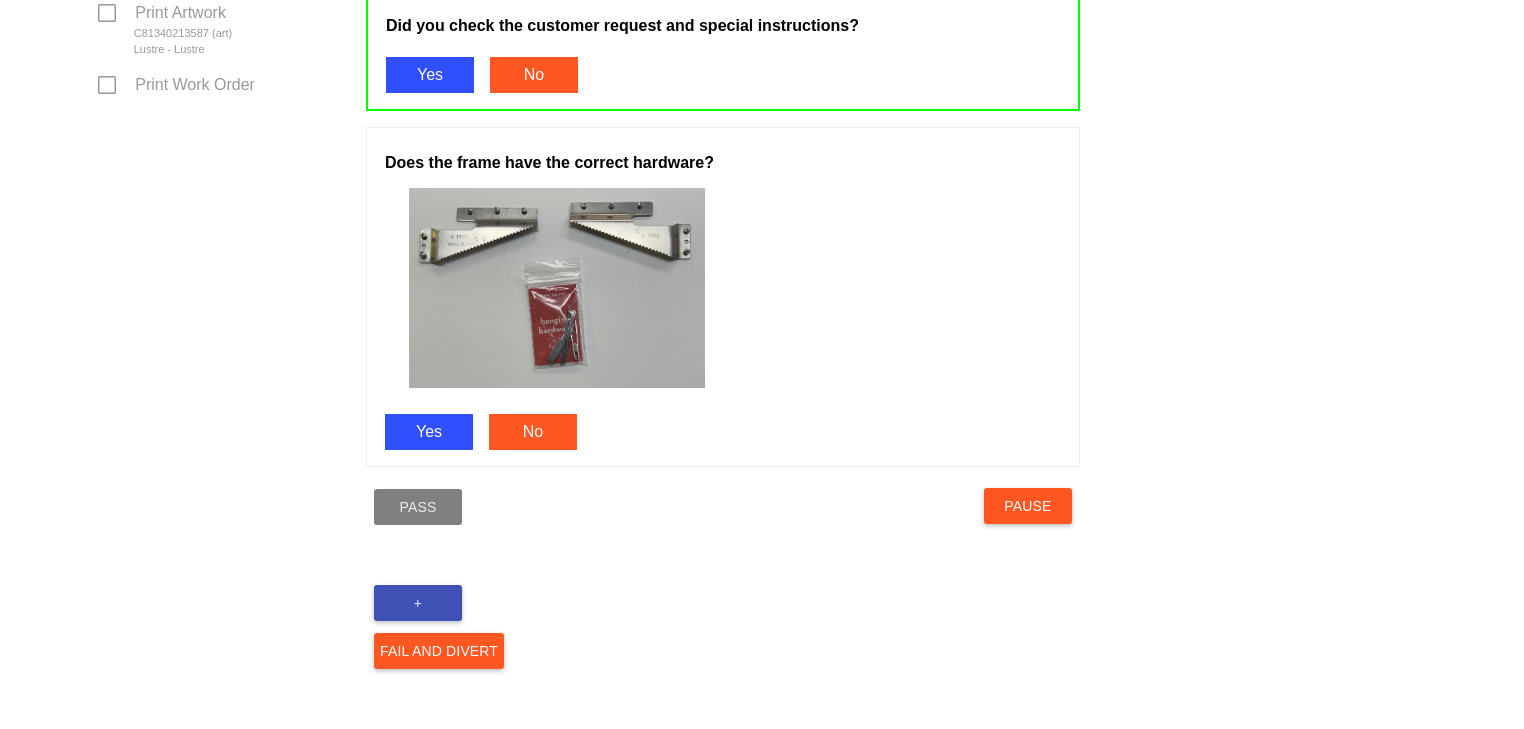 click on "Yes" at bounding box center (429, 432) 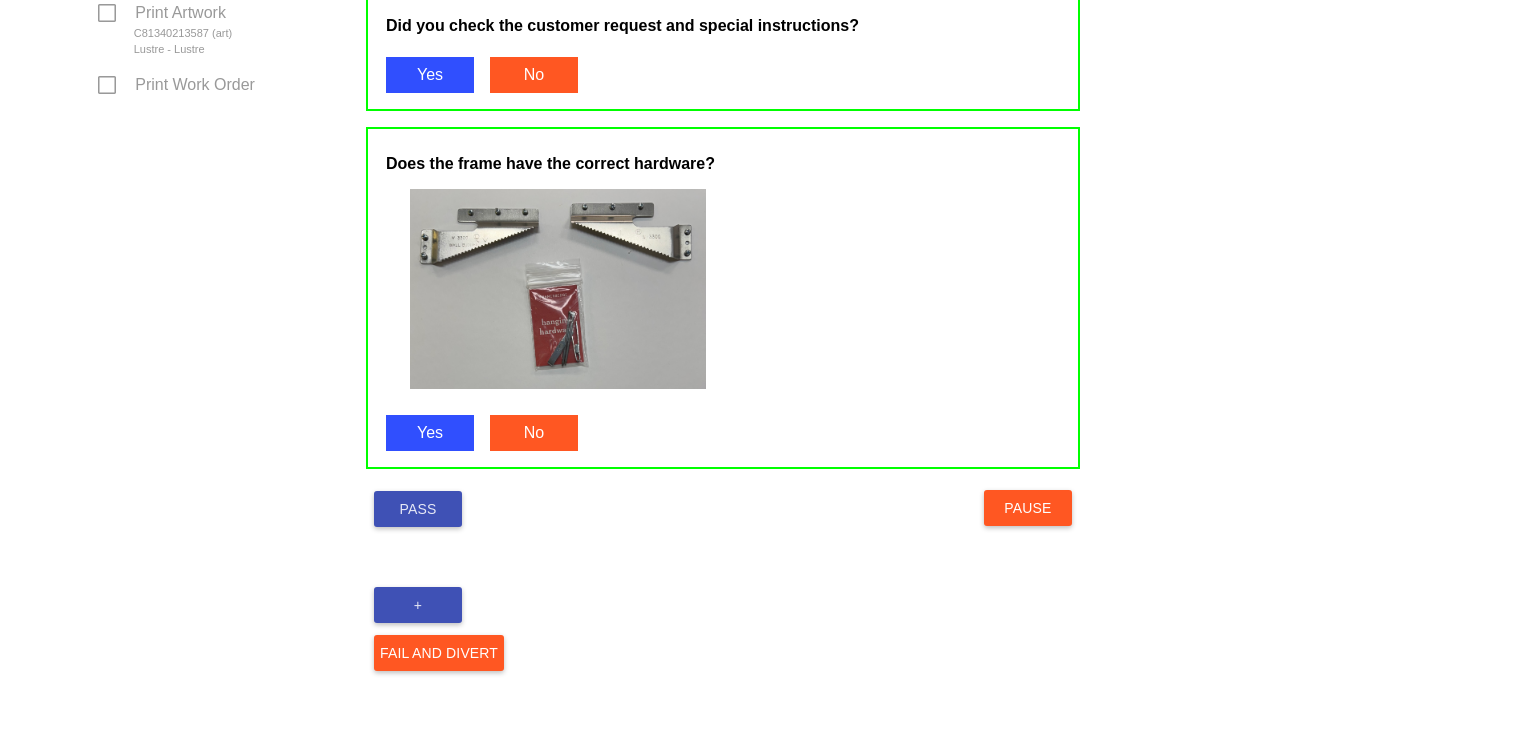 click on "Pass" at bounding box center (418, 509) 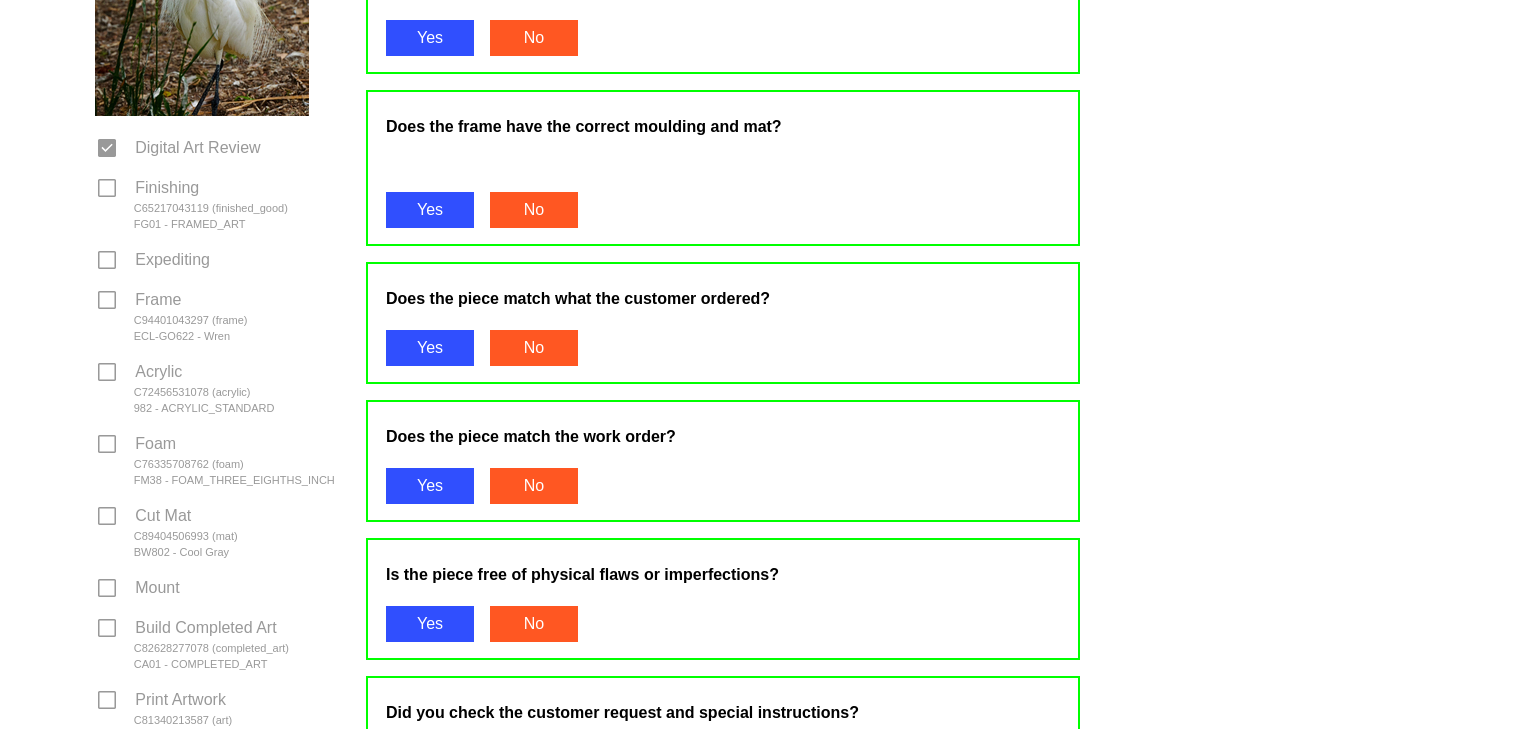 scroll, scrollTop: 0, scrollLeft: 0, axis: both 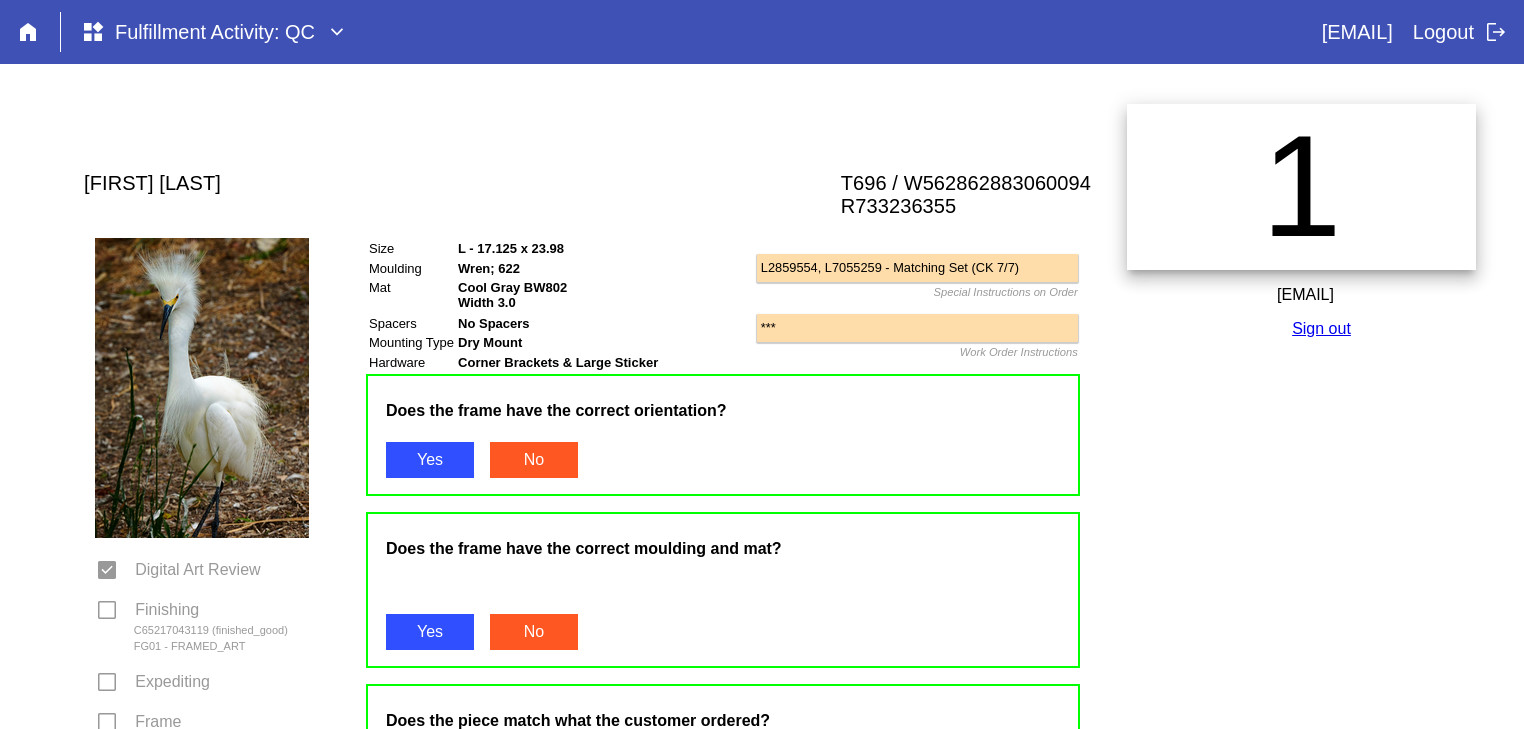 click on "Logout logout" at bounding box center (1460, 32) 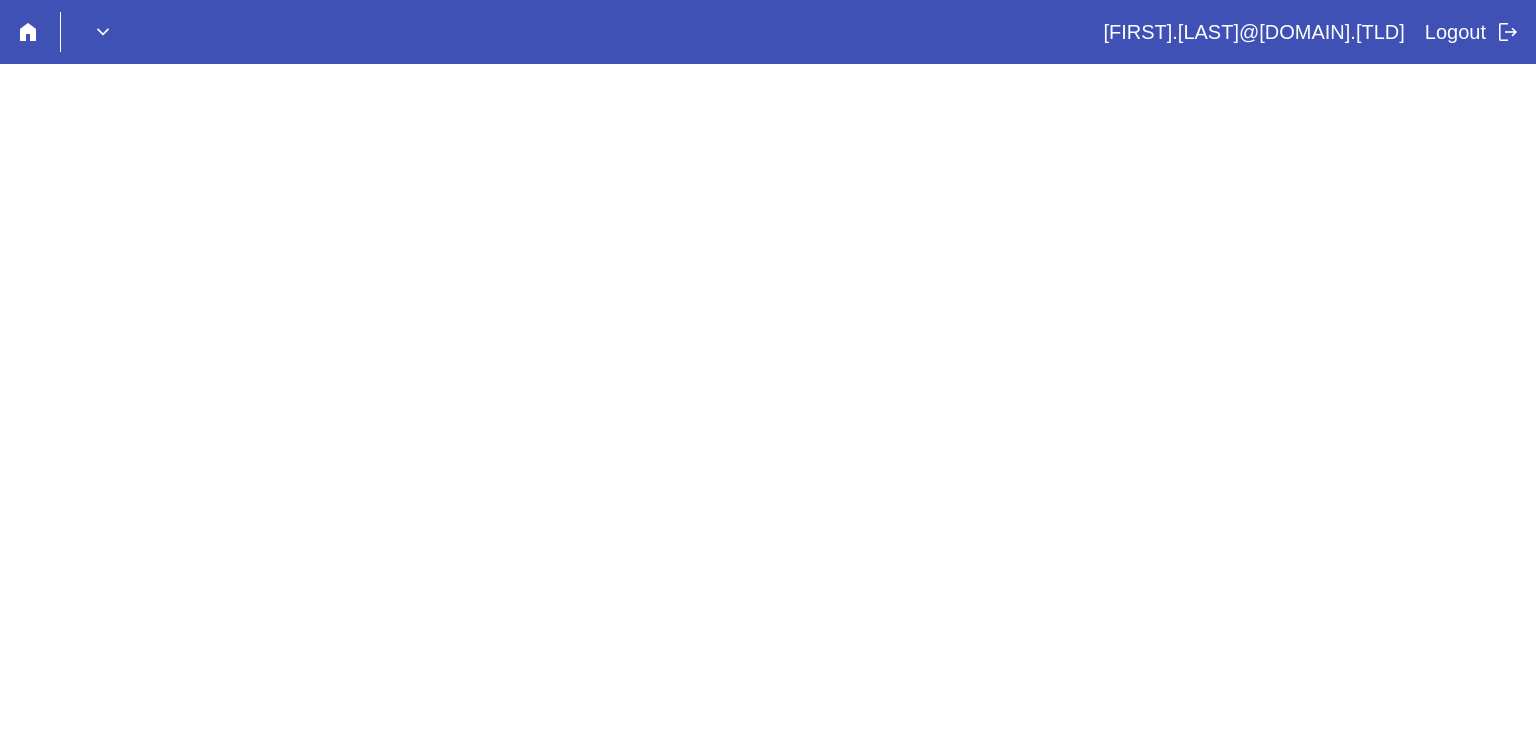 scroll, scrollTop: 0, scrollLeft: 0, axis: both 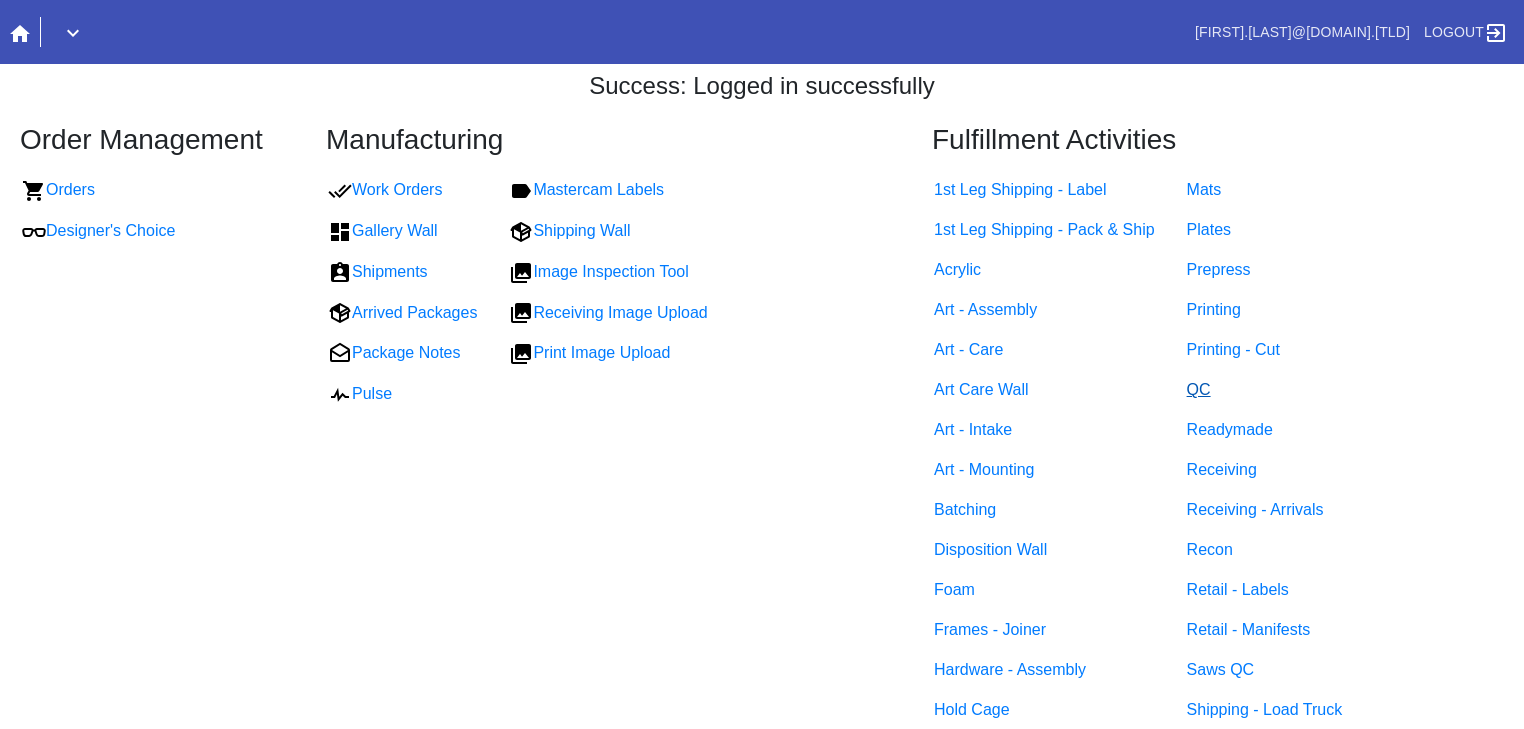 click on "QC" at bounding box center [1199, 389] 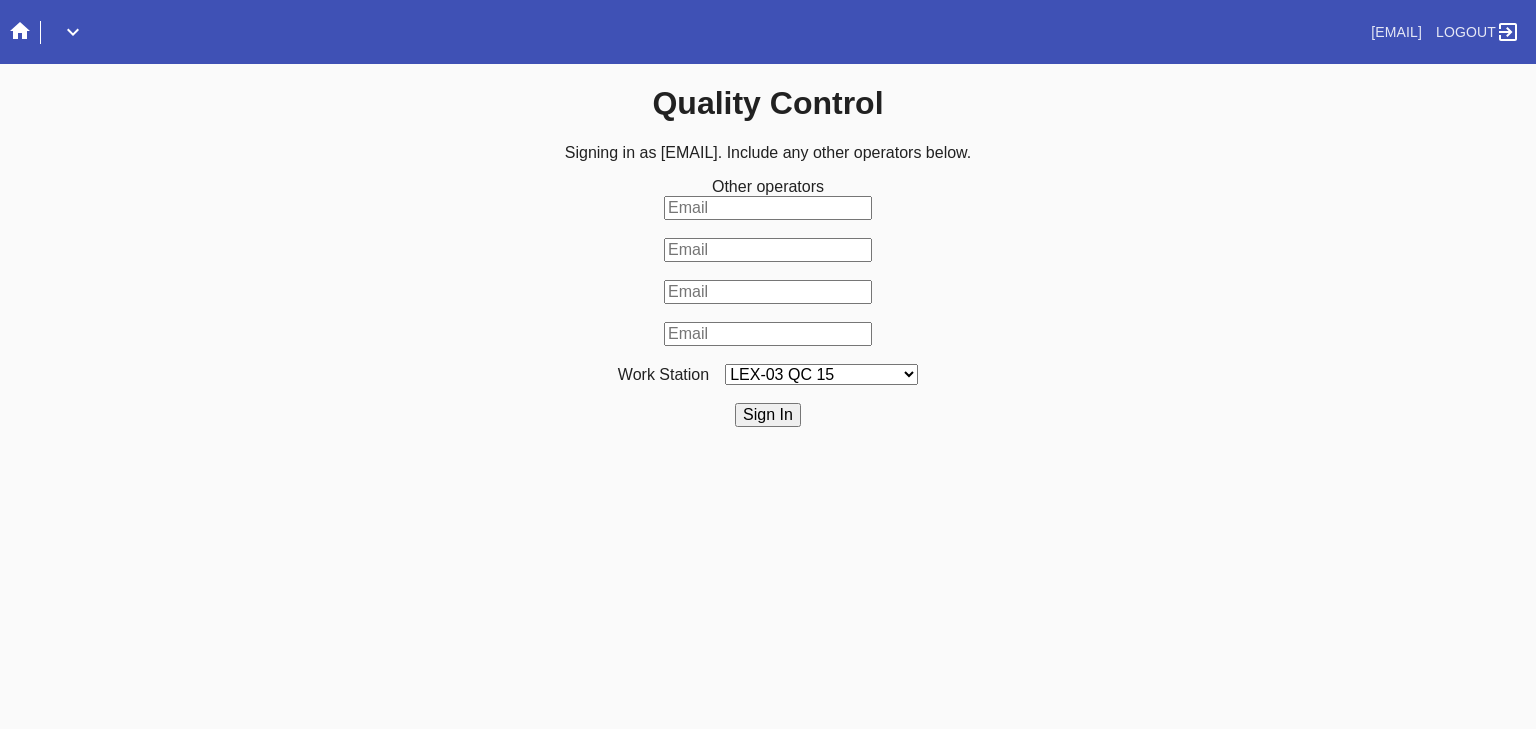 scroll, scrollTop: 0, scrollLeft: 0, axis: both 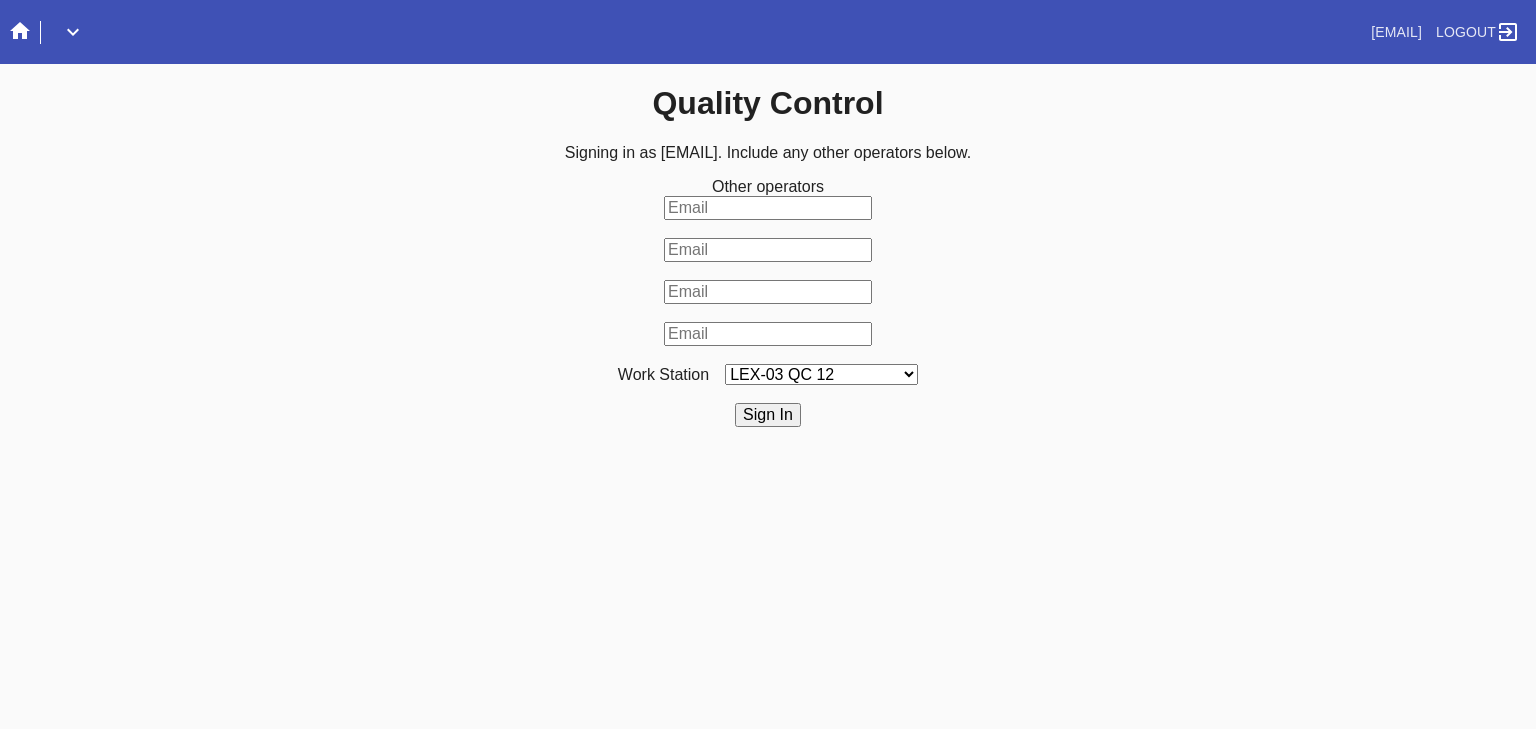 click on "LEX-03 QC 15
LEX-01 AC1-Q1
LEX-01 QC A-2
LEX-01 QC B-2
LAS-01 Art Cell 3 - QC1
LEX-01 AC2-Q1
LEX-01 AC3-Q1
LAS-01 Art Cell 7 - QC1
LEX-01 AL2-Q1
LEX-01 AL5-Q1
LEX-01 AC4-Q1
LEX-01 AL5-Q2
LAS-01 Art Cell 4 - QC1
LAS-01 Art Cell 8 - QC1
LAS-01 Art Cell 1 - QC1
LEX-03 QC 9
LEX-01 QC C-2
LEX-01 QC D-2
LEX-01 QC E-2
LEX-01 QC F-2
LAS-01 Art Cell 5 - QC1
LEX-03 QC 10
LEX-01 AL1-Q1
LEX-03 QC 1
LEX-03 QC 11
LAS-01 Art Cell 2 - QC1
LEX-01 AL1-Q2
ELP-01 QC A-2
ELP-01 QC C-2
ELP-01 QC D-2
ELP-01 QC E-2
ELP-01 QC F-2
ELP-01 QC G-2
ELP-01 QC H-2
LEX-03 Ornament QC
LEX-03 QC 12
LEX-03 QC 2
LEX-03 QC 3
LEX-03 QC 4
LEX-03 QC 5
LEX-03 QC 6
LEX-03 QC 7
LEX-03 QC 8
LEX-03 QC 13
DCA-05 QC A
LEX-03 QC 16
DCA-05 QC B
DCA-05 QC C
DCA-05 QC D
LEX-01 AL4-Q1
LAS-01 Art Cell 6 - QC1
DCA-05 QC E
DCA-05 QC F
DCA-05 QC G
DCA-05 QC H
ELP-01 QC B-2
LEX-03 QC 14
LEX-01 AL3-Q1
LEX-01 AL3-Q2" at bounding box center (821, 374) 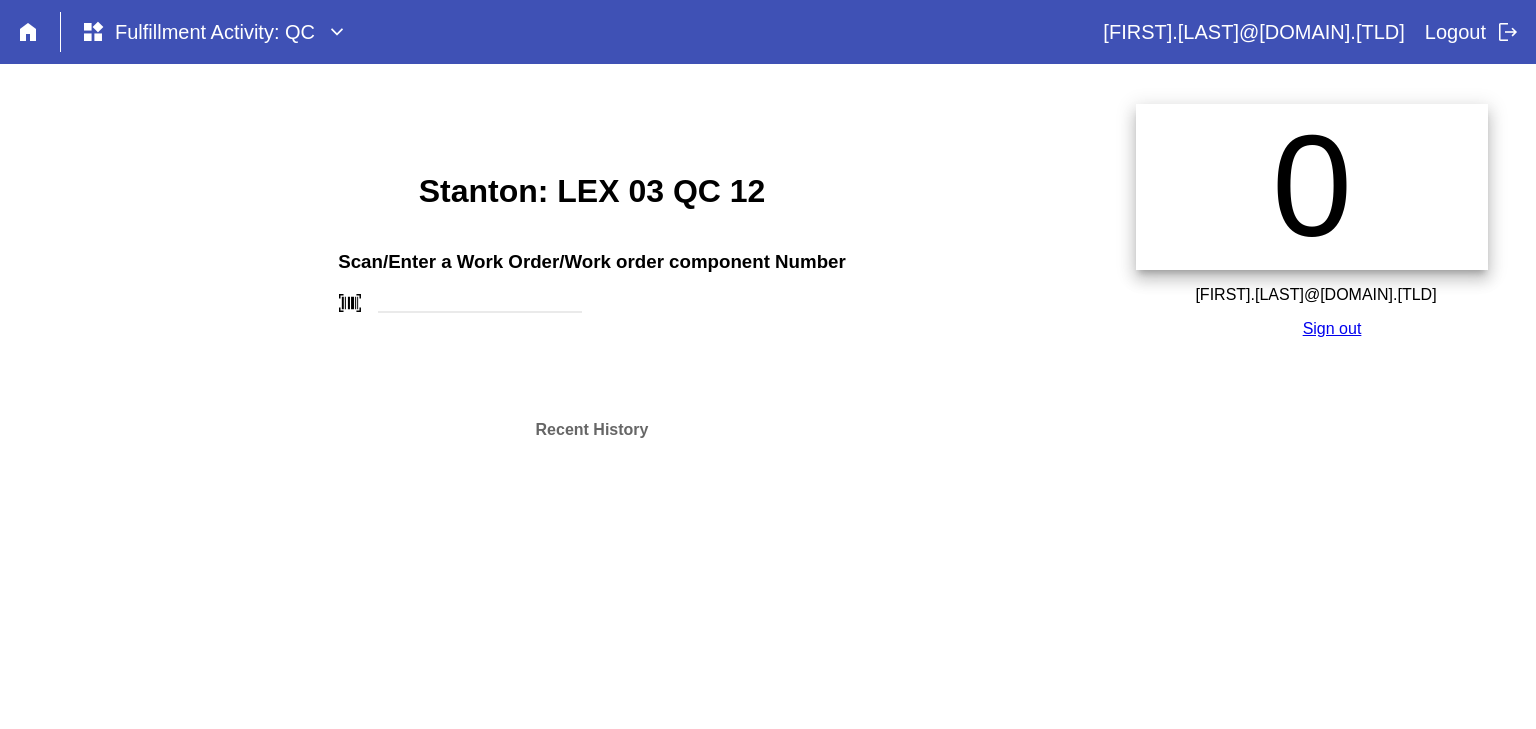 scroll, scrollTop: 0, scrollLeft: 0, axis: both 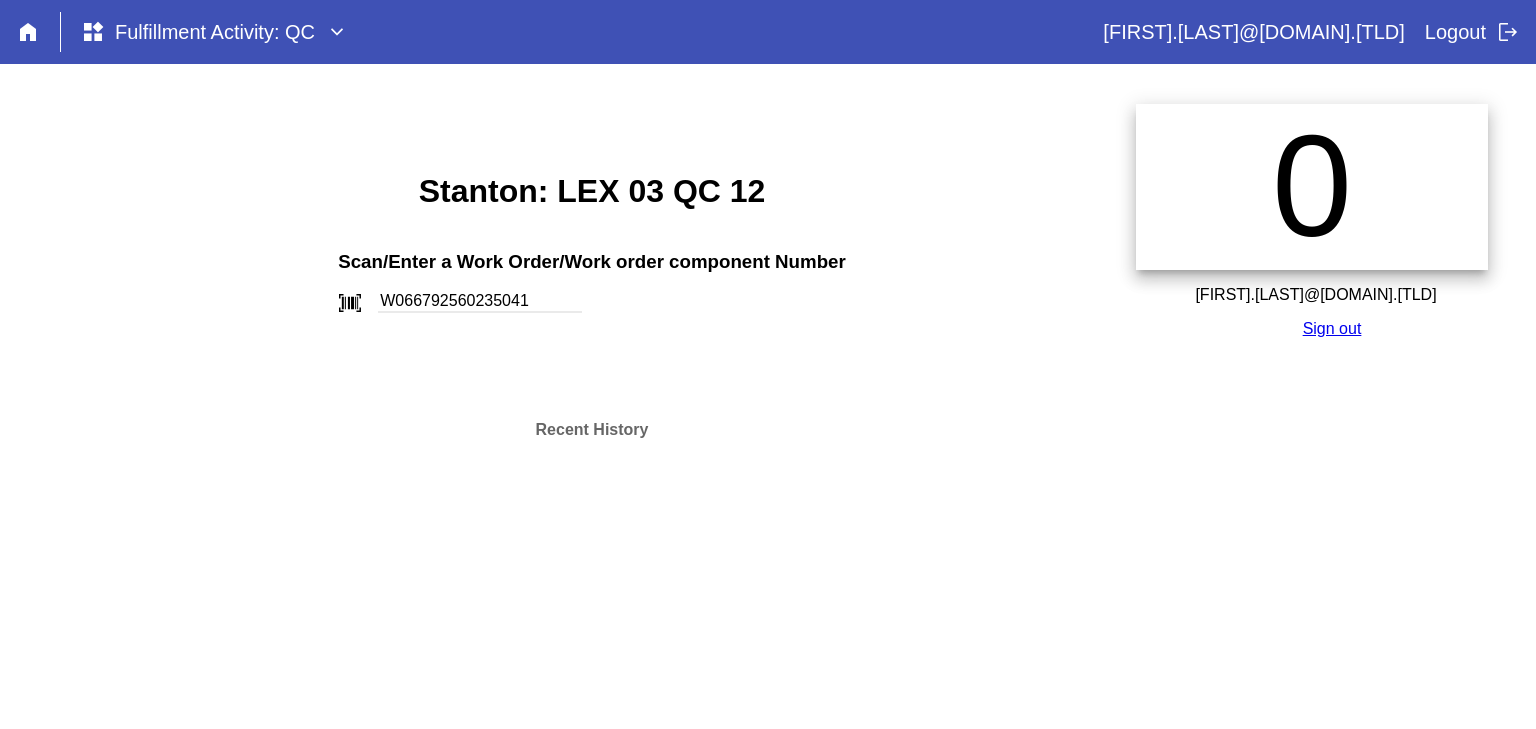 type on "W066792560235041" 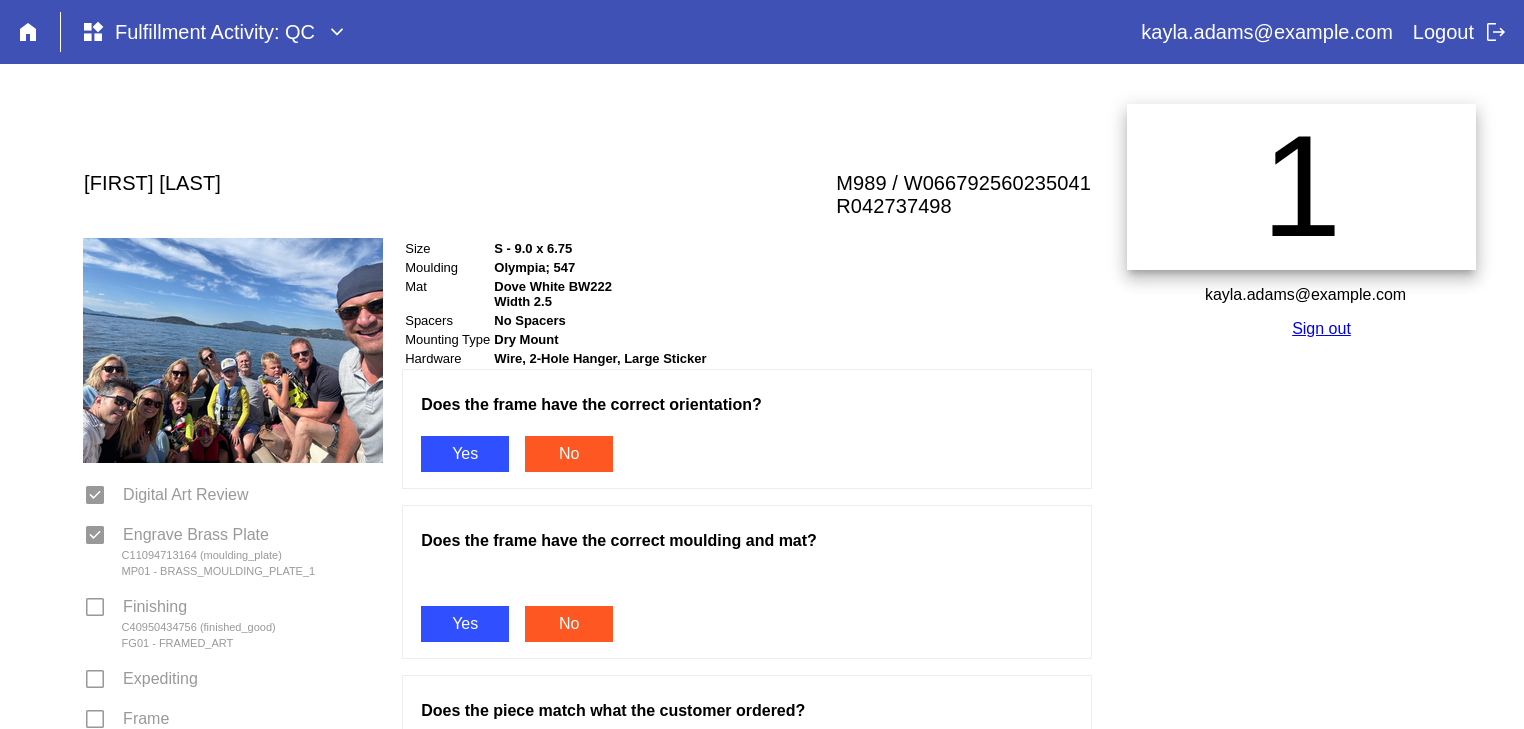 scroll, scrollTop: 0, scrollLeft: 0, axis: both 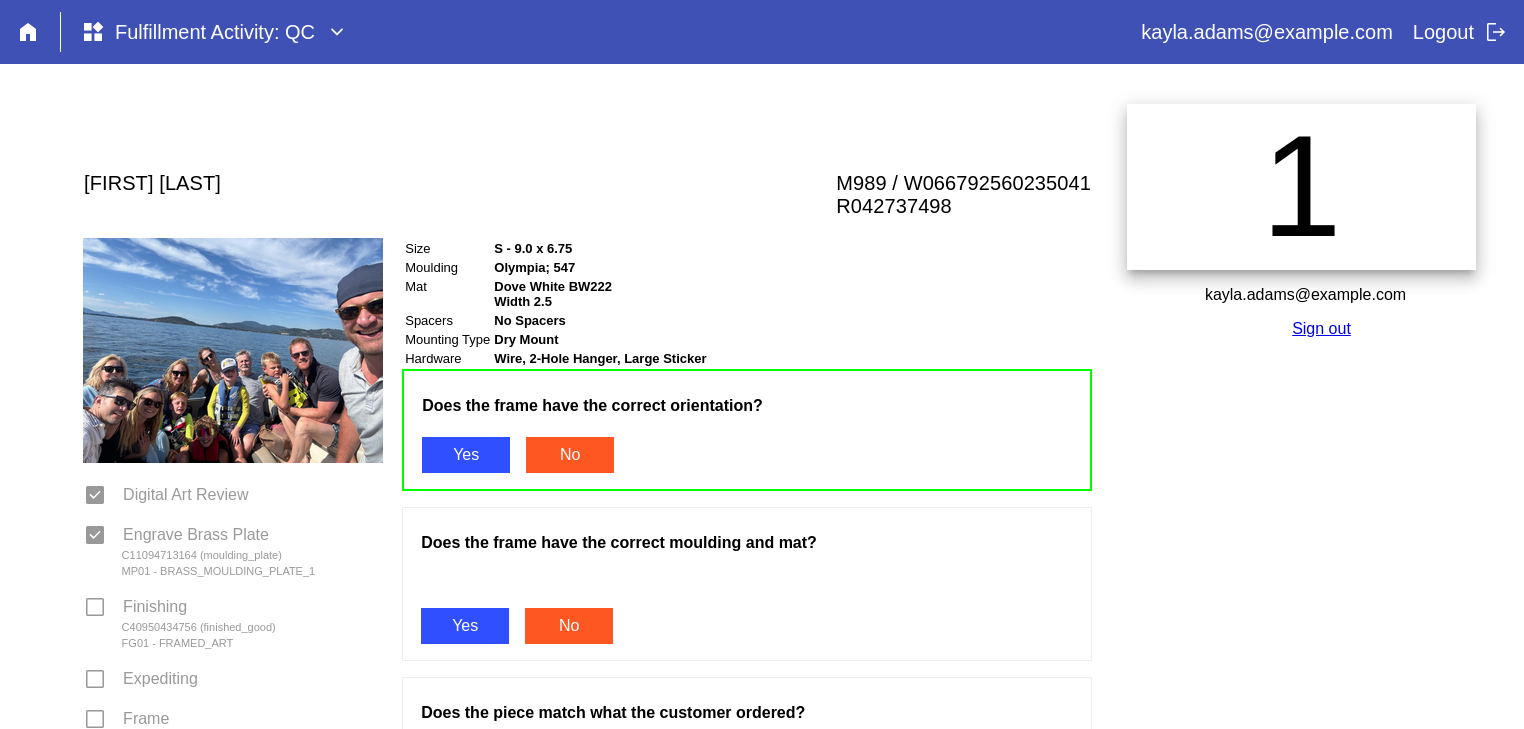 click at bounding box center [747, 585] 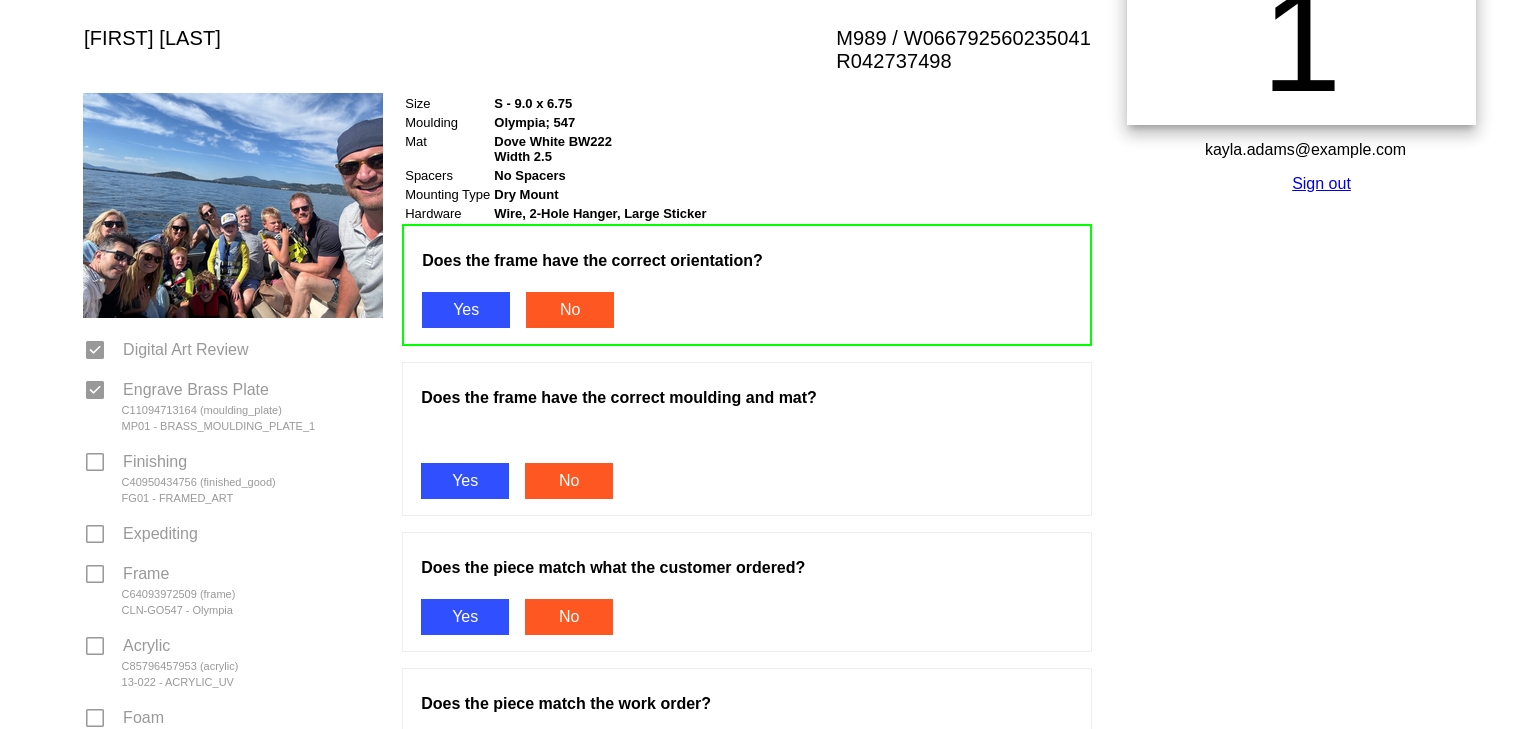 scroll, scrollTop: 297, scrollLeft: 0, axis: vertical 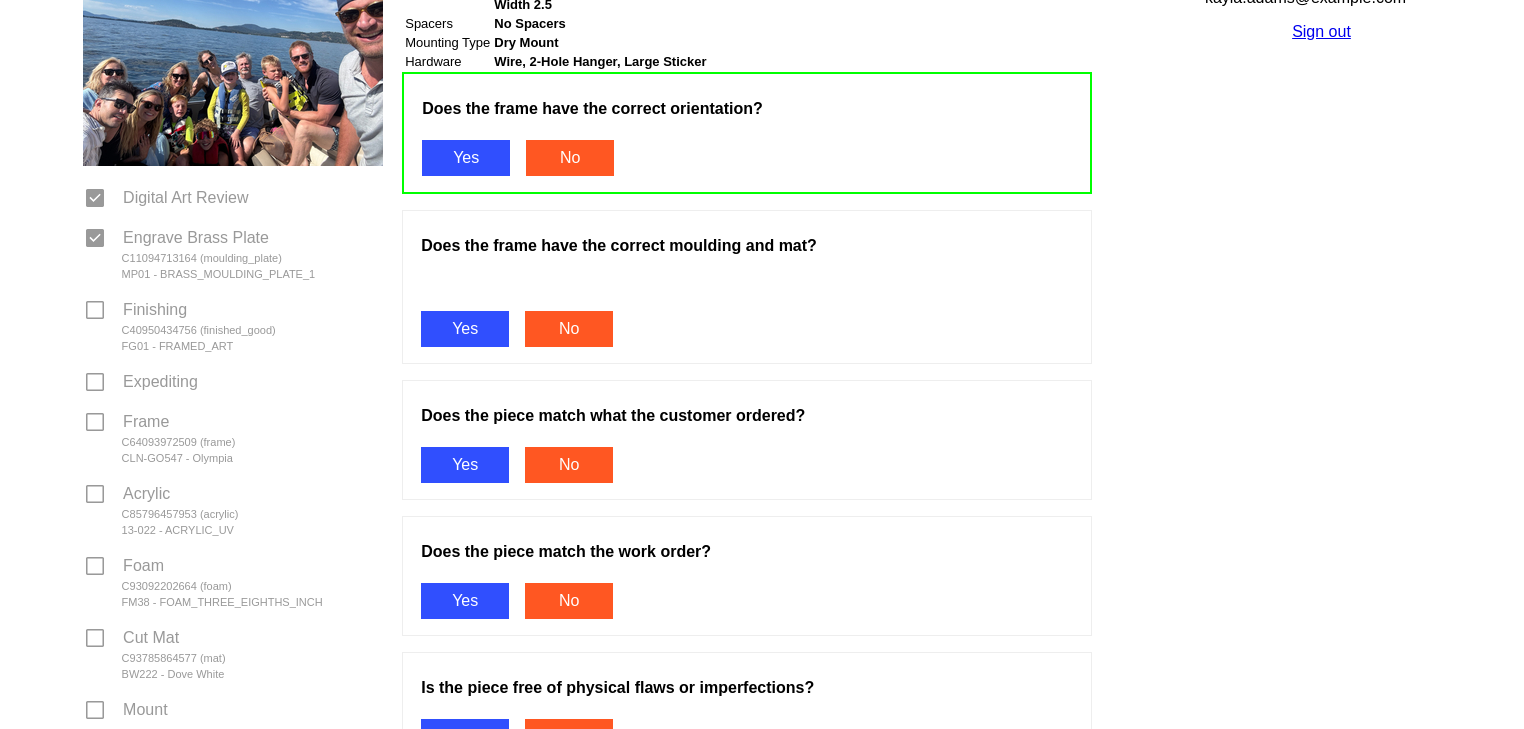 click on "Yes" at bounding box center (465, 329) 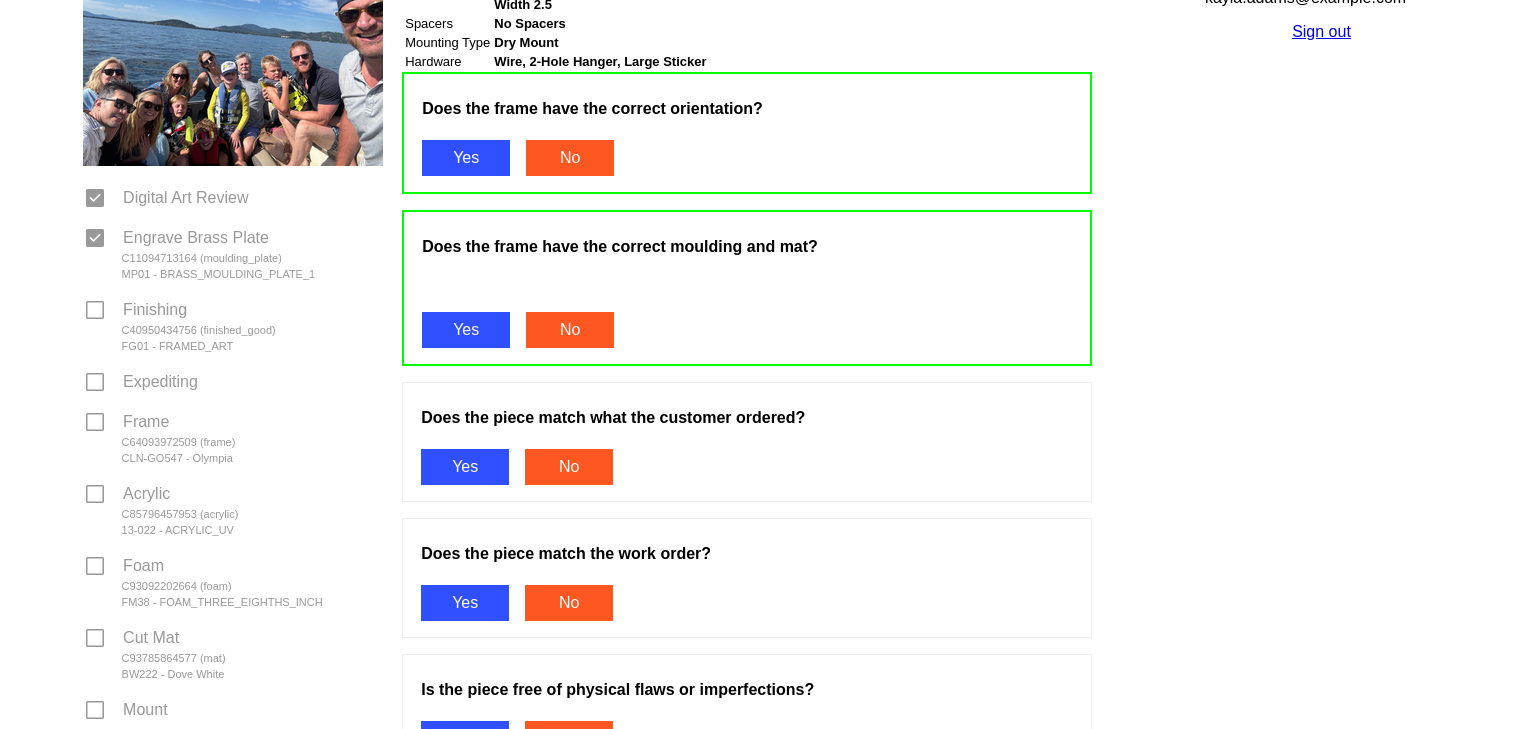 click on "Yes" at bounding box center [465, 467] 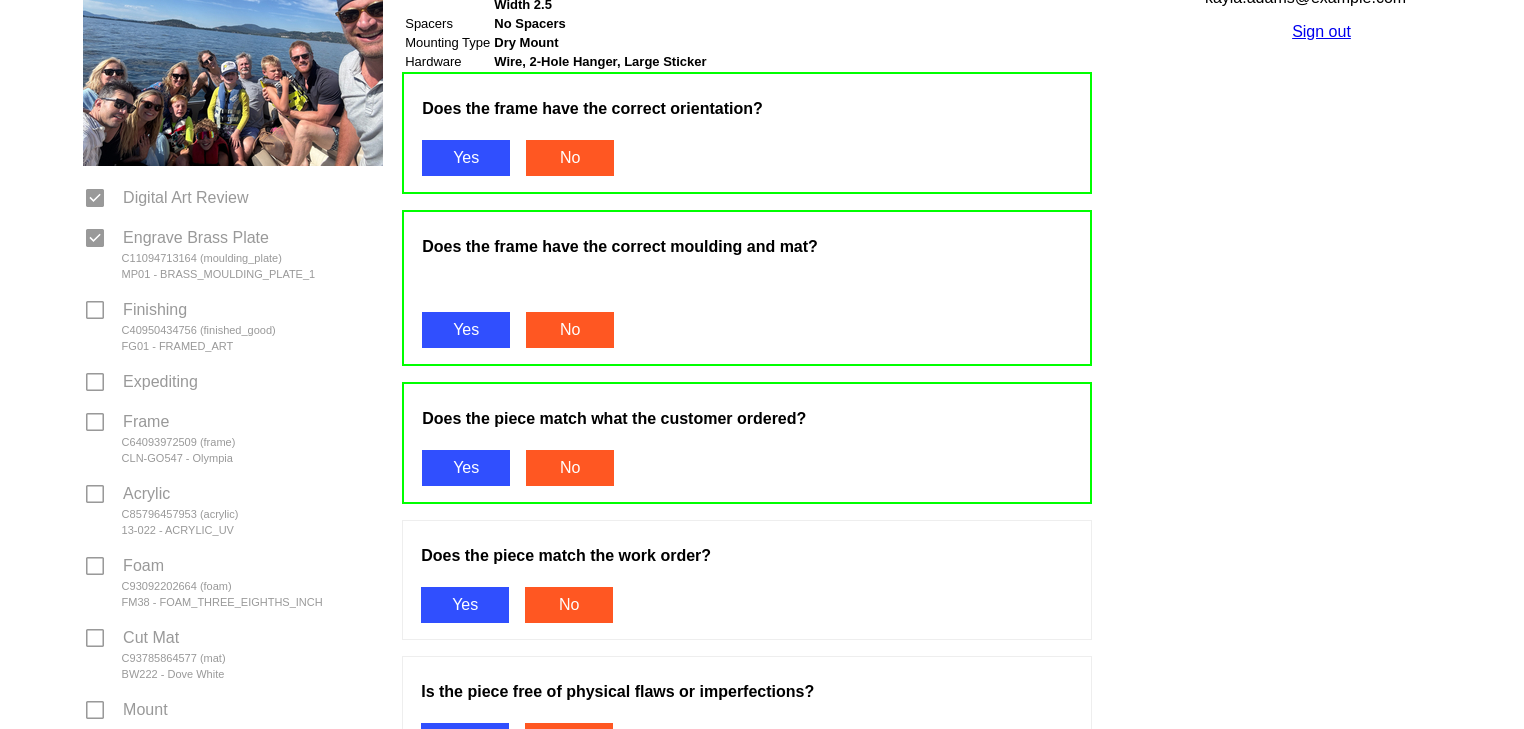 click on "Yes" at bounding box center (465, 605) 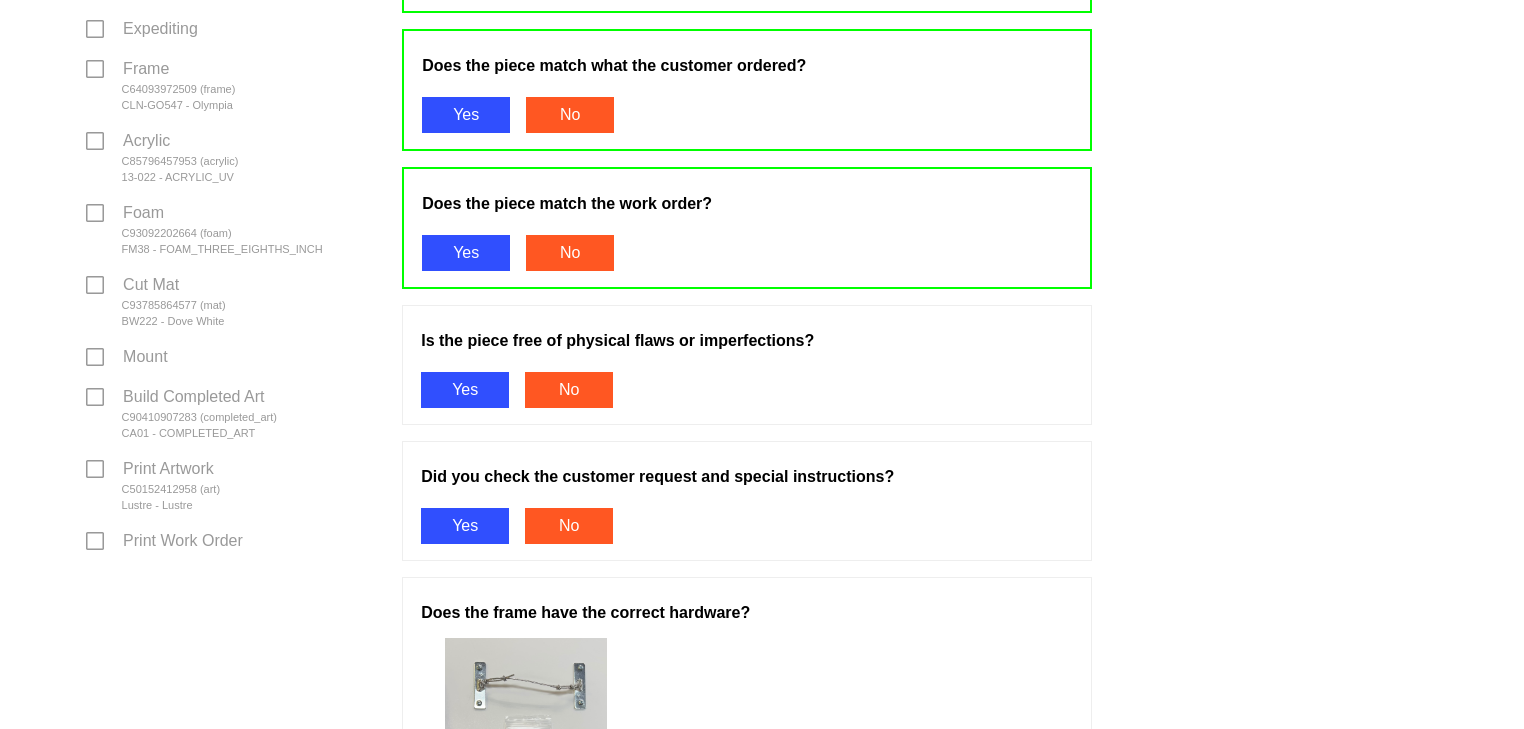 click on "Yes" at bounding box center [465, 390] 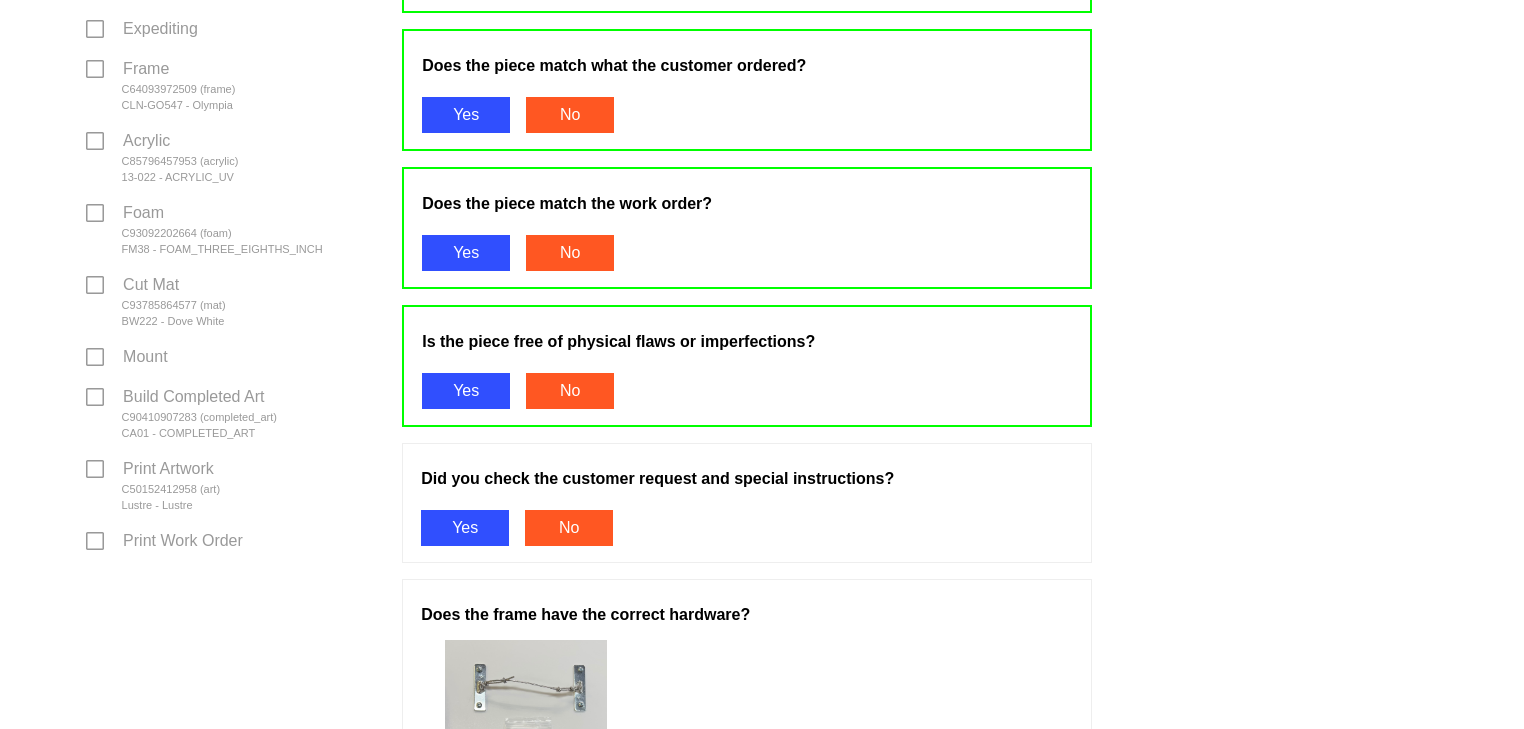 click on "Yes" at bounding box center (465, 528) 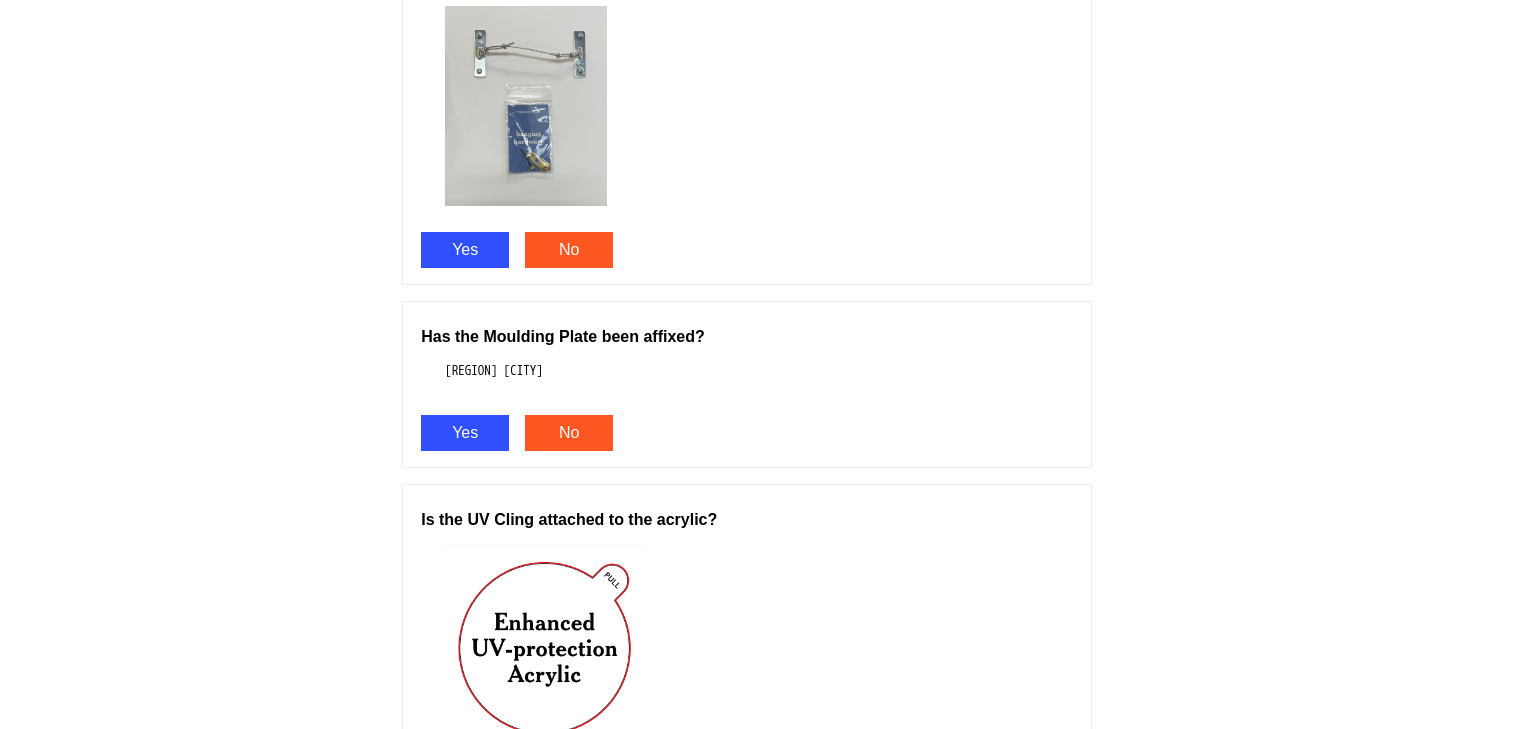 scroll, scrollTop: 1294, scrollLeft: 0, axis: vertical 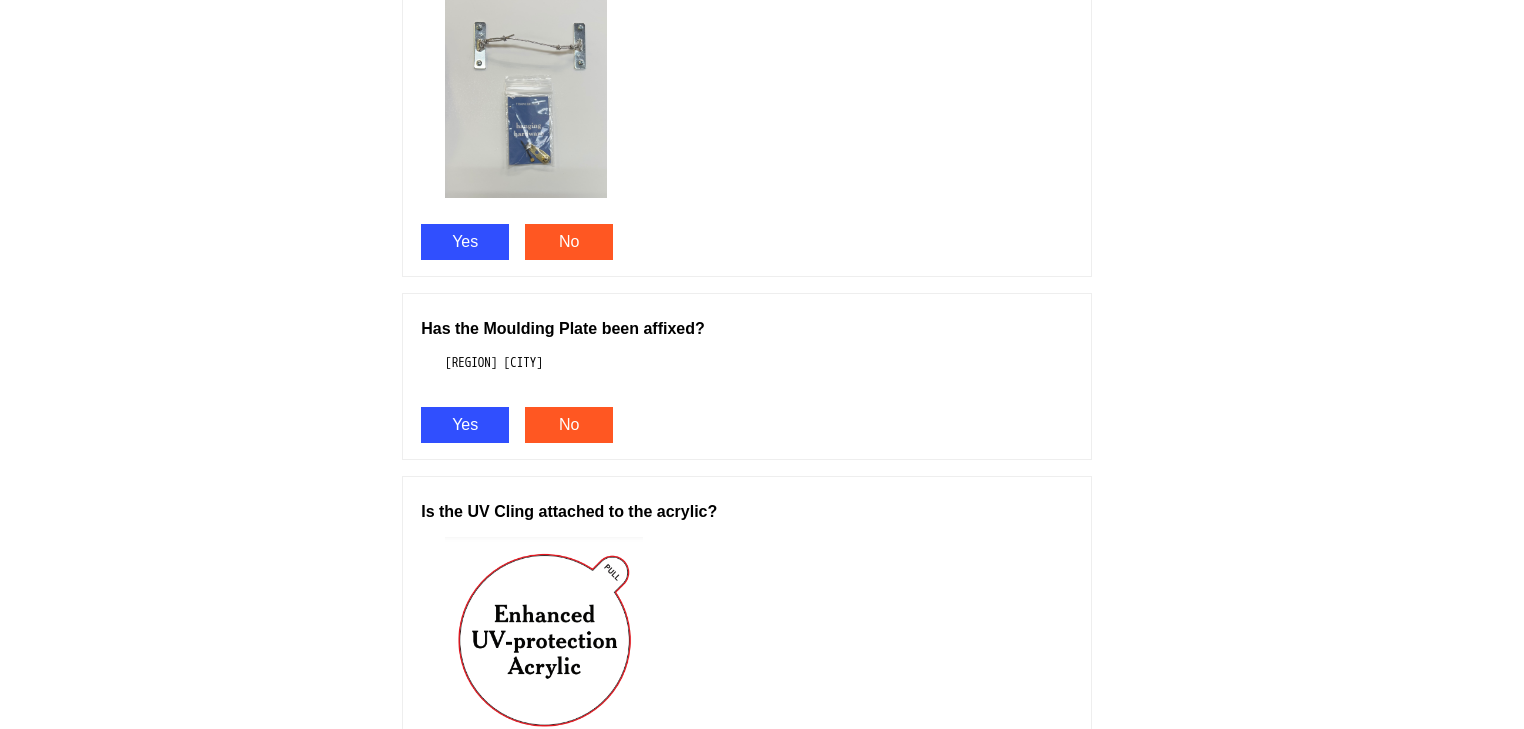 click on "Yes" at bounding box center [465, 242] 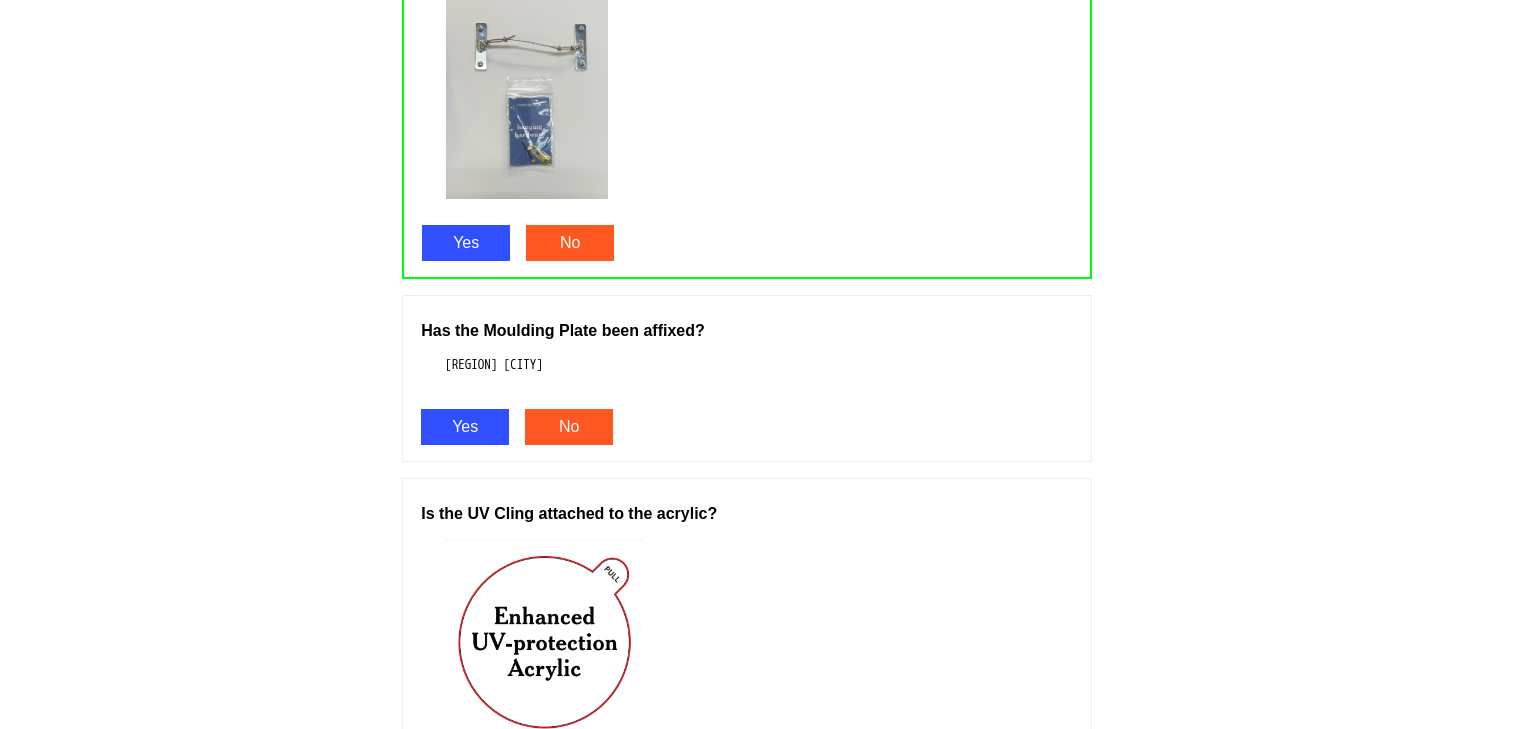 click on "Yes" at bounding box center [465, 427] 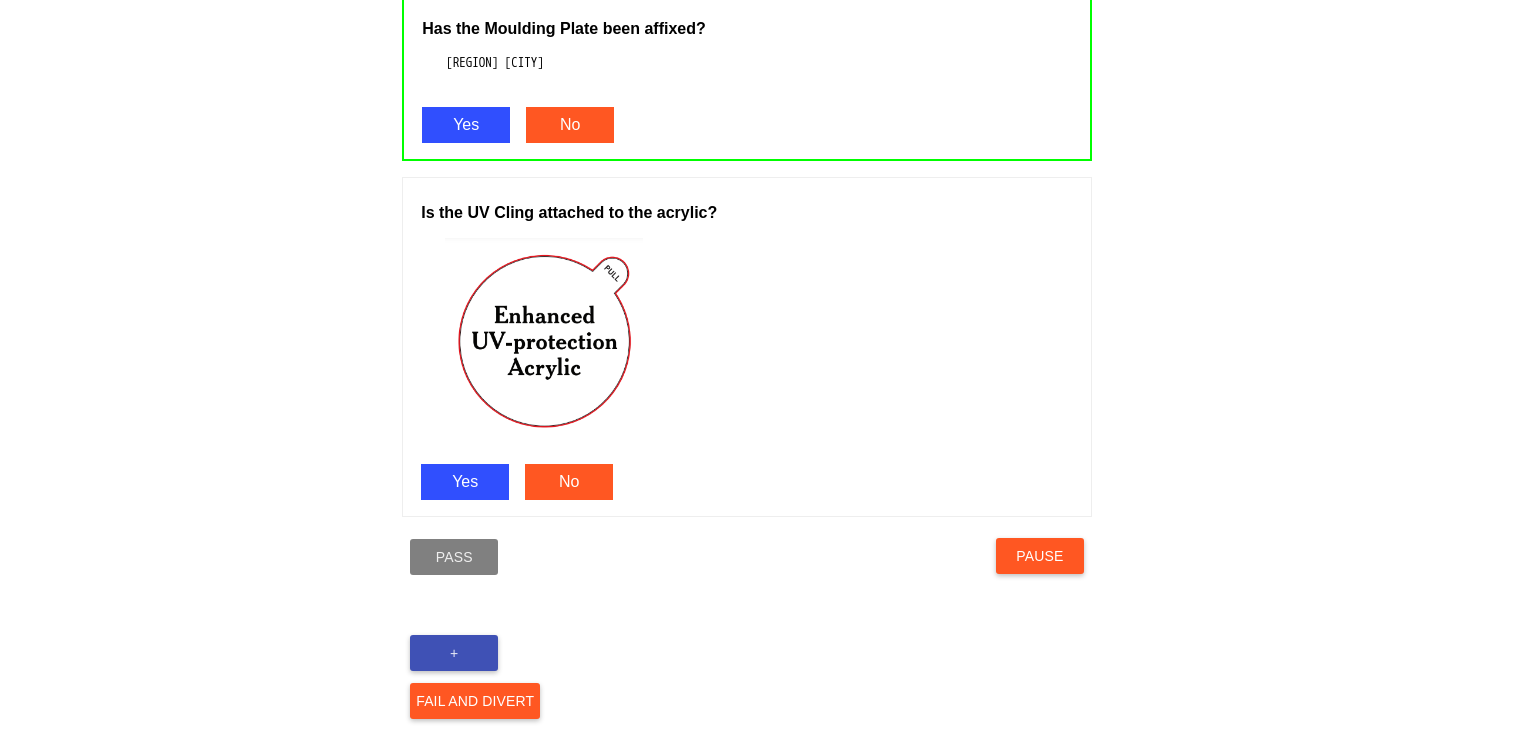 scroll, scrollTop: 1657, scrollLeft: 0, axis: vertical 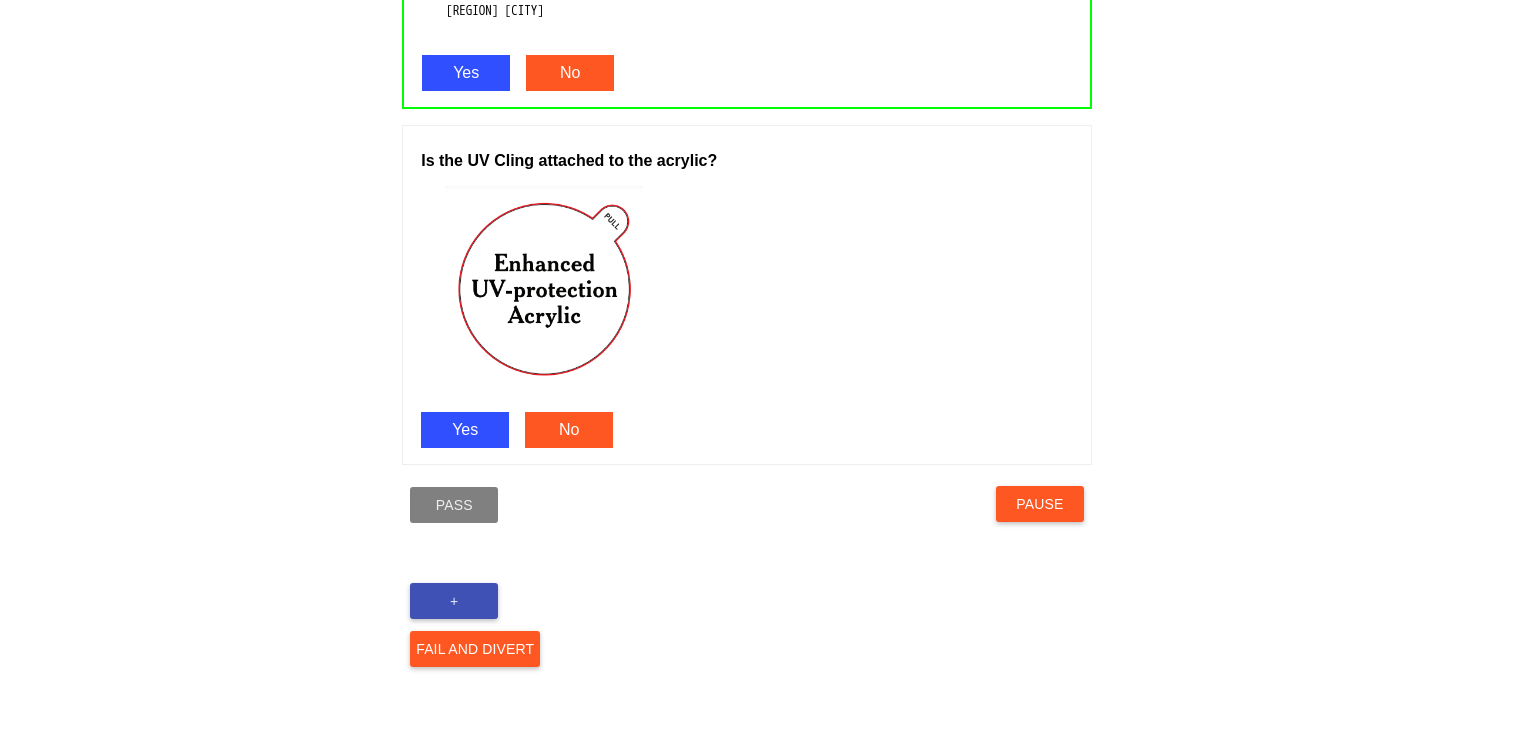click on "Yes" at bounding box center [465, 430] 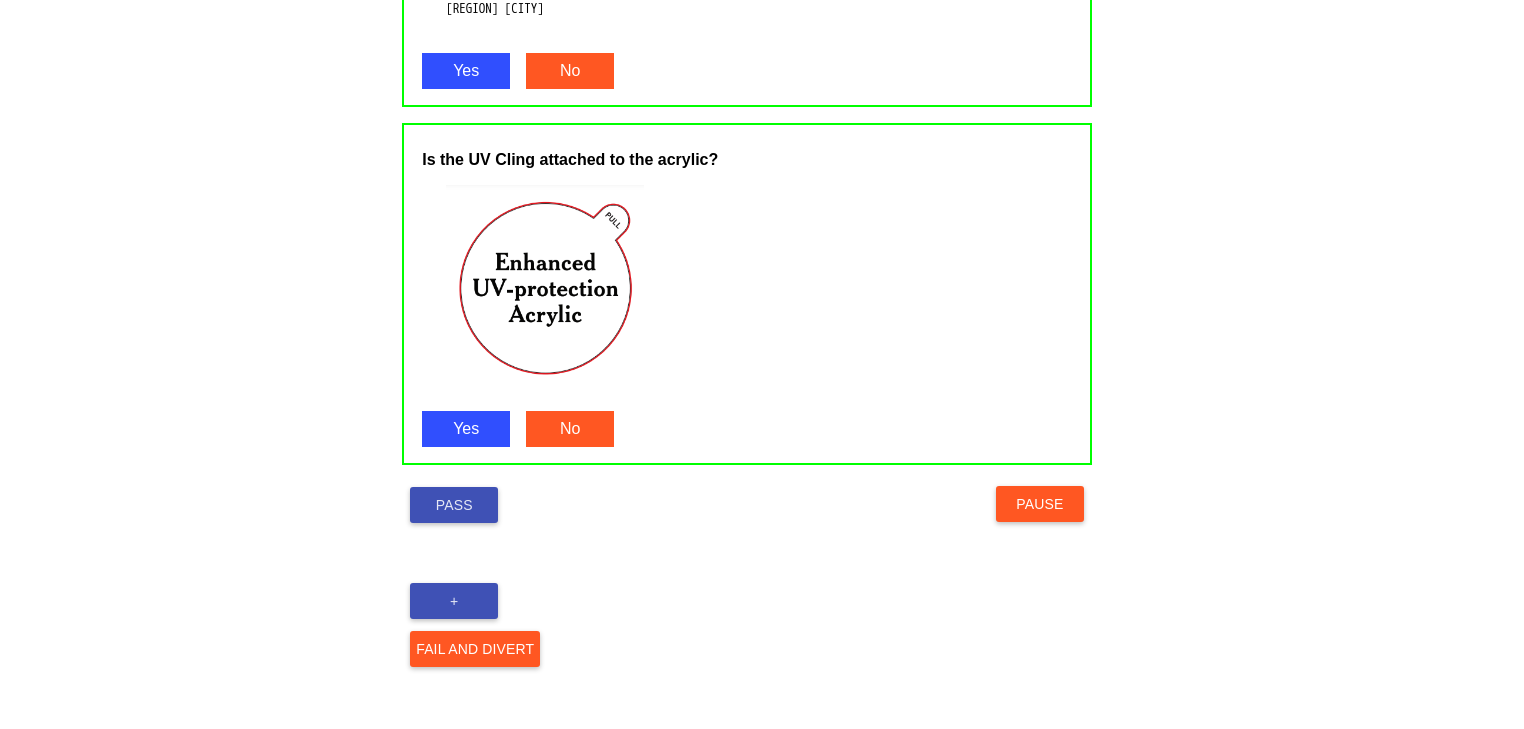 click on "Pass" at bounding box center (454, 505) 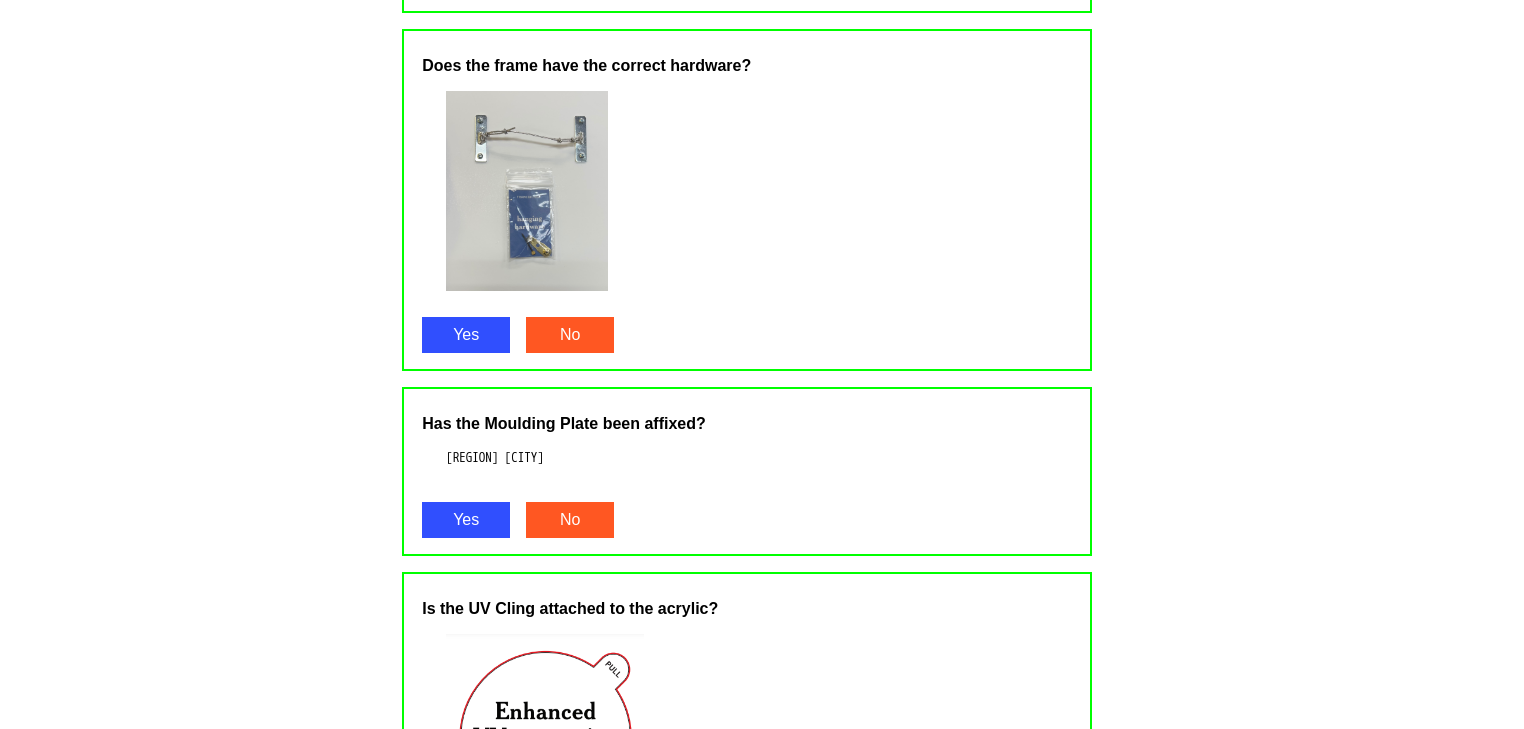 scroll, scrollTop: 1659, scrollLeft: 0, axis: vertical 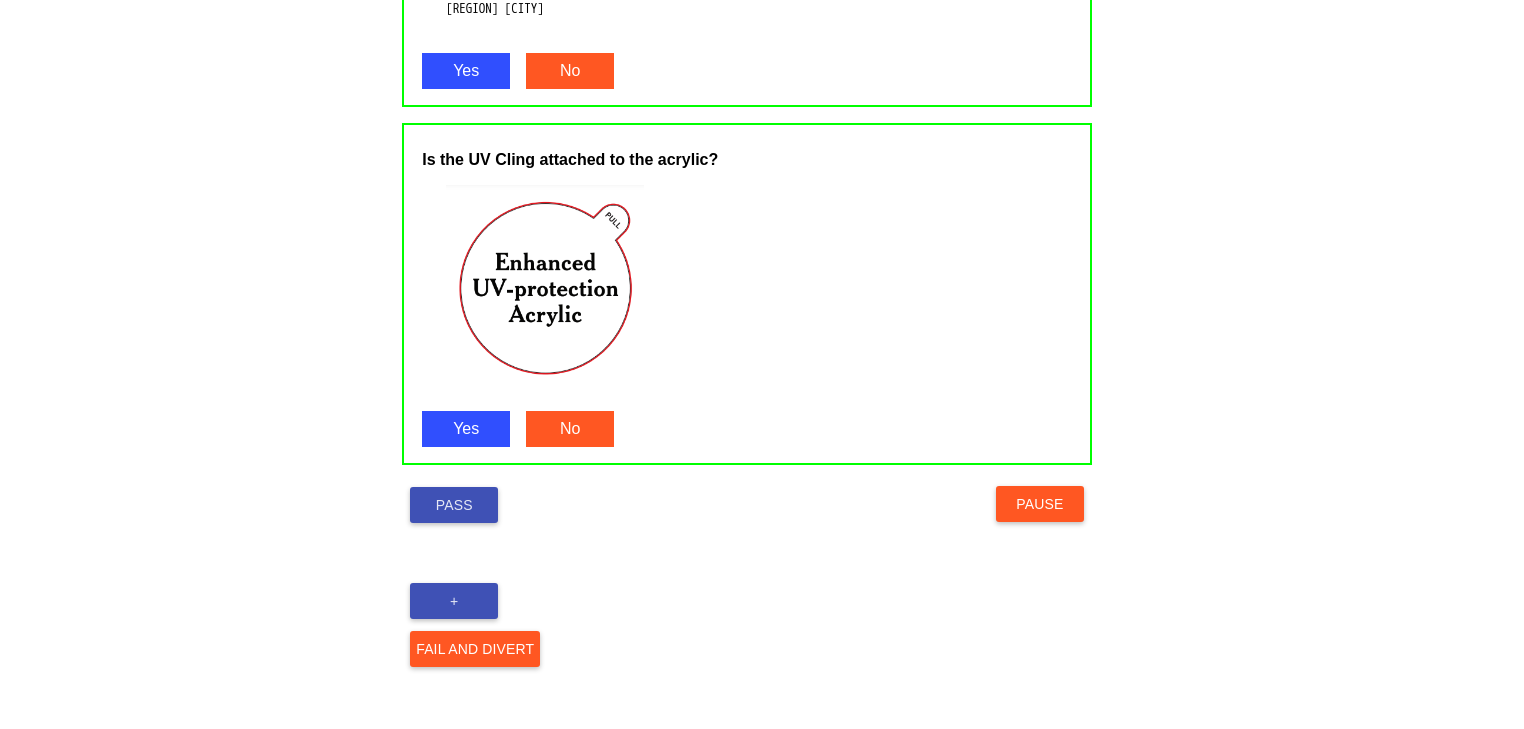 click on "Pass" at bounding box center [454, 505] 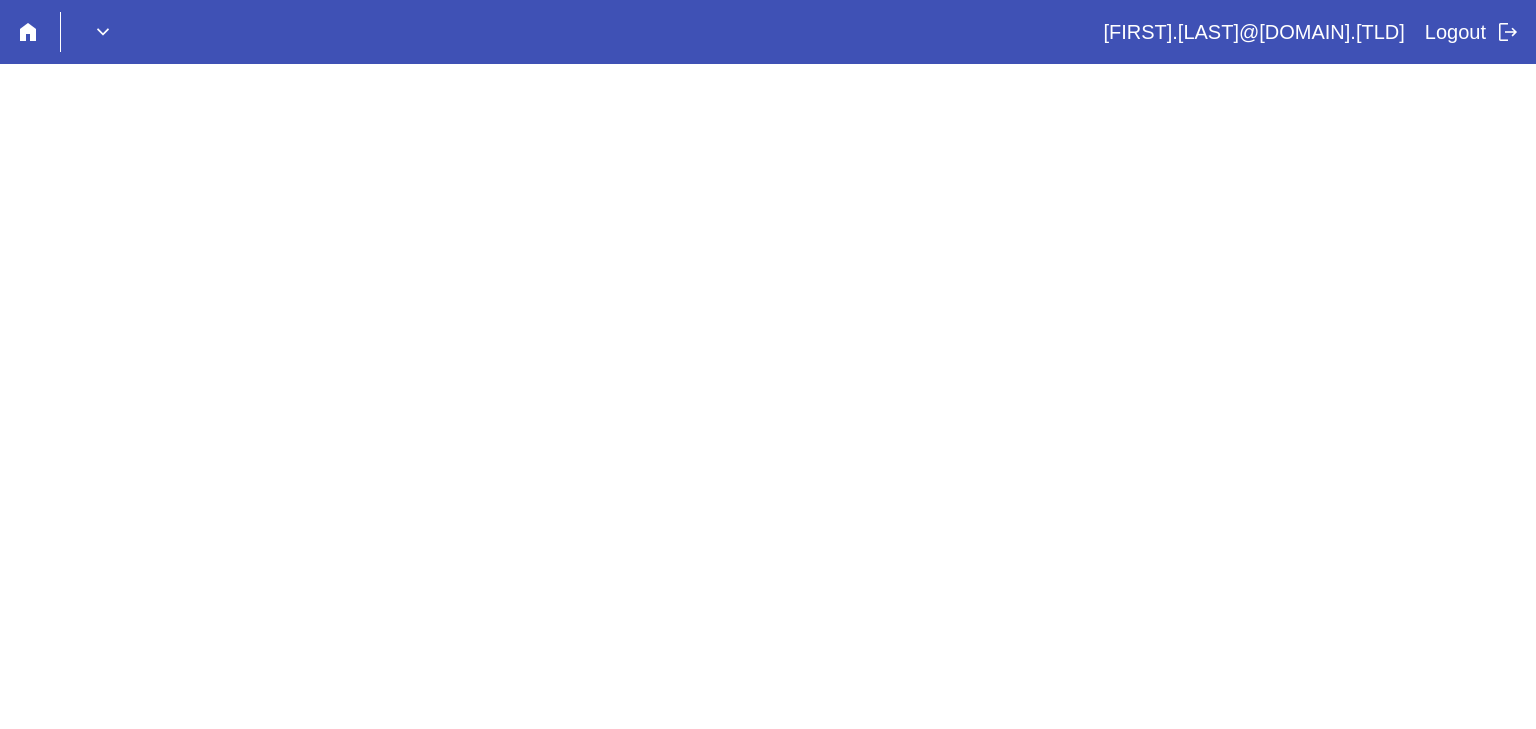 scroll, scrollTop: 0, scrollLeft: 0, axis: both 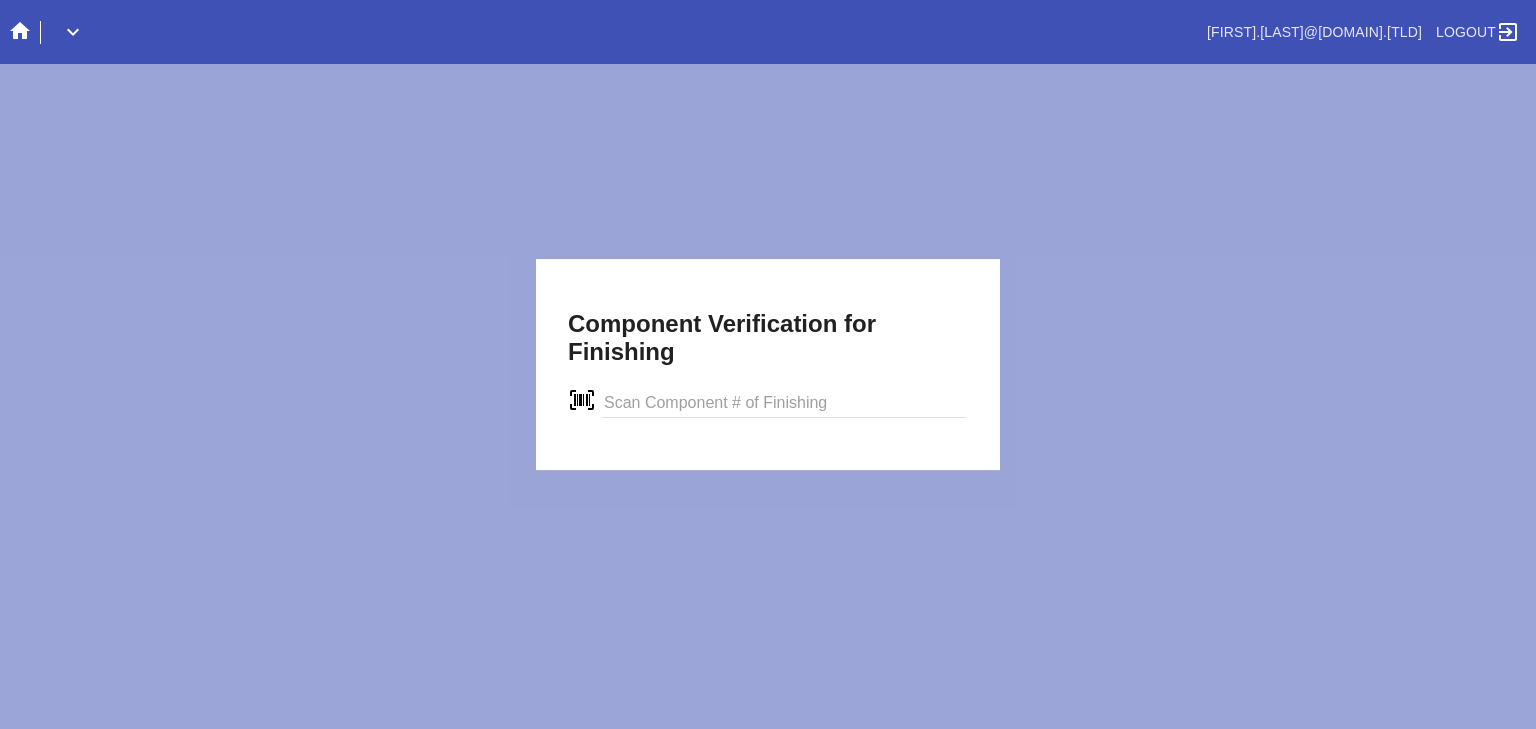 click on "Component Verification for Finishing verify" at bounding box center (768, 364) 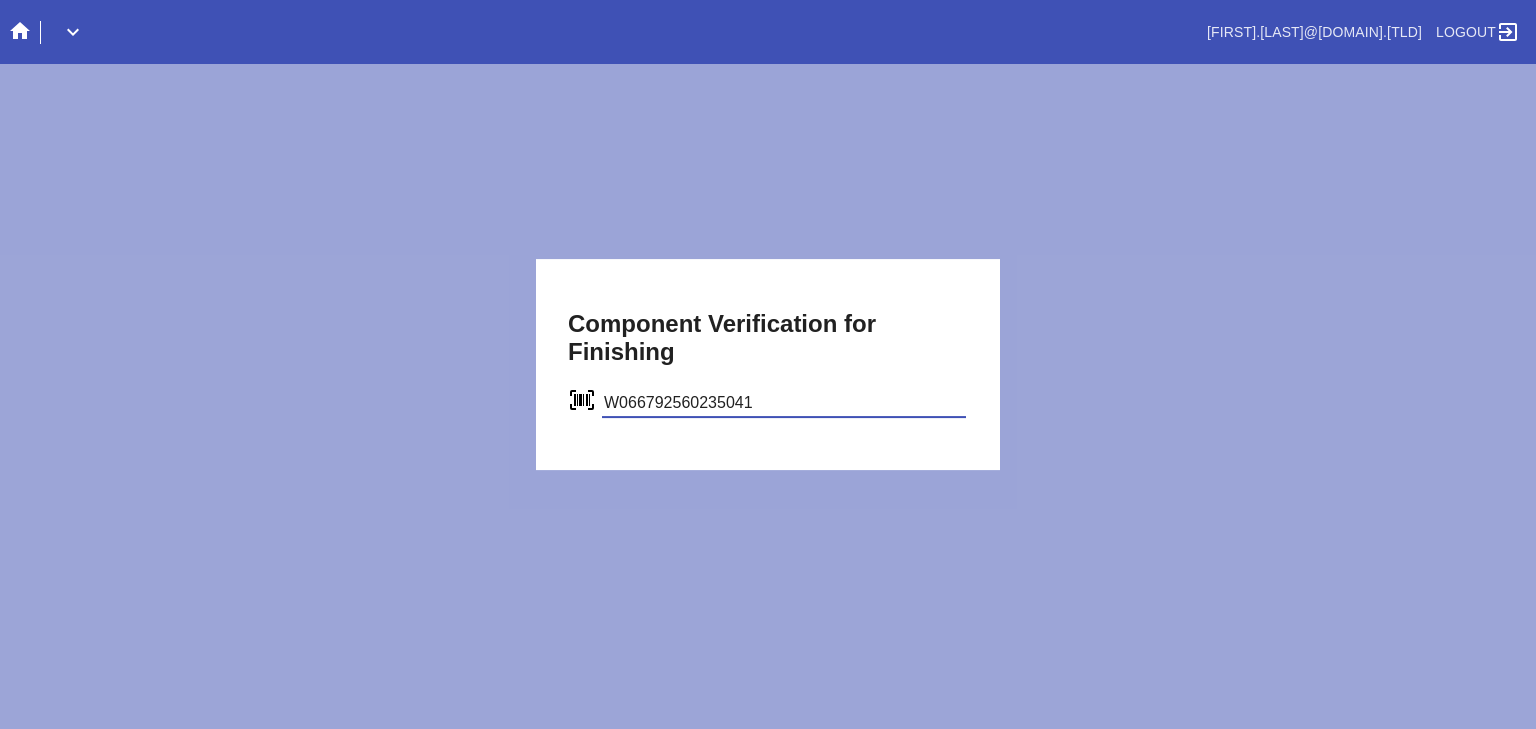 type on "W066792560235041" 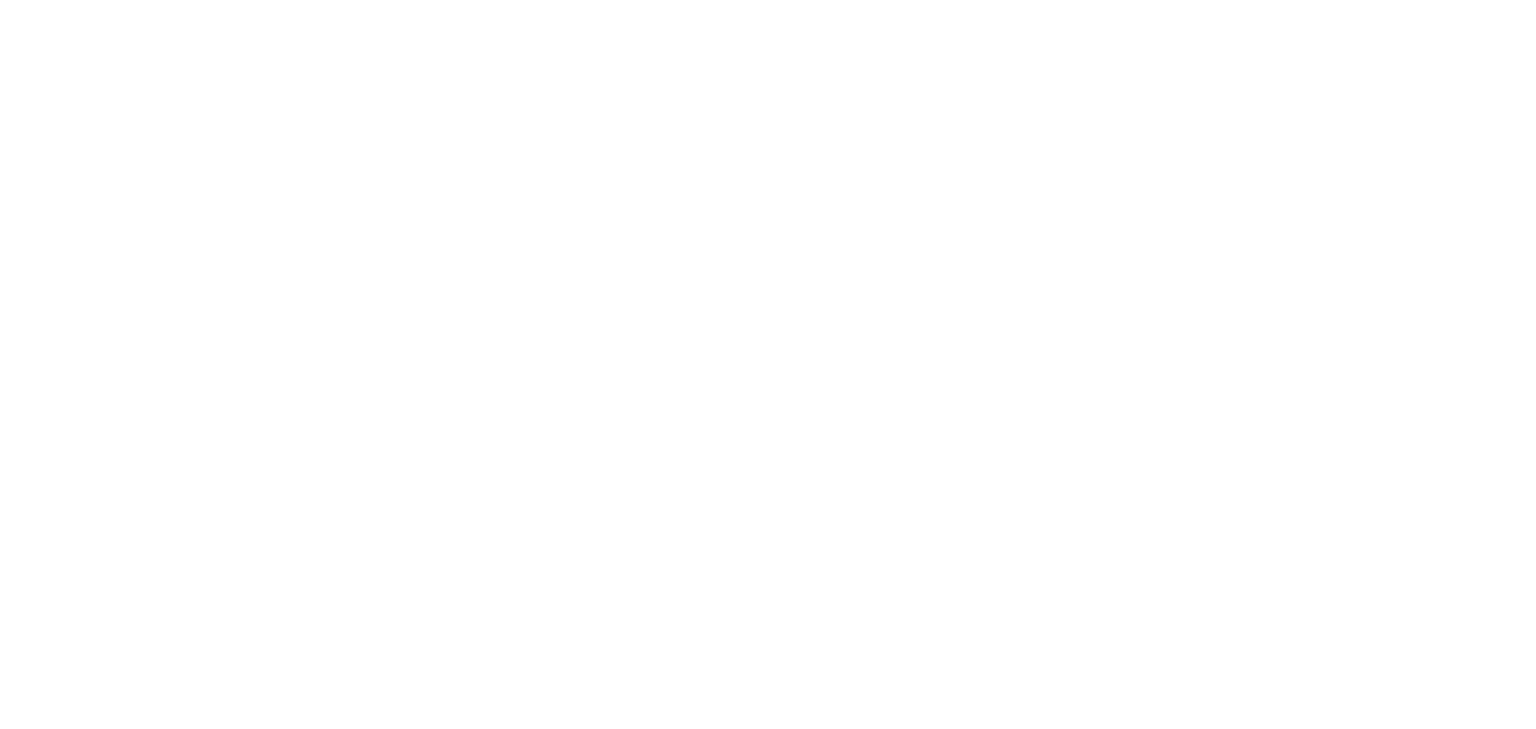 scroll, scrollTop: 0, scrollLeft: 0, axis: both 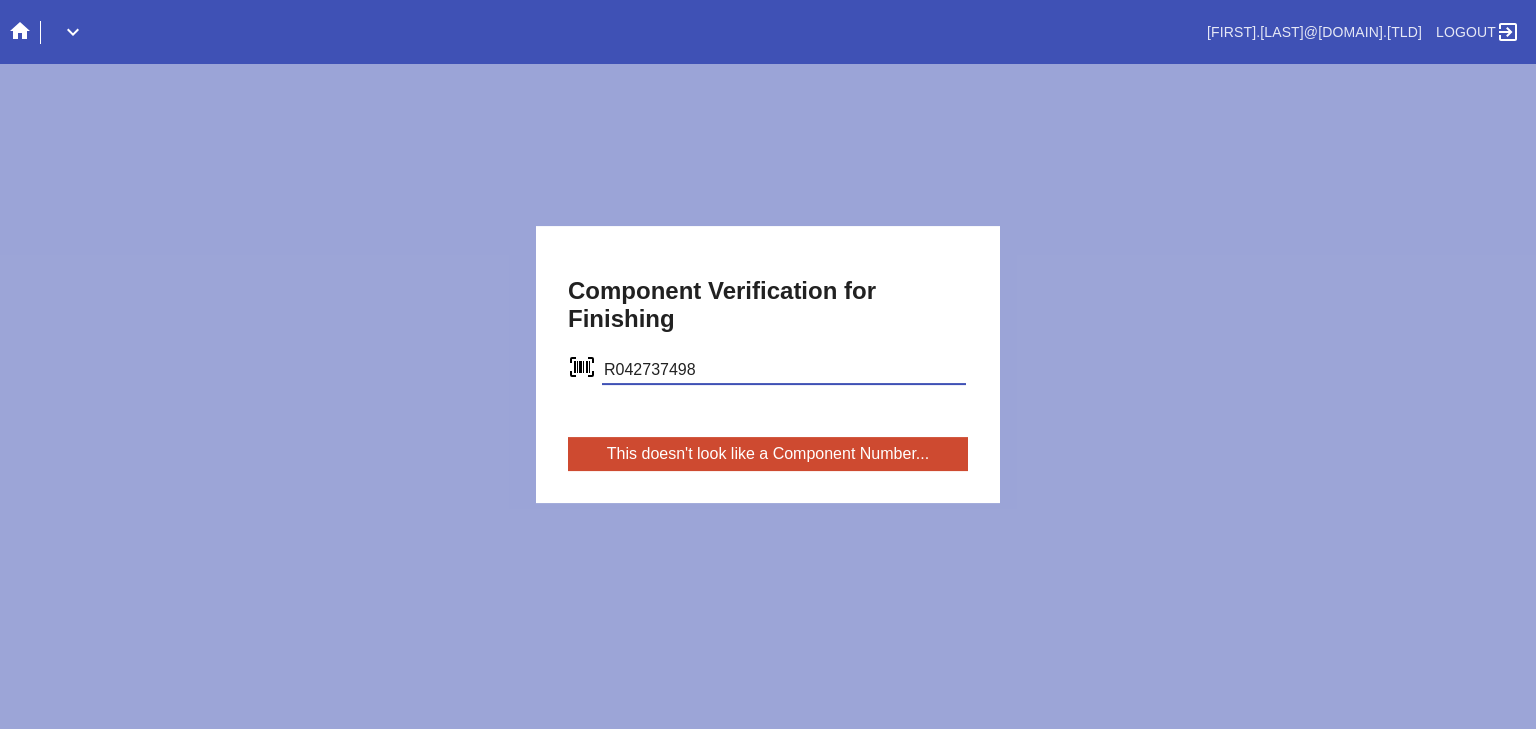 type on "R042737498" 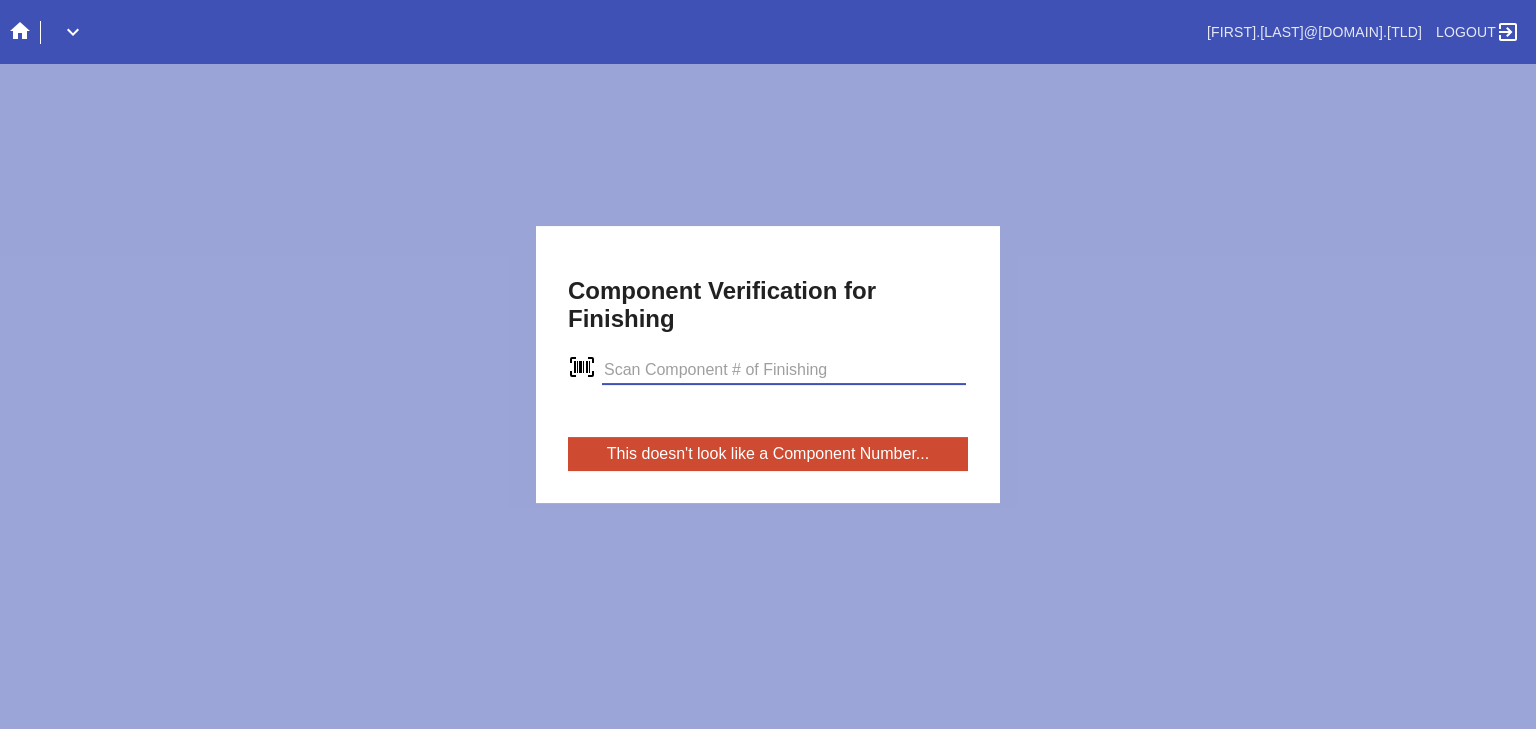 scroll, scrollTop: 0, scrollLeft: 0, axis: both 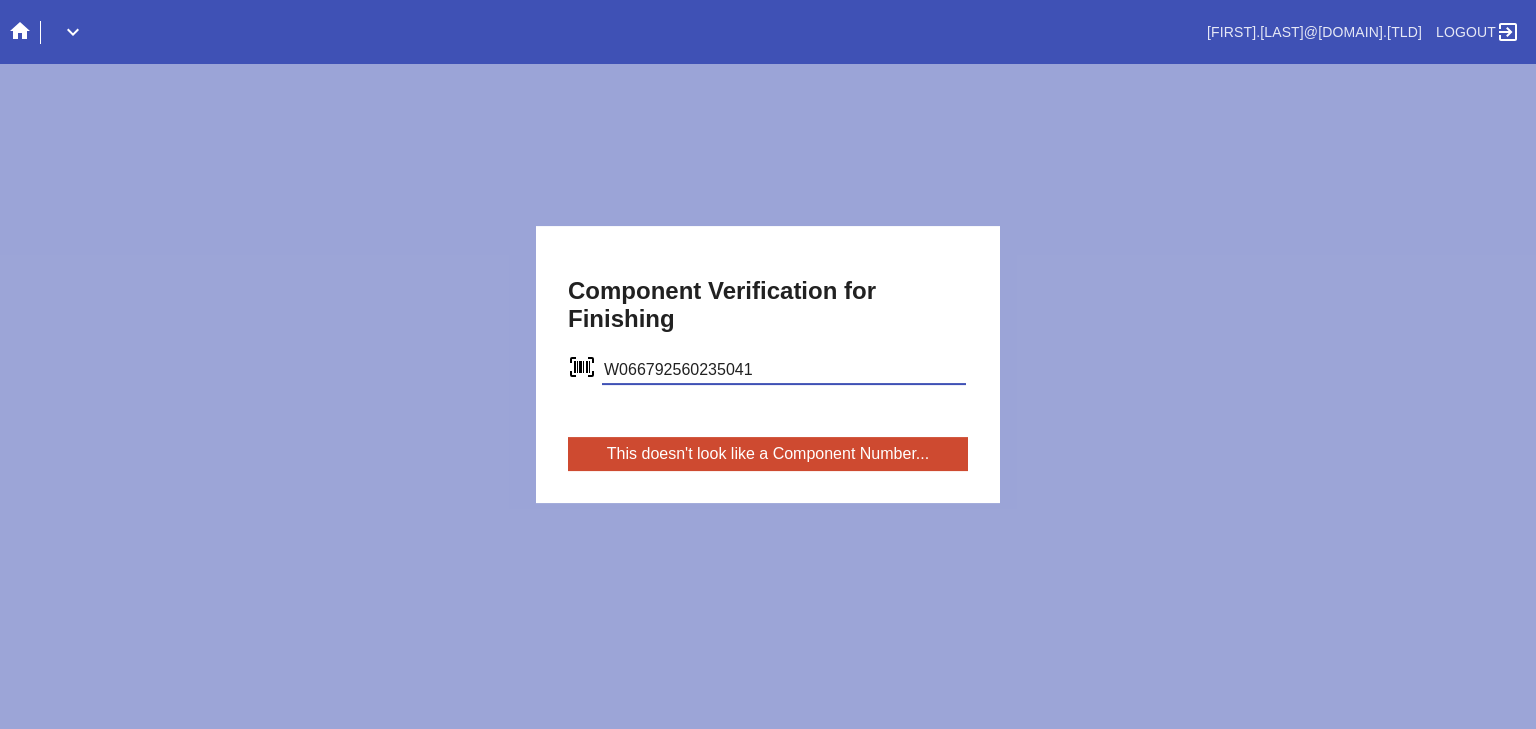 type on "W066792560235041" 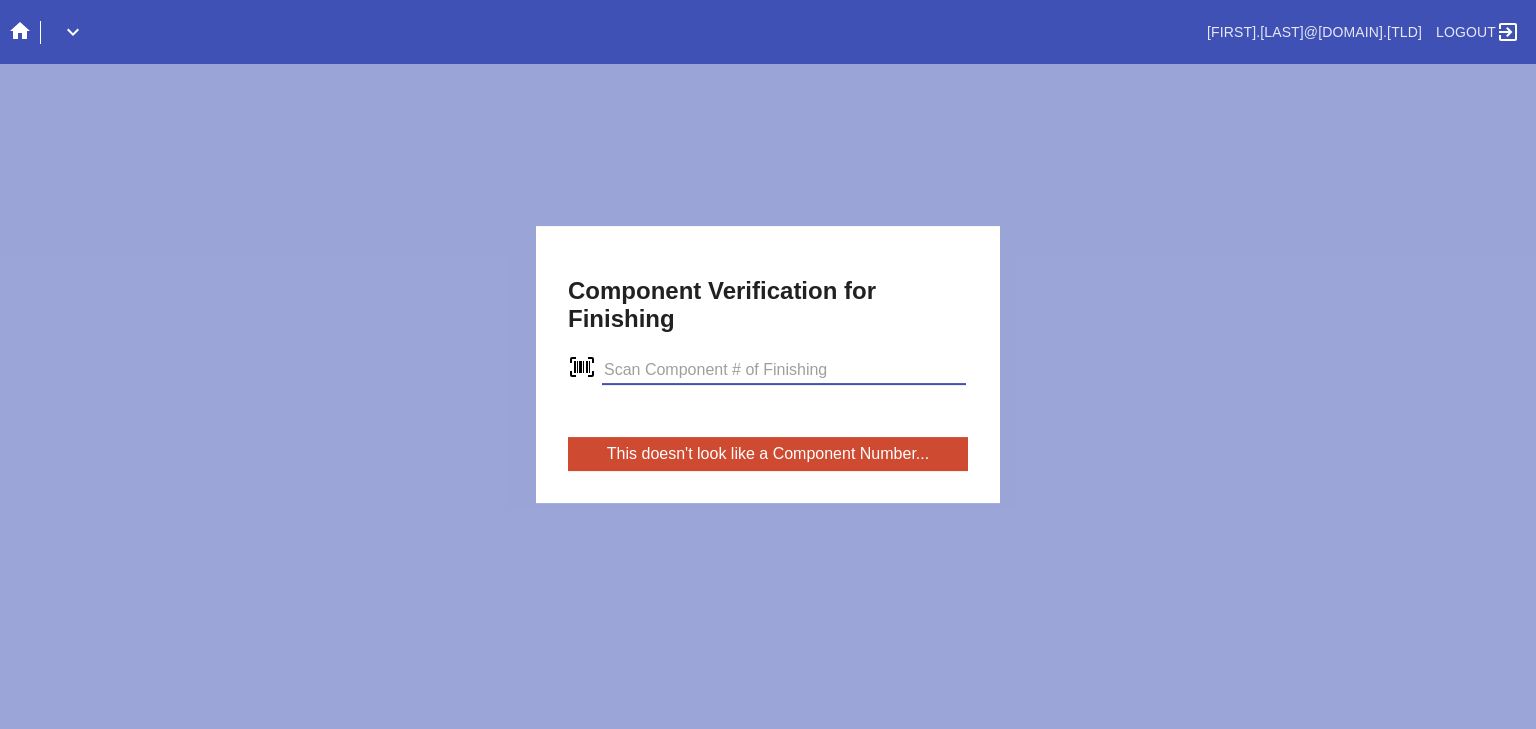scroll, scrollTop: 0, scrollLeft: 0, axis: both 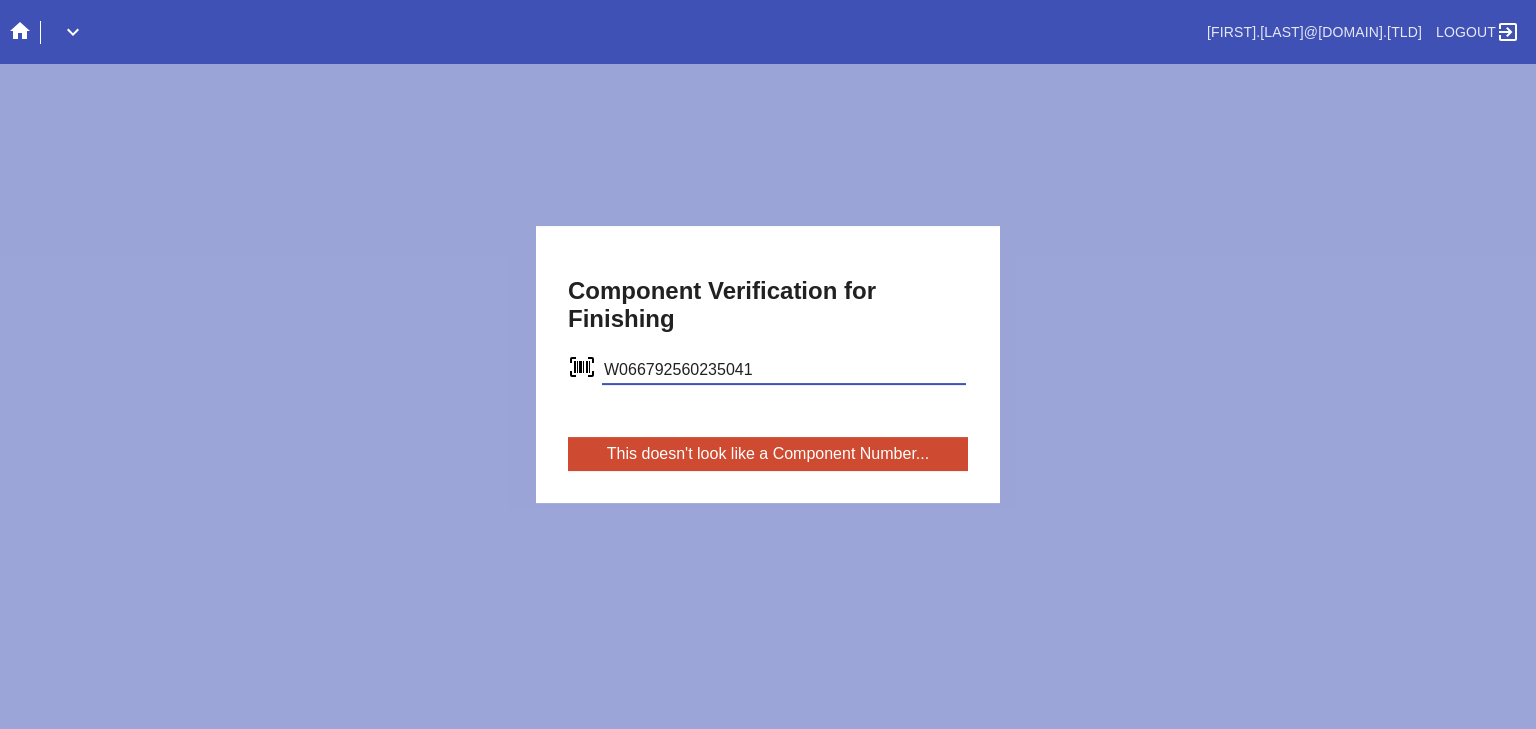 type on "W066792560235041" 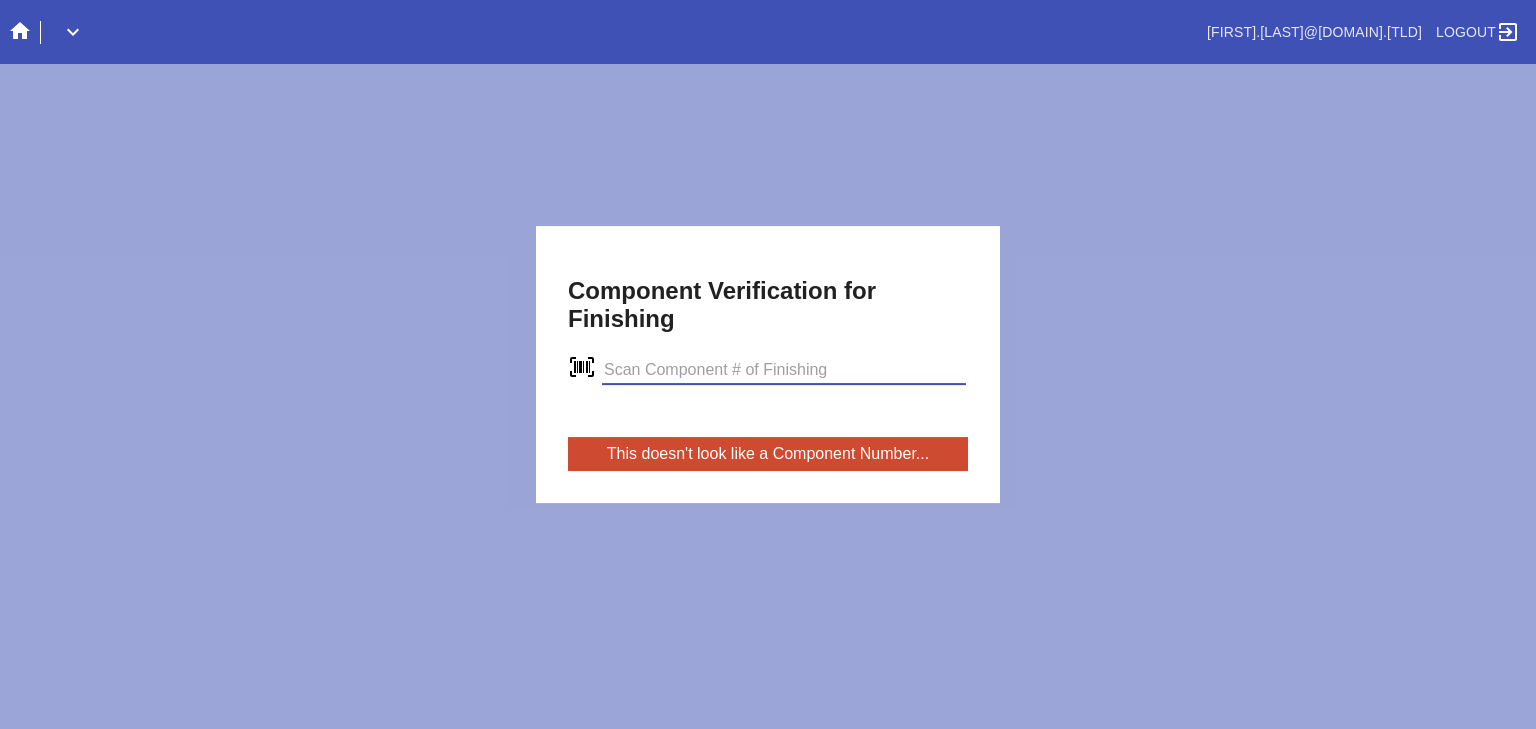 scroll, scrollTop: 0, scrollLeft: 0, axis: both 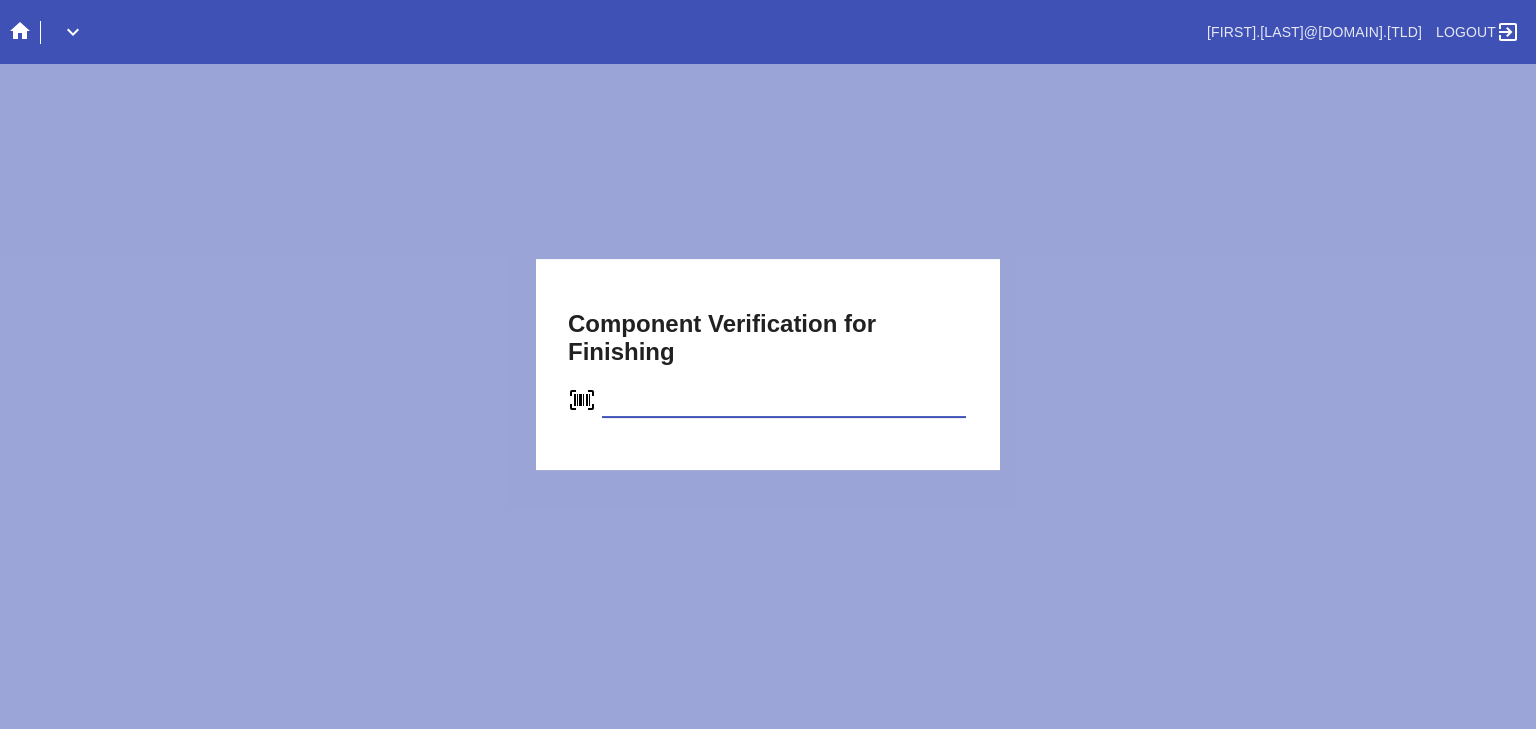 click on "W066792560235041" at bounding box center (784, 403) 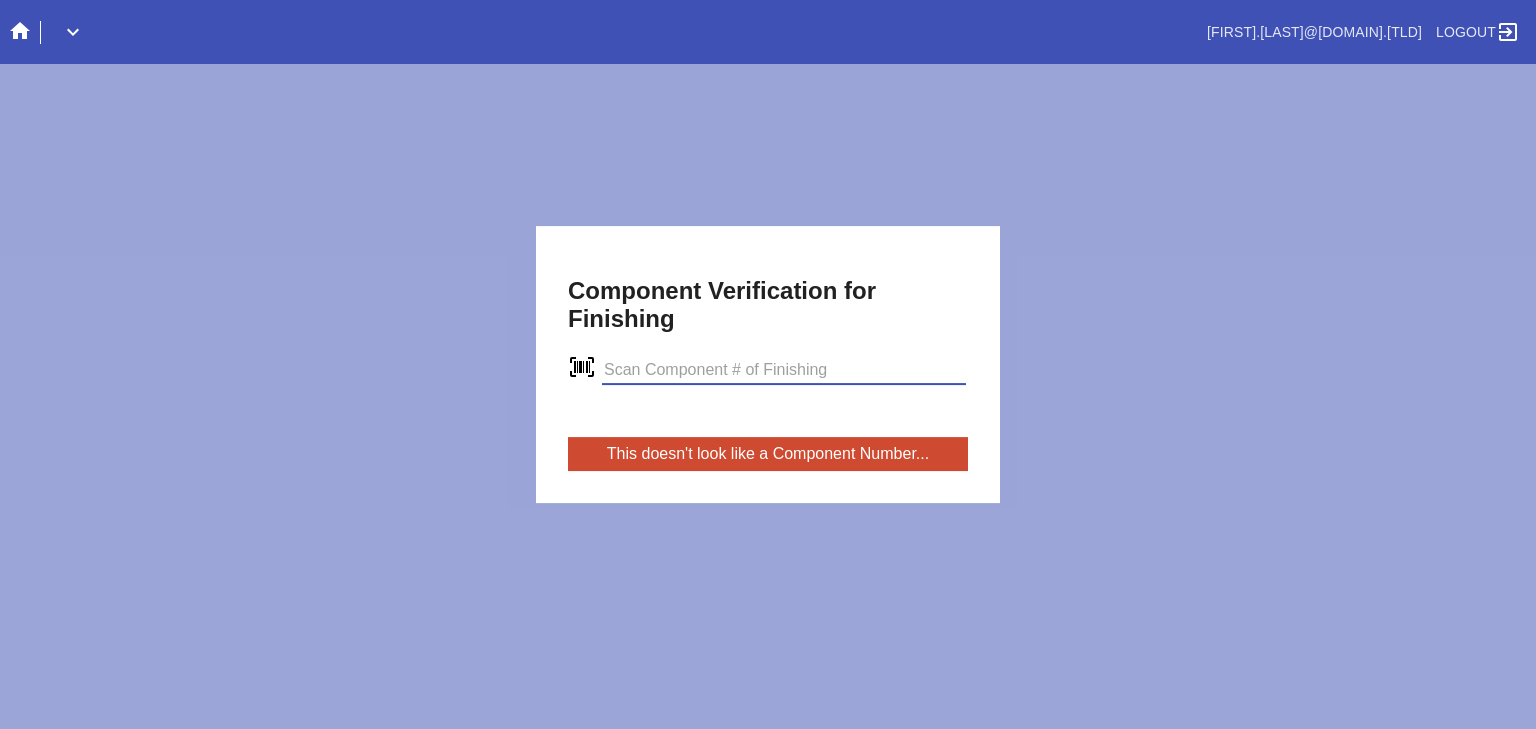 scroll, scrollTop: 0, scrollLeft: 0, axis: both 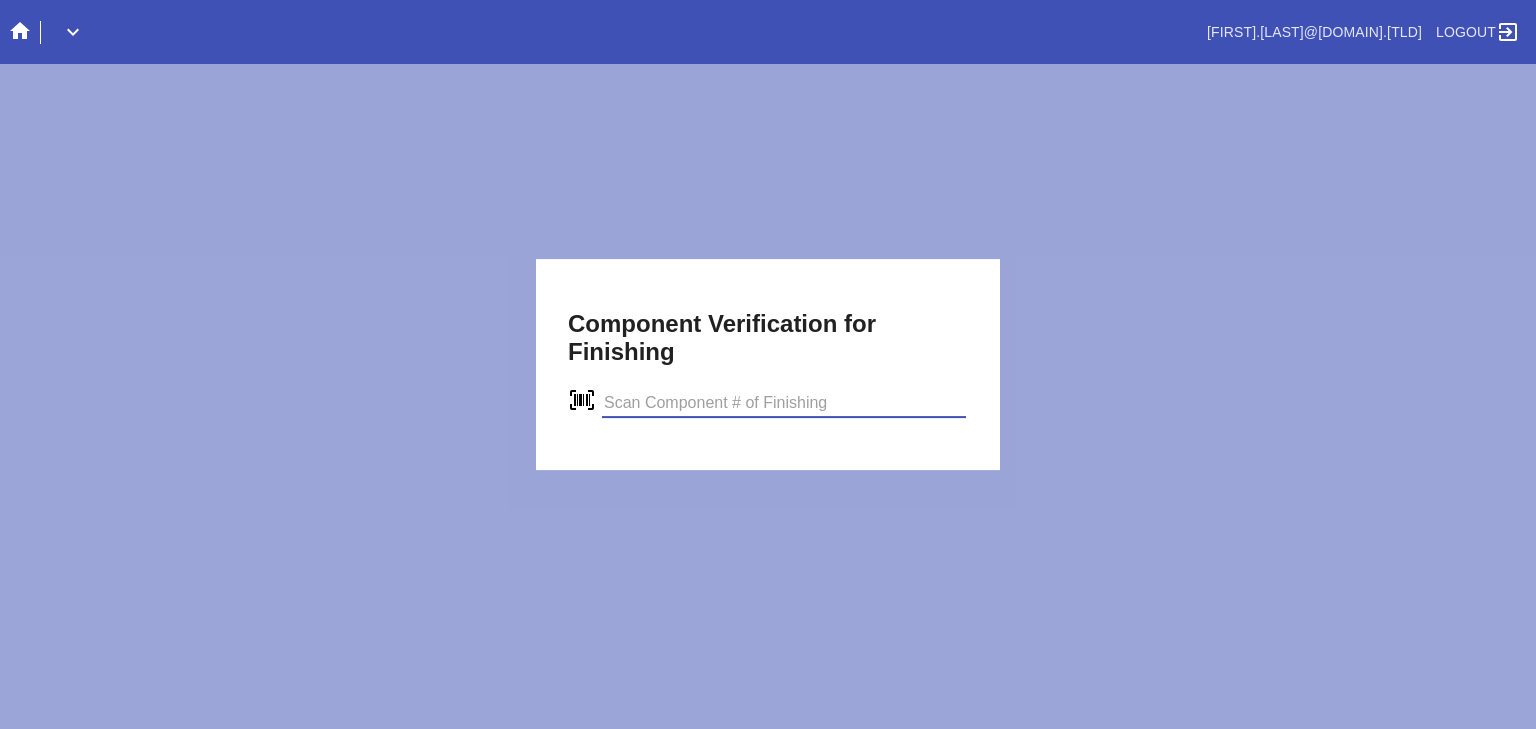 click on "Component Verification for Finishing verify" at bounding box center (768, 364) 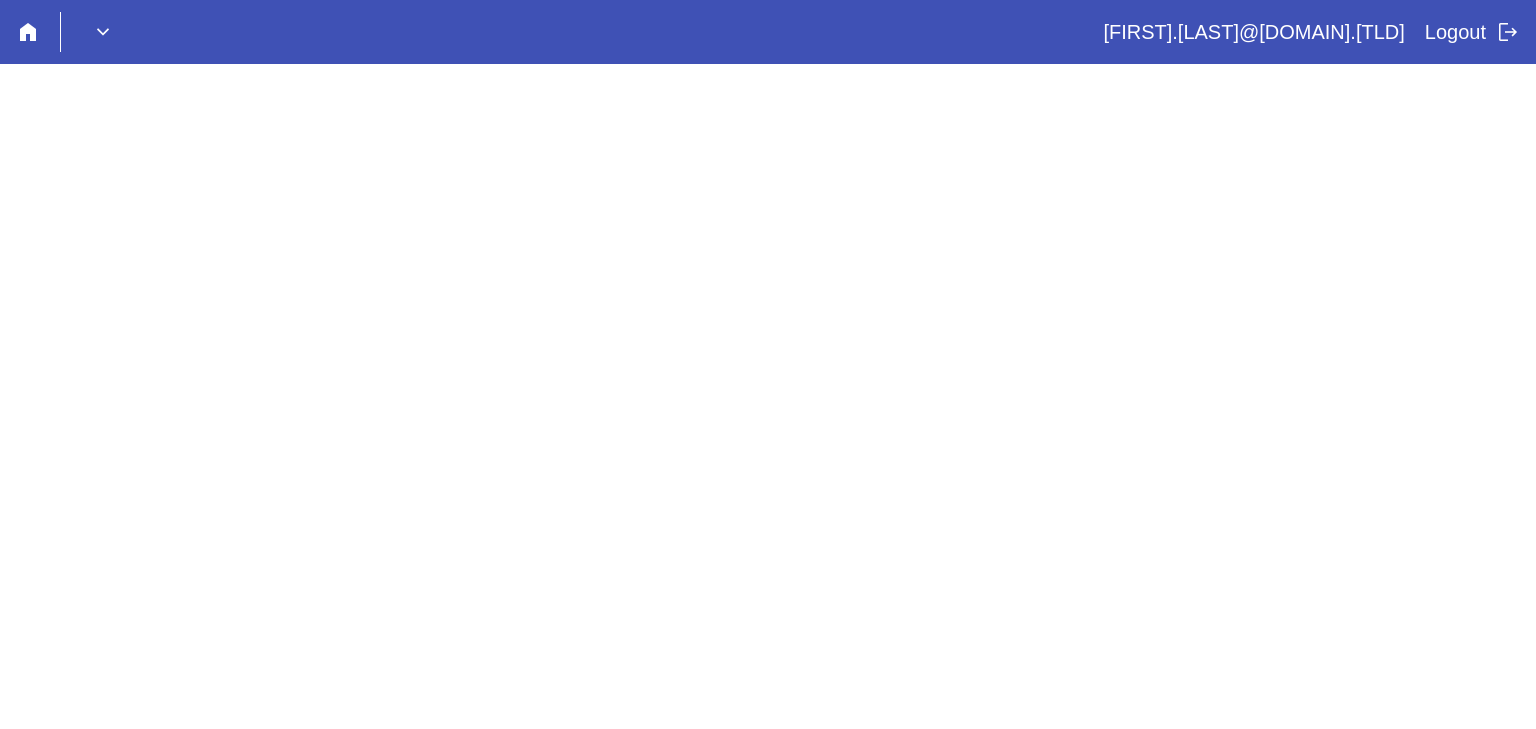 scroll, scrollTop: 0, scrollLeft: 0, axis: both 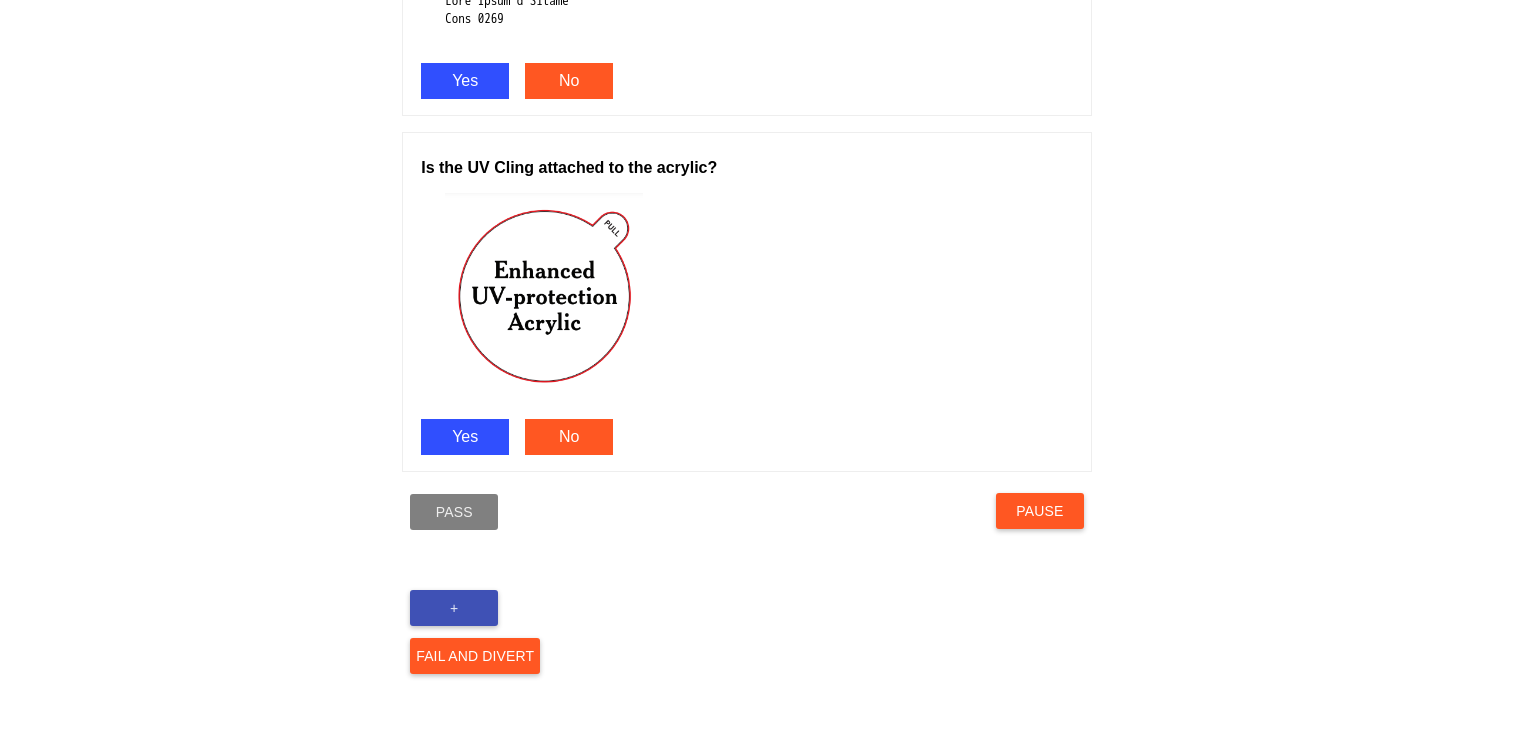 click on "Yes" at bounding box center (465, 437) 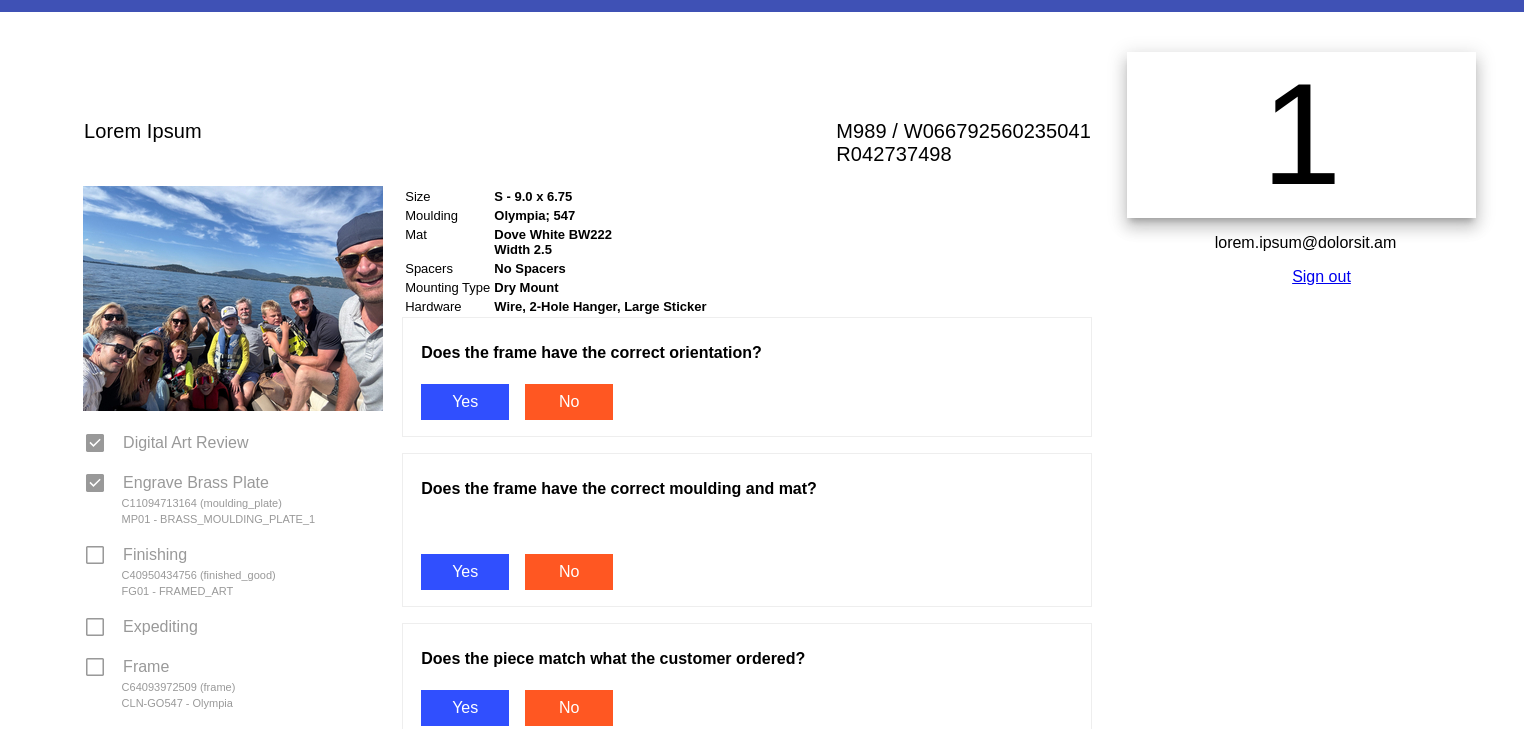 scroll, scrollTop: 44, scrollLeft: 0, axis: vertical 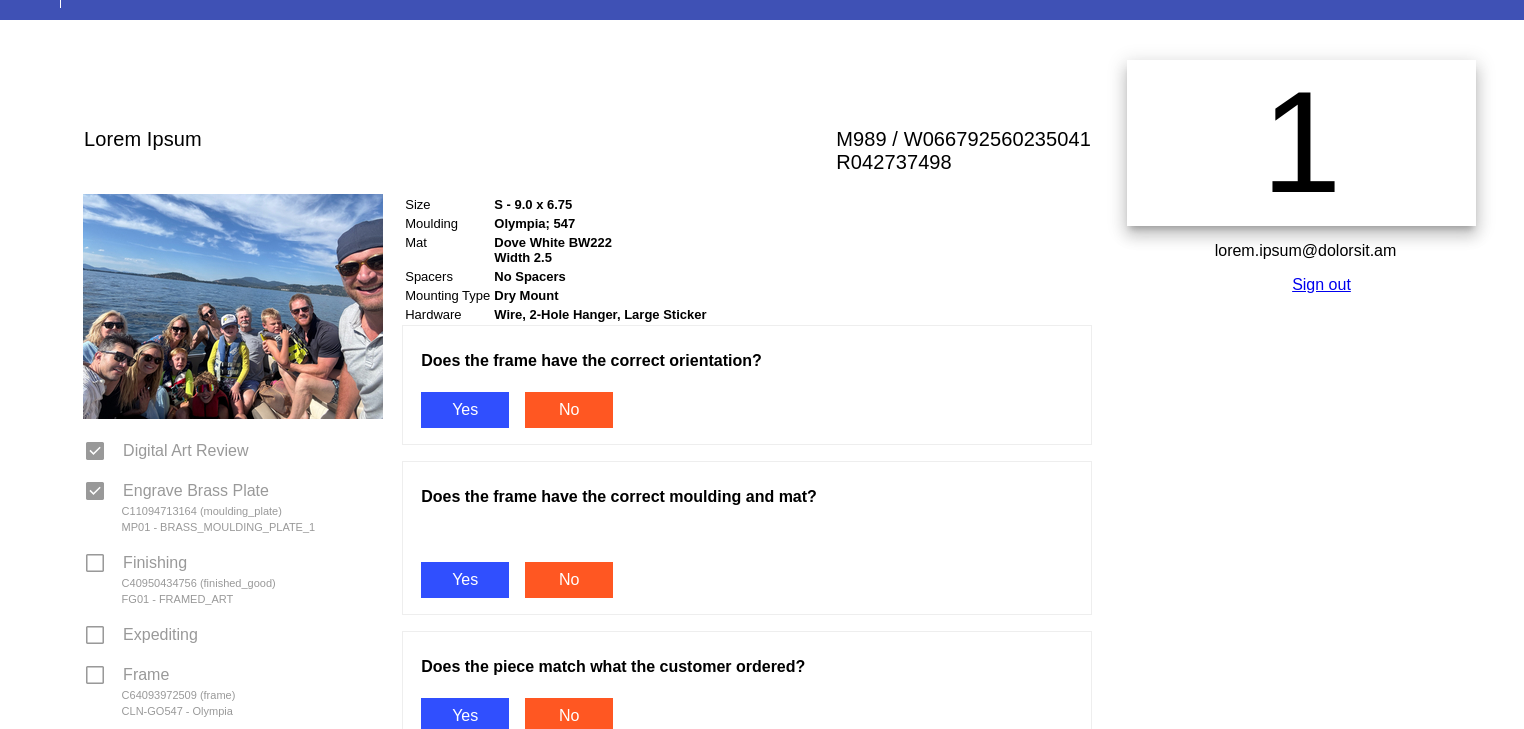 click on "Yes" at bounding box center (465, 410) 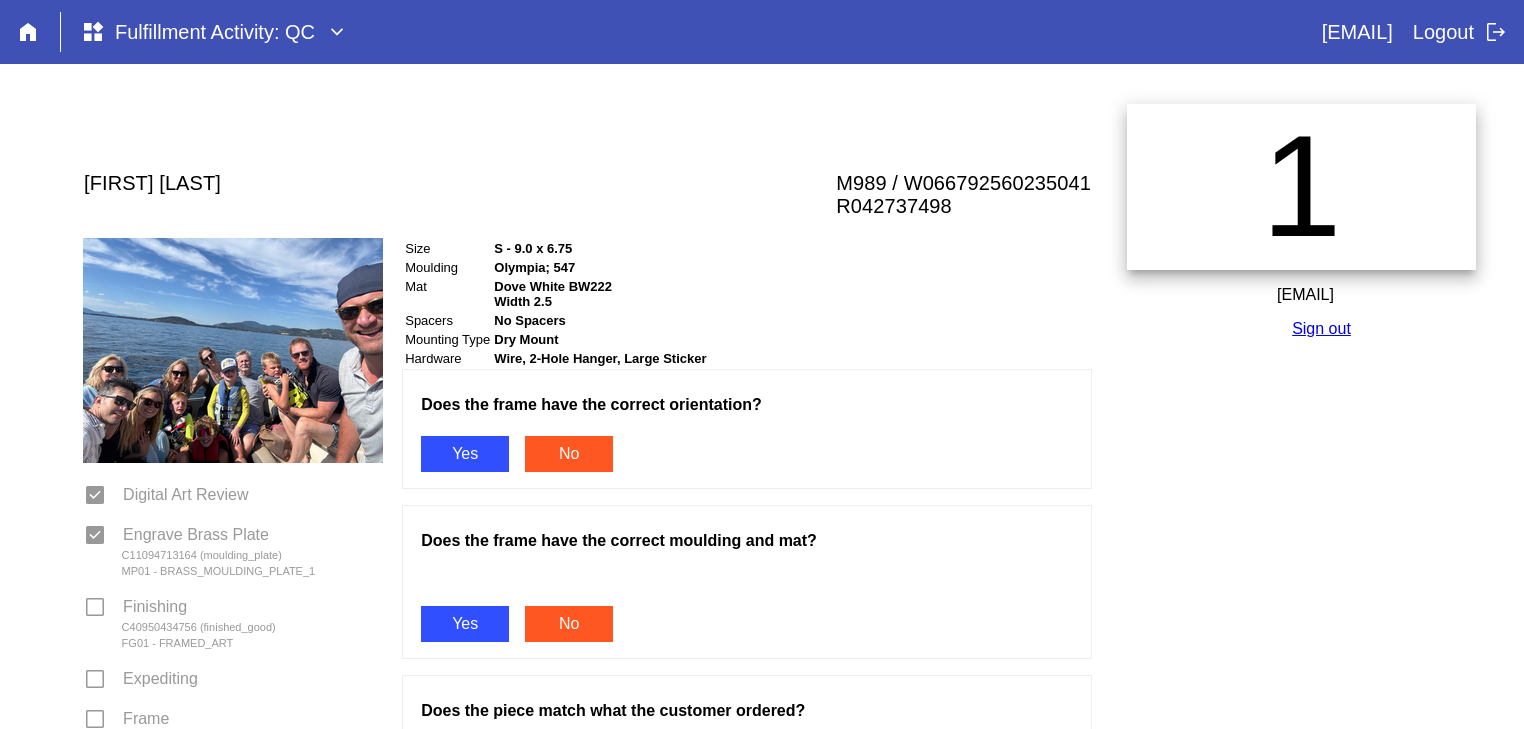 scroll, scrollTop: 44, scrollLeft: 0, axis: vertical 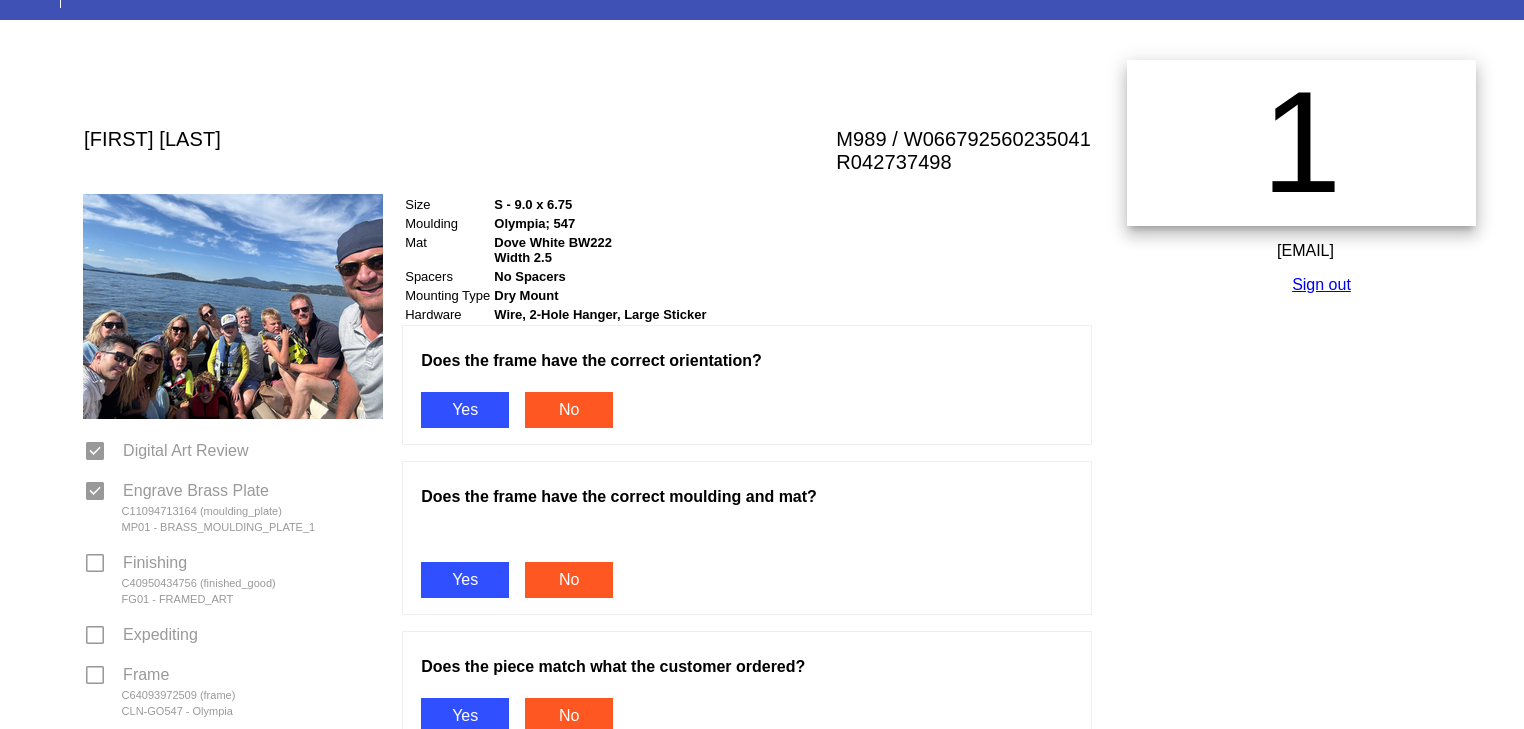 click on "Yes" at bounding box center (465, 410) 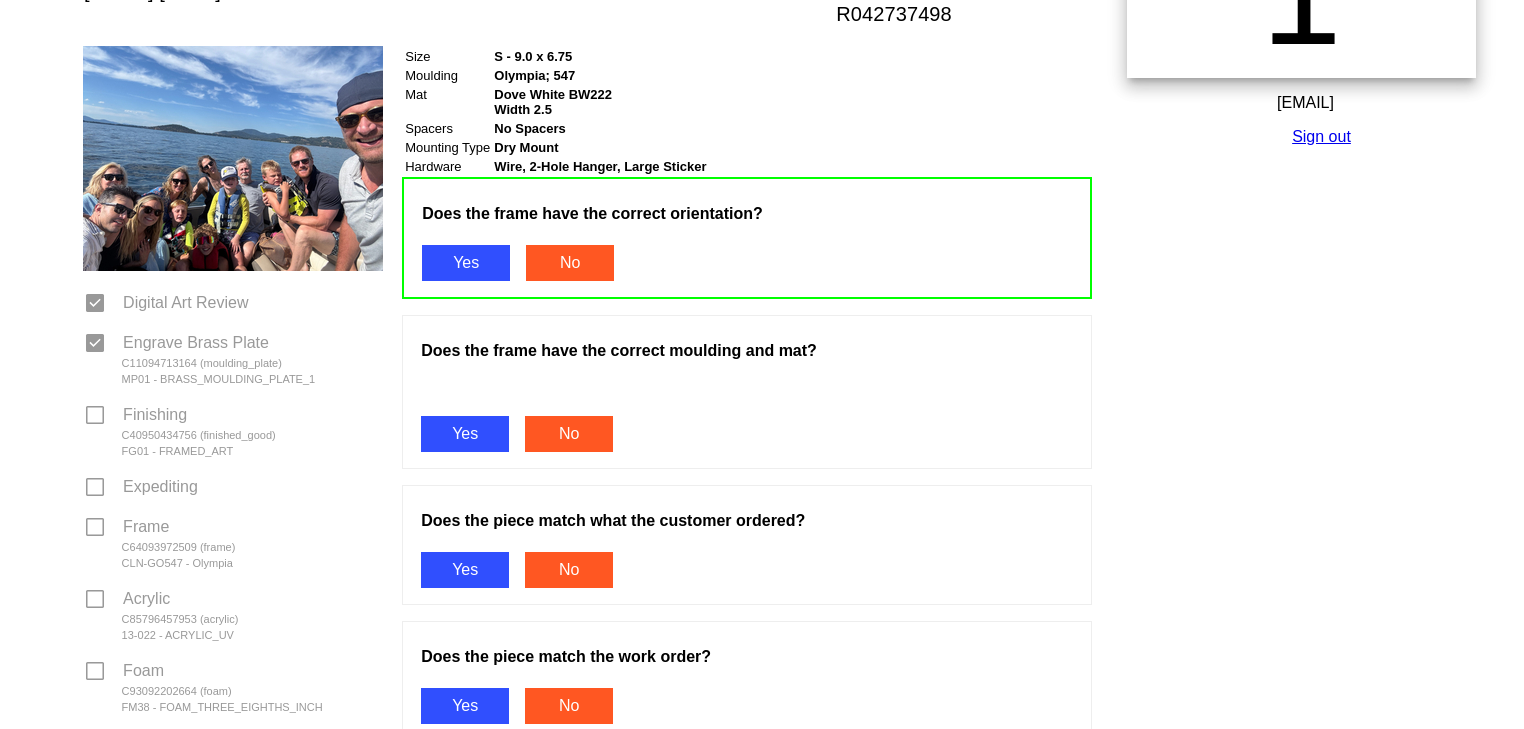 scroll, scrollTop: 204, scrollLeft: 0, axis: vertical 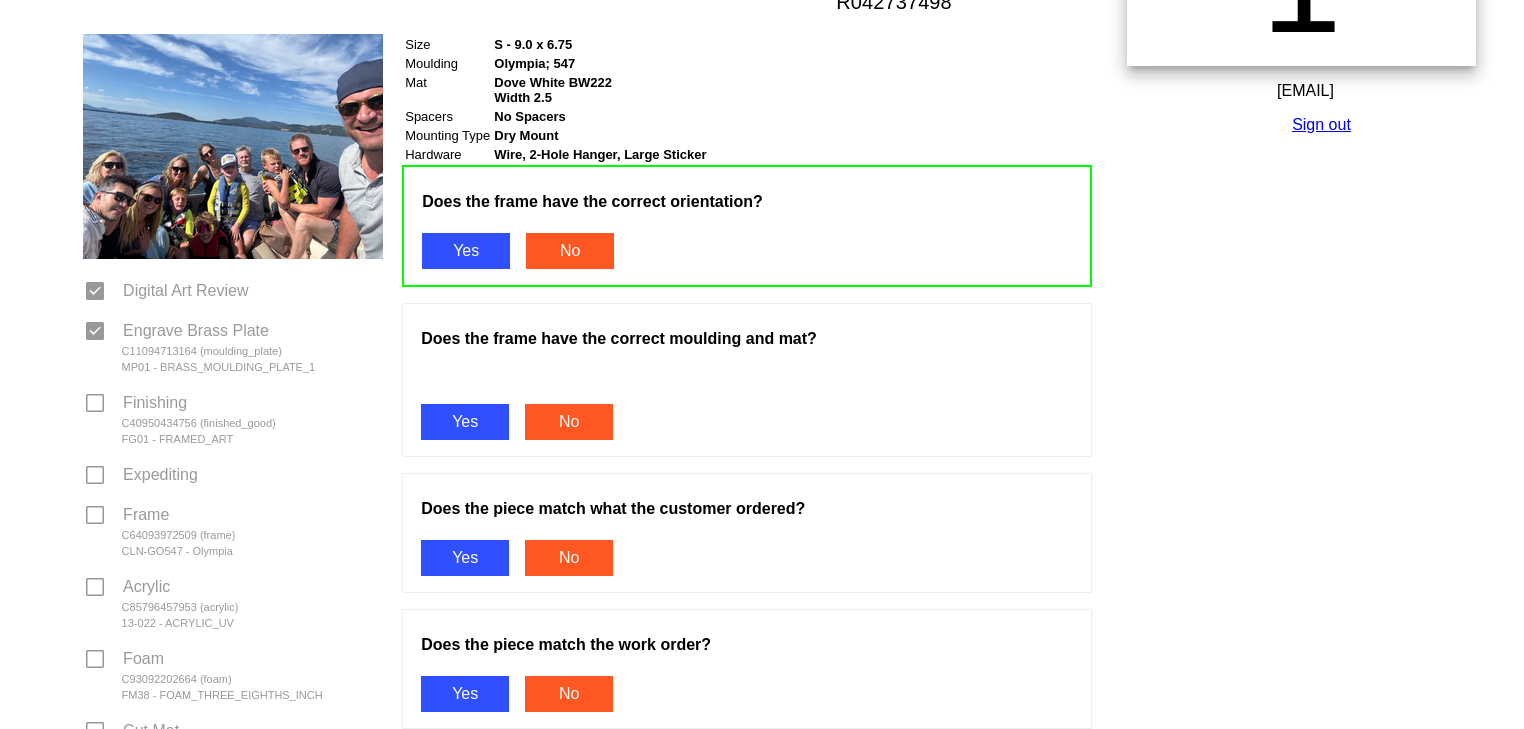 click on "Yes" at bounding box center (465, 422) 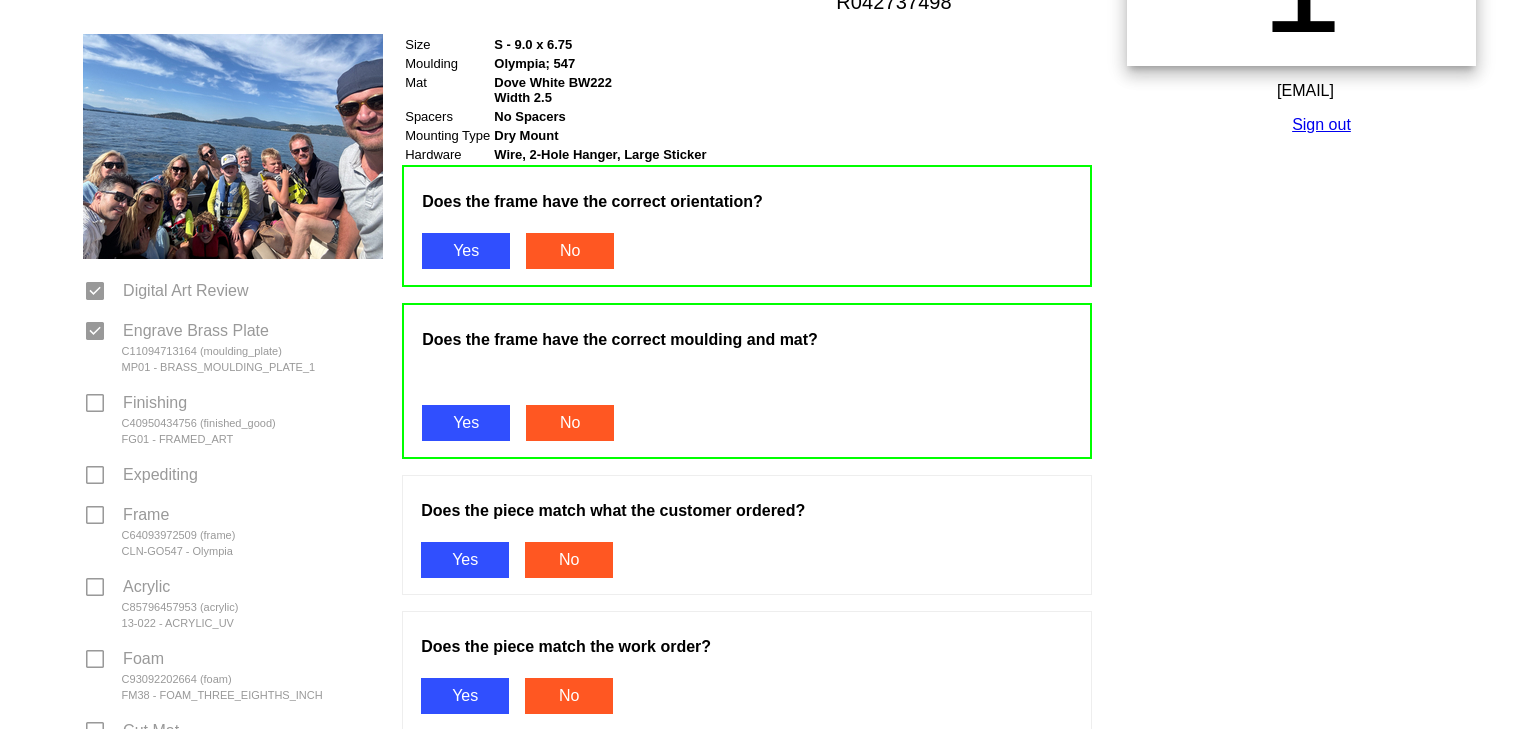 click on "Does the piece match what the customer ordered? Yes No" at bounding box center (747, 535) 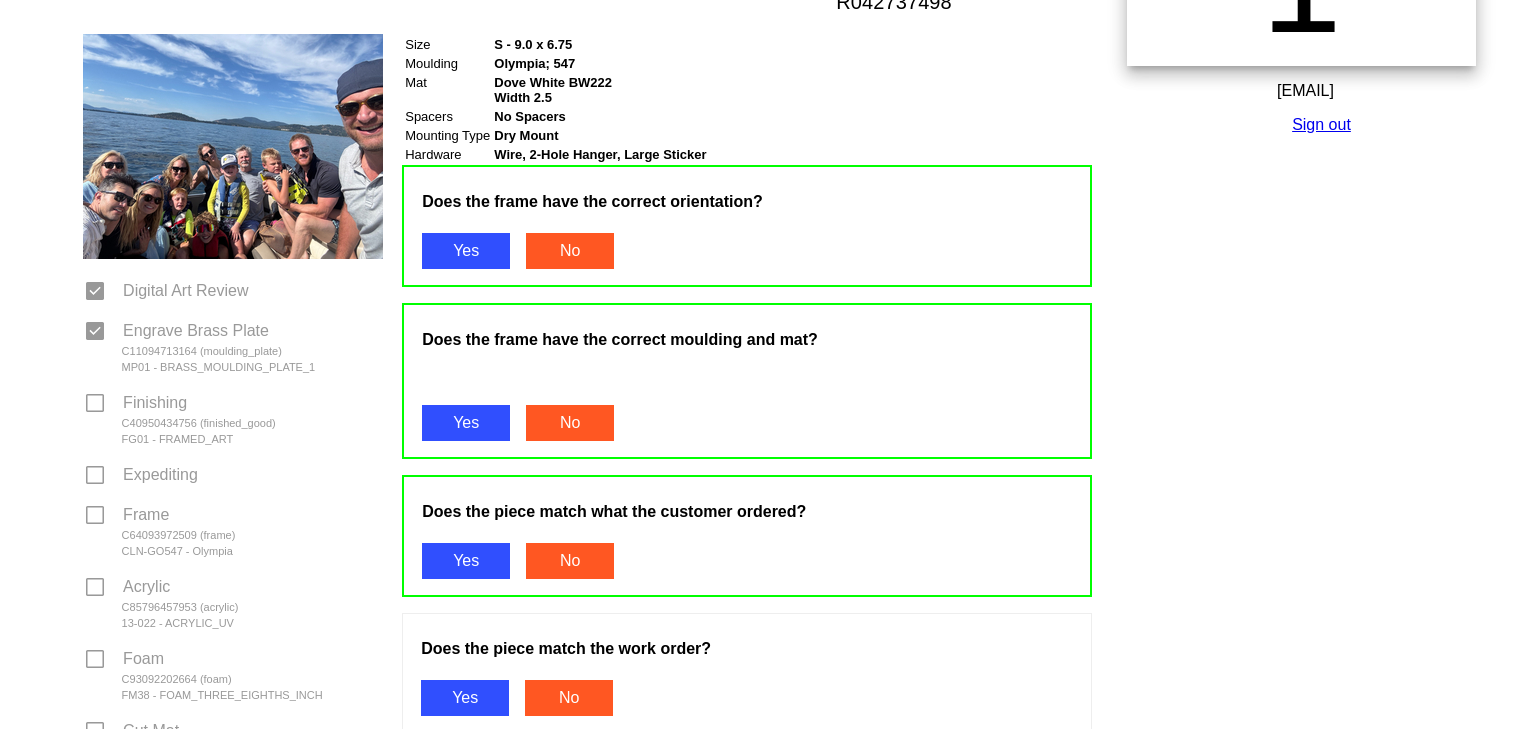 scroll, scrollTop: 444, scrollLeft: 0, axis: vertical 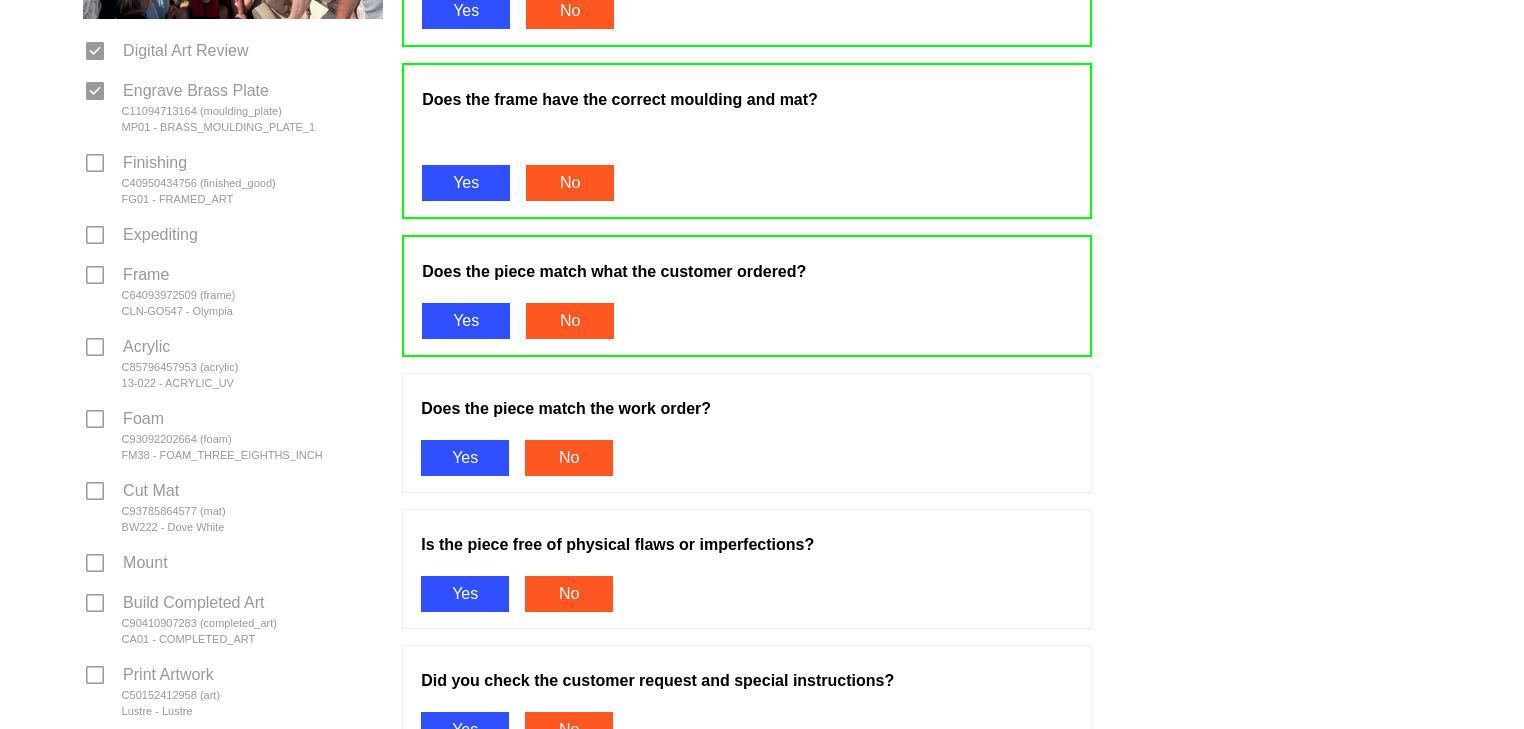click on "Yes" at bounding box center (465, 458) 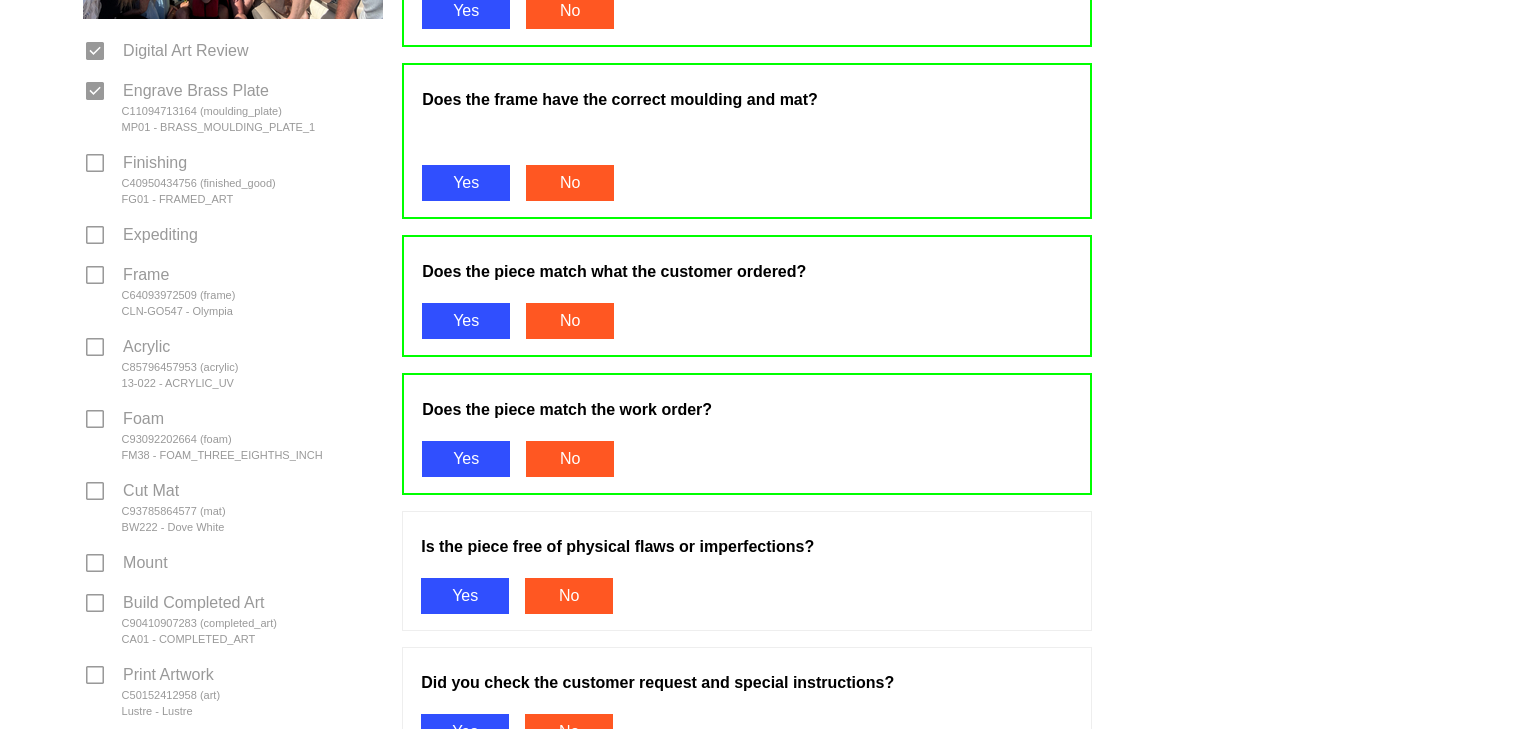 click on "Yes" at bounding box center [465, 596] 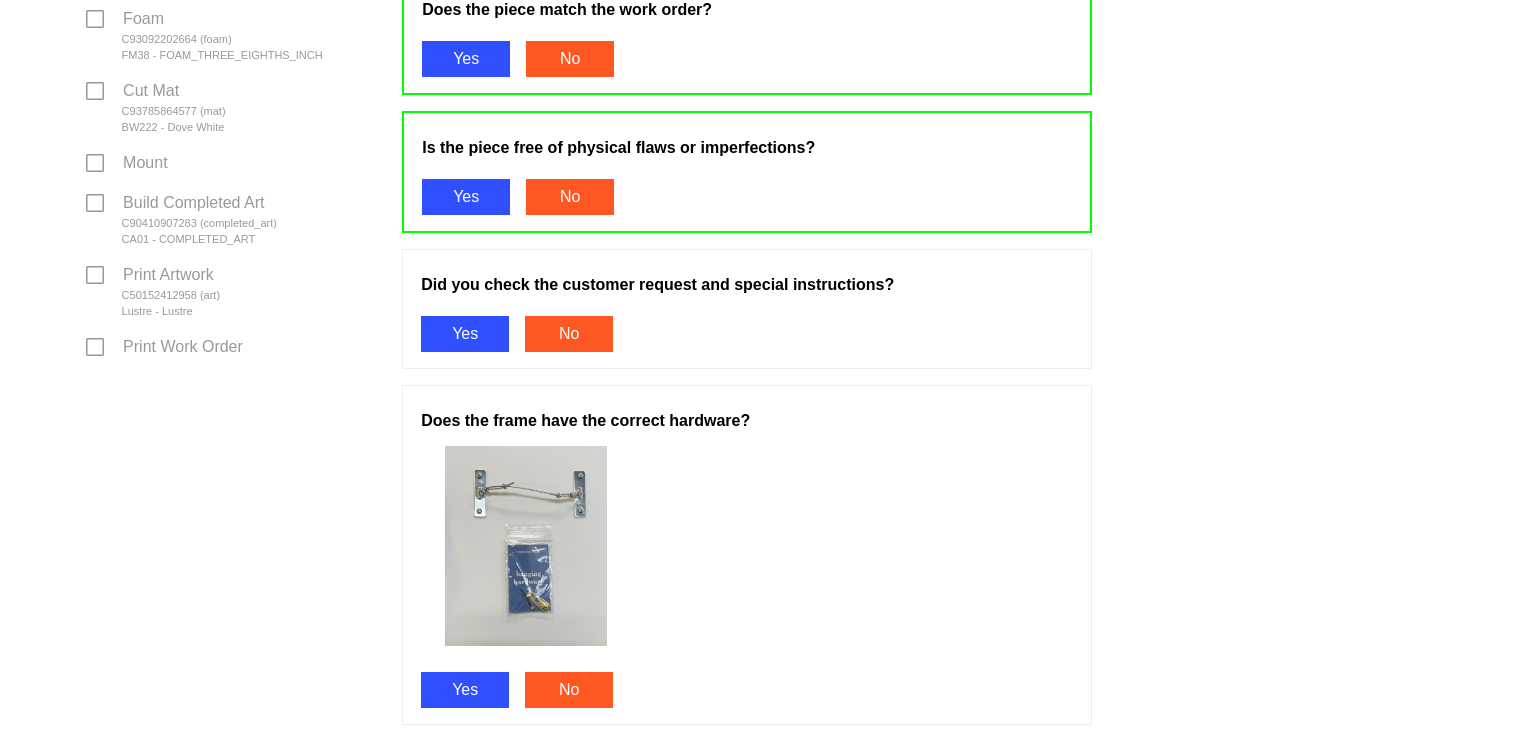 click on "Yes" at bounding box center (465, 334) 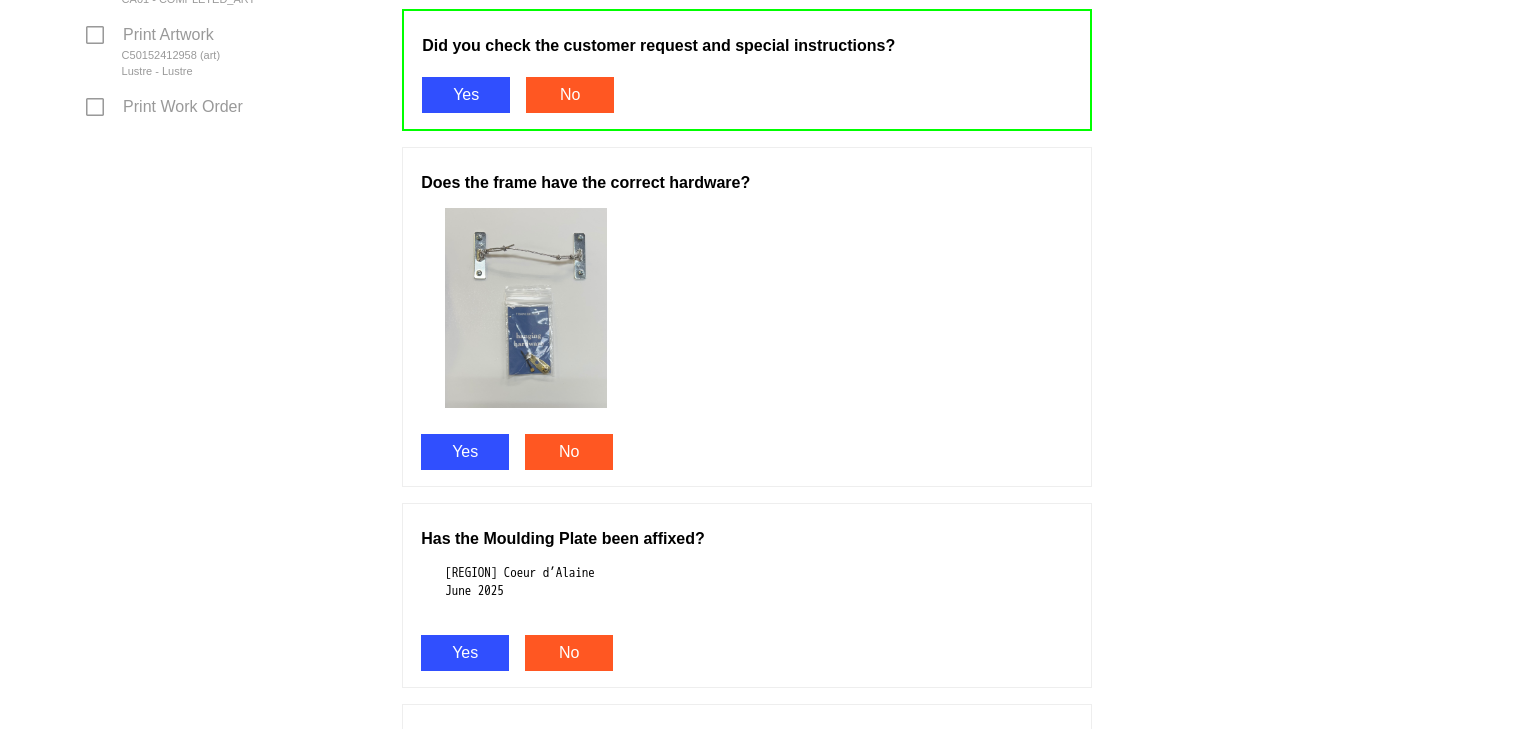 scroll, scrollTop: 1164, scrollLeft: 0, axis: vertical 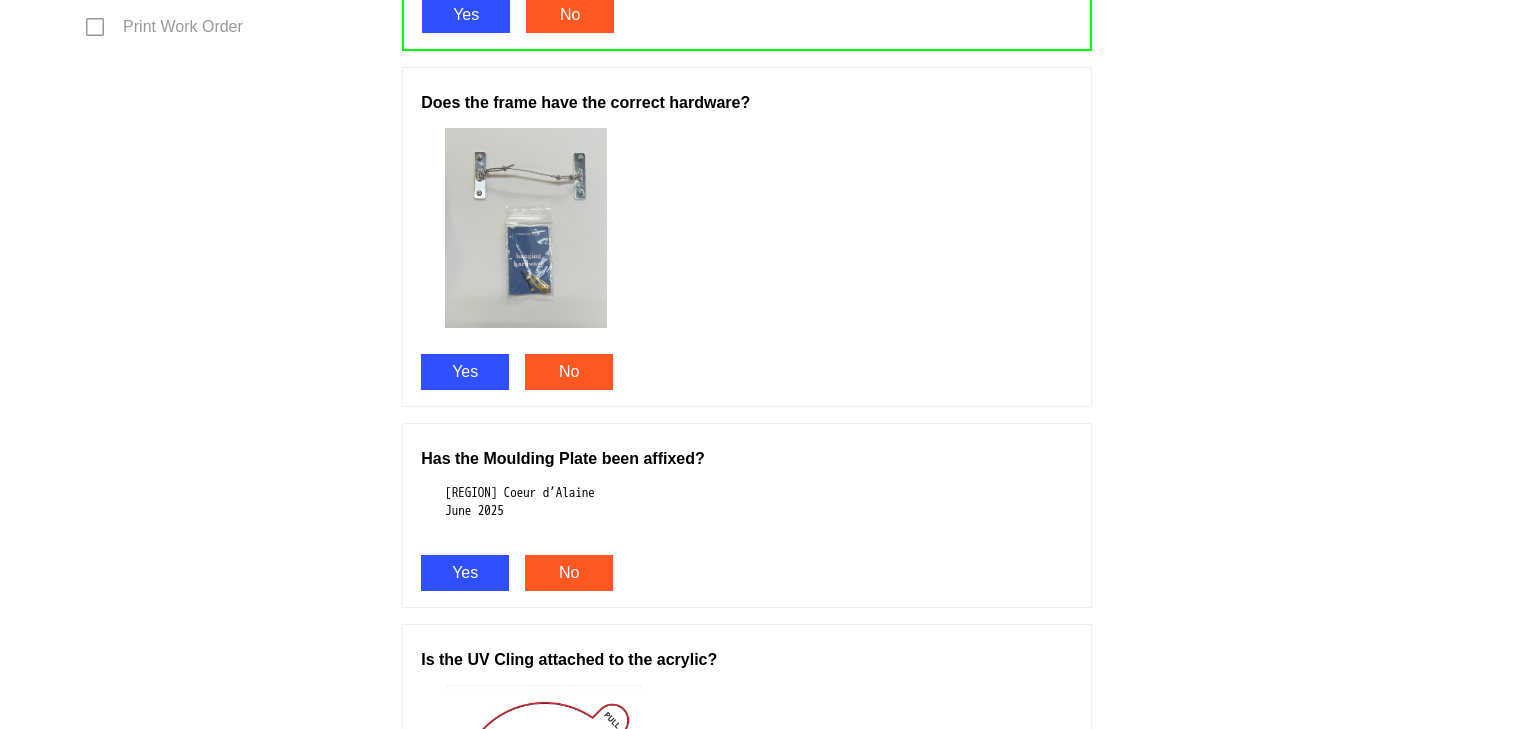 click on "Yes" at bounding box center [465, 372] 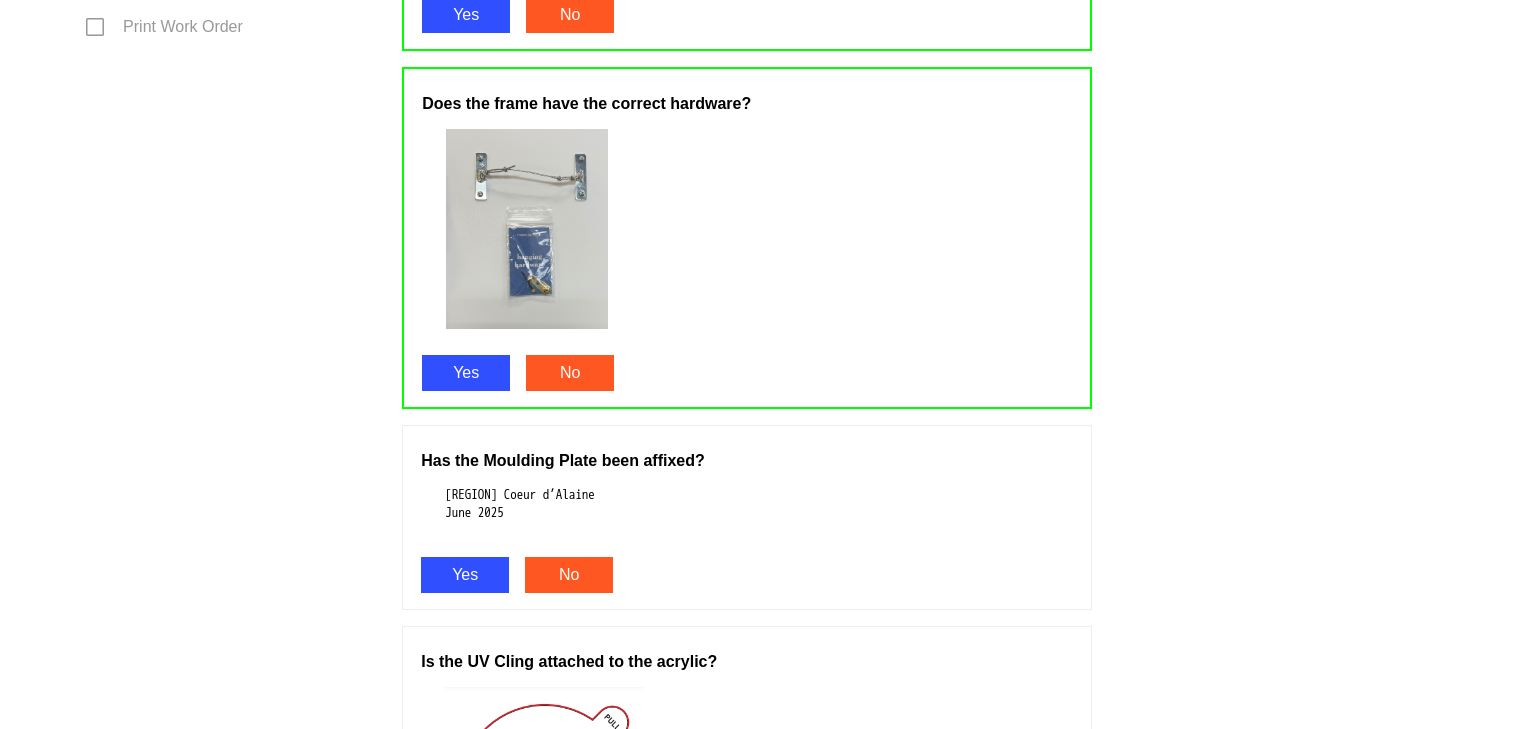click on "Yes" at bounding box center (465, 575) 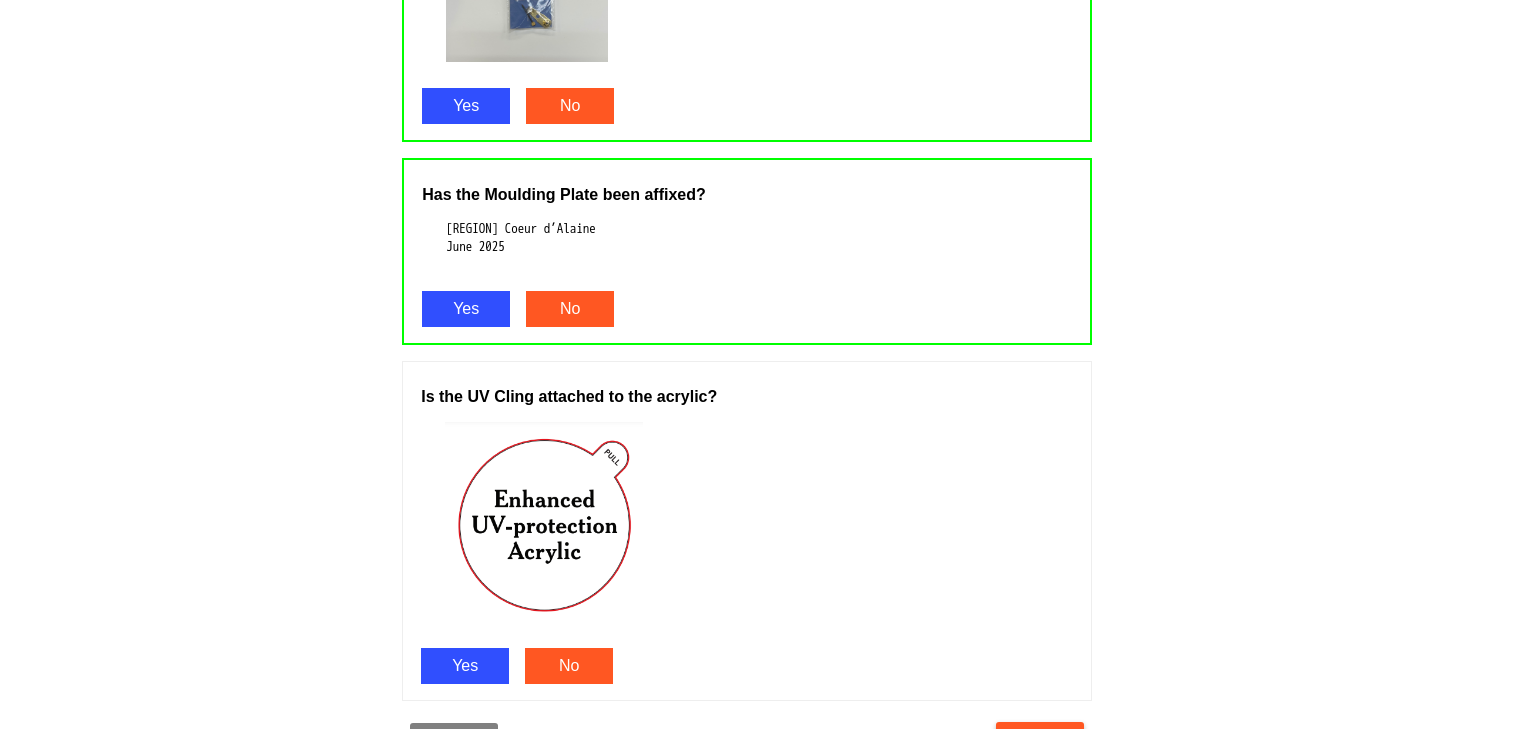 scroll, scrollTop: 1484, scrollLeft: 0, axis: vertical 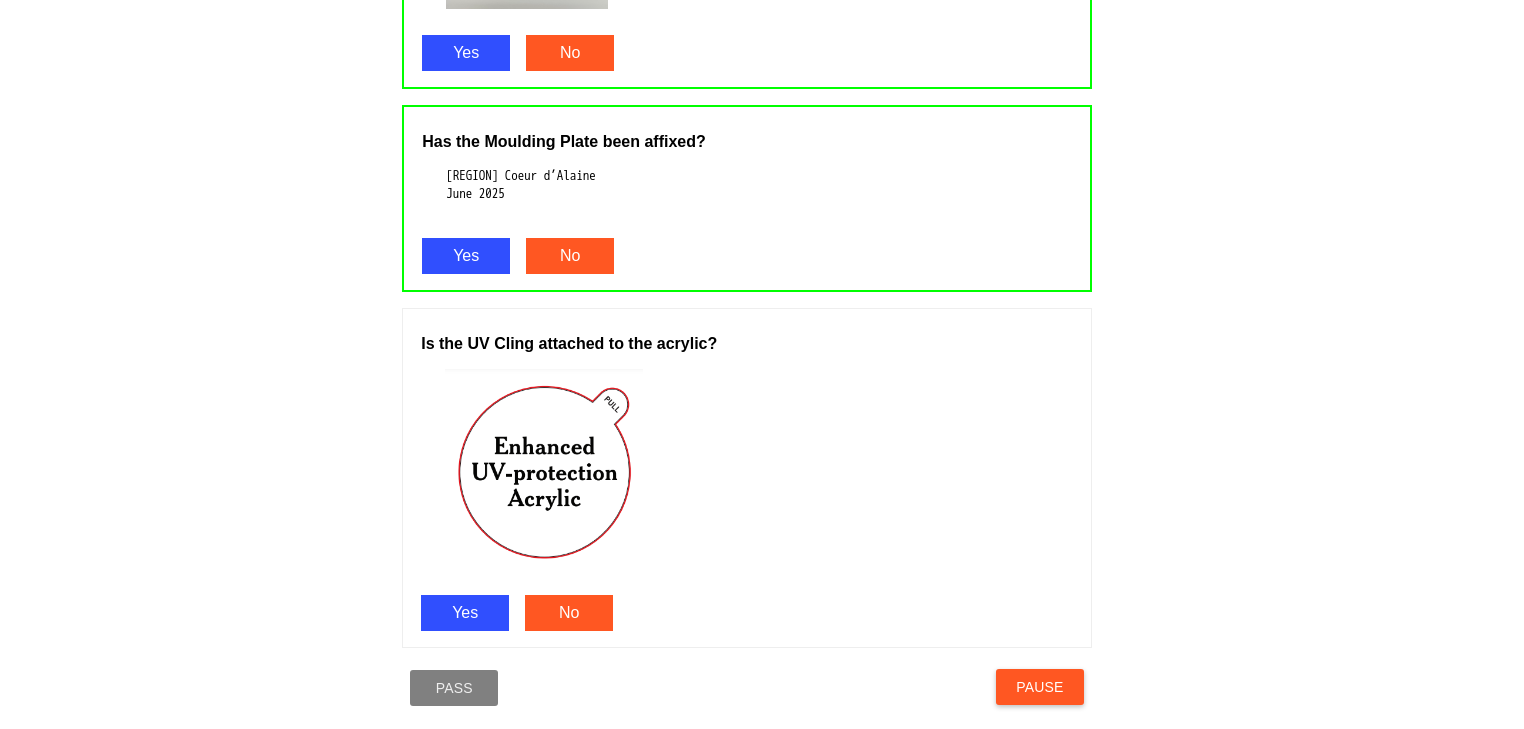 click on "Yes" at bounding box center (465, 613) 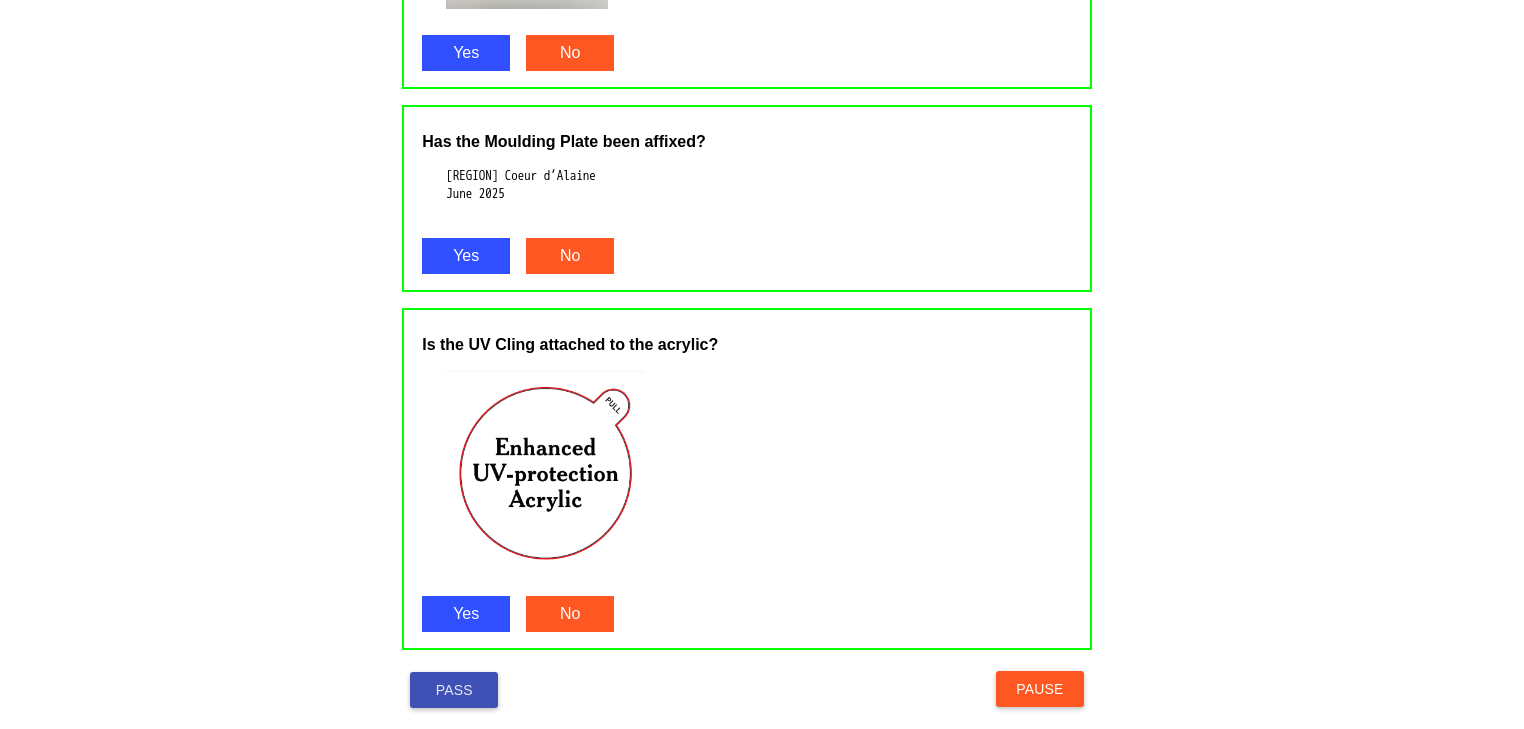 click on "check_box Digital Art Review check_box Engrave Brass Plate C11094713164 (moulding_plate) MP01 - BRASS_MOULDING_PLATE_1 check_box_outline_blank Finishing C40950434756 (finished_good) FG01 - FRAMED_ART check_box_outline_blank Expediting check_box_outline_blank Frame C64093972509 (frame) CLN-GO547 - Olympia check_box_outline_blank Acrylic C85796457953 (acrylic) 13-022 - ACRYLIC_UV check_box_outline_blank Foam C93092202664 (foam) FM38 - FOAM_THREE_EIGHTHS_INCH check_box_outline_blank Cut Mat C93785864577 (mat) BW222 - Dove White check_box_outline_blank Mount check_box_outline_blank Build Completed Art C90410907283 (completed_art) CA01 - COMPLETED_ART check_box_outline_blank Print Artwork C50152412958 (art) Lustre - Lustre check_box_outline_blank Print Work Order" at bounding box center (233, -194) 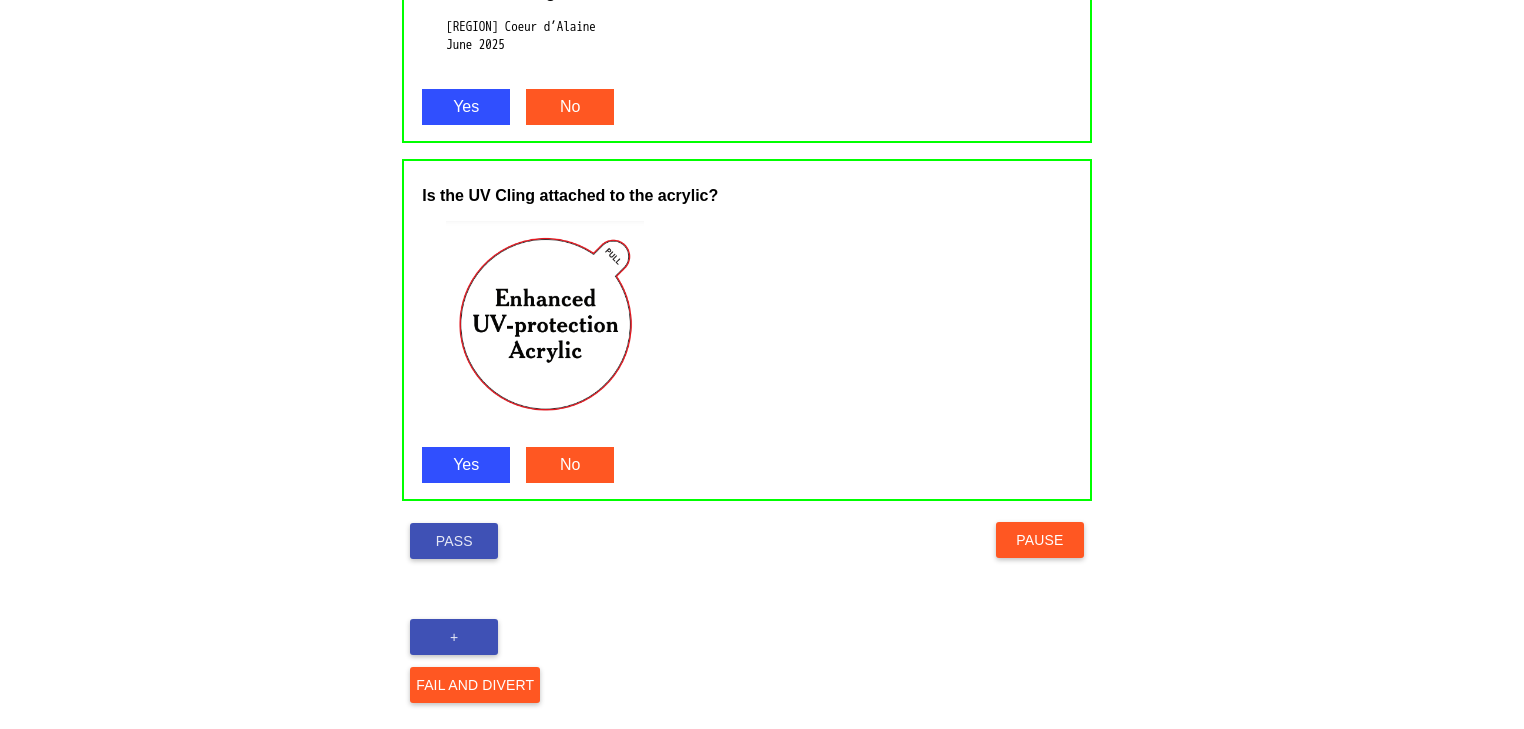 scroll, scrollTop: 1644, scrollLeft: 0, axis: vertical 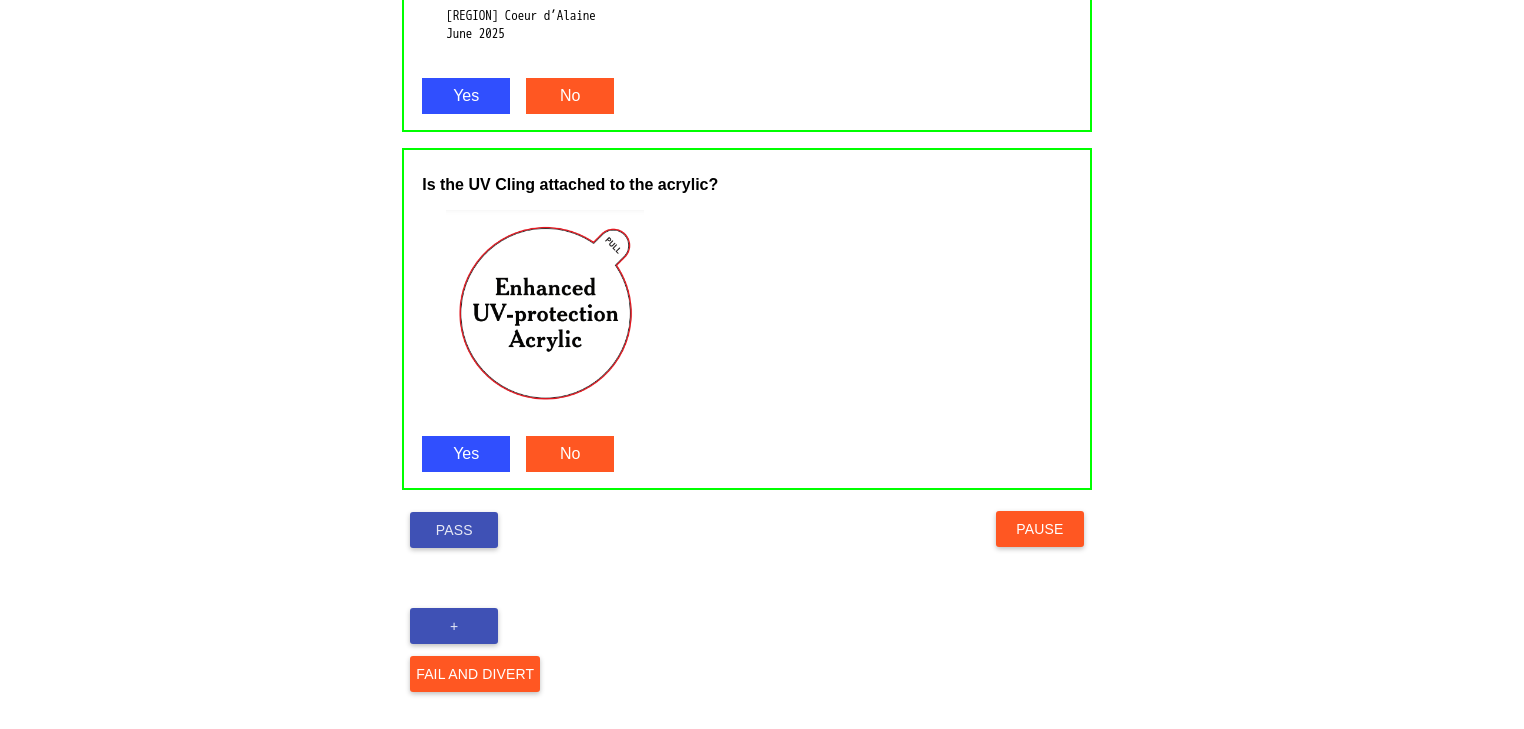 click on "Pass" at bounding box center [454, 530] 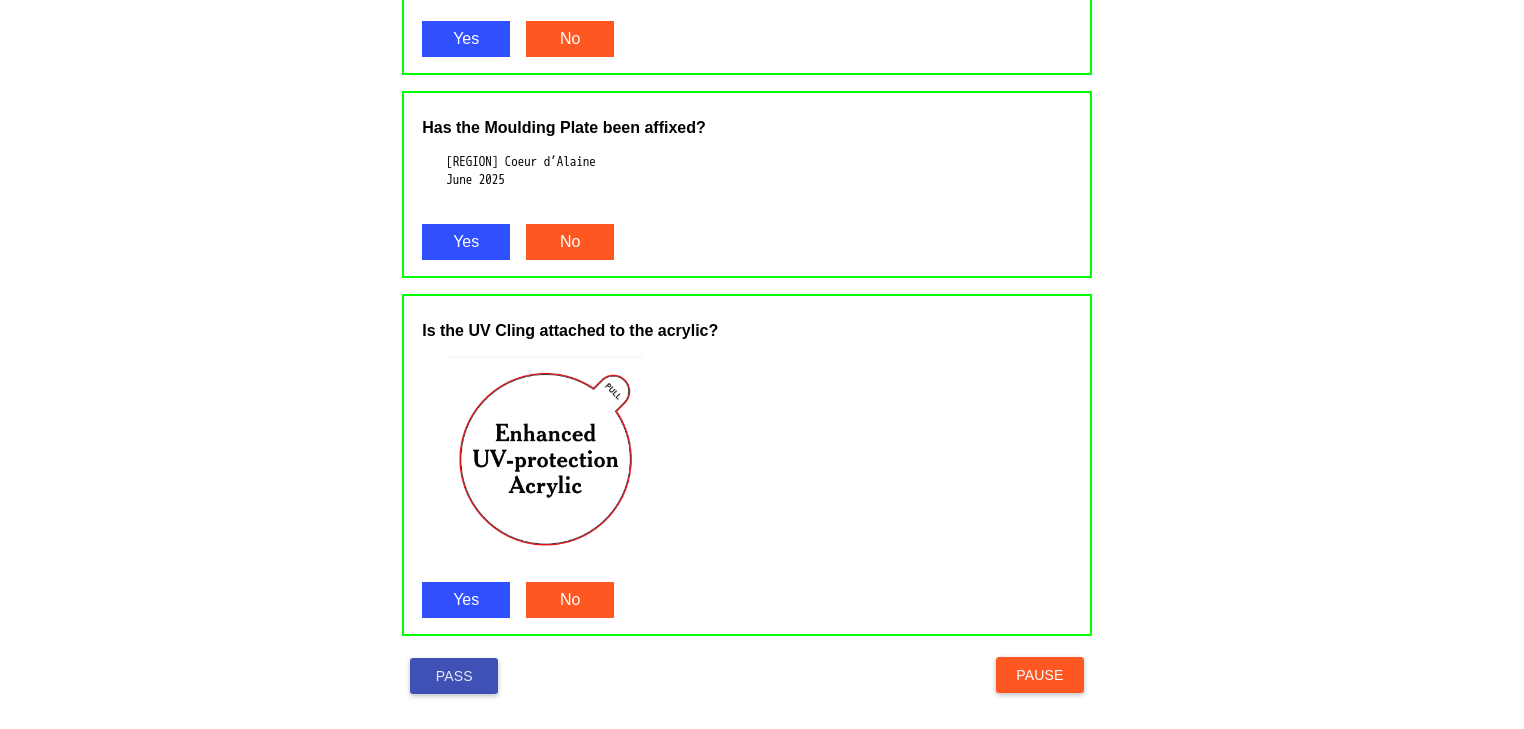 scroll, scrollTop: 1659, scrollLeft: 0, axis: vertical 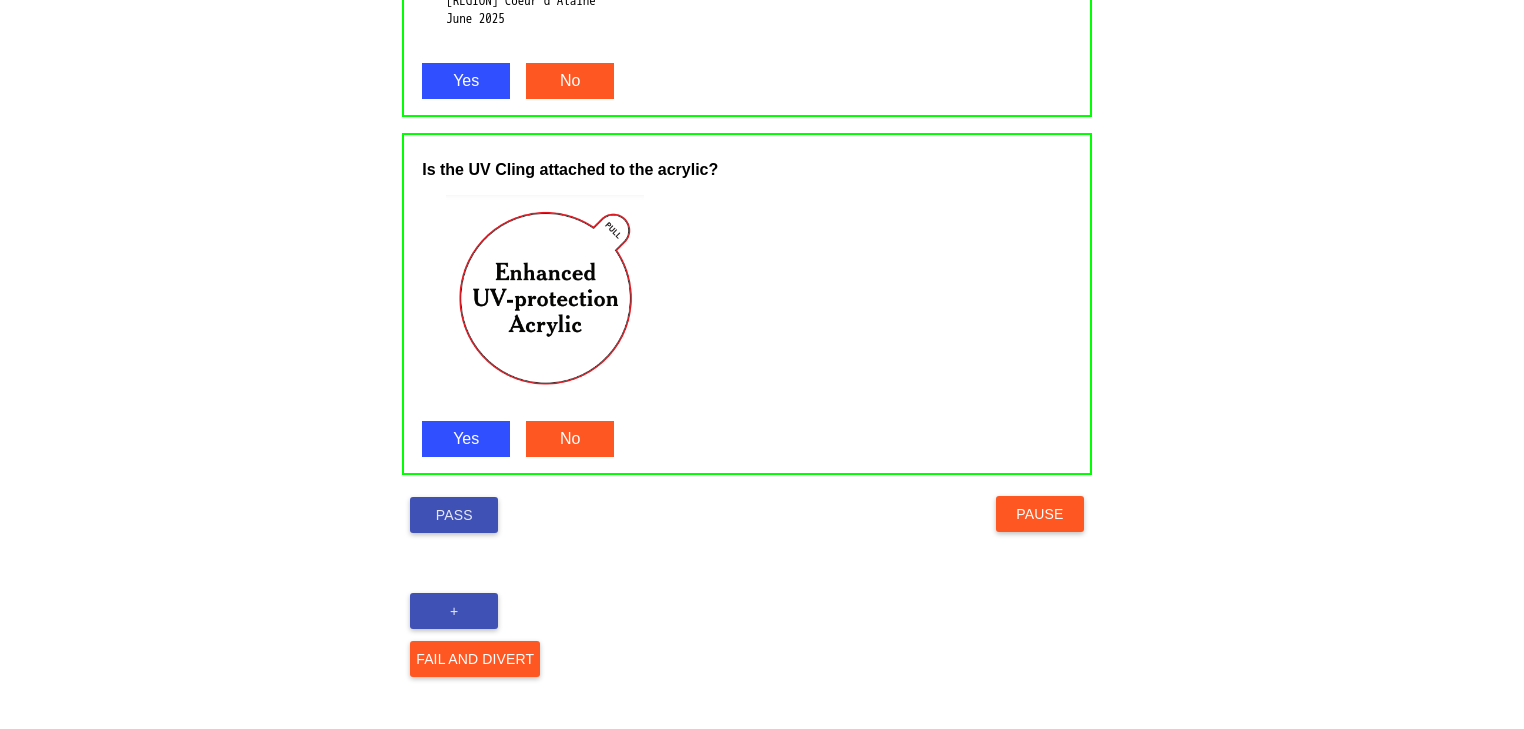 click on "Pass" at bounding box center [454, 515] 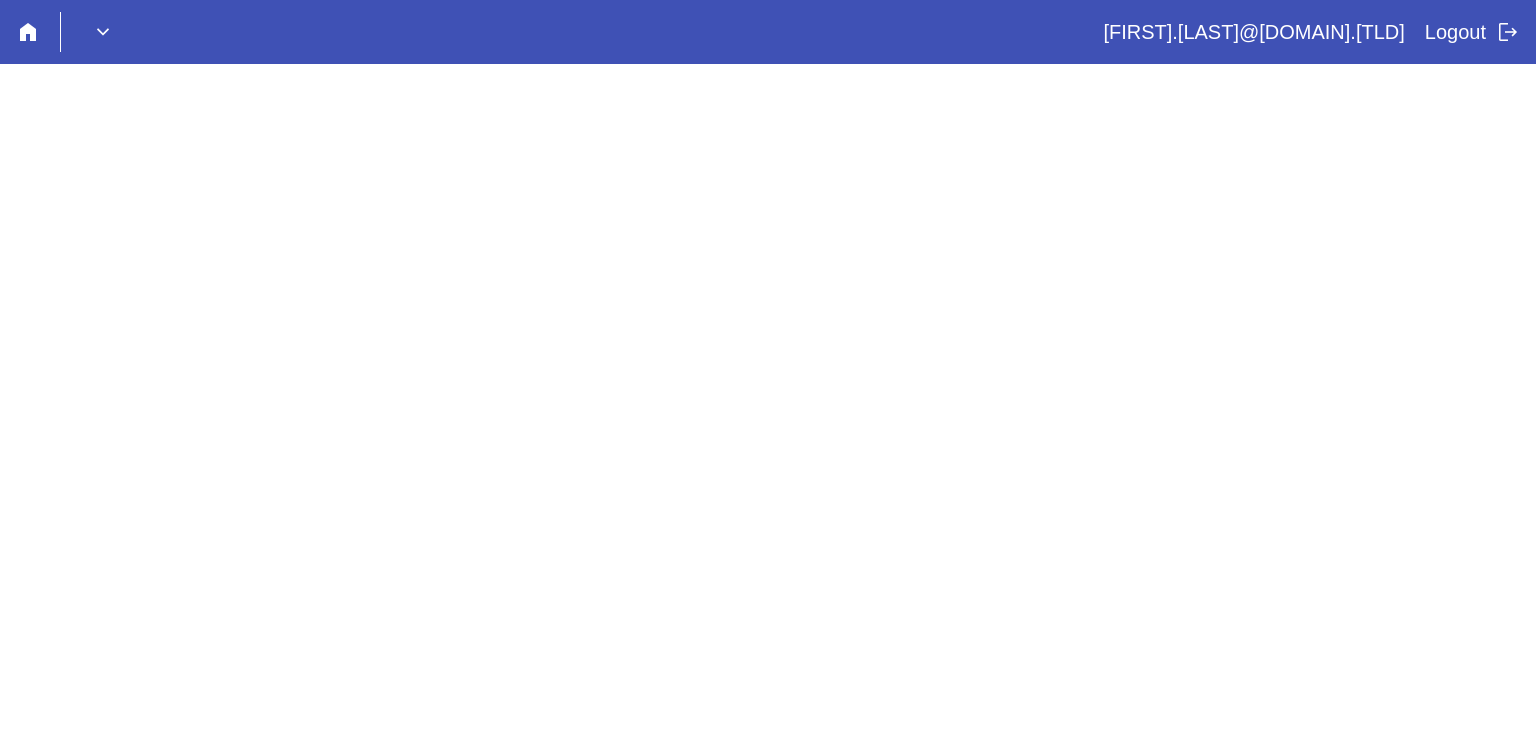 scroll, scrollTop: 0, scrollLeft: 0, axis: both 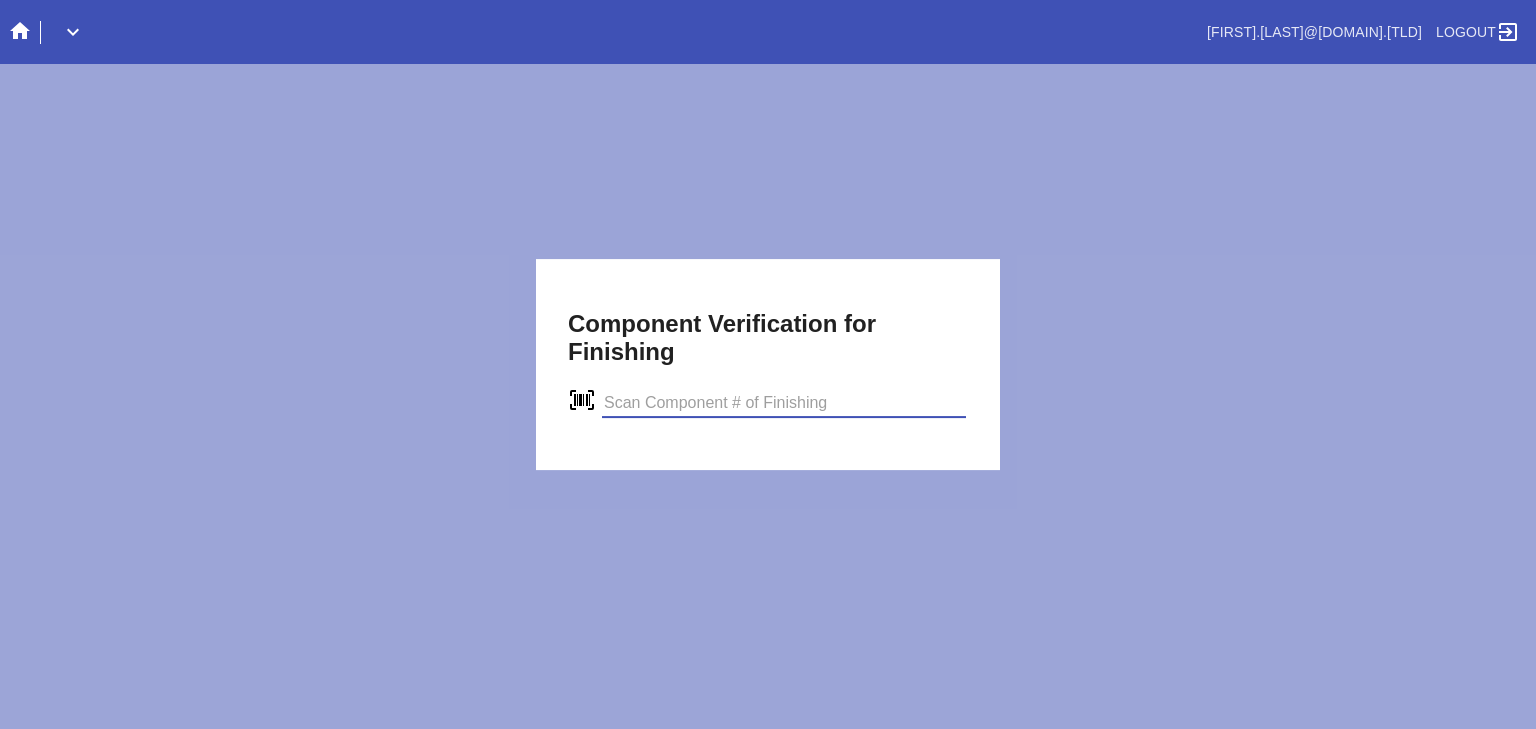 click on "Component Verification for Finishing verify" at bounding box center [768, 364] 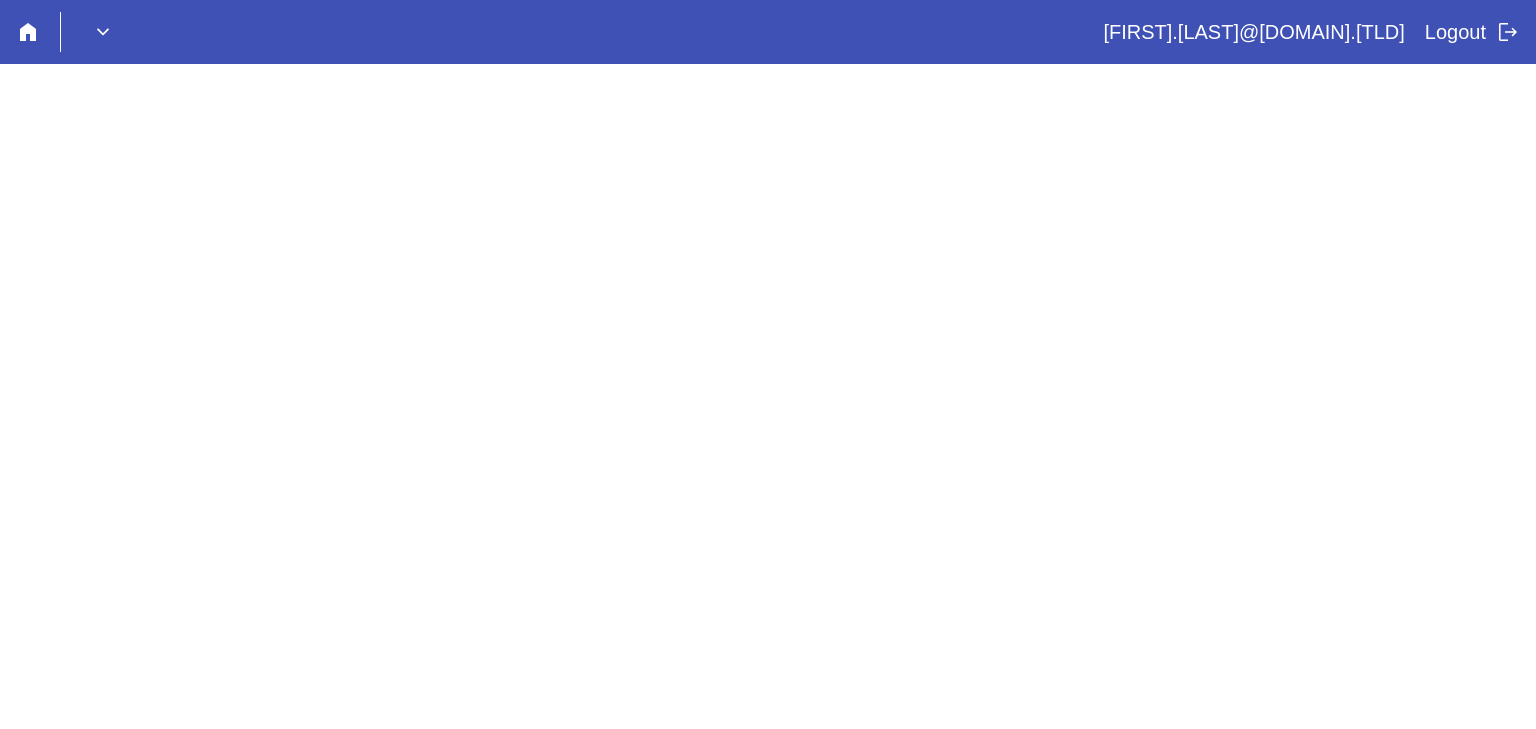 scroll, scrollTop: 0, scrollLeft: 0, axis: both 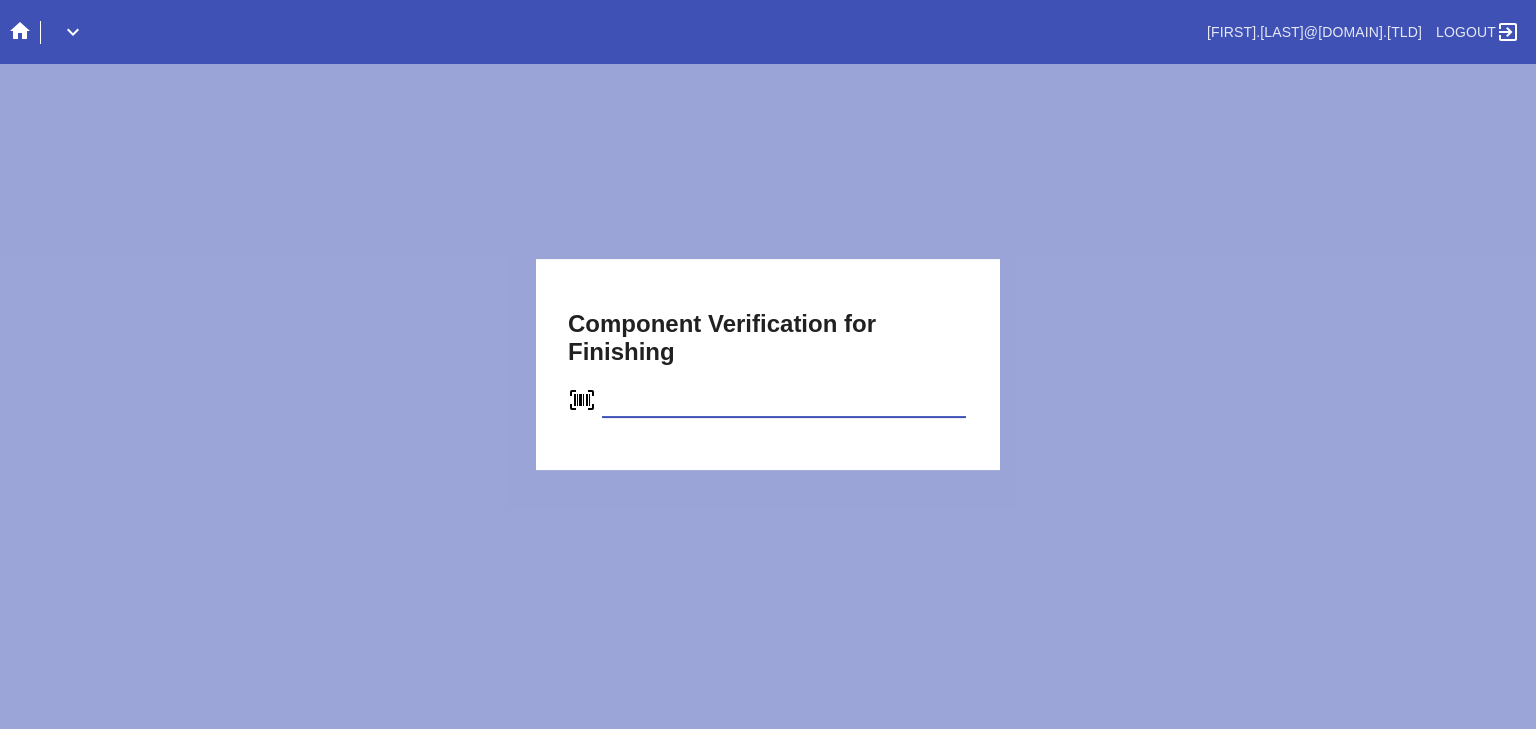 type on "c40950434756" 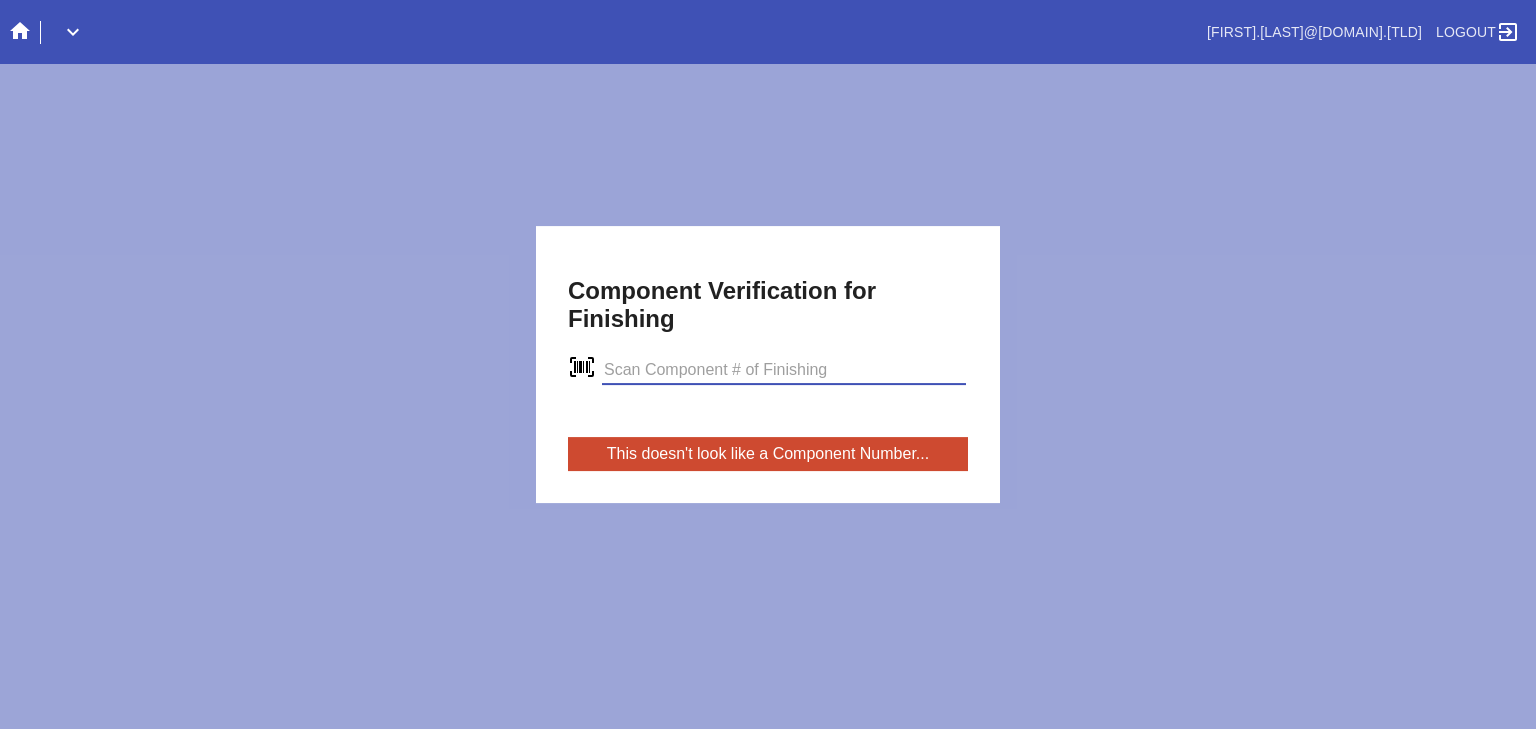 scroll, scrollTop: 0, scrollLeft: 0, axis: both 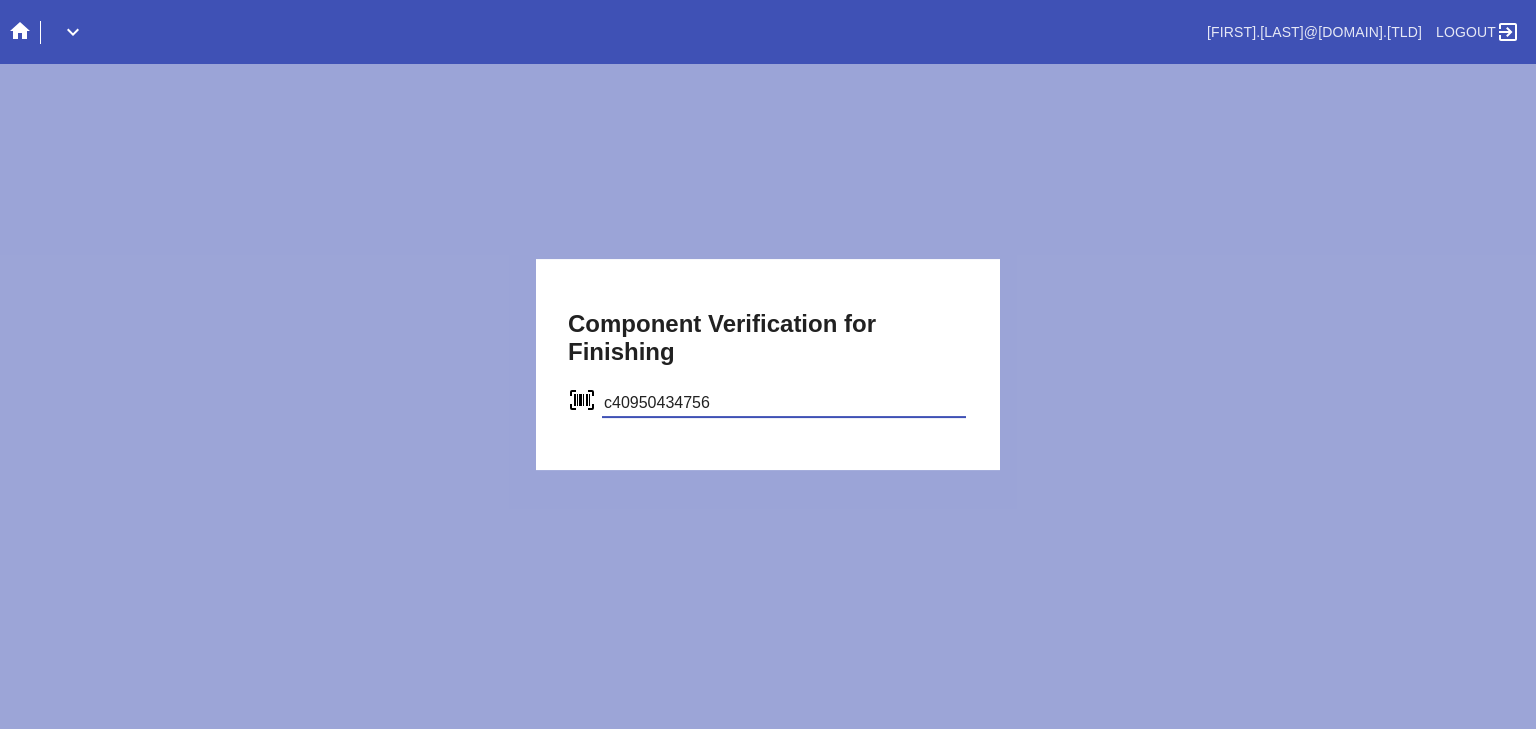 type on "c40950434756" 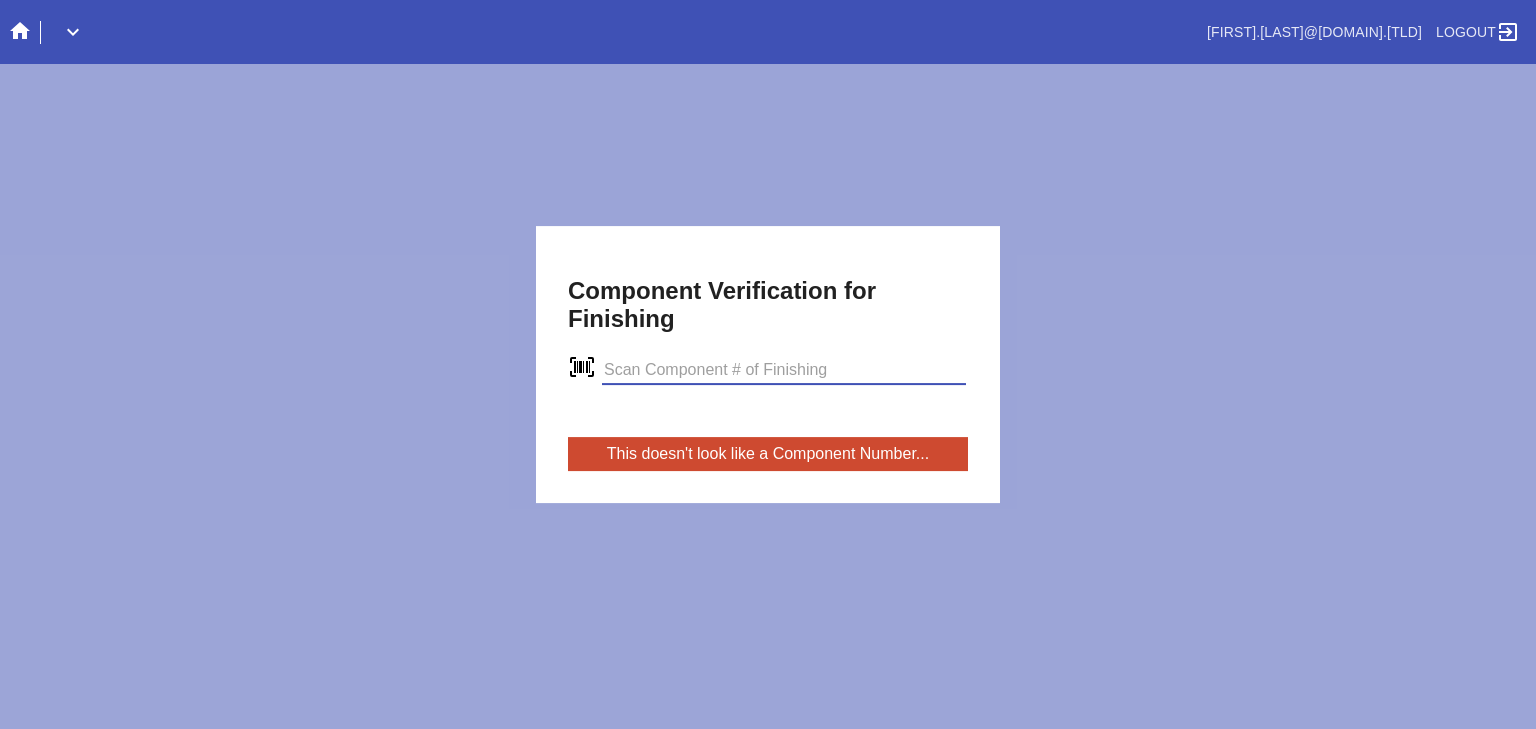 scroll, scrollTop: 0, scrollLeft: 0, axis: both 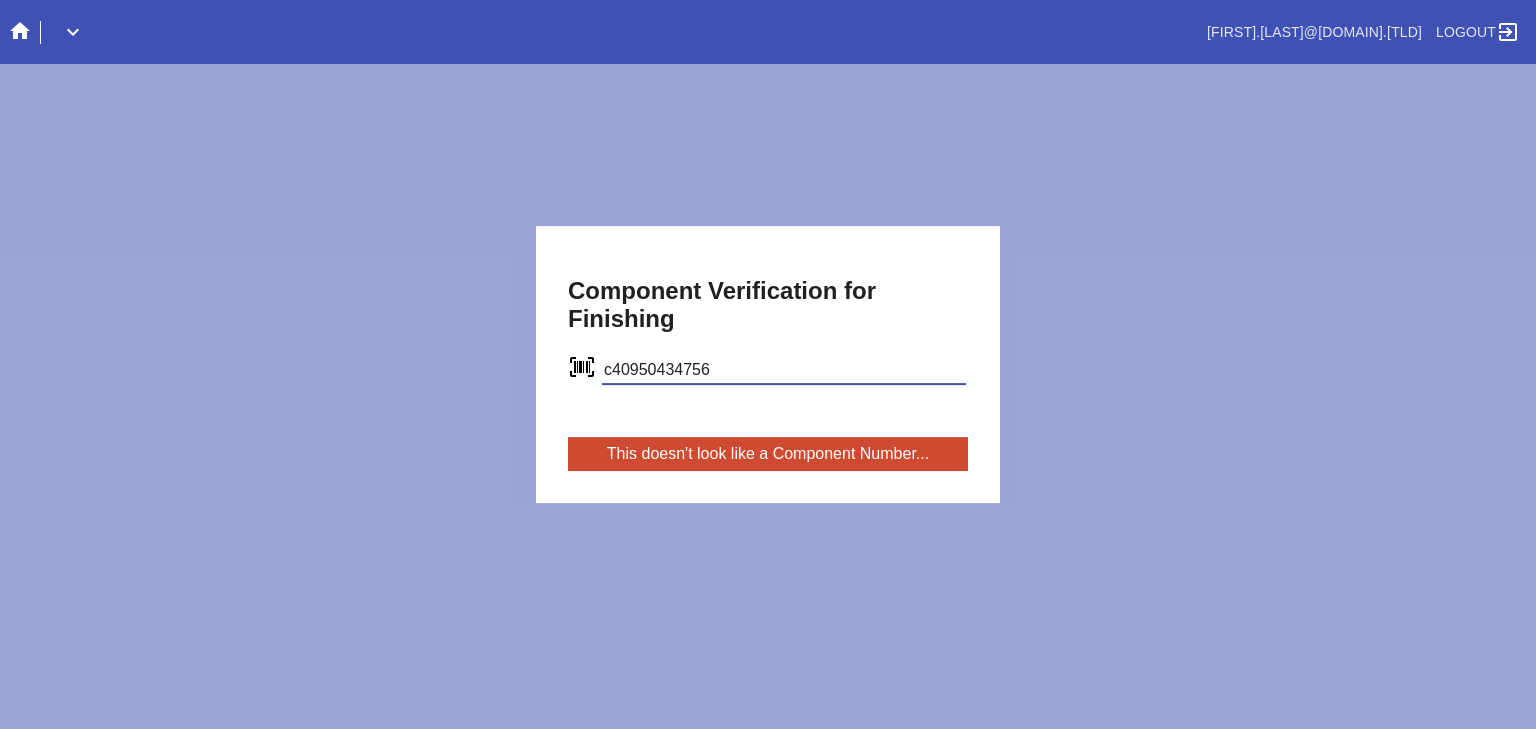 type on "c40950434756" 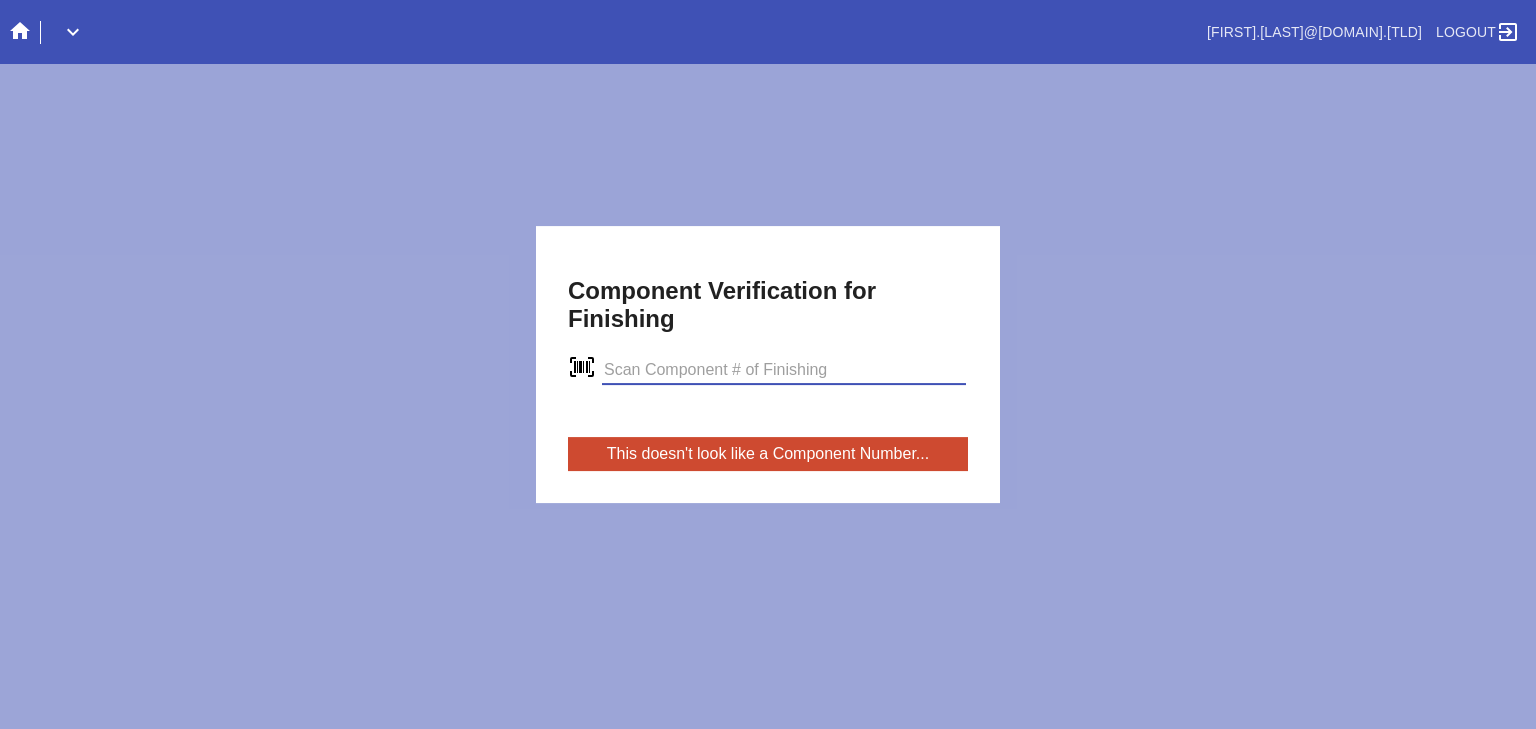 scroll, scrollTop: 0, scrollLeft: 0, axis: both 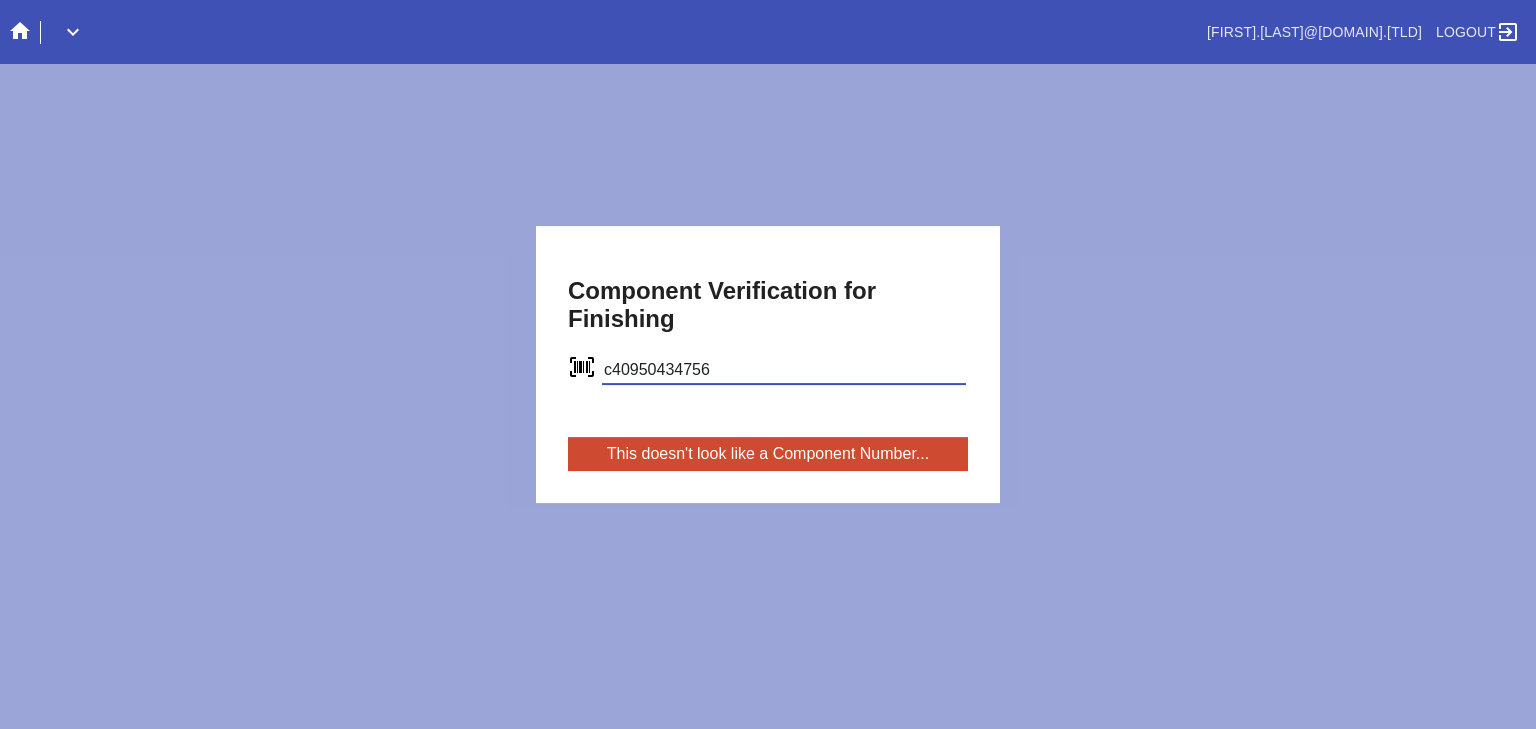 type on "c40950434756" 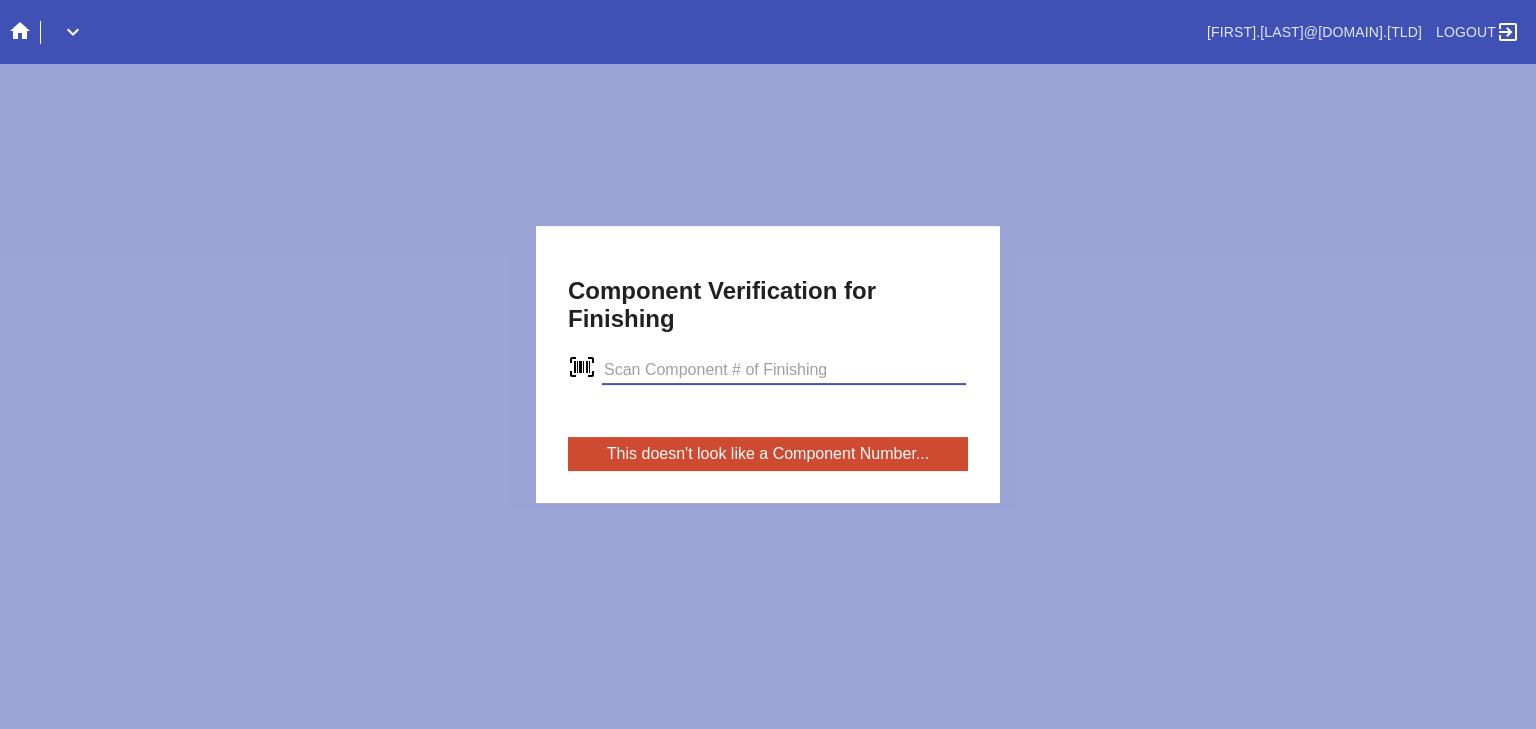 scroll, scrollTop: 0, scrollLeft: 0, axis: both 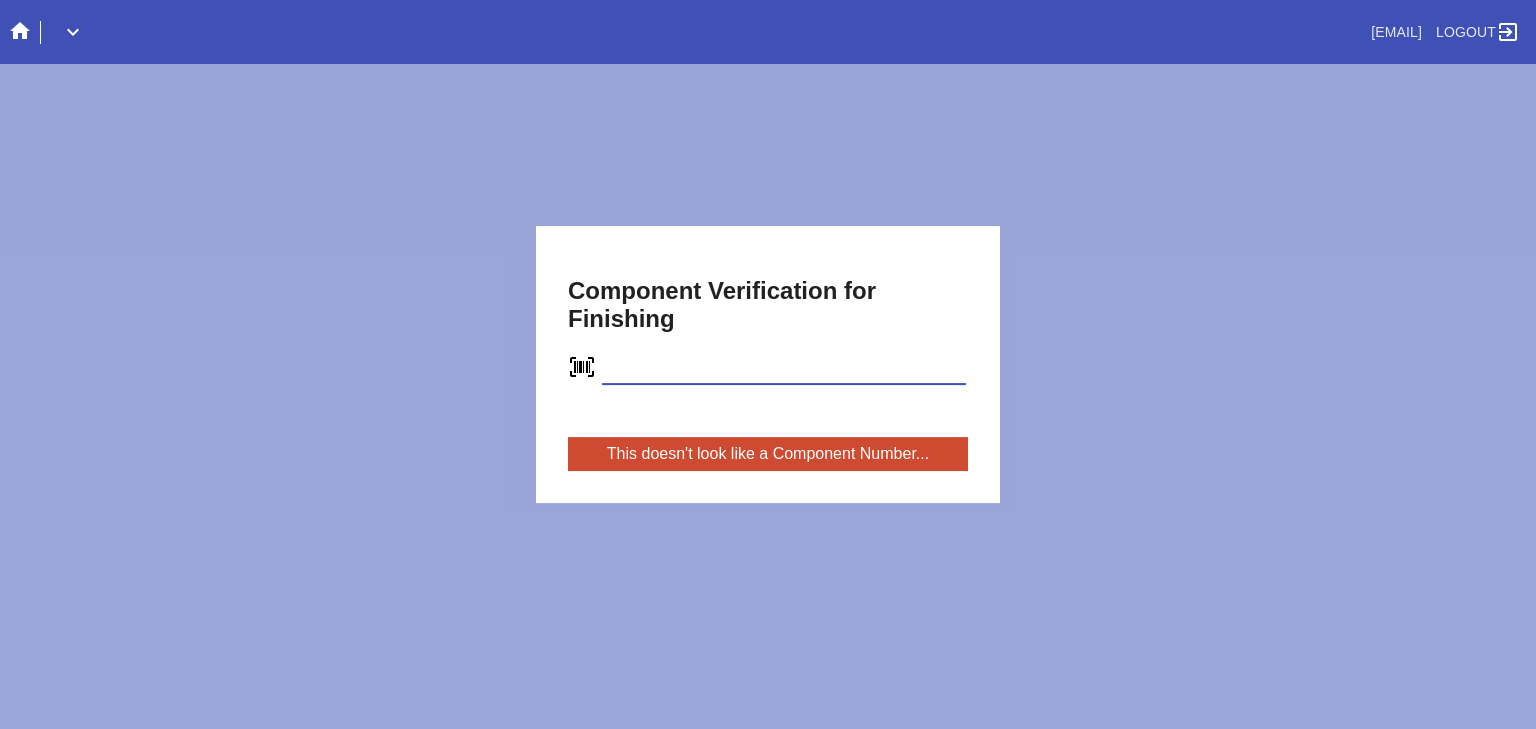 click on "c40950434756" at bounding box center (784, 370) 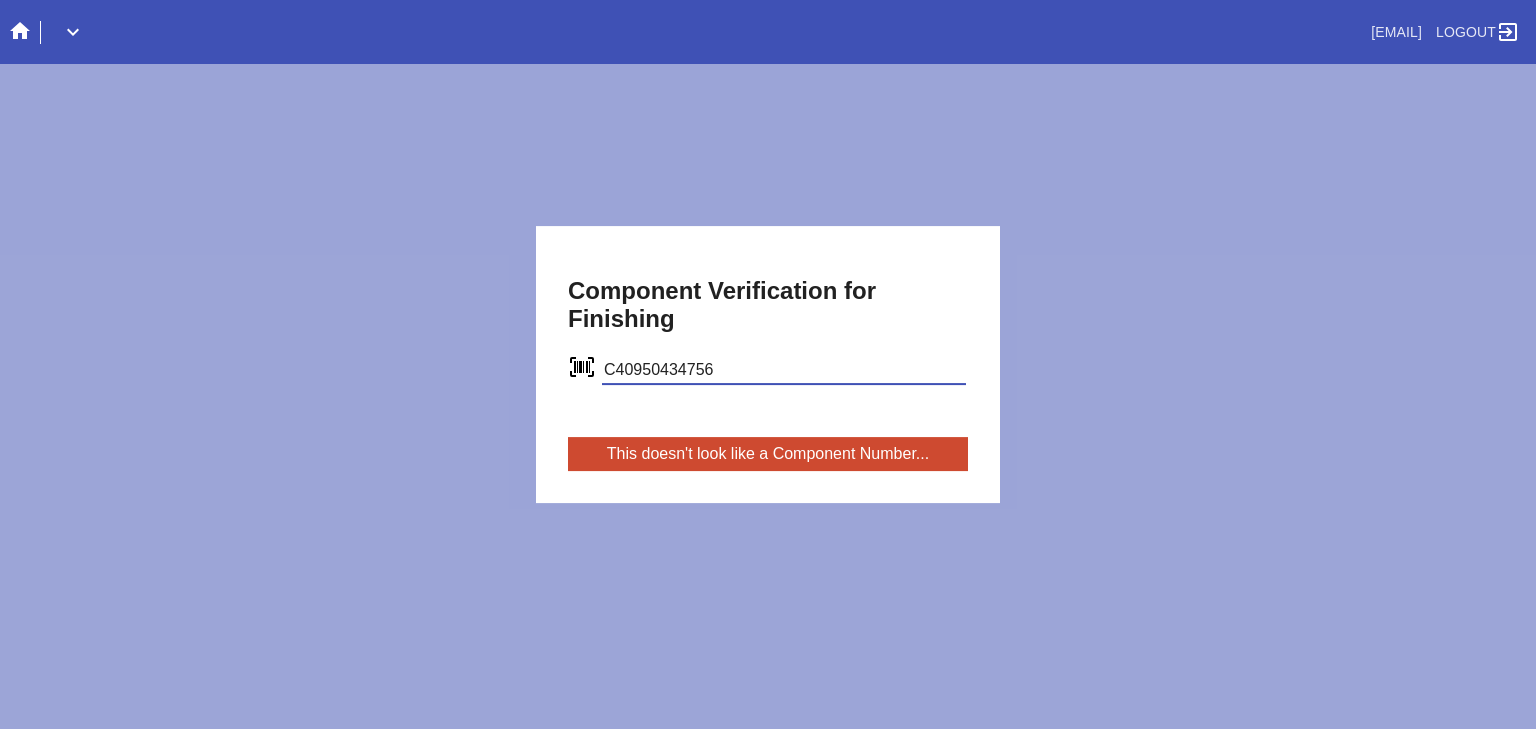 click on "C40950434756" at bounding box center [784, 370] 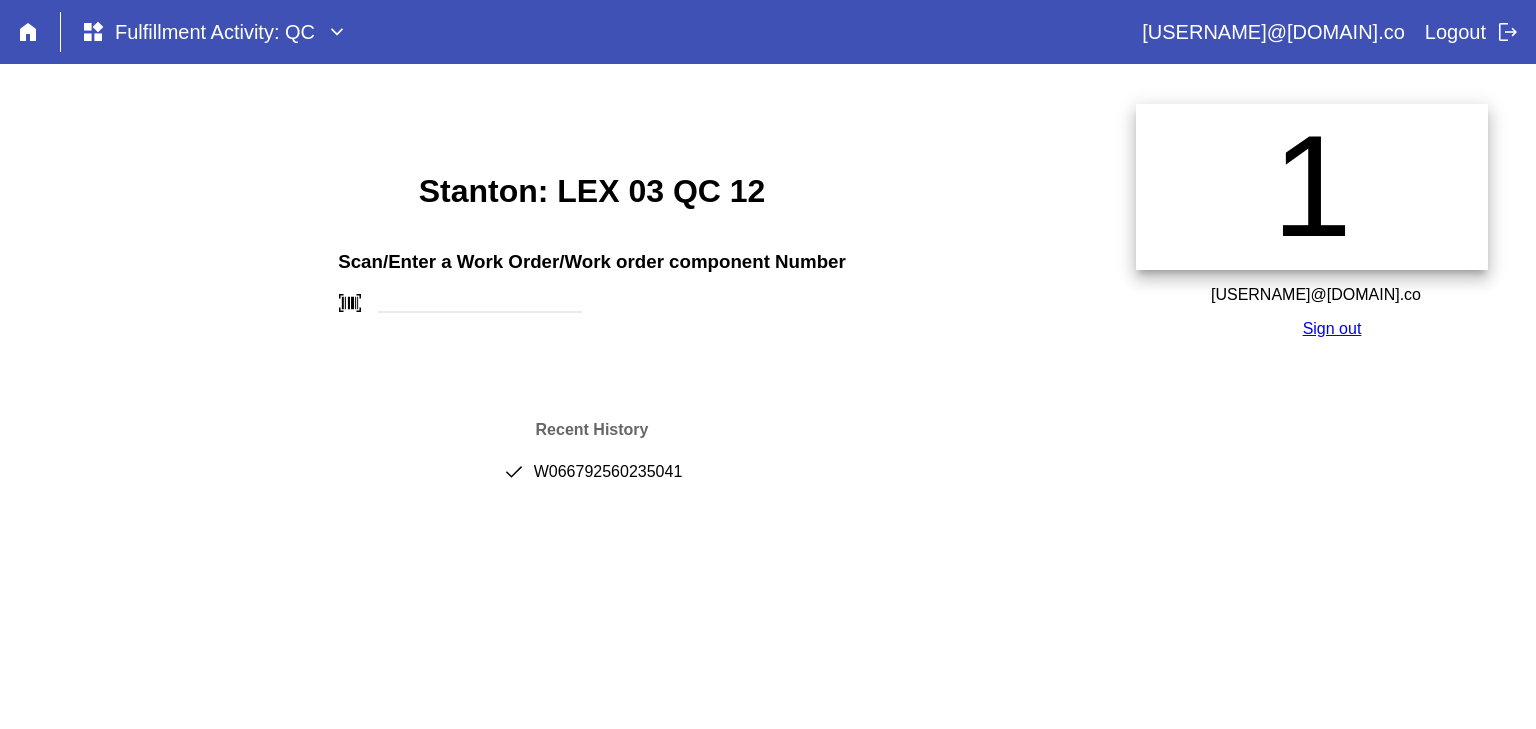 scroll, scrollTop: 0, scrollLeft: 0, axis: both 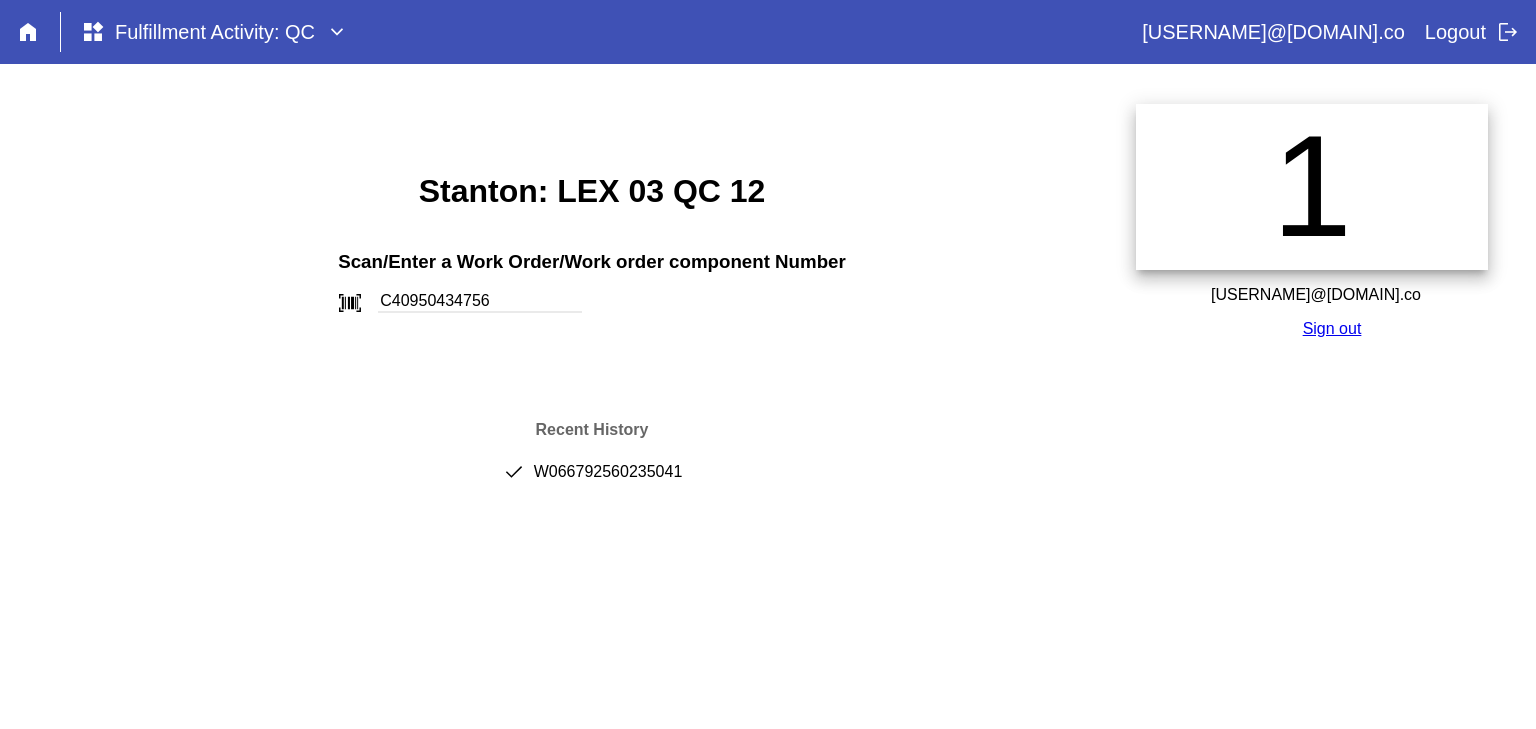 type on "C40950434756" 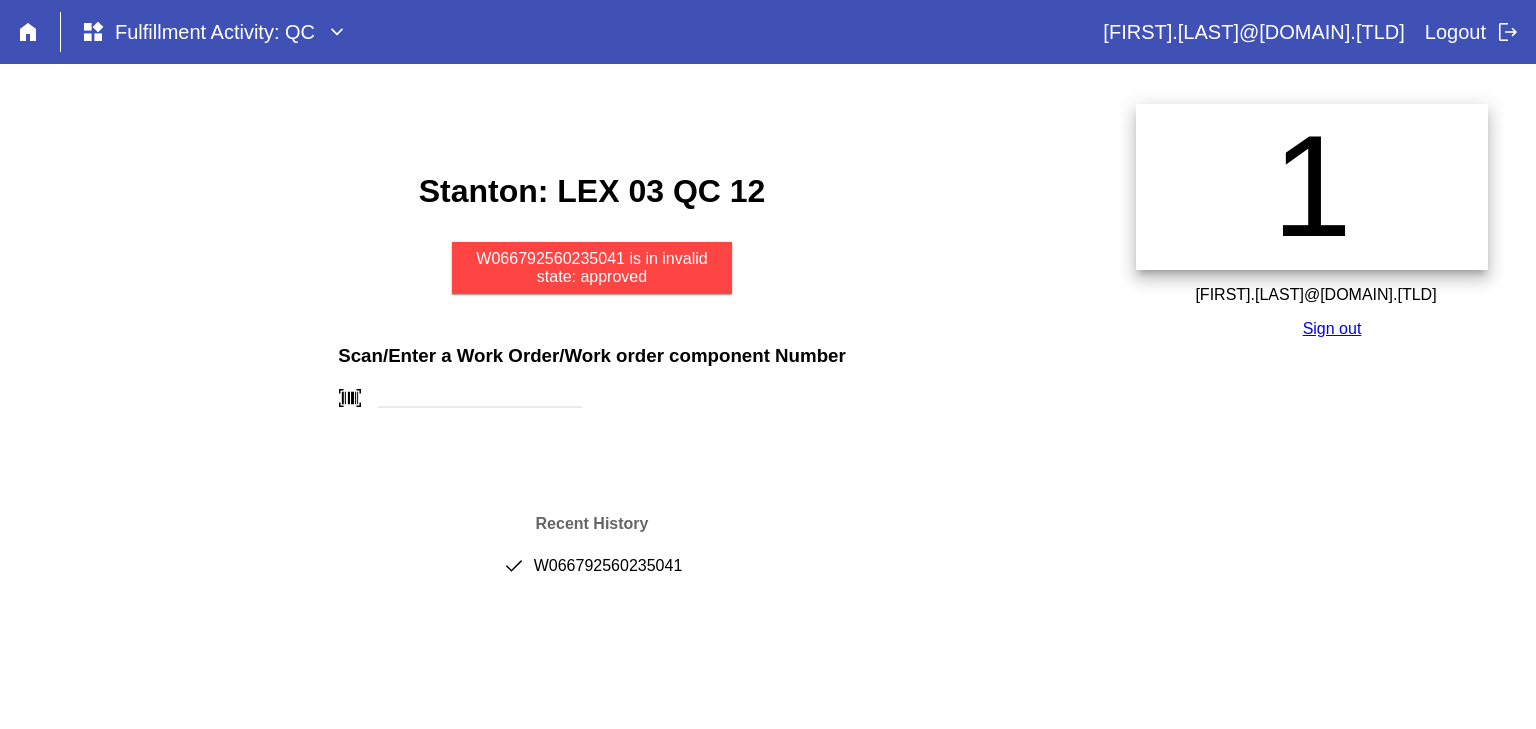 scroll, scrollTop: 0, scrollLeft: 0, axis: both 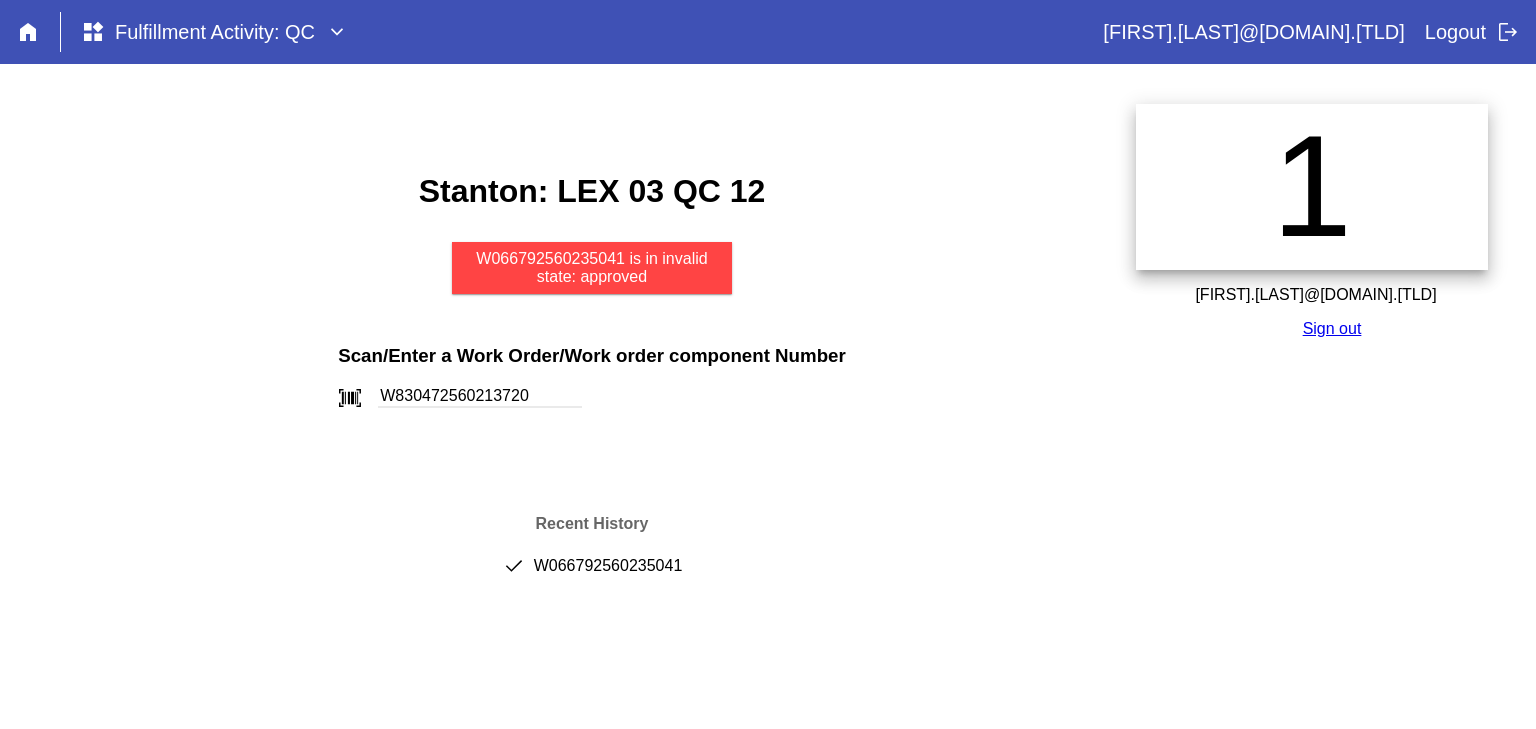 type on "W830472560213720" 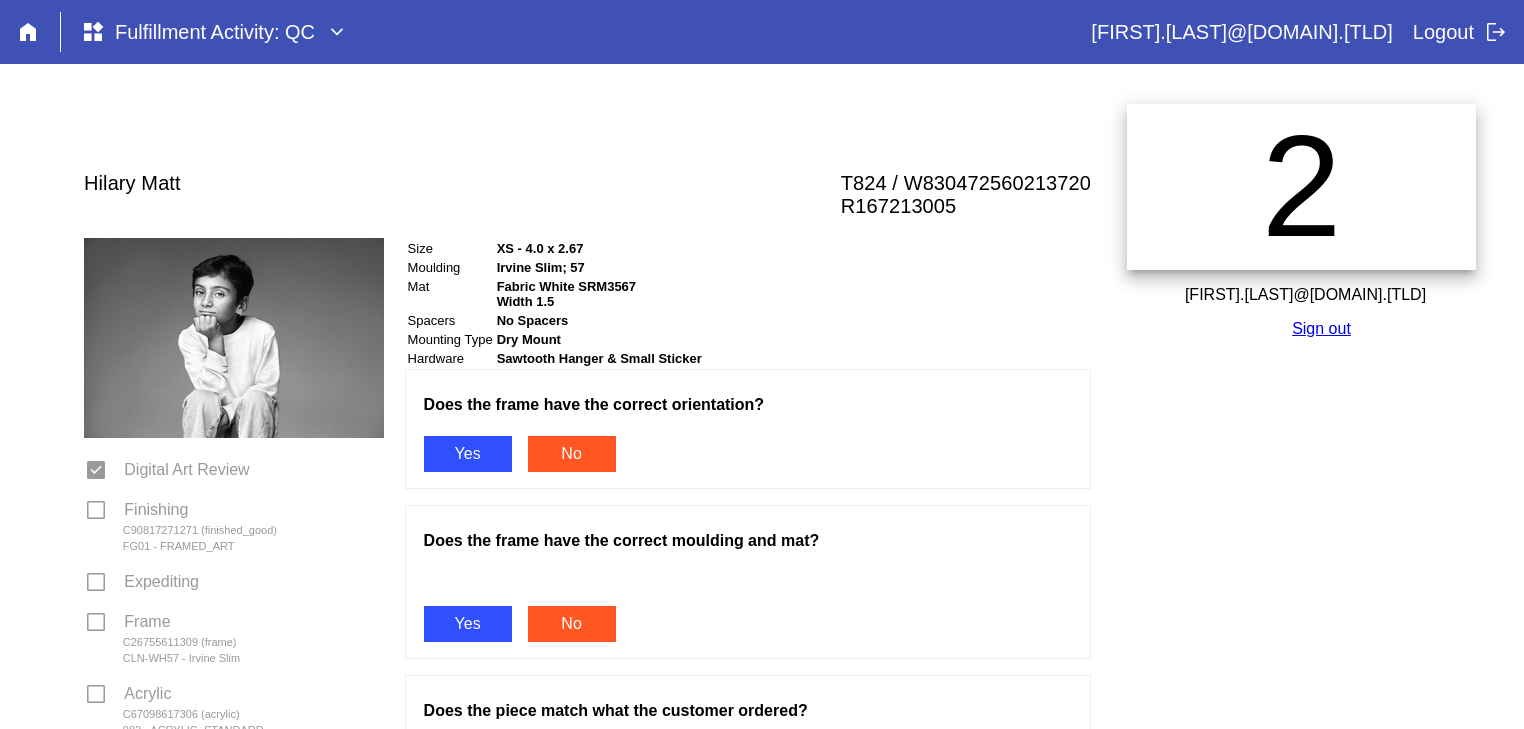 scroll, scrollTop: 0, scrollLeft: 0, axis: both 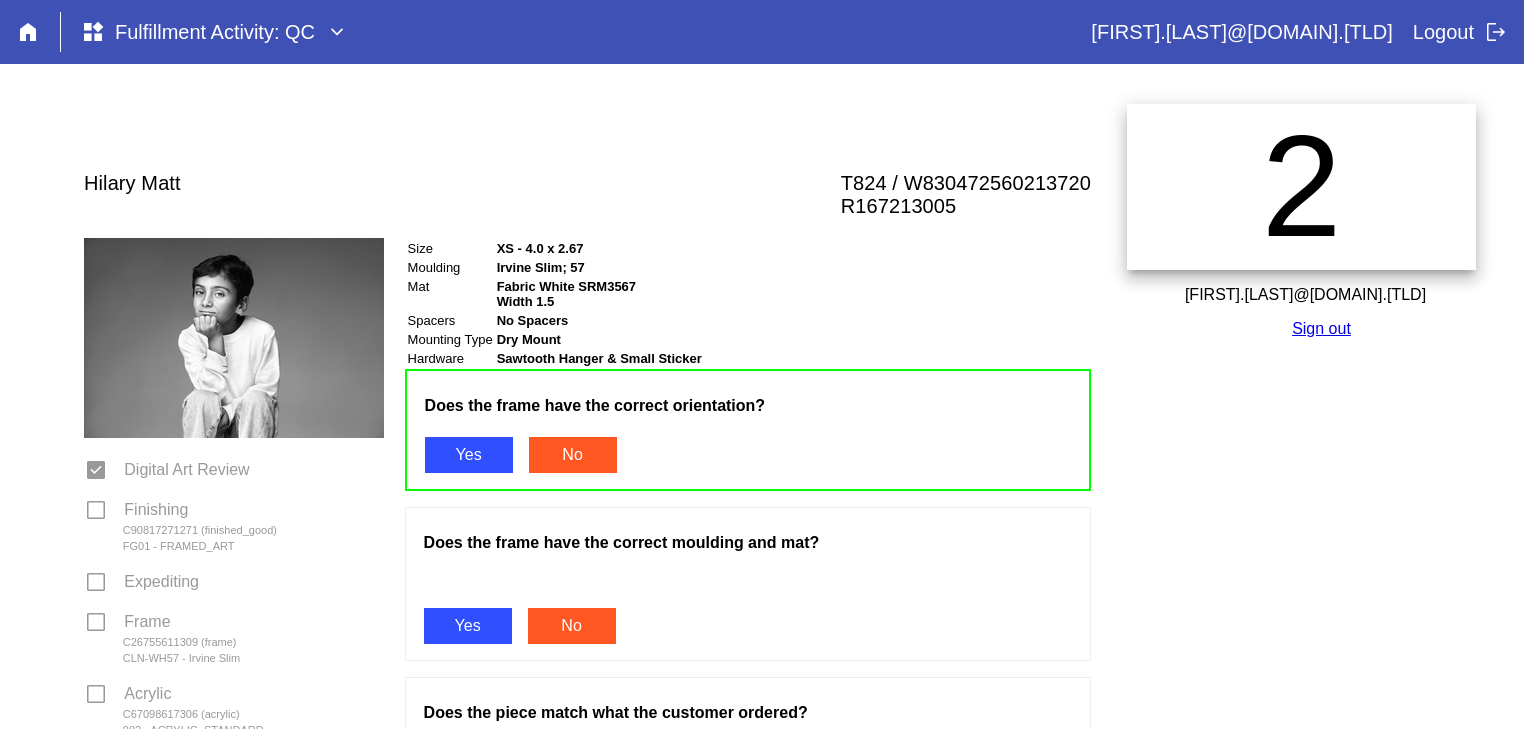 click on "Yes" at bounding box center (468, 626) 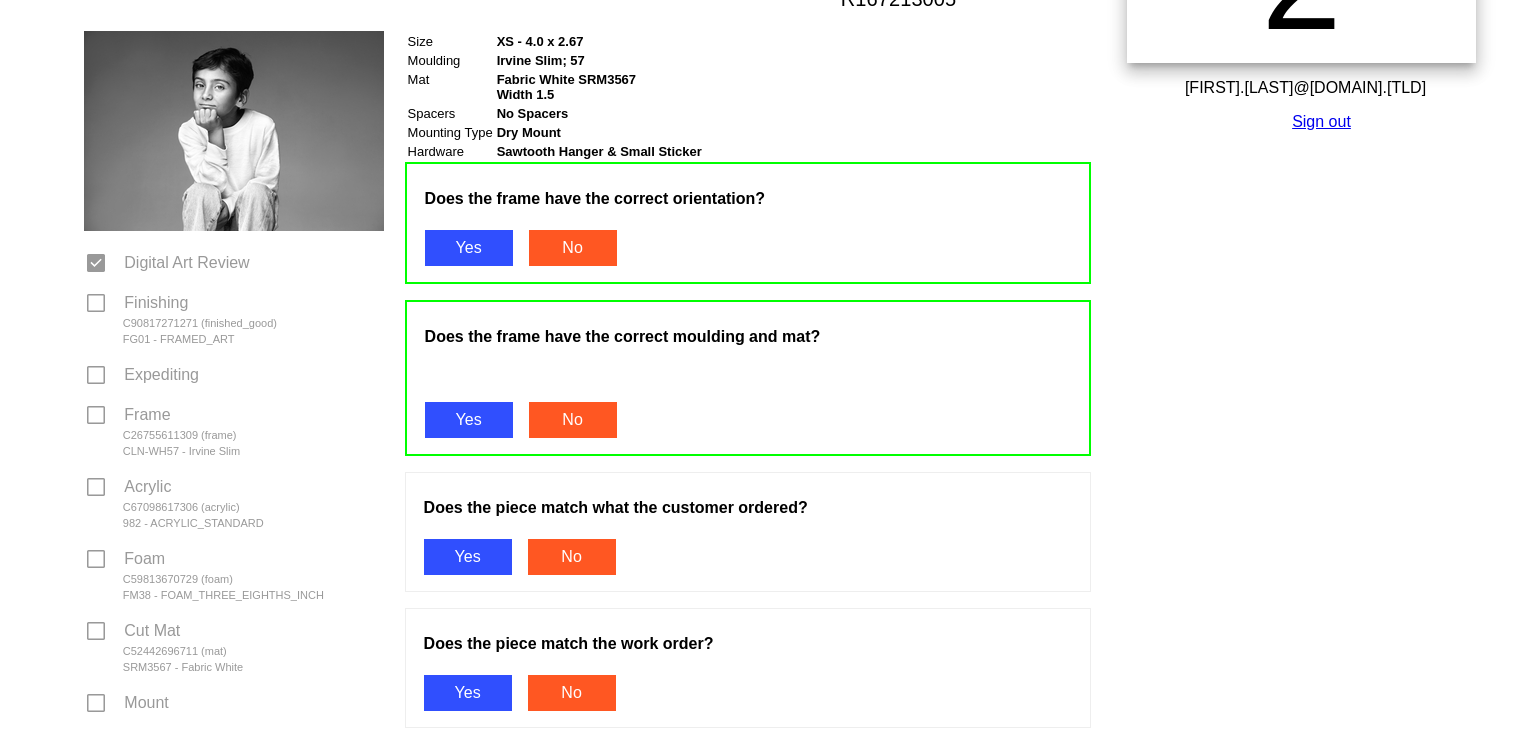 scroll, scrollTop: 234, scrollLeft: 0, axis: vertical 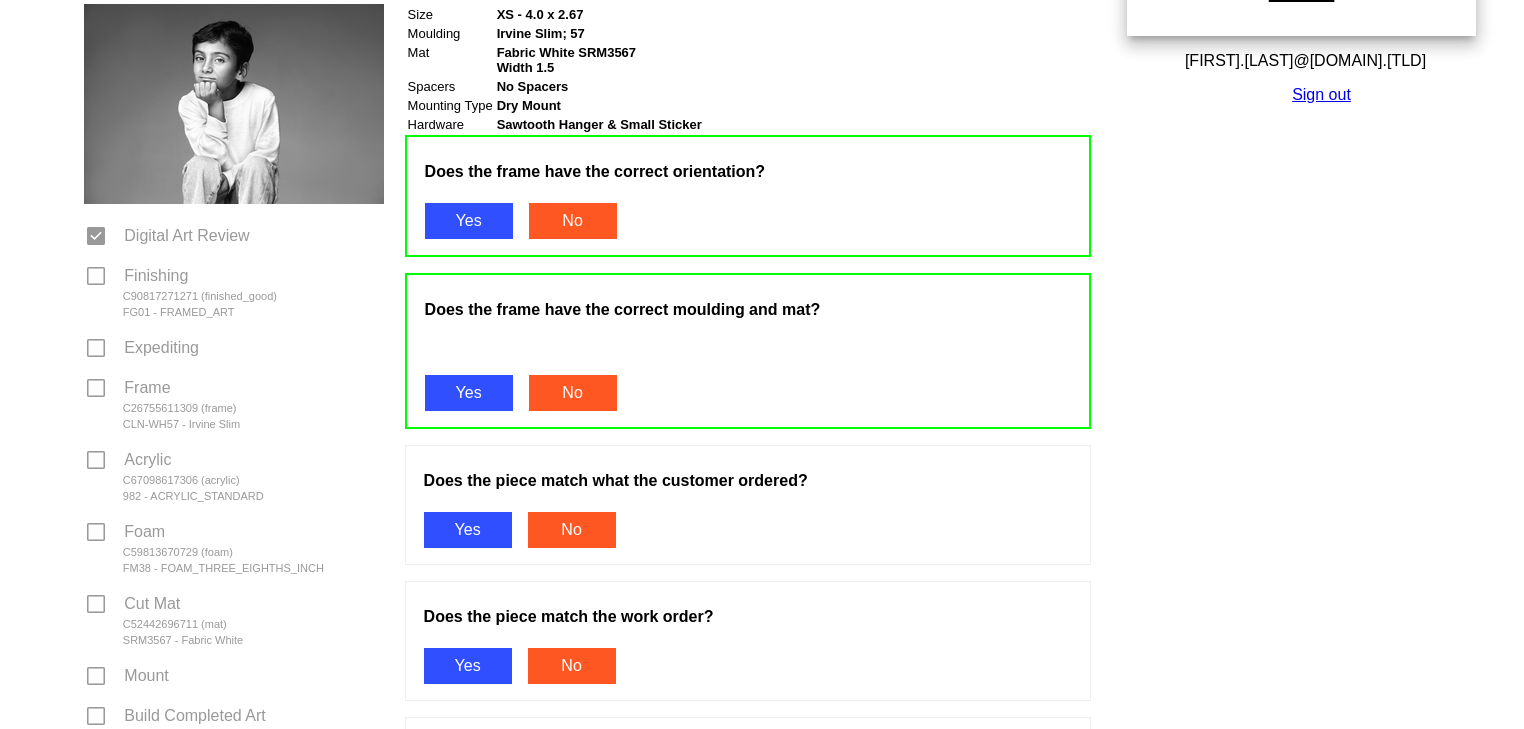 click on "Yes" at bounding box center (468, 530) 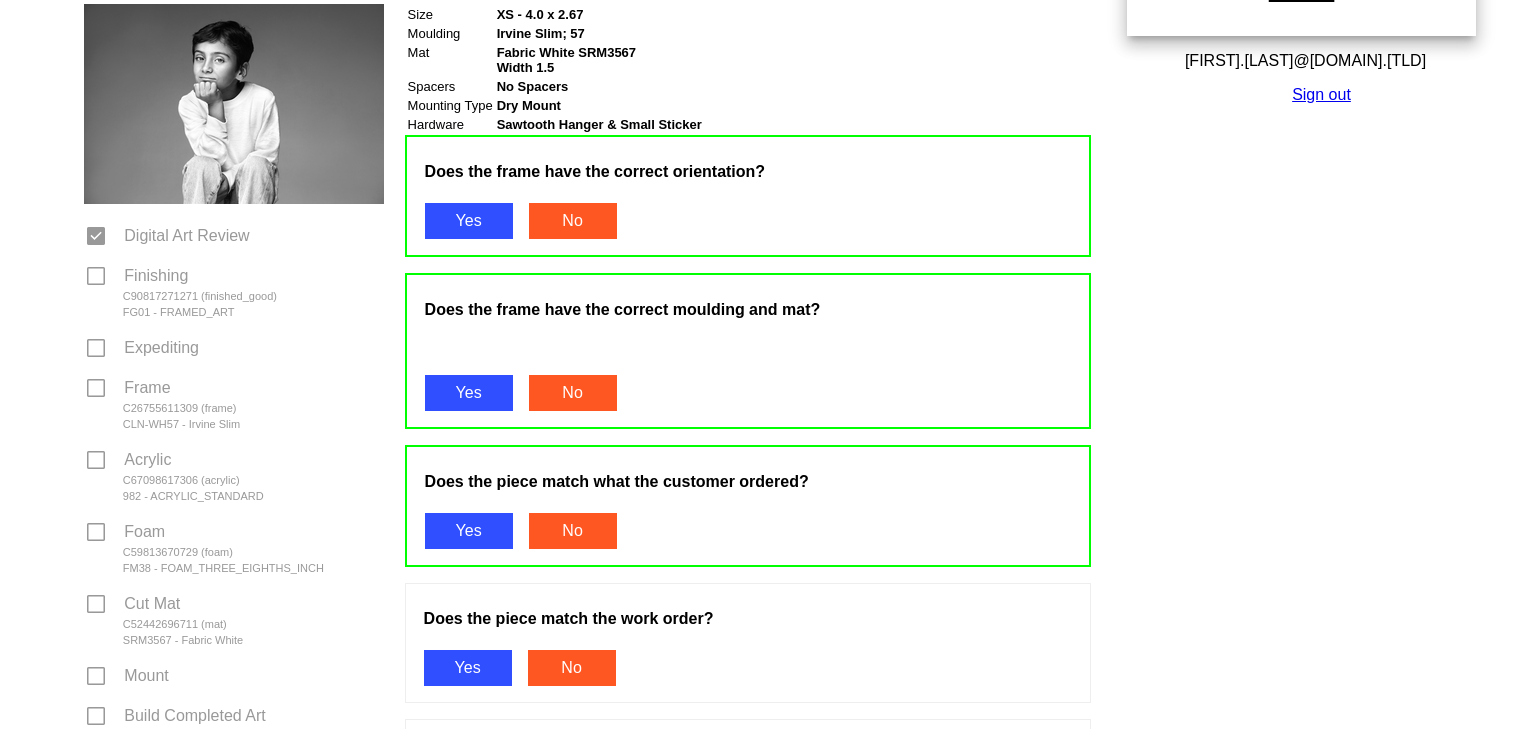 click on "Does the piece match the work order?" at bounding box center (748, 172) 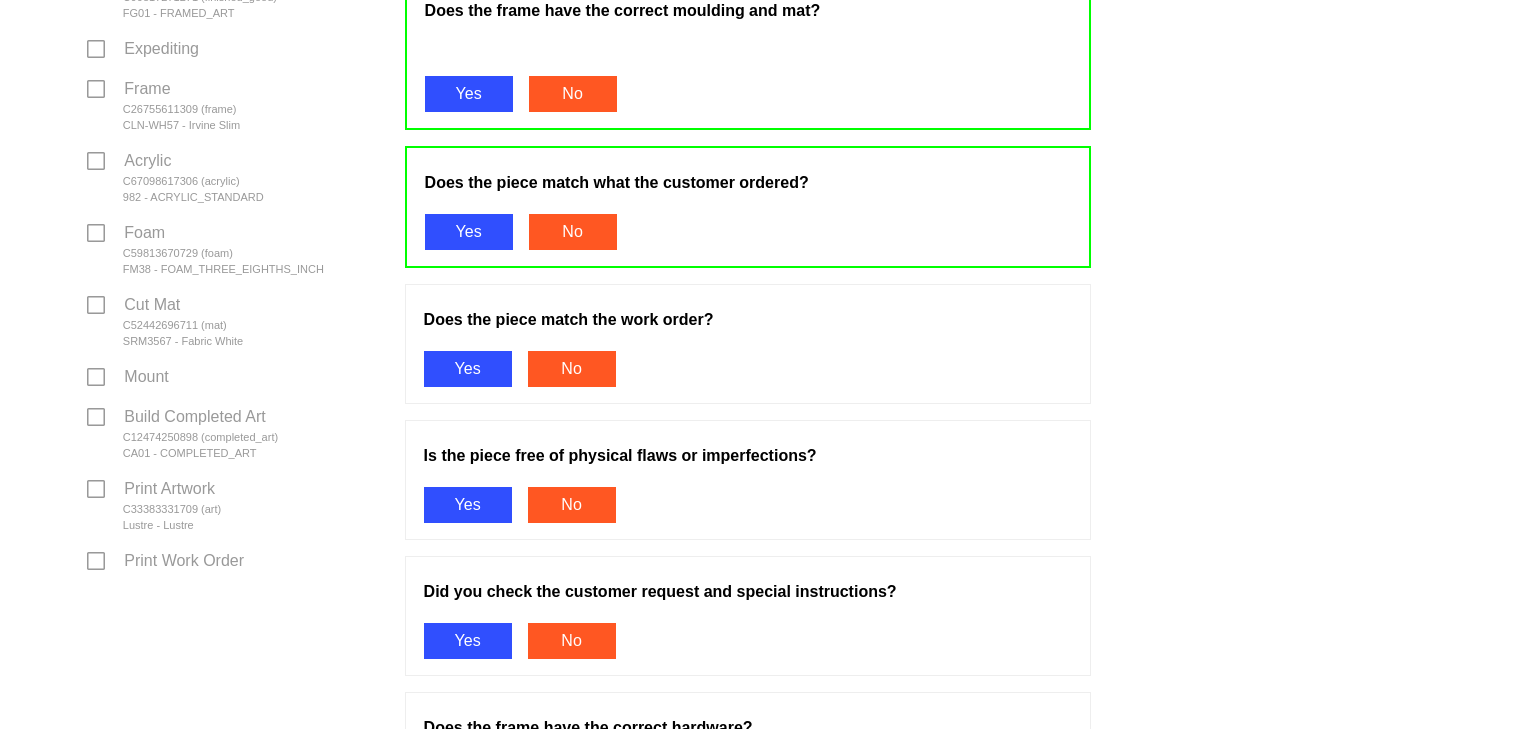 click on "Yes" at bounding box center [468, 369] 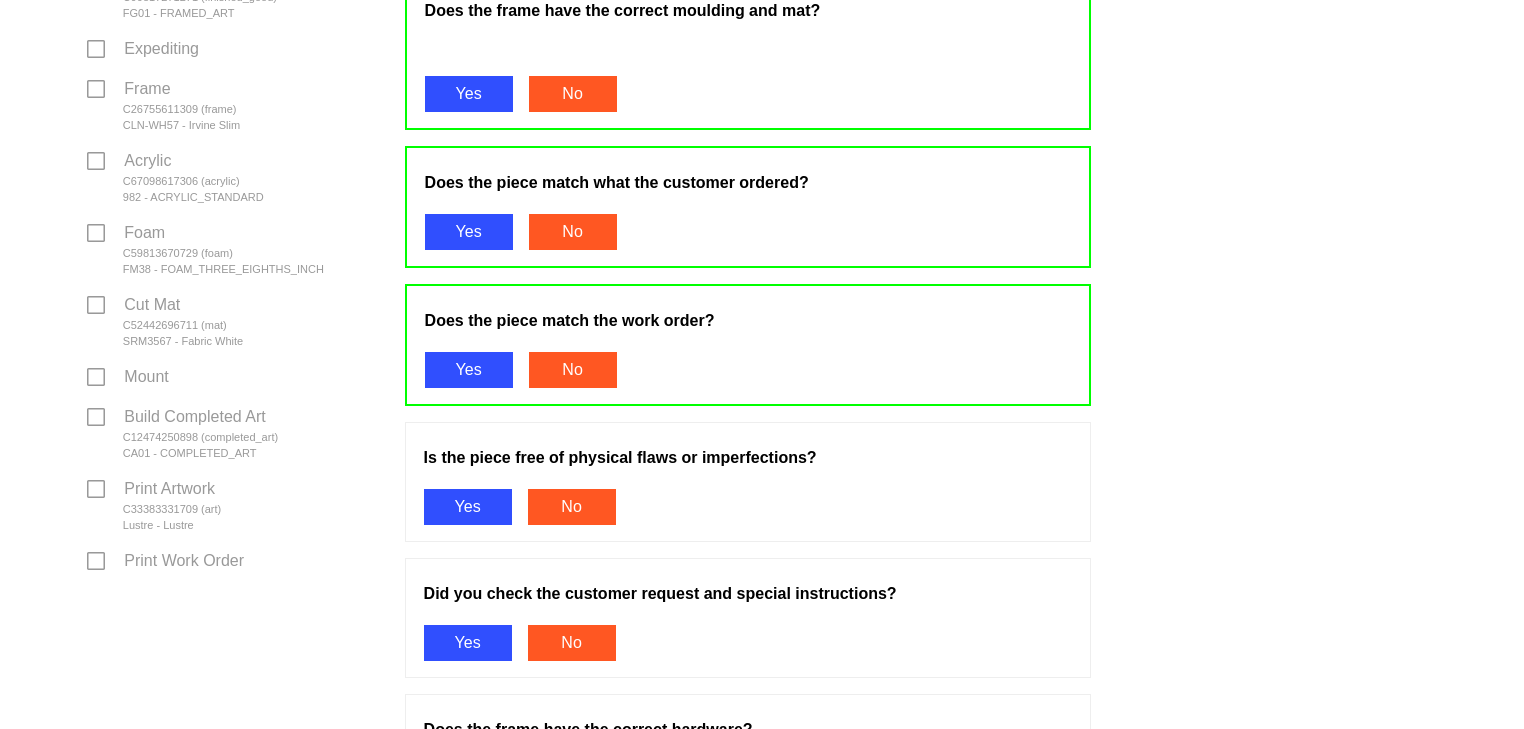 click on "Yes" at bounding box center [468, 507] 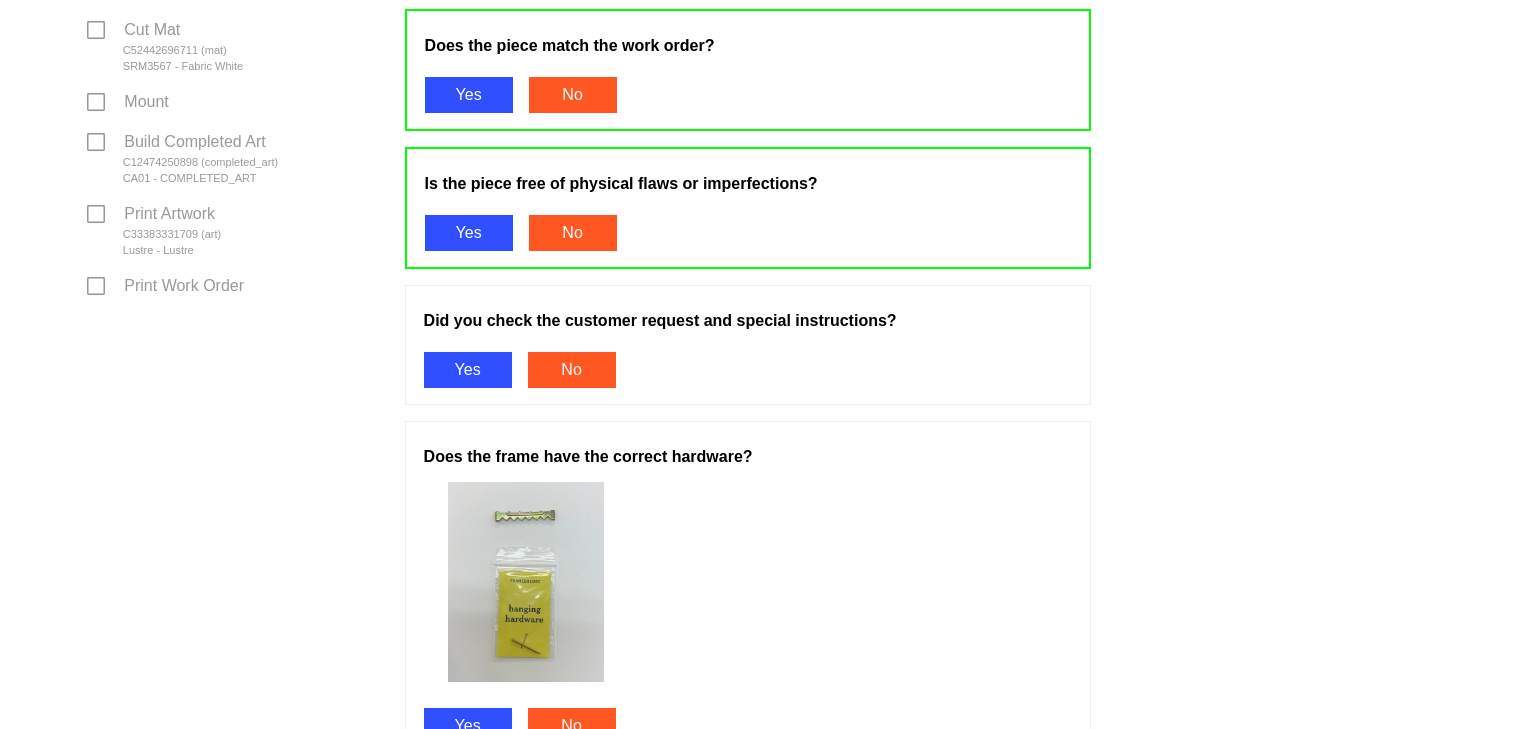 click on "Yes" at bounding box center (468, 370) 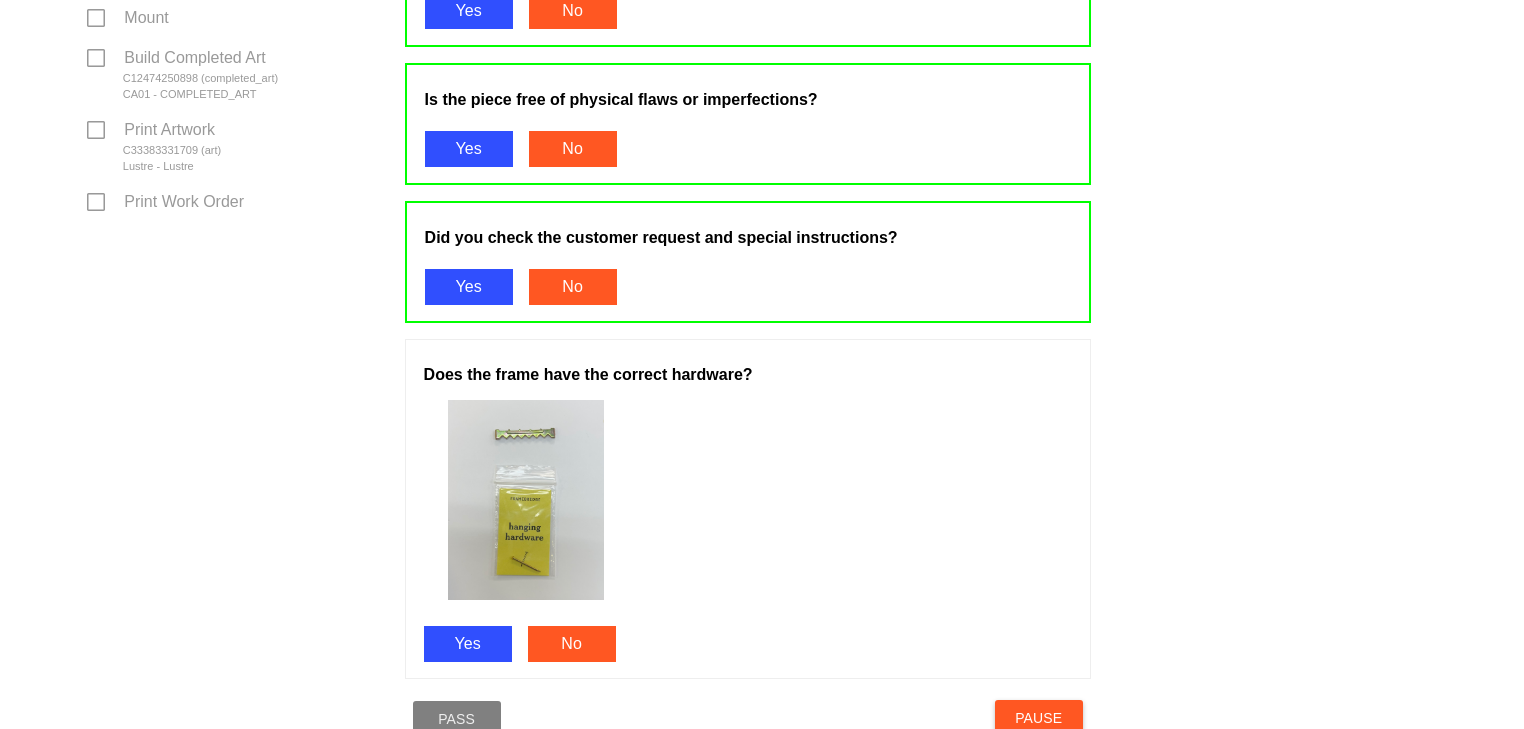 scroll, scrollTop: 1032, scrollLeft: 0, axis: vertical 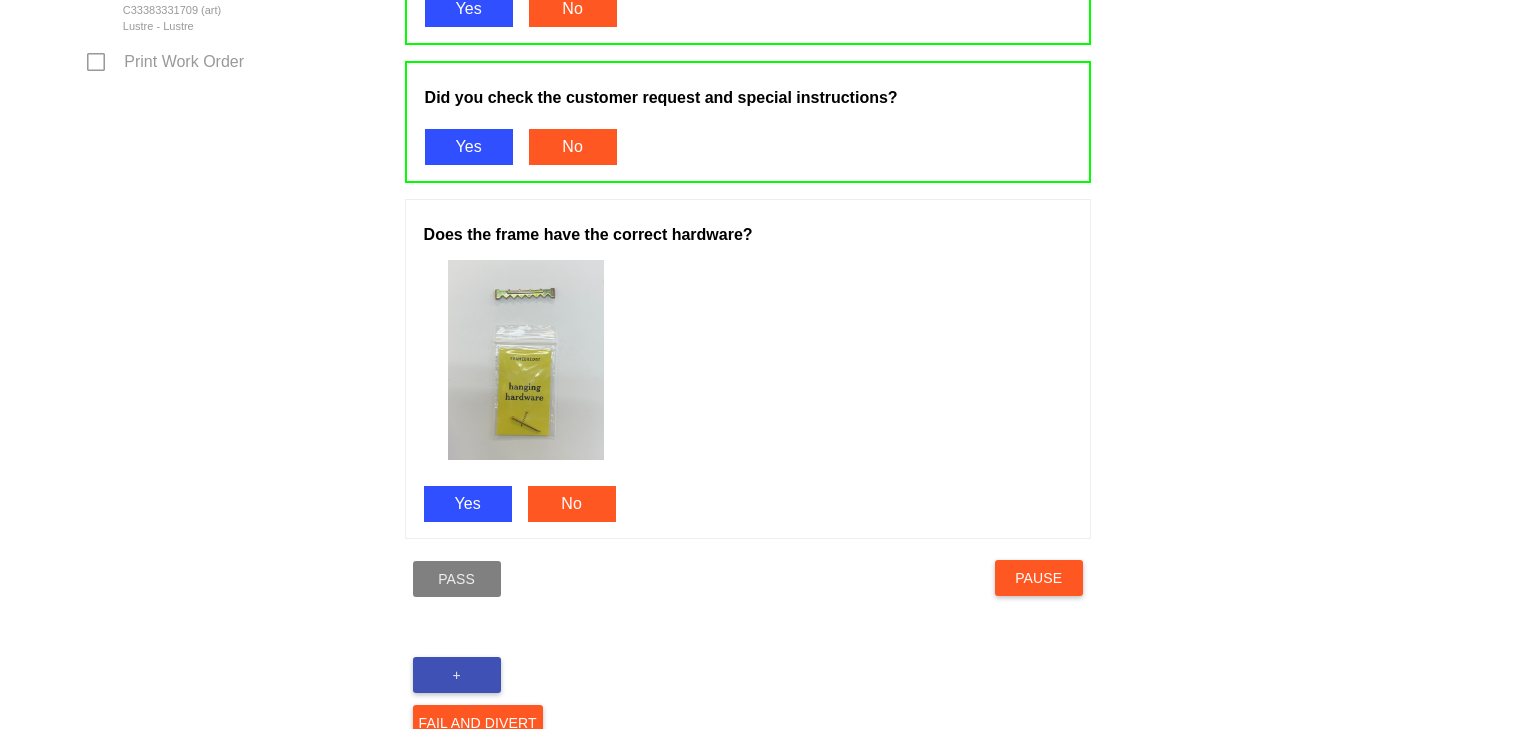 click on "Yes" at bounding box center [468, 504] 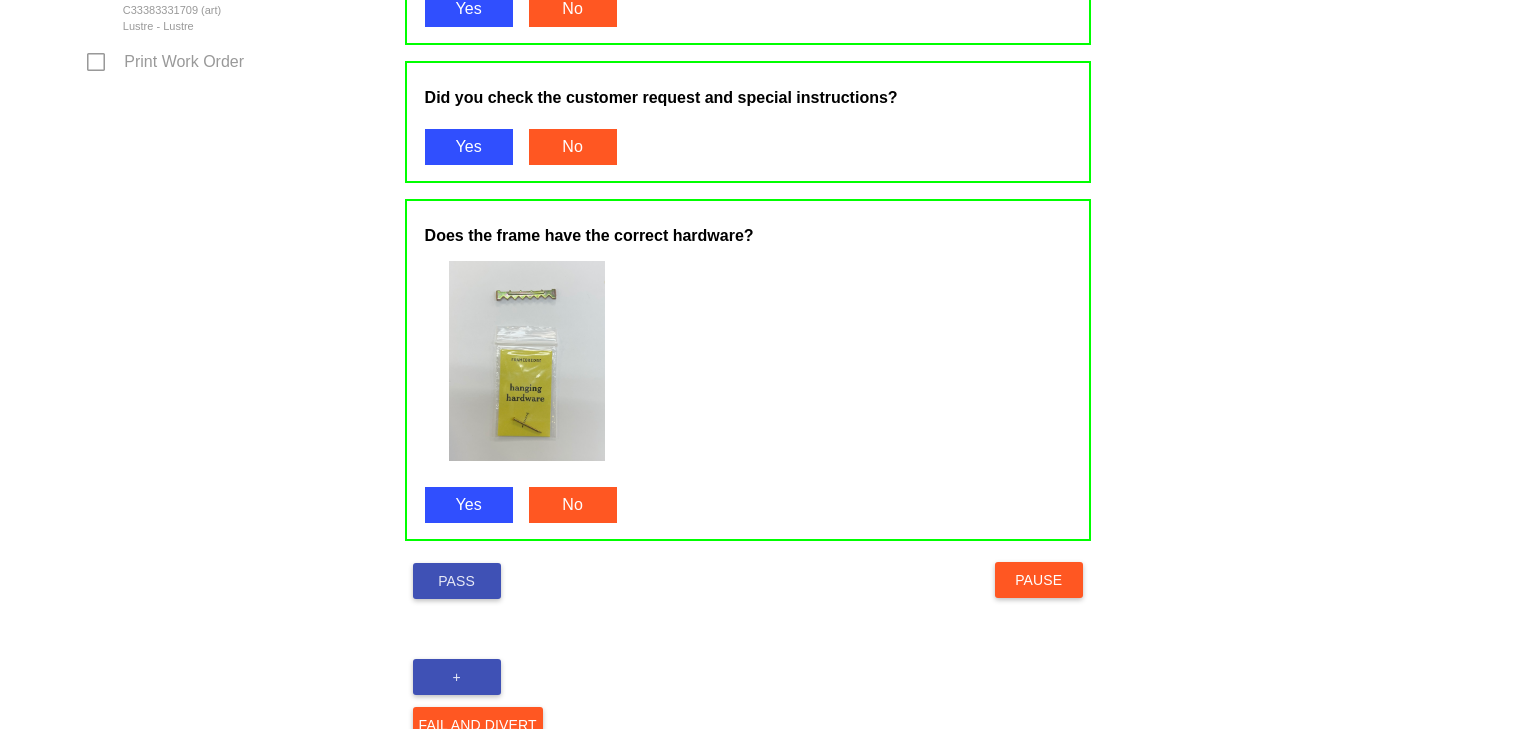 click on "Pass" at bounding box center [457, 581] 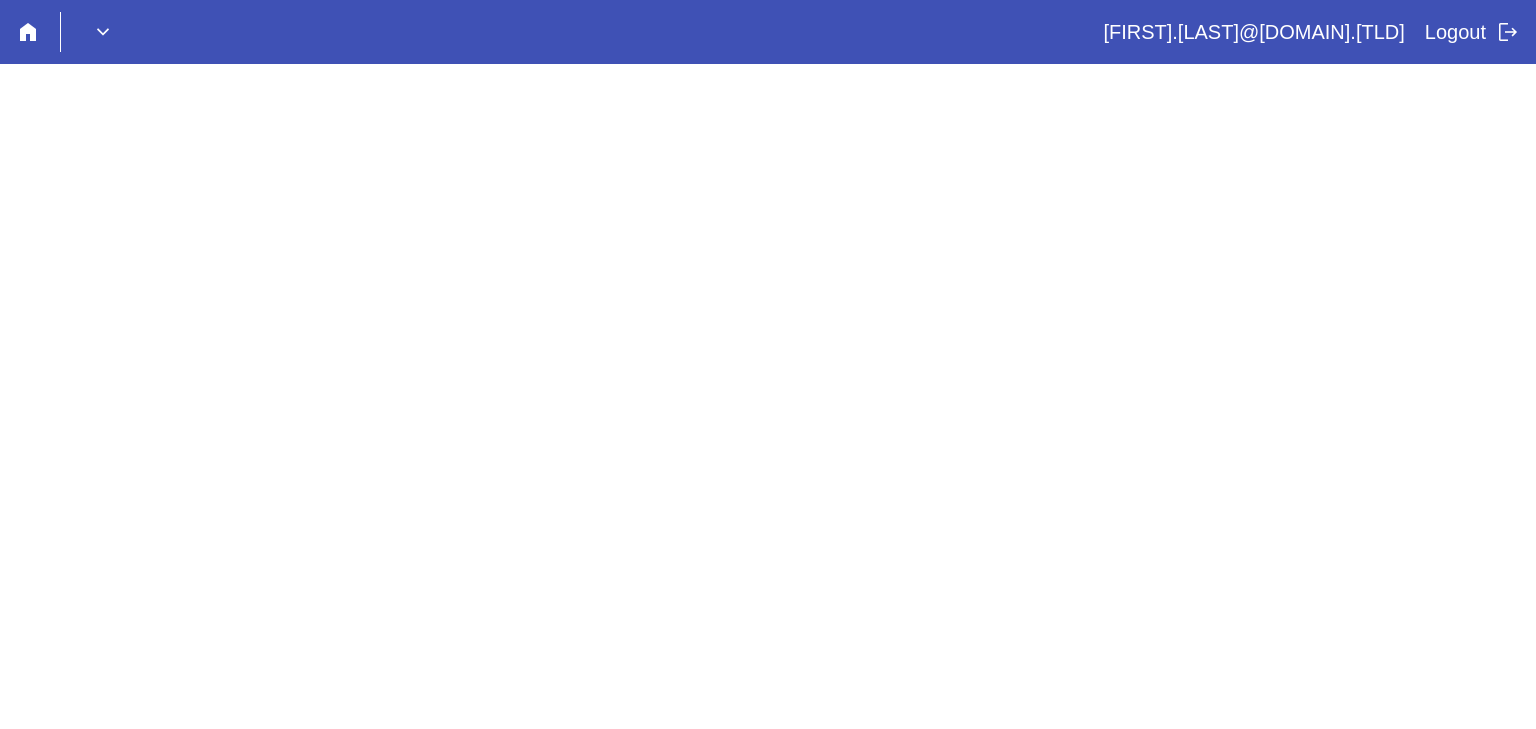 scroll, scrollTop: 0, scrollLeft: 0, axis: both 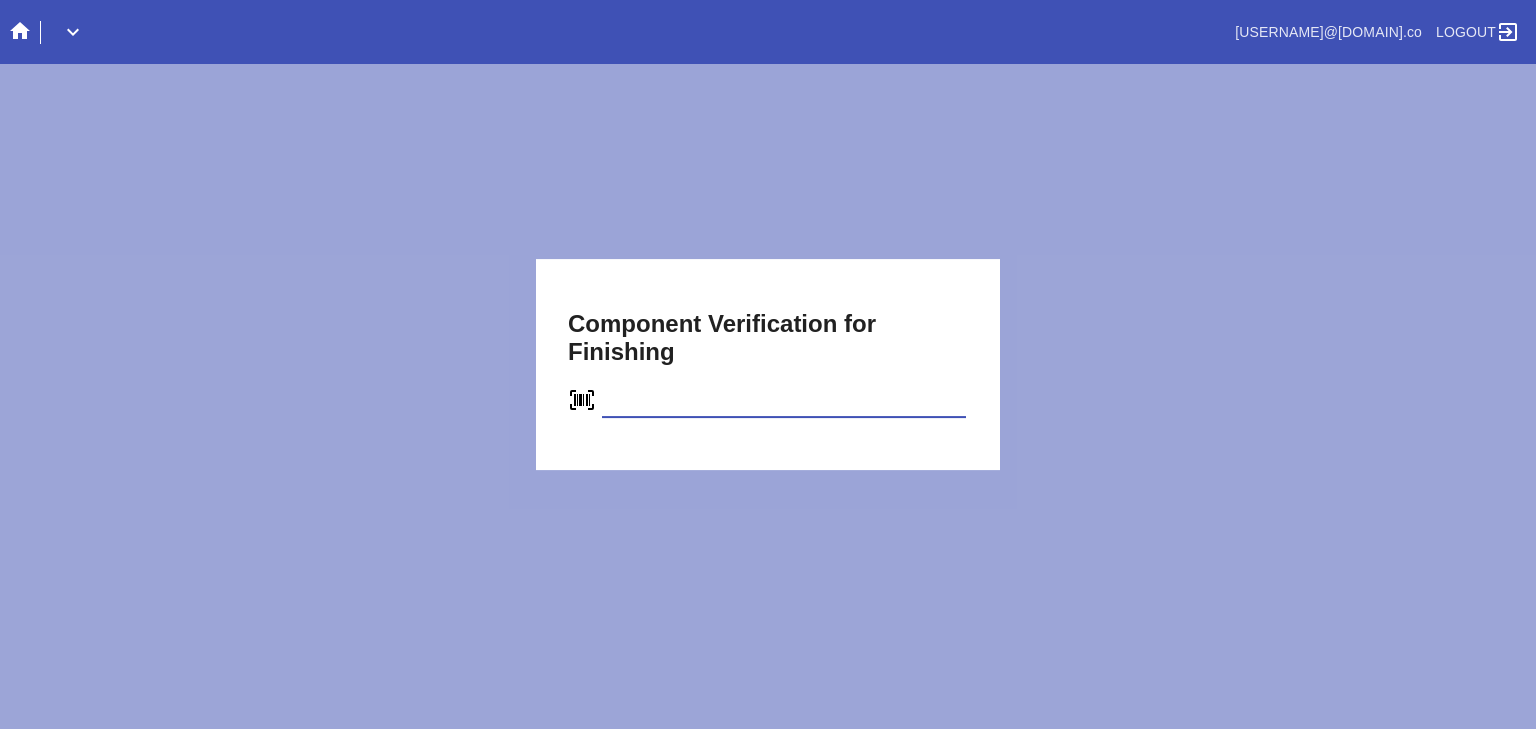 type on "C90817271271" 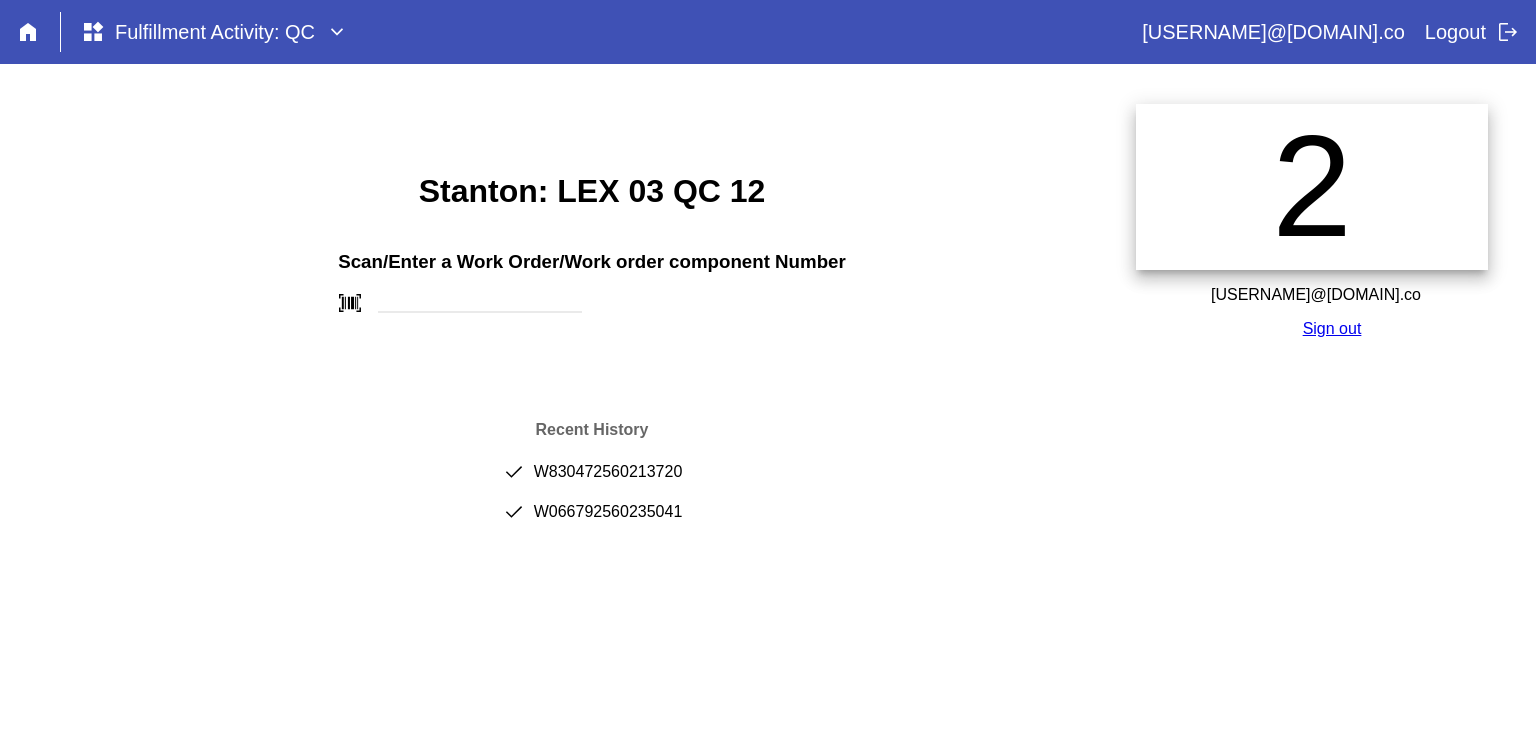 scroll, scrollTop: 0, scrollLeft: 0, axis: both 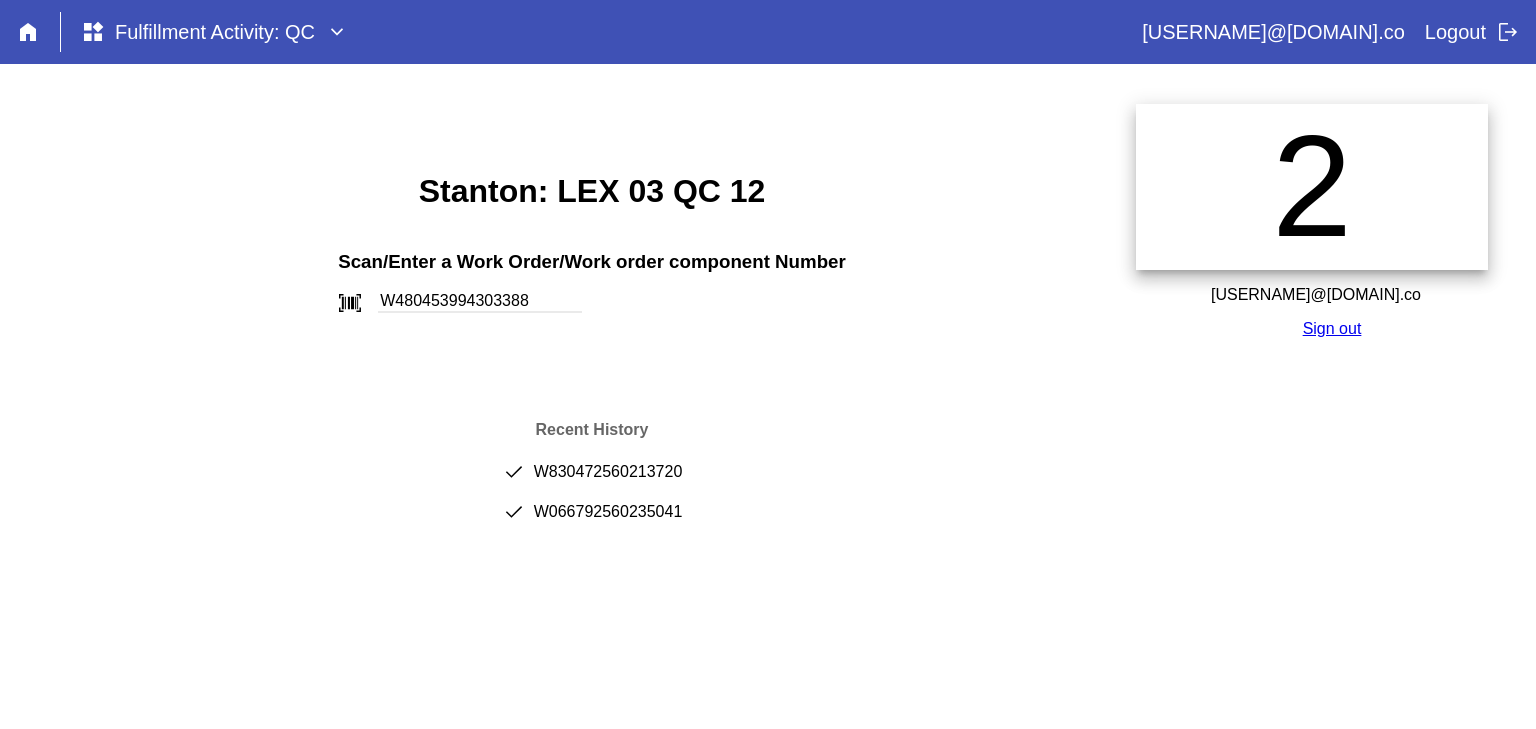 type on "W480453994303388" 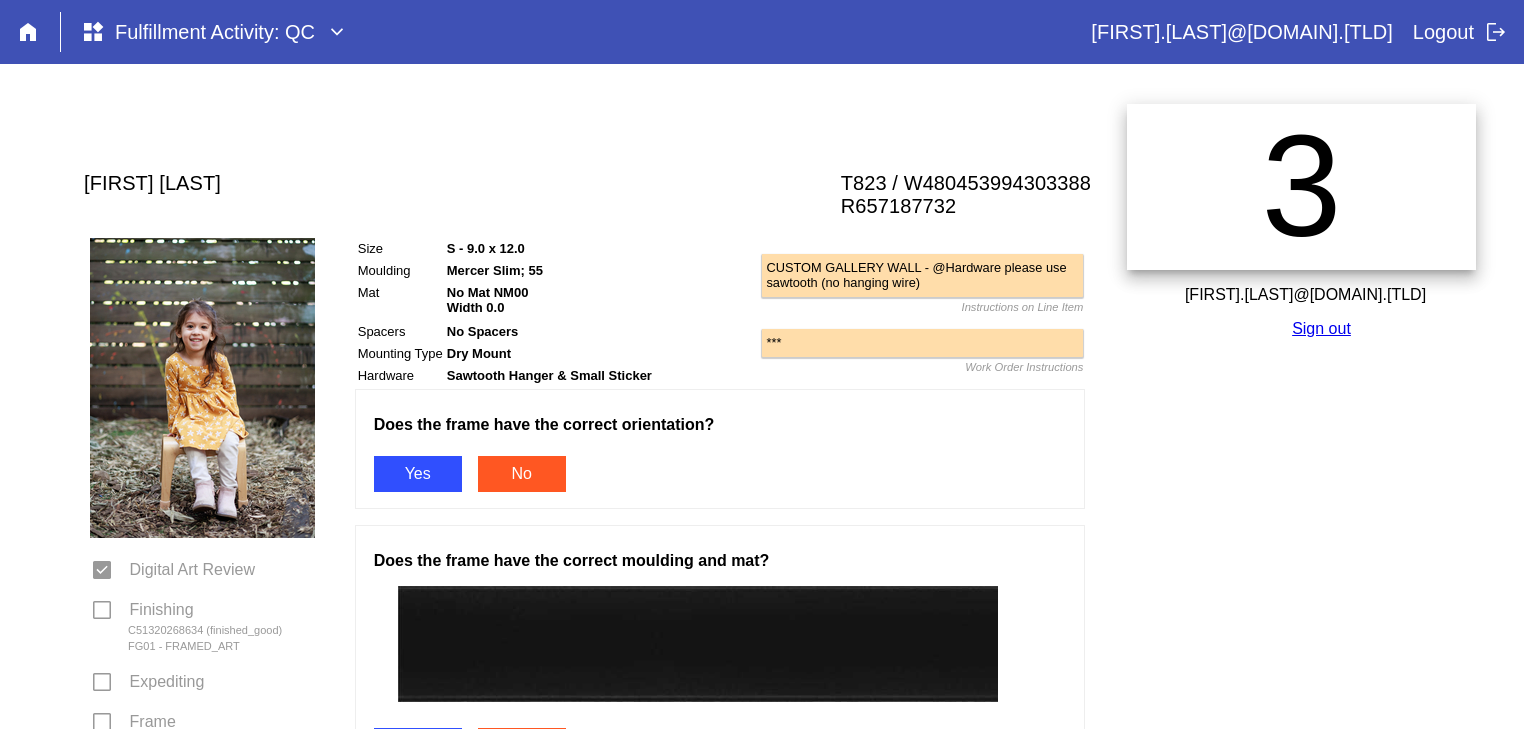 scroll, scrollTop: 0, scrollLeft: 0, axis: both 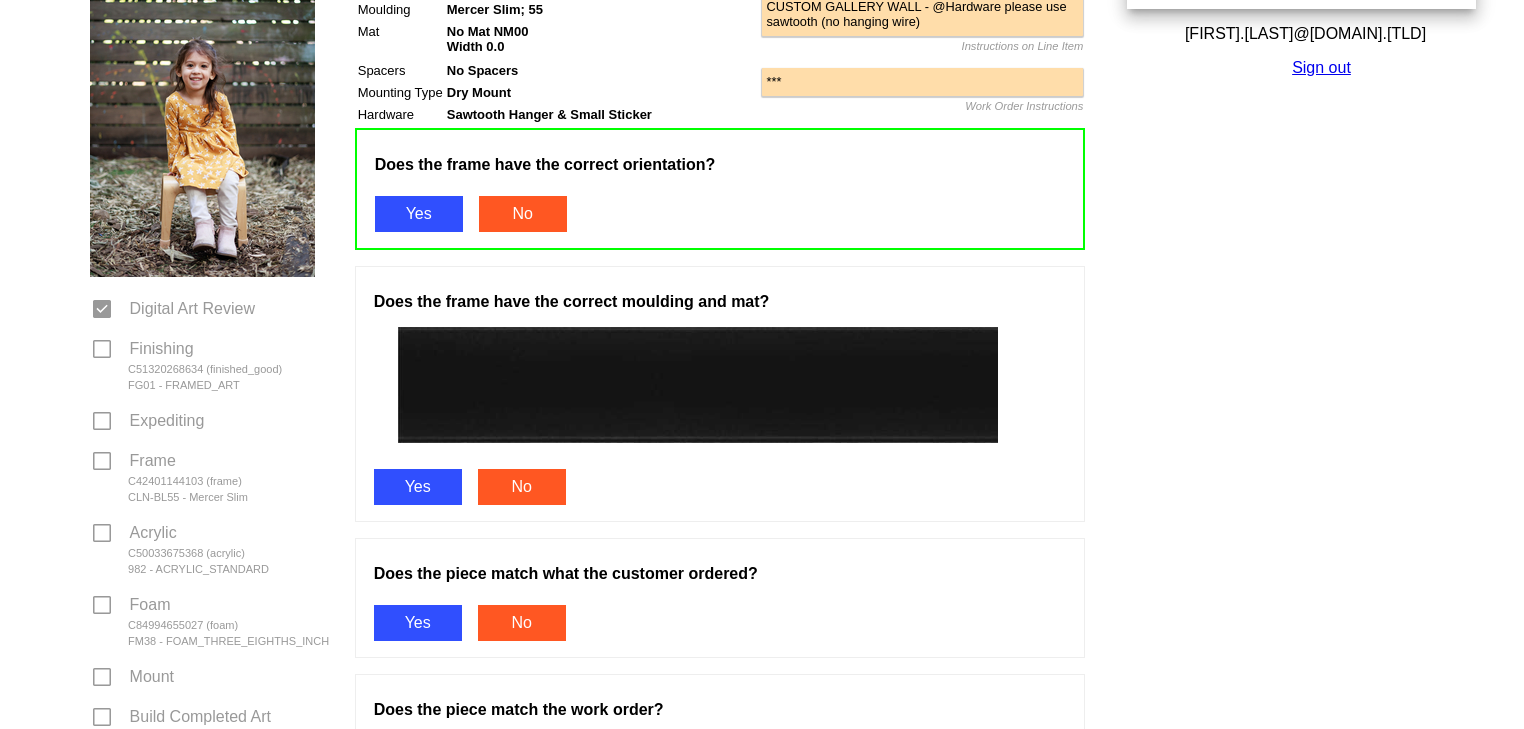 click on "Yes" at bounding box center [418, 487] 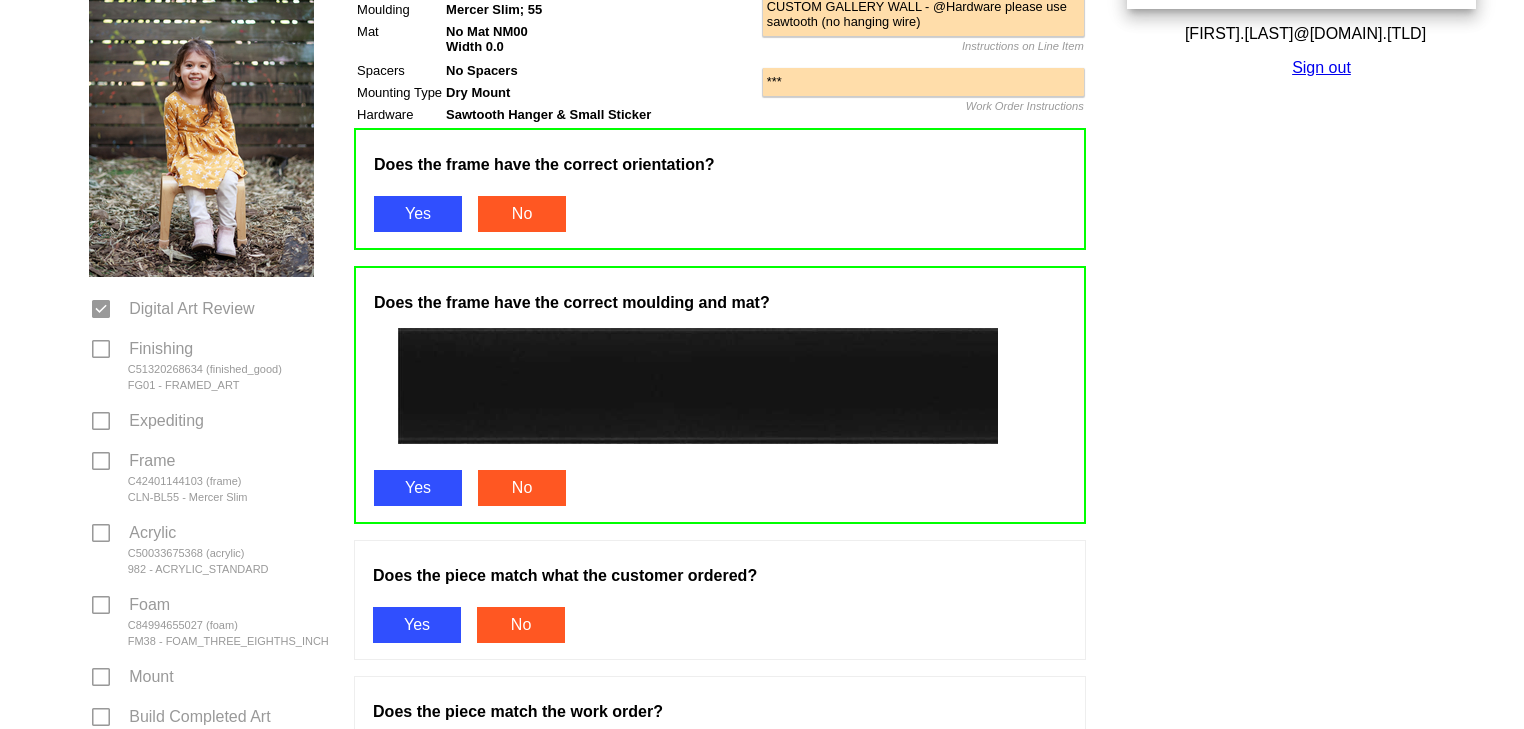 click on "Yes" at bounding box center (417, 625) 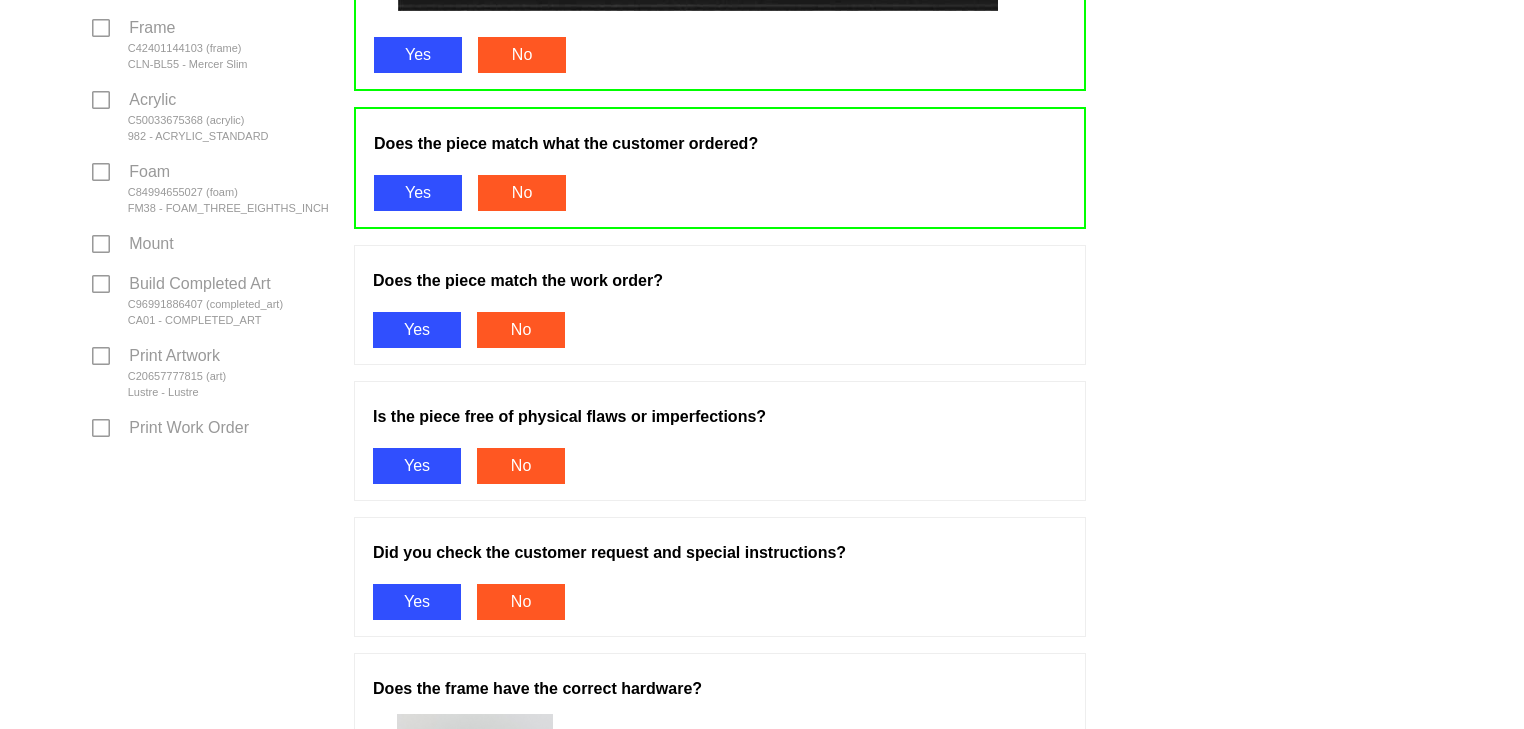 scroll, scrollTop: 699, scrollLeft: 0, axis: vertical 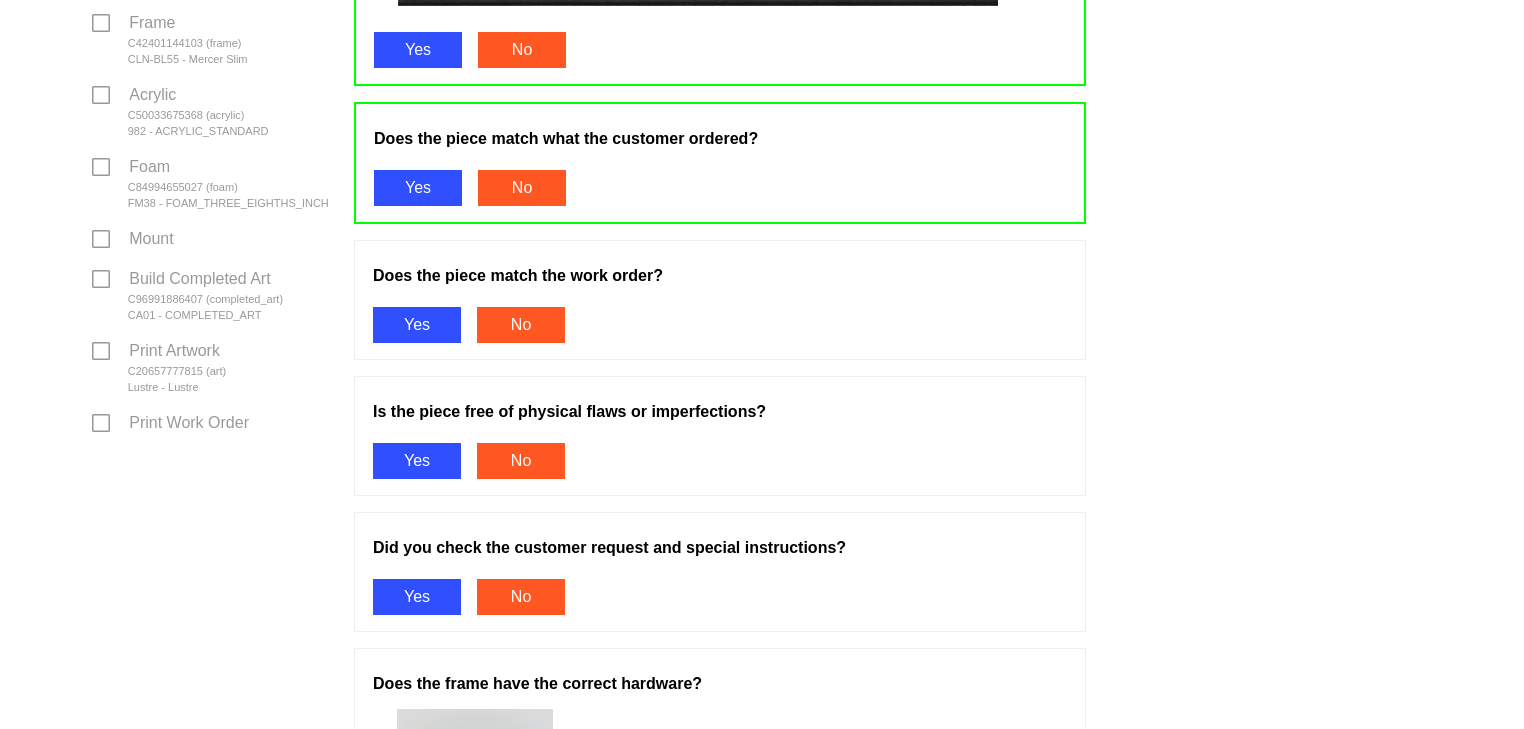 click on "Yes" at bounding box center (417, 325) 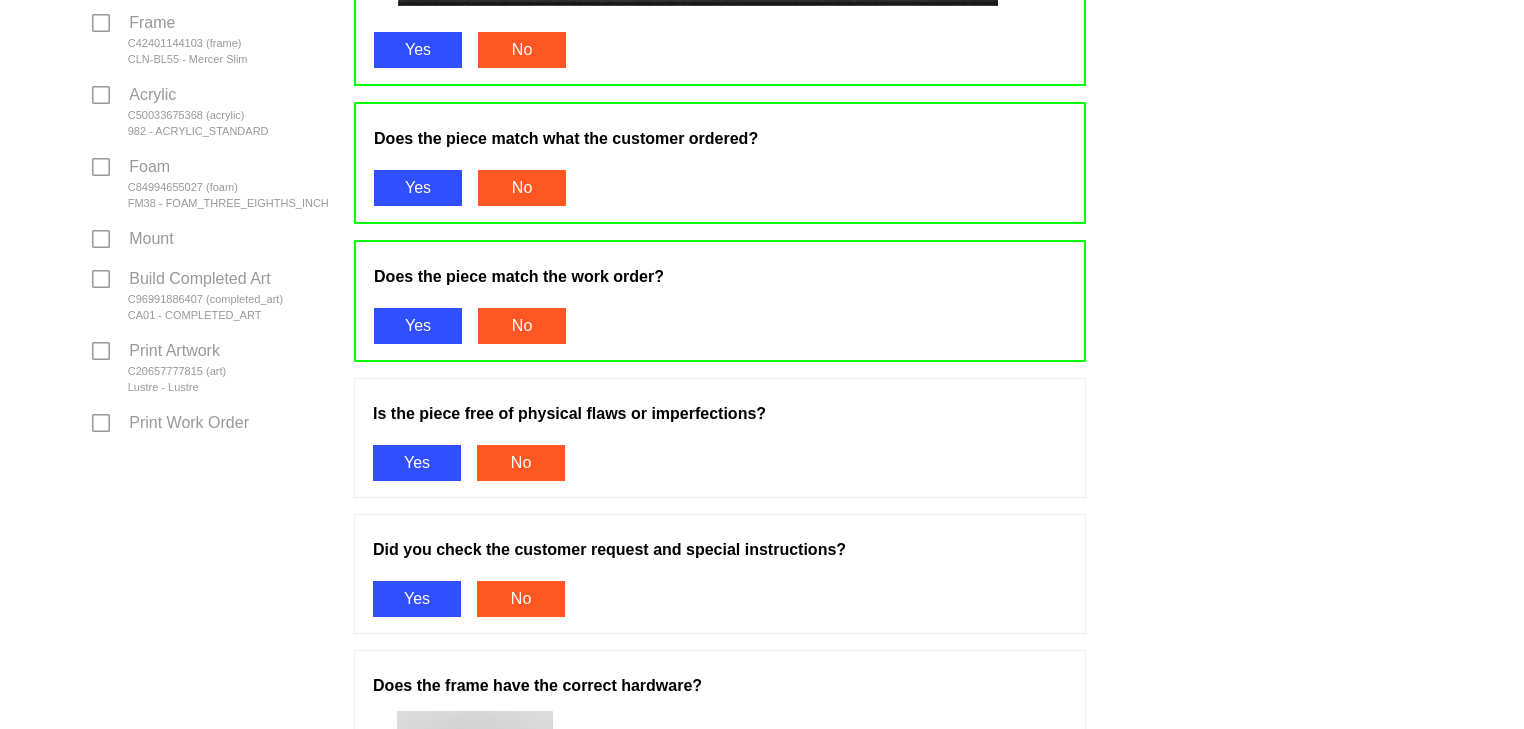 click on "Yes" at bounding box center [417, 463] 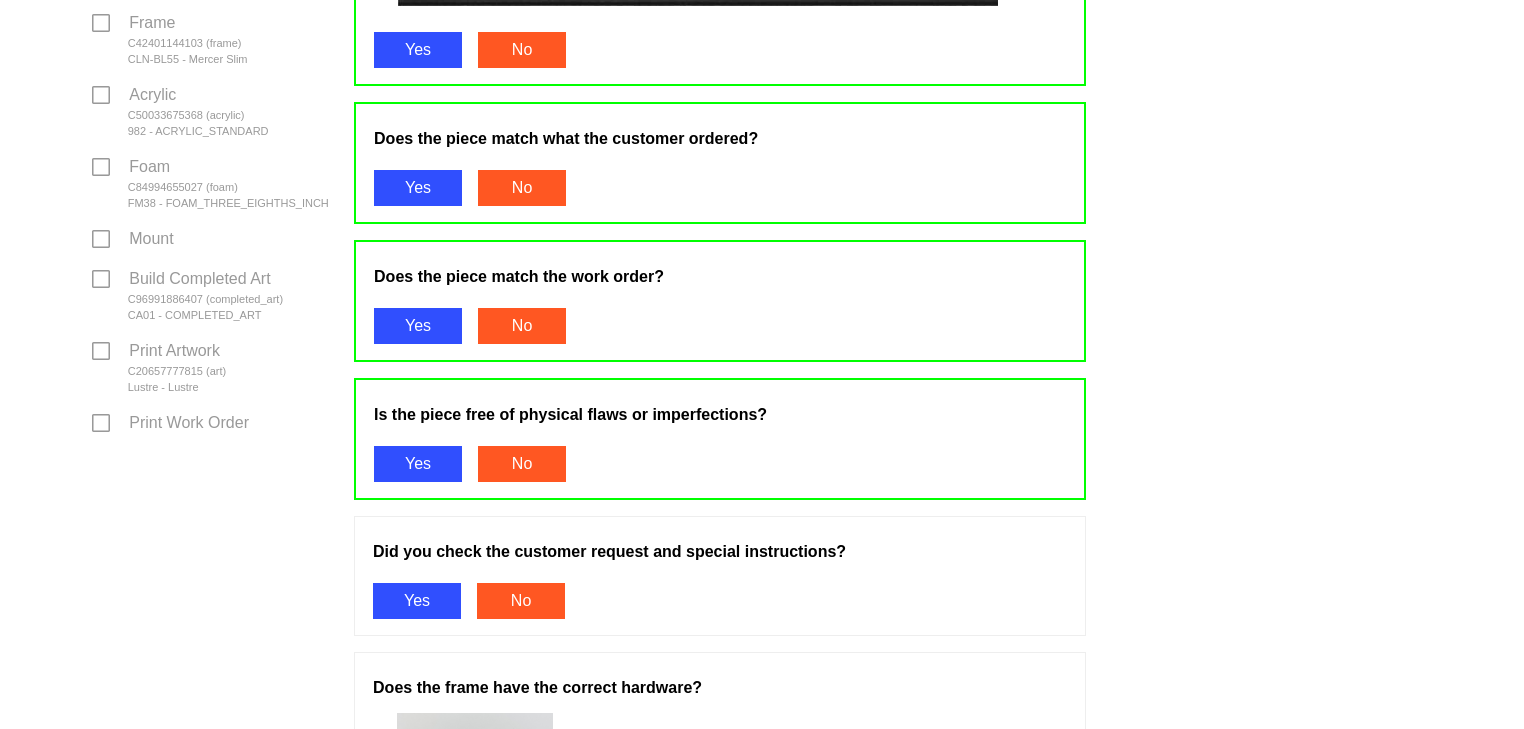 click on "Yes" at bounding box center [417, 601] 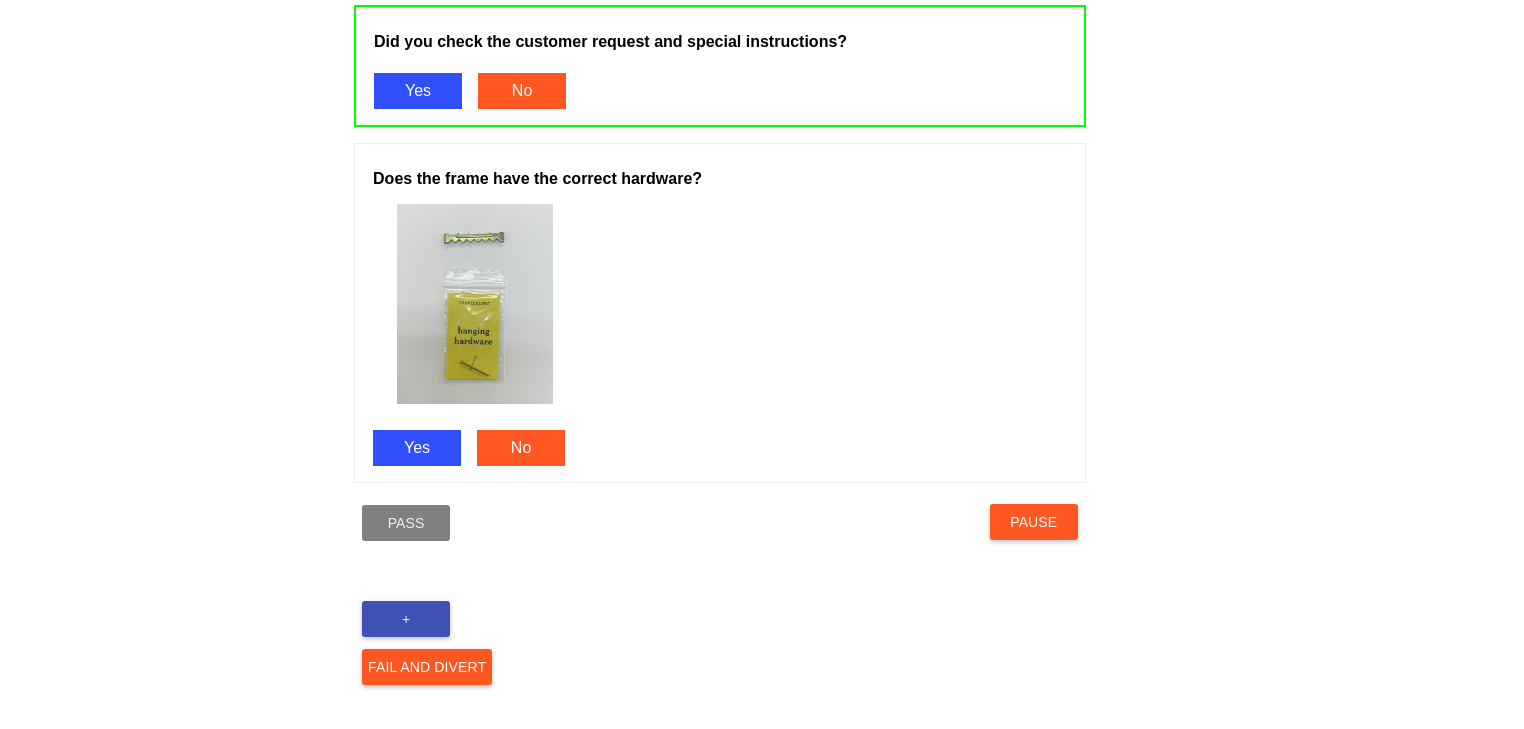 scroll, scrollTop: 1226, scrollLeft: 0, axis: vertical 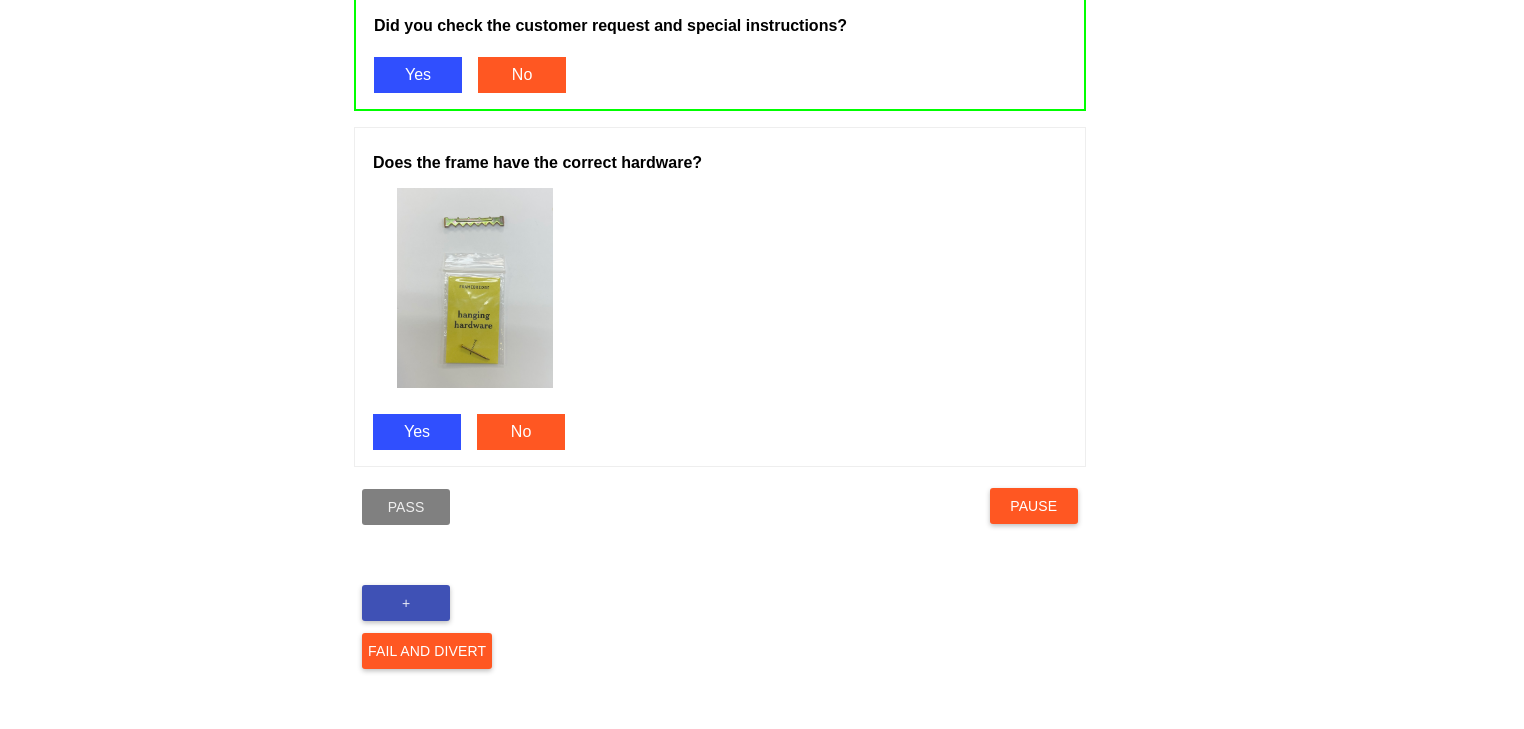 click on "Yes" at bounding box center [417, 432] 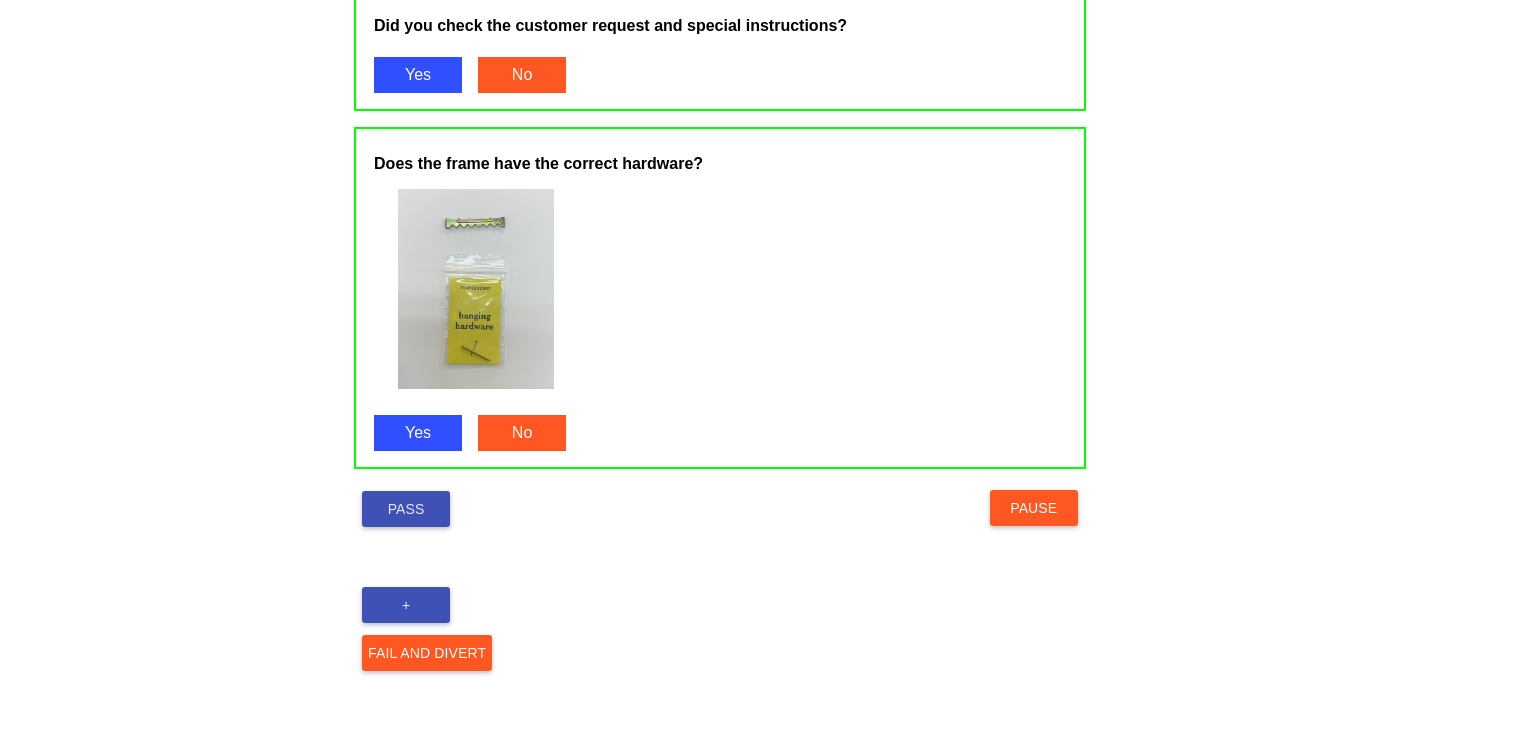 click on "Pass" at bounding box center [406, 509] 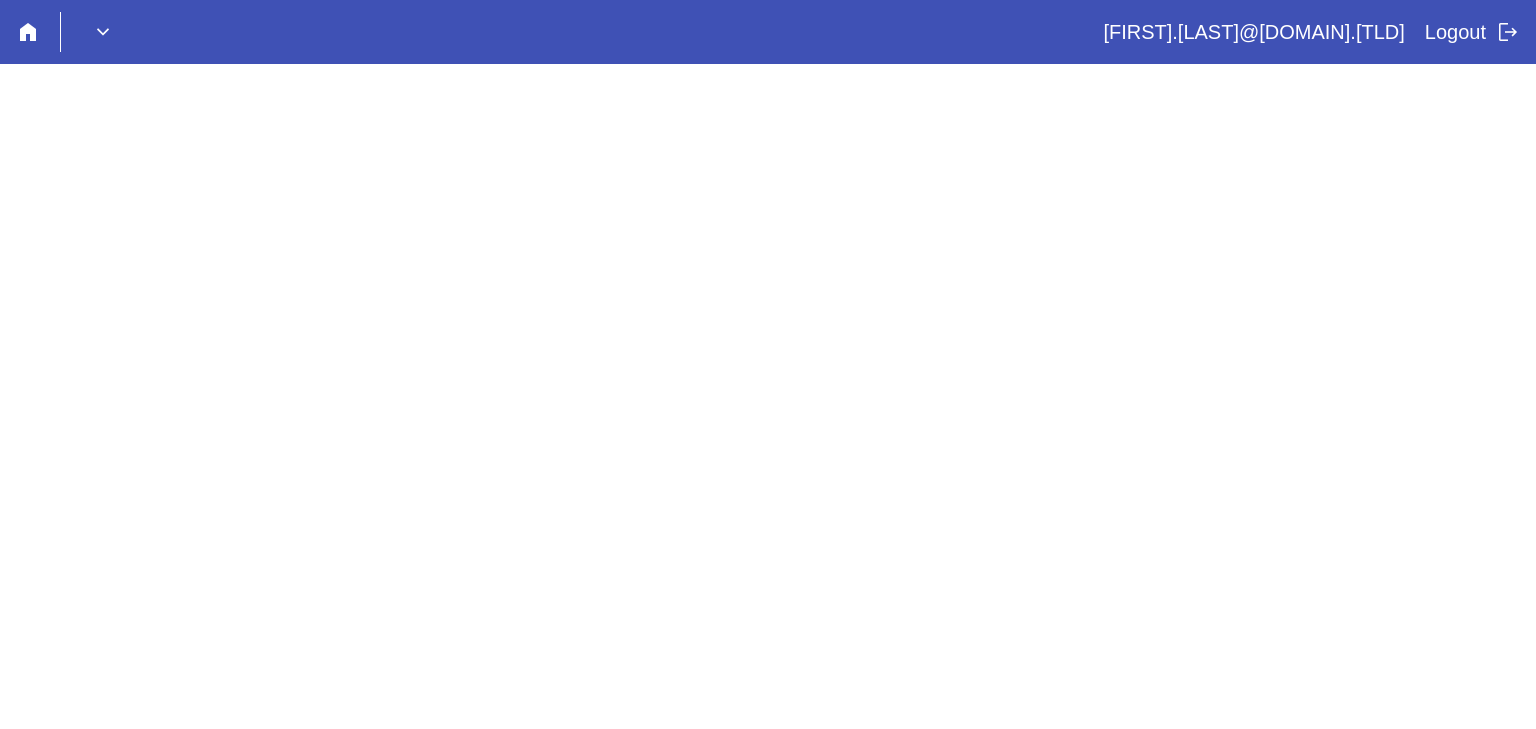 scroll, scrollTop: 0, scrollLeft: 0, axis: both 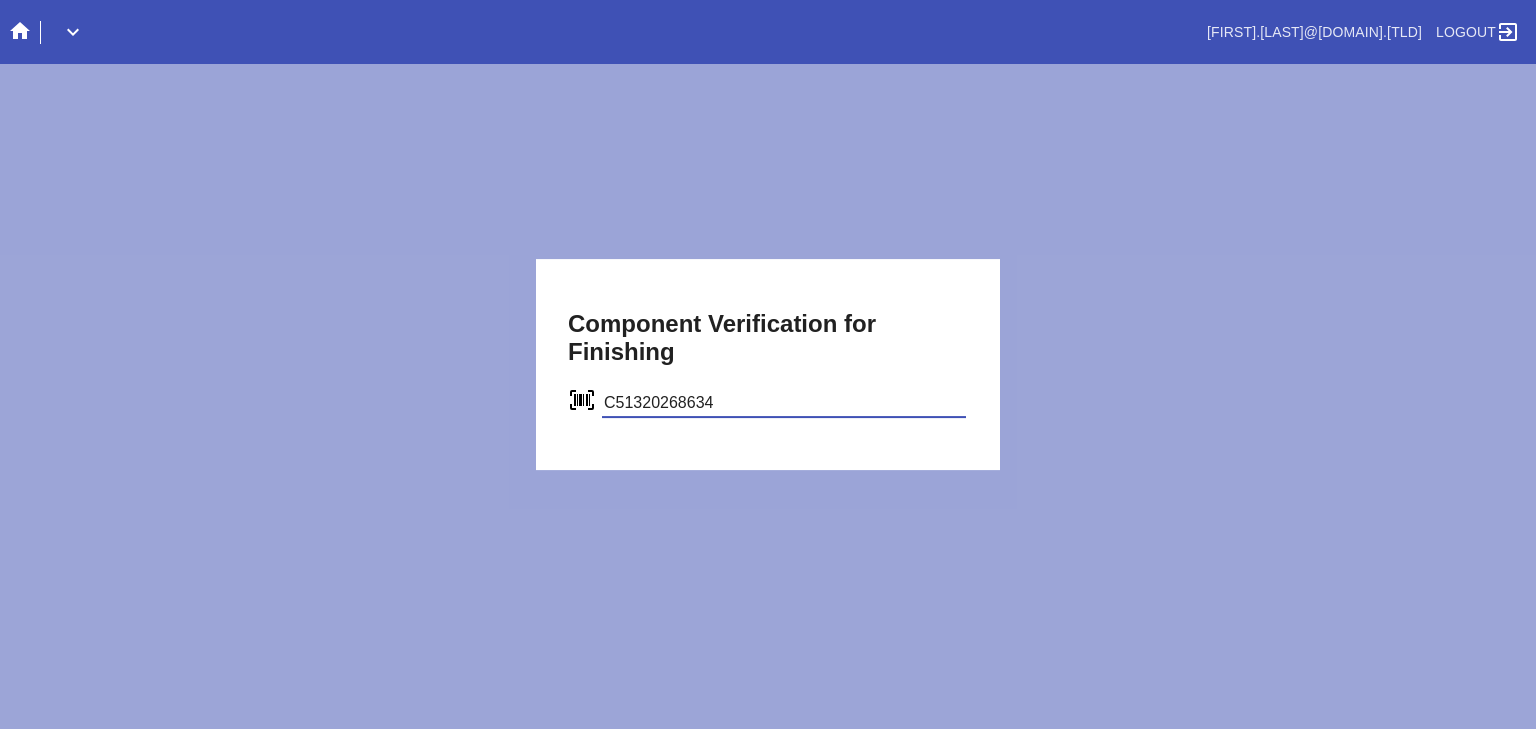 type on "C51320268634" 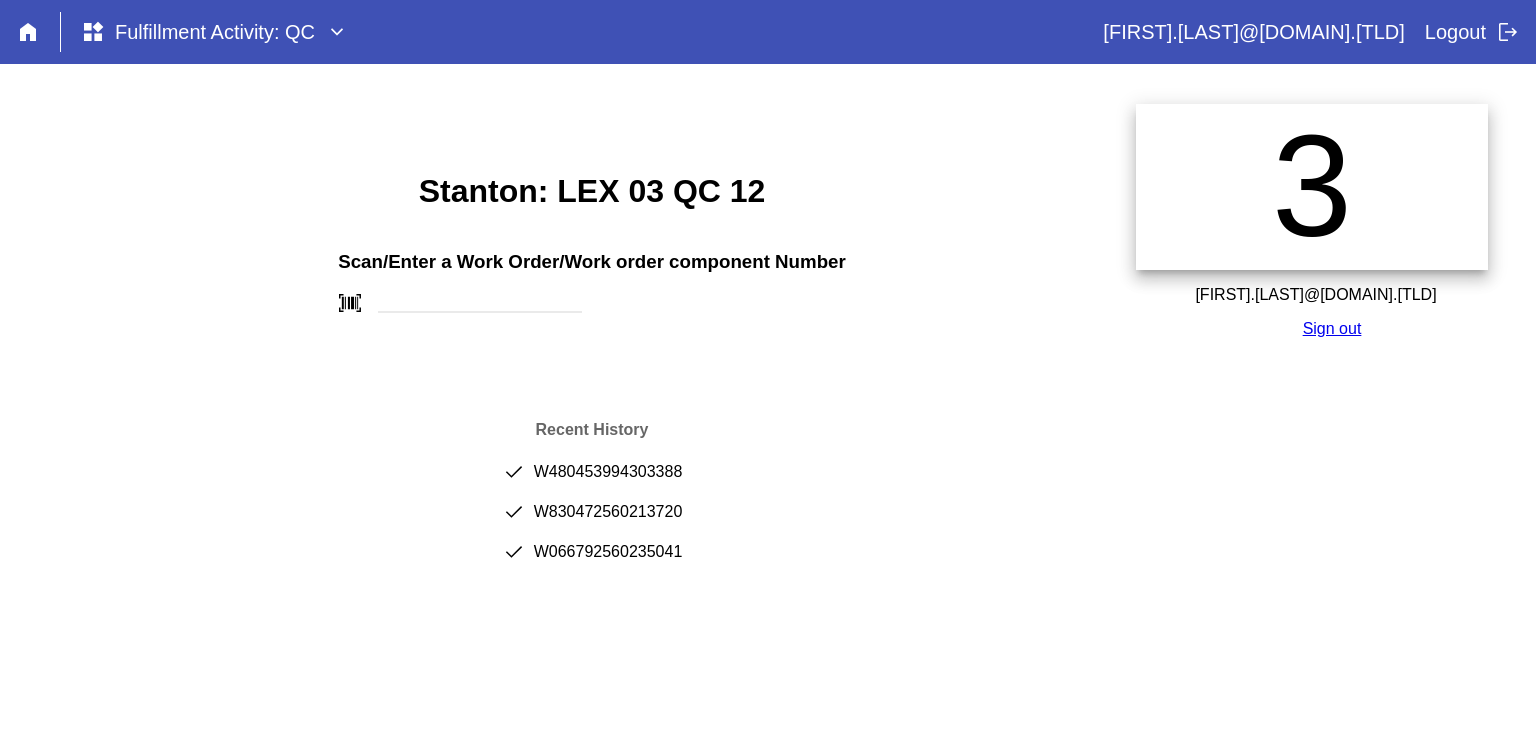 scroll, scrollTop: 0, scrollLeft: 0, axis: both 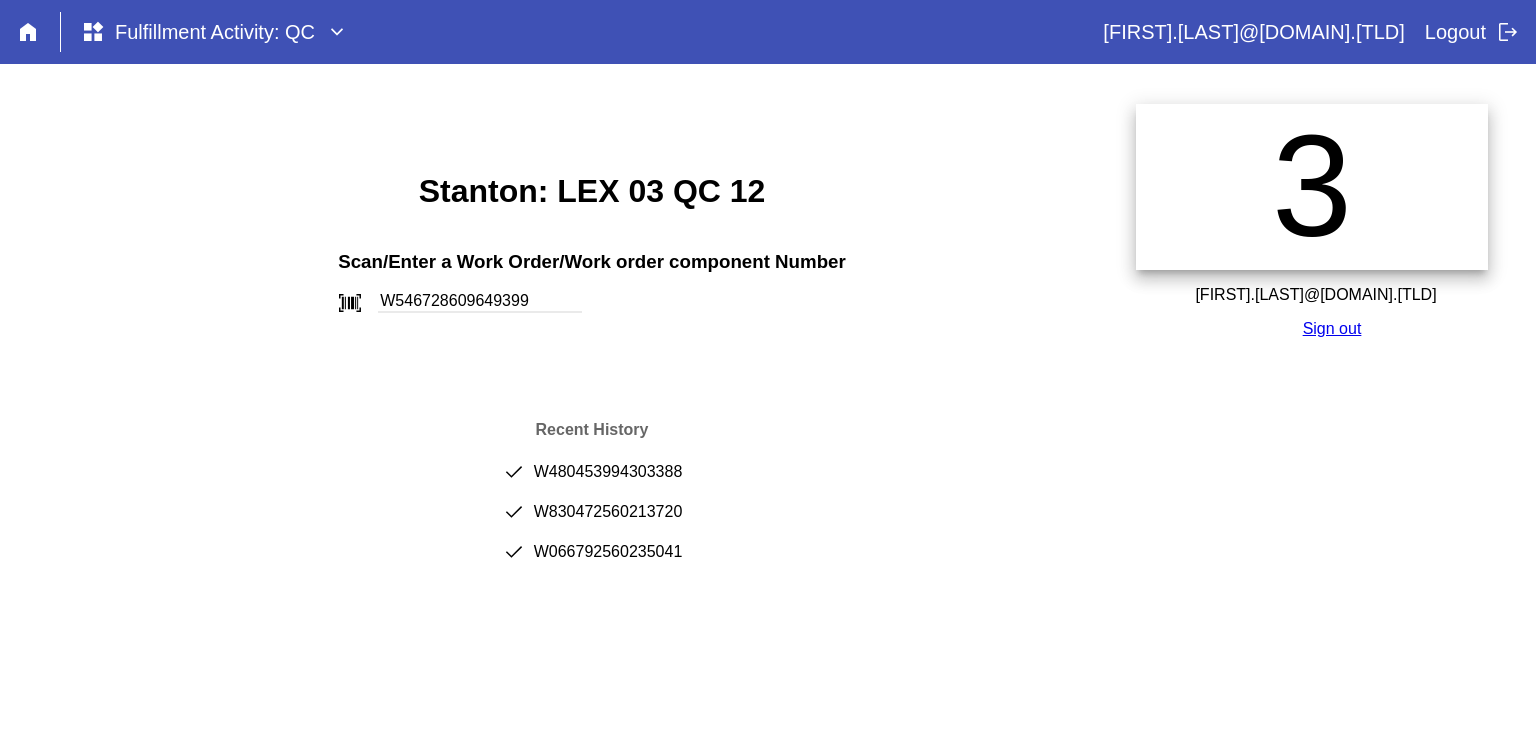 type on "W546728609649399" 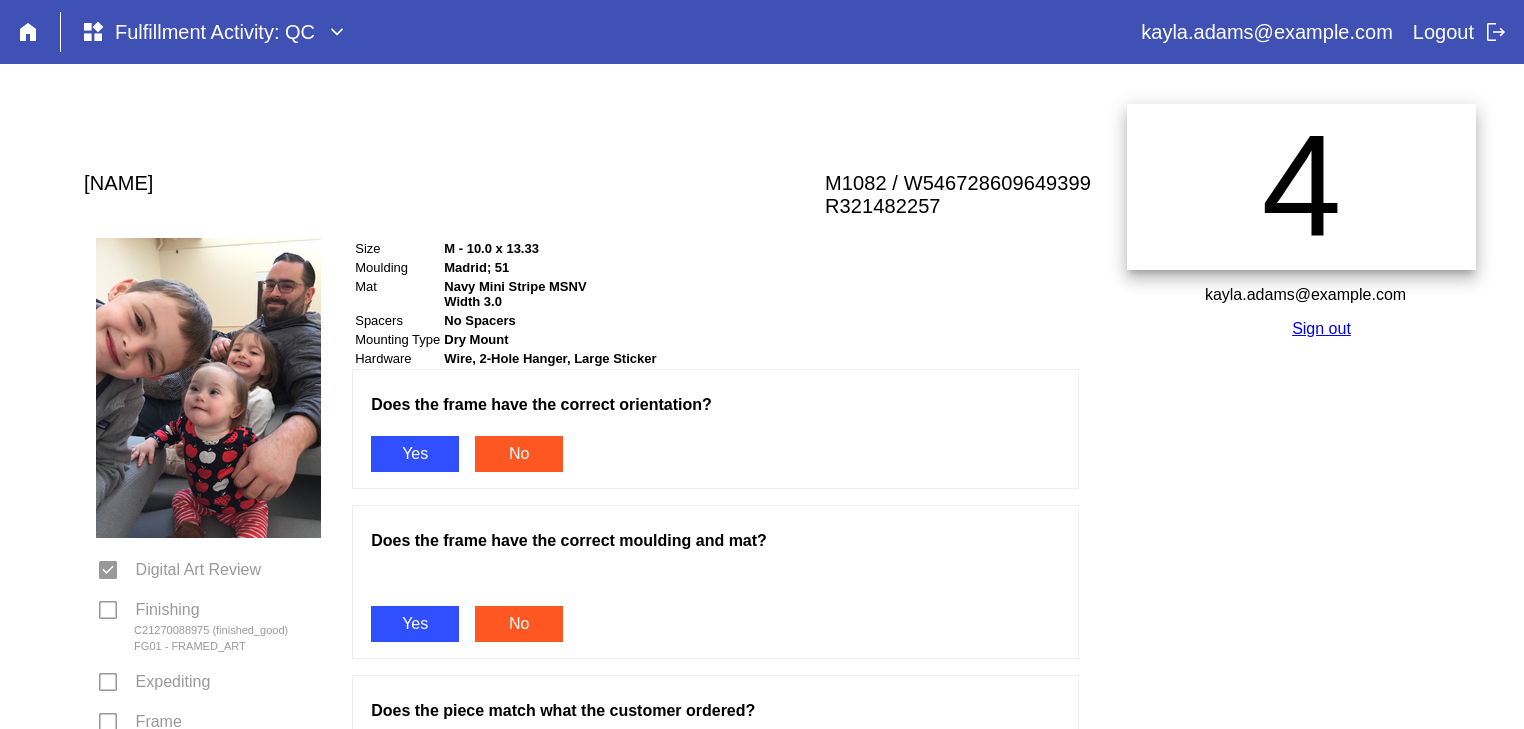 scroll, scrollTop: 0, scrollLeft: 0, axis: both 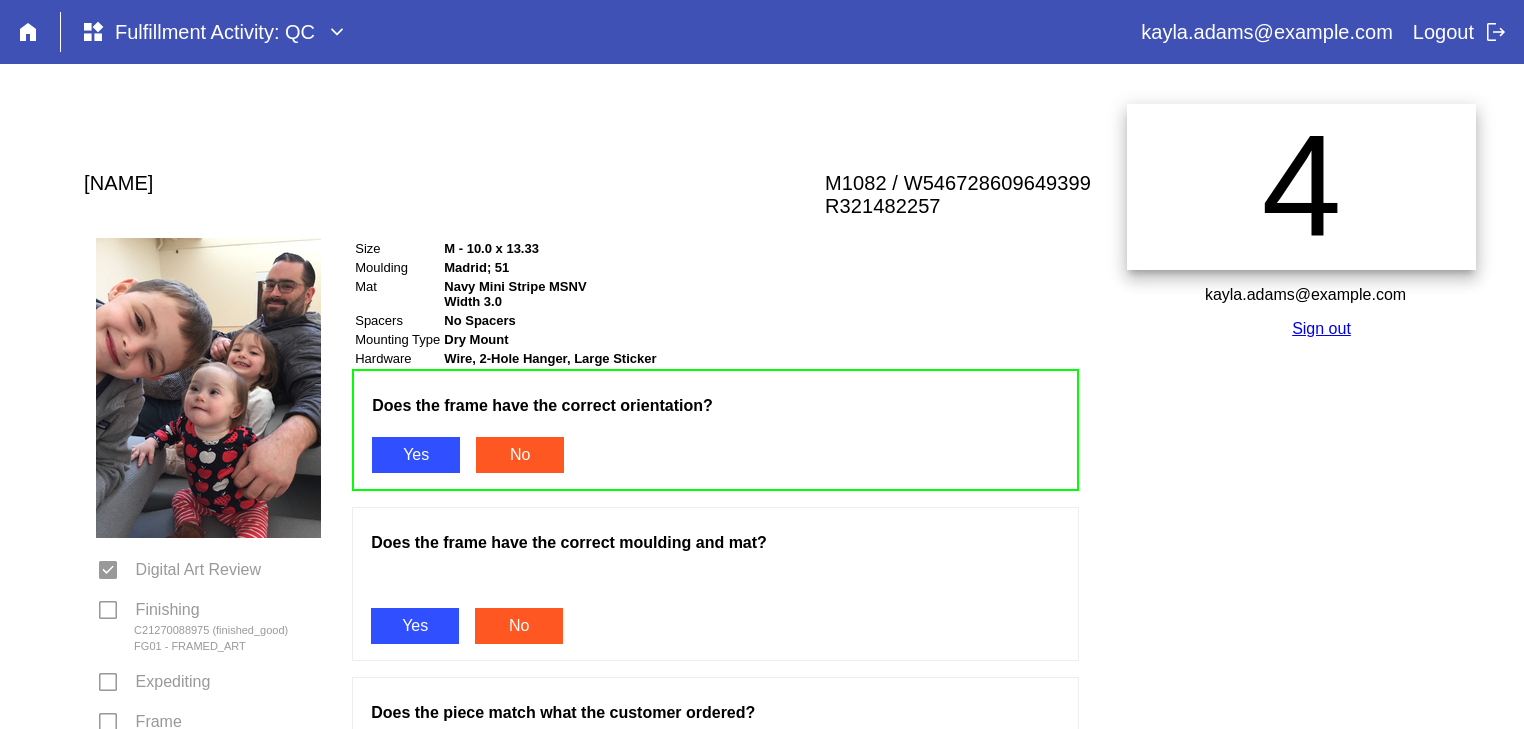 click on "Yes" at bounding box center (415, 626) 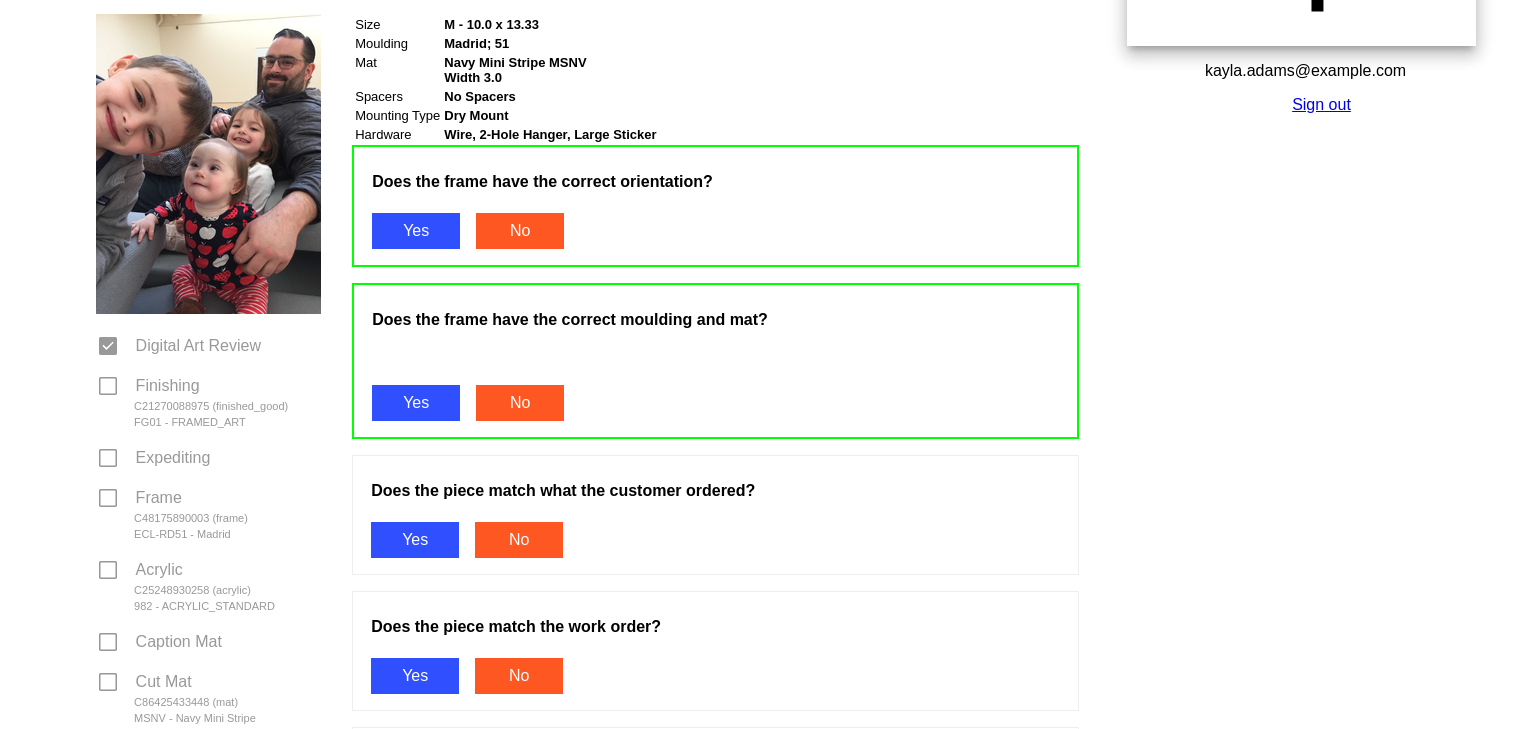 click on "Yes" at bounding box center [415, 540] 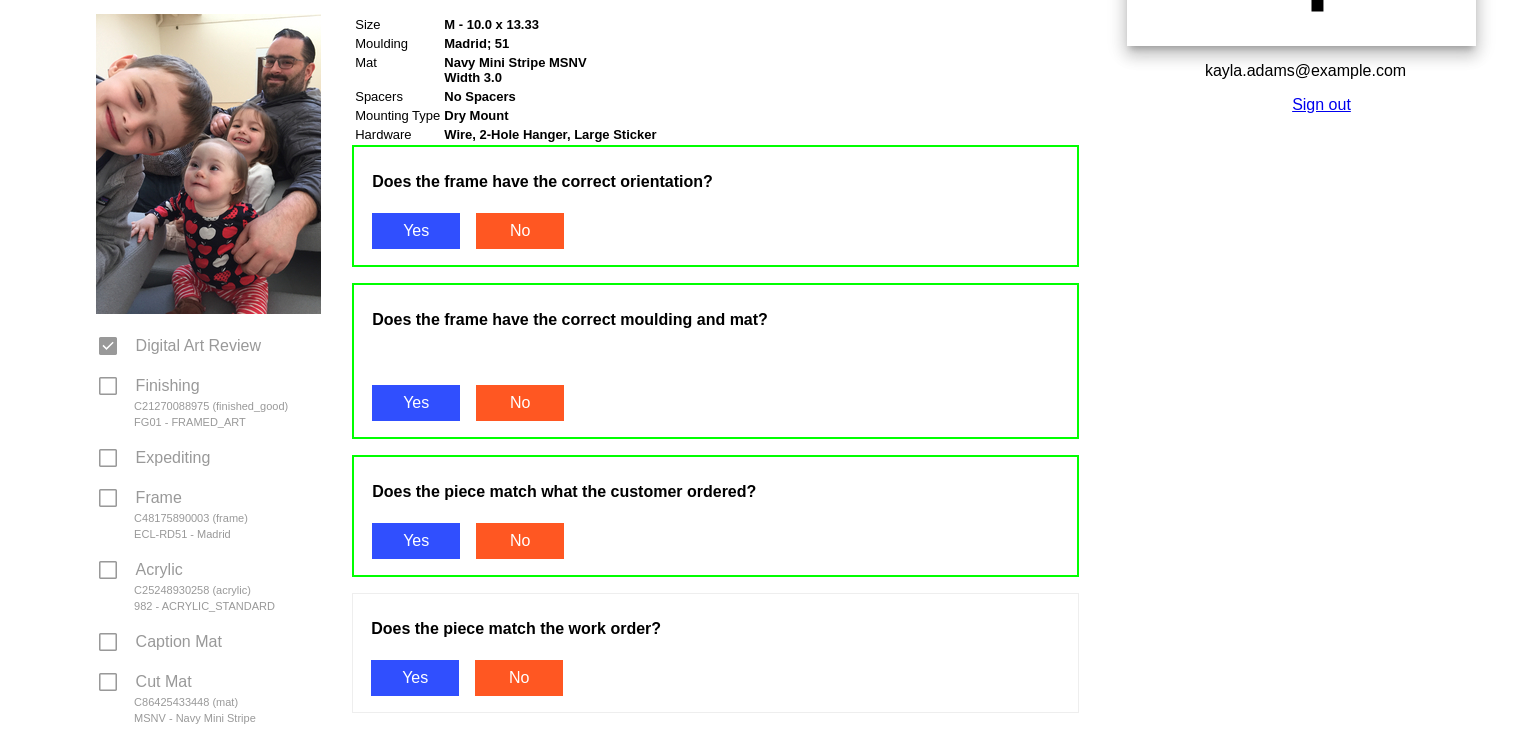 click on "Yes" at bounding box center [415, 678] 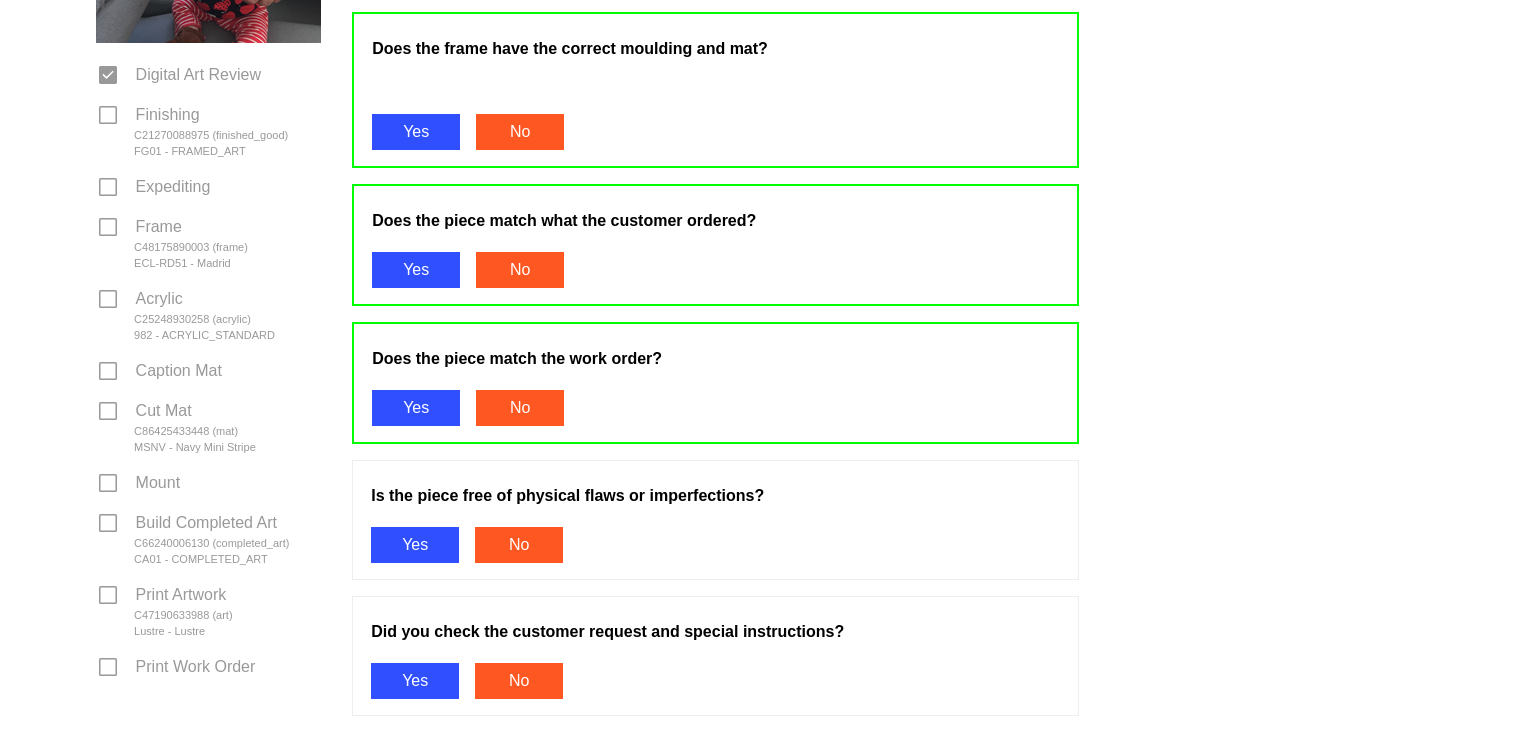 click on "Yes" at bounding box center [415, 545] 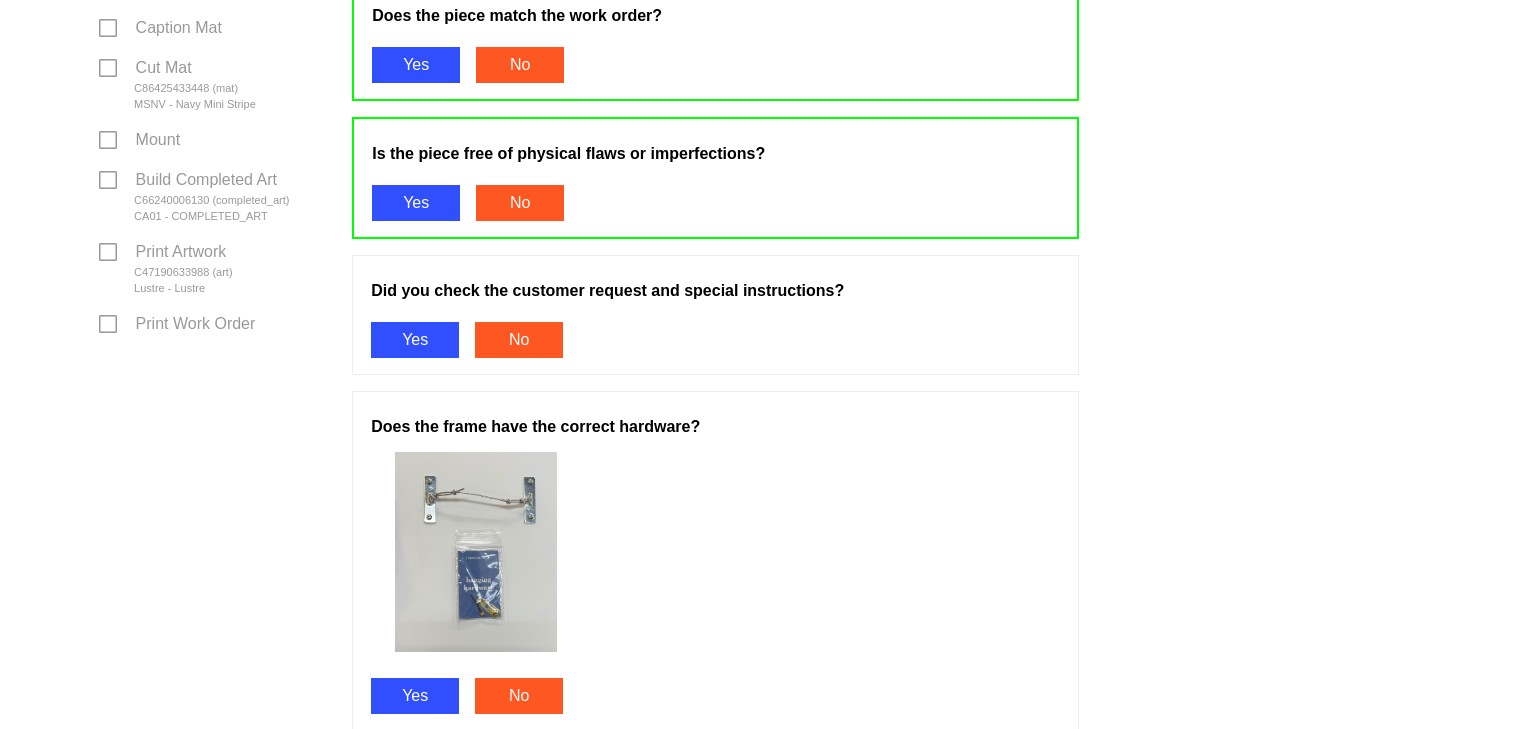 scroll, scrollTop: 845, scrollLeft: 0, axis: vertical 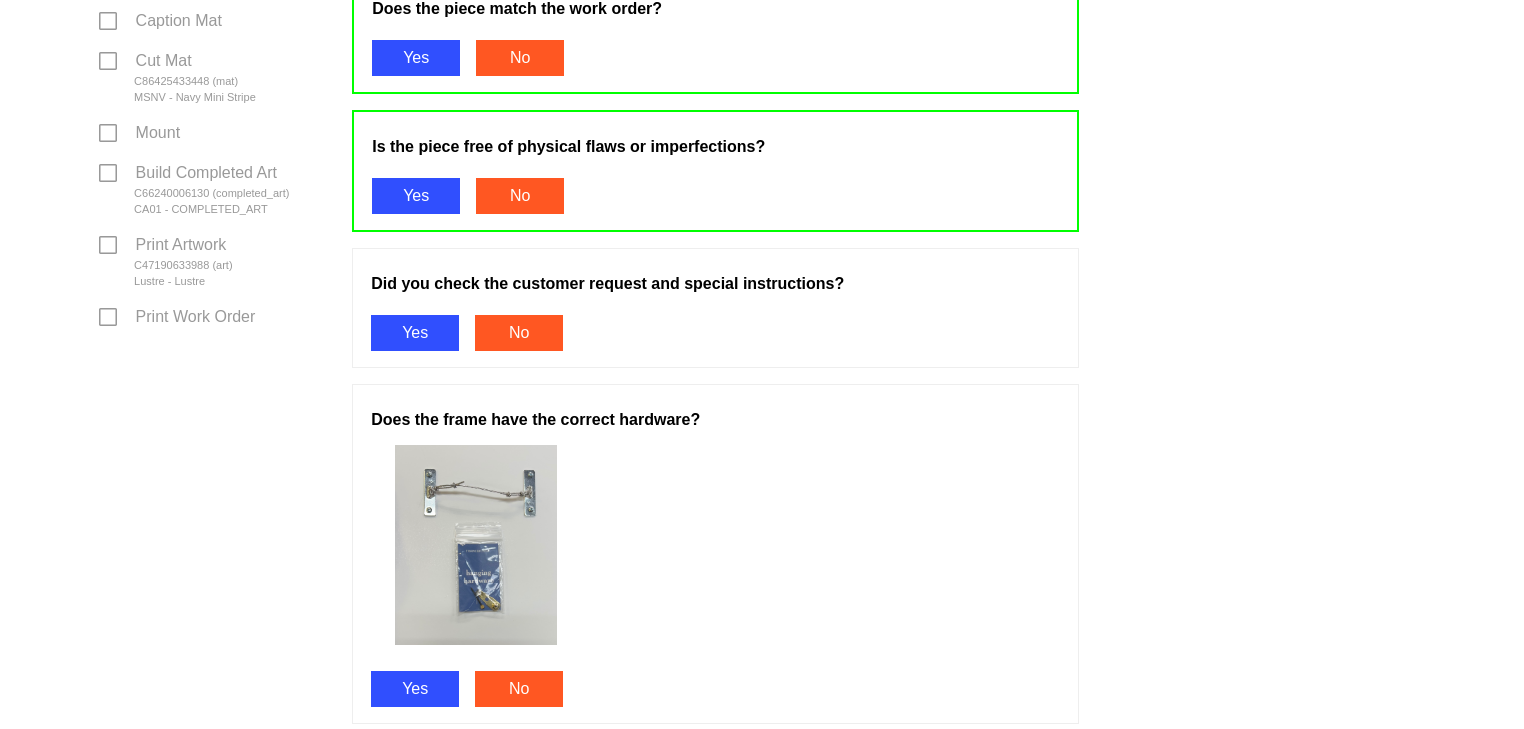 click on "Yes" at bounding box center [415, 333] 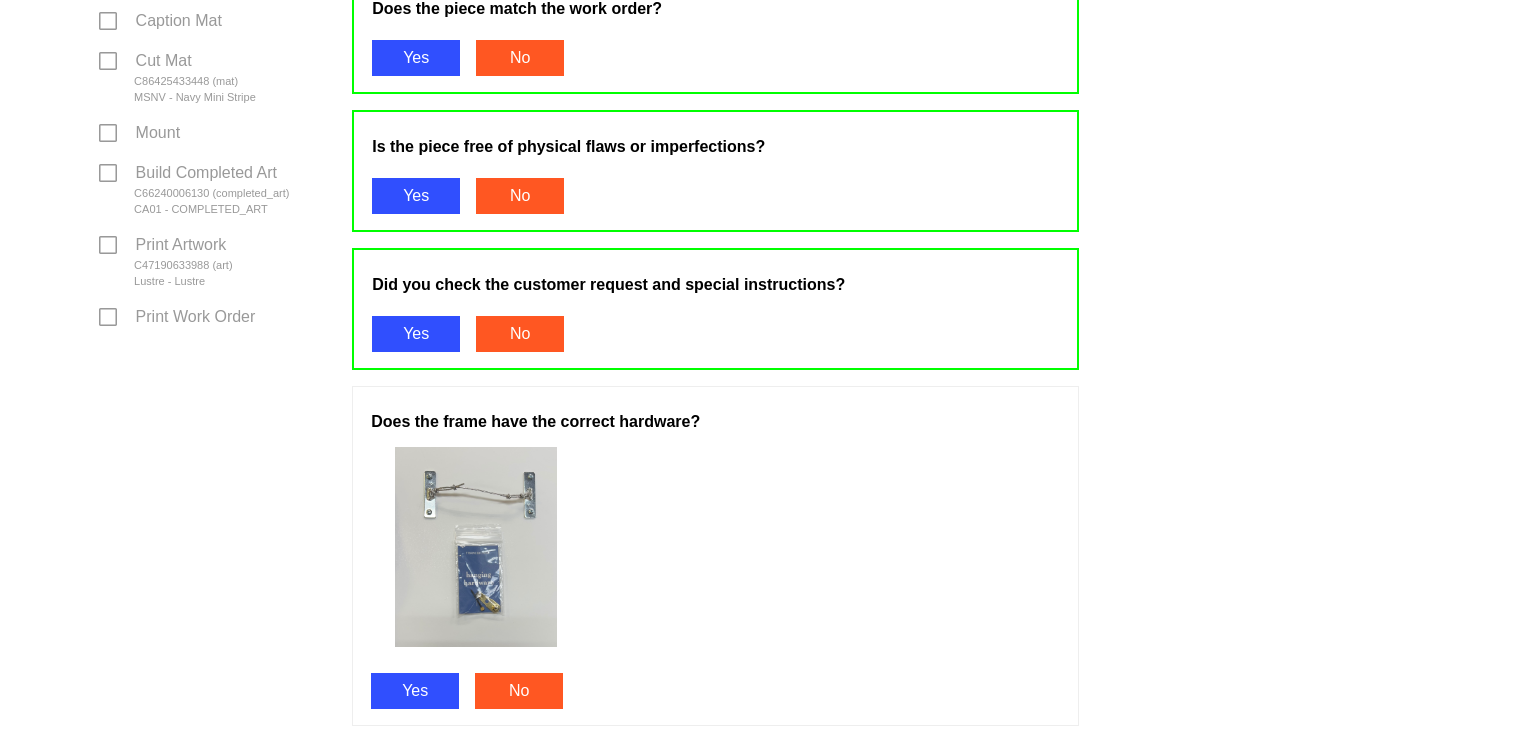 click on "Yes" at bounding box center (415, 691) 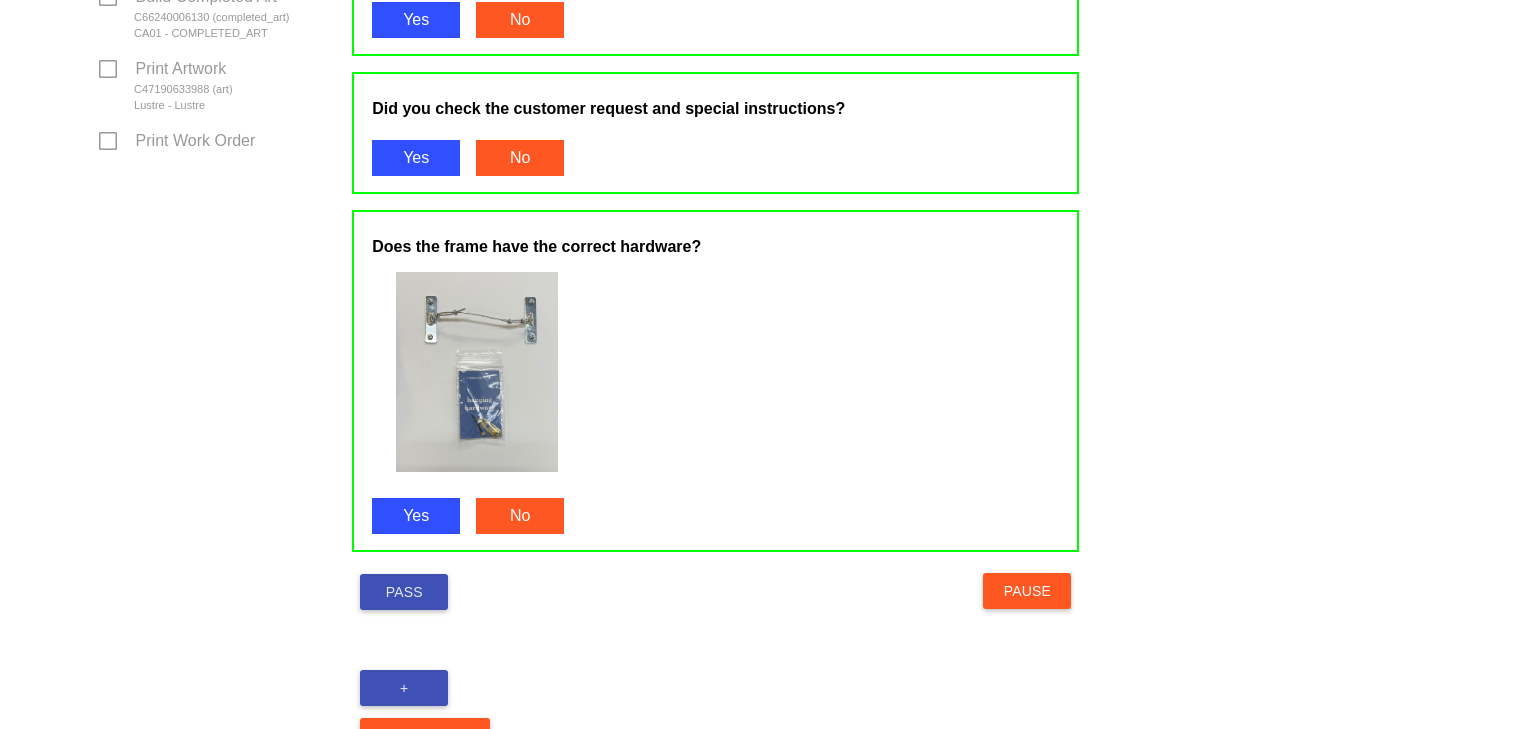 scroll, scrollTop: 1104, scrollLeft: 0, axis: vertical 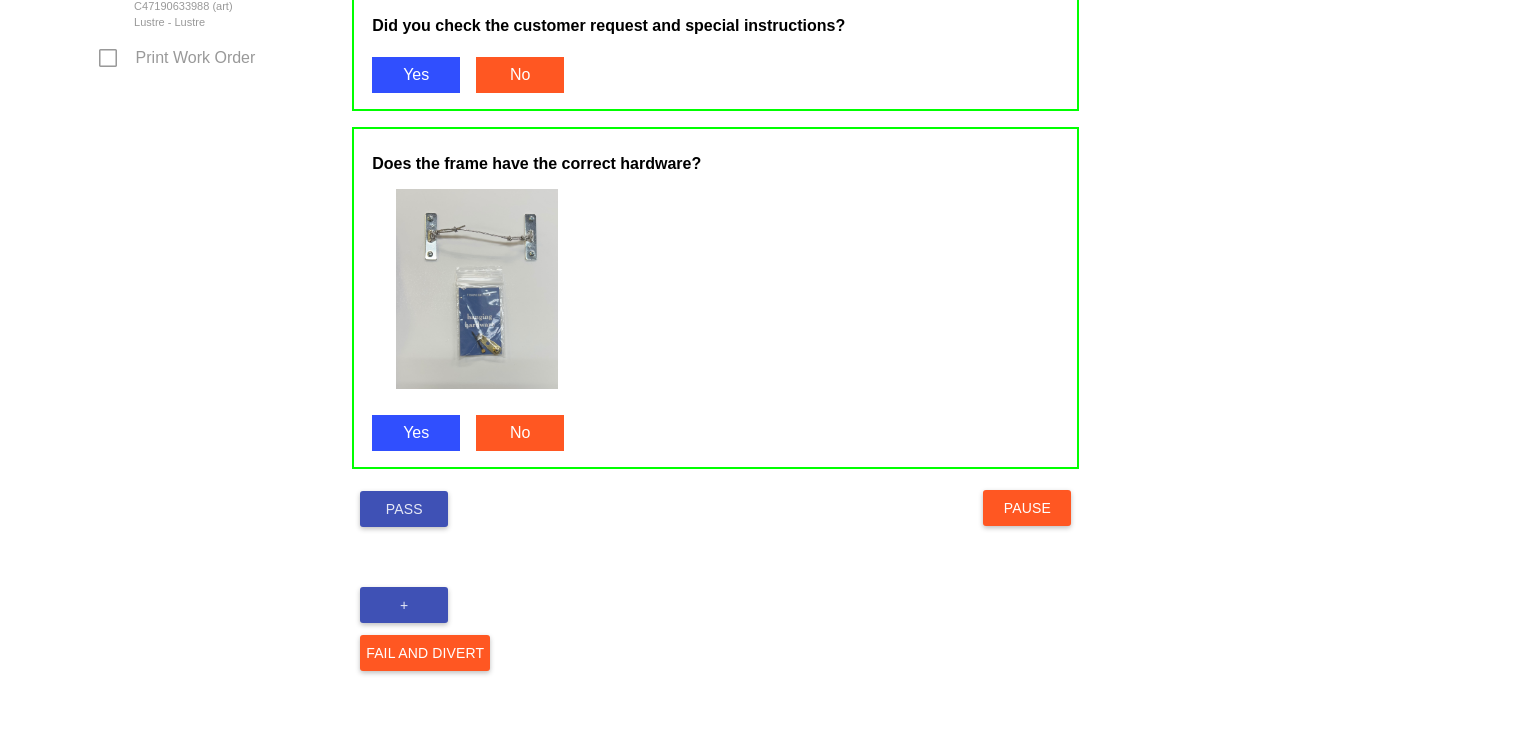 click on "Pass" at bounding box center [404, 509] 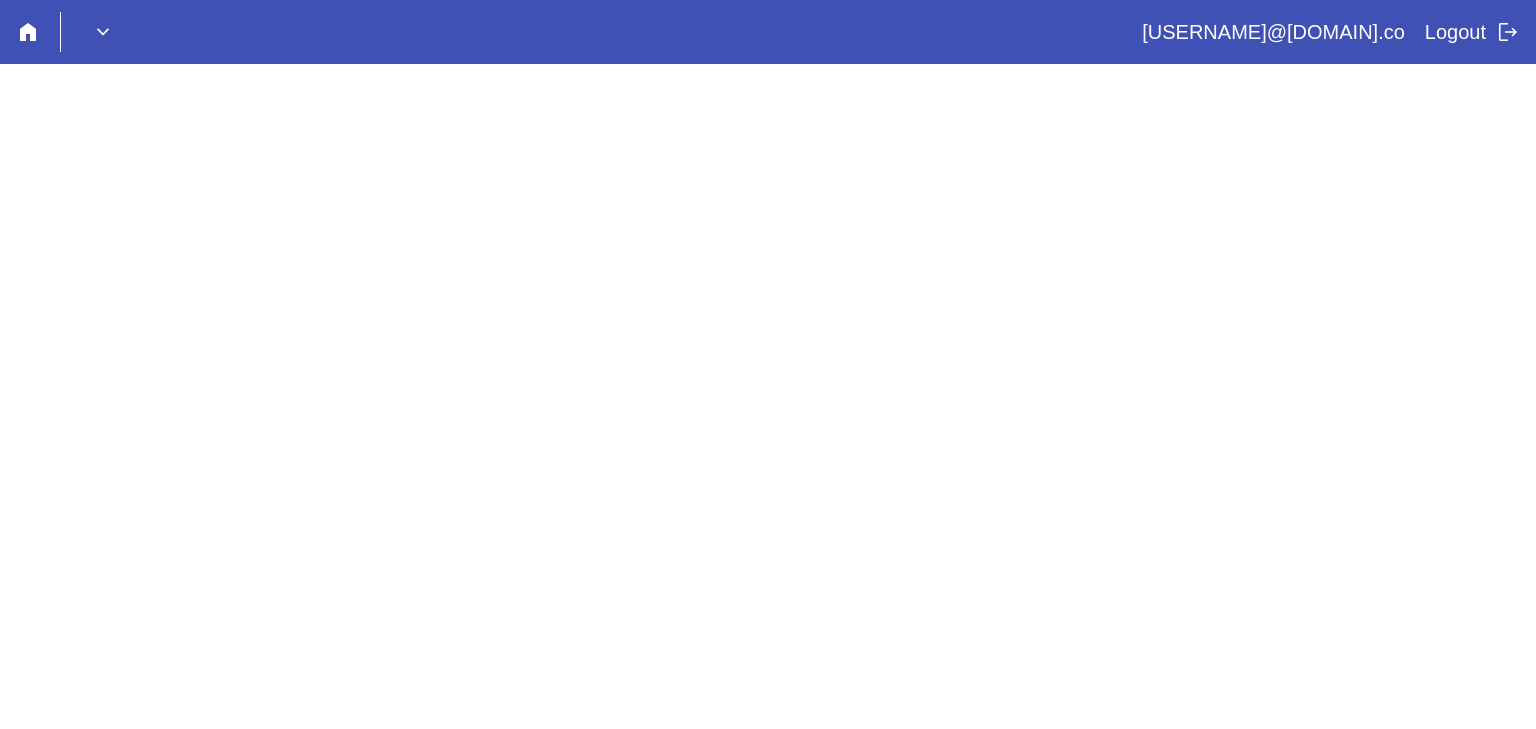 scroll, scrollTop: 0, scrollLeft: 0, axis: both 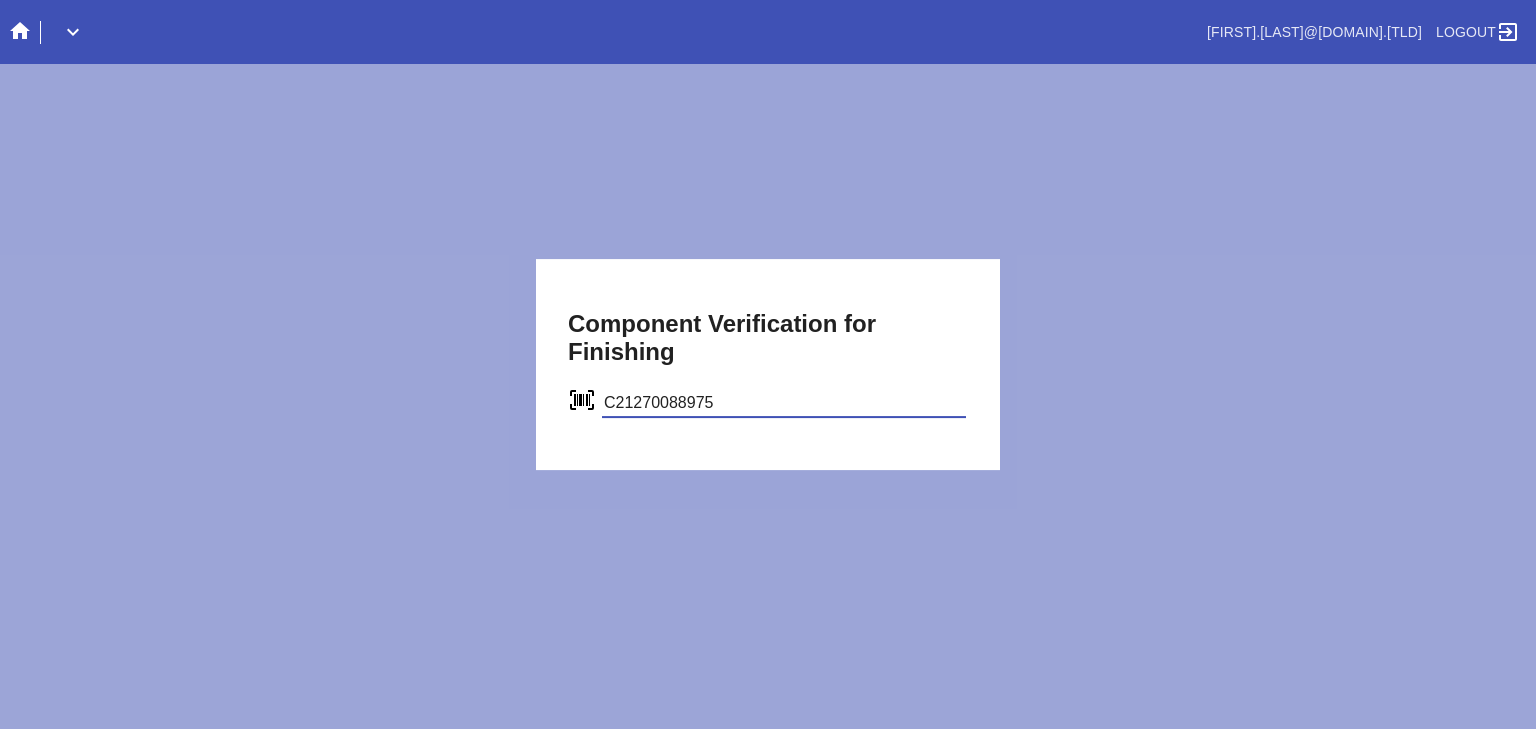 type on "C21270088975" 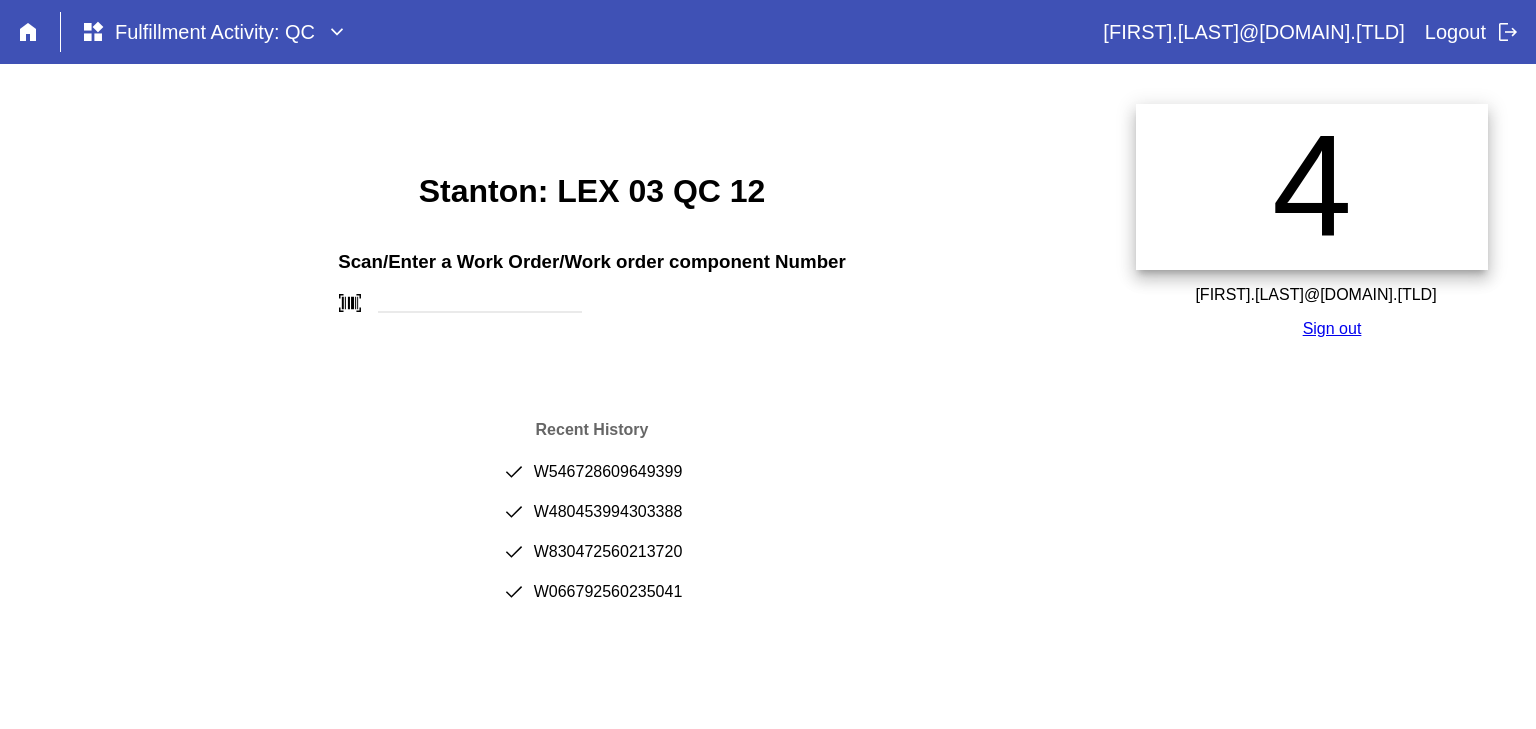 scroll, scrollTop: 0, scrollLeft: 0, axis: both 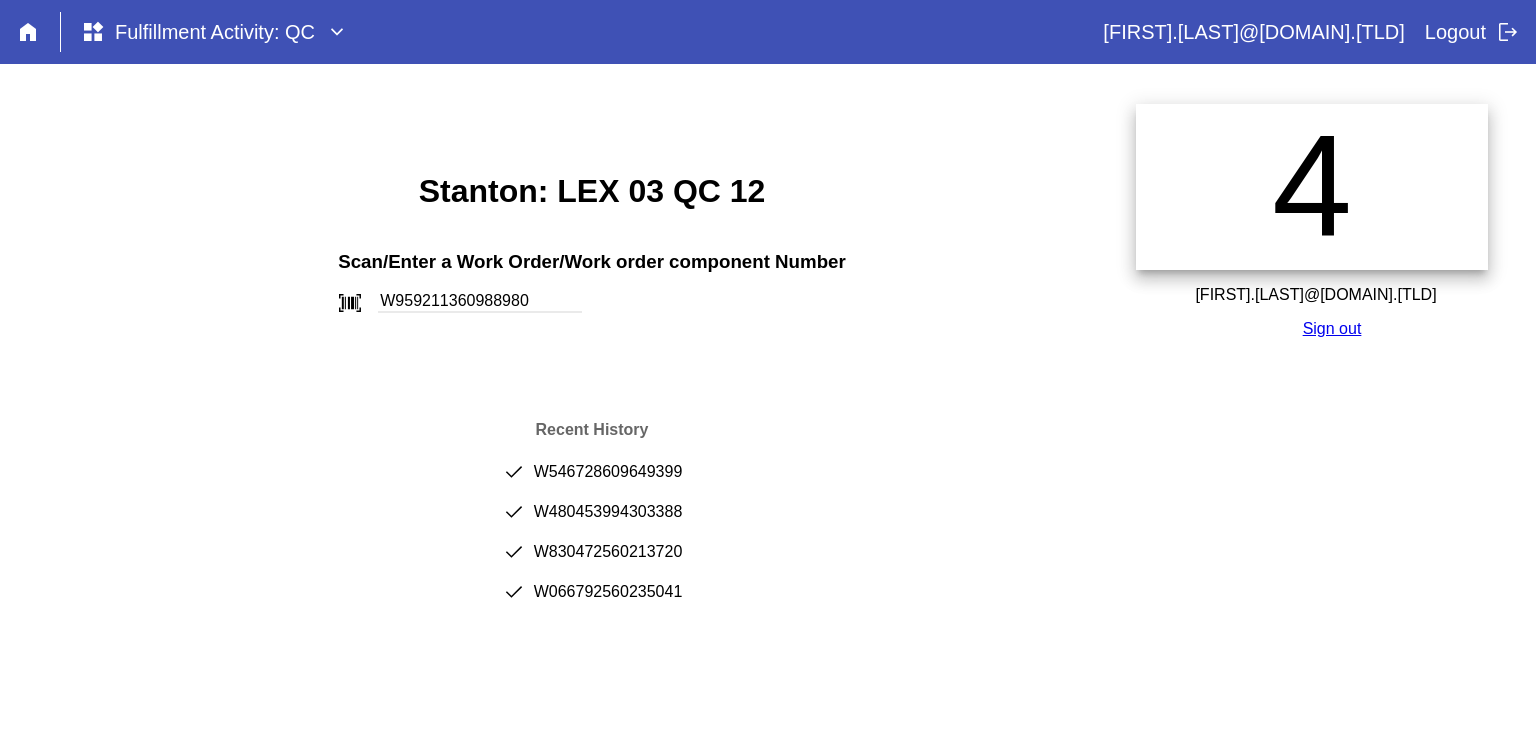 type on "W959211360988980" 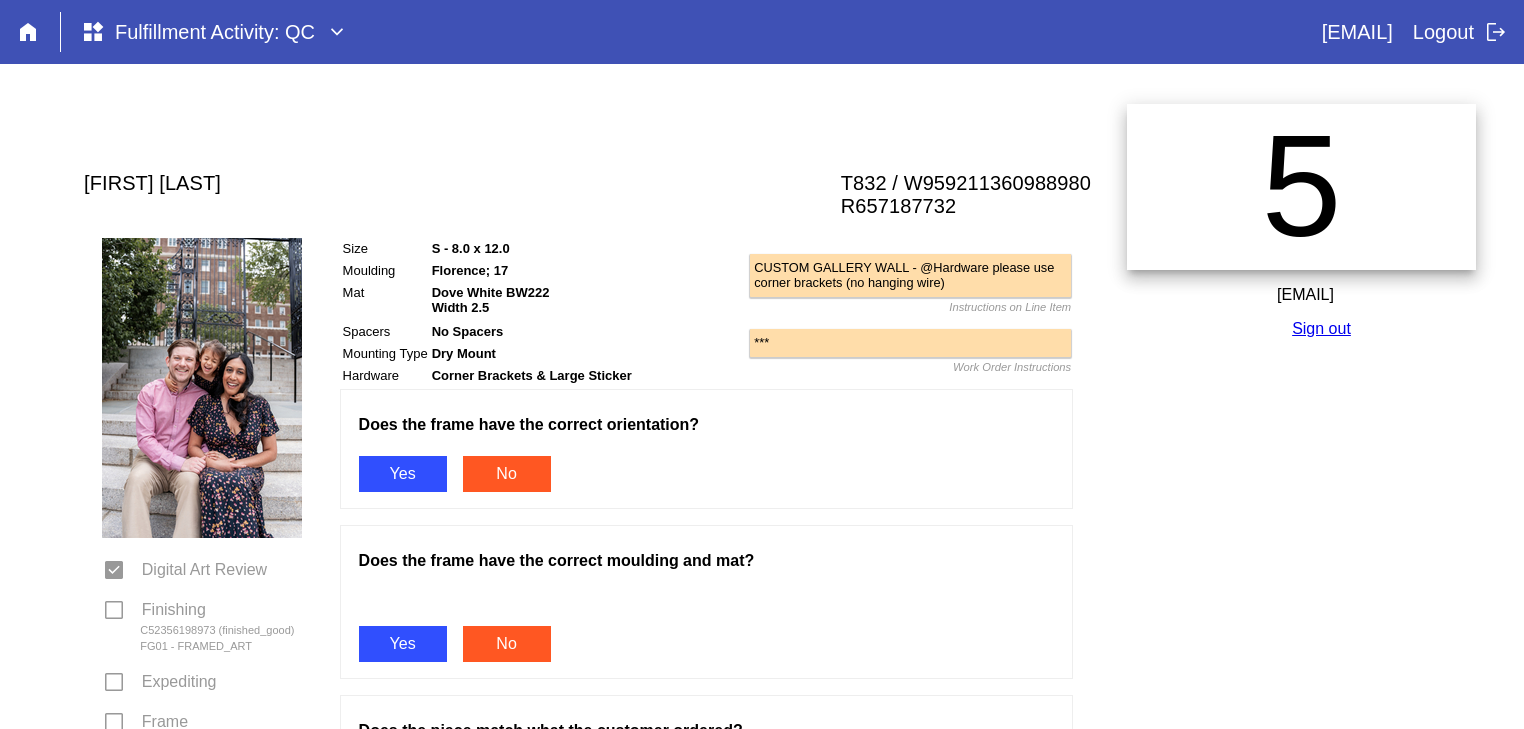 scroll, scrollTop: 0, scrollLeft: 0, axis: both 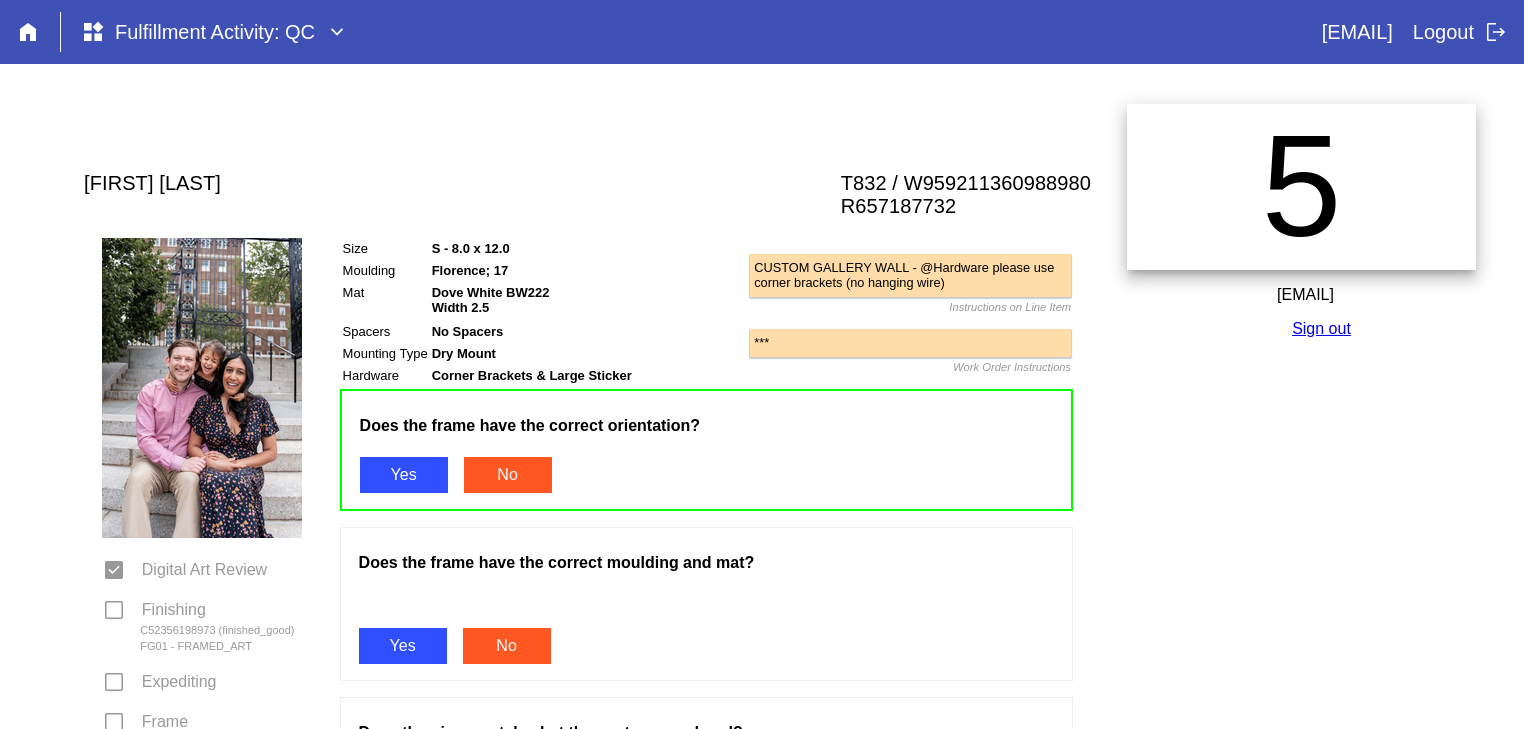 click on "Yes" at bounding box center [403, 646] 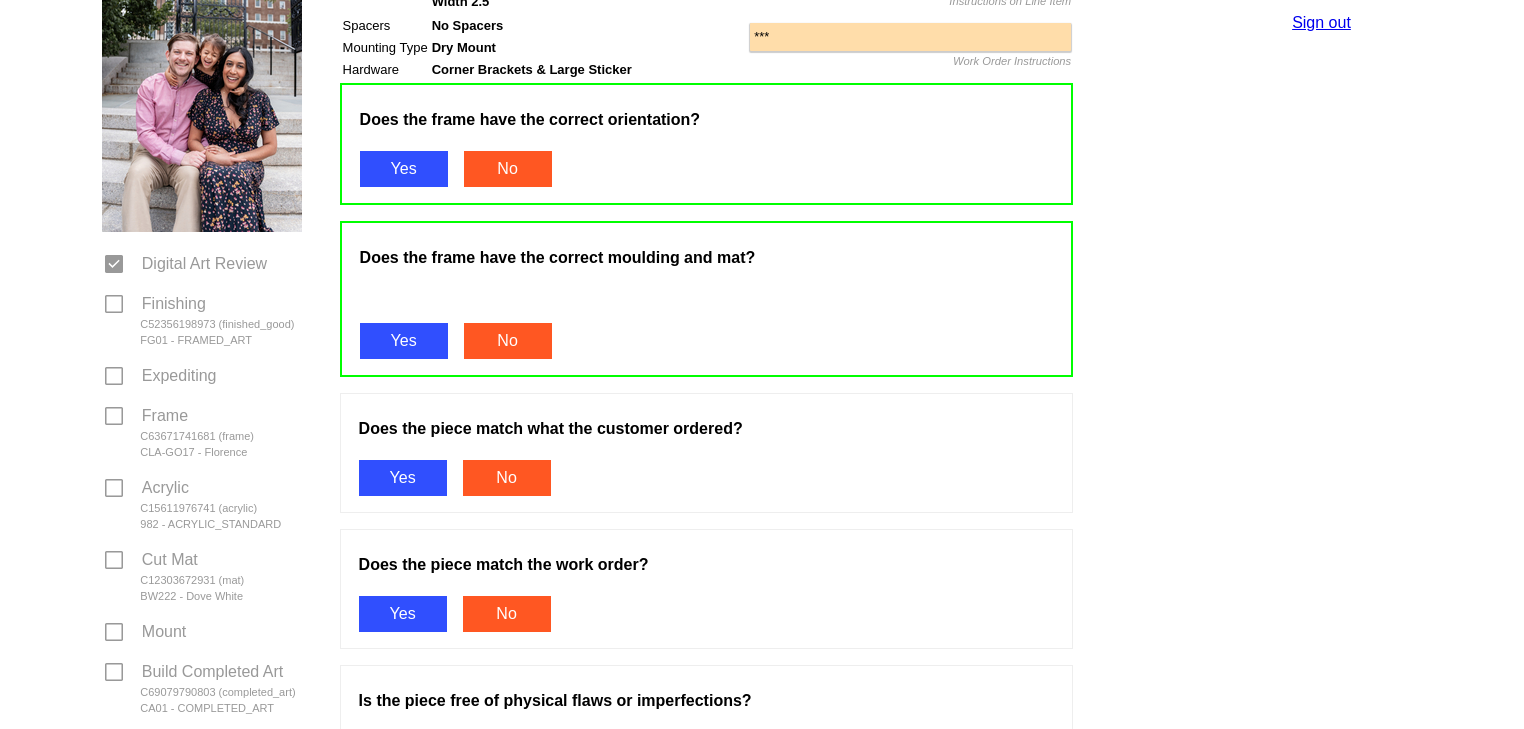 click on "Yes" at bounding box center (403, 478) 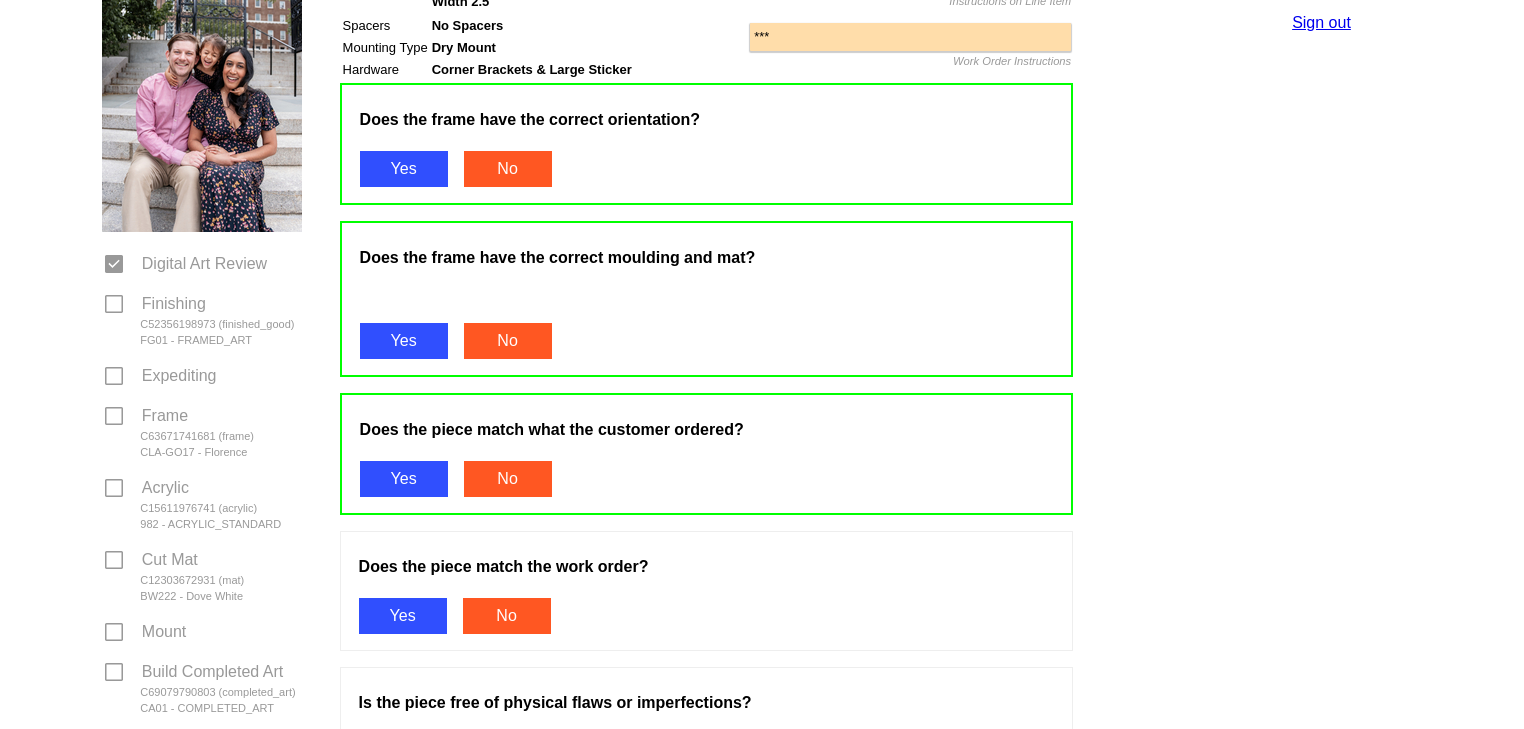 click on "Yes" at bounding box center (403, 616) 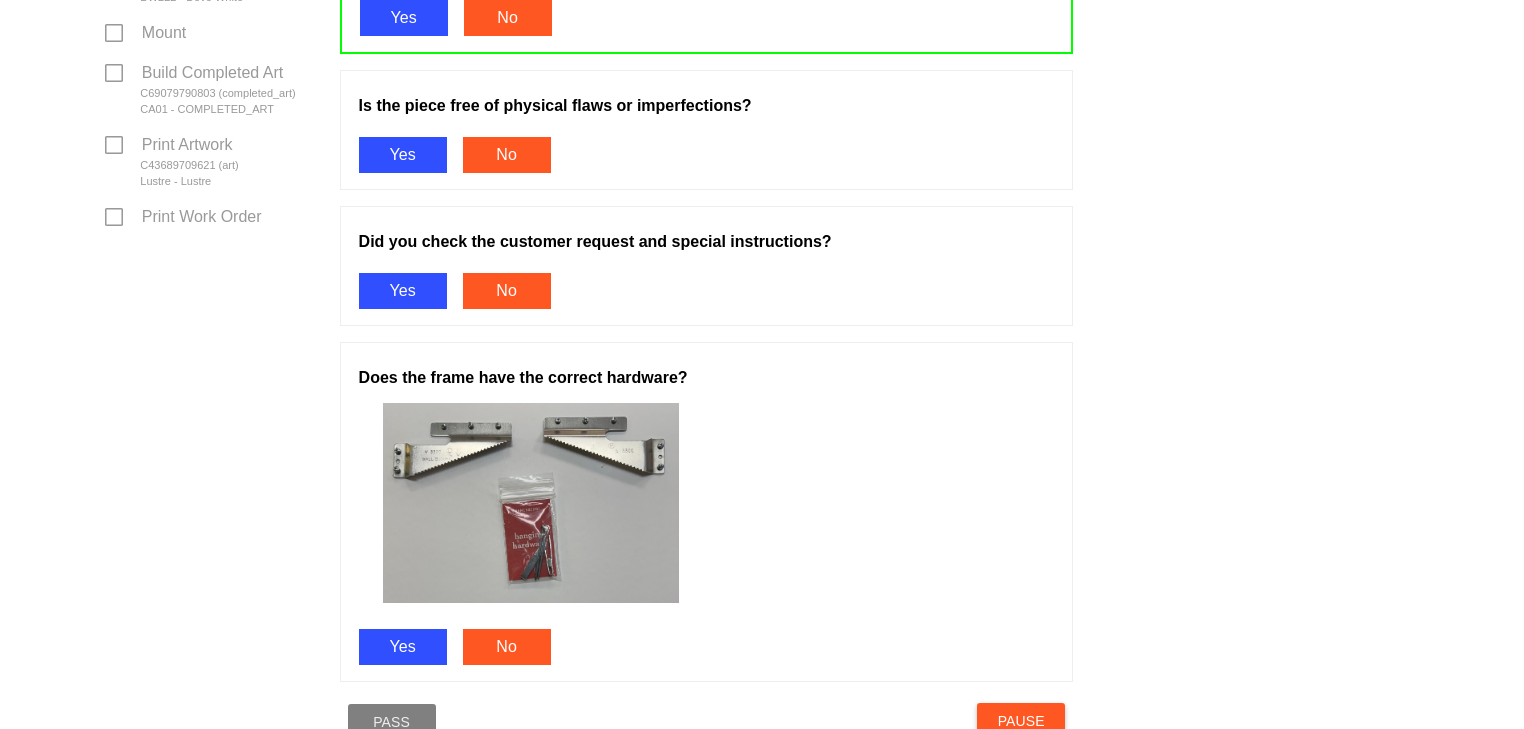 scroll, scrollTop: 907, scrollLeft: 0, axis: vertical 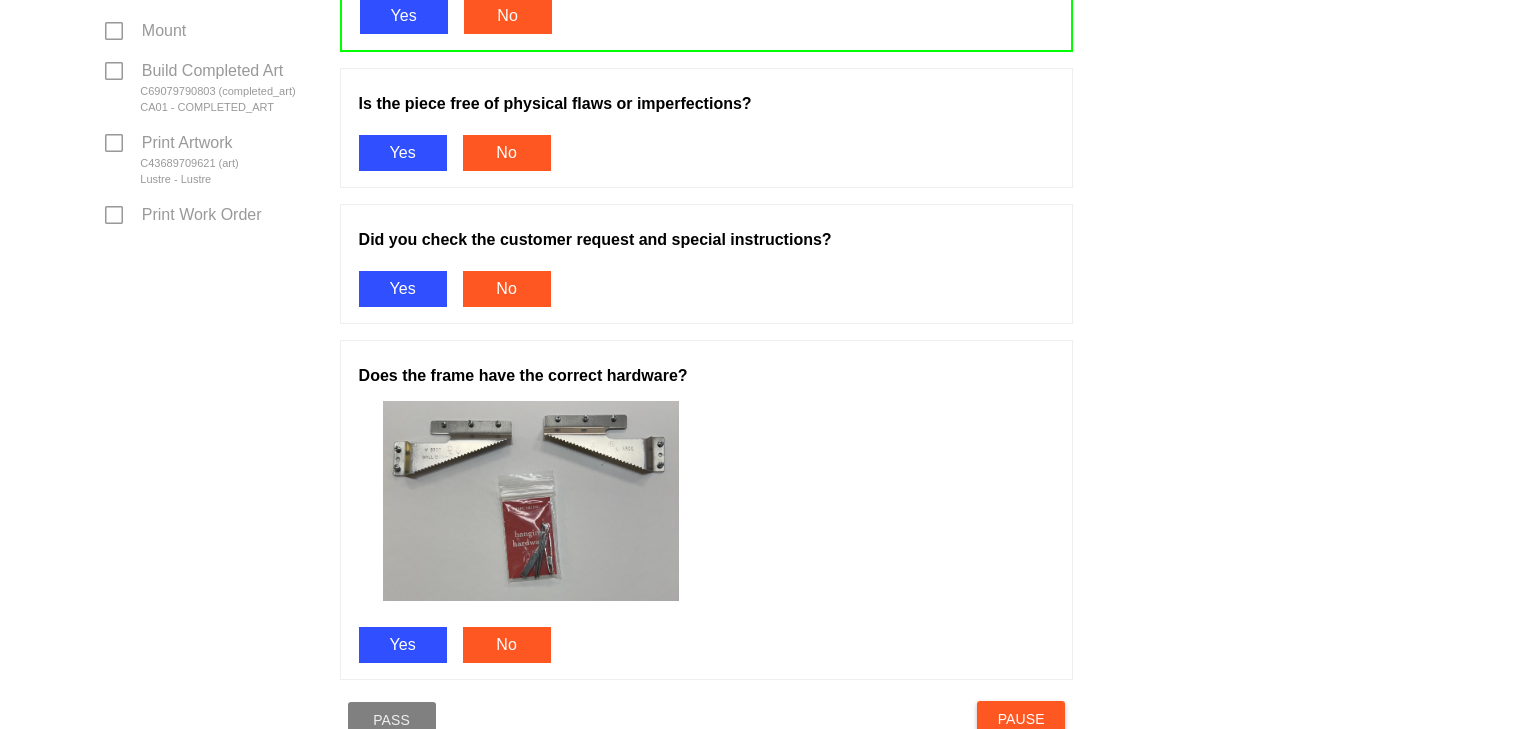 click on "Yes" at bounding box center [403, 289] 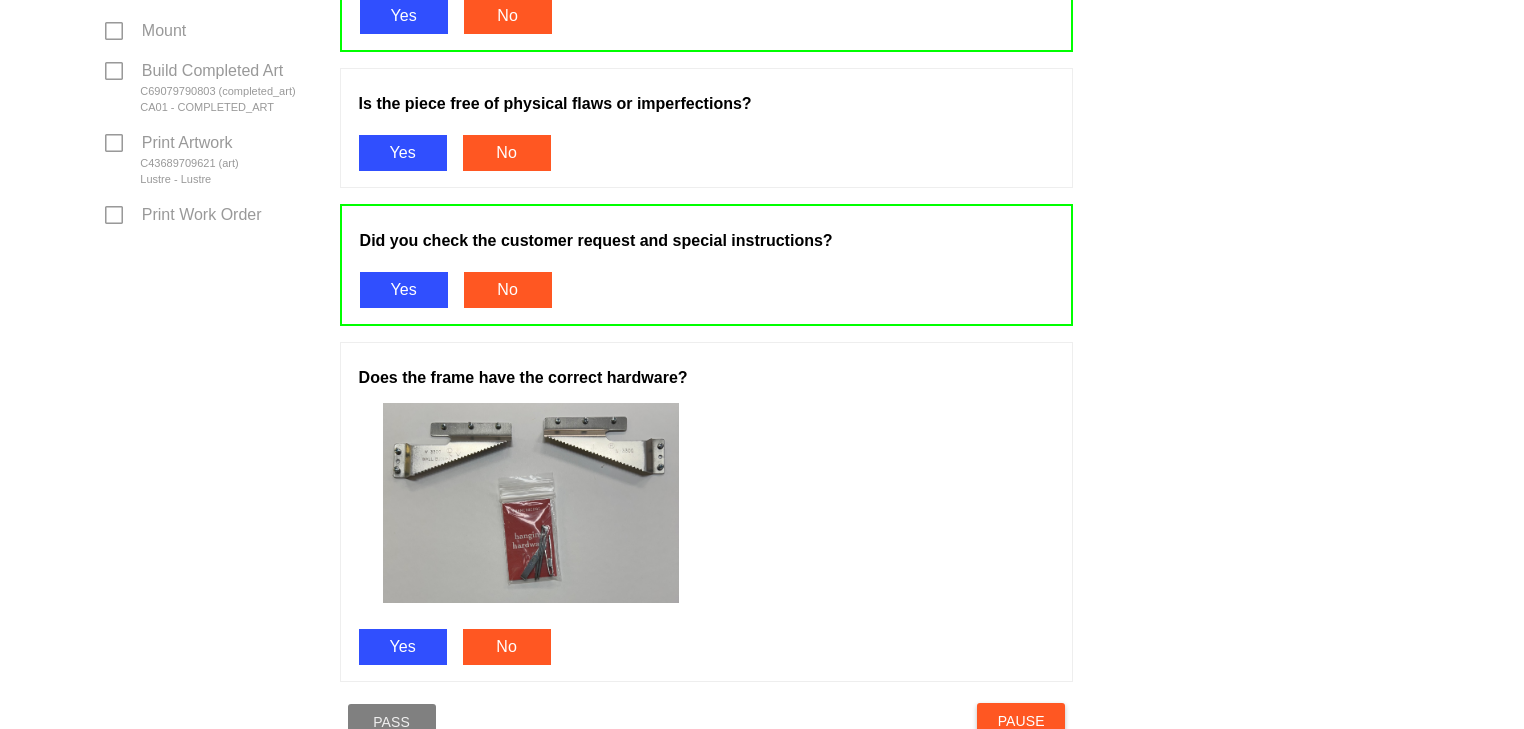 click on "Yes" at bounding box center (403, 153) 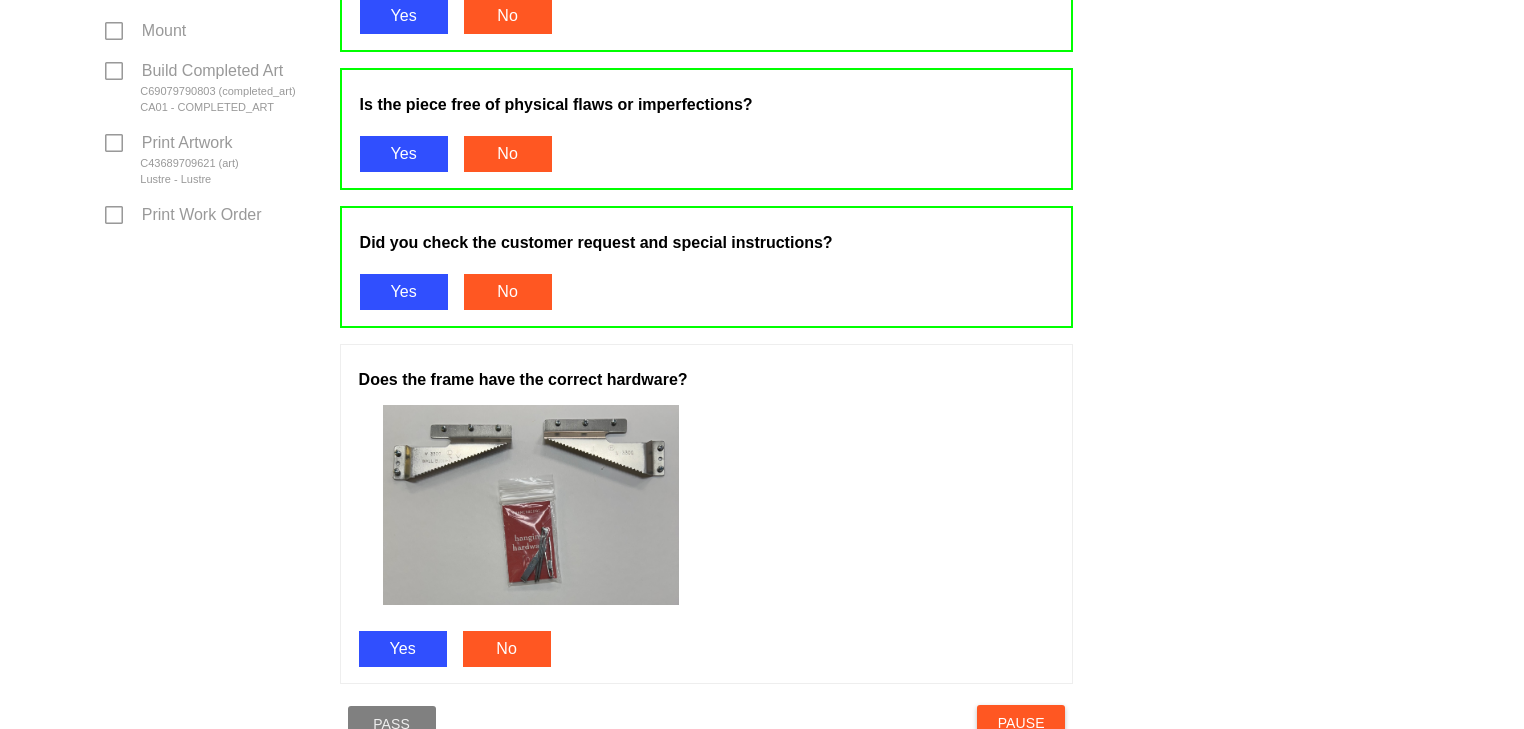 click on "Yes" at bounding box center [403, 649] 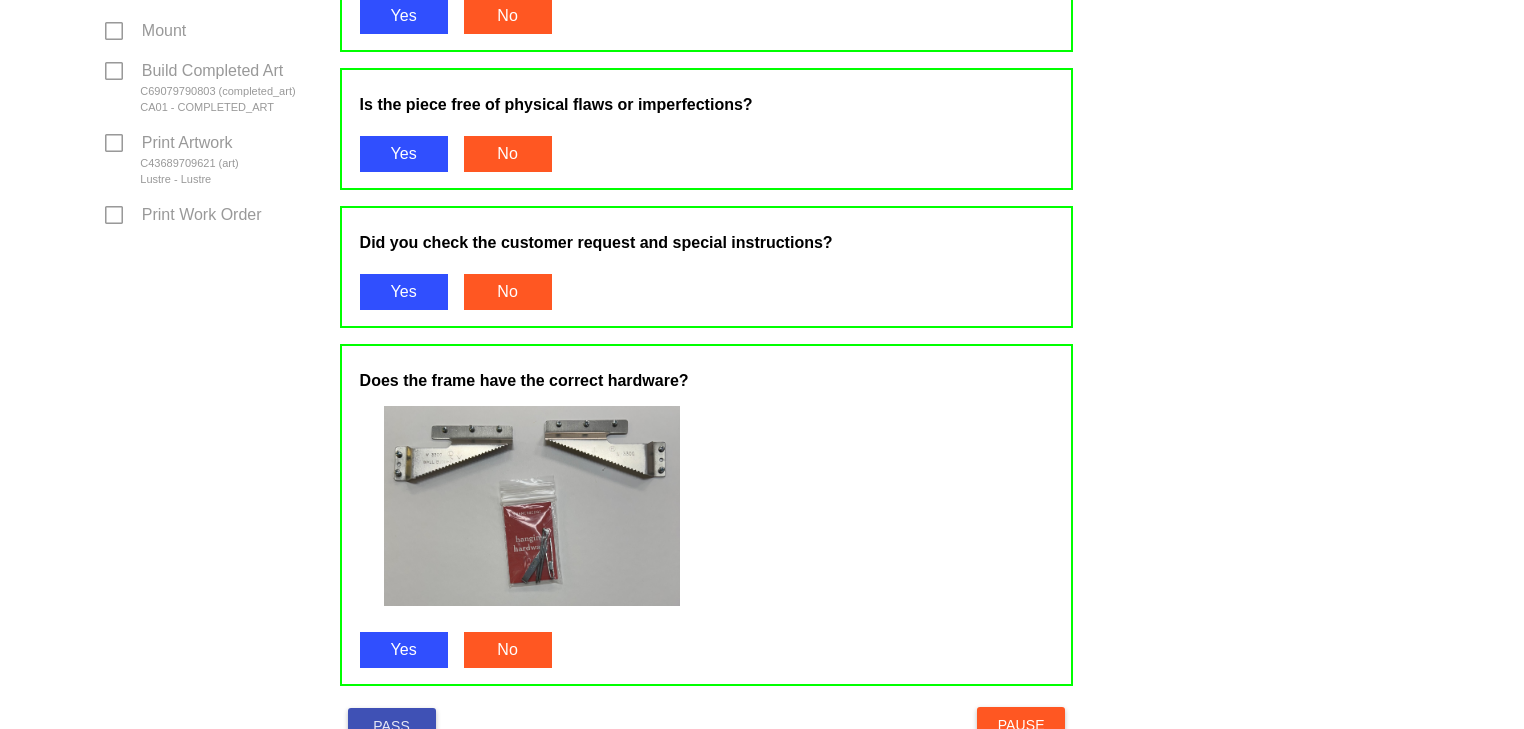 click on "Pass" at bounding box center [392, 726] 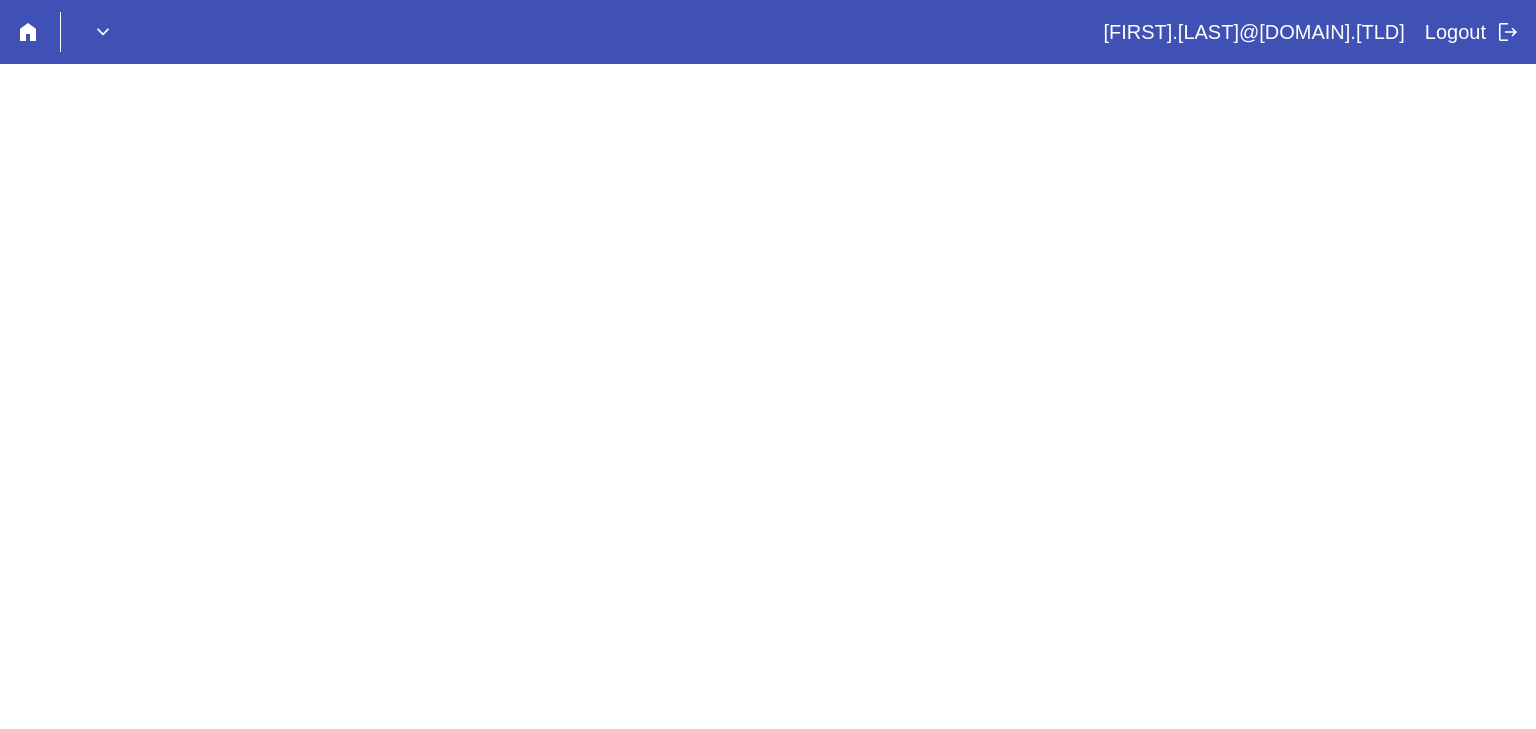 scroll, scrollTop: 0, scrollLeft: 0, axis: both 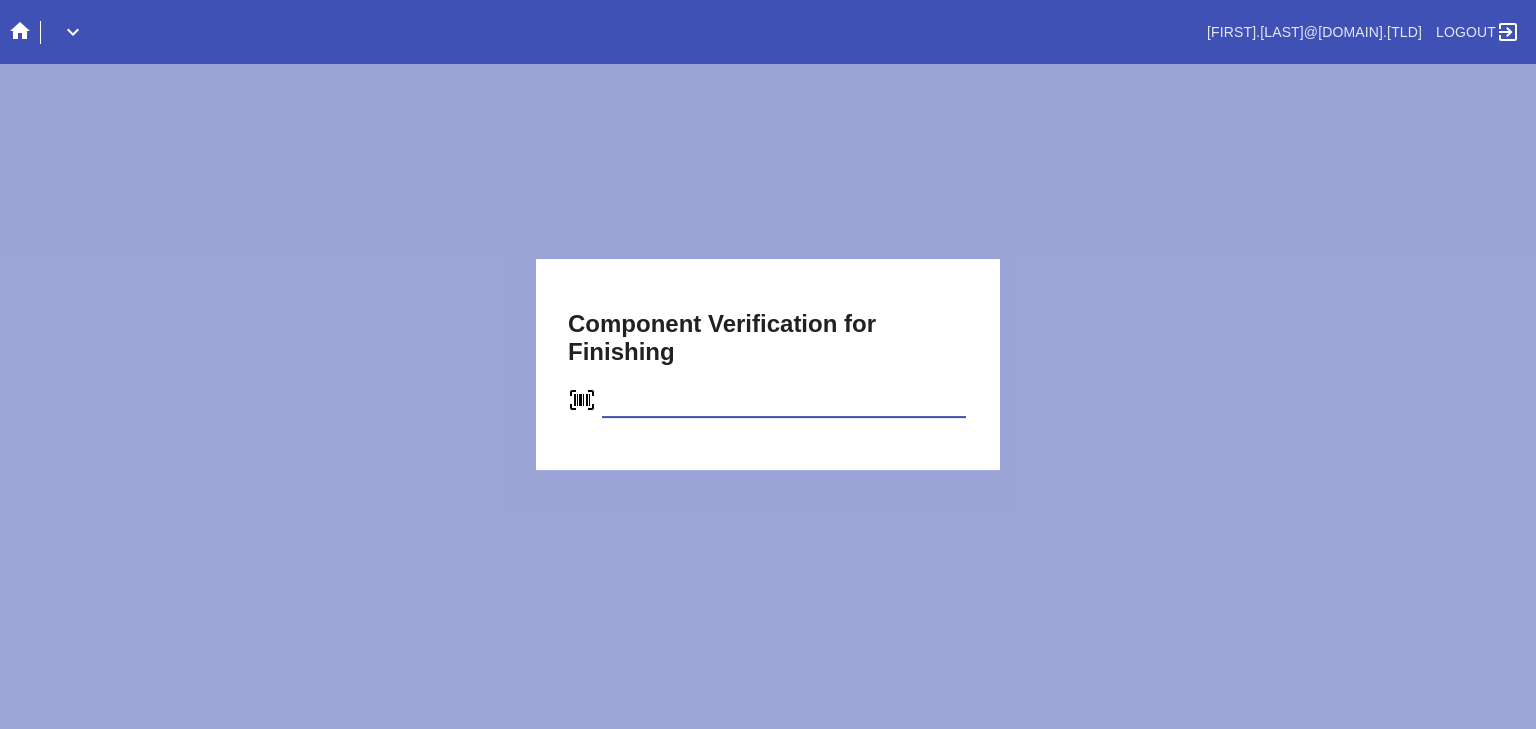 type on "C52356198973" 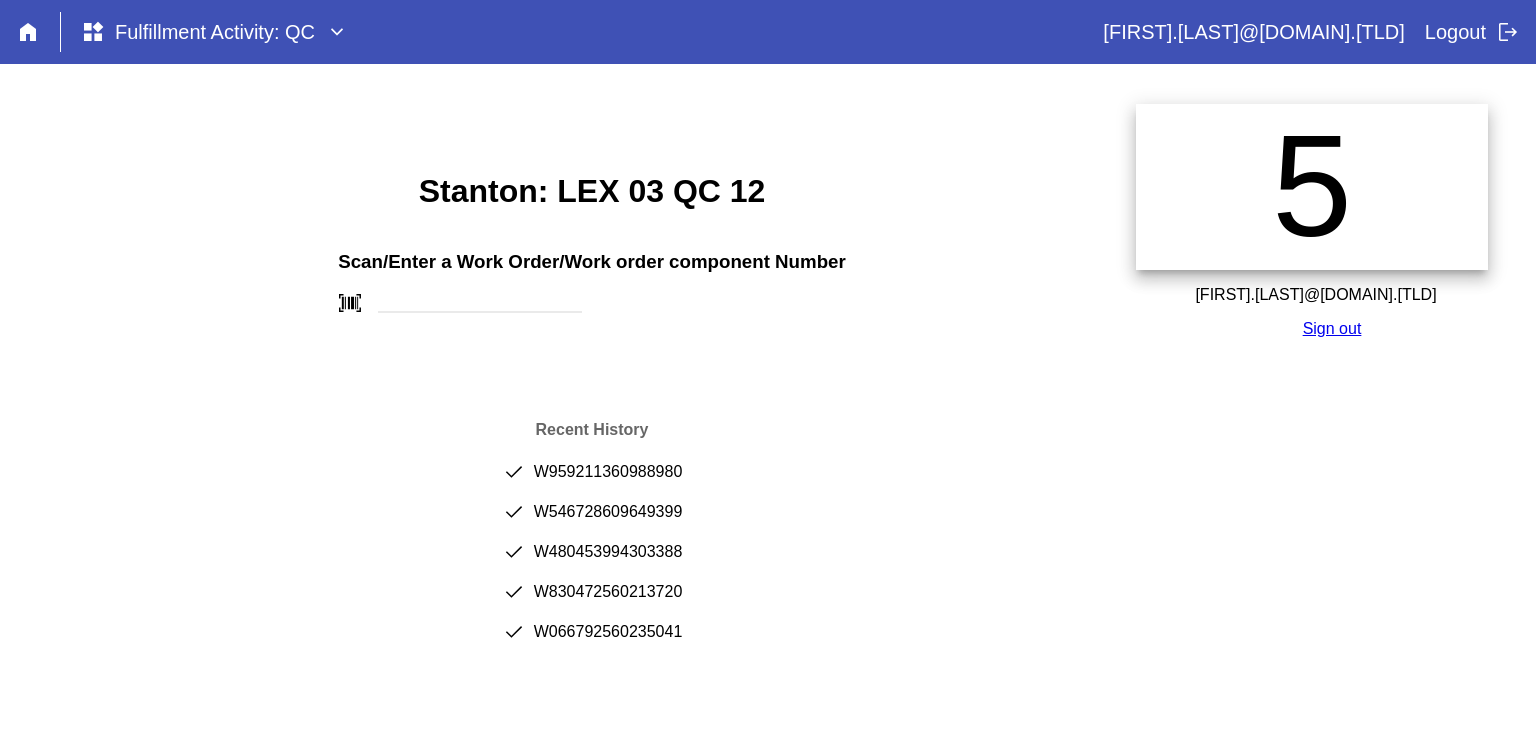 scroll, scrollTop: 0, scrollLeft: 0, axis: both 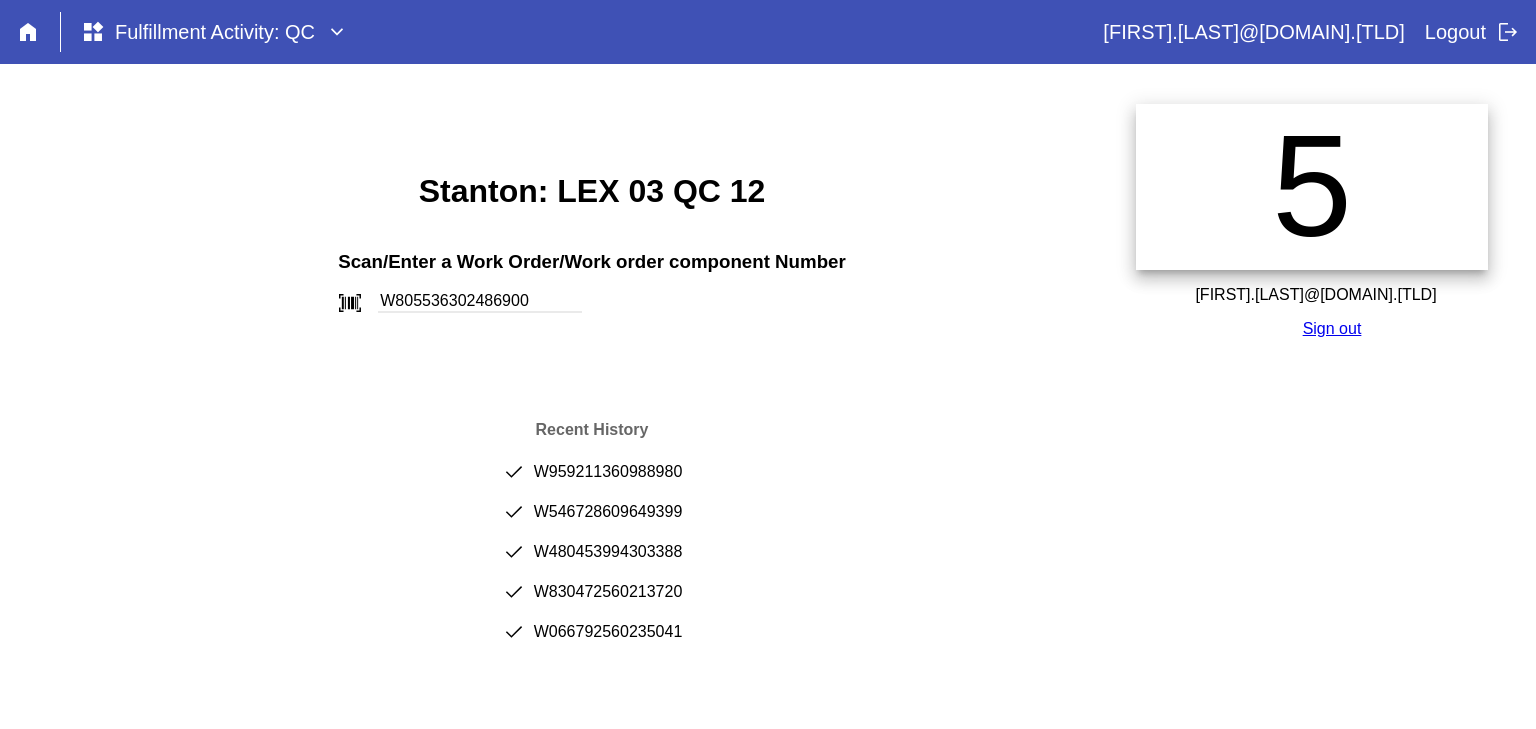 type on "W805536302486900" 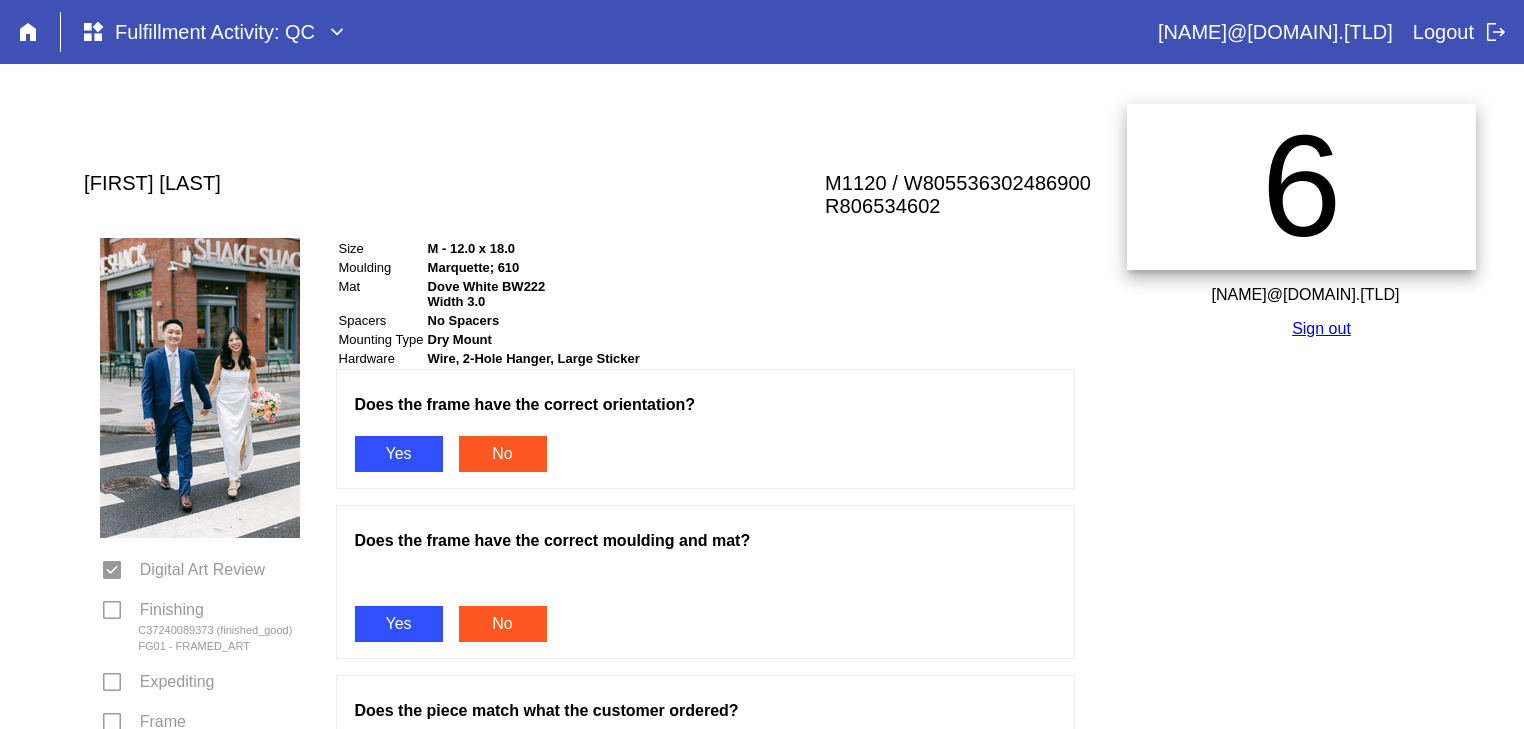scroll, scrollTop: 0, scrollLeft: 0, axis: both 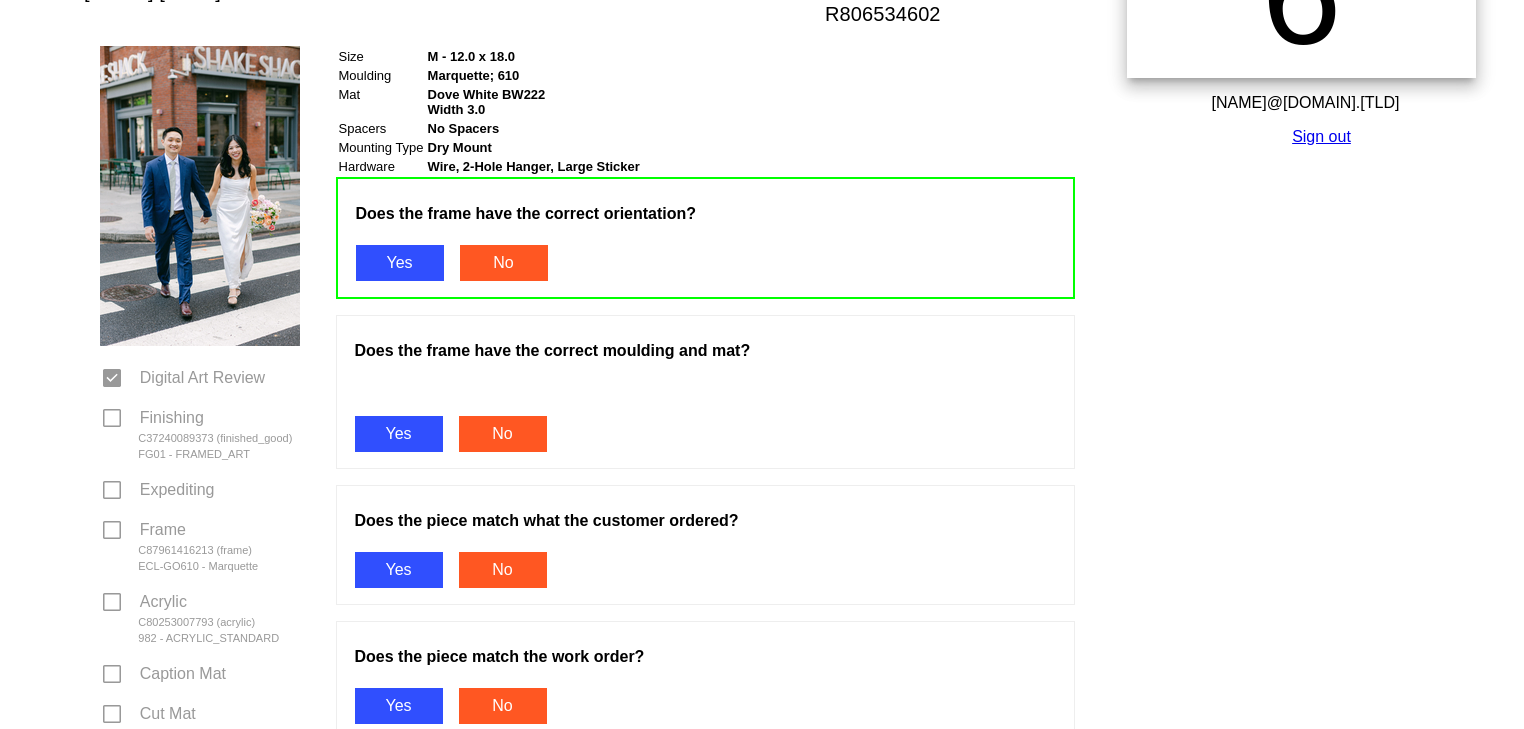 click on "Yes" at bounding box center (399, 434) 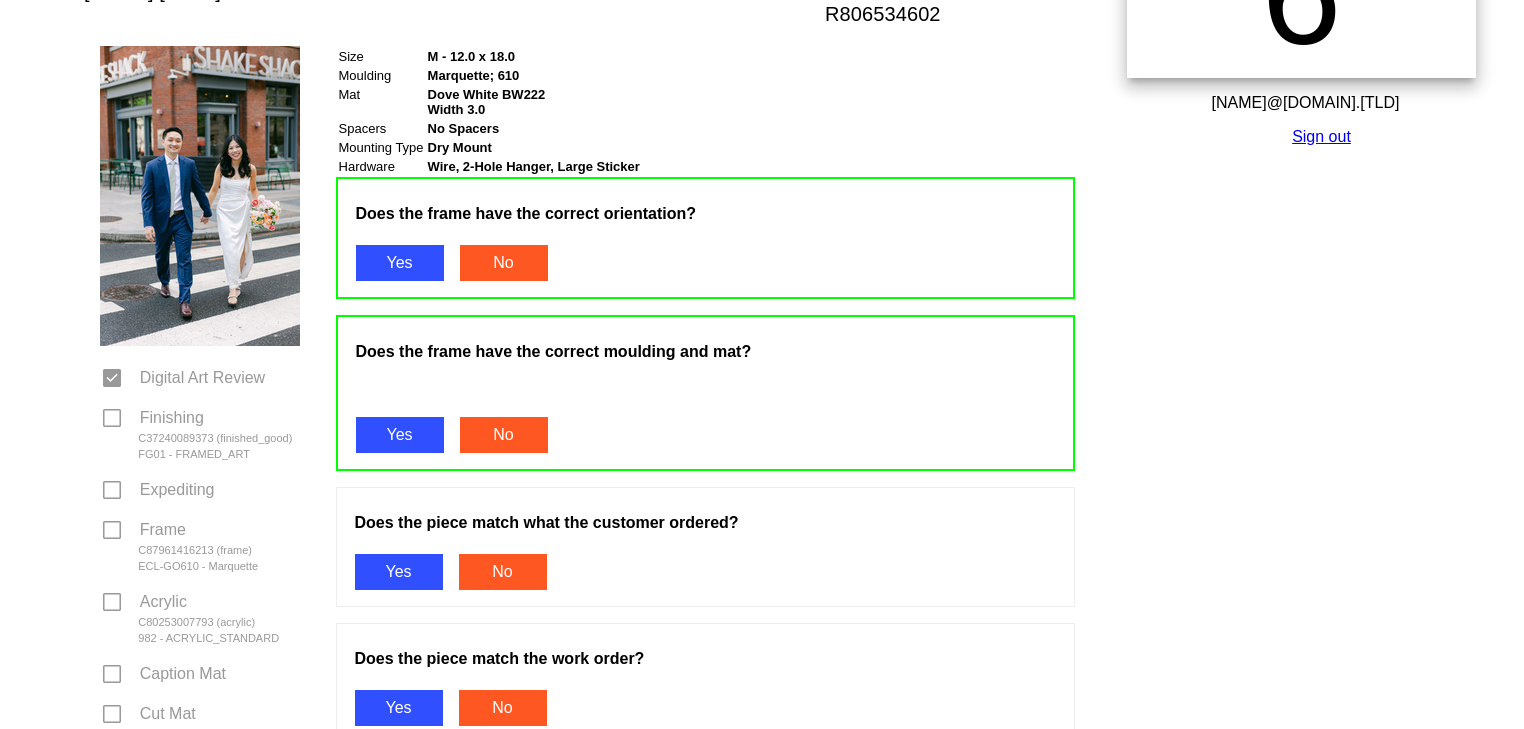 click on "Yes" at bounding box center (399, 572) 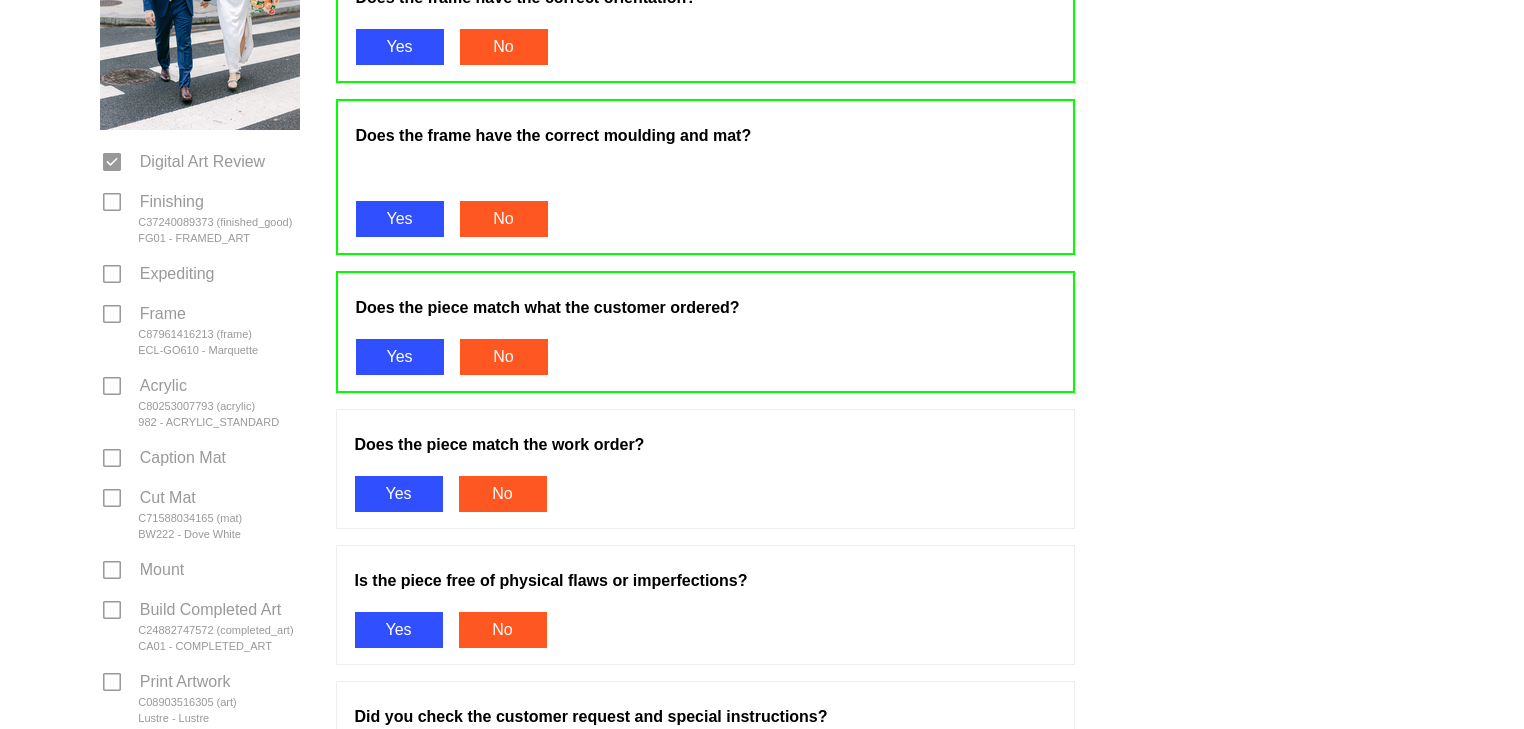 click on "Yes" at bounding box center [399, 494] 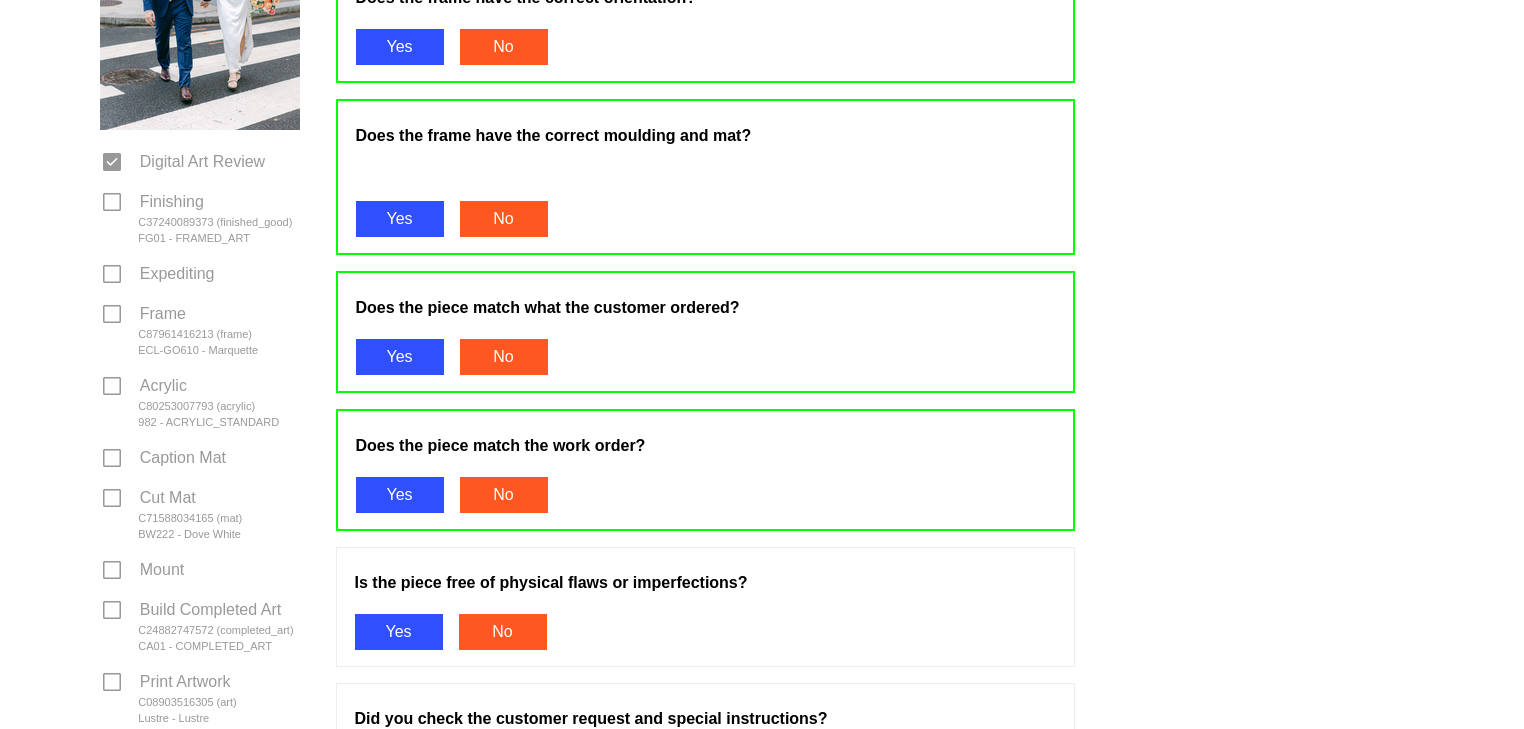 click on "Yes" at bounding box center (399, 632) 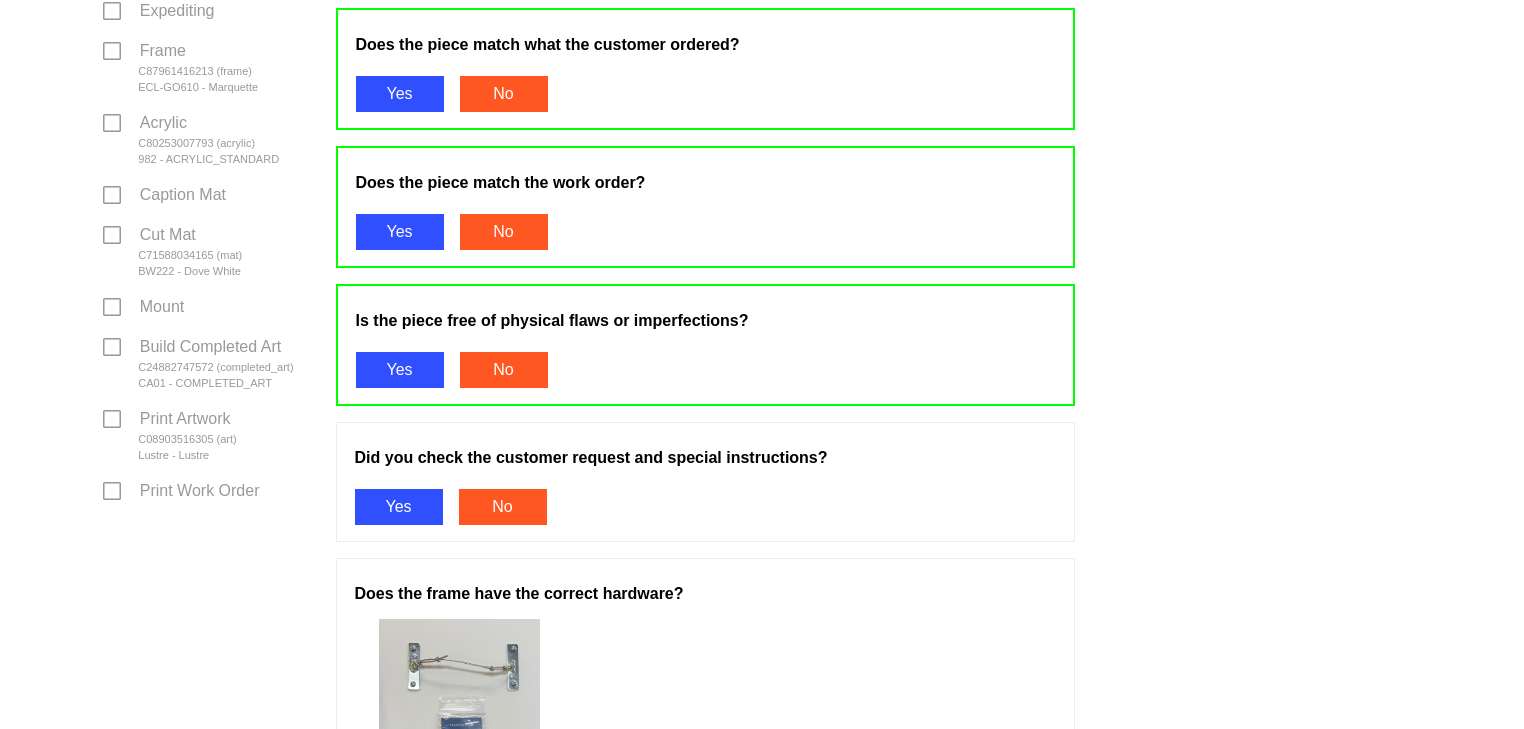click on "Yes" at bounding box center (399, 507) 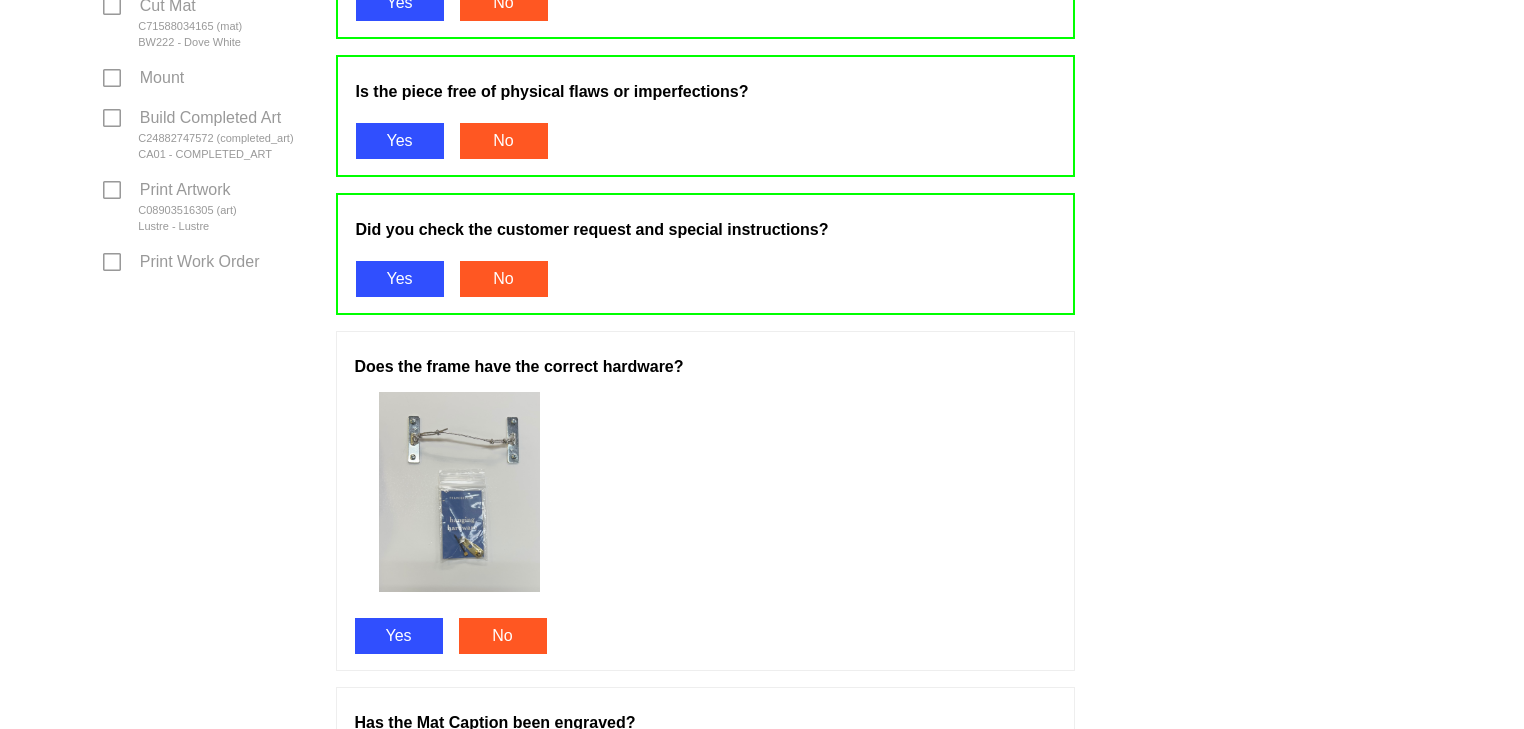 click on "Yes" at bounding box center (399, 636) 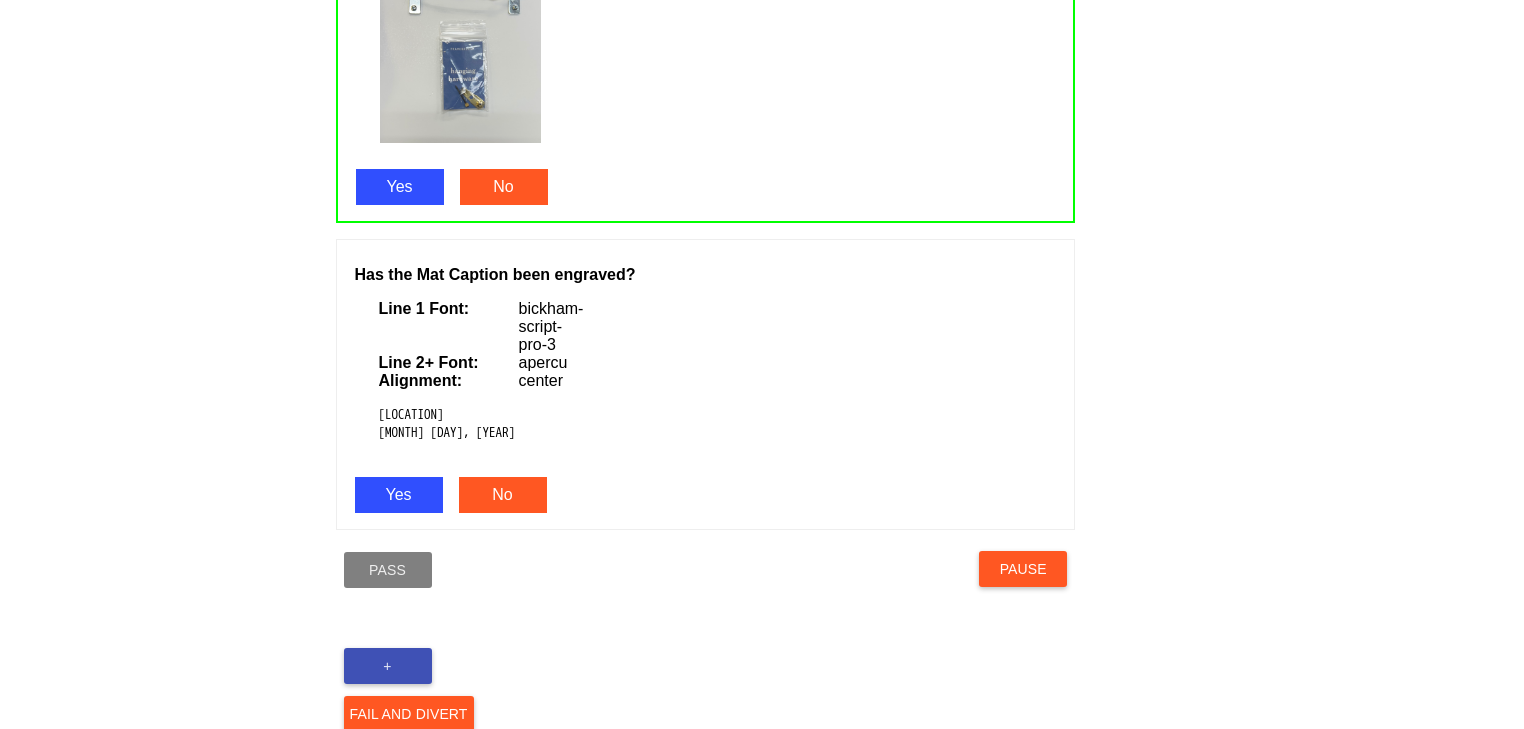 scroll, scrollTop: 1352, scrollLeft: 0, axis: vertical 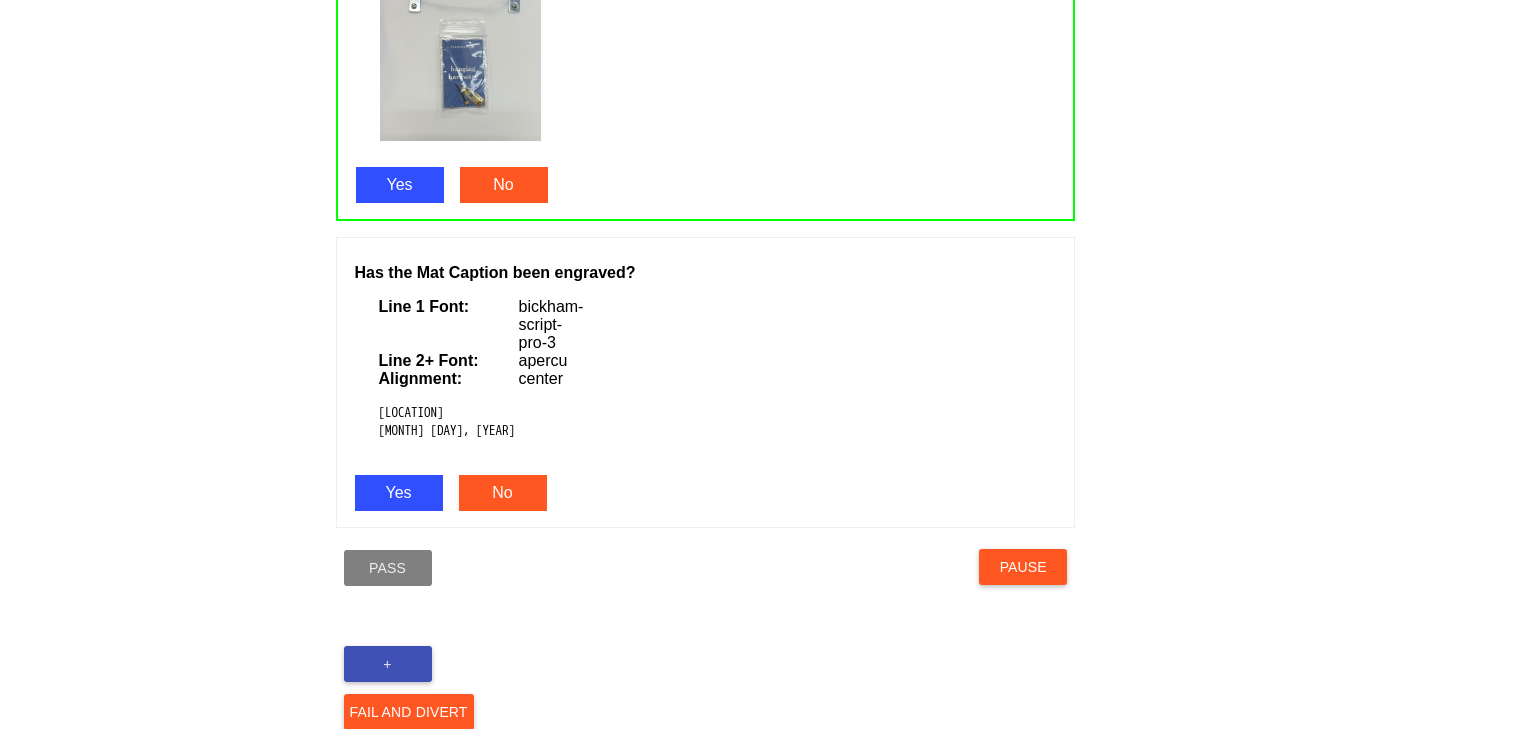 click on "Yes" at bounding box center [399, 493] 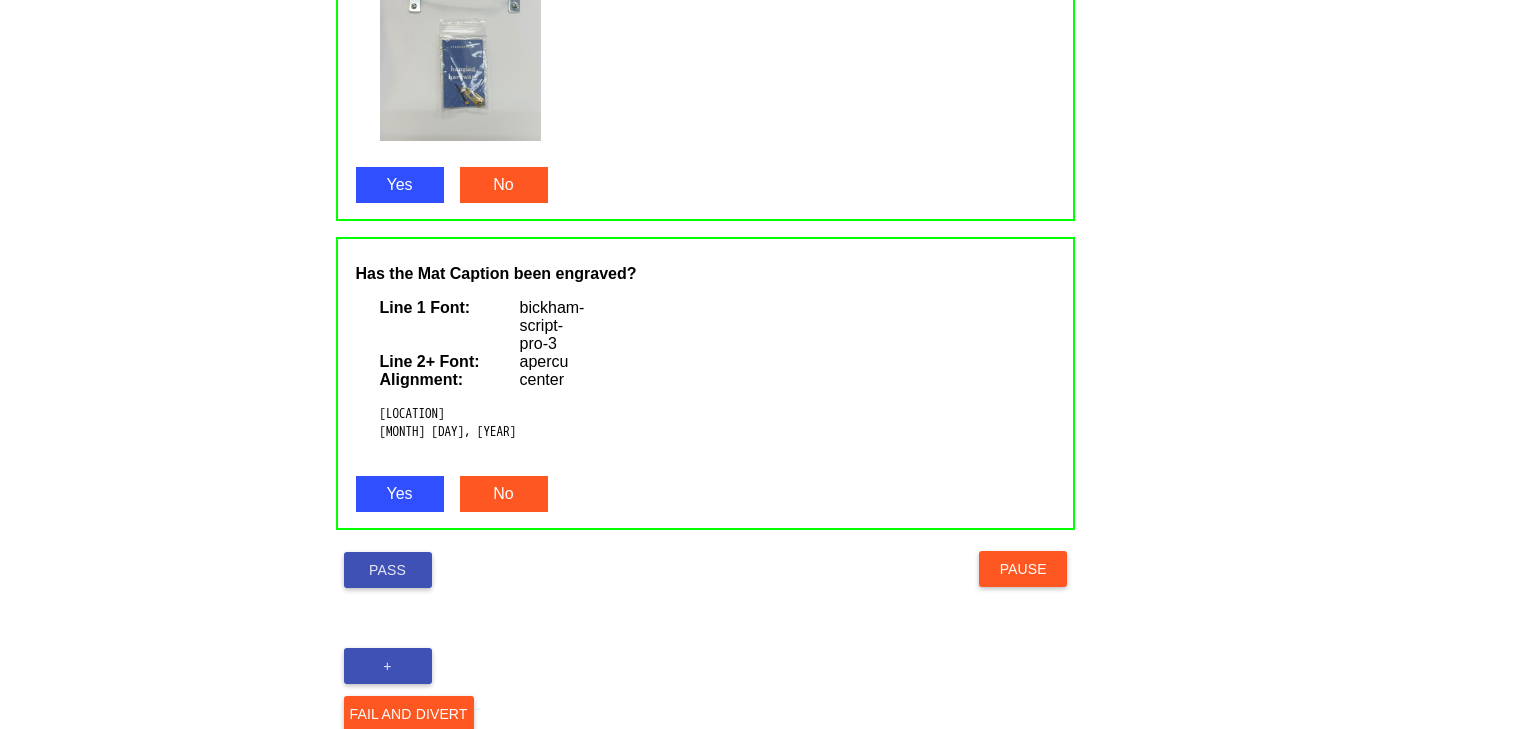 click on "Pass" at bounding box center (388, 570) 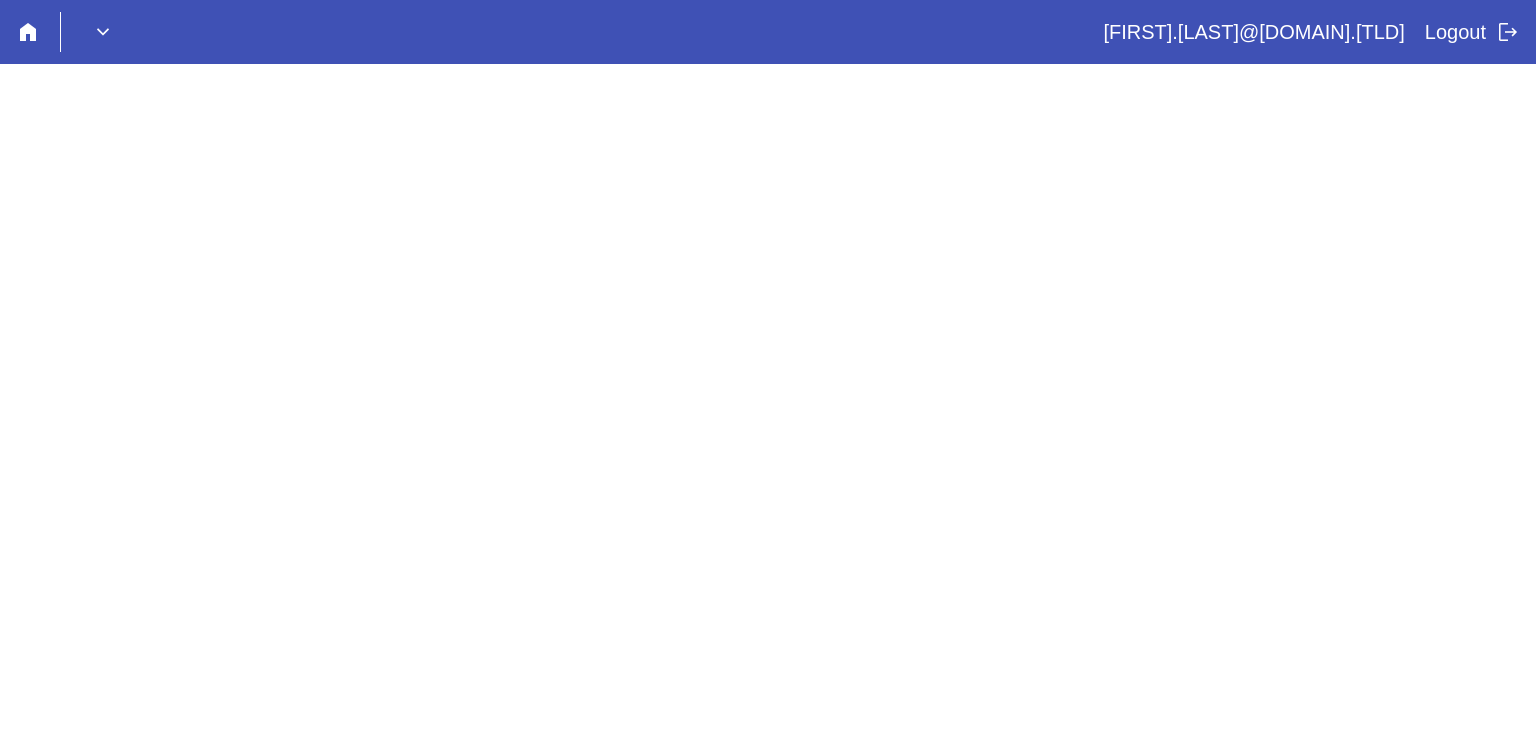 scroll, scrollTop: 0, scrollLeft: 0, axis: both 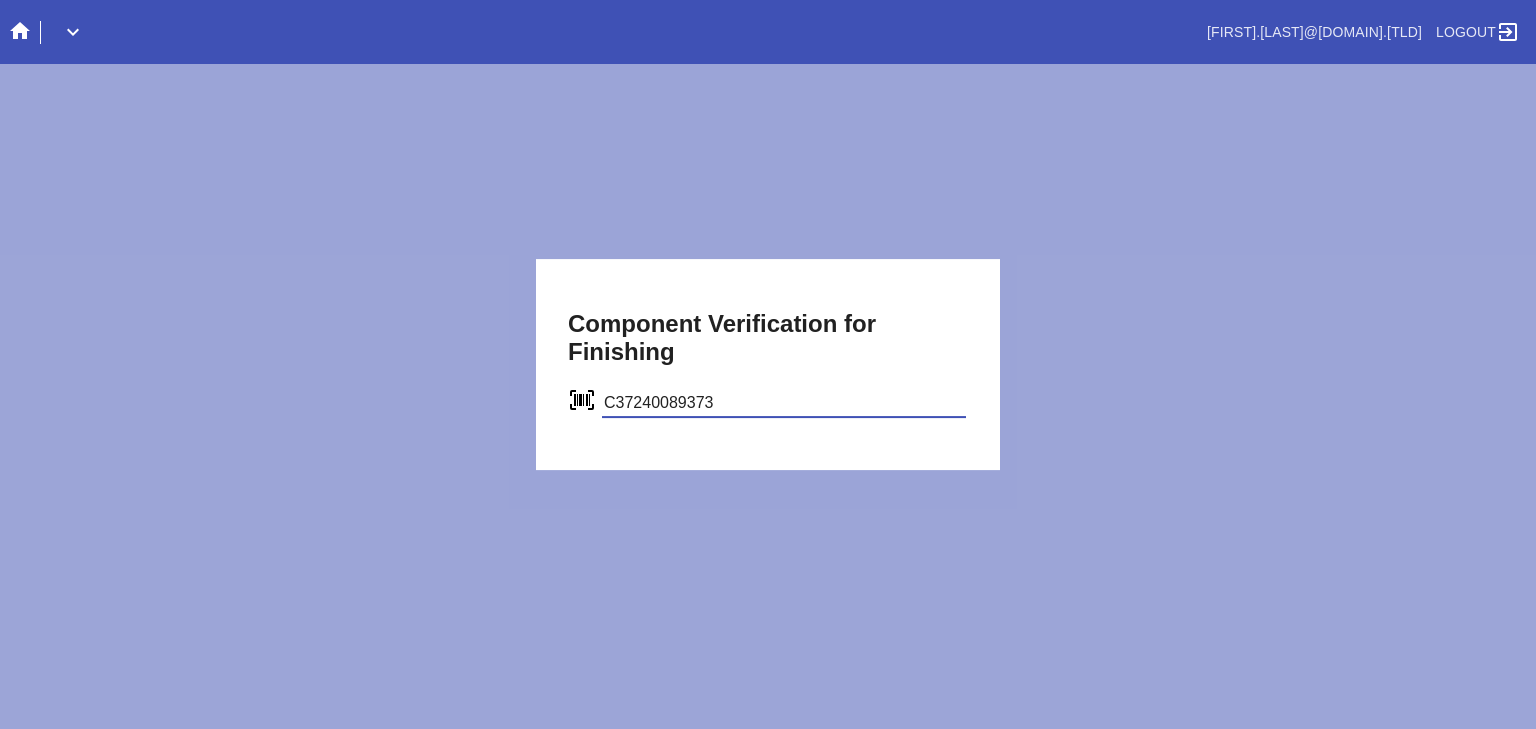type on "C37240089373" 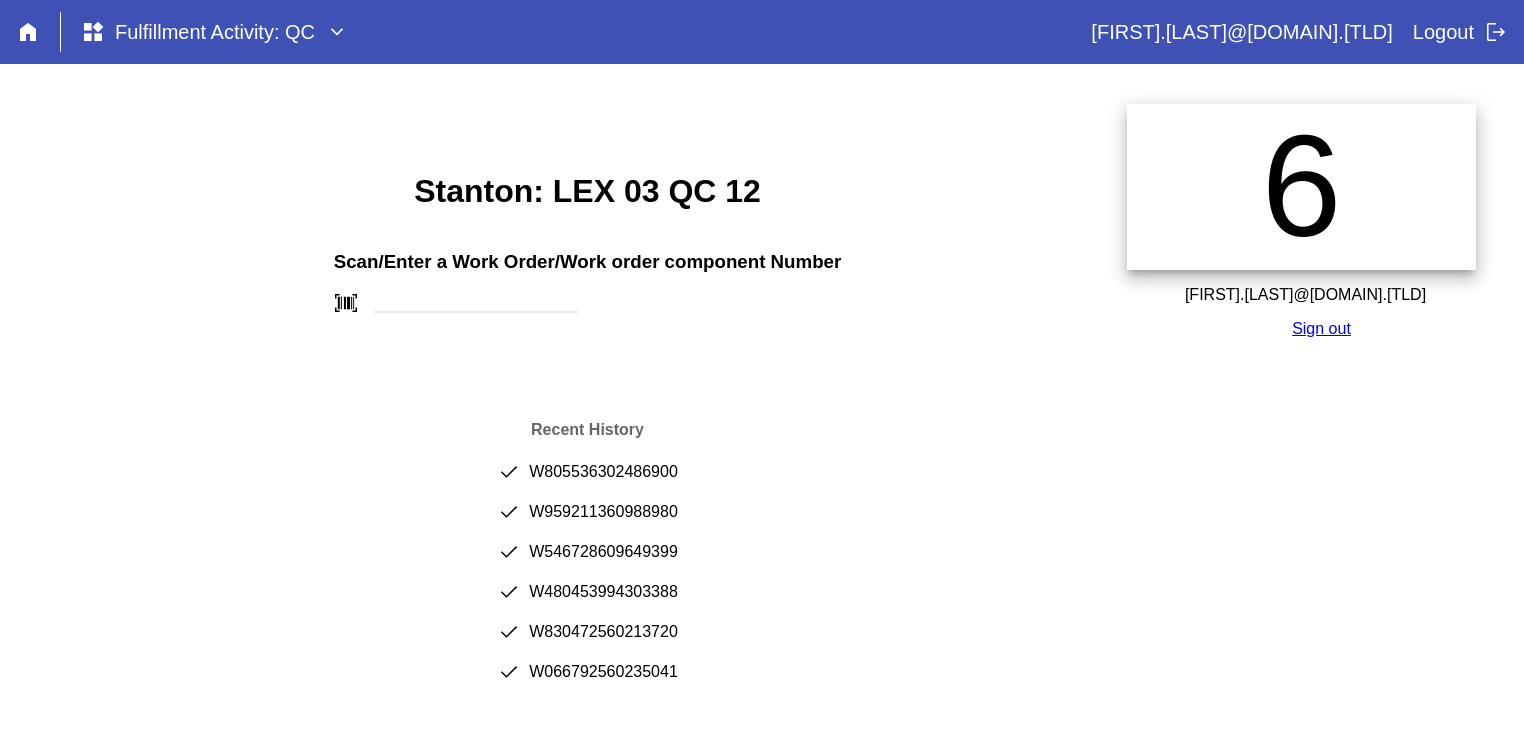 scroll, scrollTop: 0, scrollLeft: 0, axis: both 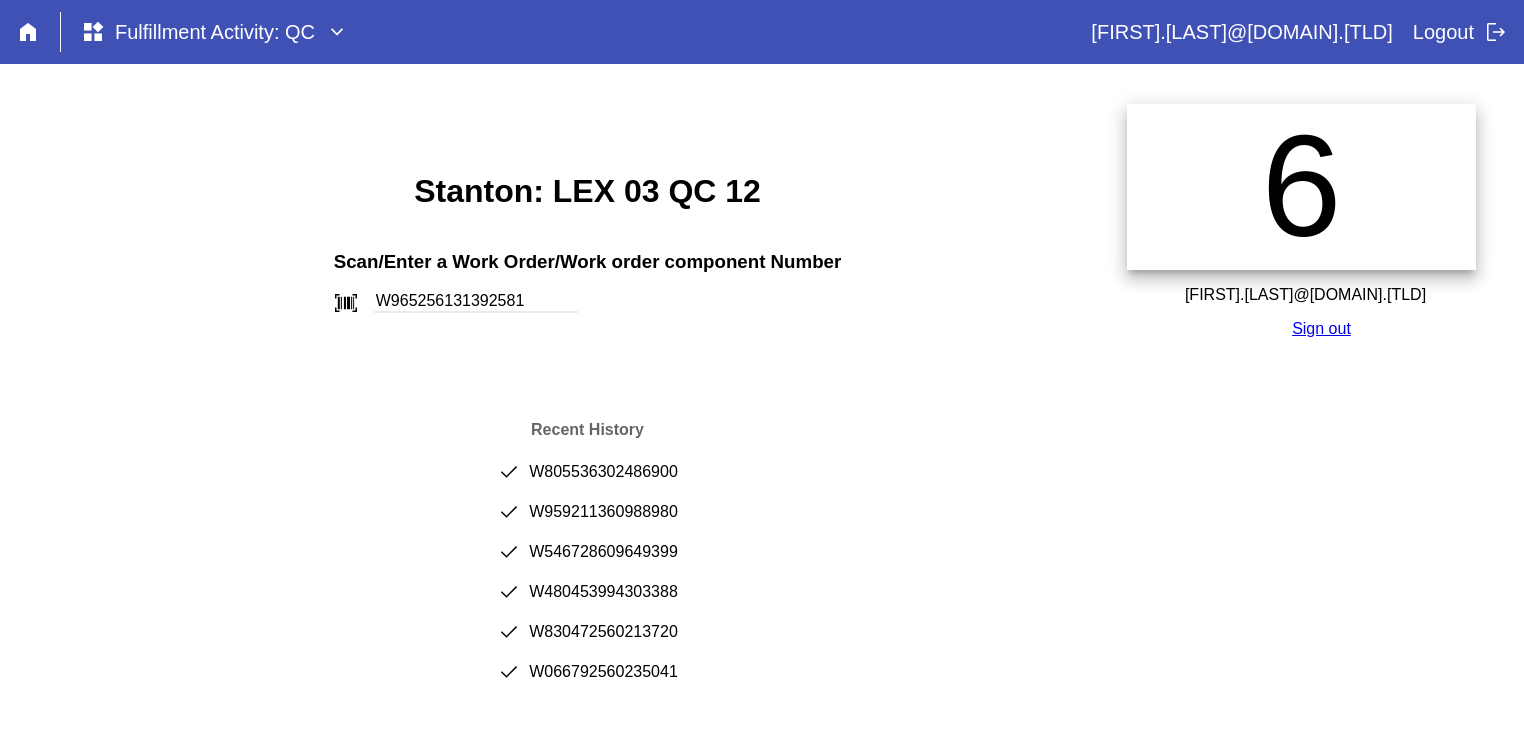 type on "W965256131392581" 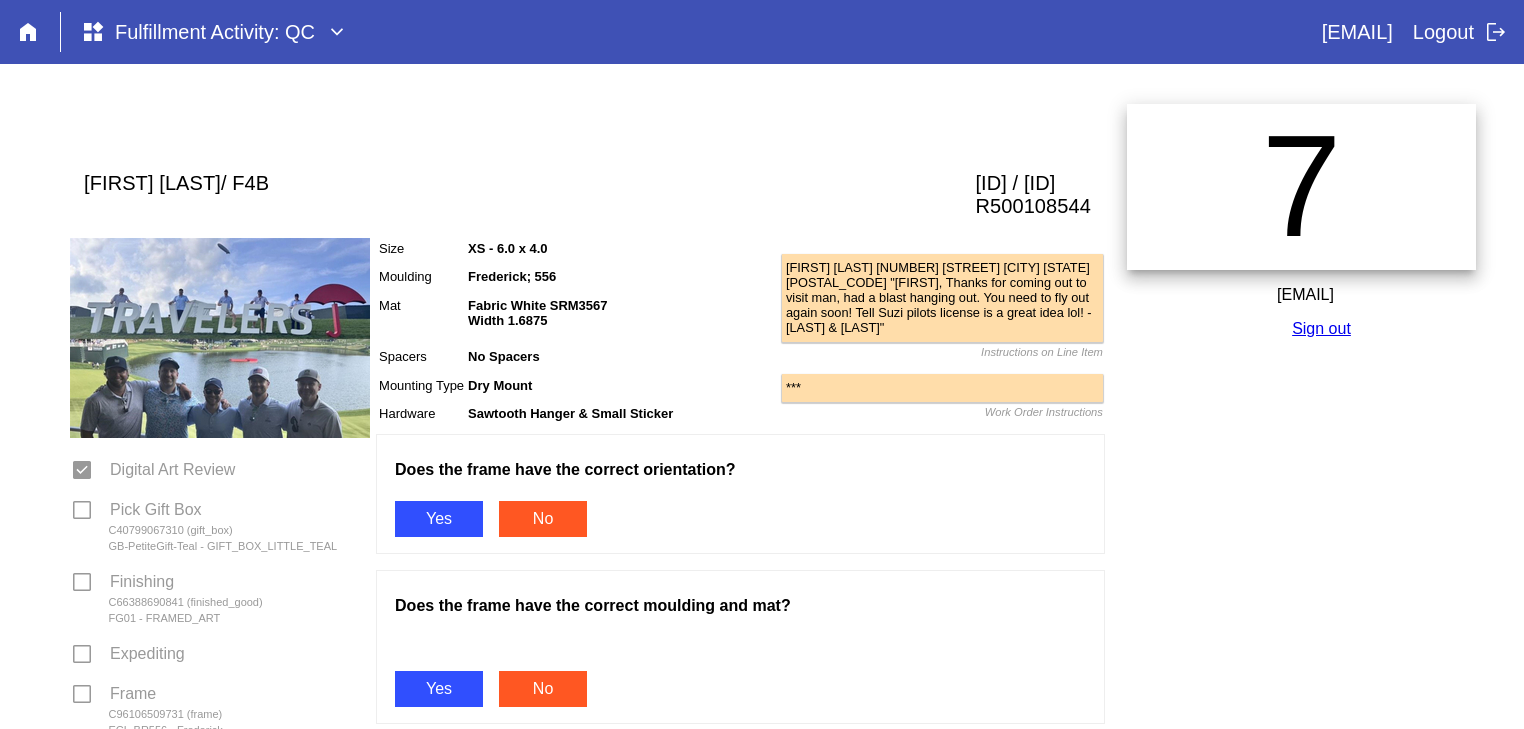 scroll, scrollTop: 0, scrollLeft: 0, axis: both 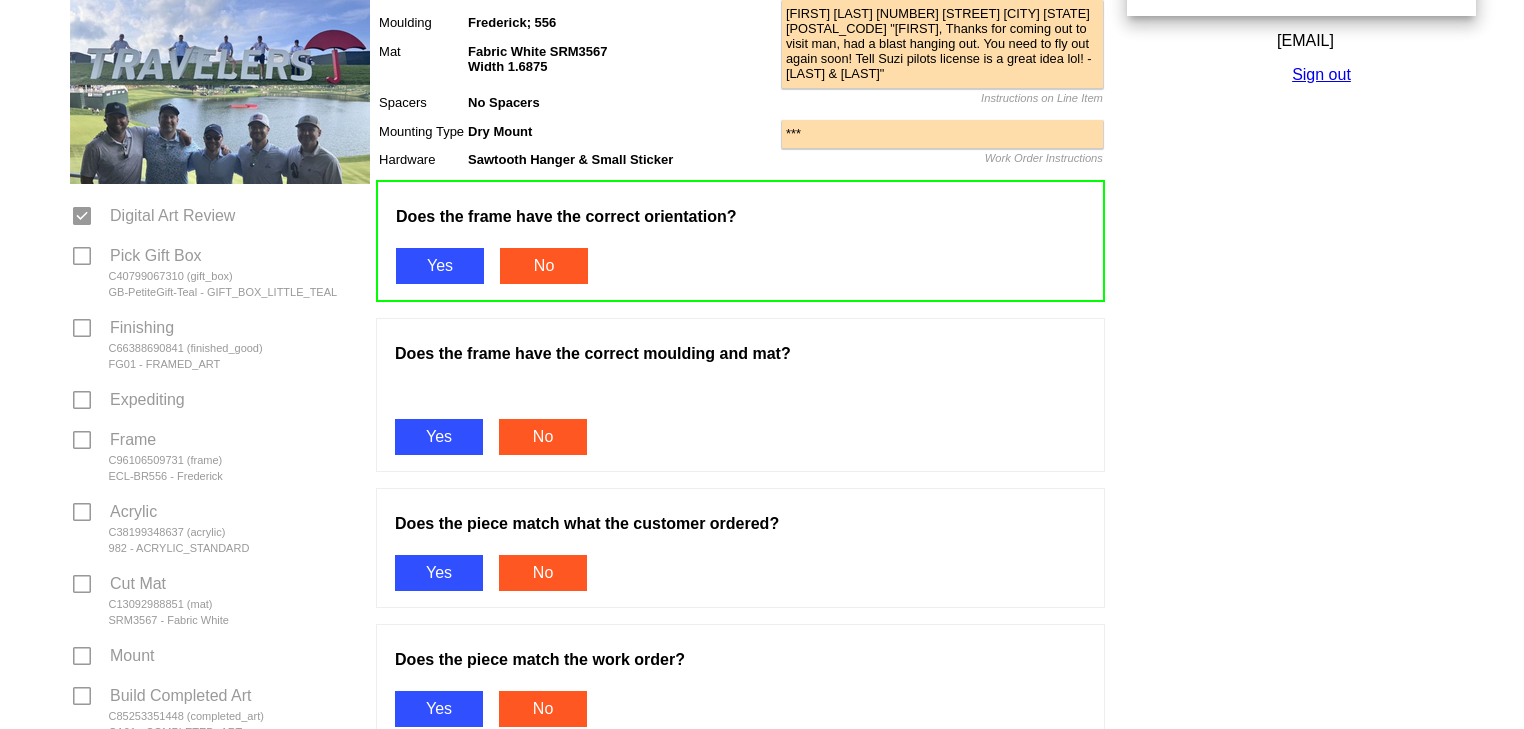 click on "Yes" at bounding box center (439, 437) 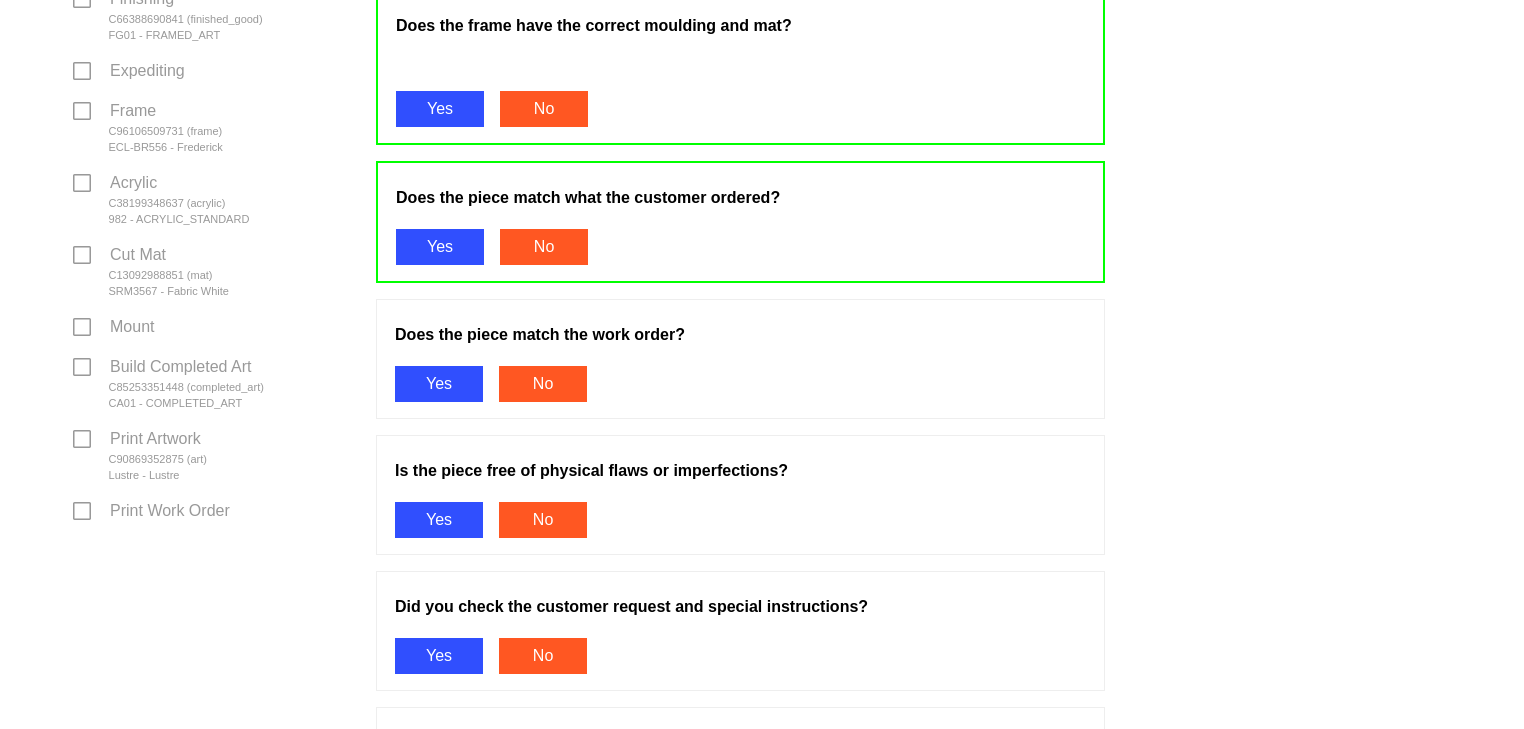 click on "Yes" at bounding box center (439, 384) 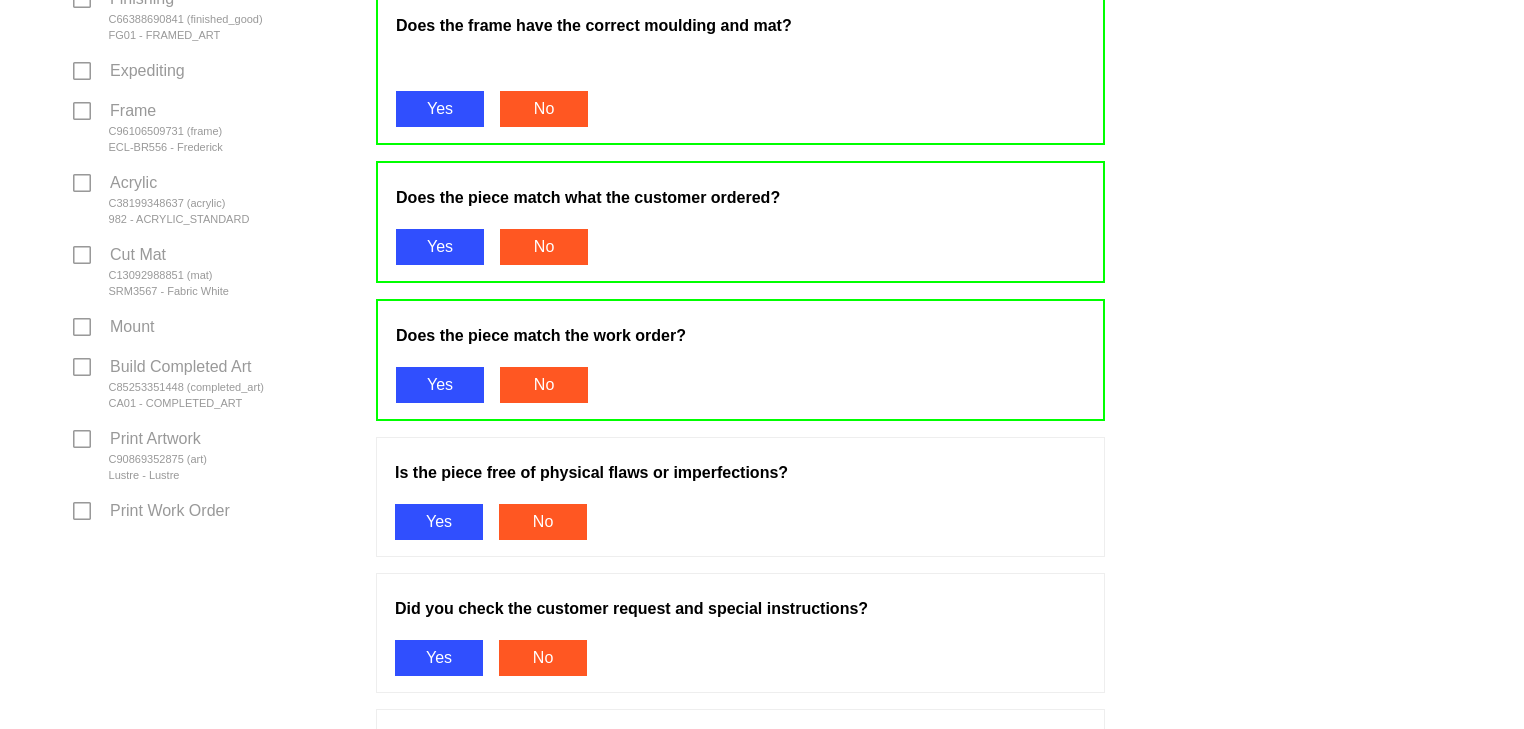 click on "Yes" at bounding box center (439, 522) 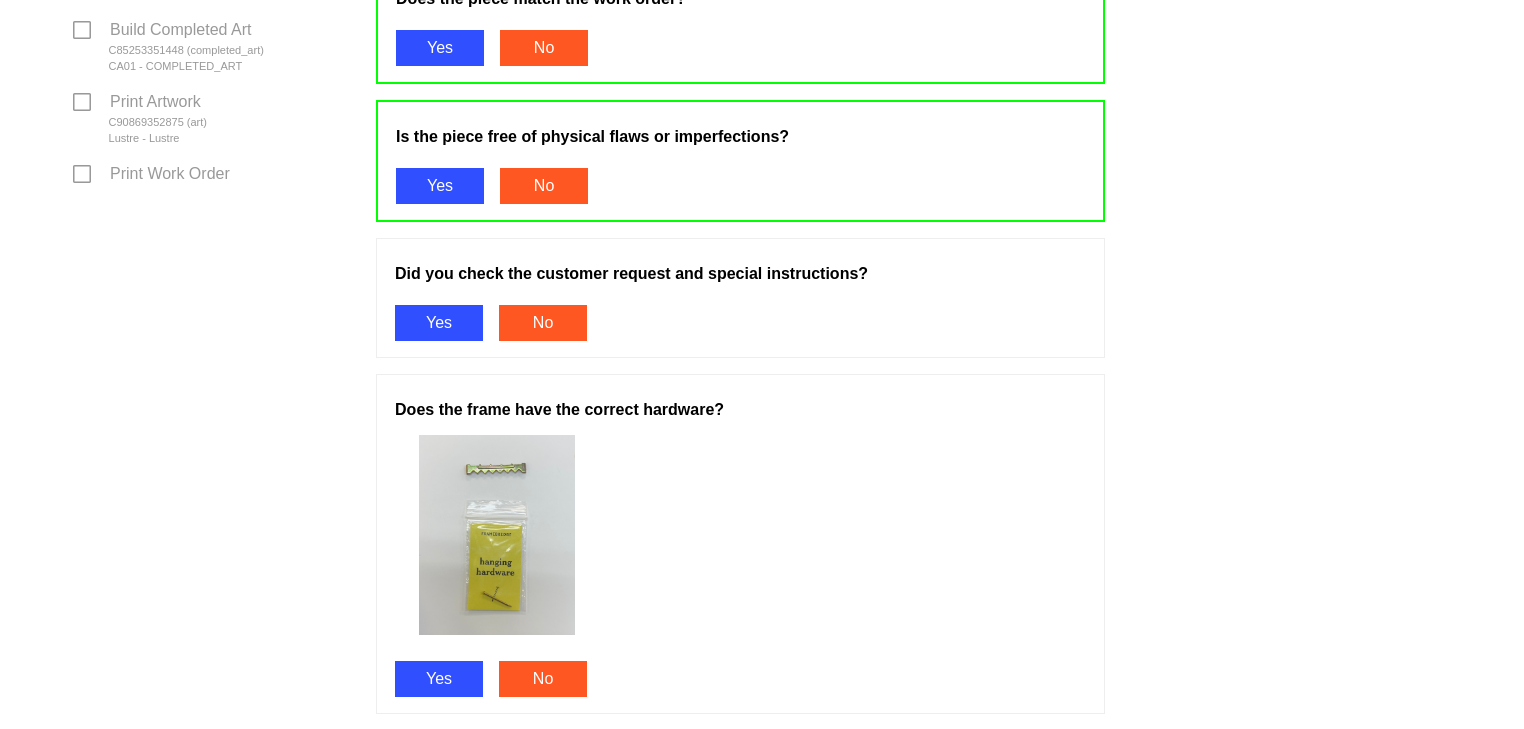 click on "Yes" at bounding box center [439, 323] 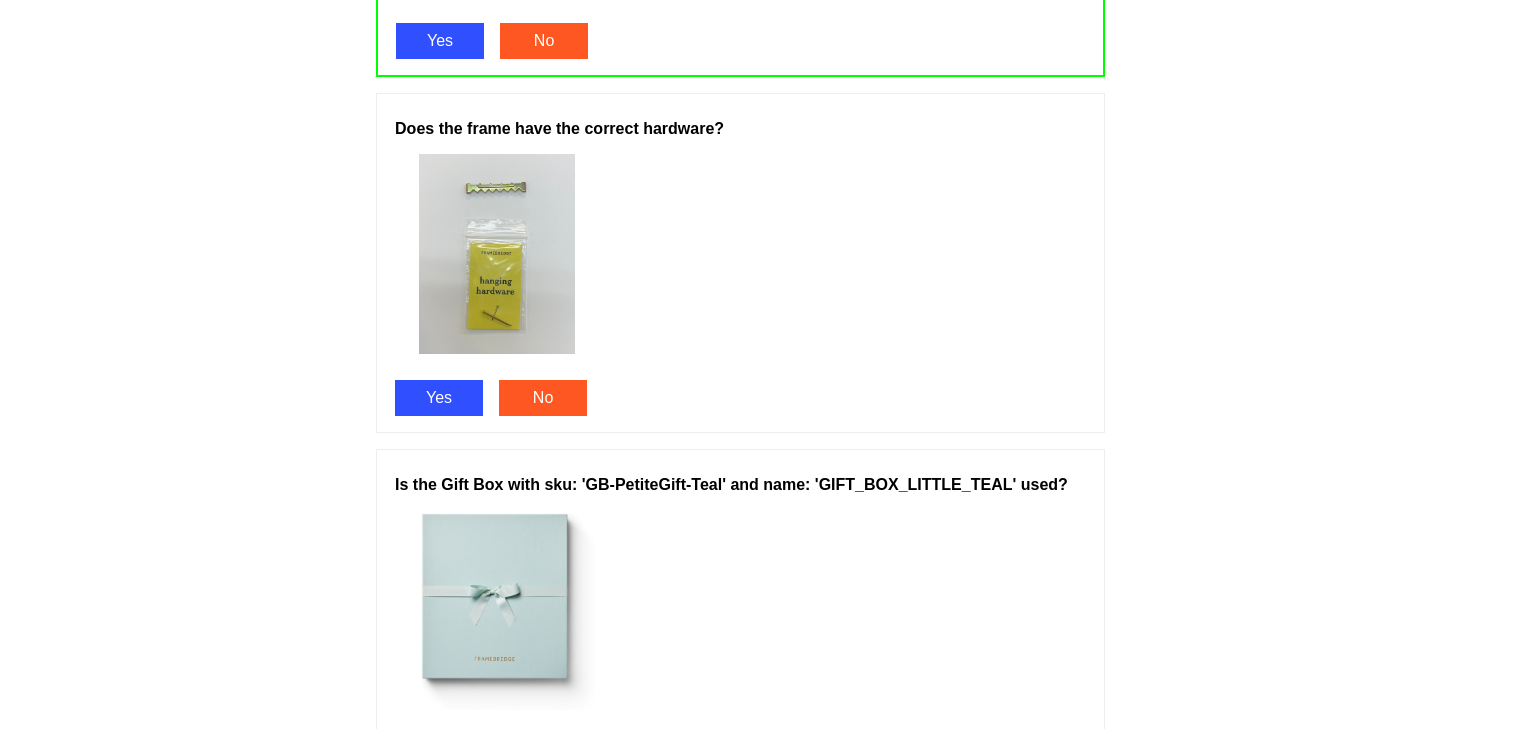 click on "Yes" at bounding box center [439, 398] 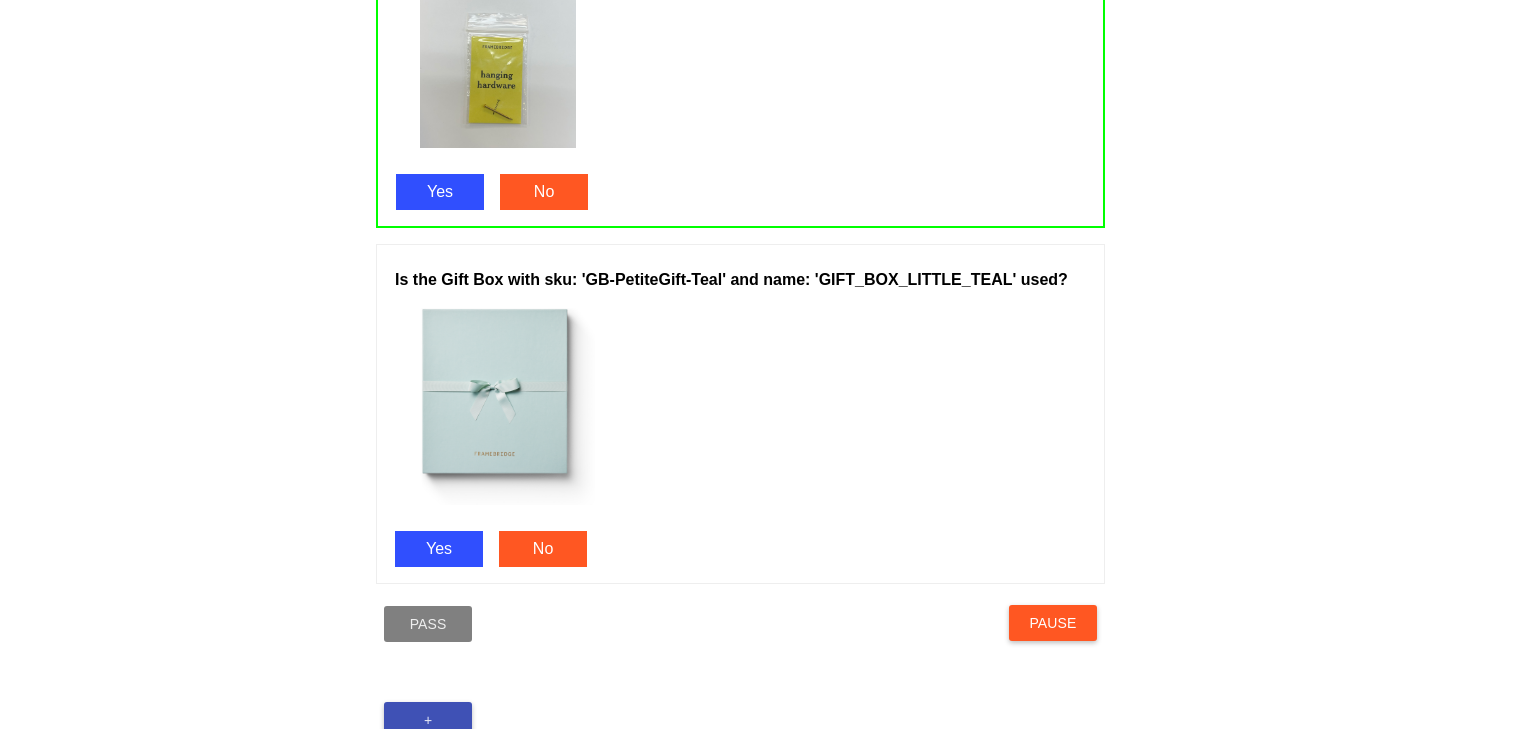 scroll, scrollTop: 1464, scrollLeft: 0, axis: vertical 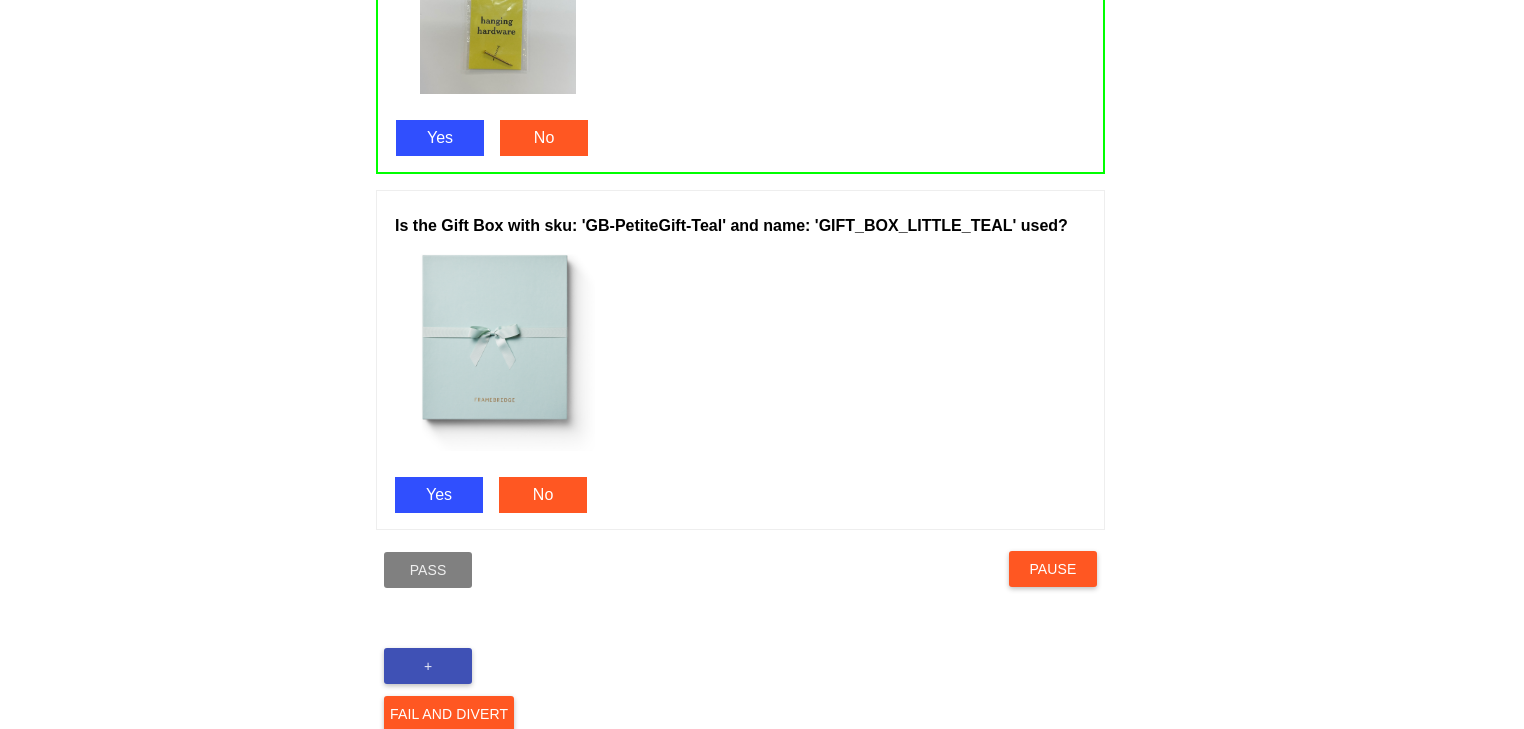 click on "Yes" at bounding box center [439, 495] 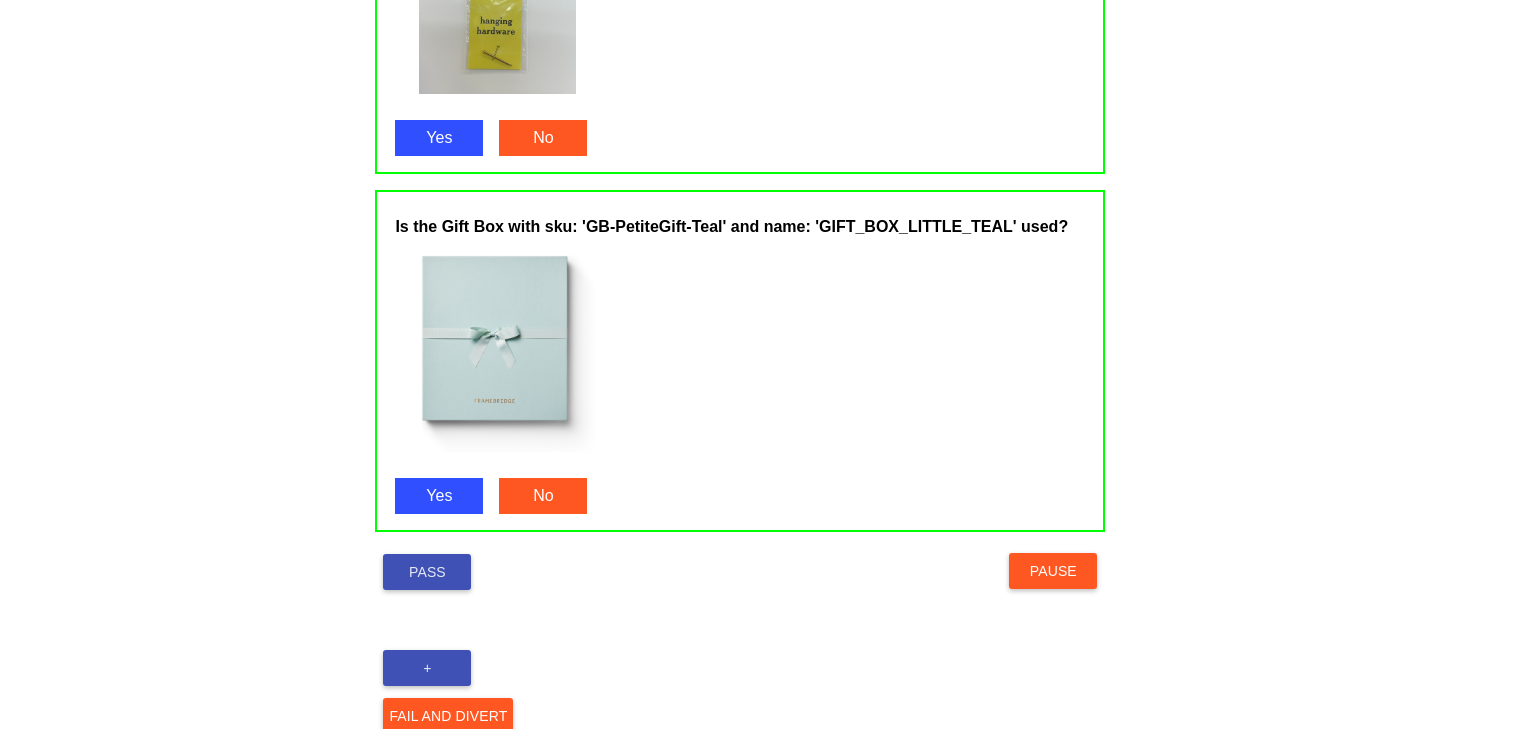 click on "Pass" at bounding box center [427, 572] 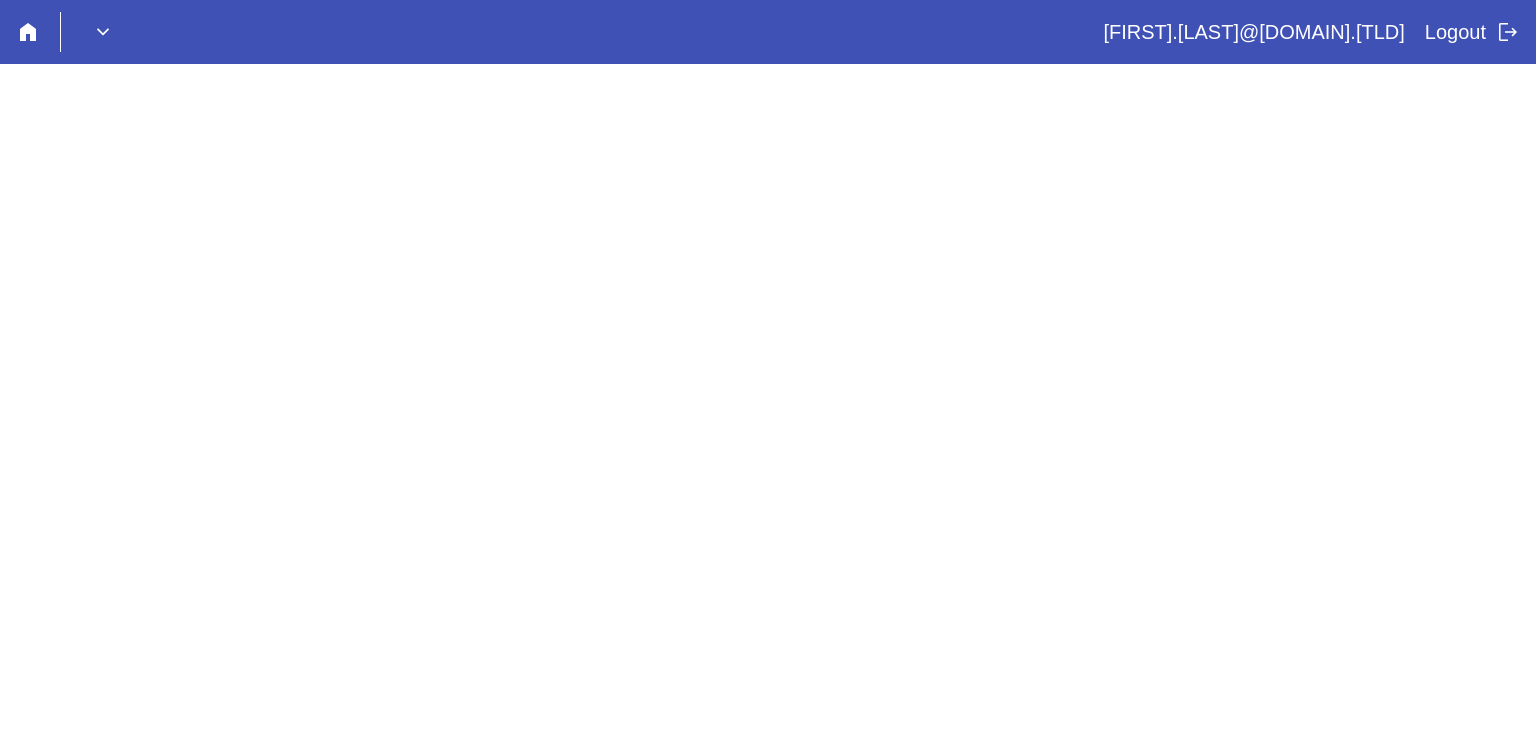 scroll, scrollTop: 0, scrollLeft: 0, axis: both 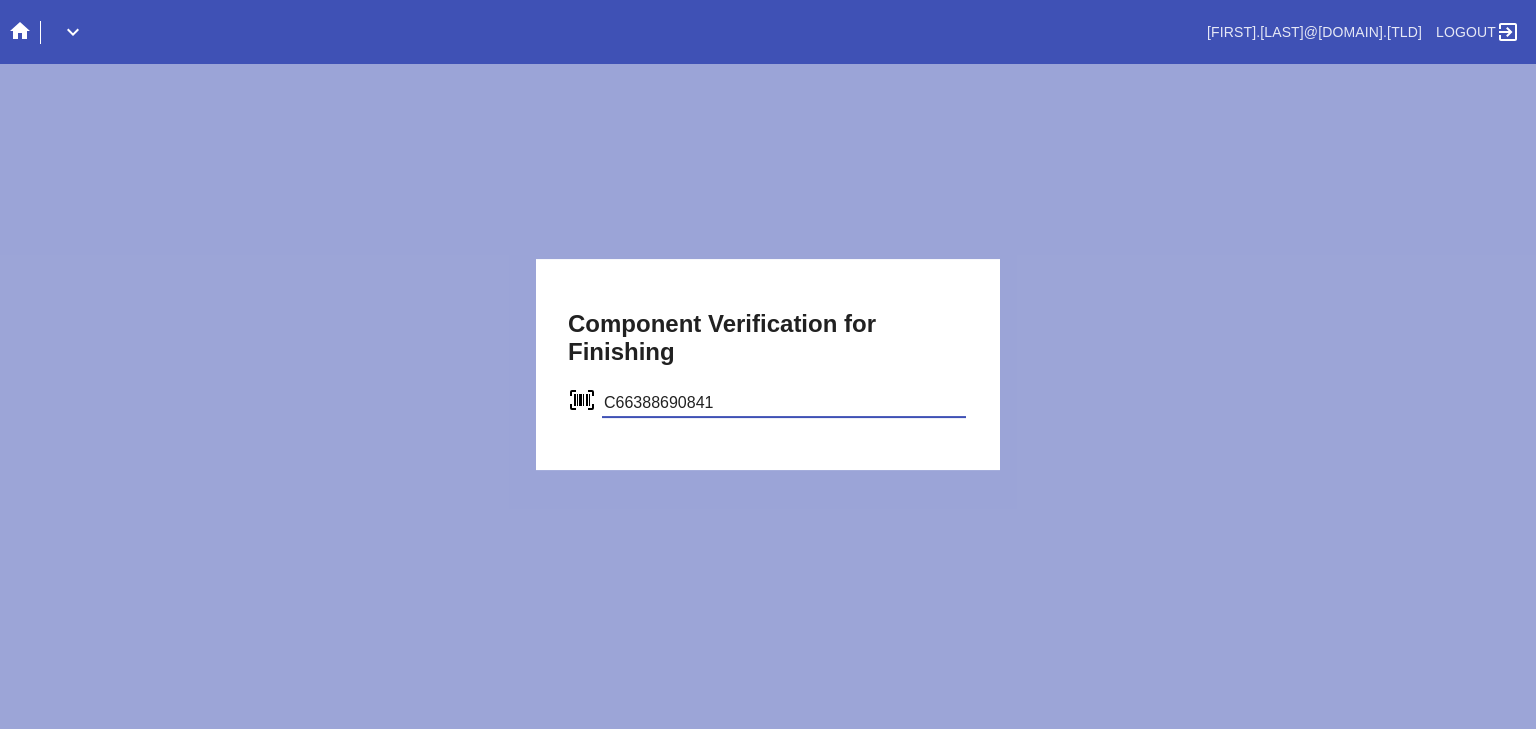 type on "C66388690841" 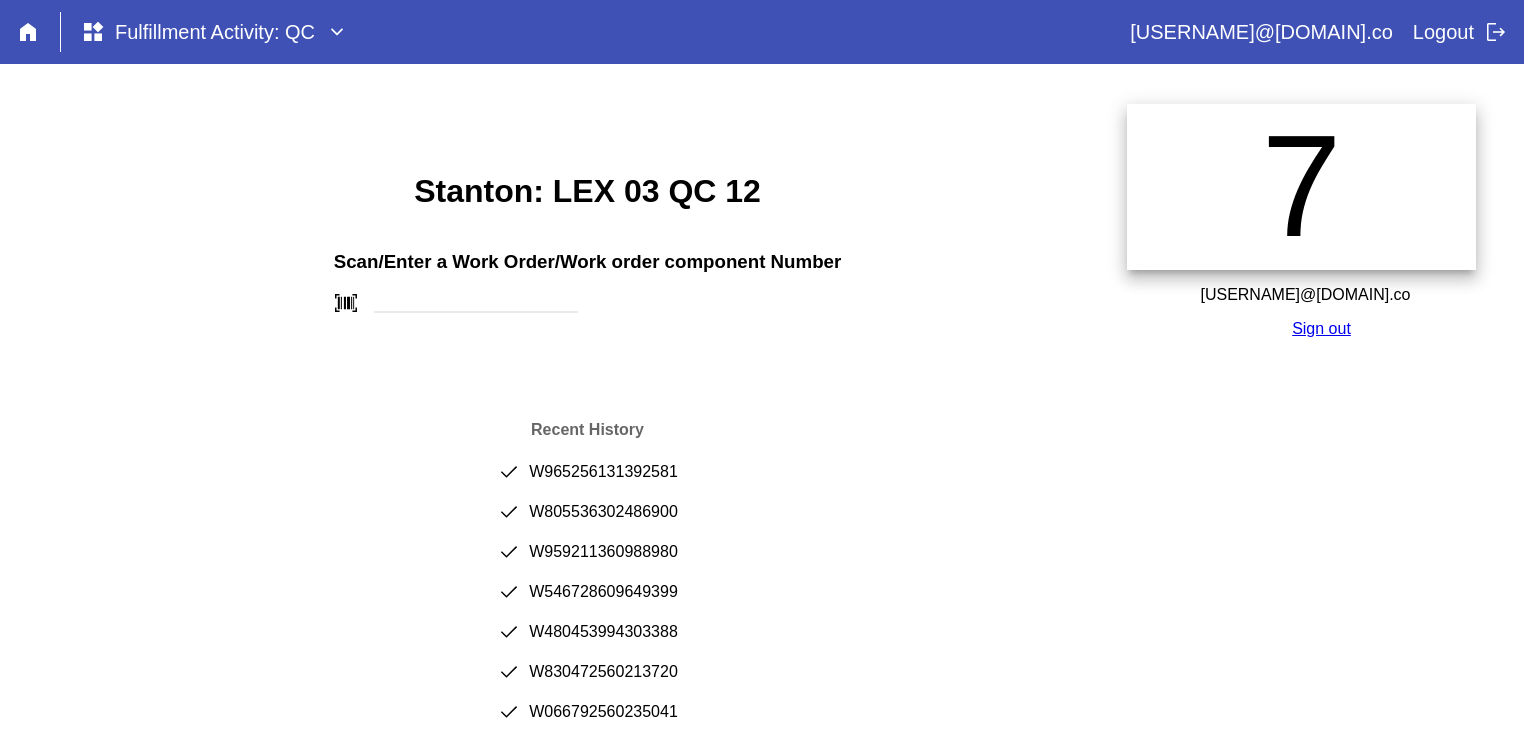 scroll, scrollTop: 0, scrollLeft: 0, axis: both 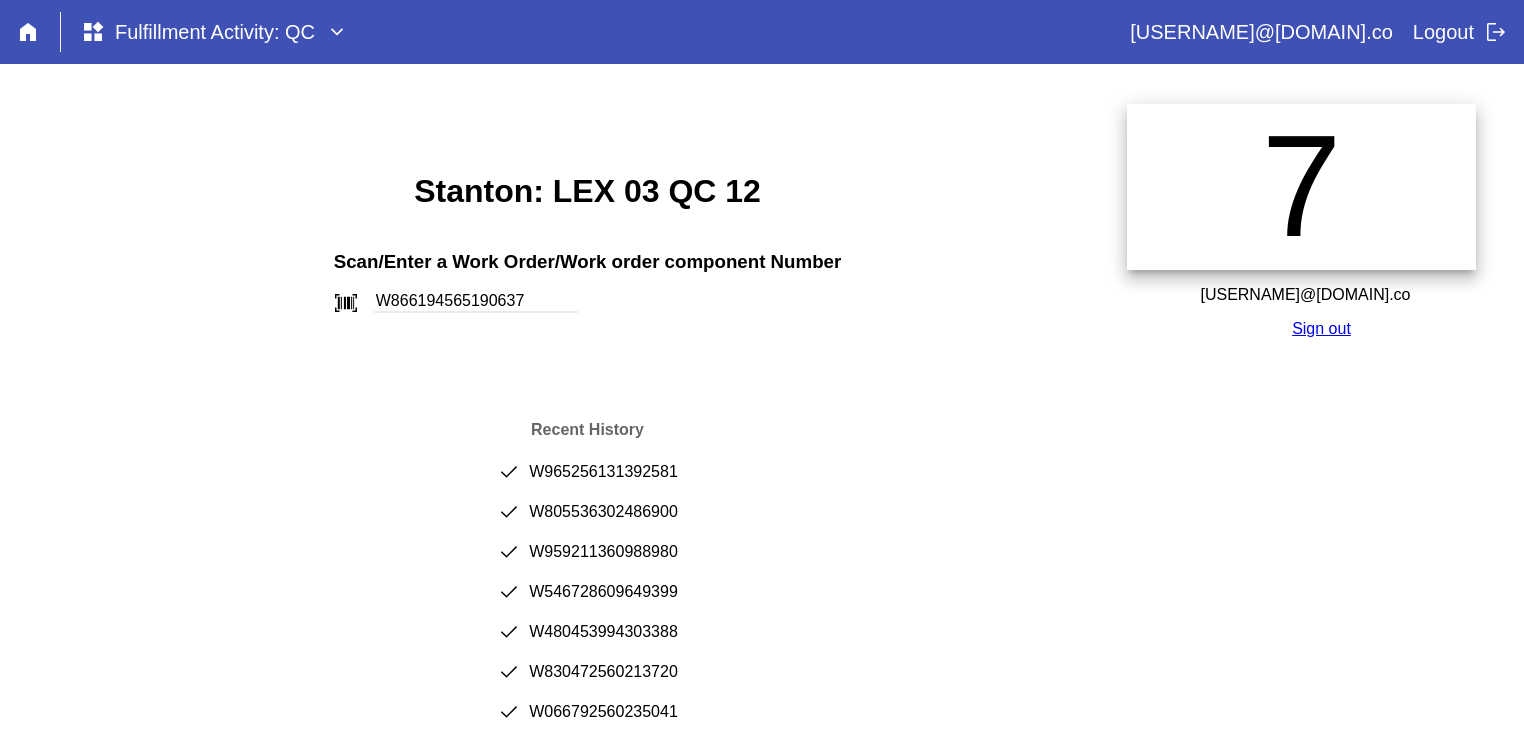 type on "W866194565190637" 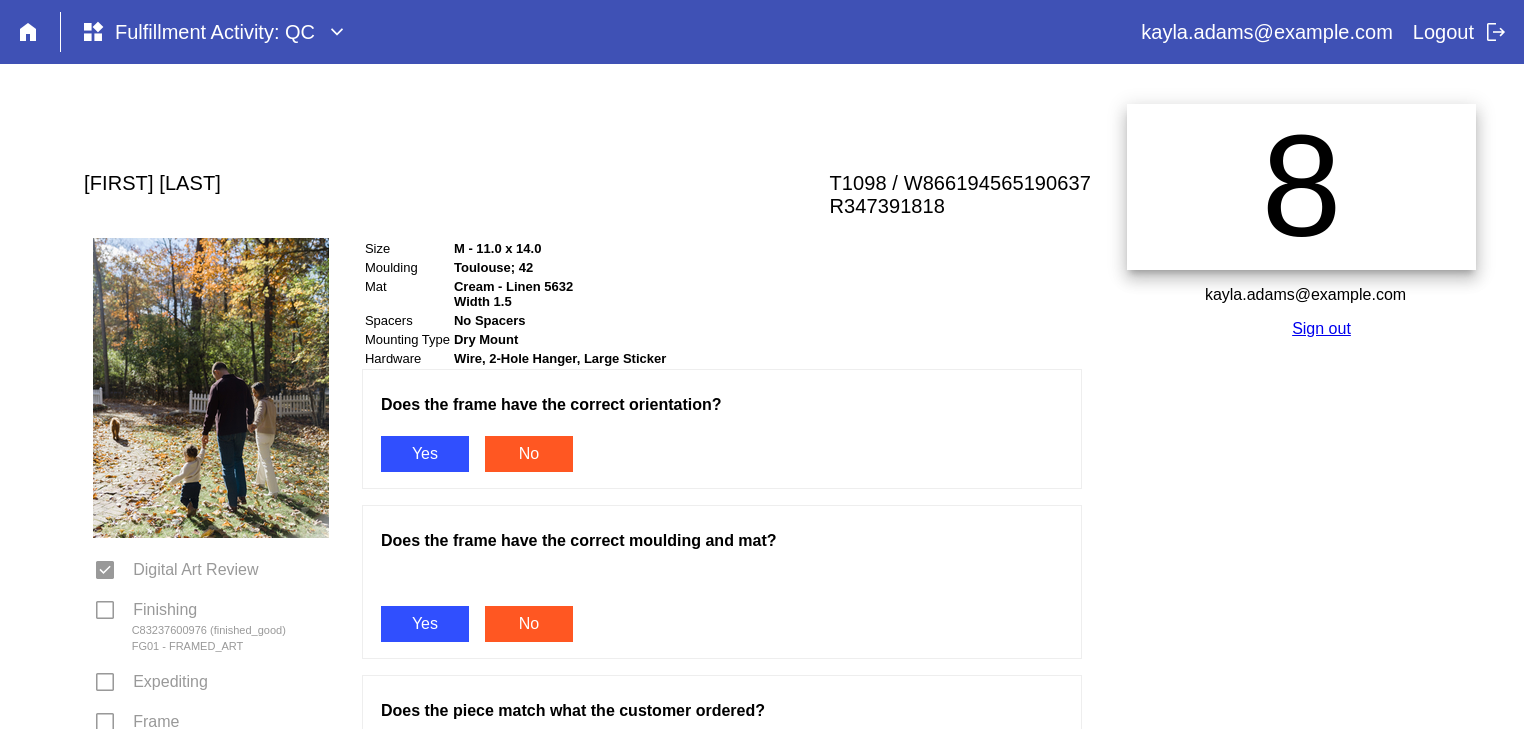 scroll, scrollTop: 0, scrollLeft: 0, axis: both 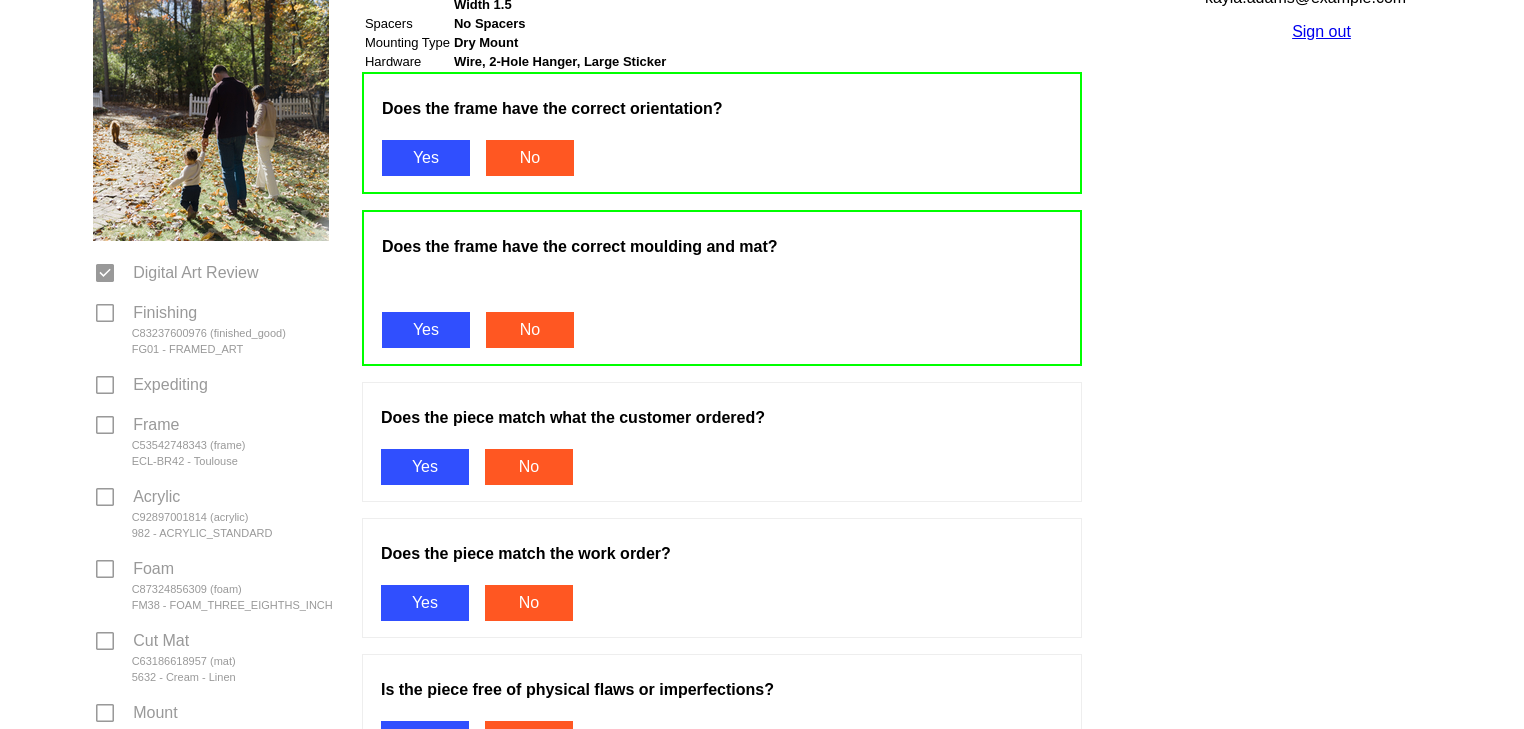 click on "Yes" at bounding box center [425, 467] 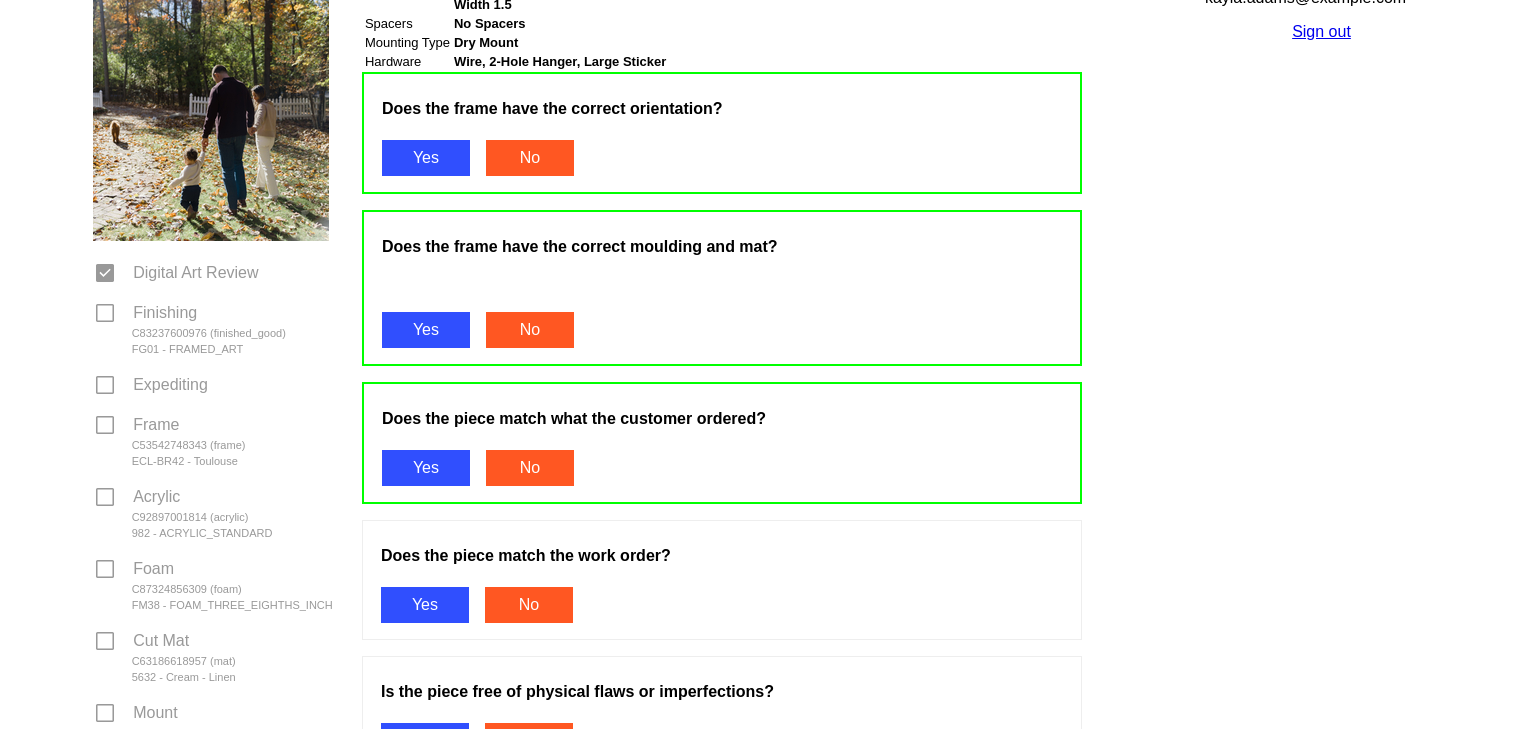 click on "Yes" at bounding box center [425, 605] 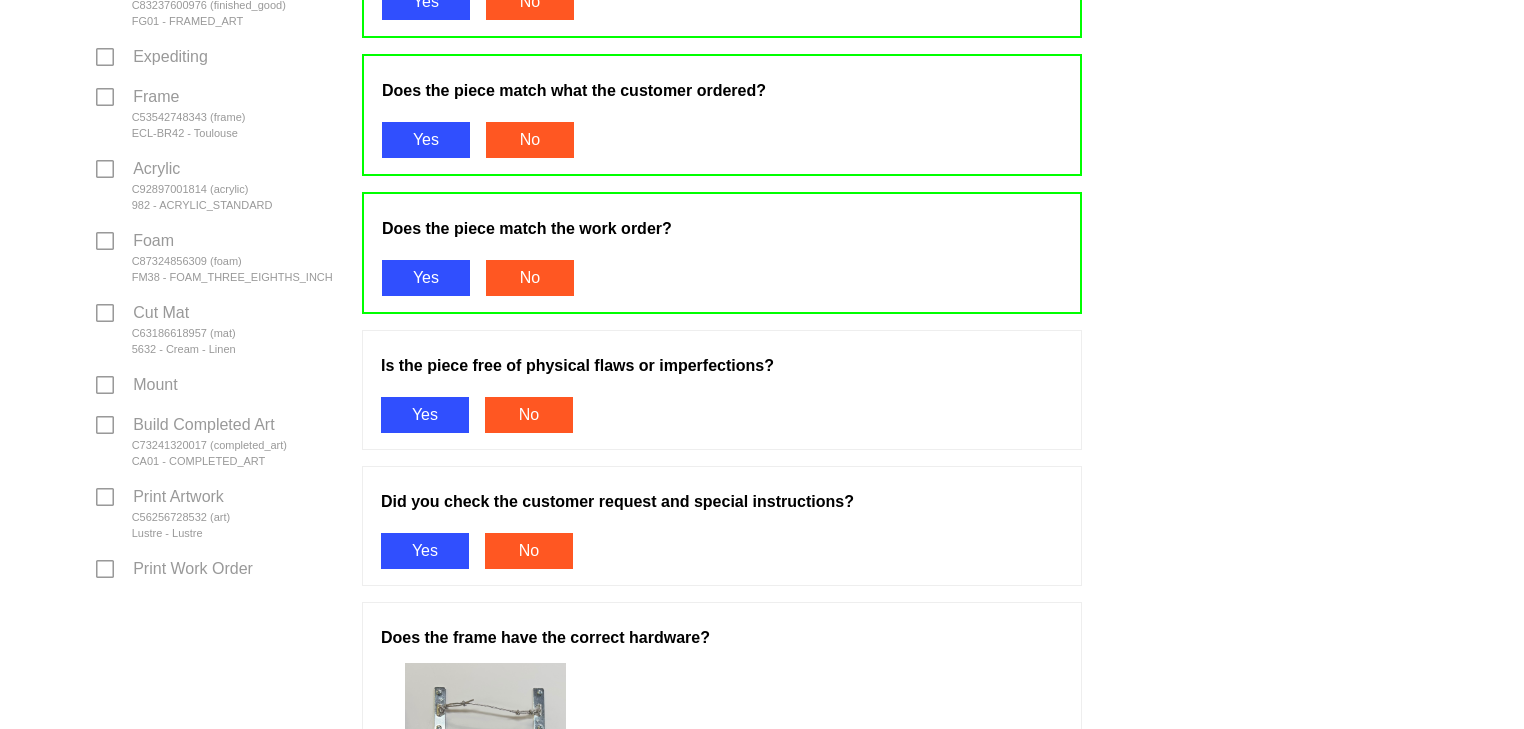 click on "Yes" at bounding box center [425, 415] 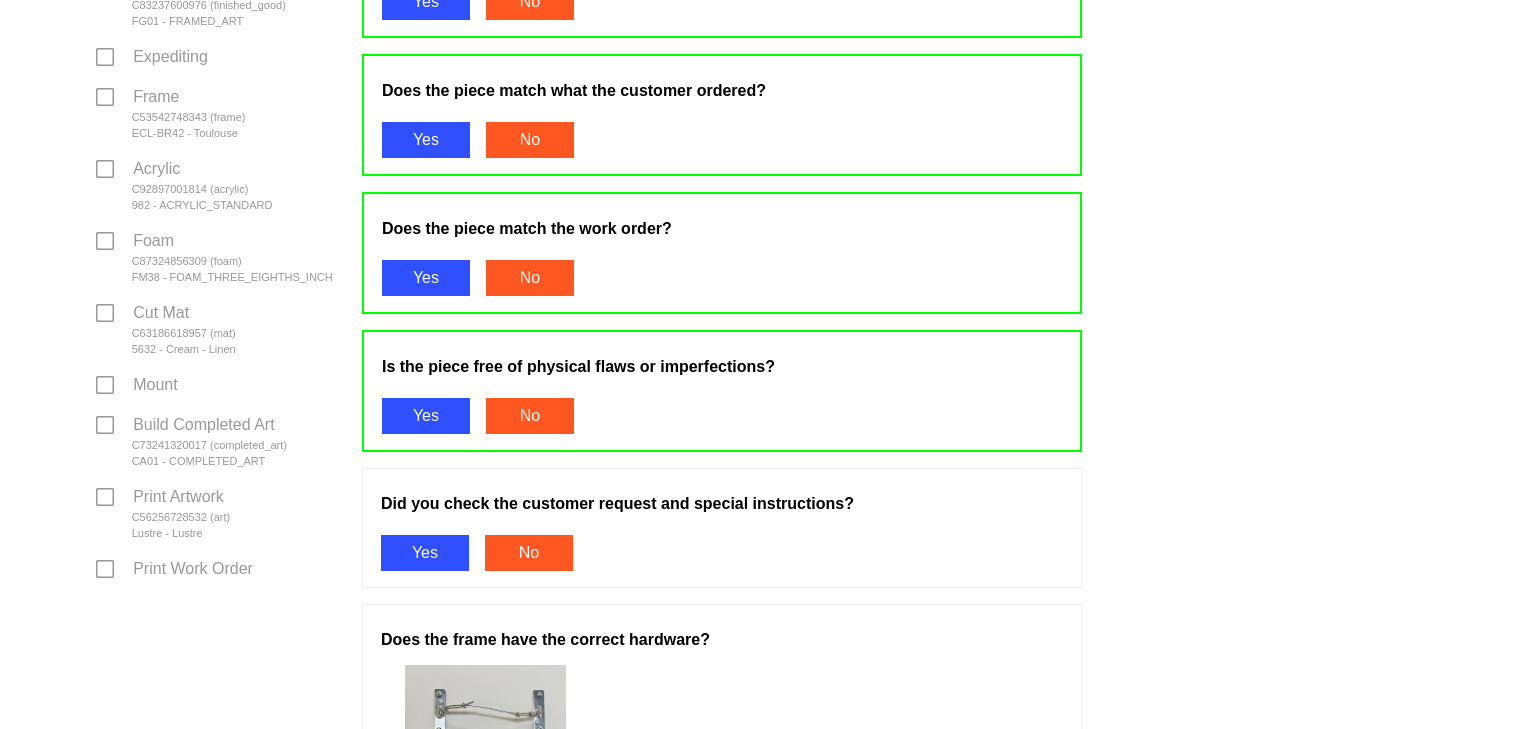 click on "Yes" at bounding box center [425, 553] 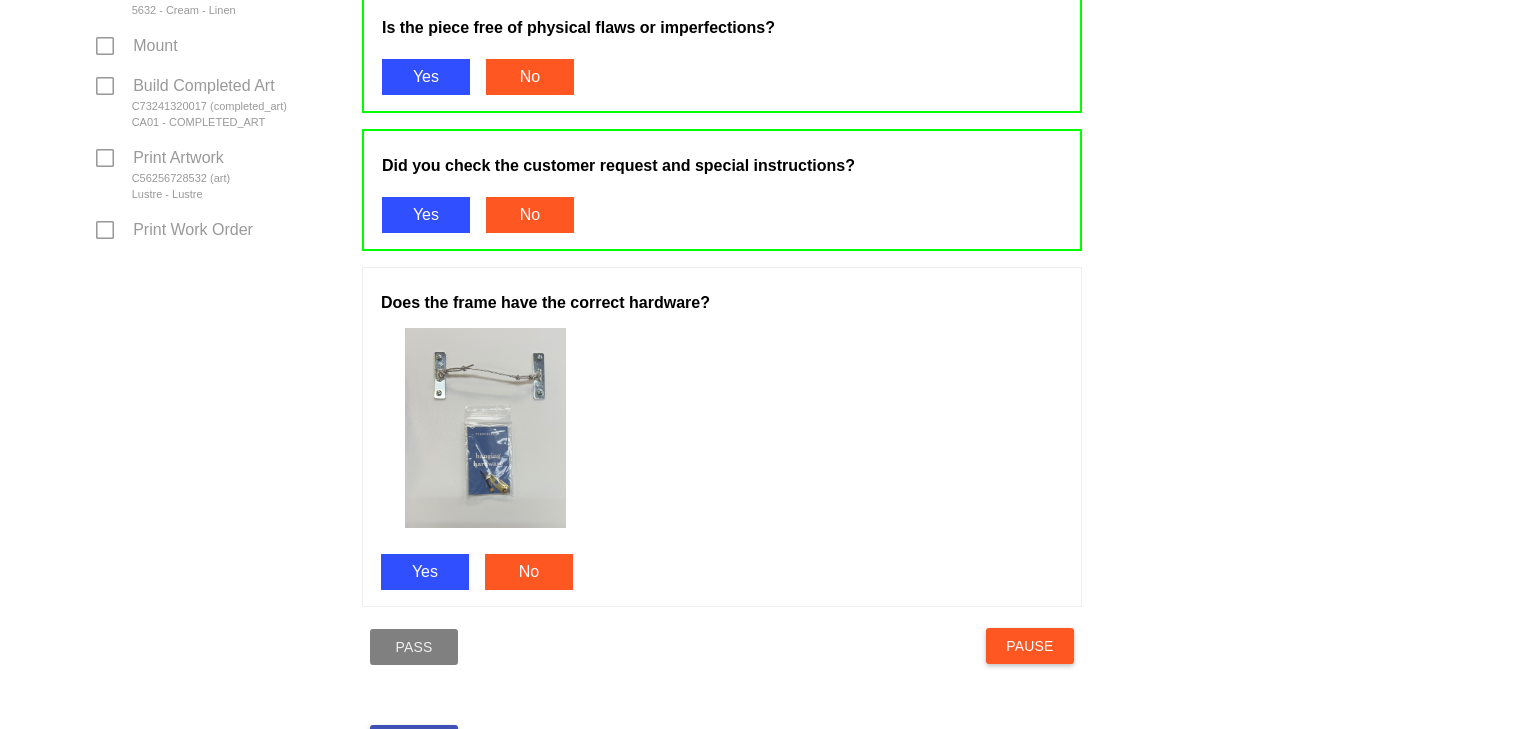 scroll, scrollTop: 968, scrollLeft: 0, axis: vertical 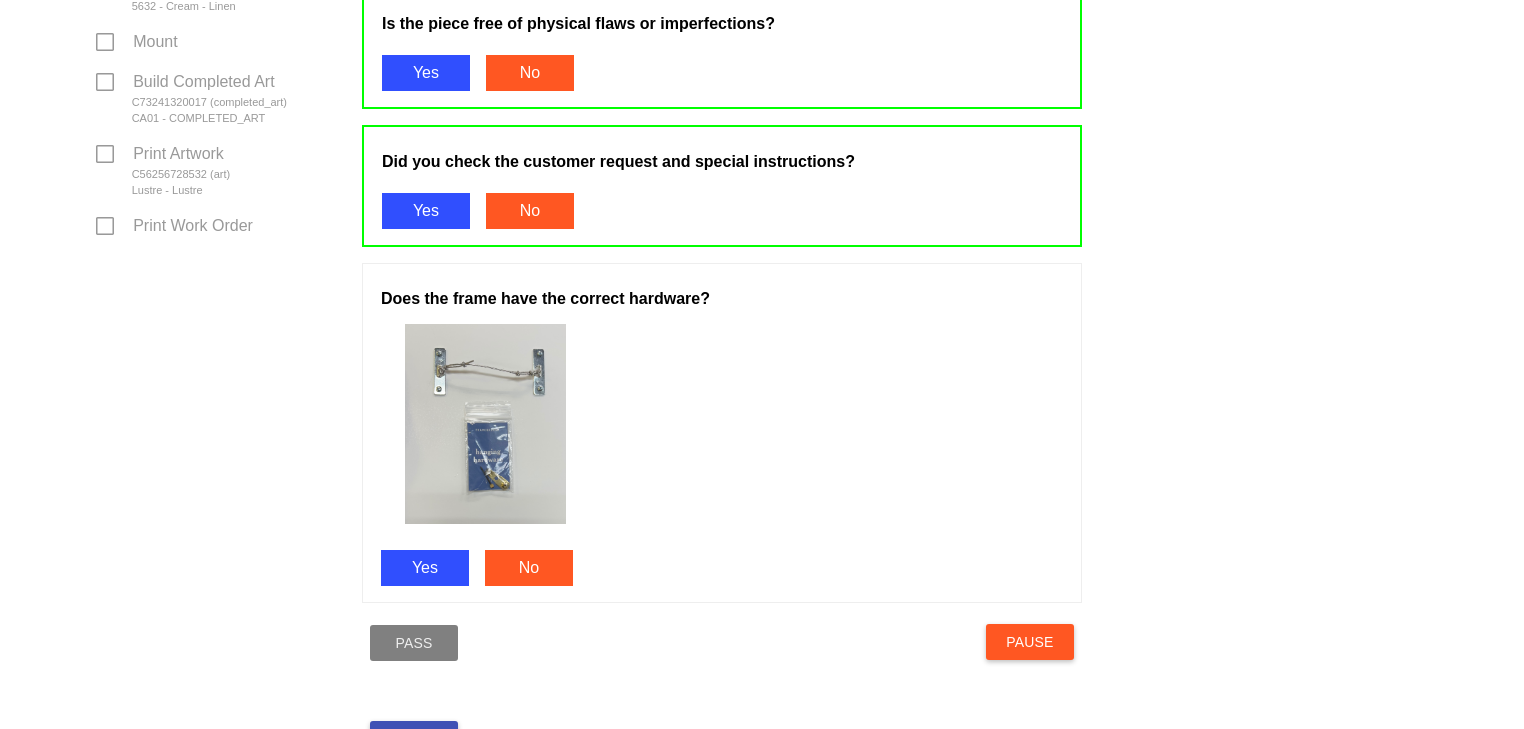 click on "Yes" at bounding box center [425, 568] 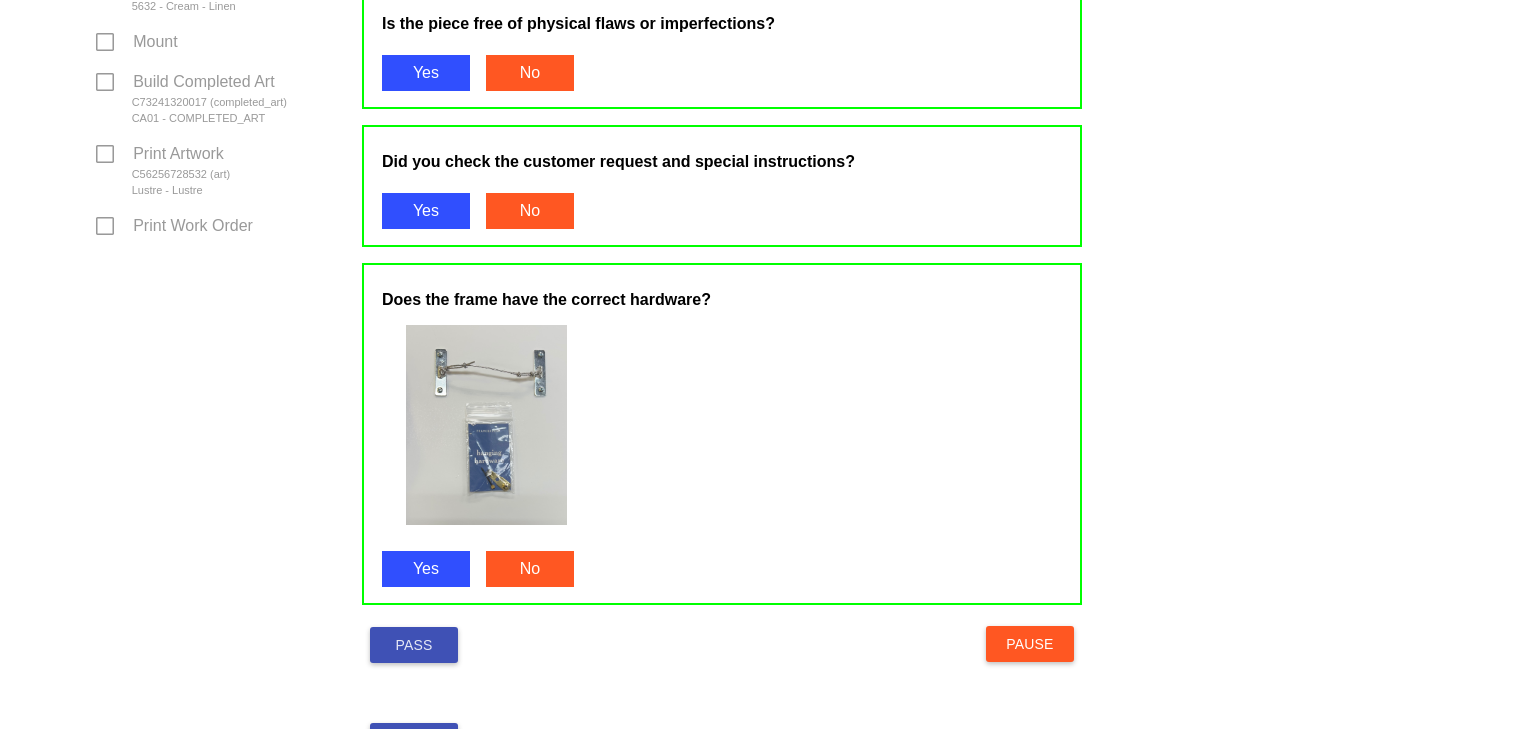 click on "Pass" at bounding box center (414, 645) 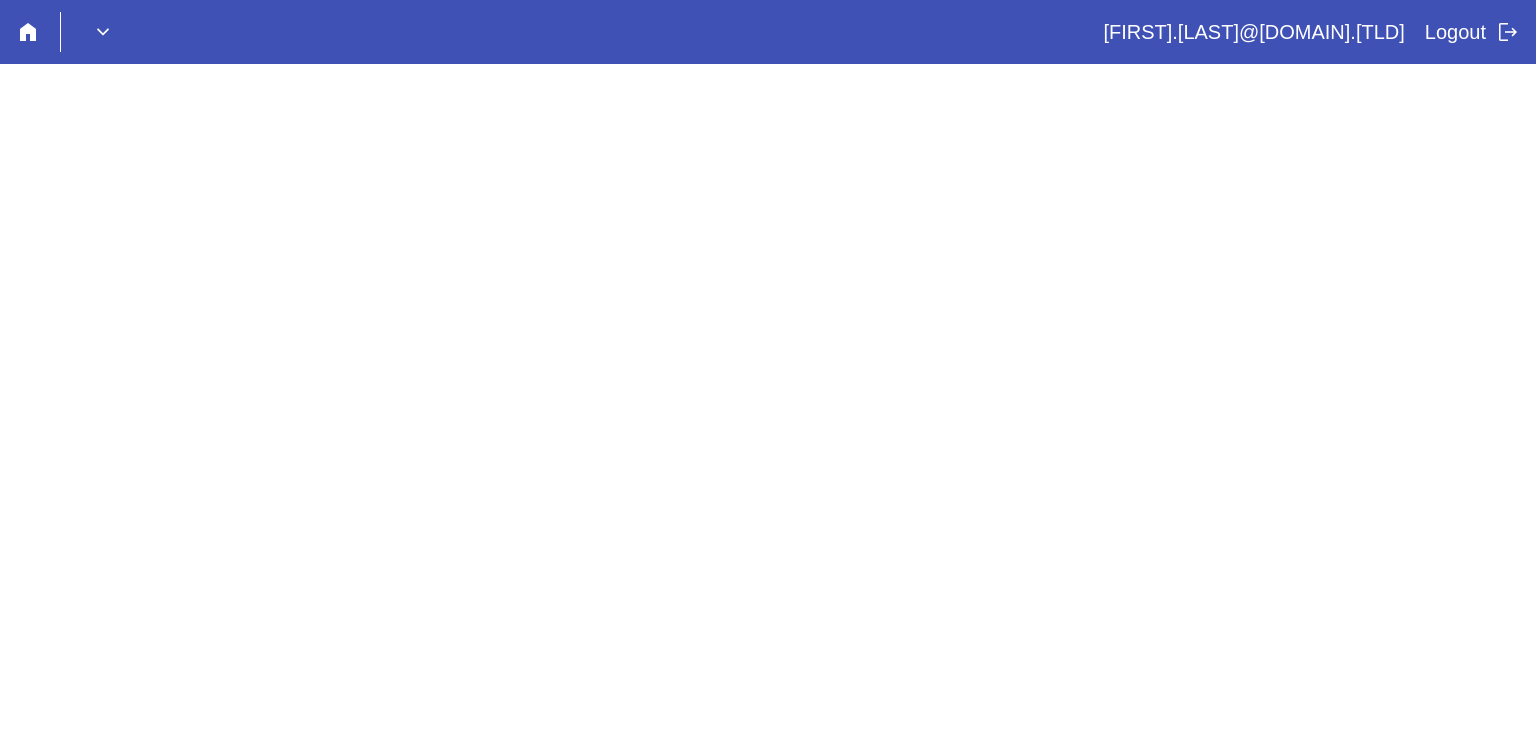 scroll, scrollTop: 0, scrollLeft: 0, axis: both 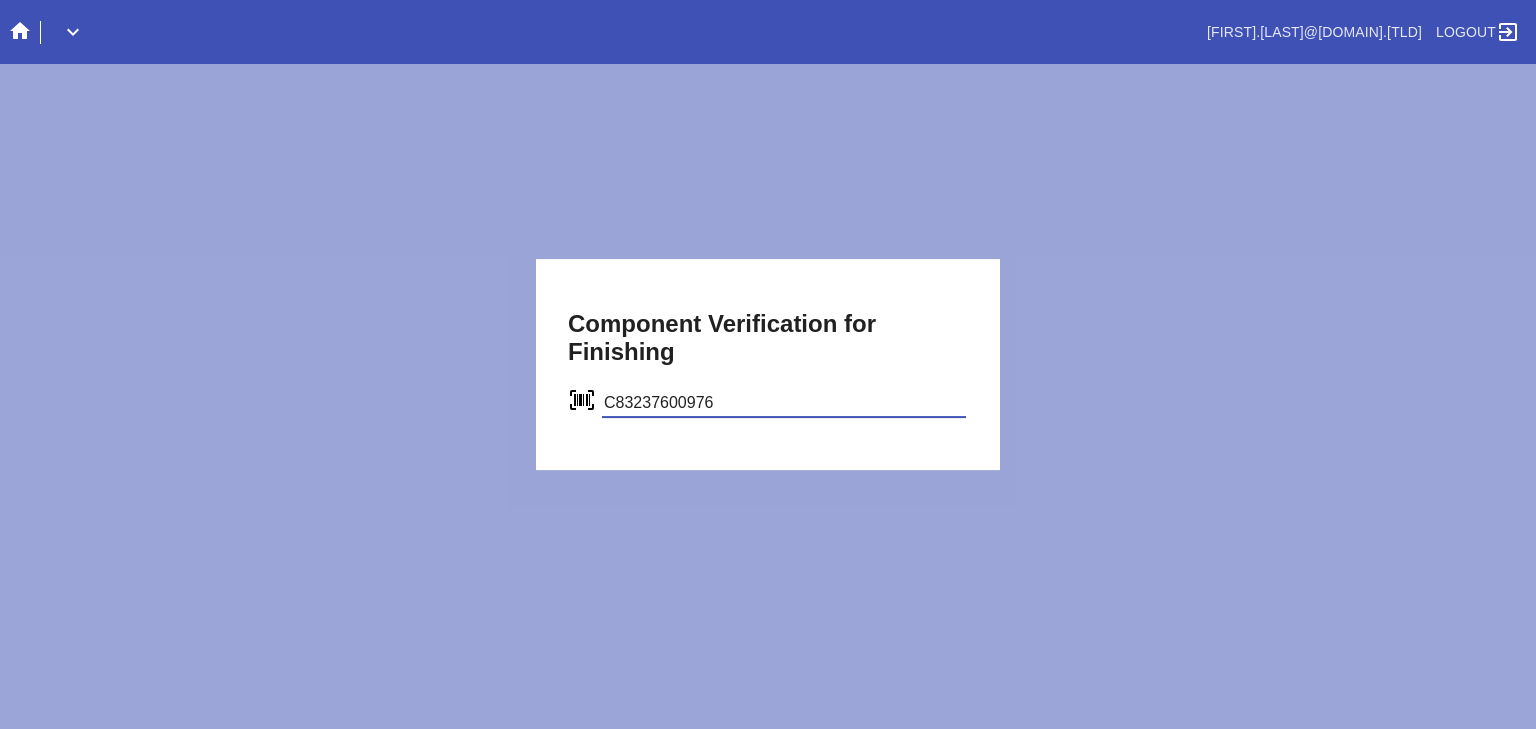 type on "C83237600976" 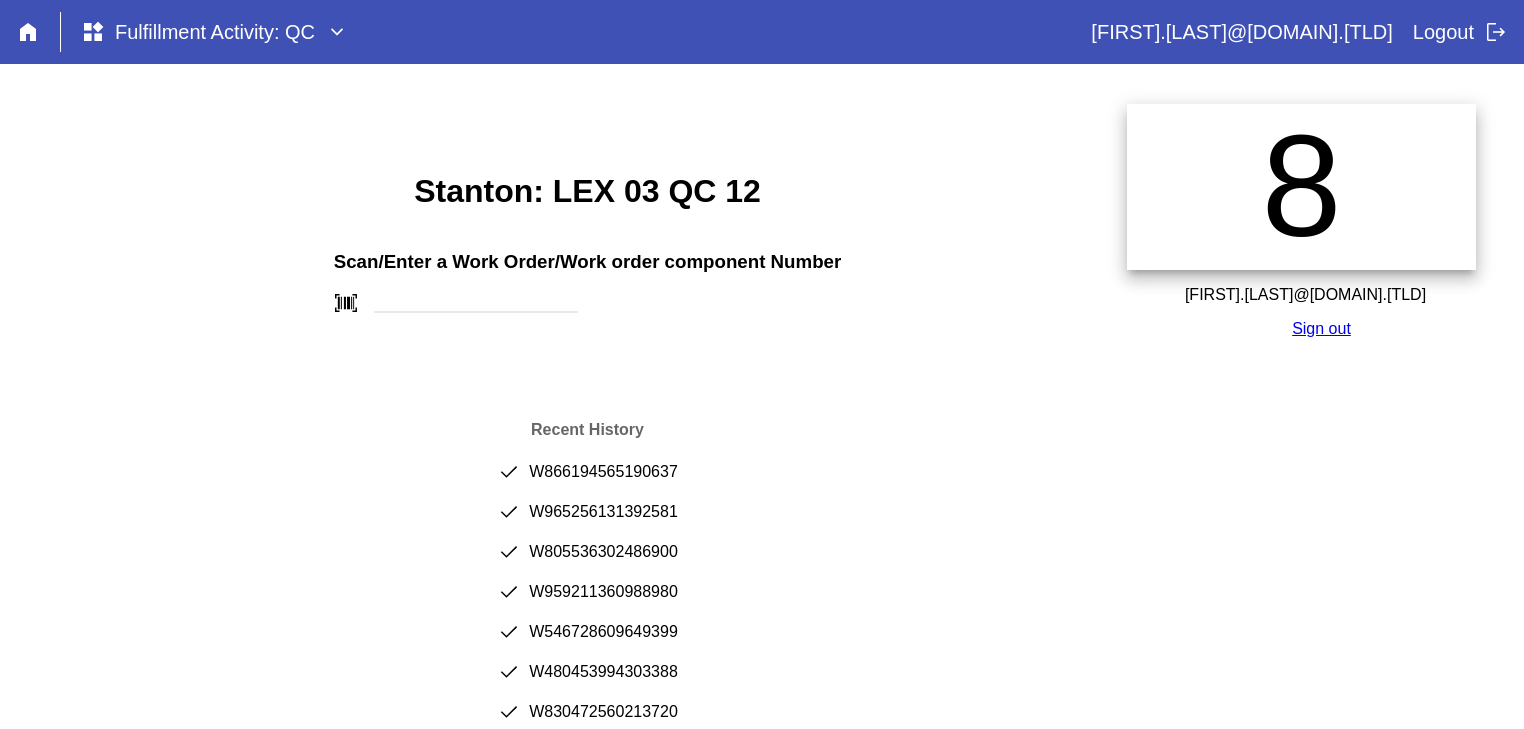 scroll, scrollTop: 0, scrollLeft: 0, axis: both 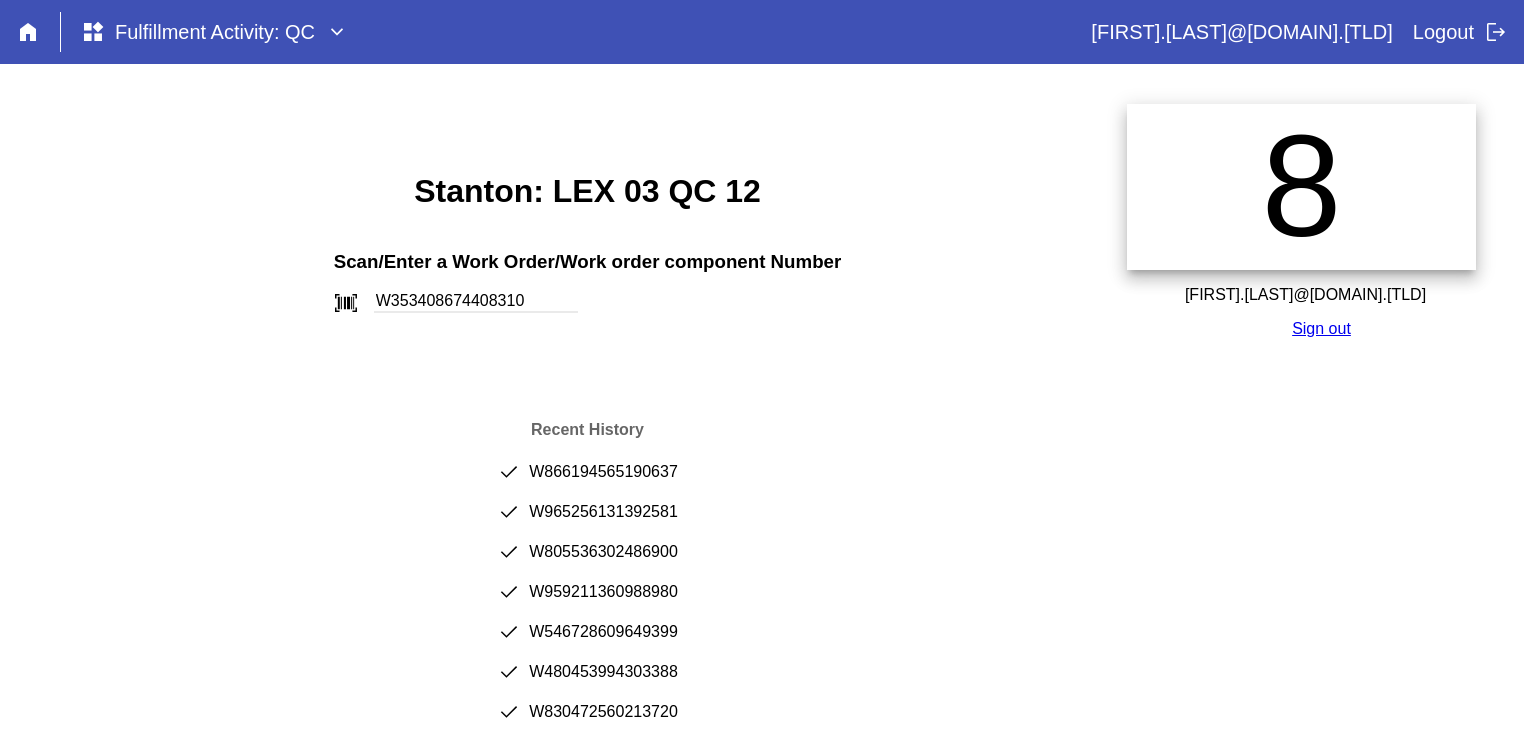 type on "W353408674408310" 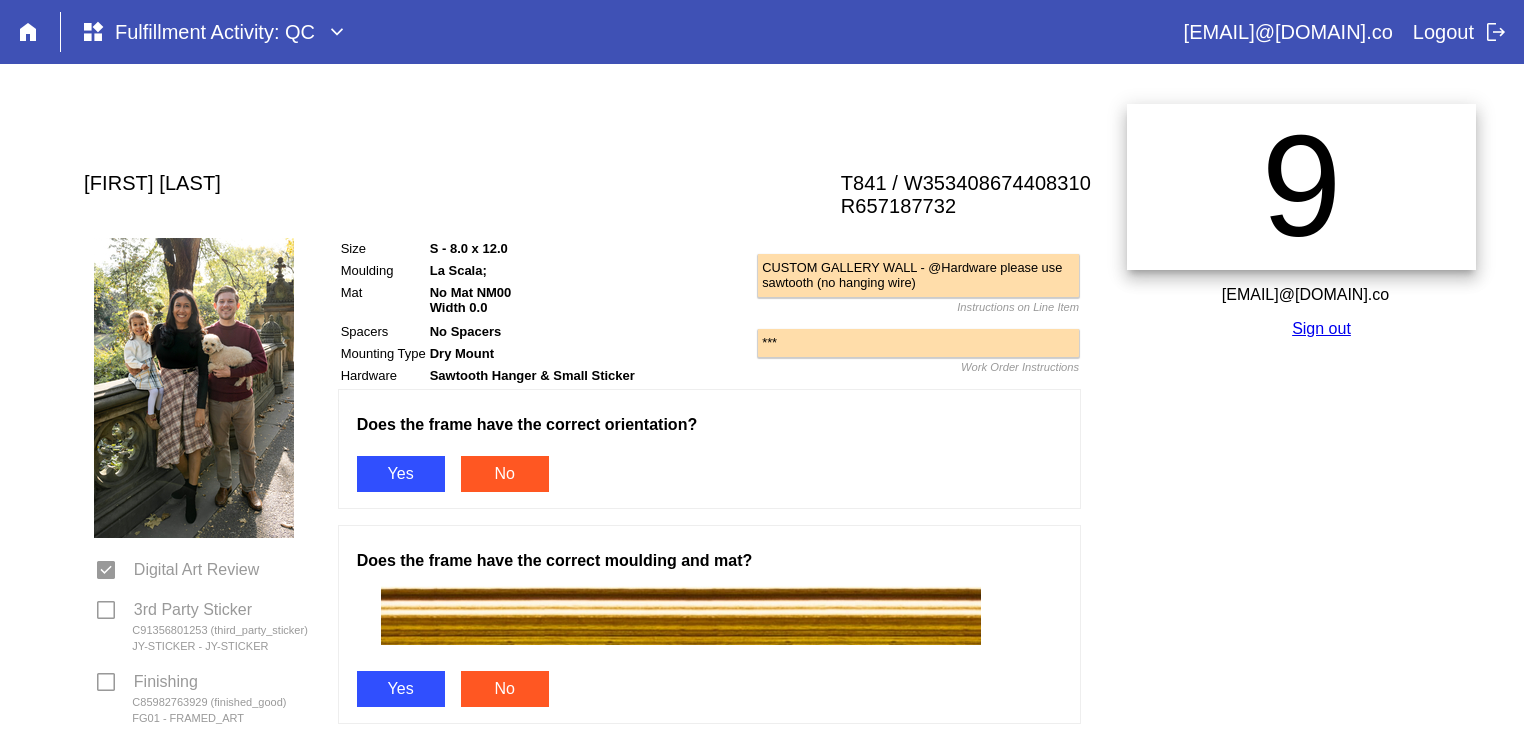 scroll, scrollTop: 0, scrollLeft: 0, axis: both 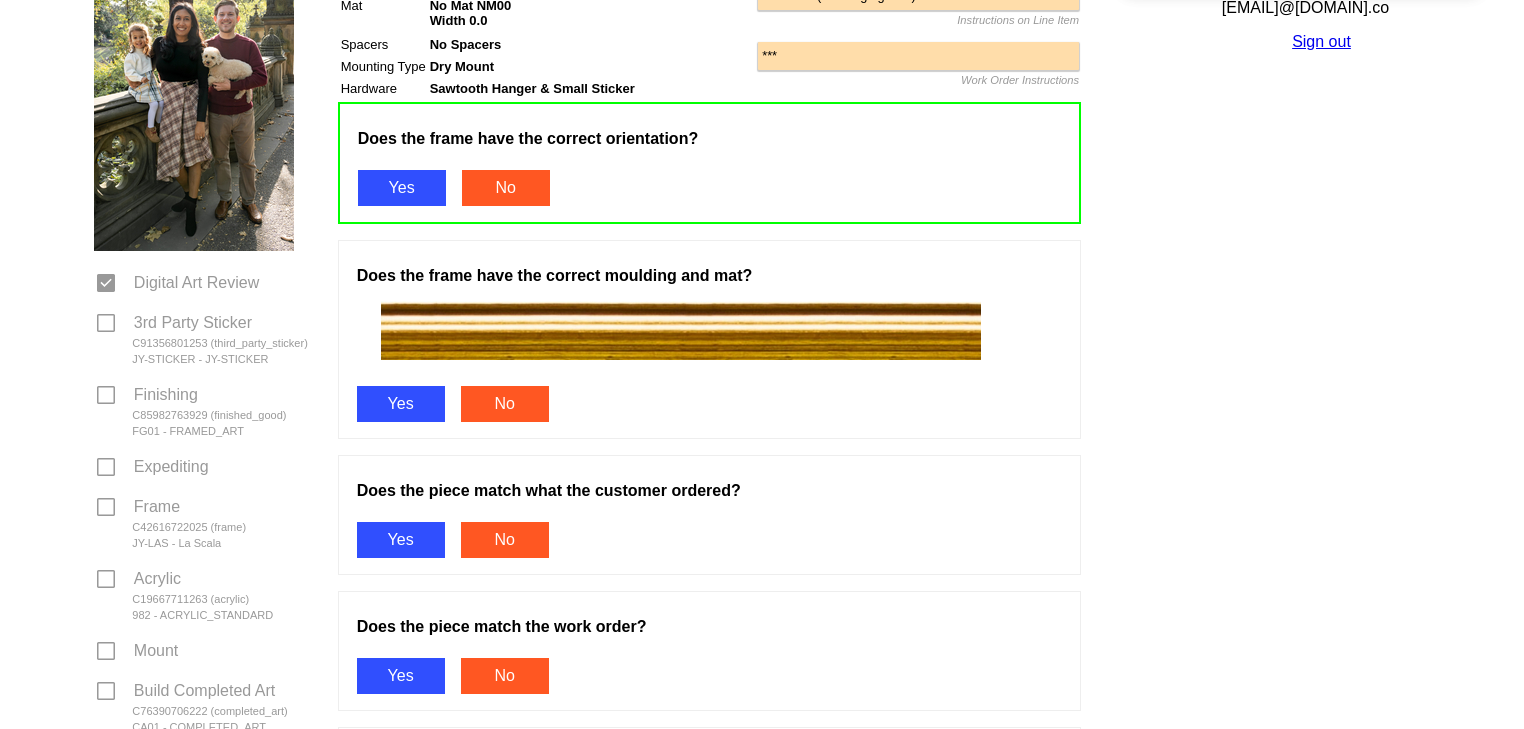 click on "Yes" at bounding box center (401, 404) 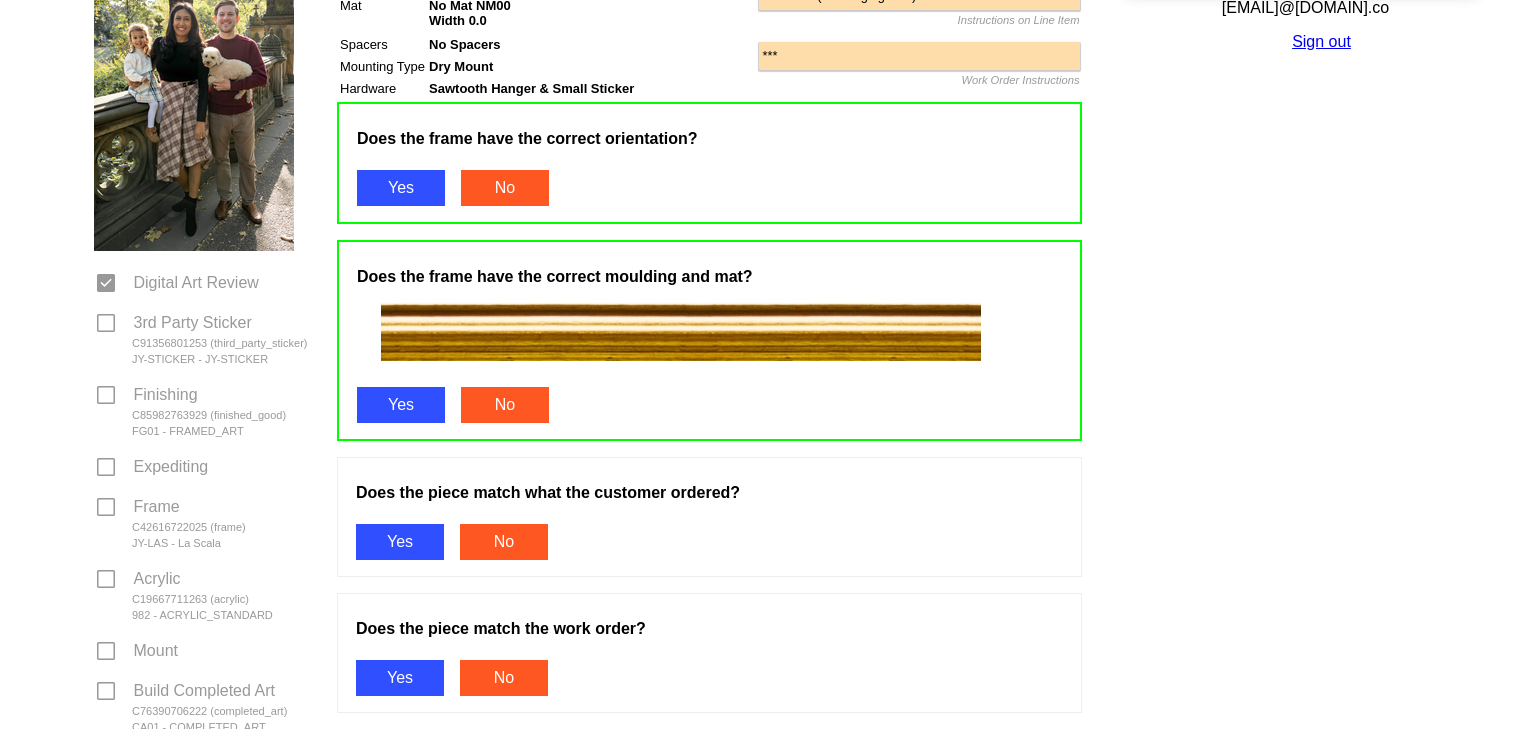 click on "Does the piece match what the customer ordered? Yes No" at bounding box center [709, 517] 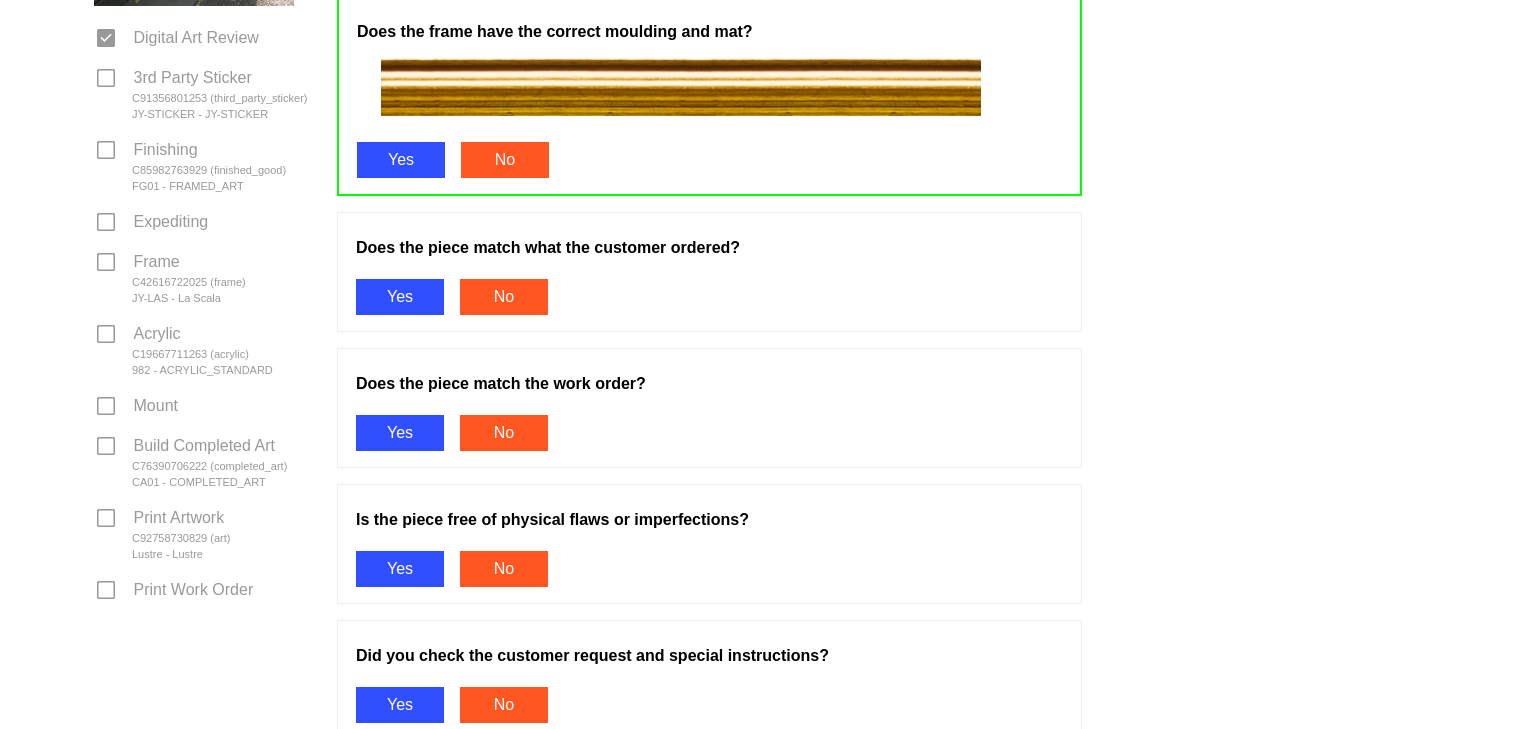 scroll, scrollTop: 535, scrollLeft: 0, axis: vertical 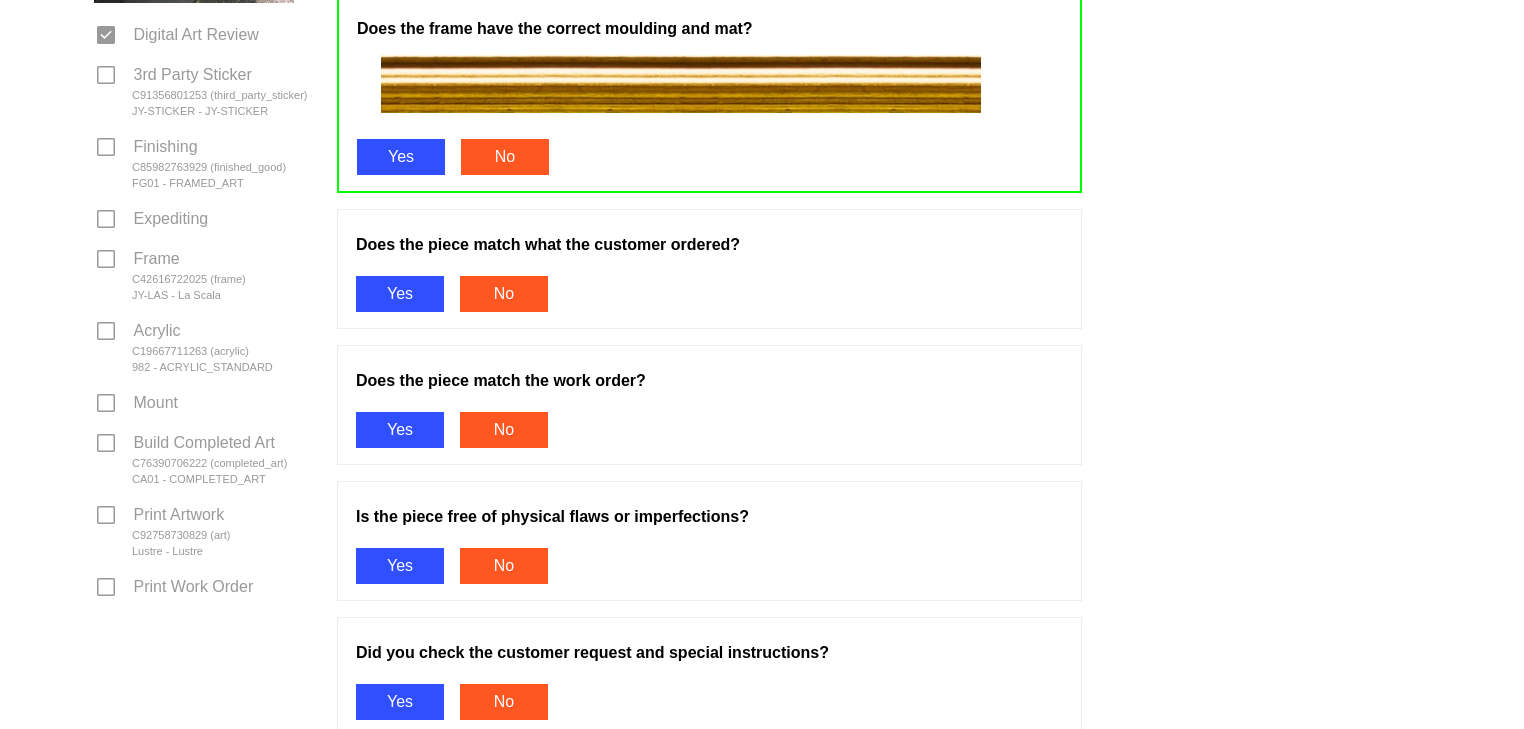 click on "Yes" at bounding box center (400, 294) 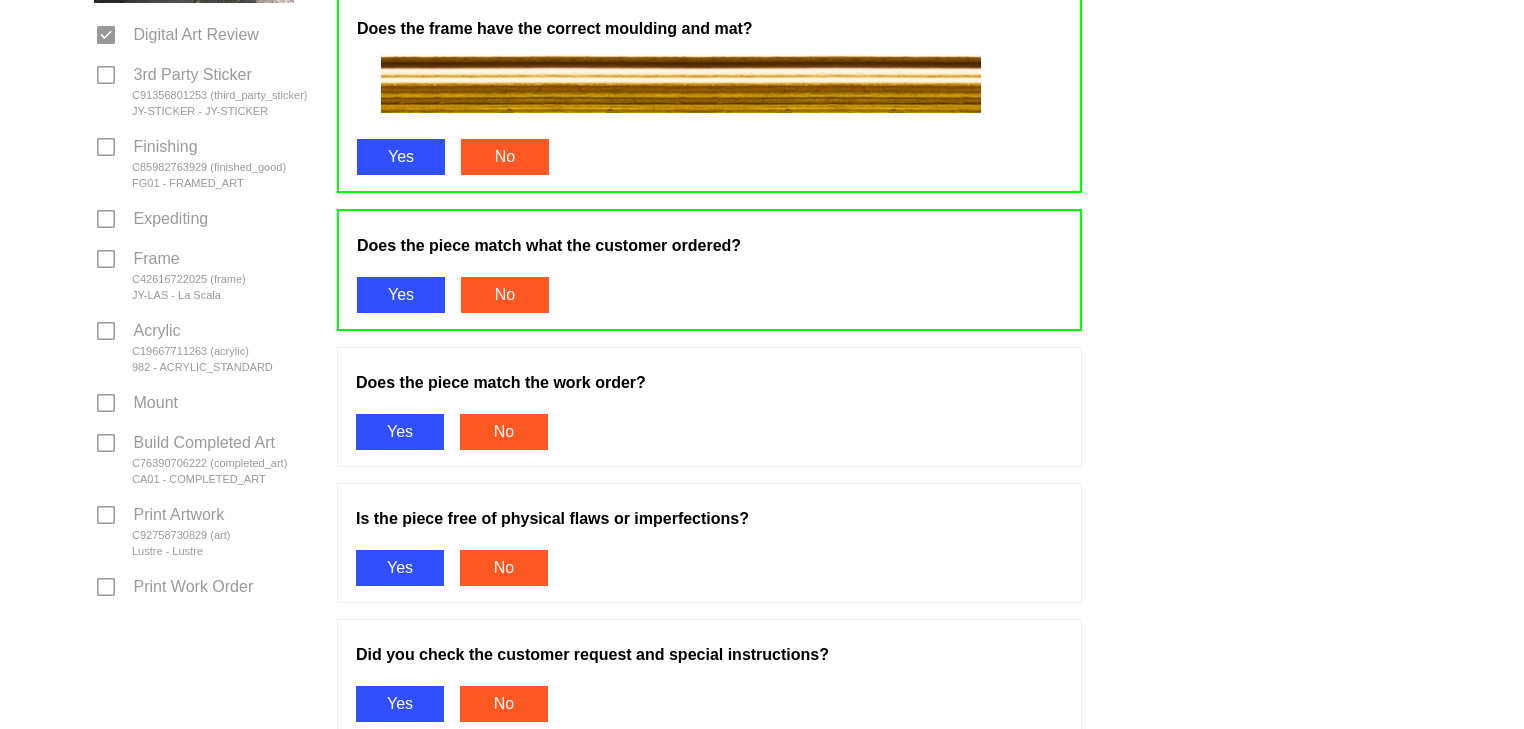 click on "Yes" at bounding box center (400, 432) 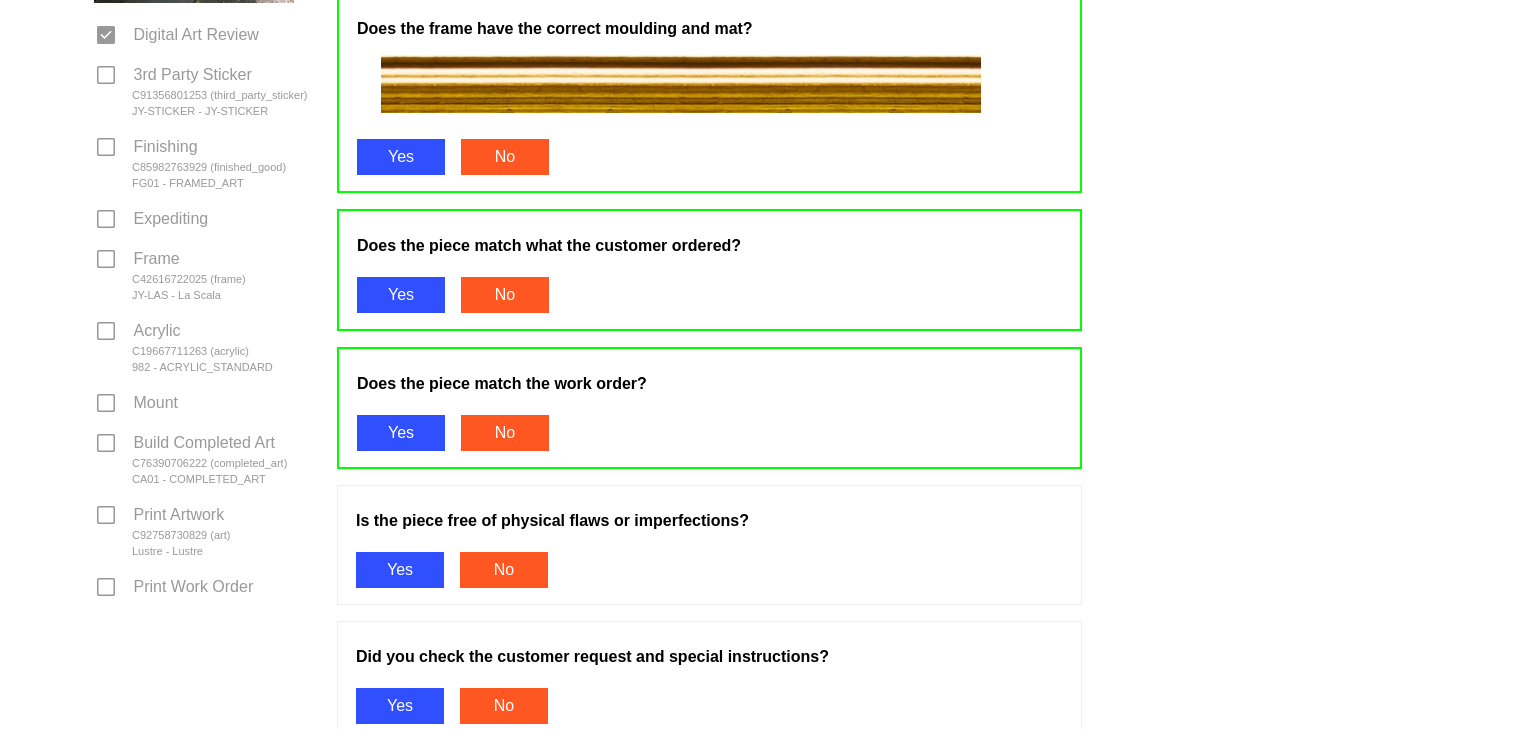 click on "Yes" at bounding box center [400, 570] 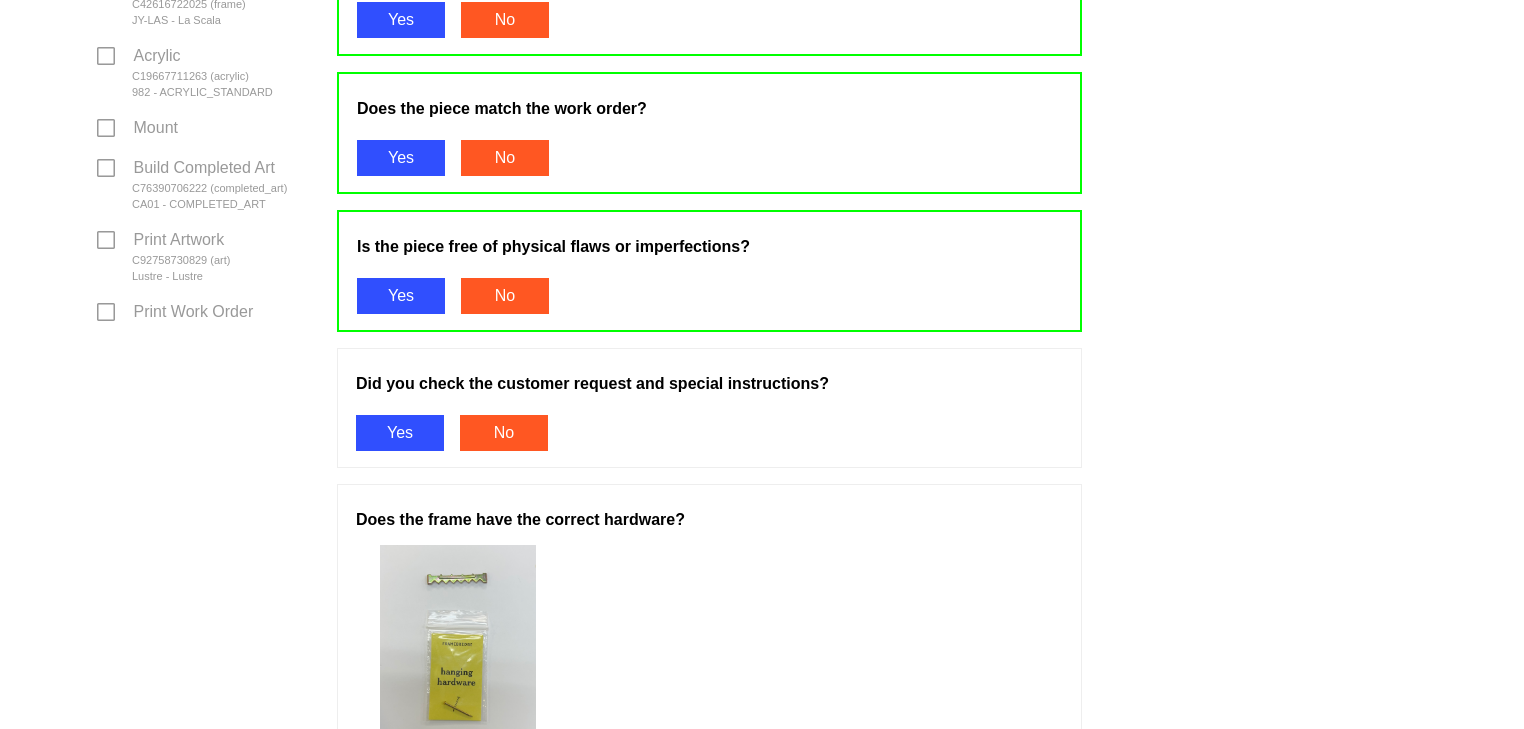 click on "Yes" at bounding box center [400, 433] 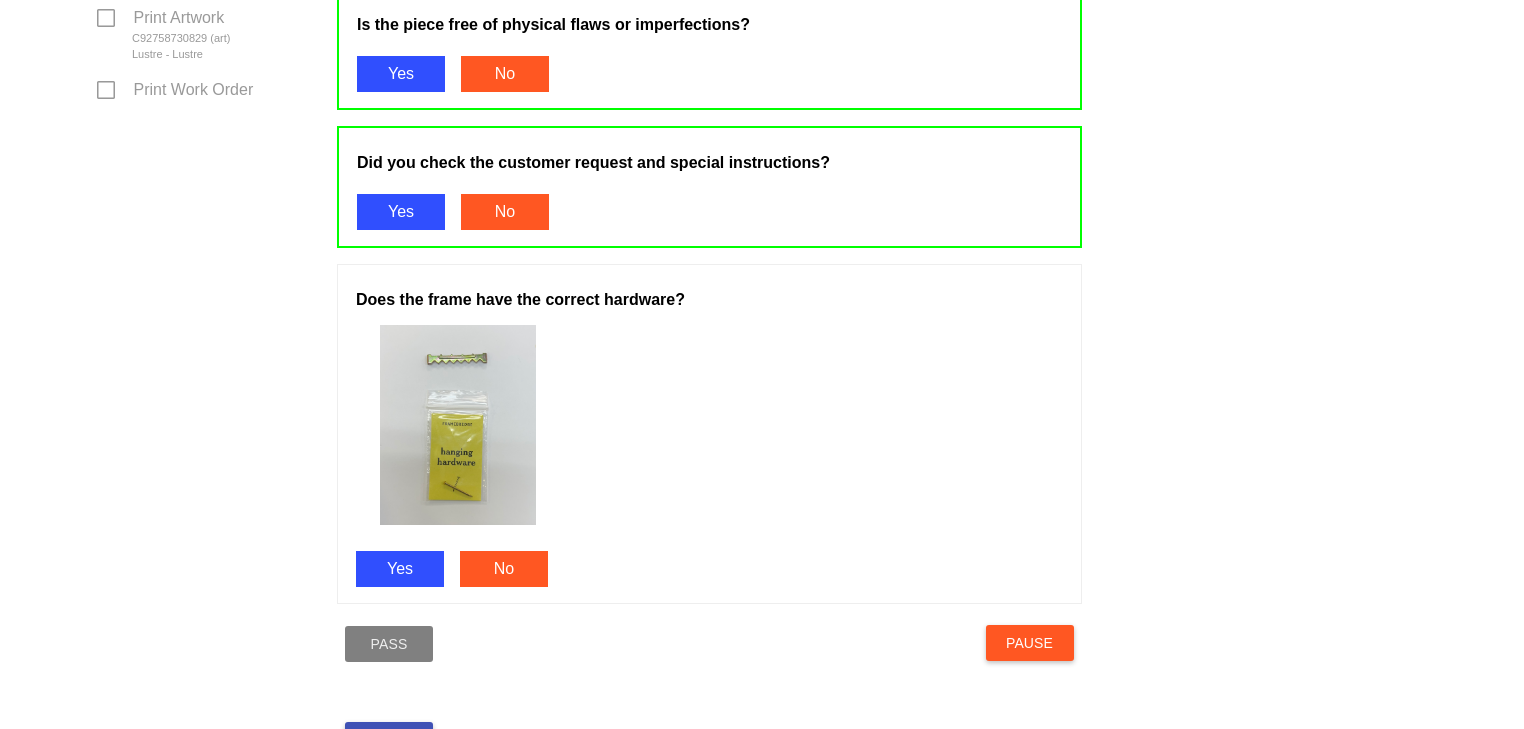 scroll, scrollTop: 1169, scrollLeft: 0, axis: vertical 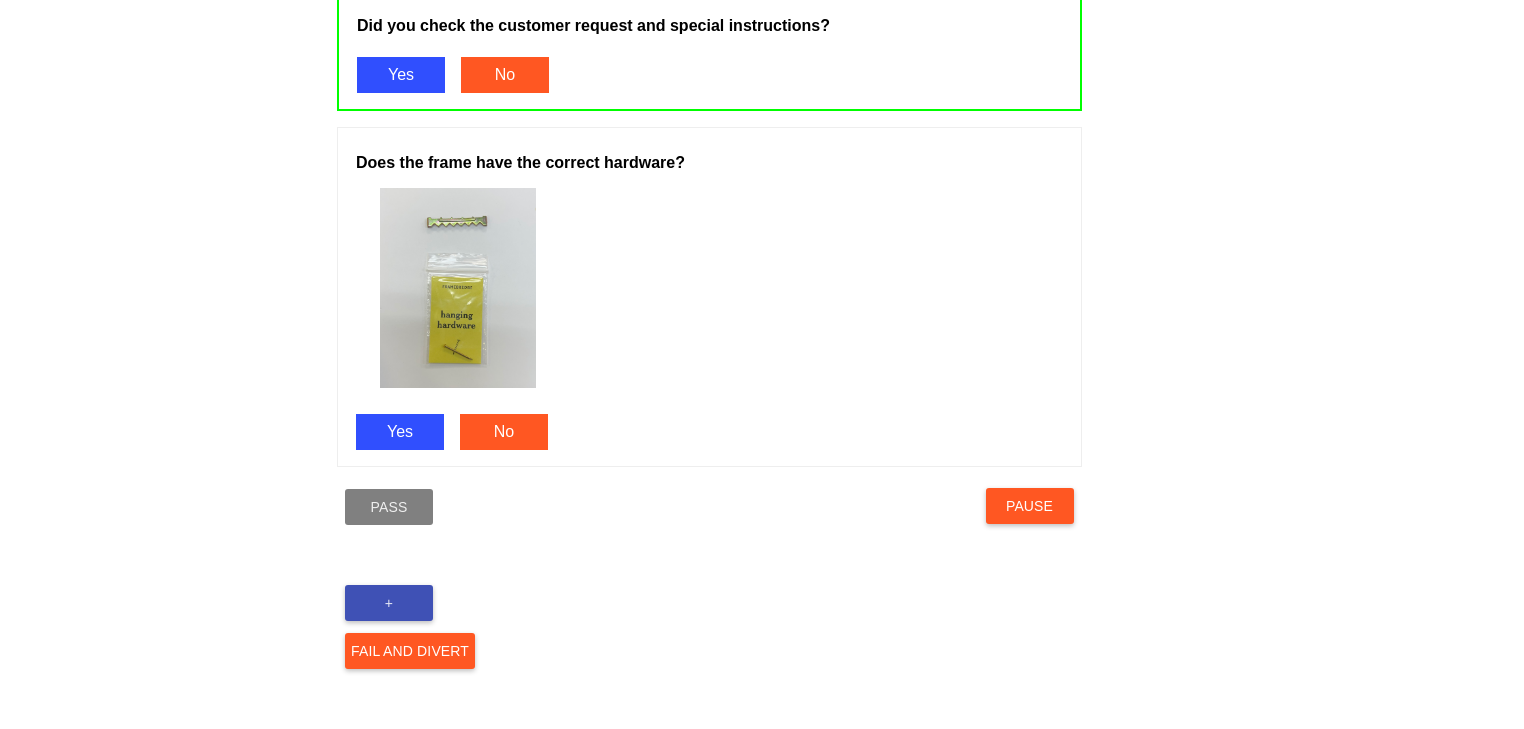 click on "Yes" at bounding box center [400, 432] 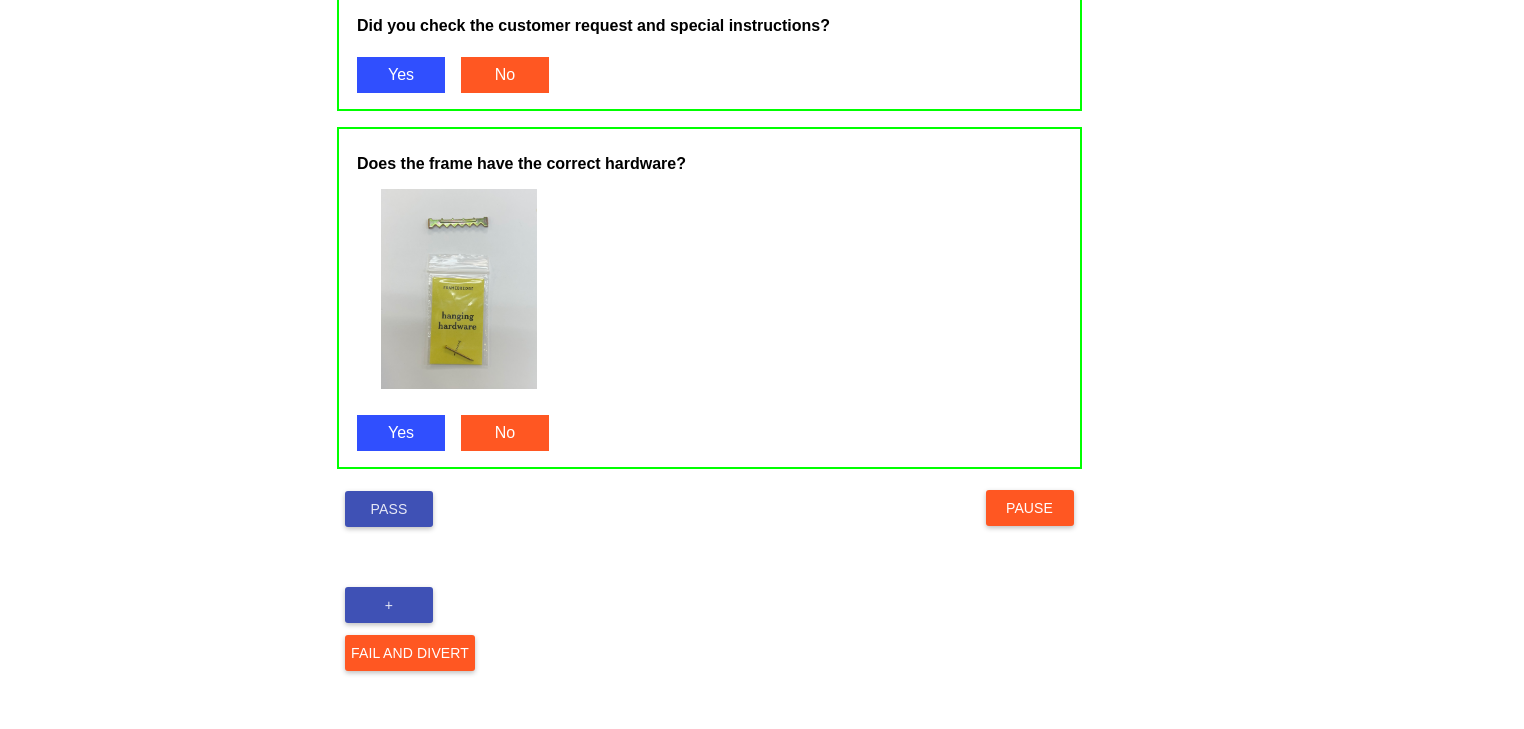 click on "Pass" at bounding box center [389, 509] 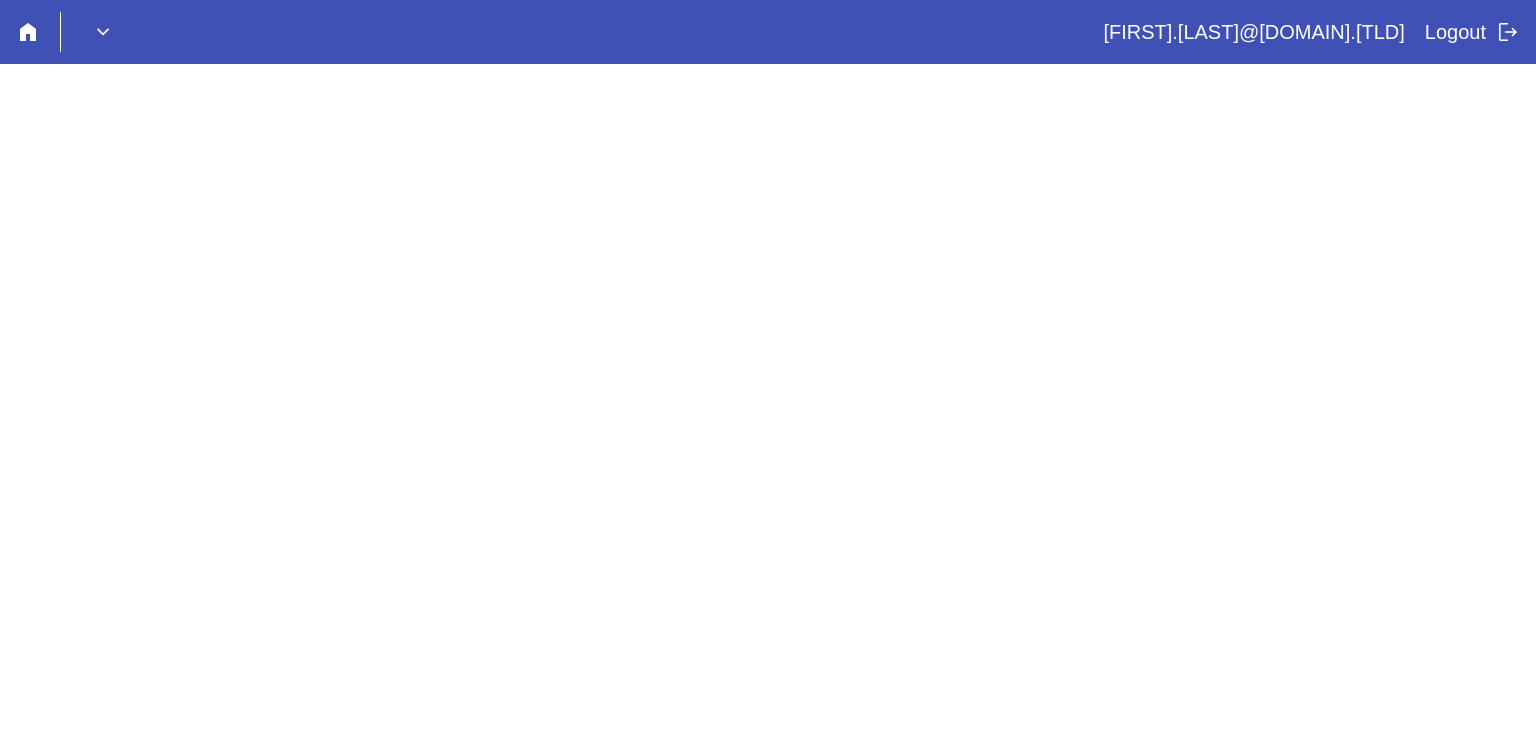 scroll, scrollTop: 0, scrollLeft: 0, axis: both 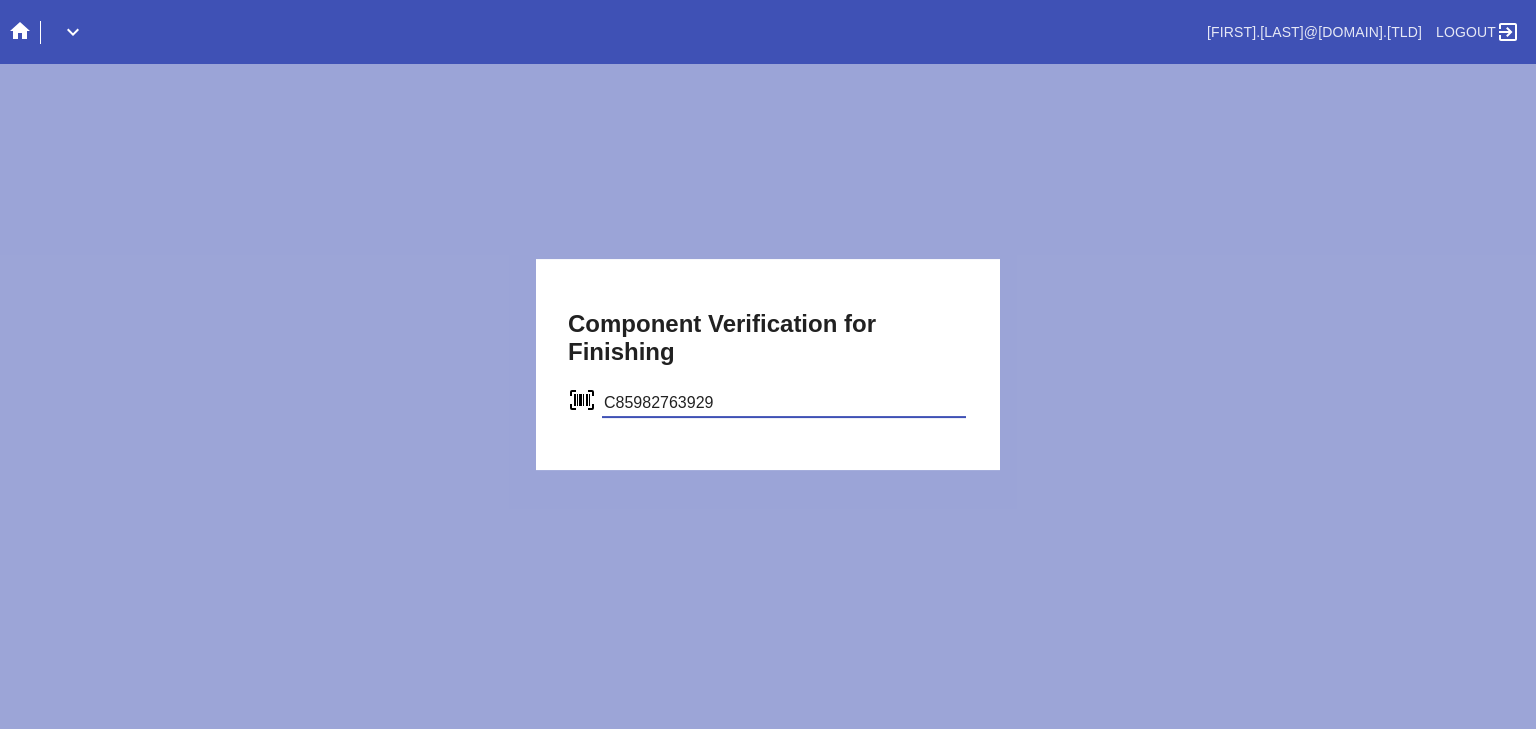 type on "C85982763929" 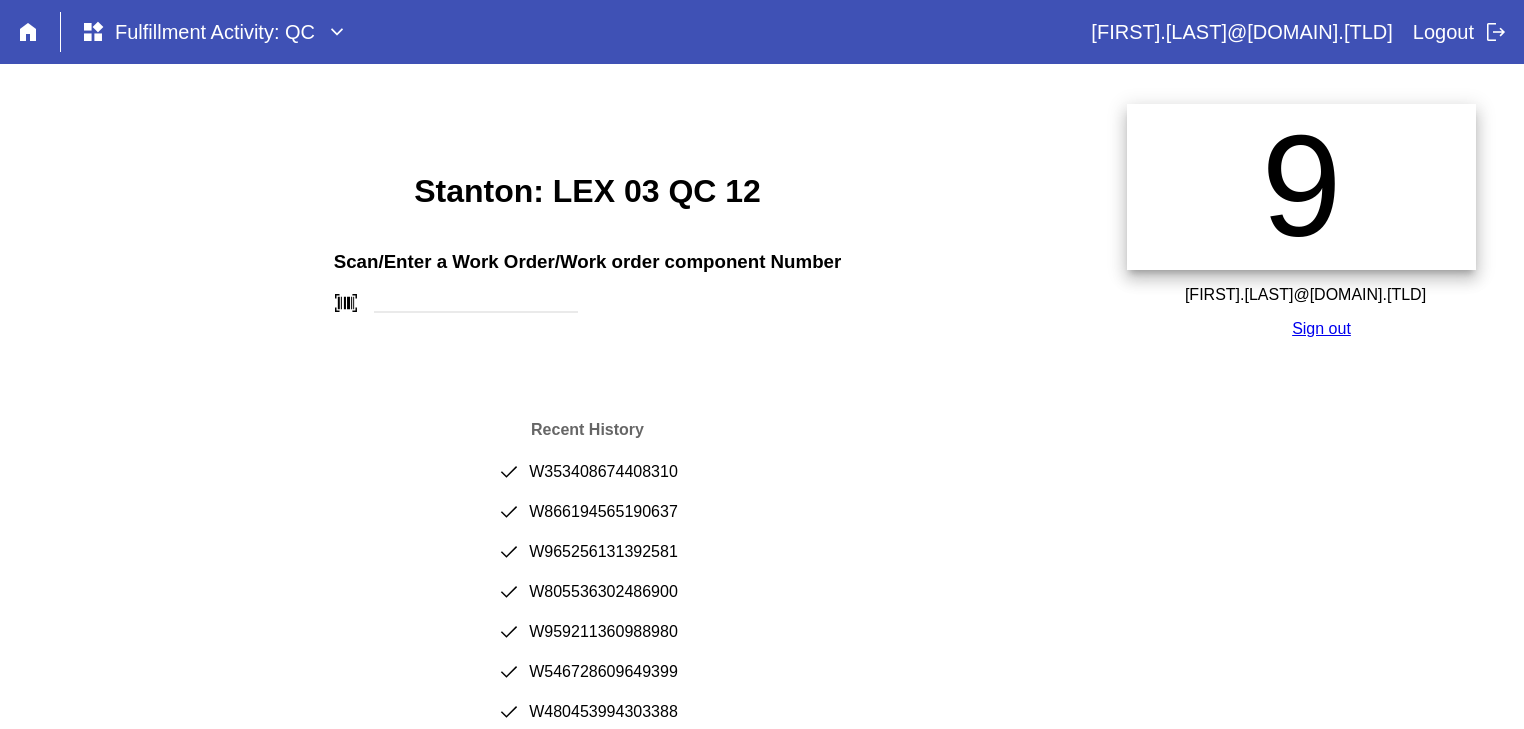 scroll, scrollTop: 0, scrollLeft: 0, axis: both 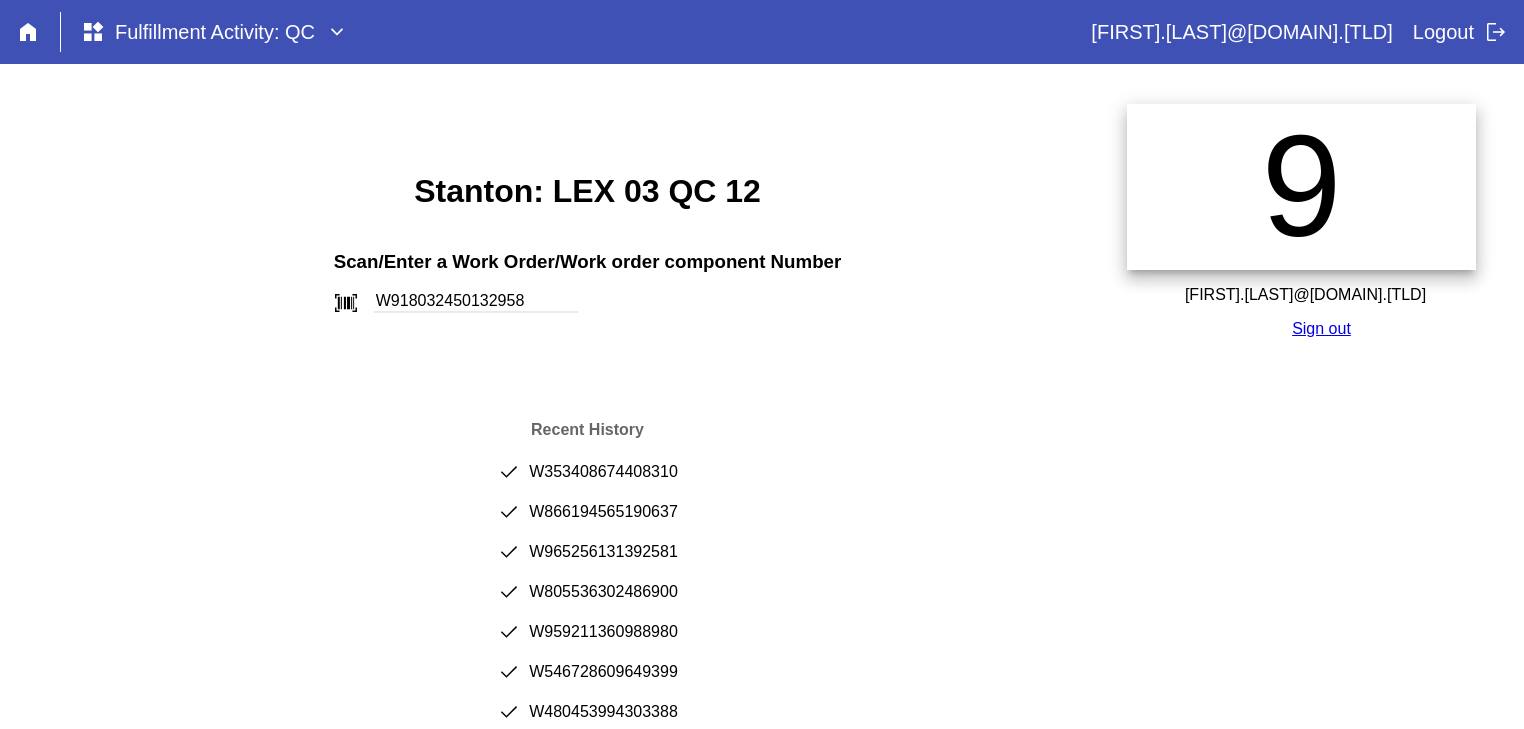 type on "W918032450132958" 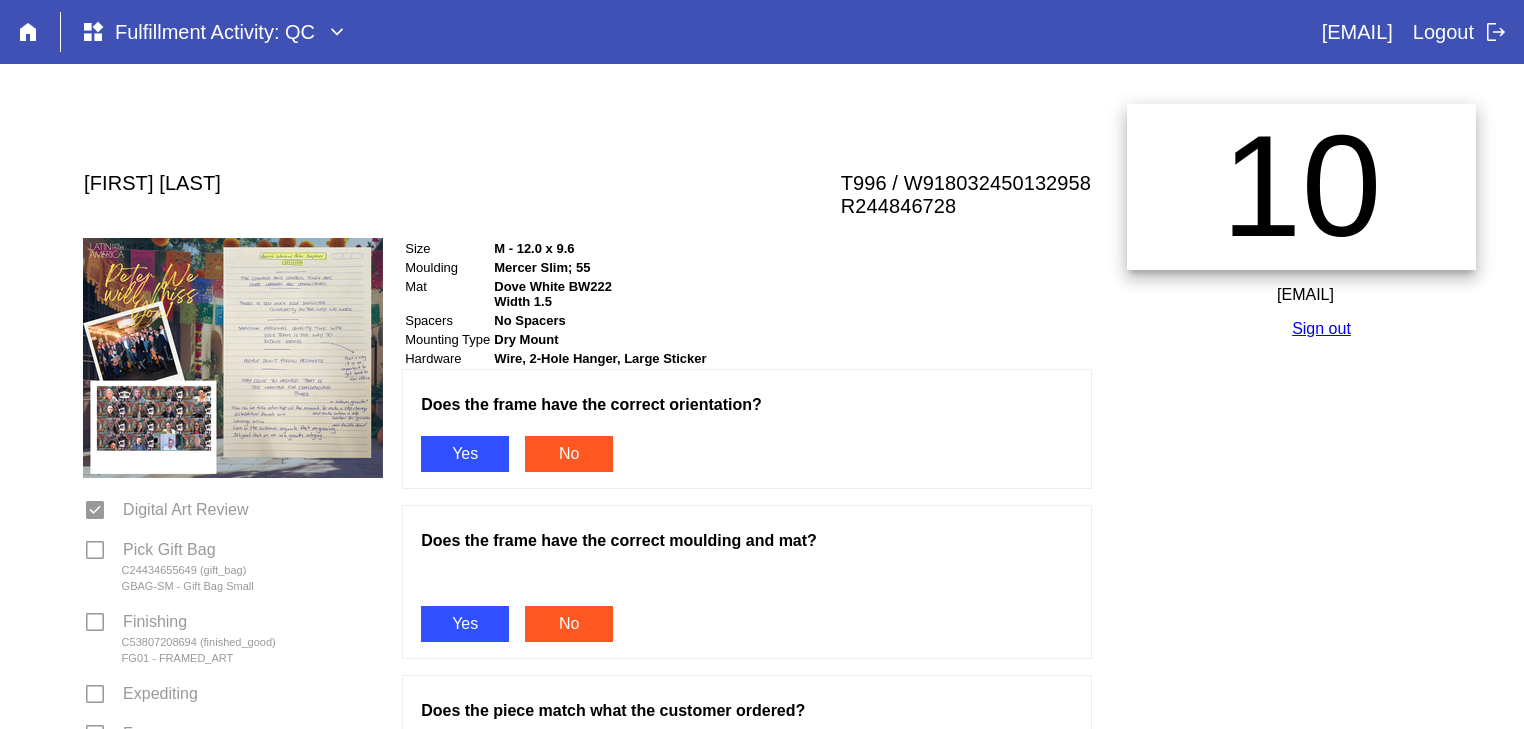 scroll, scrollTop: 0, scrollLeft: 0, axis: both 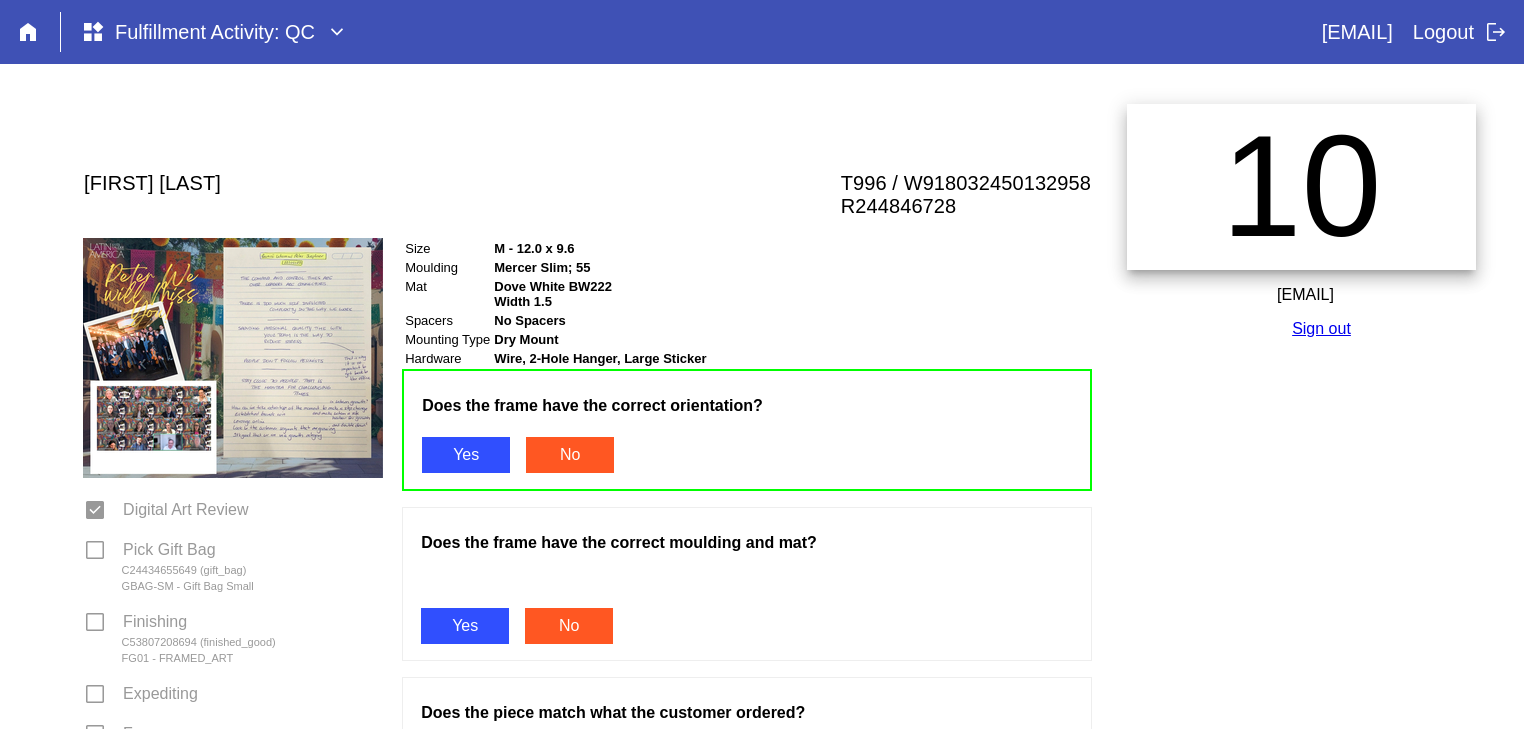 click on "Yes" at bounding box center (465, 626) 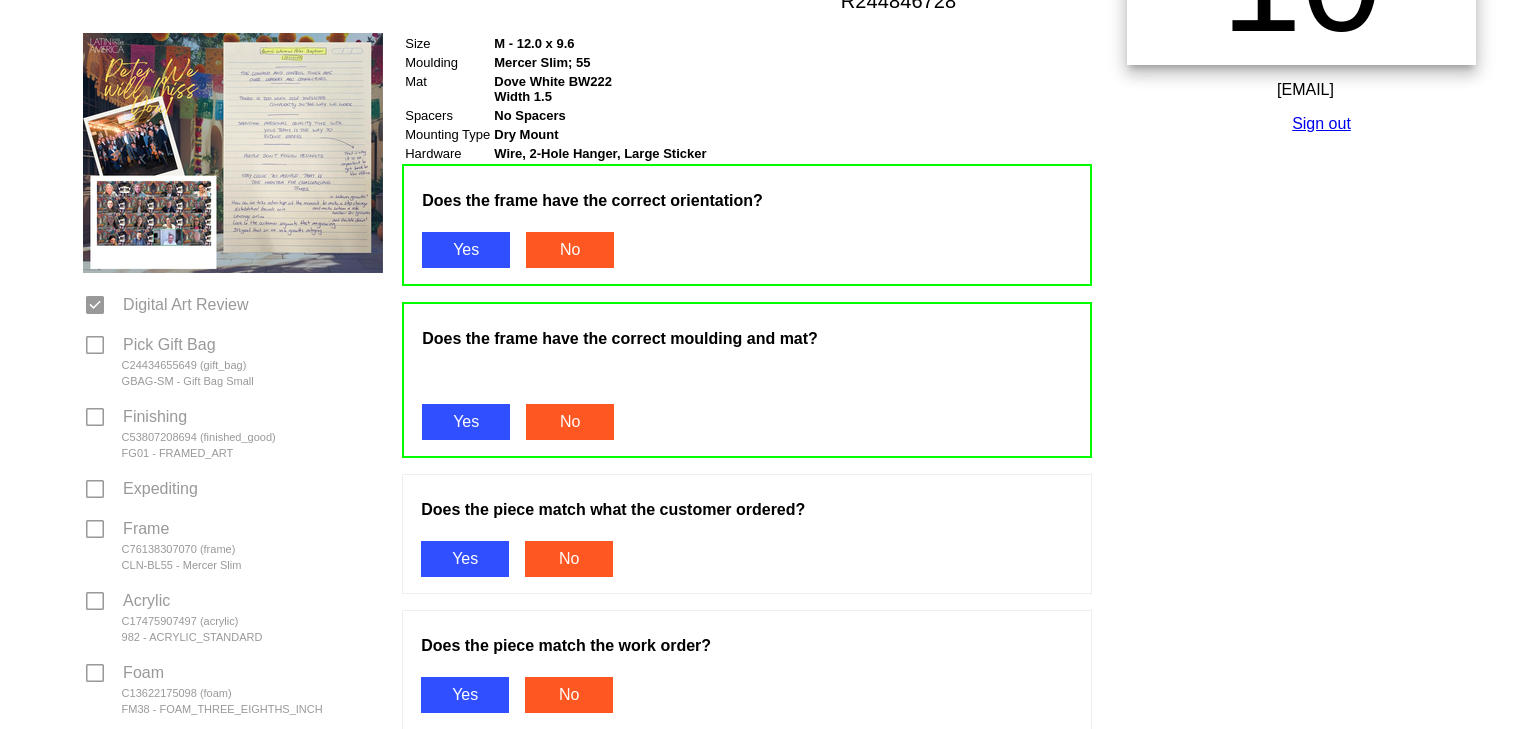 click on "Yes" at bounding box center (465, 559) 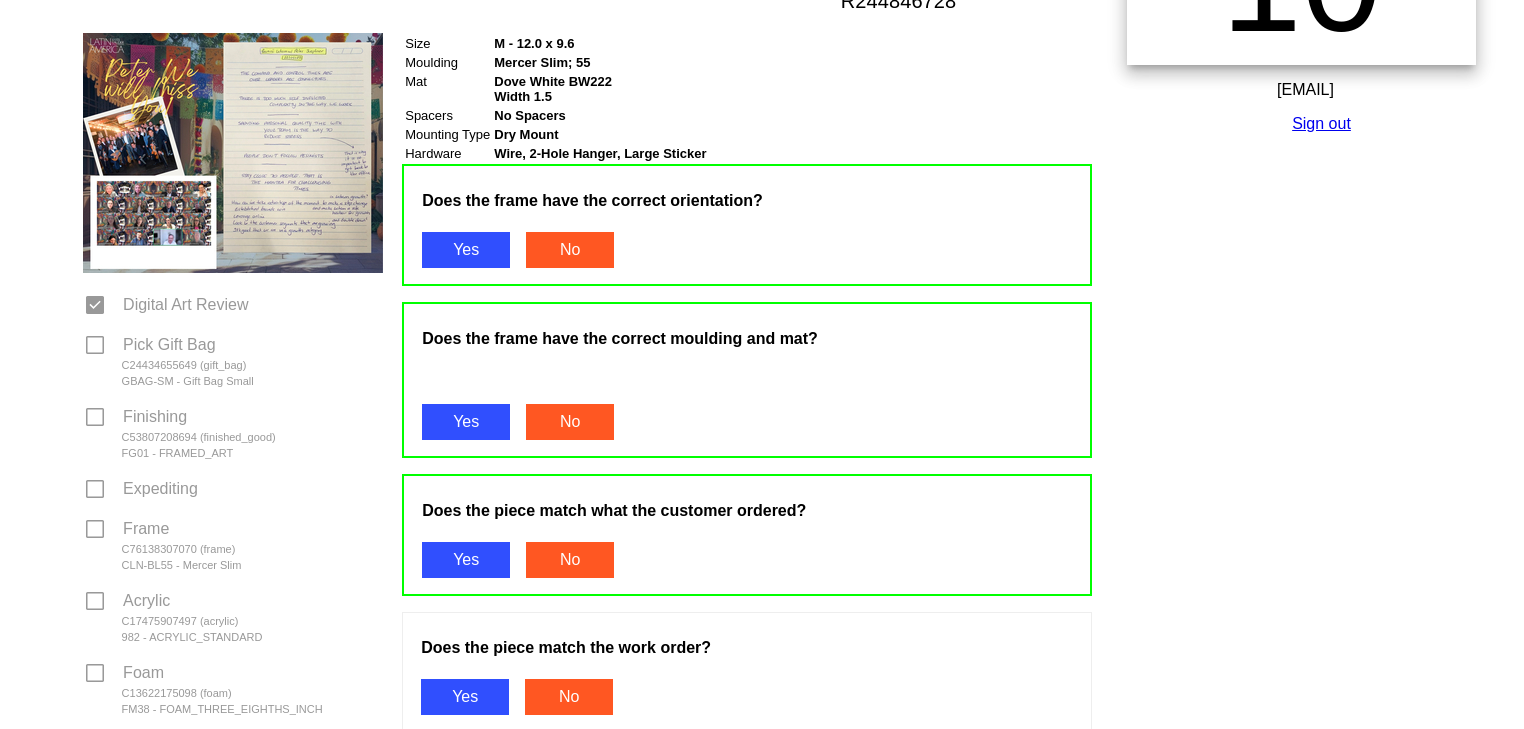 click on "Yes" at bounding box center [465, 697] 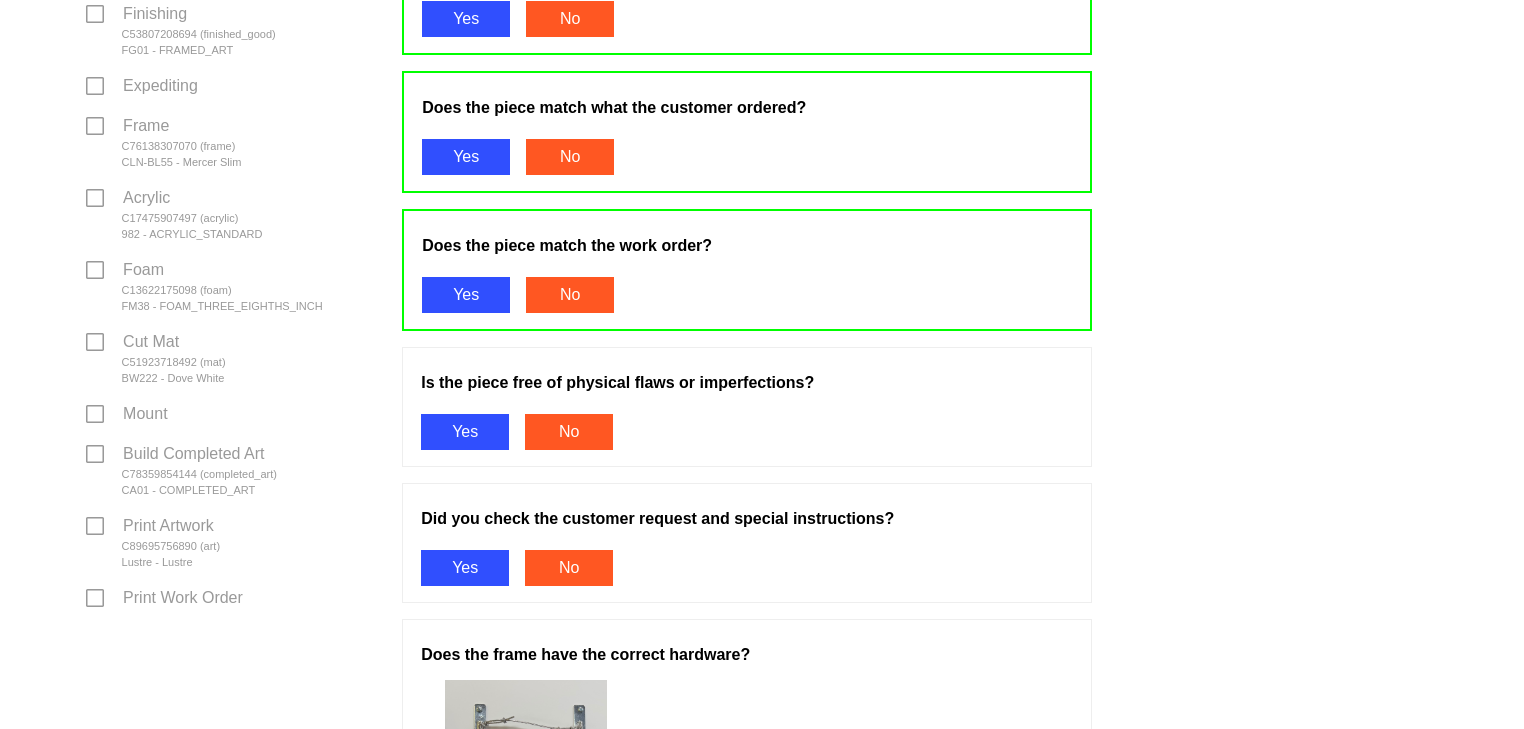 click on "Yes" at bounding box center [465, 432] 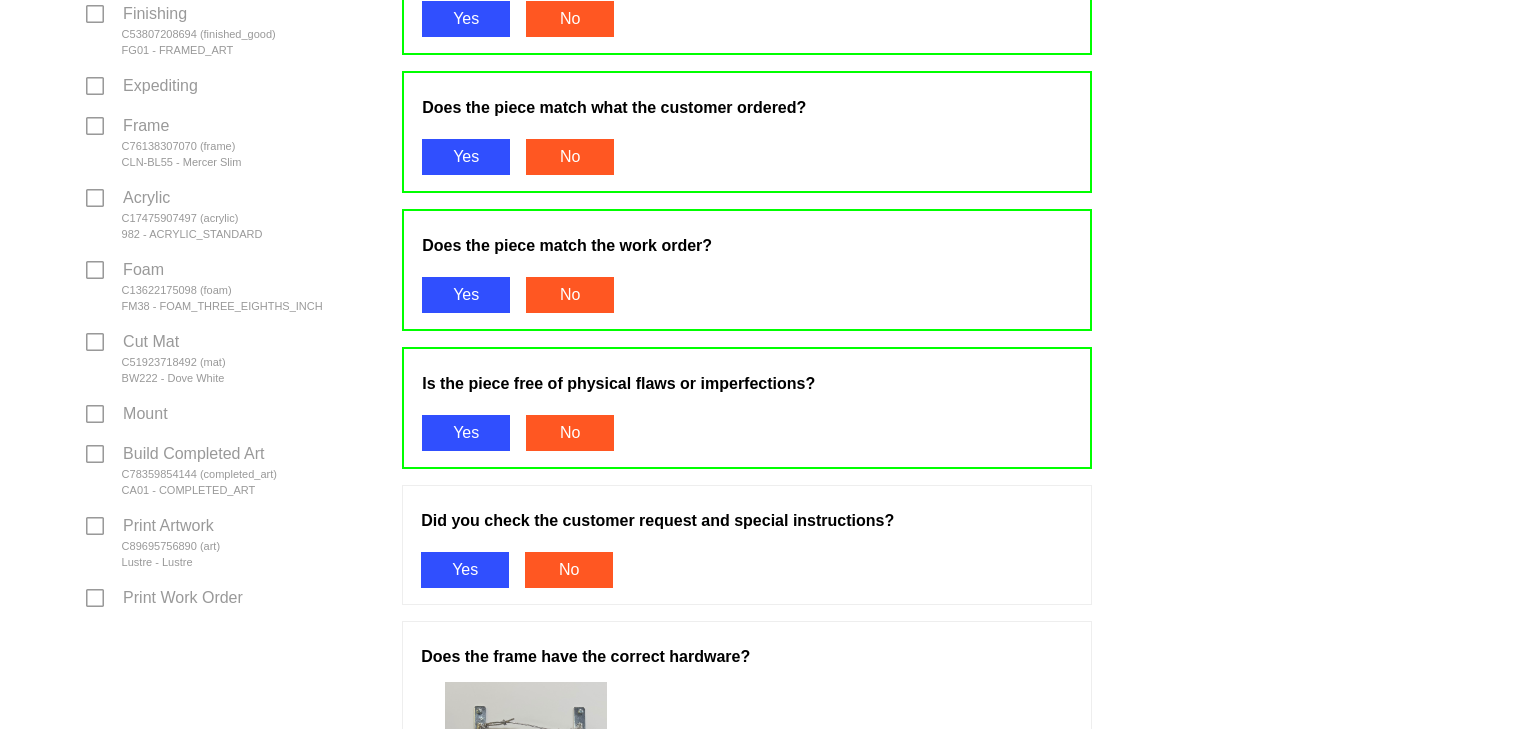click on "Yes" at bounding box center [465, 570] 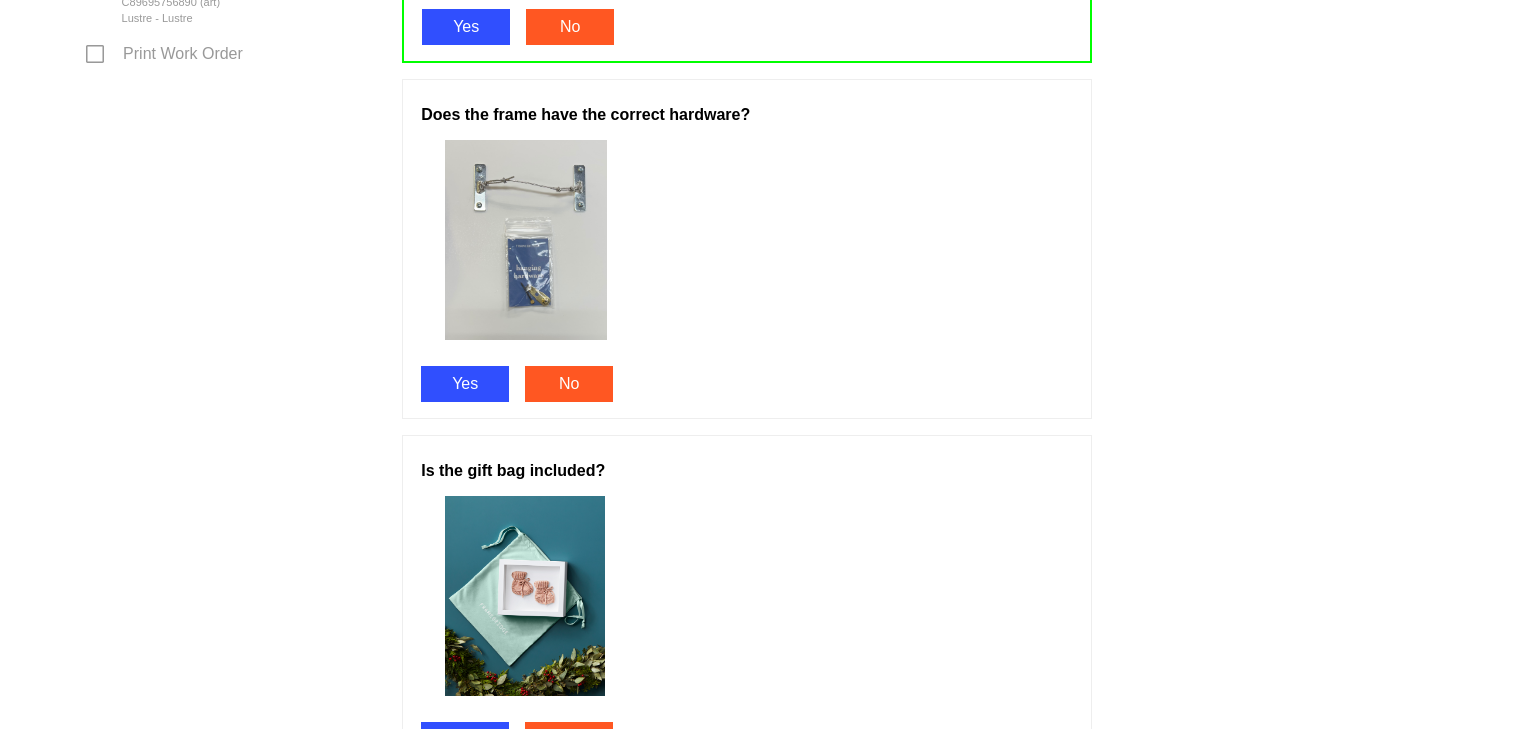 click on "Yes" at bounding box center [465, 384] 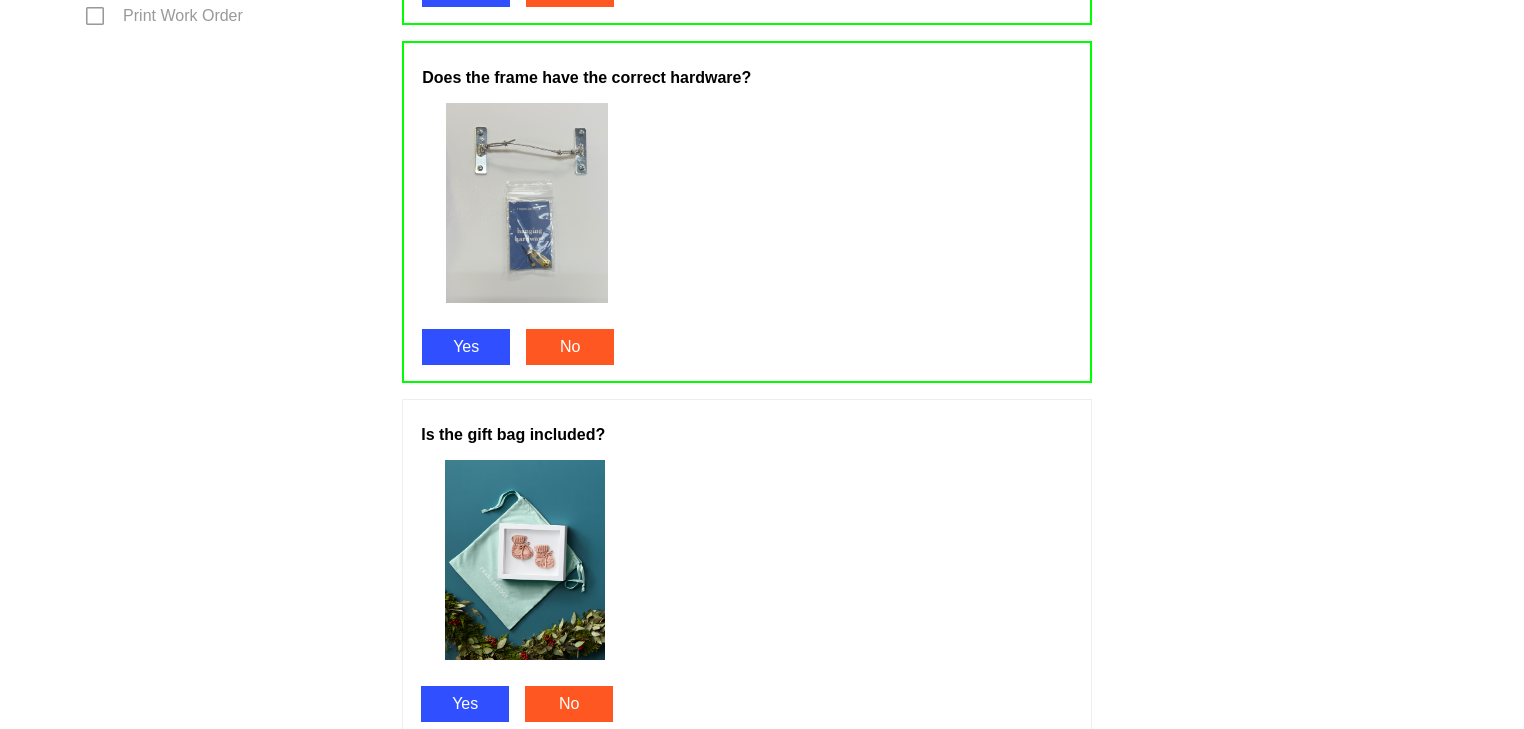 scroll, scrollTop: 1389, scrollLeft: 0, axis: vertical 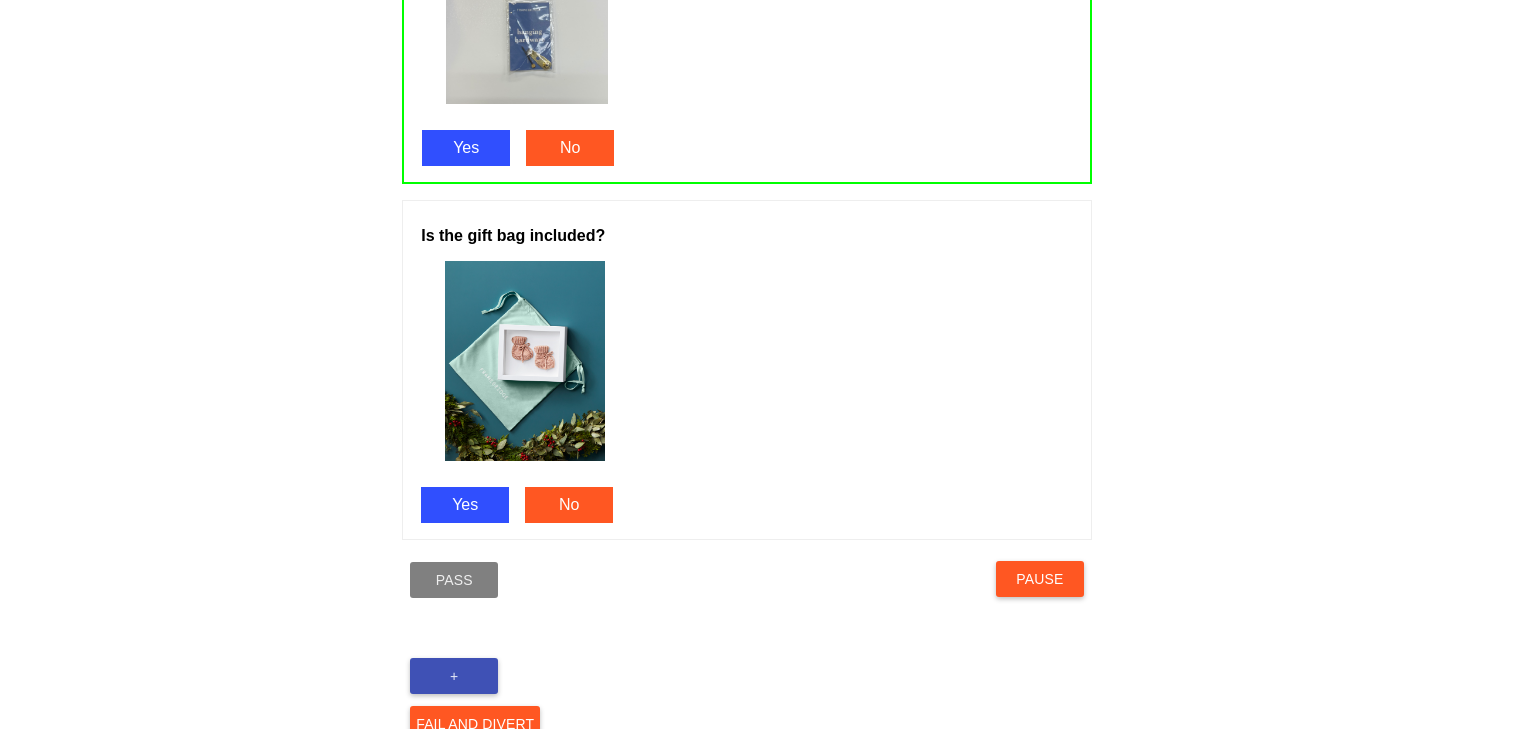 click on "Yes" at bounding box center (465, 505) 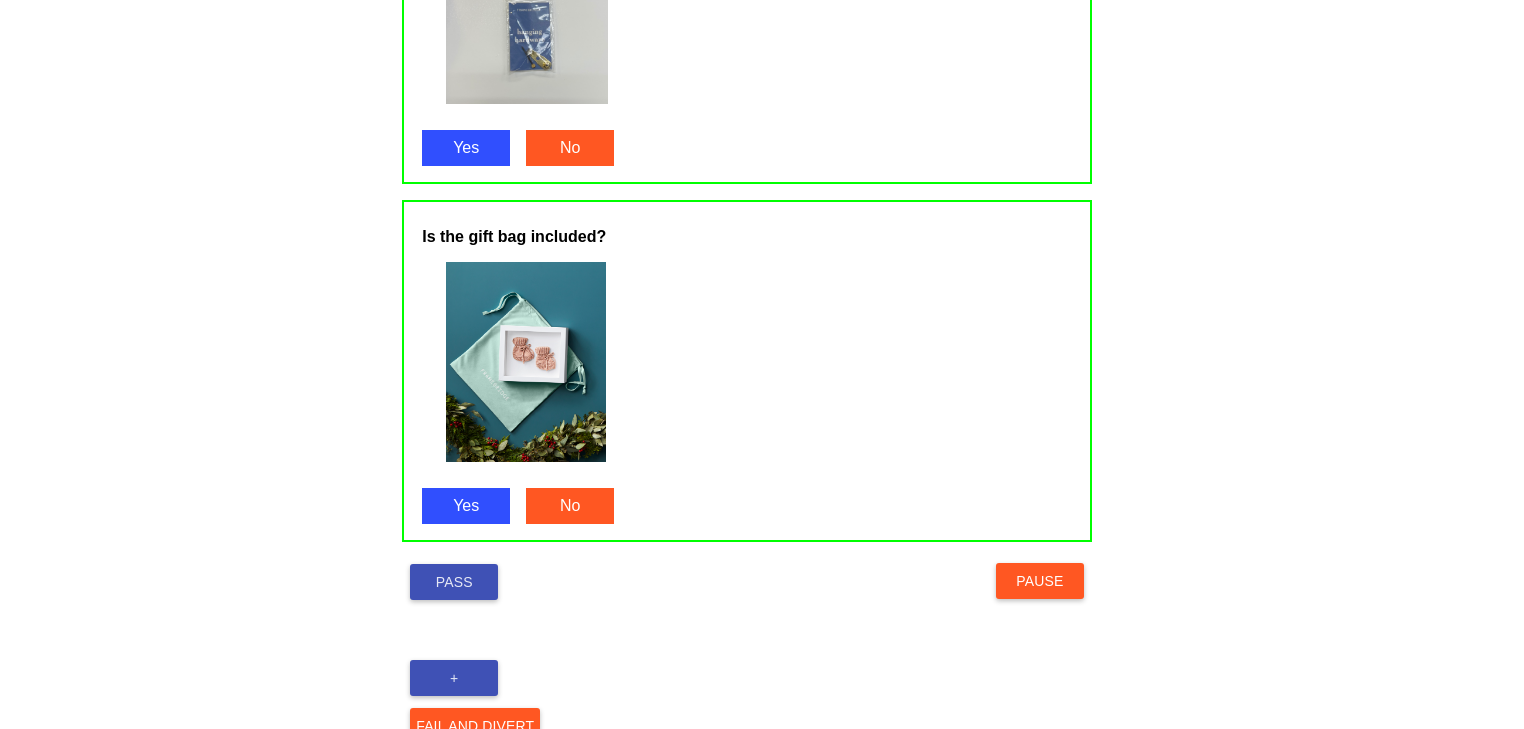 click on "Pass" at bounding box center [454, 582] 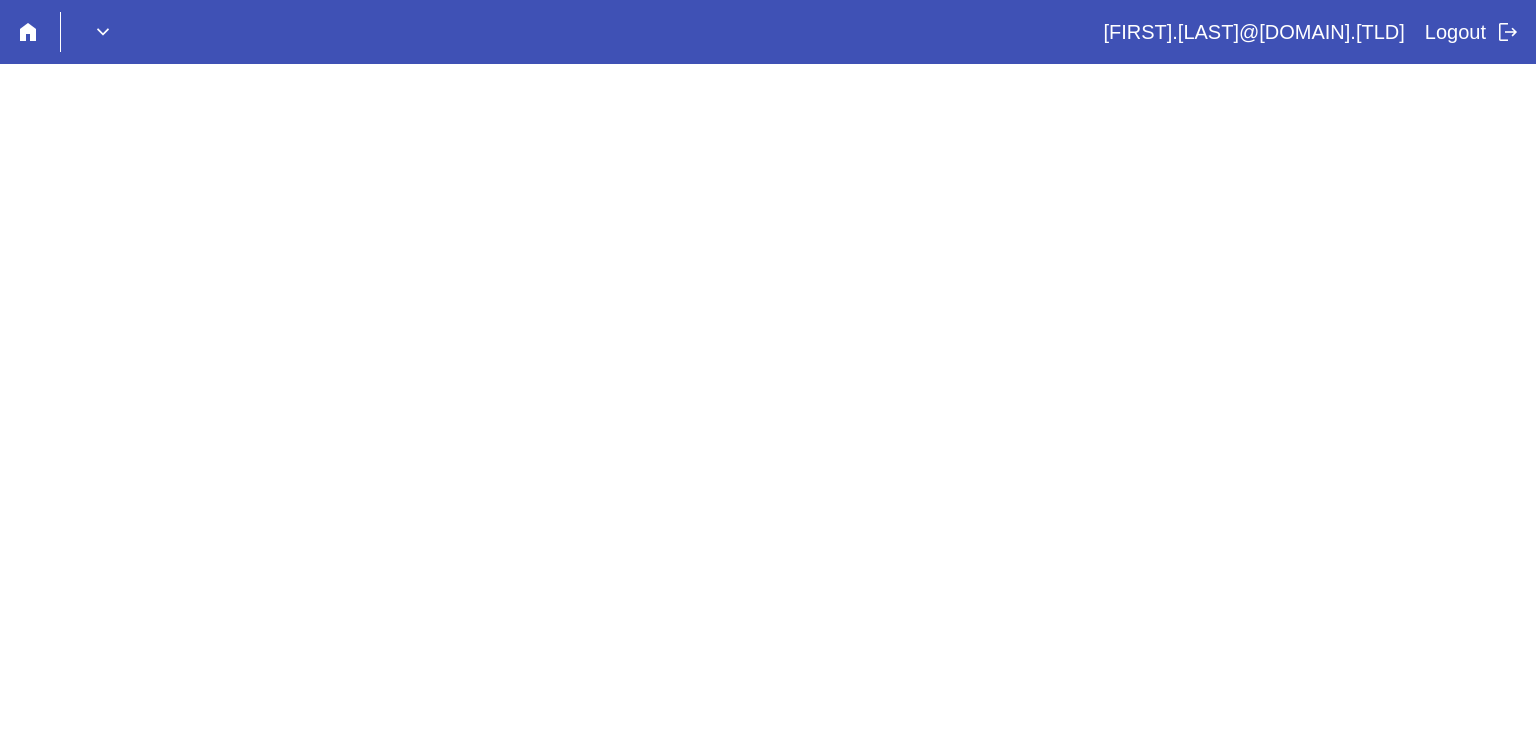 scroll, scrollTop: 0, scrollLeft: 0, axis: both 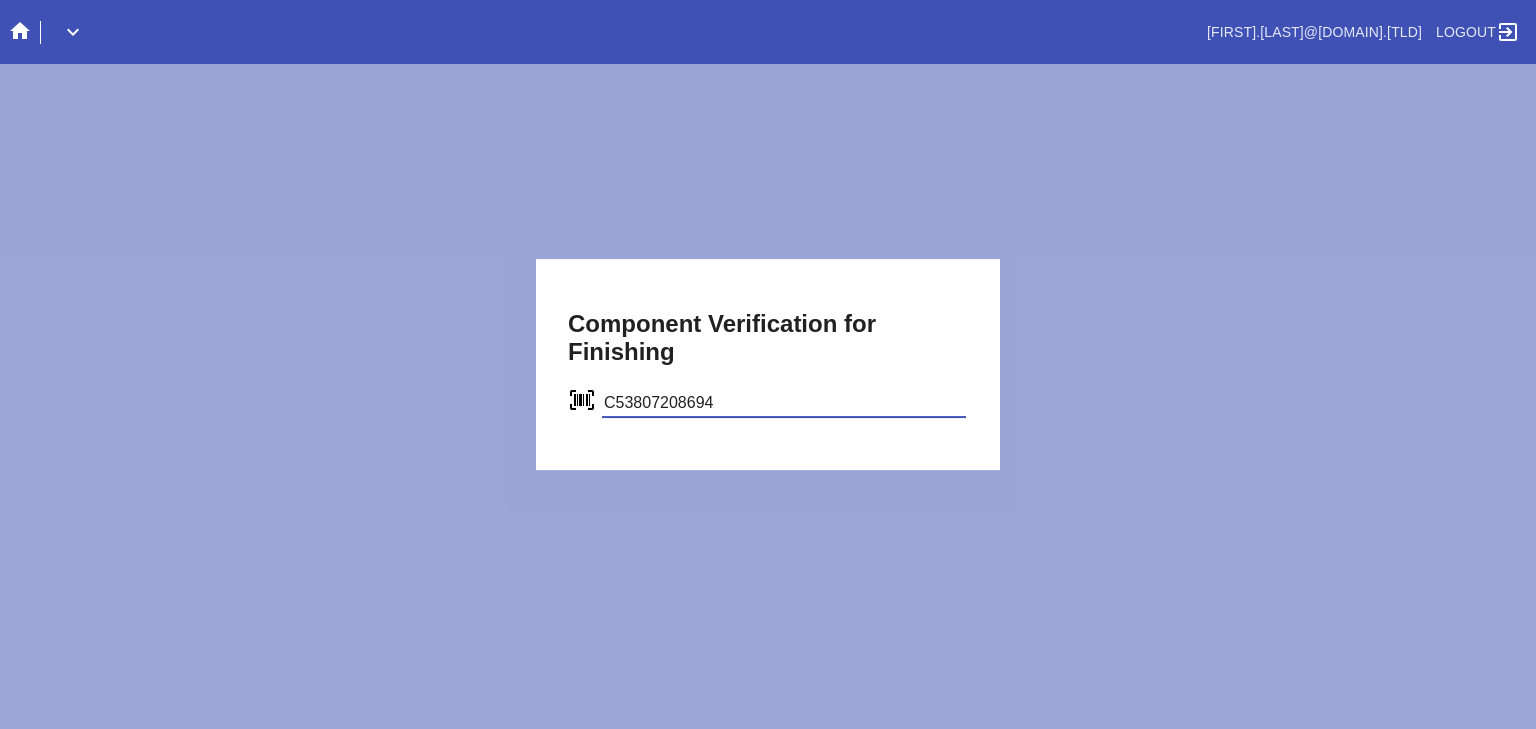 type on "C53807208694" 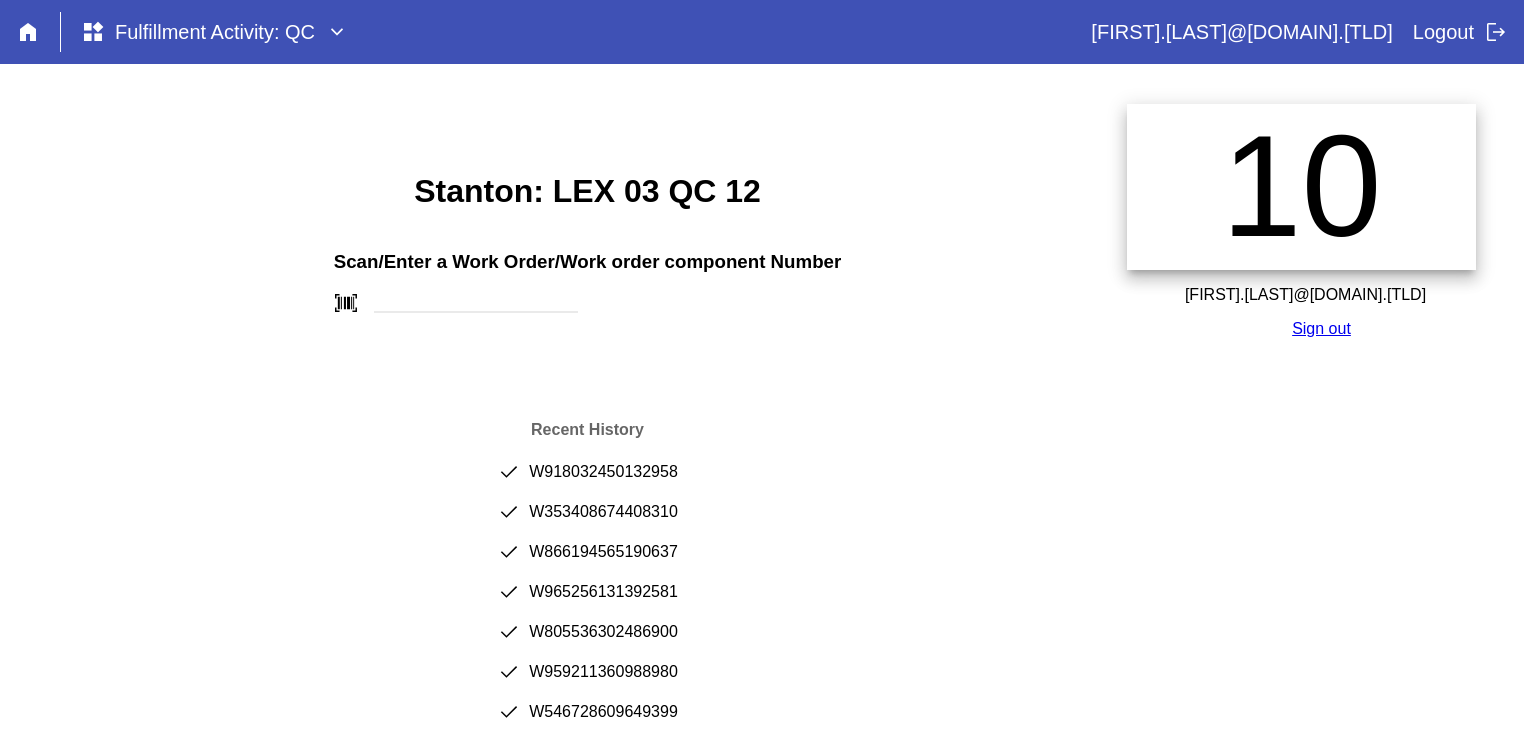 scroll, scrollTop: 0, scrollLeft: 0, axis: both 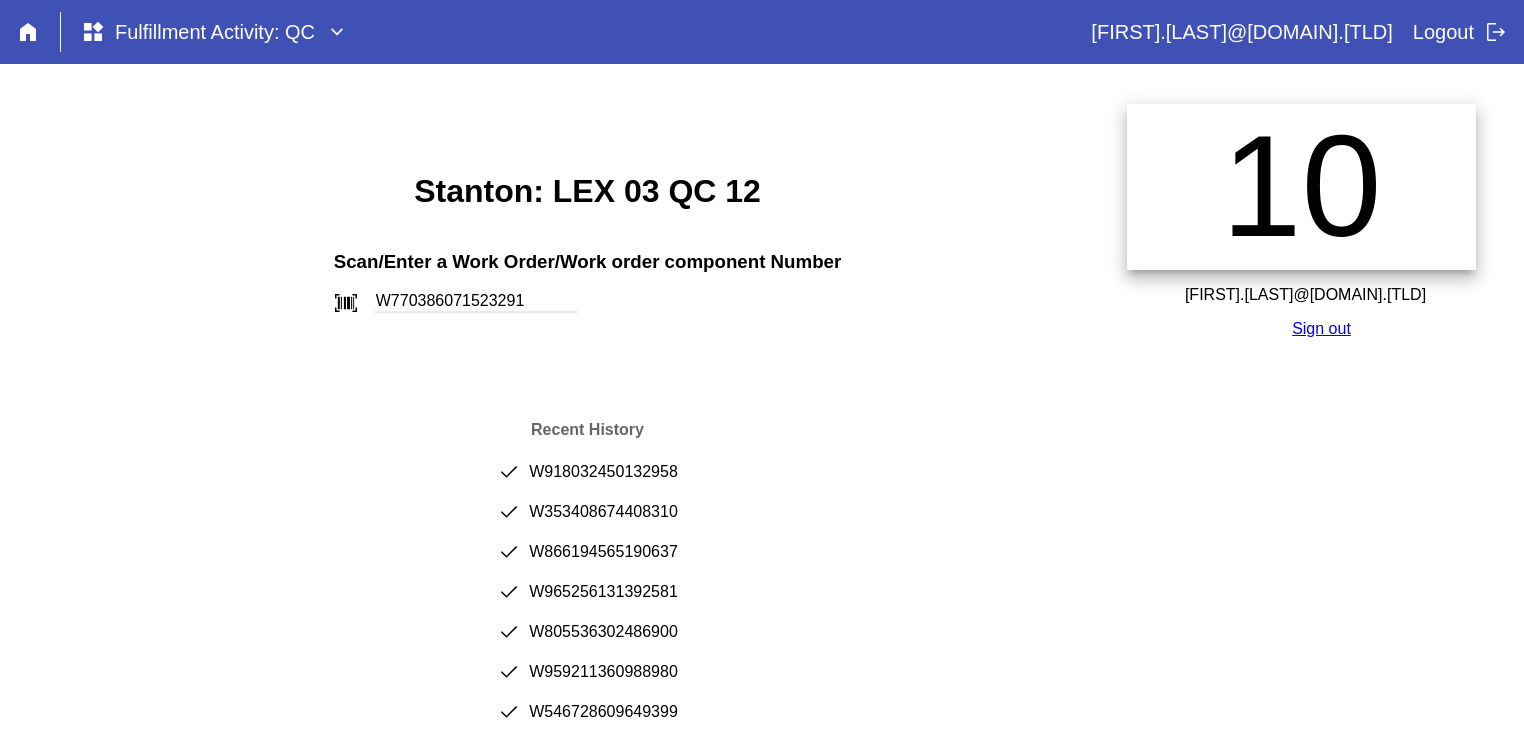 type on "W770386071523291" 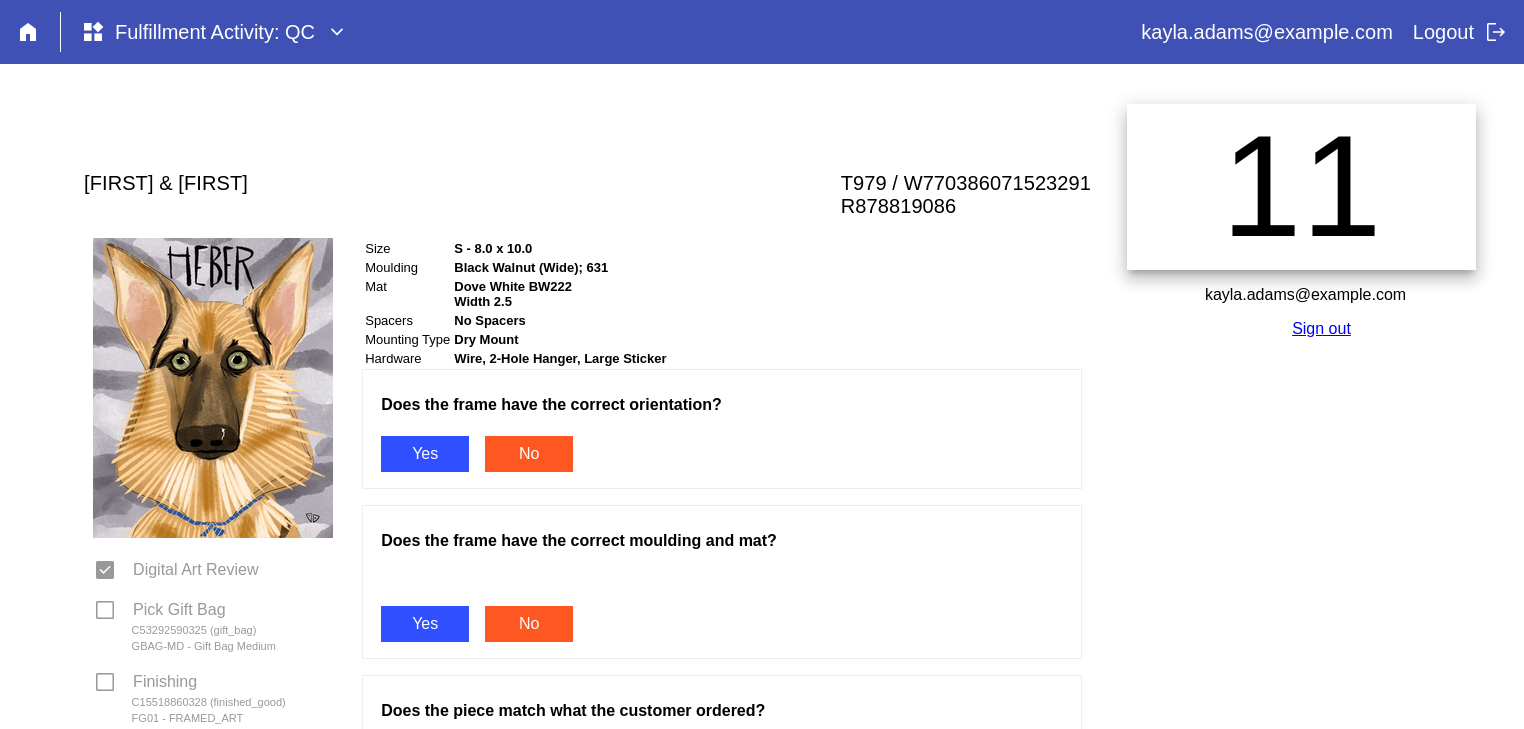 scroll, scrollTop: 0, scrollLeft: 0, axis: both 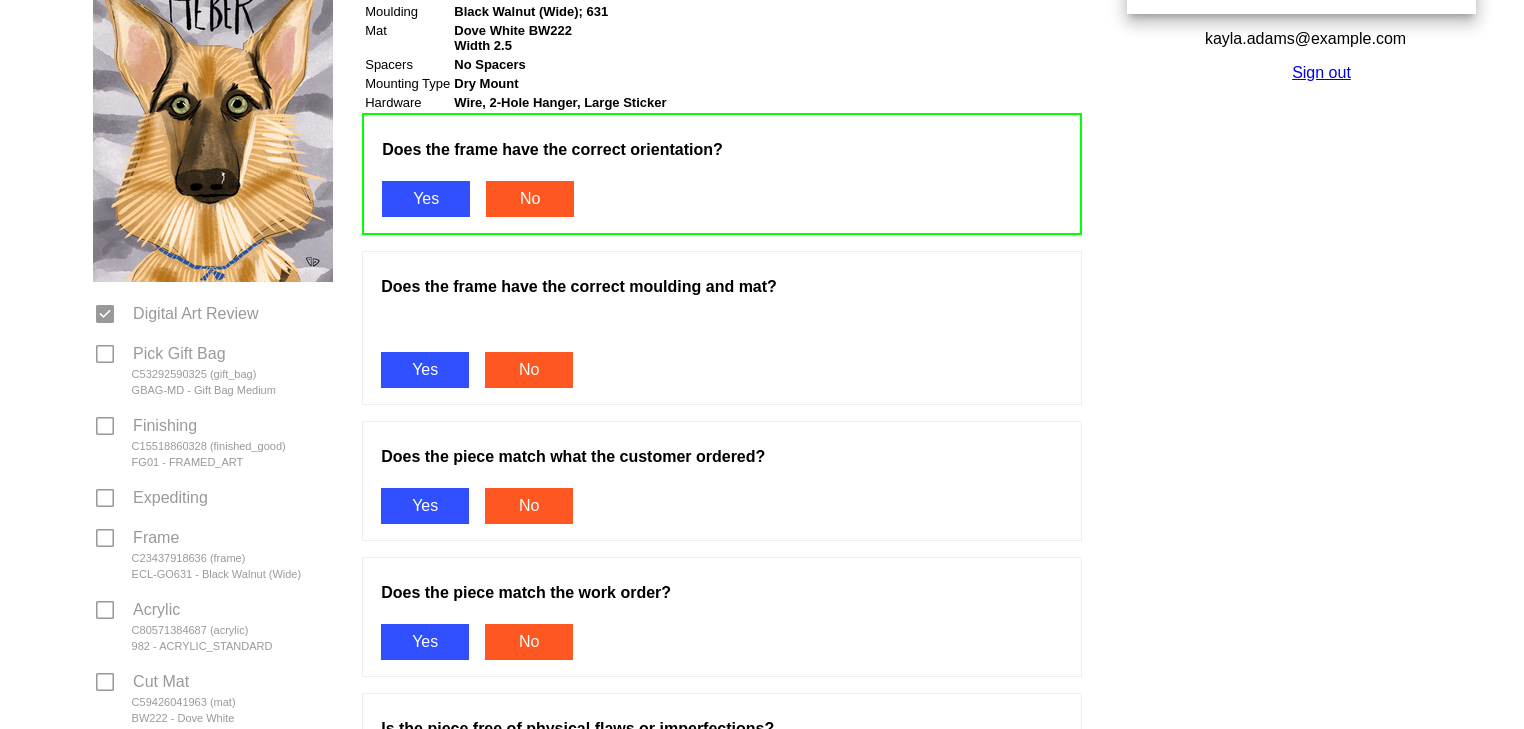 click on "Yes" at bounding box center [425, 370] 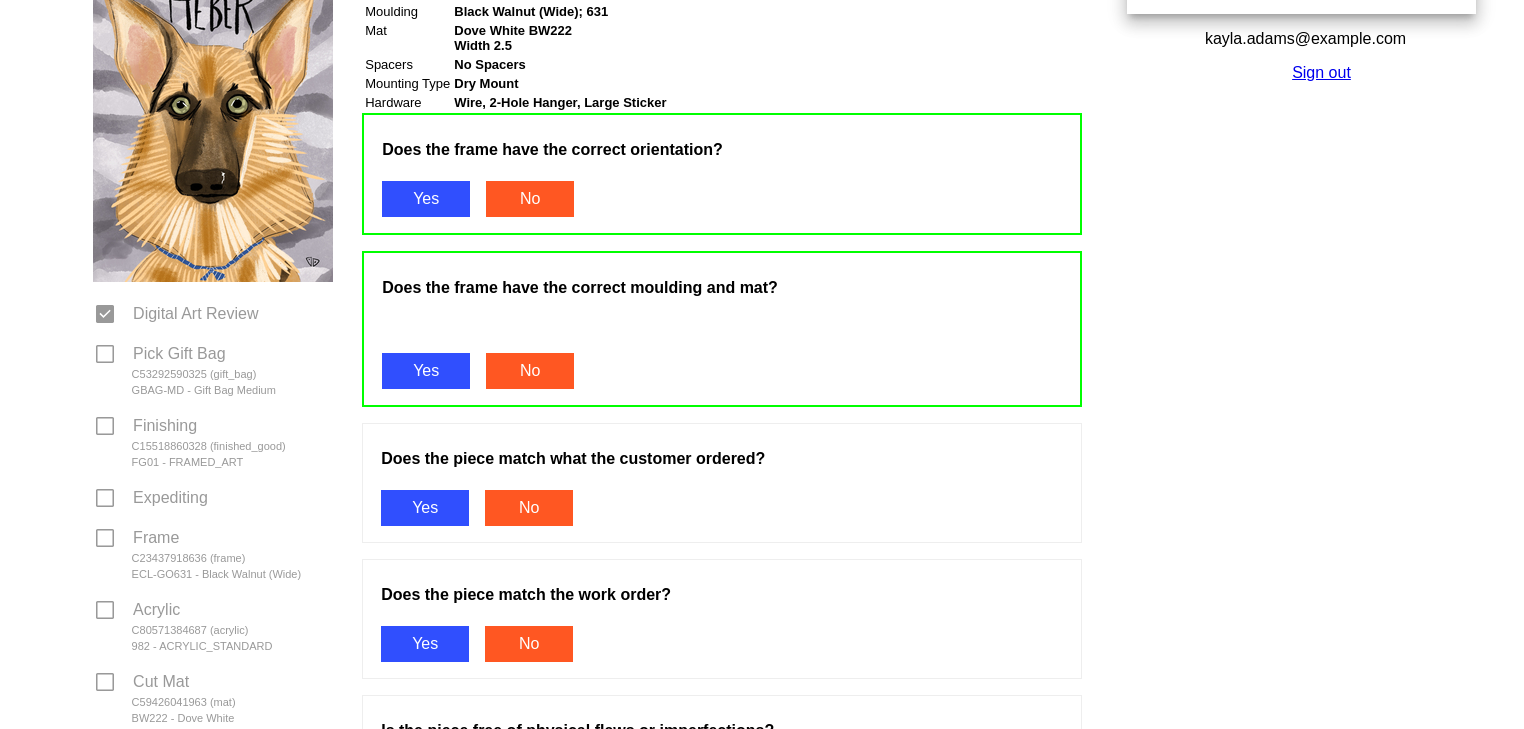 click on "Yes" at bounding box center (425, 508) 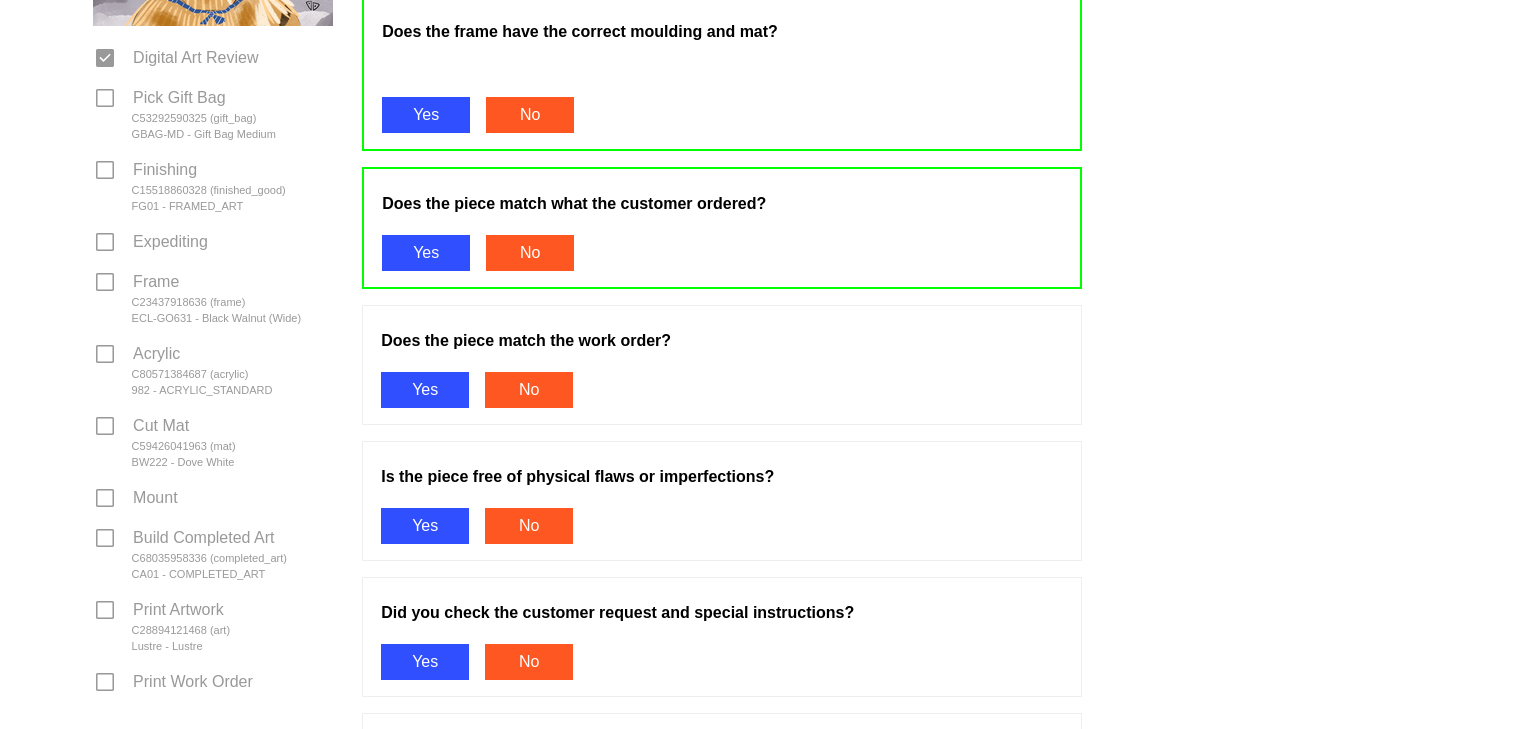 click on "Yes" at bounding box center (425, 390) 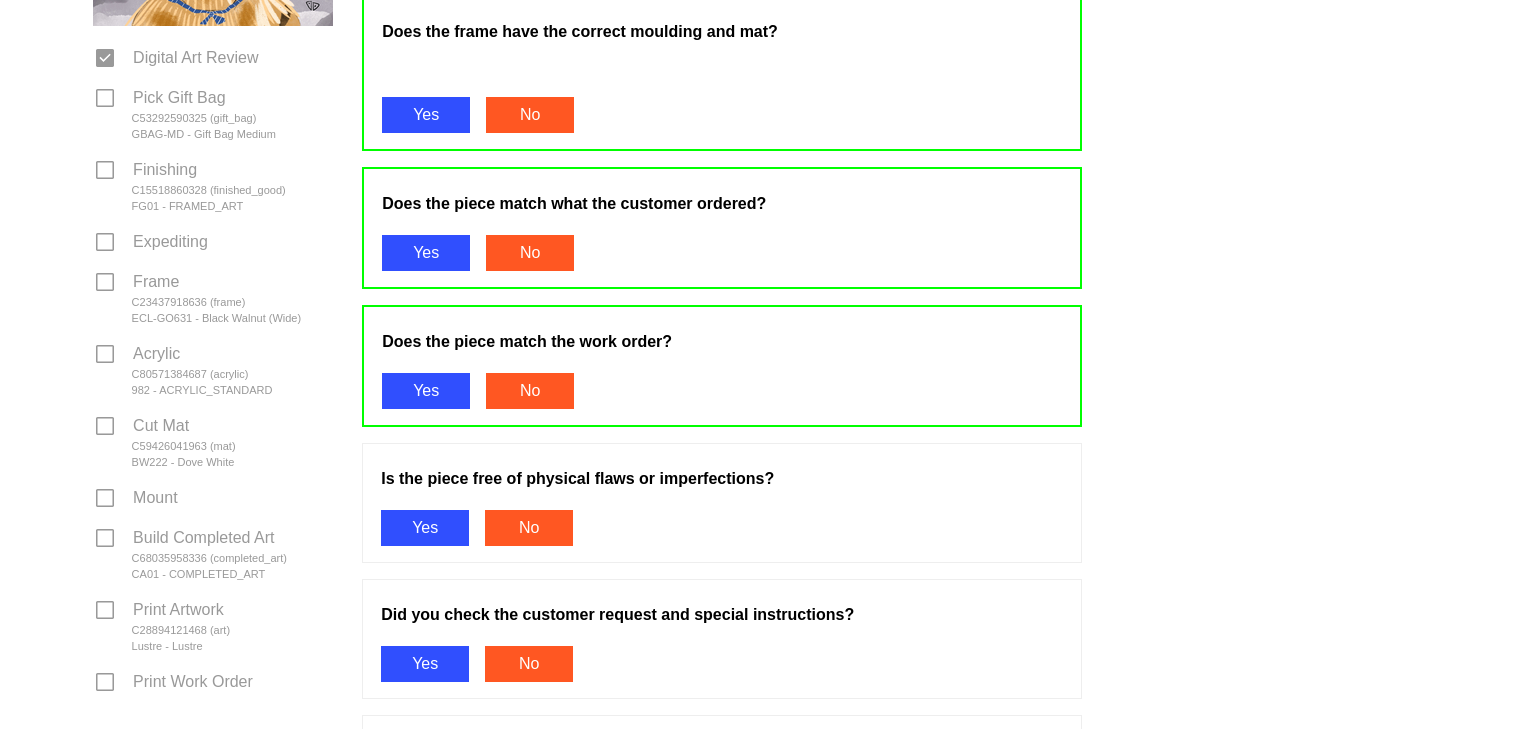 click on "Yes" at bounding box center [425, 528] 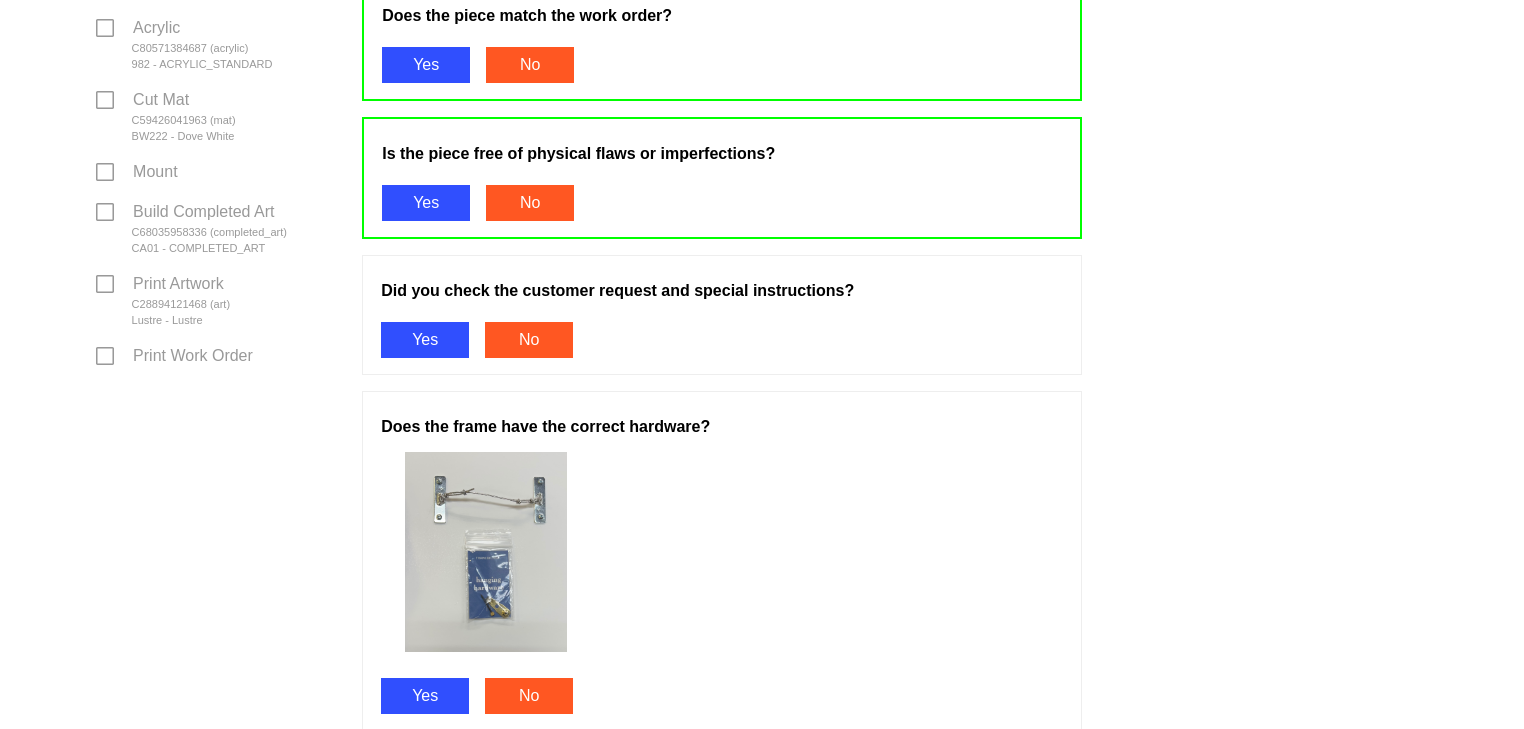 click on "Yes" at bounding box center (425, 340) 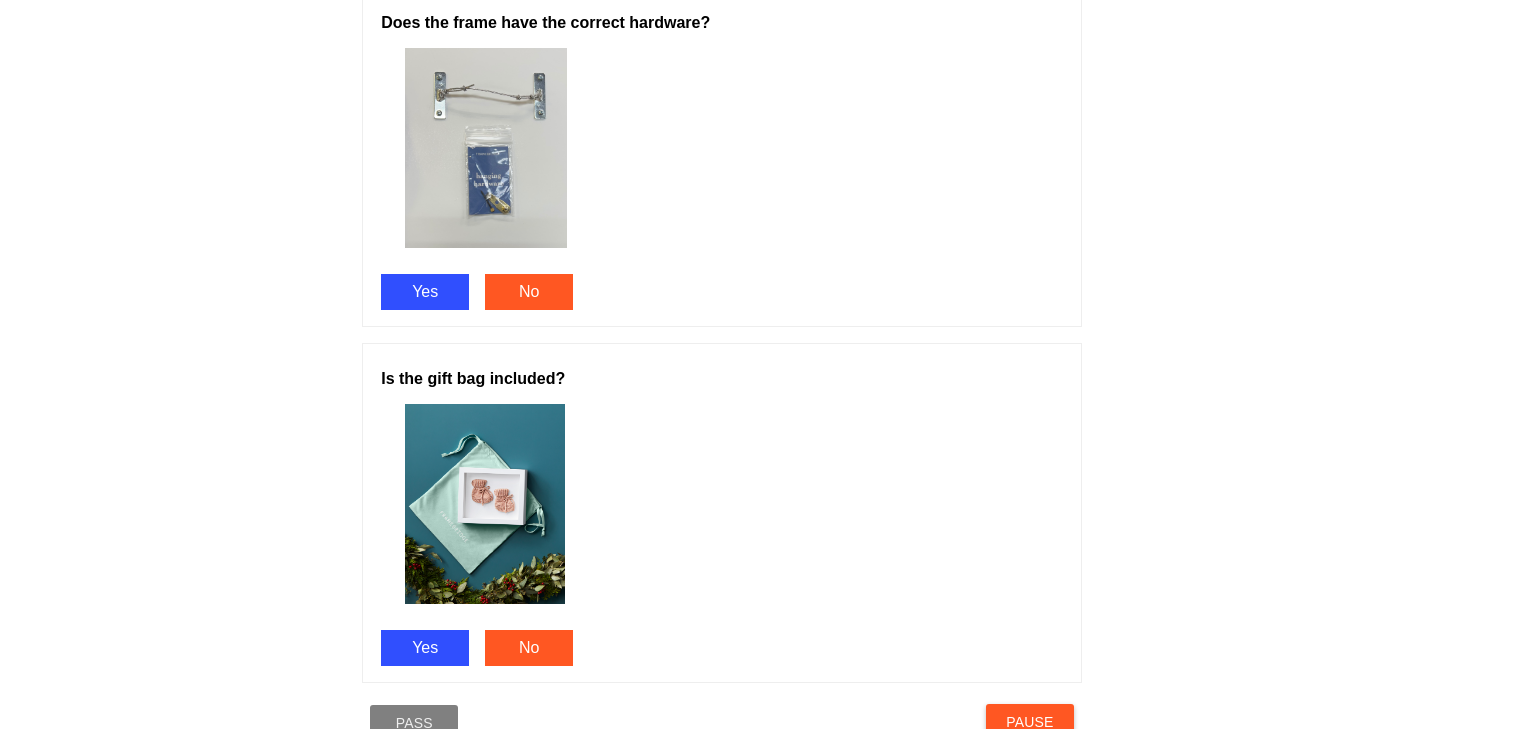 scroll, scrollTop: 1252, scrollLeft: 0, axis: vertical 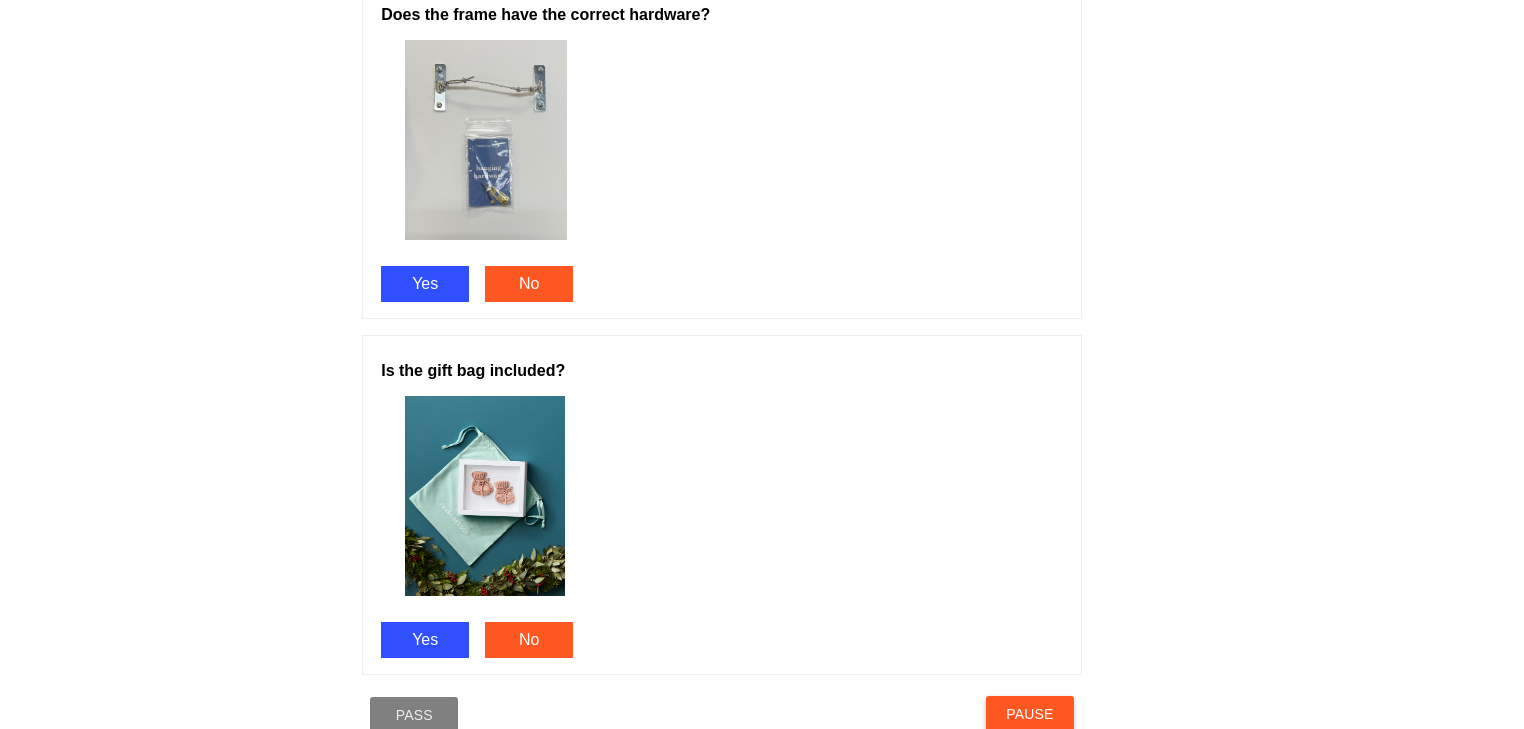 click on "Yes" at bounding box center (425, 284) 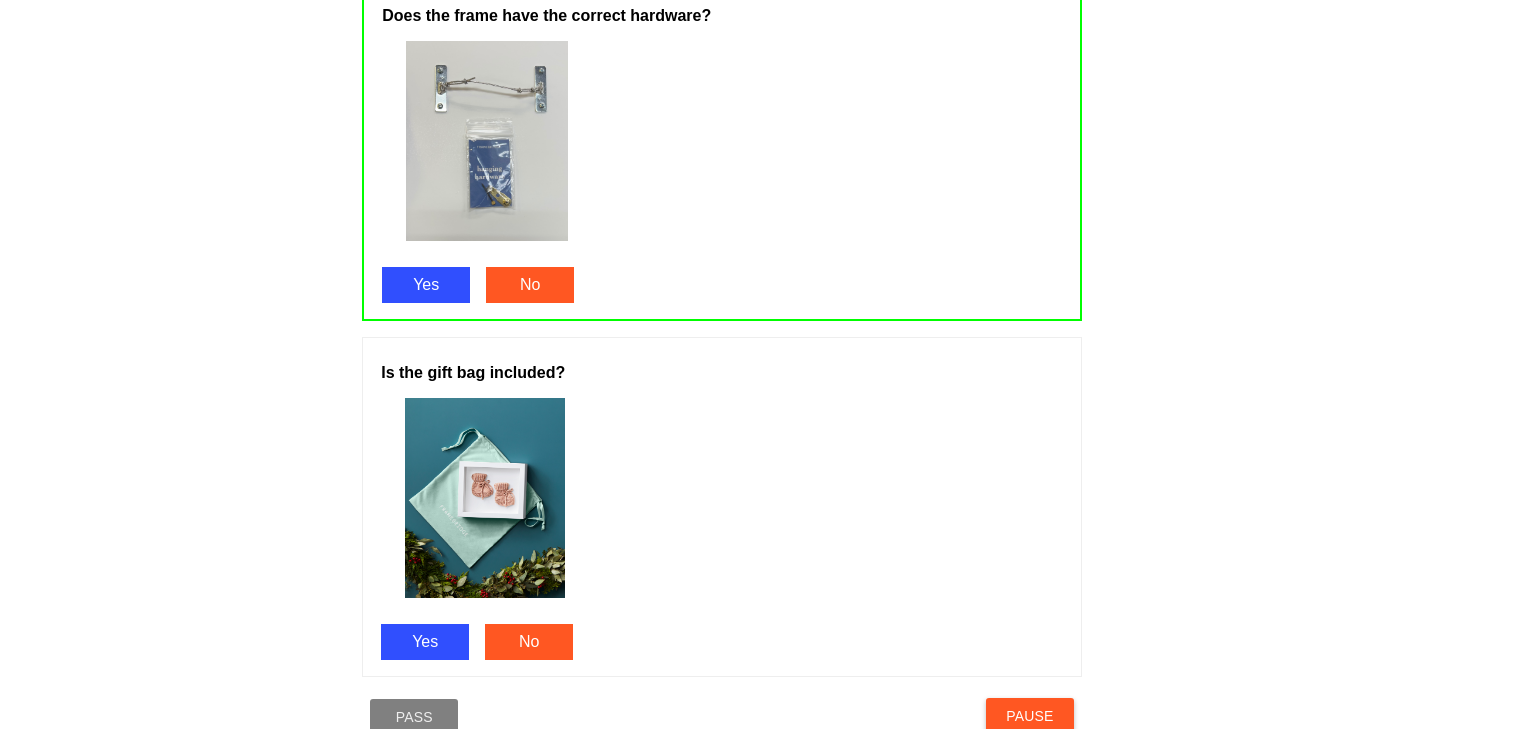 click on "Yes" at bounding box center (425, 642) 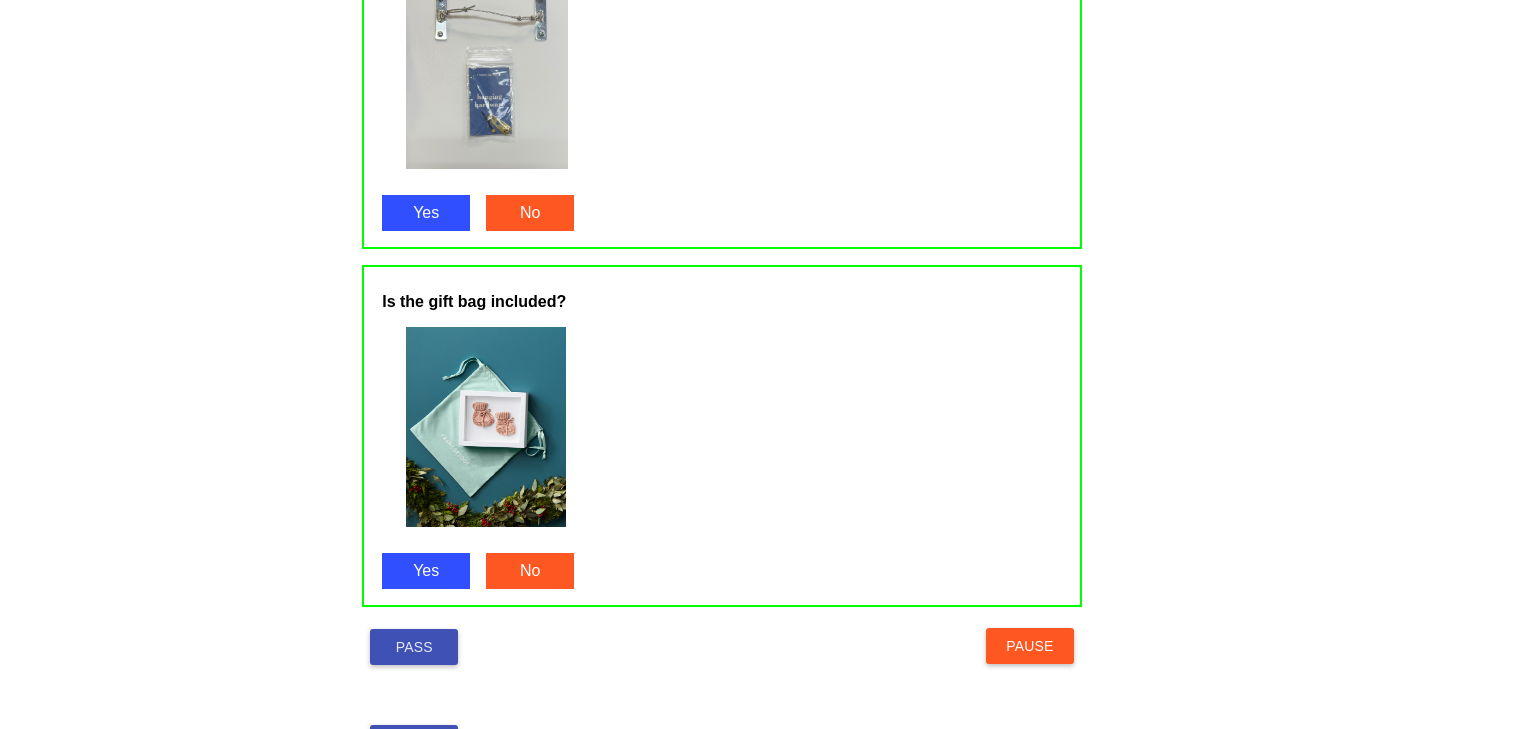scroll, scrollTop: 1325, scrollLeft: 0, axis: vertical 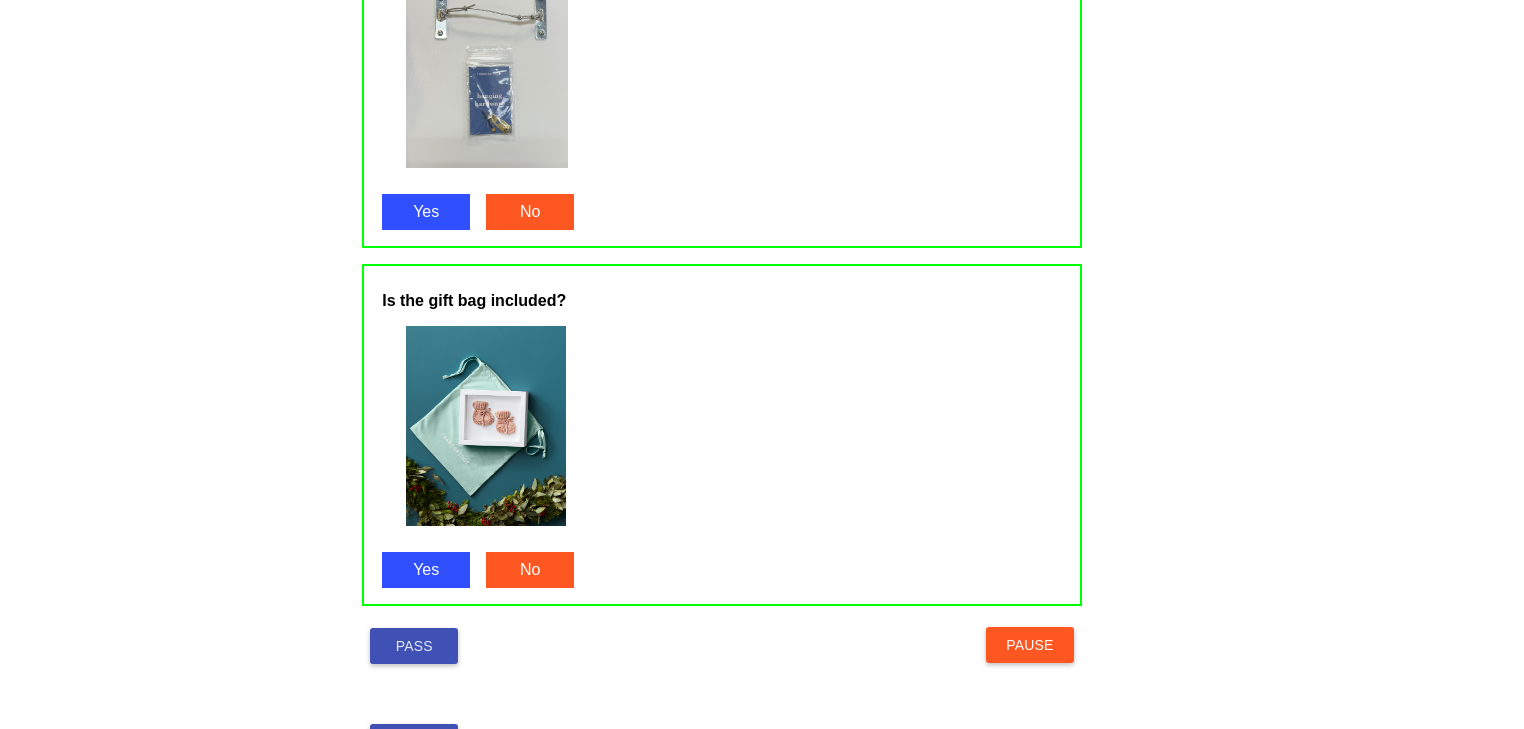 click on "Pass" at bounding box center (414, 646) 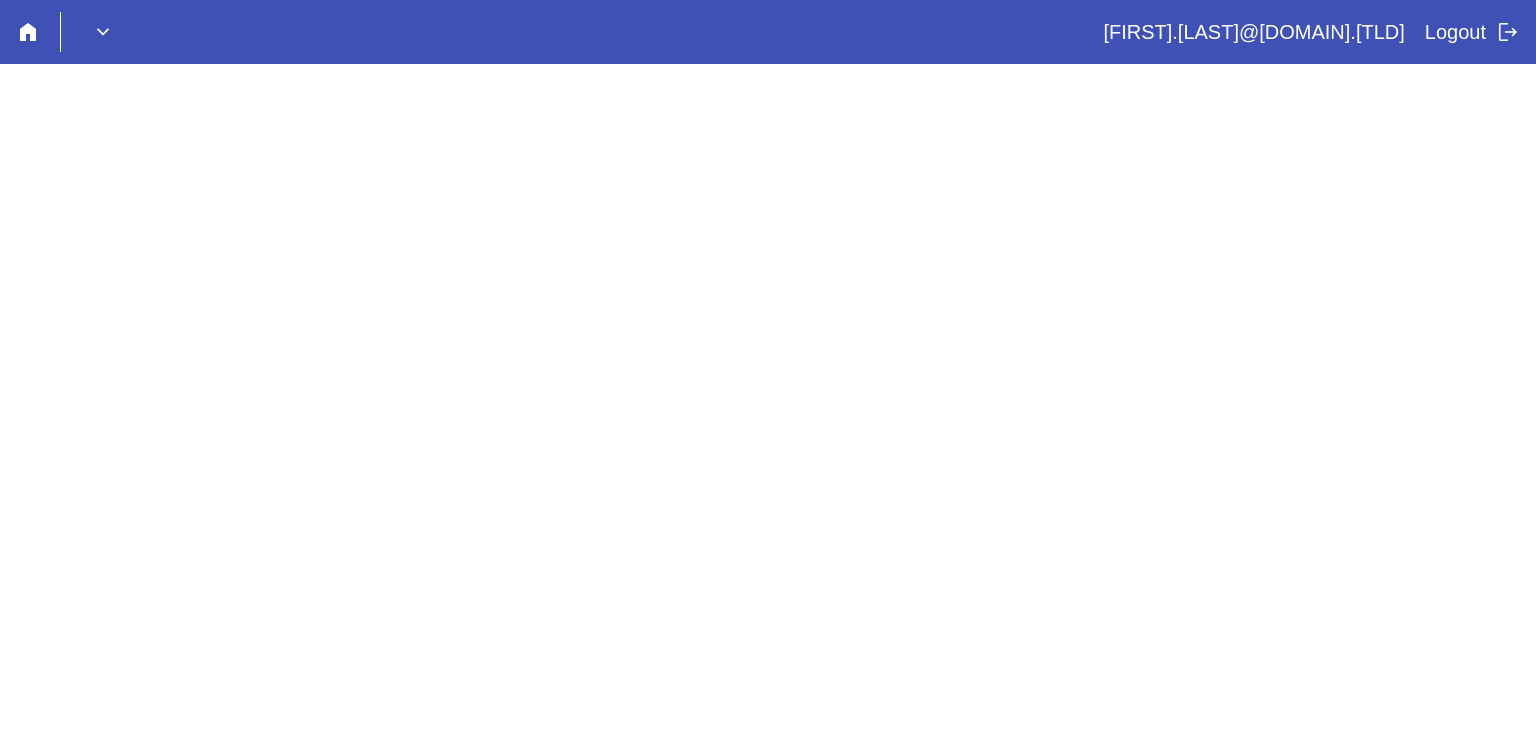 scroll, scrollTop: 0, scrollLeft: 0, axis: both 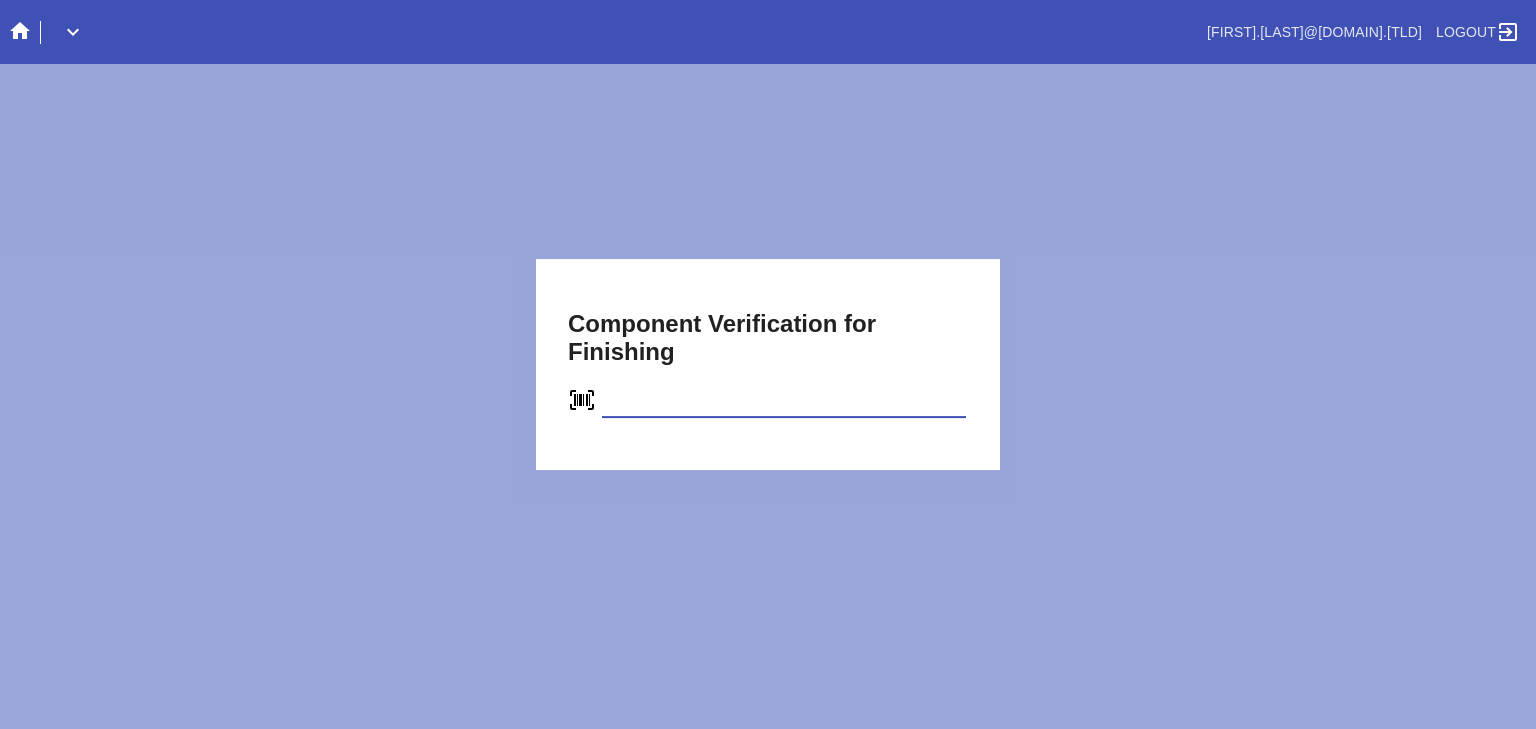 type on "C15518860328" 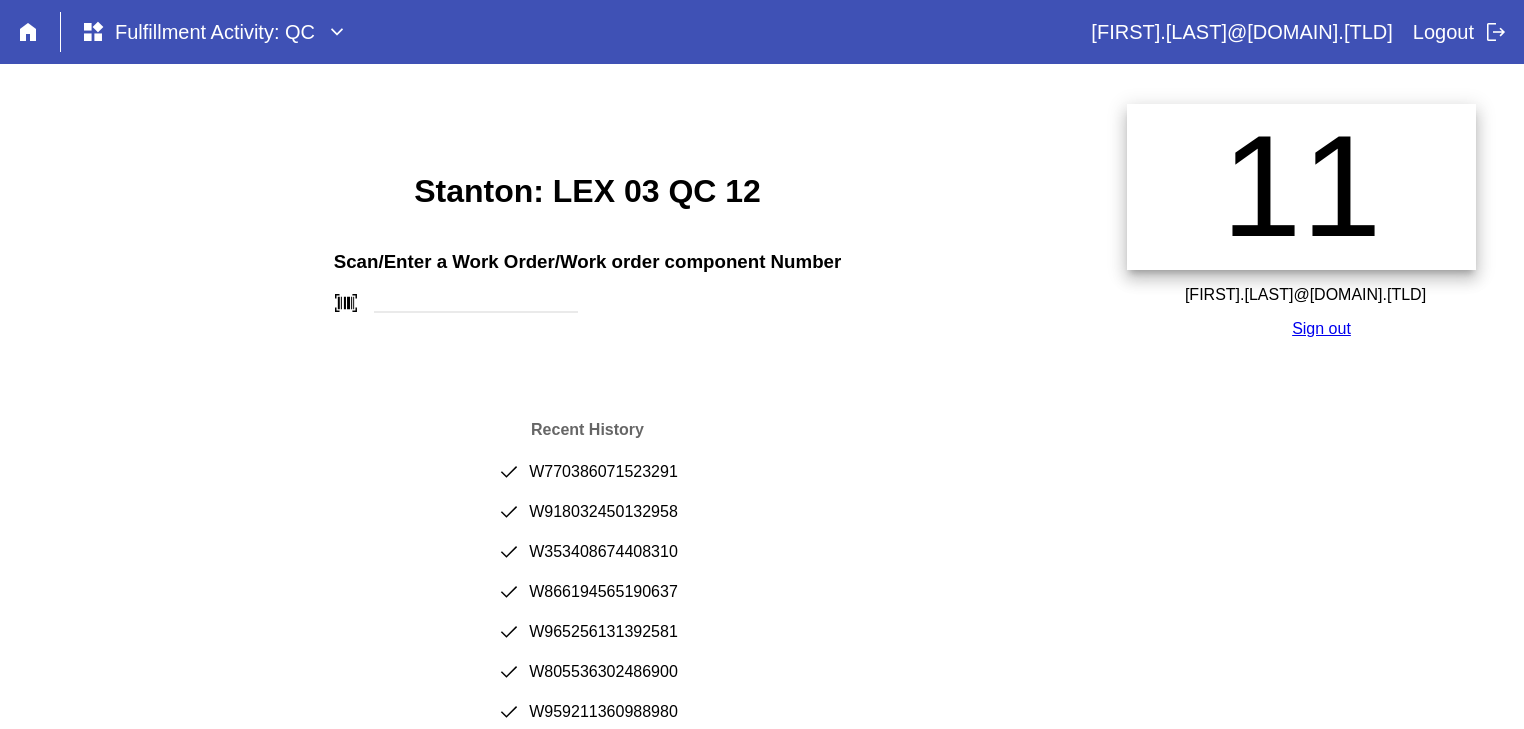 scroll, scrollTop: 0, scrollLeft: 0, axis: both 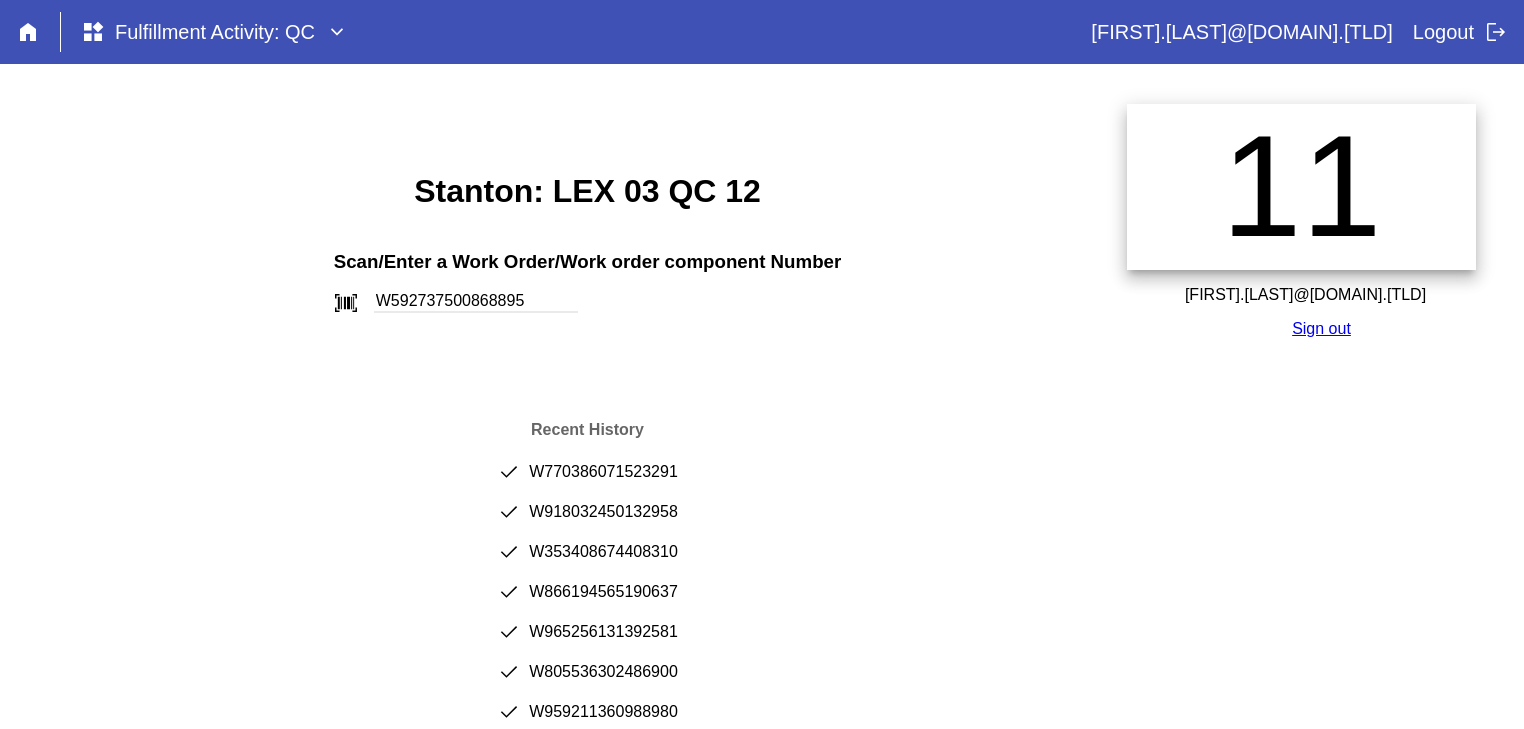 type on "W592737500868895" 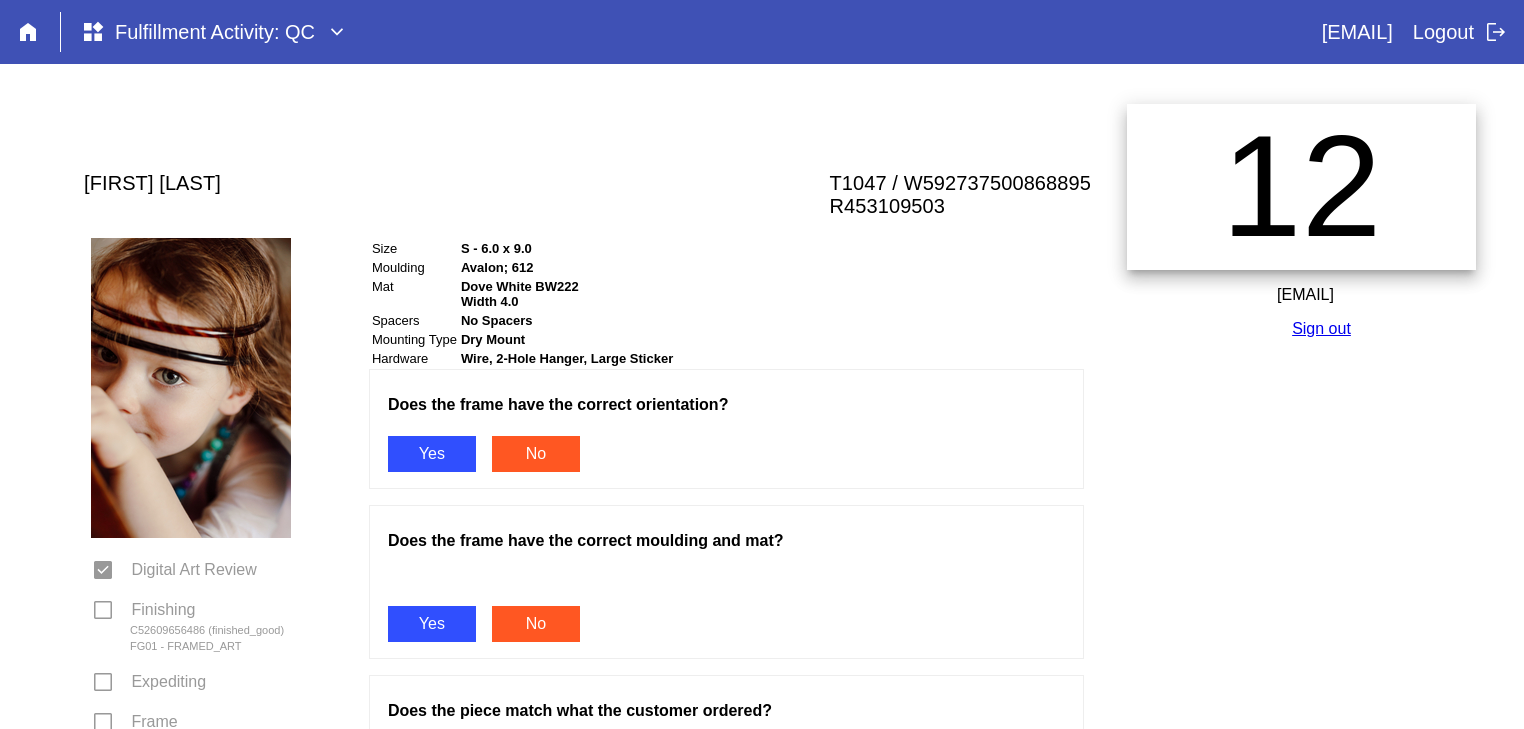 scroll, scrollTop: 0, scrollLeft: 0, axis: both 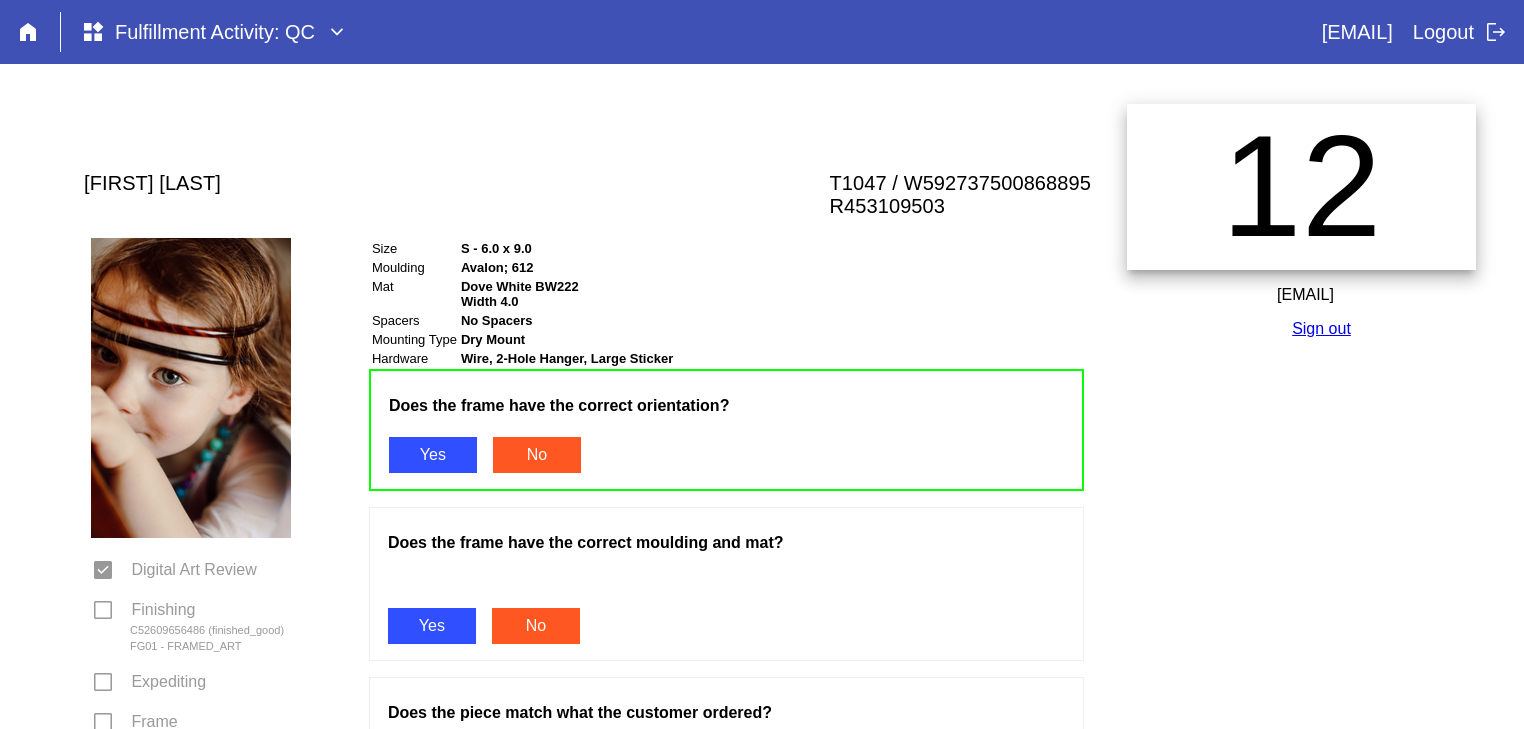 click on "Yes" at bounding box center [432, 626] 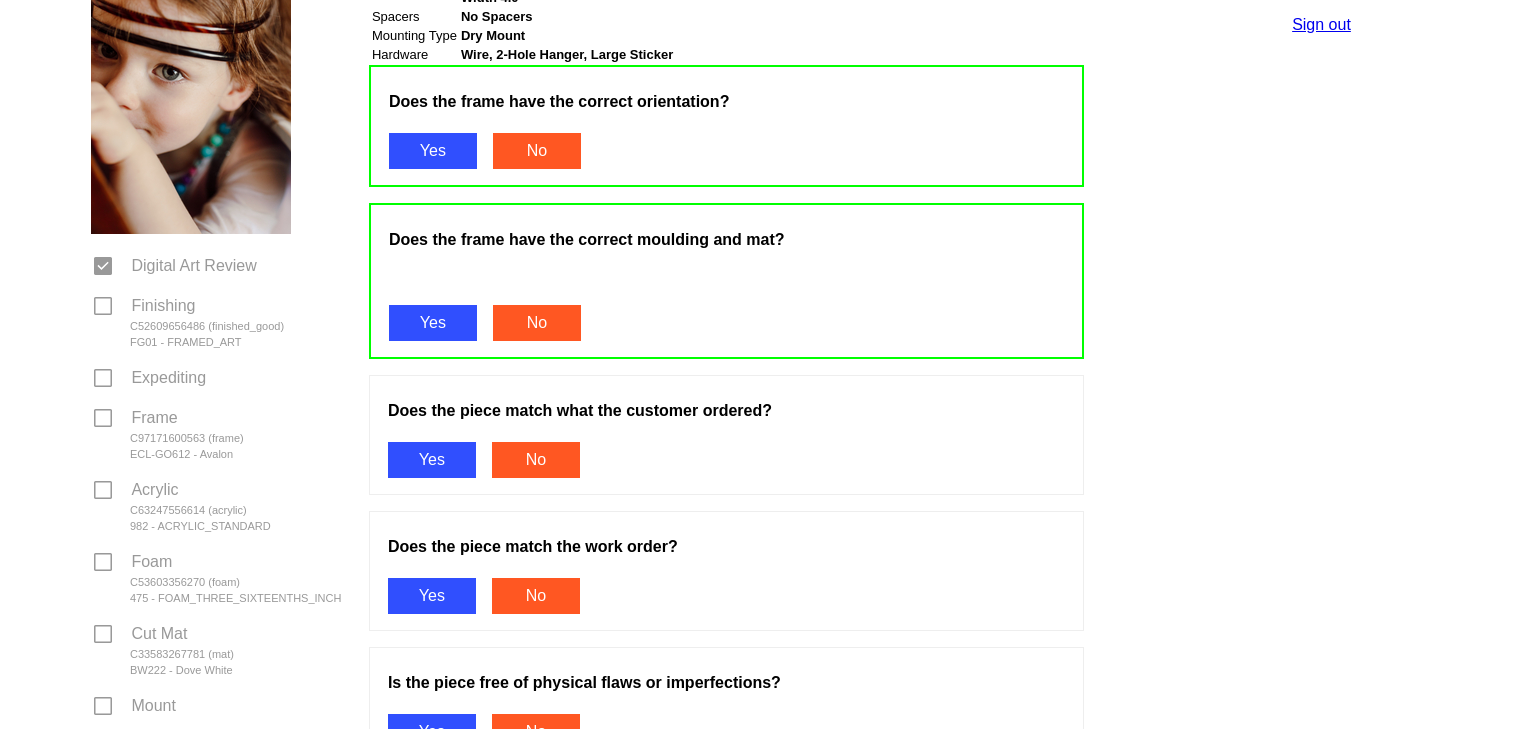 click on "Yes" at bounding box center [432, 460] 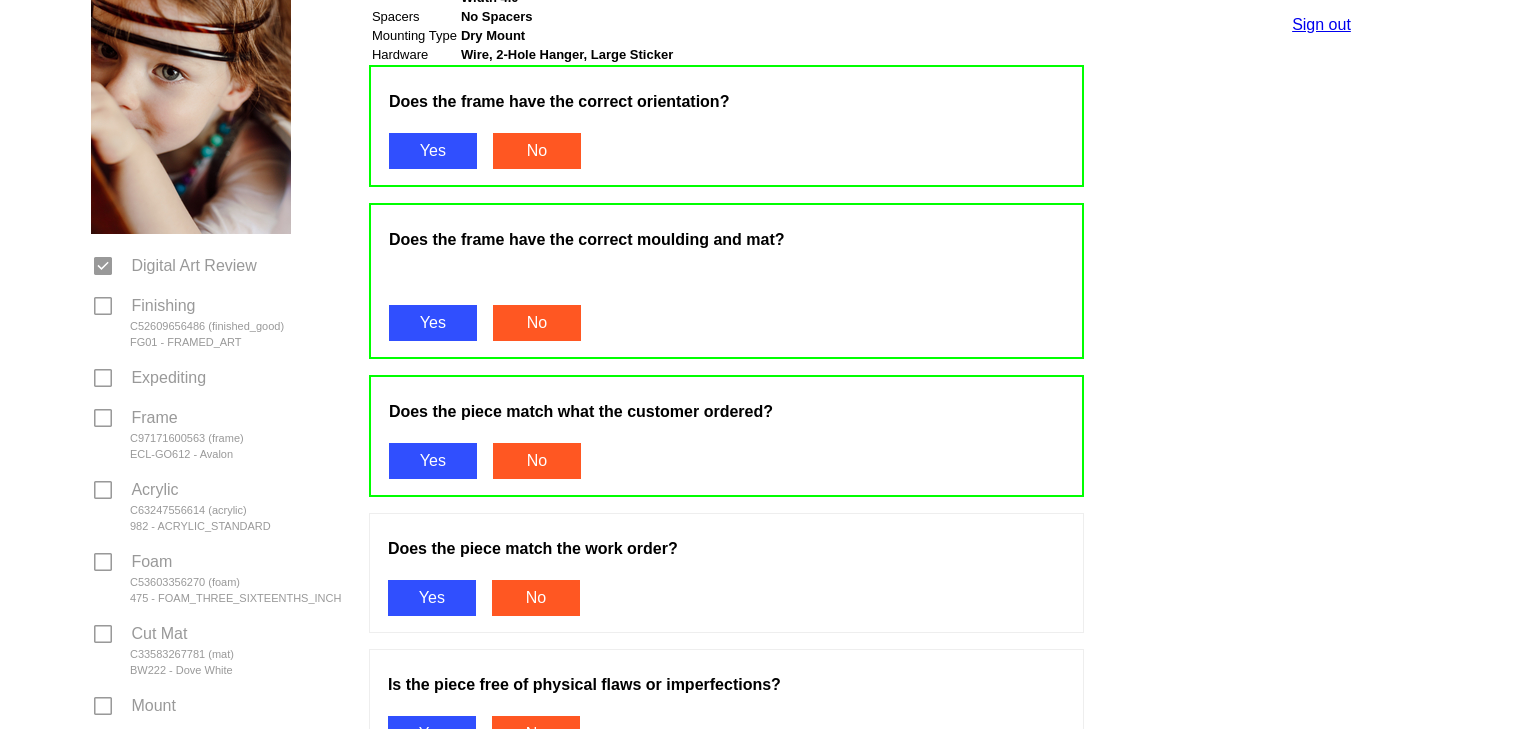click on "Yes" at bounding box center (432, 598) 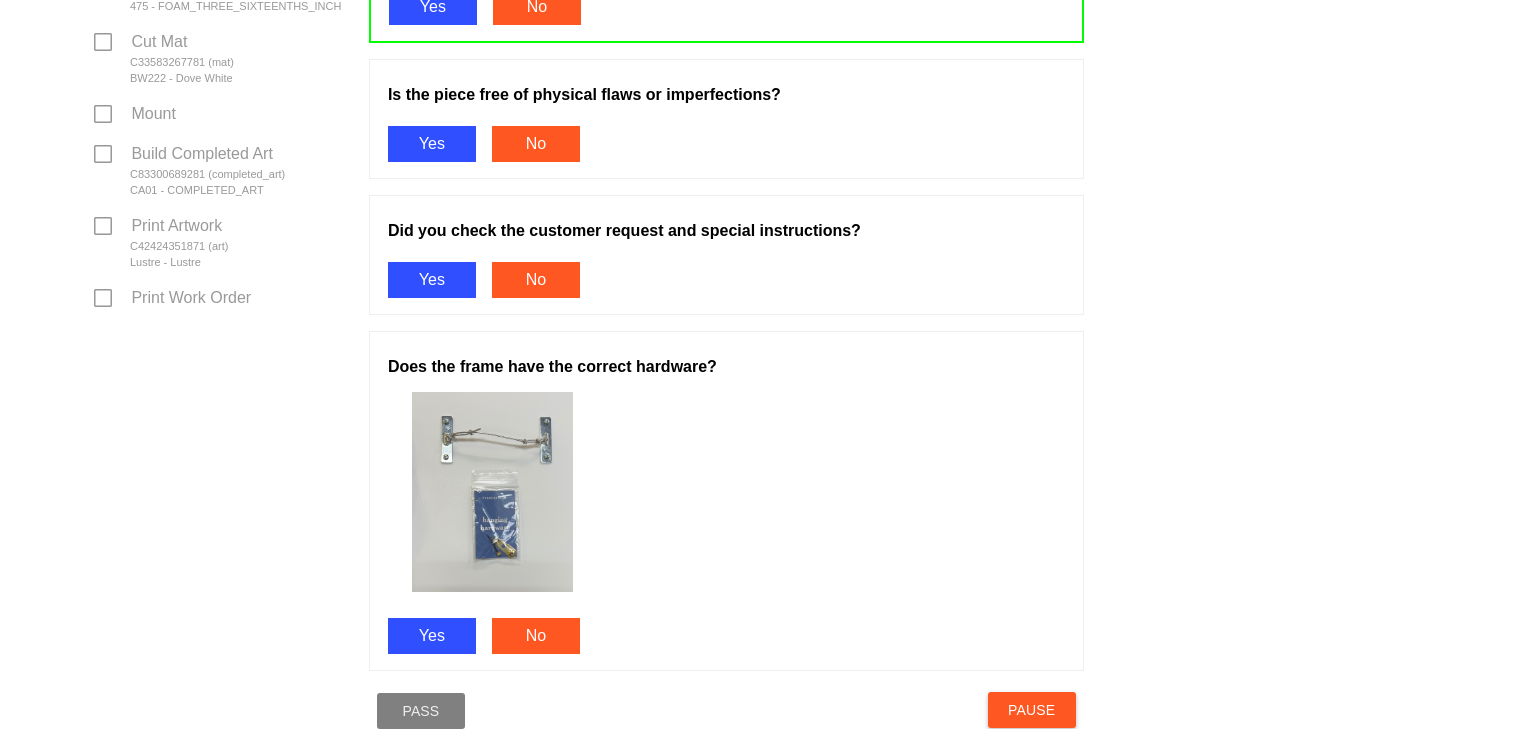 scroll, scrollTop: 922, scrollLeft: 0, axis: vertical 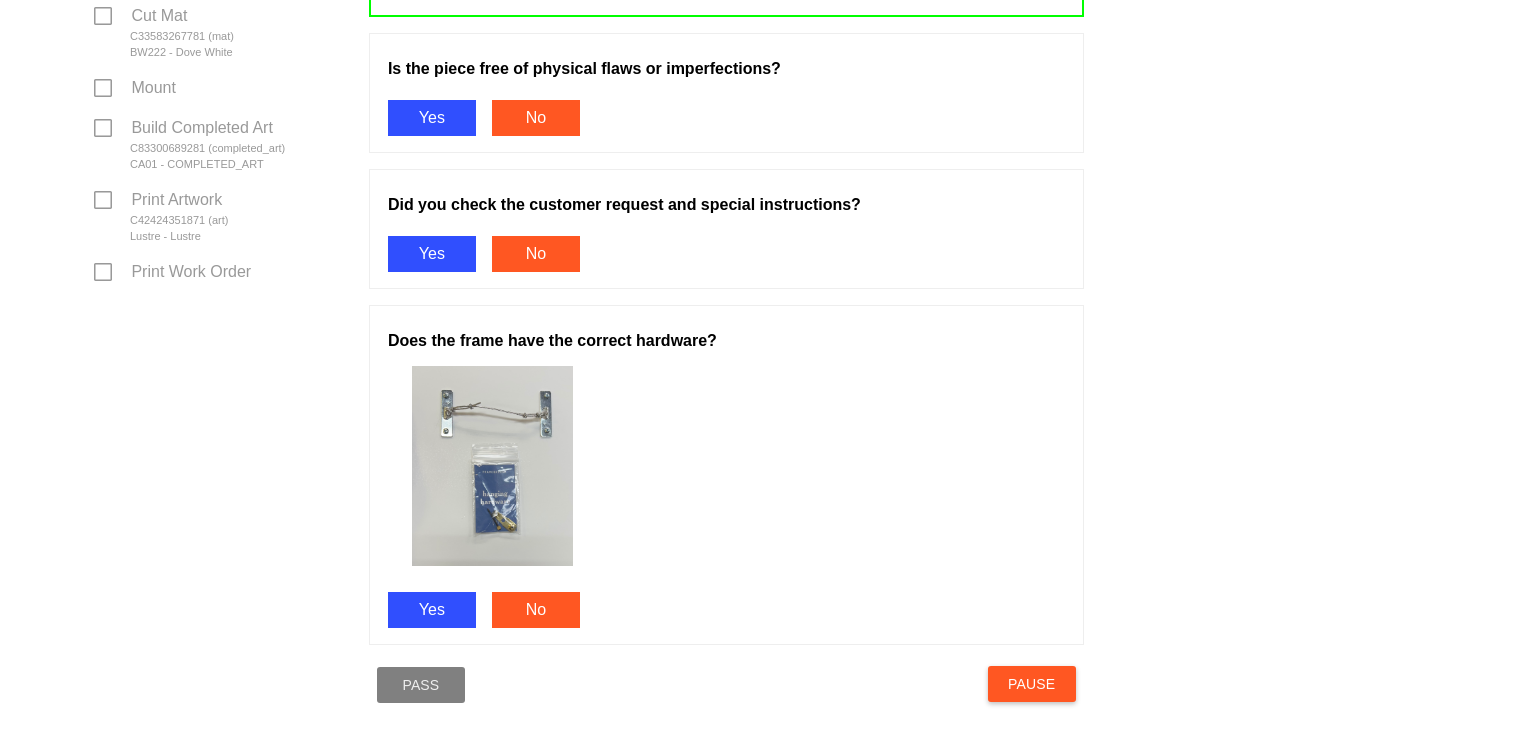 click on "Yes" at bounding box center (432, 118) 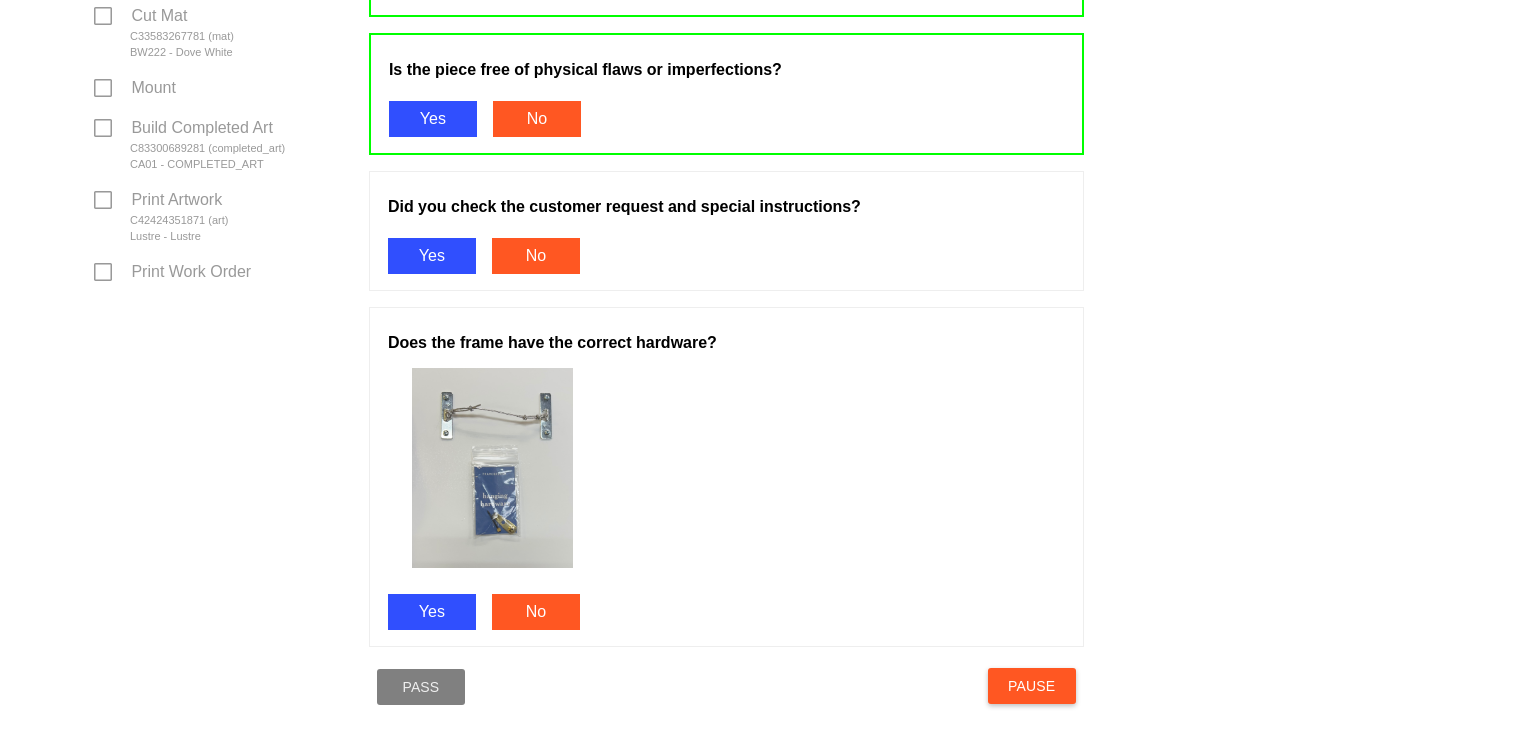 click on "Yes" at bounding box center [432, 256] 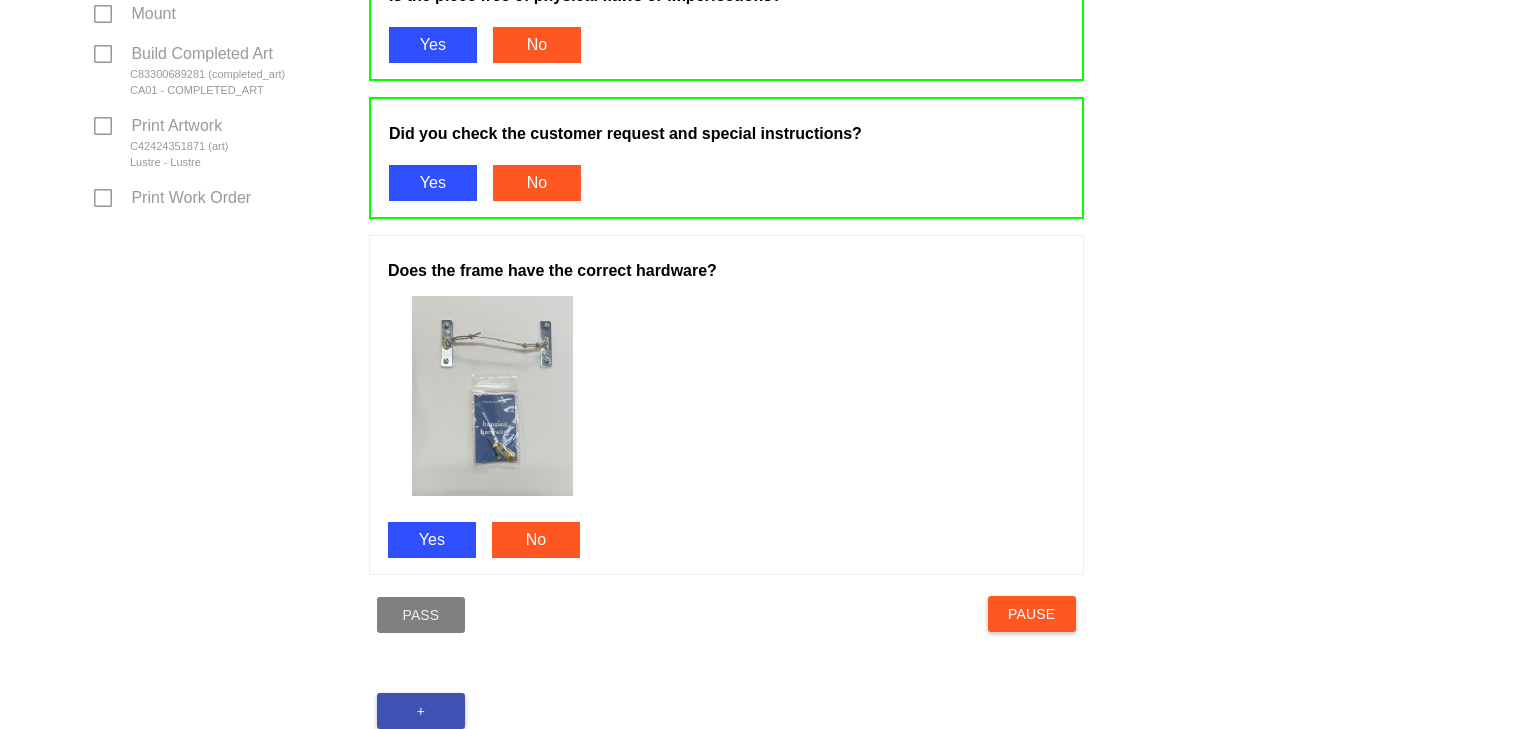 scroll, scrollTop: 1103, scrollLeft: 0, axis: vertical 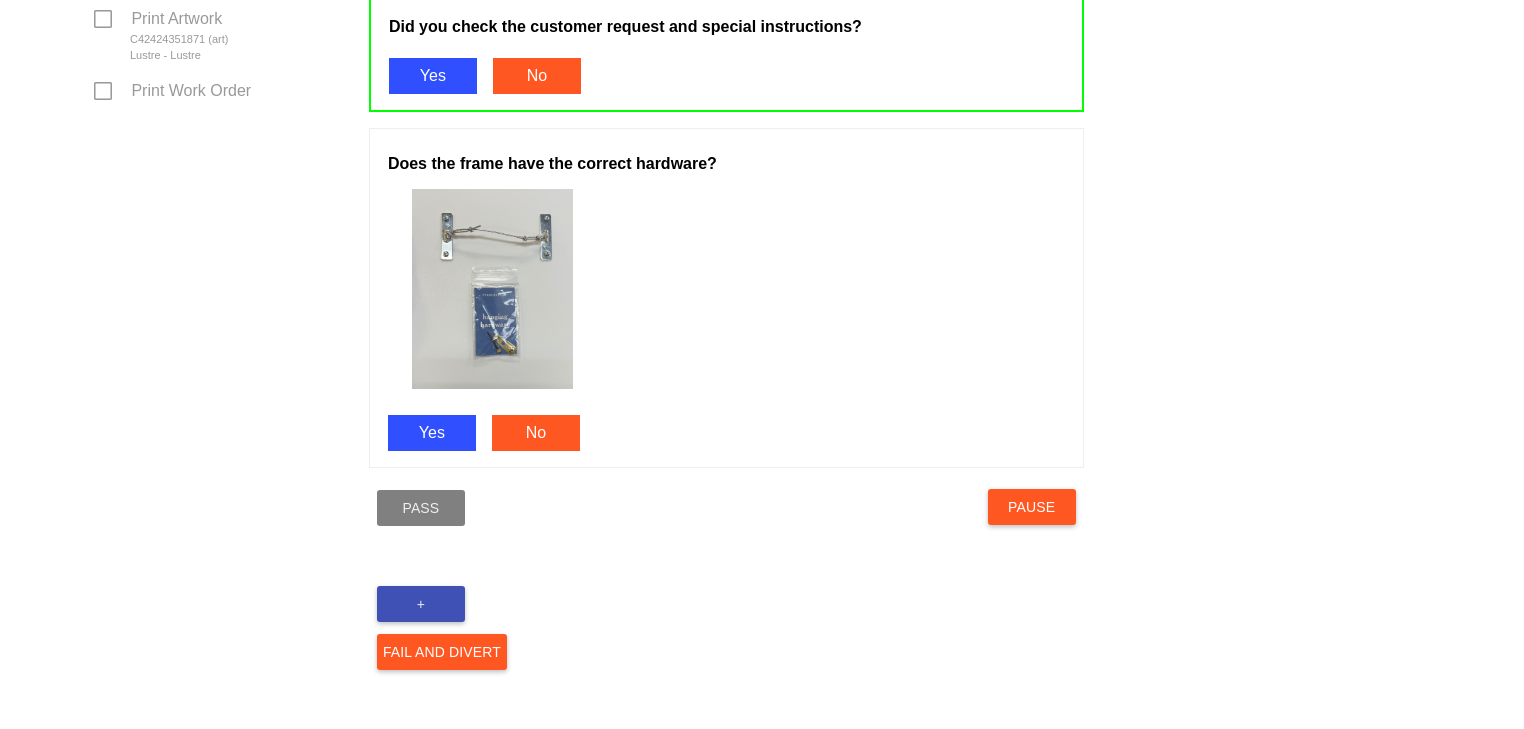 click on "Yes" at bounding box center [432, 433] 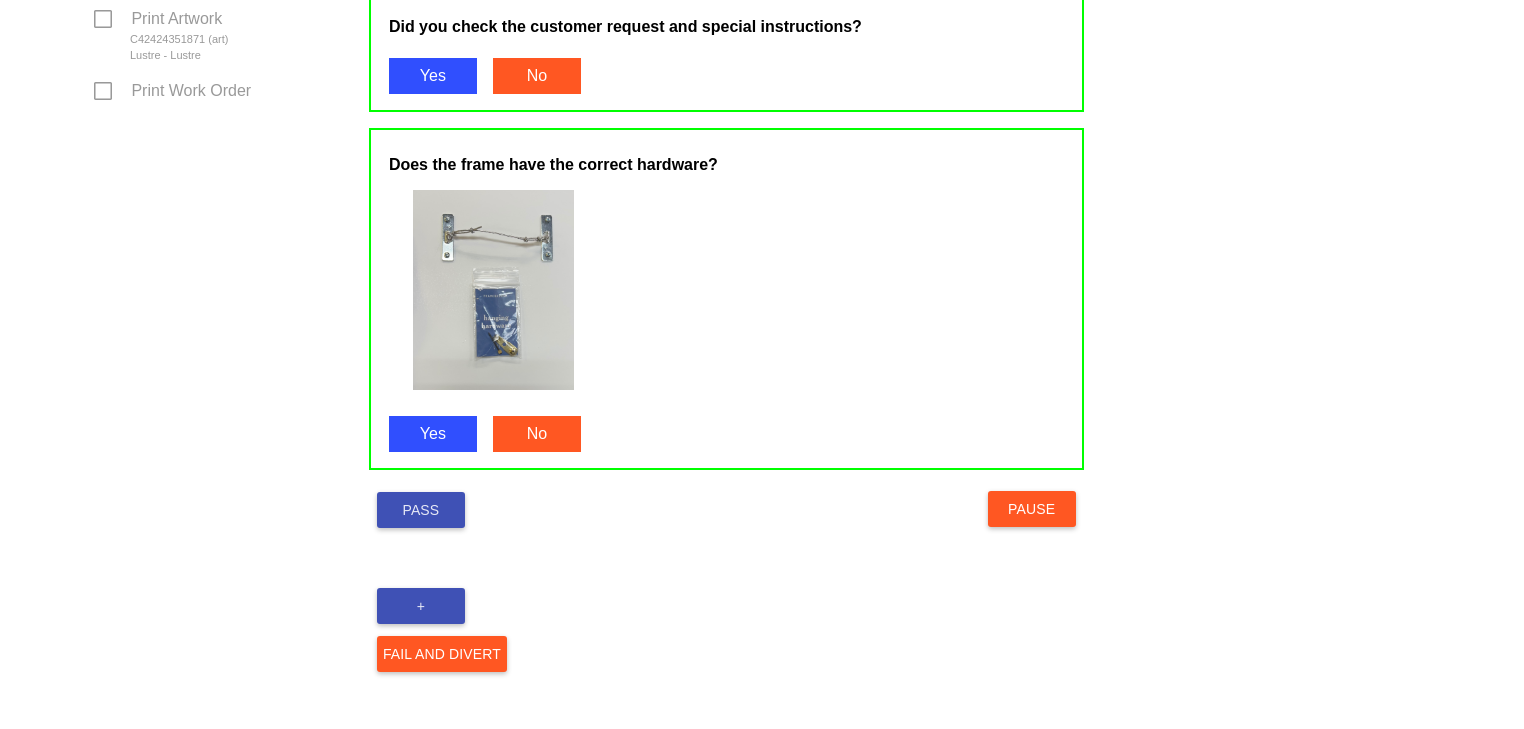 click on "Pass" at bounding box center [421, 510] 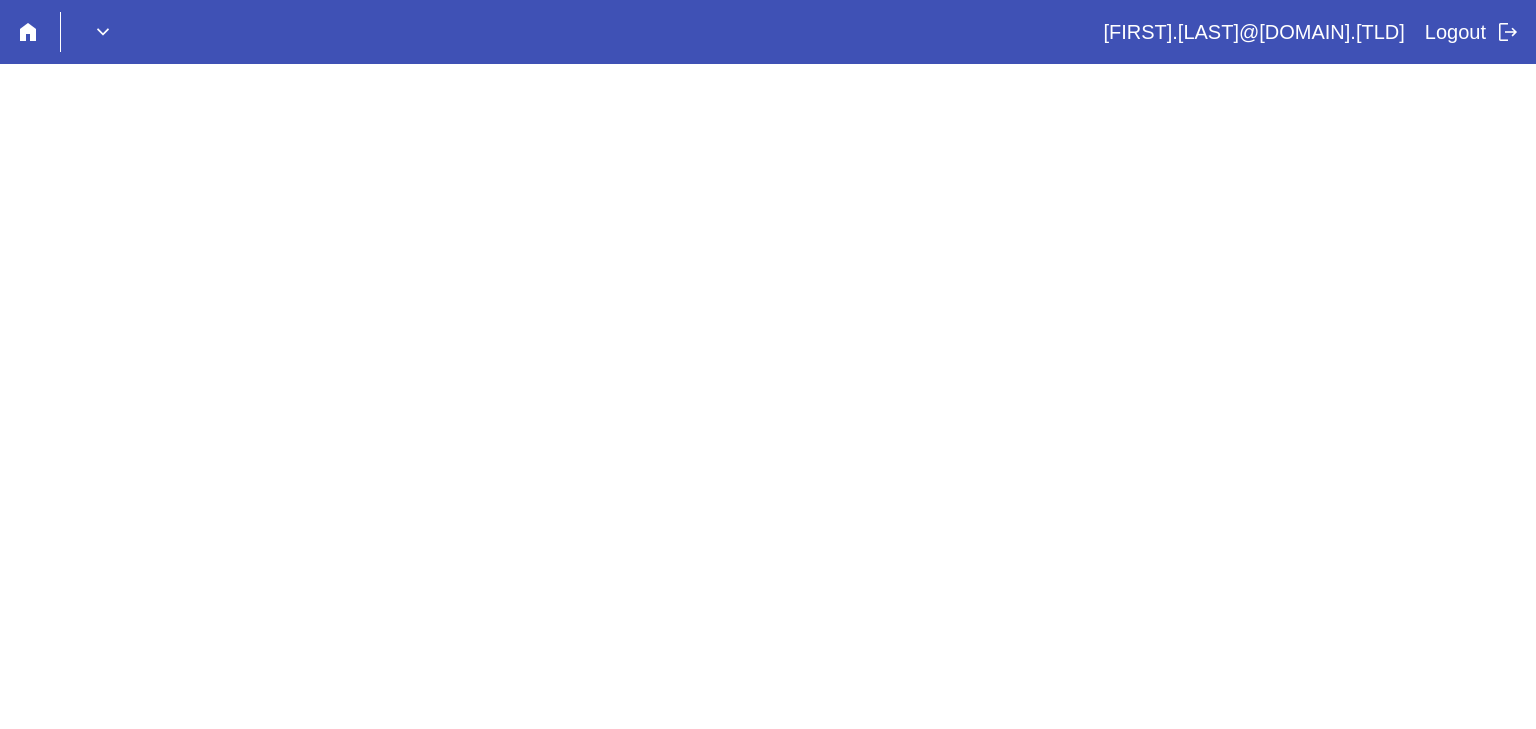 scroll, scrollTop: 0, scrollLeft: 0, axis: both 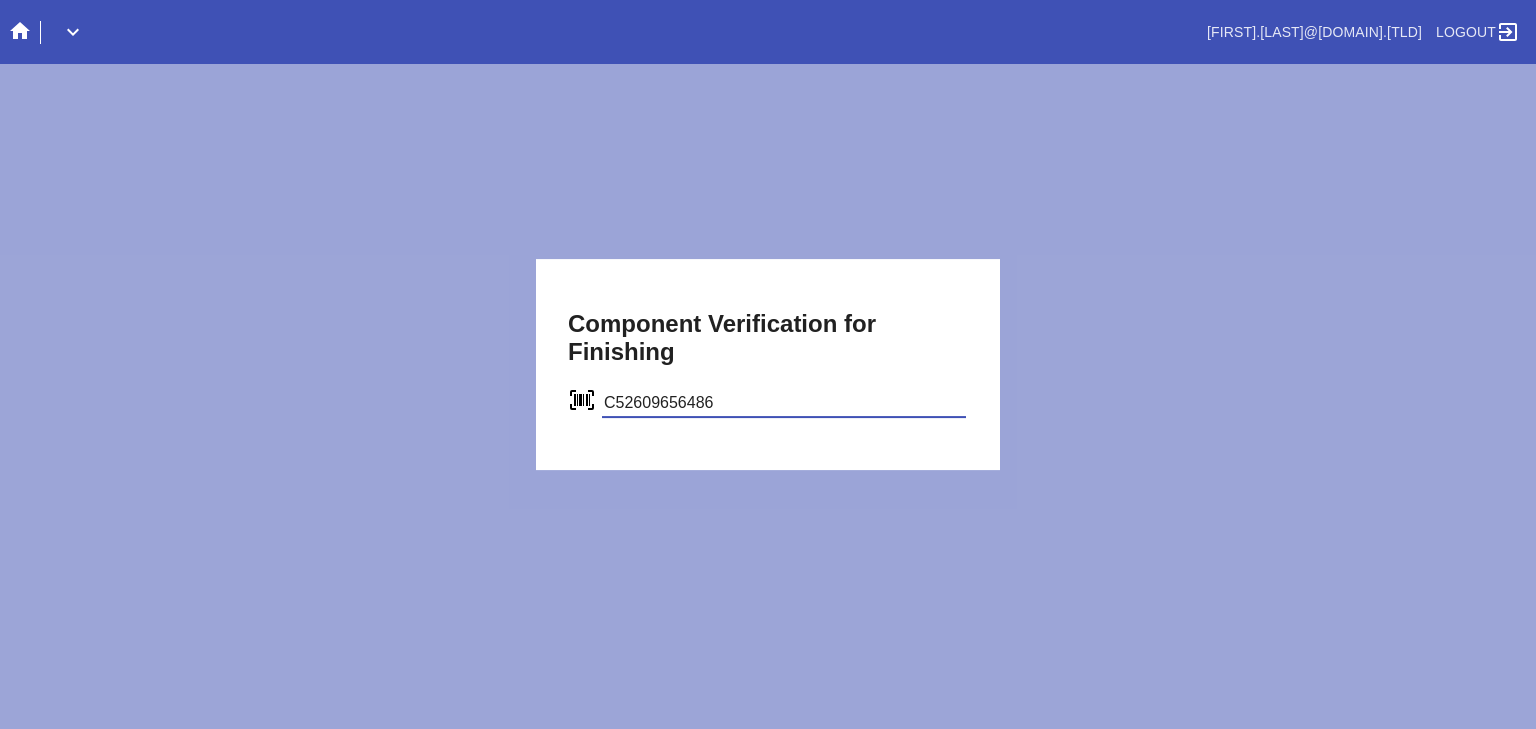 type on "C52609656486" 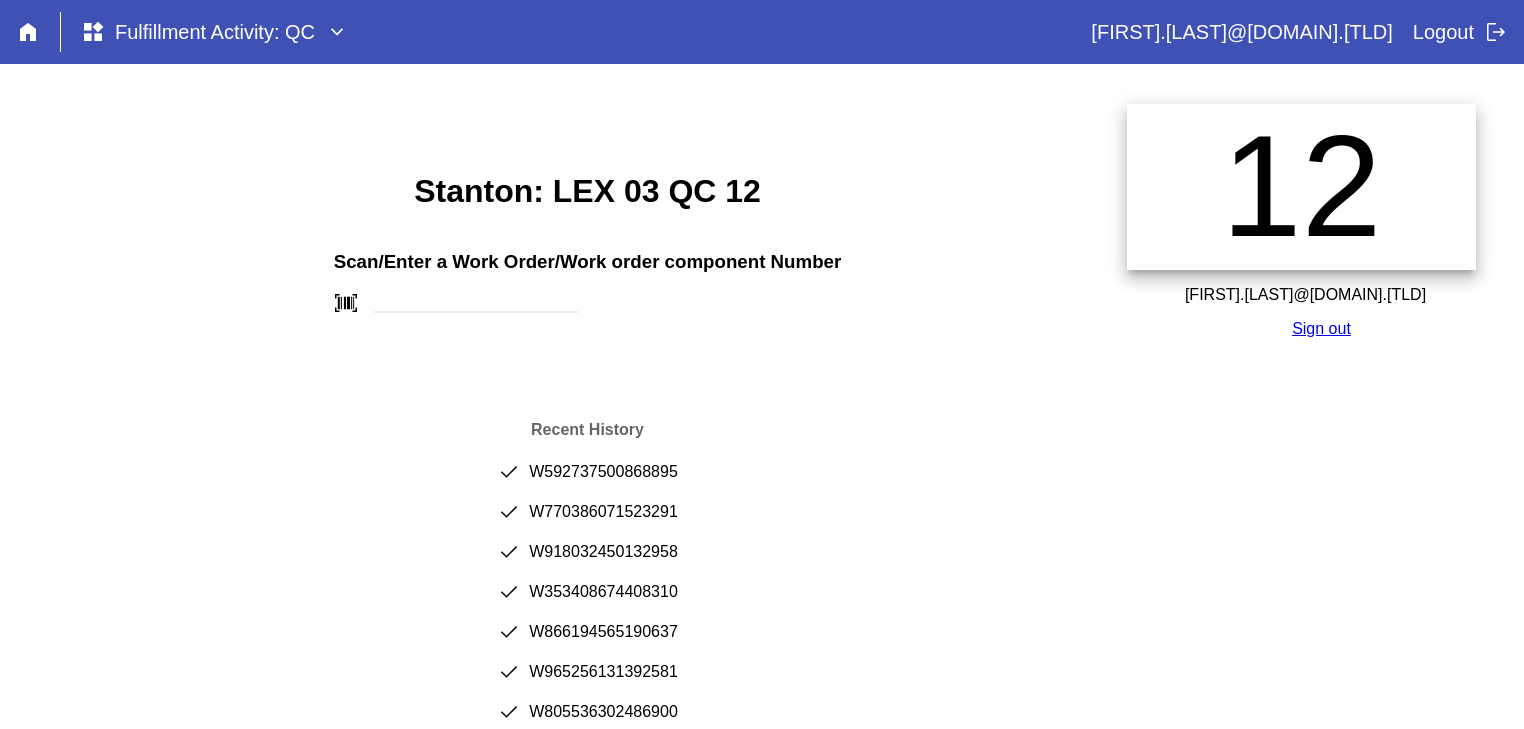 scroll, scrollTop: 0, scrollLeft: 0, axis: both 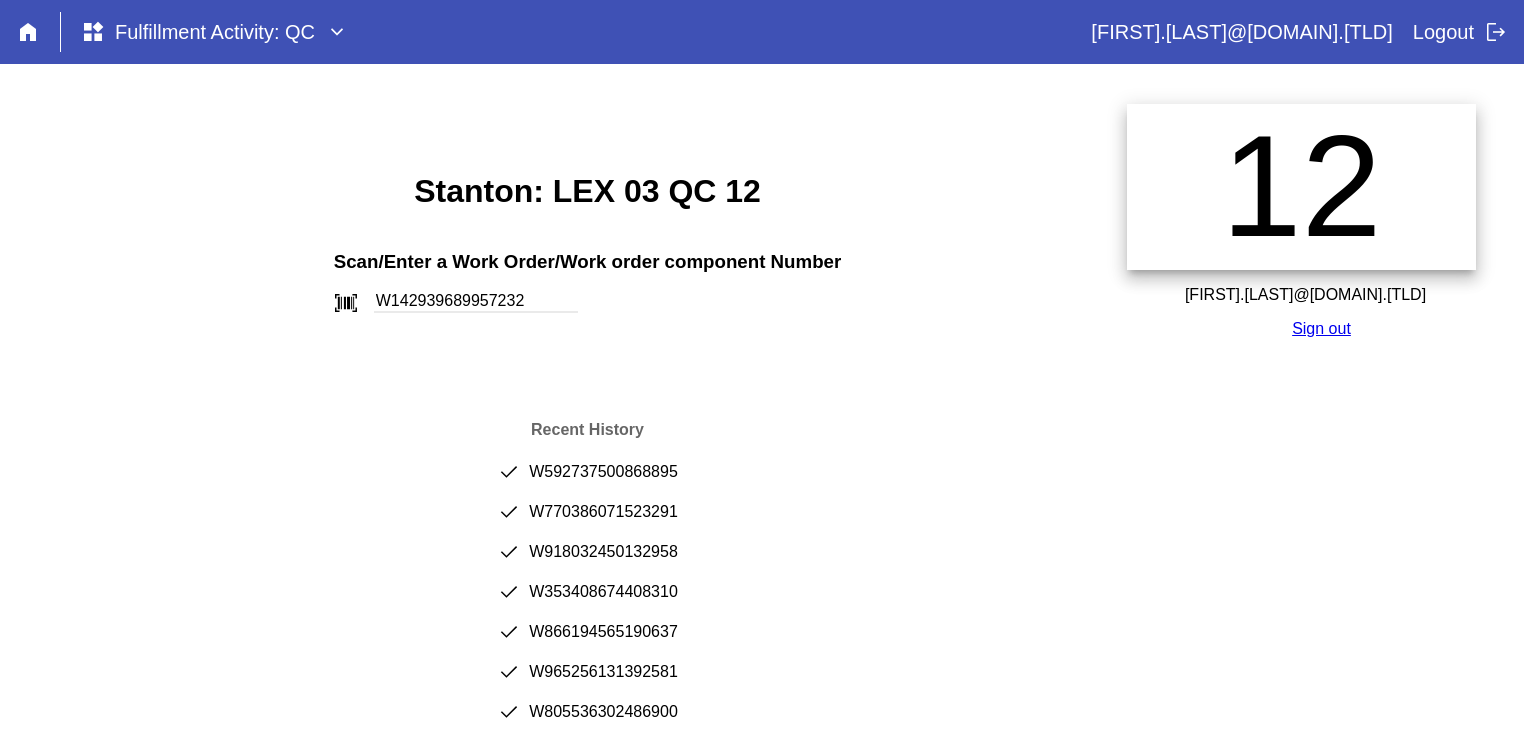 type on "W142939689957232" 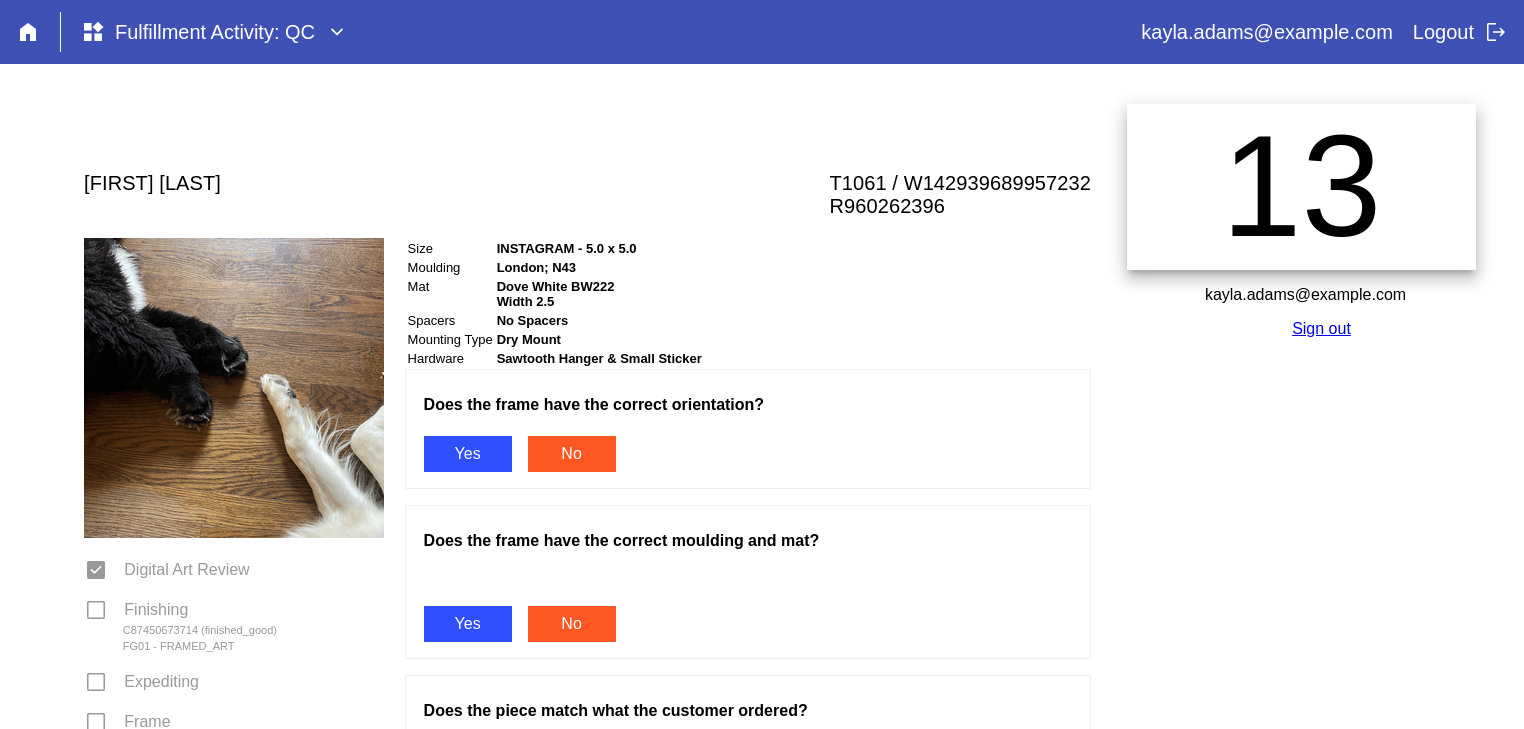 scroll, scrollTop: 0, scrollLeft: 0, axis: both 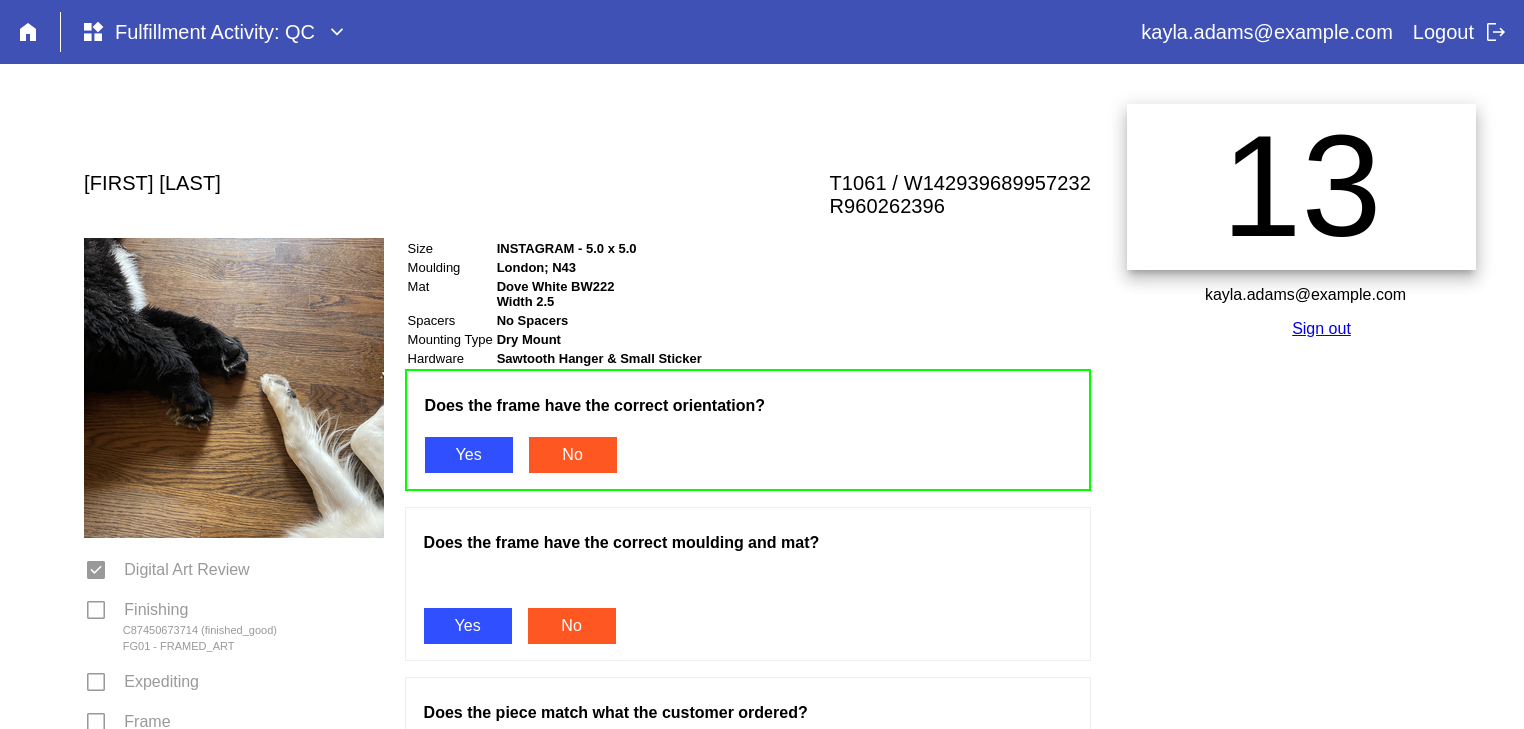 click on "Yes" at bounding box center [468, 626] 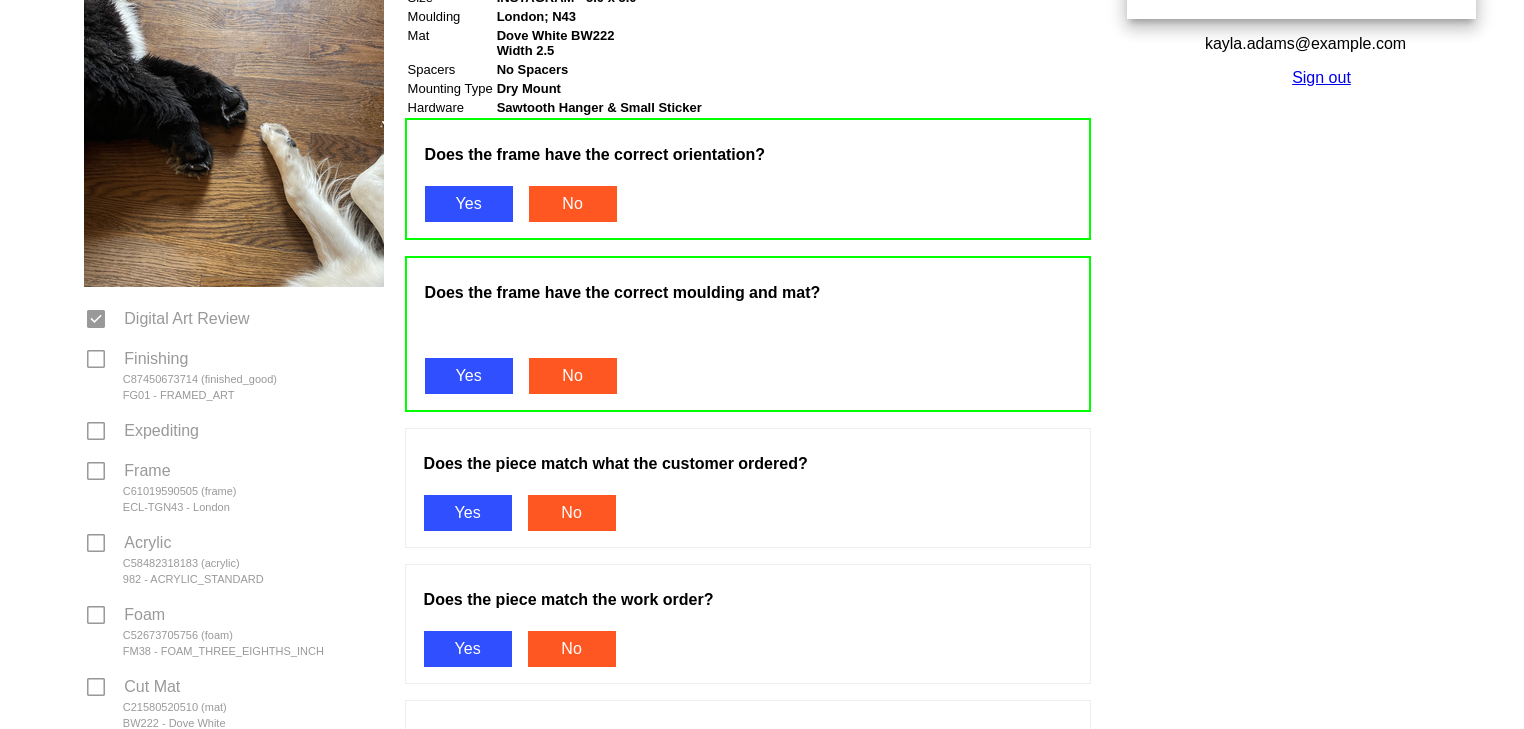 click on "Yes" at bounding box center (468, 513) 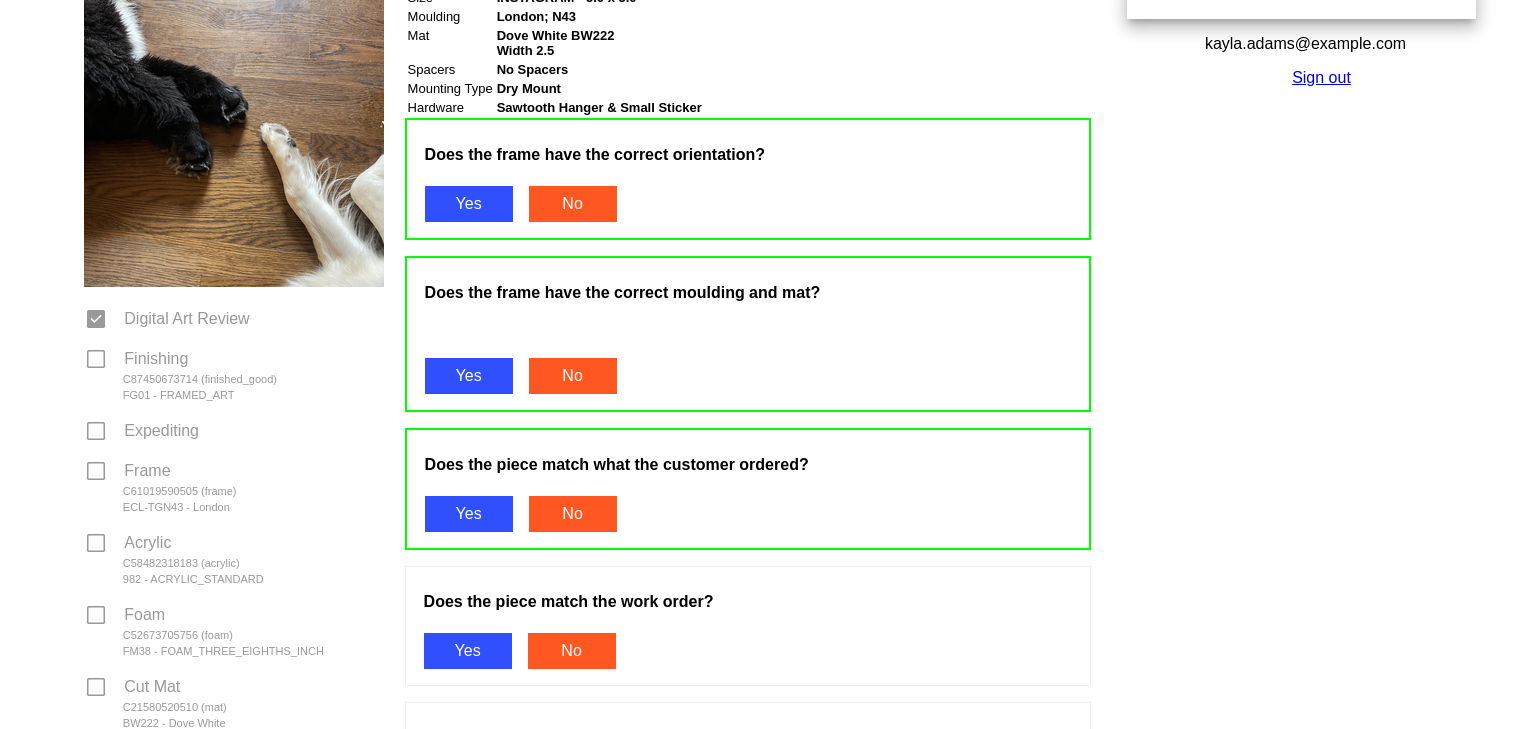 click on "Yes" at bounding box center (468, 651) 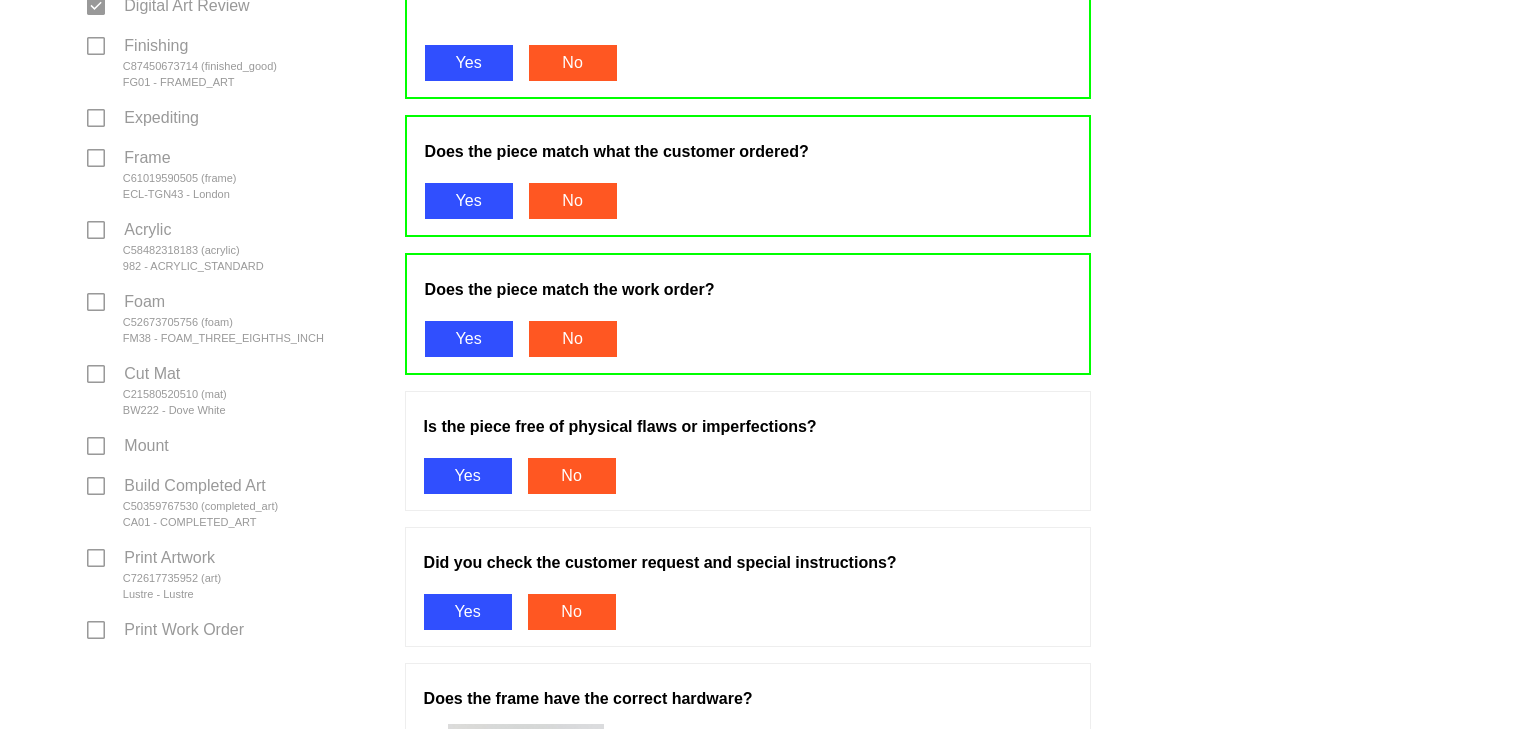 click on "Yes" at bounding box center [468, 476] 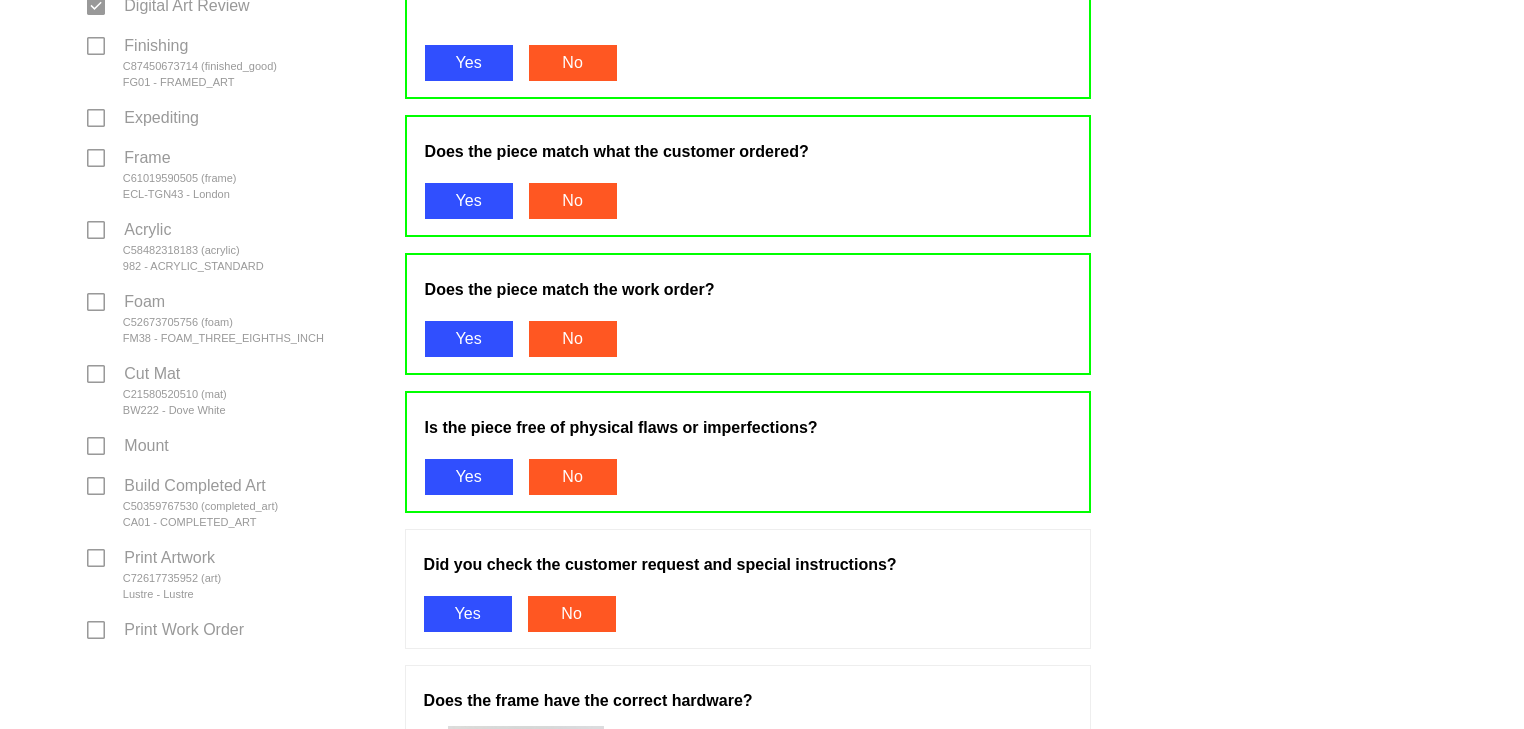 click on "Yes" at bounding box center (468, 614) 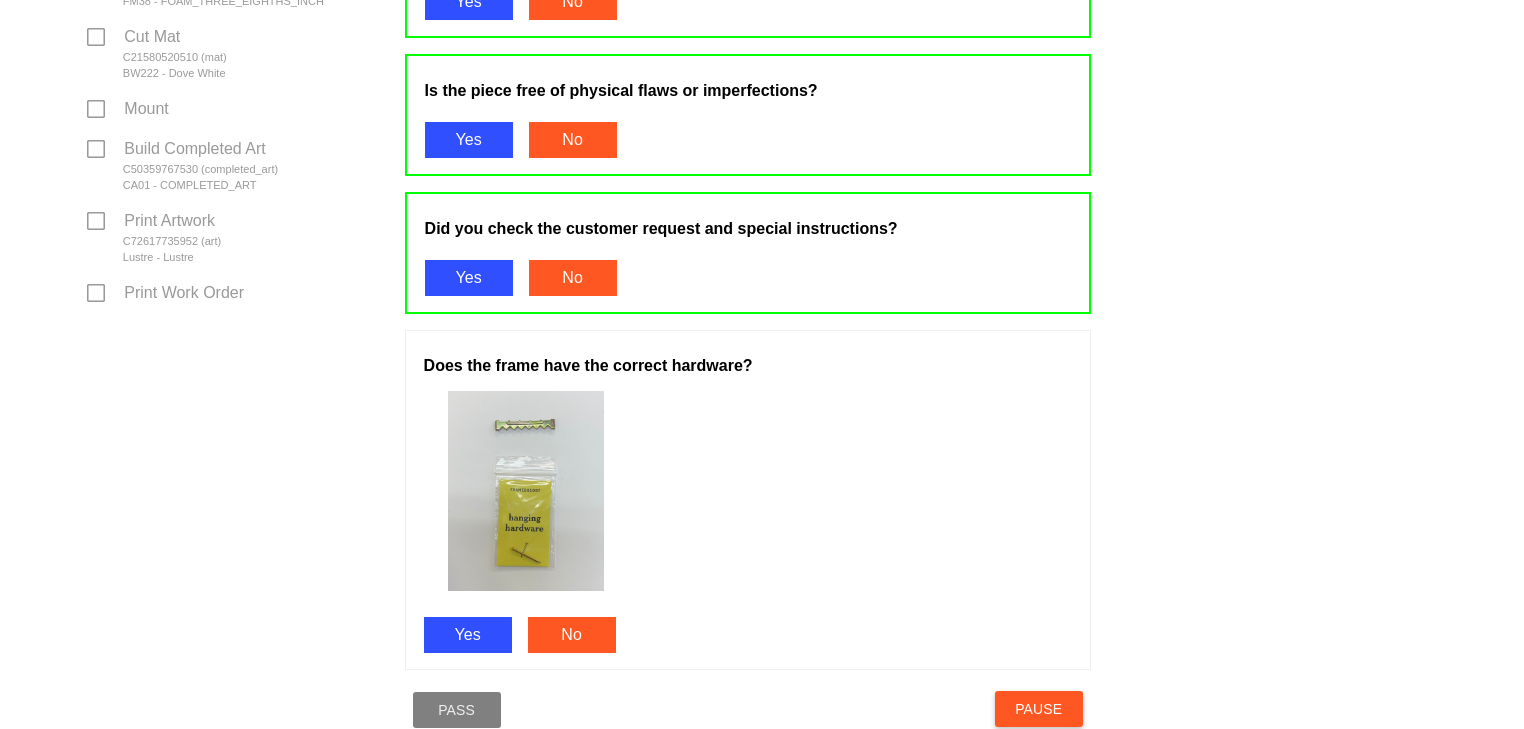 scroll, scrollTop: 905, scrollLeft: 0, axis: vertical 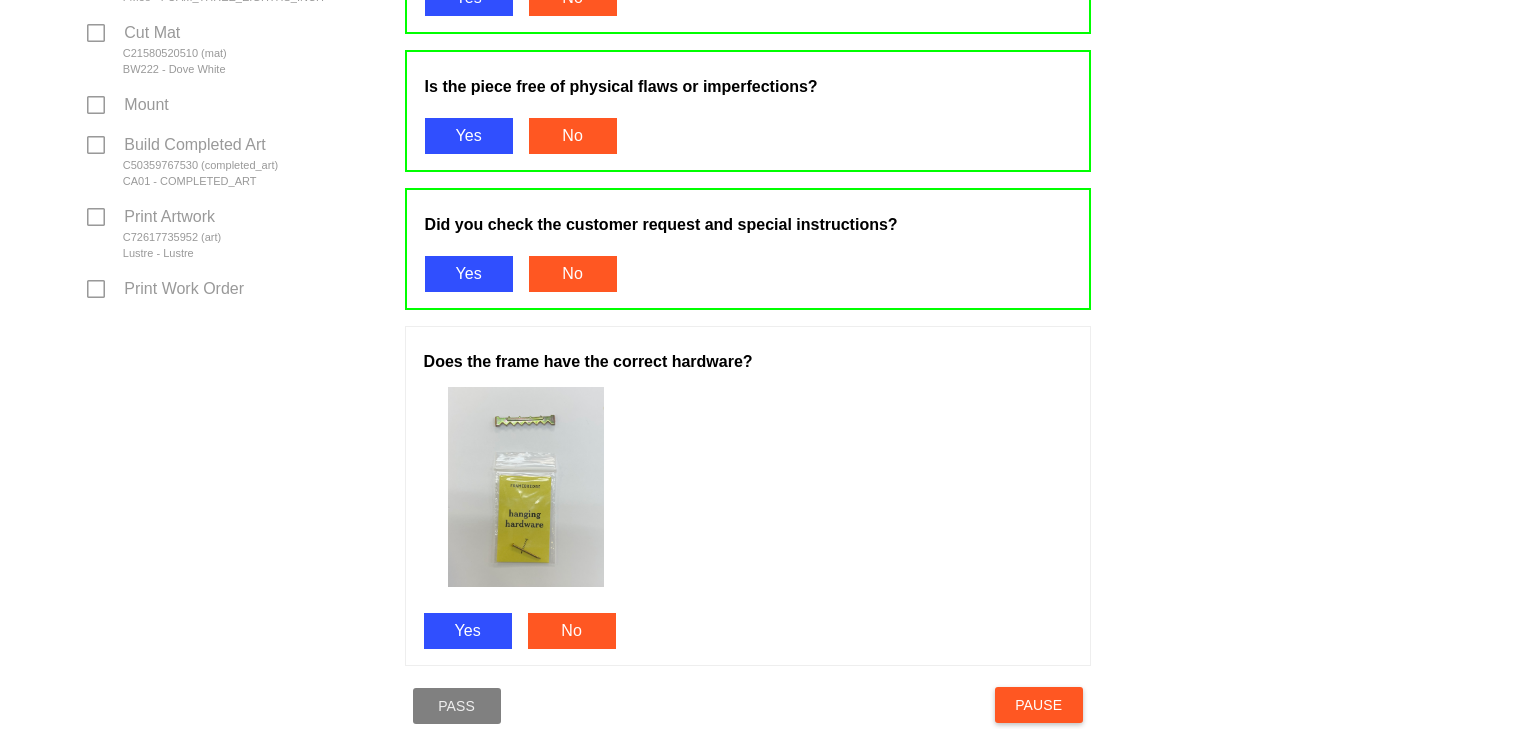 click on "Yes" at bounding box center (468, 631) 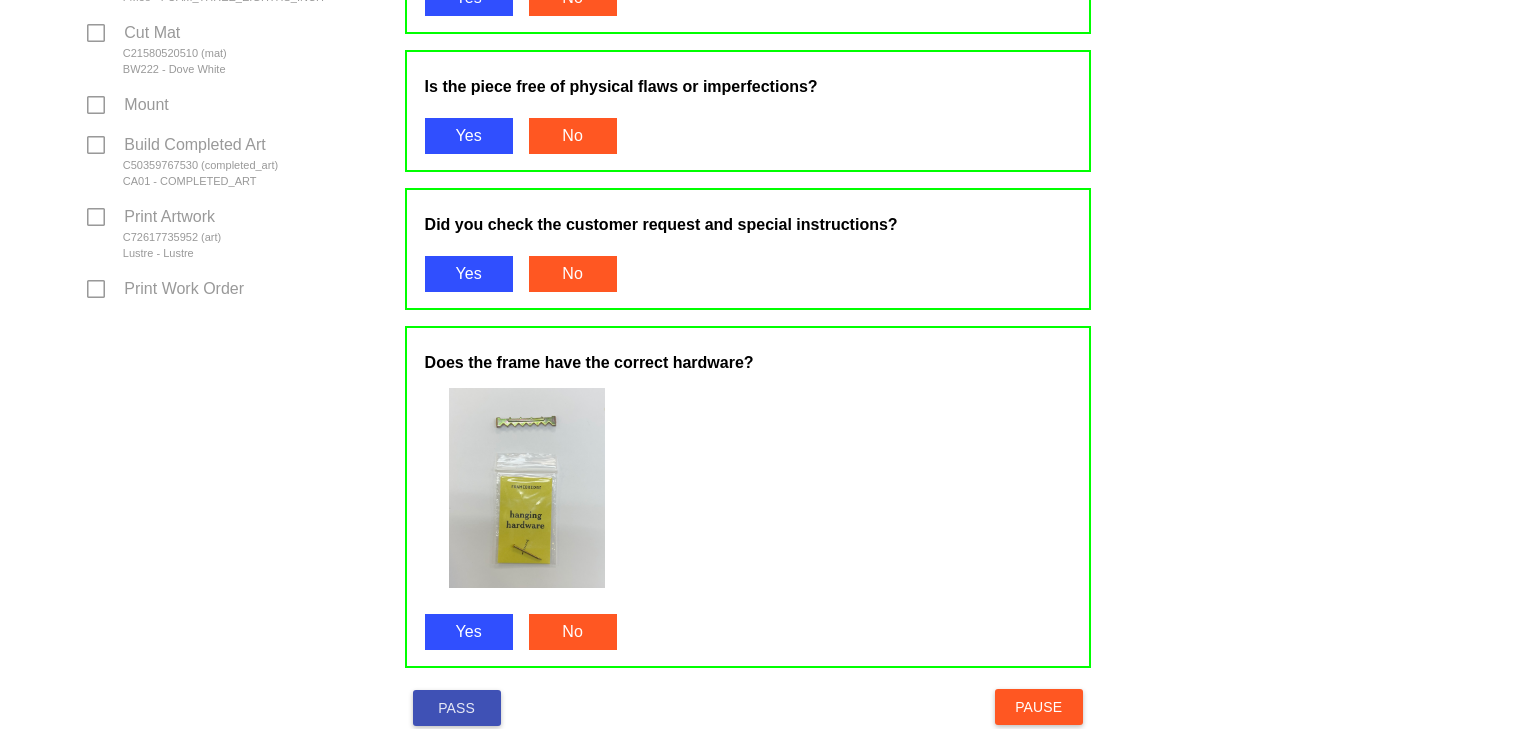 click on "Pass" at bounding box center (457, 708) 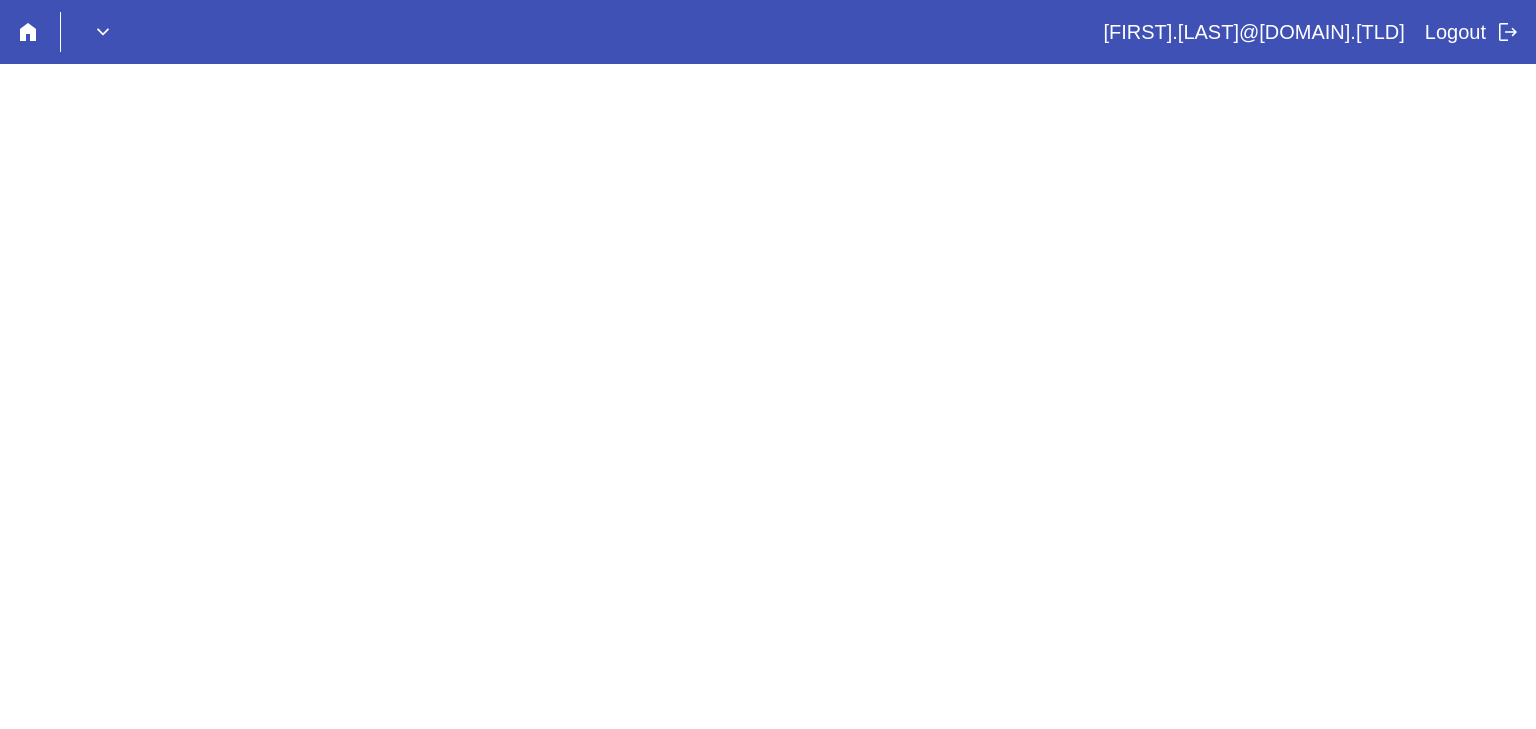 scroll, scrollTop: 0, scrollLeft: 0, axis: both 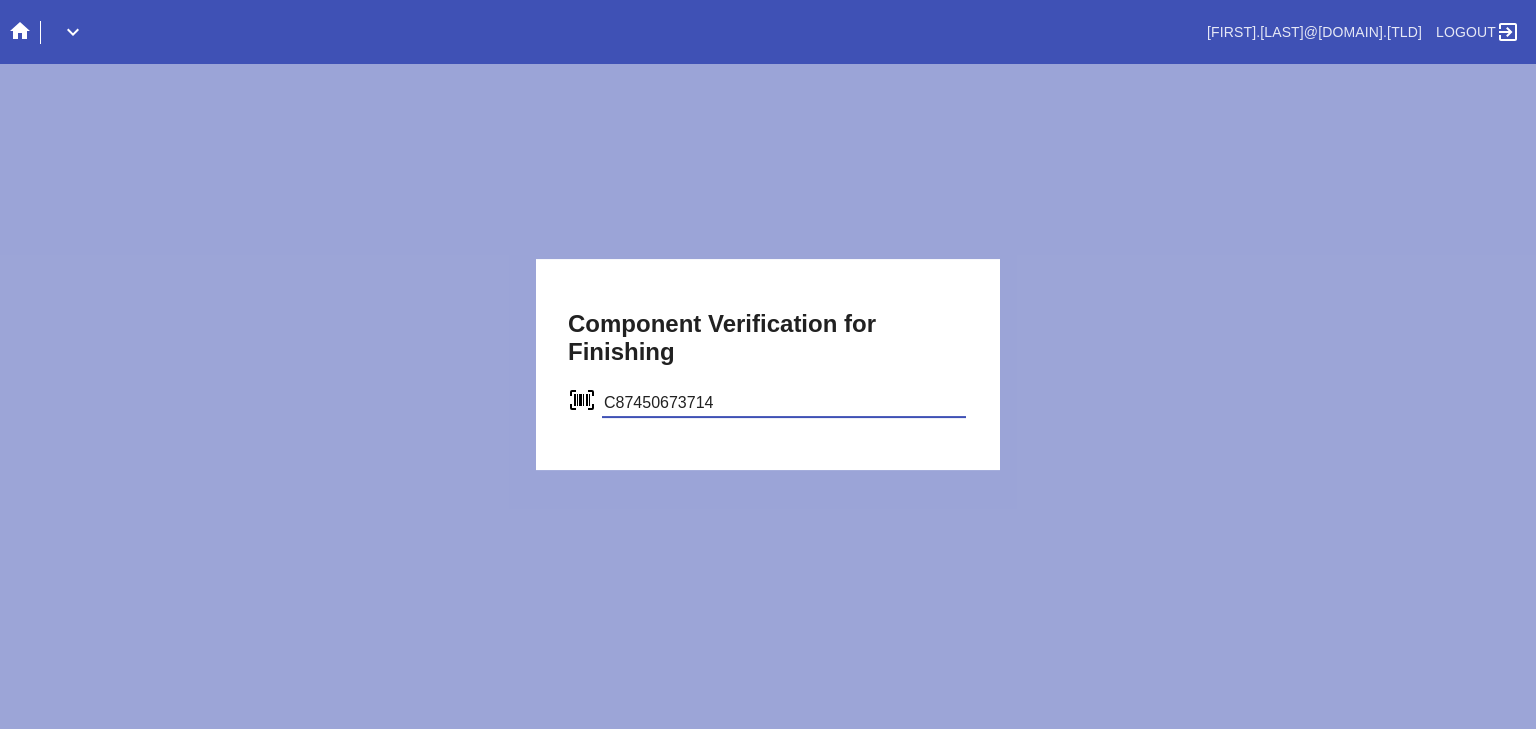 type on "C87450673714" 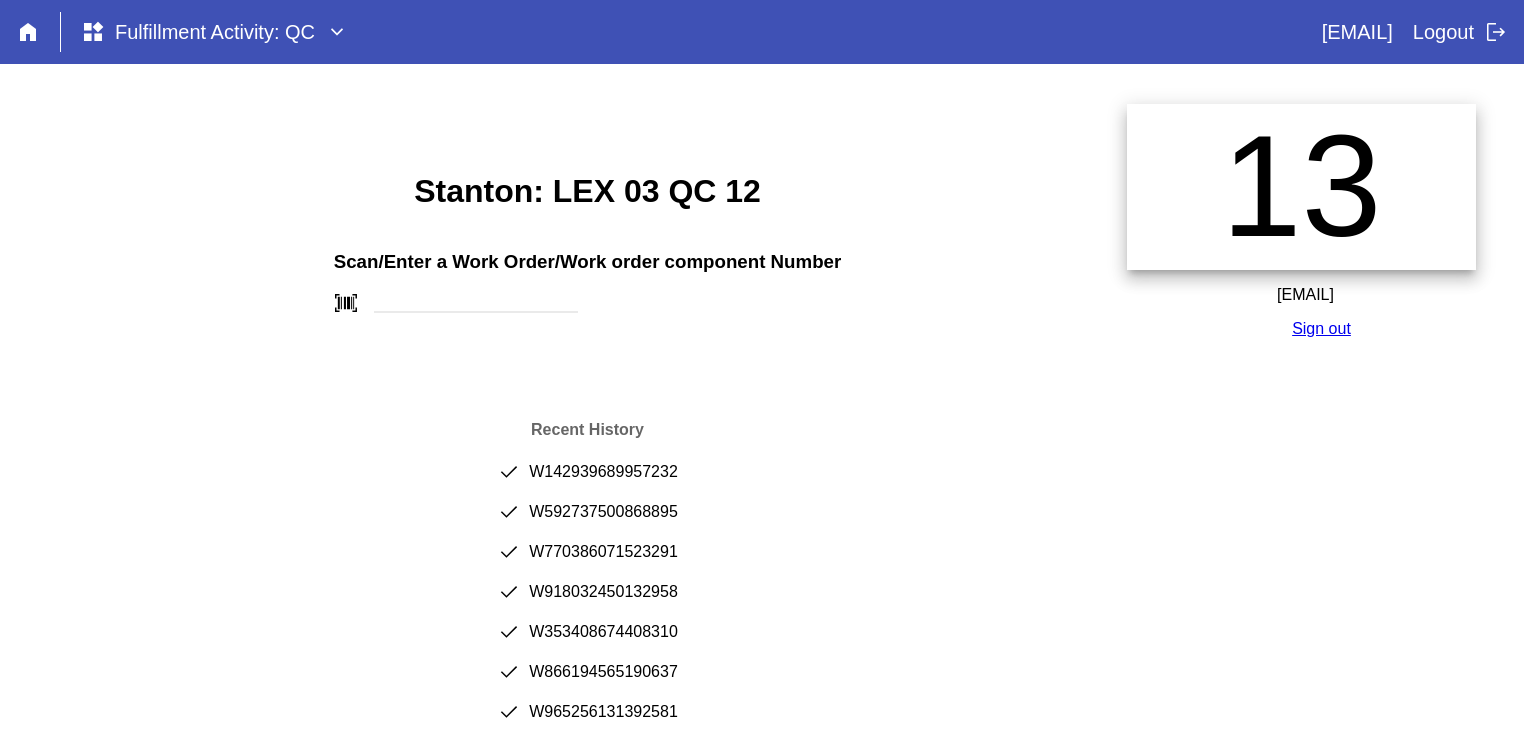 scroll, scrollTop: 0, scrollLeft: 0, axis: both 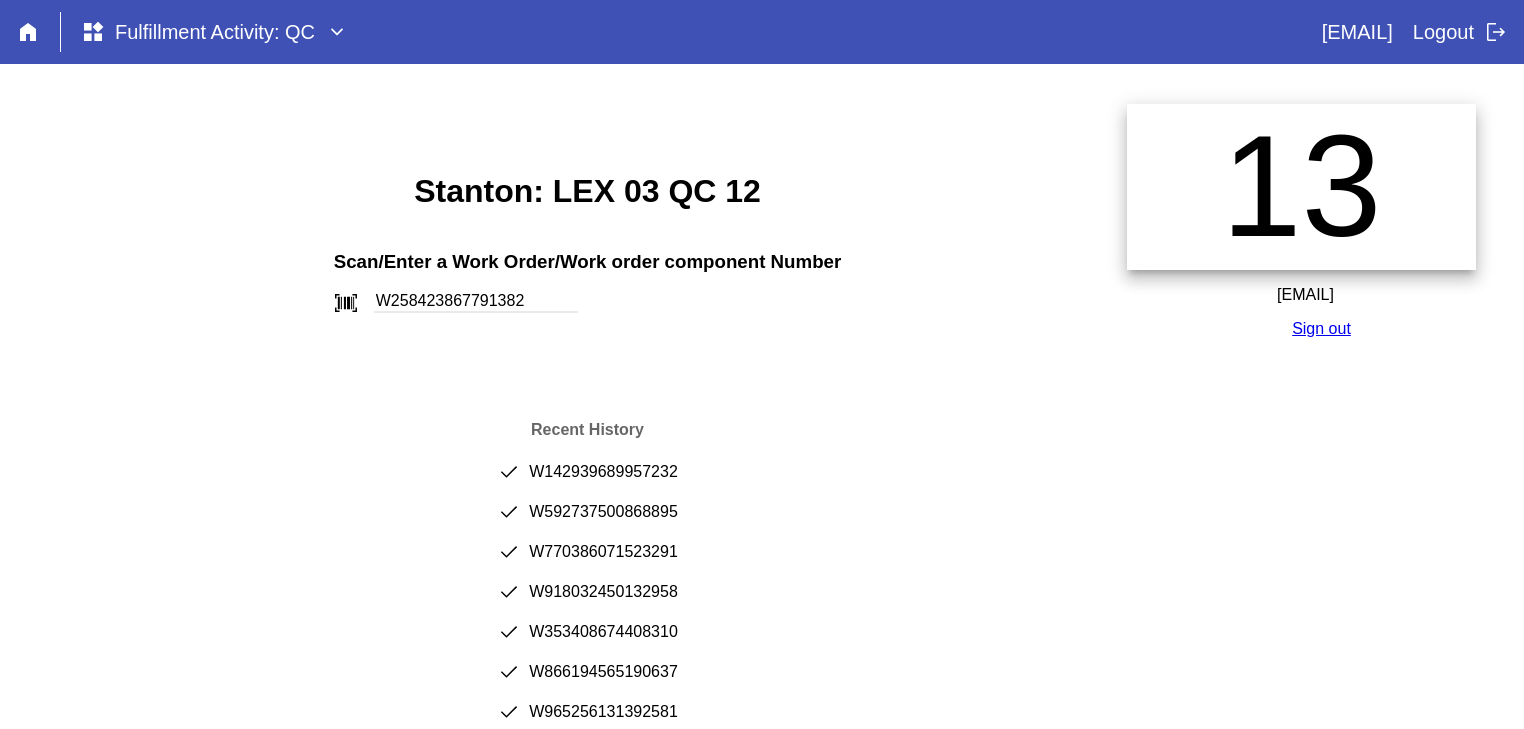 type on "W258423867791382" 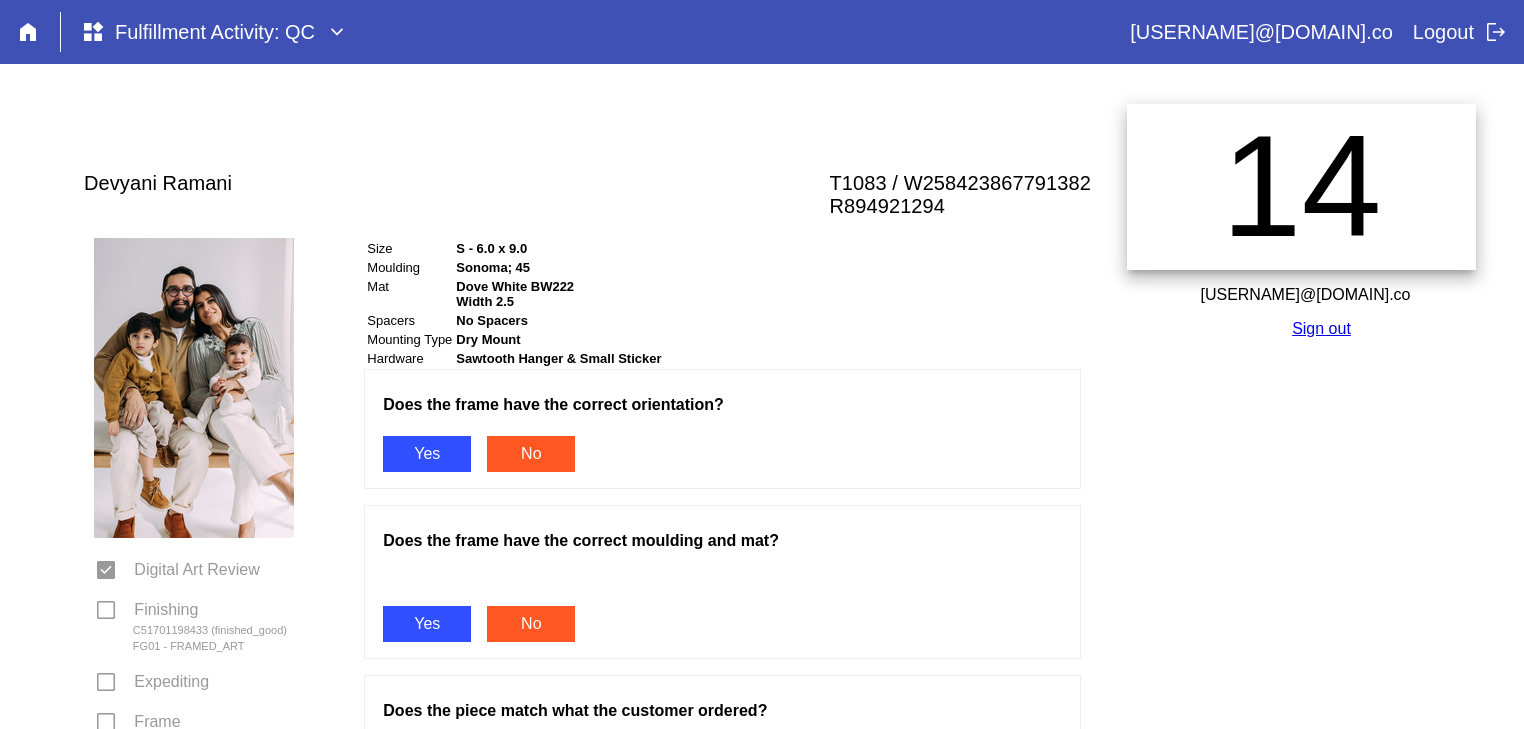 scroll, scrollTop: 0, scrollLeft: 0, axis: both 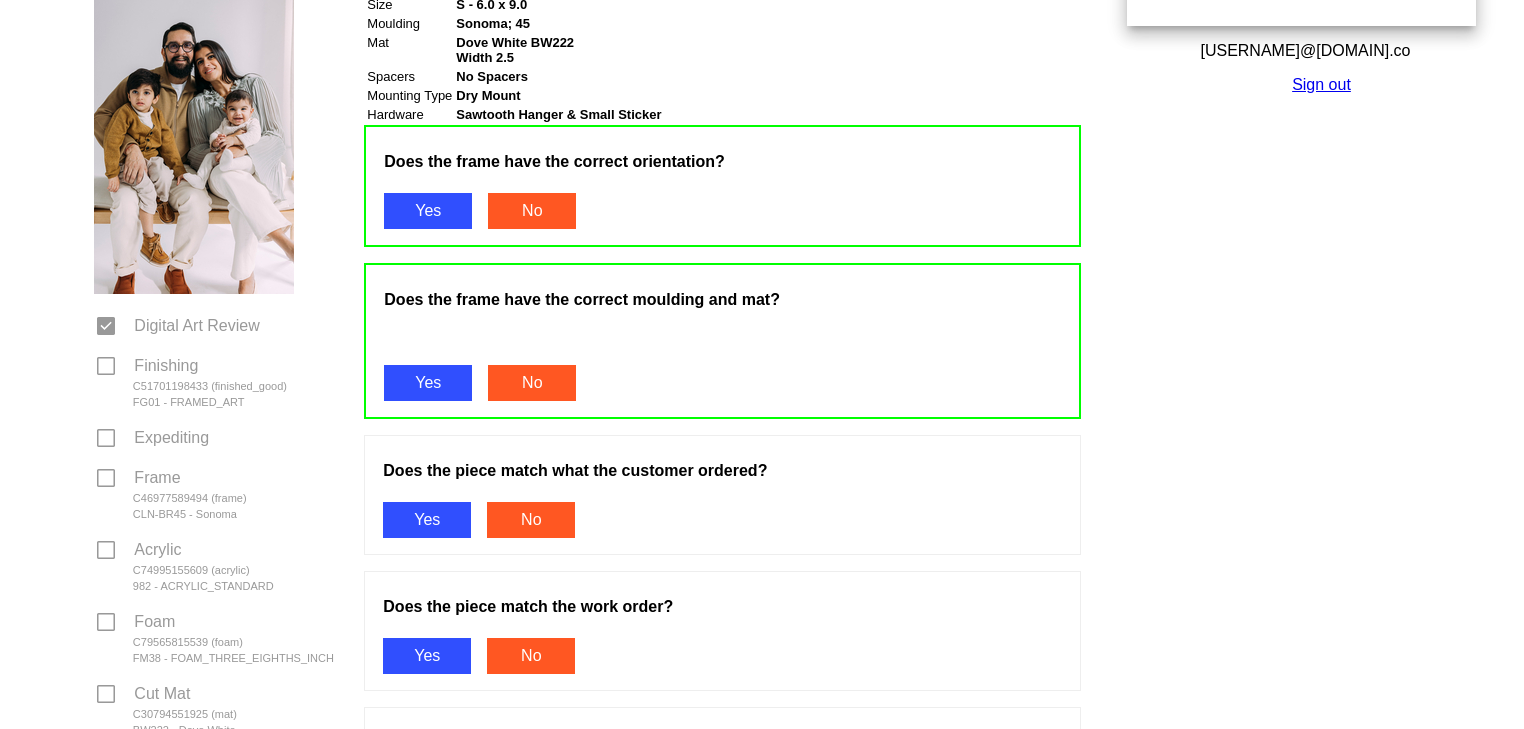 click on "Yes" at bounding box center [427, 520] 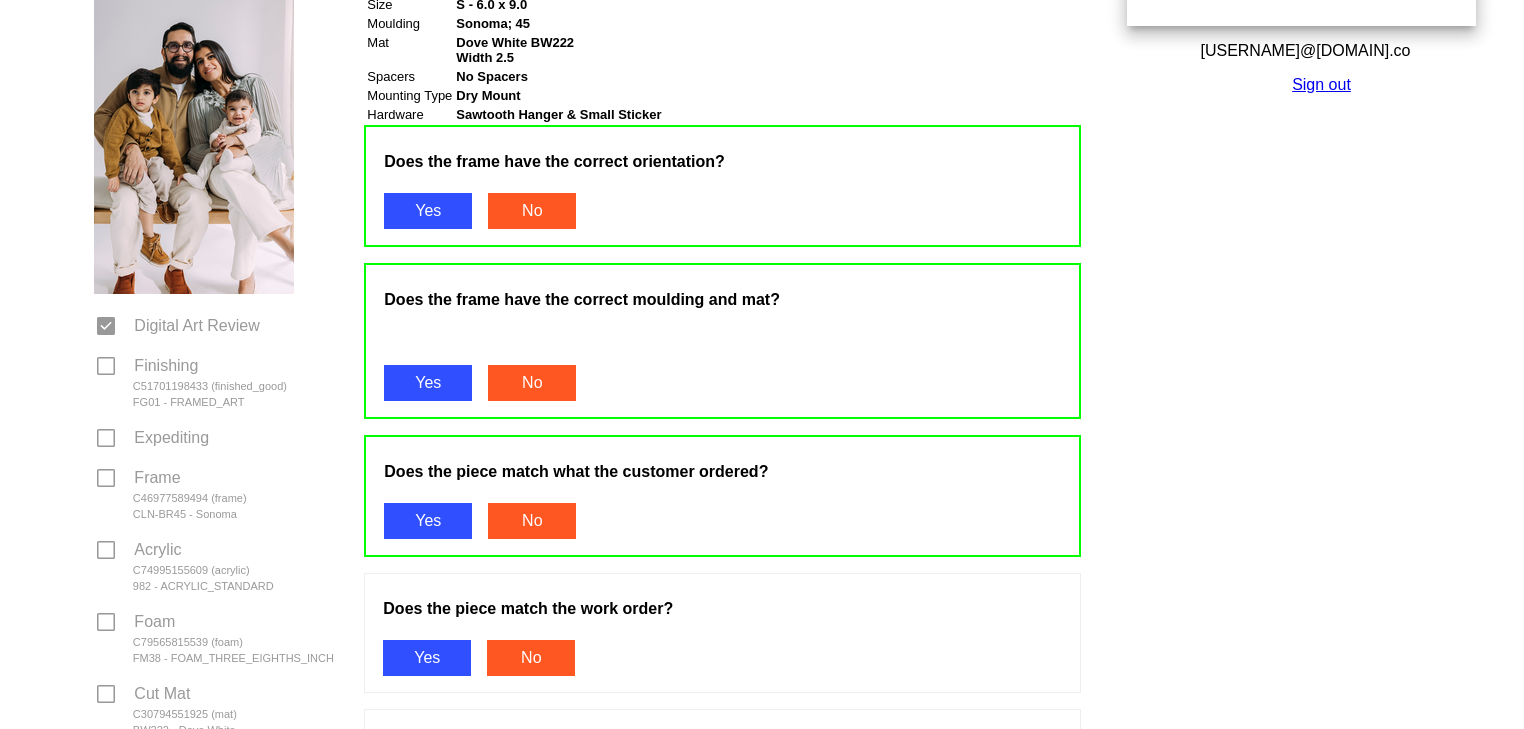 click on "Yes" at bounding box center [427, 658] 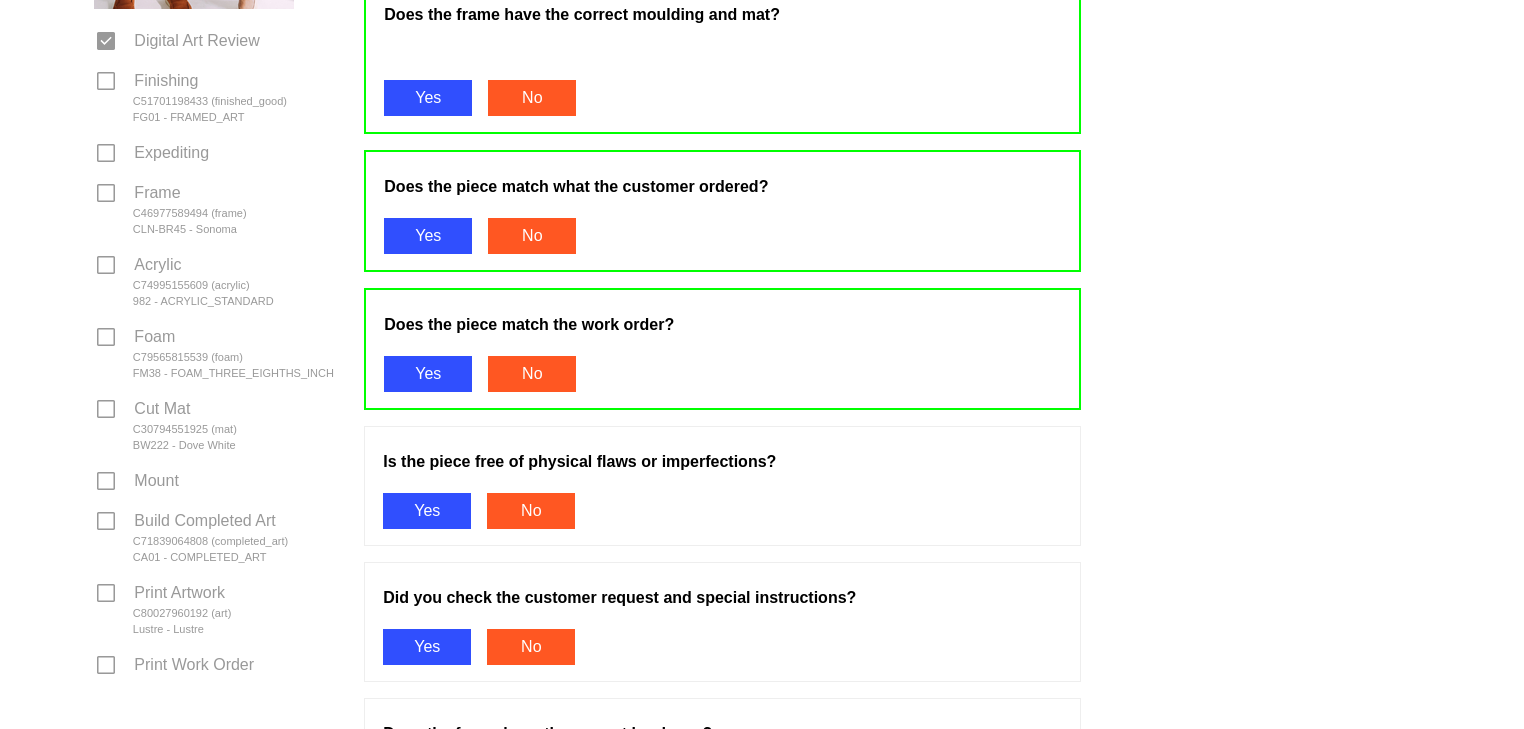 click on "Yes" at bounding box center [427, 511] 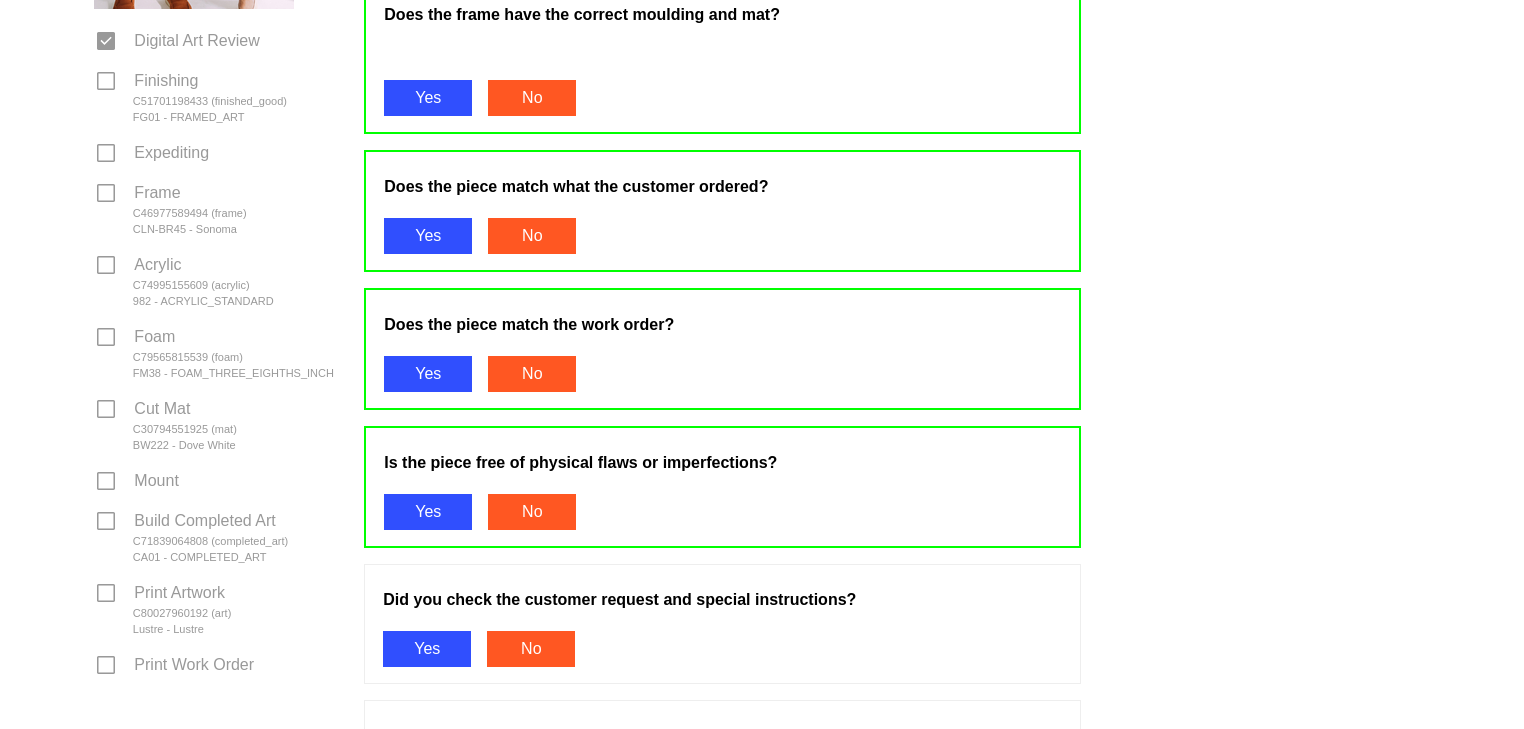 click on "Yes" at bounding box center (427, 649) 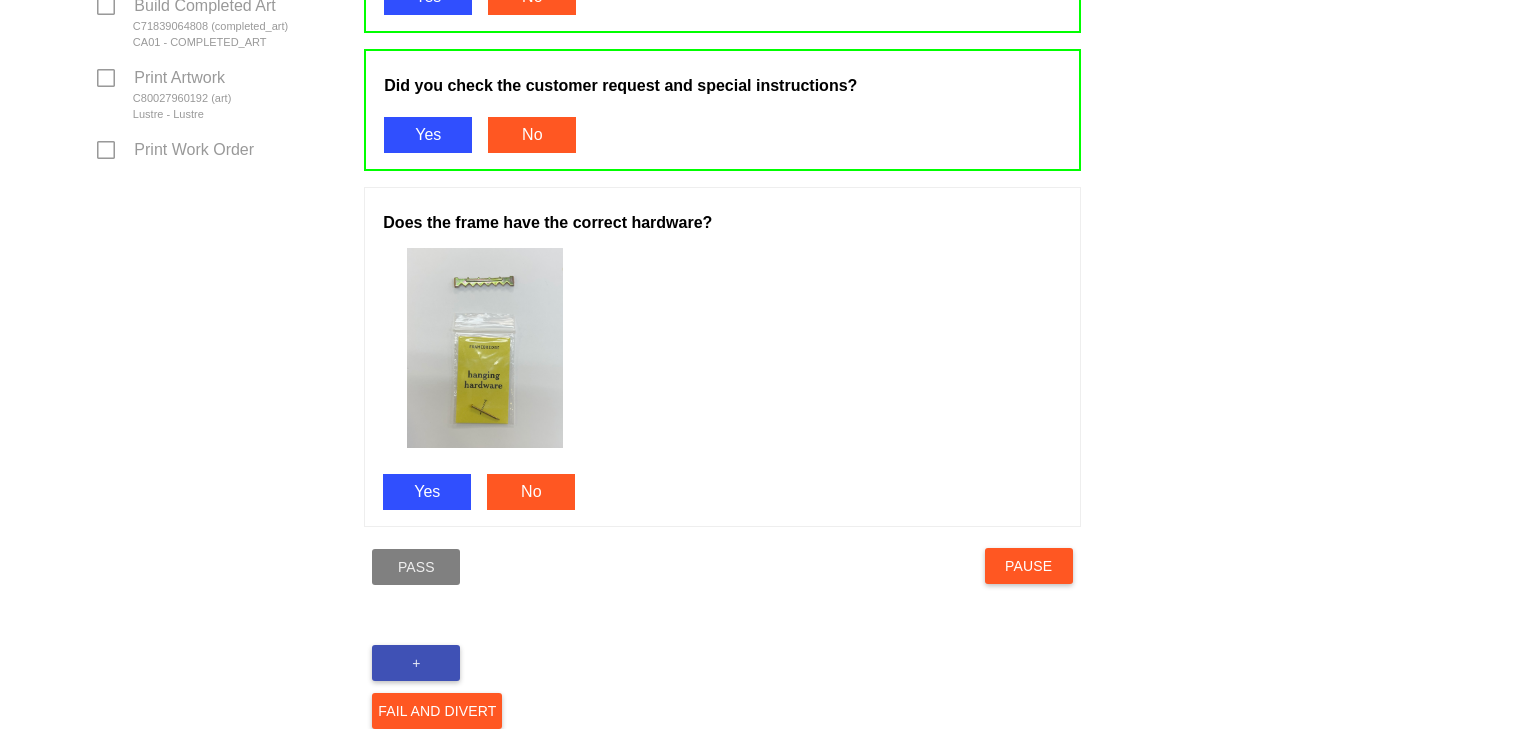 scroll, scrollTop: 1070, scrollLeft: 0, axis: vertical 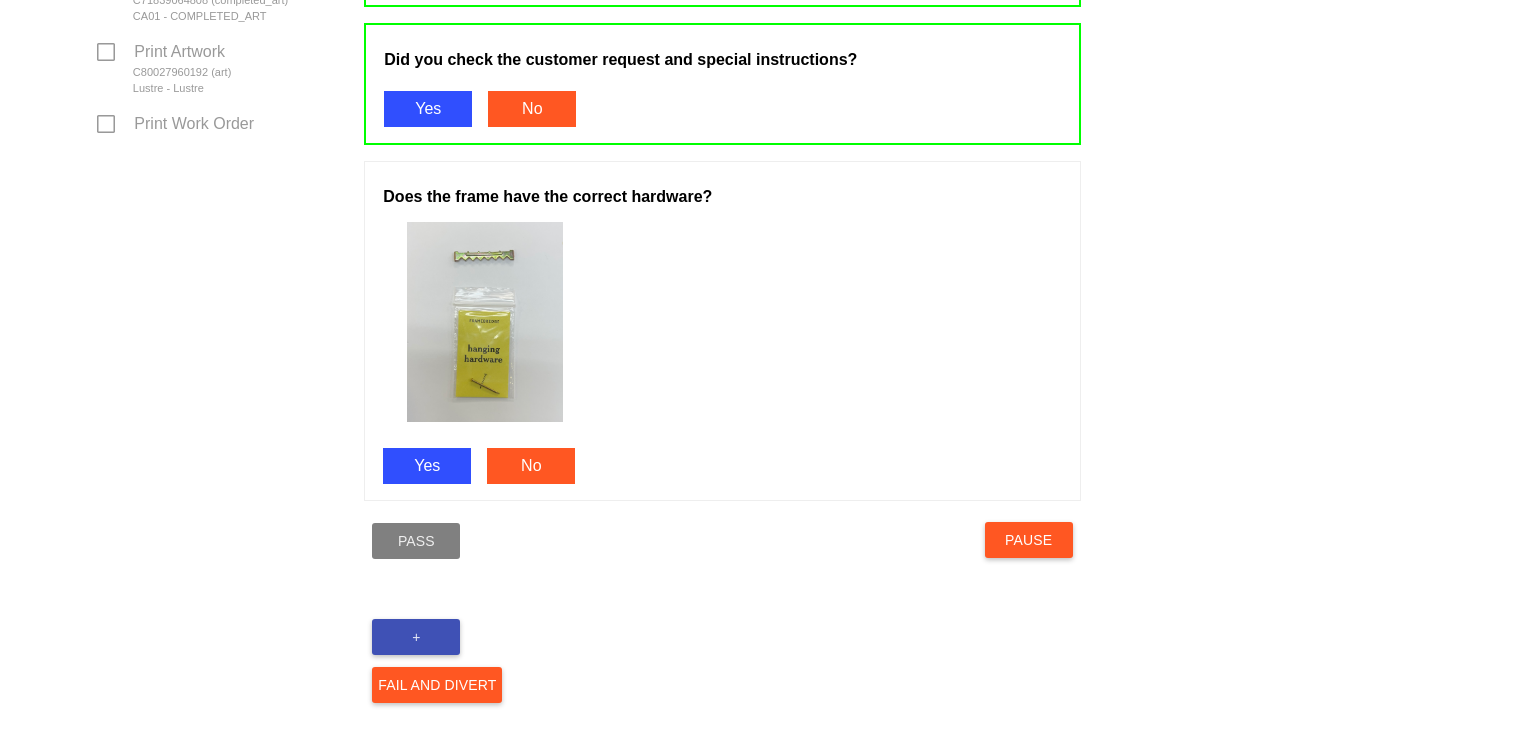 click on "Yes" at bounding box center (427, 466) 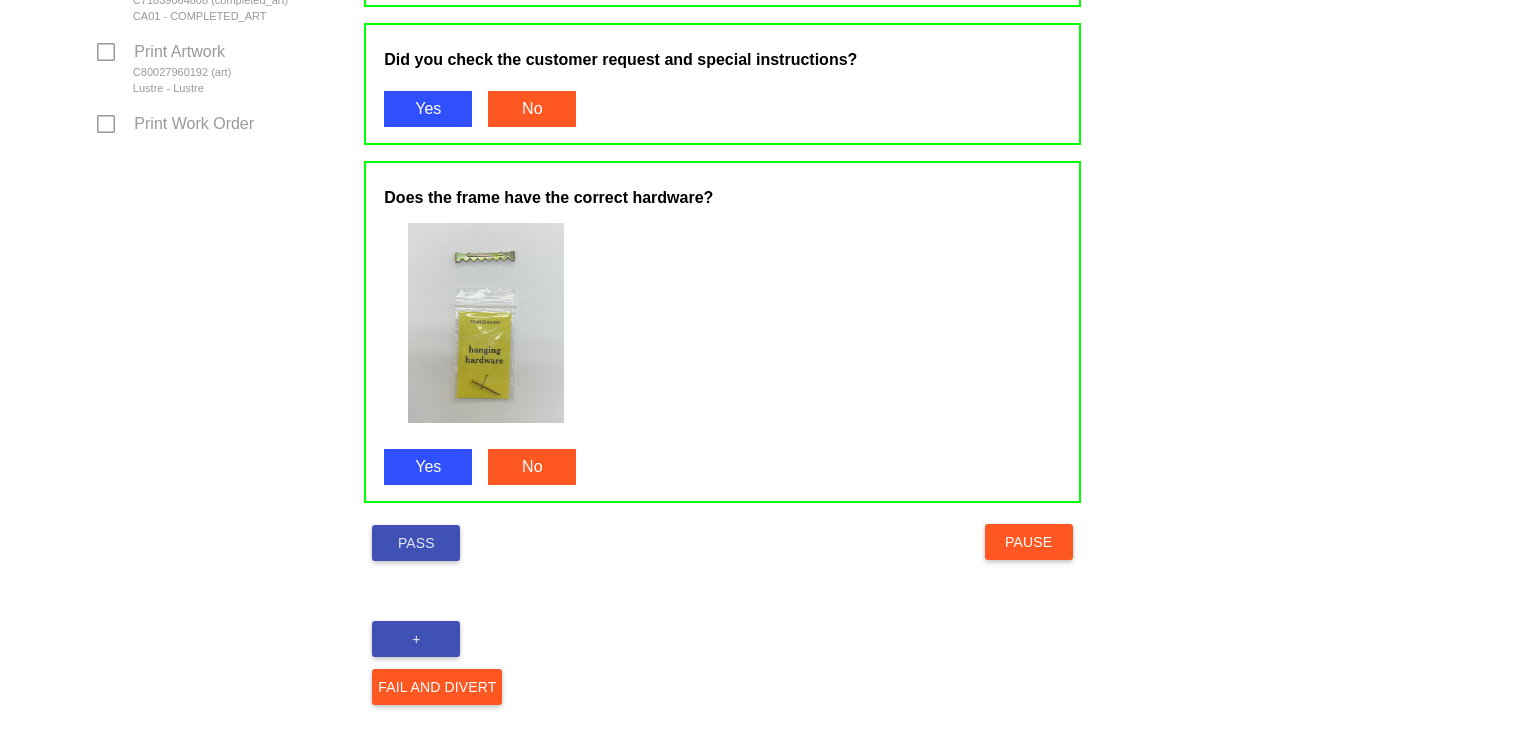 click on "Pass" at bounding box center (416, 543) 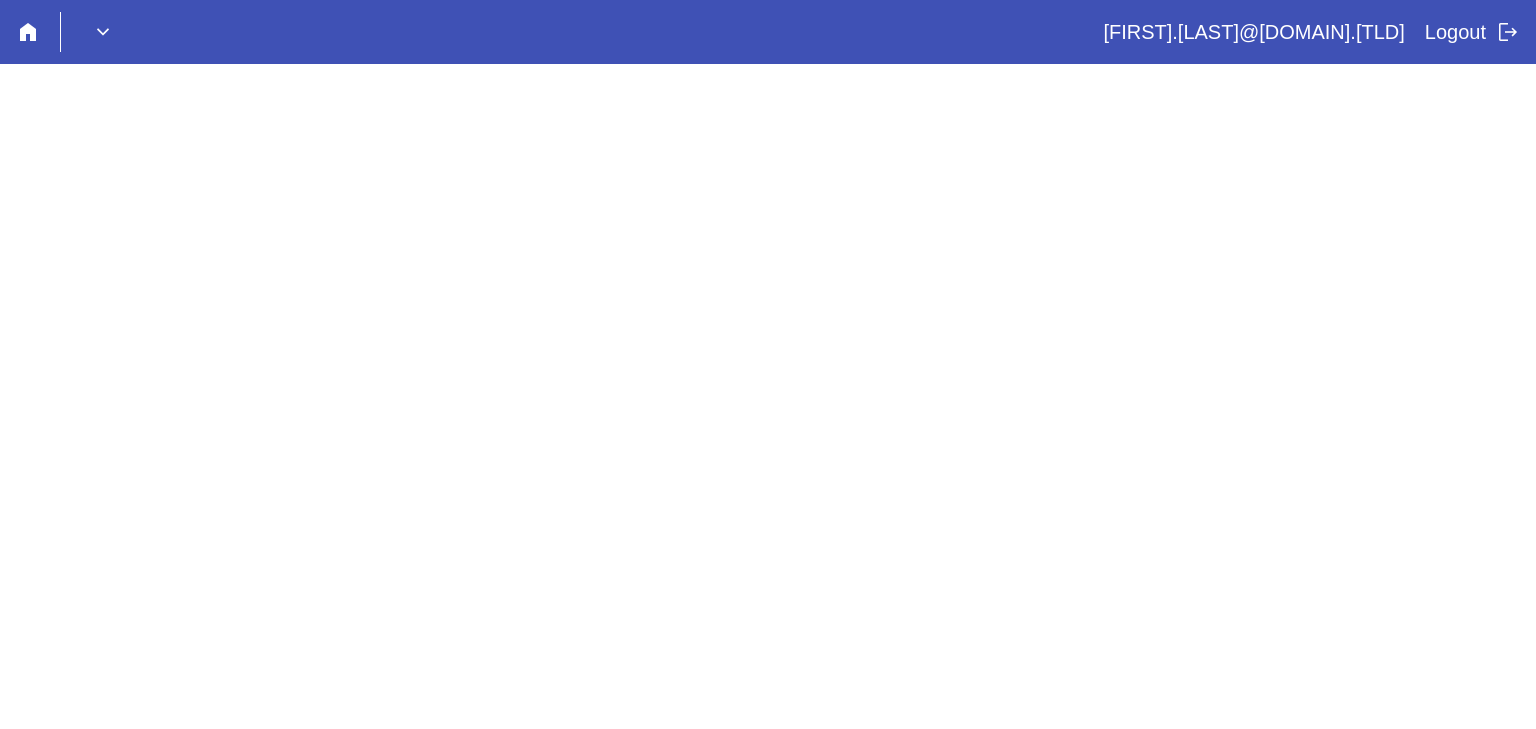 scroll, scrollTop: 0, scrollLeft: 0, axis: both 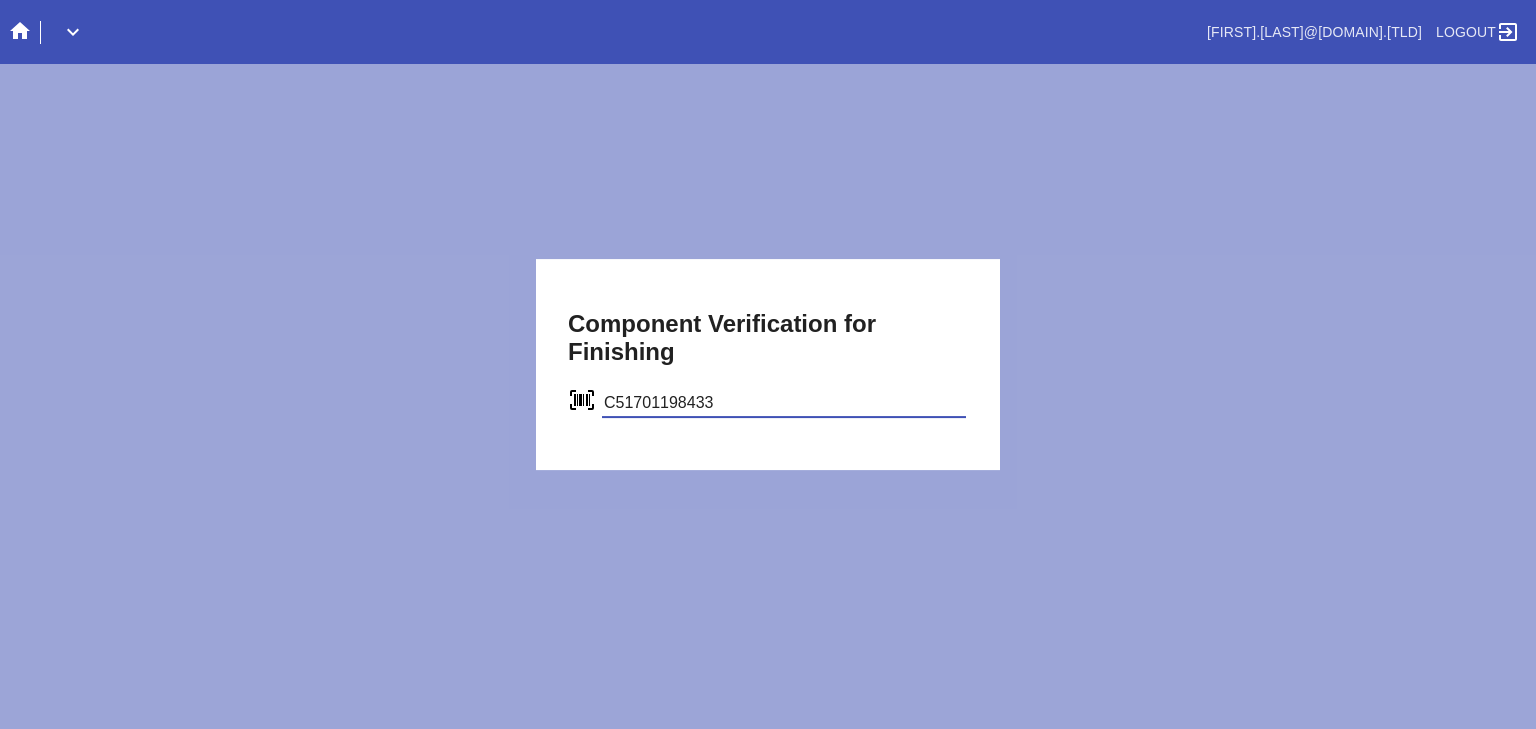 type on "C51701198433" 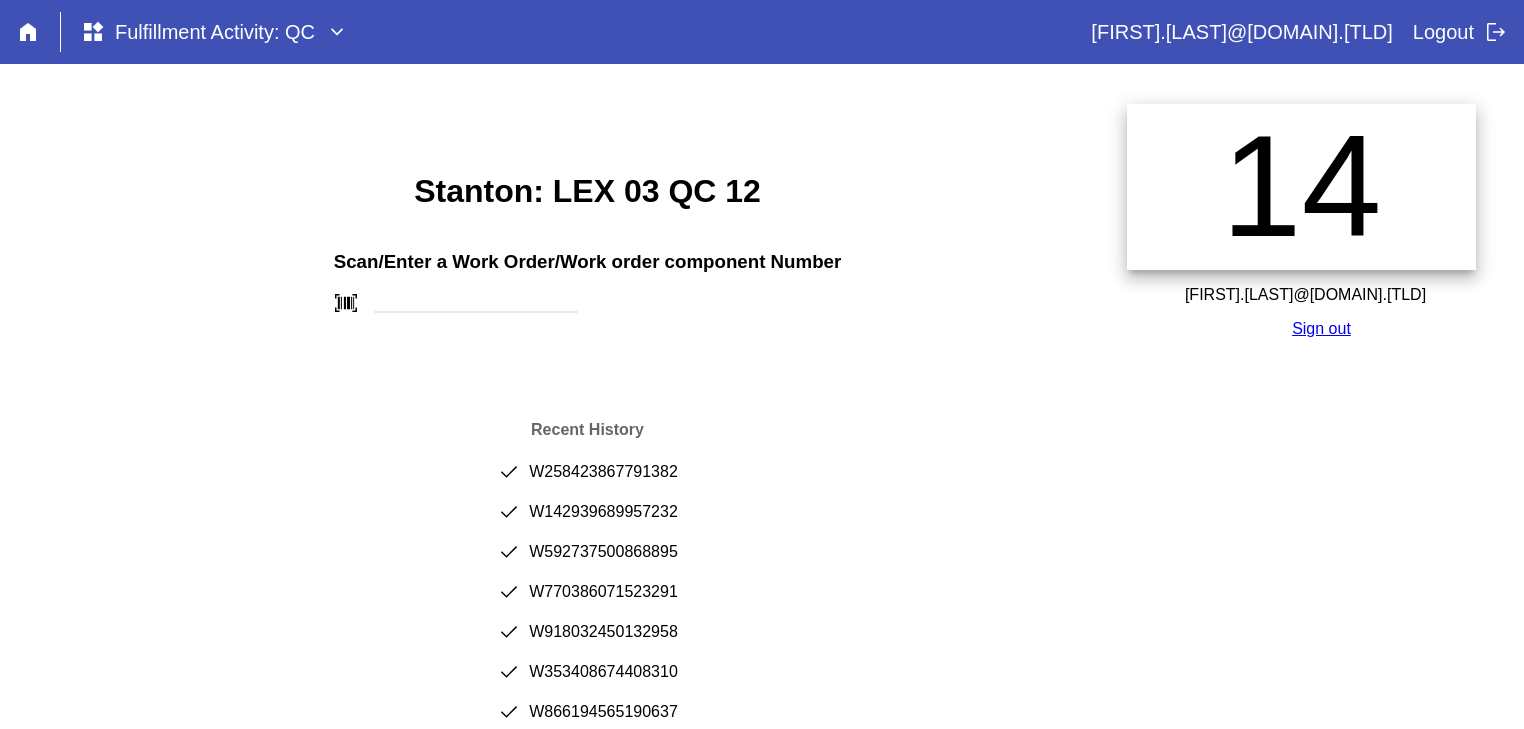 scroll, scrollTop: 0, scrollLeft: 0, axis: both 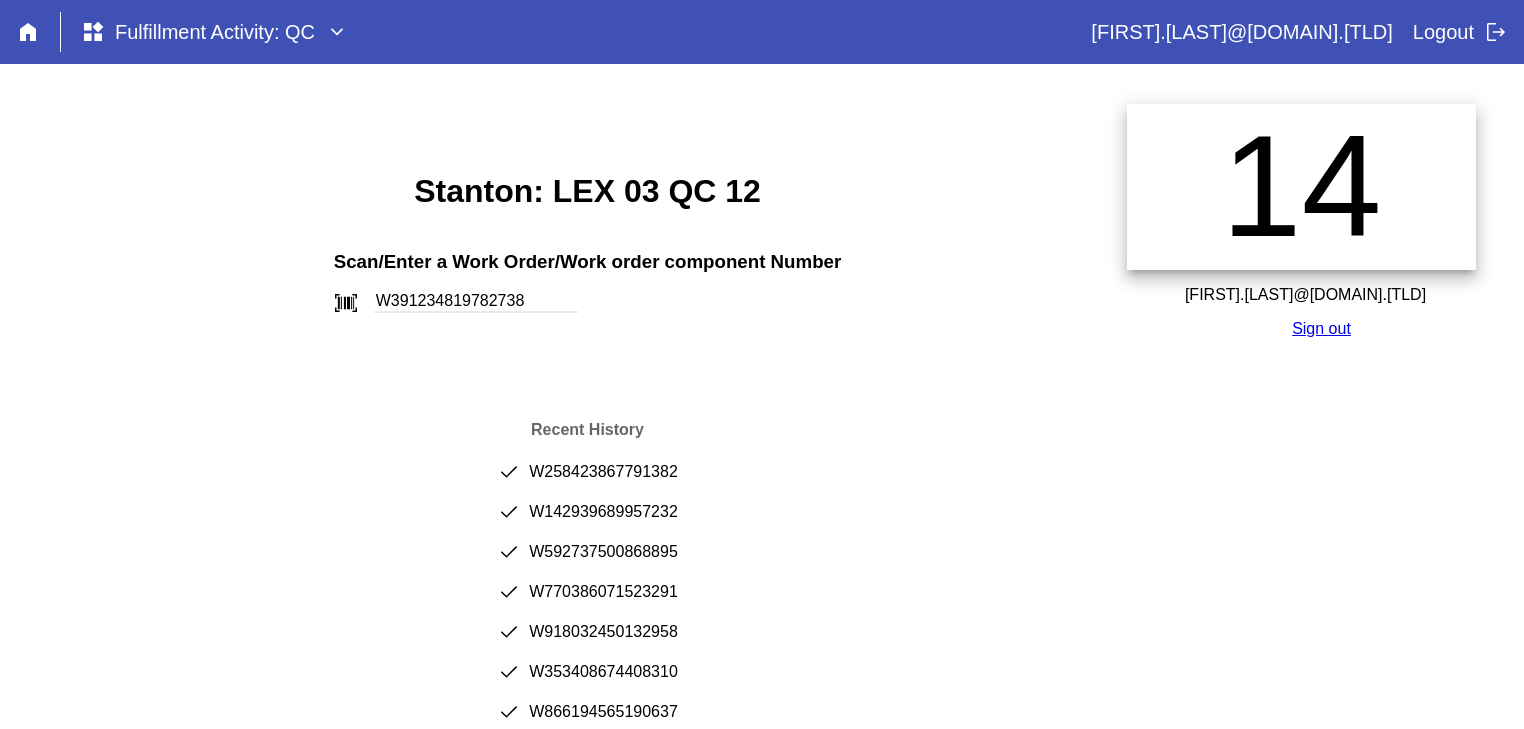 type on "W391234819782738" 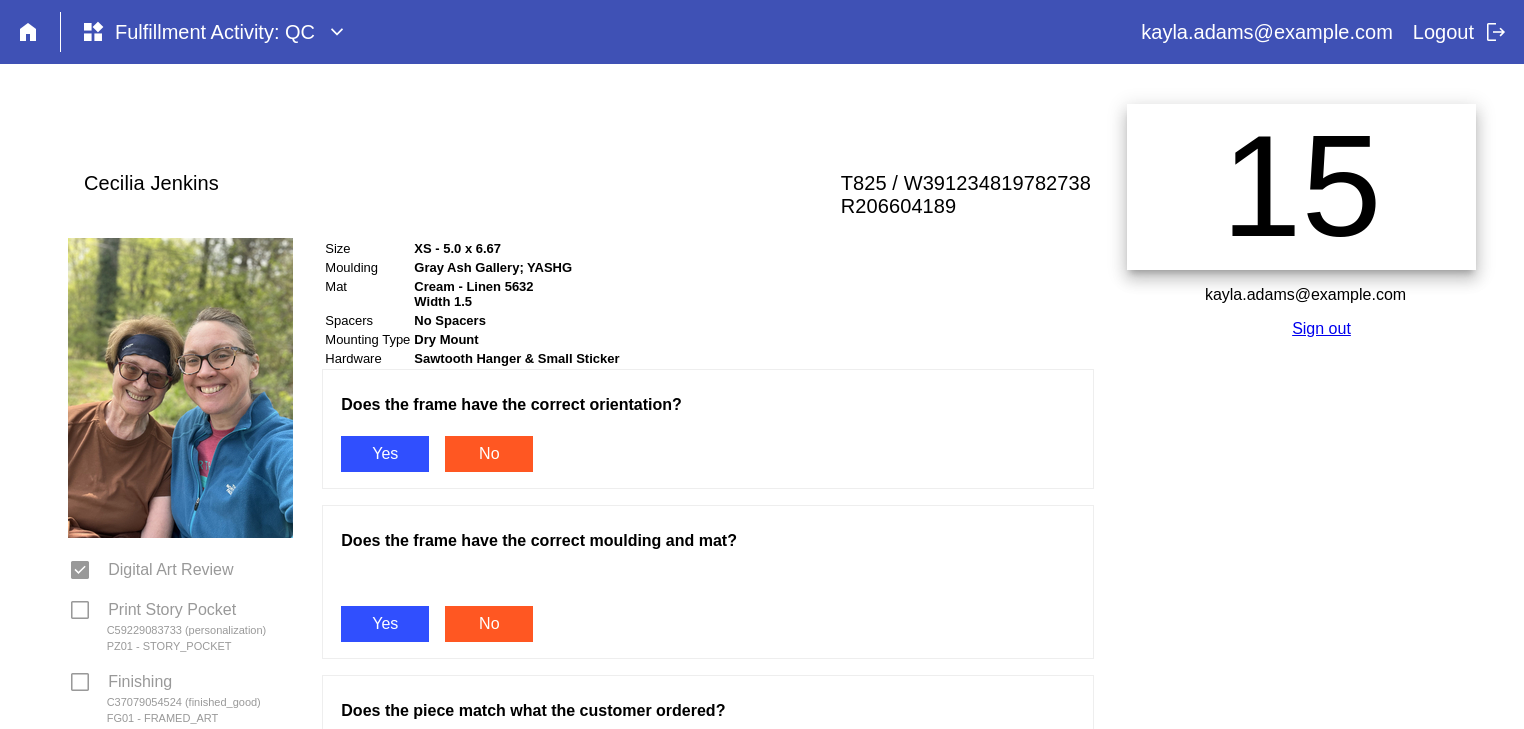 scroll, scrollTop: 0, scrollLeft: 0, axis: both 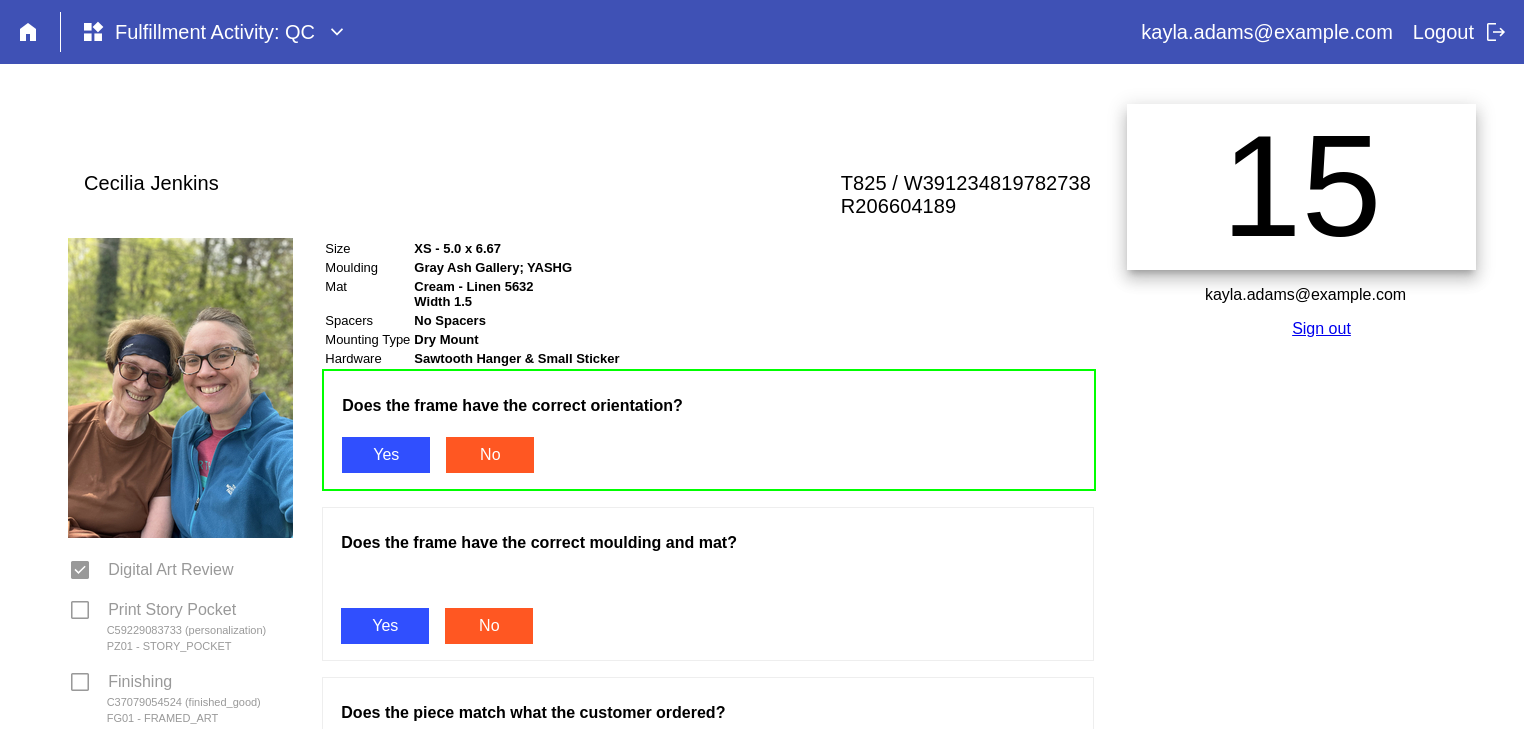 click on "Yes" at bounding box center [385, 626] 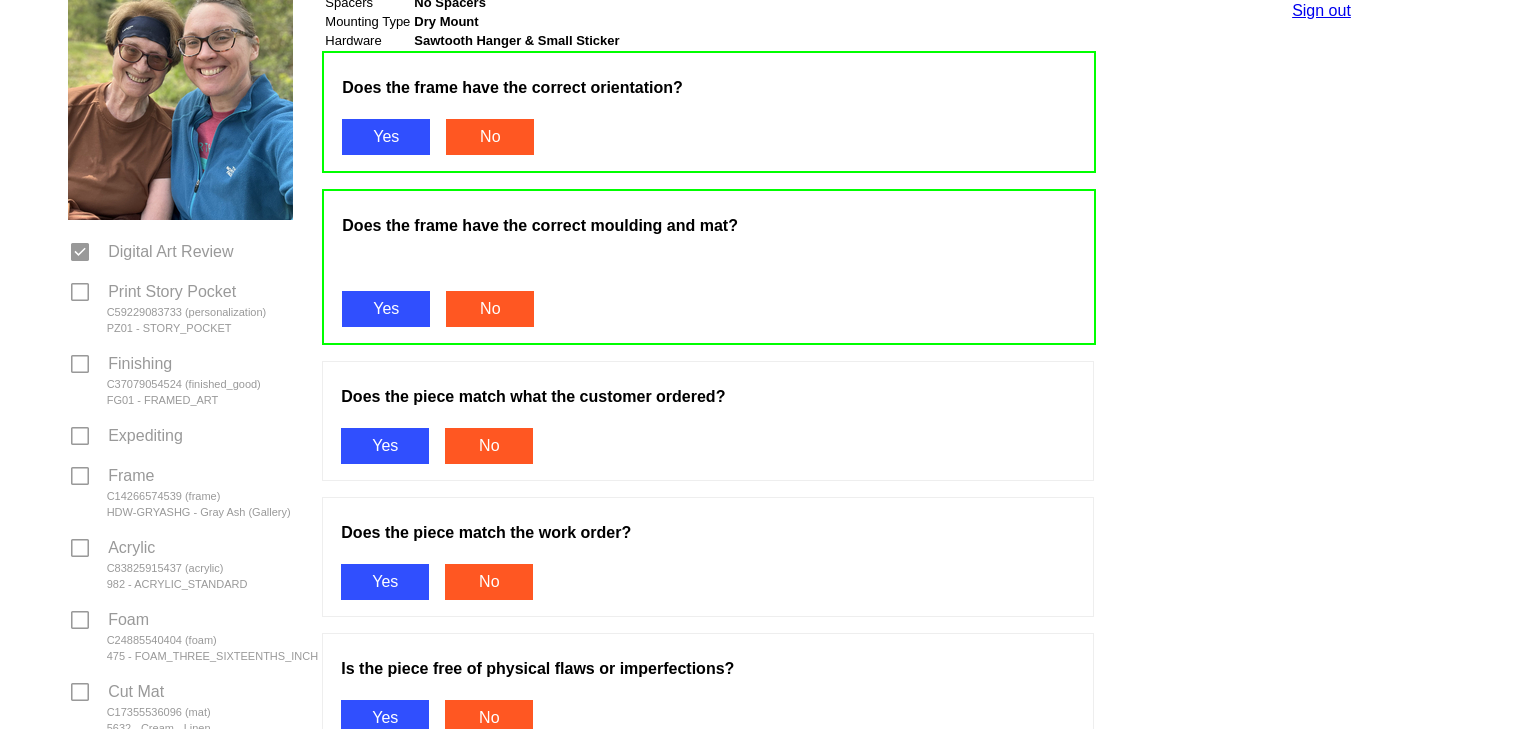 click on "Yes" at bounding box center [385, 446] 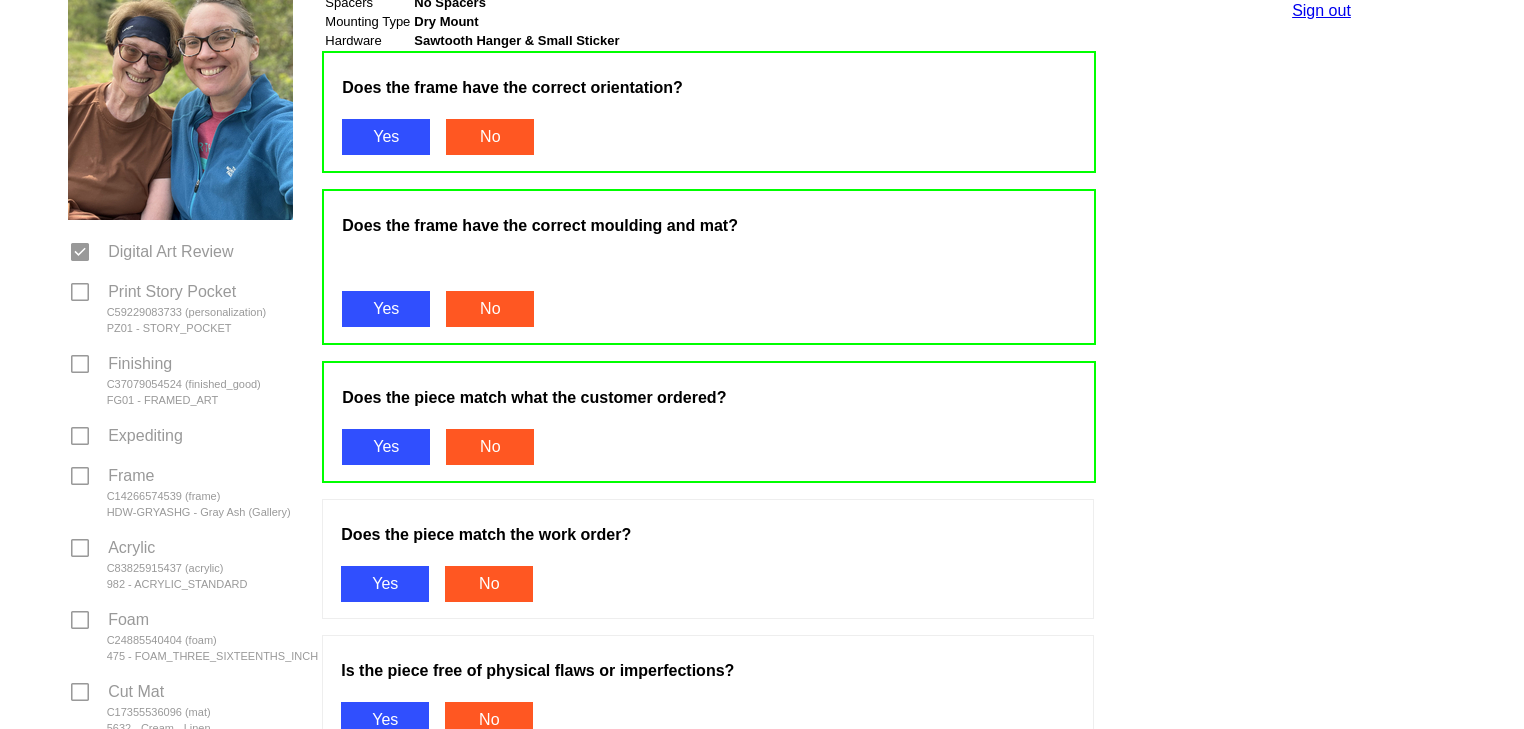 click on "Does the piece match the work order? Yes No" at bounding box center (708, 559) 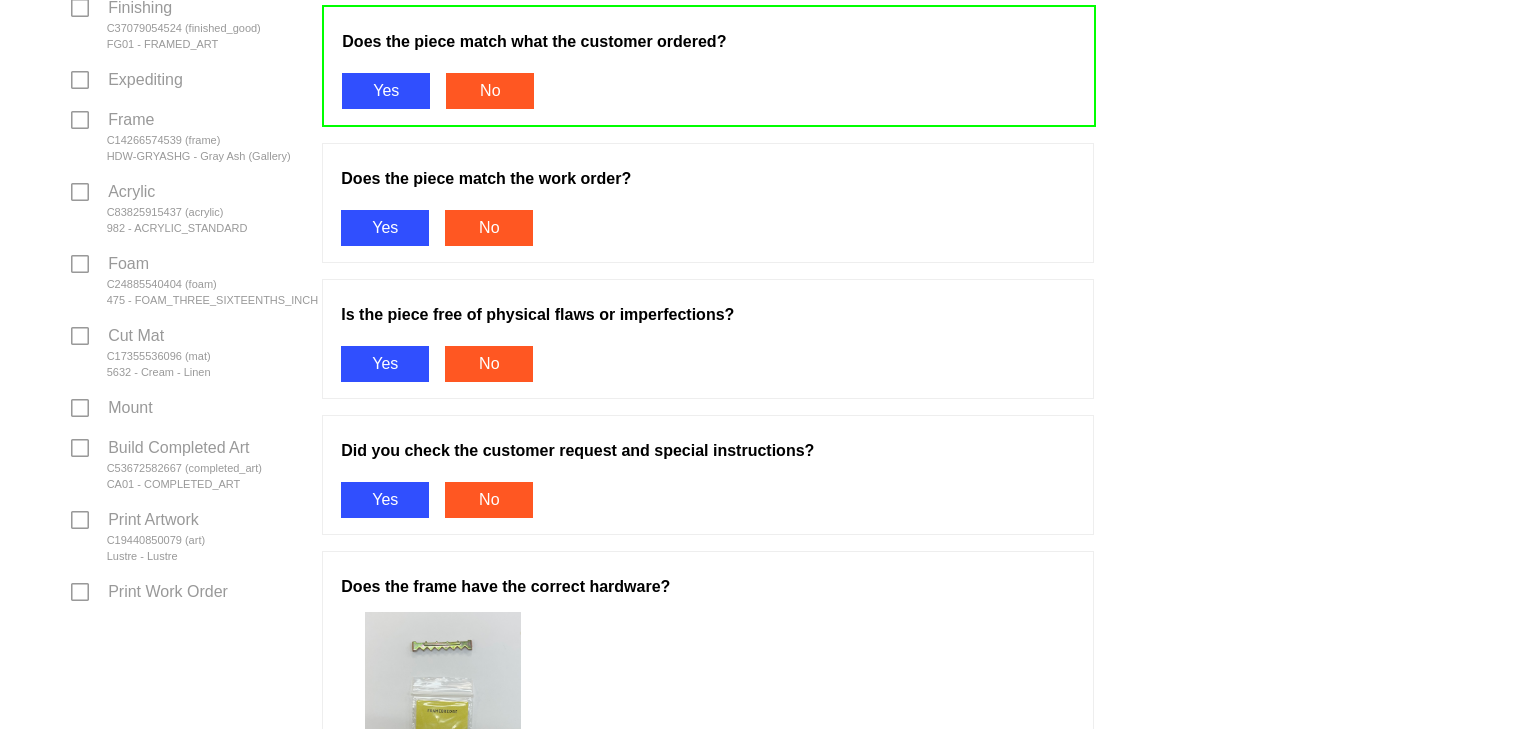 scroll, scrollTop: 679, scrollLeft: 0, axis: vertical 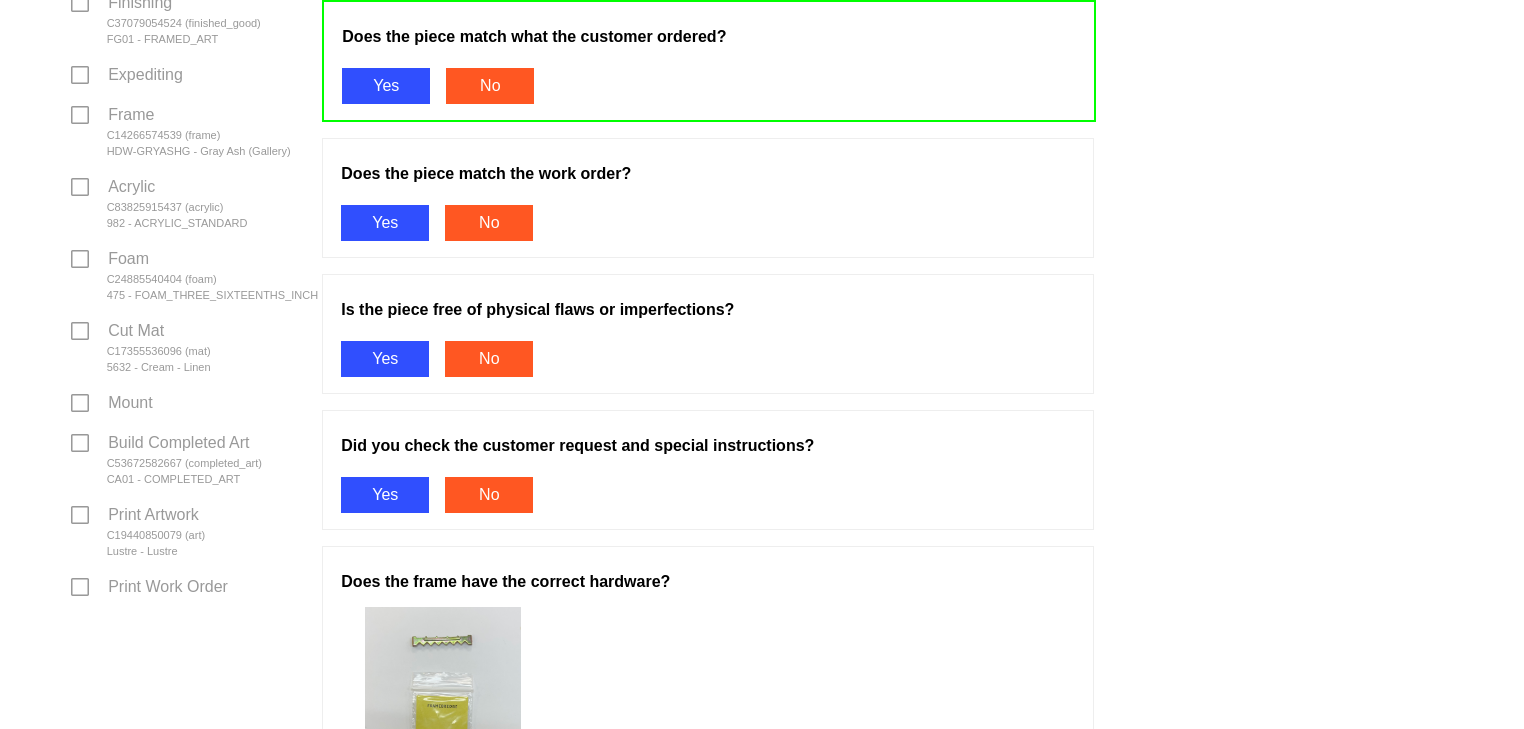 click on "Yes" at bounding box center [385, 223] 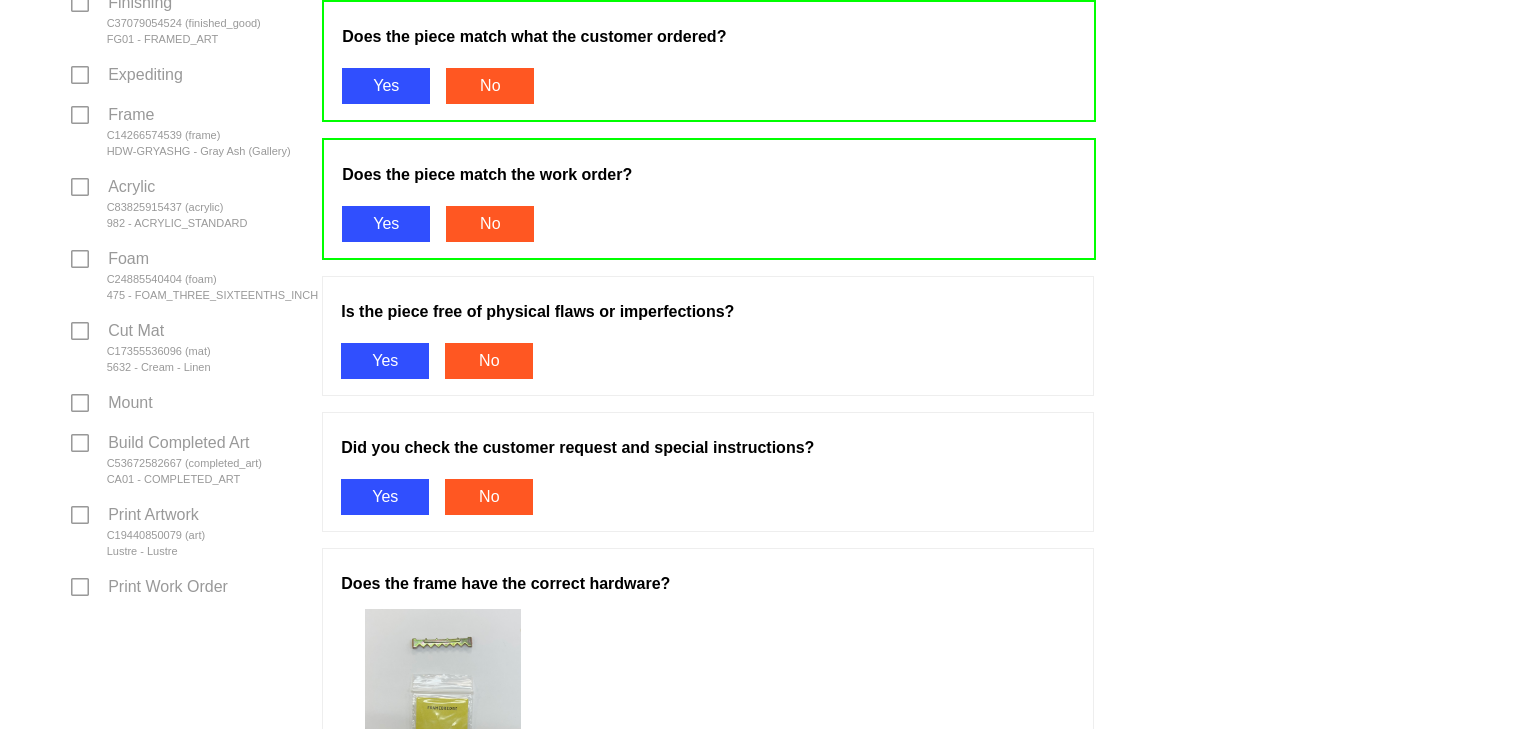 click on "Yes" at bounding box center [385, 361] 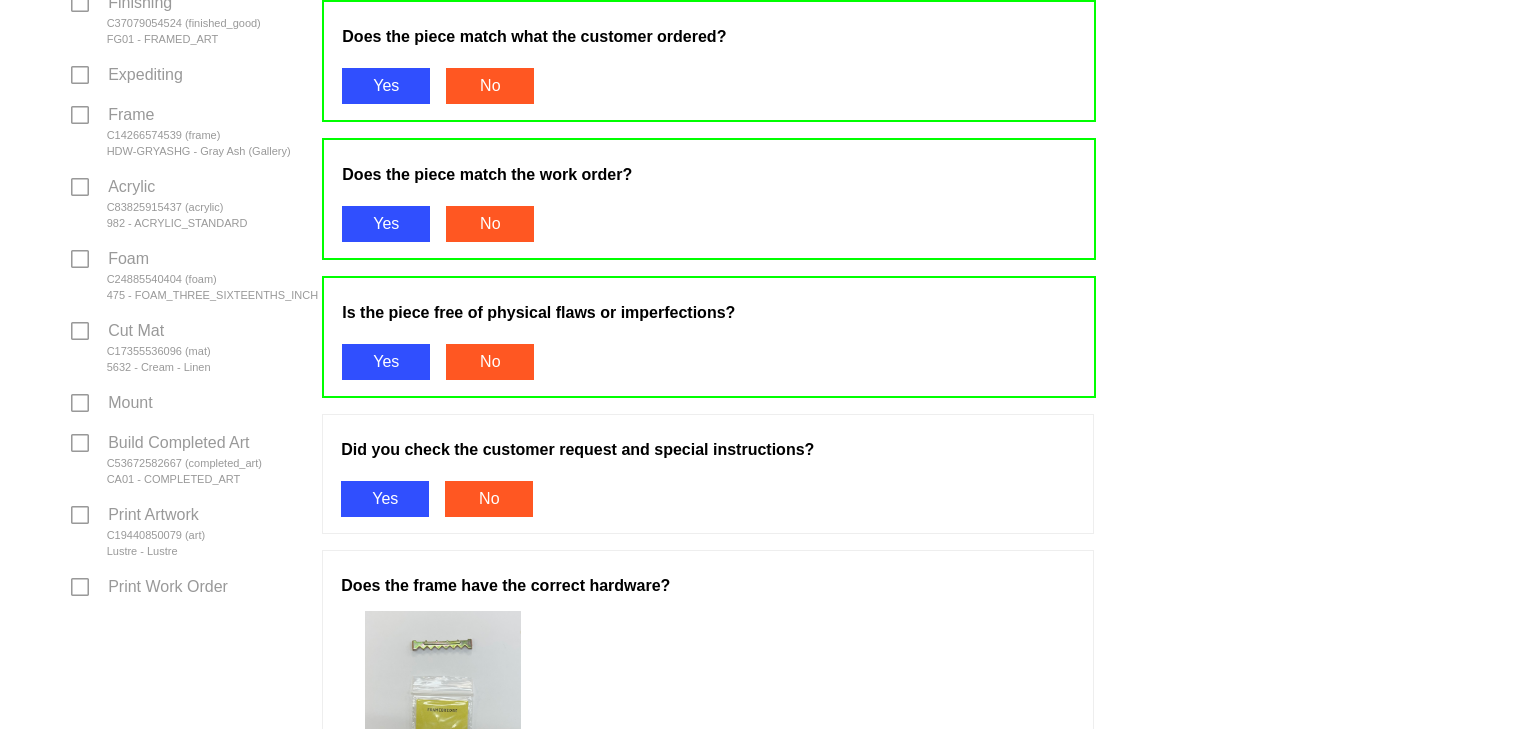 click on "Yes" at bounding box center [385, 499] 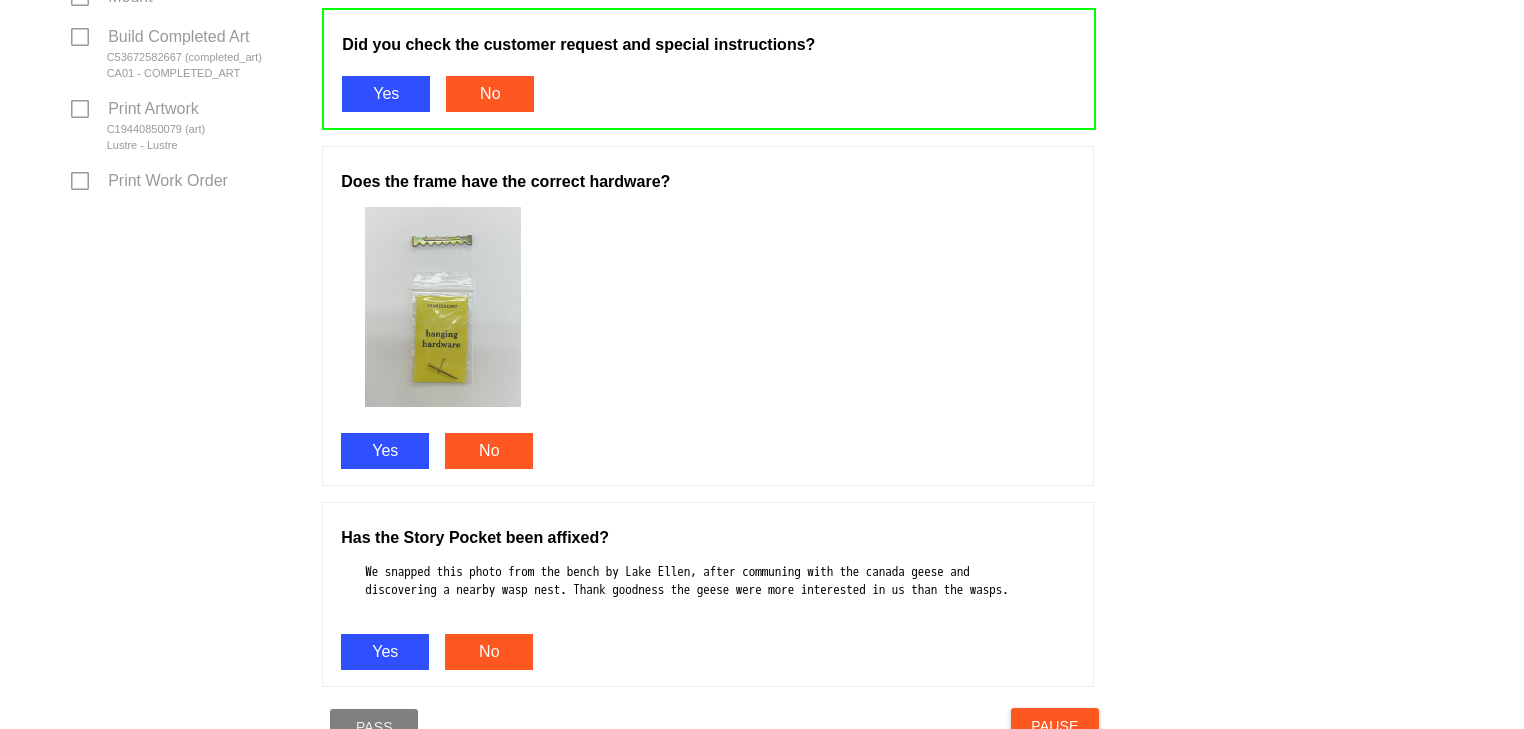 scroll, scrollTop: 1096, scrollLeft: 0, axis: vertical 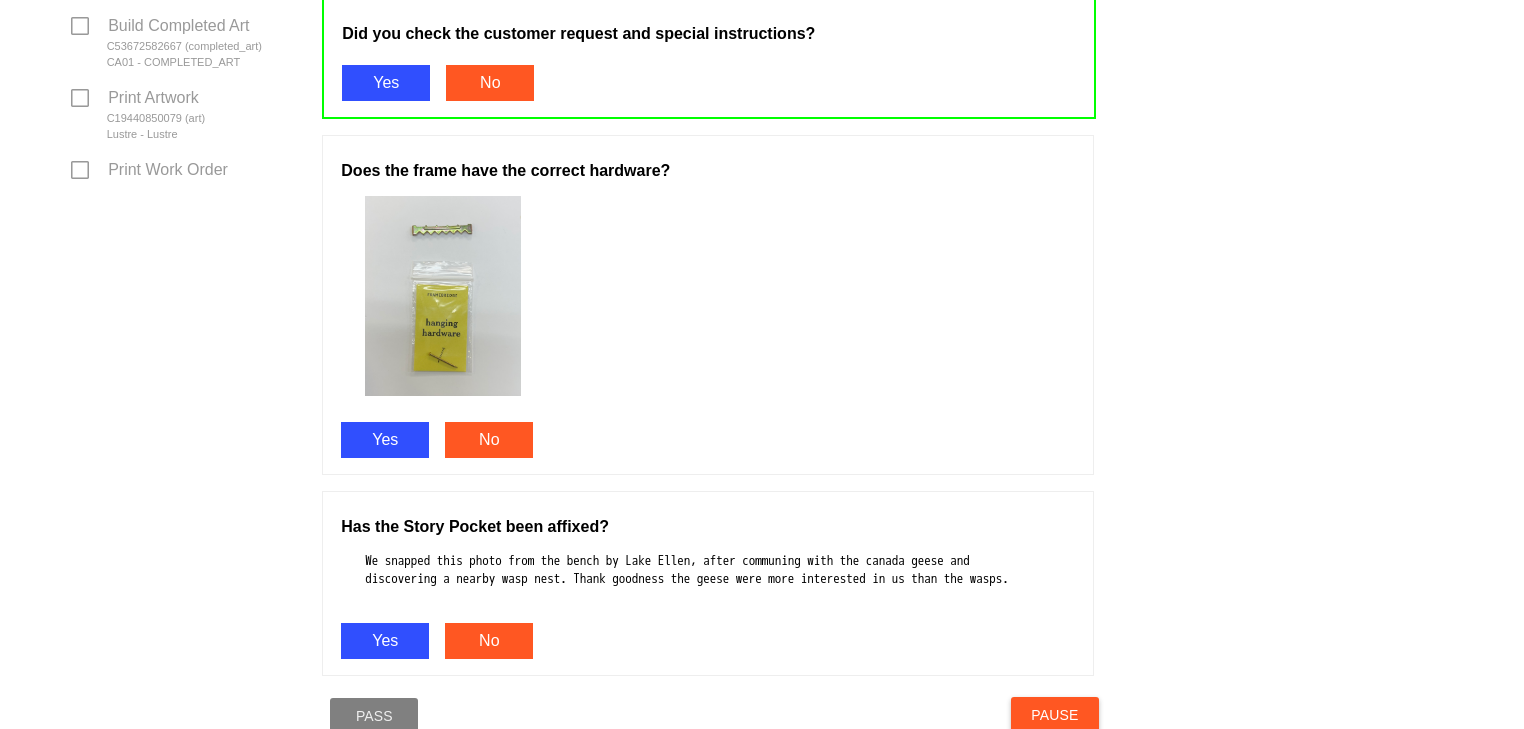 click on "Yes" at bounding box center [385, 440] 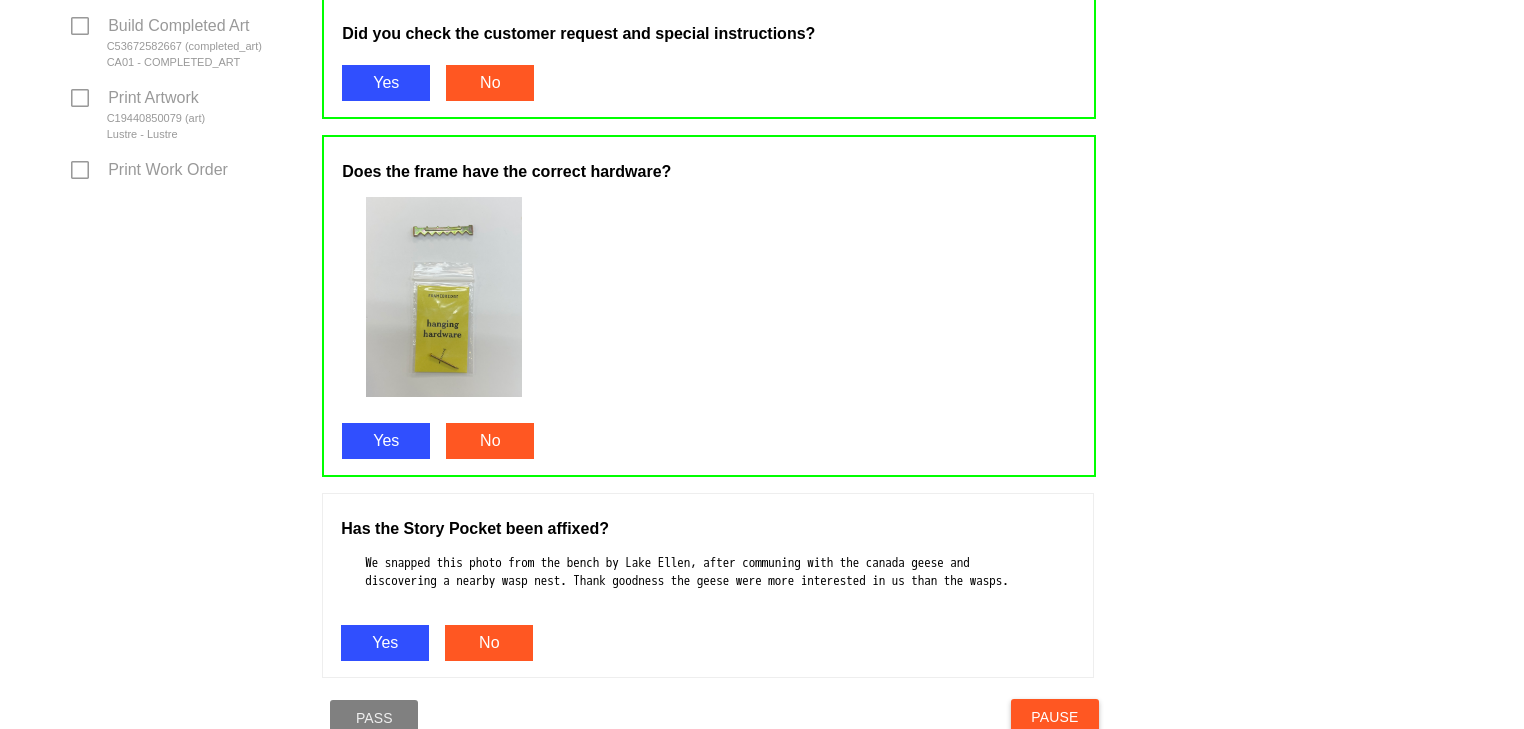 click on "Yes" at bounding box center [385, 643] 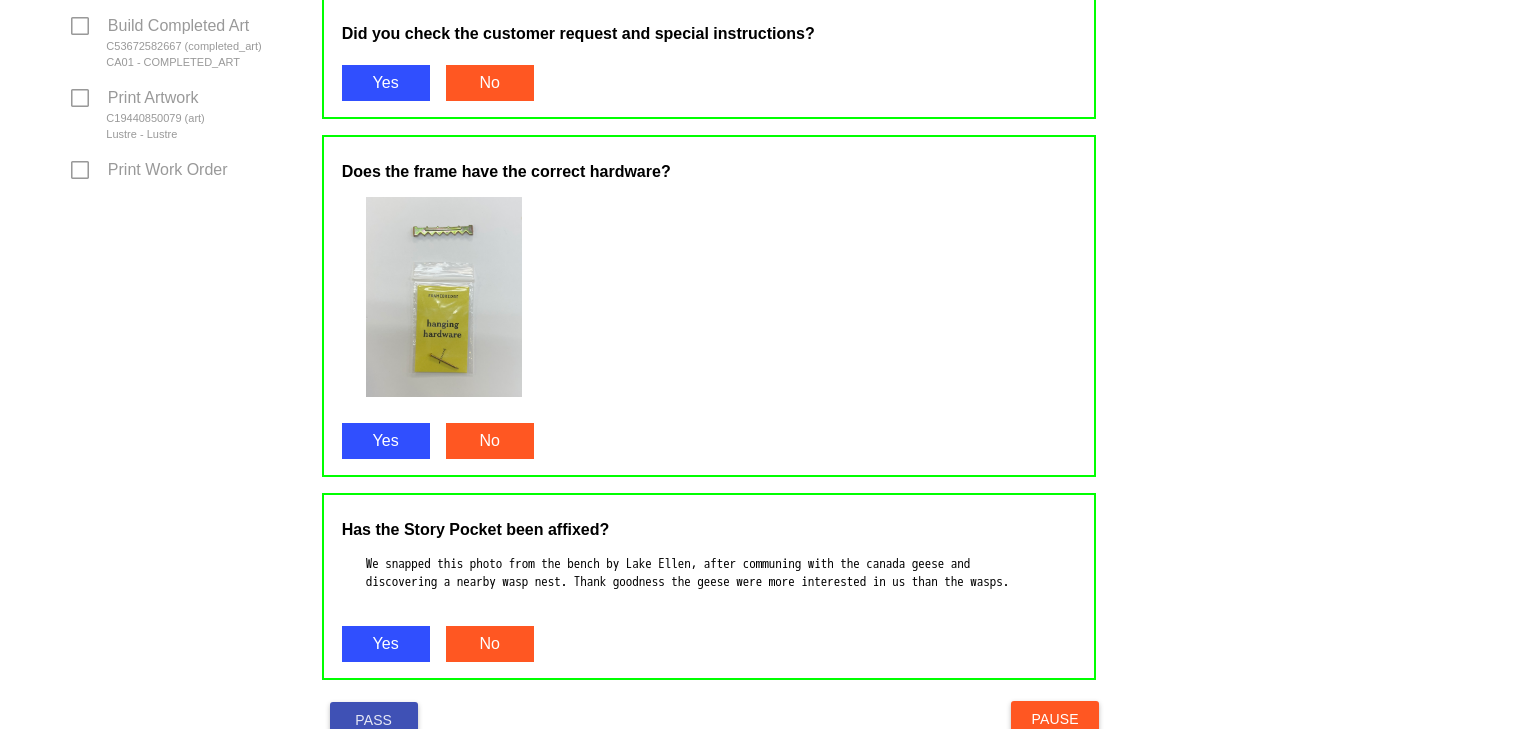 click on "Pass" at bounding box center (374, 720) 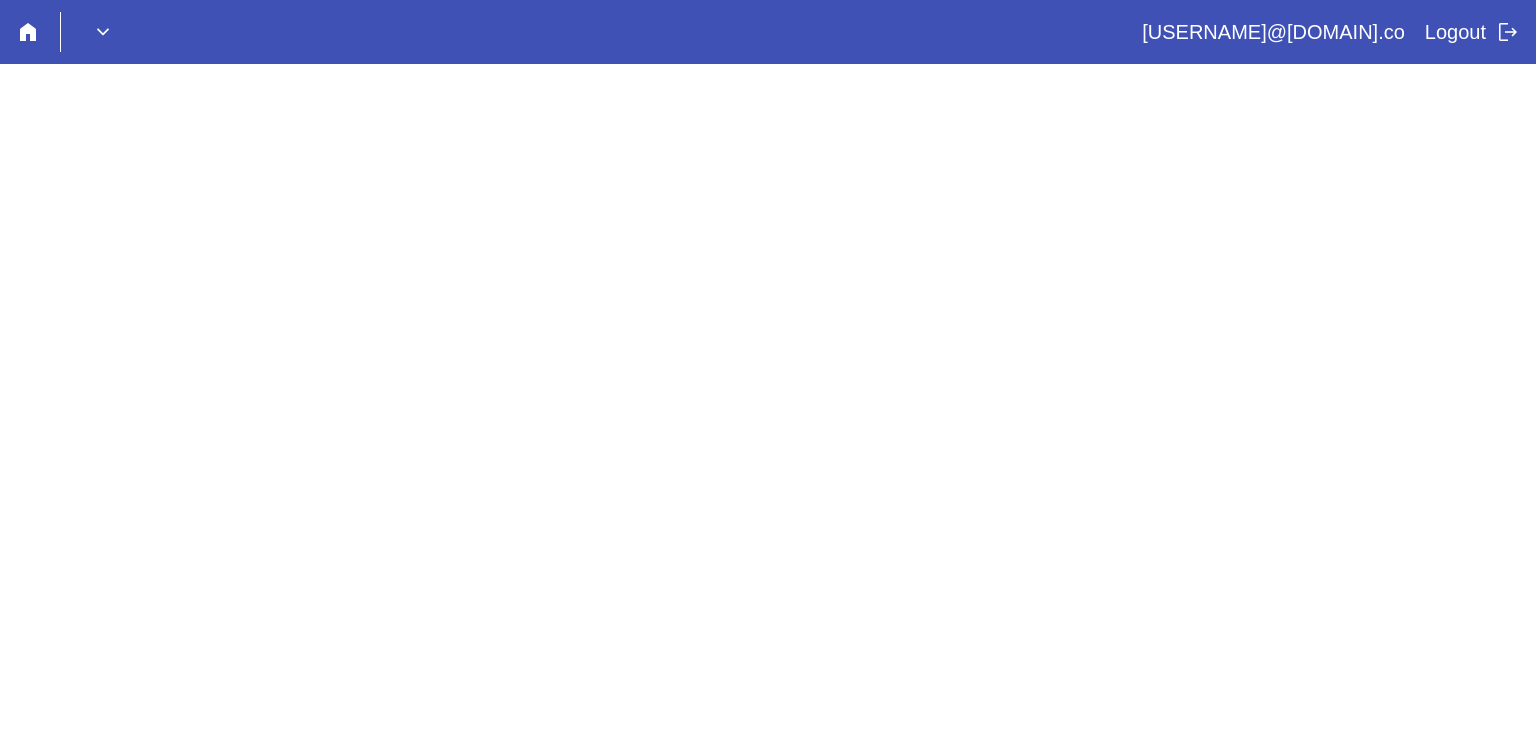scroll, scrollTop: 0, scrollLeft: 0, axis: both 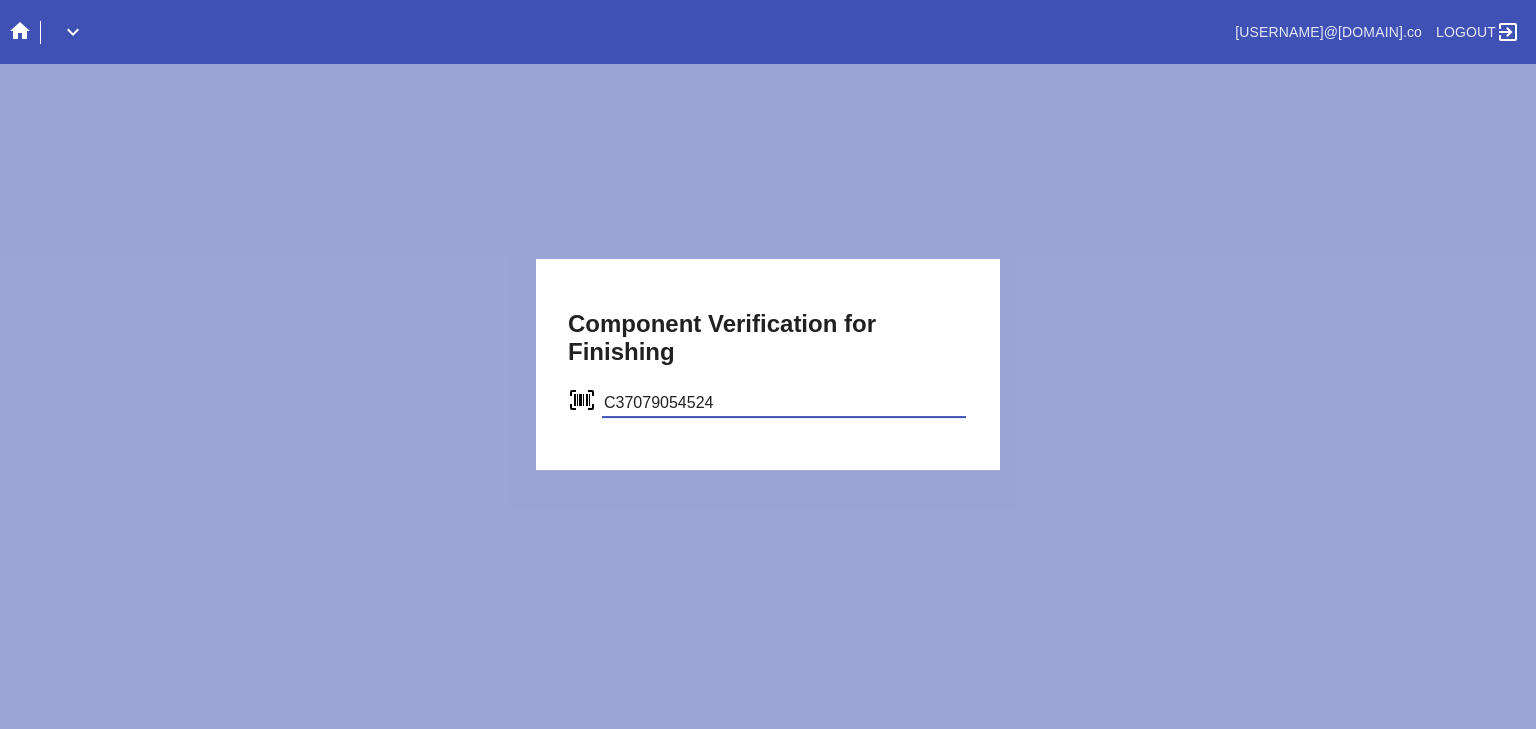 type on "C37079054524" 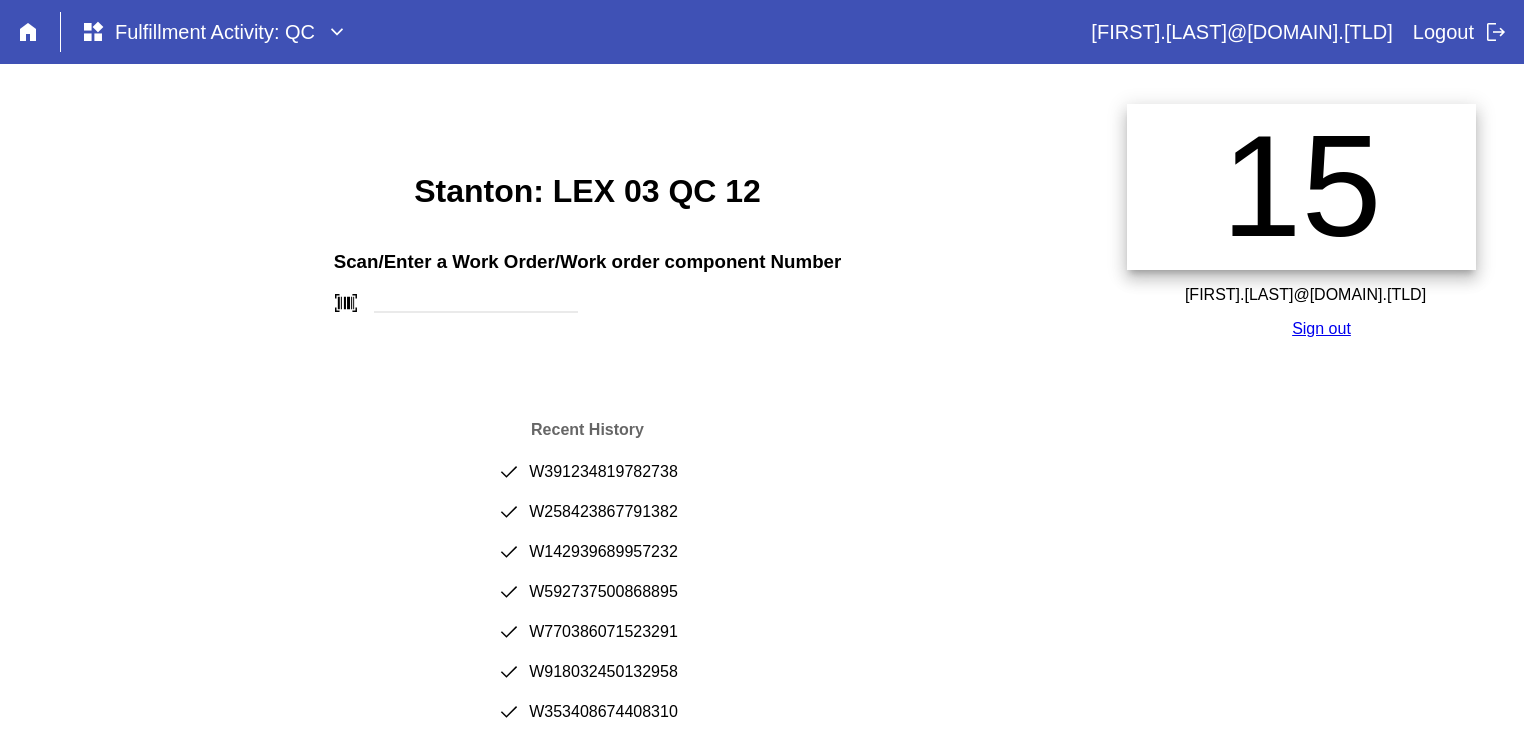 scroll, scrollTop: 0, scrollLeft: 0, axis: both 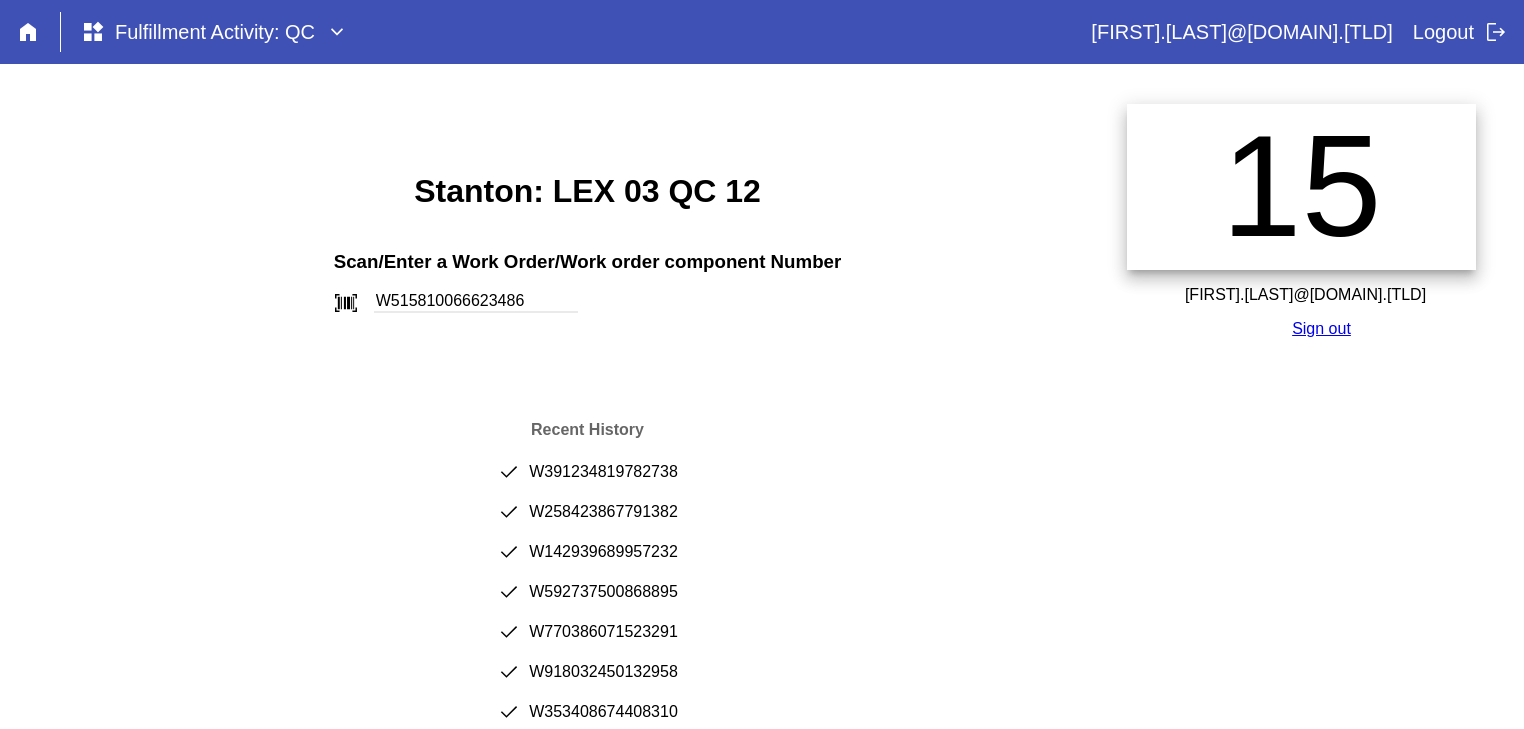 type on "W515810066623486" 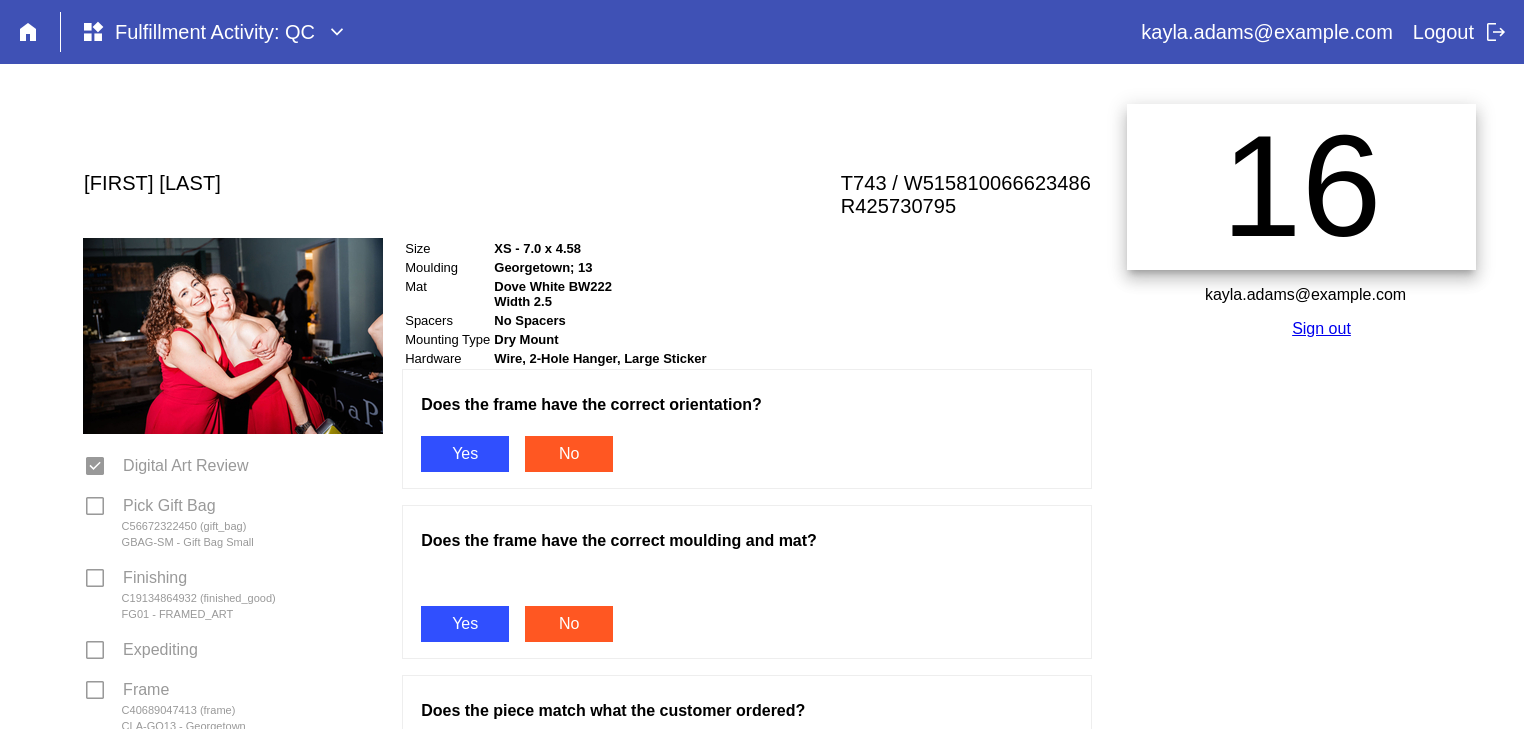 scroll, scrollTop: 0, scrollLeft: 0, axis: both 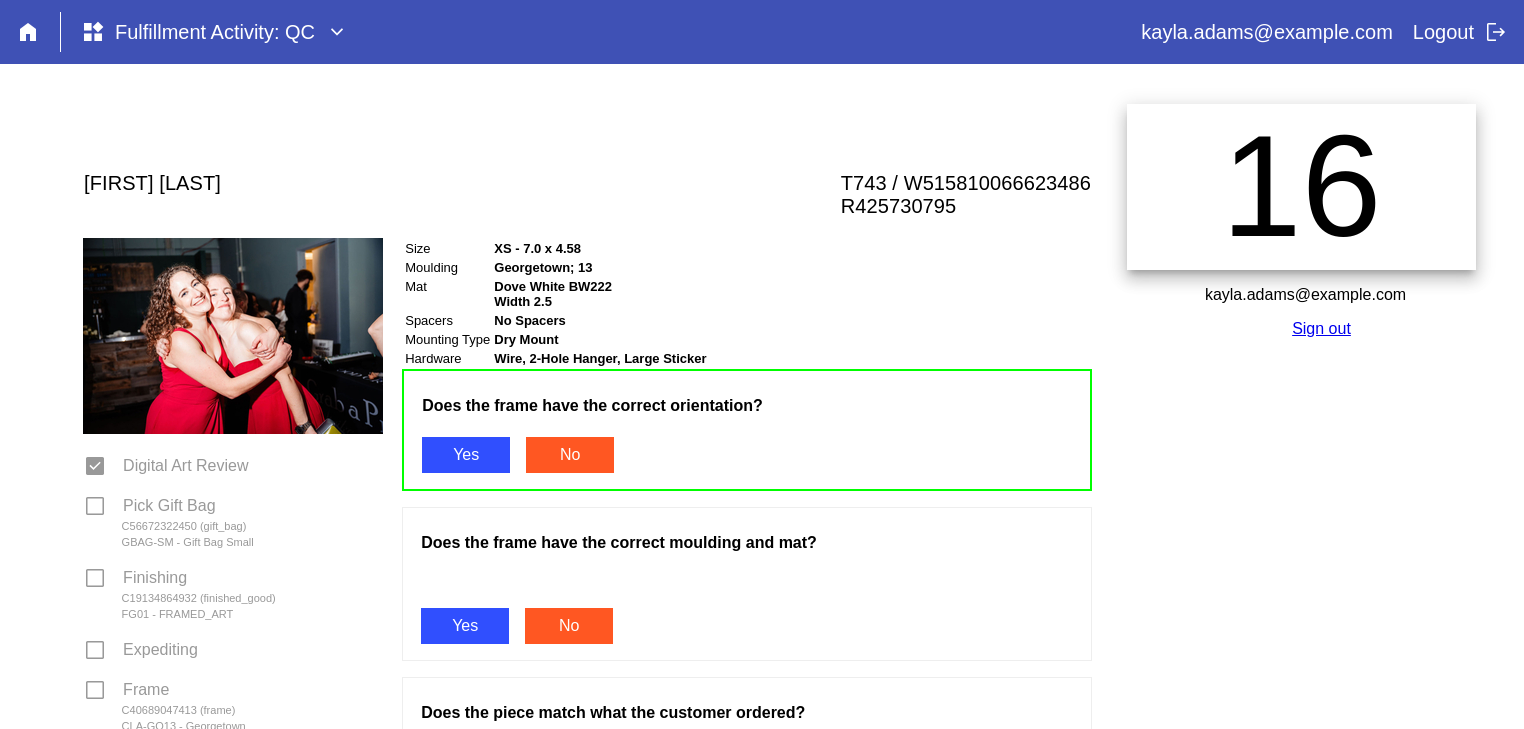click on "Yes" at bounding box center [465, 626] 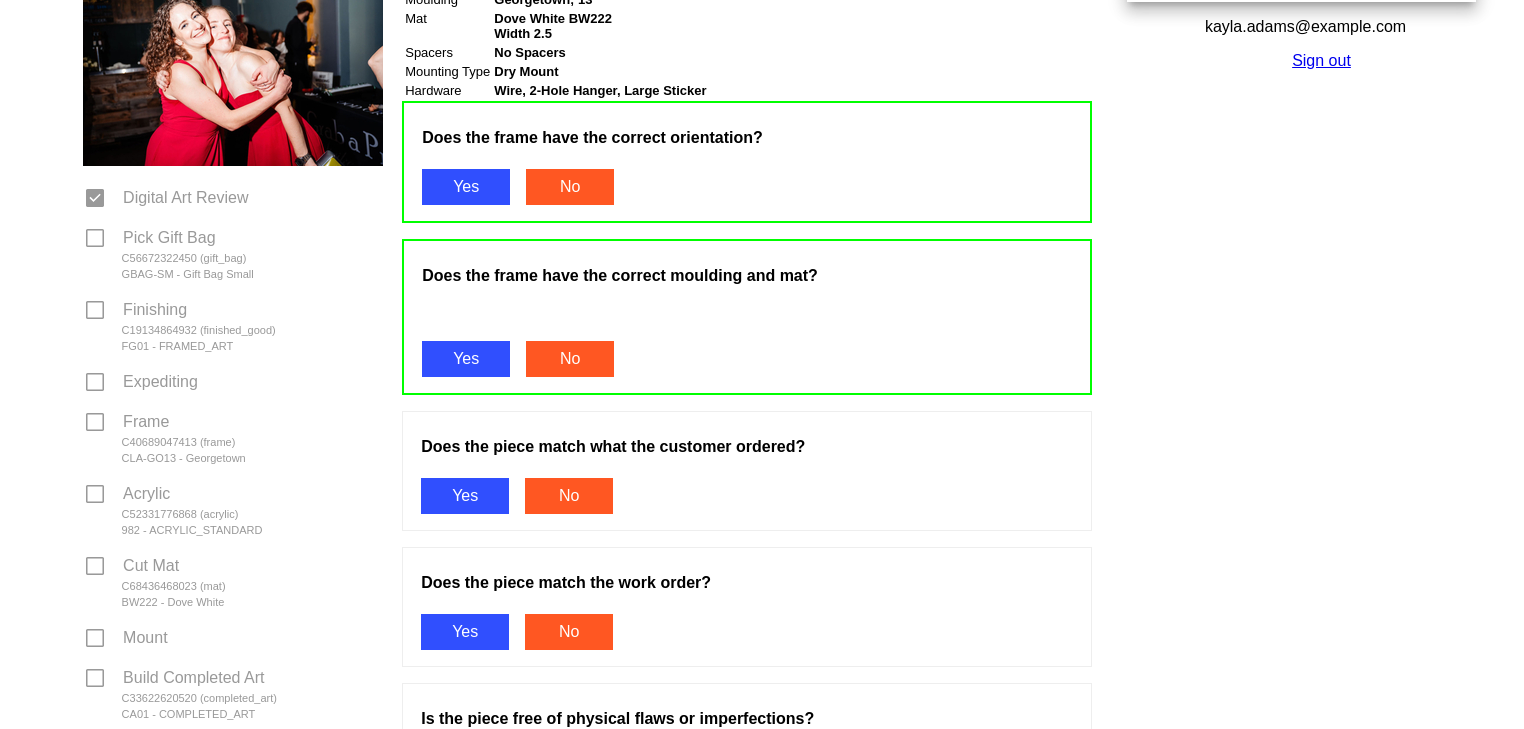 click on "Yes" at bounding box center [465, 496] 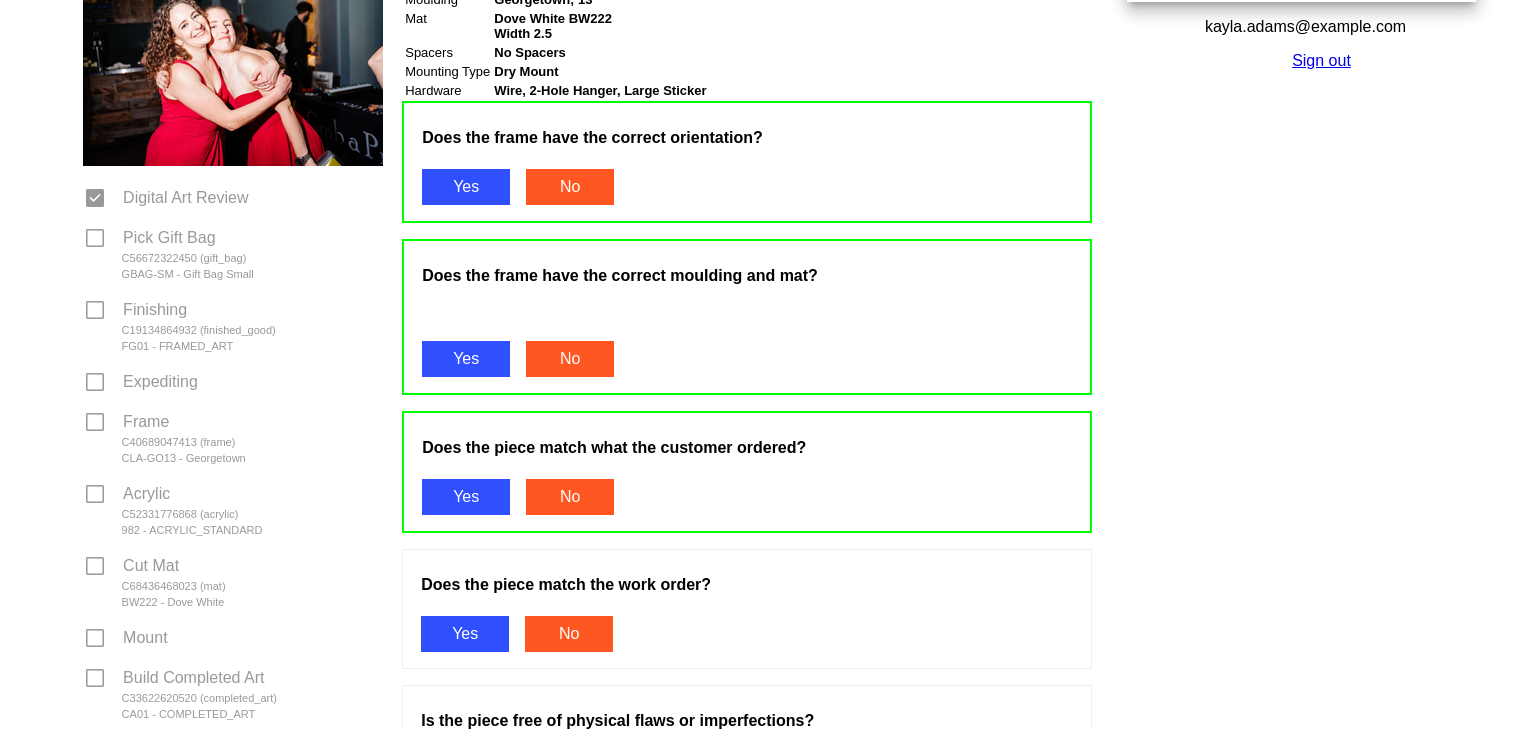 click on "Yes" at bounding box center (465, 634) 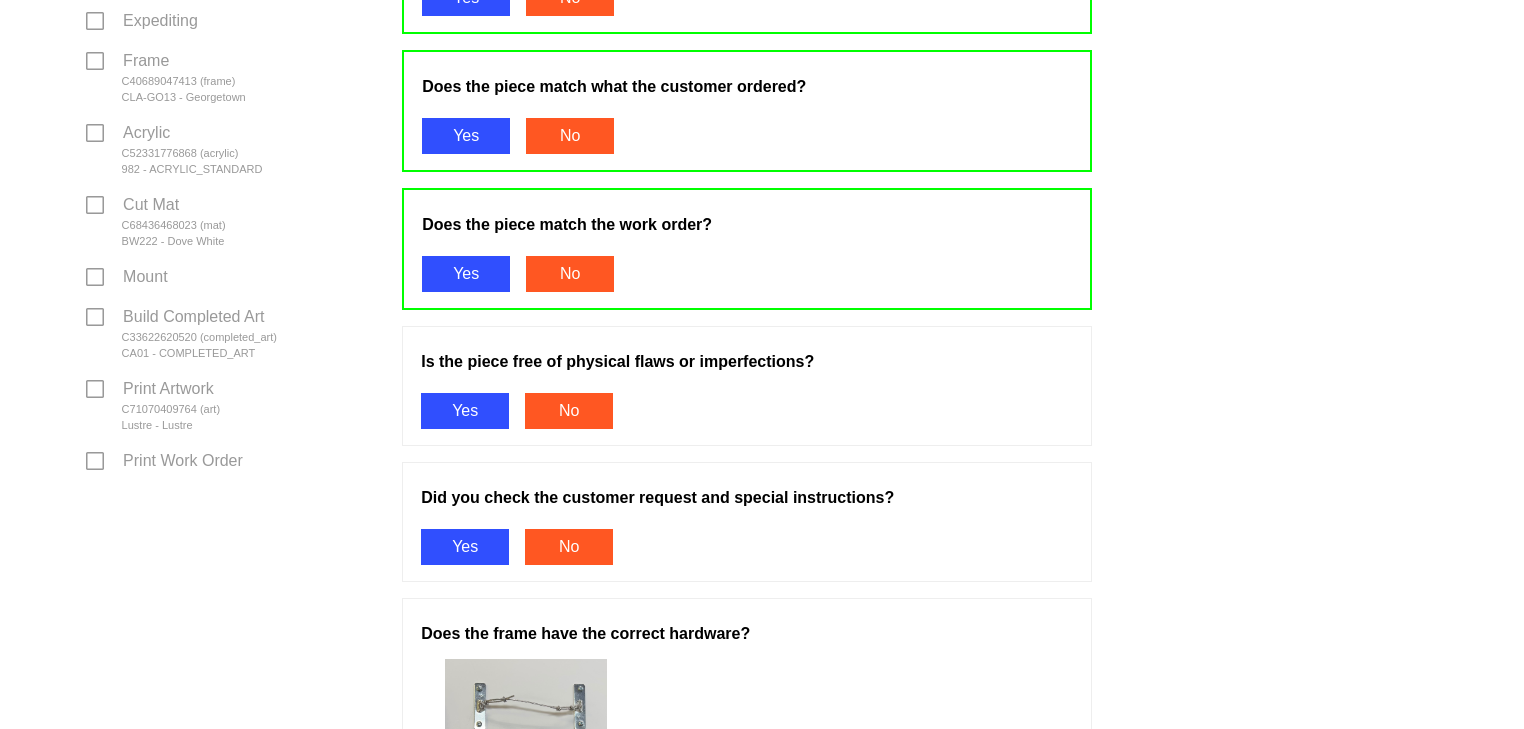 click on "Yes" at bounding box center (465, 411) 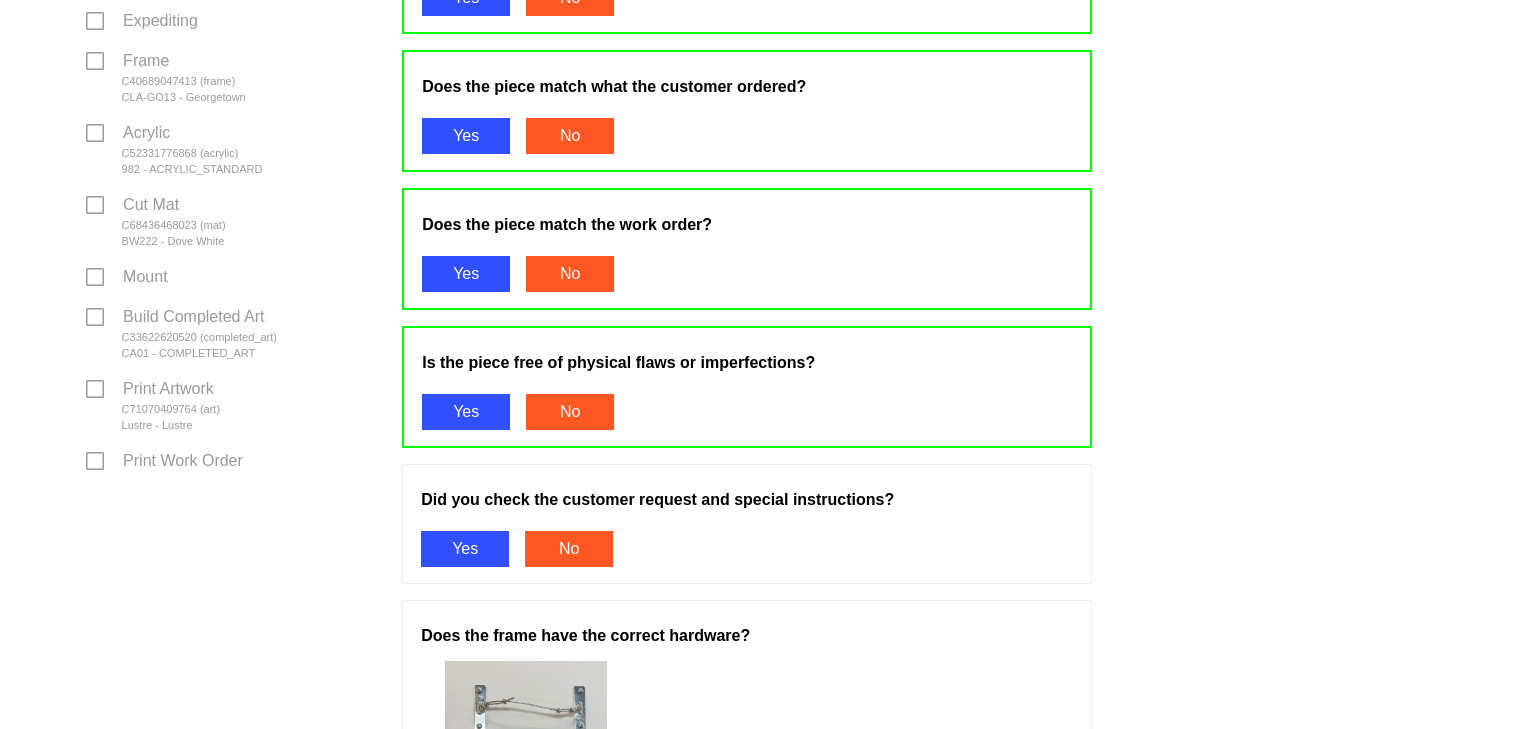 click on "Yes" at bounding box center (465, 549) 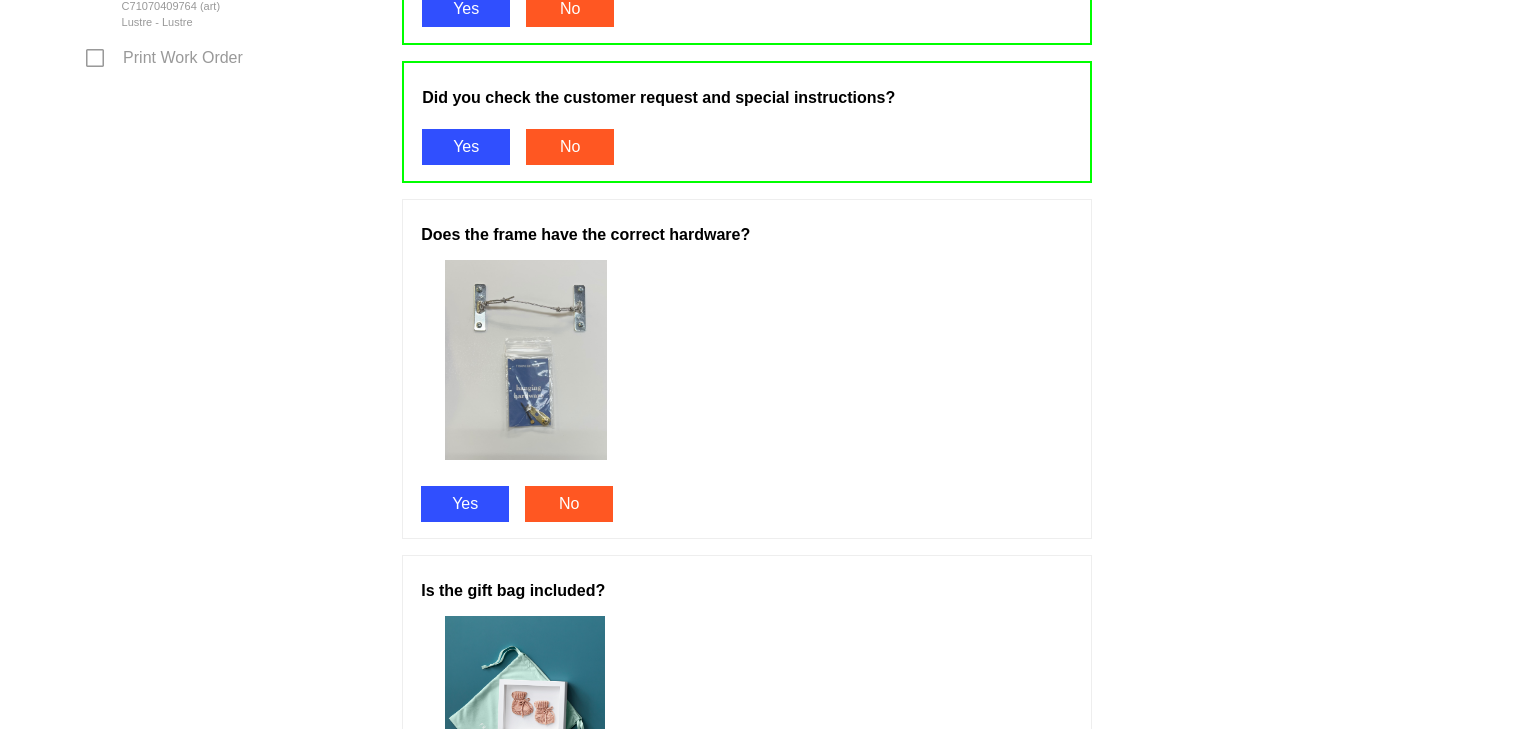click on "Yes" at bounding box center [465, 504] 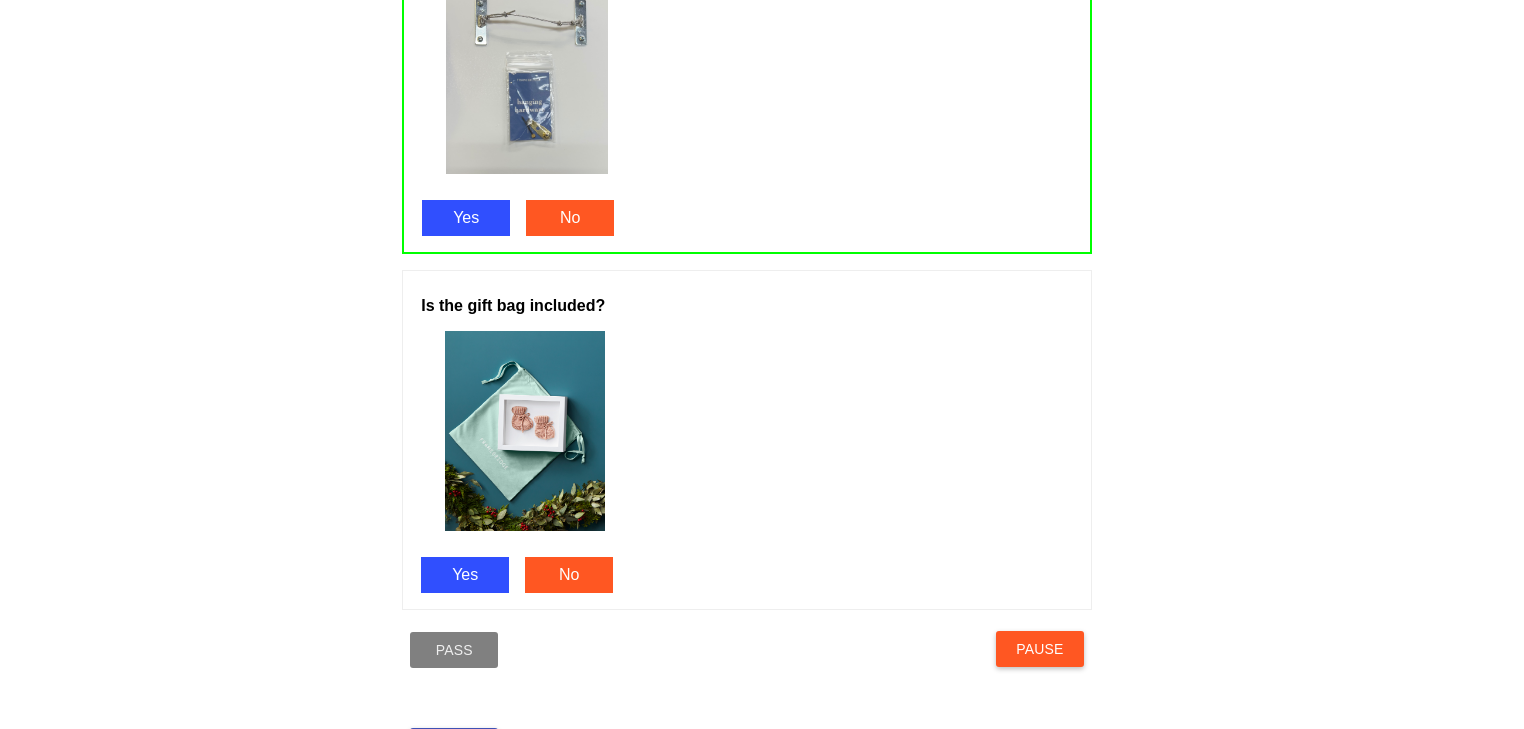 scroll, scrollTop: 1460, scrollLeft: 0, axis: vertical 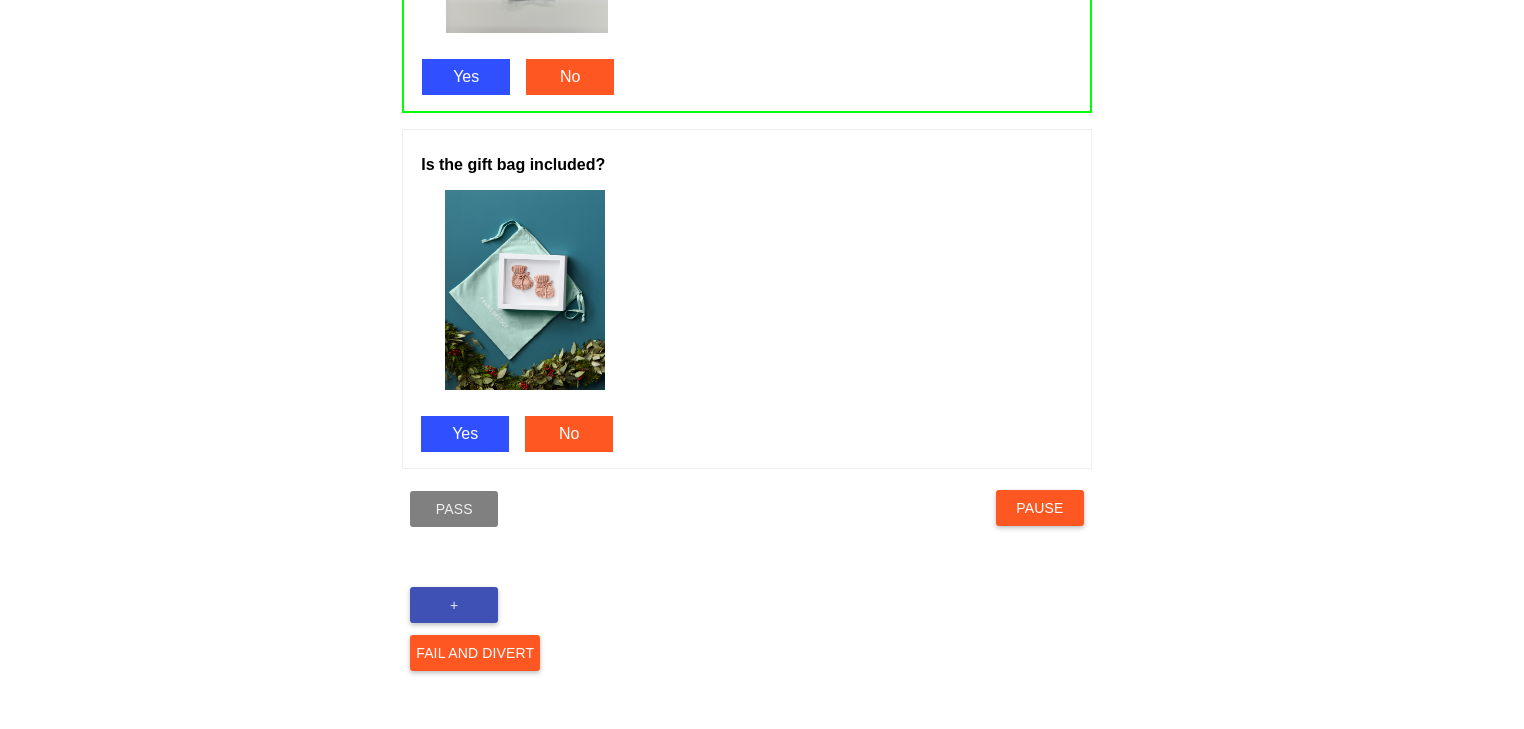 click on "Yes" at bounding box center (465, 434) 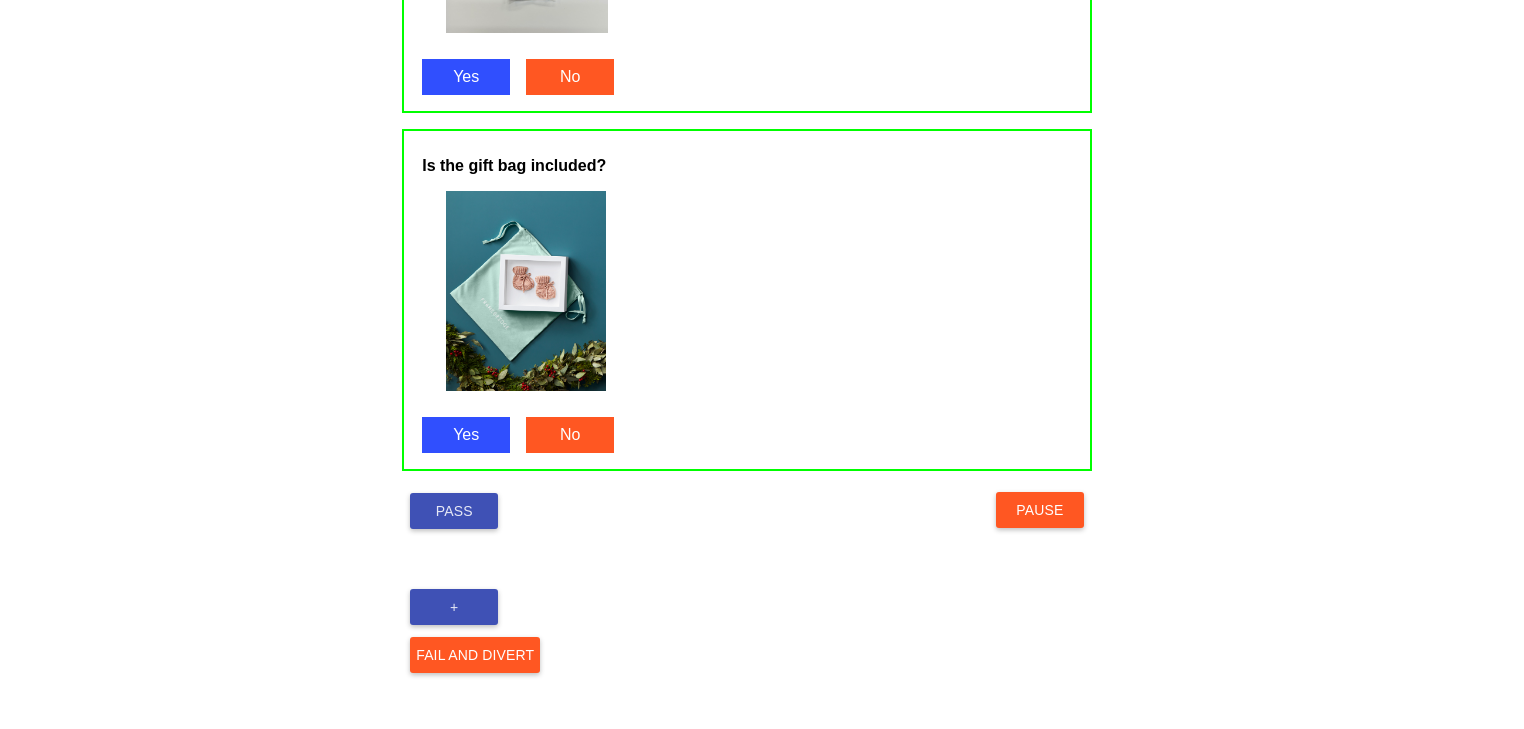 click on "Pass" at bounding box center (454, 511) 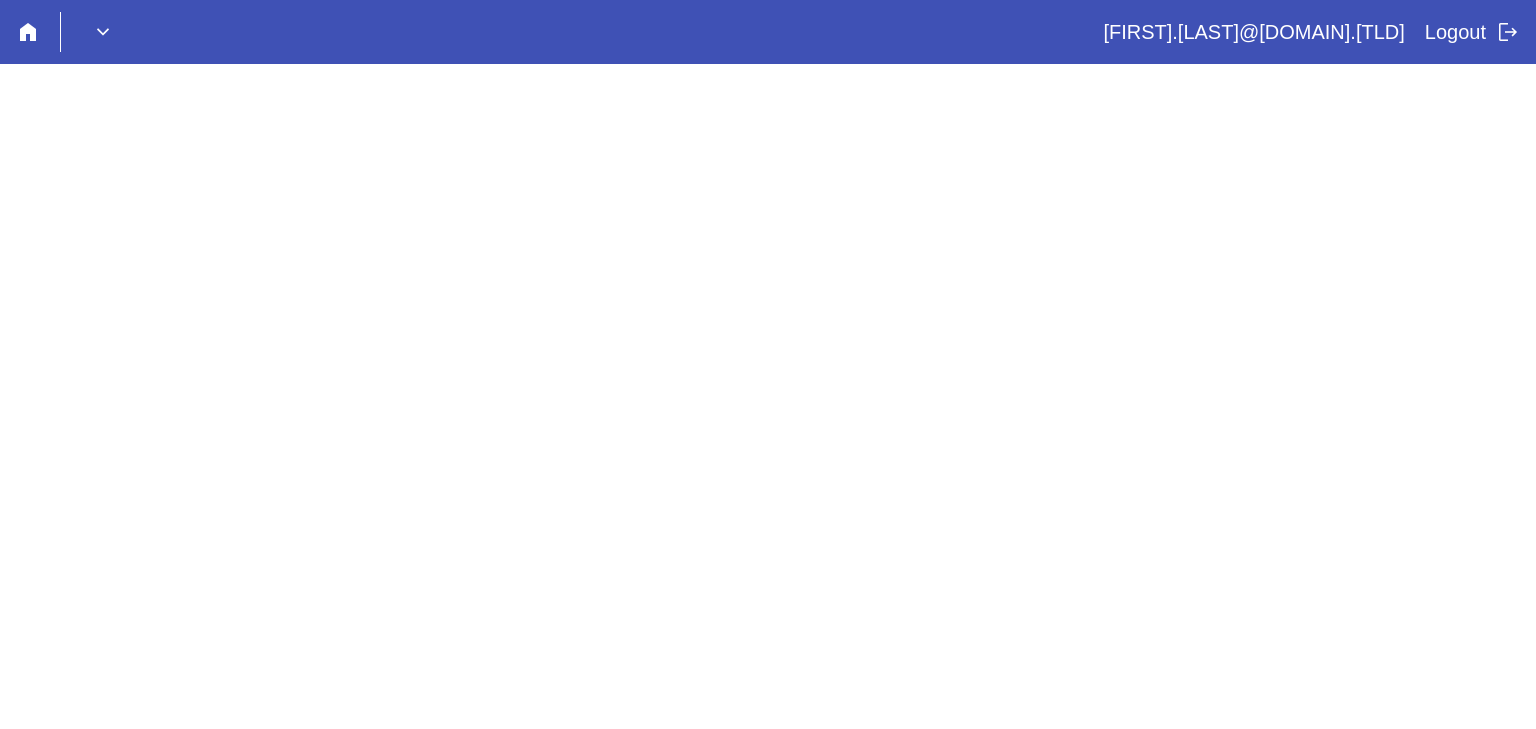 scroll, scrollTop: 0, scrollLeft: 0, axis: both 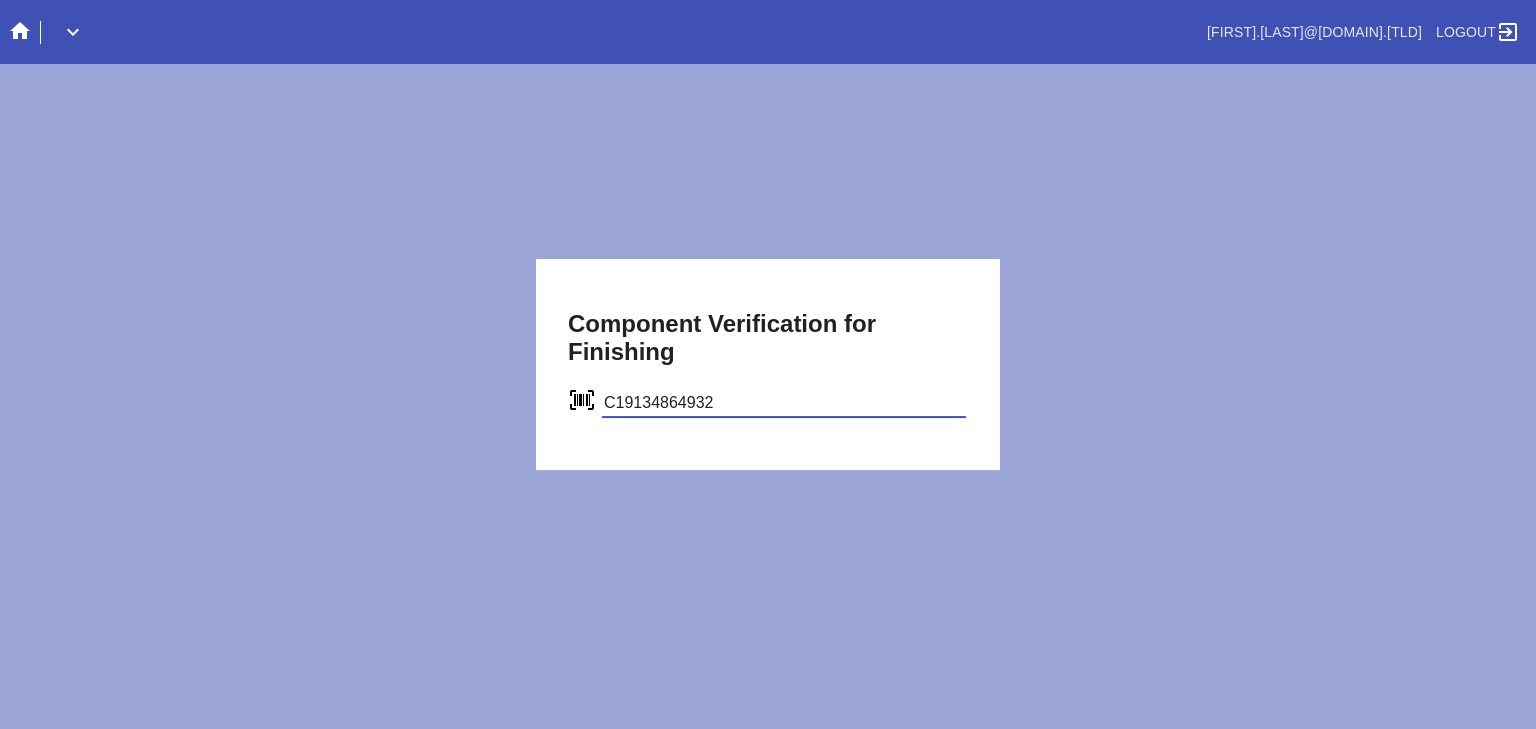 type on "C19134864932" 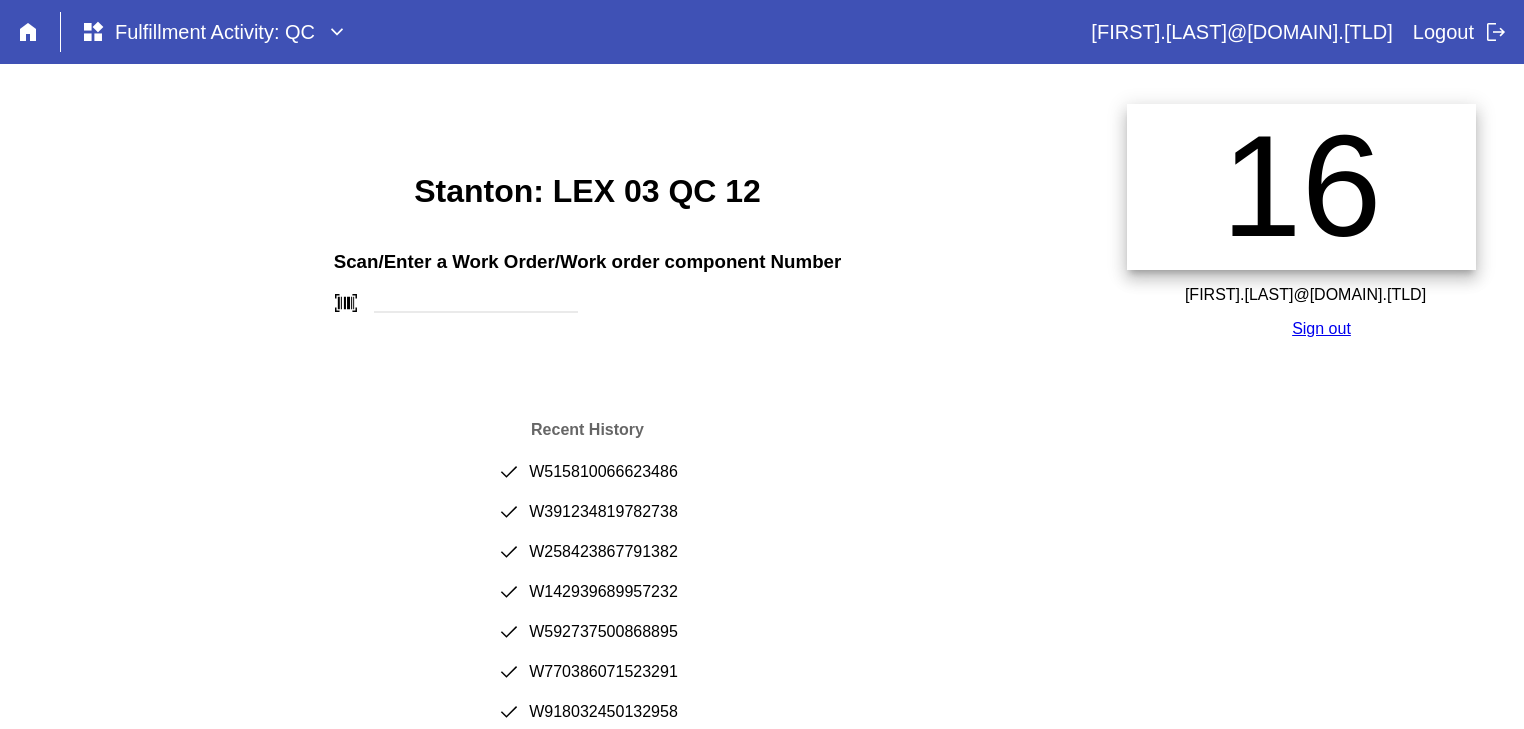 scroll, scrollTop: 0, scrollLeft: 0, axis: both 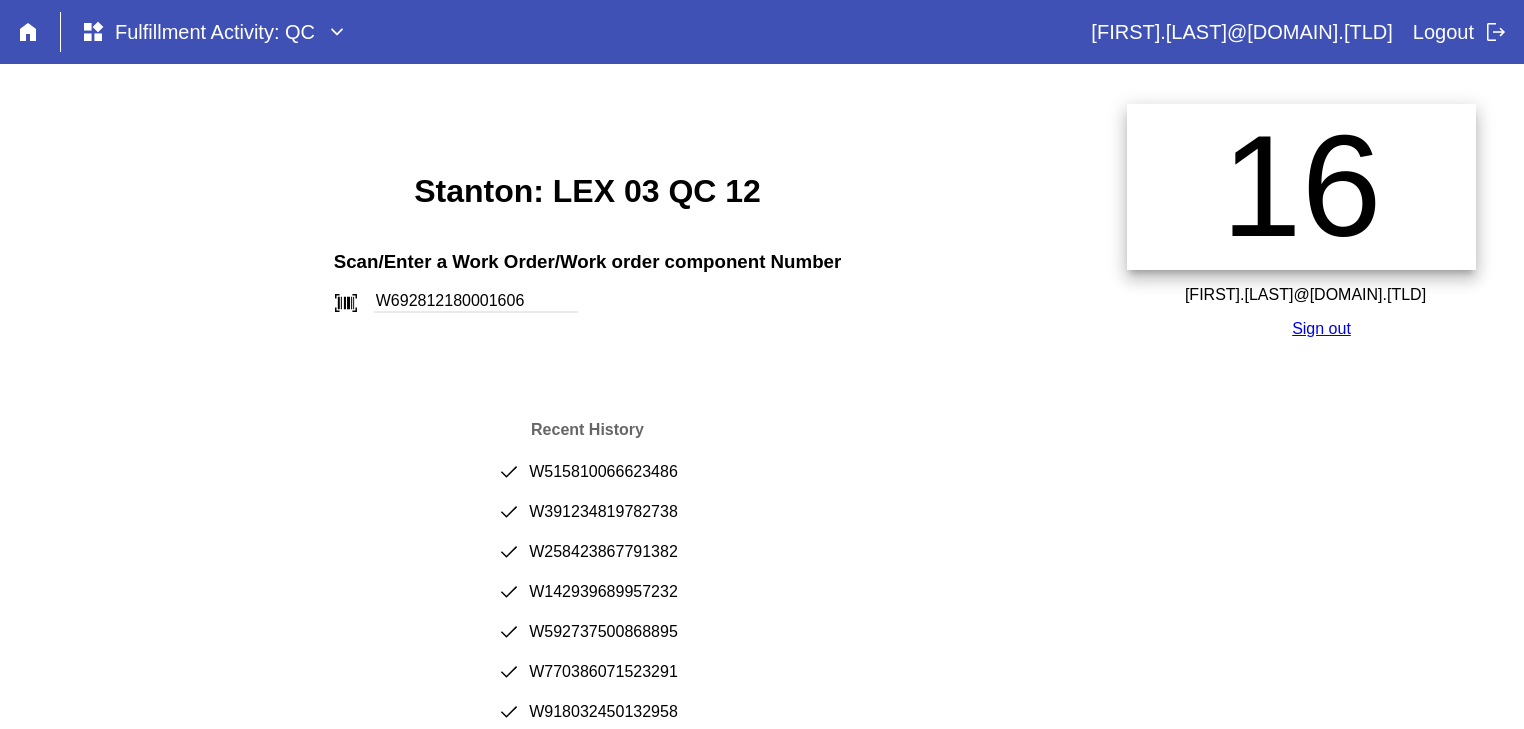 type on "W692812180001606" 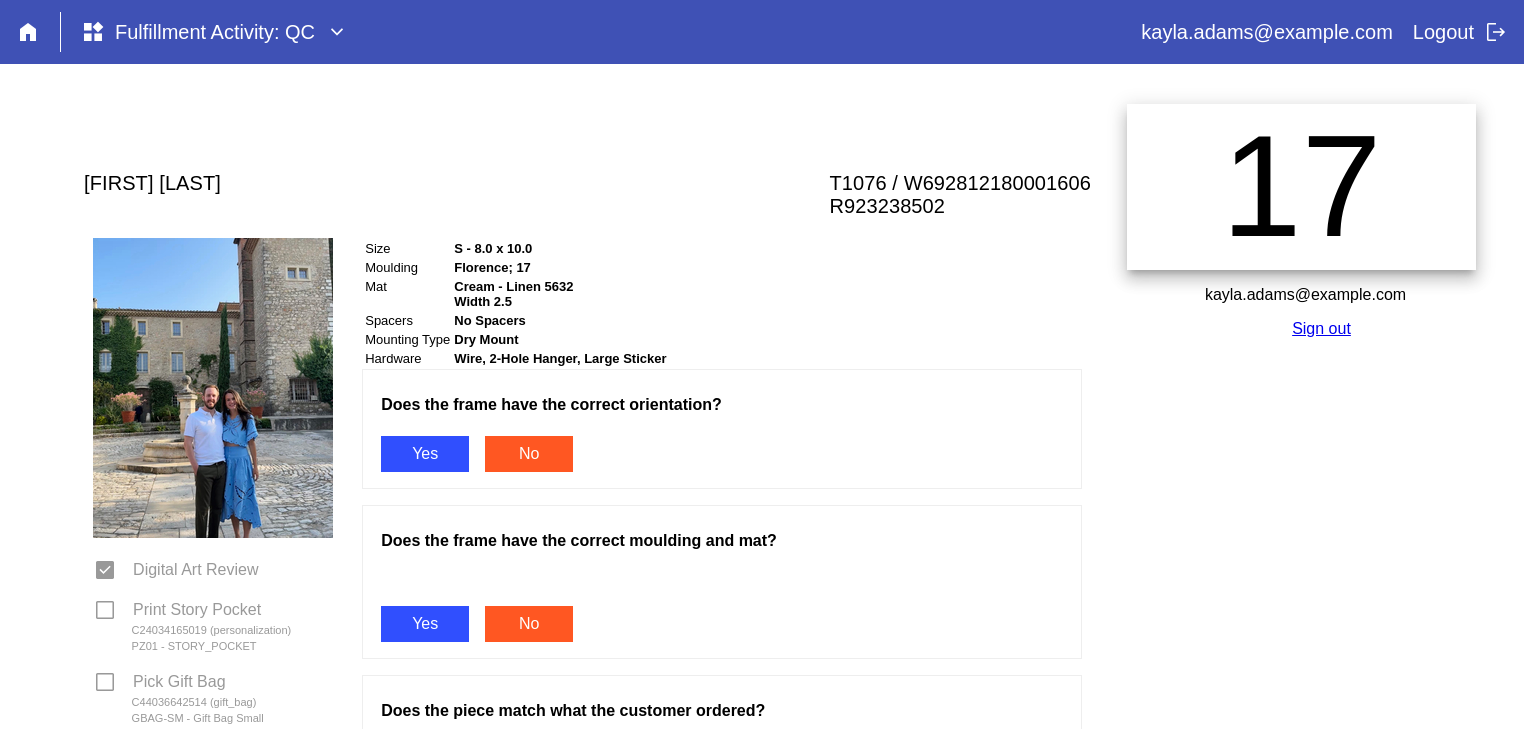 scroll, scrollTop: 0, scrollLeft: 0, axis: both 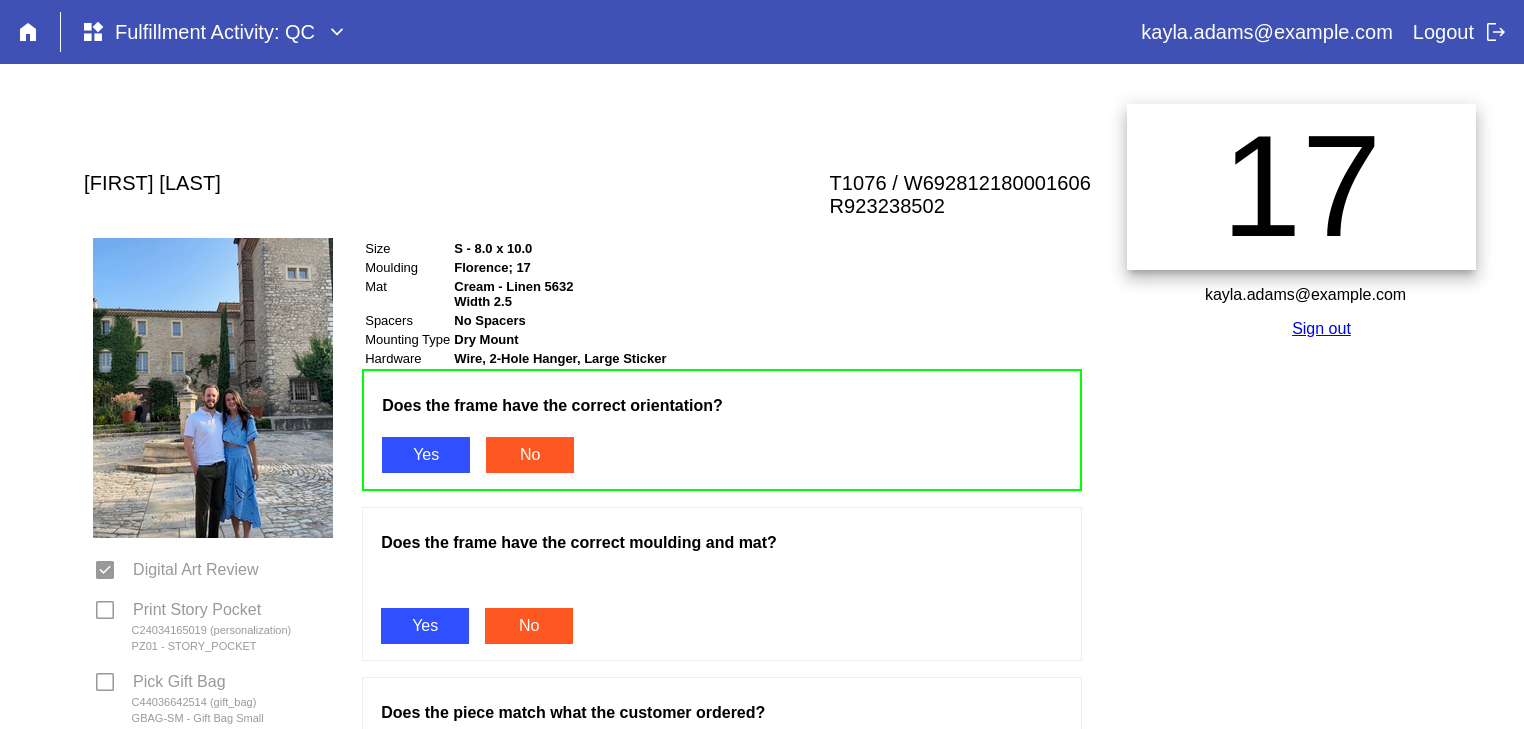 click on "Yes" at bounding box center (425, 626) 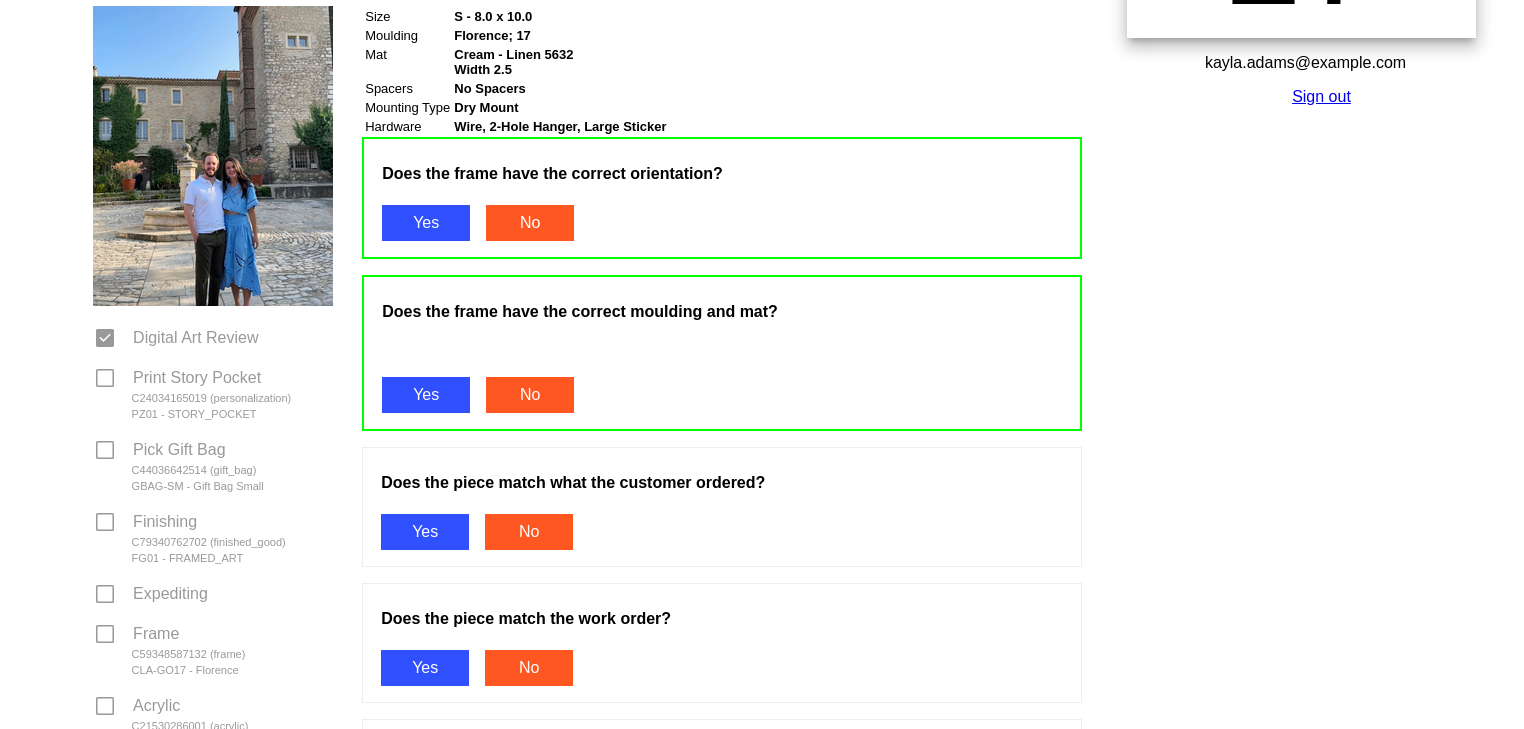 click on "Yes" at bounding box center (425, 532) 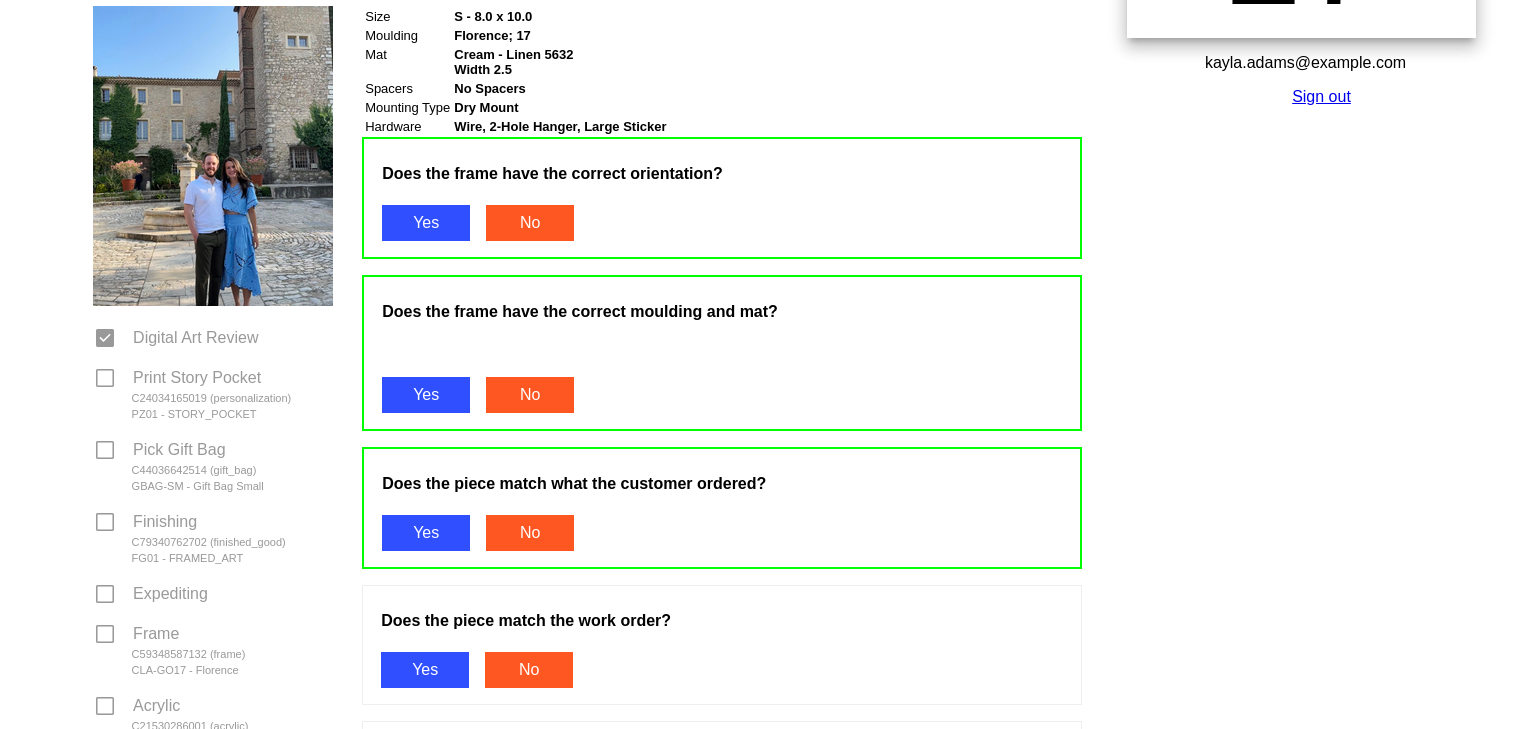 click on "Yes" at bounding box center [425, 670] 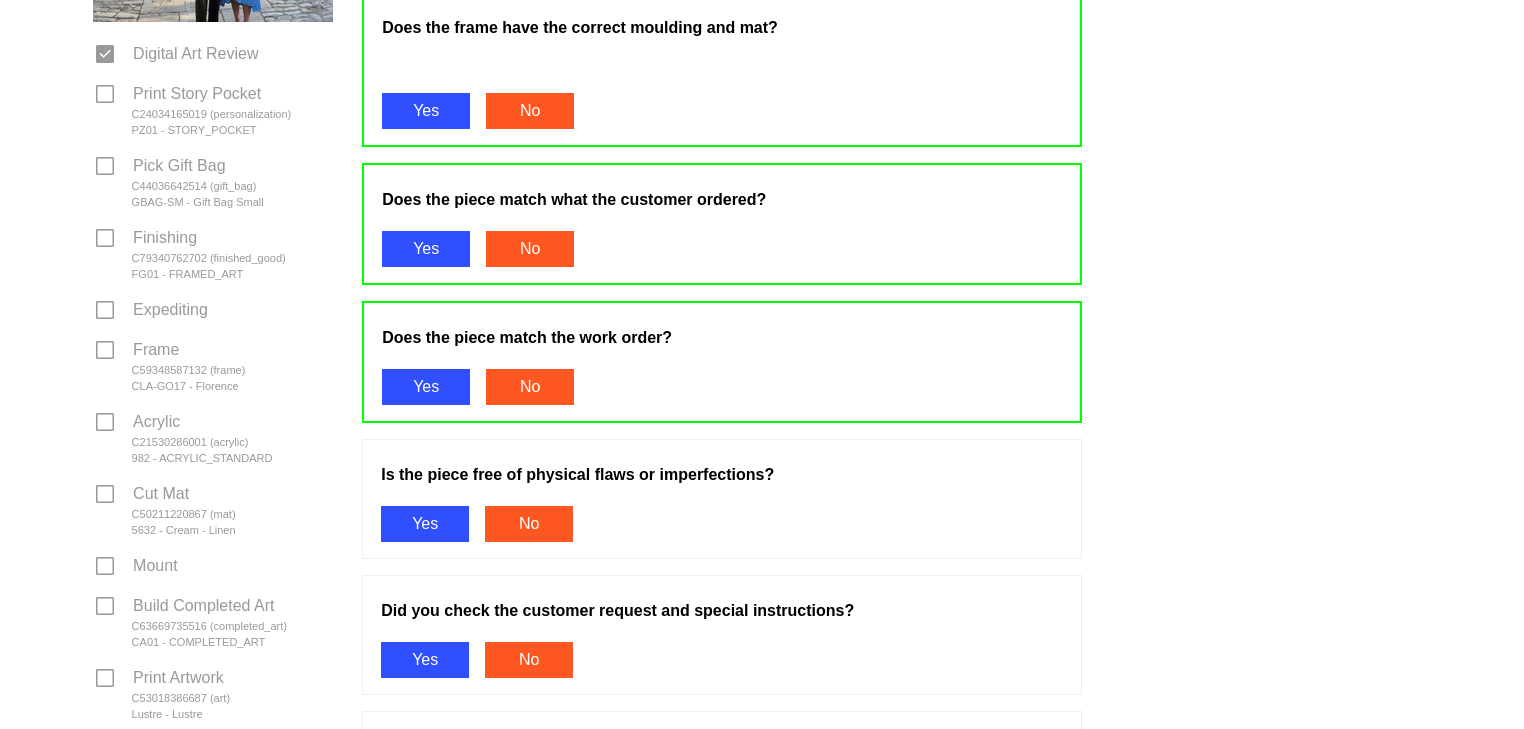 click on "Yes" at bounding box center [425, 524] 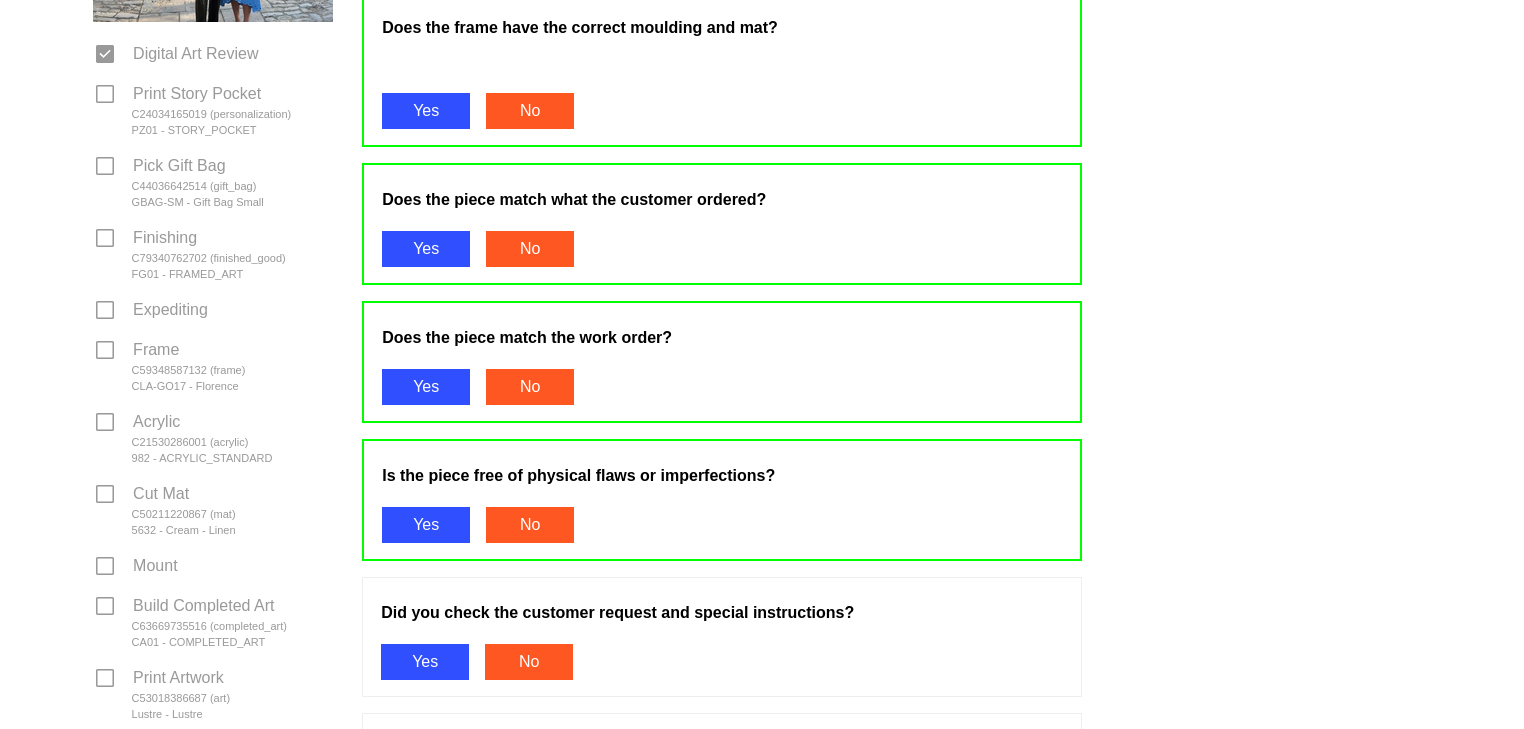 click on "Yes" at bounding box center (425, 662) 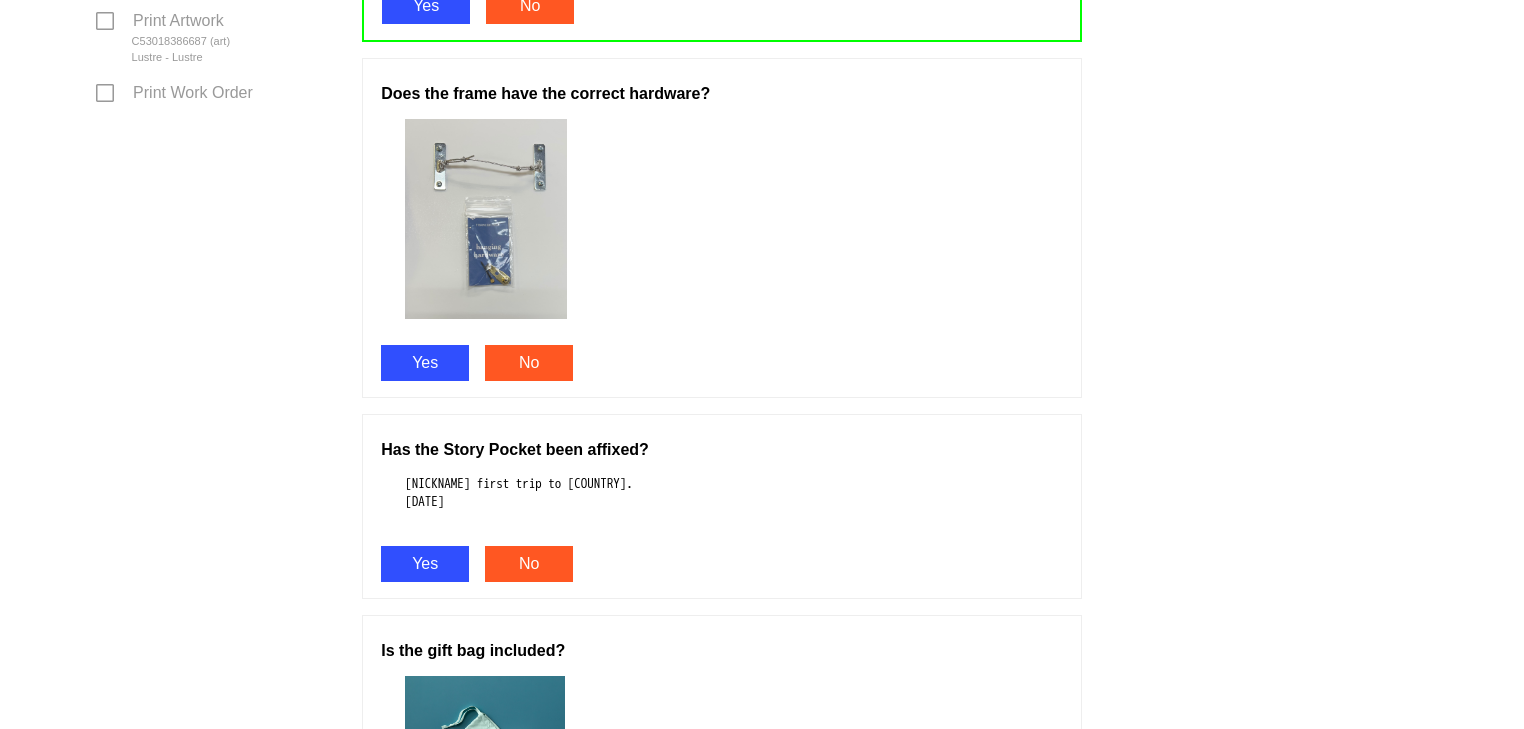 click on "Yes" at bounding box center [425, 363] 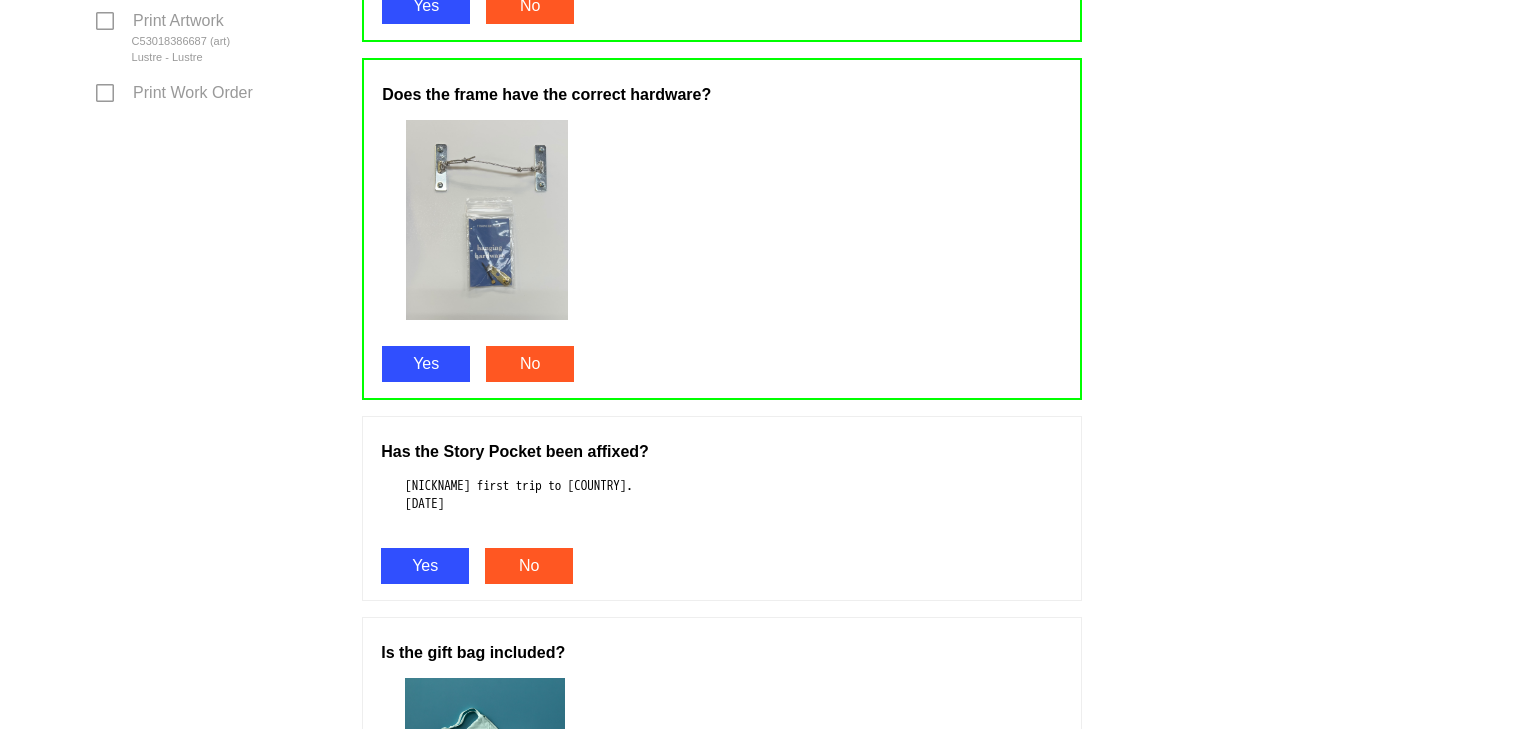 click on "Yes" at bounding box center [425, 566] 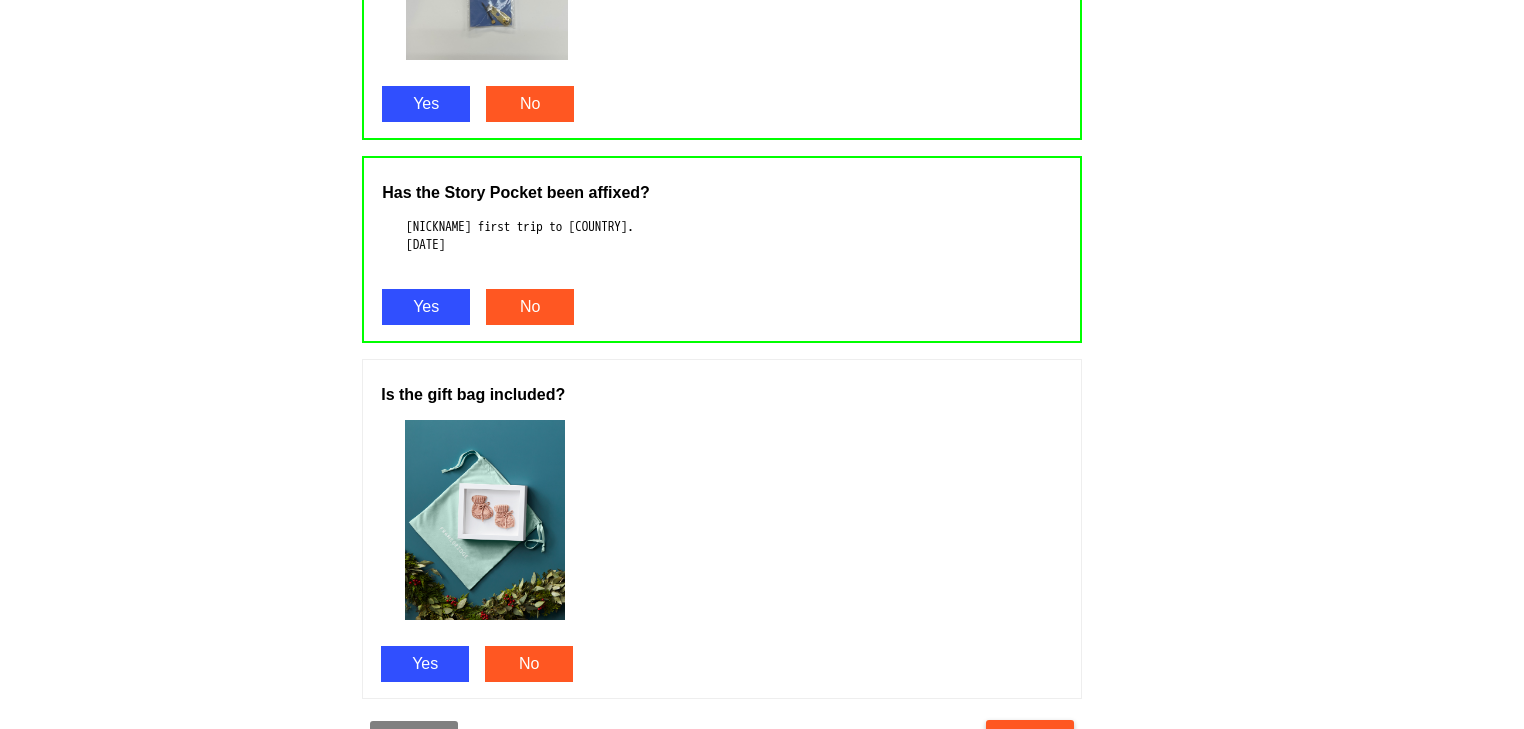 click on "Yes" at bounding box center [425, 664] 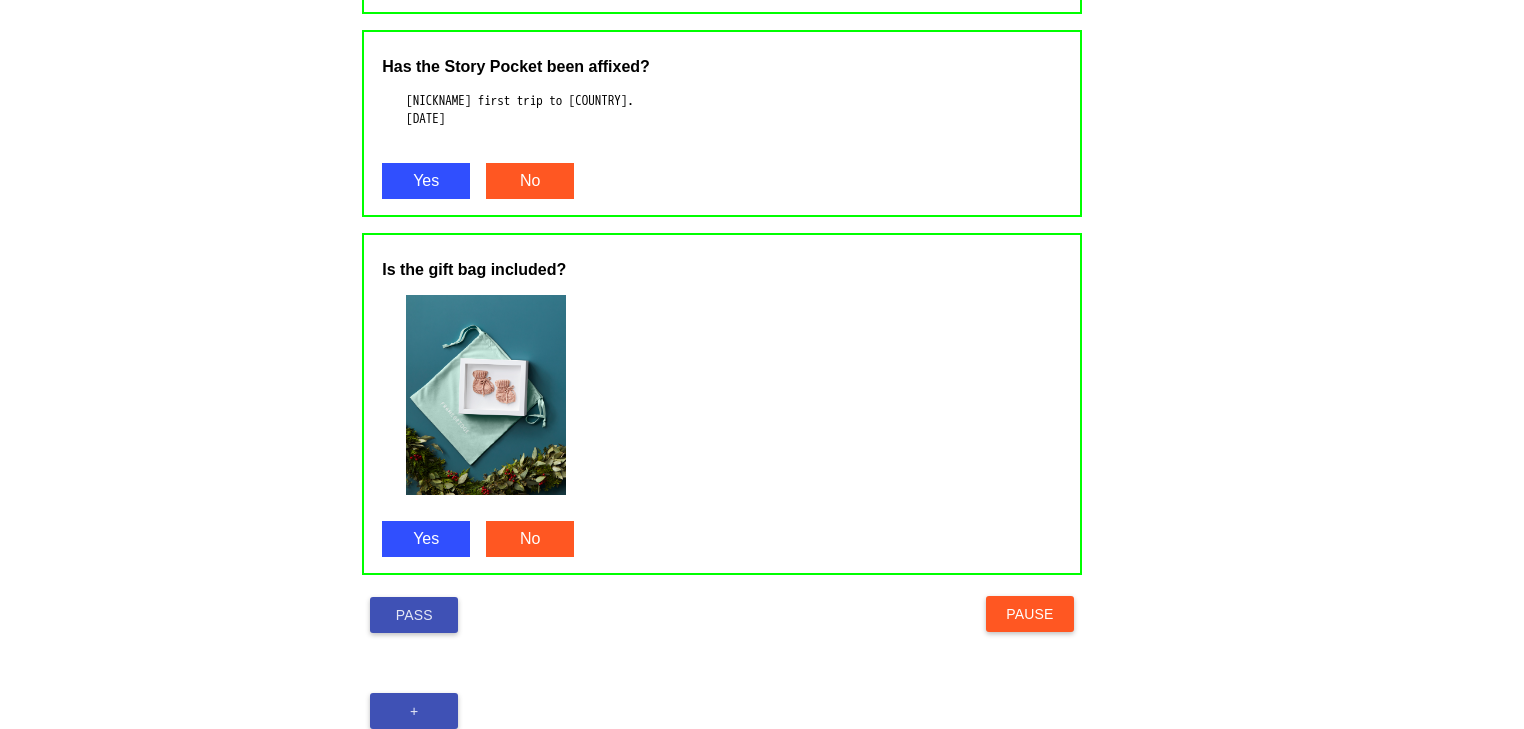 scroll, scrollTop: 1622, scrollLeft: 0, axis: vertical 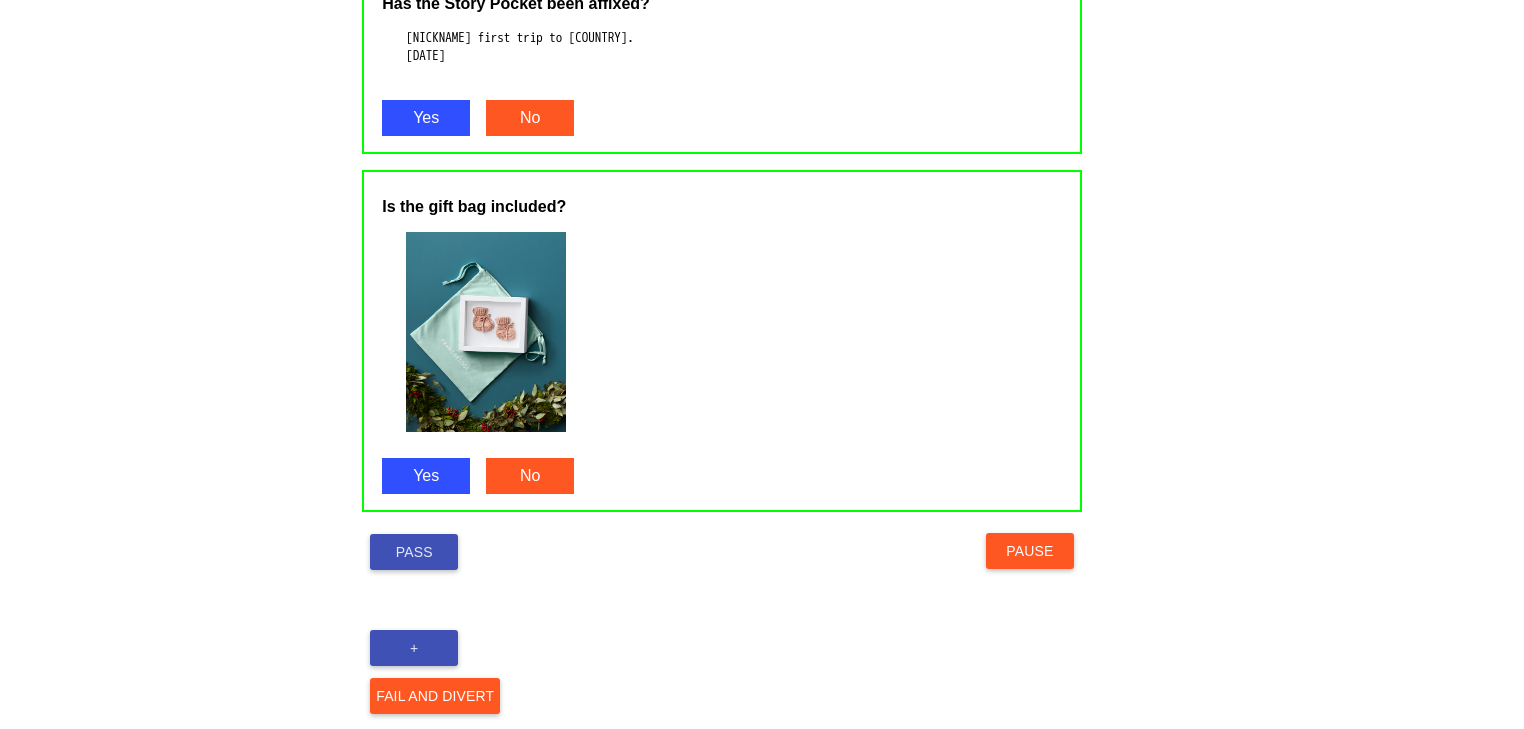 click on "Pass" at bounding box center [414, 552] 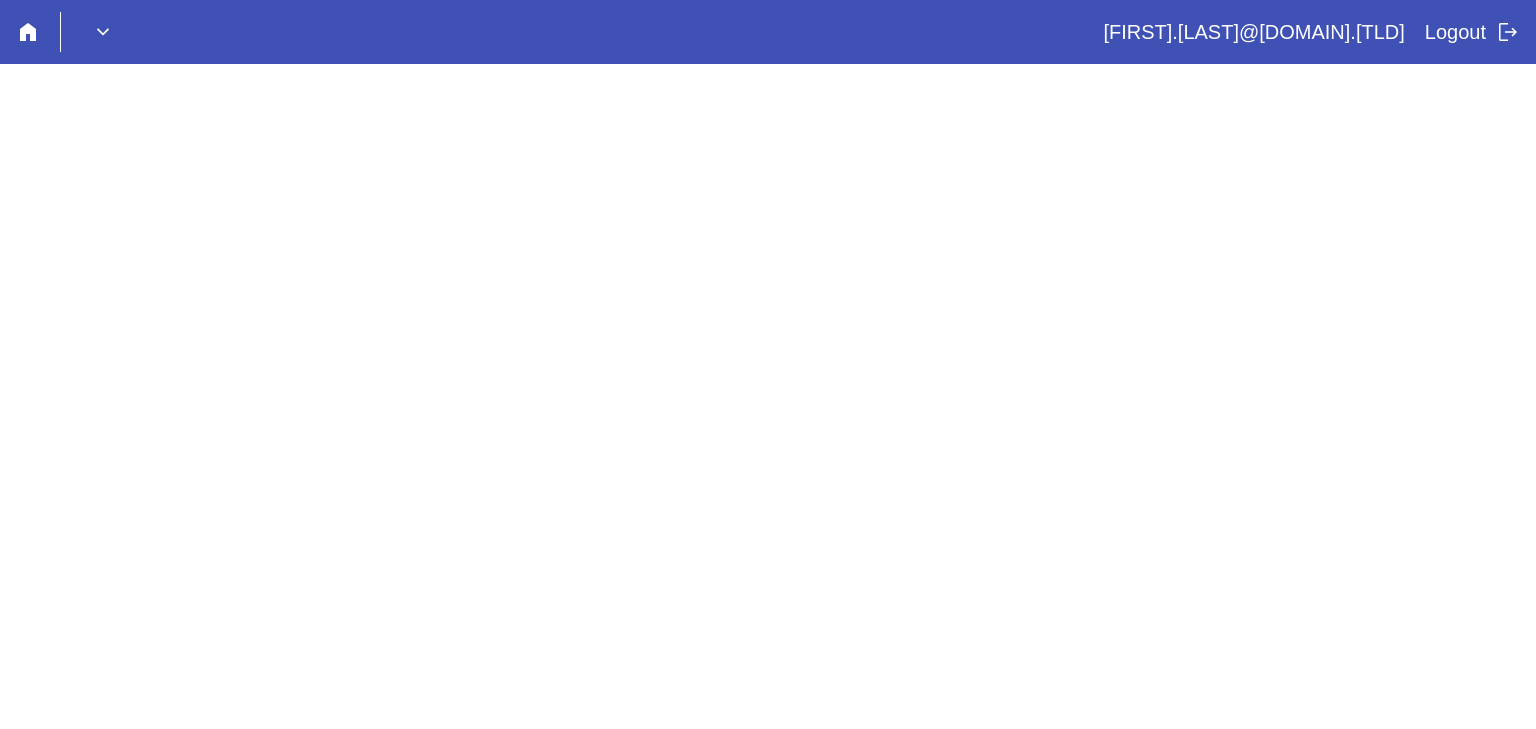 scroll, scrollTop: 0, scrollLeft: 0, axis: both 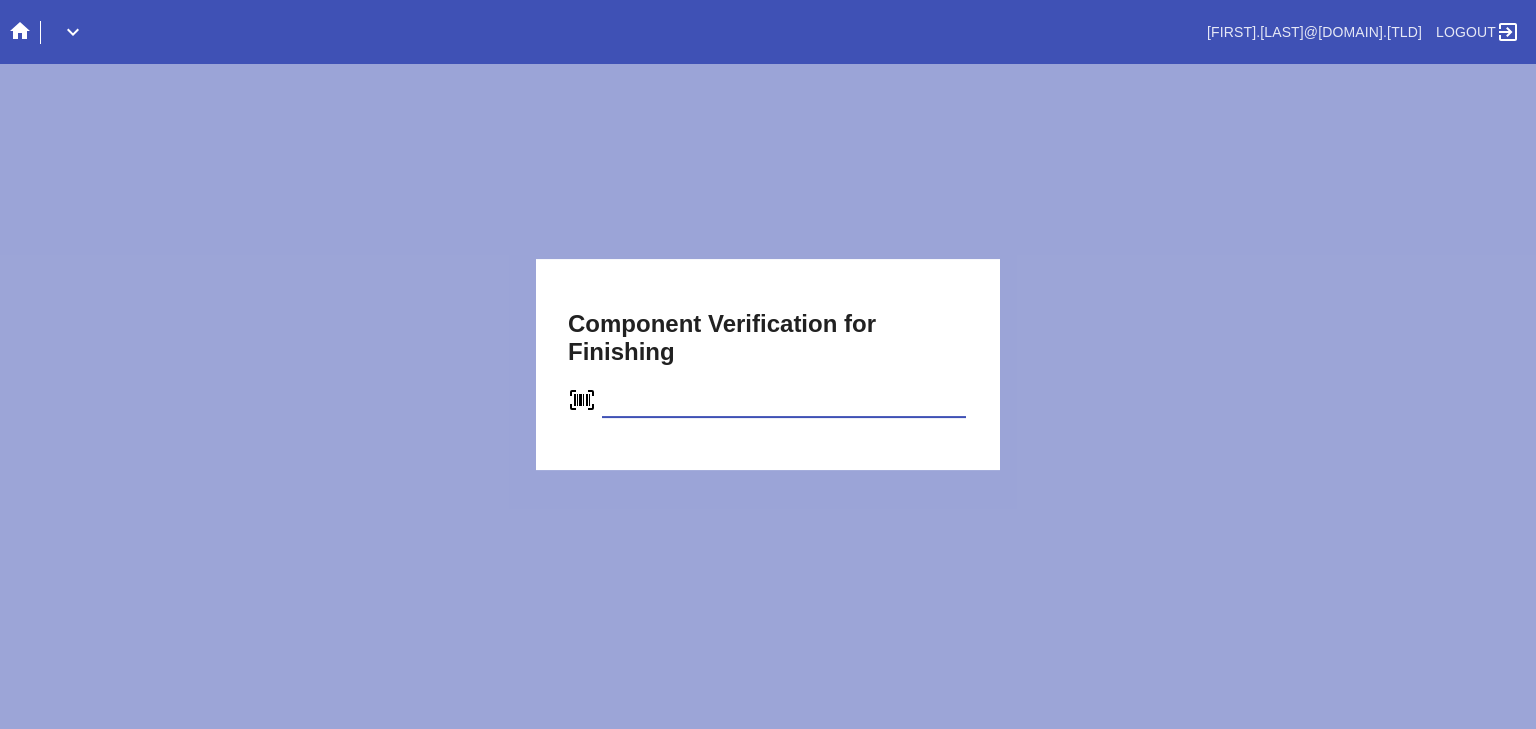 type on "C79340762702" 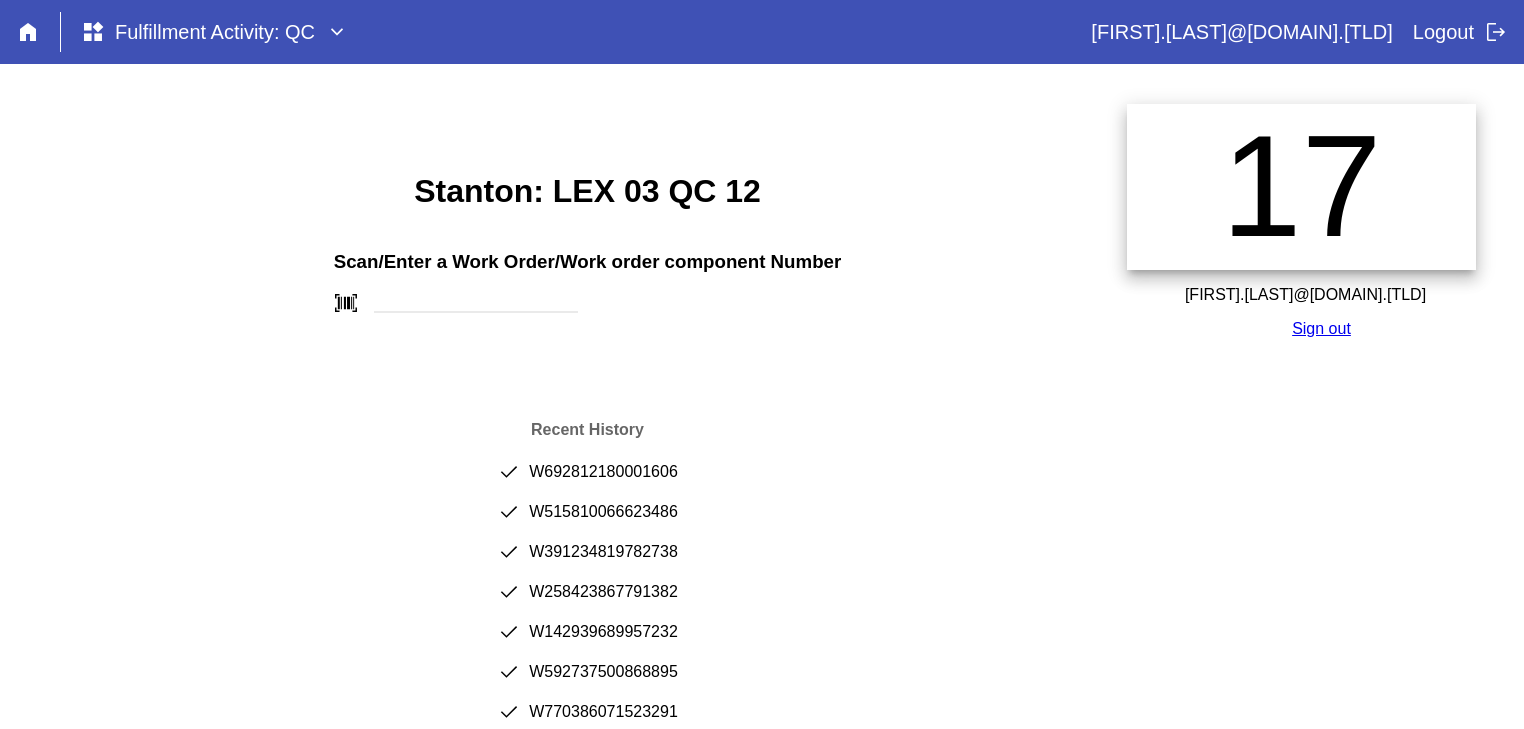 scroll, scrollTop: 0, scrollLeft: 0, axis: both 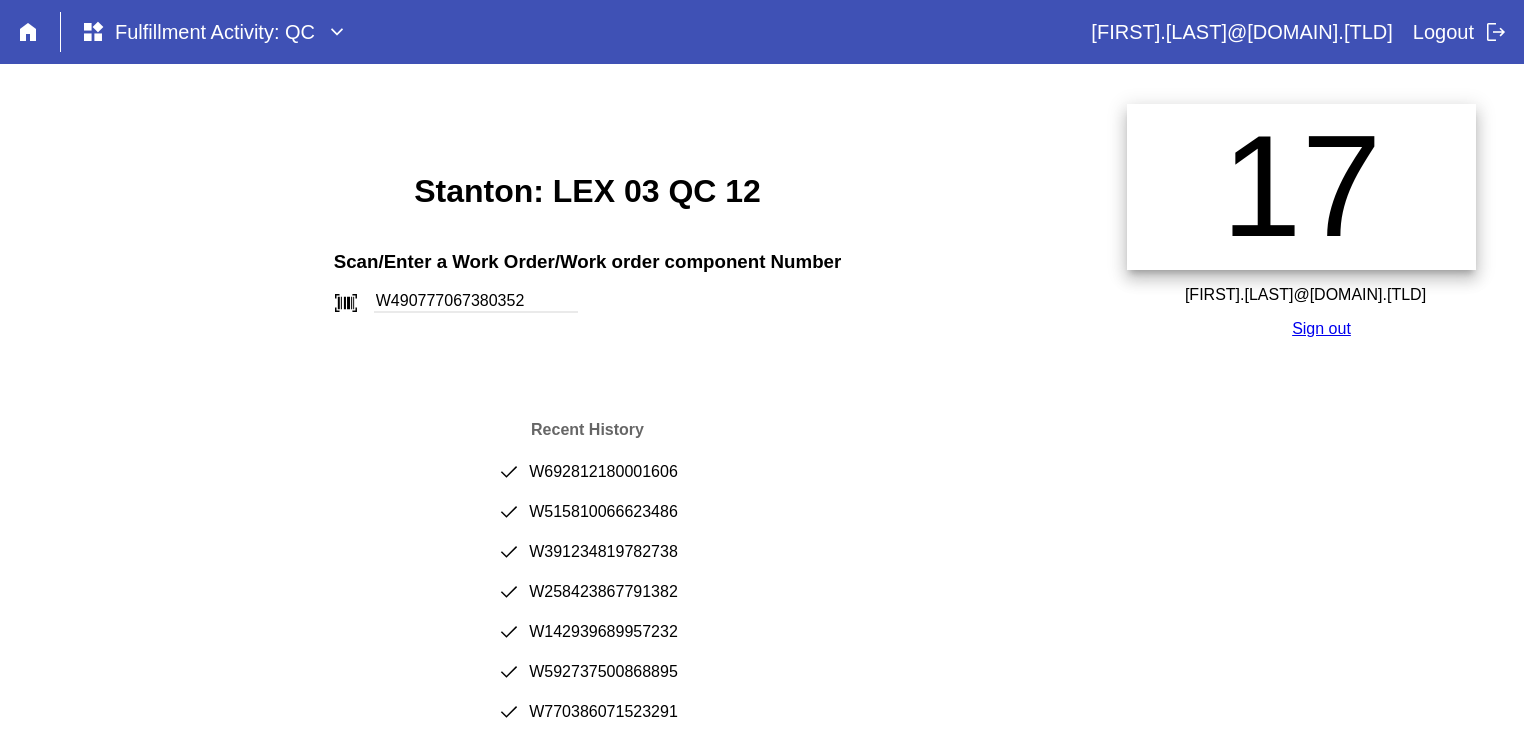 type on "W490777067380352" 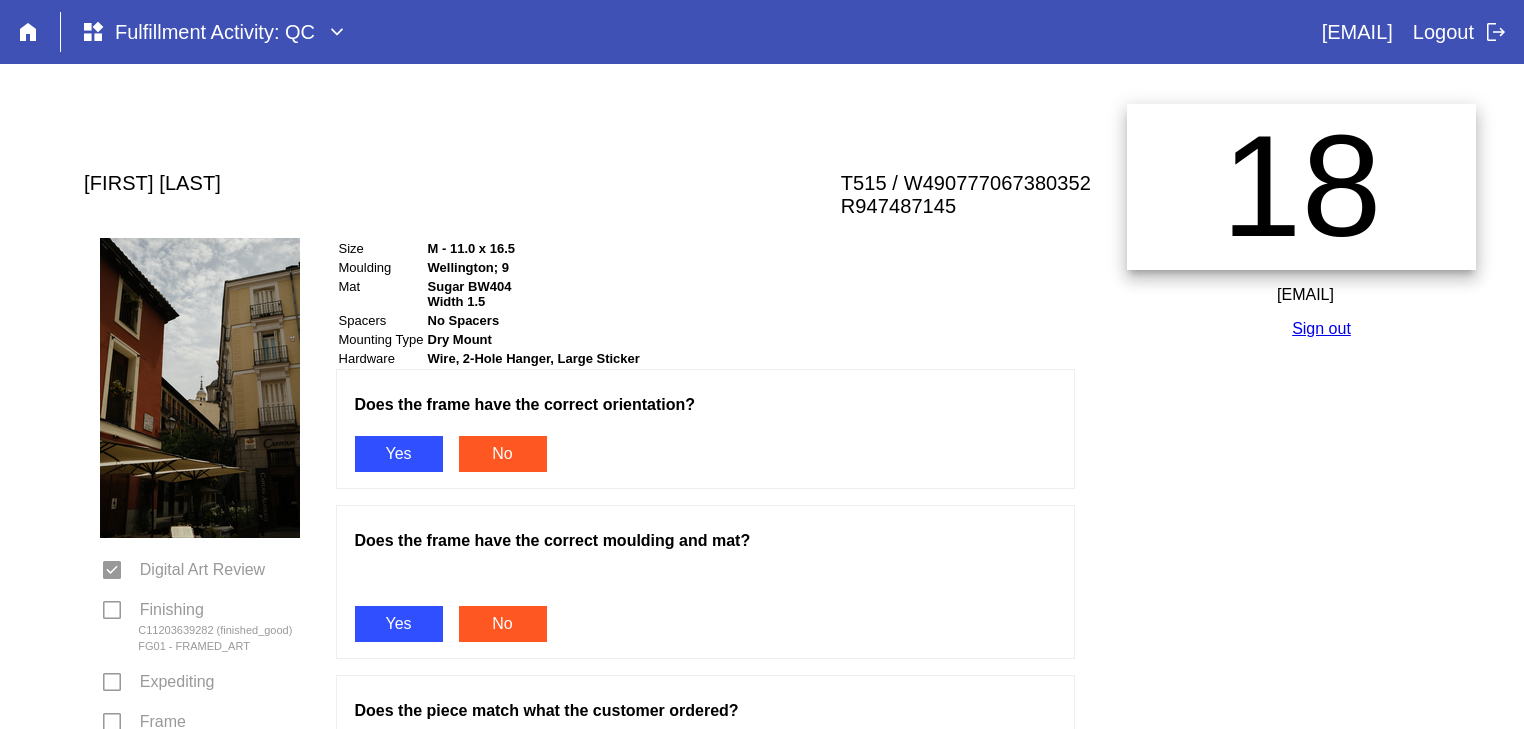 scroll, scrollTop: 0, scrollLeft: 0, axis: both 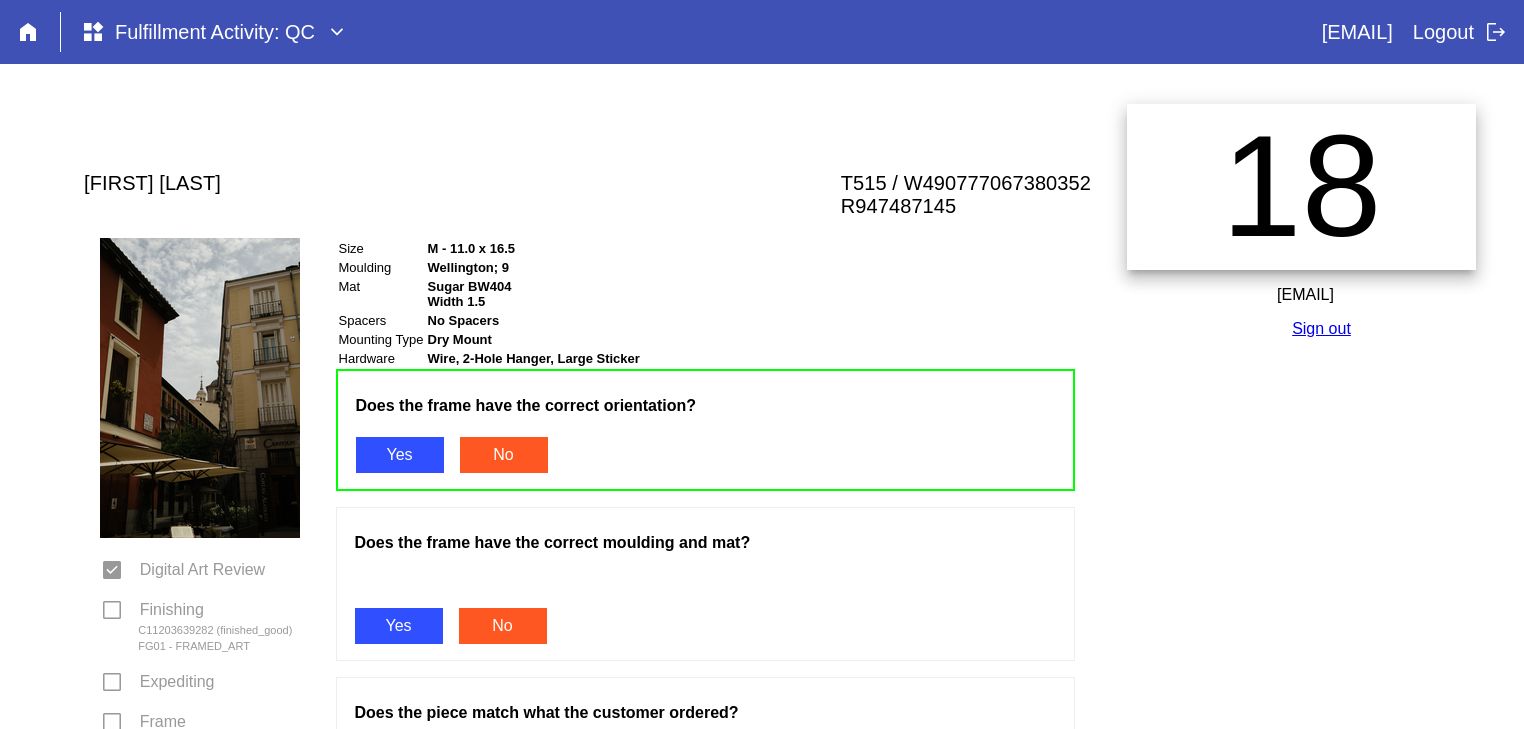 click on "Yes" at bounding box center (399, 626) 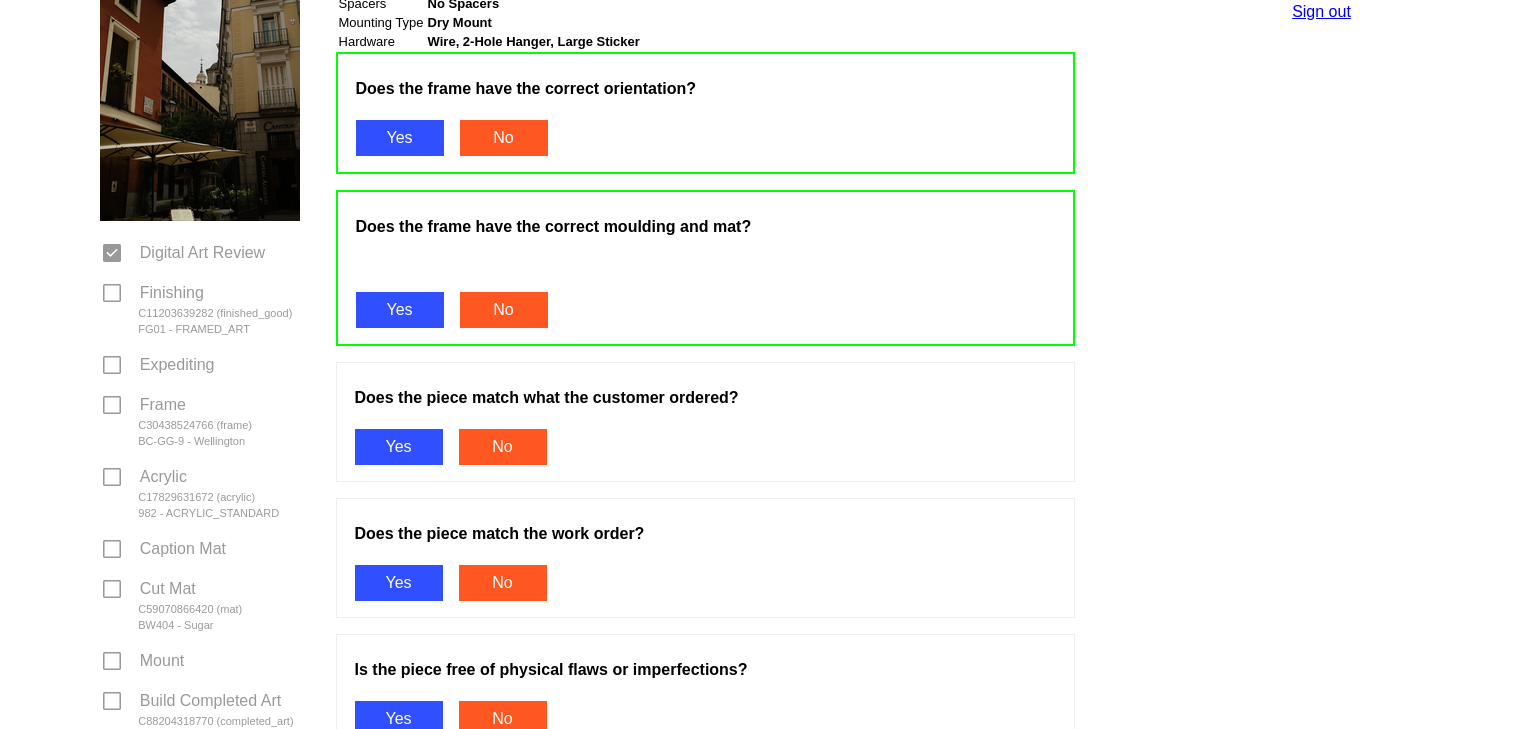 click on "Yes" at bounding box center [399, 447] 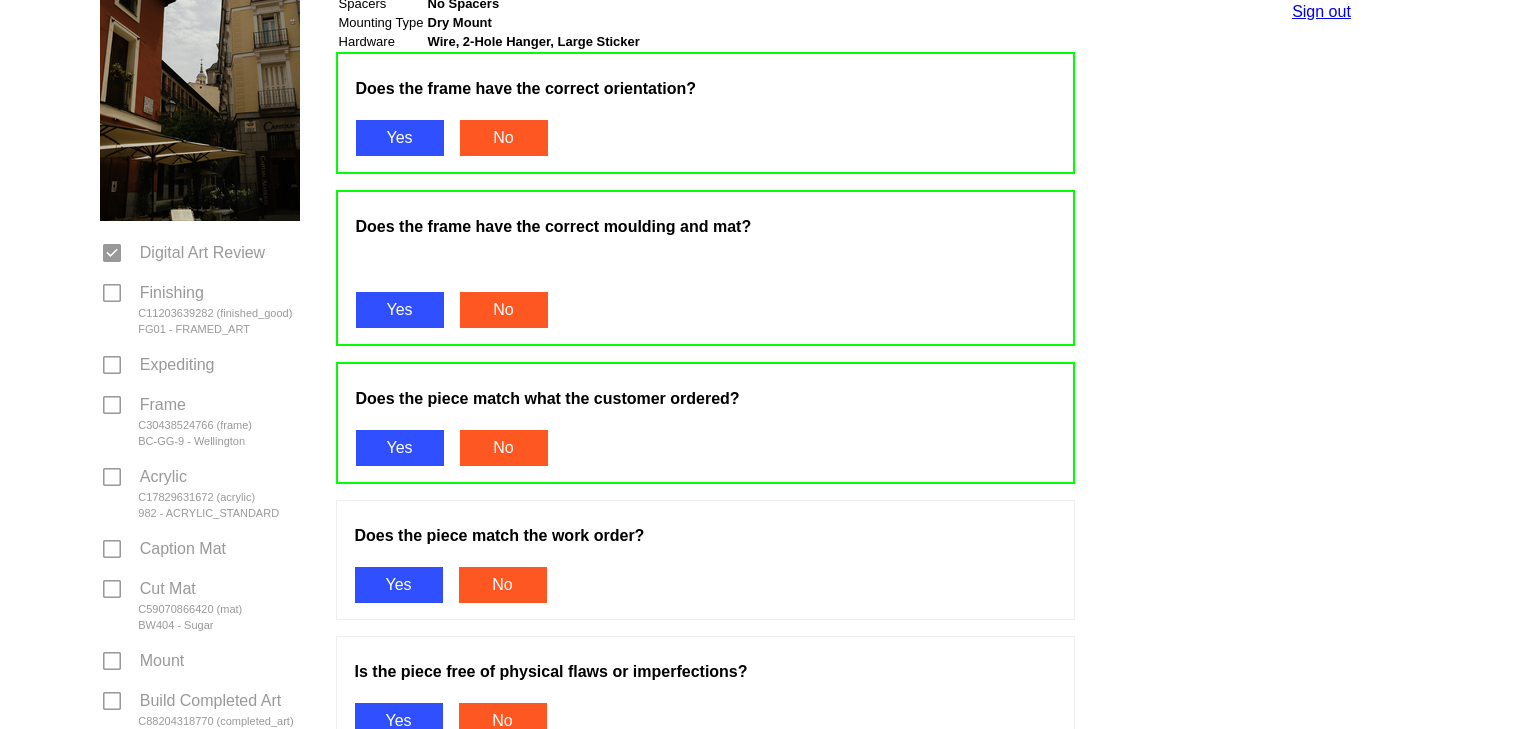 click on "Yes" at bounding box center [399, 585] 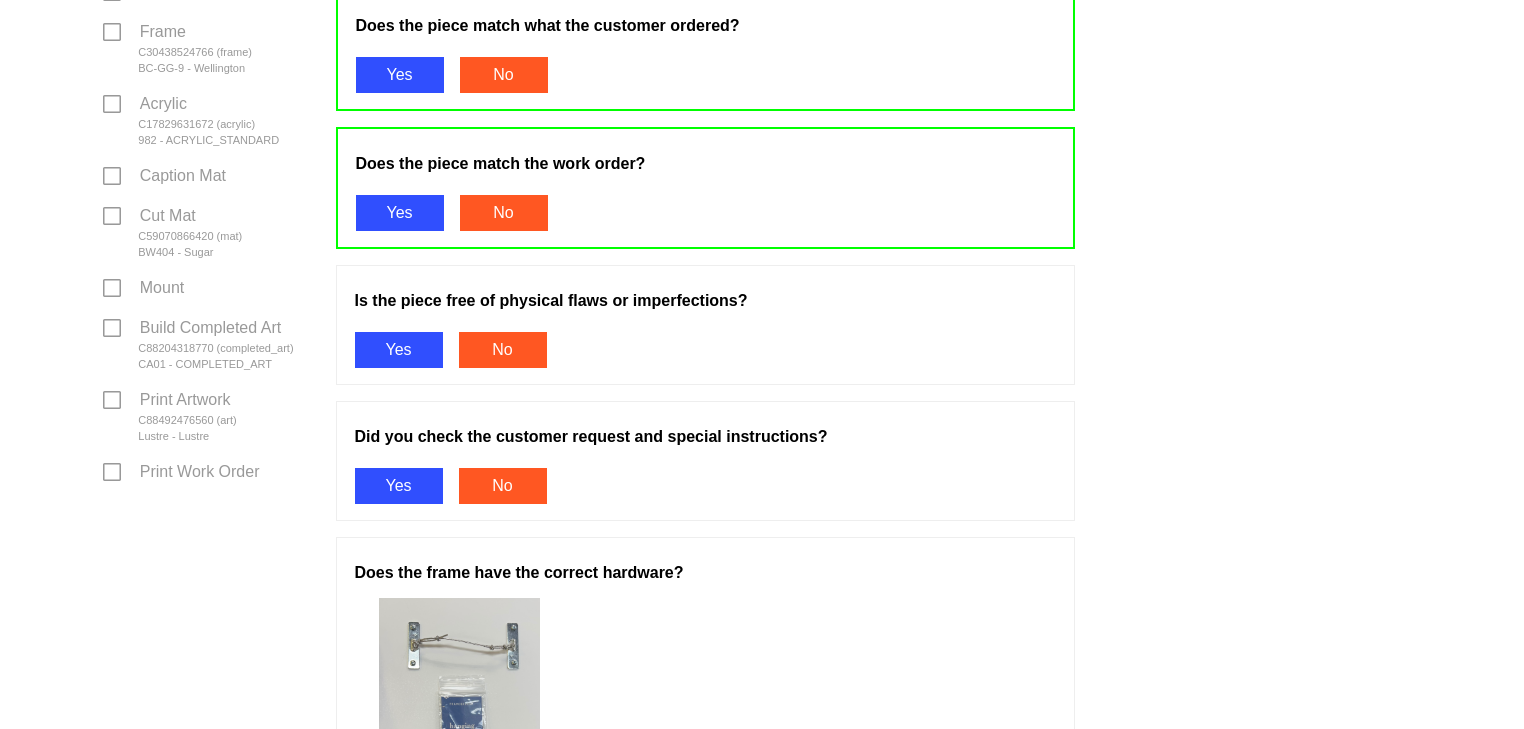 click on "Yes" at bounding box center [399, 350] 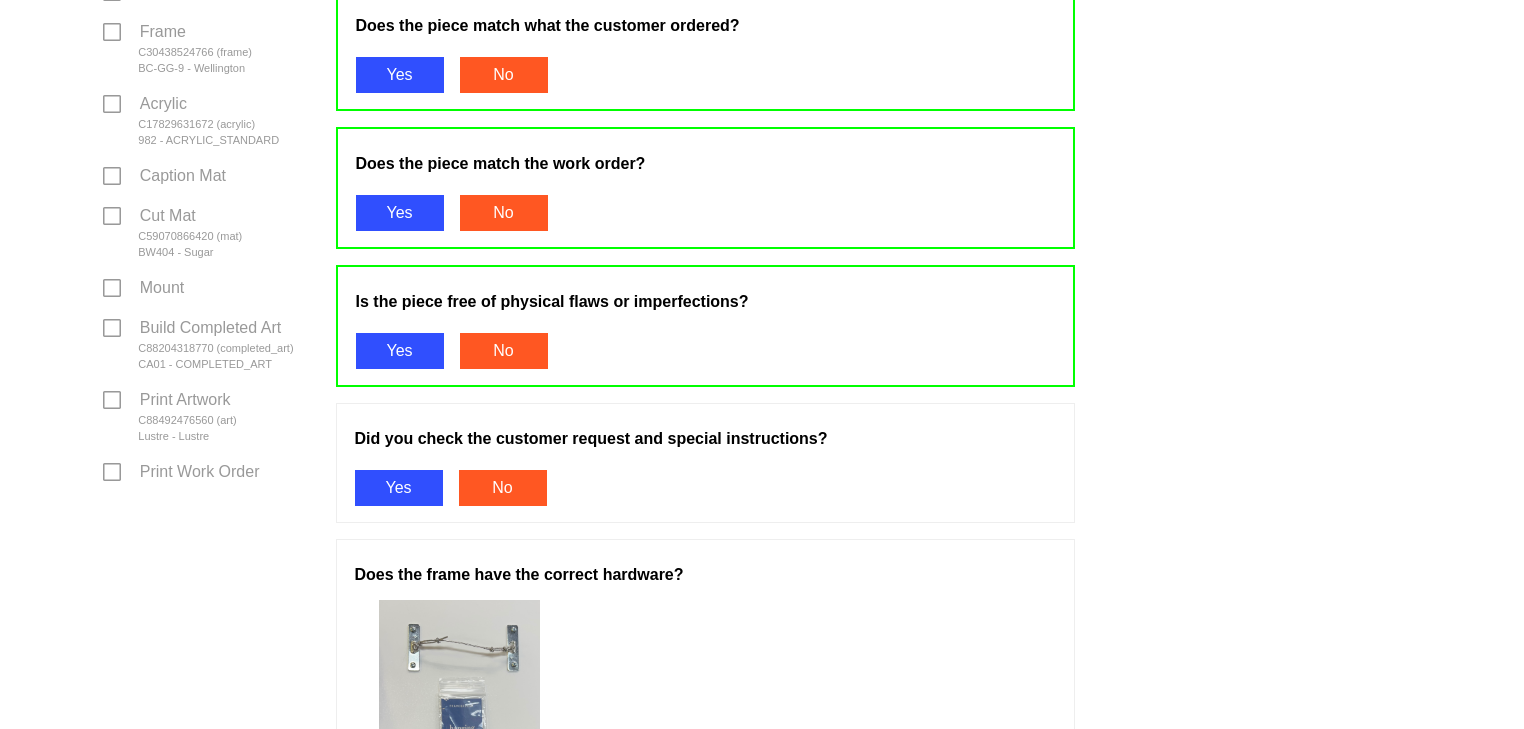 click on "Yes" at bounding box center (399, 488) 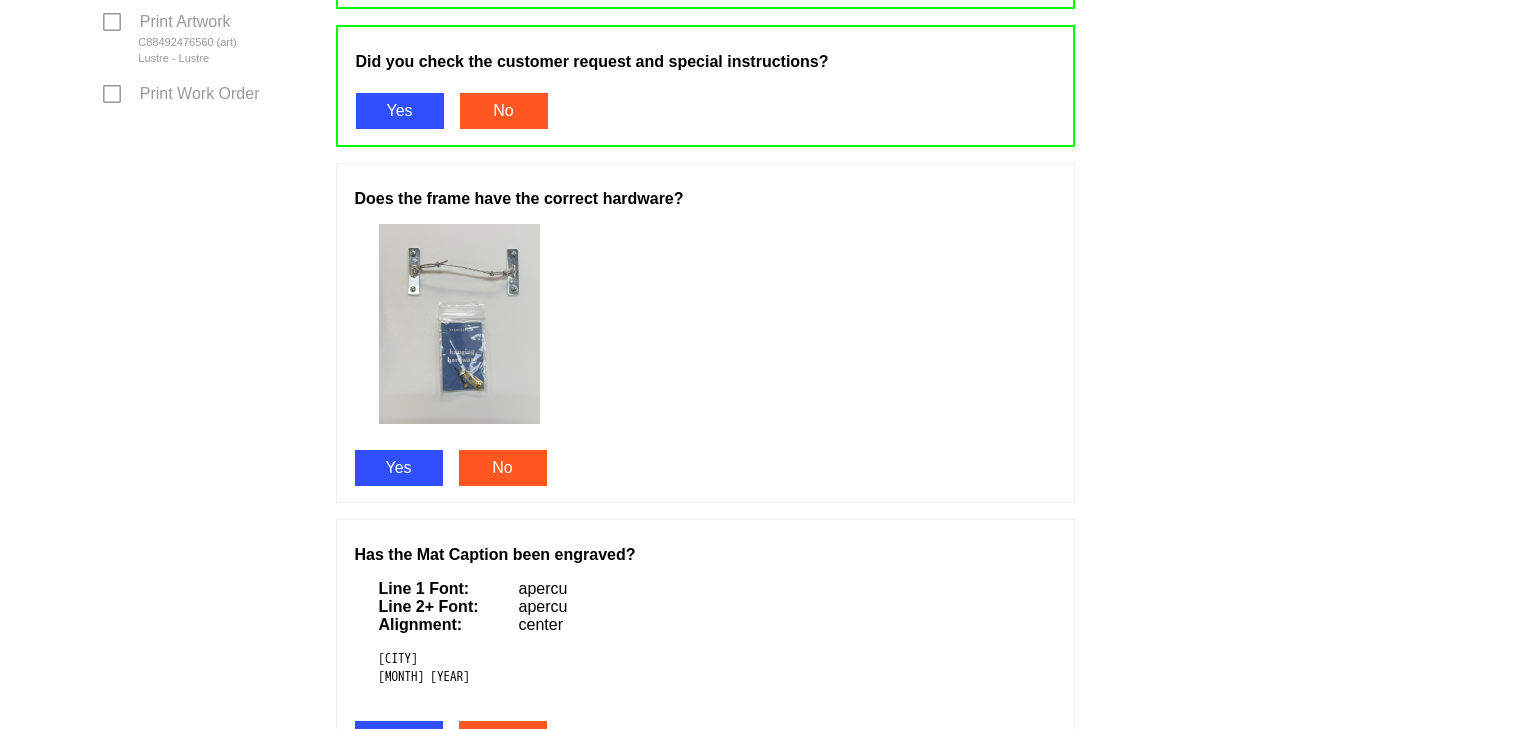 click on "Yes" at bounding box center (399, 468) 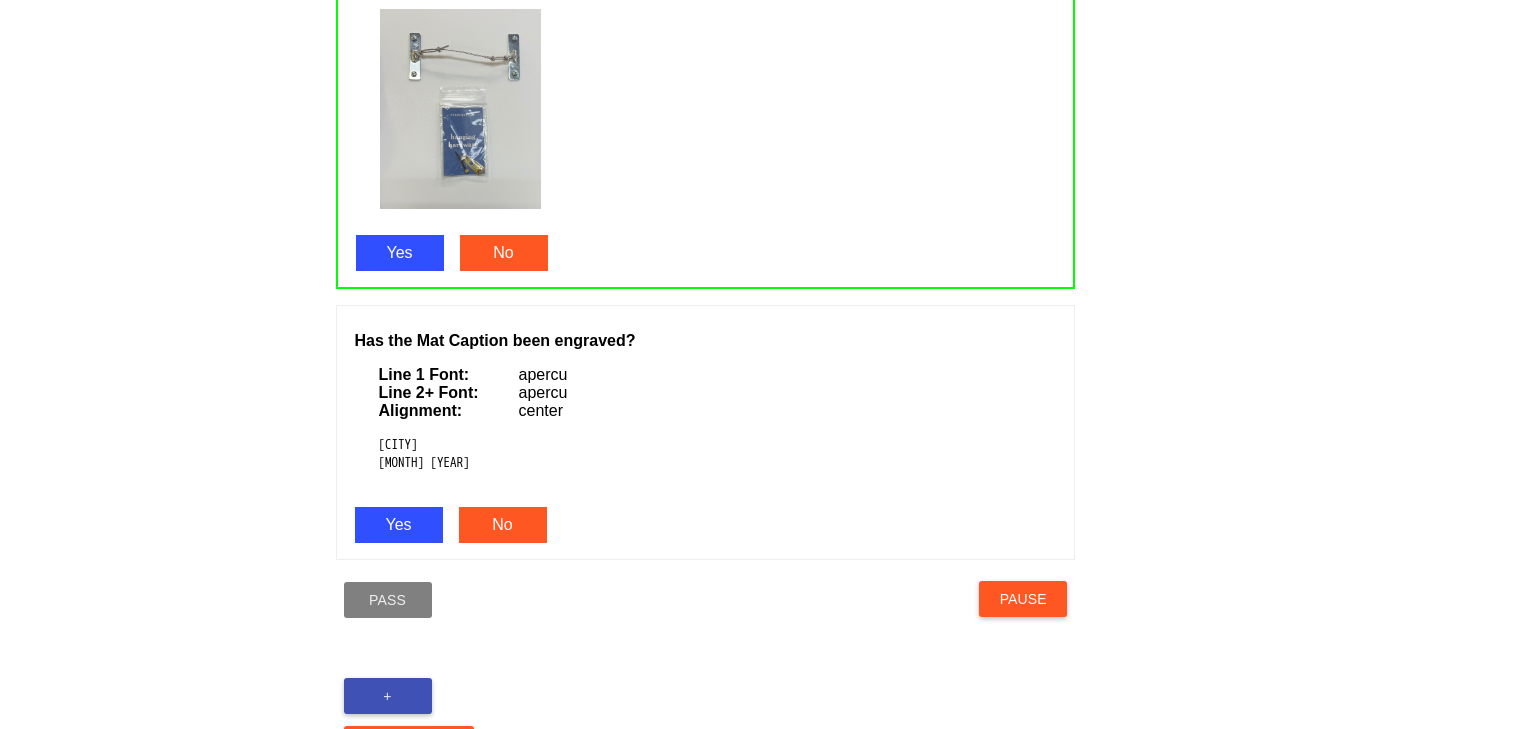 scroll, scrollTop: 1287, scrollLeft: 0, axis: vertical 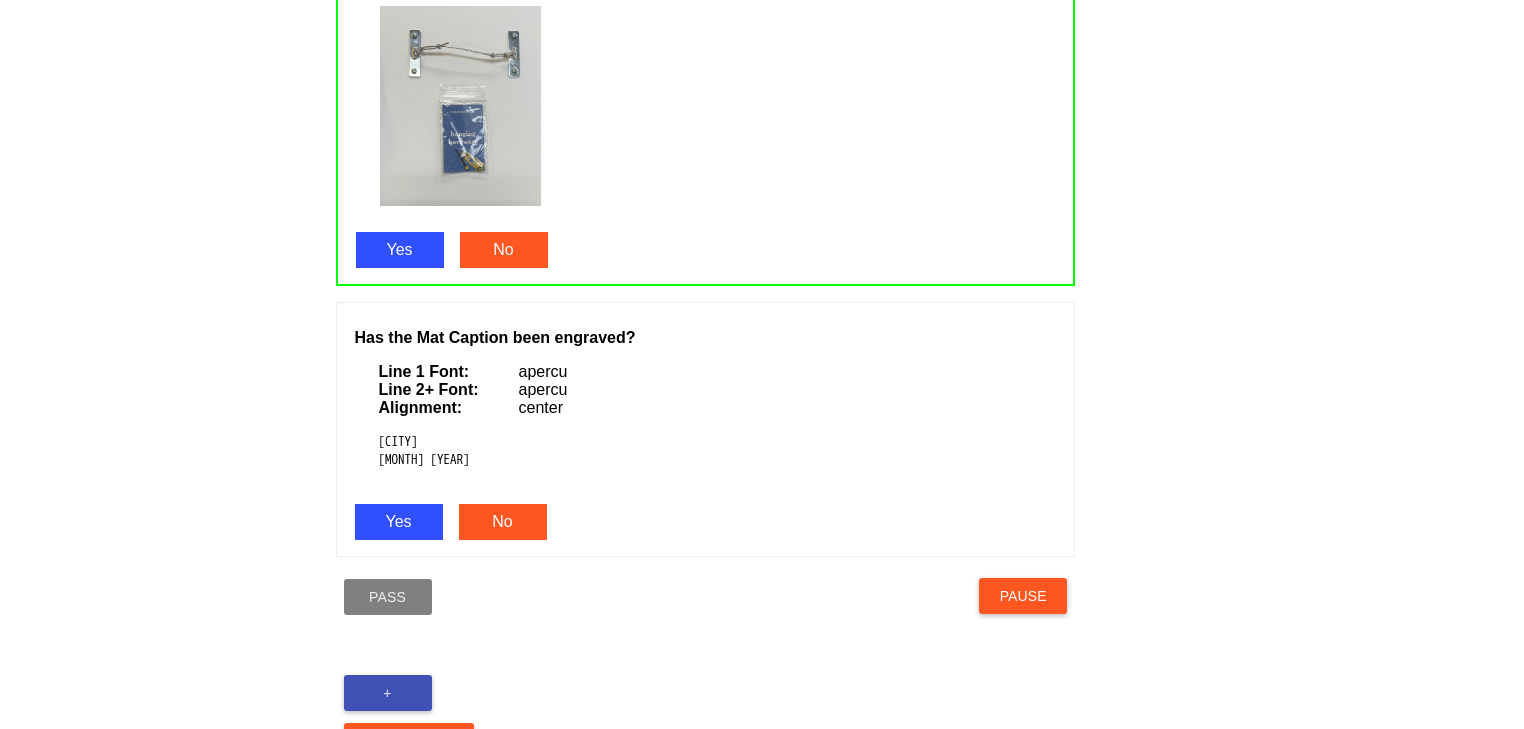 click on "Yes" at bounding box center [399, 522] 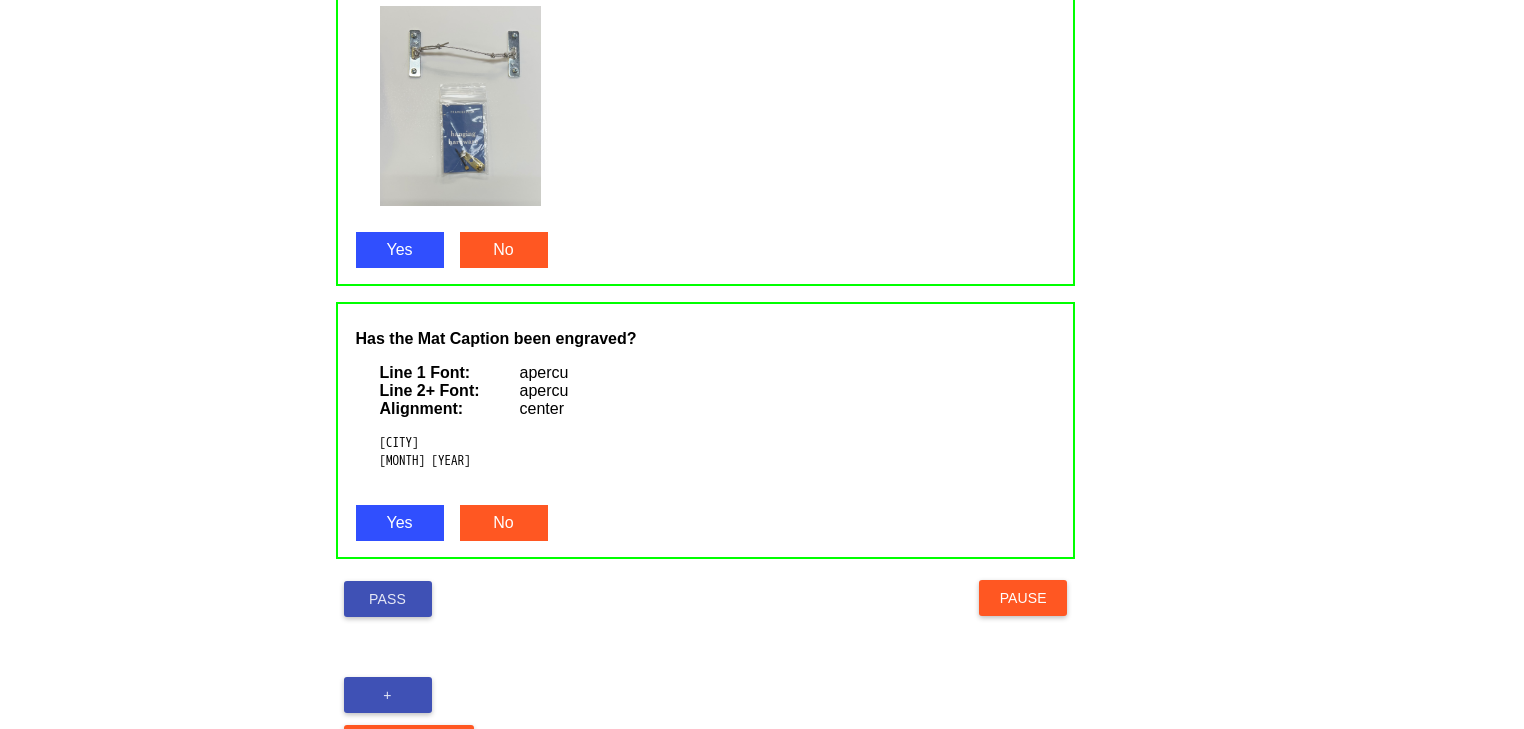 click on "Pass" at bounding box center (388, 599) 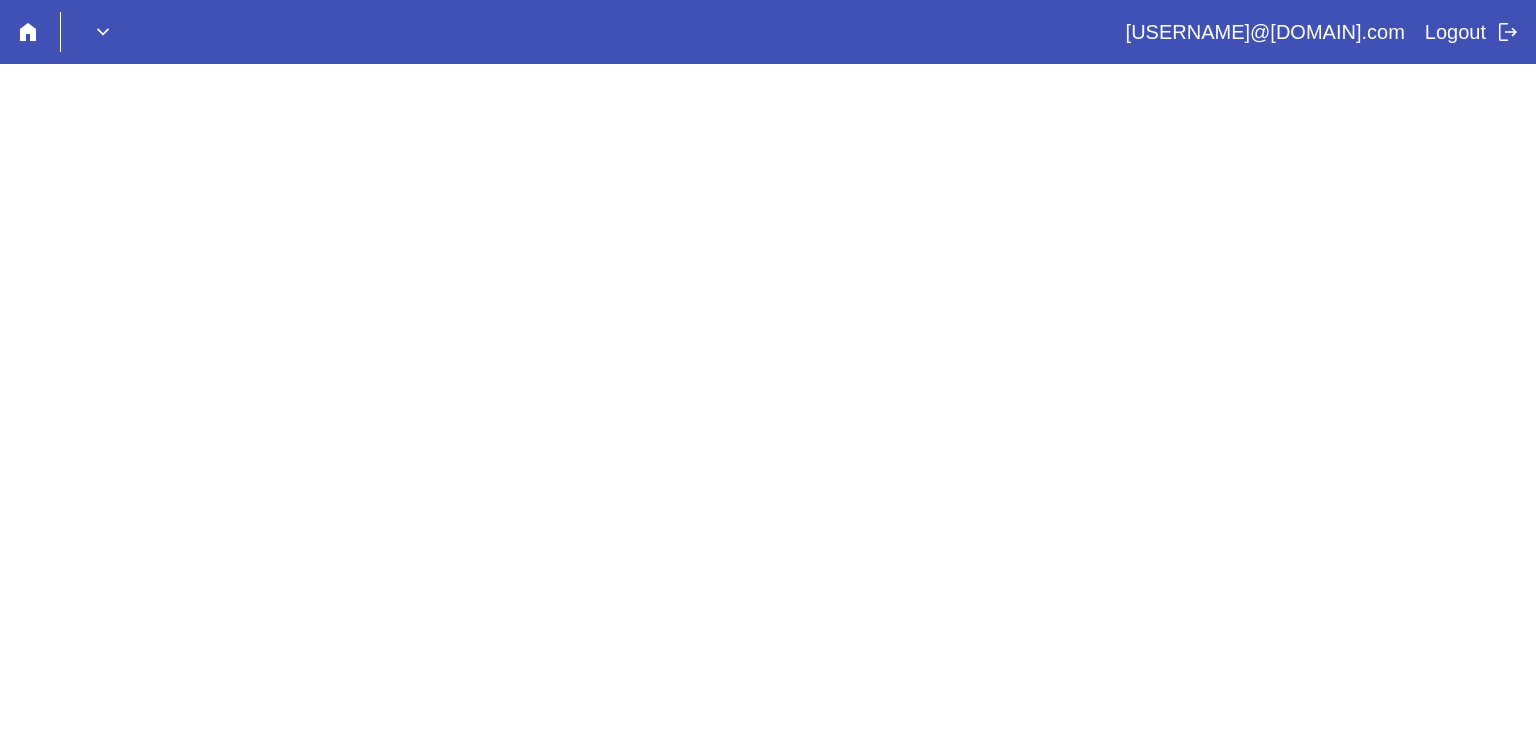 scroll, scrollTop: 0, scrollLeft: 0, axis: both 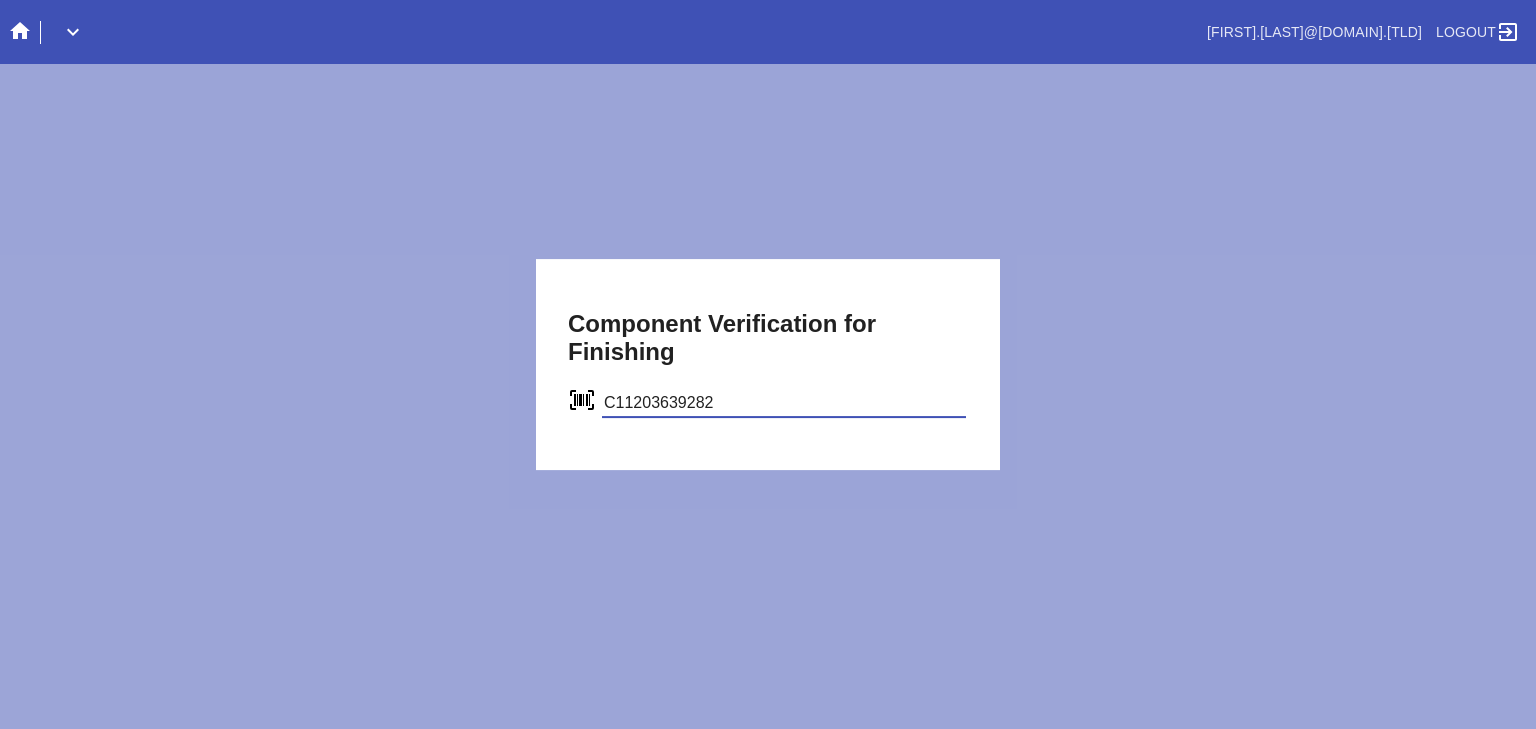 type on "C11203639282" 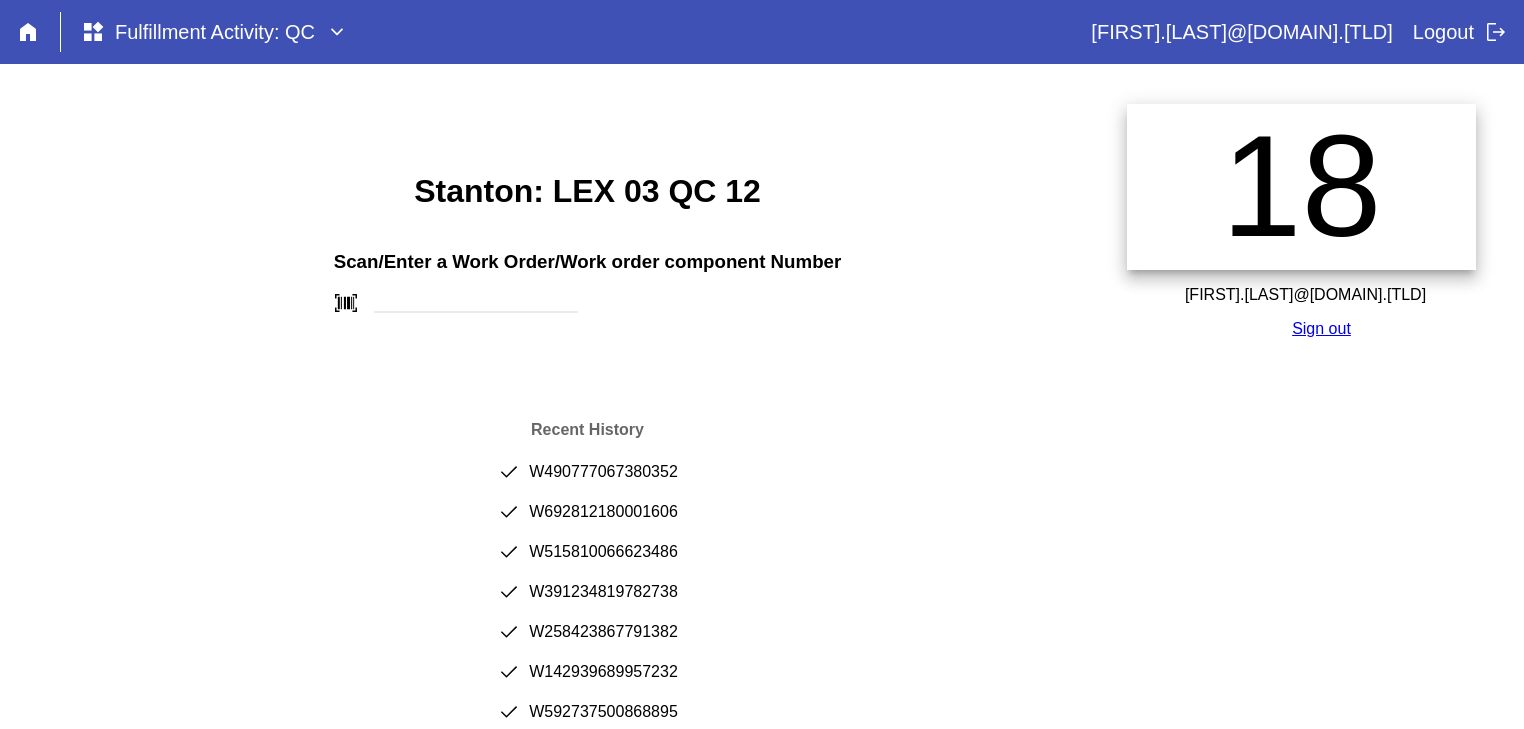 scroll, scrollTop: 0, scrollLeft: 0, axis: both 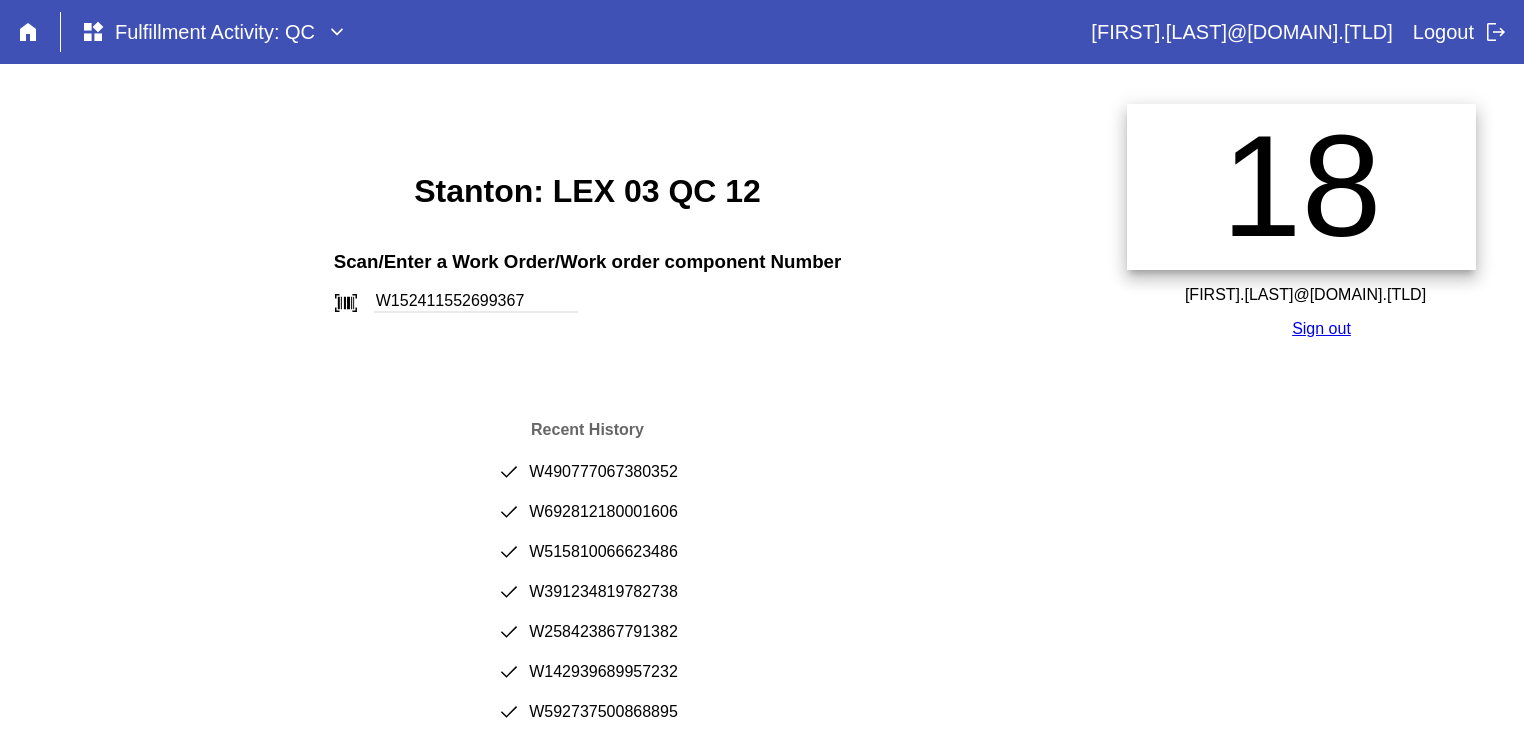 type on "W152411552699367" 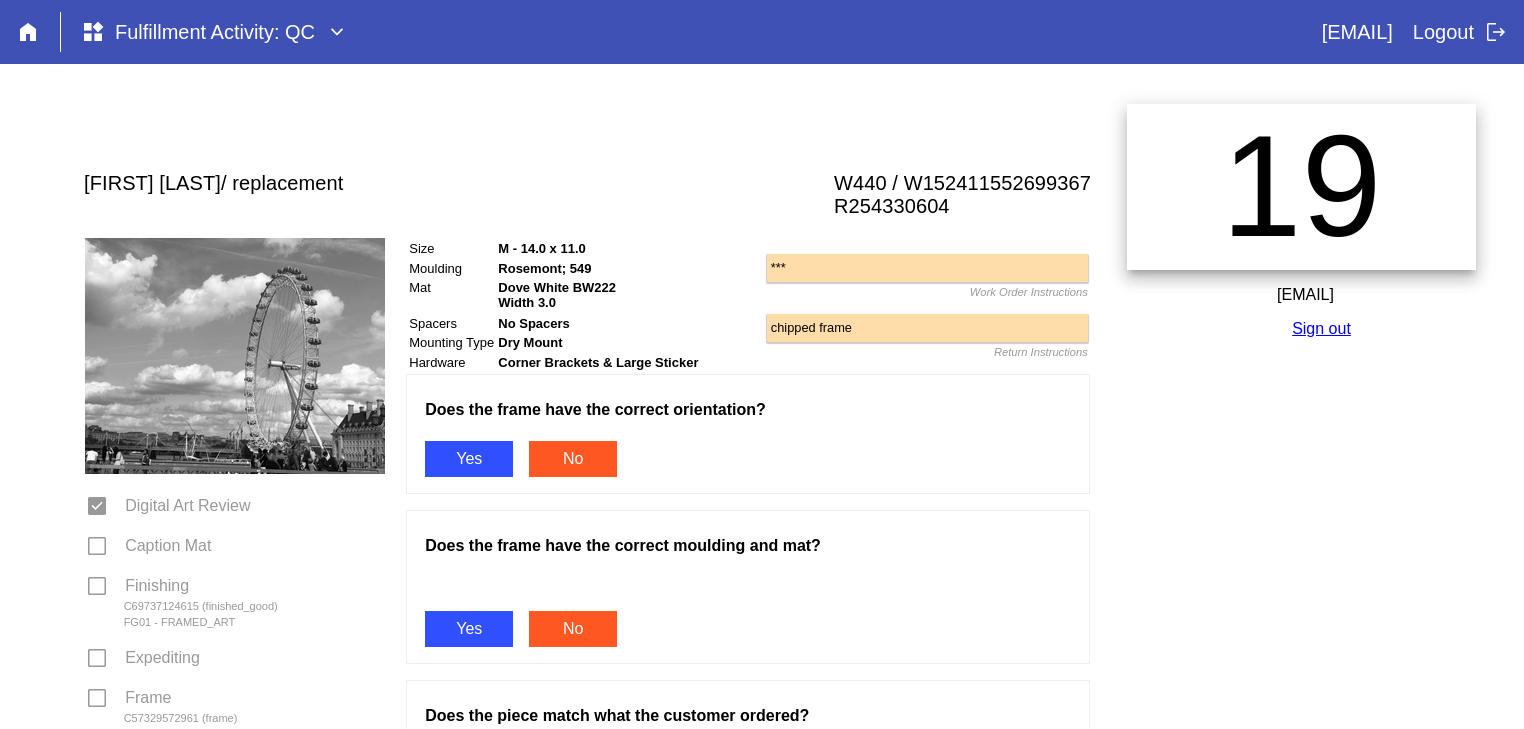 scroll, scrollTop: 0, scrollLeft: 0, axis: both 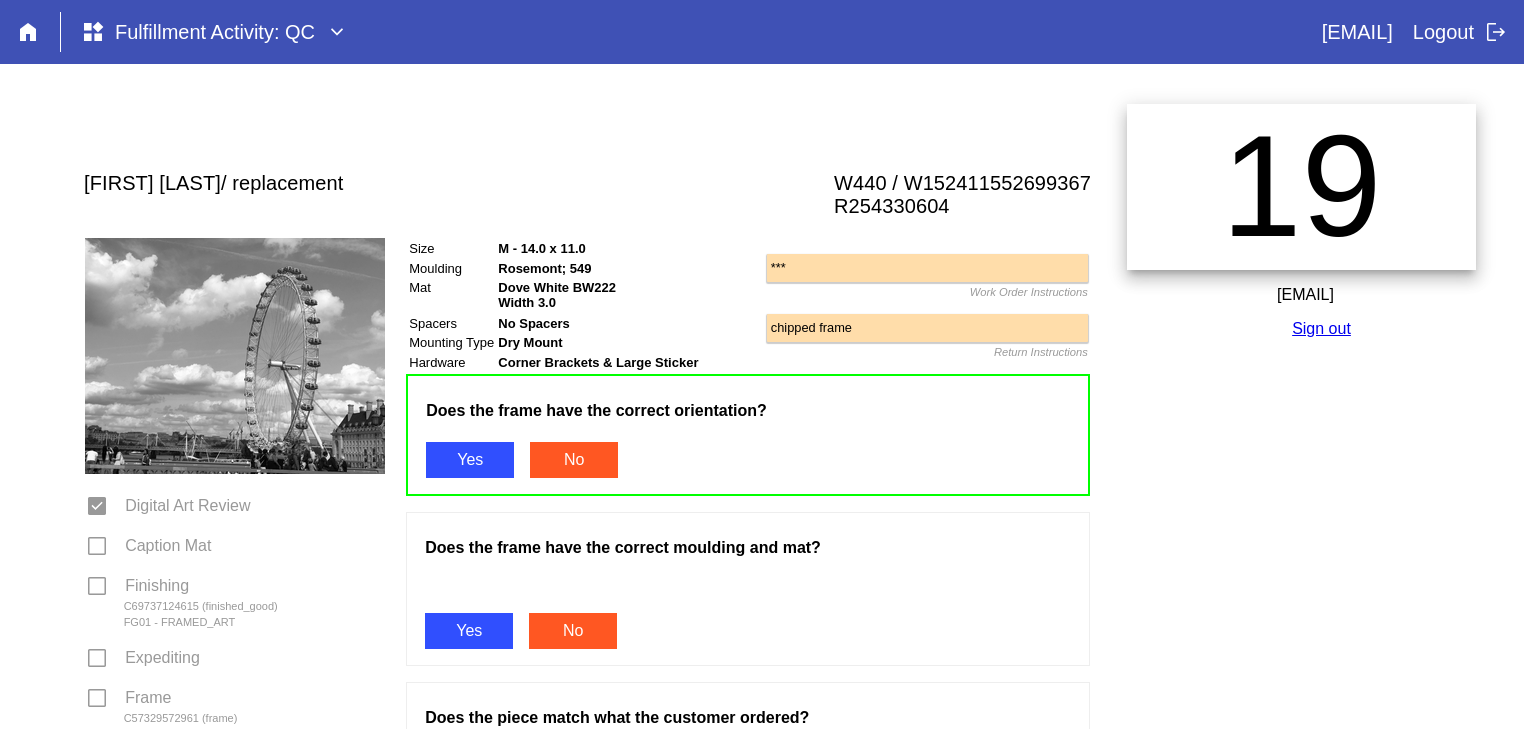 click on "Yes" at bounding box center [469, 631] 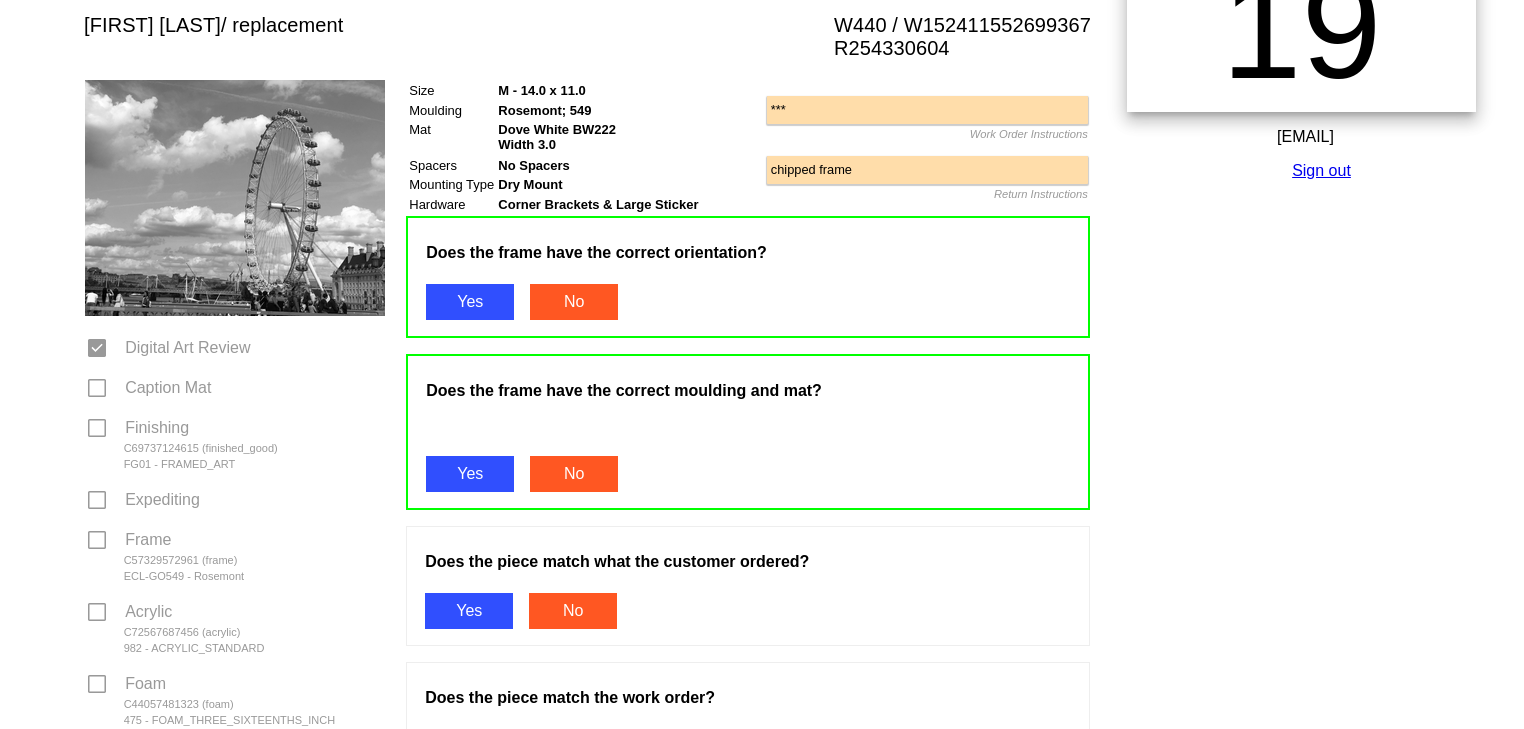 scroll, scrollTop: 250, scrollLeft: 0, axis: vertical 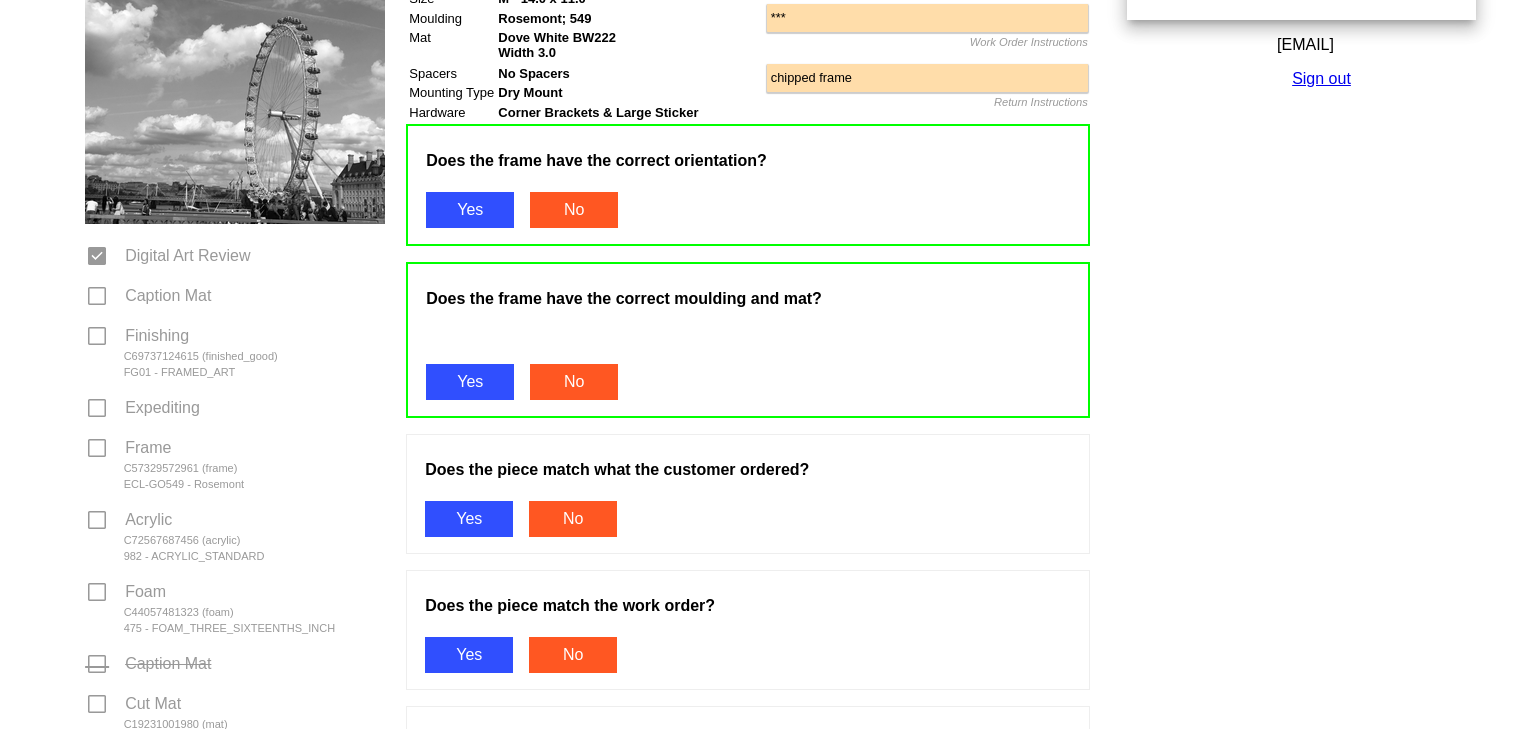 click on "Yes" at bounding box center [469, 519] 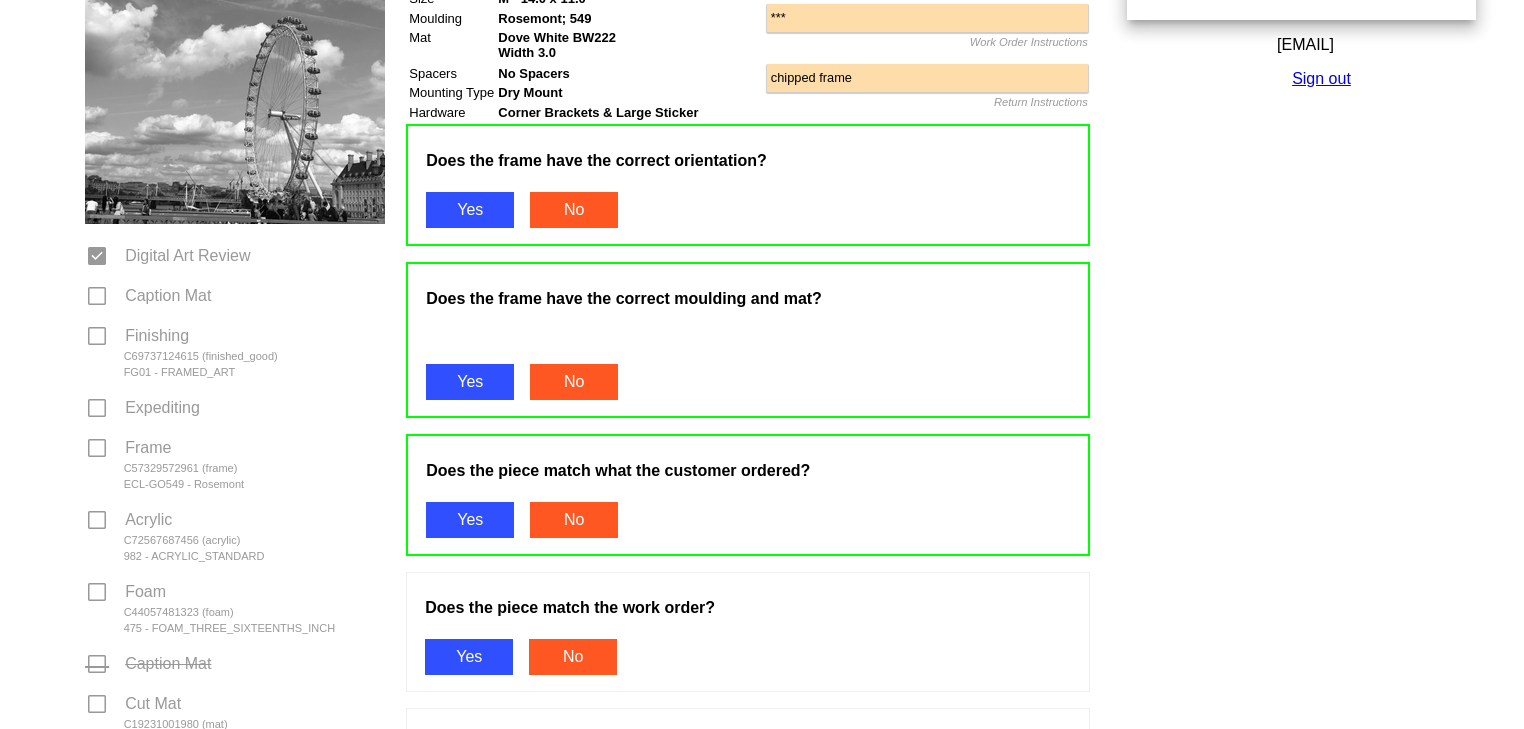 click on "Yes" at bounding box center (469, 657) 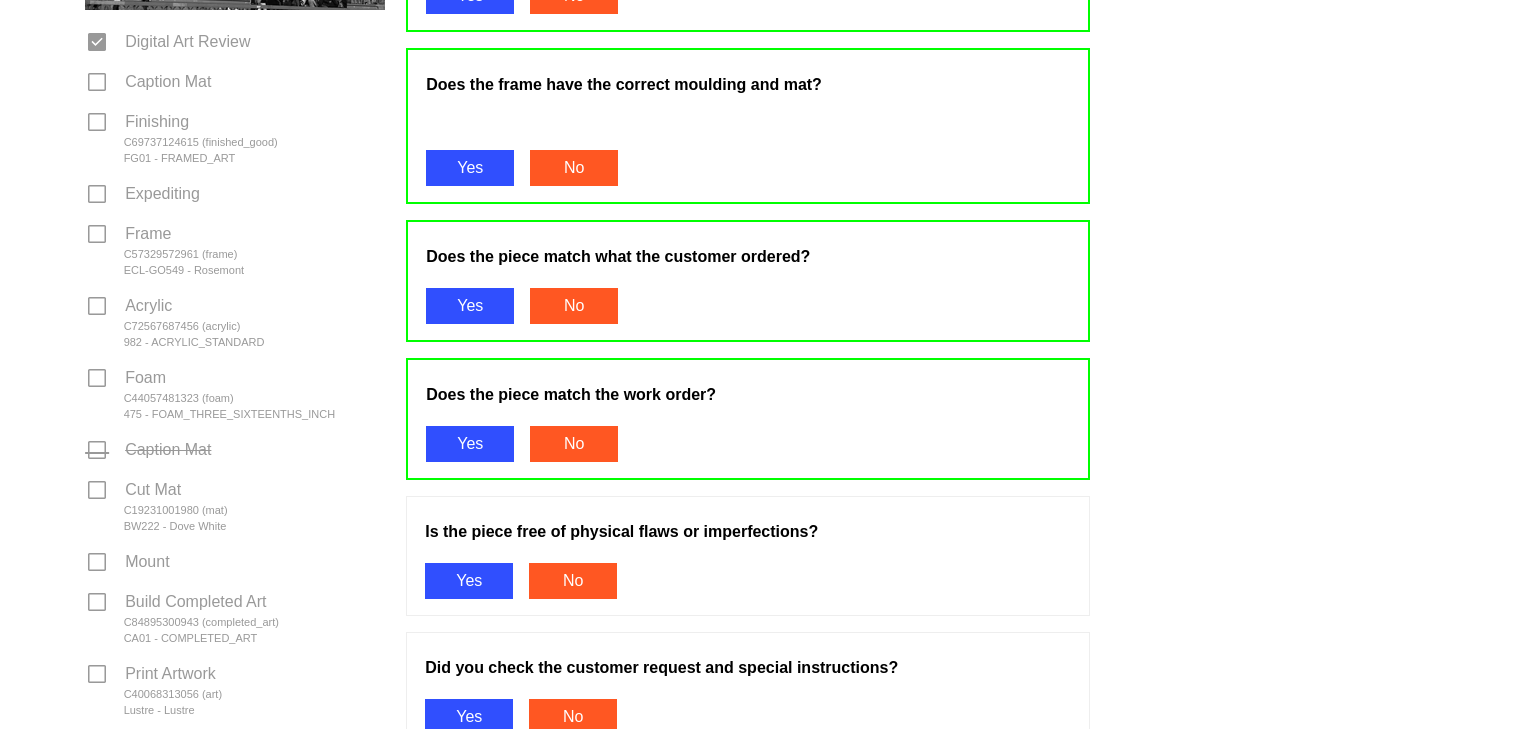 click on "Yes" at bounding box center [469, 581] 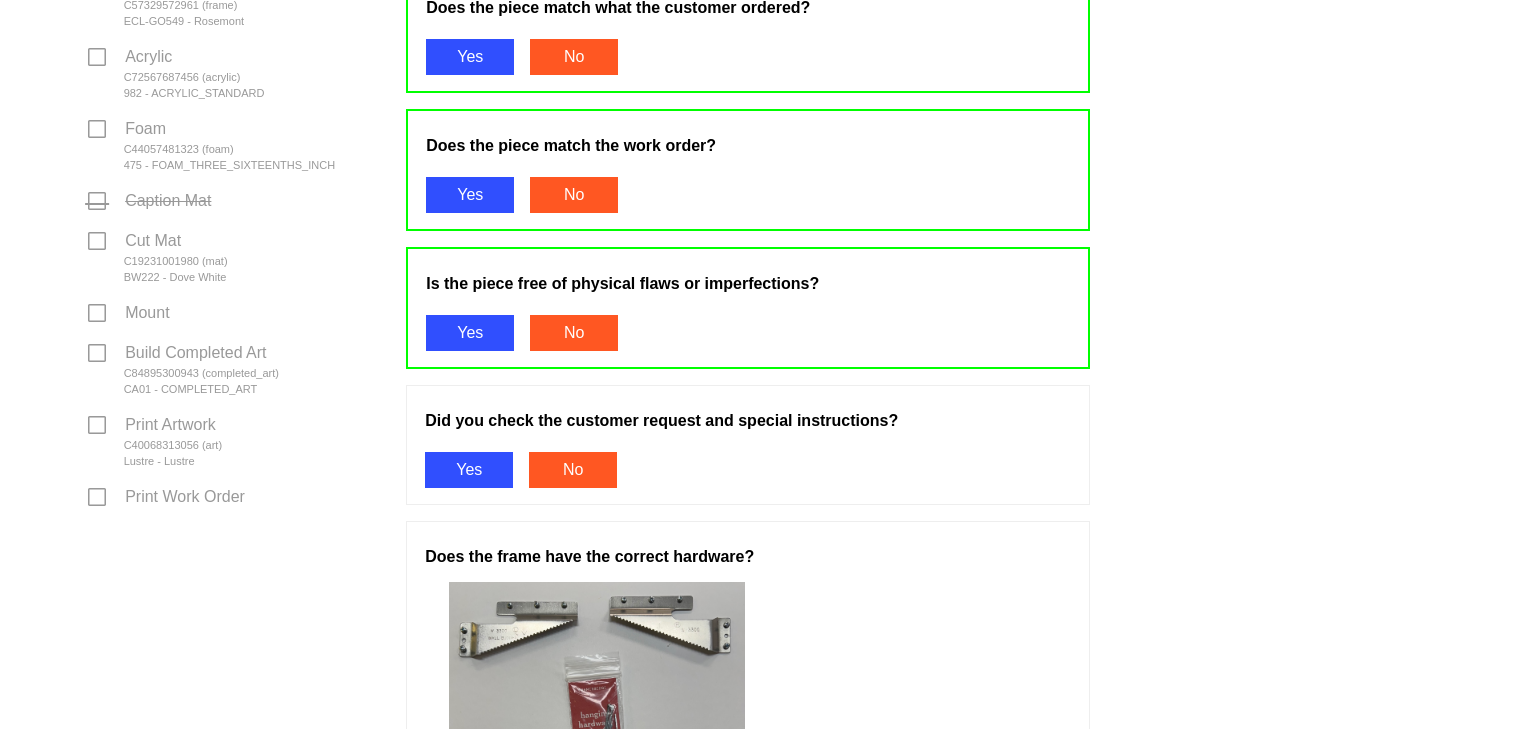click on "Yes" at bounding box center (469, 470) 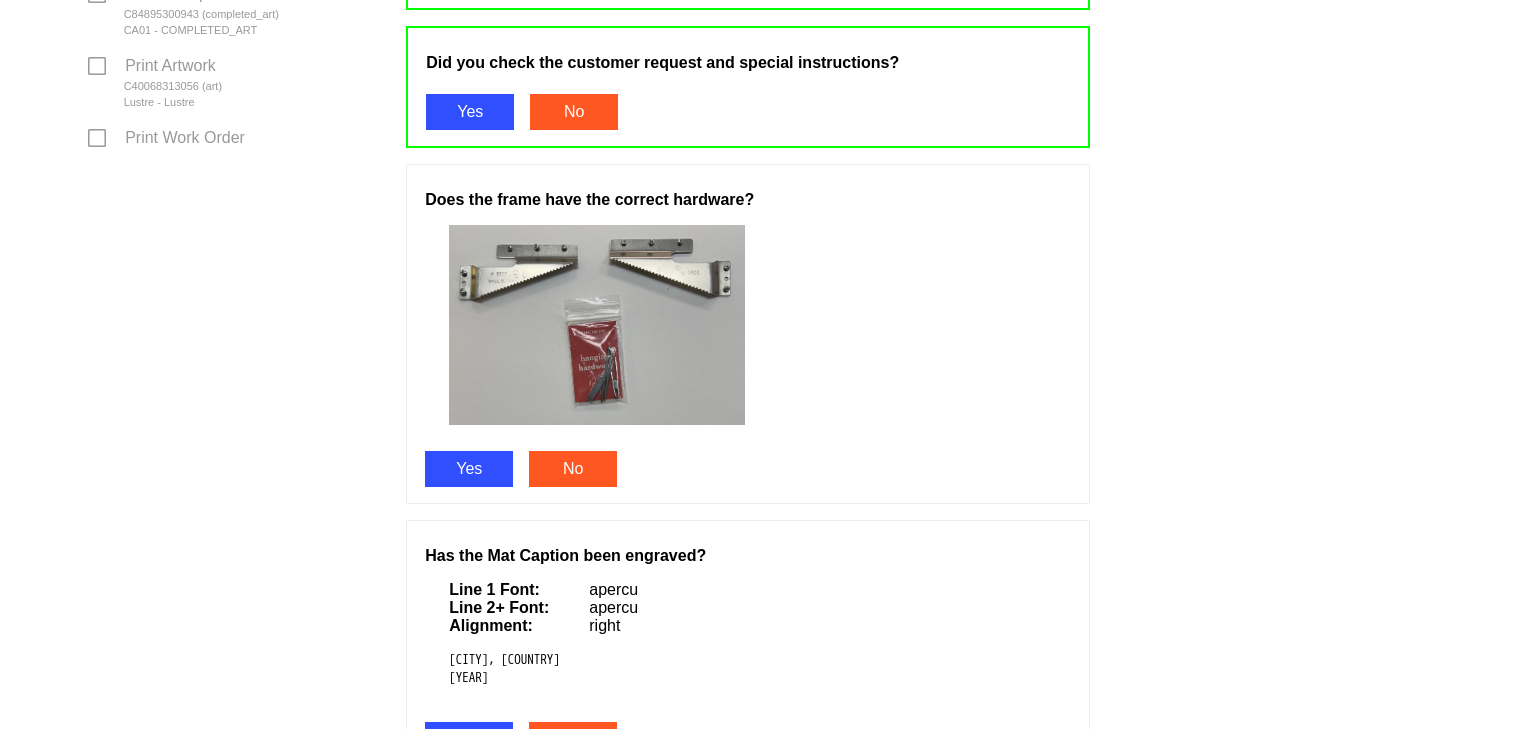 click on "Yes" at bounding box center [469, 469] 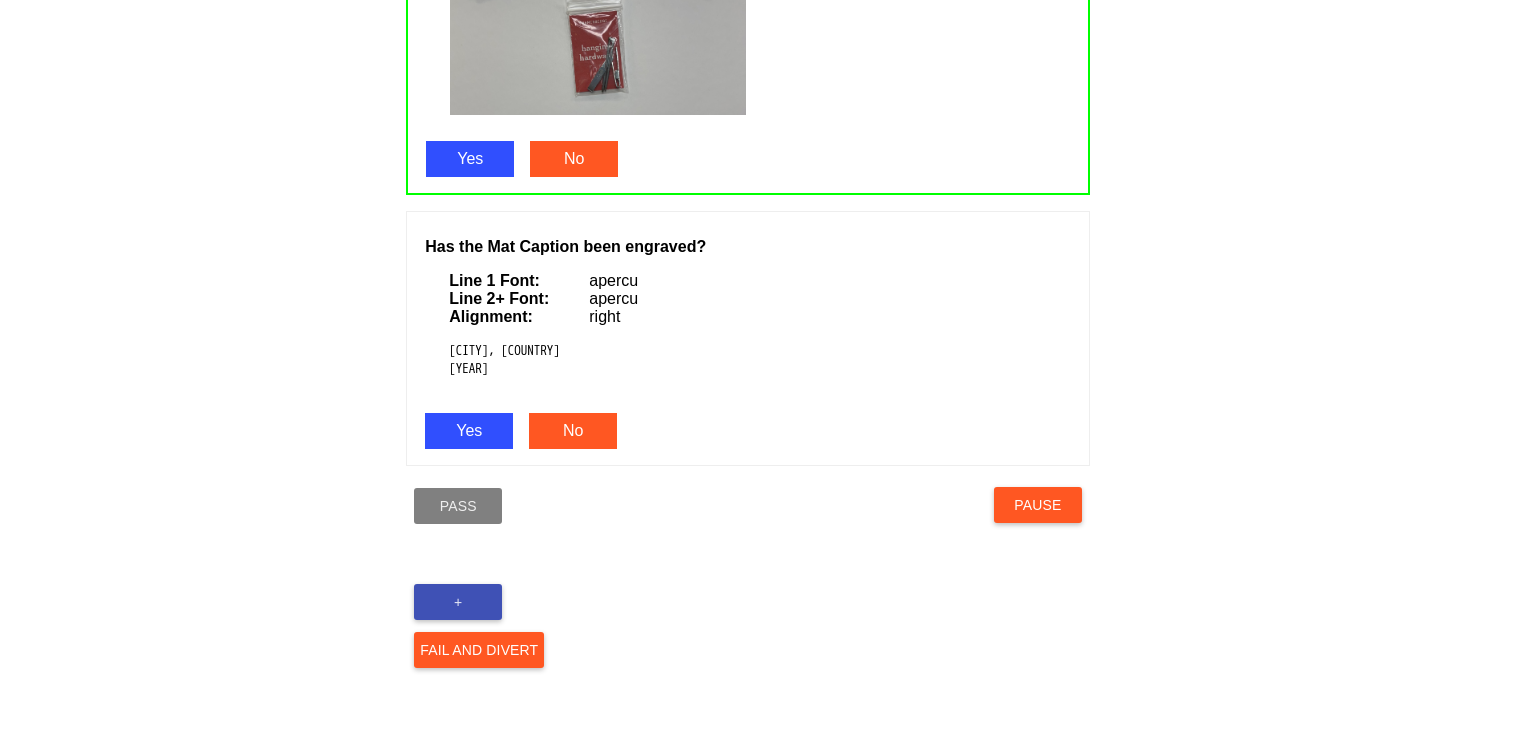 scroll, scrollTop: 1384, scrollLeft: 0, axis: vertical 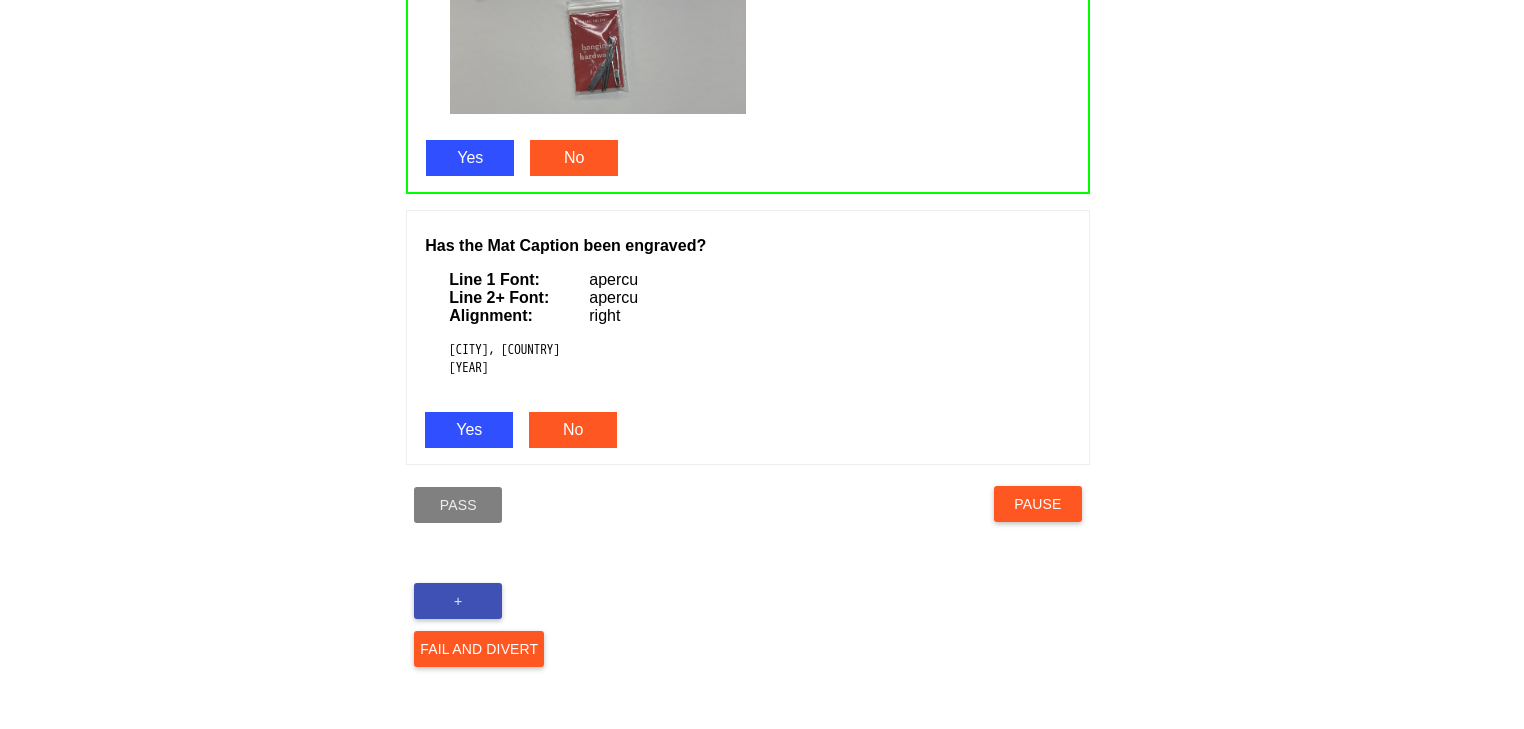 click on "Yes" at bounding box center [469, 430] 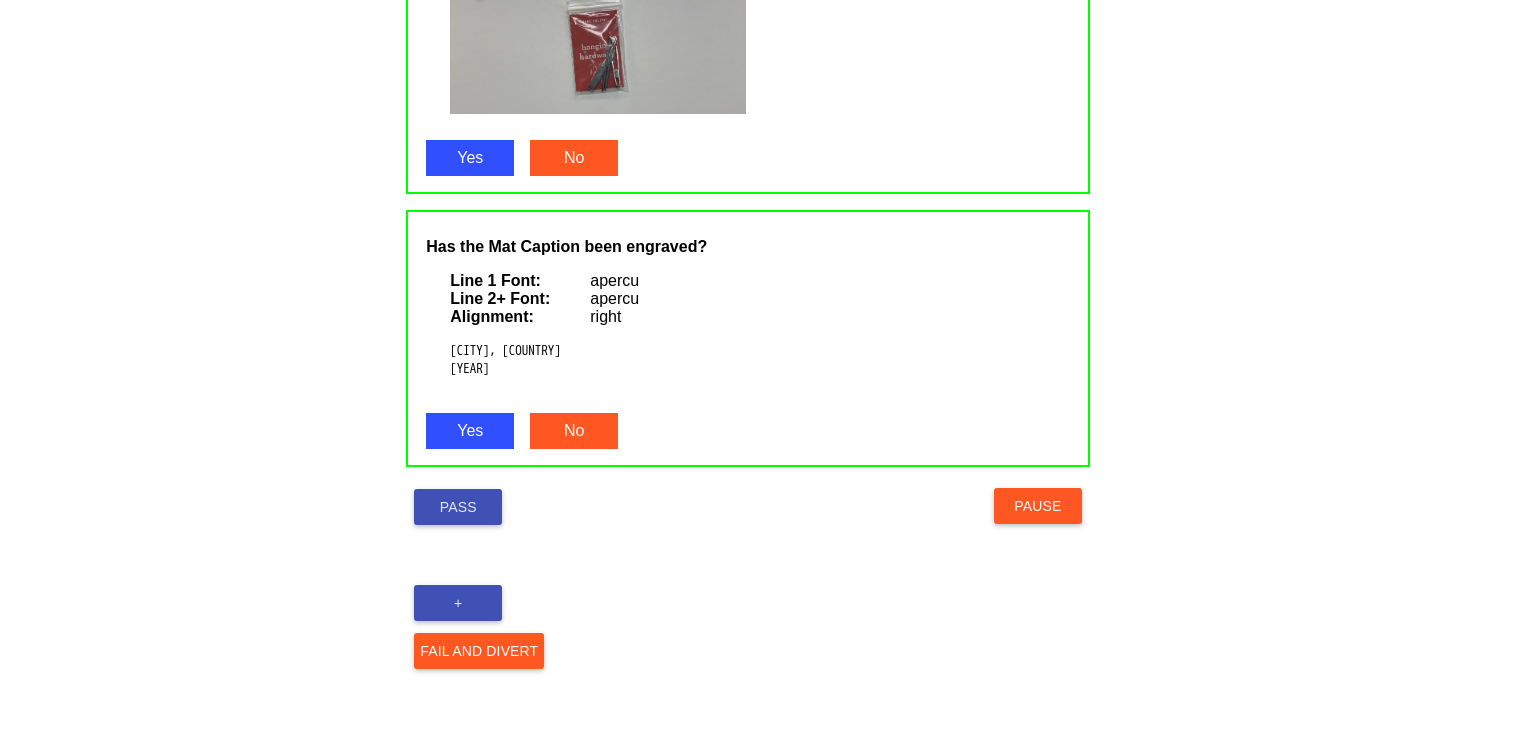 click on "Pass" at bounding box center (458, 507) 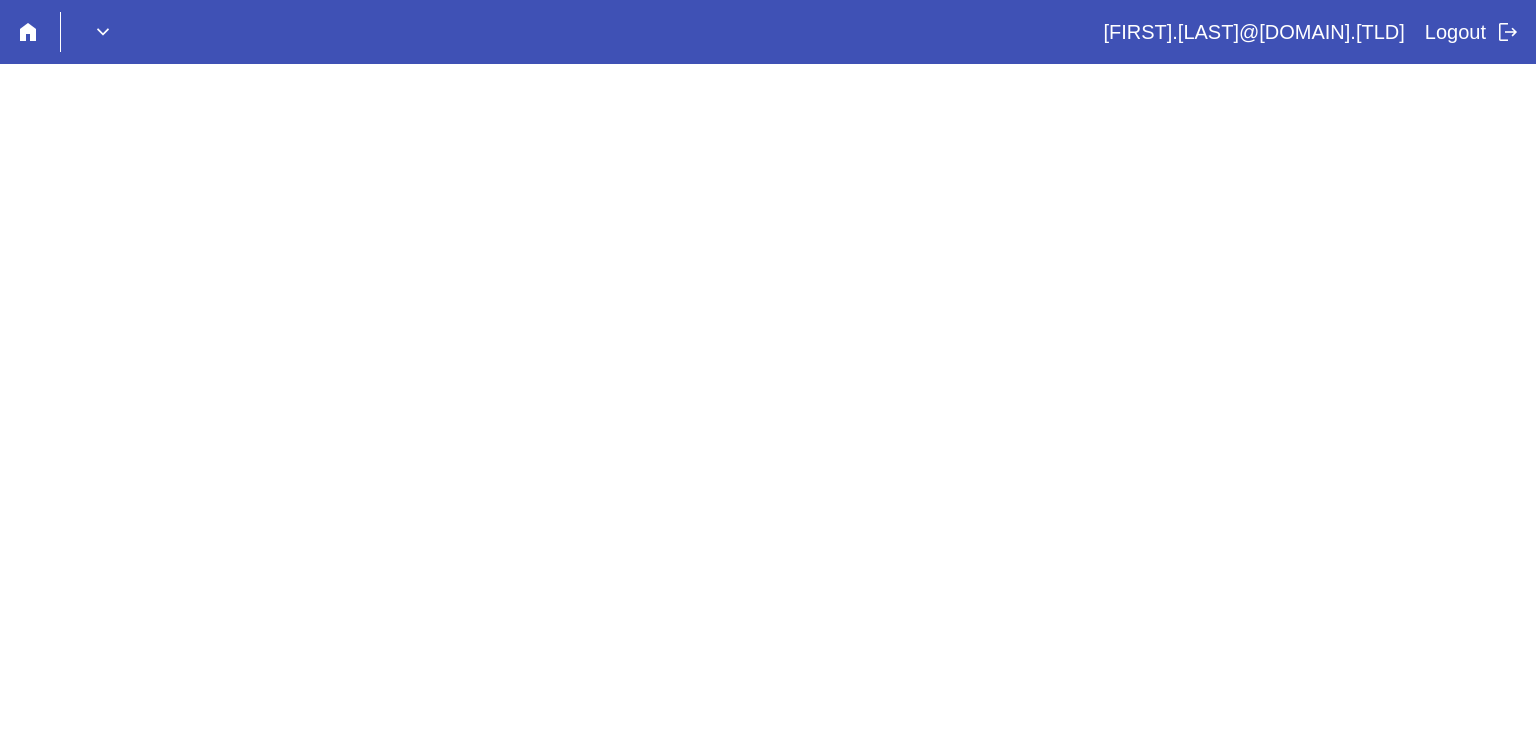 scroll, scrollTop: 0, scrollLeft: 0, axis: both 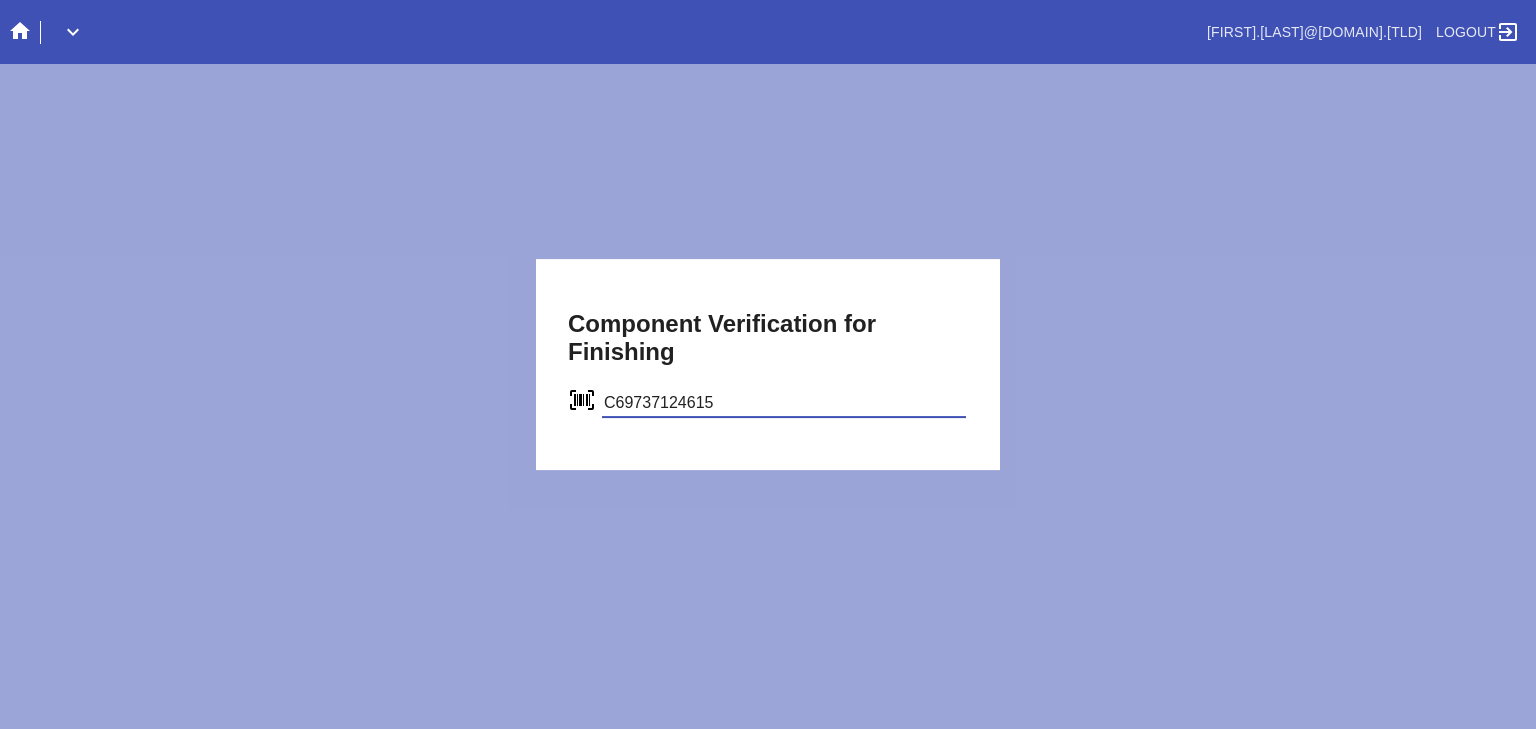 type on "C69737124615" 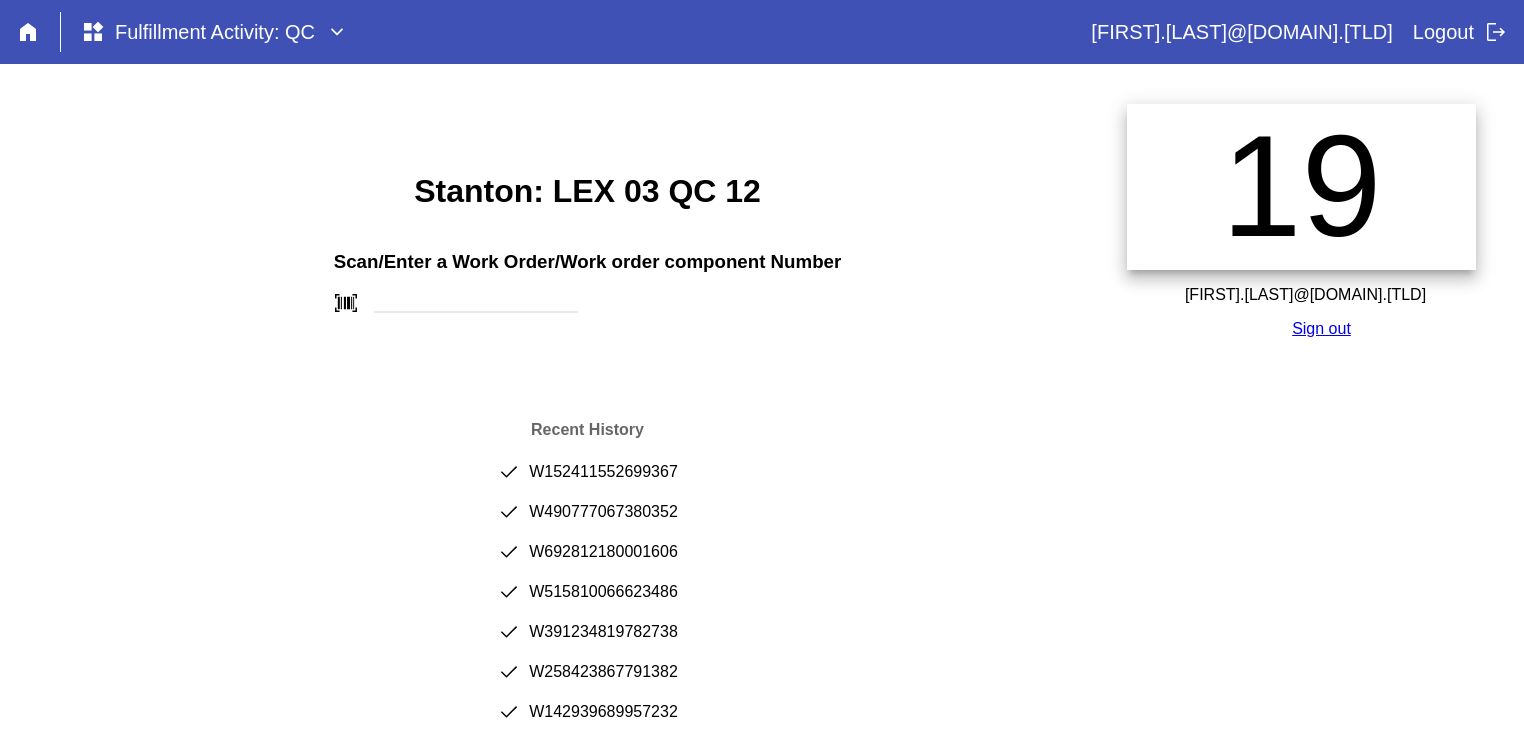 scroll, scrollTop: 0, scrollLeft: 0, axis: both 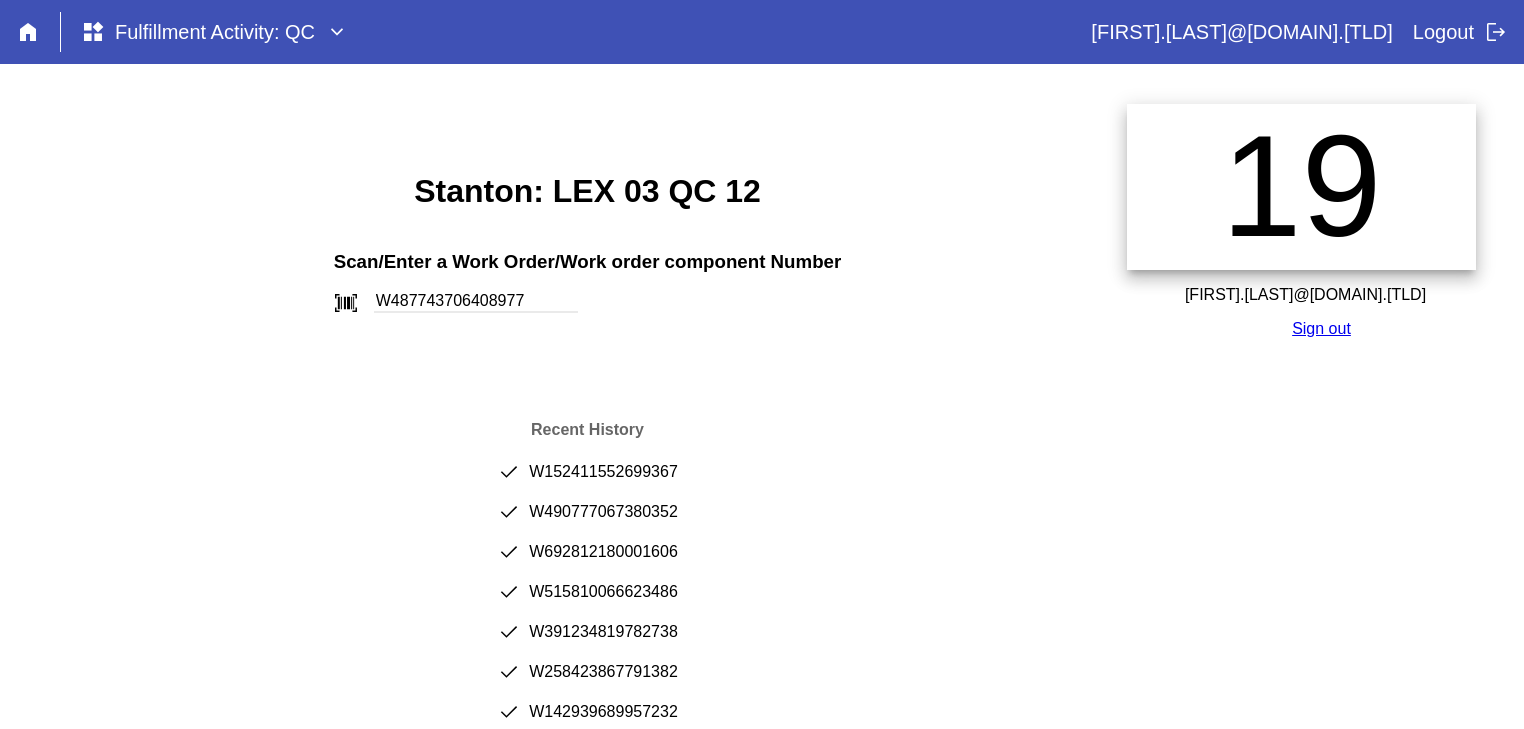 type on "W487743706408977" 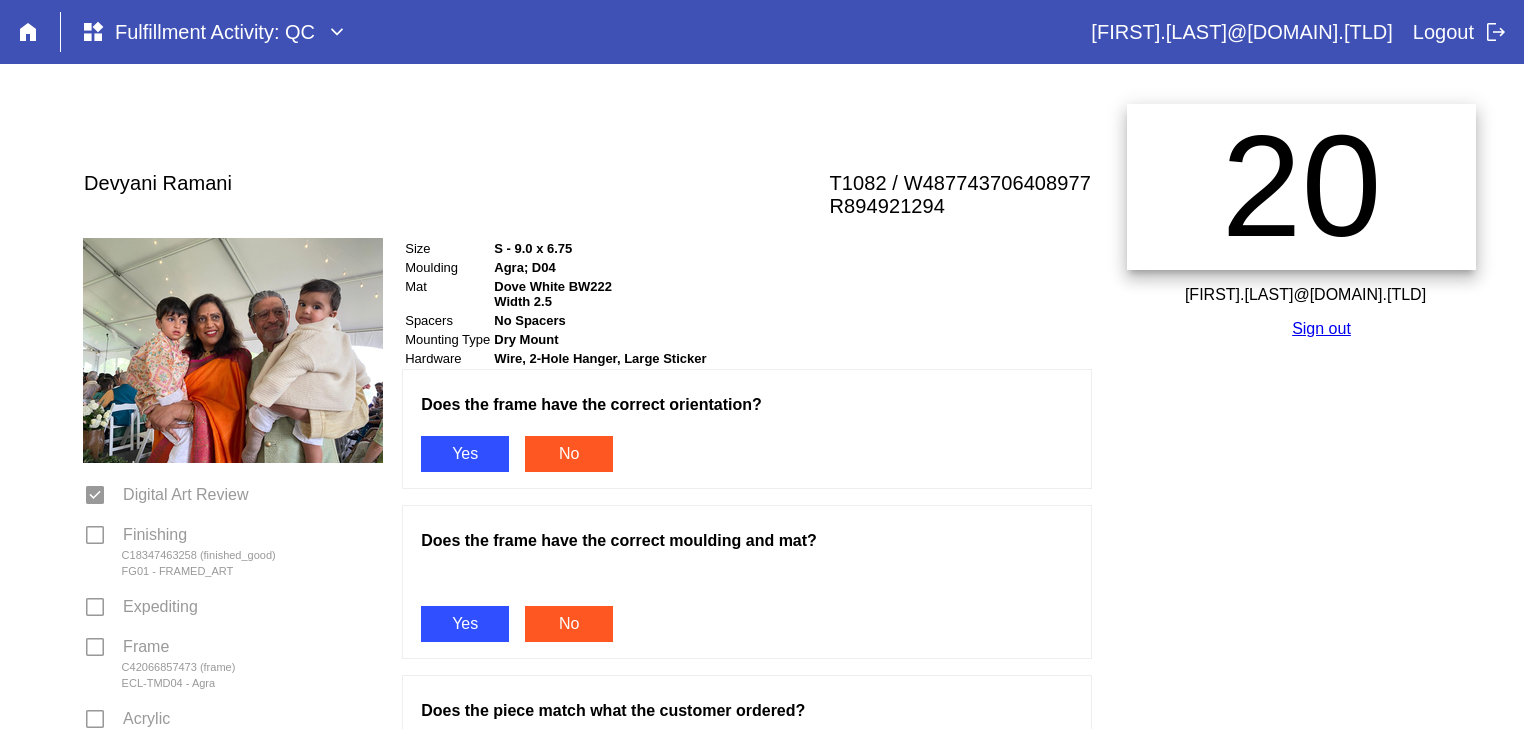 scroll, scrollTop: 0, scrollLeft: 0, axis: both 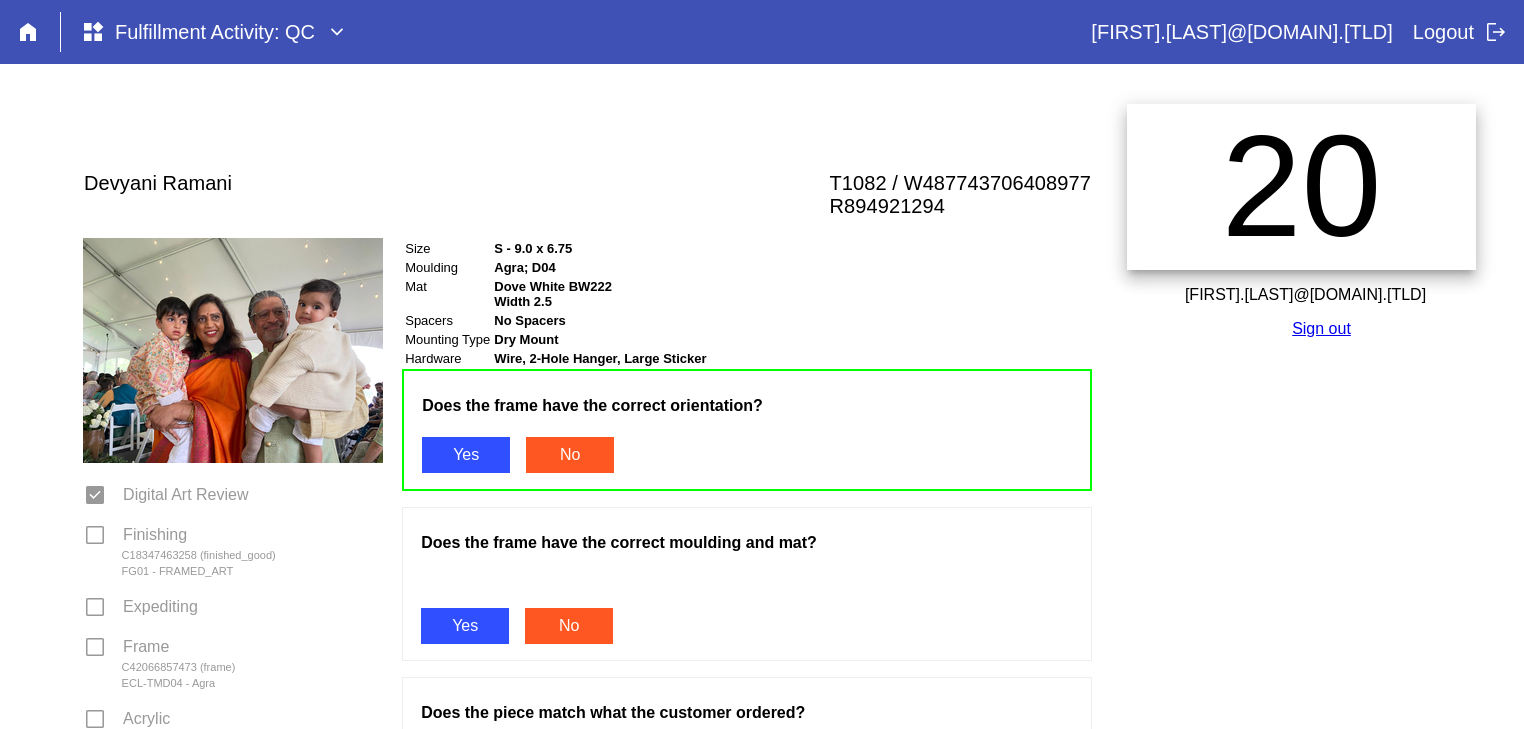 click on "Yes" at bounding box center [465, 626] 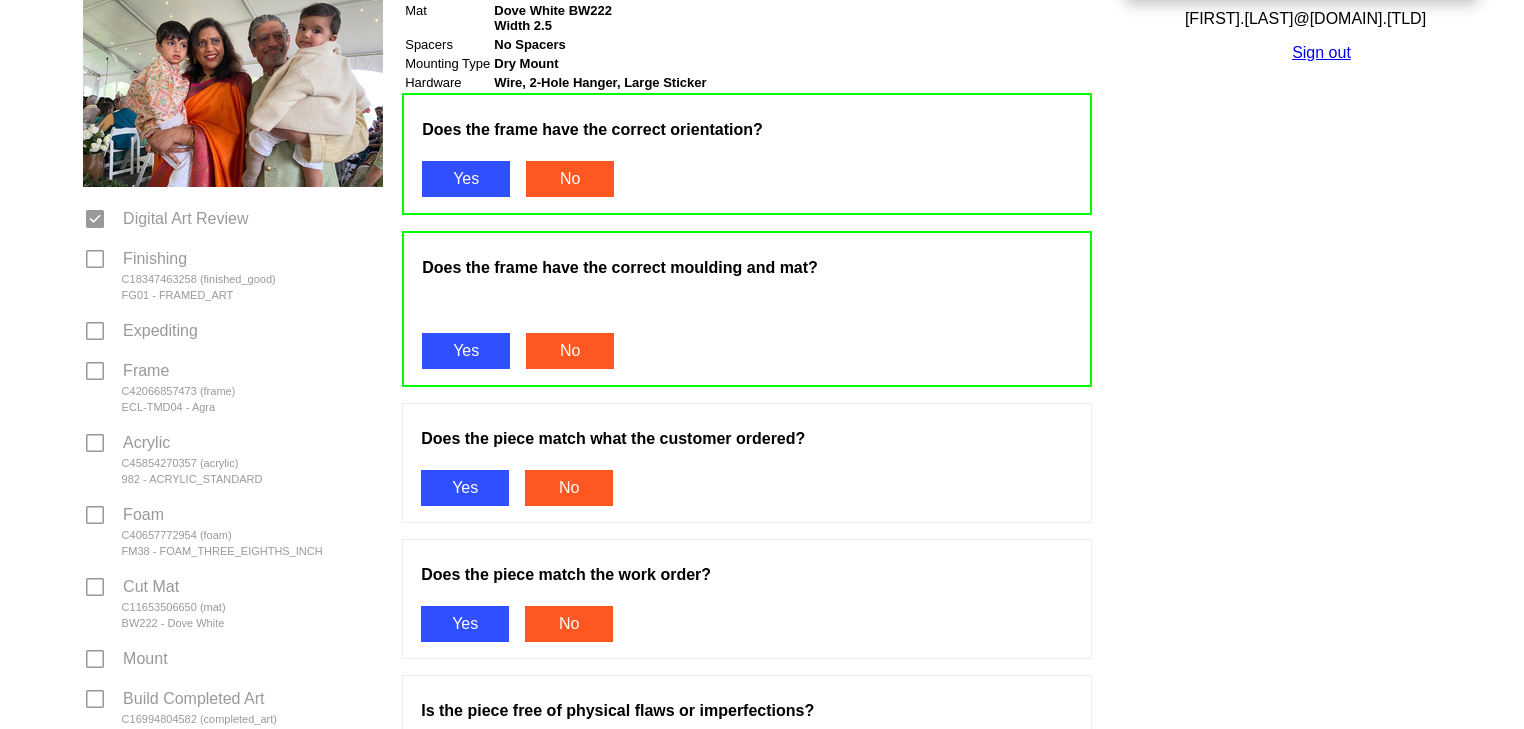 click on "Yes" at bounding box center (465, 488) 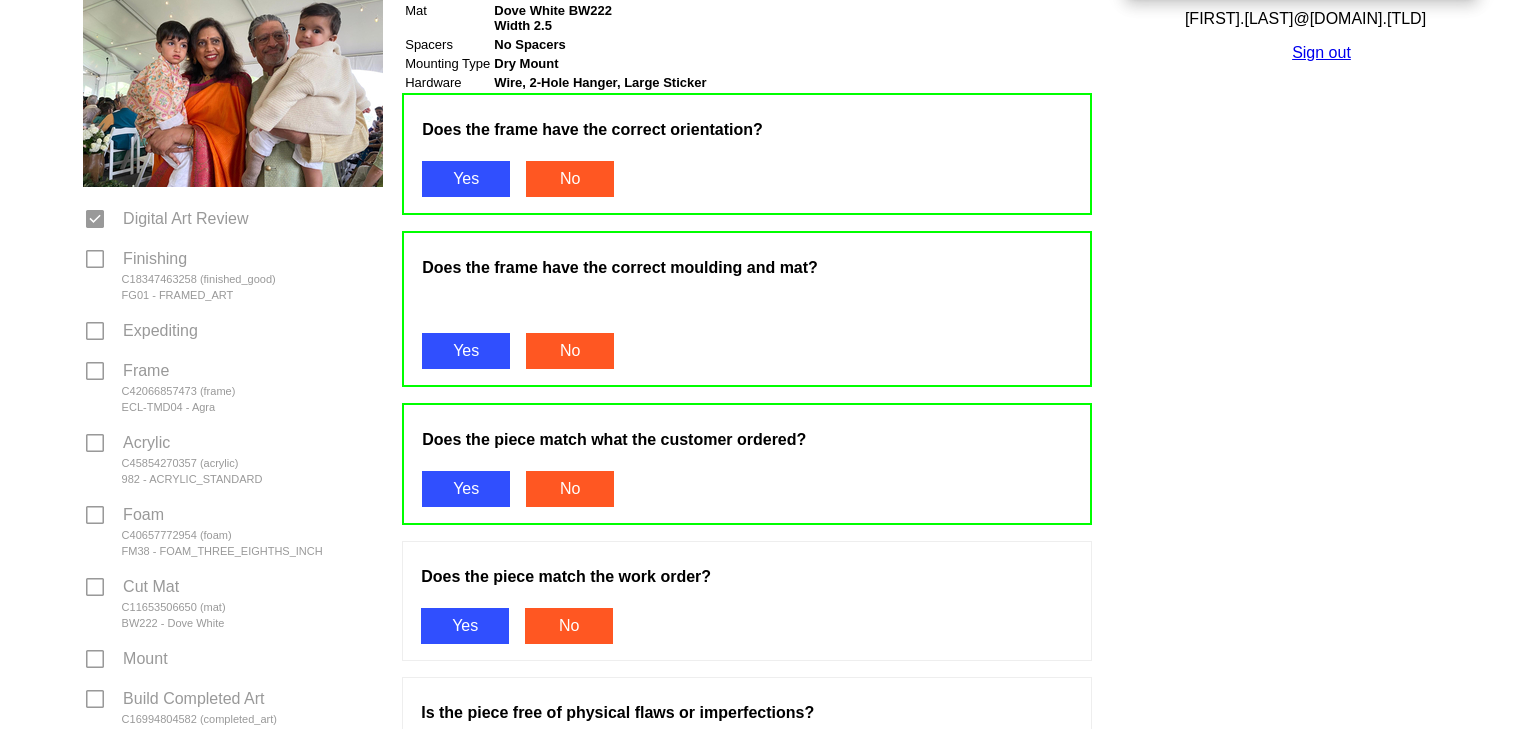 click on "Does the piece match the work order? Yes No" at bounding box center (747, 601) 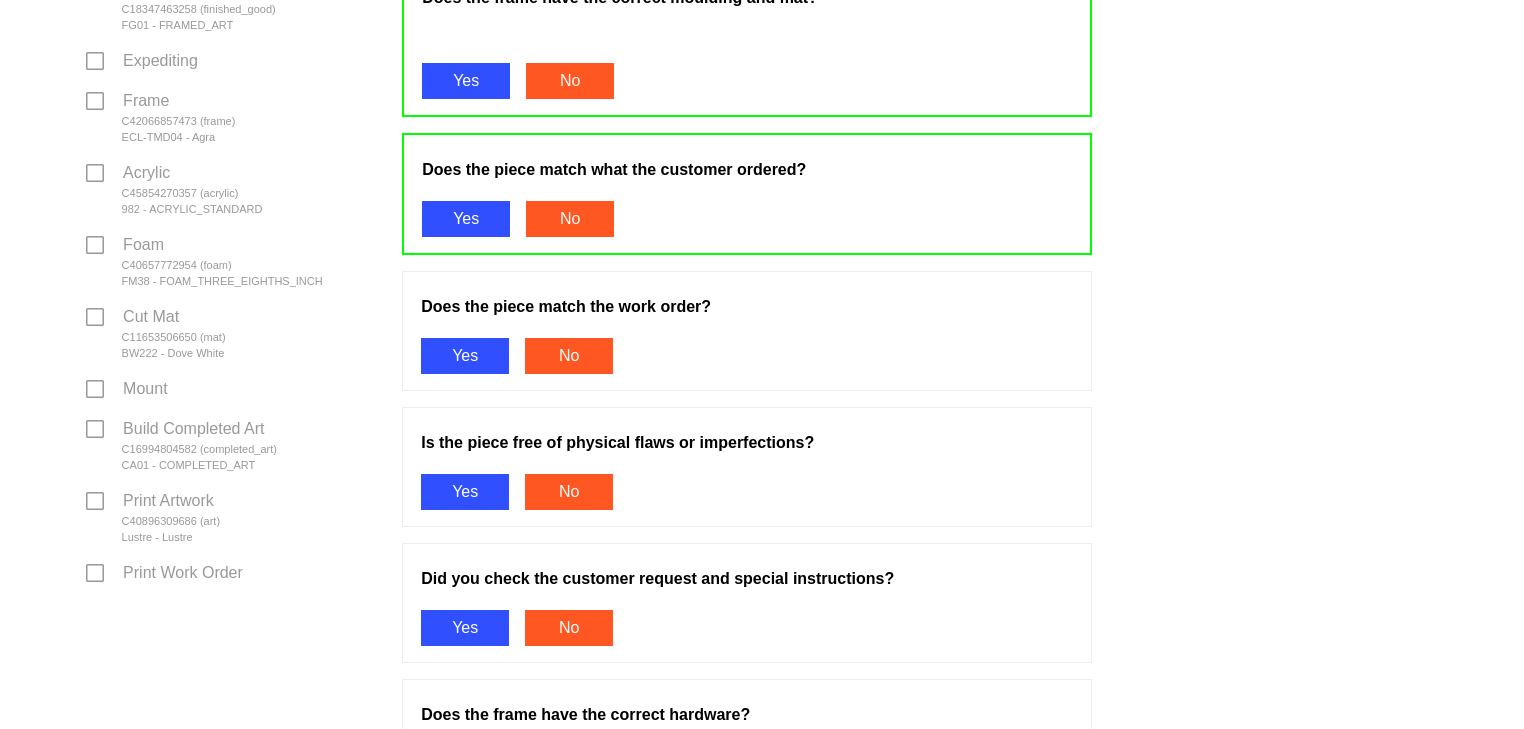 click on "Yes" at bounding box center (465, 356) 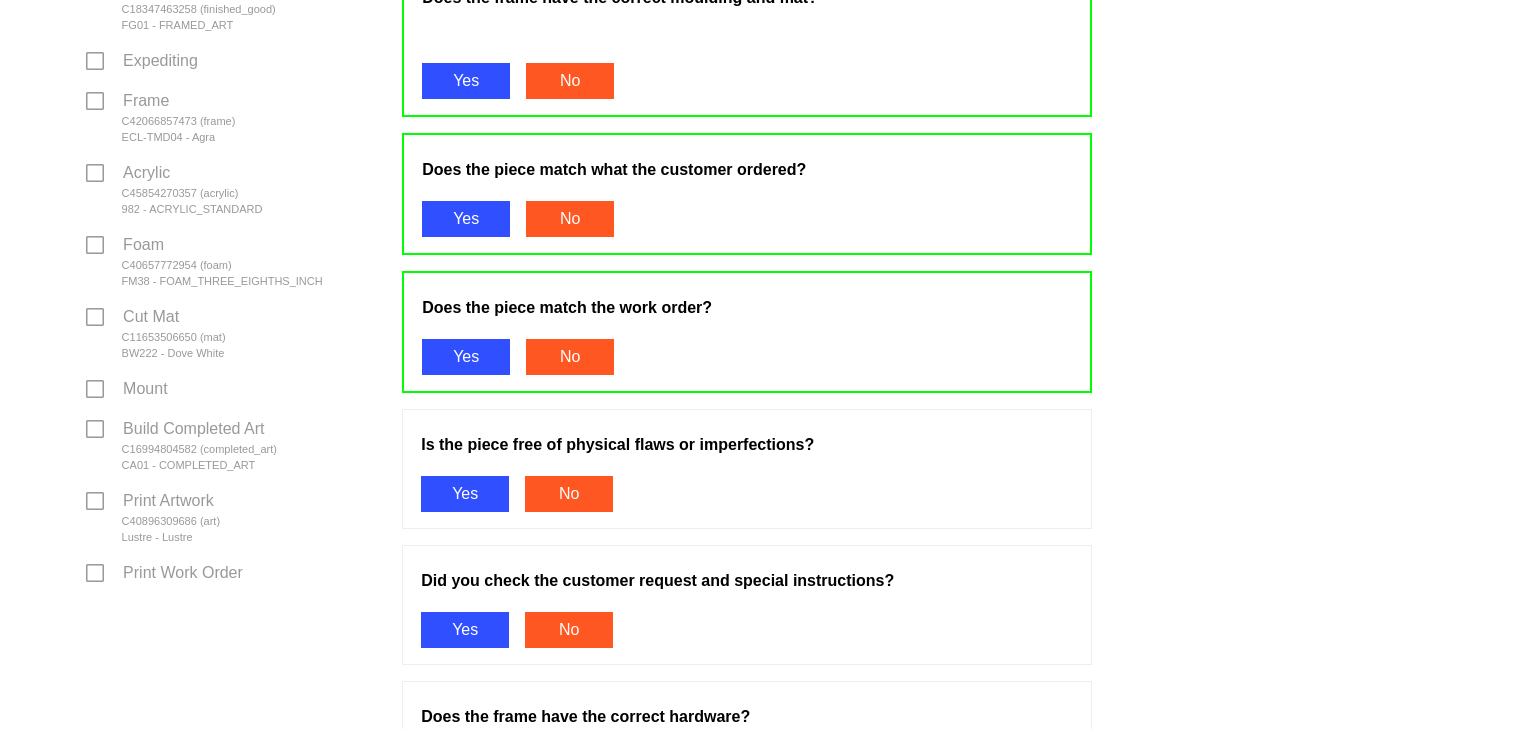 click on "Yes" at bounding box center (465, 494) 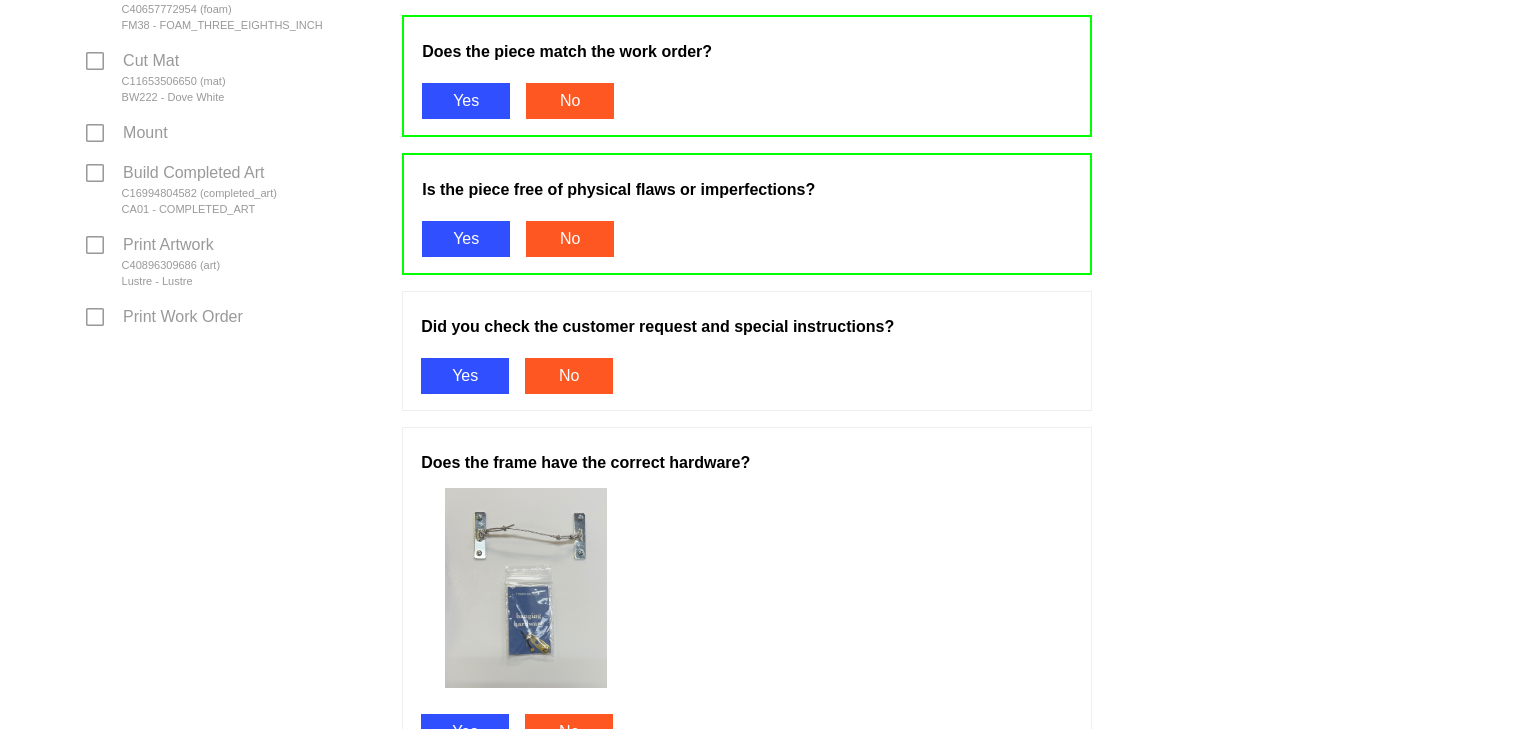 click on "Yes" at bounding box center (465, 376) 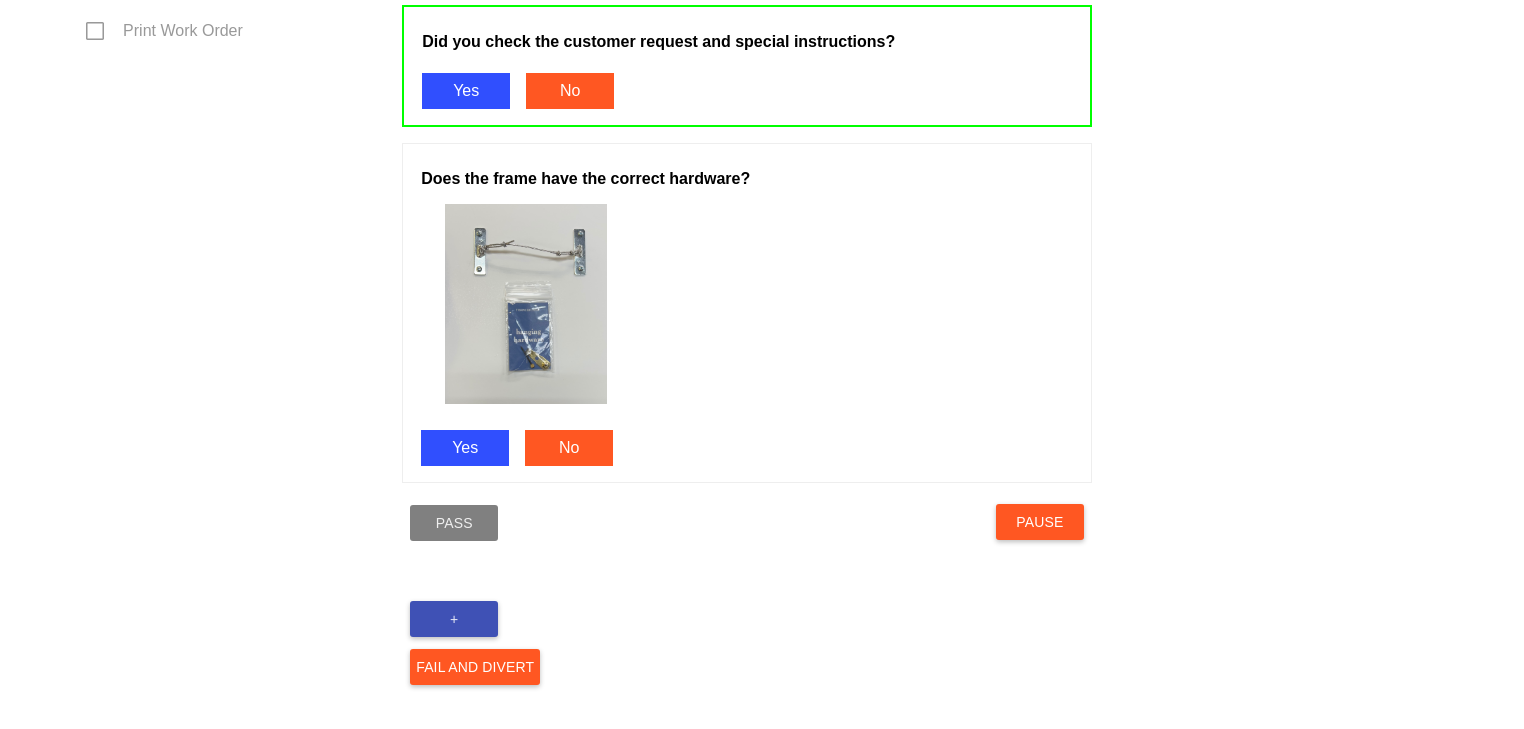 scroll, scrollTop: 1096, scrollLeft: 0, axis: vertical 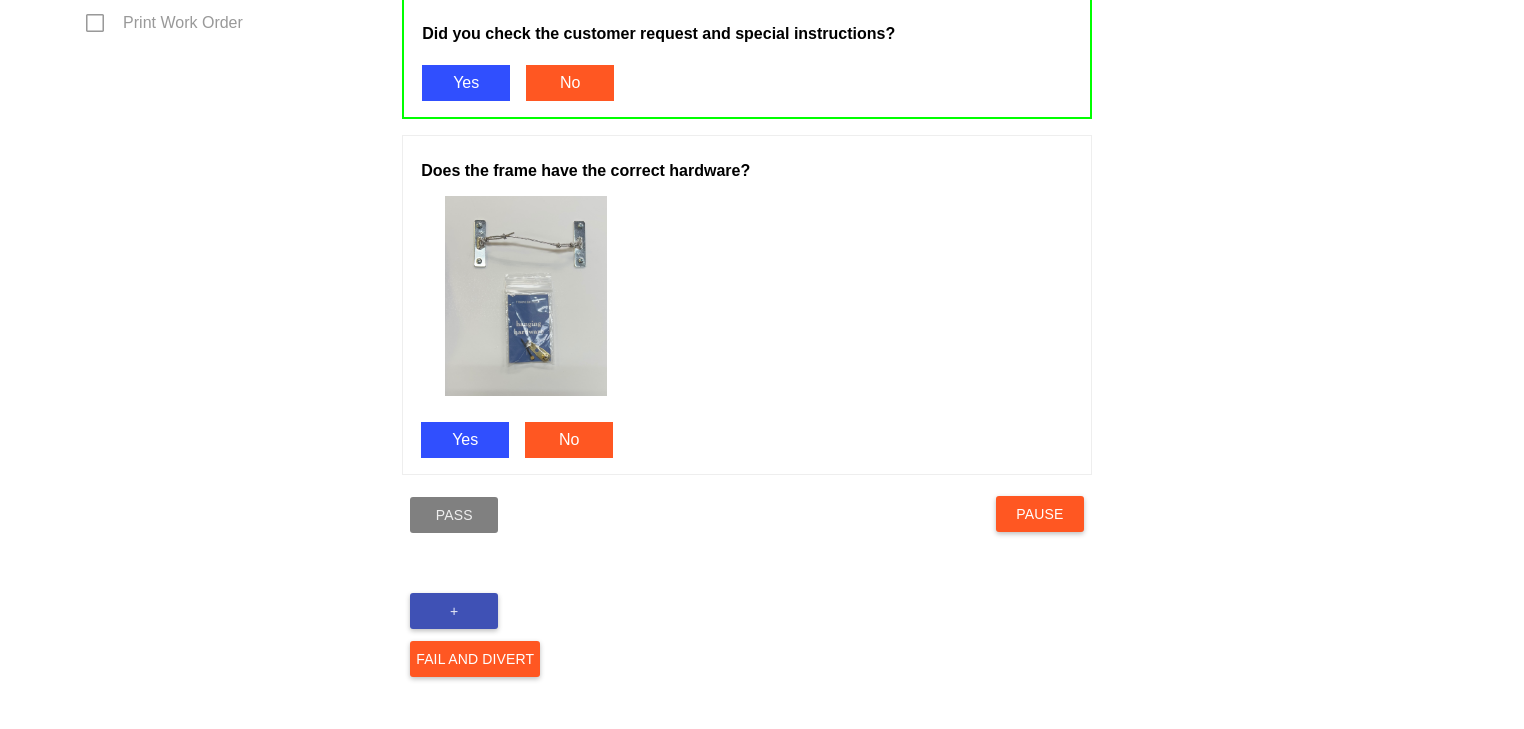 click on "Yes" at bounding box center [465, 440] 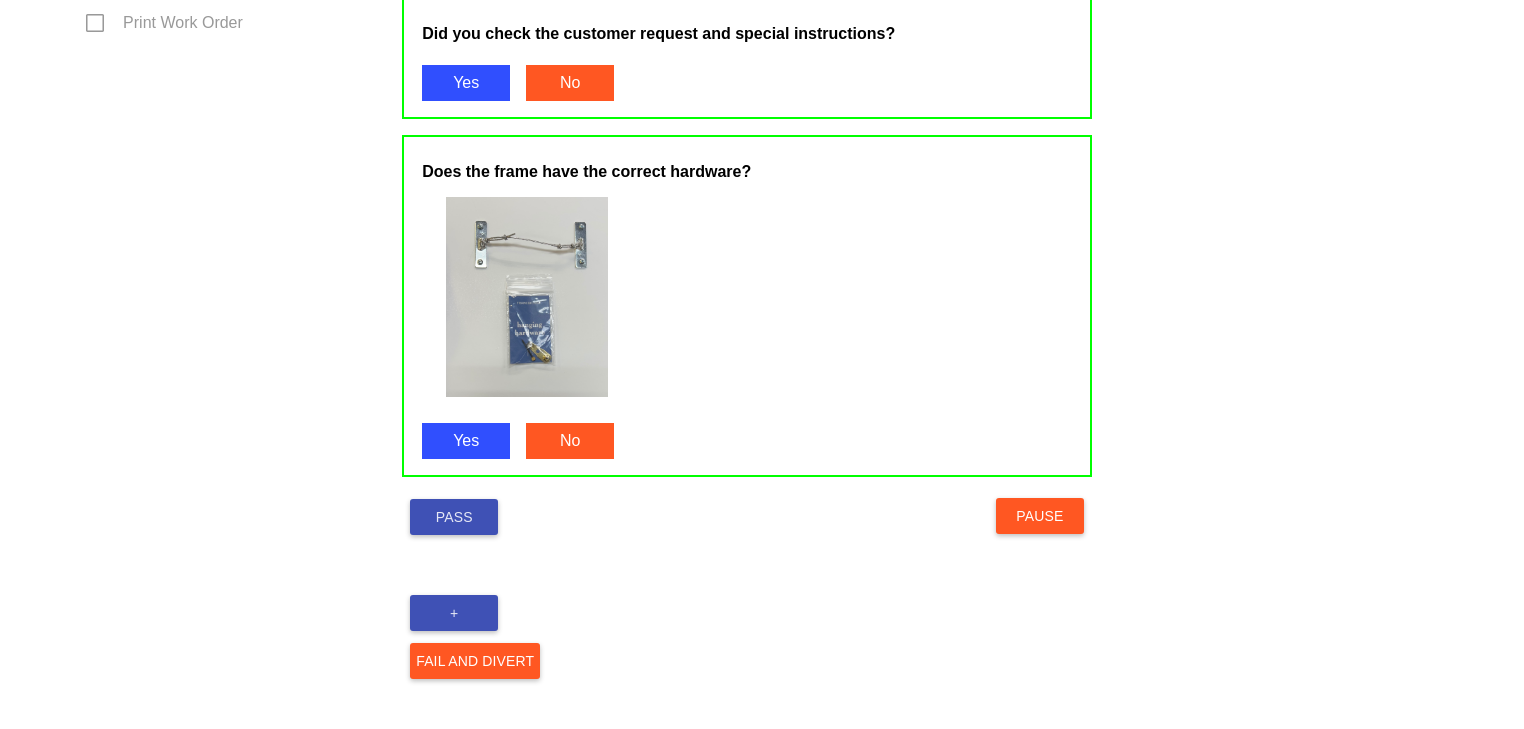 click on "Pass" at bounding box center (454, 517) 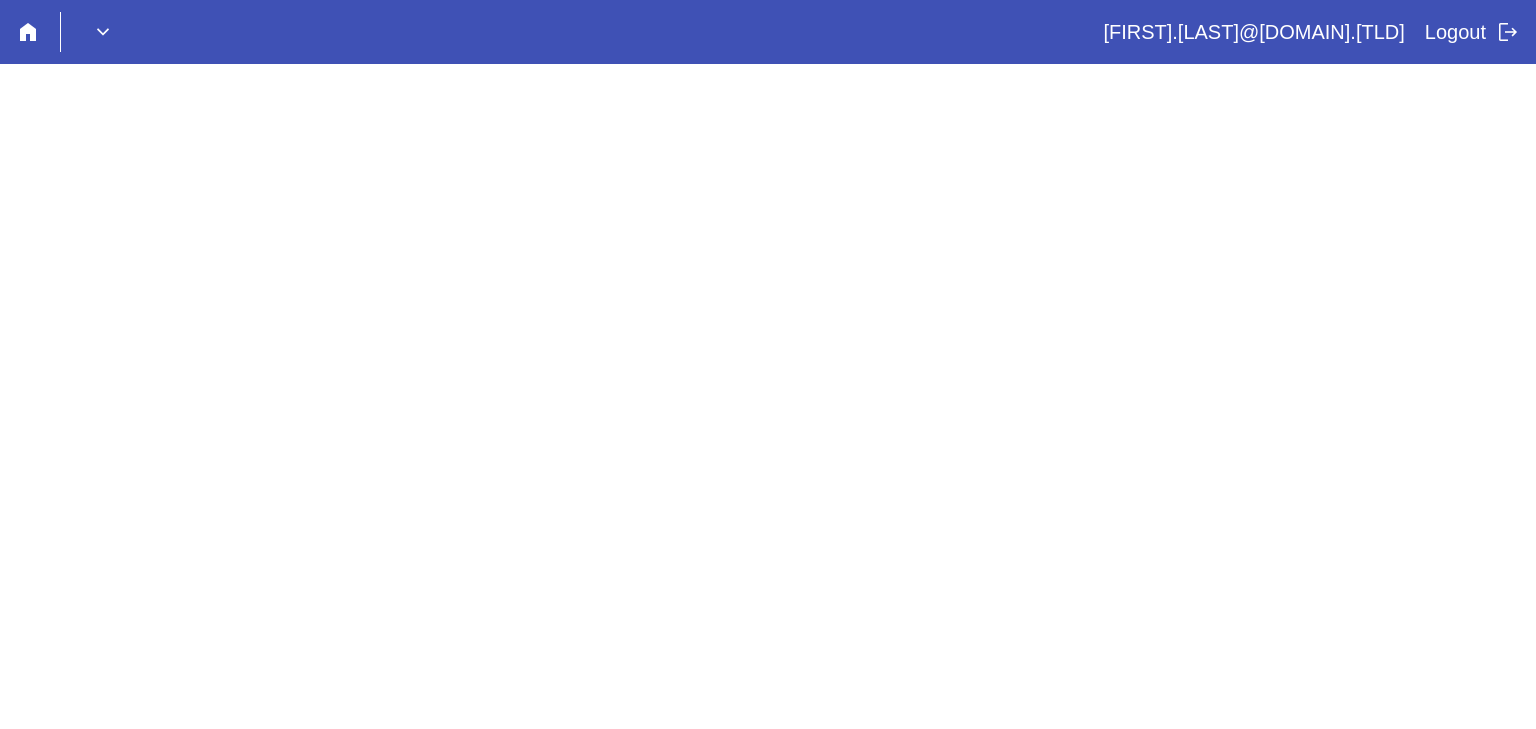 scroll, scrollTop: 0, scrollLeft: 0, axis: both 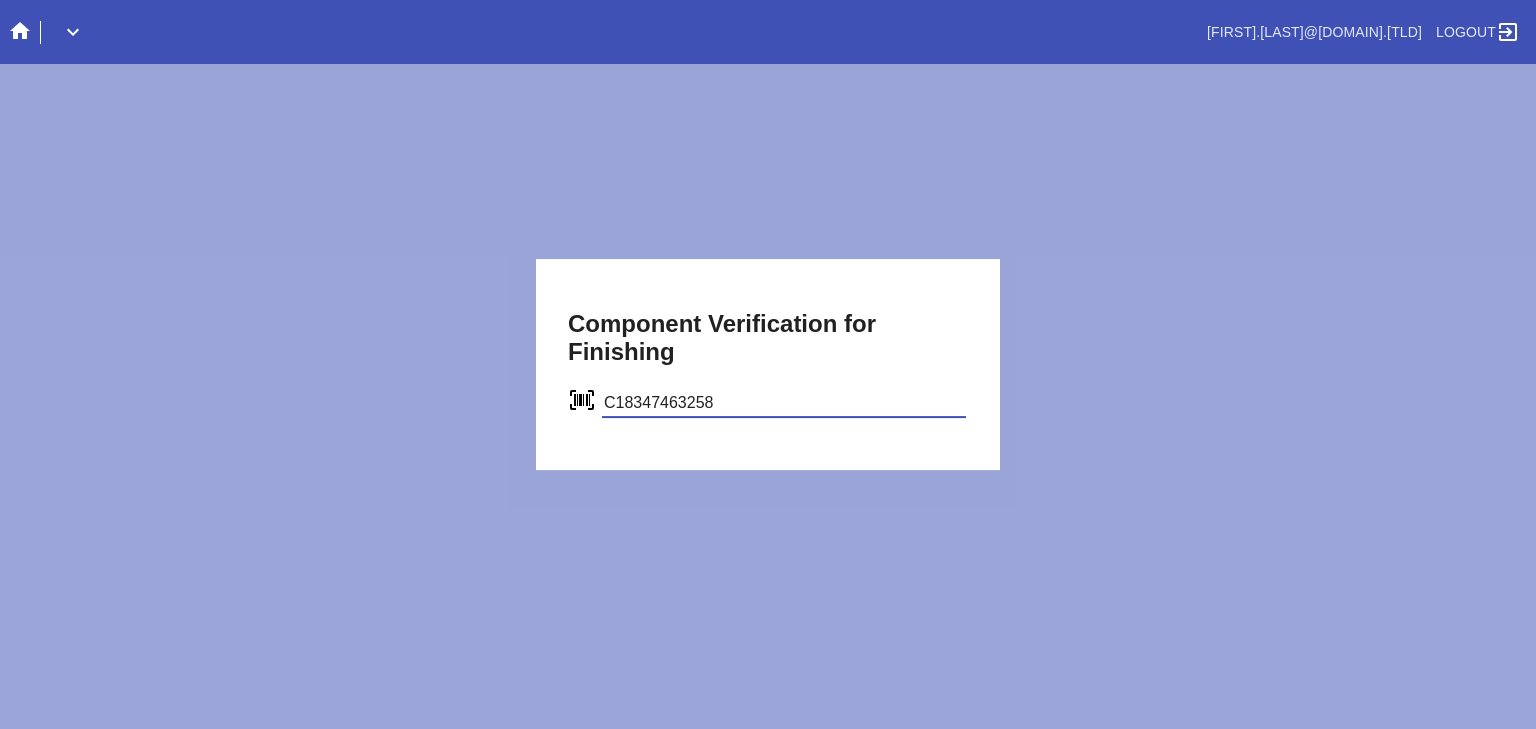 type on "C18347463258" 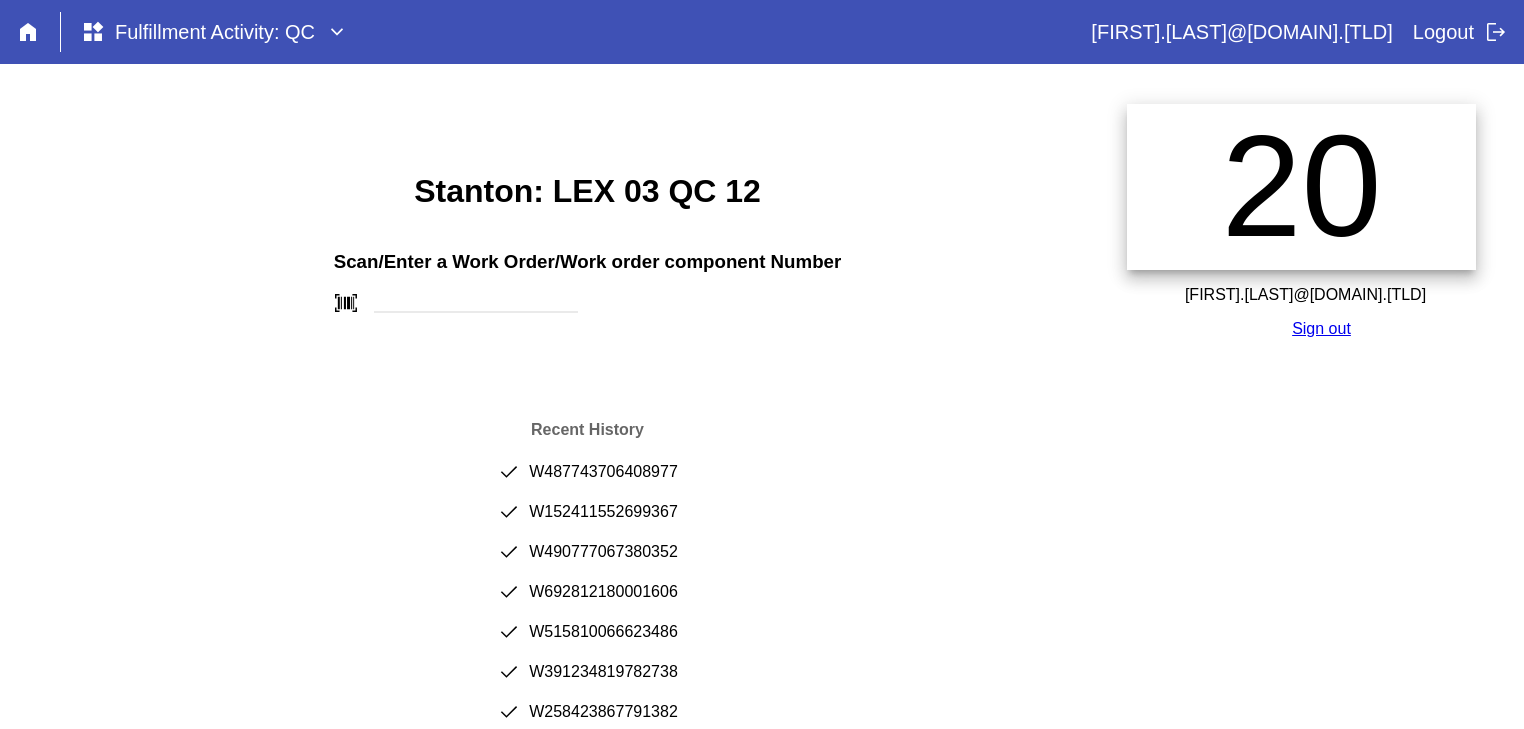 scroll, scrollTop: 0, scrollLeft: 0, axis: both 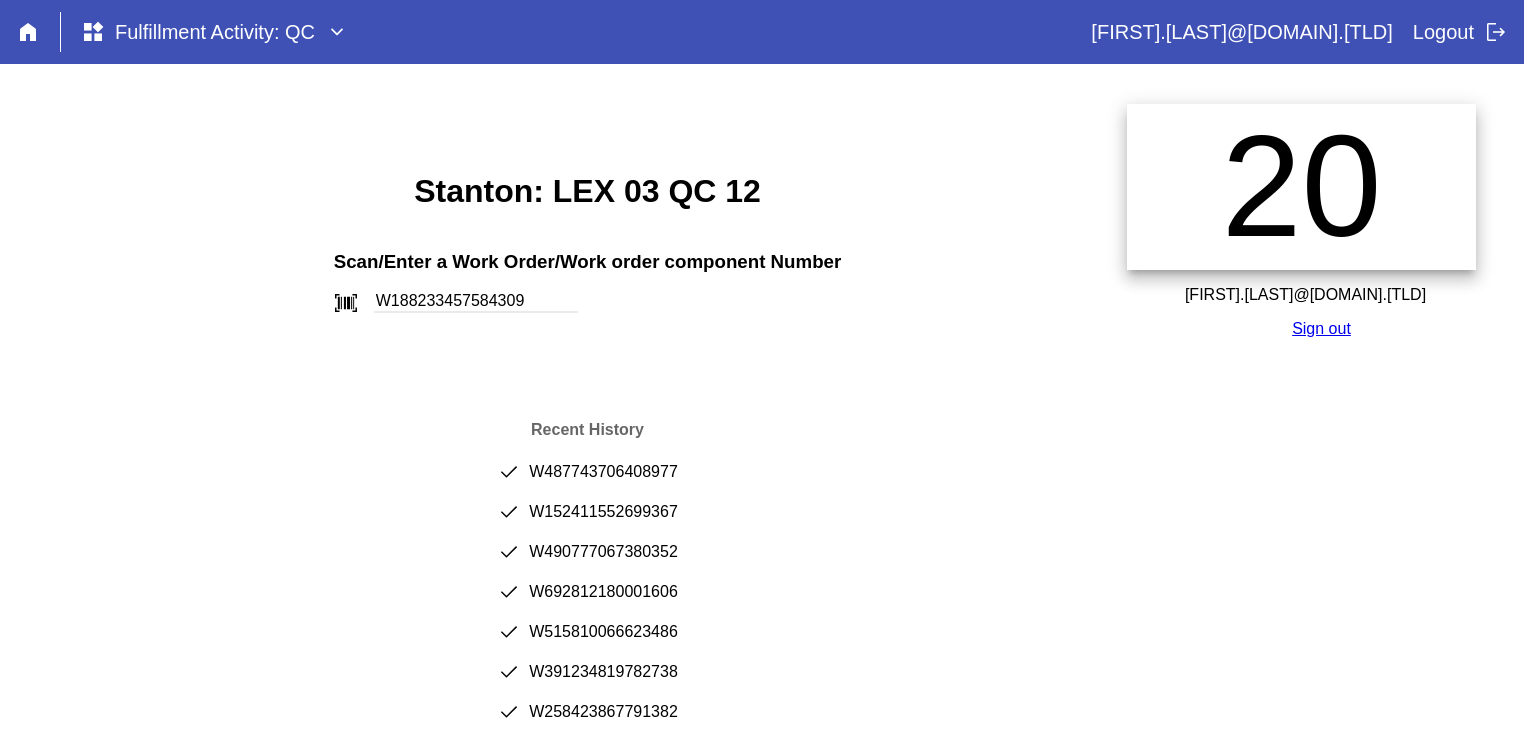 type on "W188233457584309" 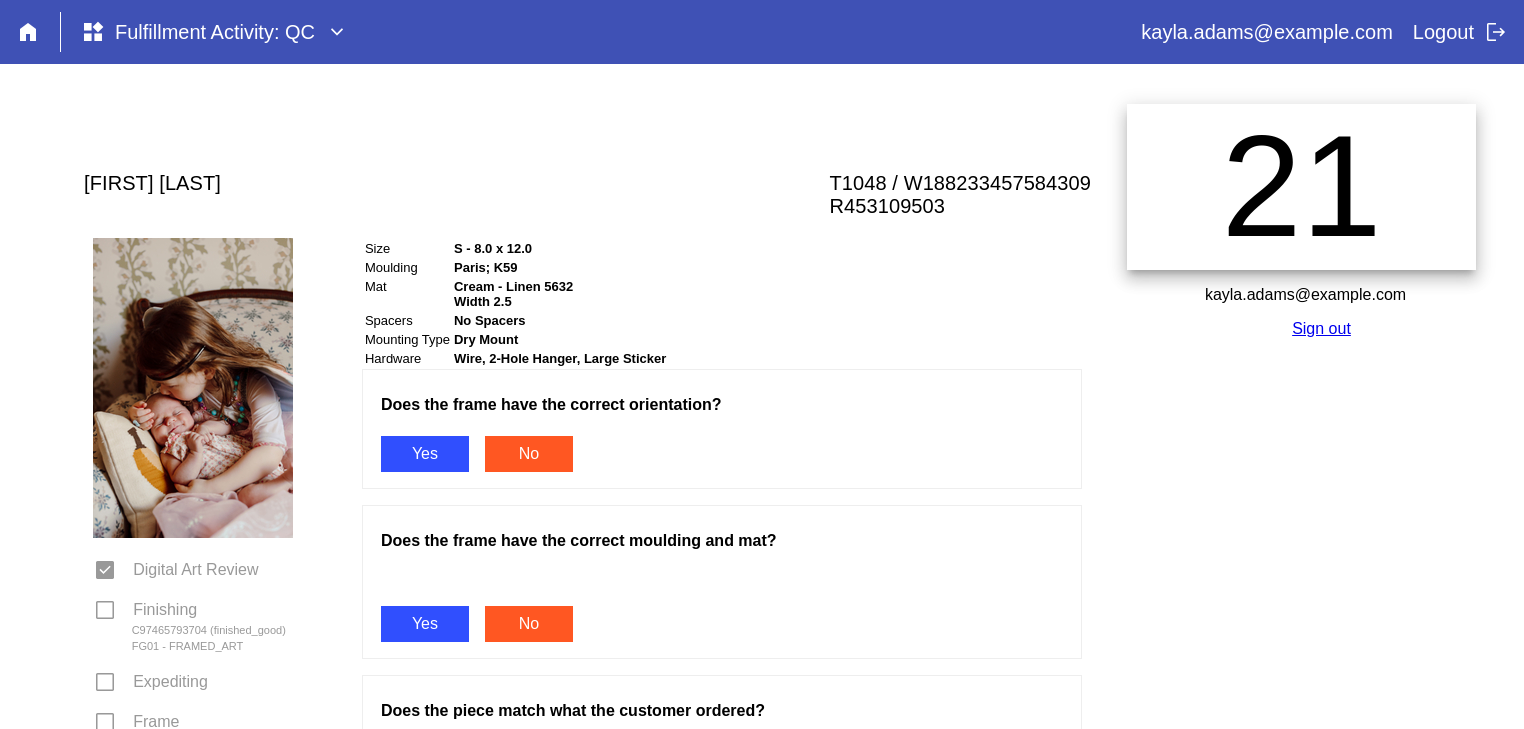scroll, scrollTop: 0, scrollLeft: 0, axis: both 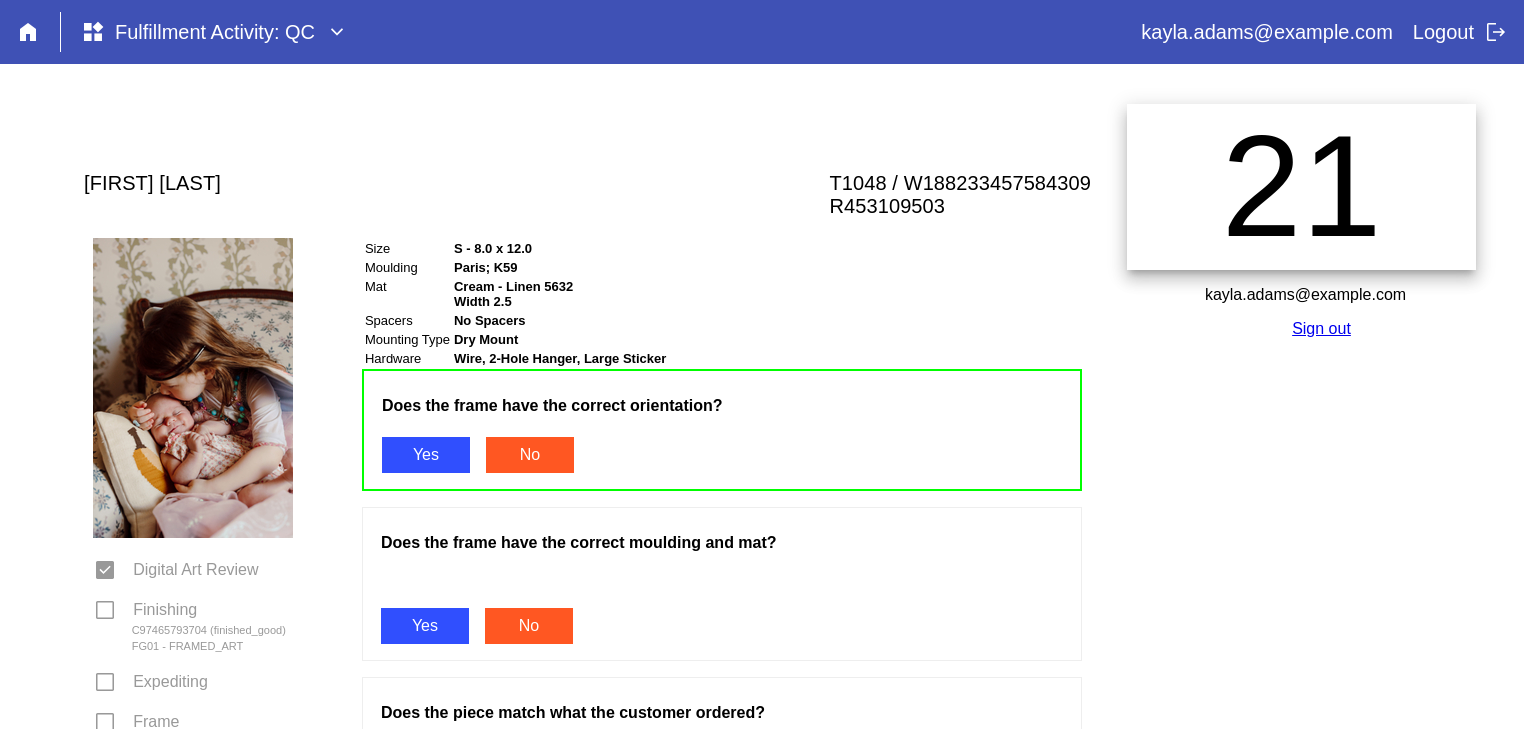 click on "Yes" at bounding box center (425, 626) 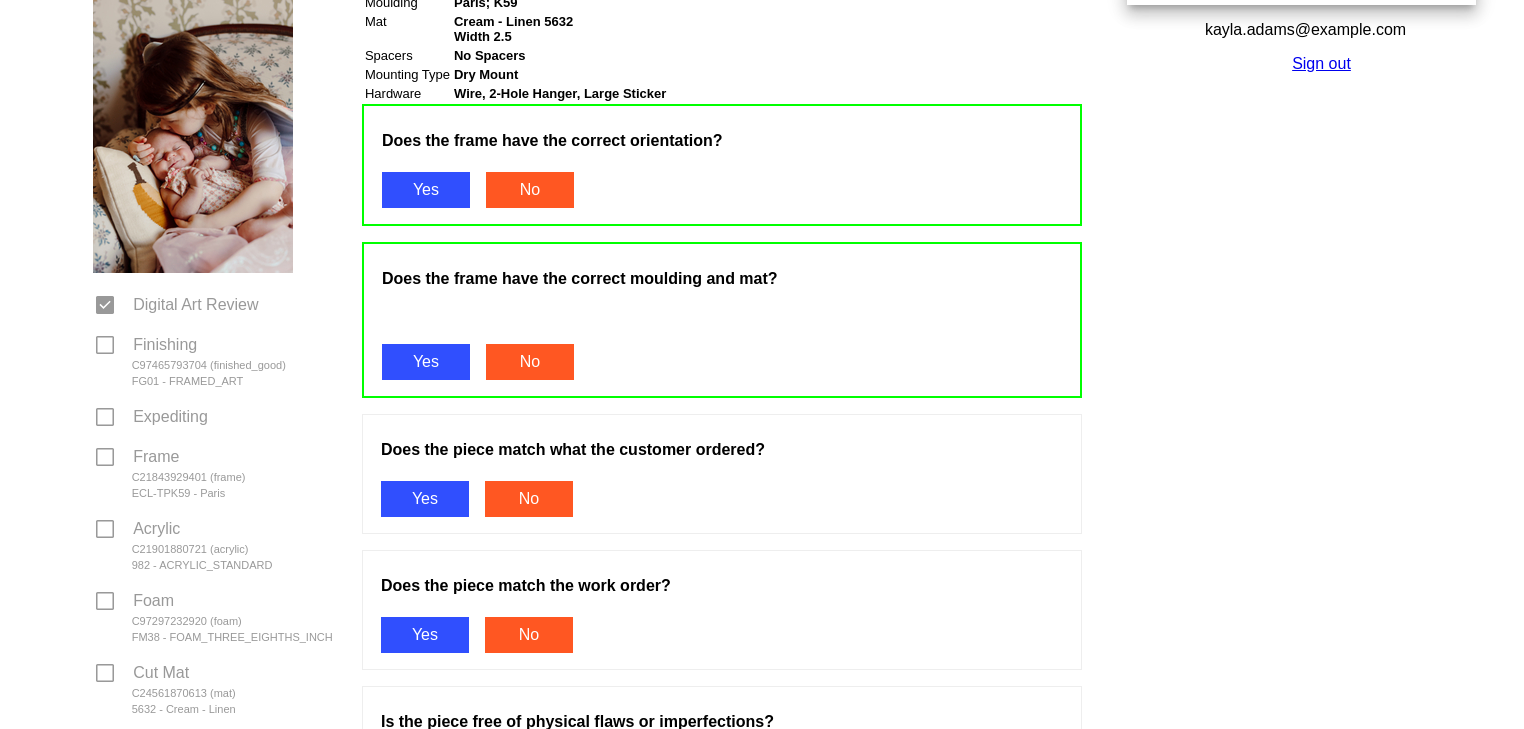 click on "Yes" at bounding box center (425, 499) 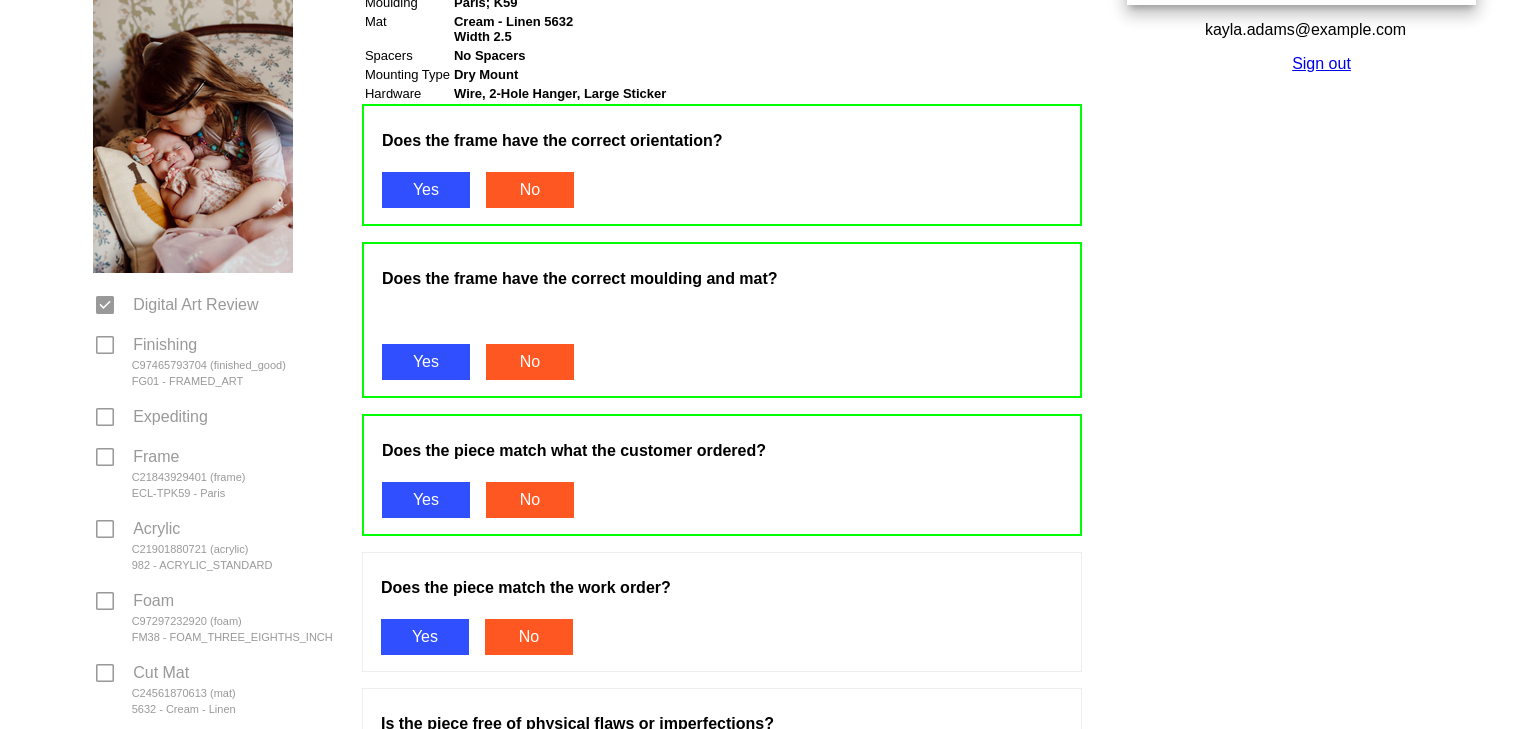 click on "Yes" at bounding box center (425, 637) 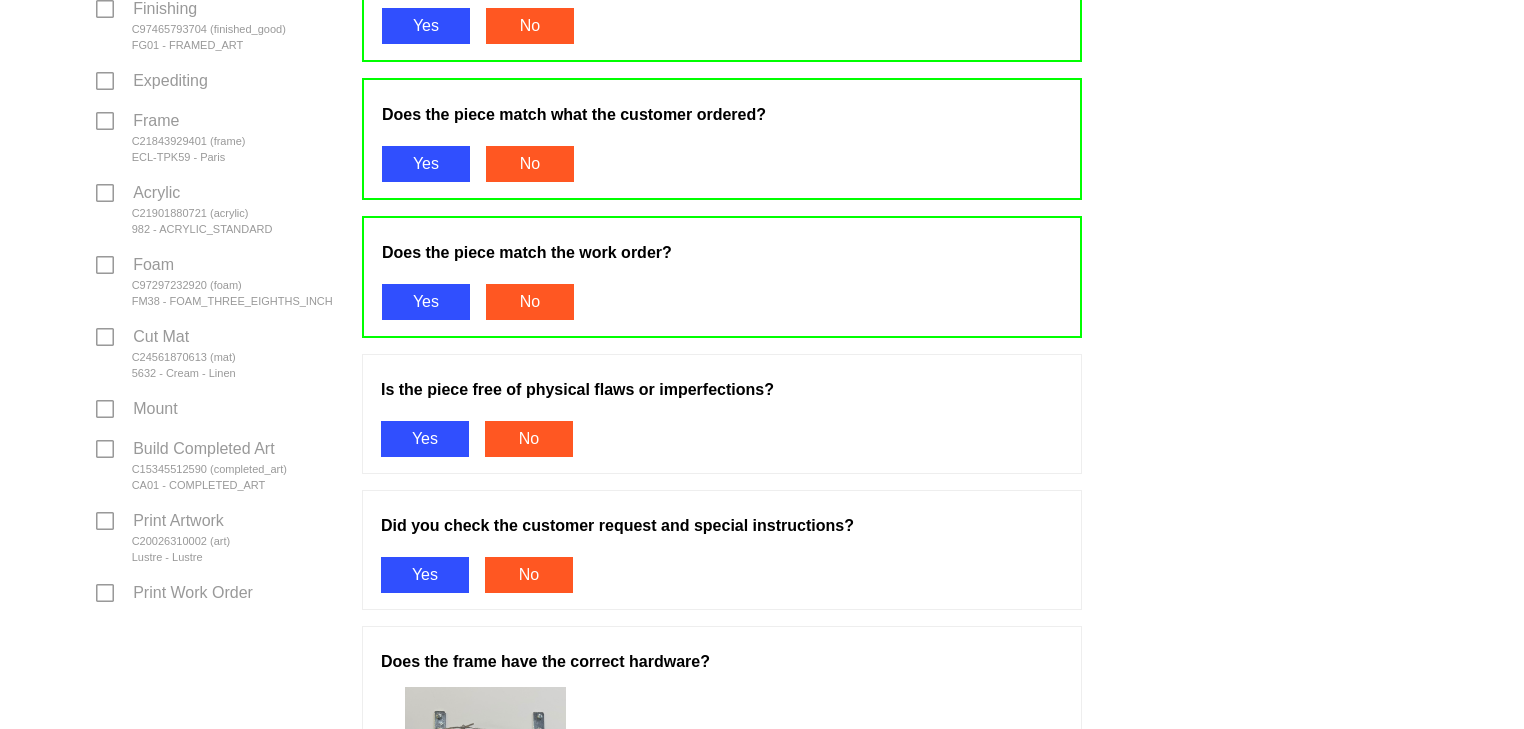 click on "Yes" at bounding box center (425, 439) 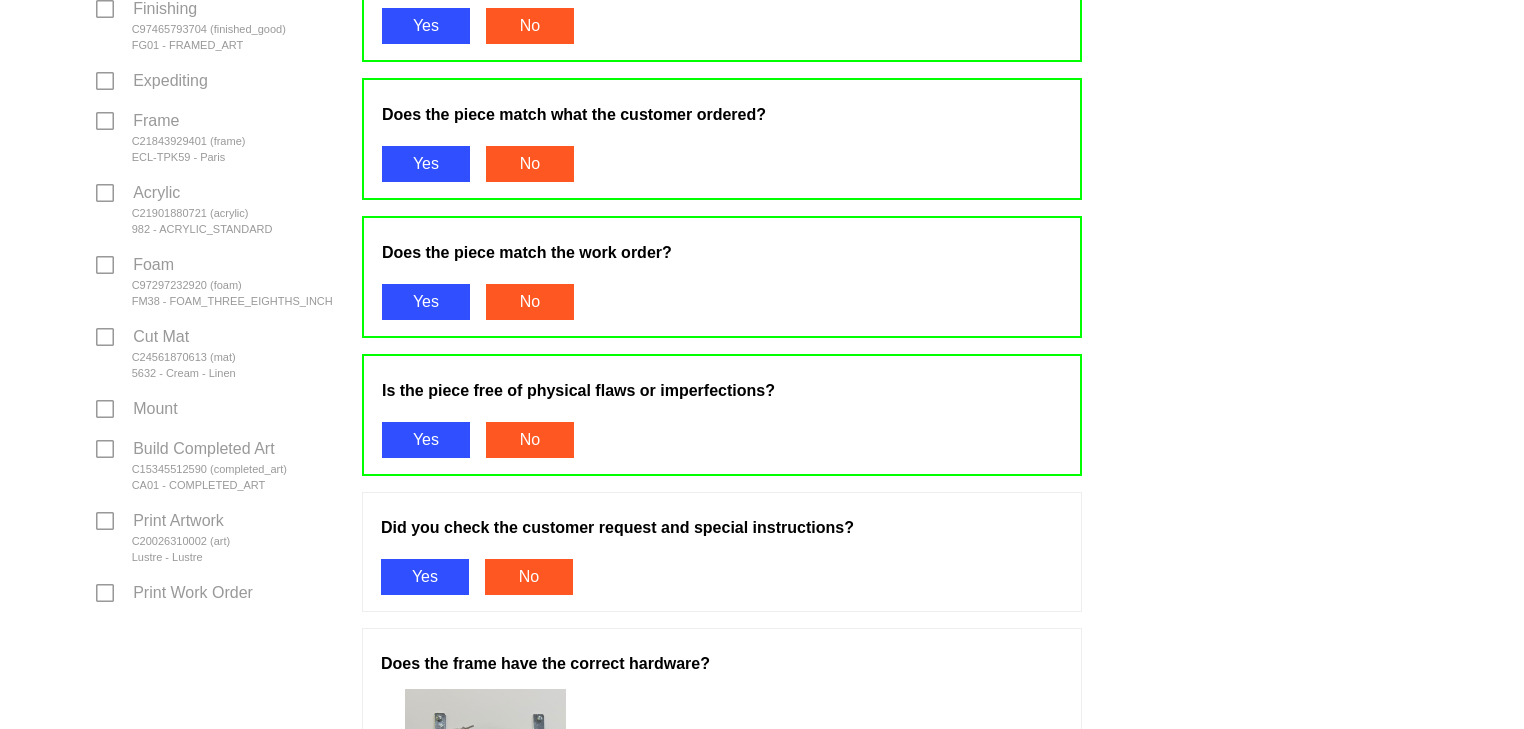 click on "Yes" at bounding box center (425, 577) 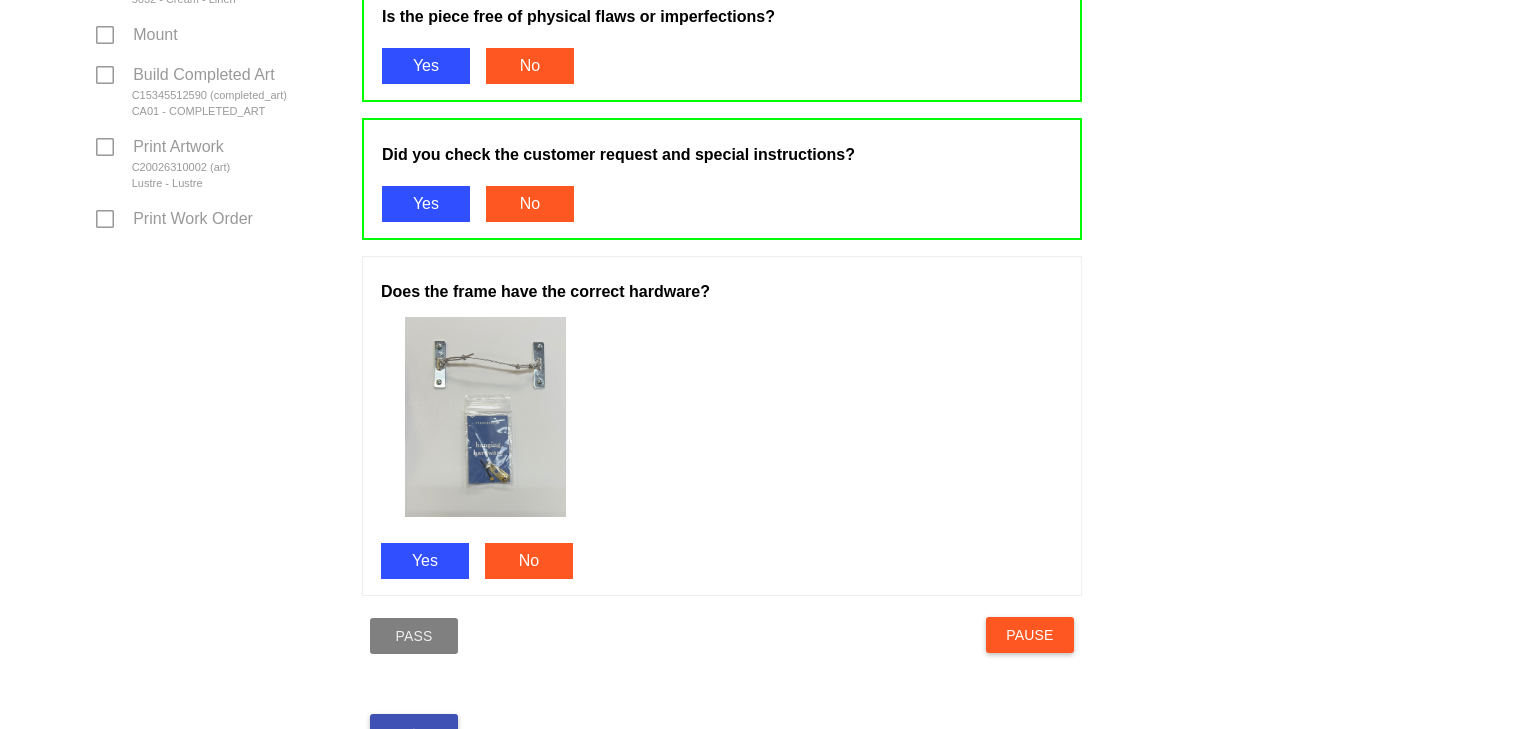 scroll, scrollTop: 985, scrollLeft: 0, axis: vertical 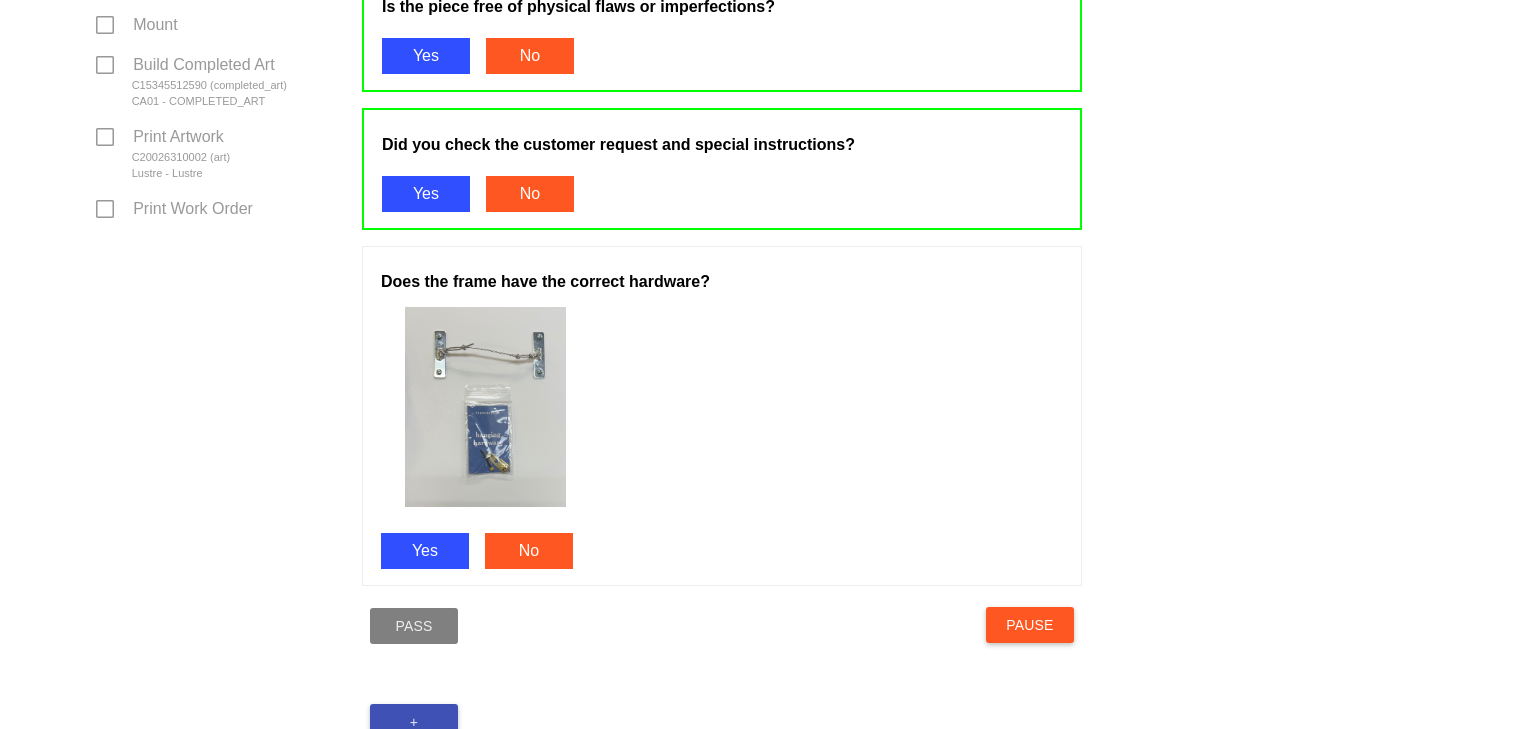click on "Yes" at bounding box center (425, 551) 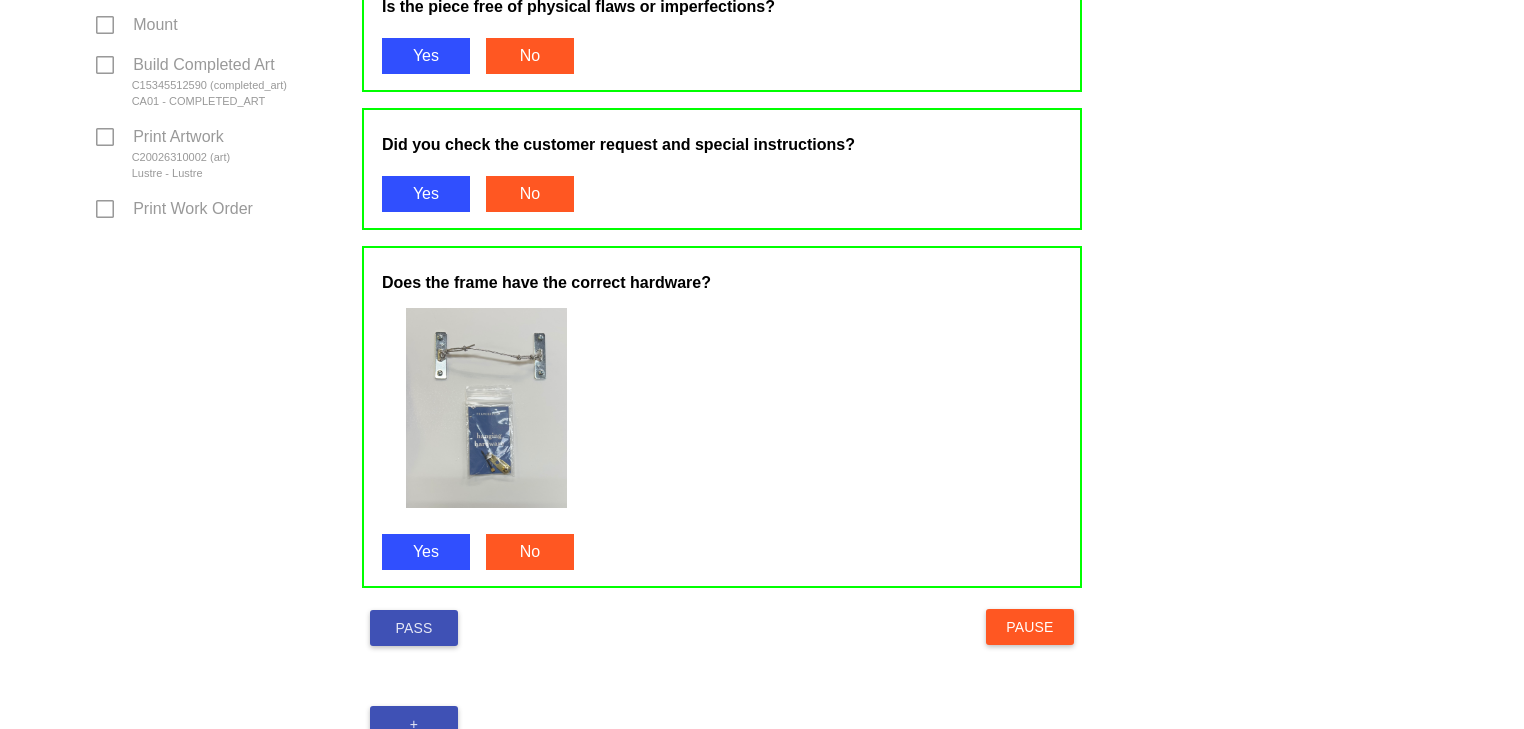 click on "Pass" at bounding box center (414, 628) 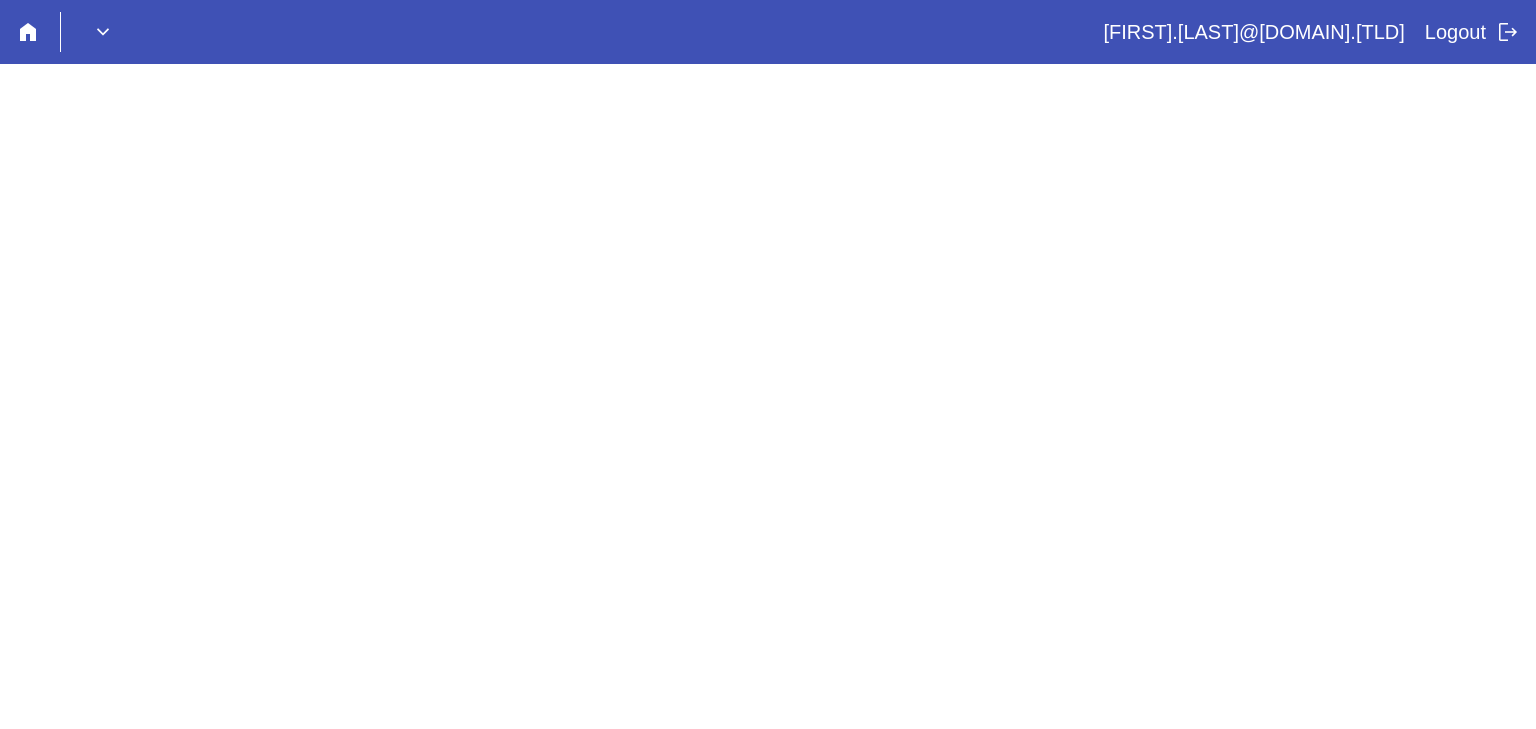 scroll, scrollTop: 0, scrollLeft: 0, axis: both 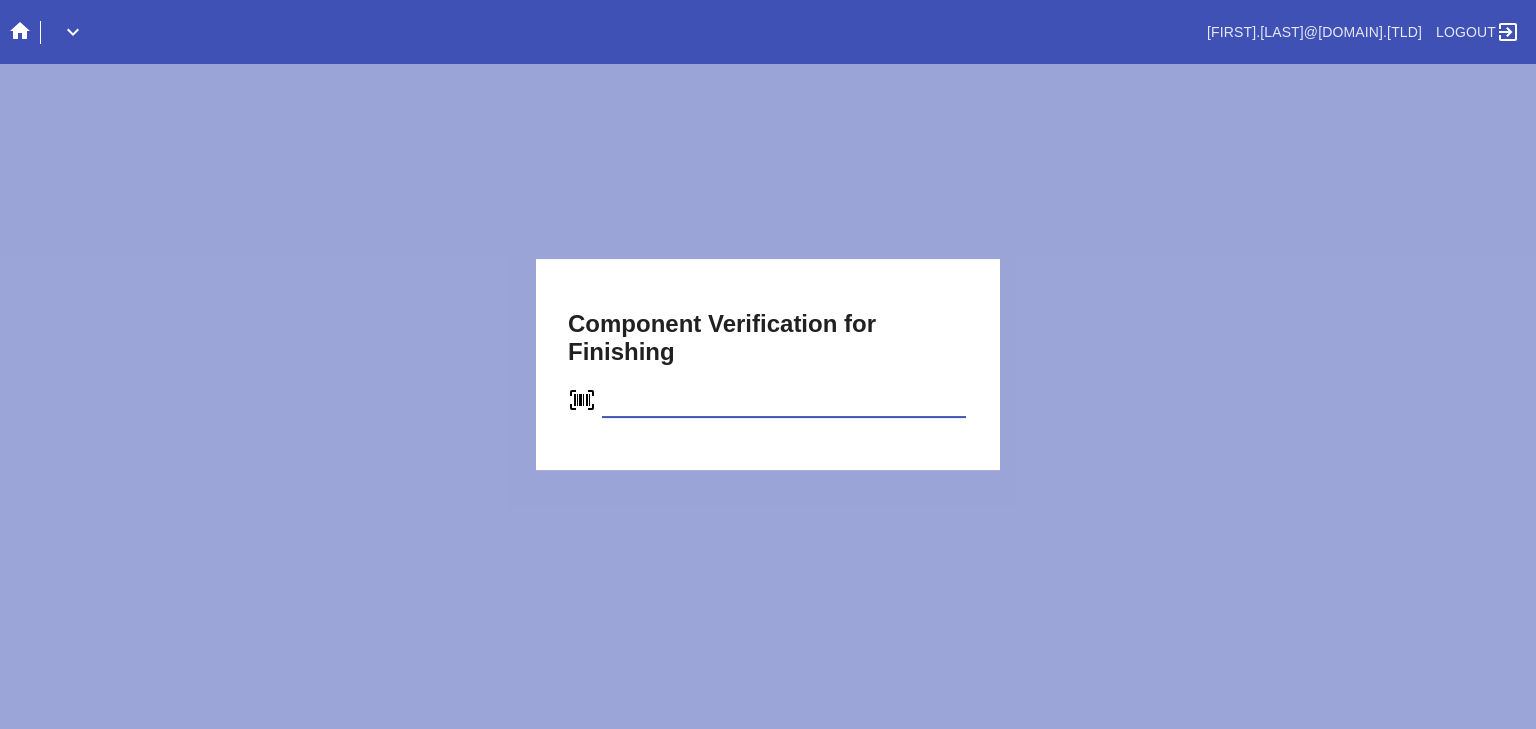 type on "C97465793704" 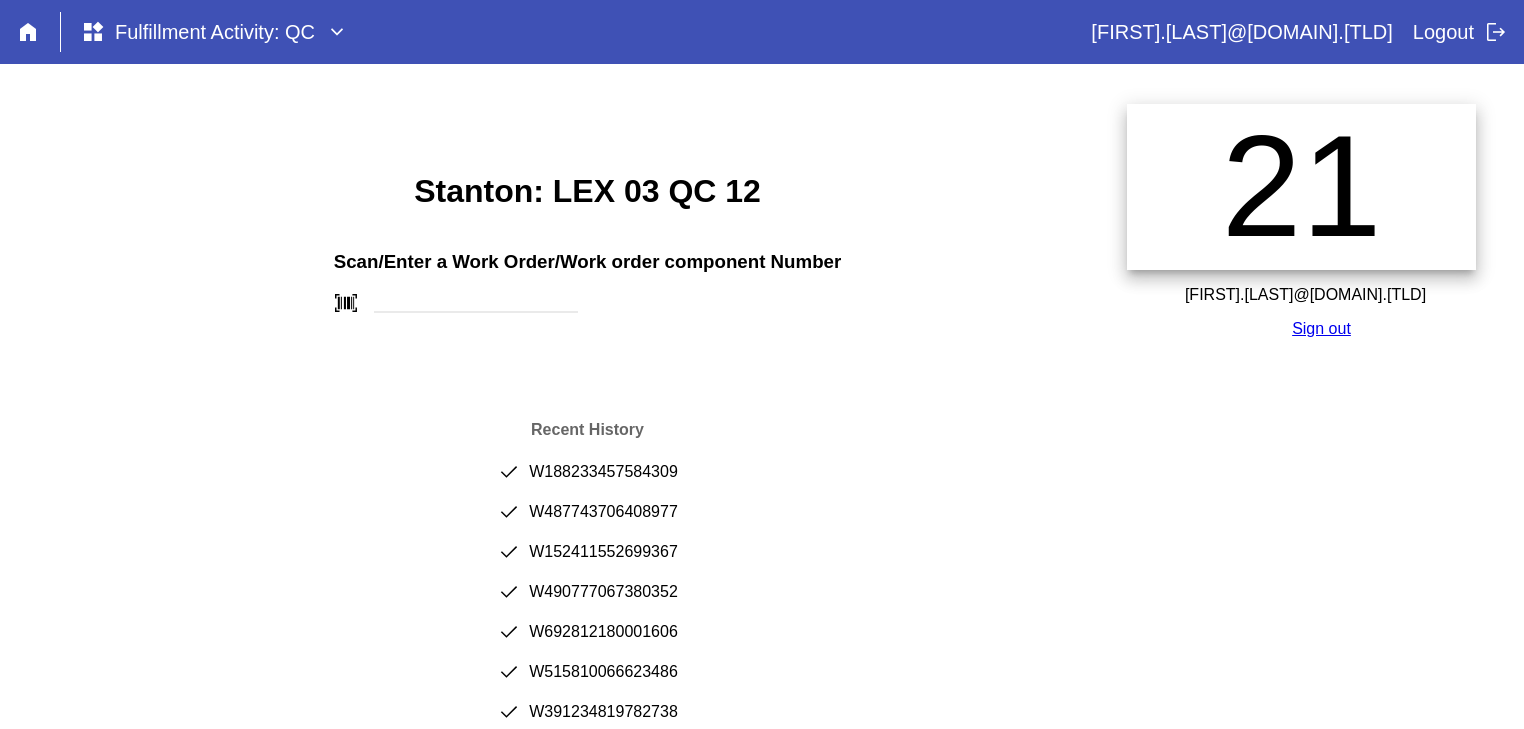 scroll, scrollTop: 0, scrollLeft: 0, axis: both 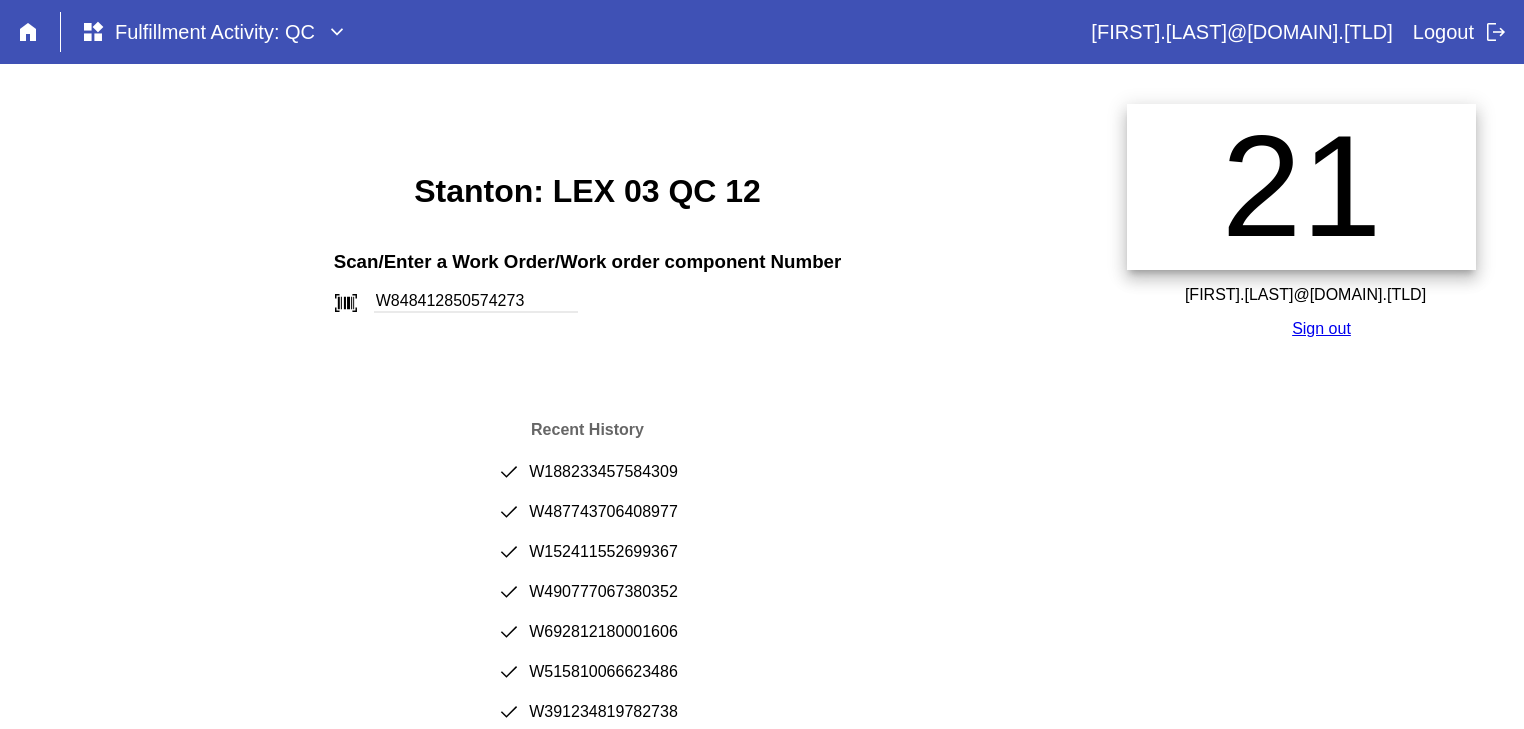 type on "W848412850574273" 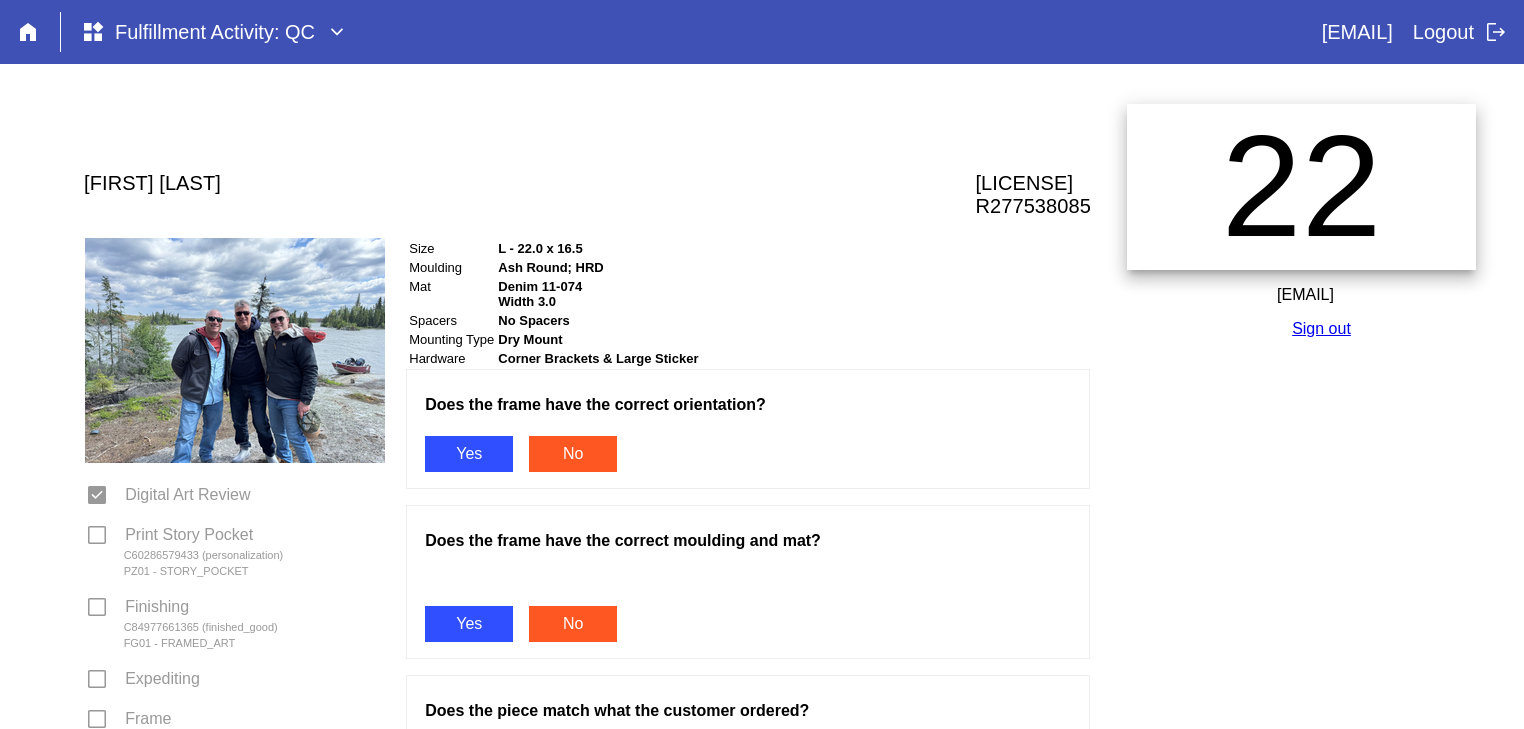 scroll, scrollTop: 0, scrollLeft: 0, axis: both 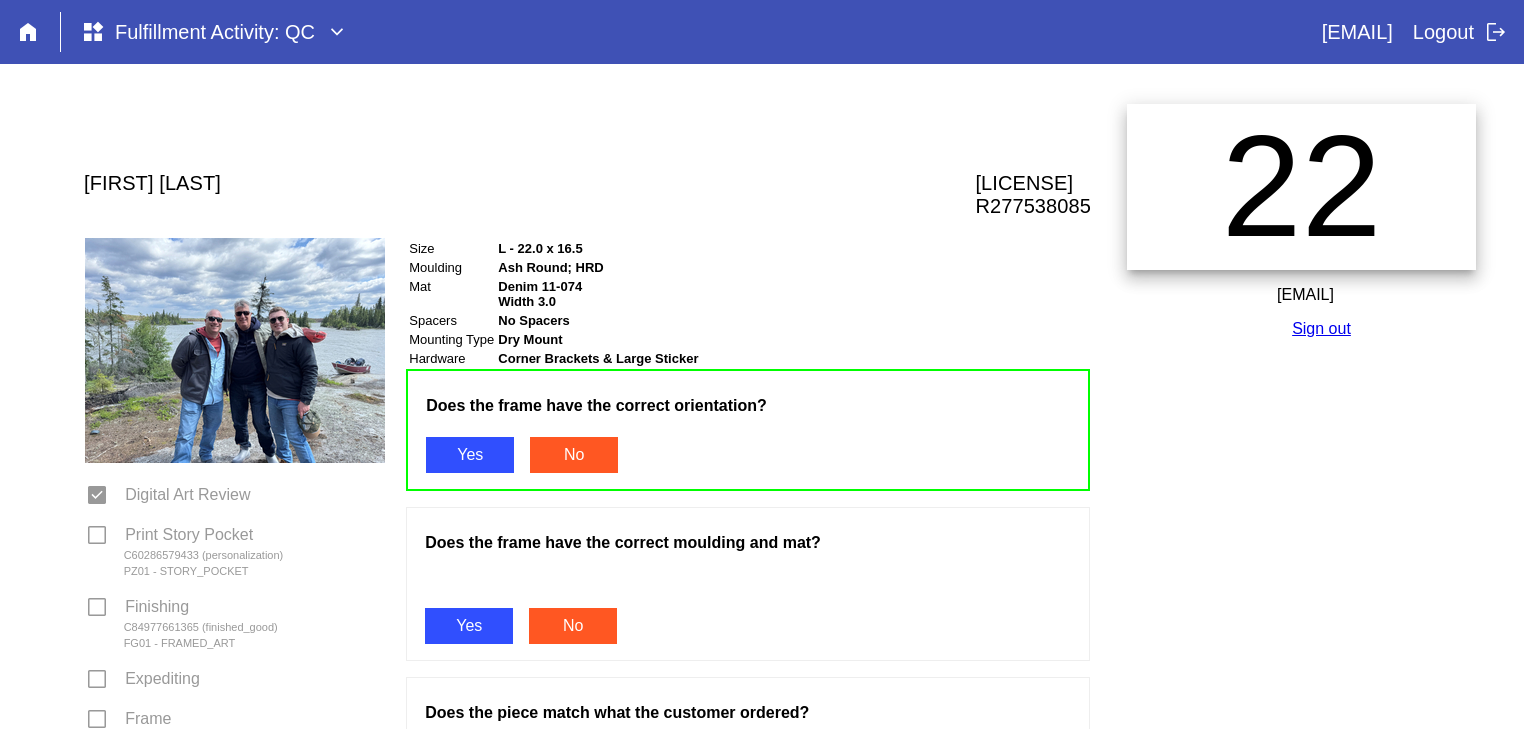 click on "Yes" at bounding box center [469, 626] 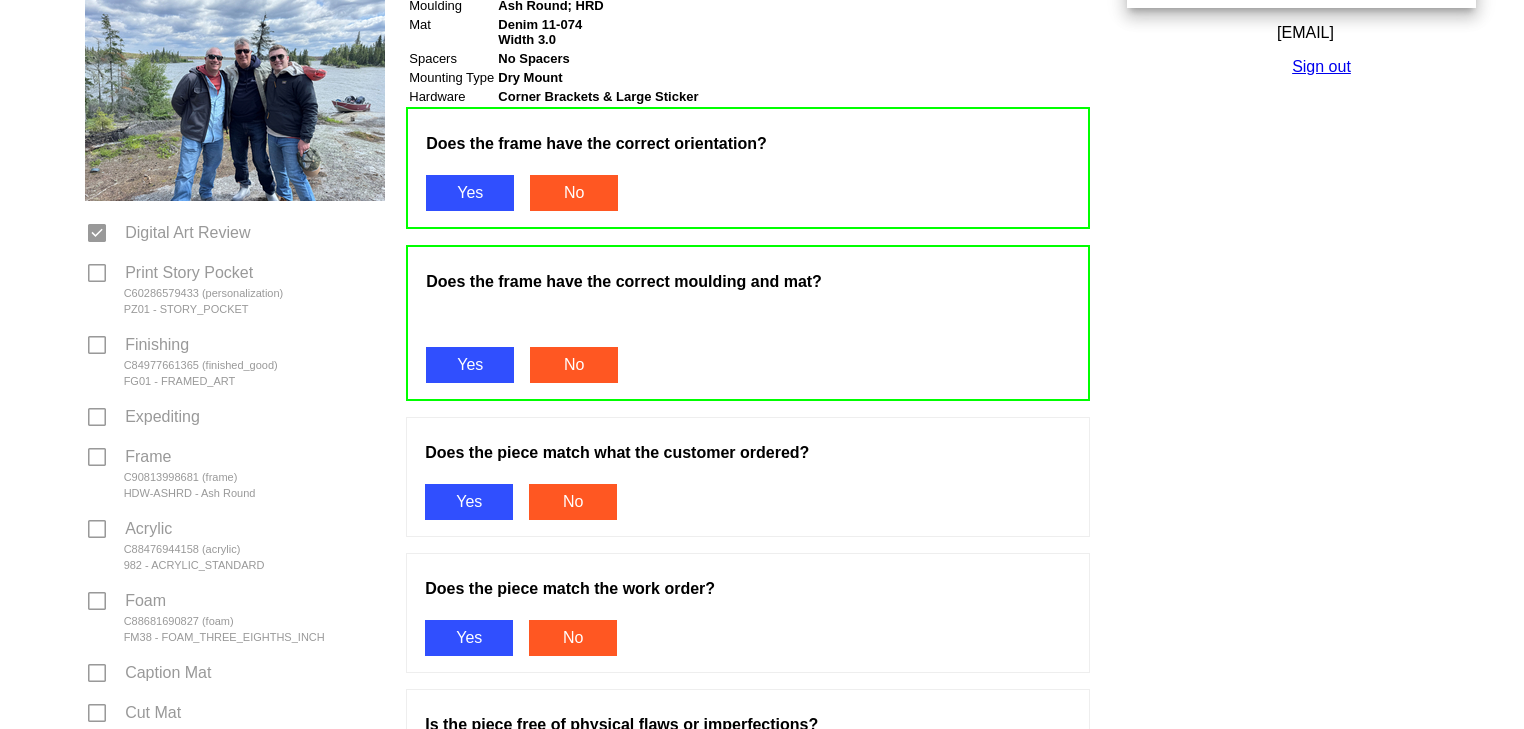 click on "Yes" at bounding box center (469, 502) 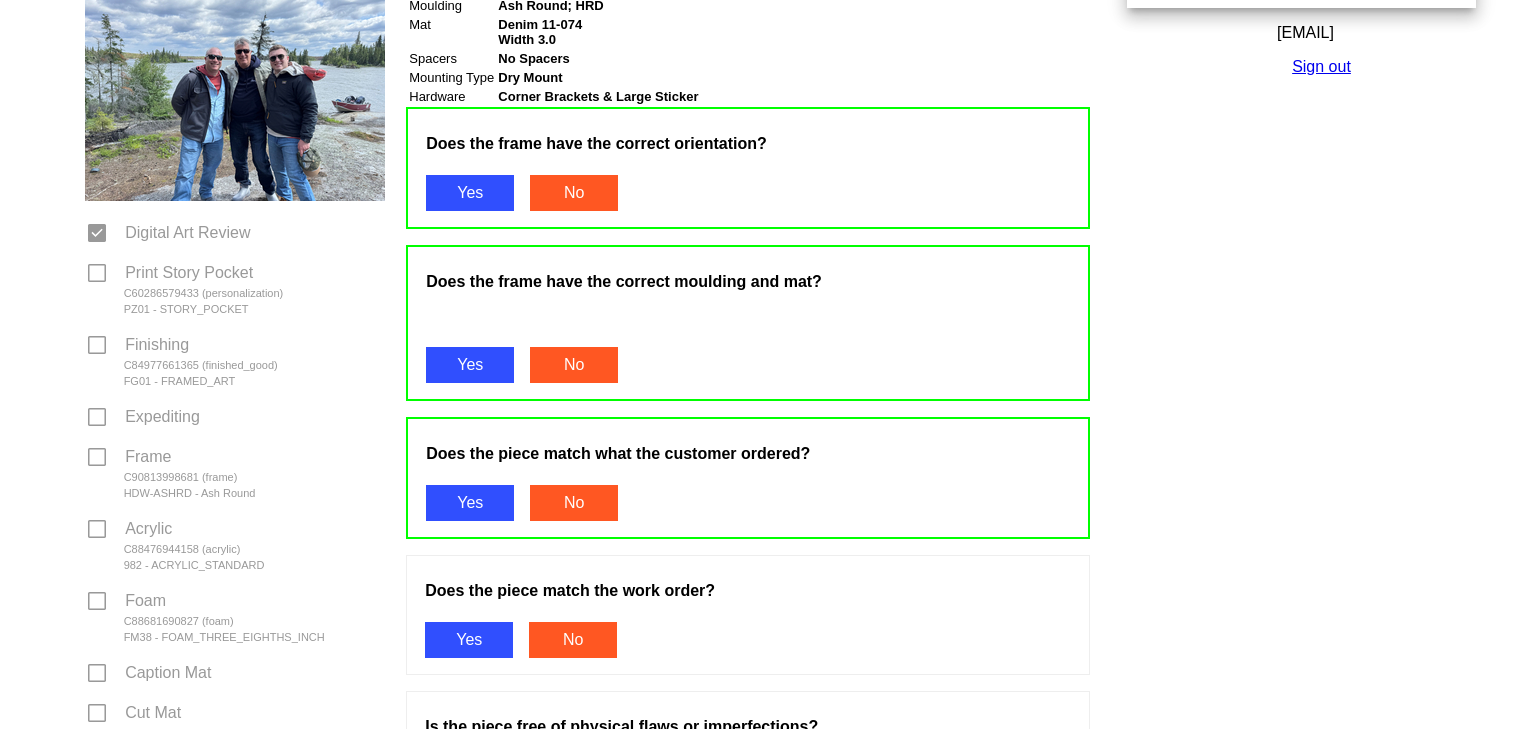 click on "Yes" at bounding box center (469, 640) 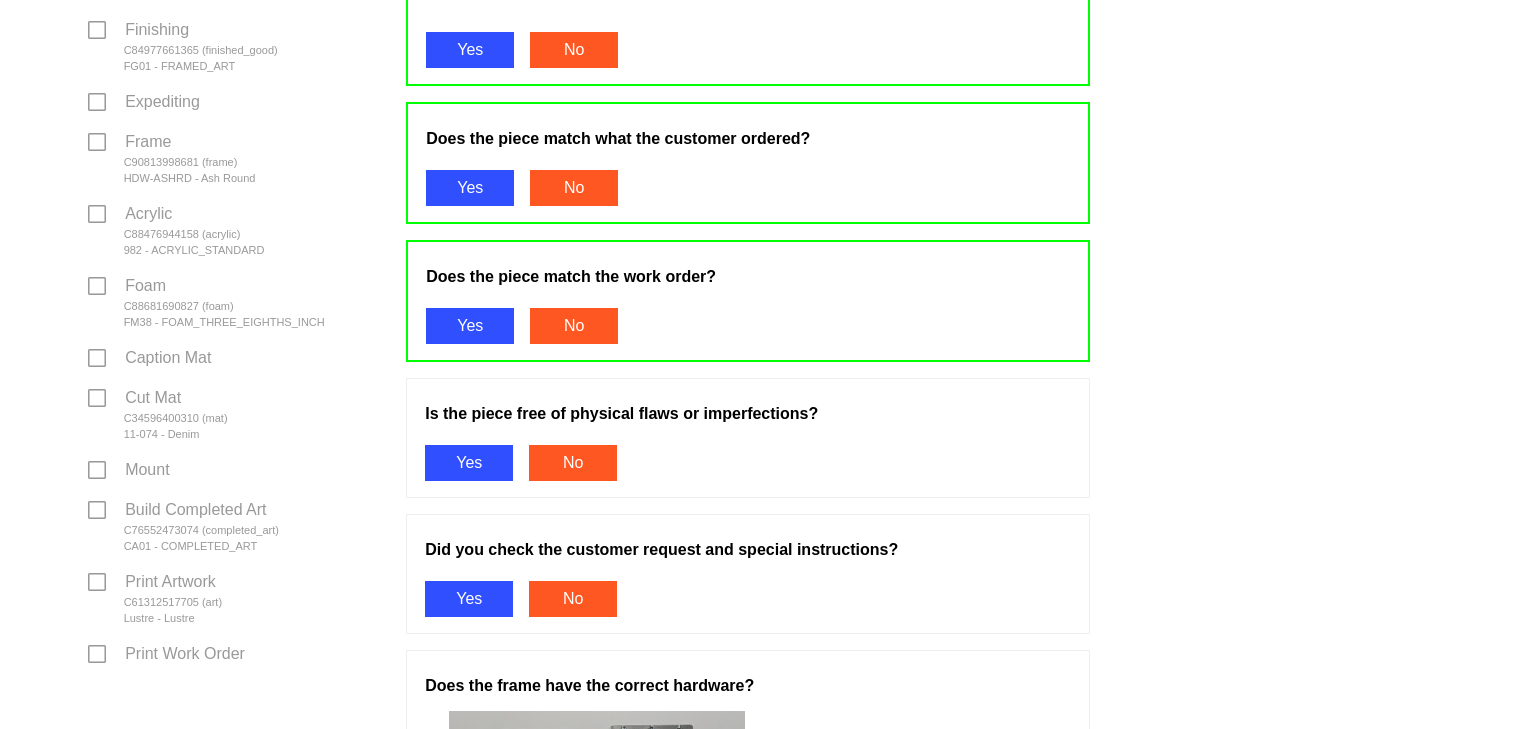 click on "Yes" at bounding box center [469, 463] 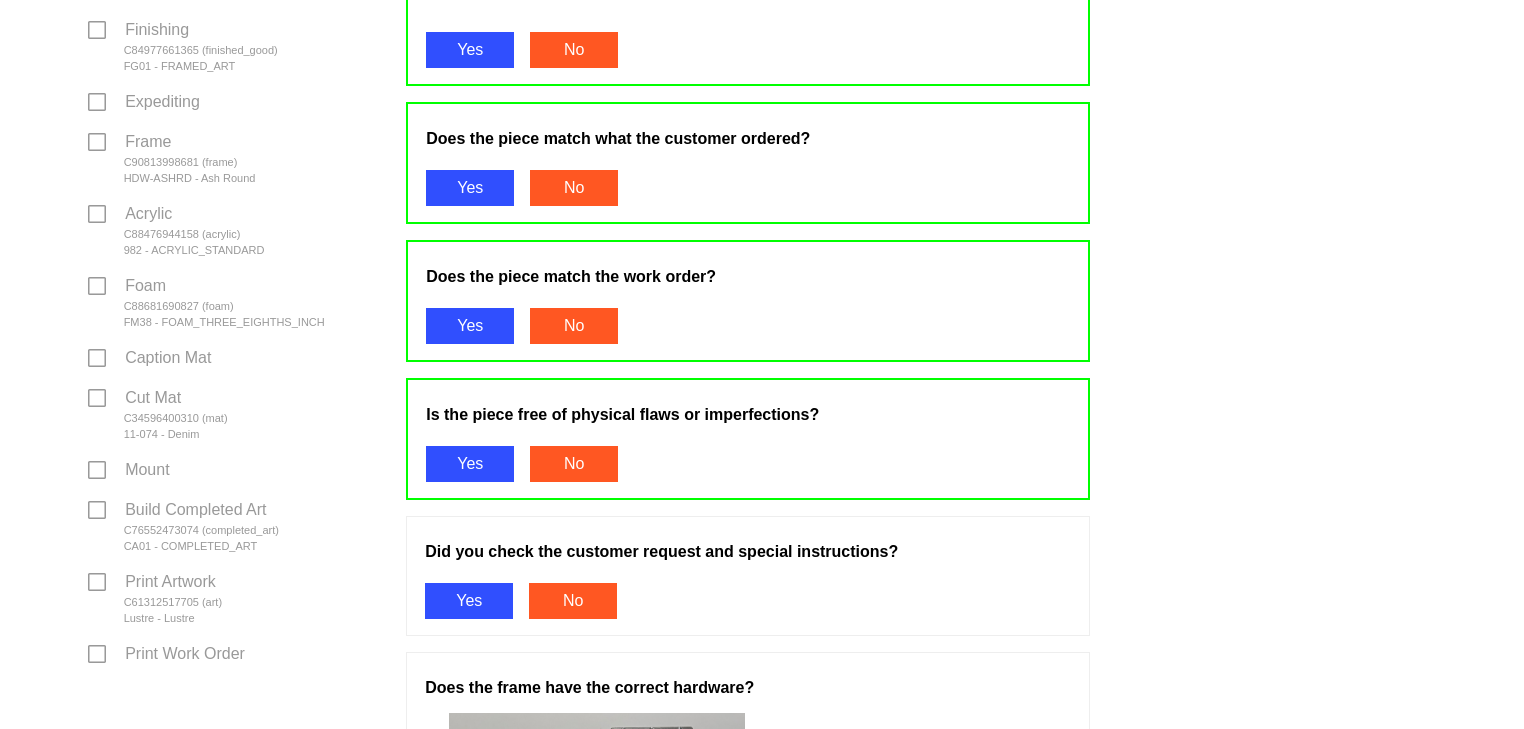 click on "Yes" at bounding box center [469, 601] 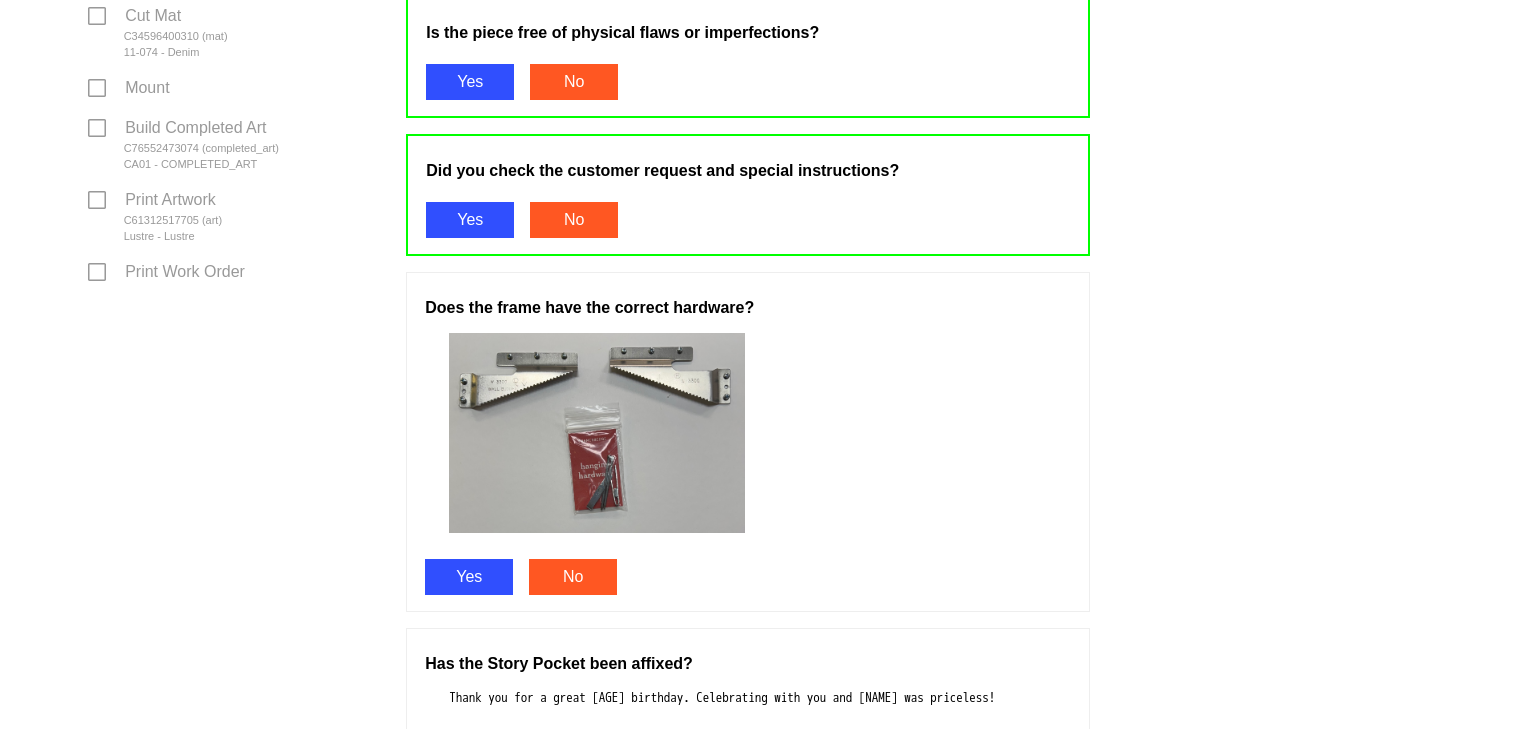 click on "Yes" at bounding box center (469, 577) 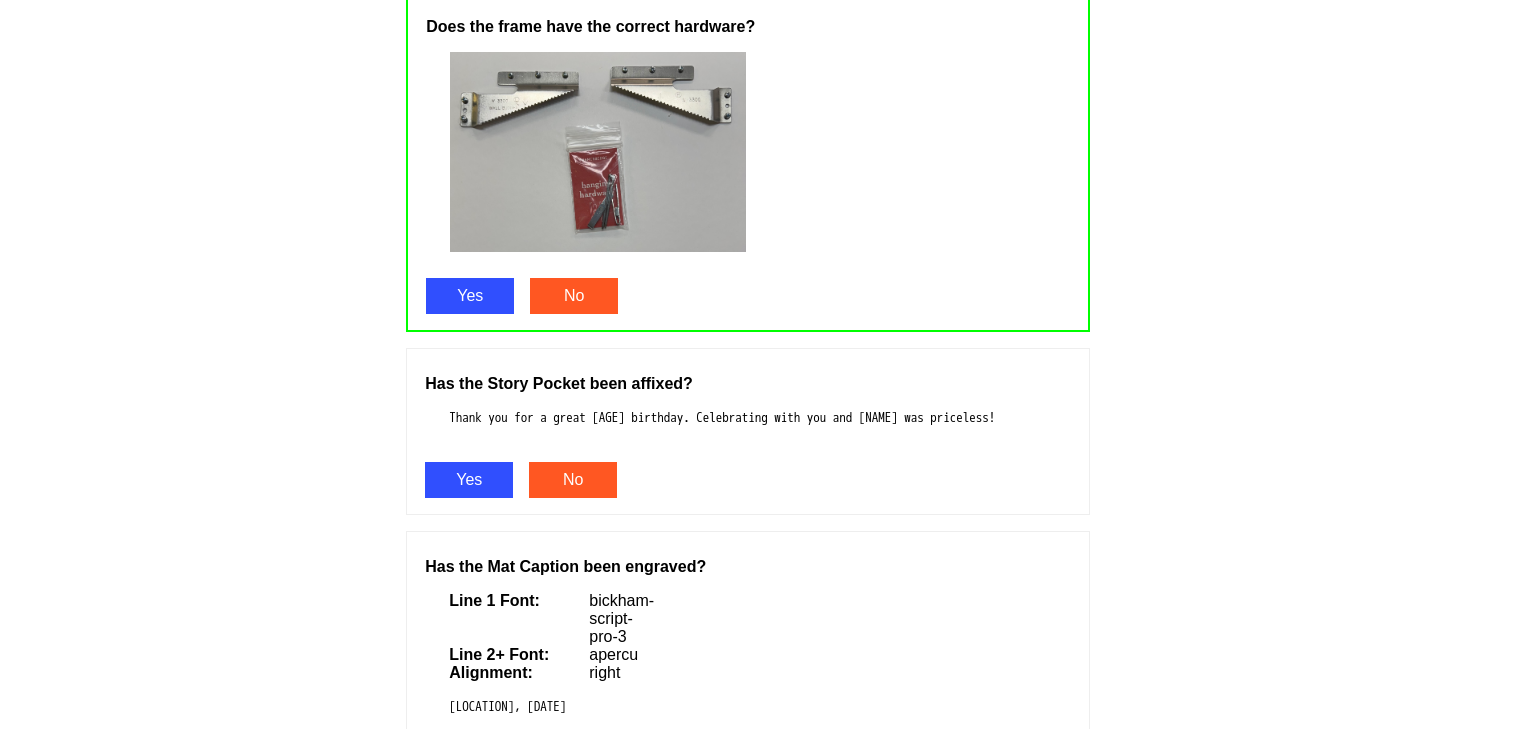 click on "Yes" at bounding box center [469, 480] 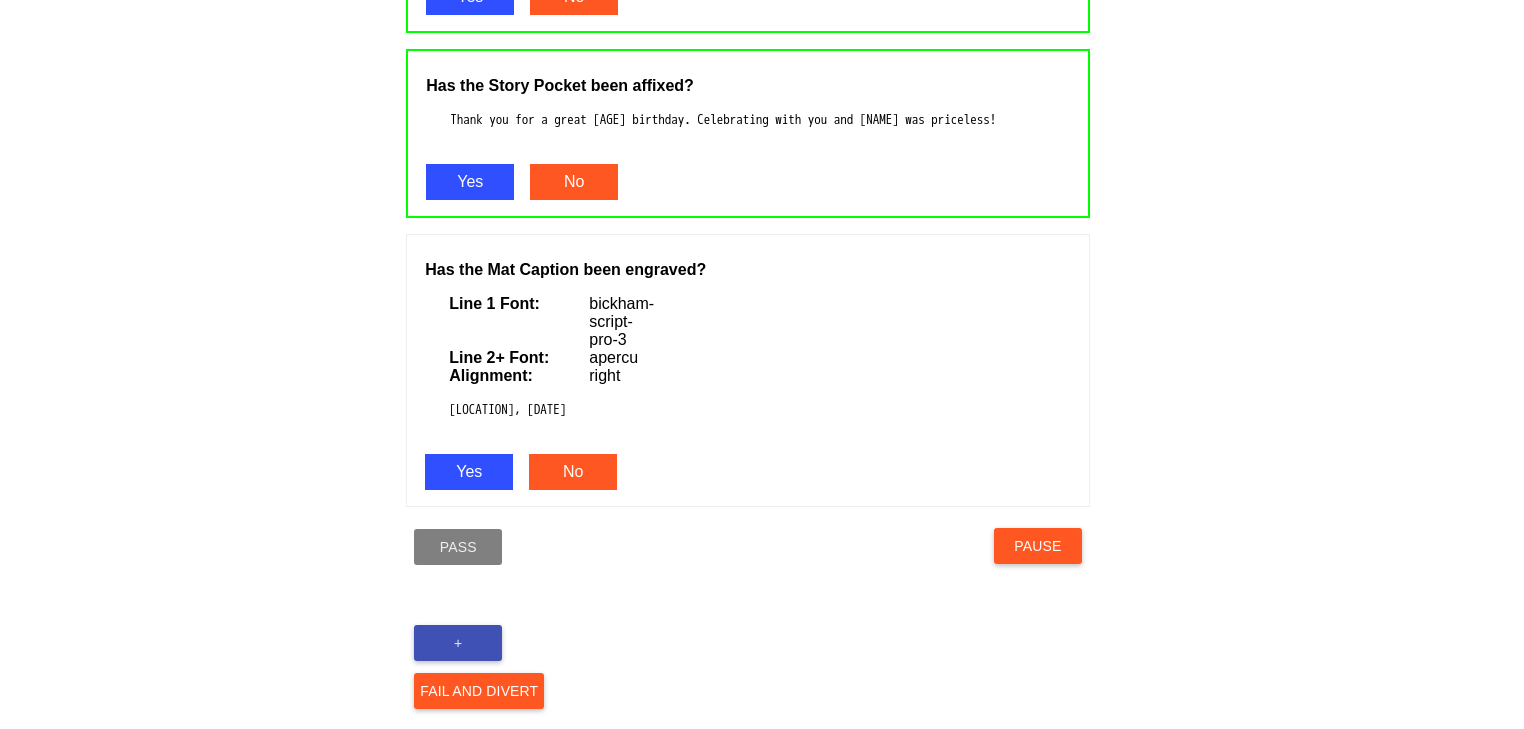 scroll, scrollTop: 1575, scrollLeft: 0, axis: vertical 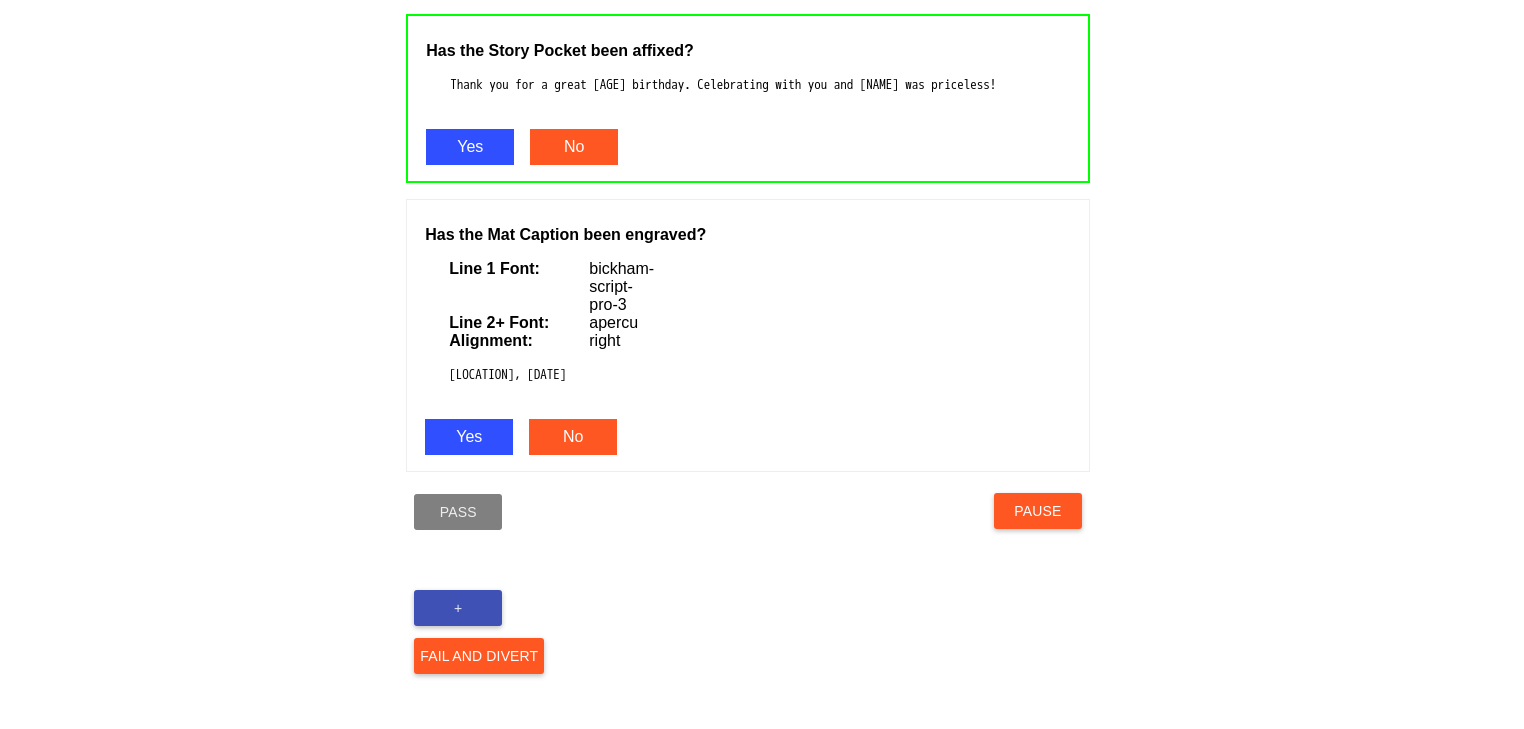 click on "Yes" at bounding box center (469, 437) 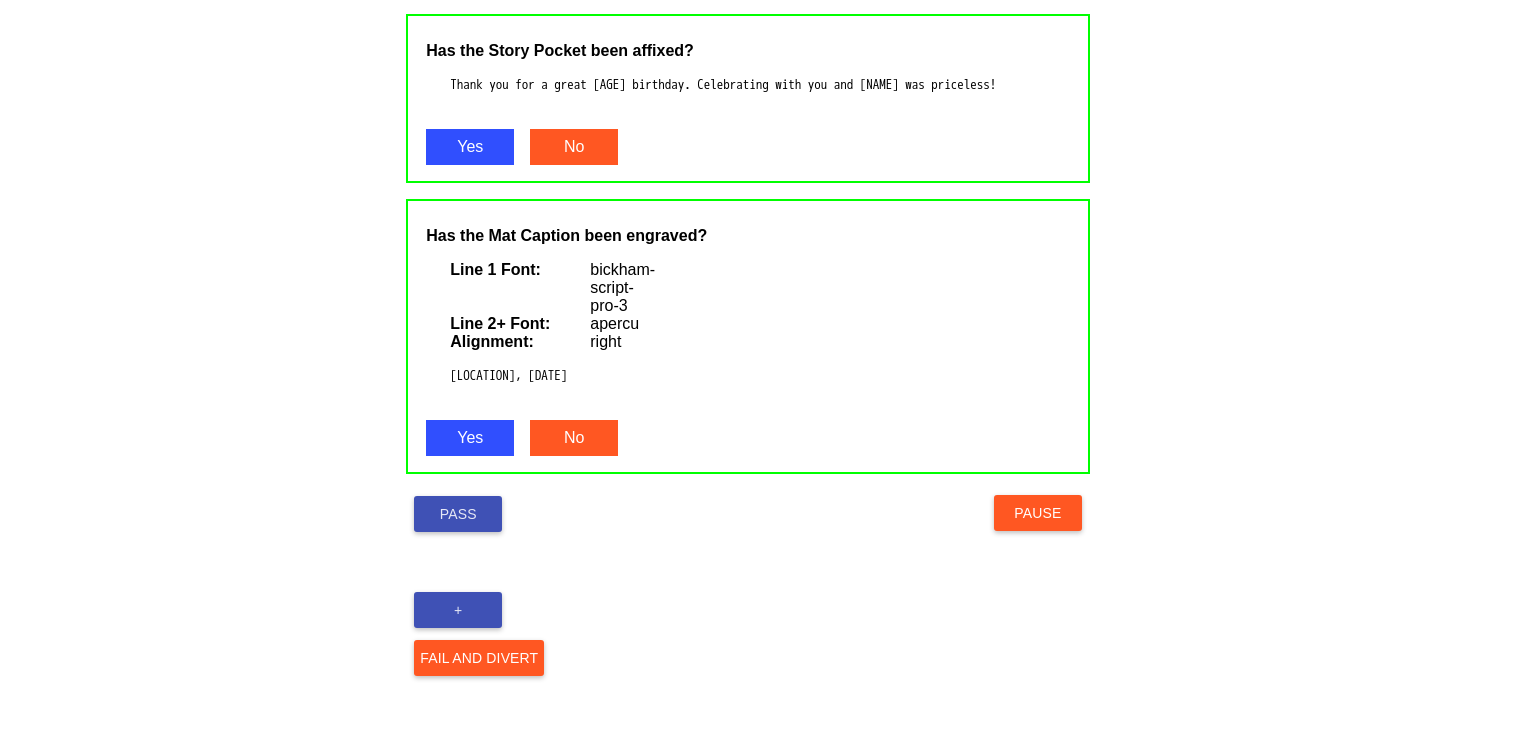 click on "Pass" at bounding box center [458, 514] 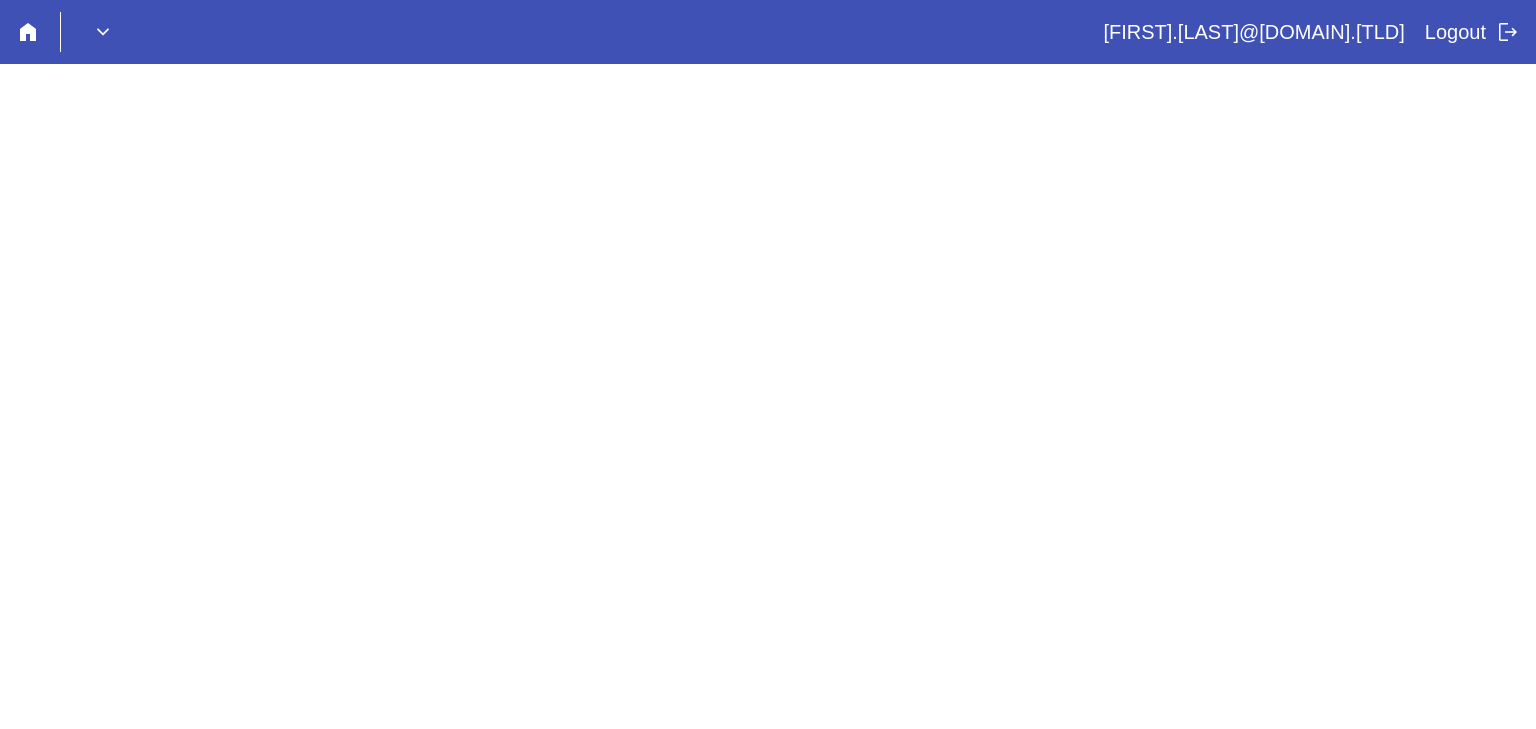 scroll, scrollTop: 0, scrollLeft: 0, axis: both 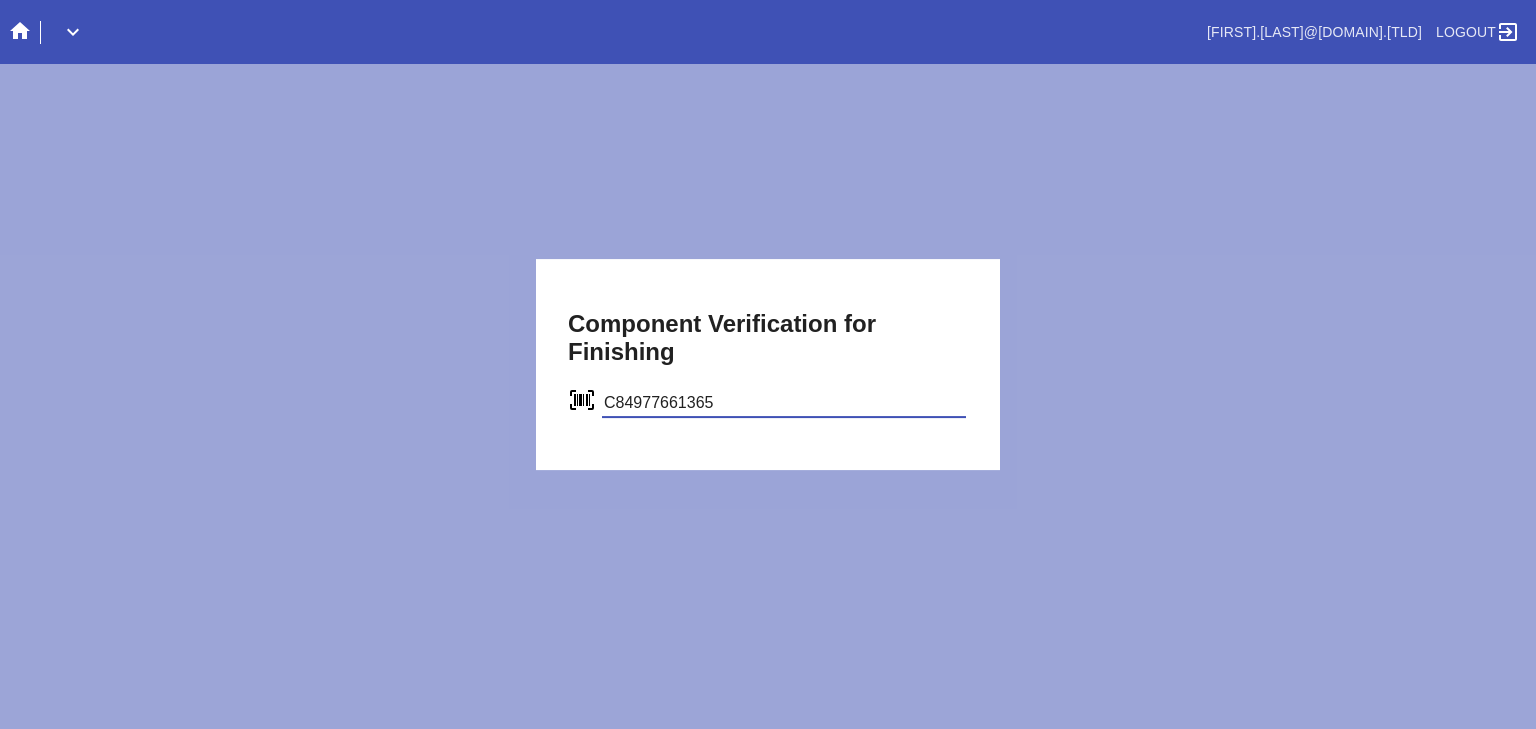type on "C84977661365" 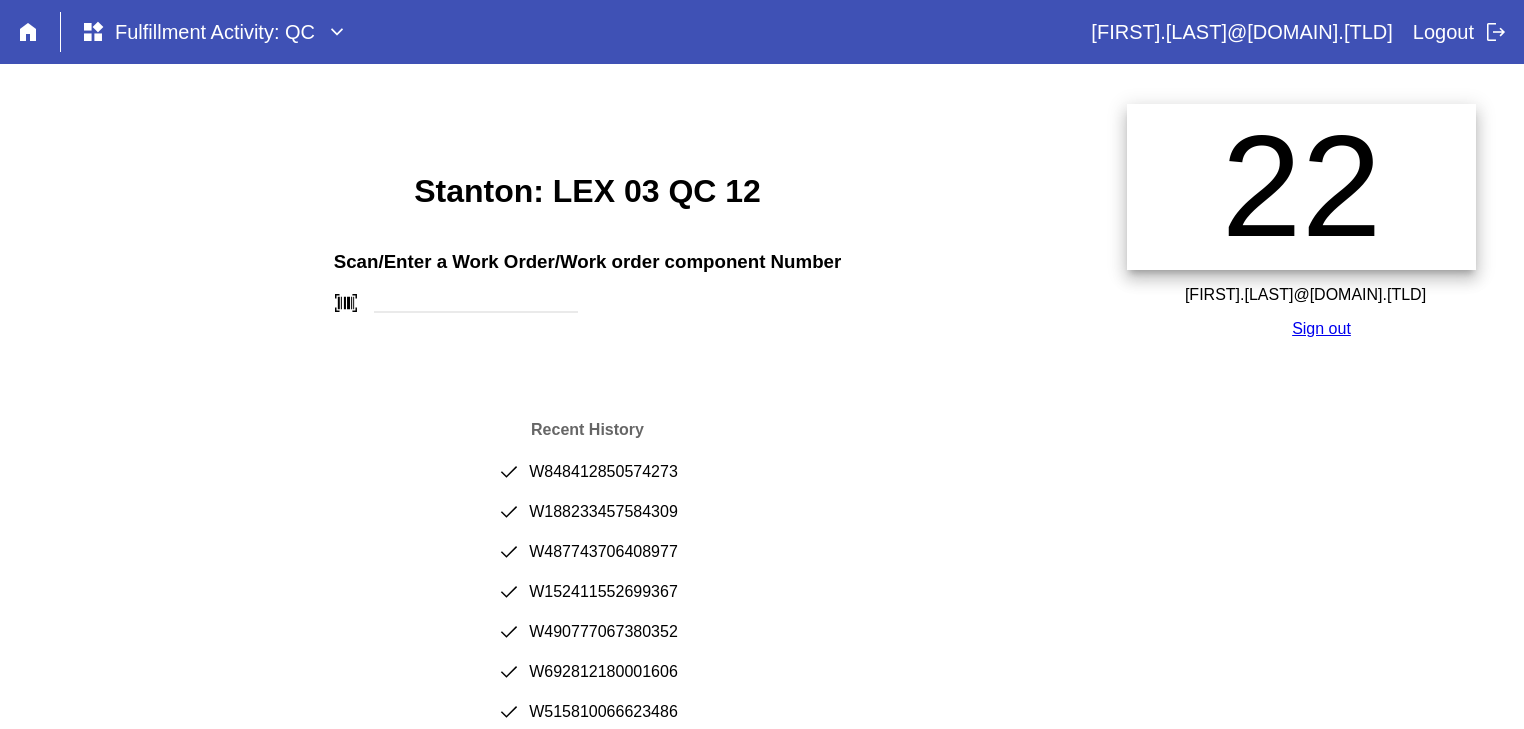 scroll, scrollTop: 0, scrollLeft: 0, axis: both 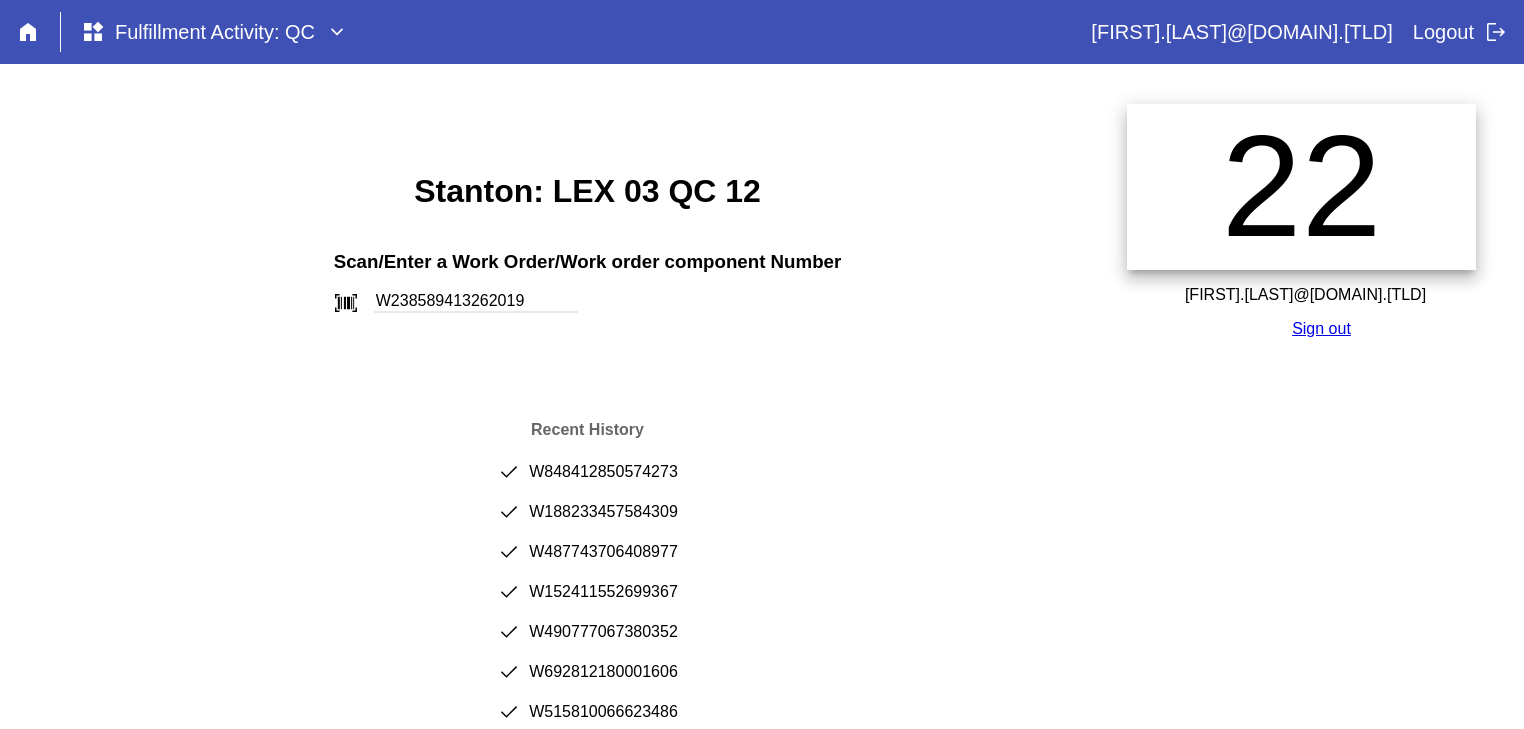 type on "W238589413262019" 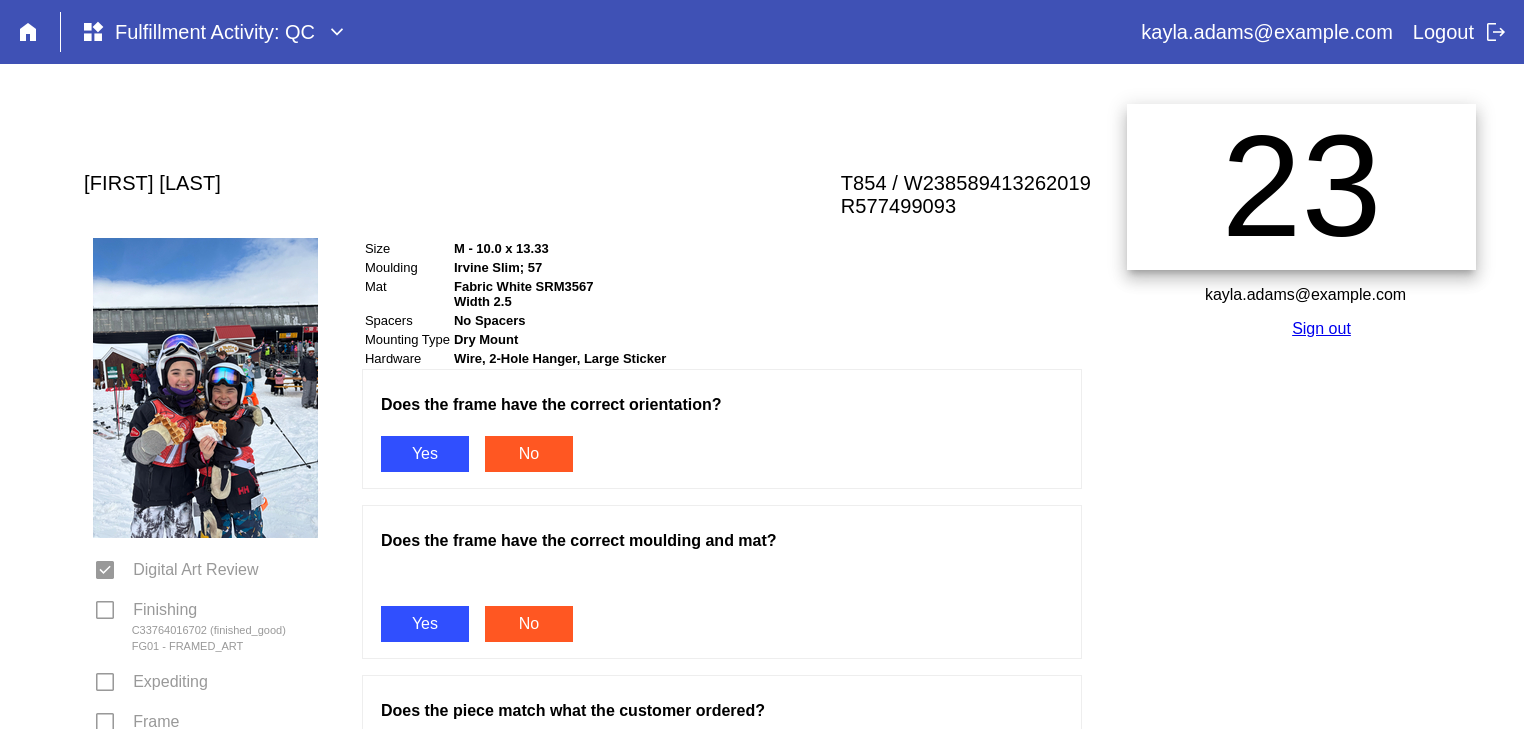 scroll, scrollTop: 0, scrollLeft: 0, axis: both 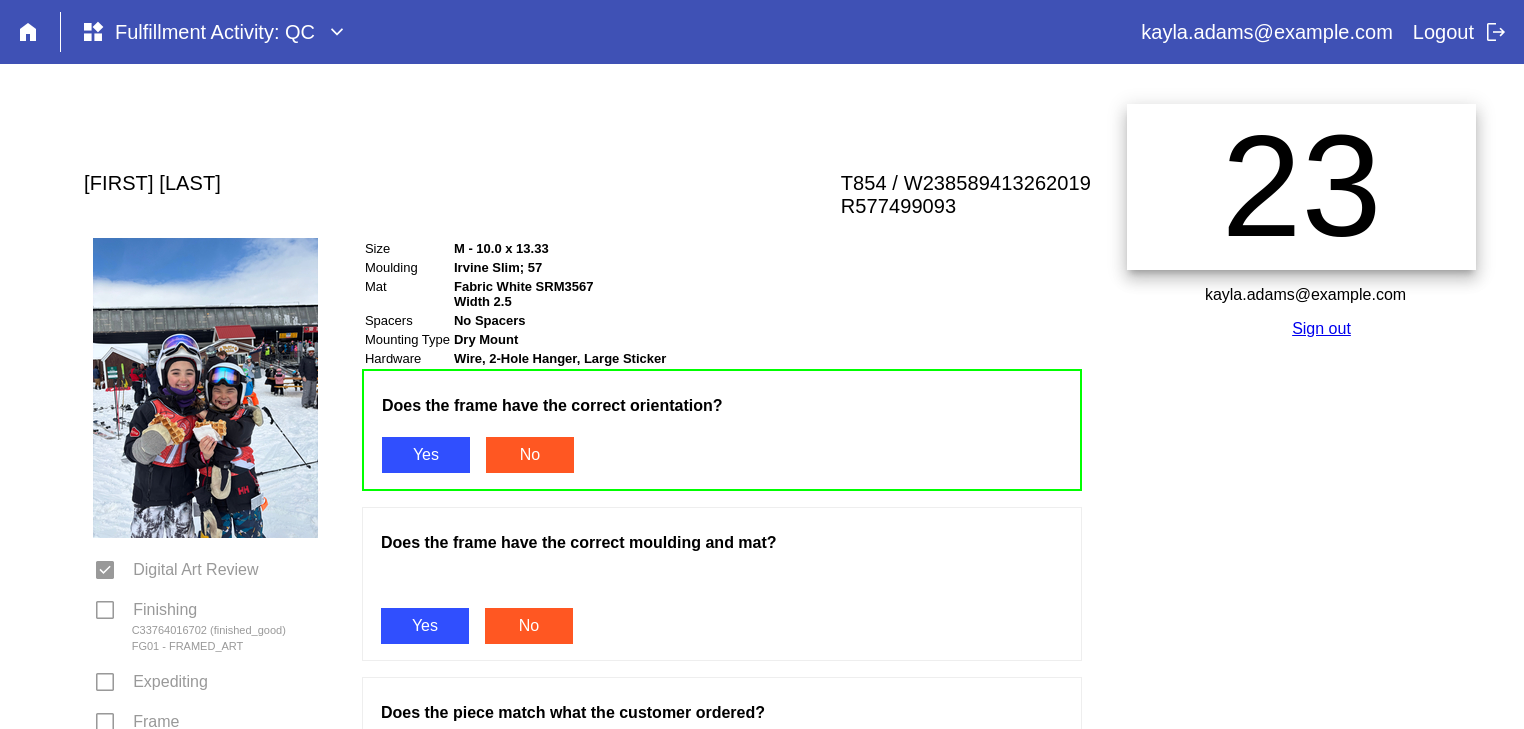 click on "Yes" at bounding box center (425, 626) 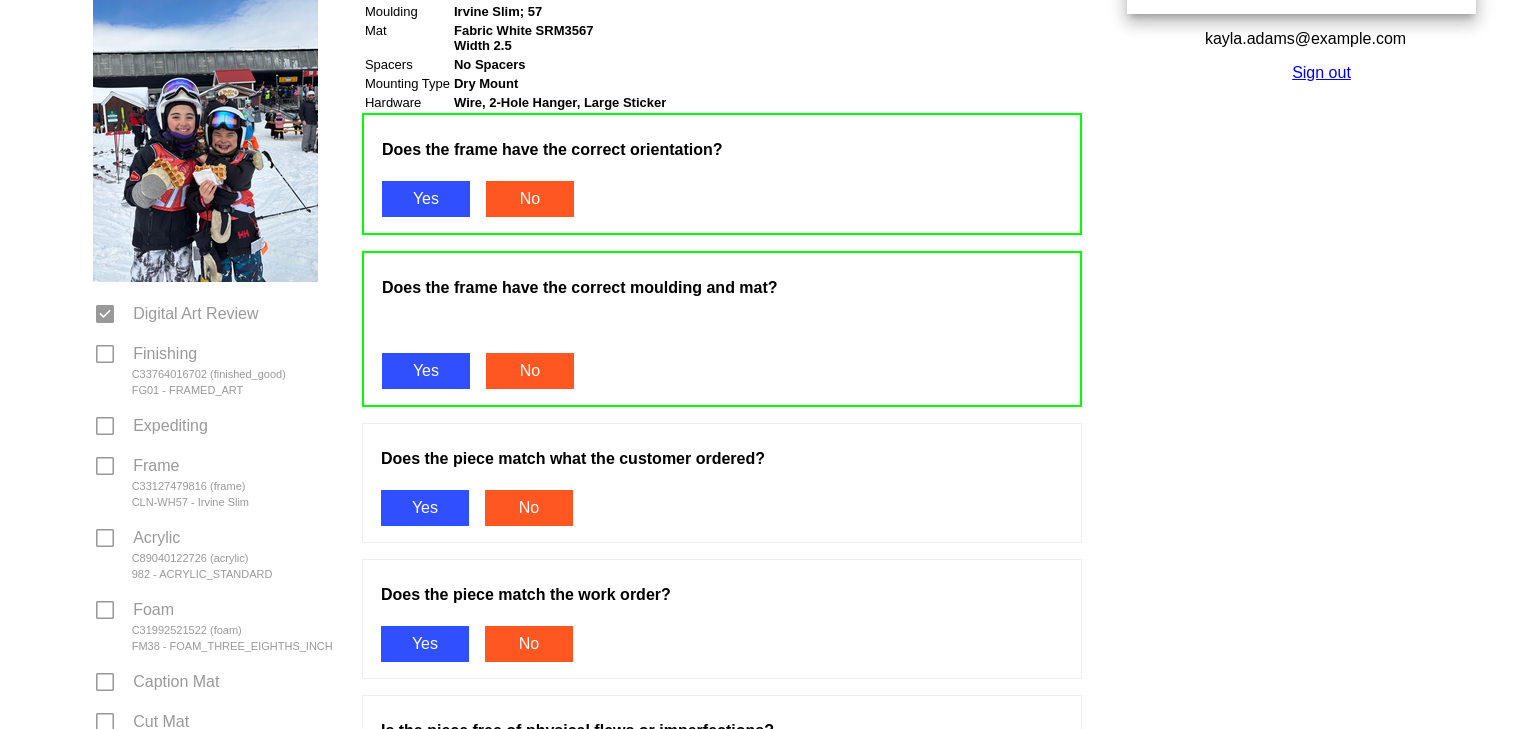 click on "Yes" at bounding box center (425, 508) 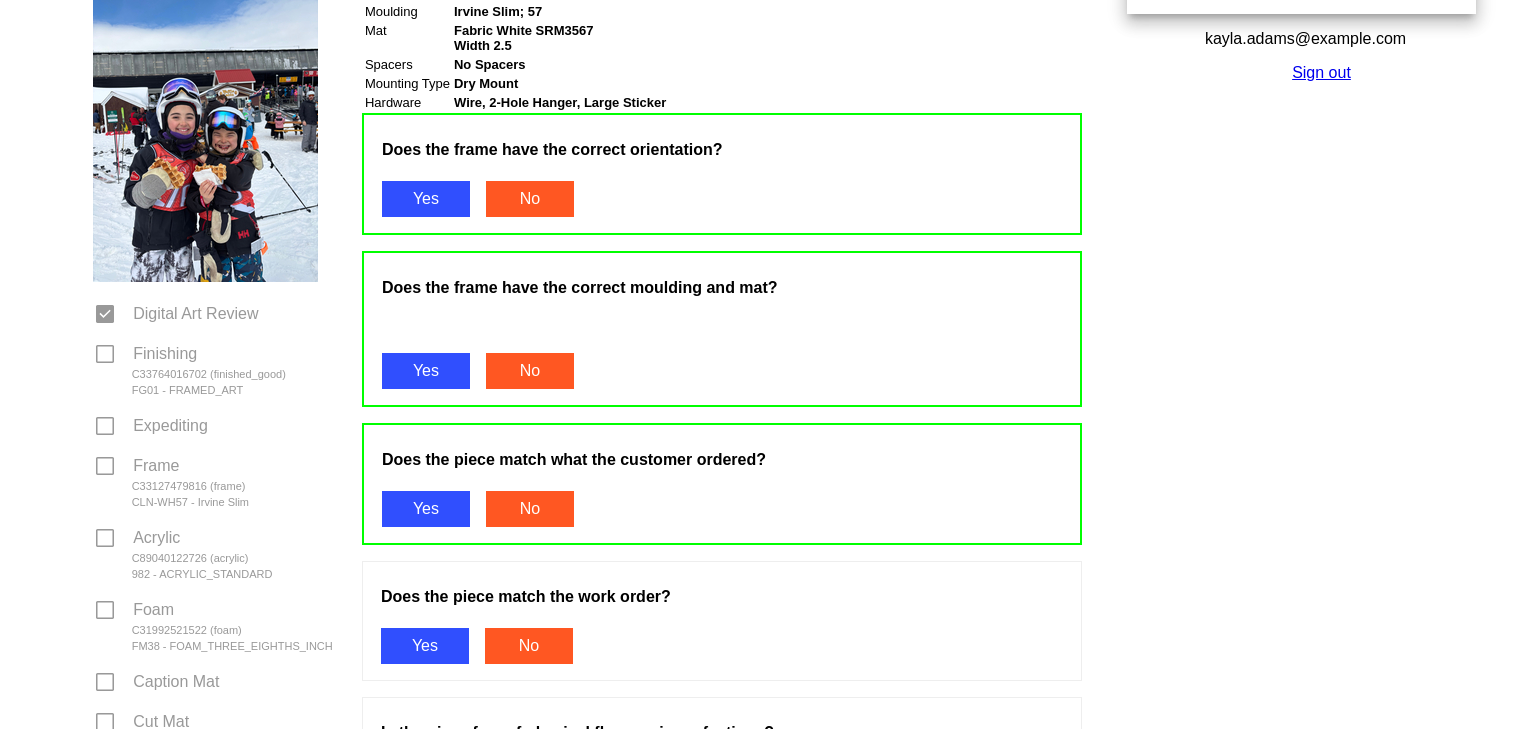 click on "Yes" at bounding box center [425, 646] 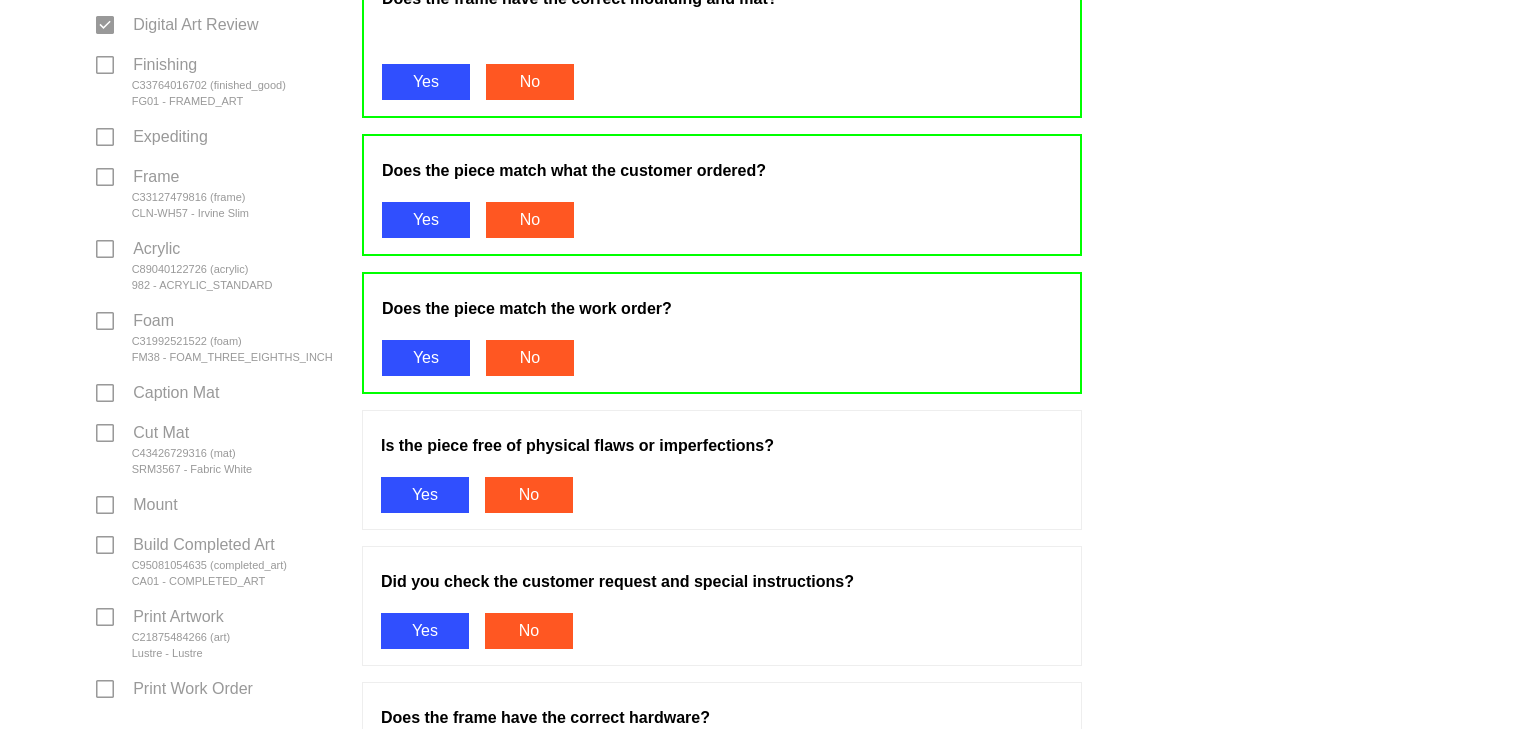 click on "Yes" at bounding box center (425, 495) 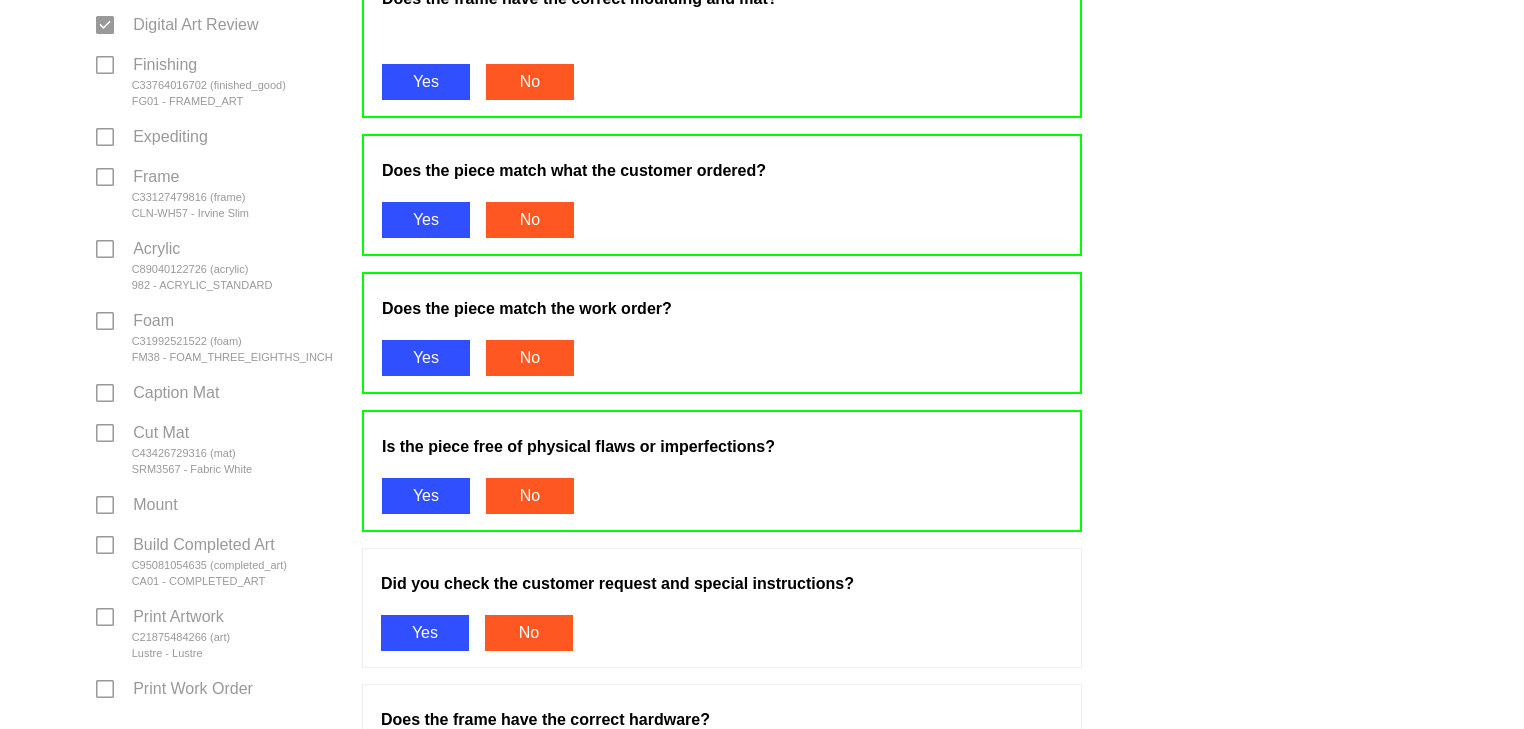 click on "Yes" at bounding box center (425, 633) 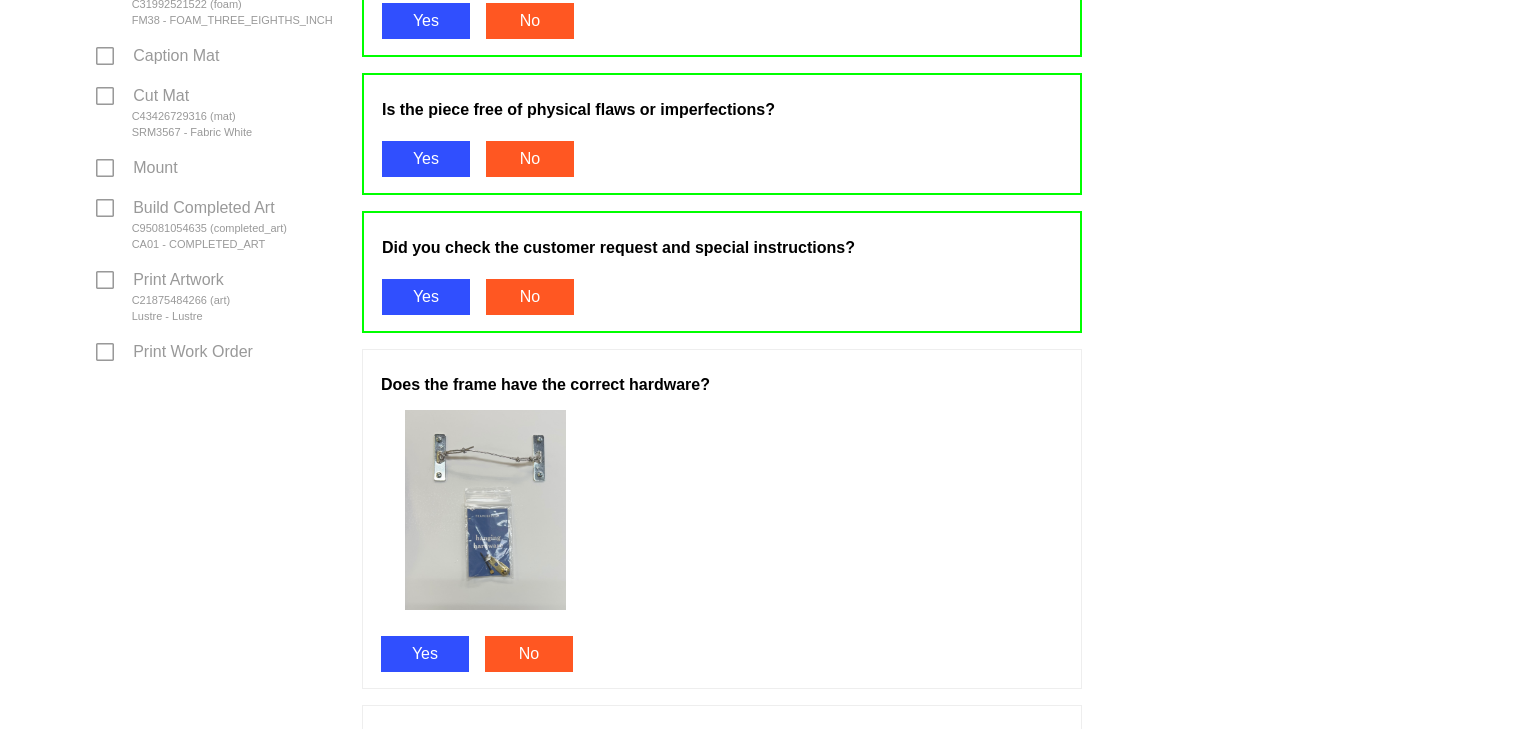 click on "Yes" at bounding box center [425, 654] 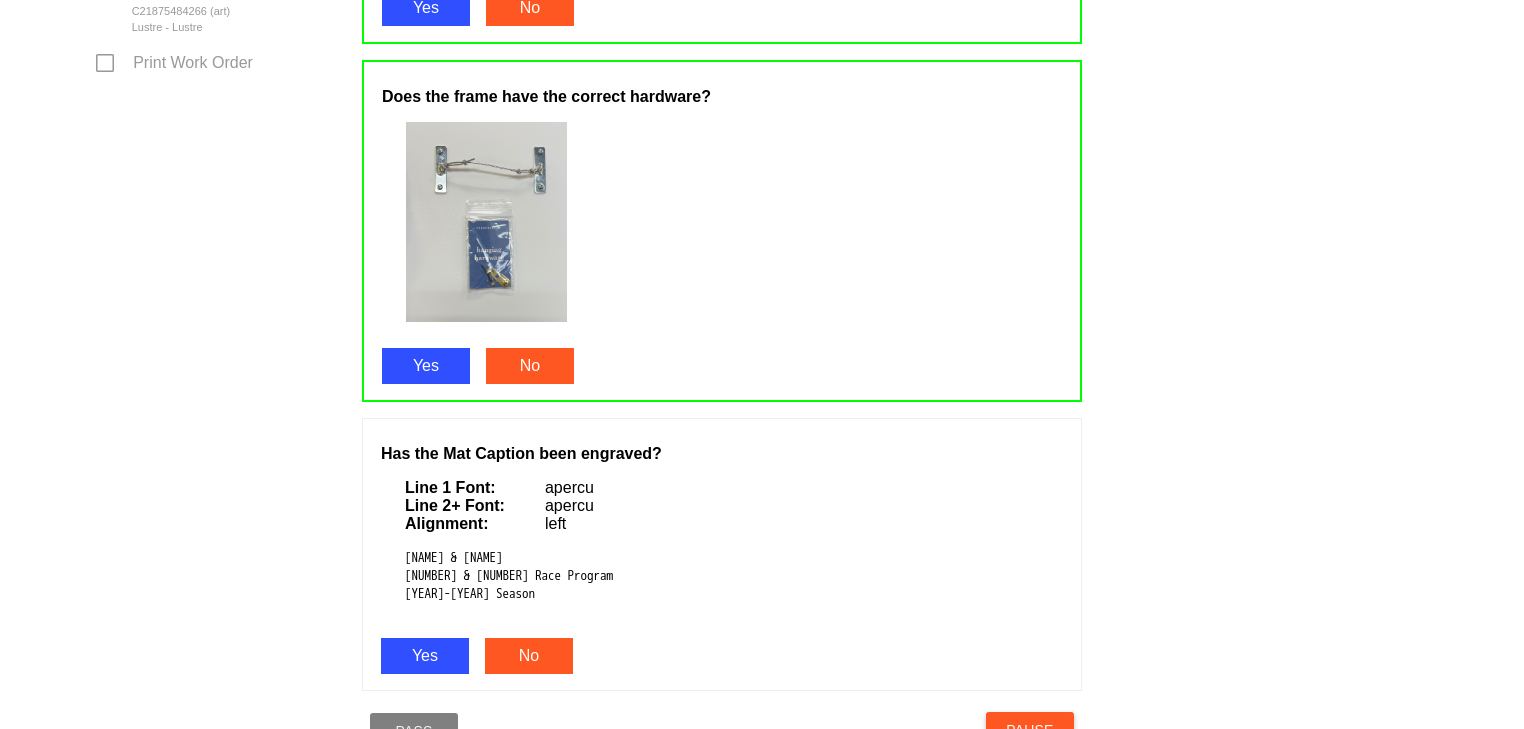 click on "Yes" at bounding box center [425, 656] 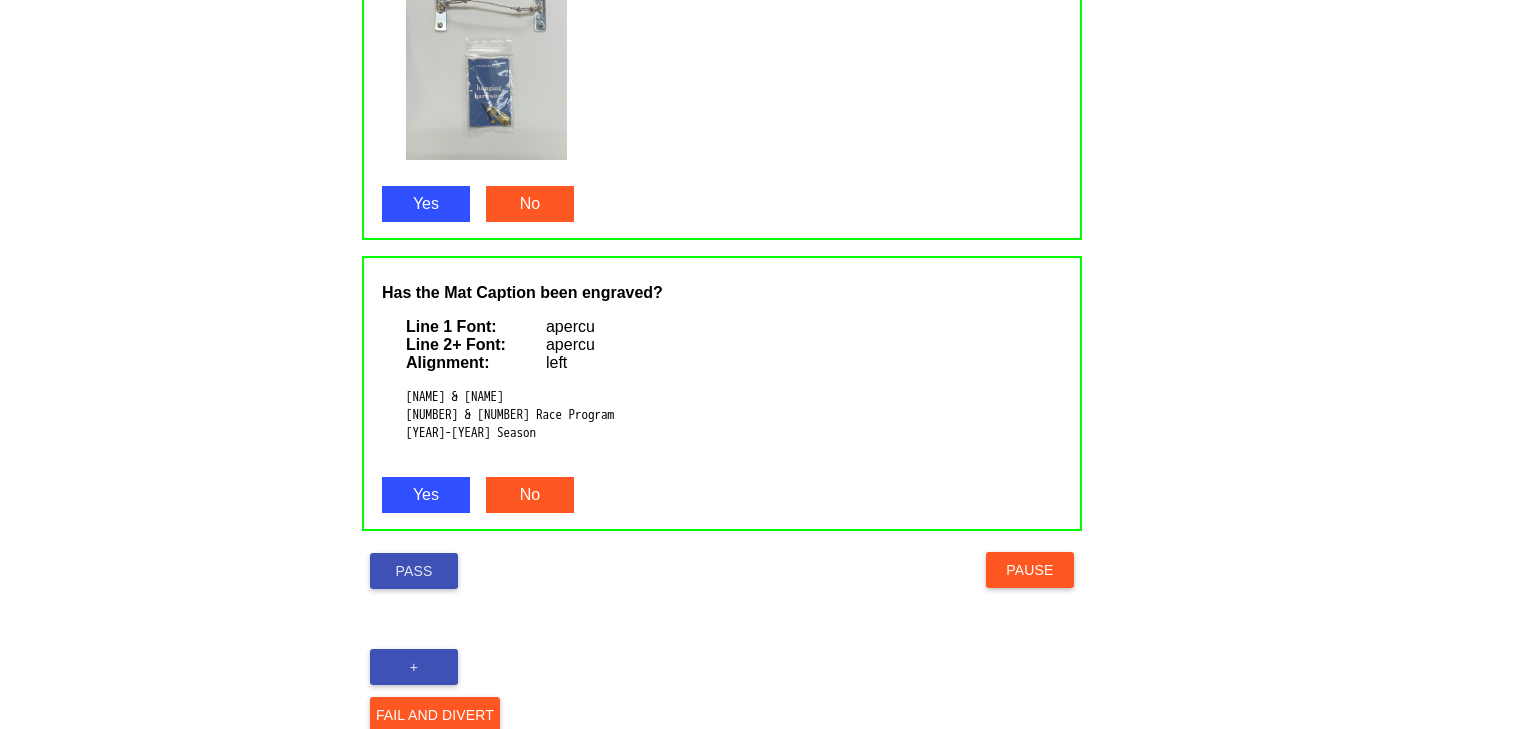 scroll, scrollTop: 1377, scrollLeft: 0, axis: vertical 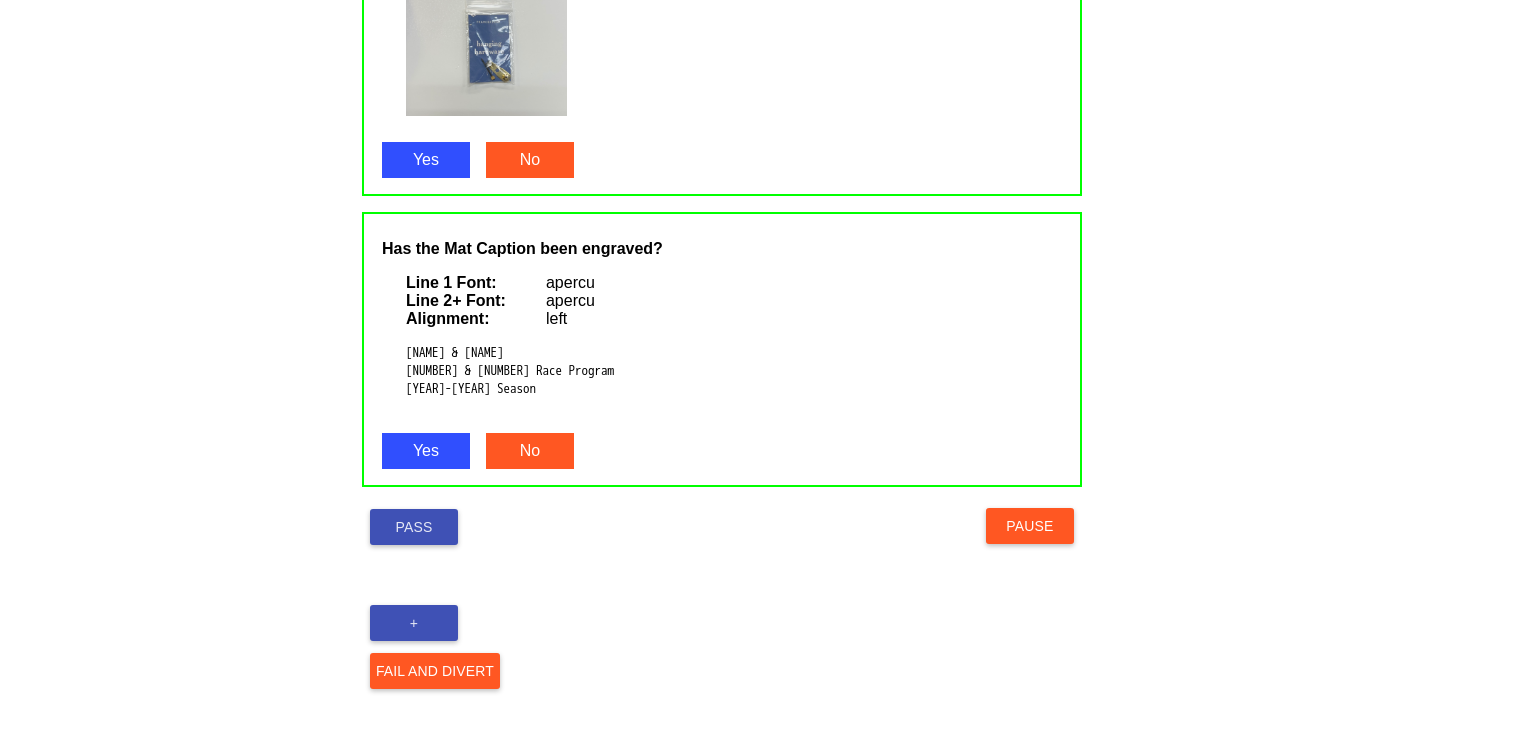 click on "Pass" at bounding box center [414, 527] 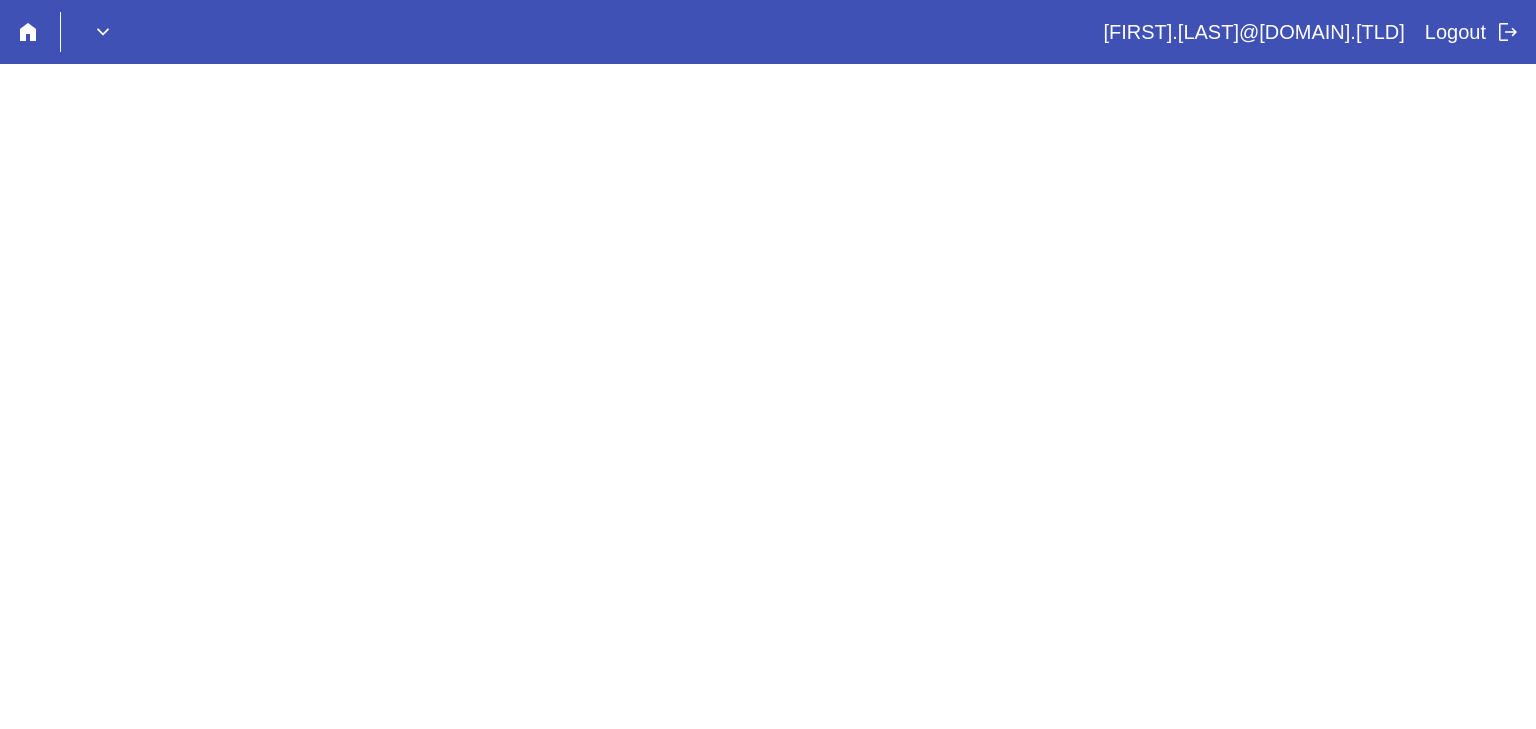 scroll, scrollTop: 0, scrollLeft: 0, axis: both 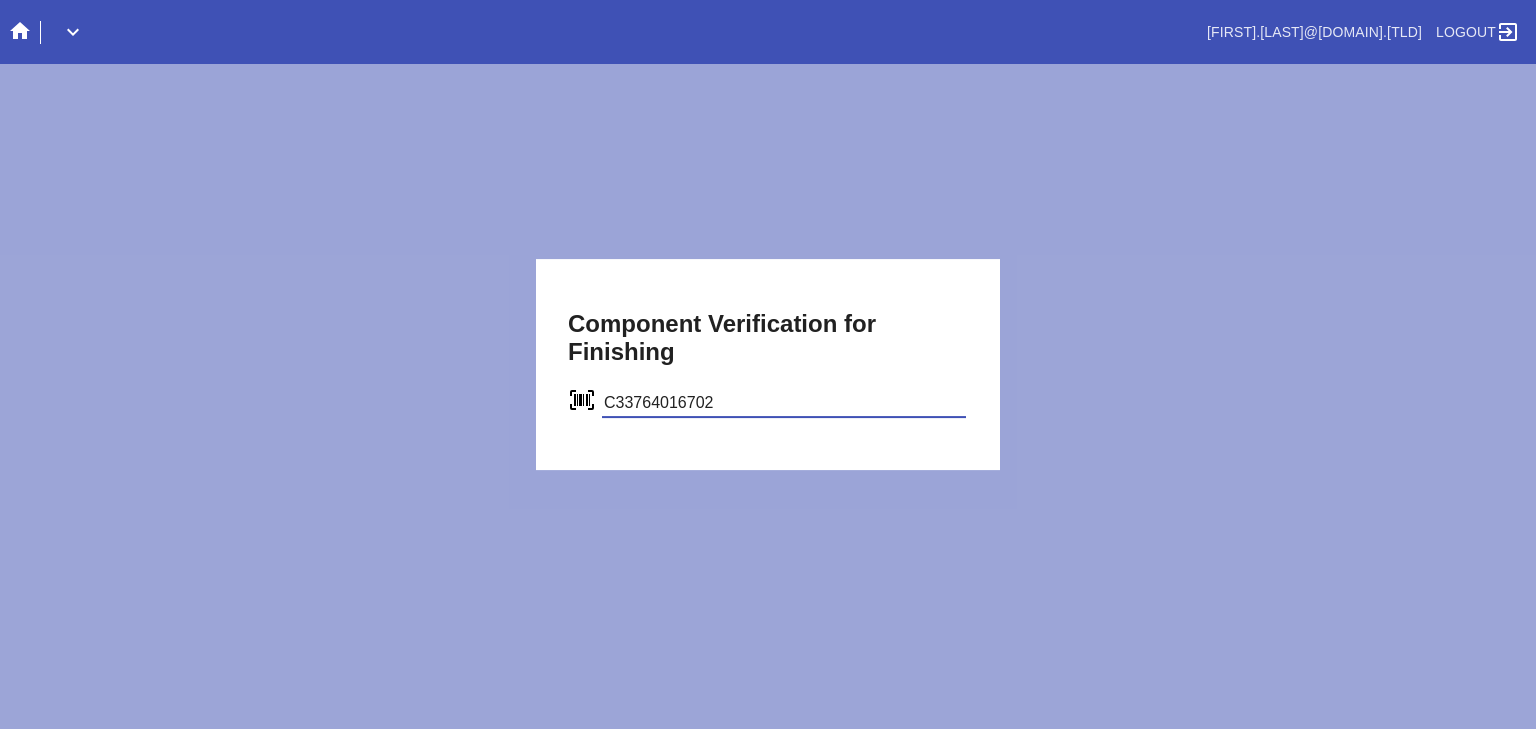 type on "C33764016702" 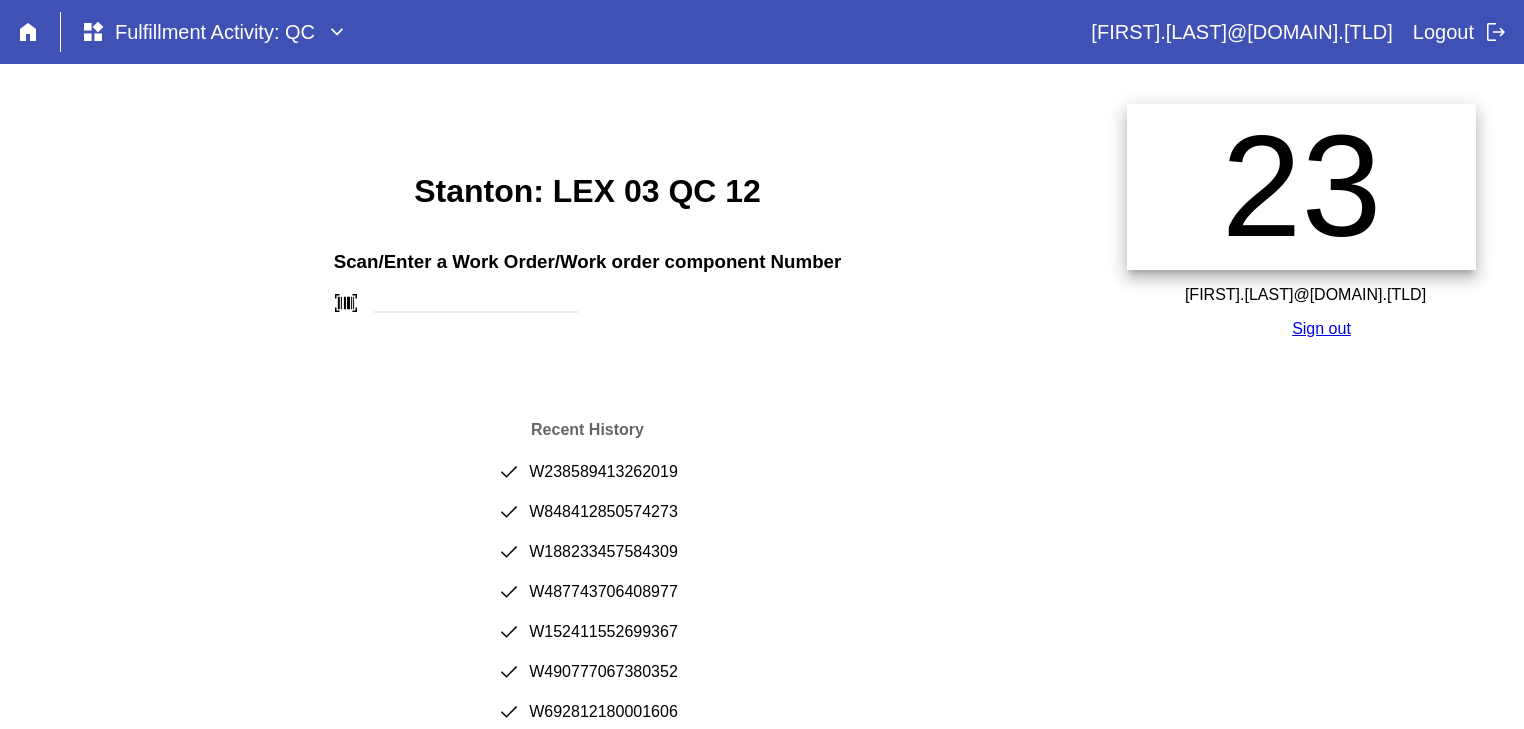 scroll, scrollTop: 0, scrollLeft: 0, axis: both 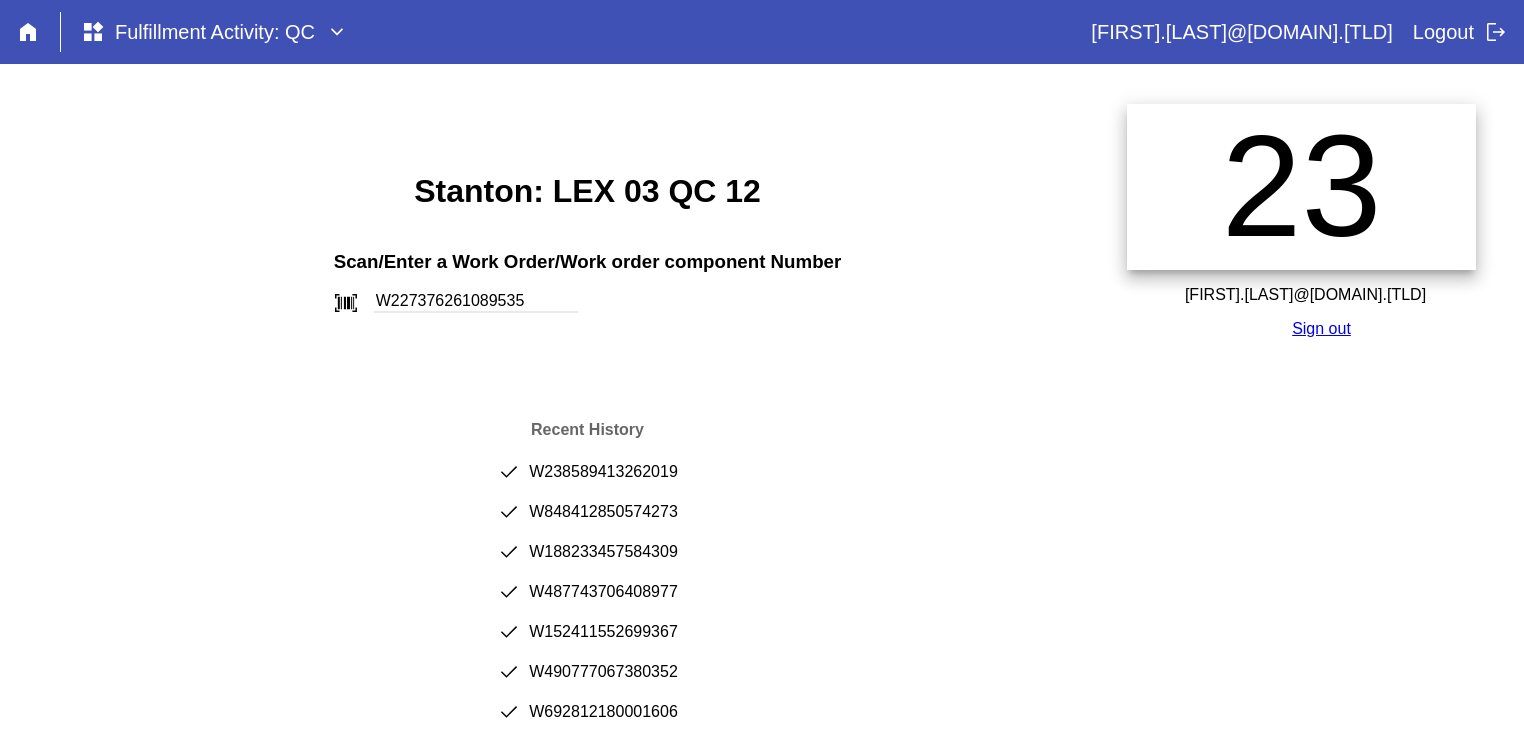 type on "W227376261089535" 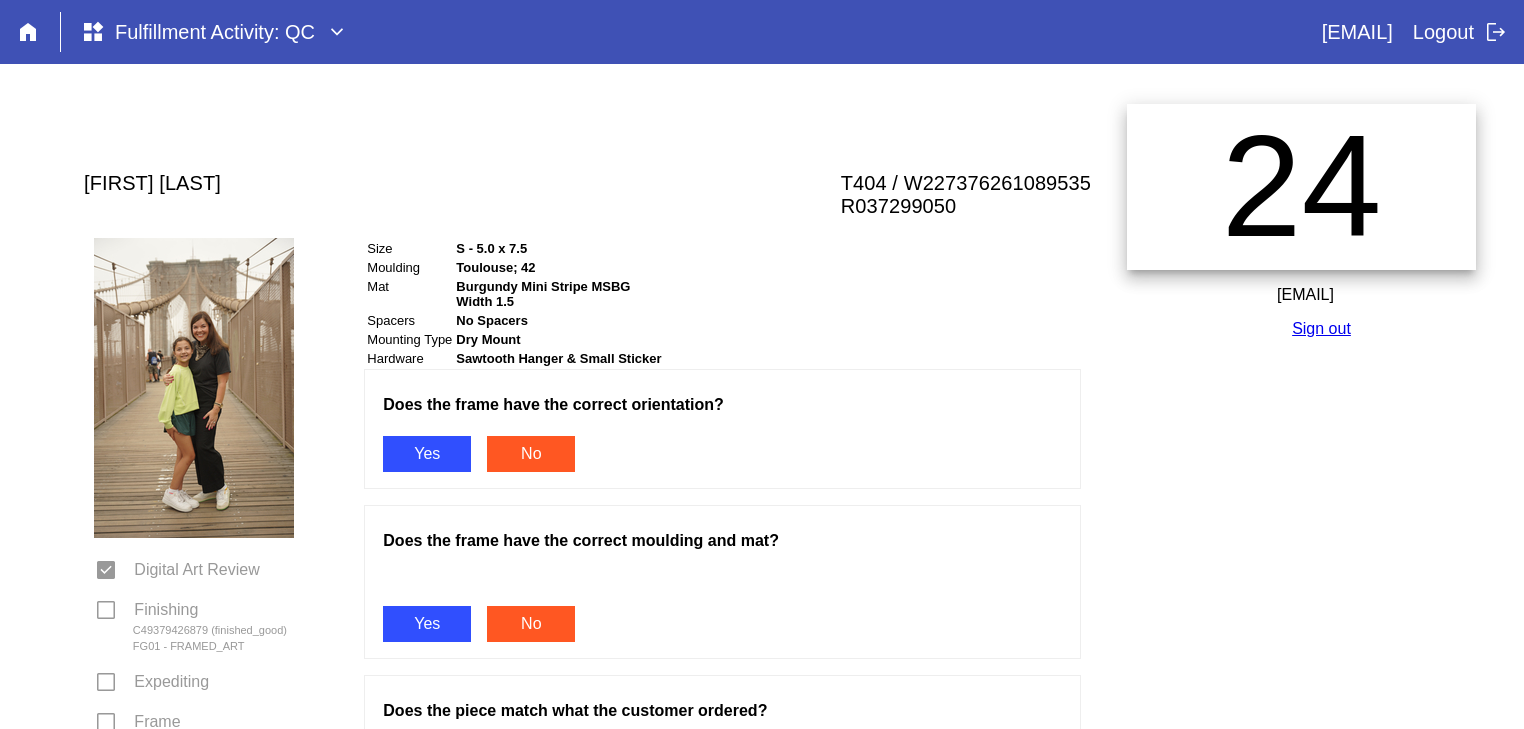 scroll, scrollTop: 0, scrollLeft: 0, axis: both 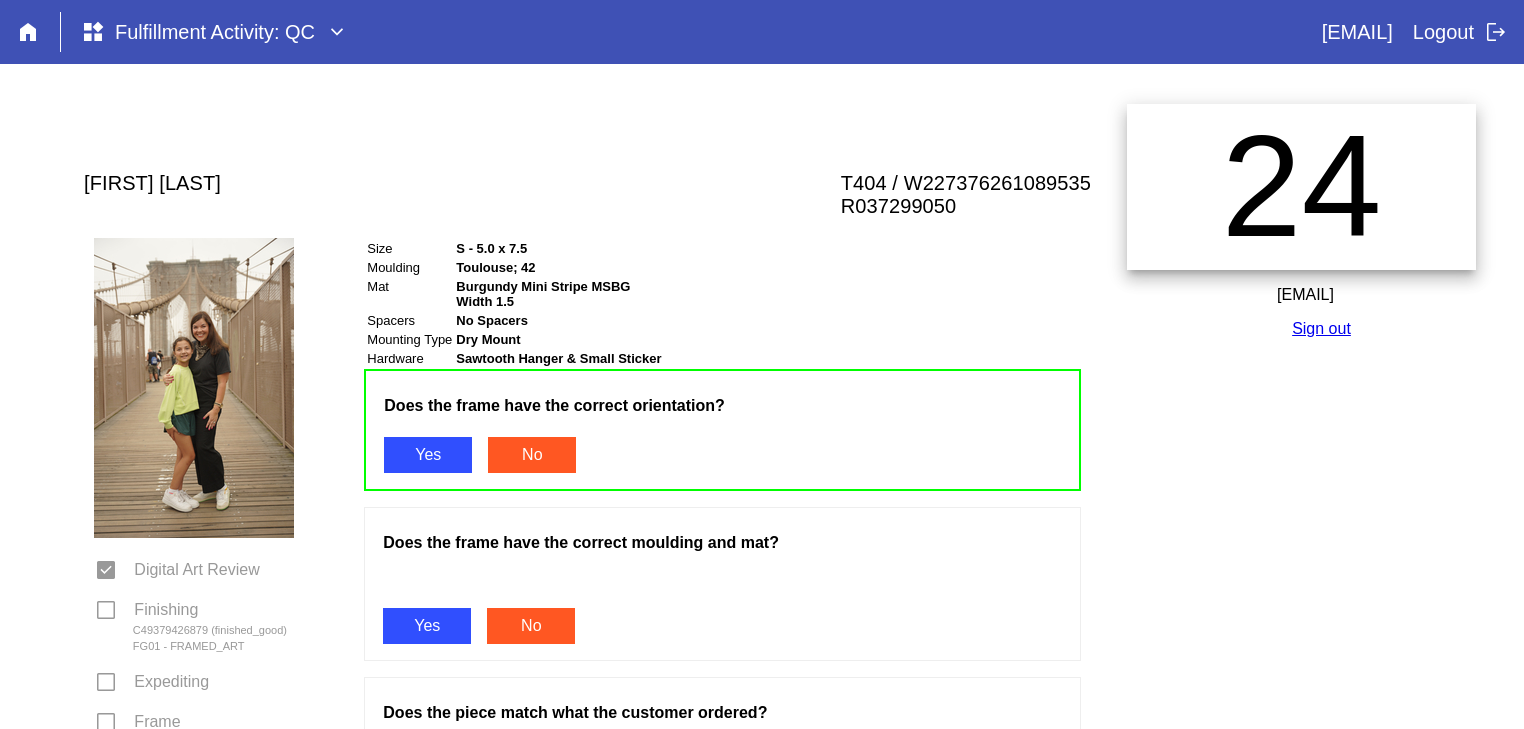 click on "Yes" at bounding box center (427, 626) 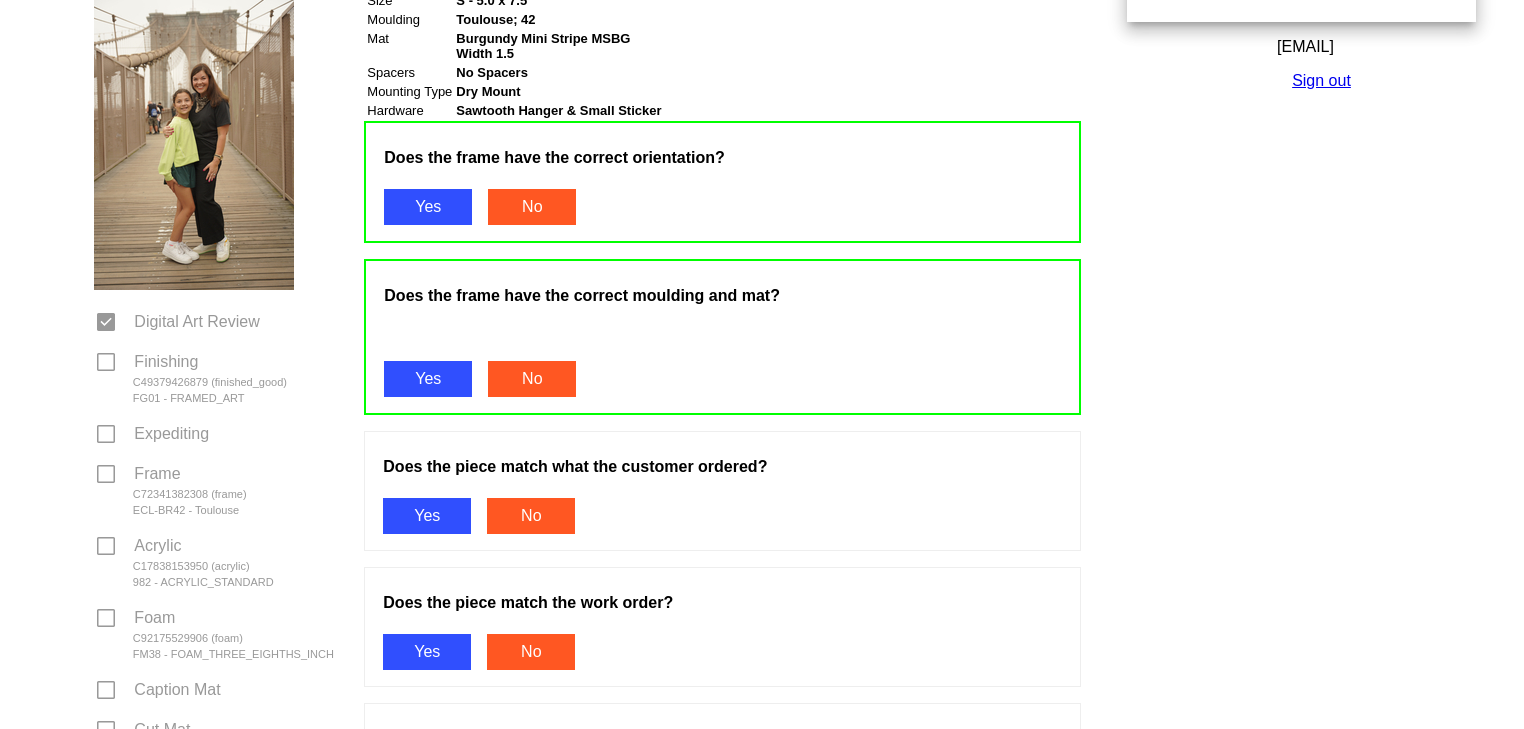 click on "Yes" at bounding box center (427, 516) 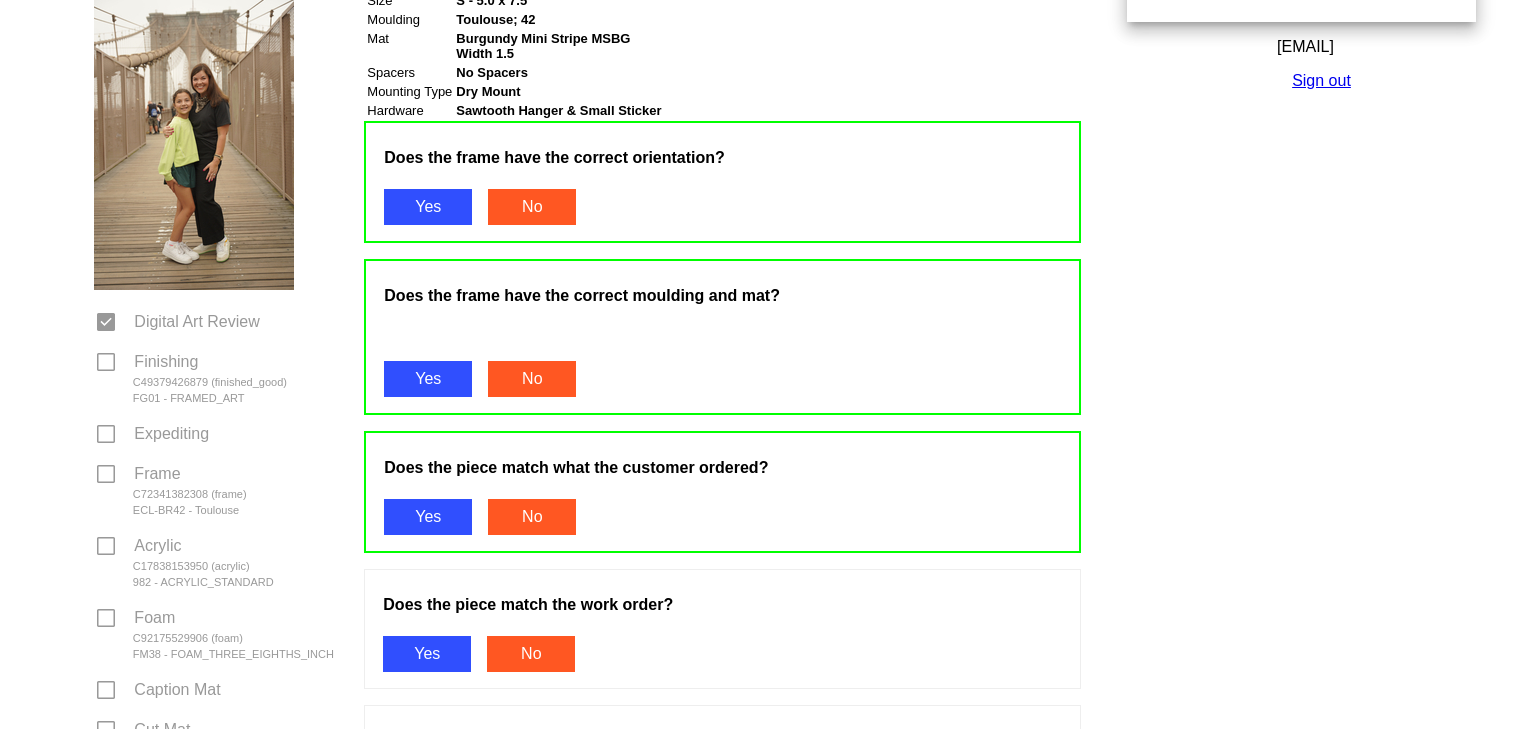 click on "Yes" at bounding box center [427, 654] 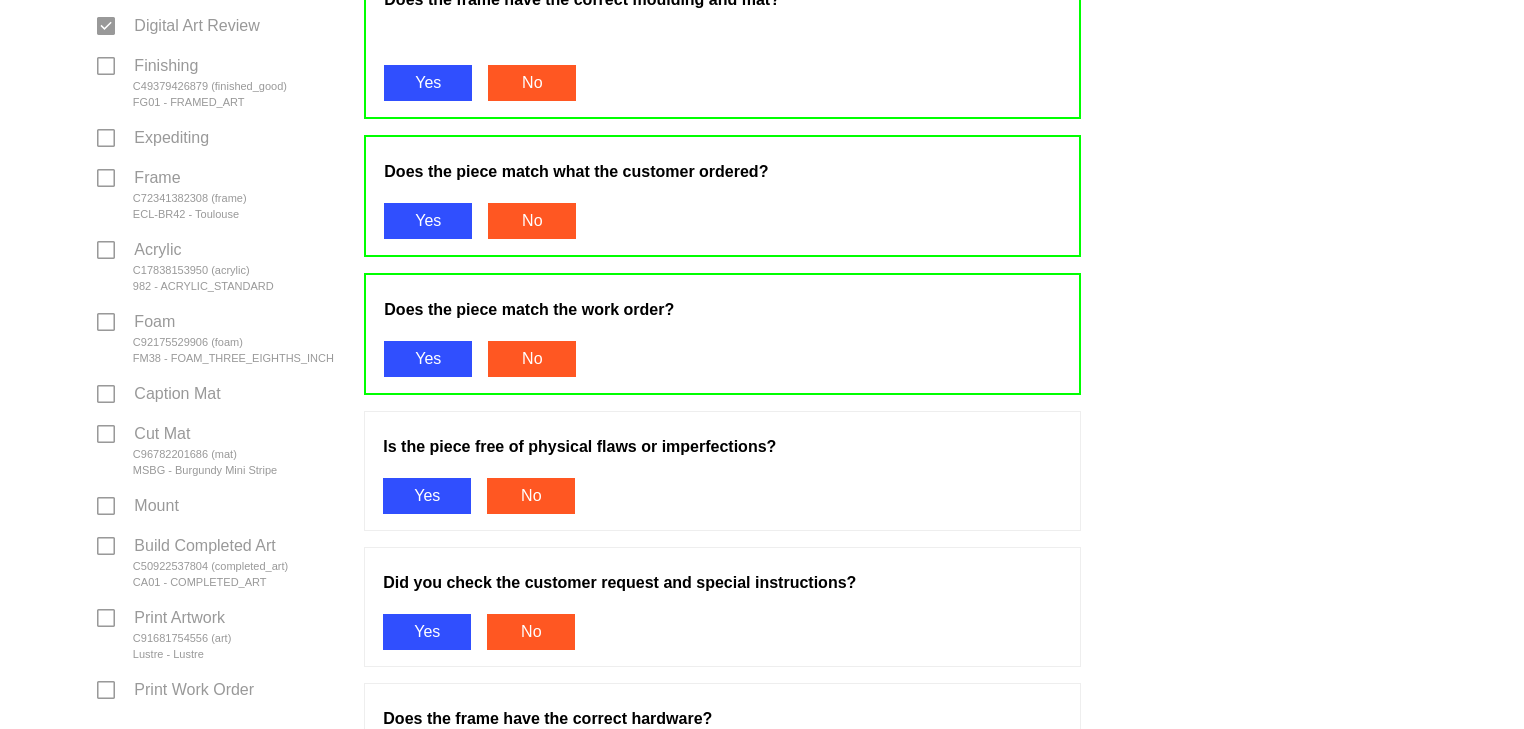click on "Yes" at bounding box center (427, 496) 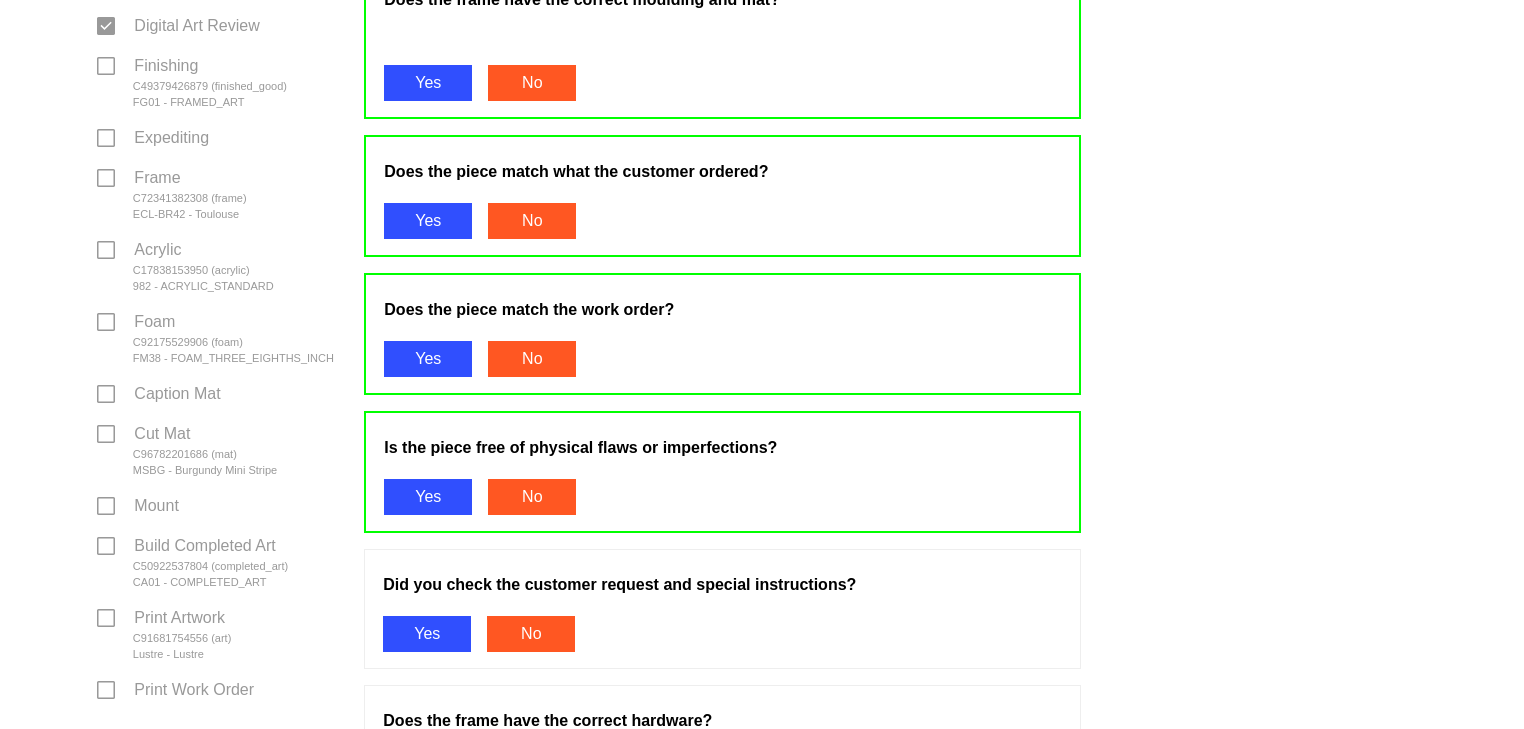 click on "Yes" at bounding box center [427, 634] 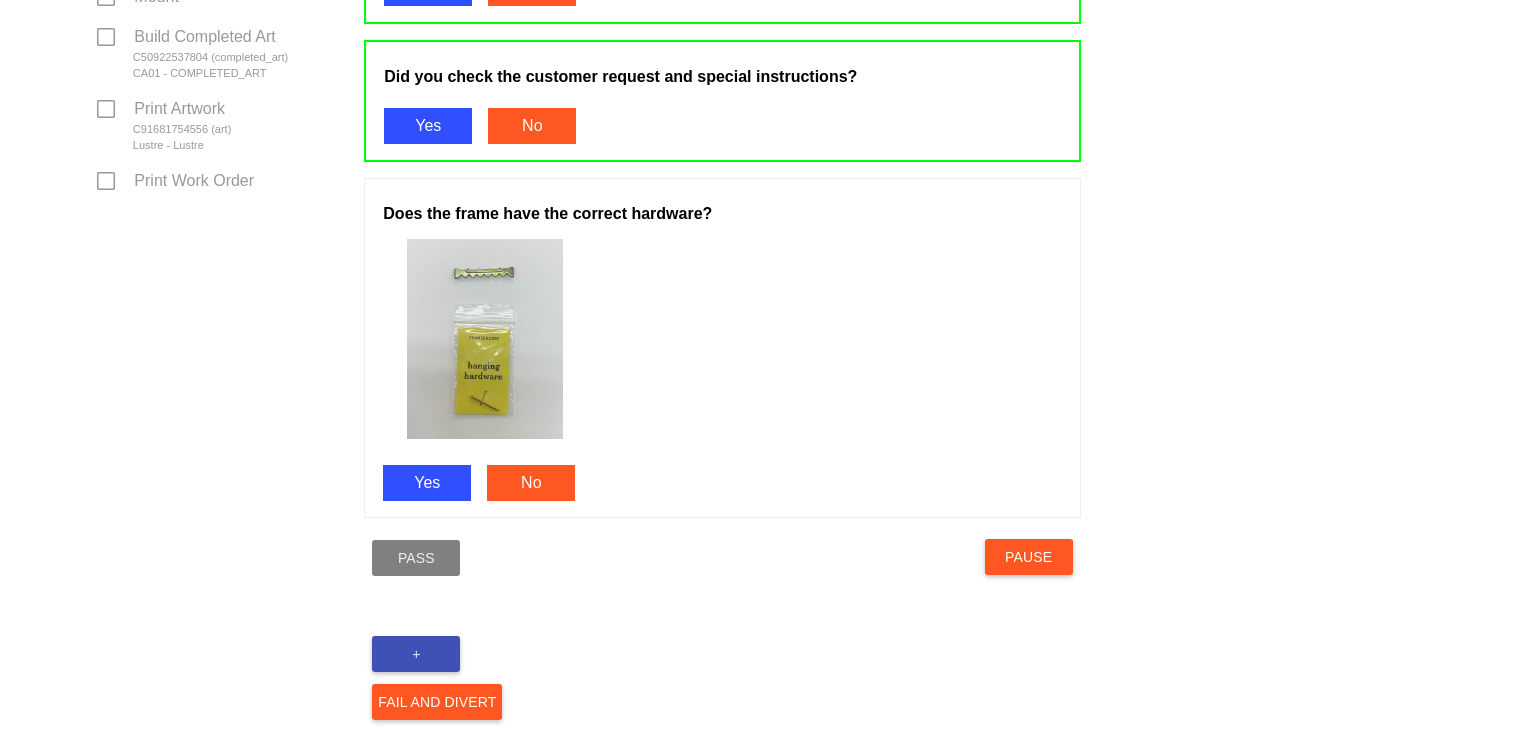 scroll, scrollTop: 1067, scrollLeft: 0, axis: vertical 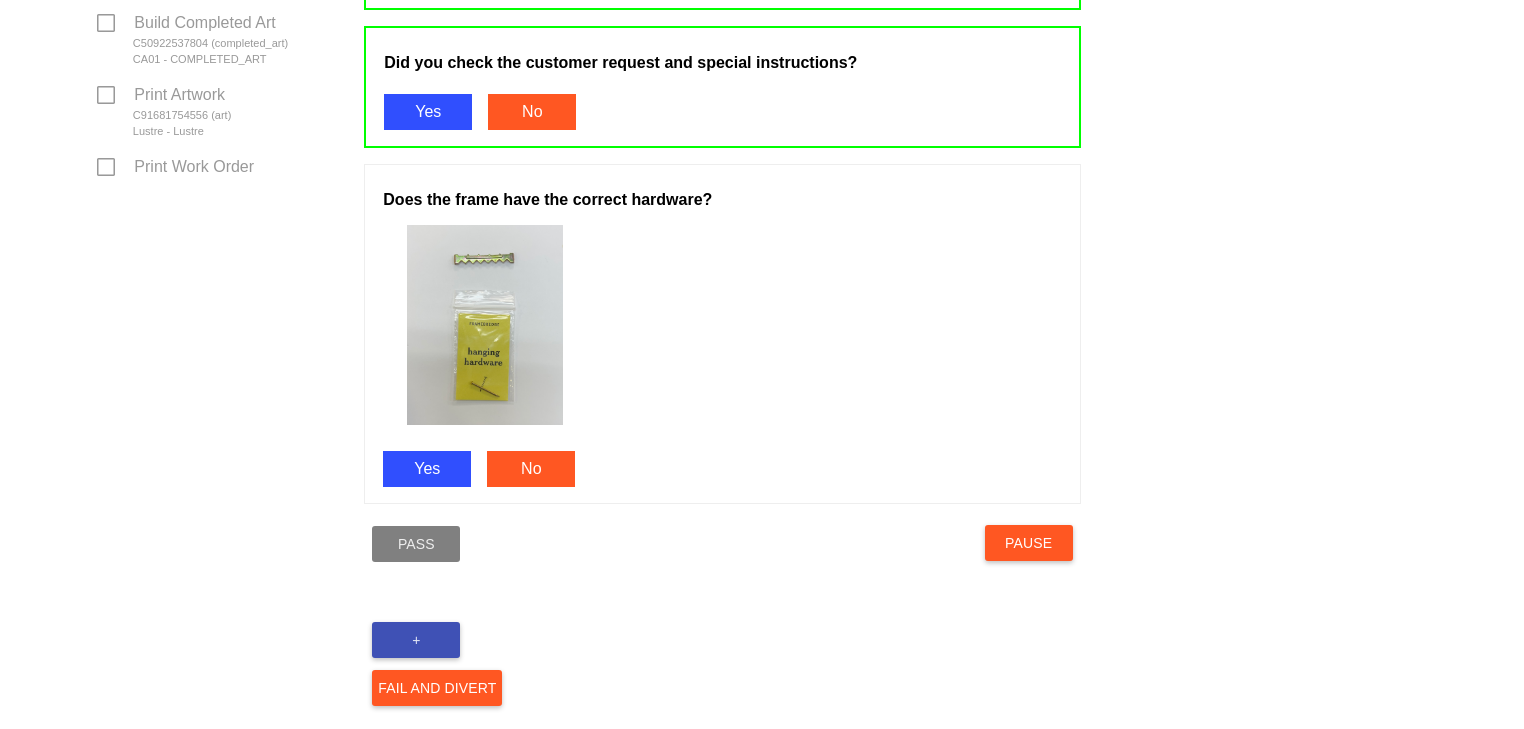 click on "Yes" at bounding box center (427, 469) 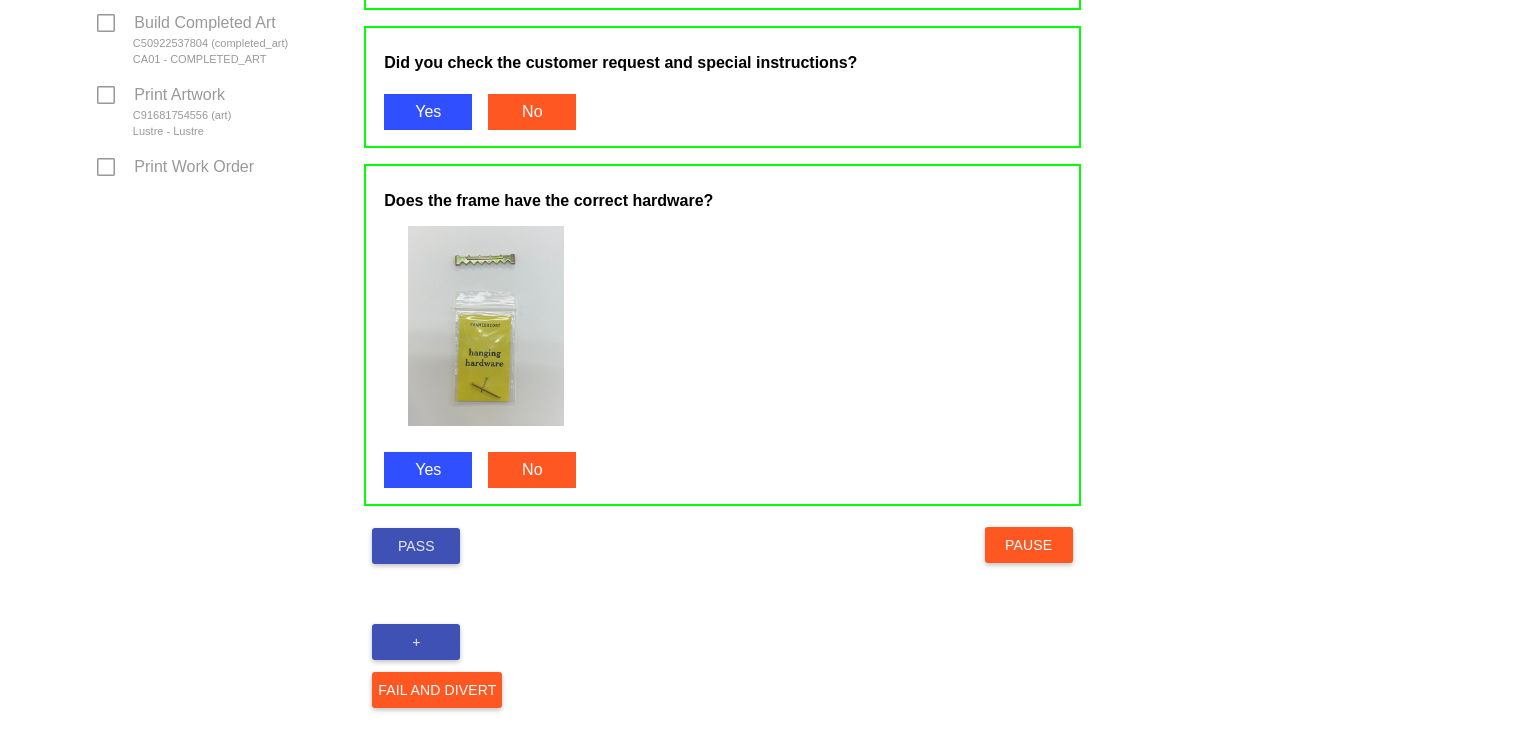 click on "Pass" at bounding box center [416, 546] 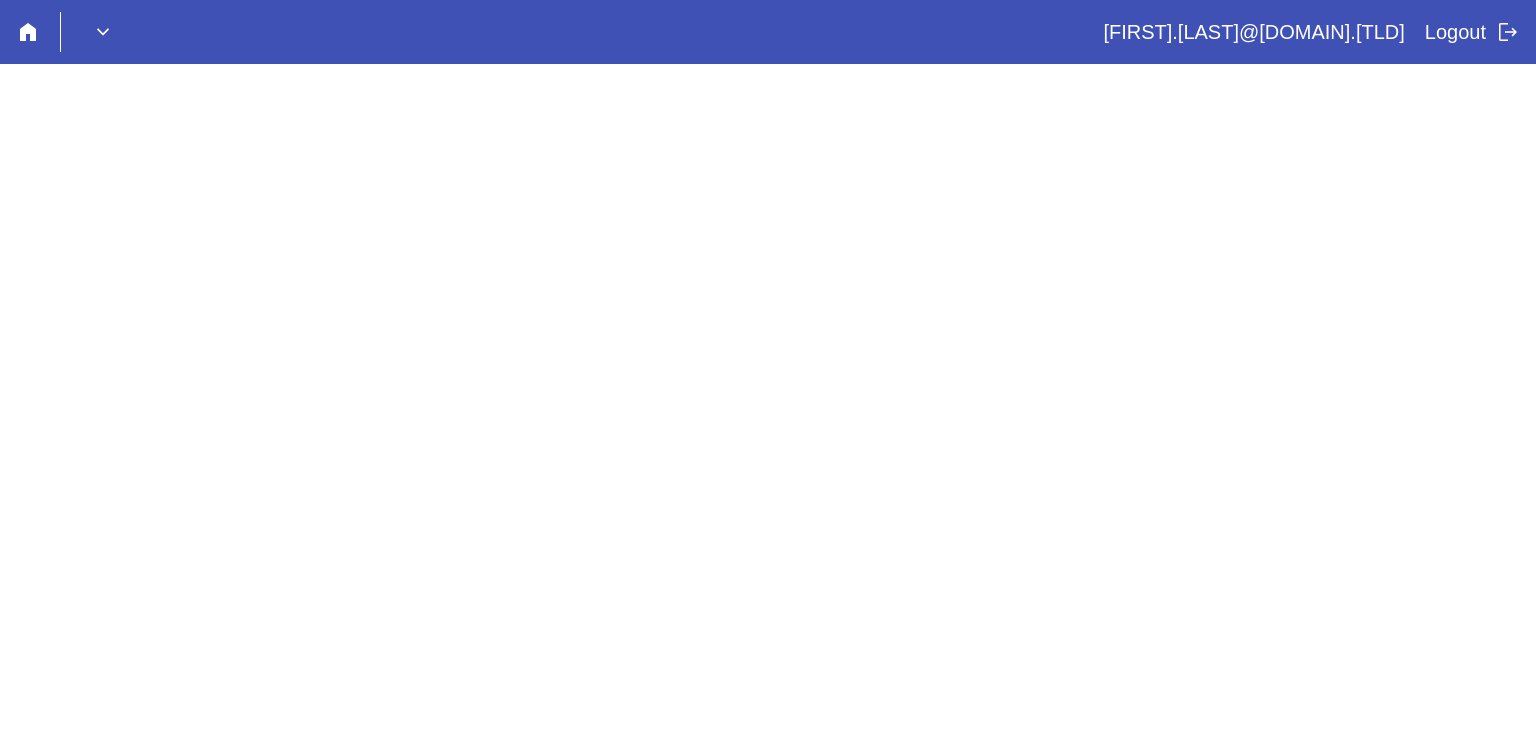 scroll, scrollTop: 0, scrollLeft: 0, axis: both 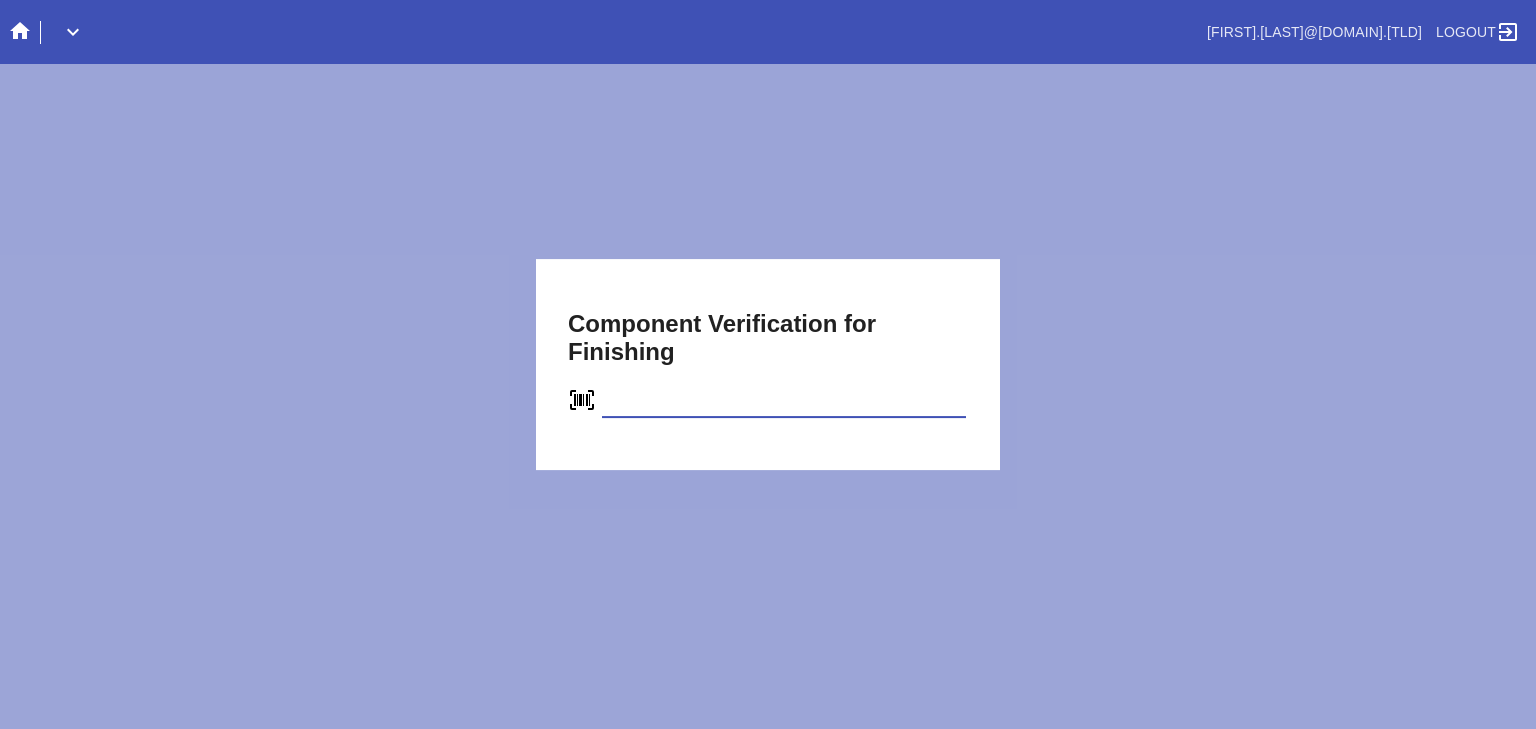 type on "C49379426879" 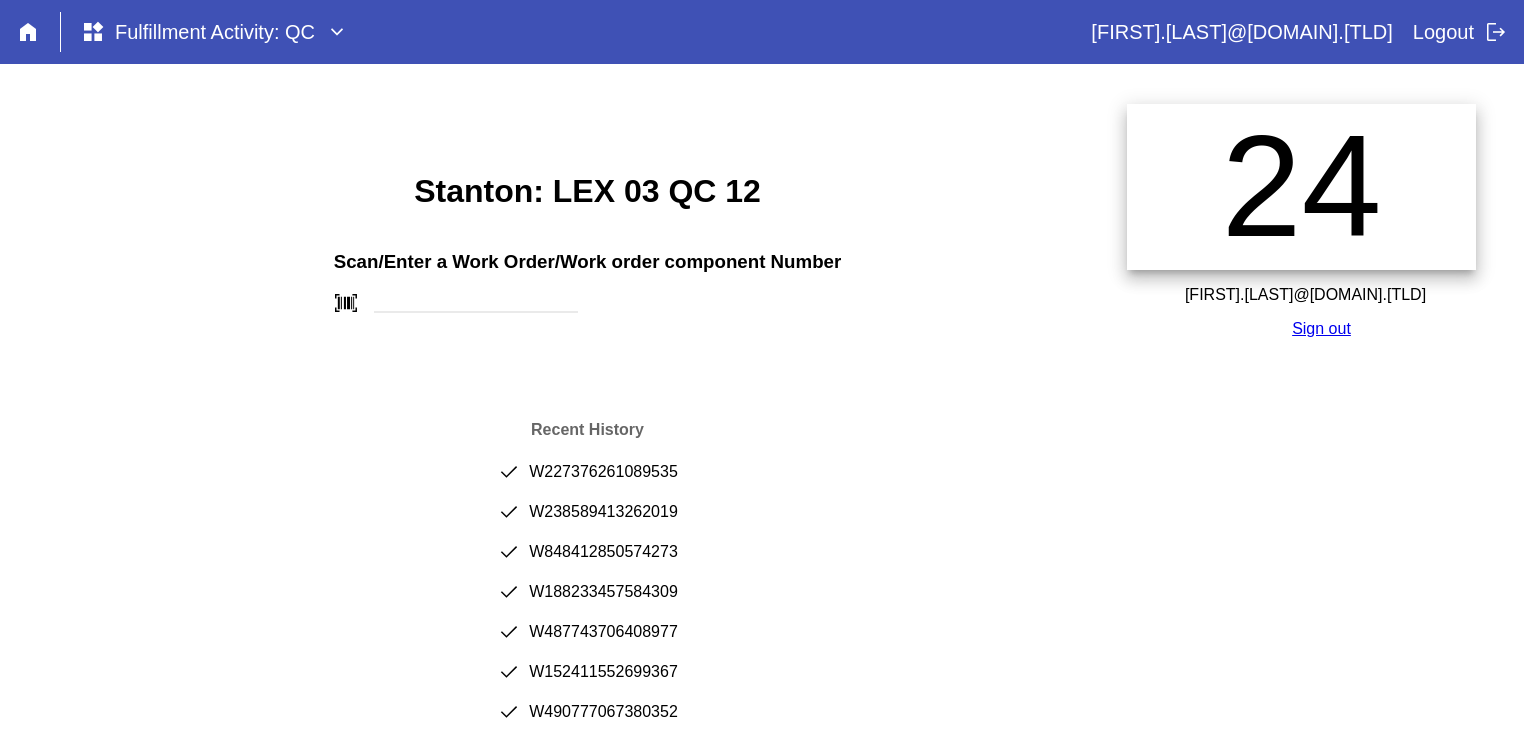 scroll, scrollTop: 0, scrollLeft: 0, axis: both 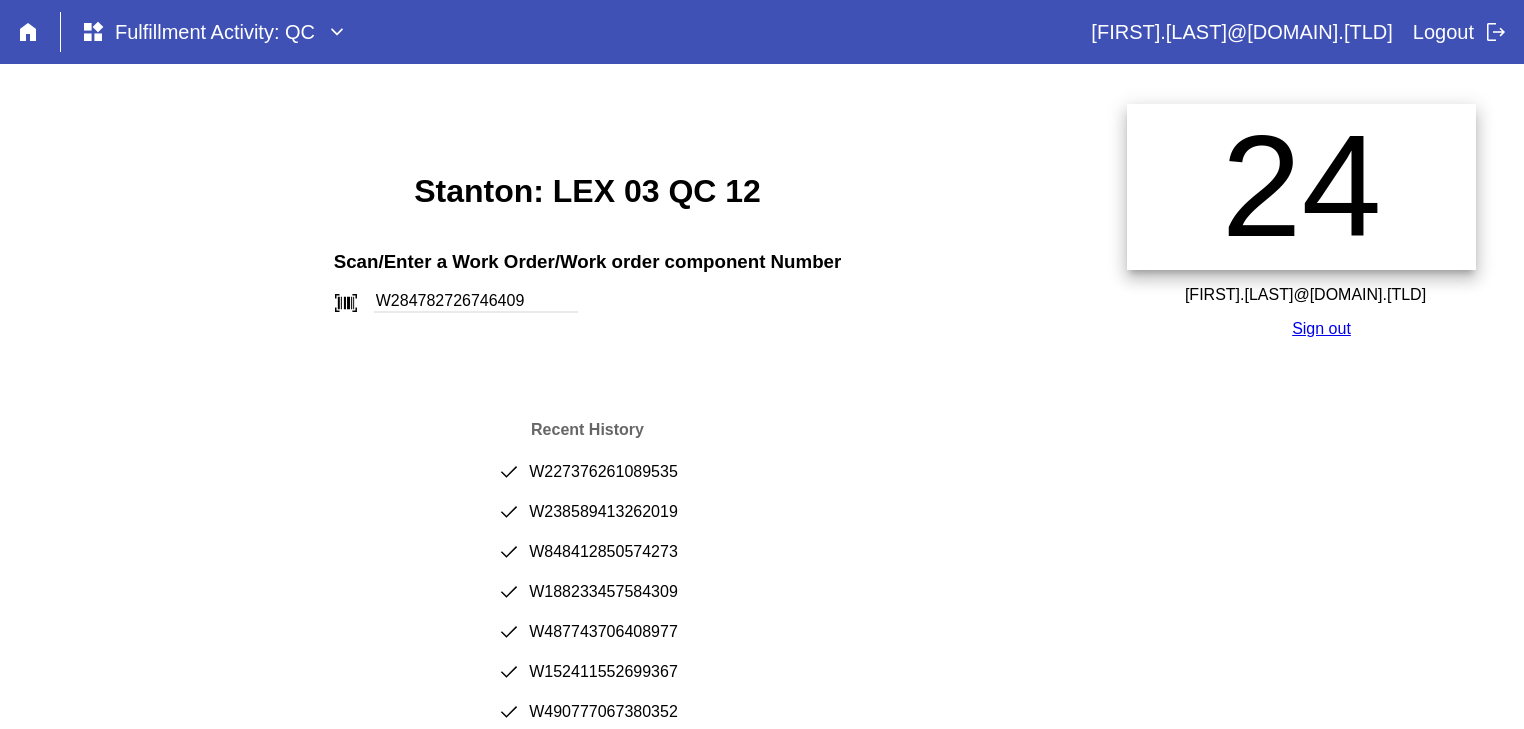type on "W284782726746409" 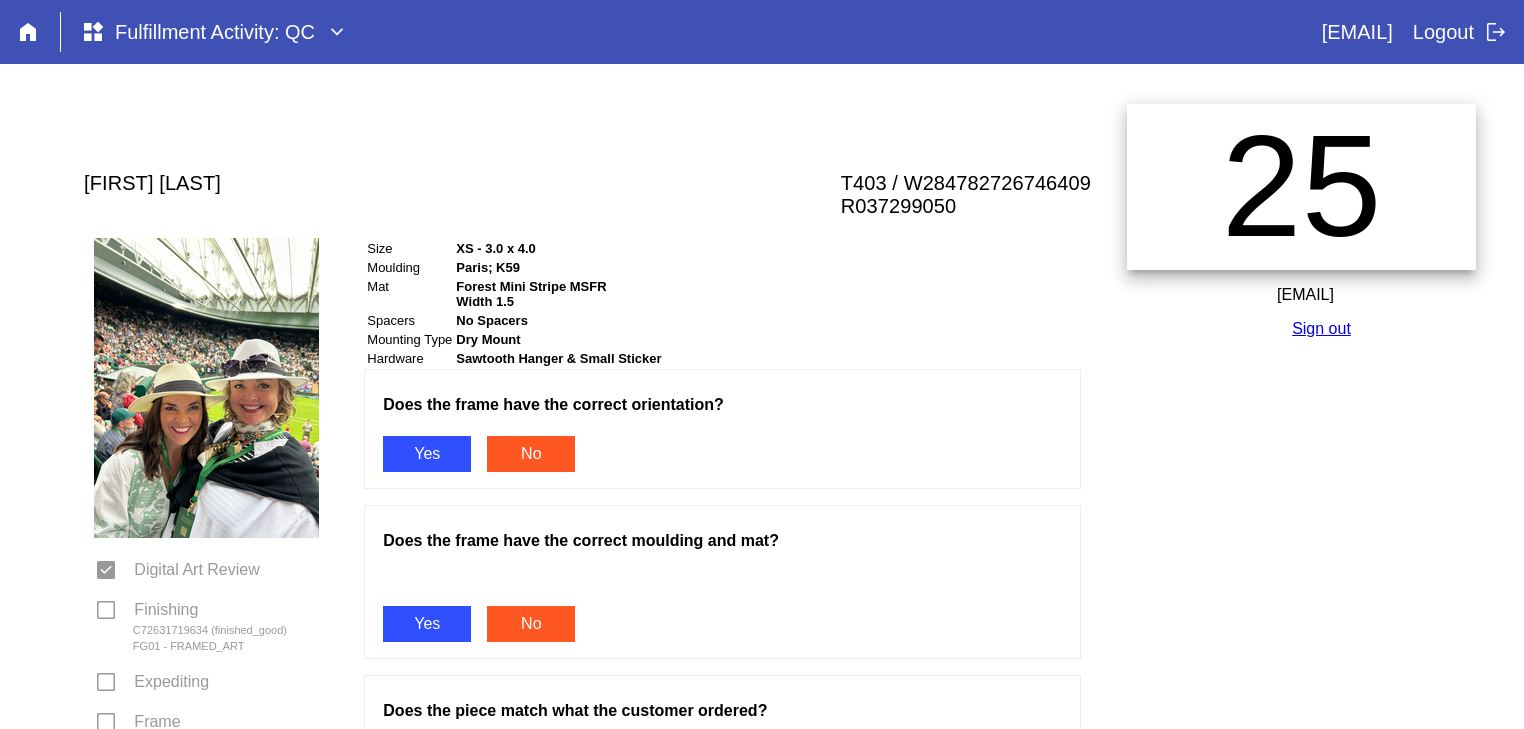 scroll, scrollTop: 0, scrollLeft: 0, axis: both 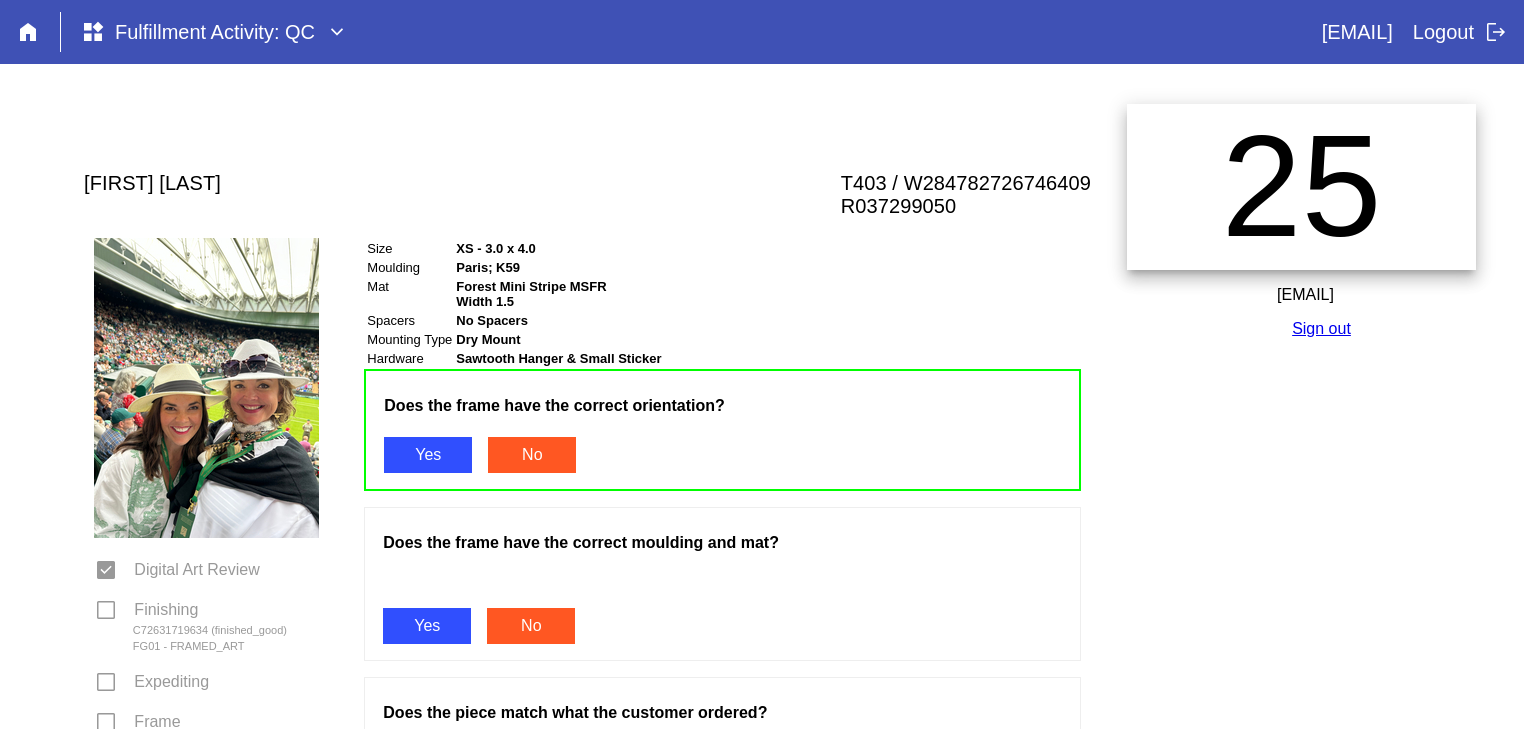 click on "Yes" at bounding box center (427, 626) 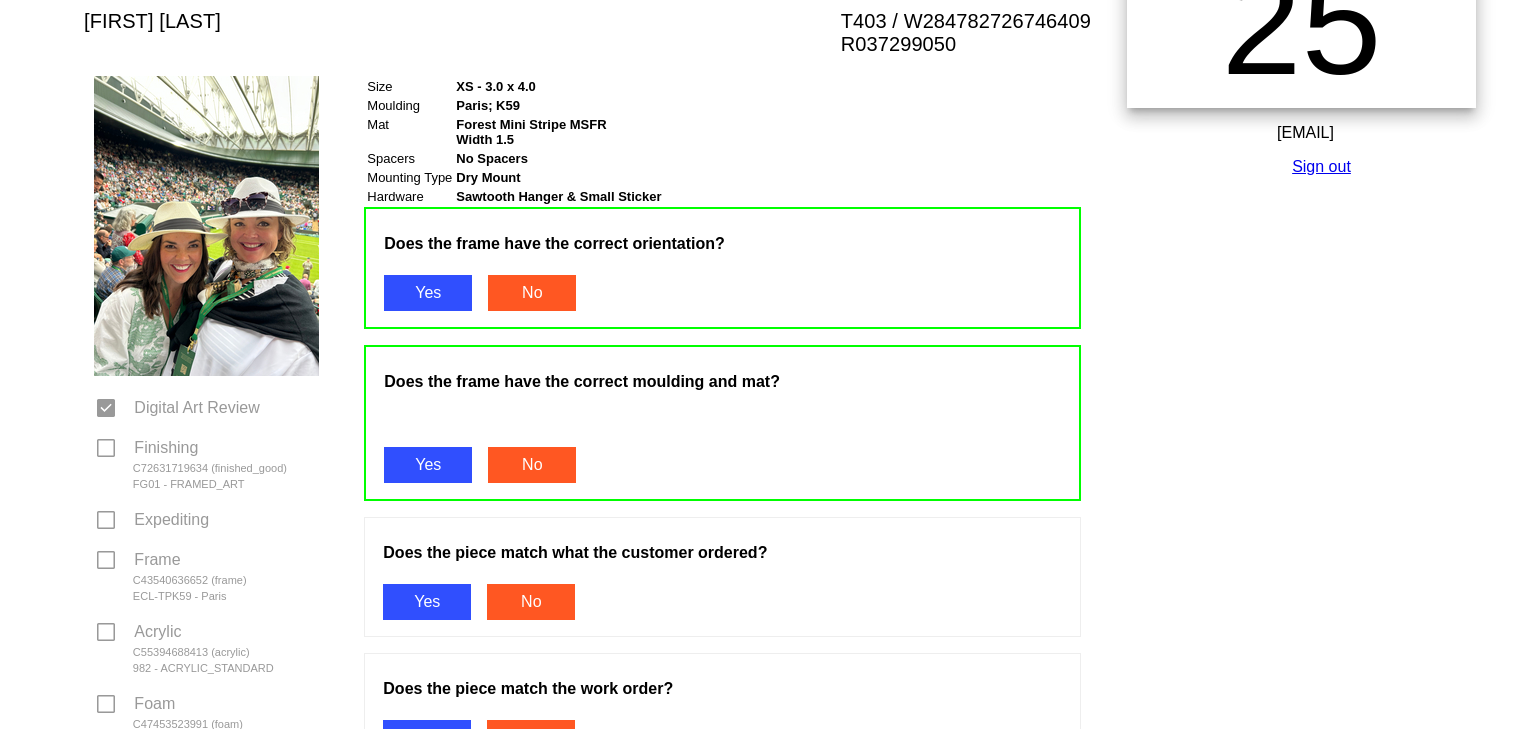 scroll, scrollTop: 169, scrollLeft: 0, axis: vertical 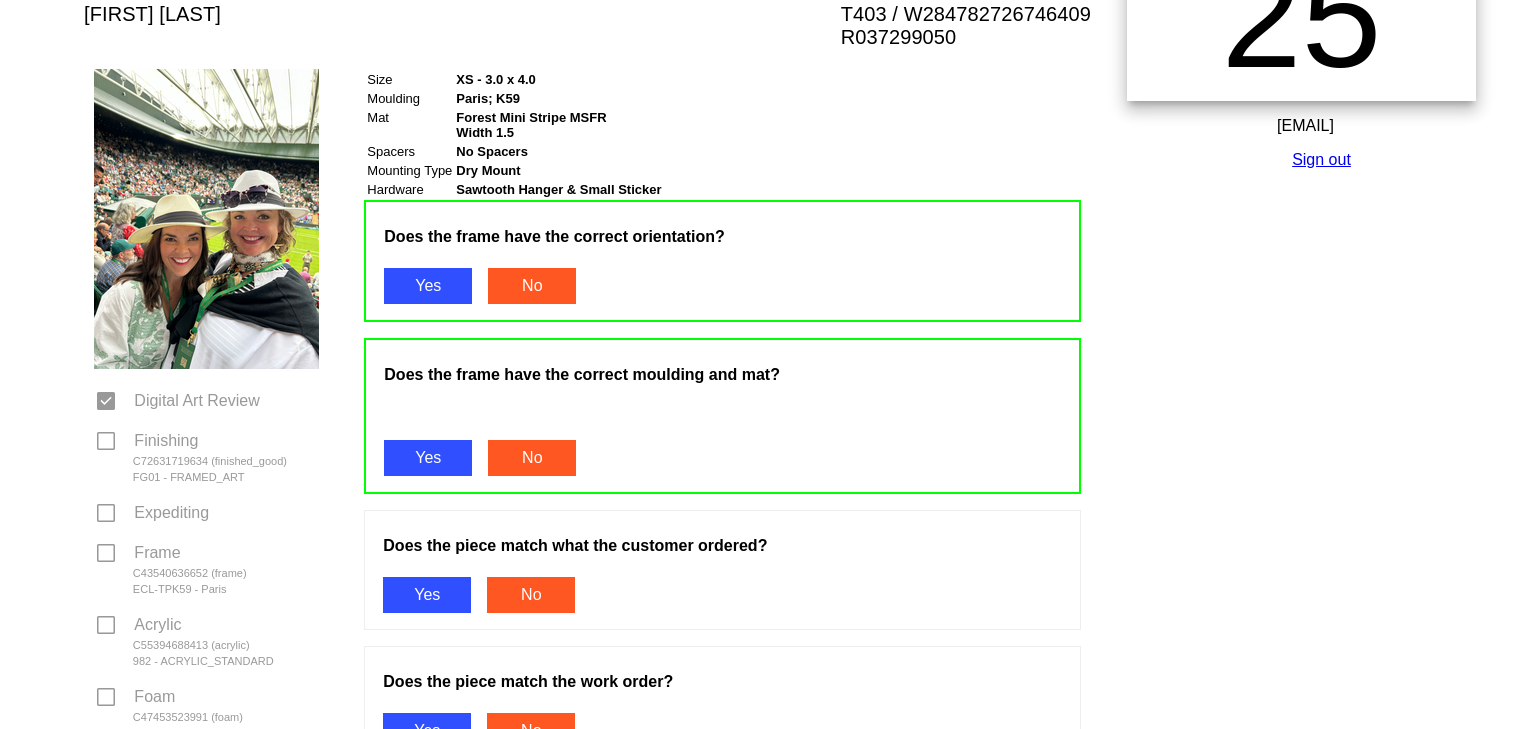 click on "Yes" at bounding box center (427, 595) 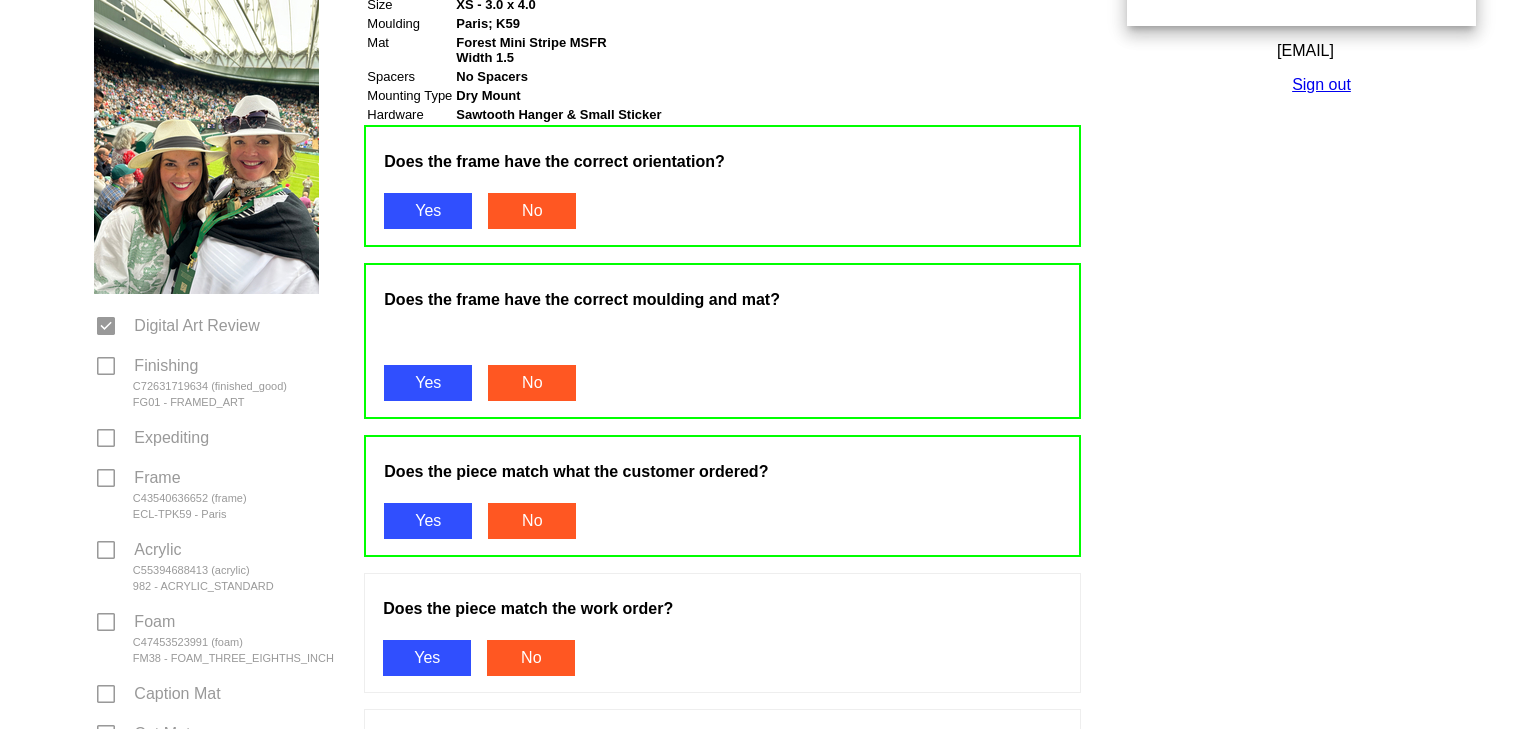 scroll, scrollTop: 371, scrollLeft: 0, axis: vertical 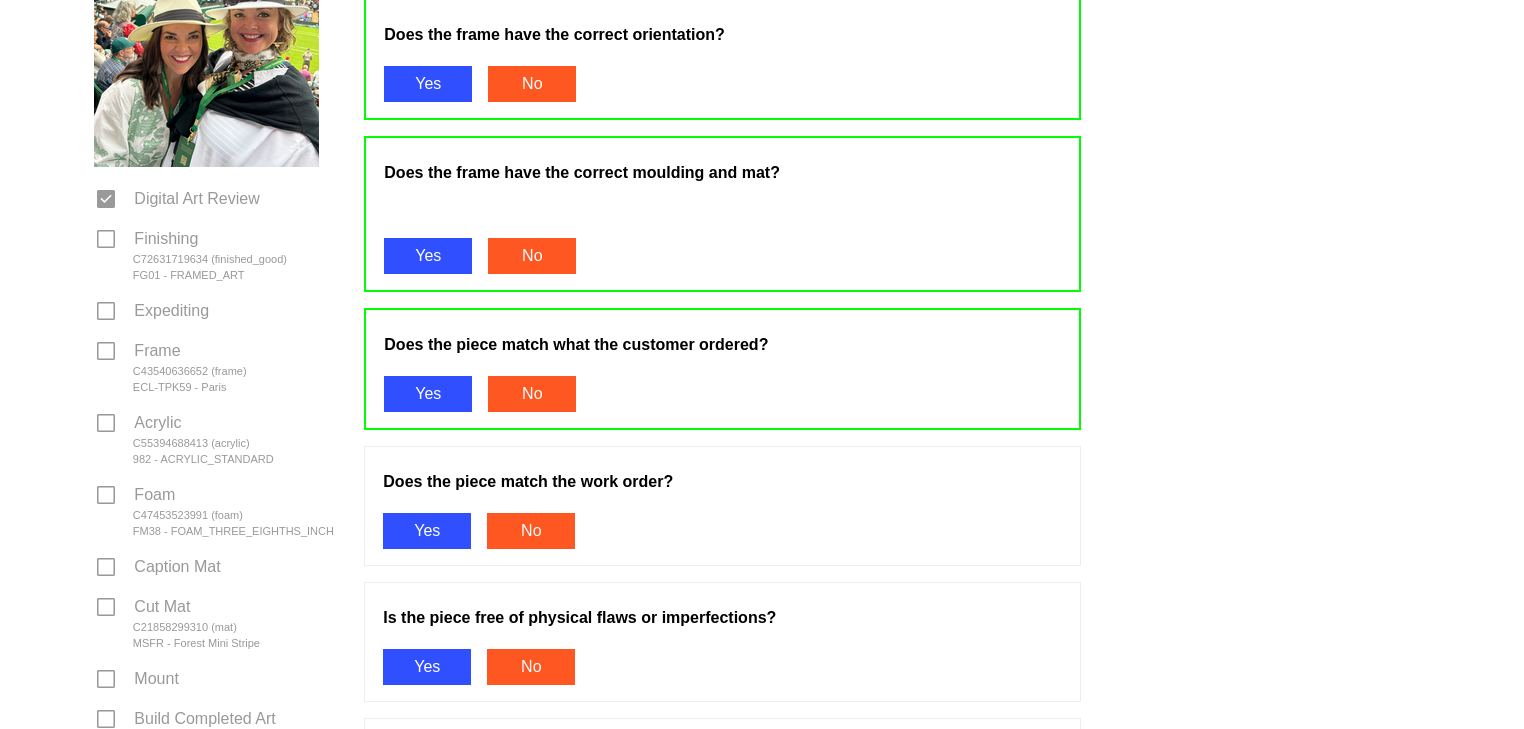 click on "Yes" at bounding box center [427, 531] 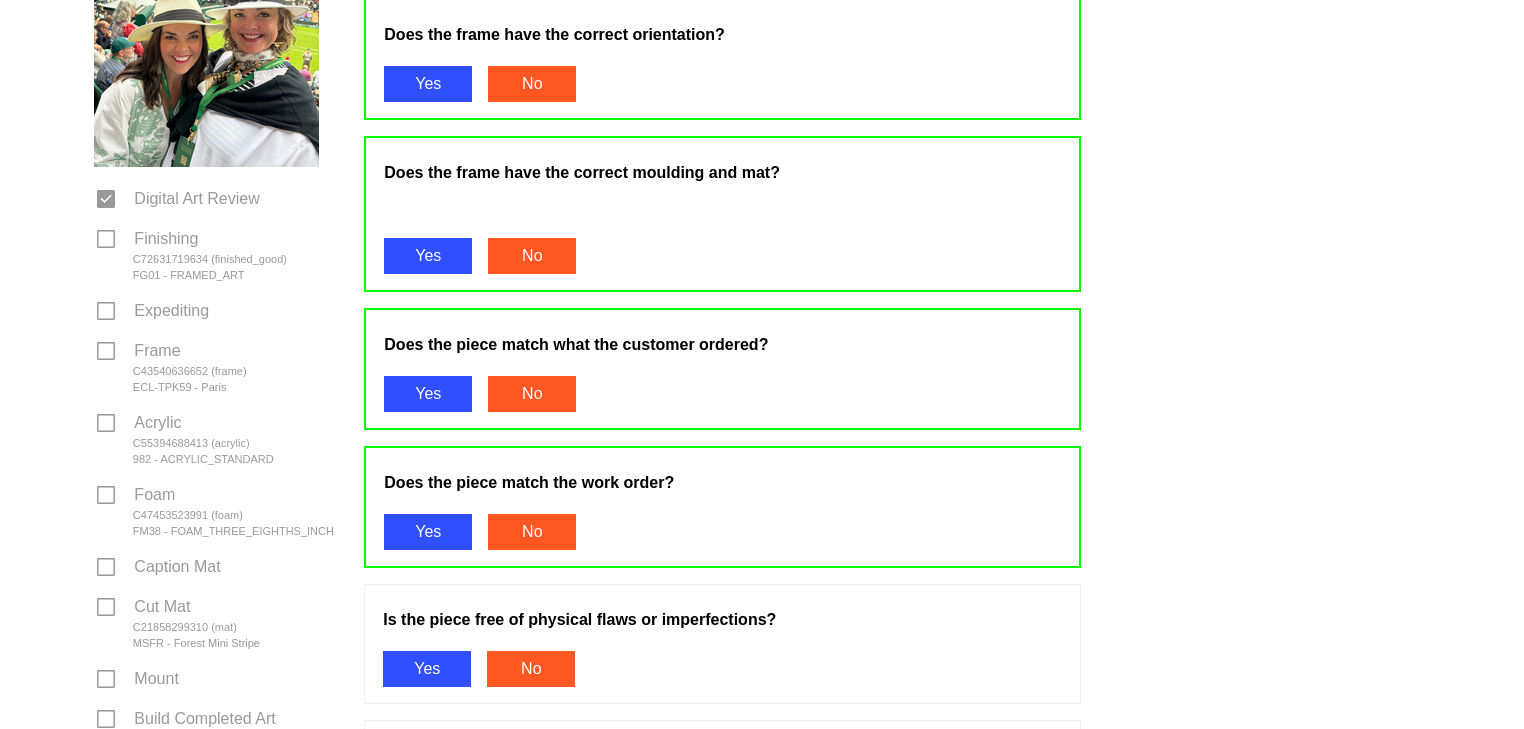 click on "Yes" at bounding box center [427, 669] 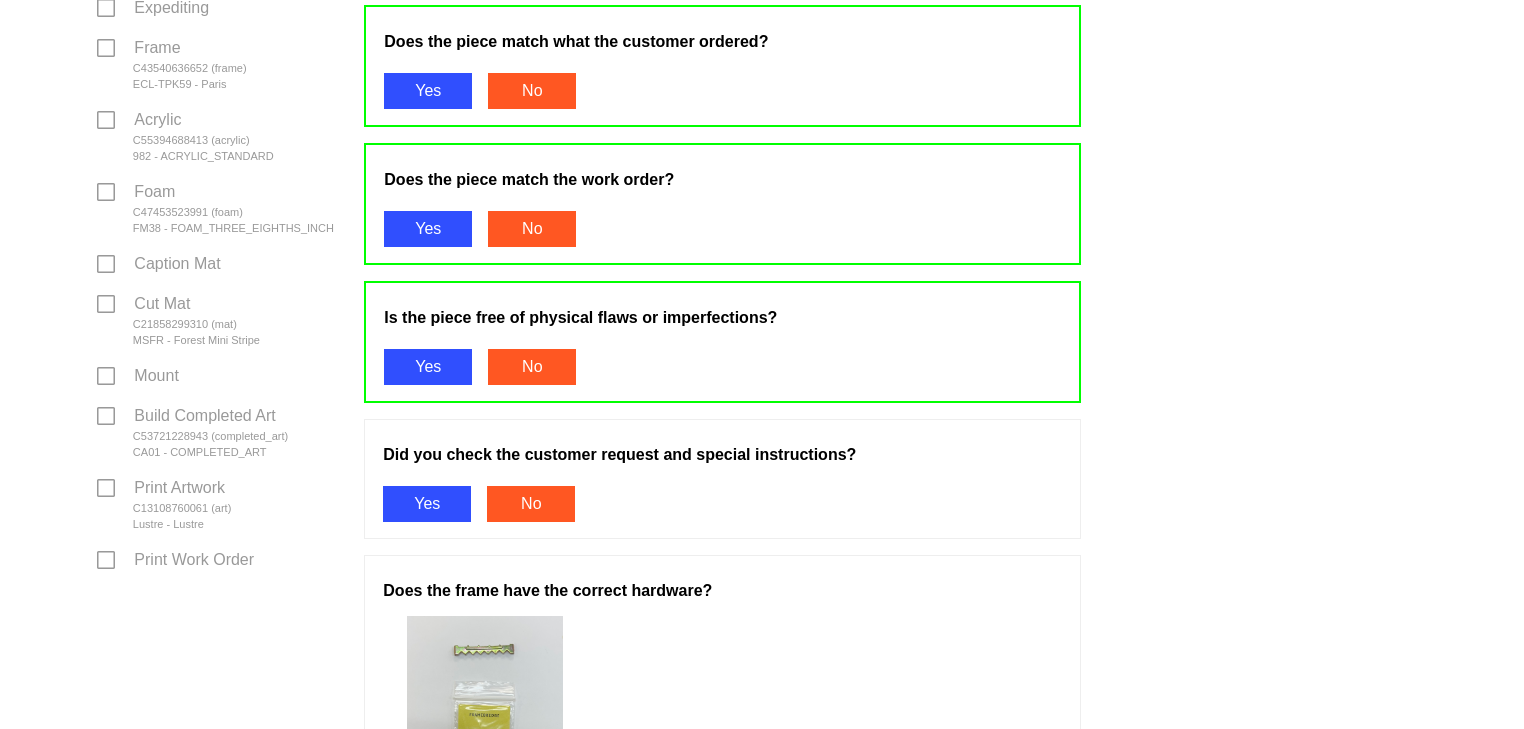 scroll, scrollTop: 676, scrollLeft: 0, axis: vertical 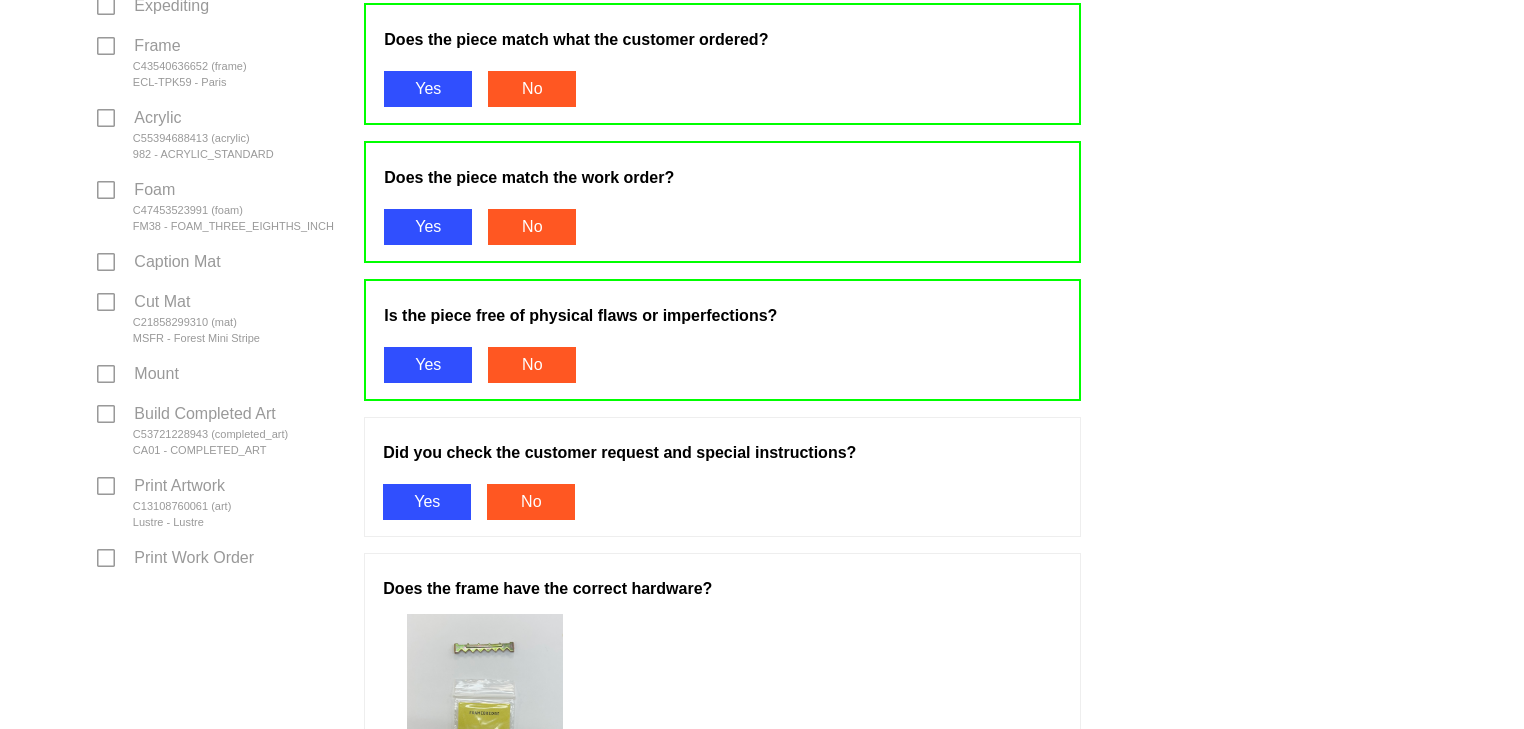 click on "Yes" at bounding box center [427, 502] 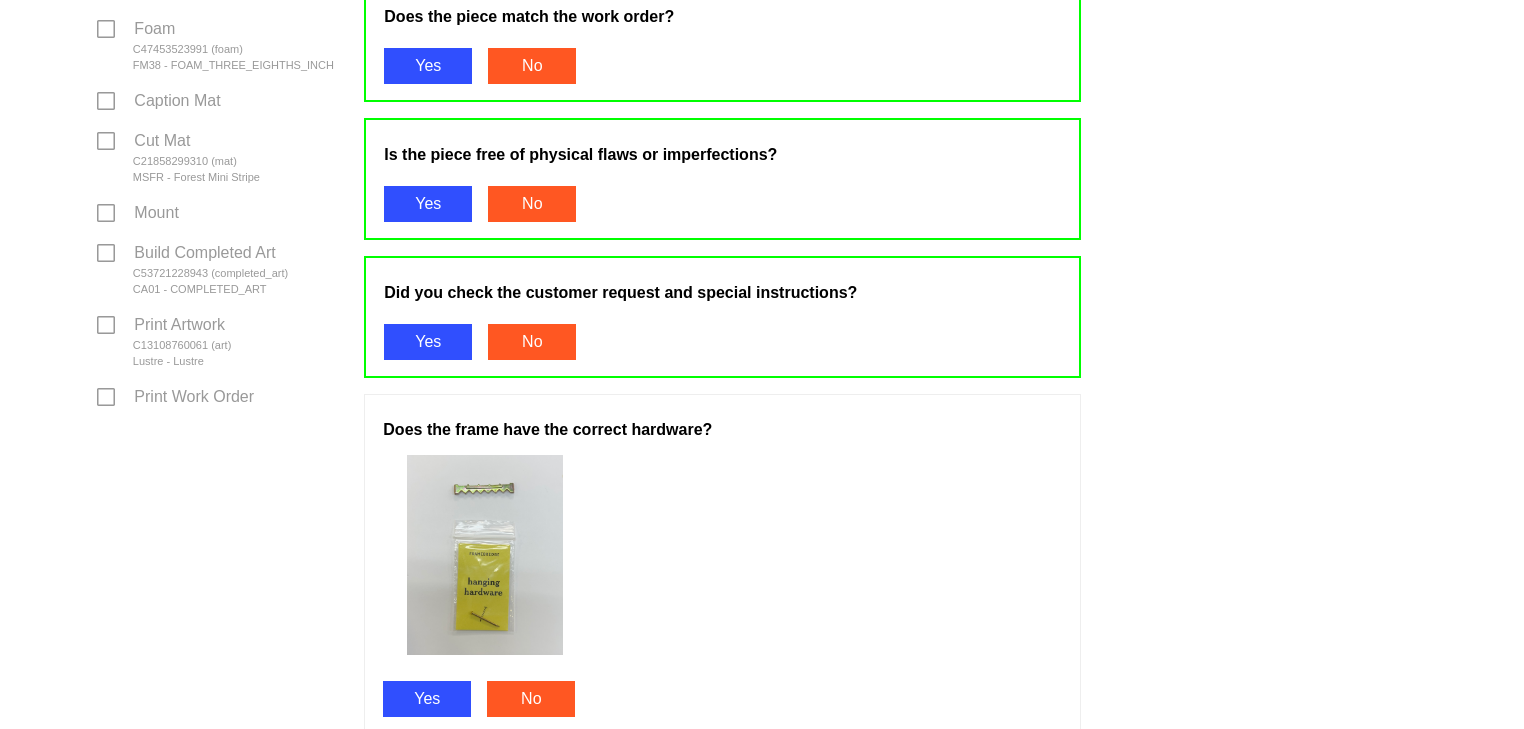 scroll, scrollTop: 839, scrollLeft: 0, axis: vertical 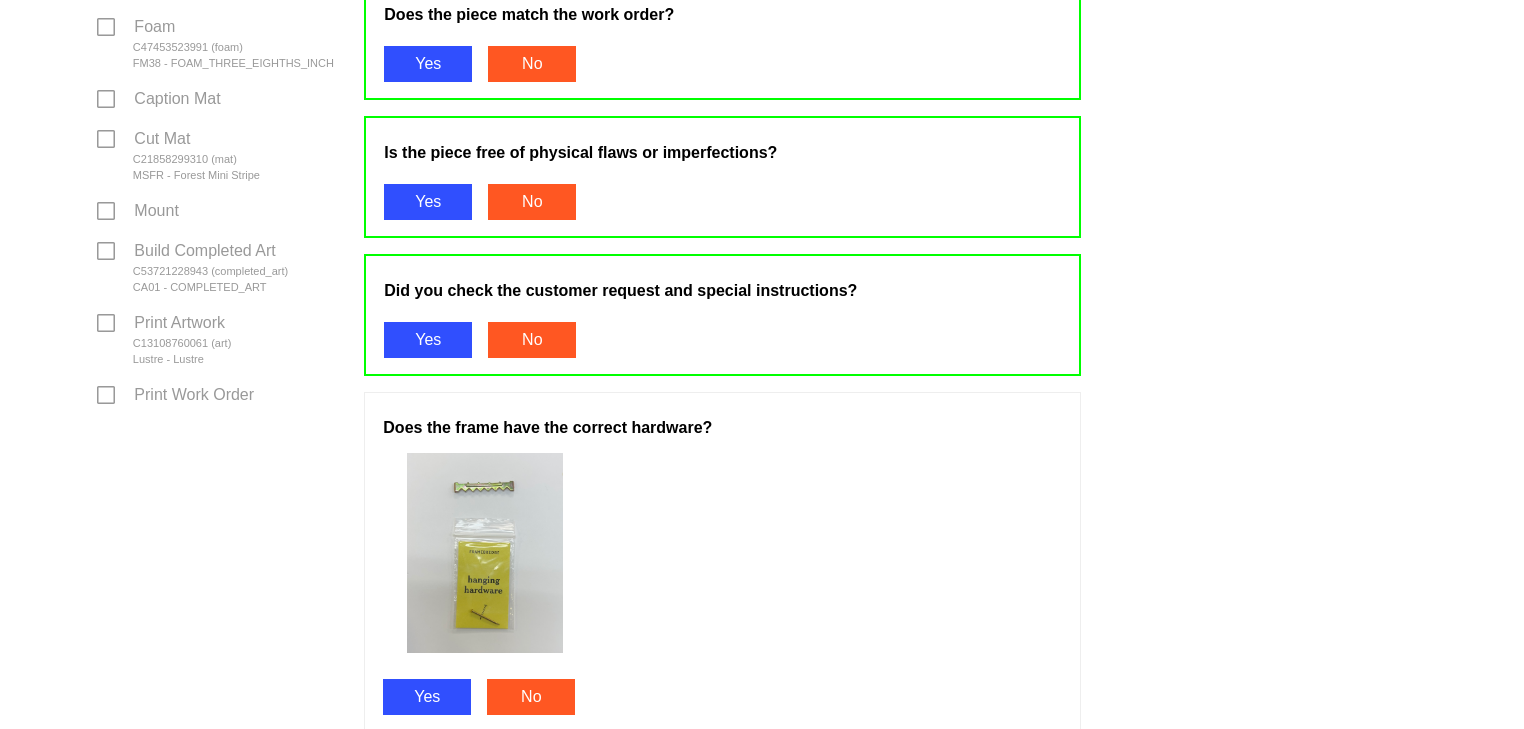 click on "Yes" at bounding box center (427, 697) 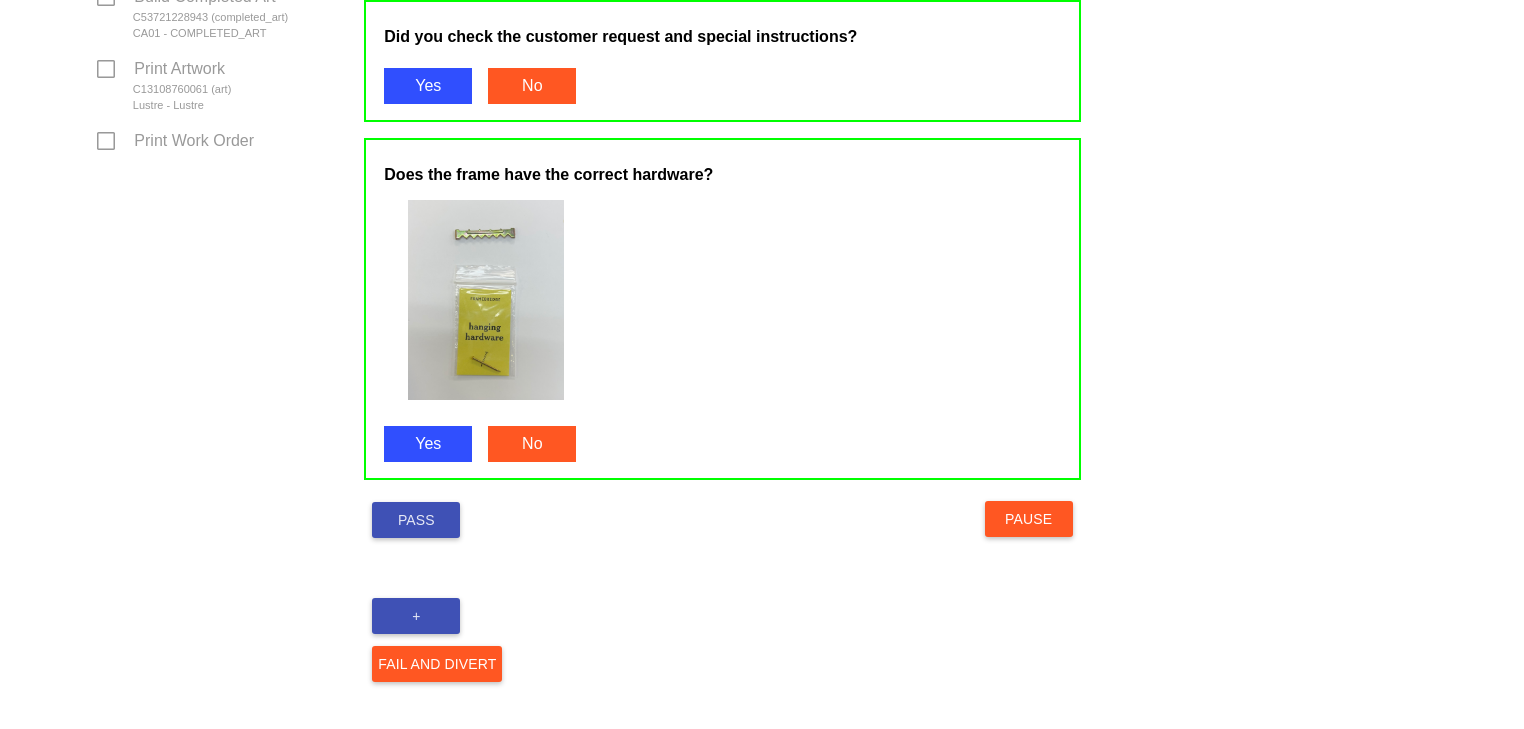 scroll, scrollTop: 1104, scrollLeft: 0, axis: vertical 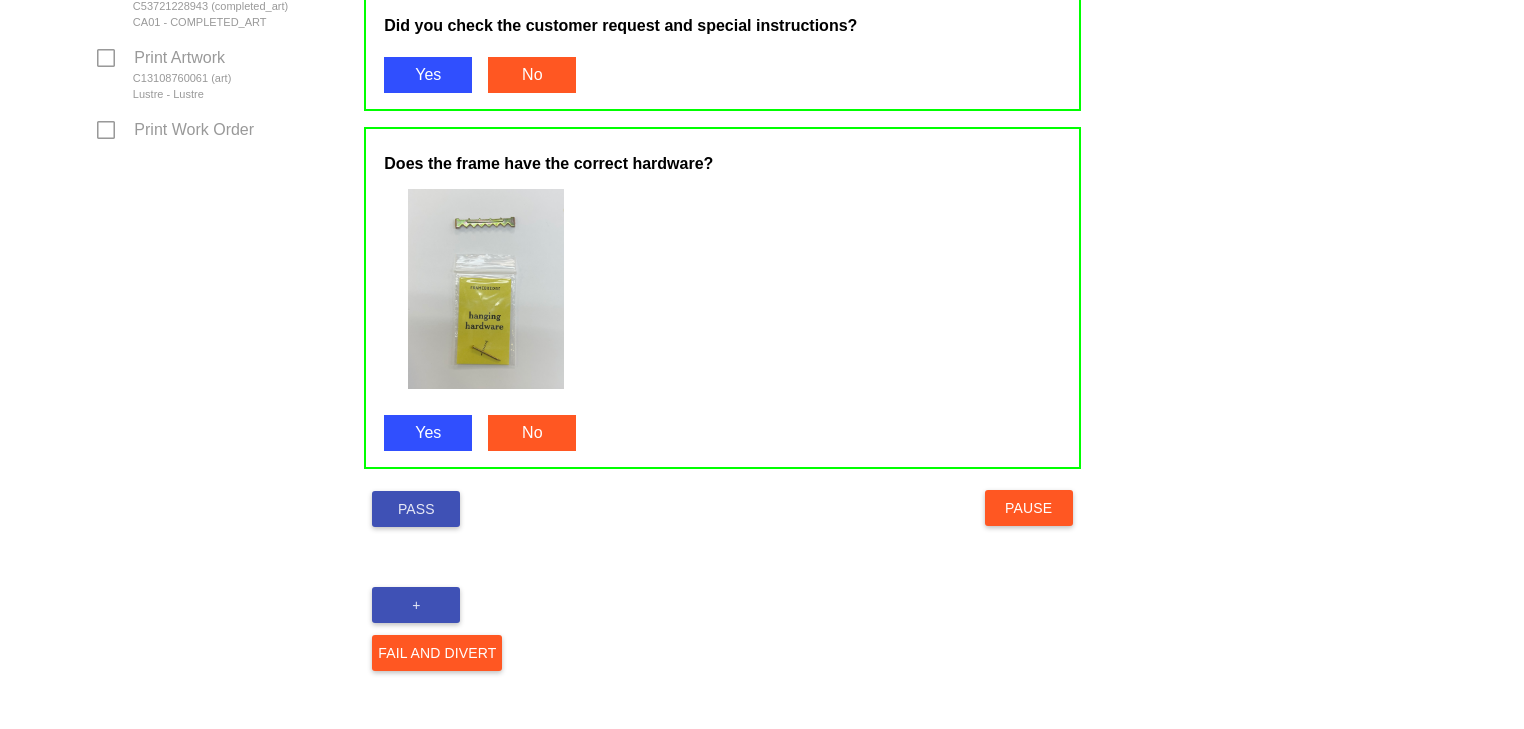 click on "Pass" at bounding box center [416, 509] 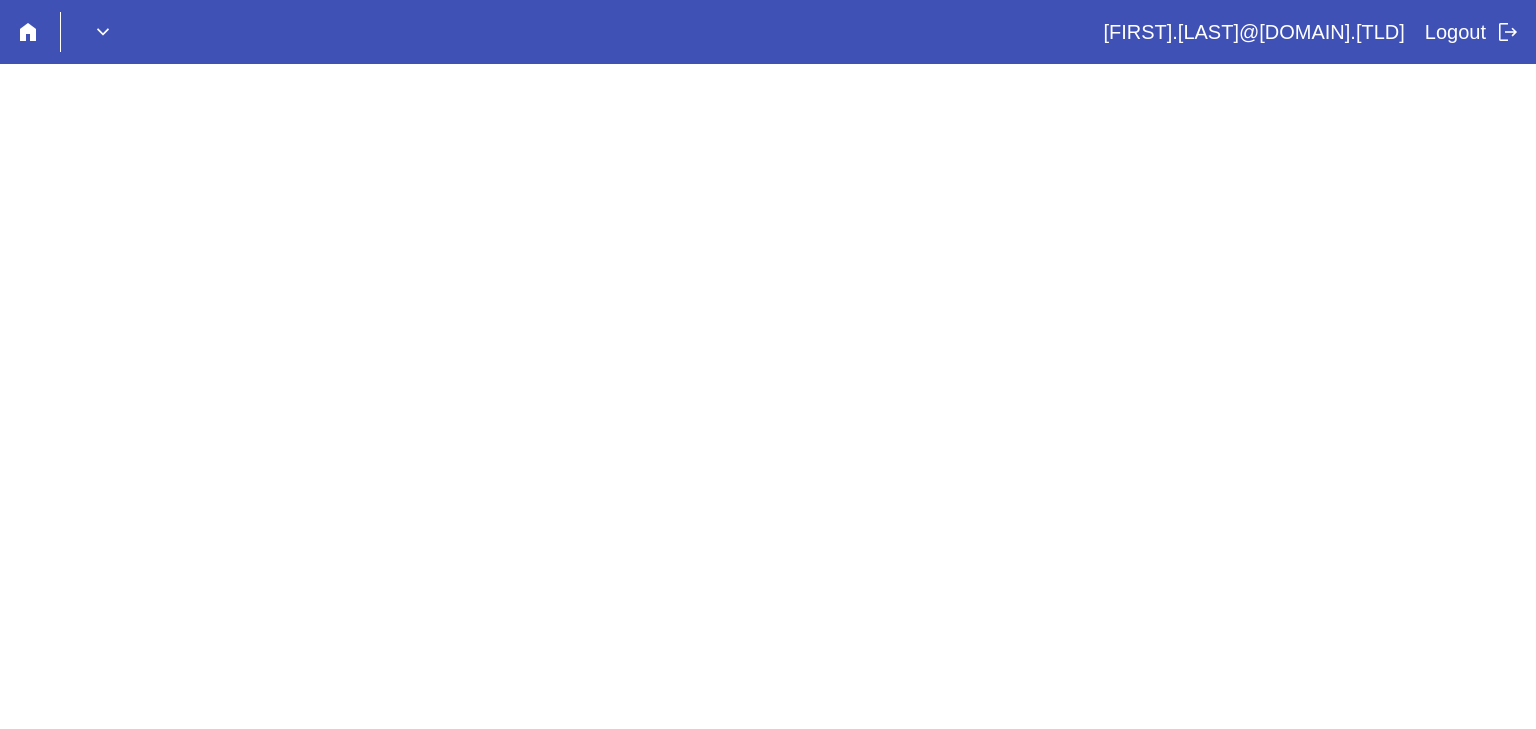scroll, scrollTop: 0, scrollLeft: 0, axis: both 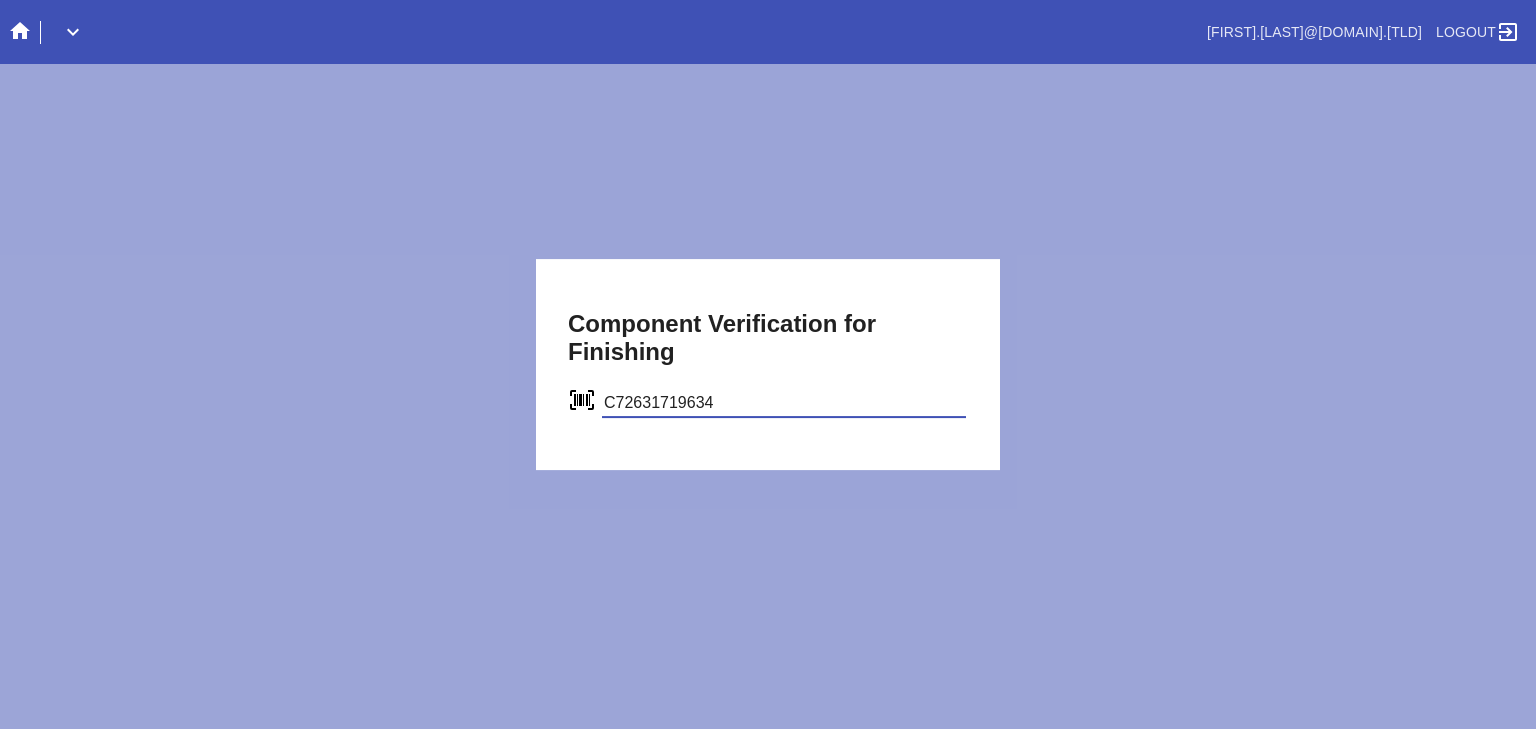 type on "C72631719634" 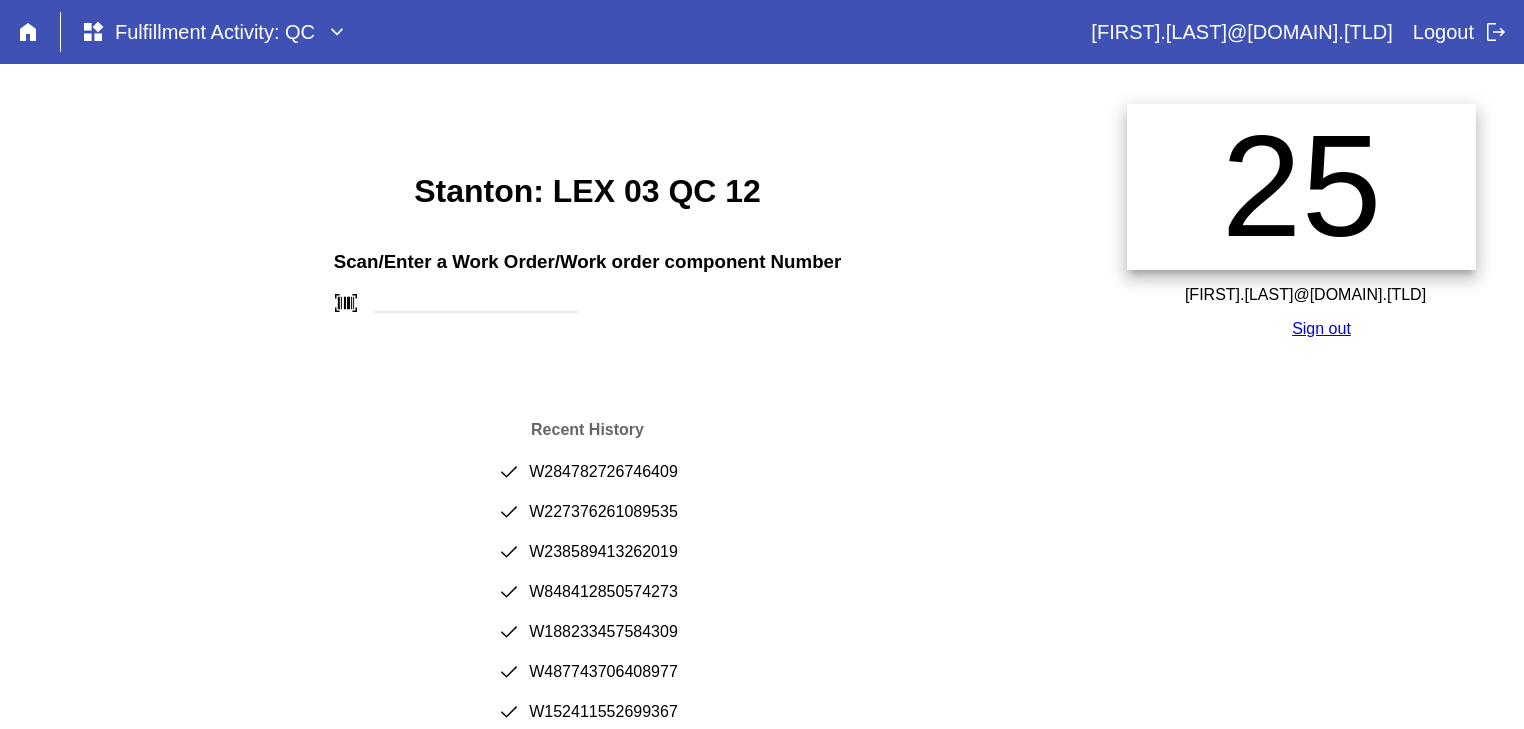 scroll, scrollTop: 0, scrollLeft: 0, axis: both 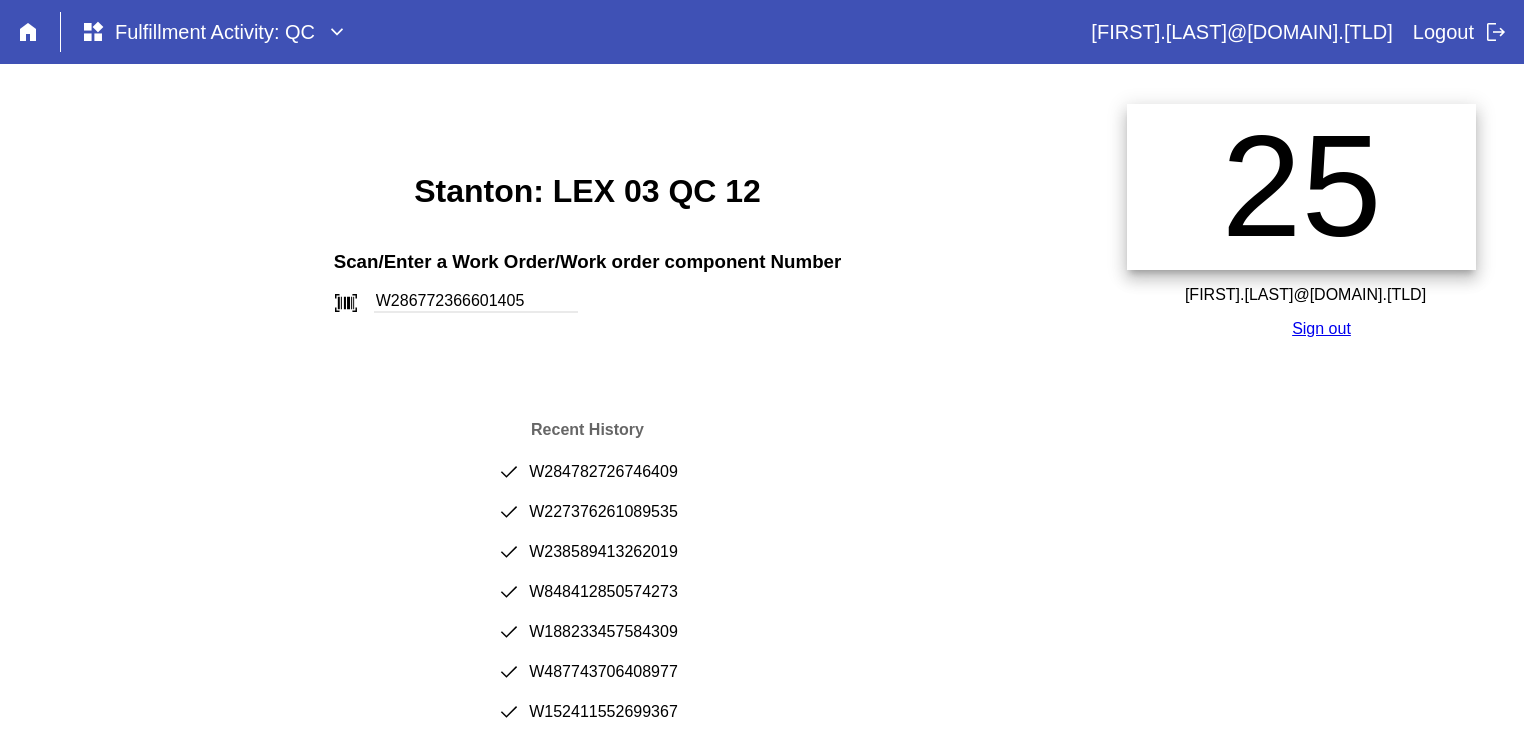 type on "W286772366601405" 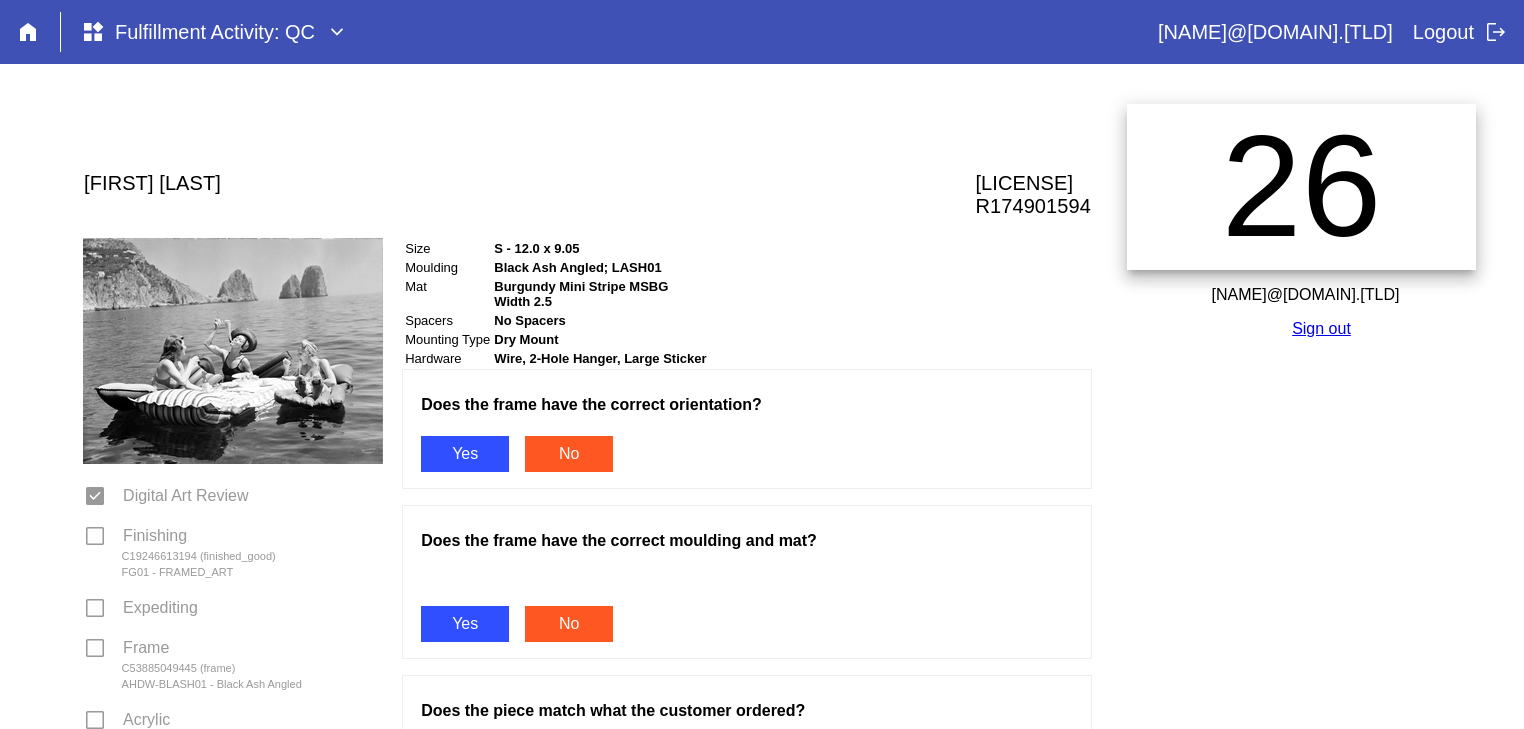 scroll, scrollTop: 0, scrollLeft: 0, axis: both 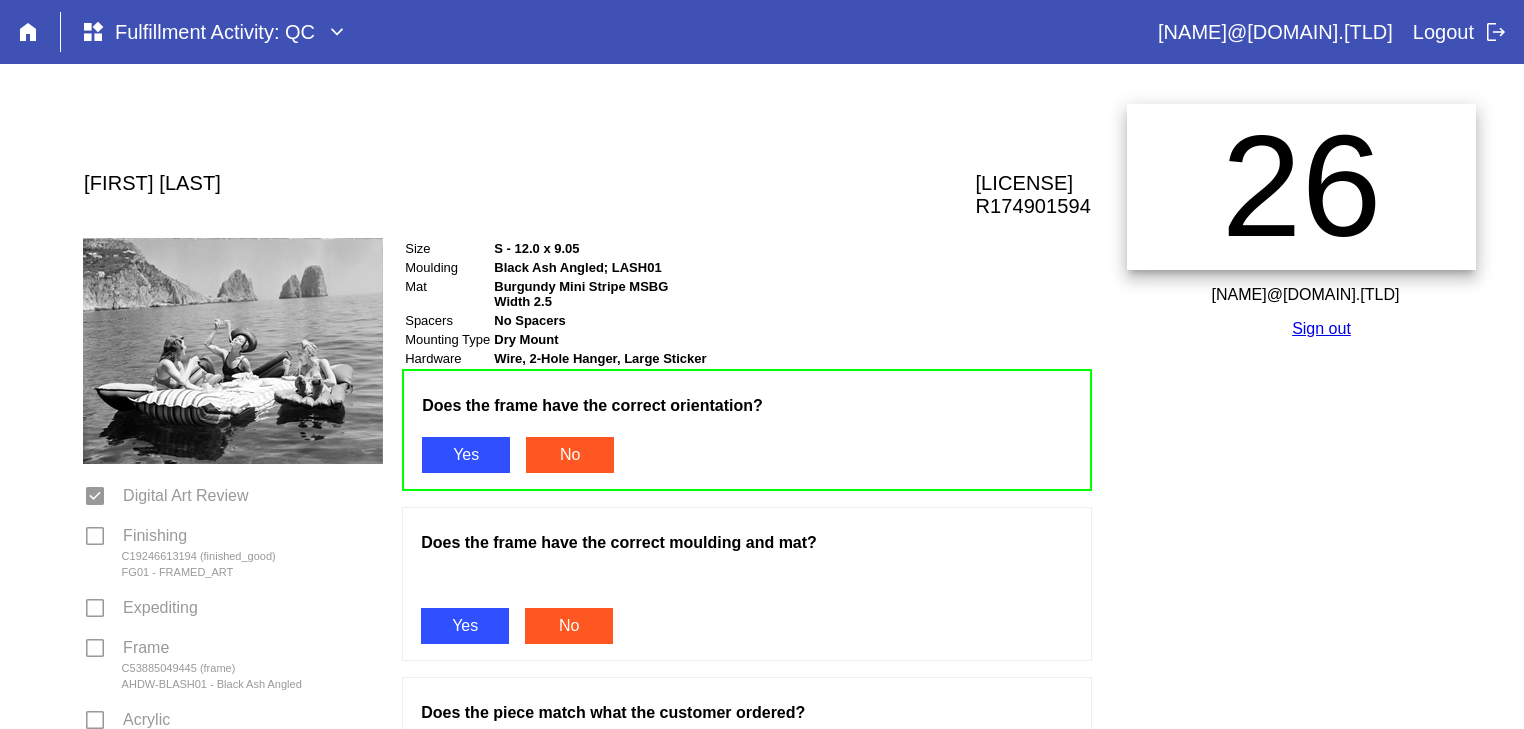 click on "Yes" at bounding box center [465, 626] 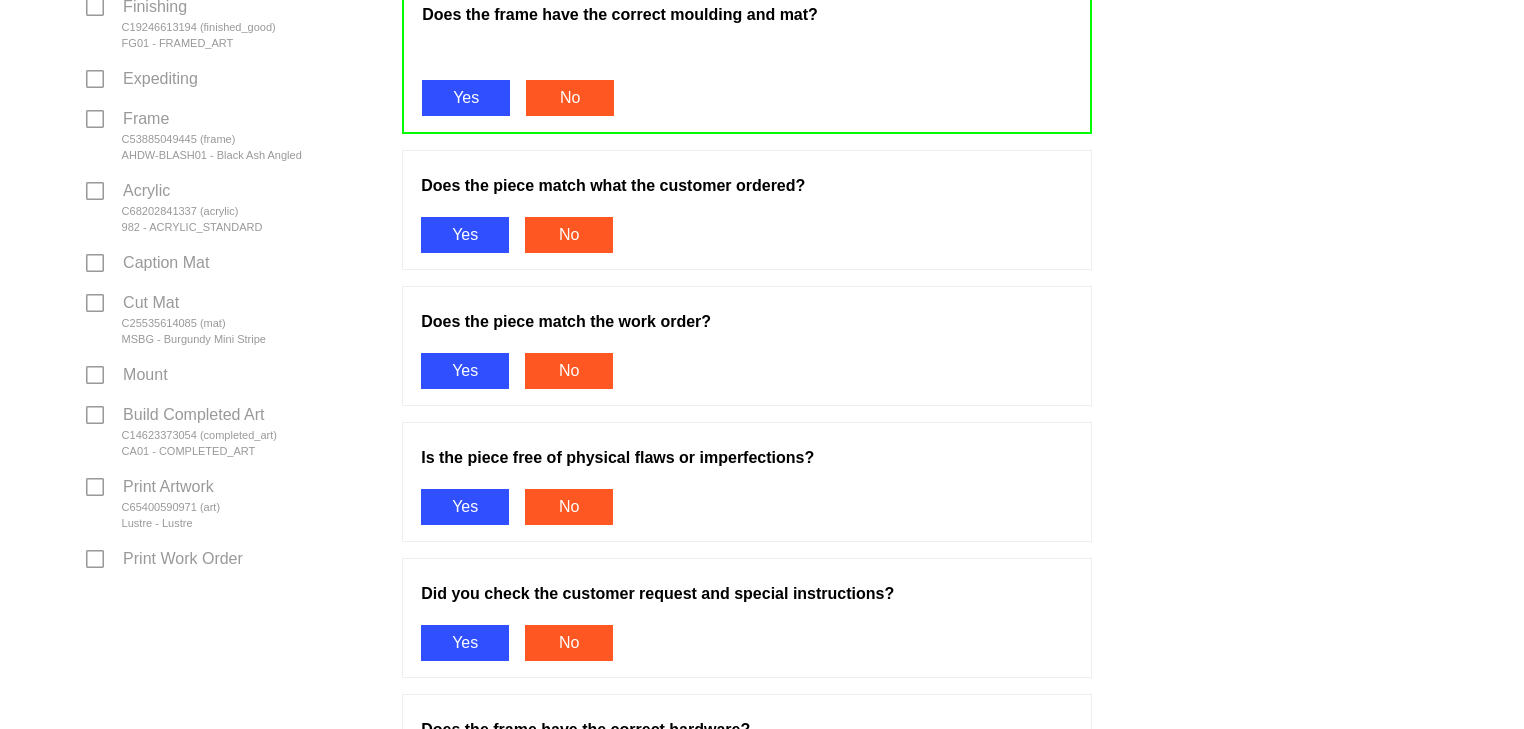 scroll, scrollTop: 548, scrollLeft: 0, axis: vertical 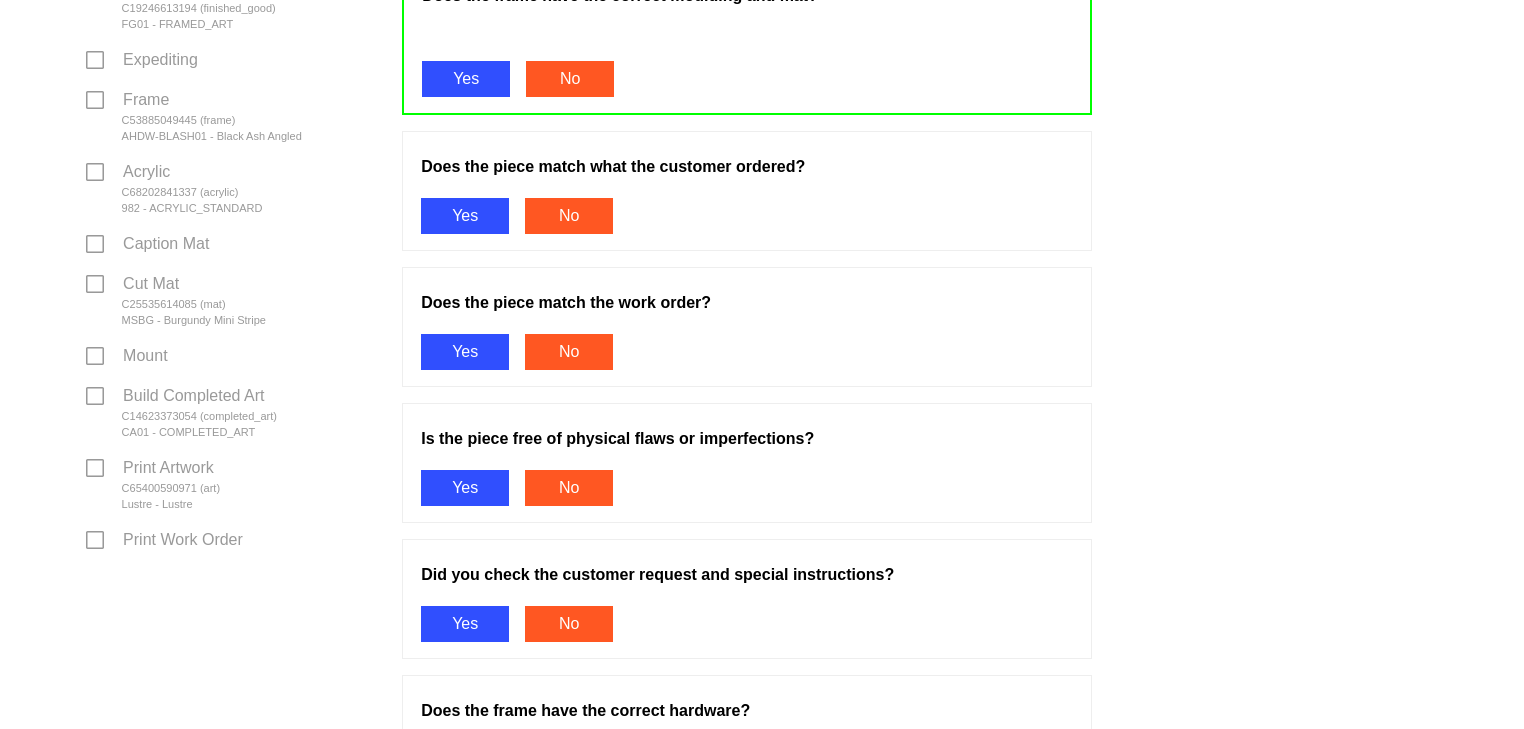 click on "Yes" at bounding box center (465, 352) 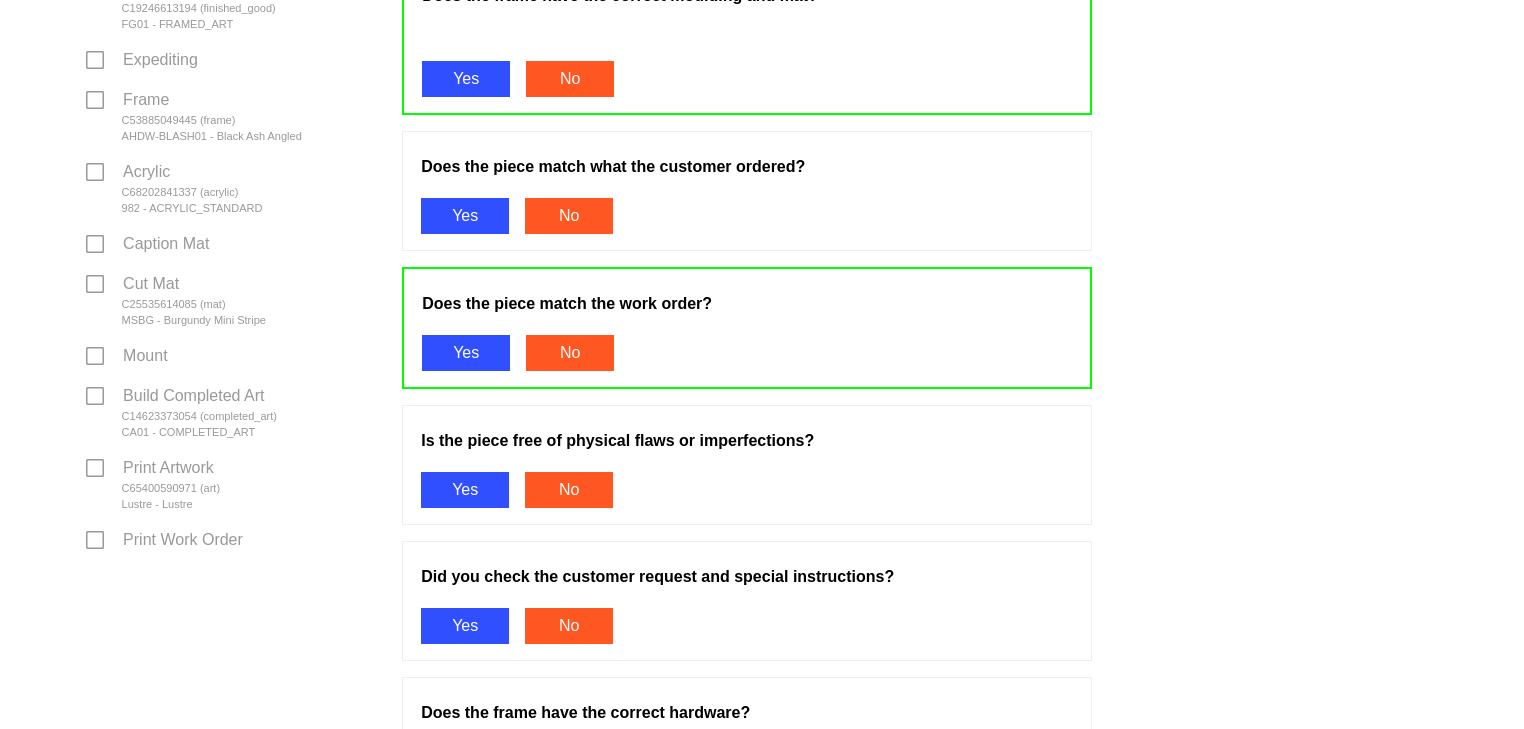 click on "Yes" at bounding box center [465, 216] 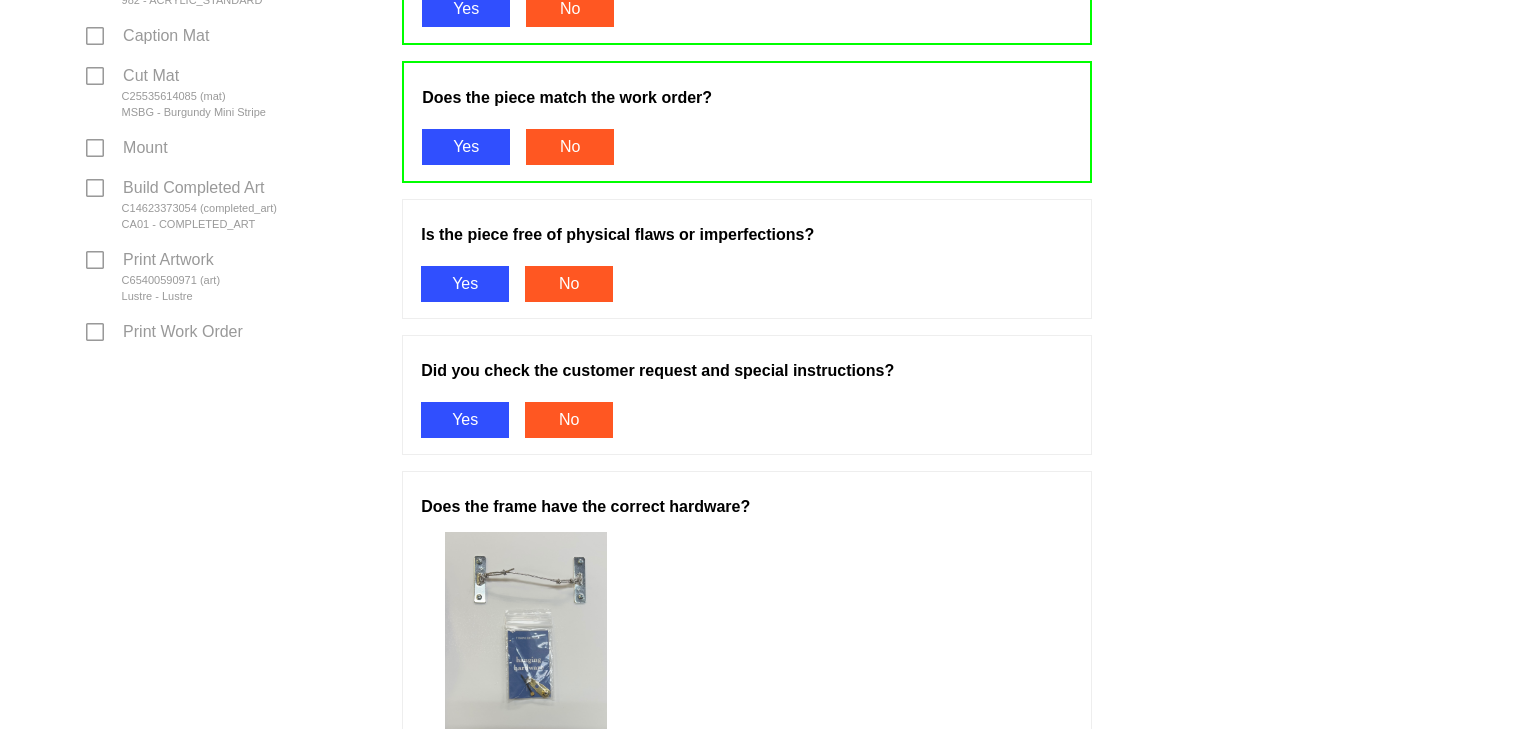 click on "Yes" at bounding box center [465, 284] 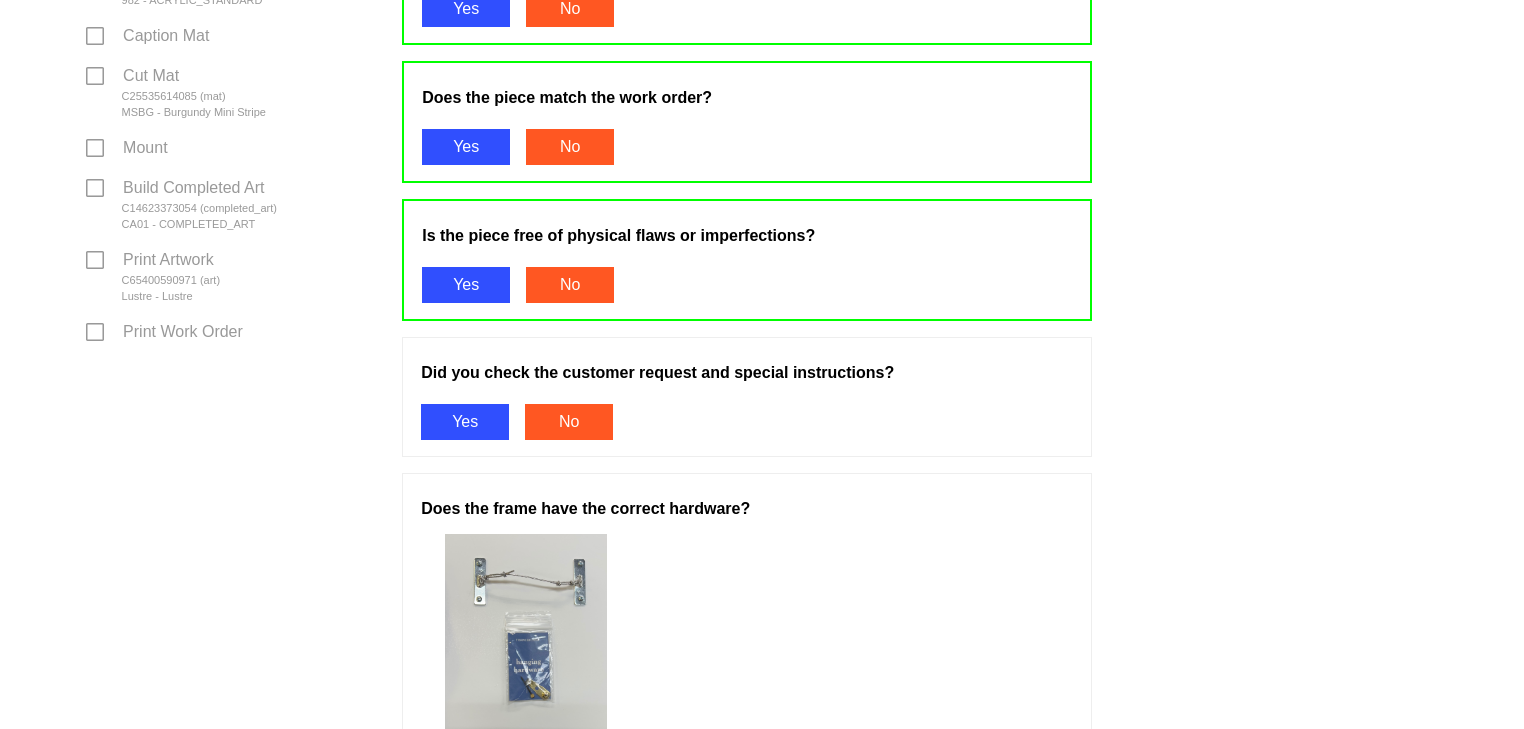 click on "Yes" at bounding box center [465, 422] 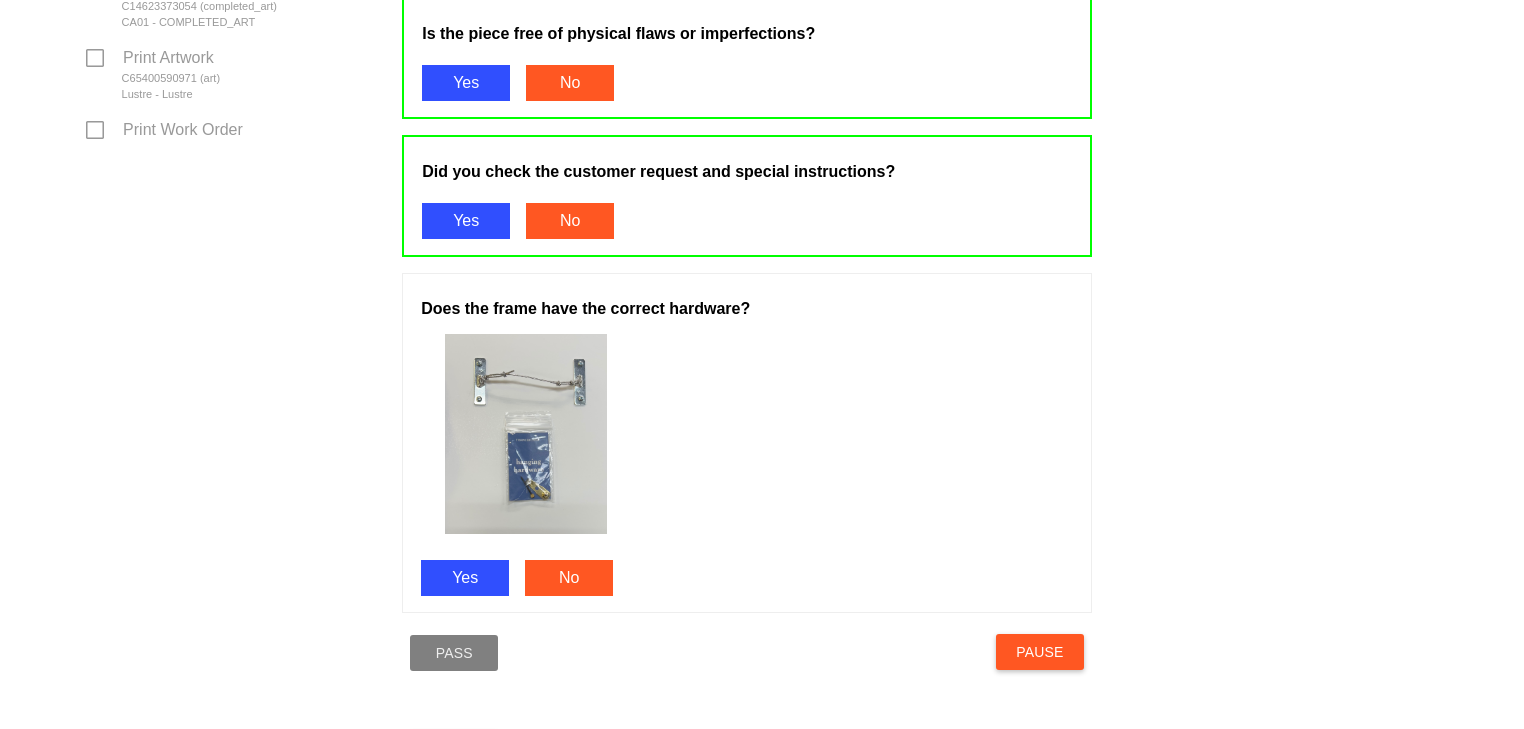 scroll, scrollTop: 969, scrollLeft: 0, axis: vertical 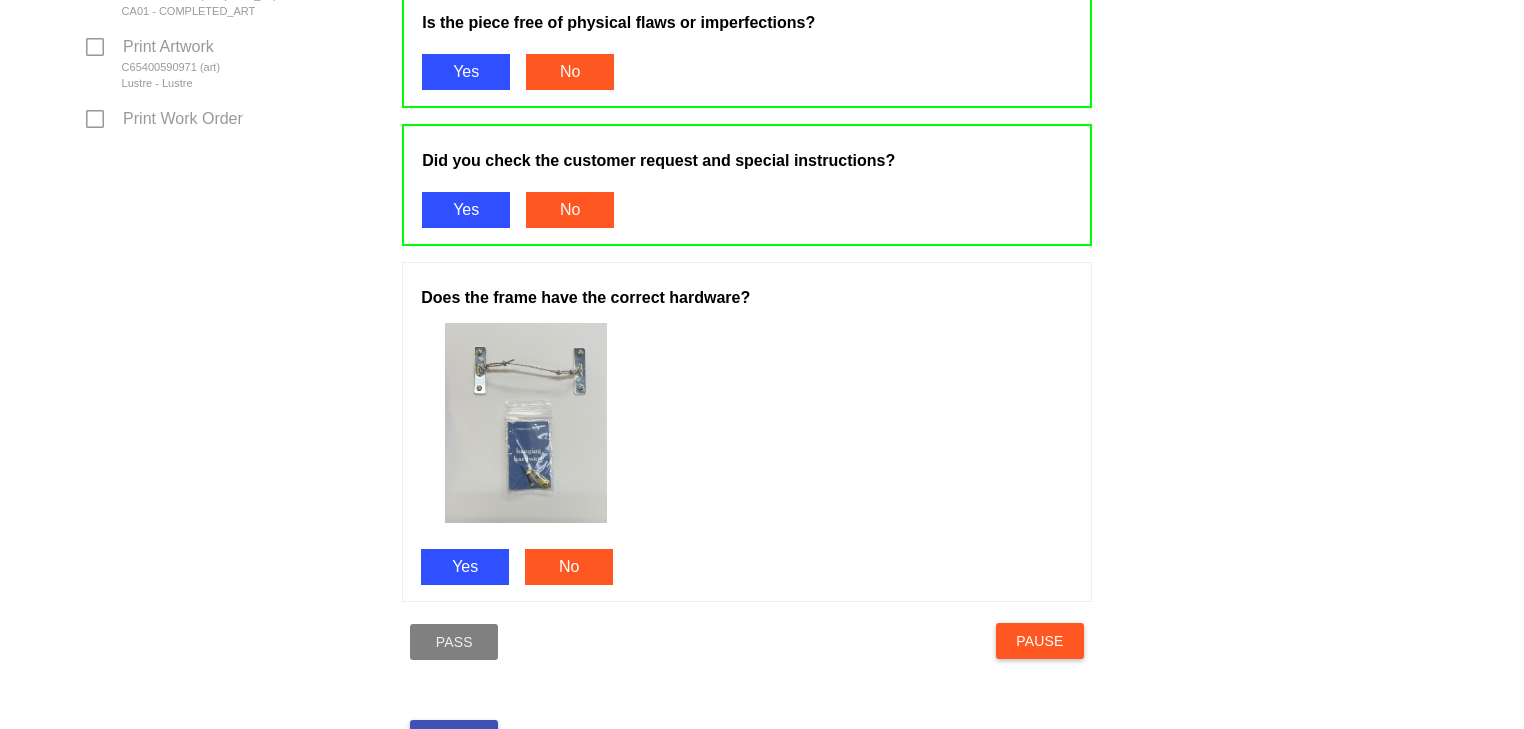 click on "Yes" at bounding box center [465, 567] 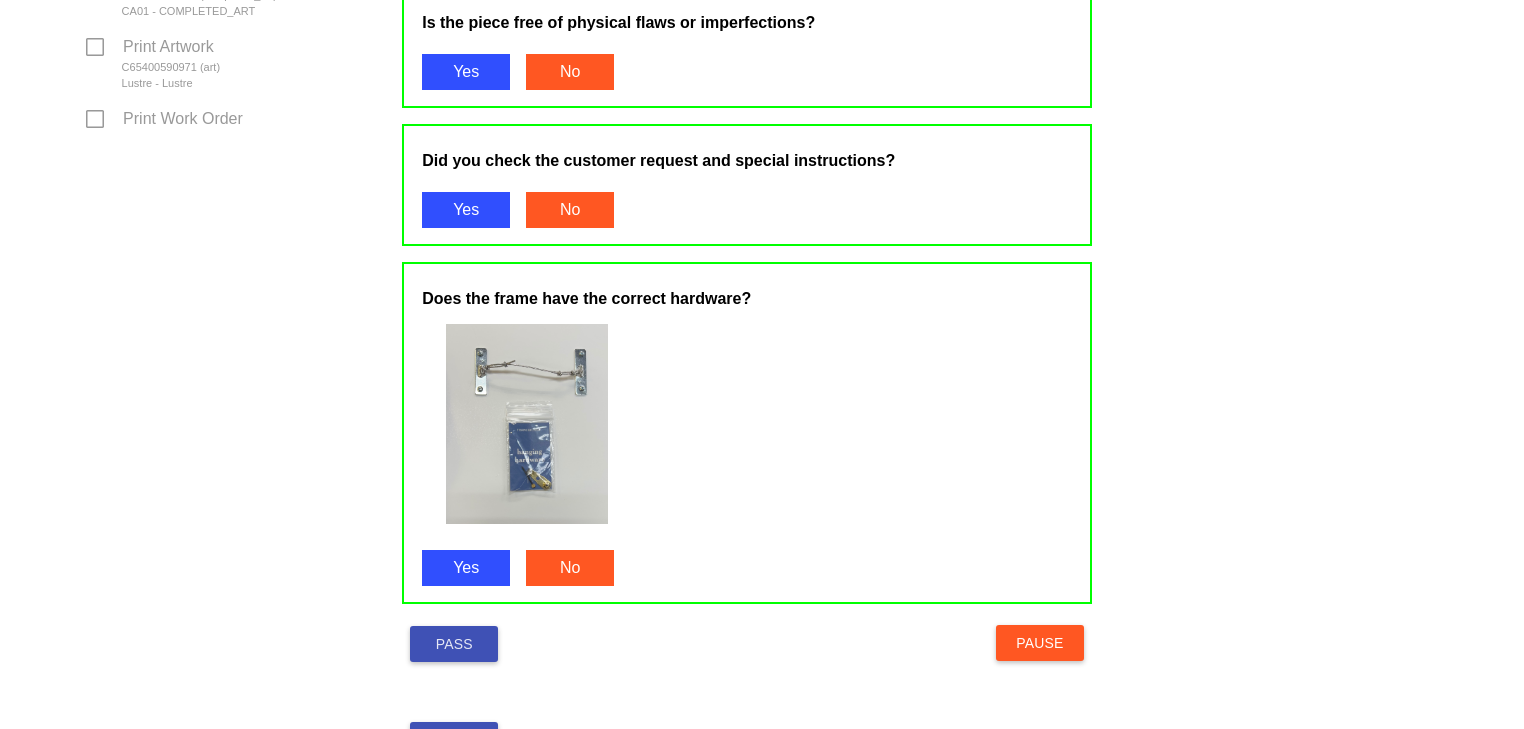 click on "Pass" at bounding box center [454, 644] 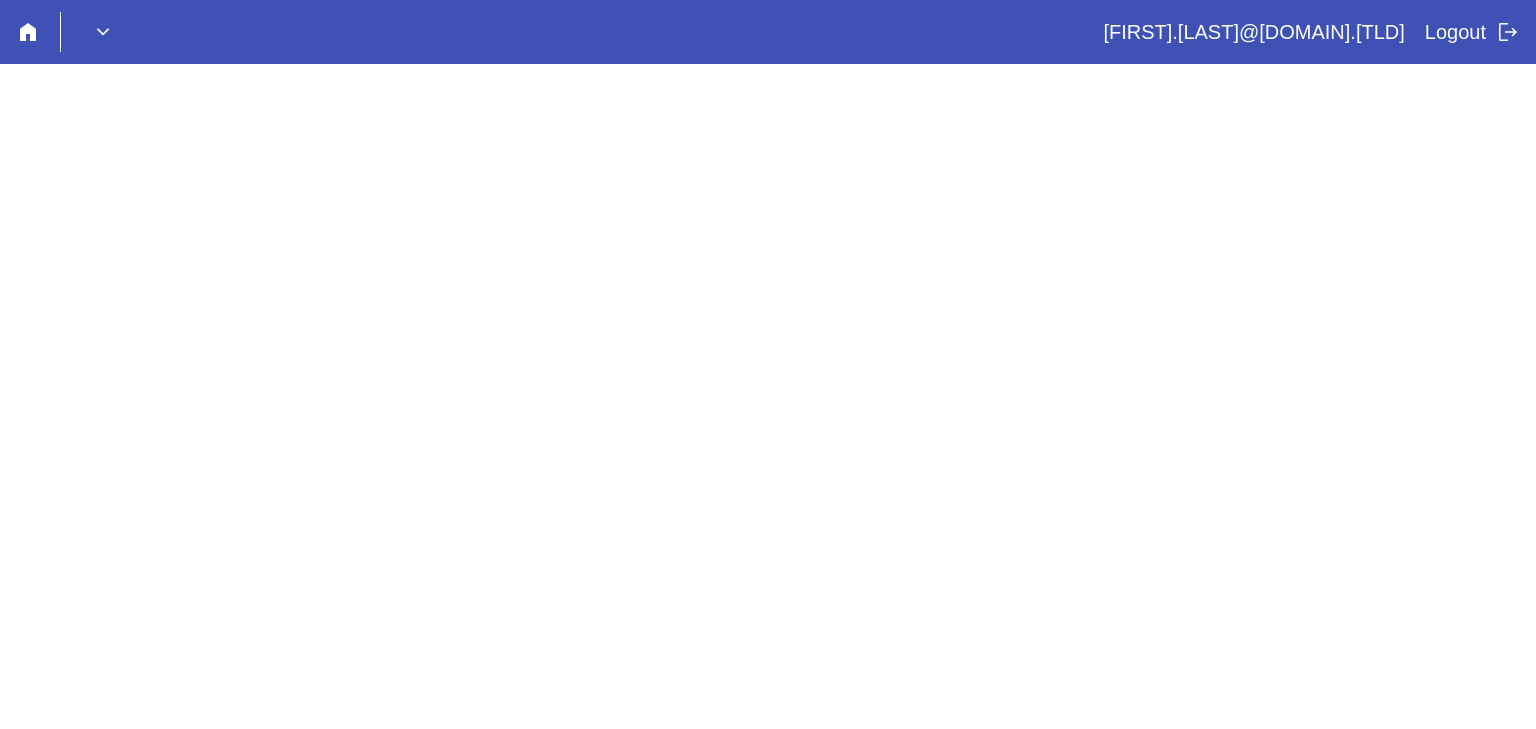 scroll, scrollTop: 0, scrollLeft: 0, axis: both 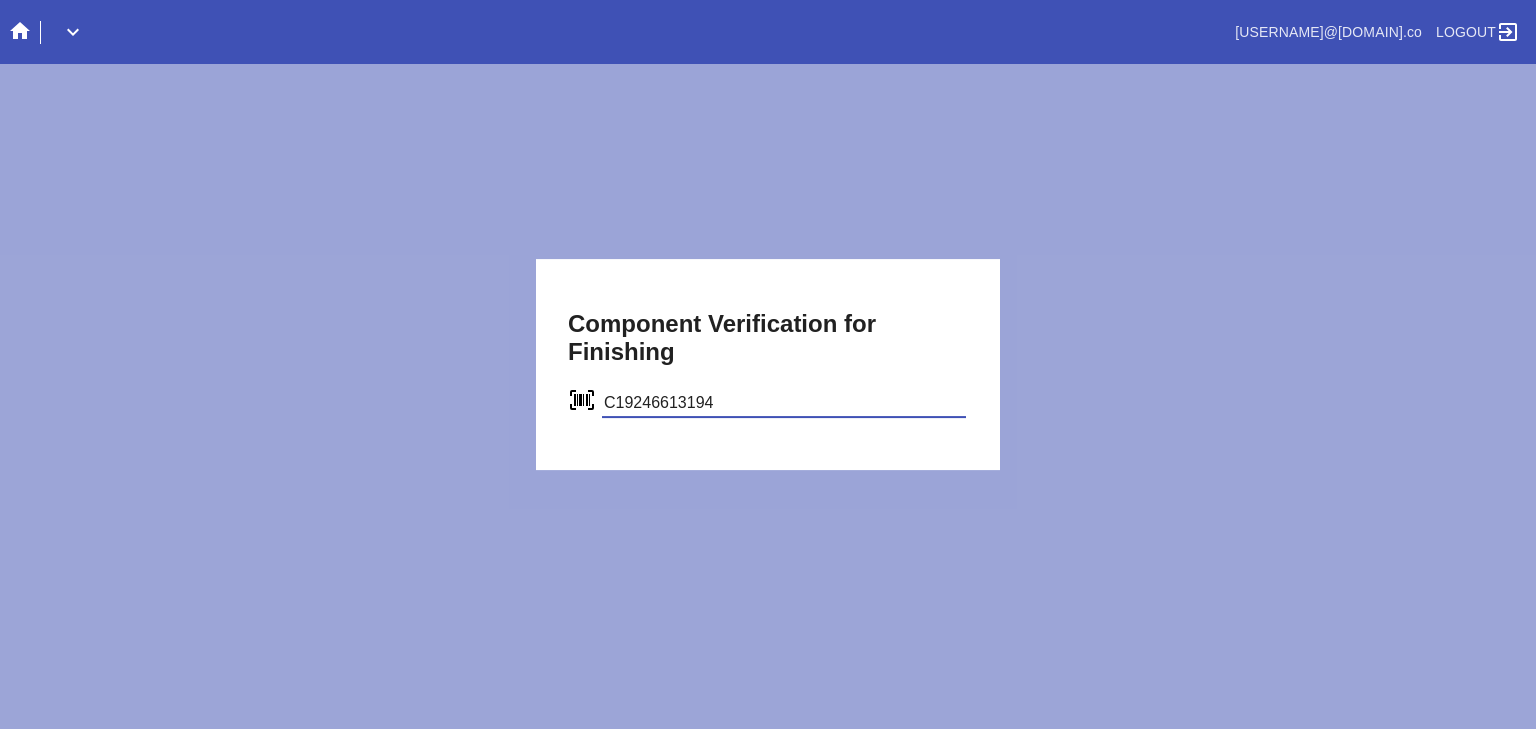 type on "C19246613194" 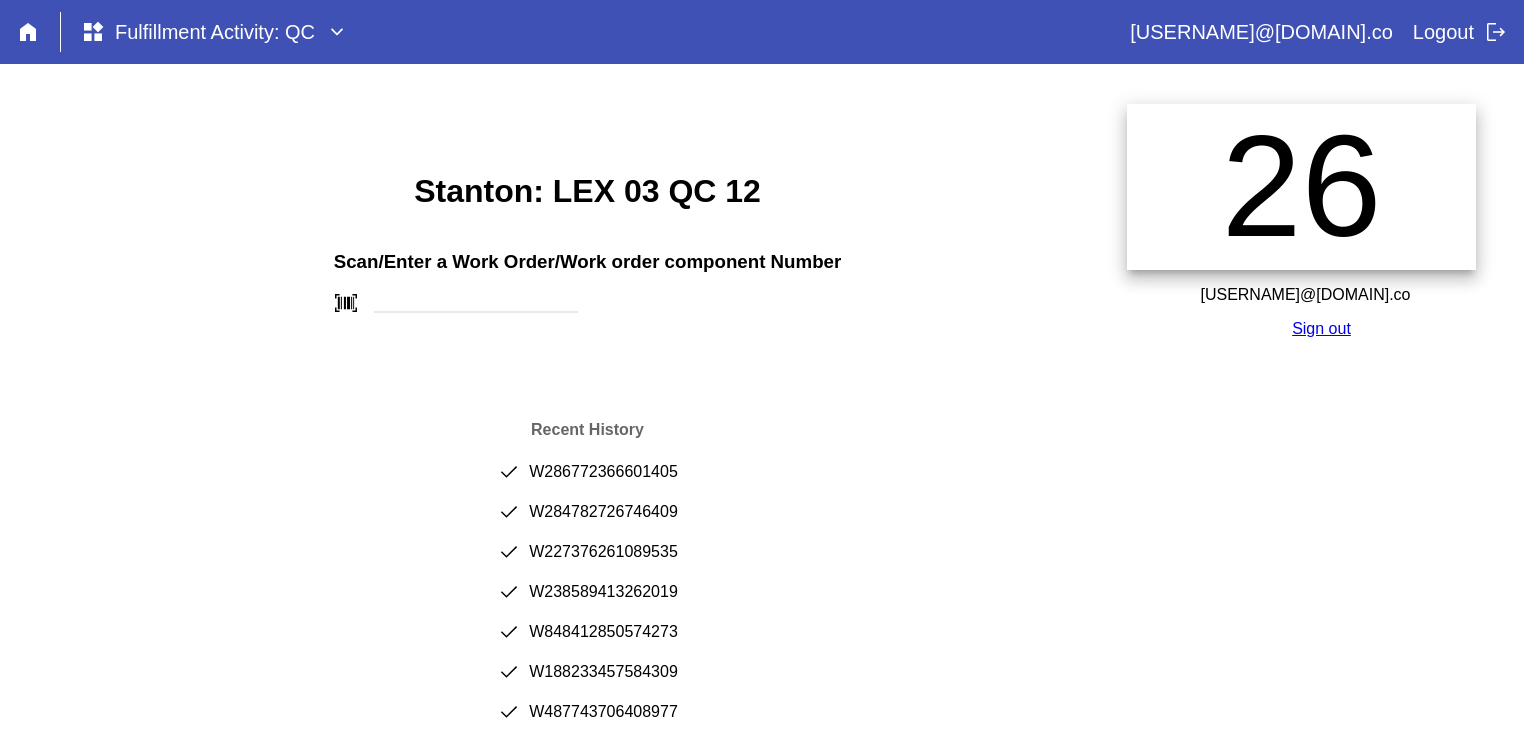 scroll, scrollTop: 0, scrollLeft: 0, axis: both 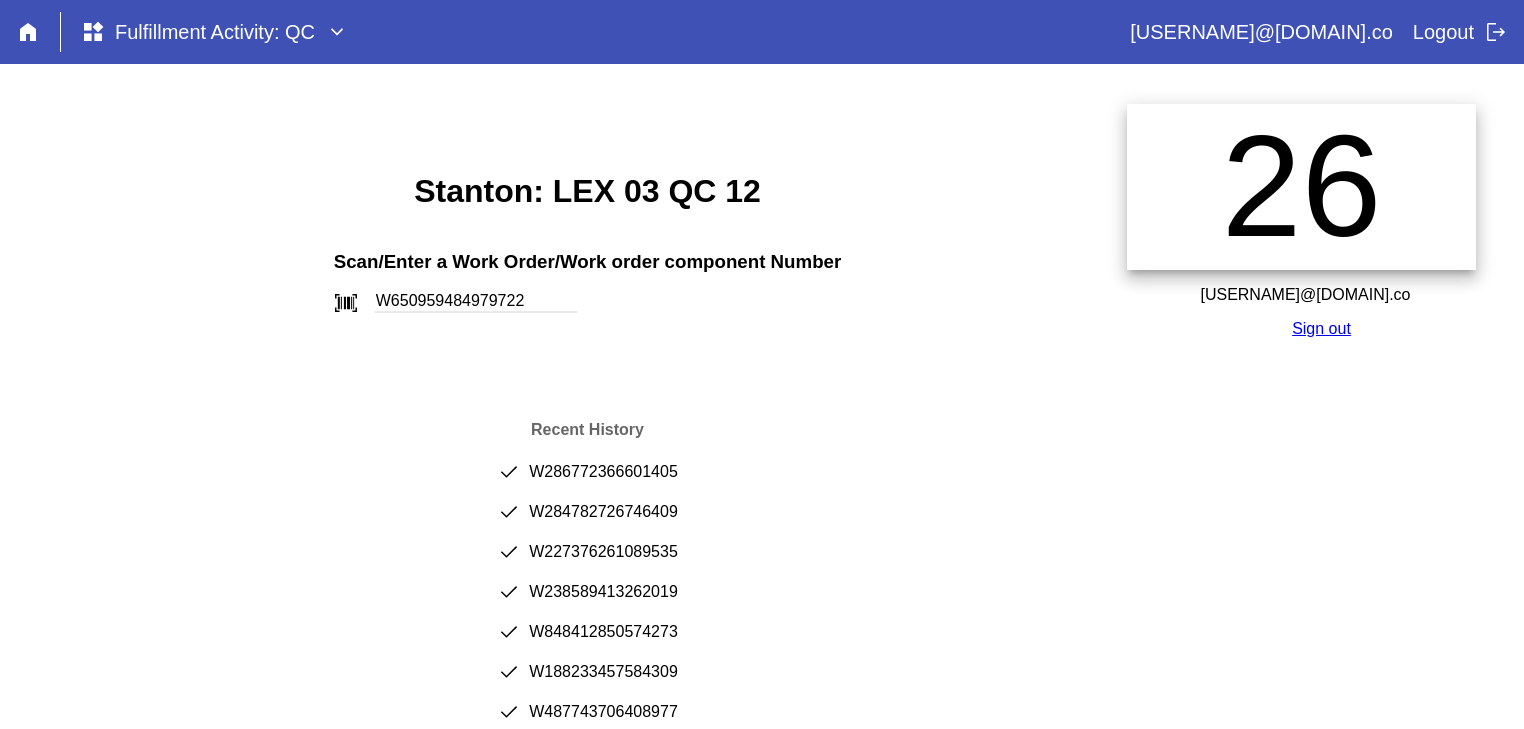 type on "W650959484979722" 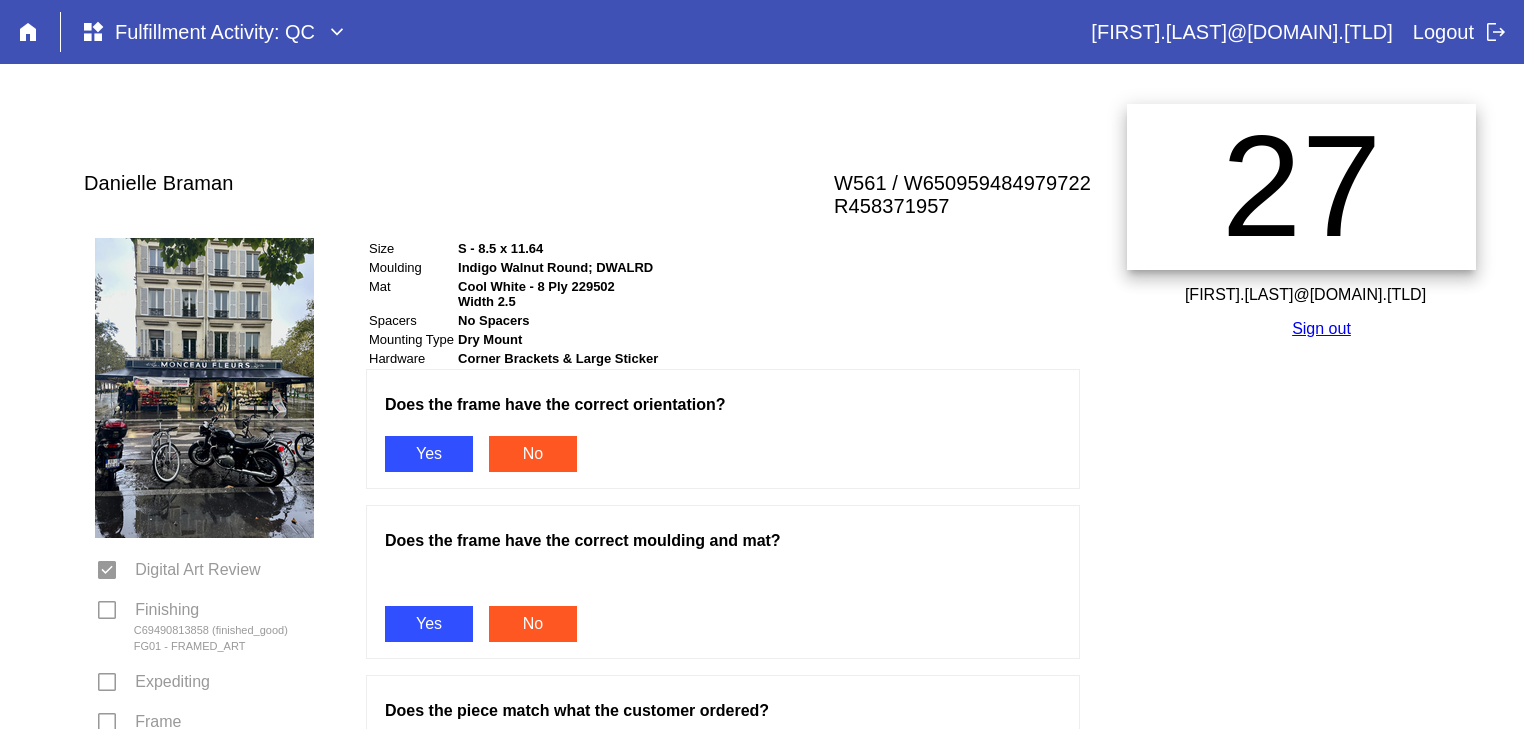 scroll, scrollTop: 0, scrollLeft: 0, axis: both 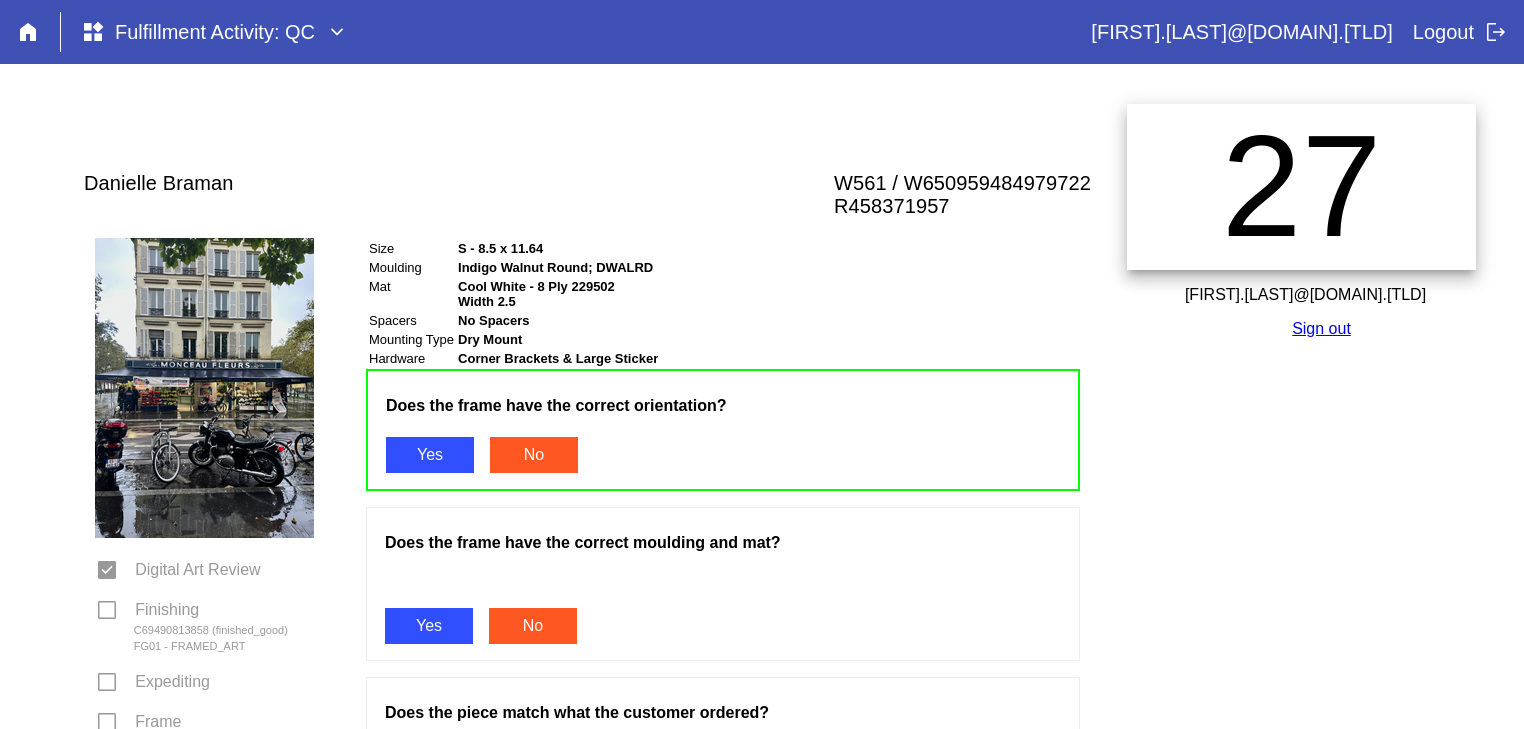 click on "Yes" at bounding box center [429, 626] 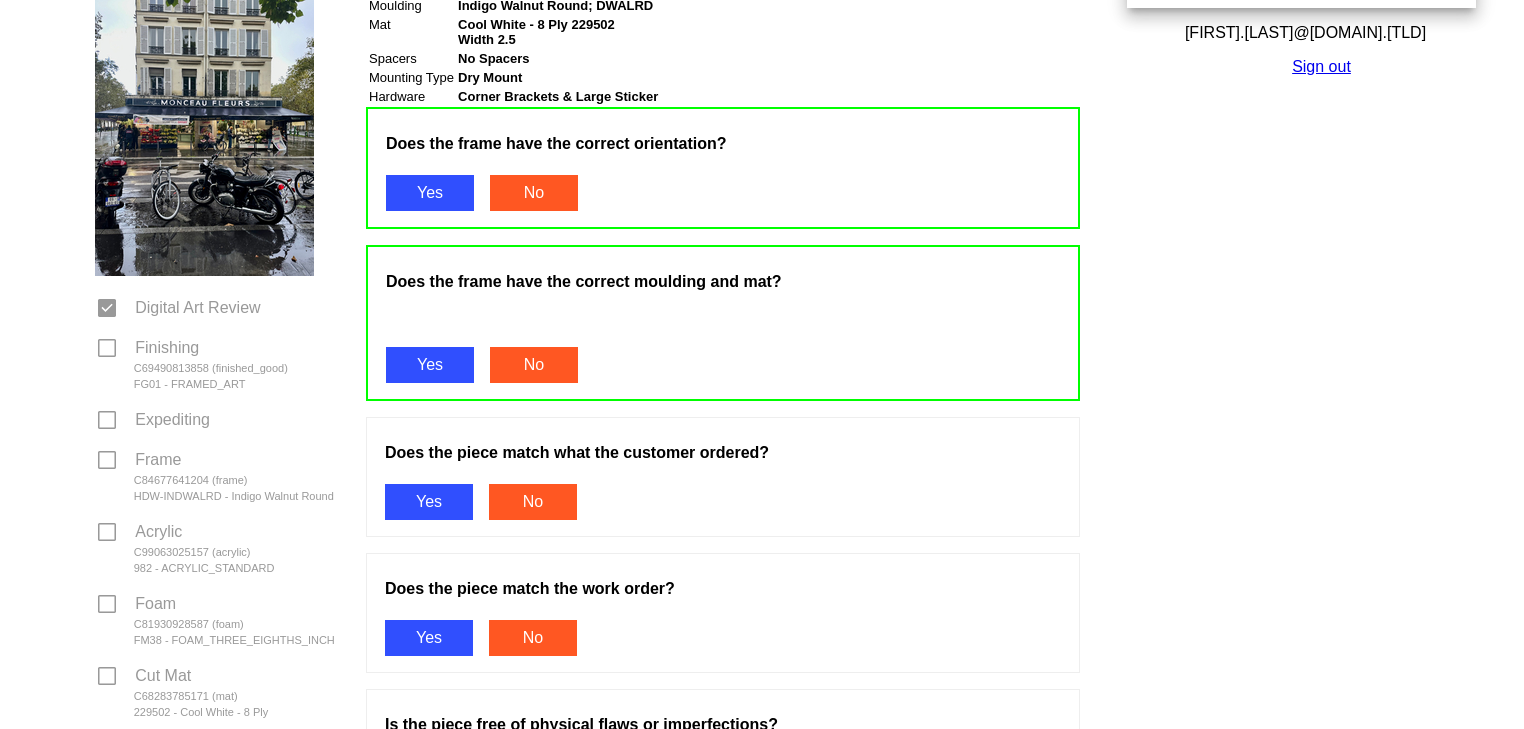 click on "Yes" at bounding box center [429, 502] 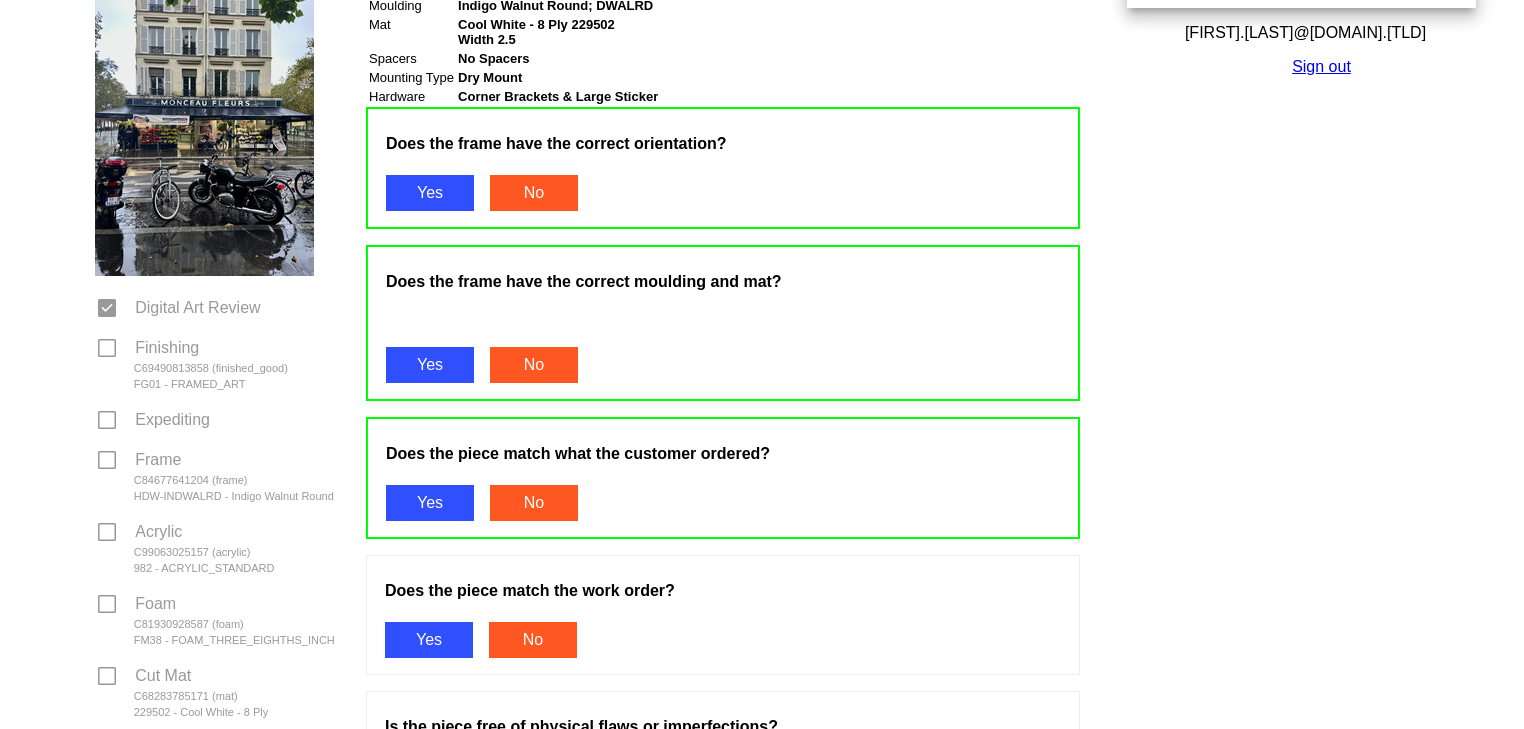 click on "Yes" at bounding box center [429, 640] 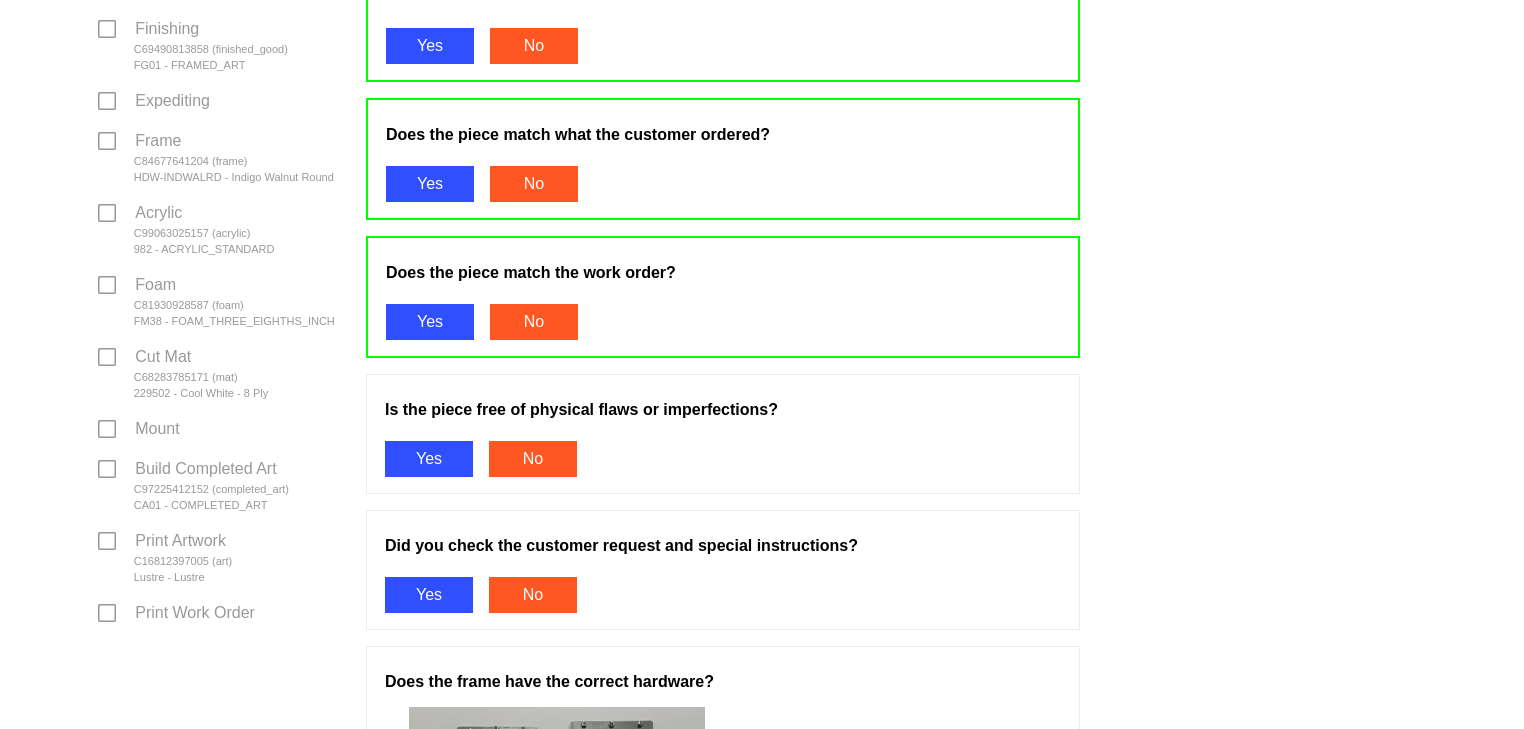 click on "Yes" at bounding box center (429, 459) 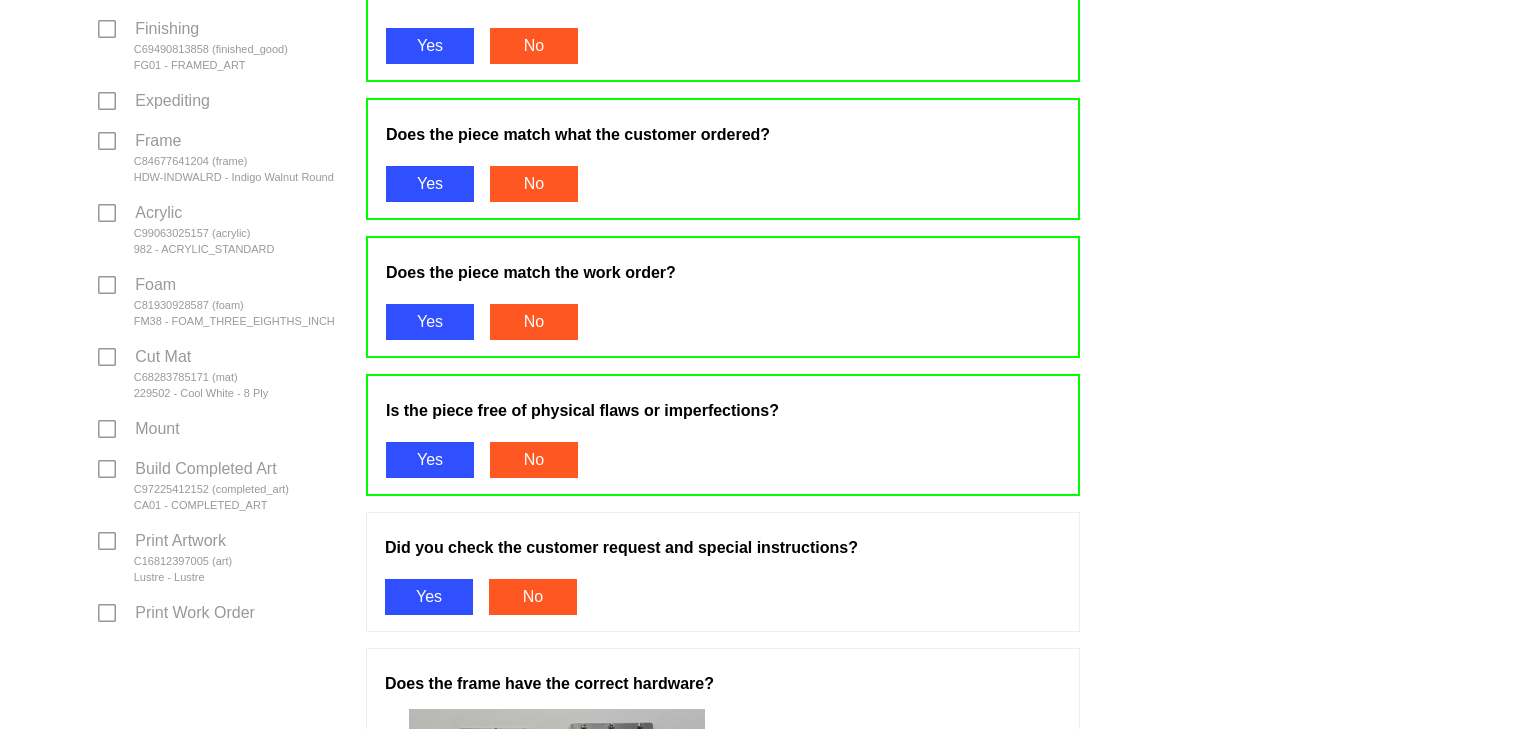 click on "Yes" at bounding box center [429, 597] 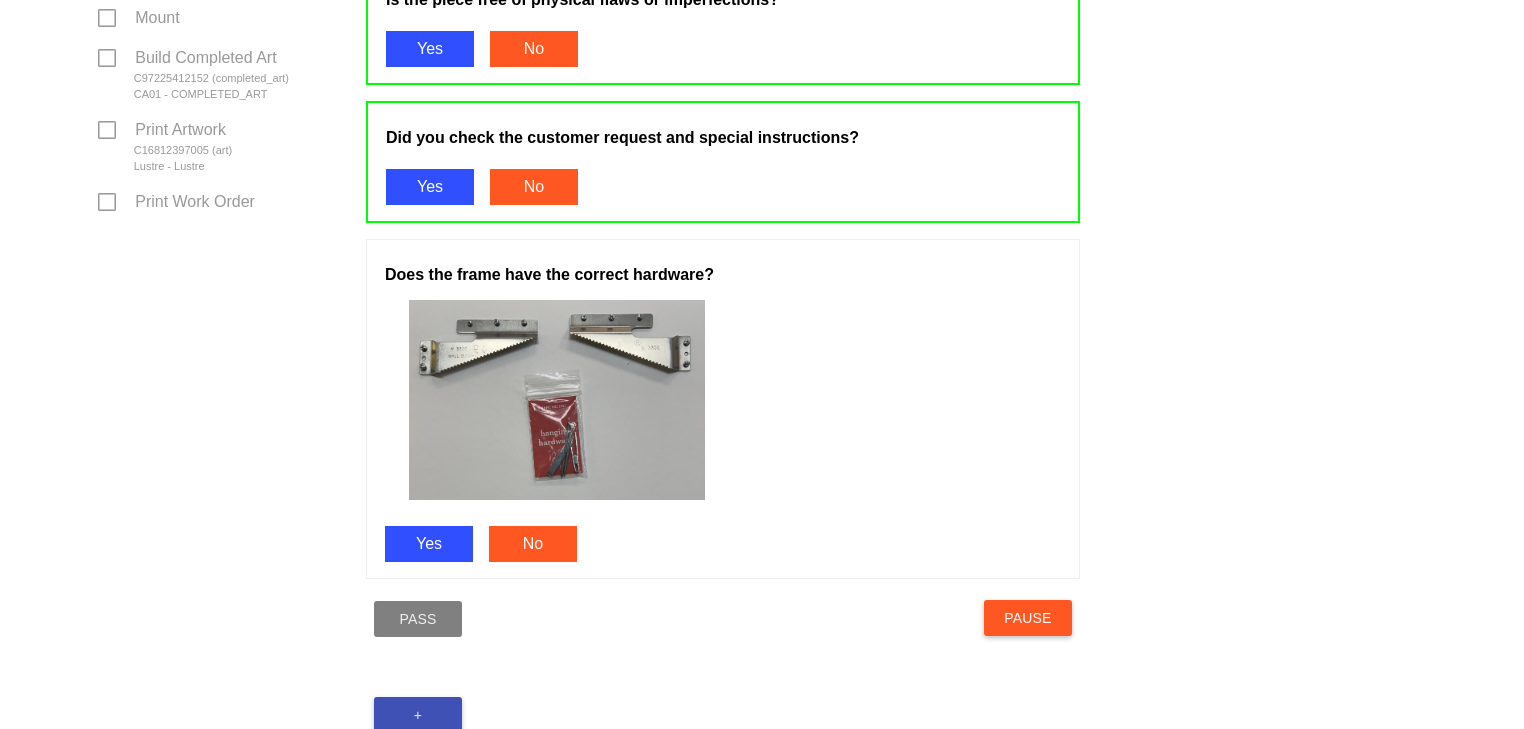 scroll, scrollTop: 1004, scrollLeft: 0, axis: vertical 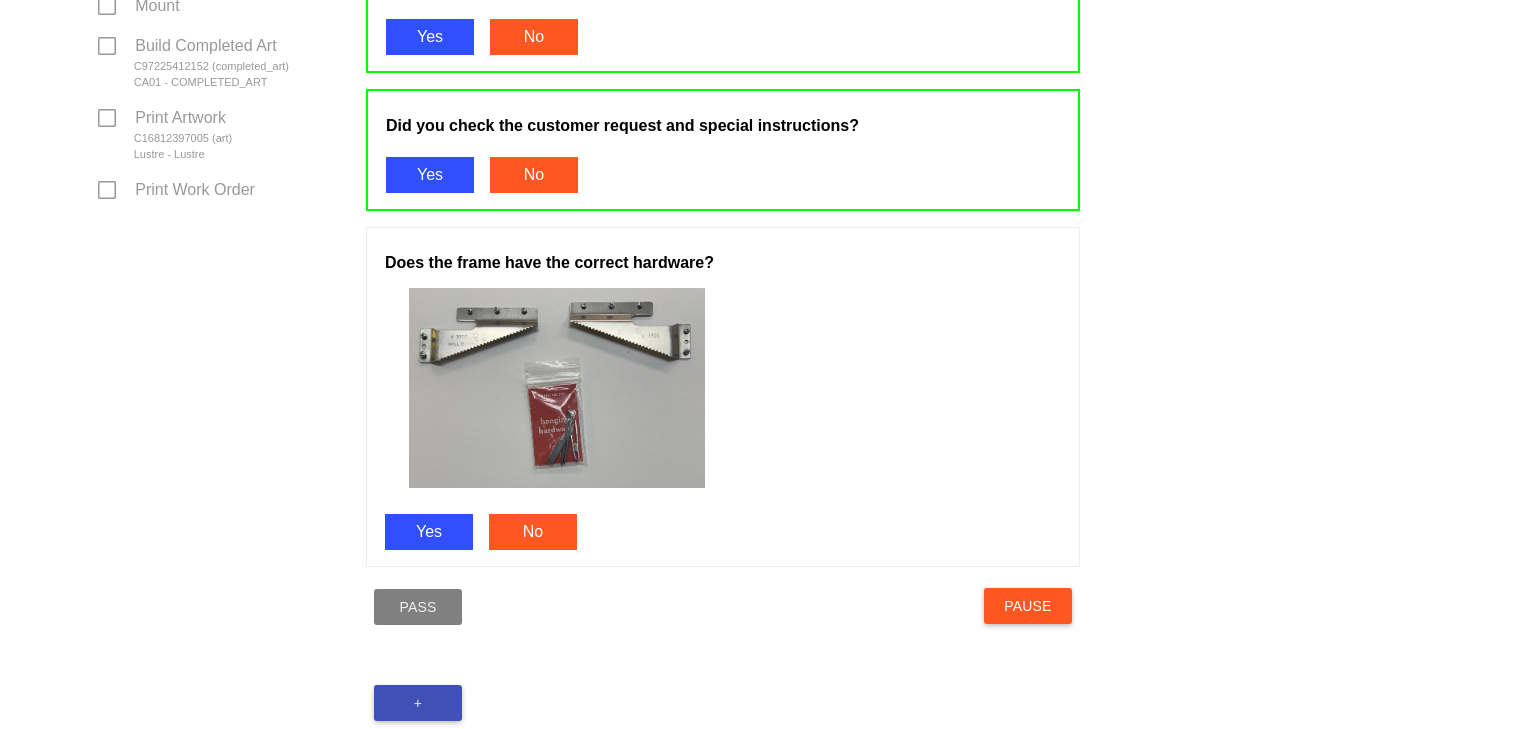 click on "Yes" at bounding box center [429, 532] 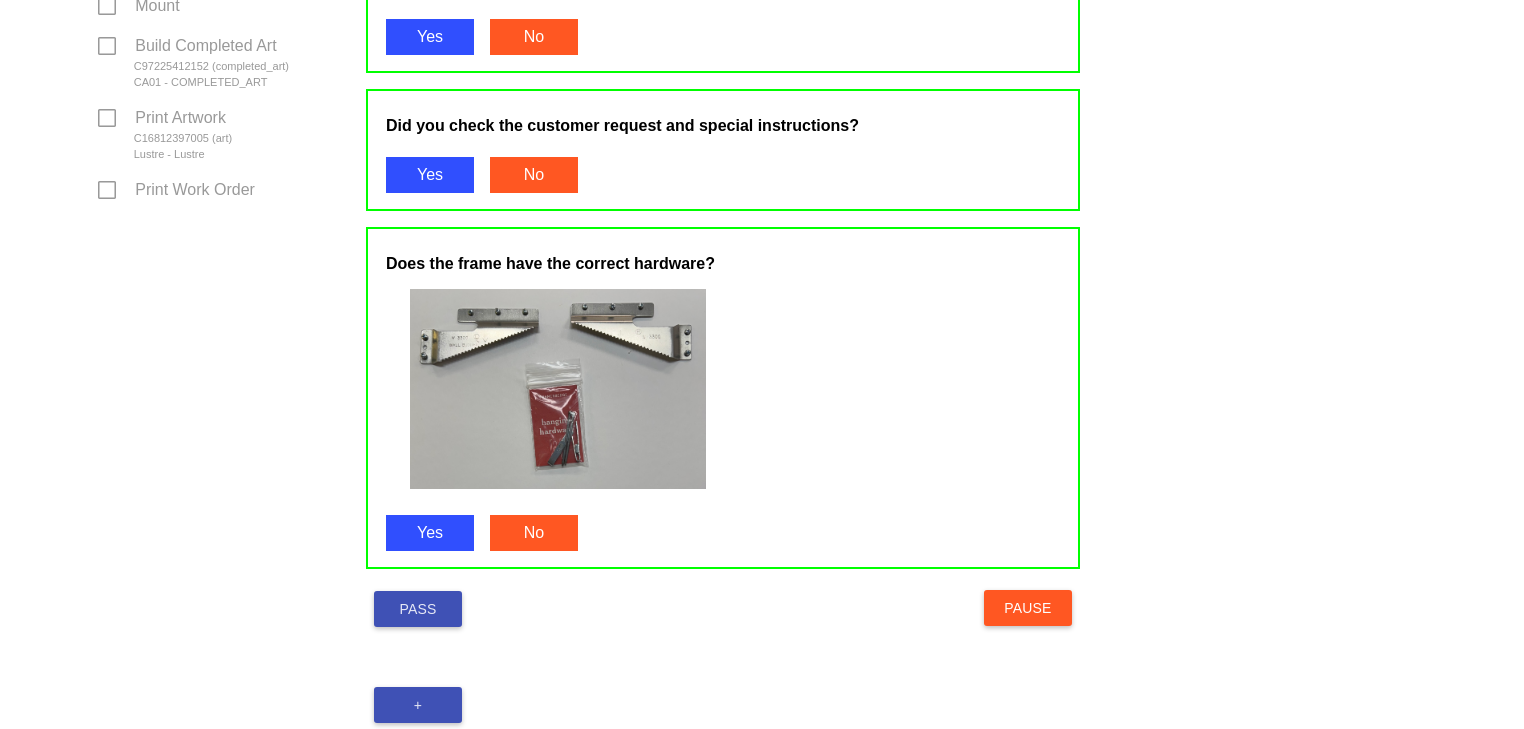 click on "Pass" at bounding box center (418, 609) 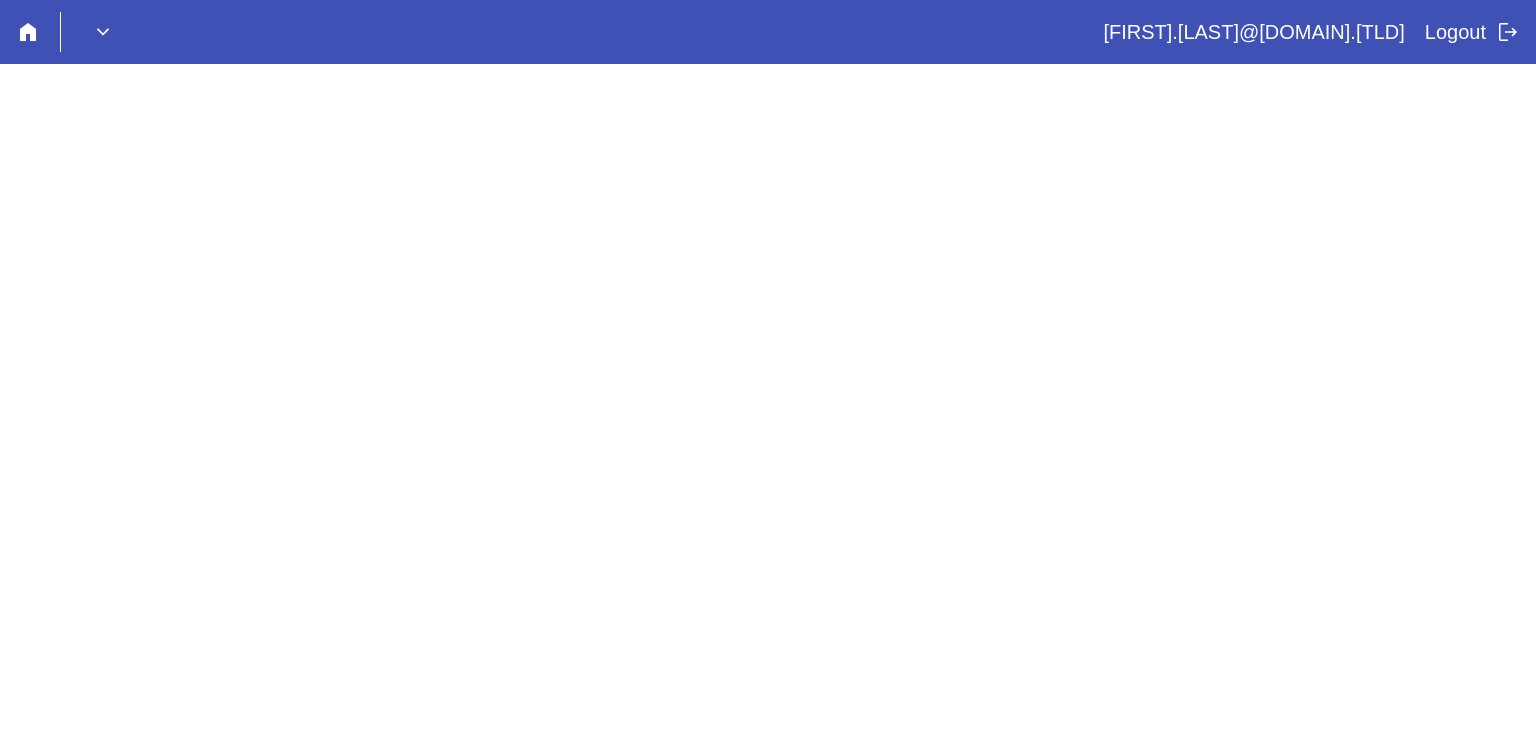 scroll, scrollTop: 0, scrollLeft: 0, axis: both 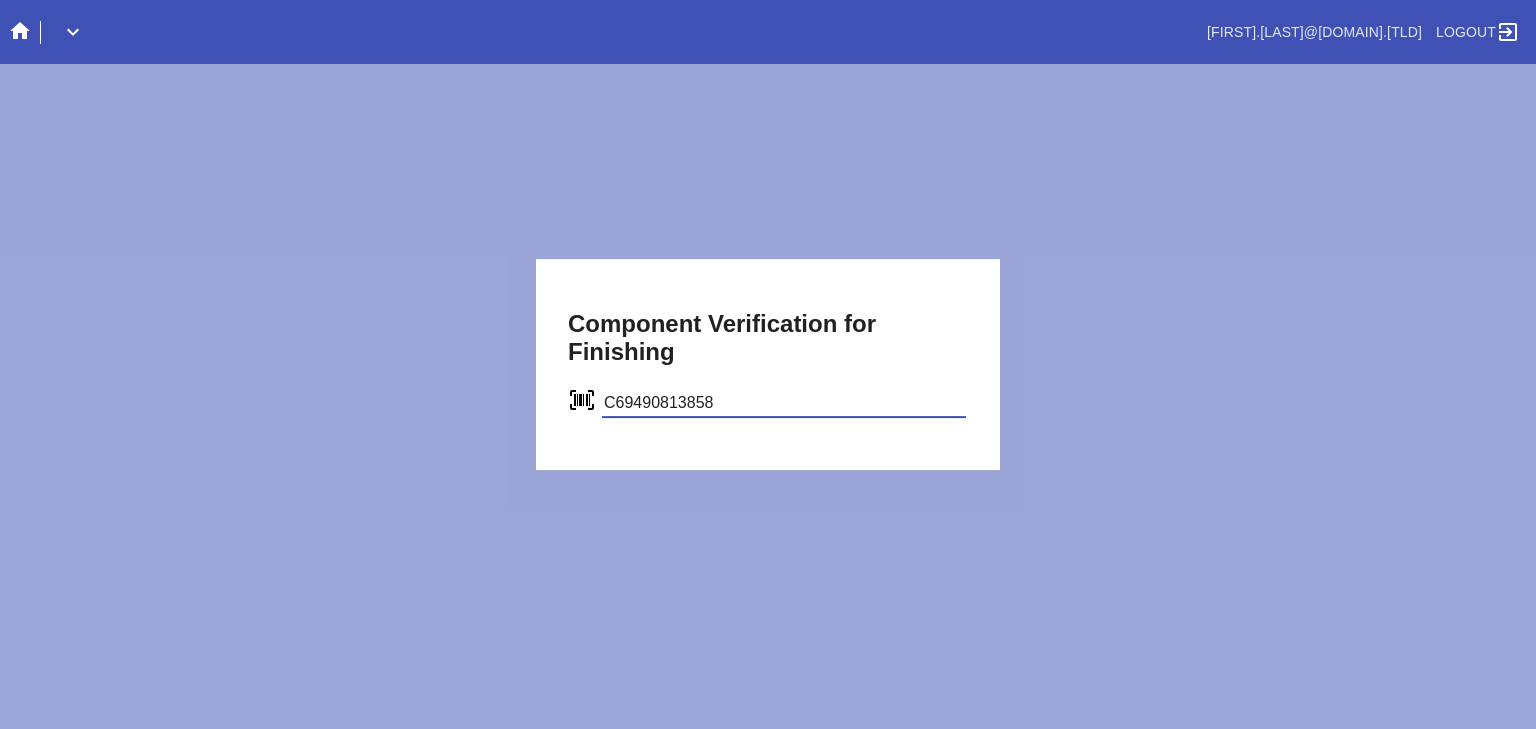 type on "C69490813858" 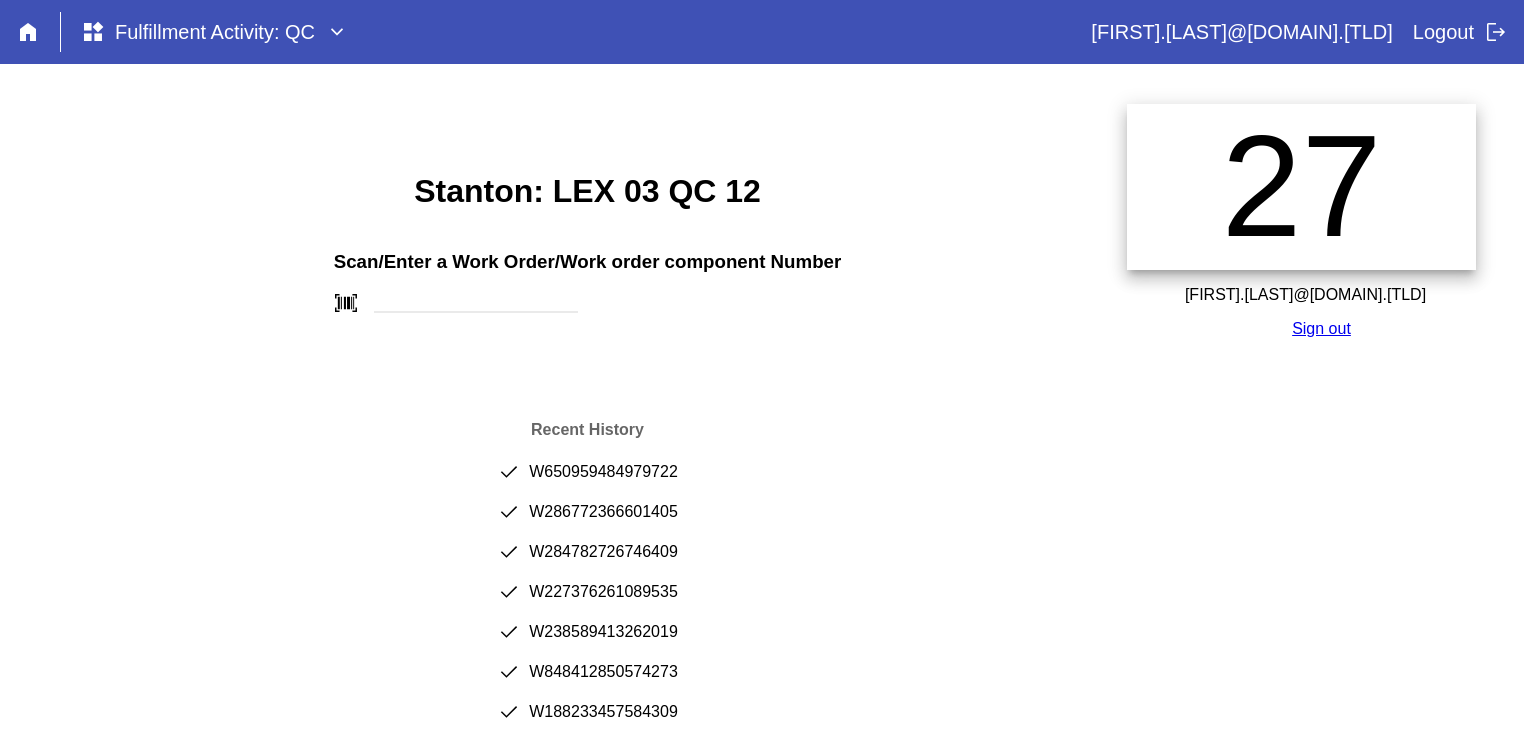scroll, scrollTop: 0, scrollLeft: 0, axis: both 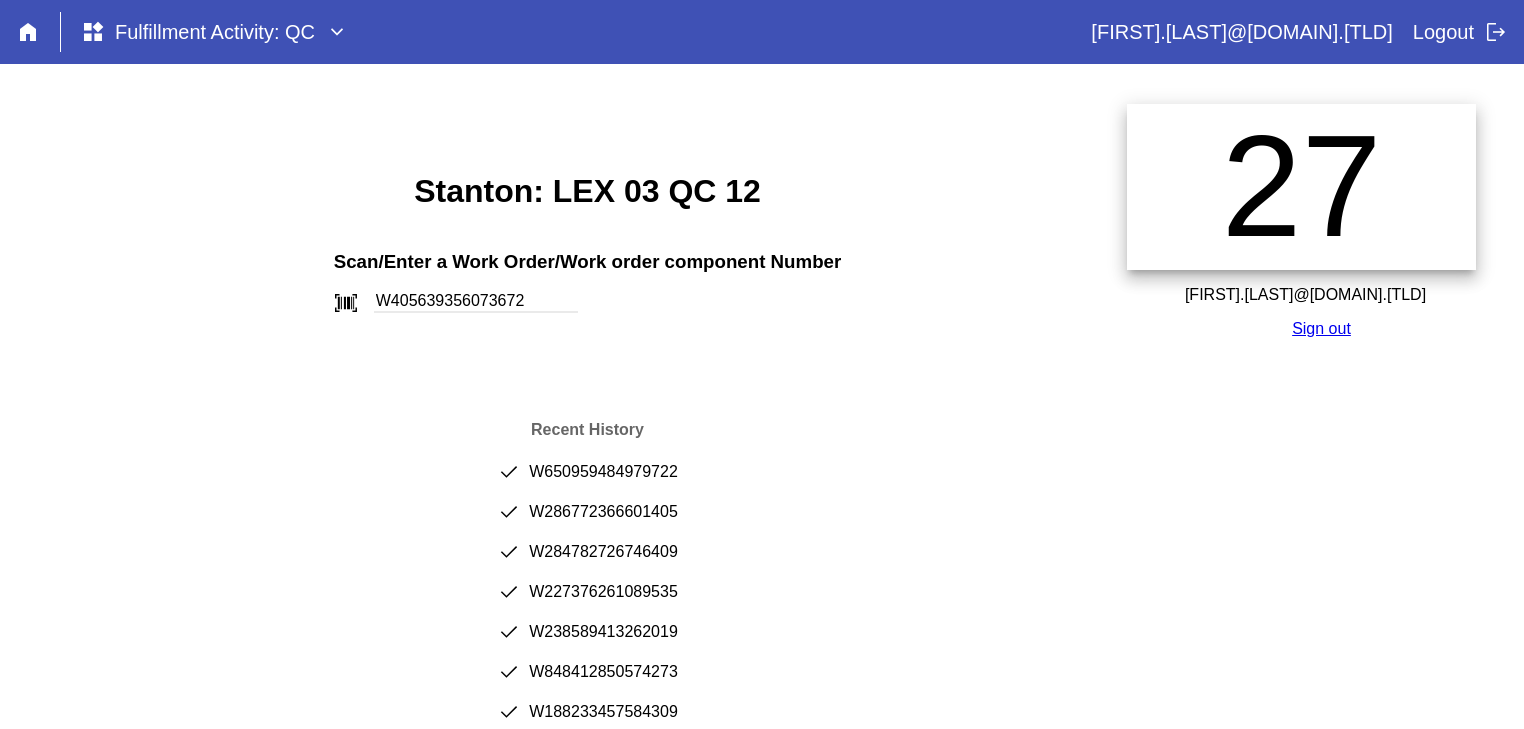 type on "W405639356073672" 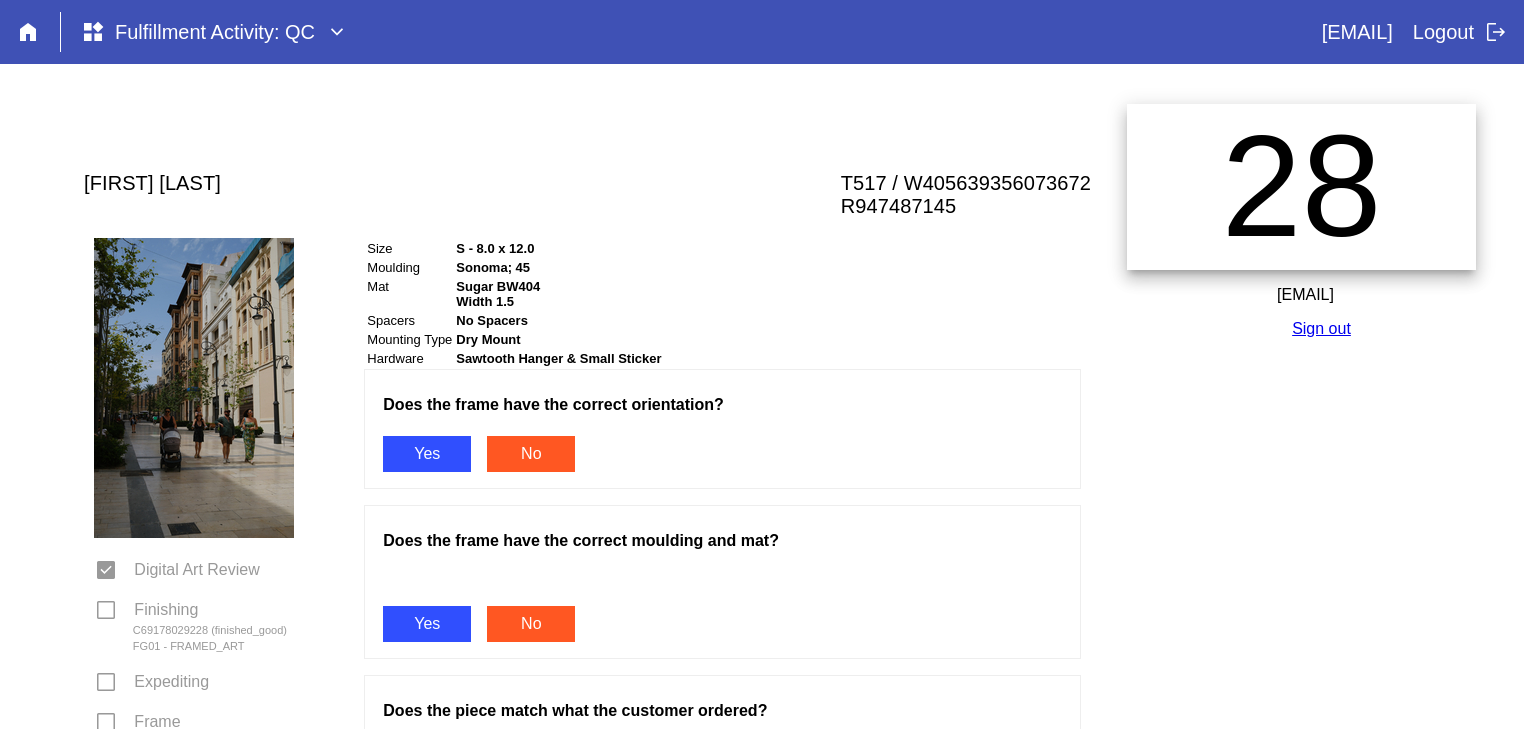 scroll, scrollTop: 0, scrollLeft: 0, axis: both 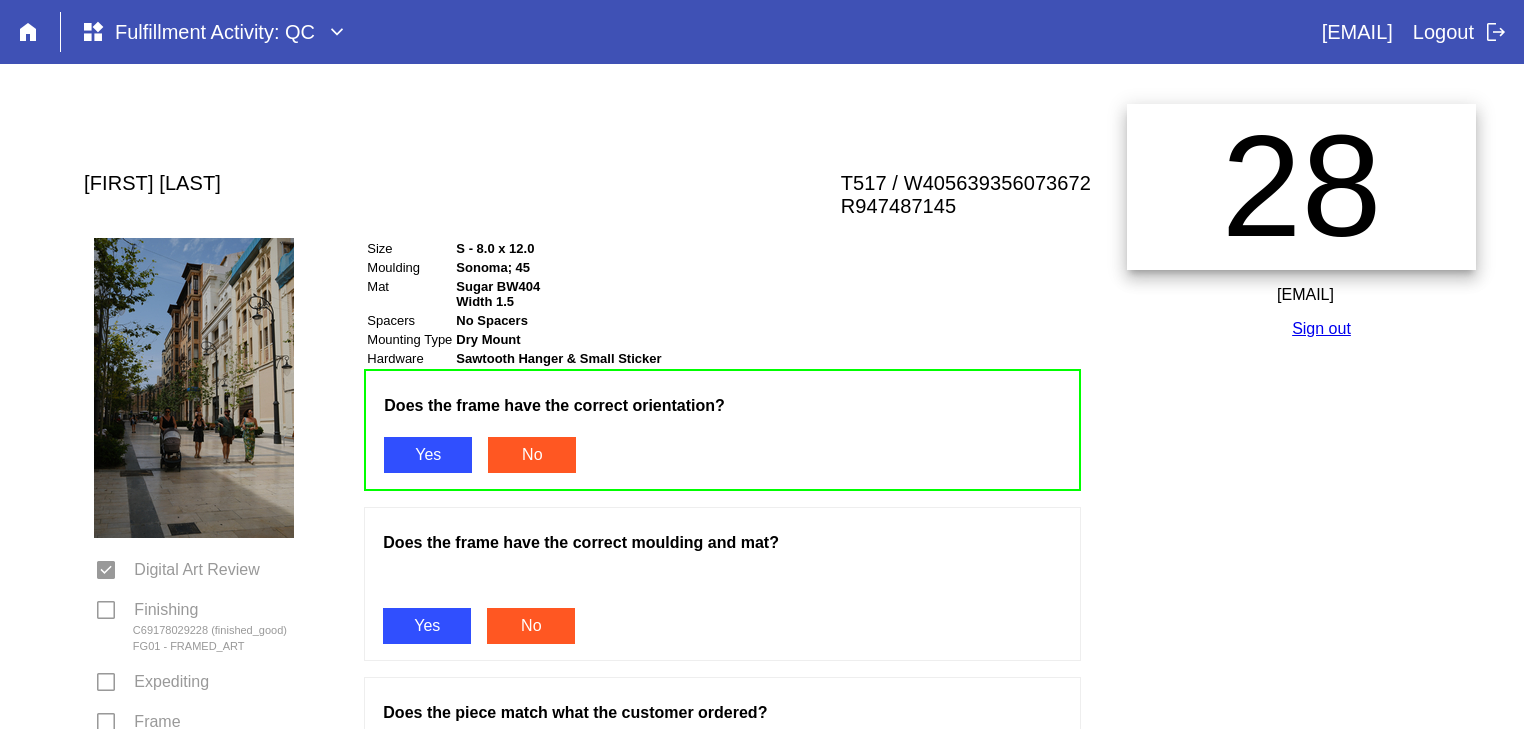 click on "Yes" at bounding box center (427, 626) 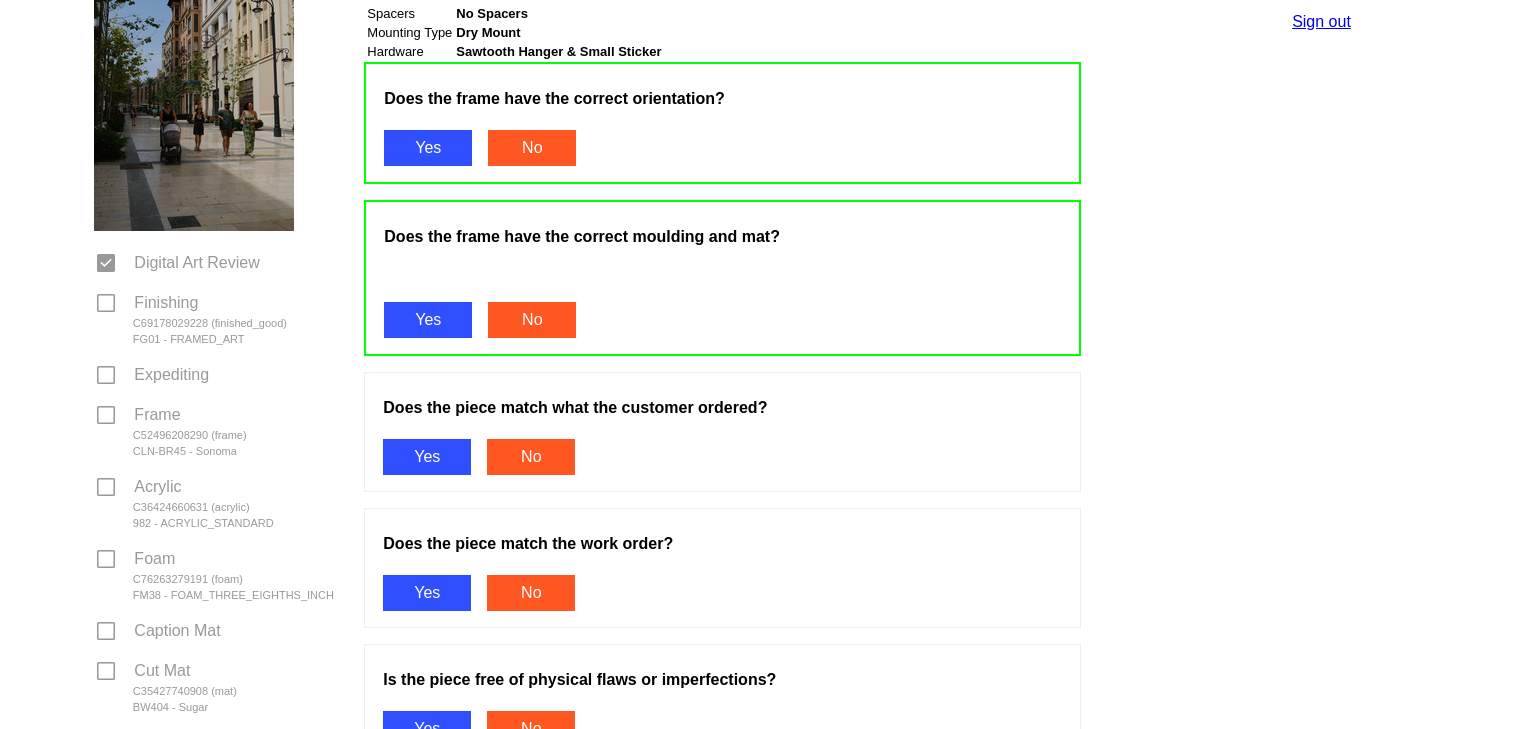 click on "Yes" at bounding box center (427, 457) 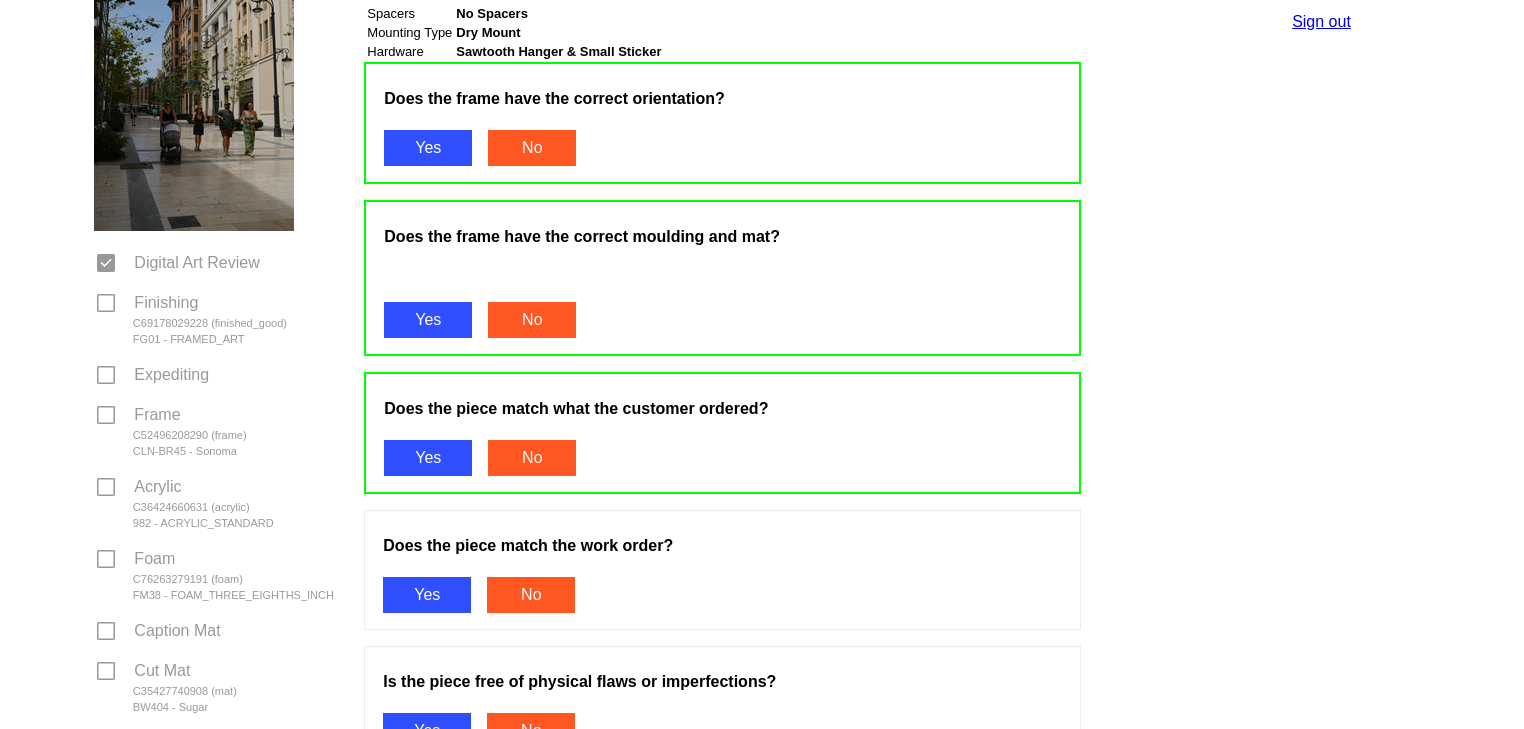 click on "Yes" at bounding box center [427, 595] 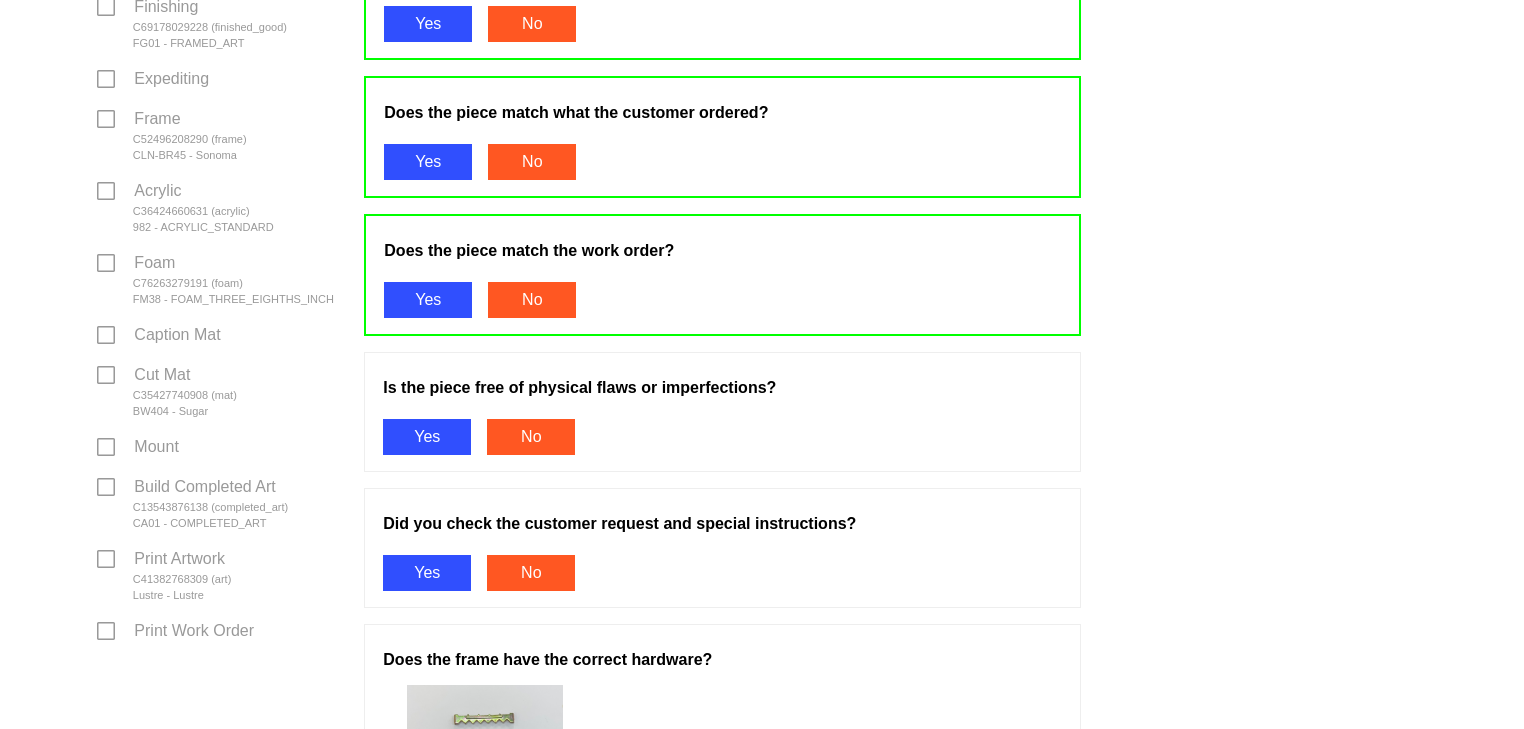 click on "Yes" at bounding box center [427, 437] 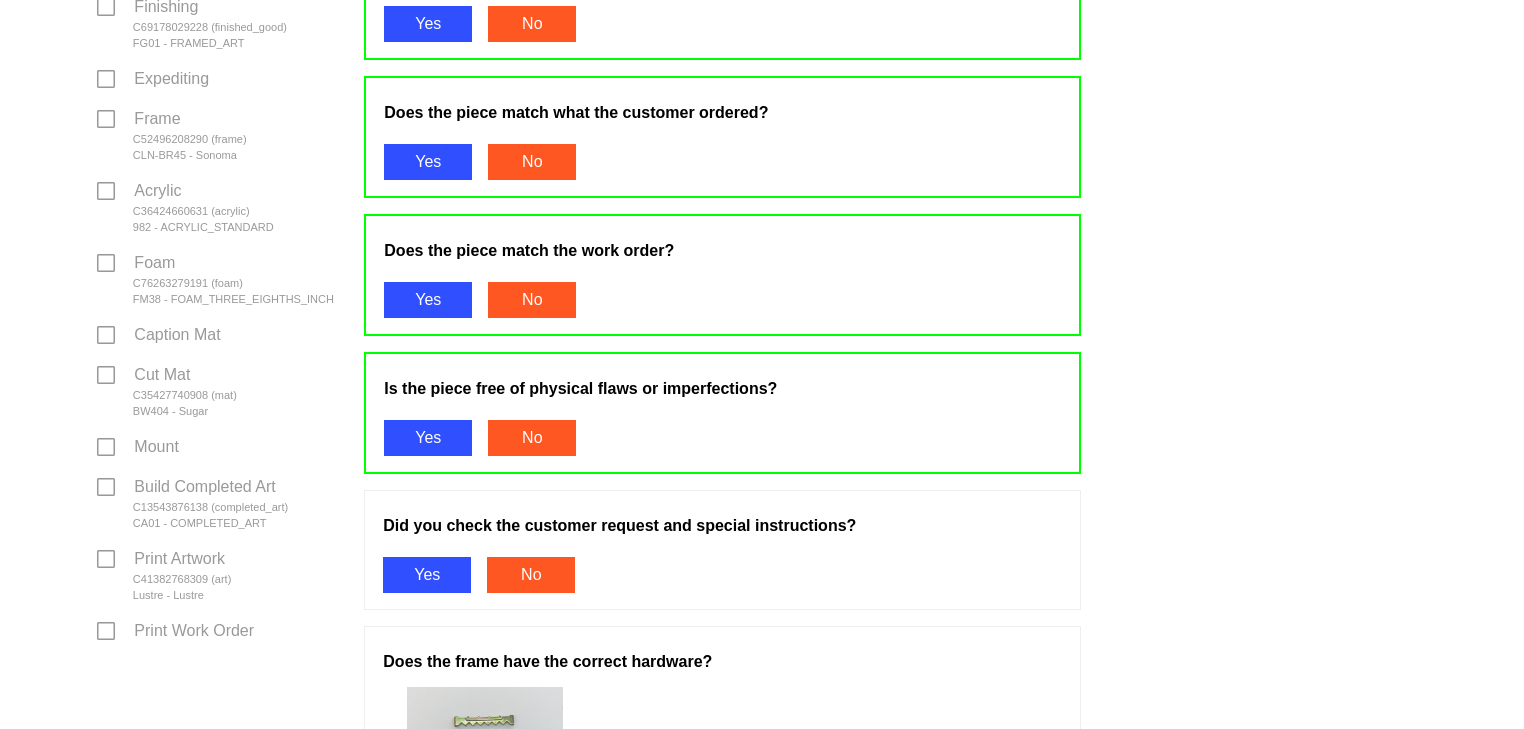 click on "Yes" at bounding box center (427, 575) 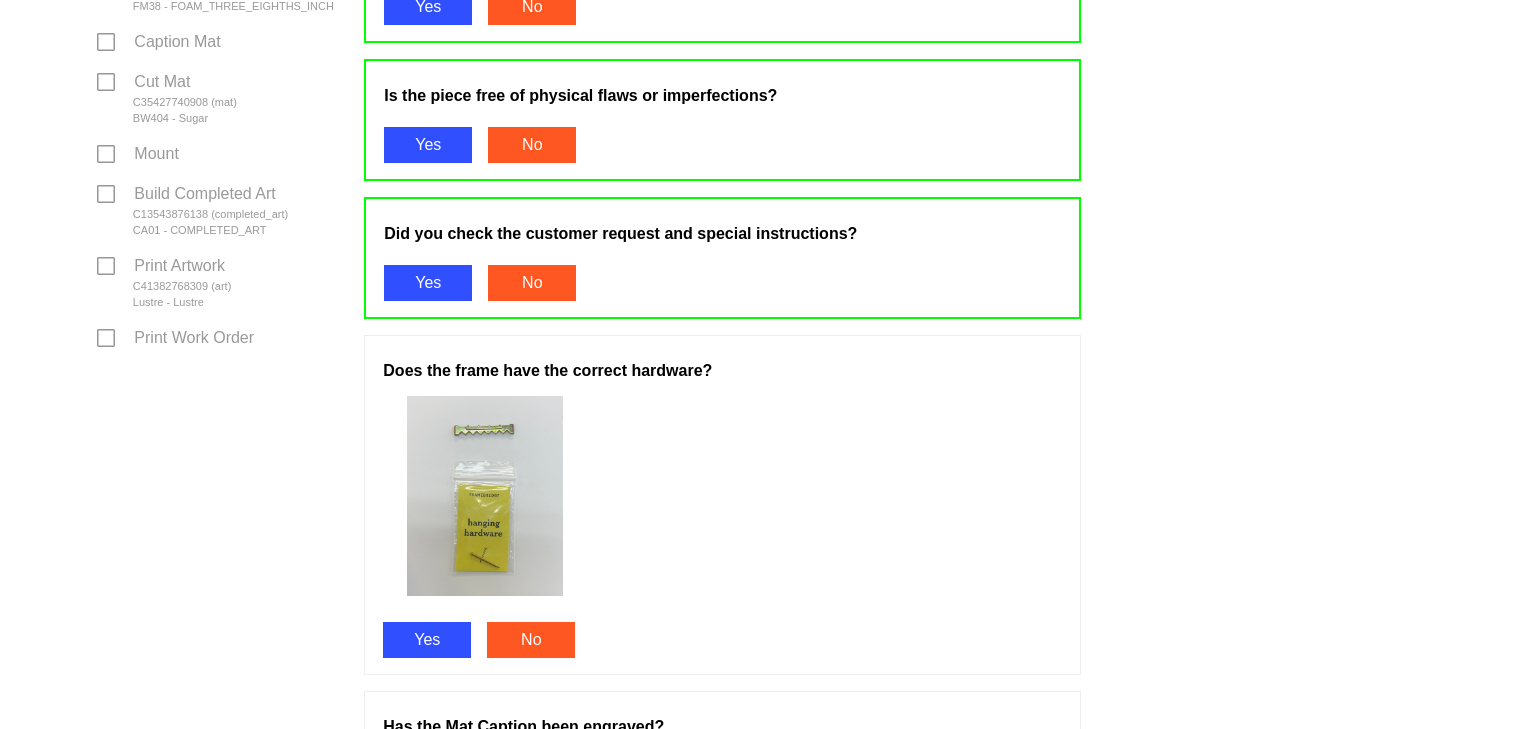 click on "Yes" at bounding box center [427, 640] 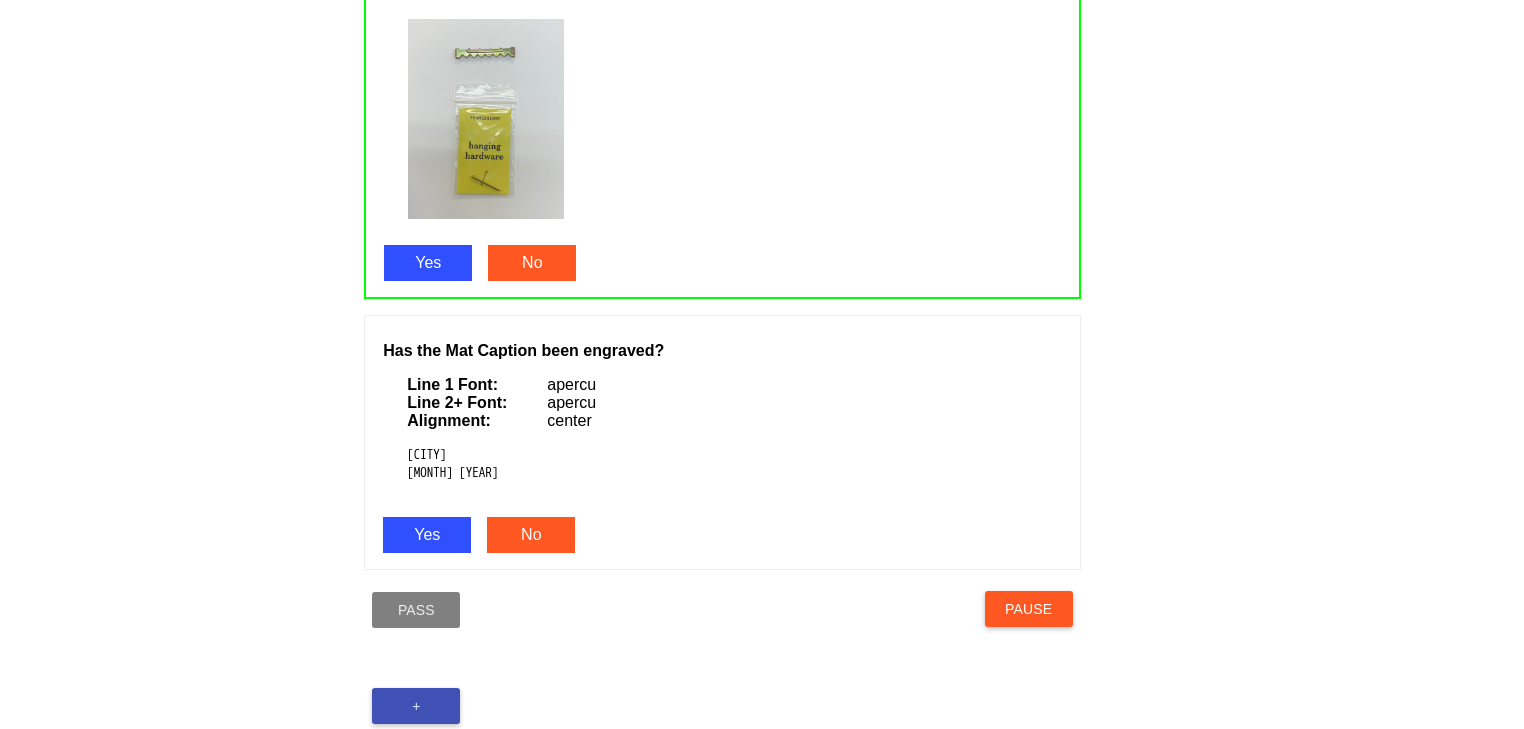 scroll, scrollTop: 1280, scrollLeft: 0, axis: vertical 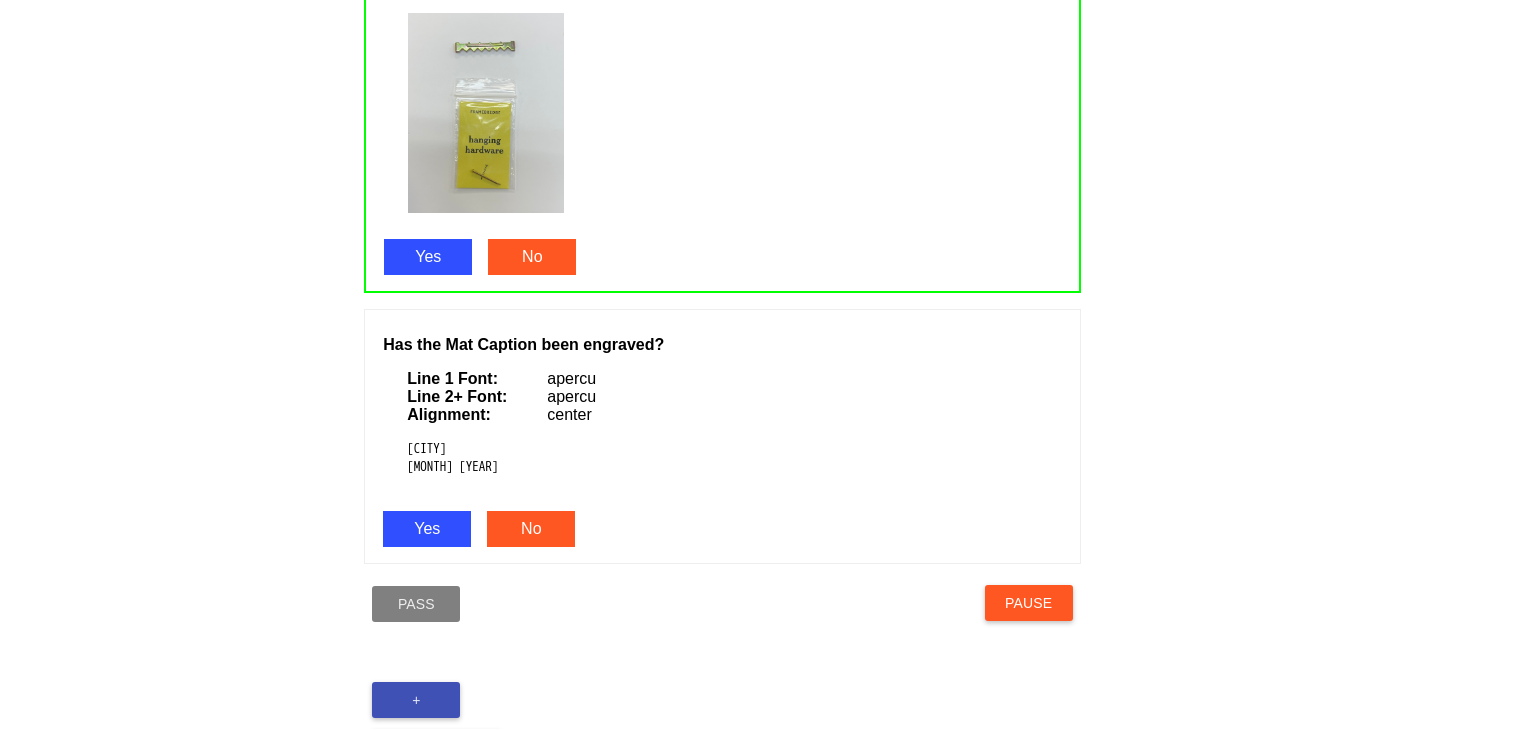 click on "Yes" at bounding box center [427, 529] 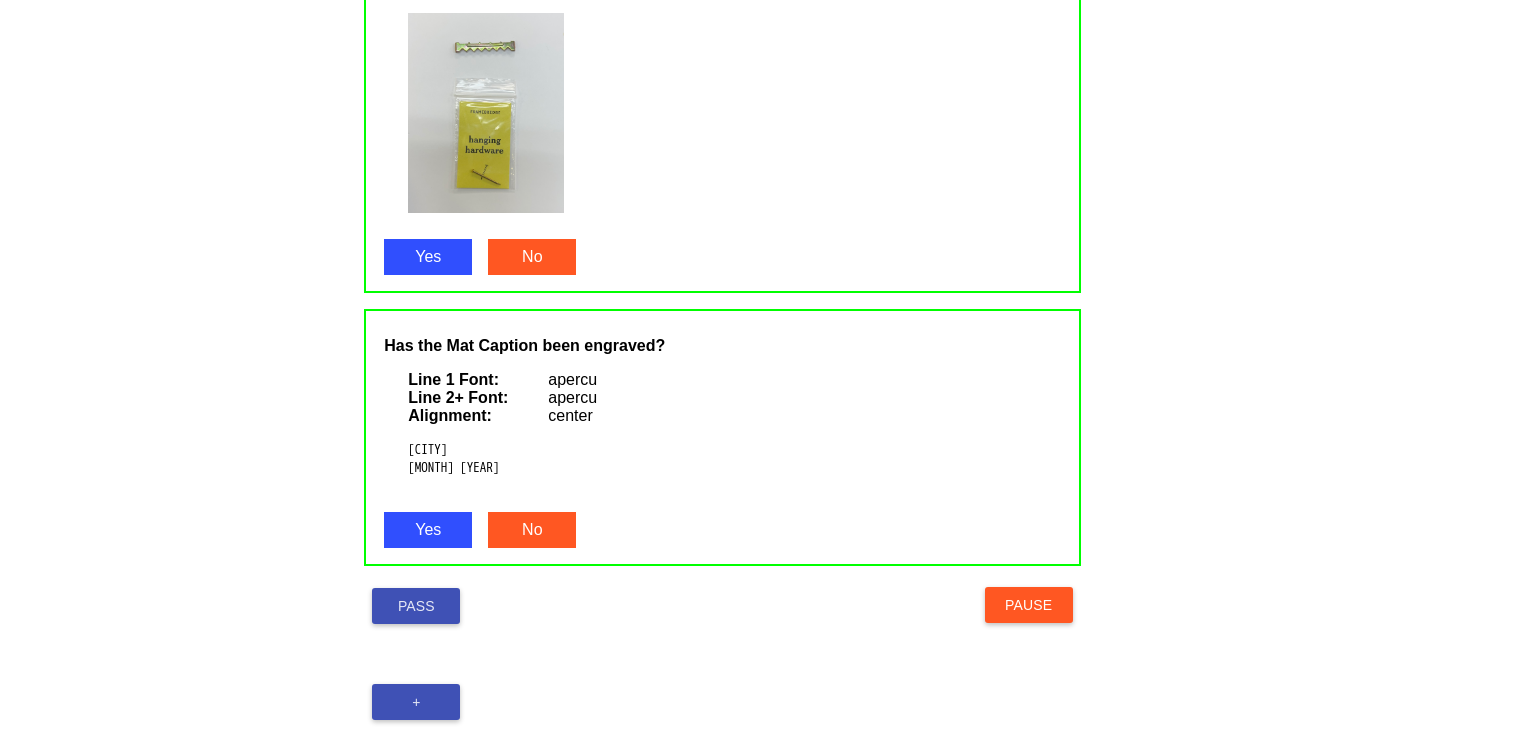 click on "Pass" at bounding box center (416, 606) 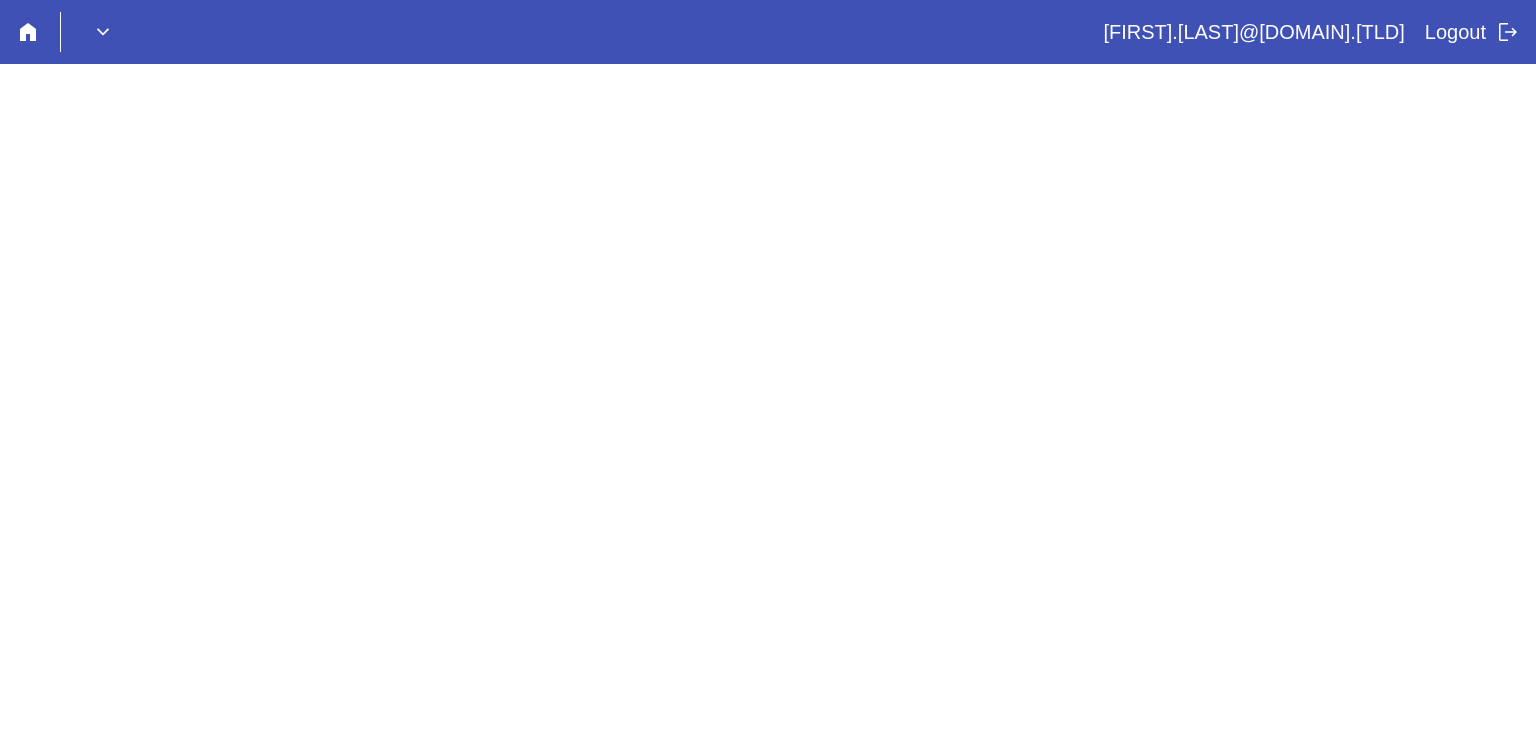 scroll, scrollTop: 0, scrollLeft: 0, axis: both 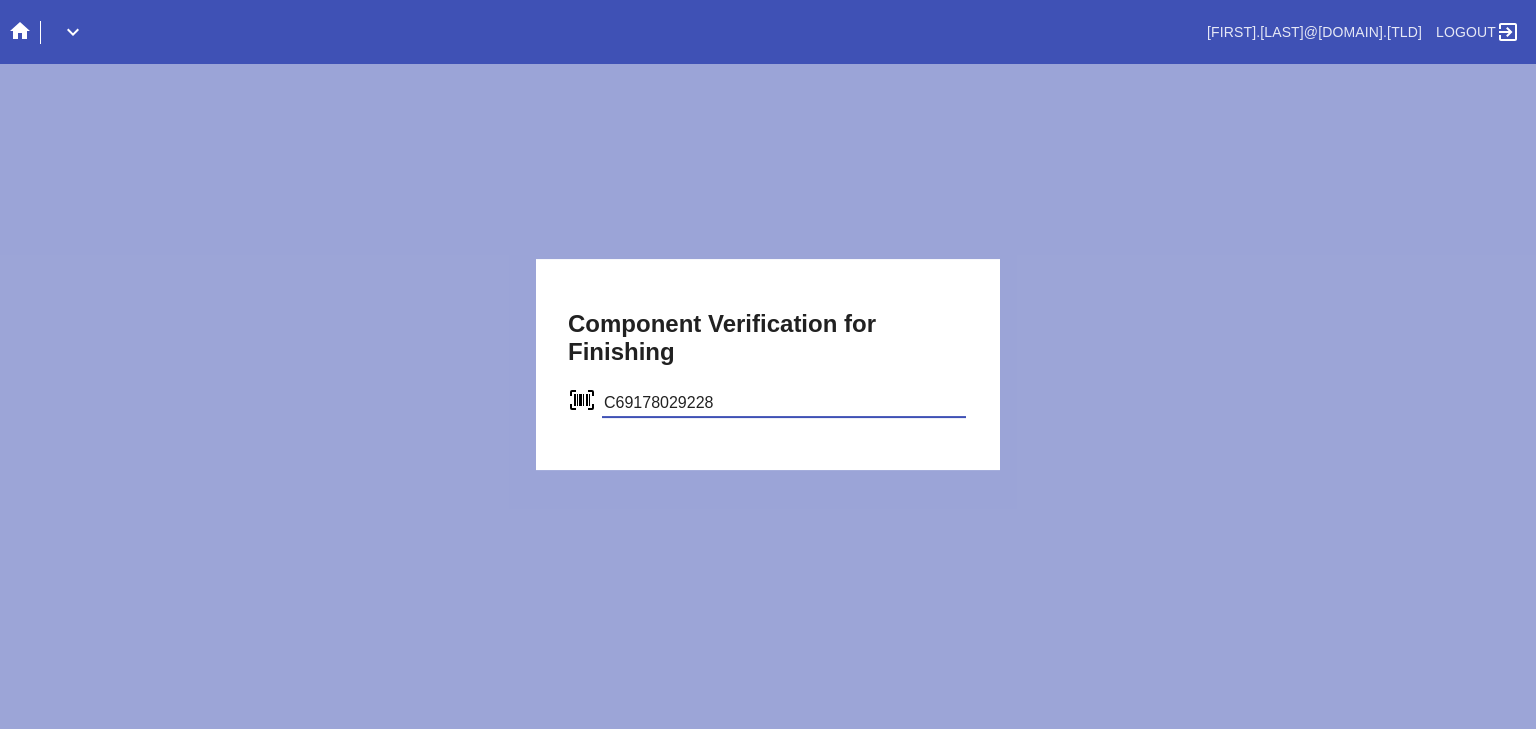 type on "C69178029228" 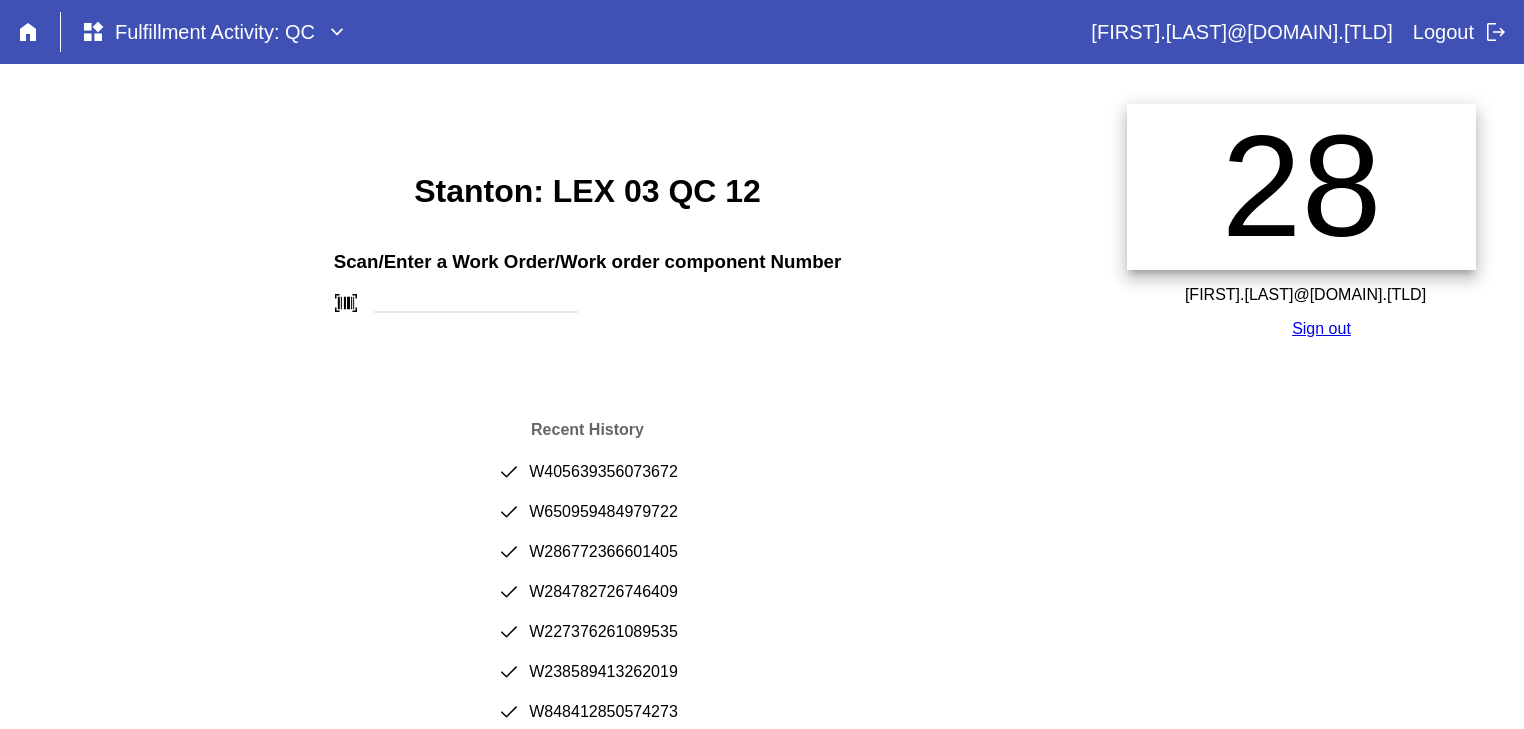 scroll, scrollTop: 0, scrollLeft: 0, axis: both 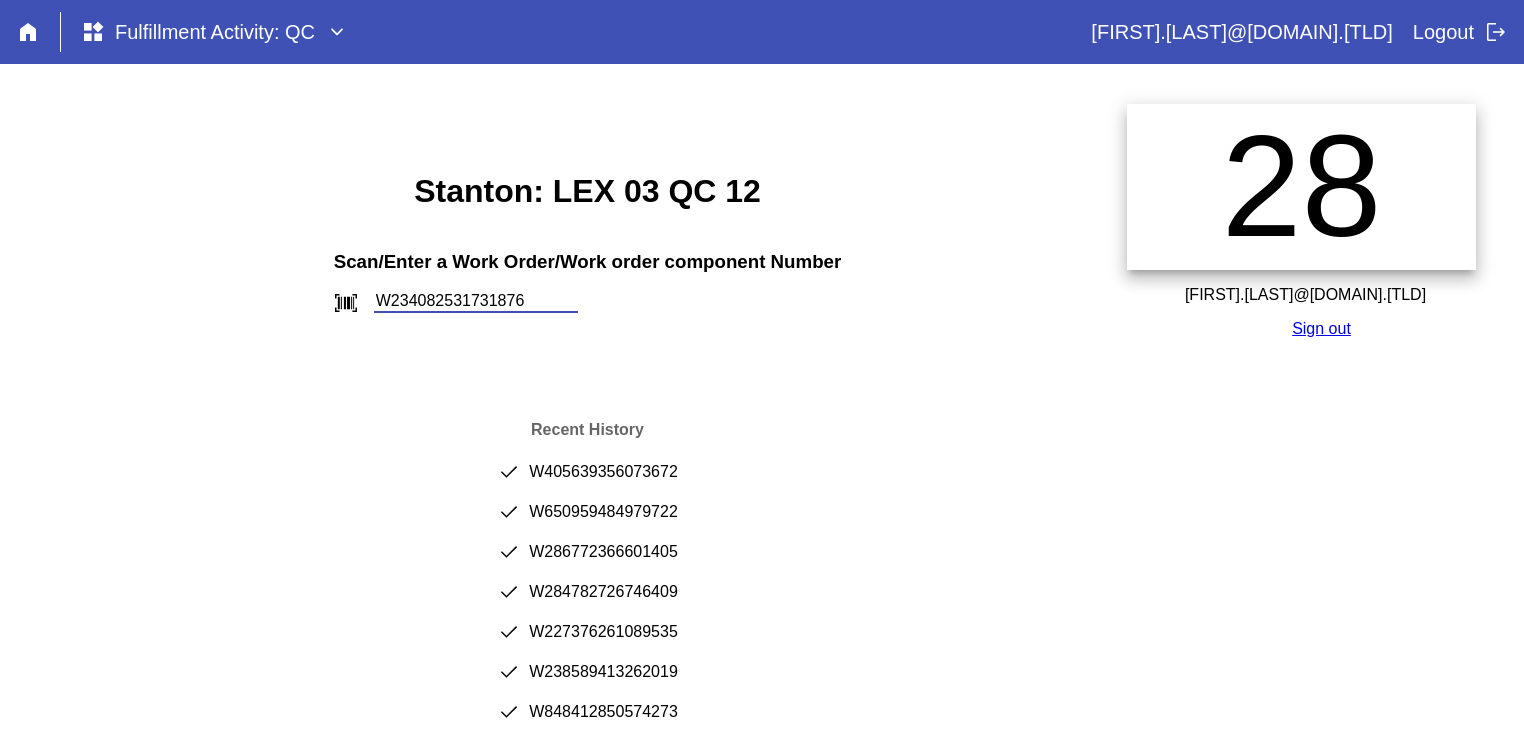 type on "W234082531731876" 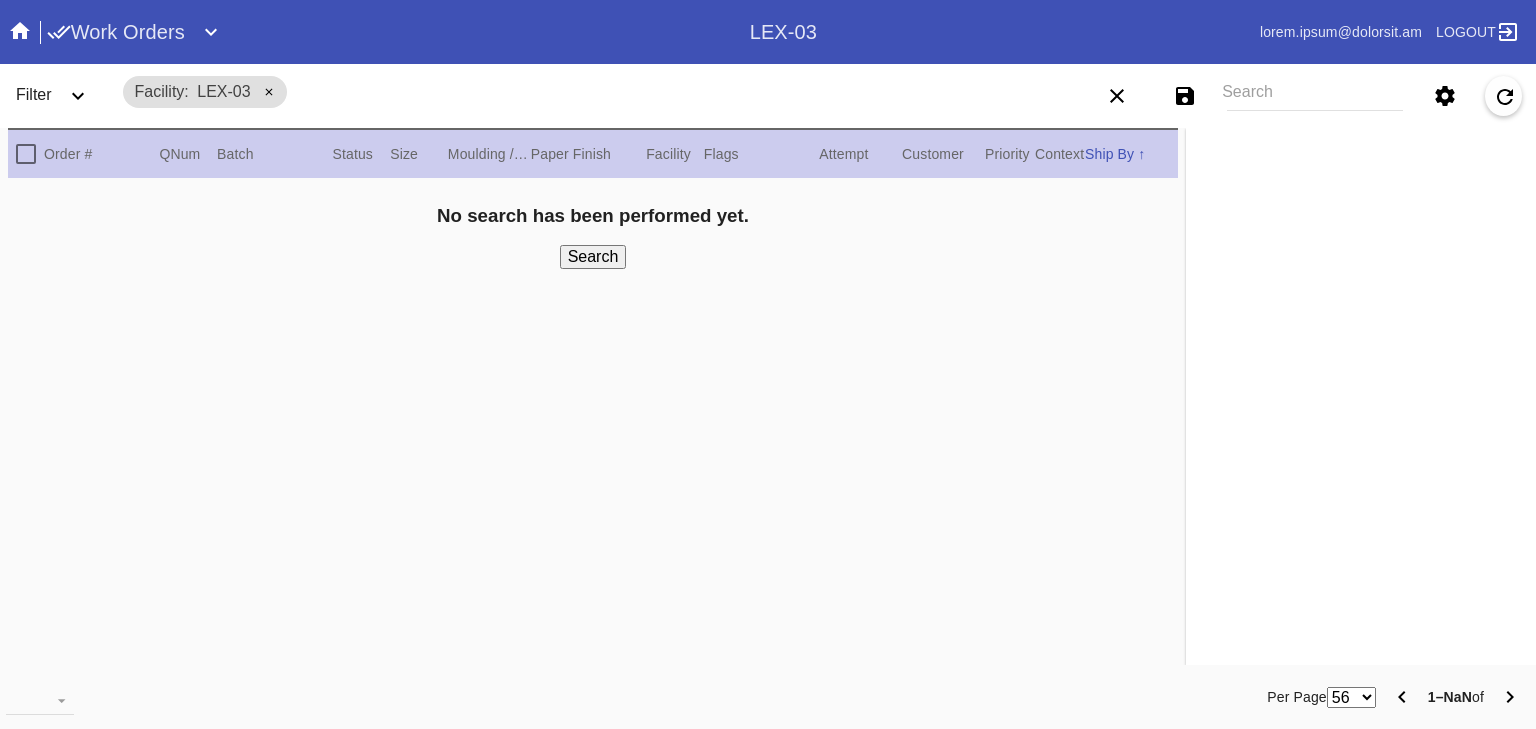 scroll, scrollTop: 0, scrollLeft: 0, axis: both 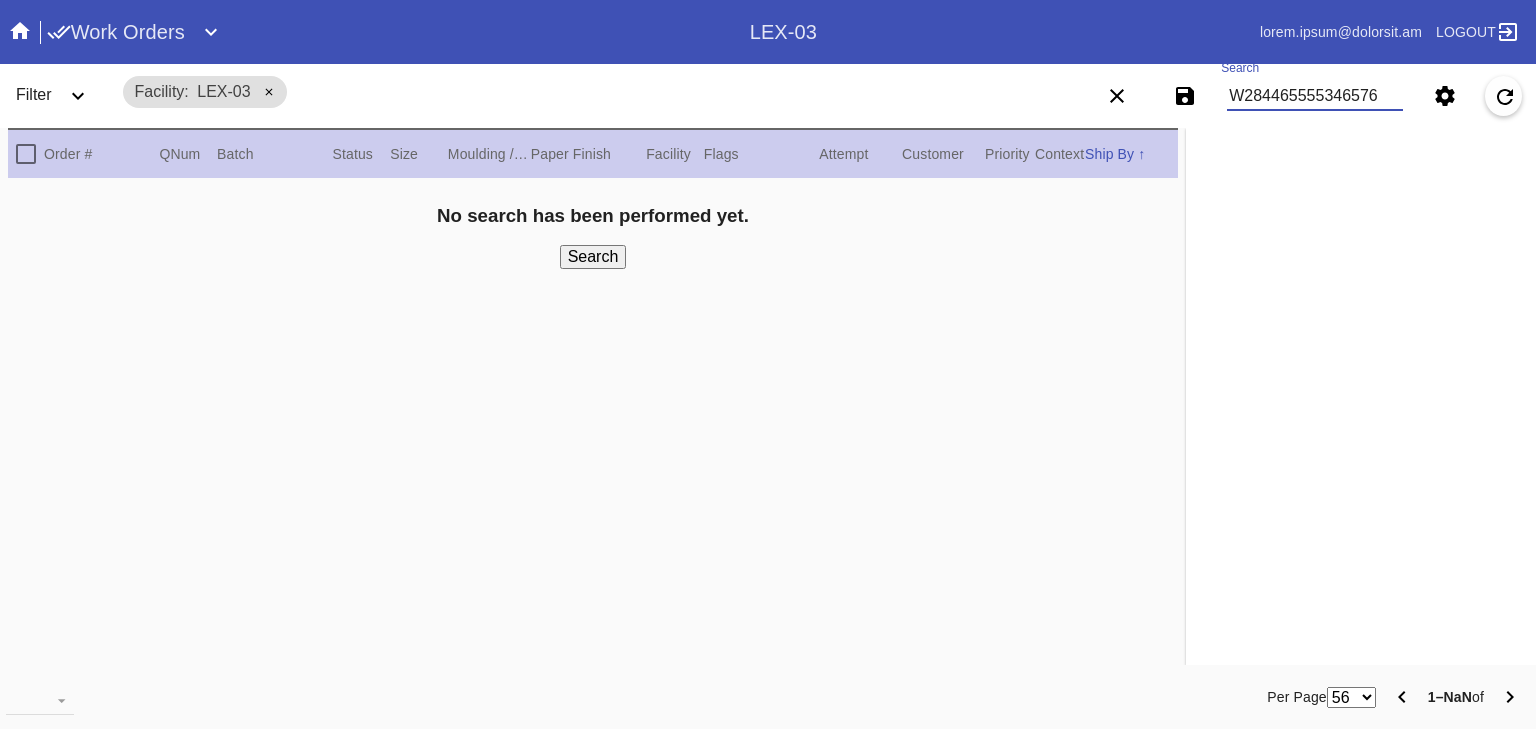 type on "W284465555346576" 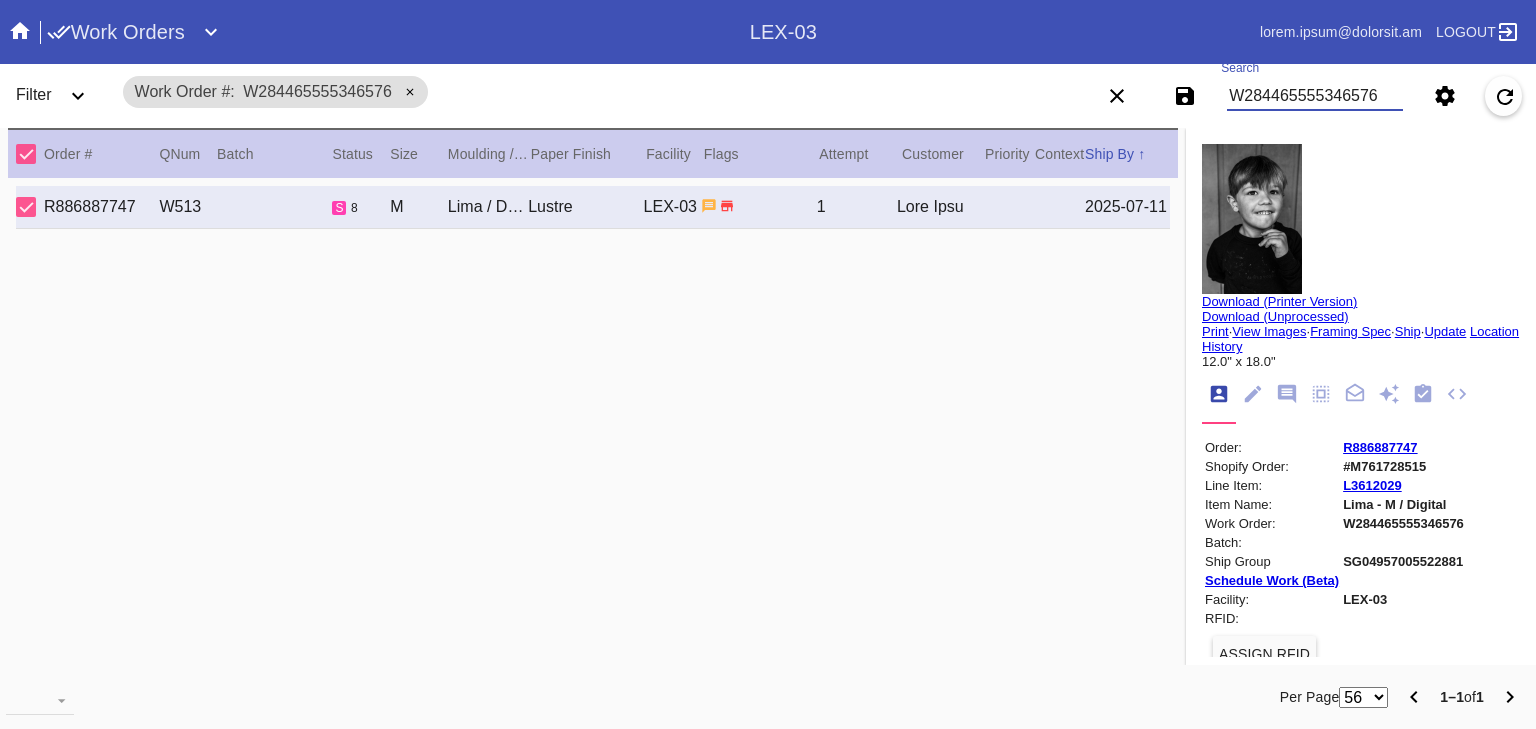 click on "Download (Unprocessed)" at bounding box center (1275, 316) 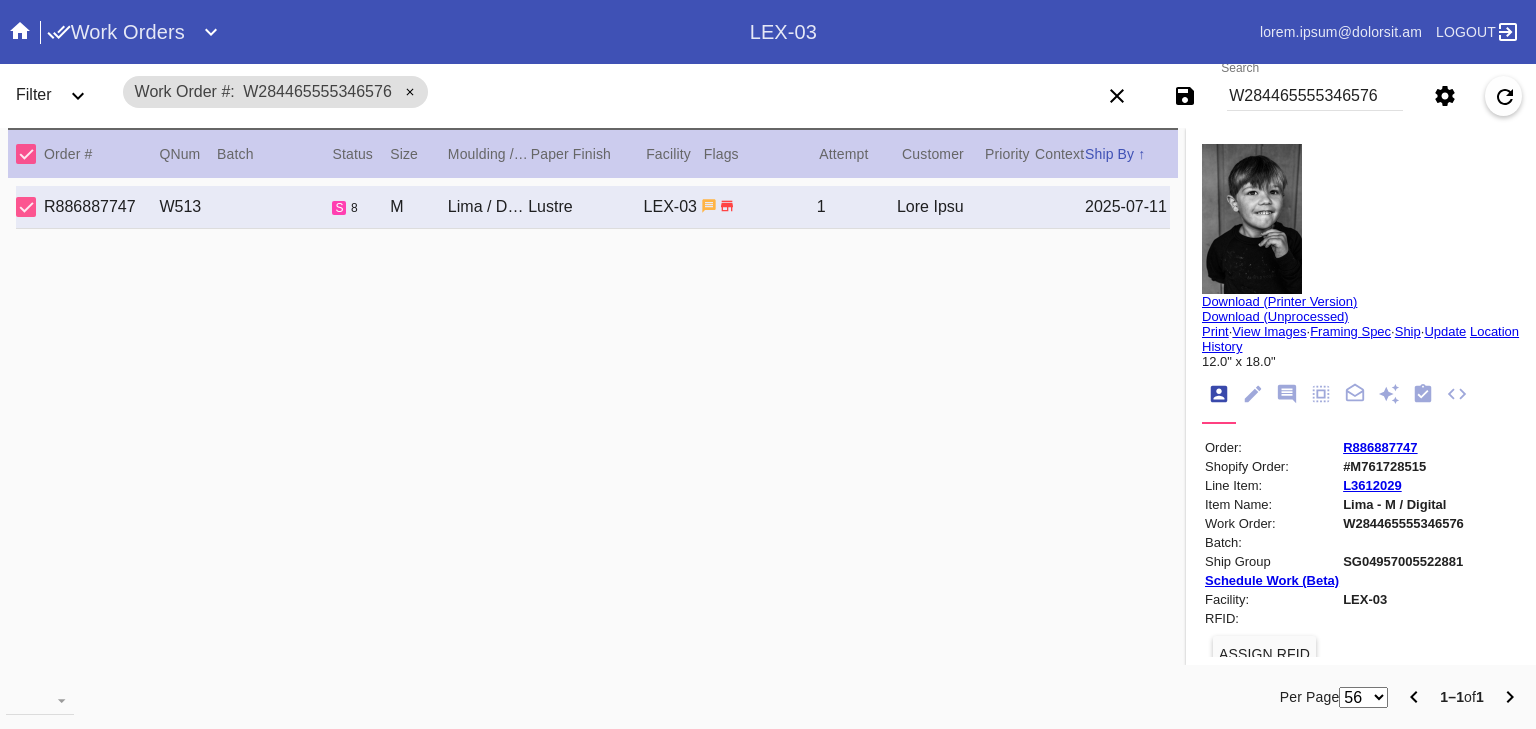 click at bounding box center [1287, 394] 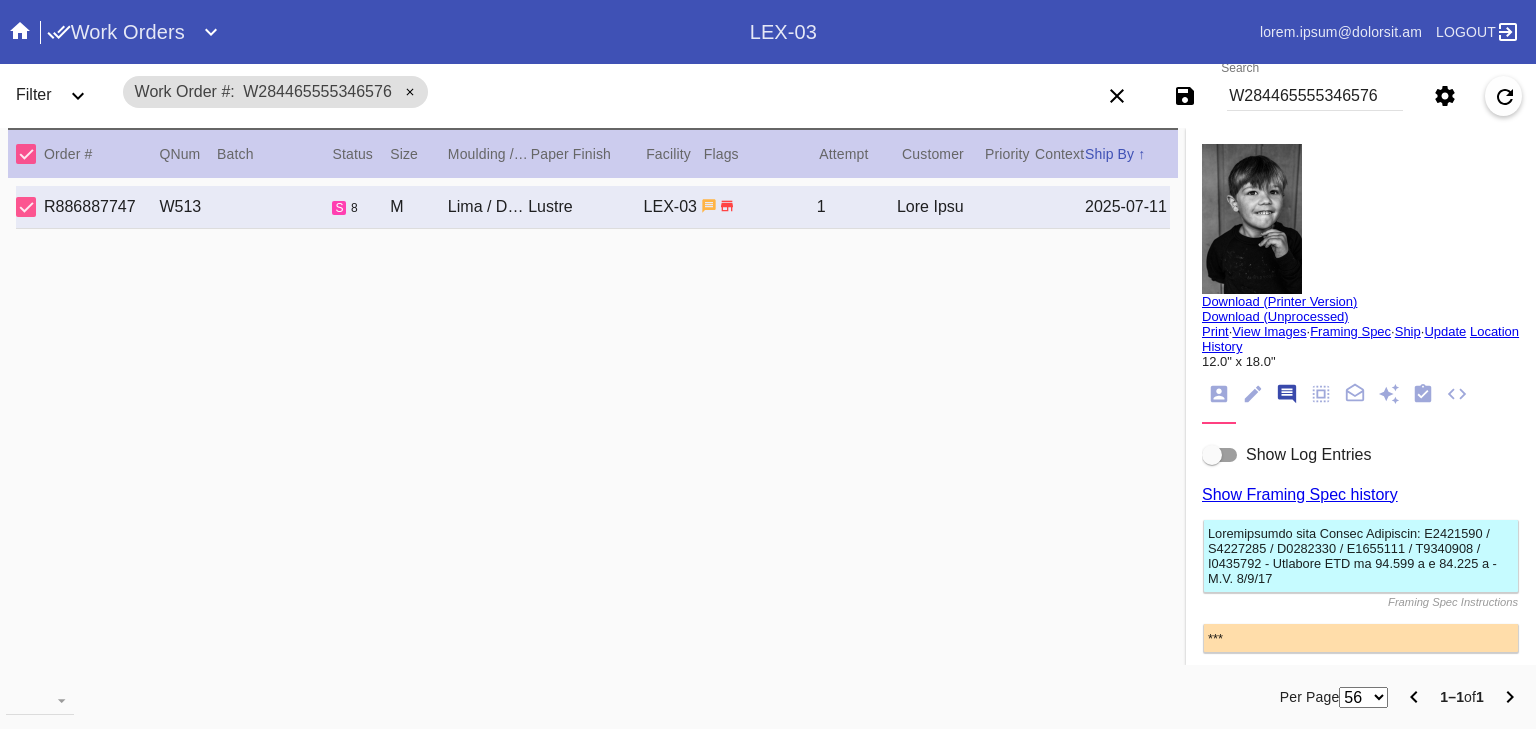 scroll, scrollTop: 123, scrollLeft: 0, axis: vertical 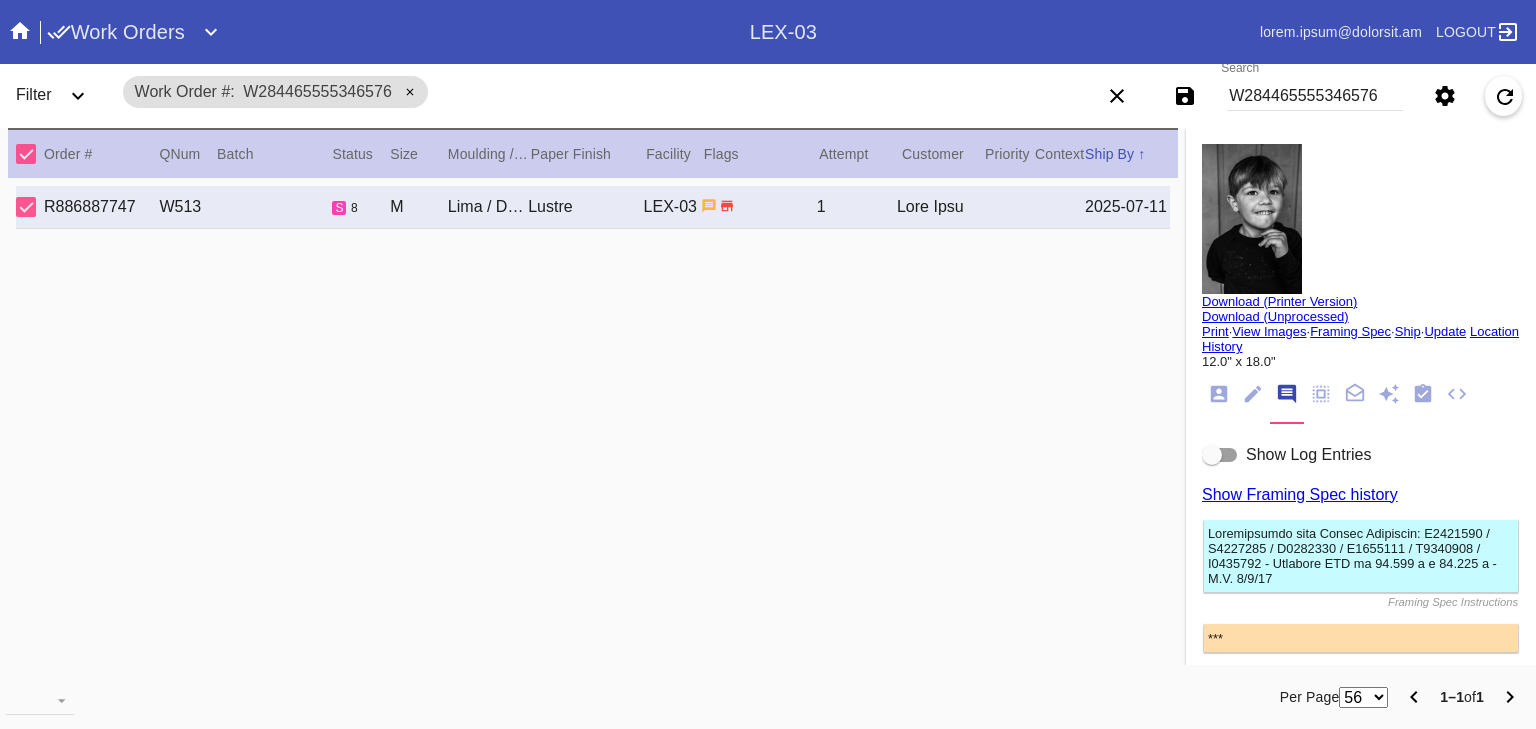 click at bounding box center (1220, 455) 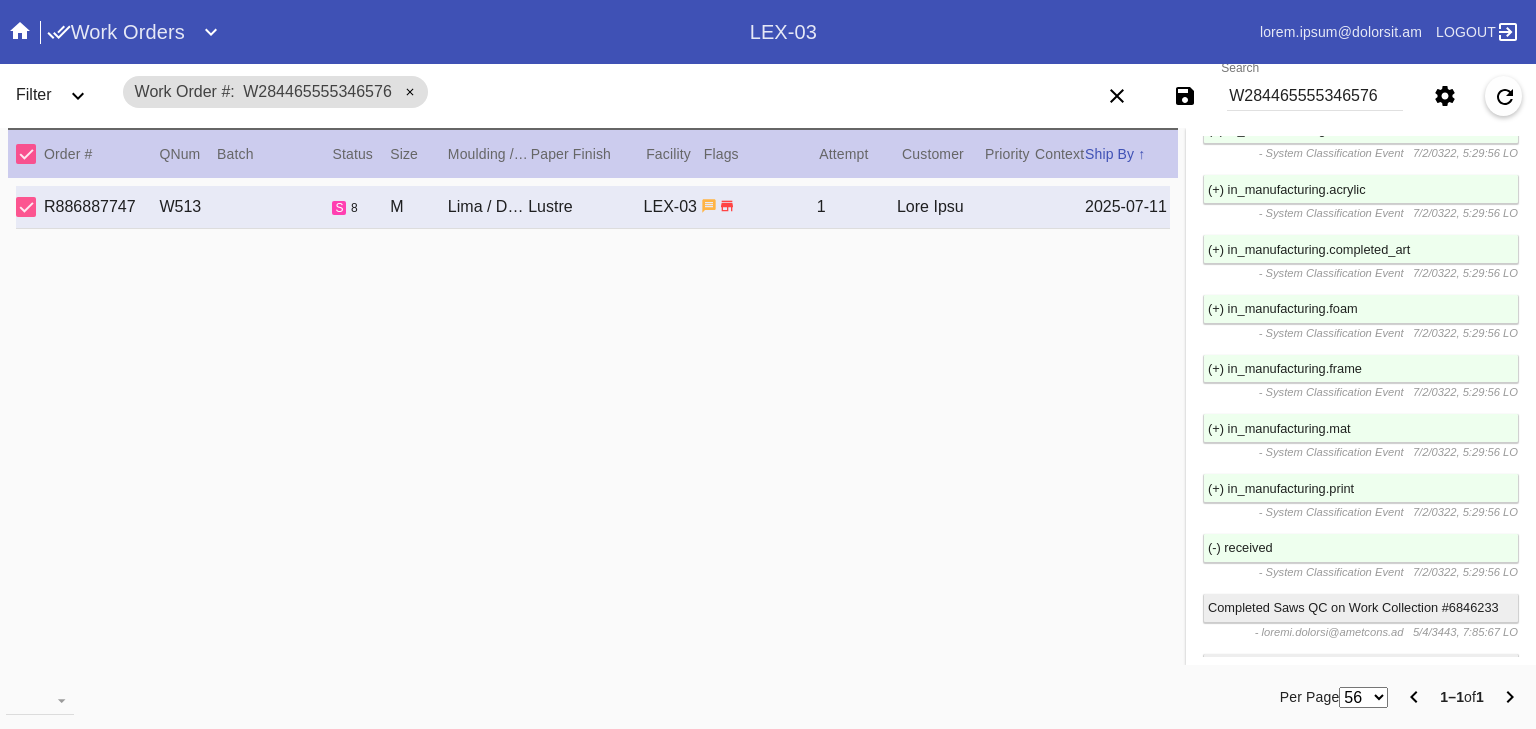 scroll, scrollTop: 1828, scrollLeft: 0, axis: vertical 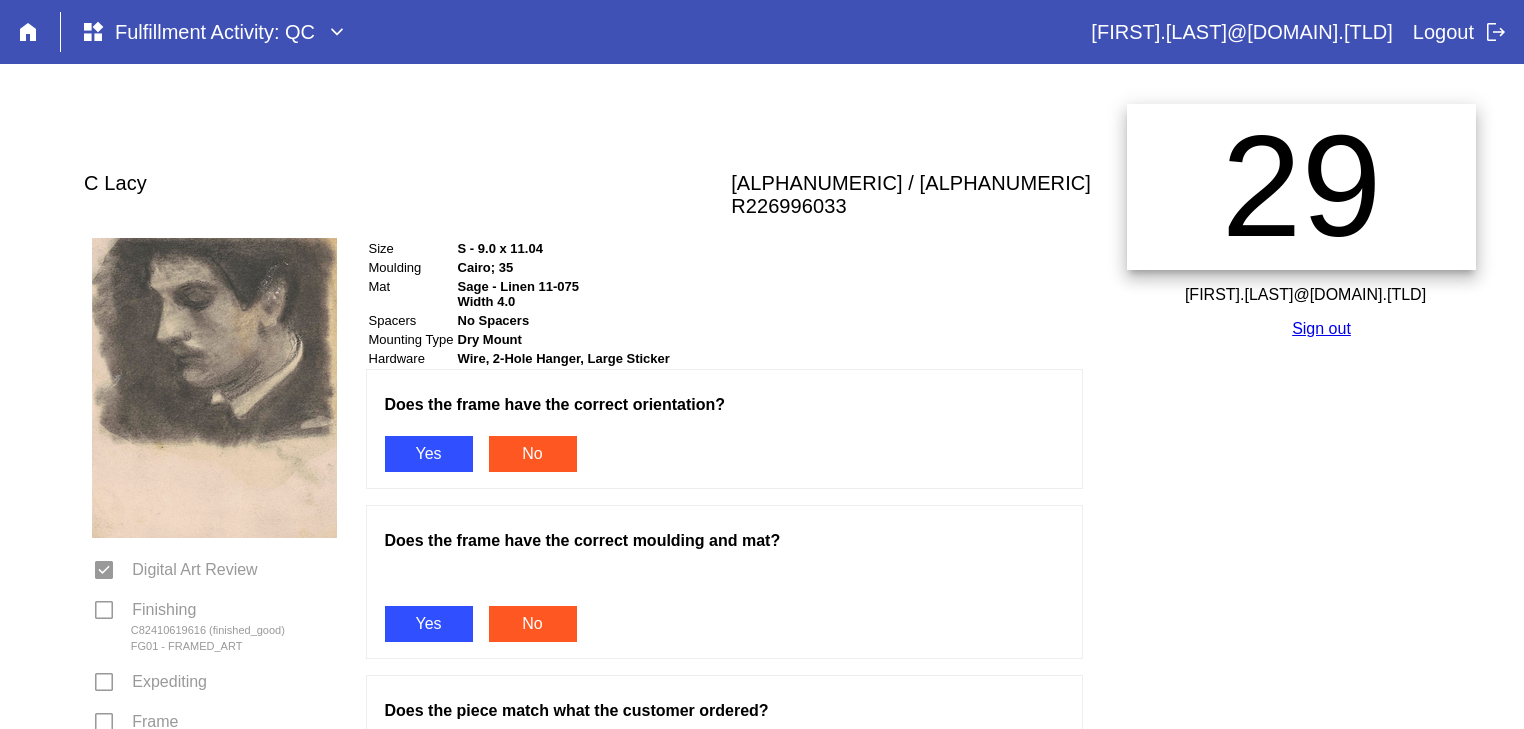 click on "Yes" at bounding box center [429, 454] 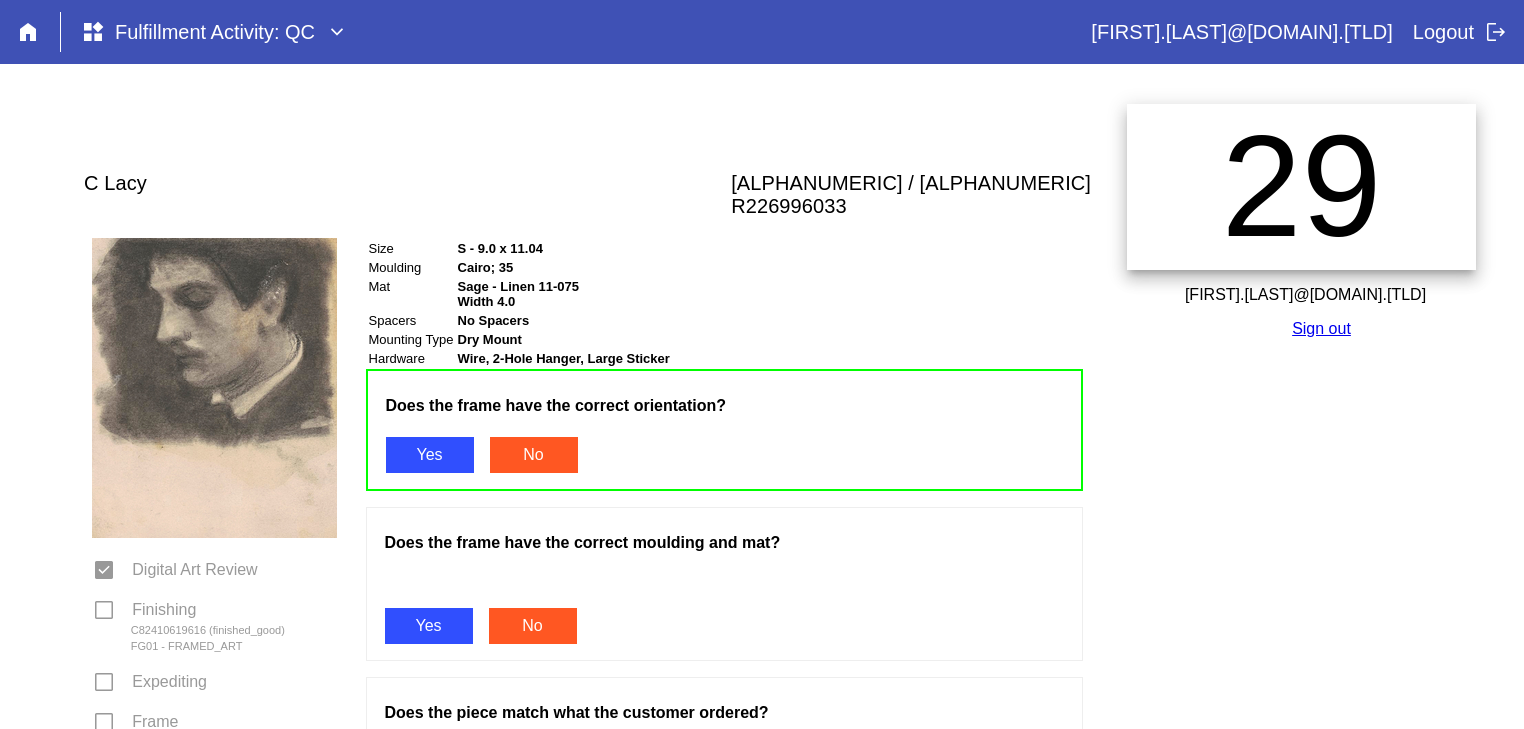 click on "Yes" at bounding box center [429, 626] 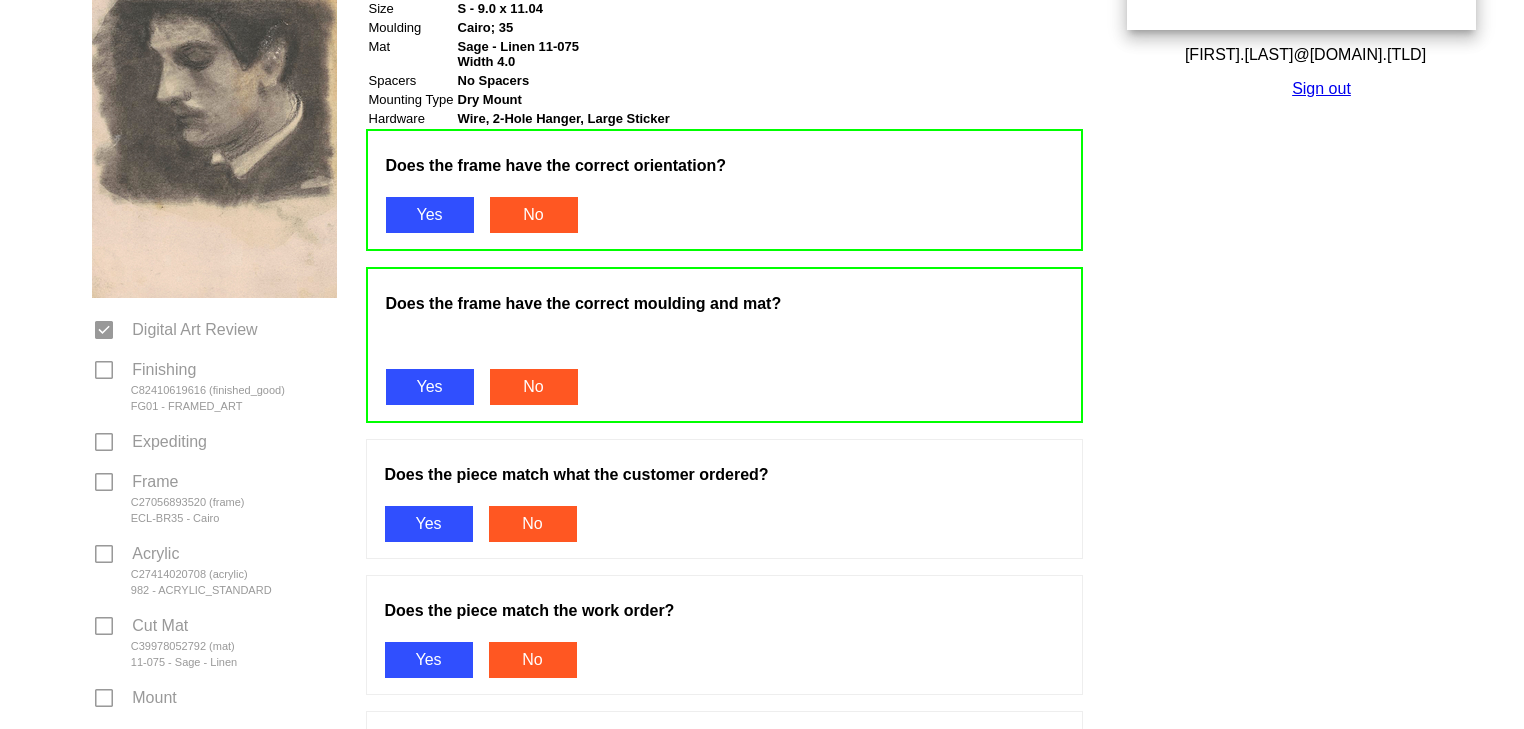 click on "Yes" at bounding box center [429, 524] 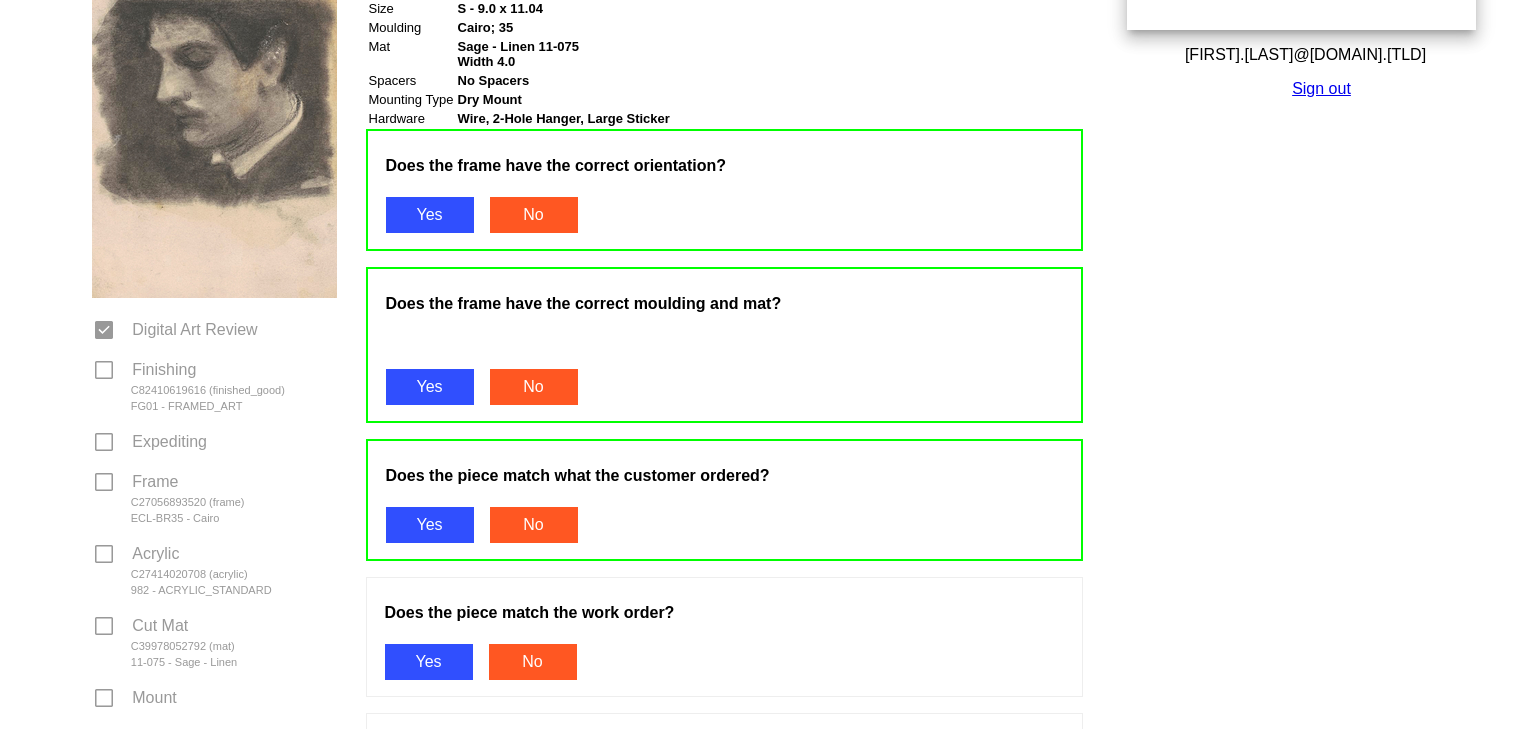 click on "Yes" at bounding box center [429, 662] 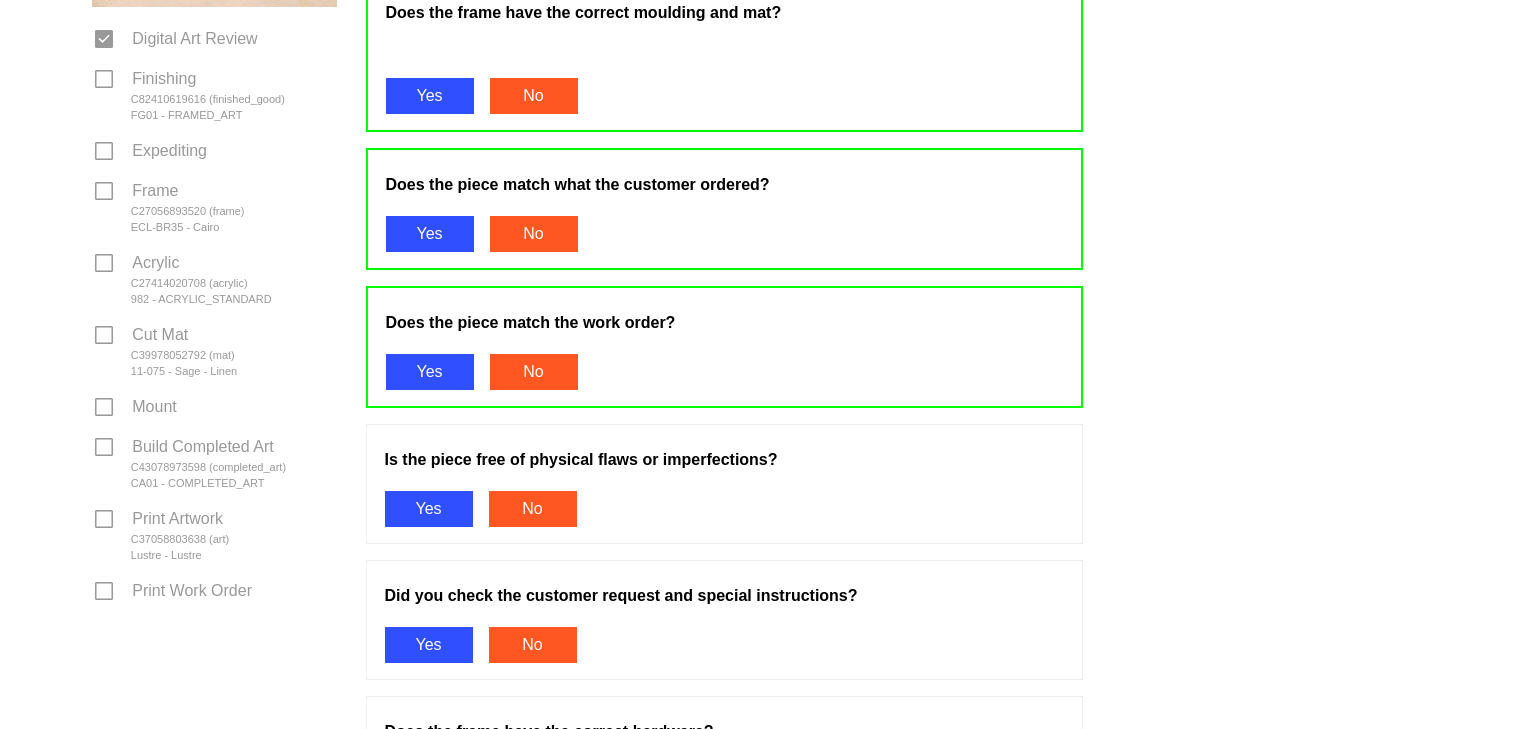 click on "Yes" at bounding box center [429, 509] 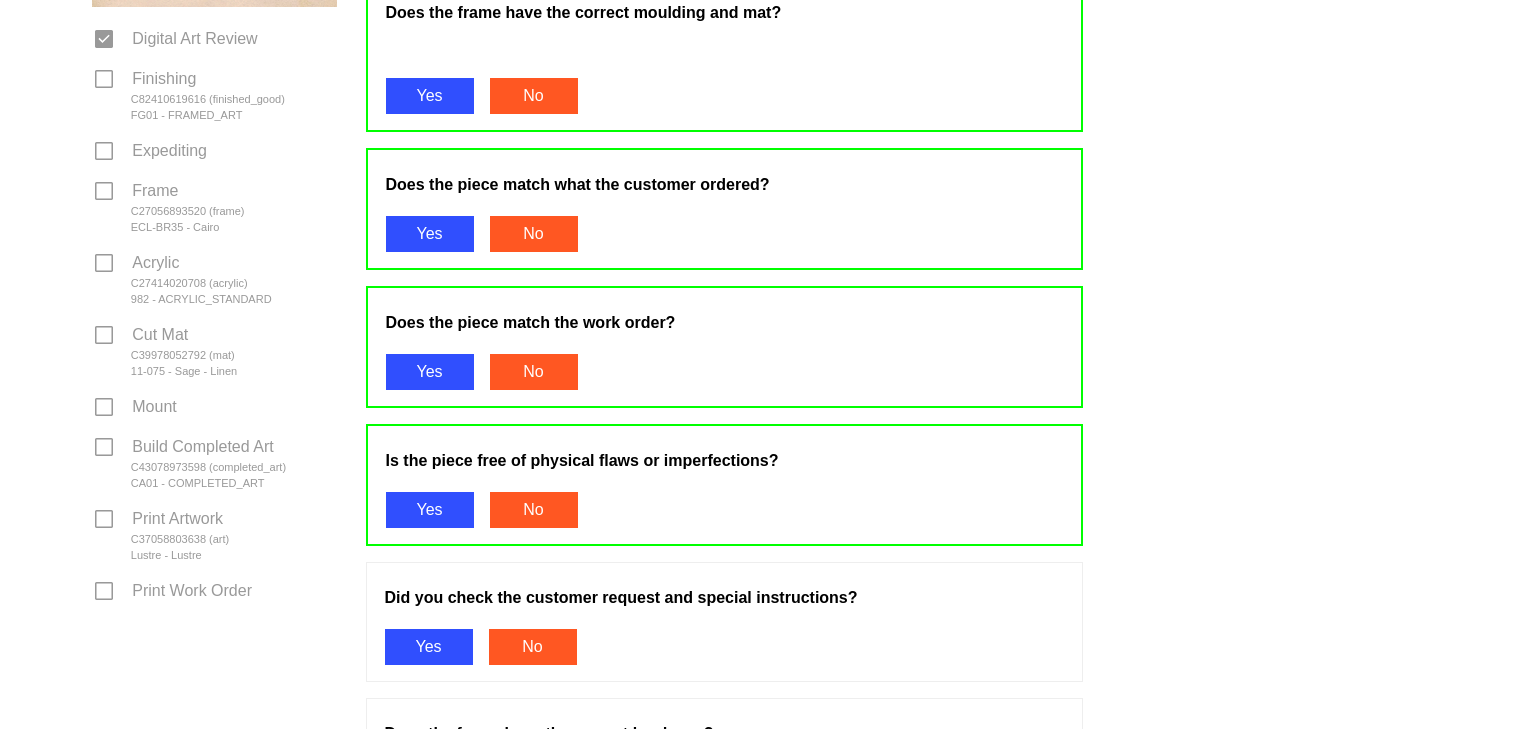 click on "Yes" at bounding box center [429, 647] 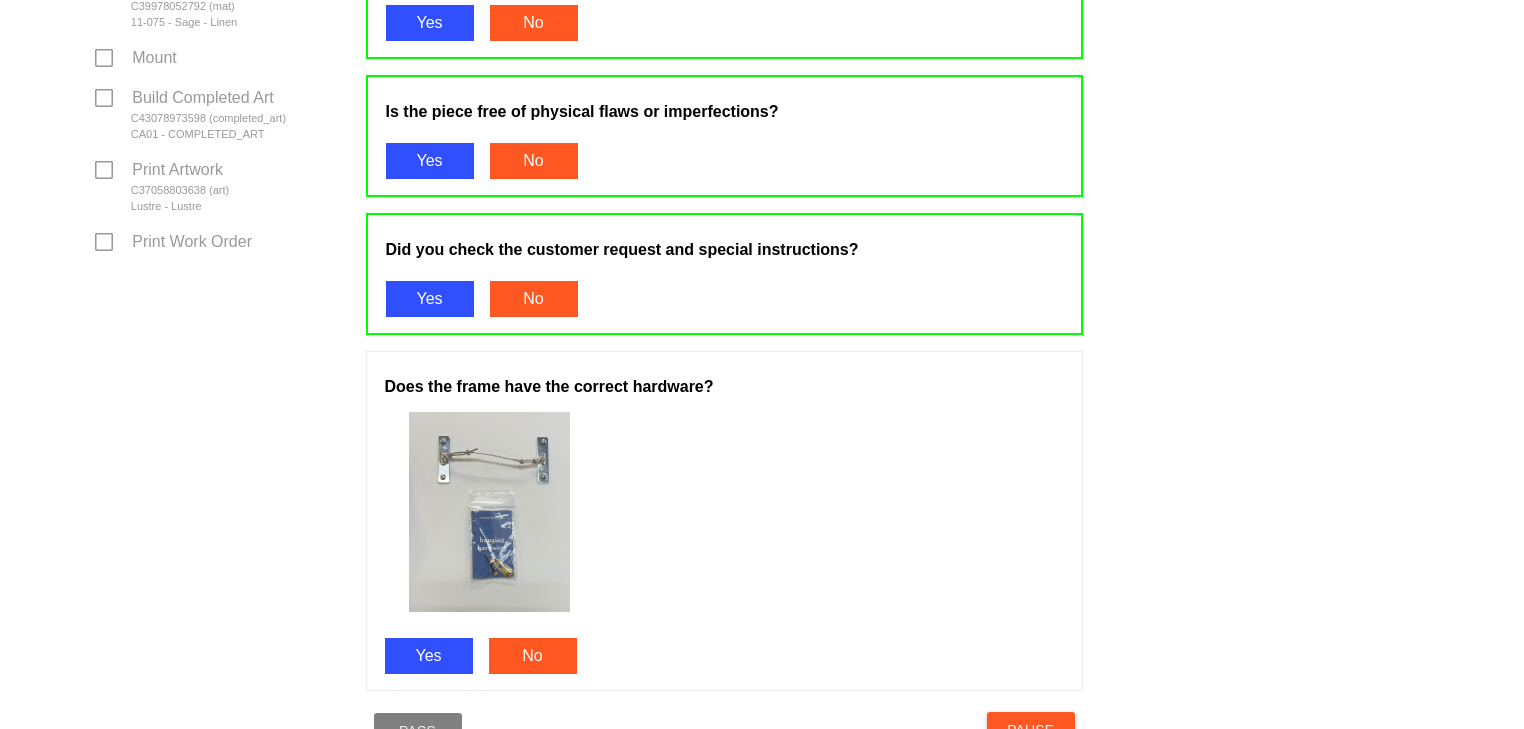 click on "Yes" at bounding box center [429, 656] 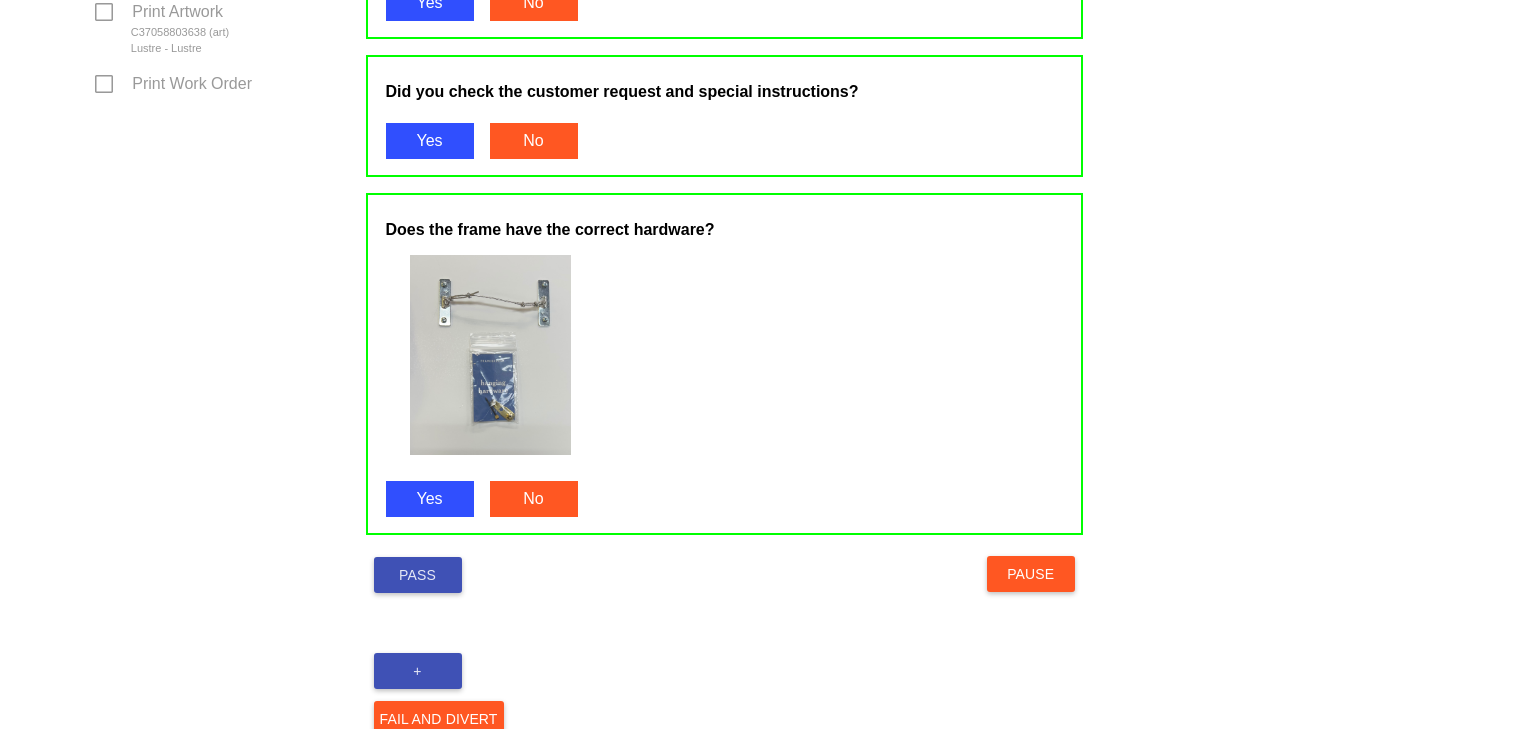 scroll, scrollTop: 1047, scrollLeft: 0, axis: vertical 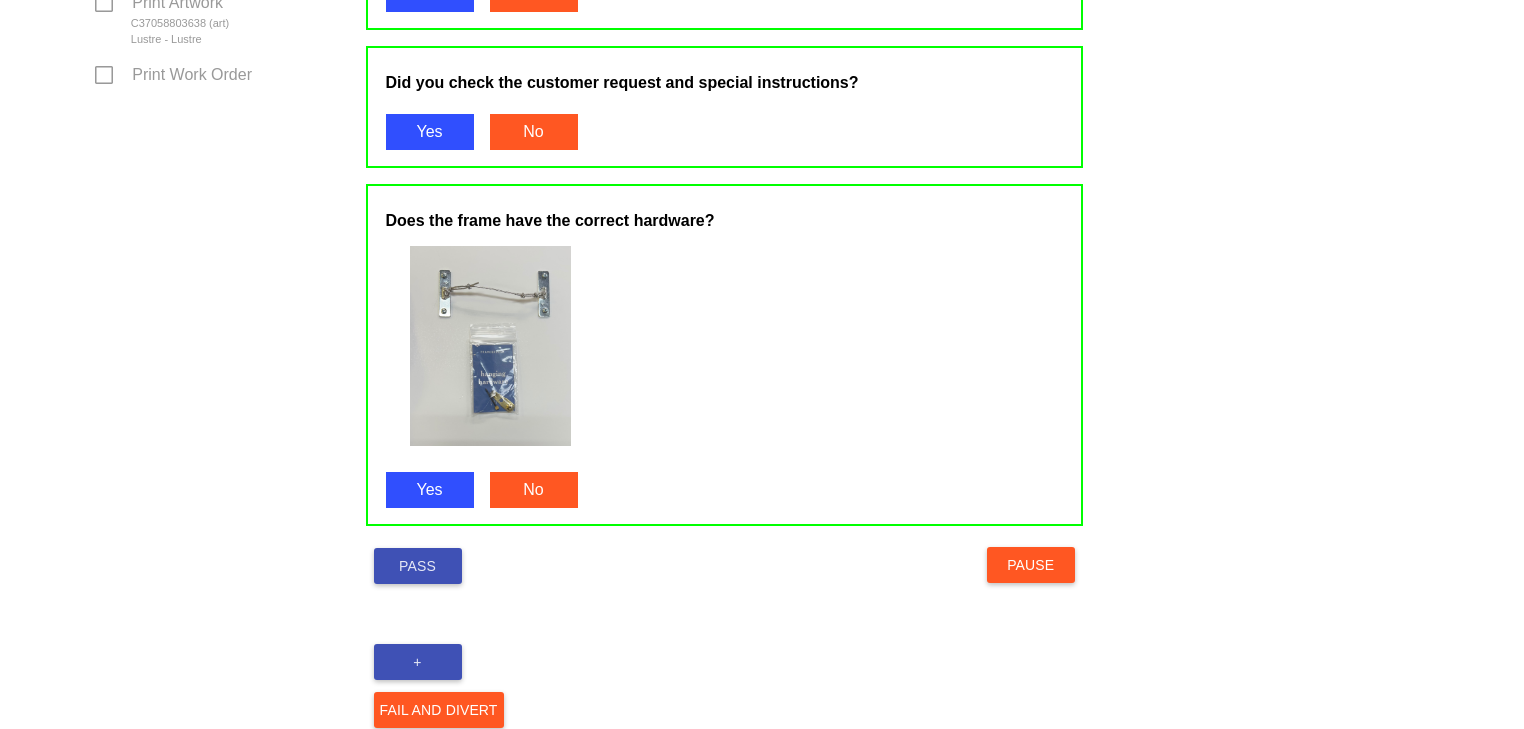 click on "Pass" at bounding box center (418, 566) 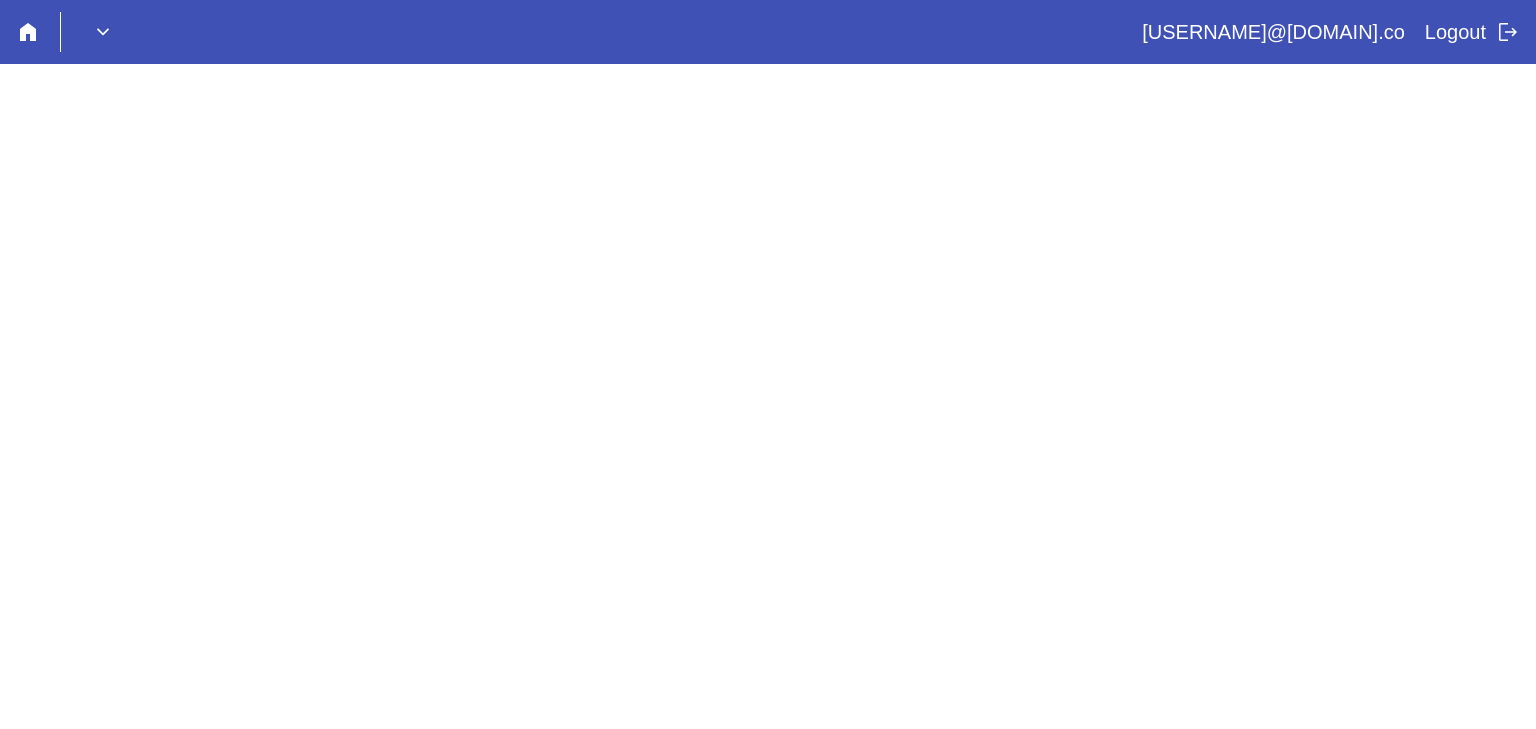 scroll, scrollTop: 0, scrollLeft: 0, axis: both 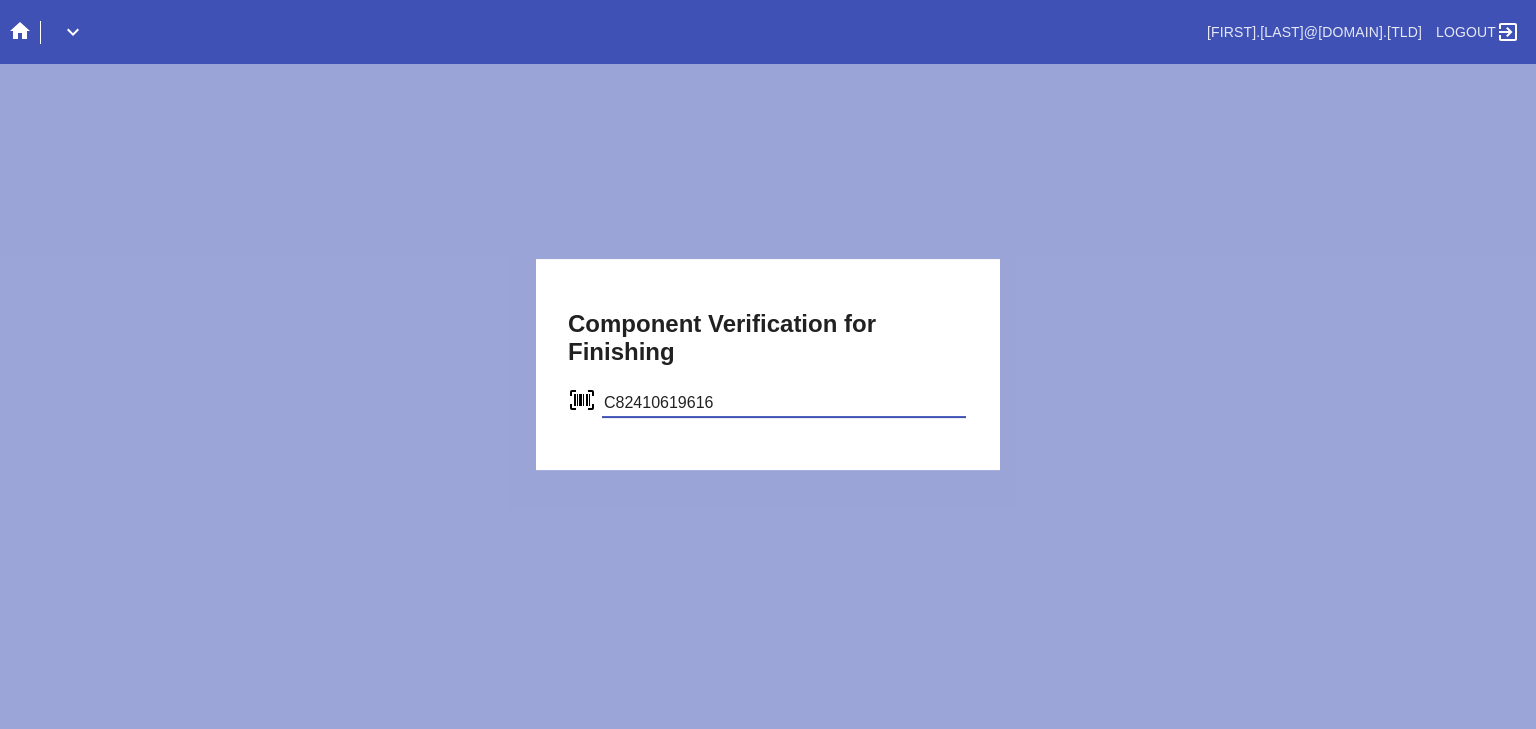 type on "C82410619616" 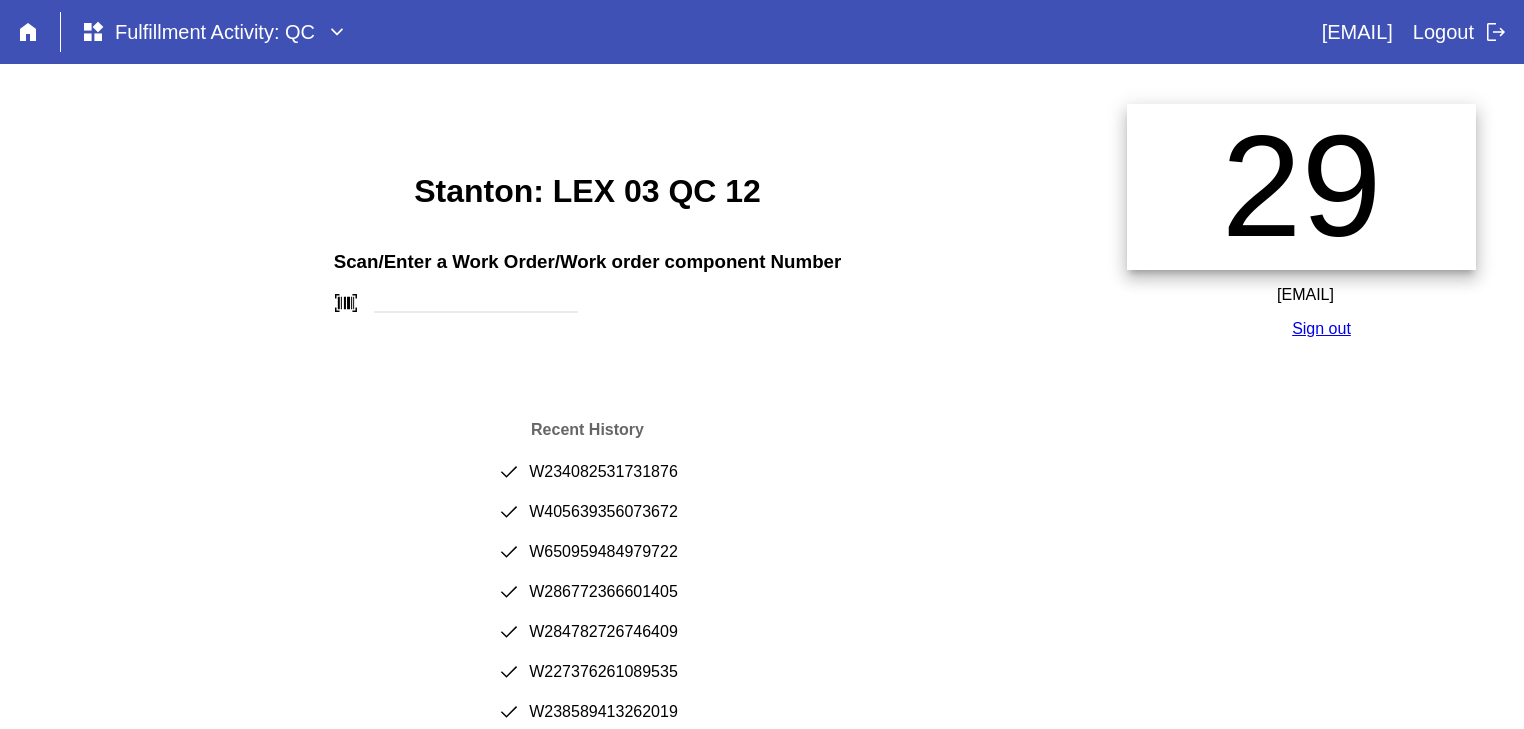 scroll, scrollTop: 0, scrollLeft: 0, axis: both 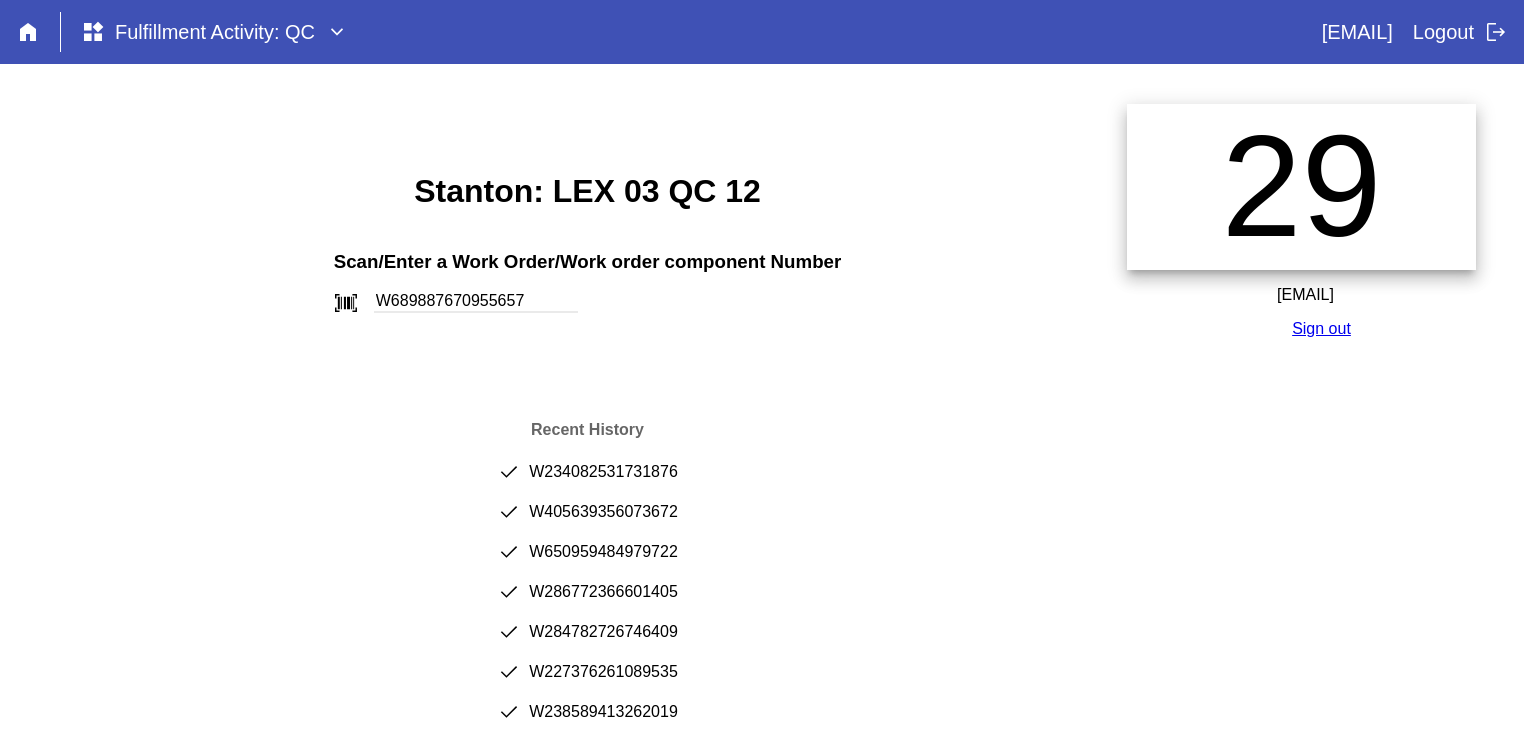 type on "W689887670955657" 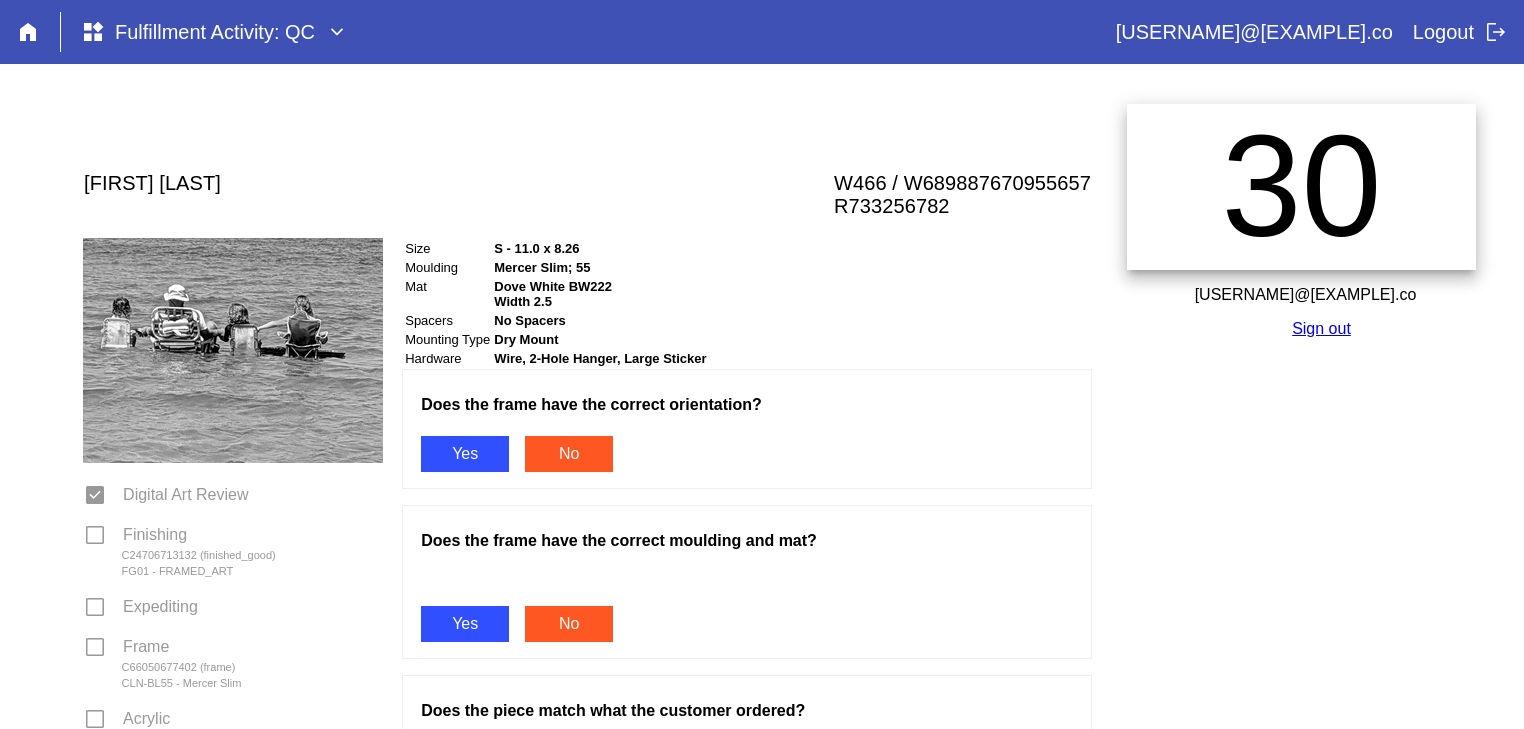scroll, scrollTop: 0, scrollLeft: 0, axis: both 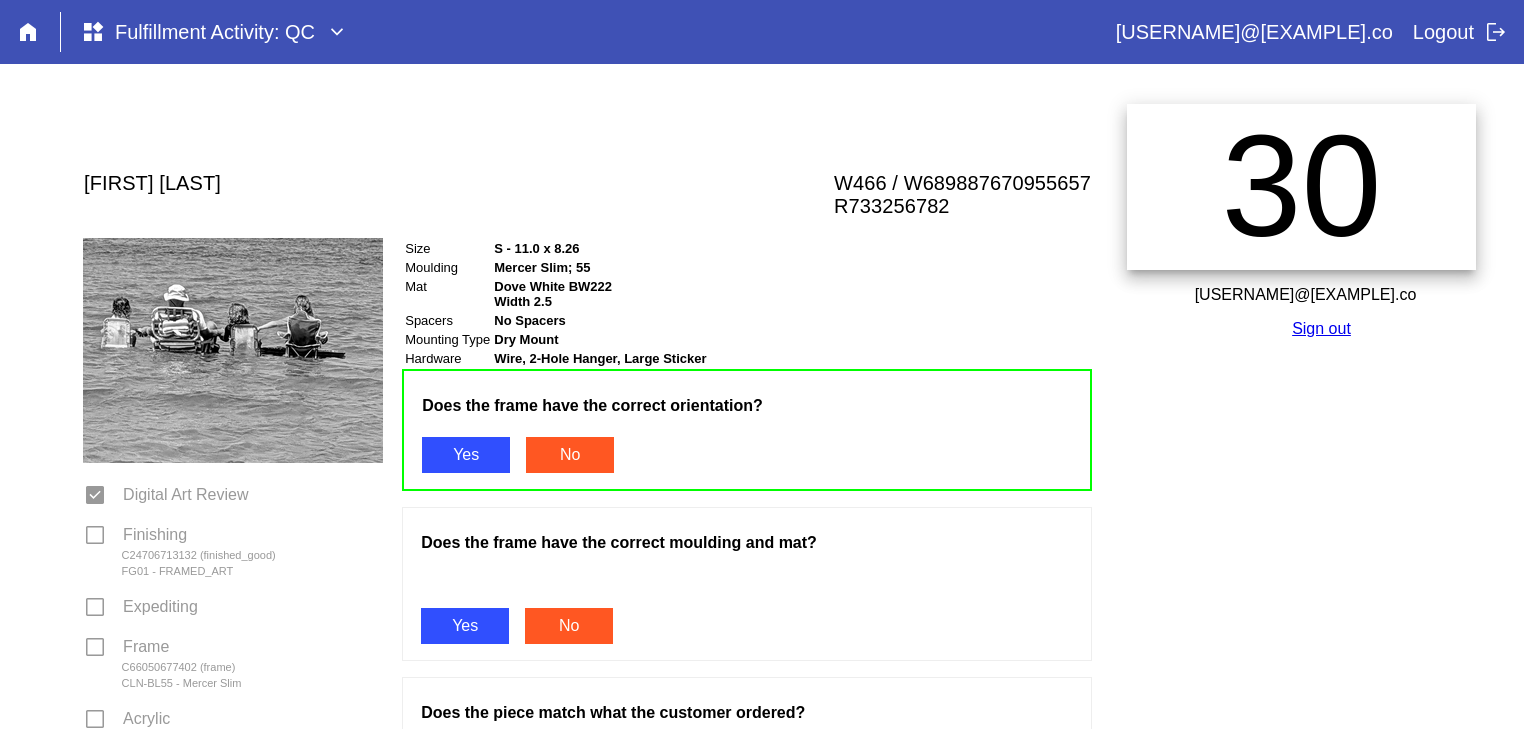 click on "Does the frame have the correct orientation? Yes No Does the frame have the correct moulding and mat? Yes No Does the piece match what the customer ordered? Yes No Does the piece match the work order? Yes No Is the piece free of physical flaws or imperfections? Yes No Did you check the customer request and special instructions? Yes No Does the frame have the correct hardware? Yes No Has the Mat Caption been engraved? Line 1 Font: apercu Line 2+ Font: apercu Alignment: center [CITY]
[YEAR] Yes No Pass" at bounding box center [747, 1132] 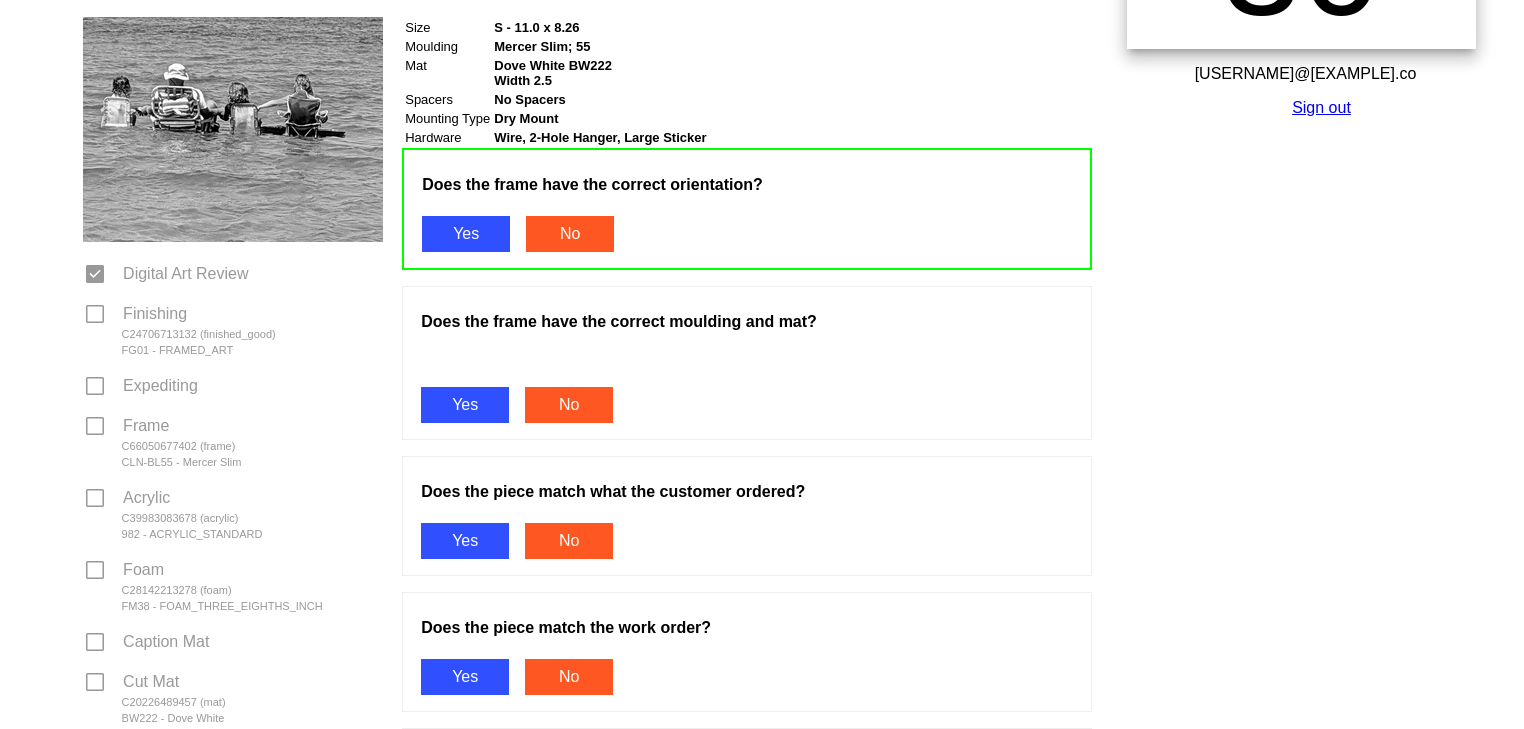 click on "Yes" at bounding box center [465, 405] 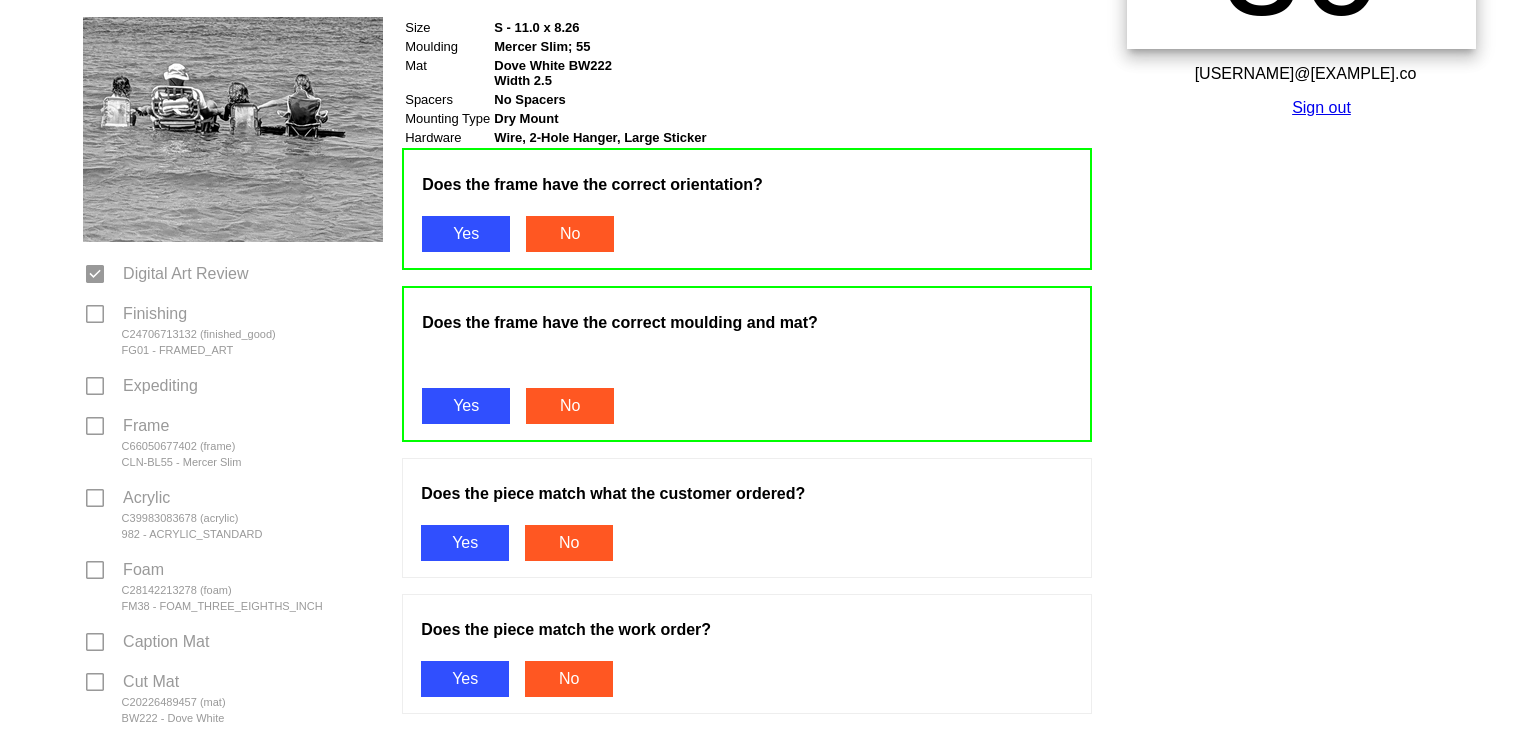 click on "Yes" at bounding box center [465, 543] 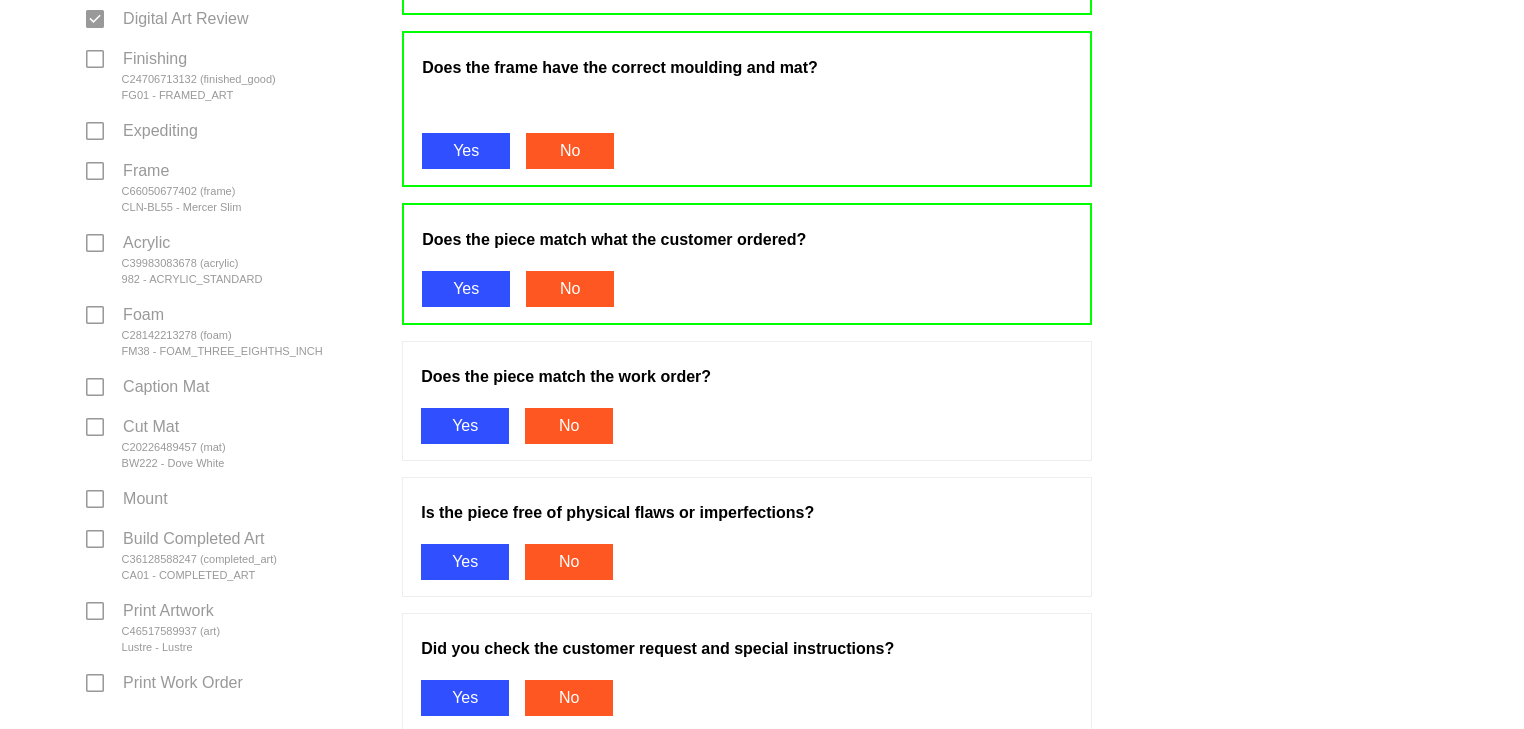 click on "Yes" at bounding box center [465, 426] 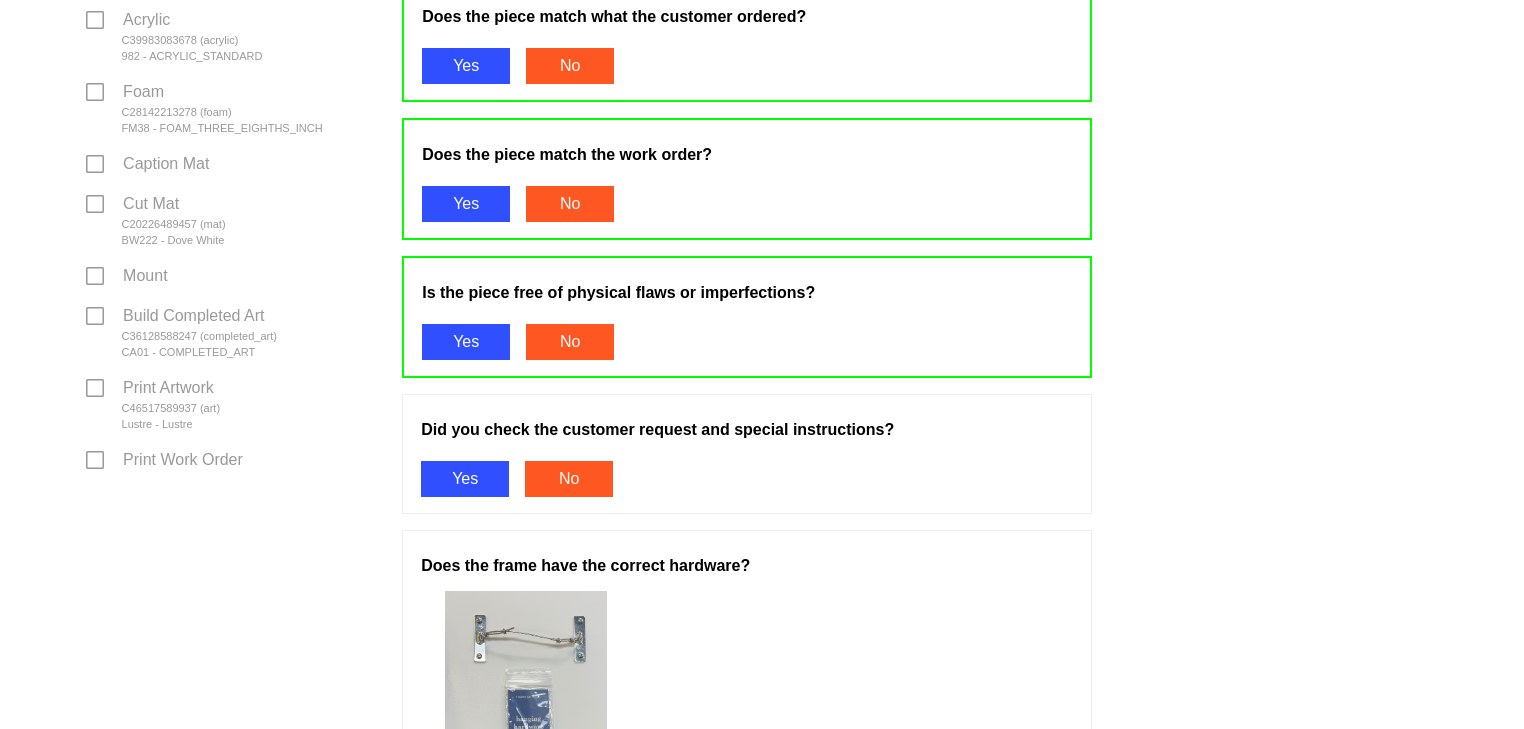 click on "Yes" at bounding box center (465, 479) 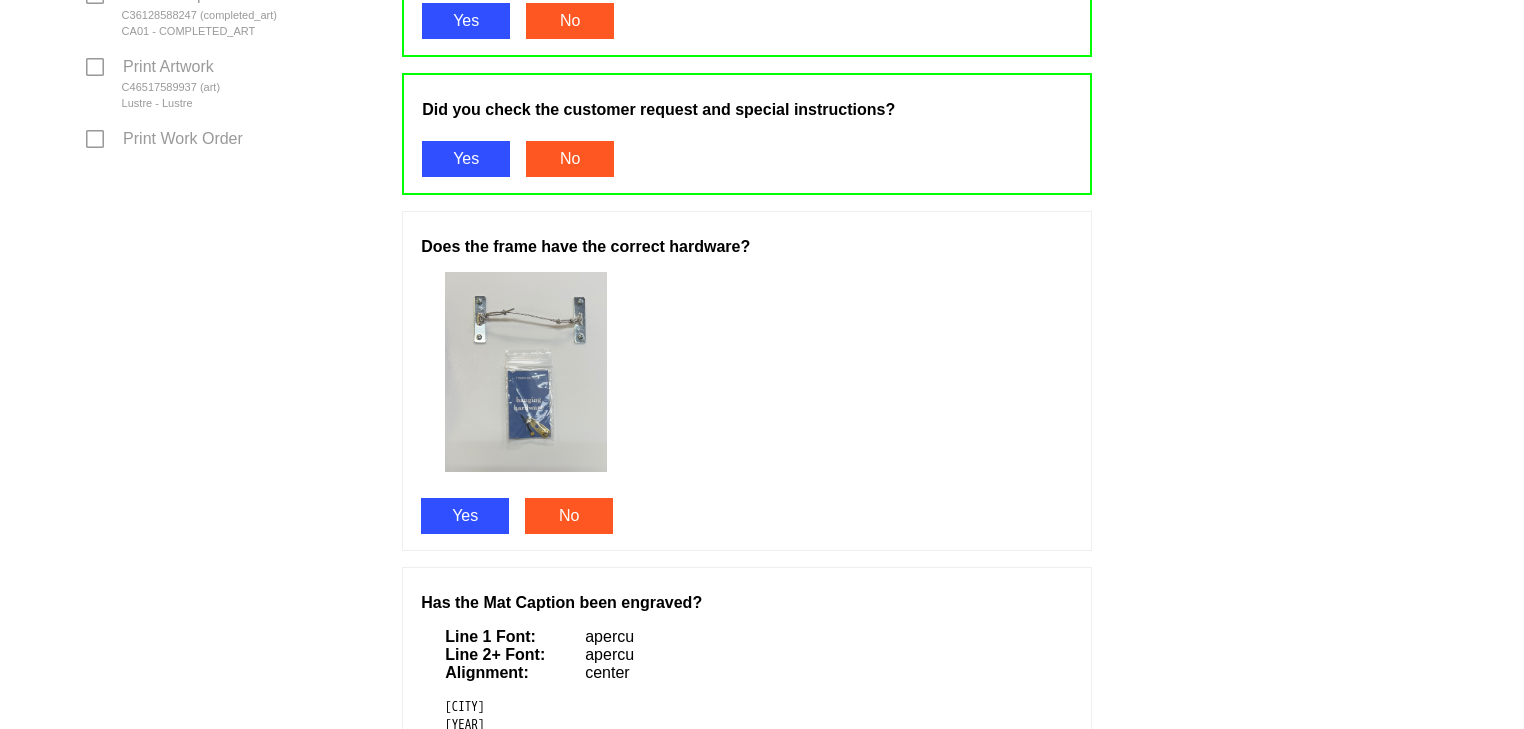 click on "Yes" at bounding box center [465, 516] 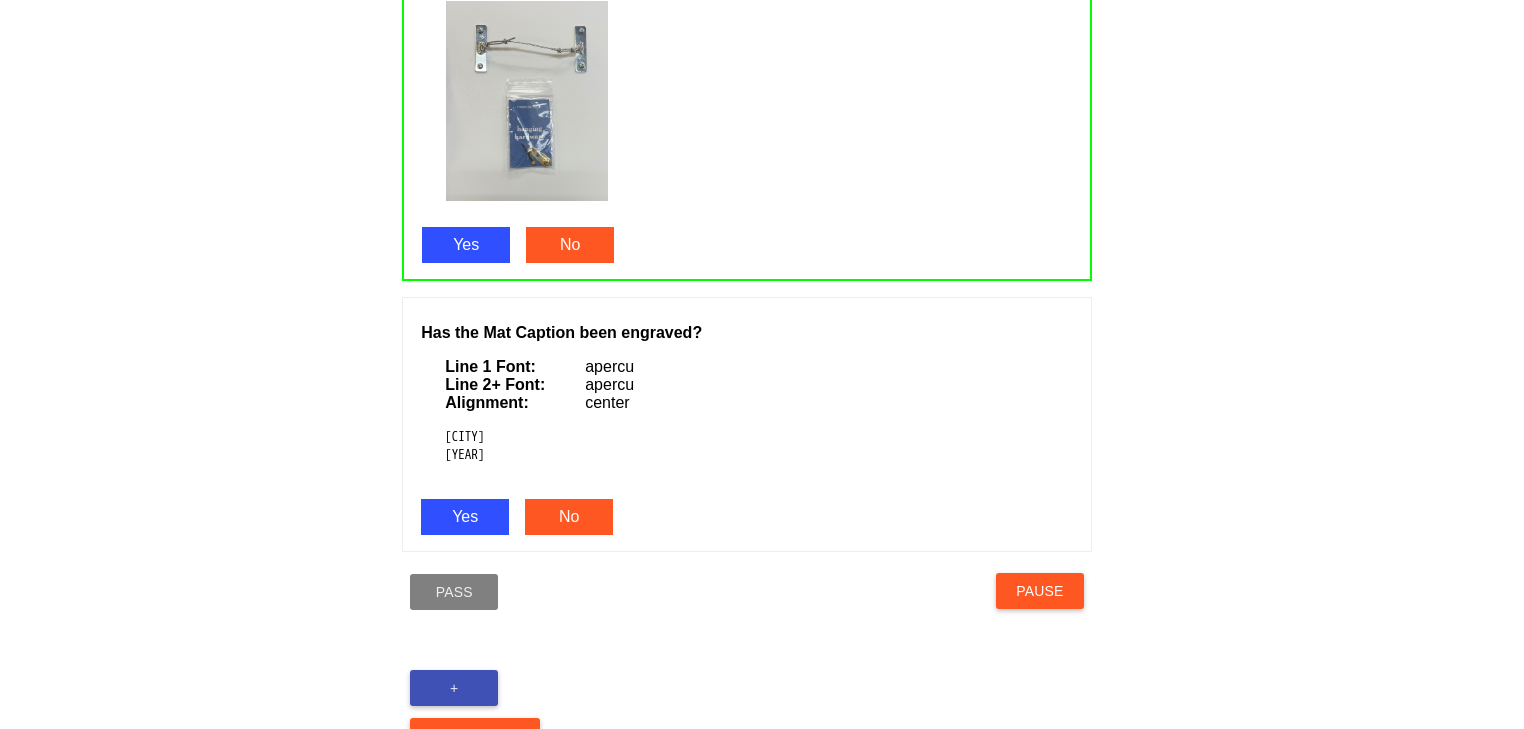 scroll, scrollTop: 1293, scrollLeft: 0, axis: vertical 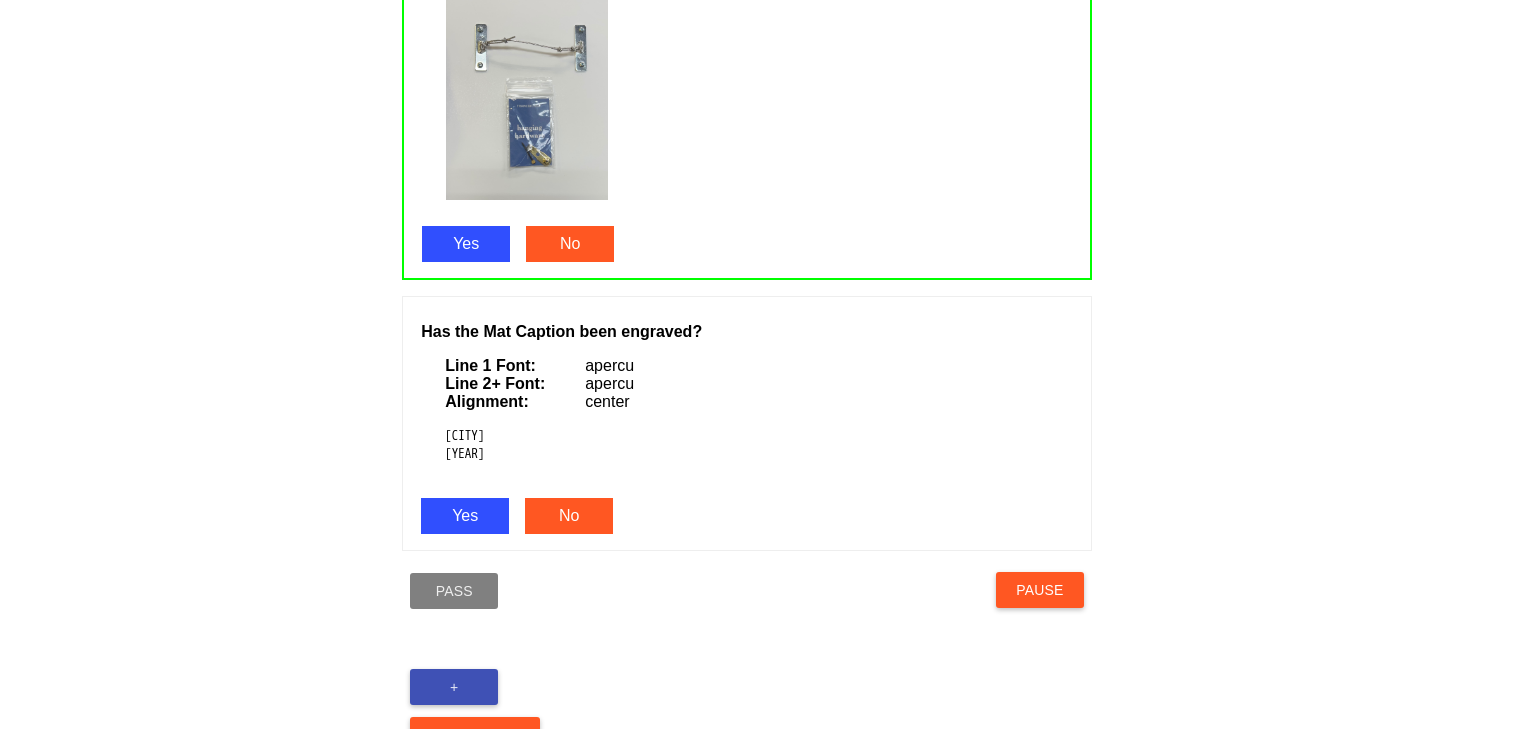 click on "Yes" at bounding box center [465, 516] 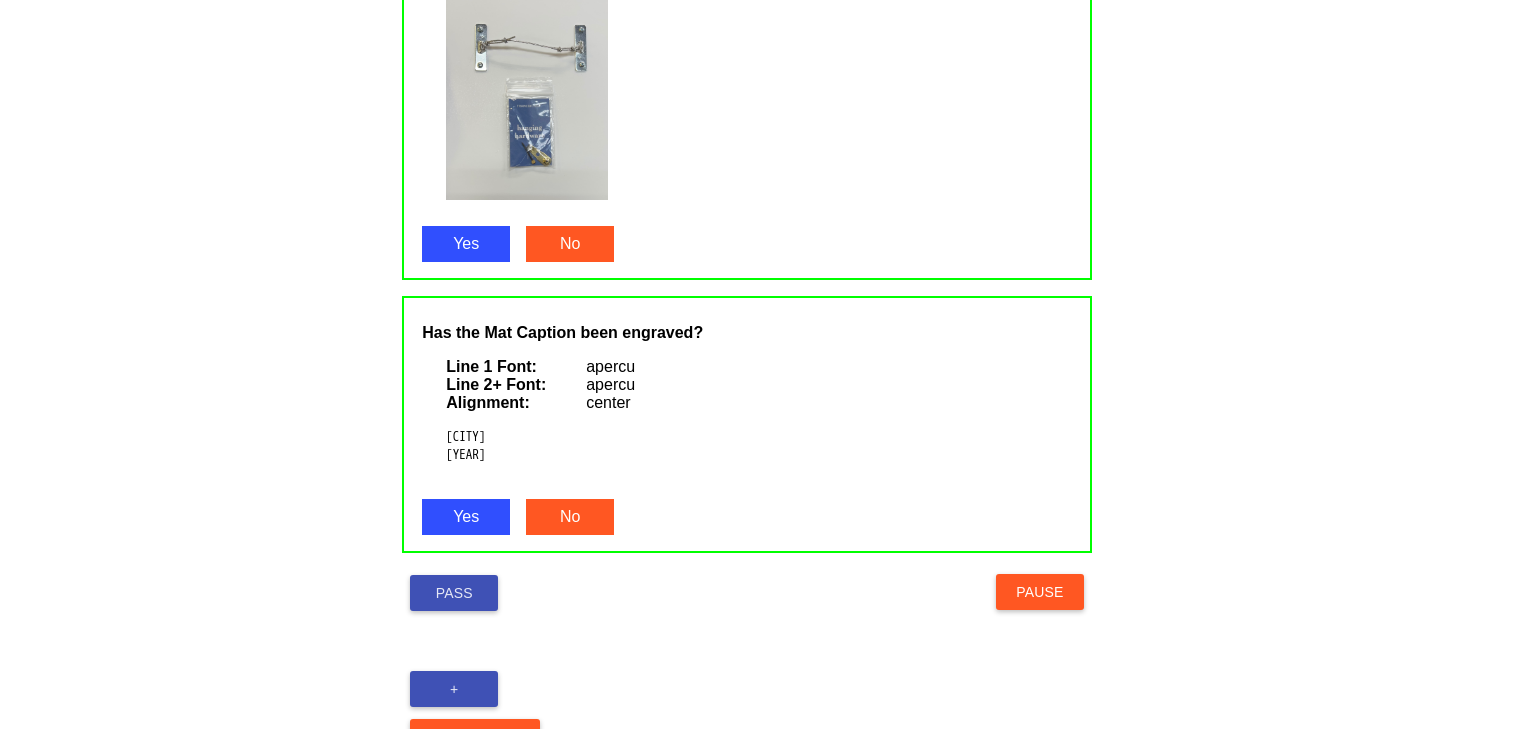 click on "Pass" at bounding box center (454, 593) 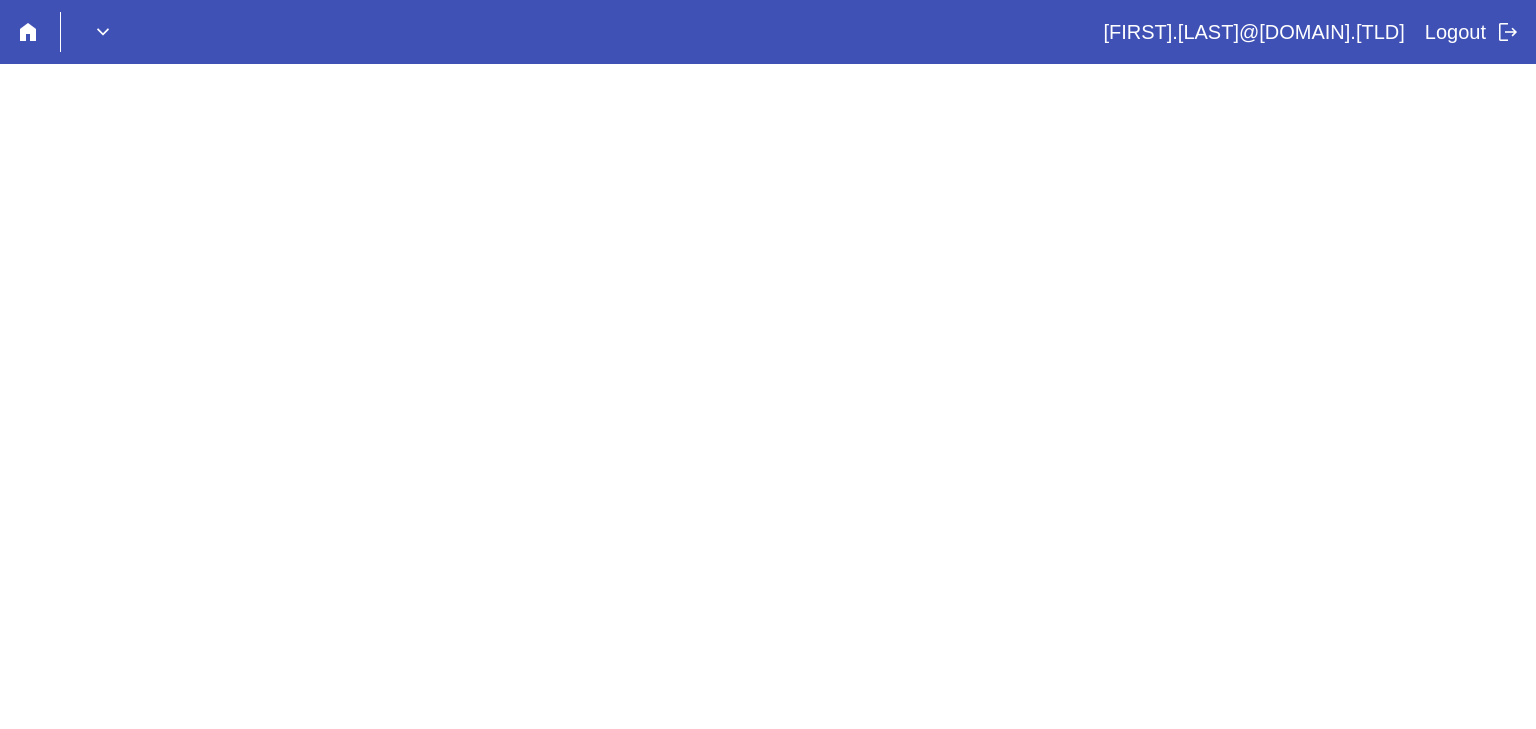 scroll, scrollTop: 0, scrollLeft: 0, axis: both 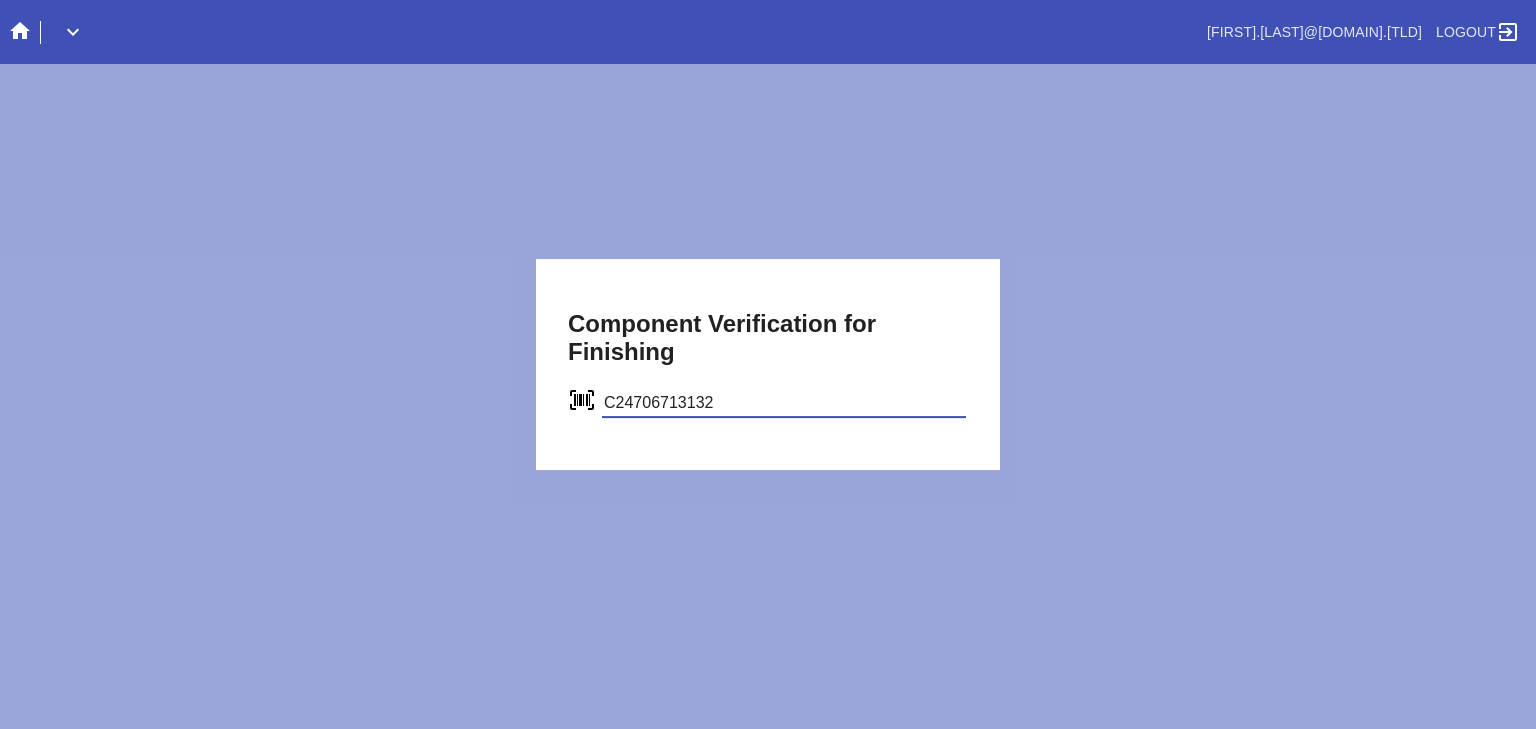 type on "C24706713132" 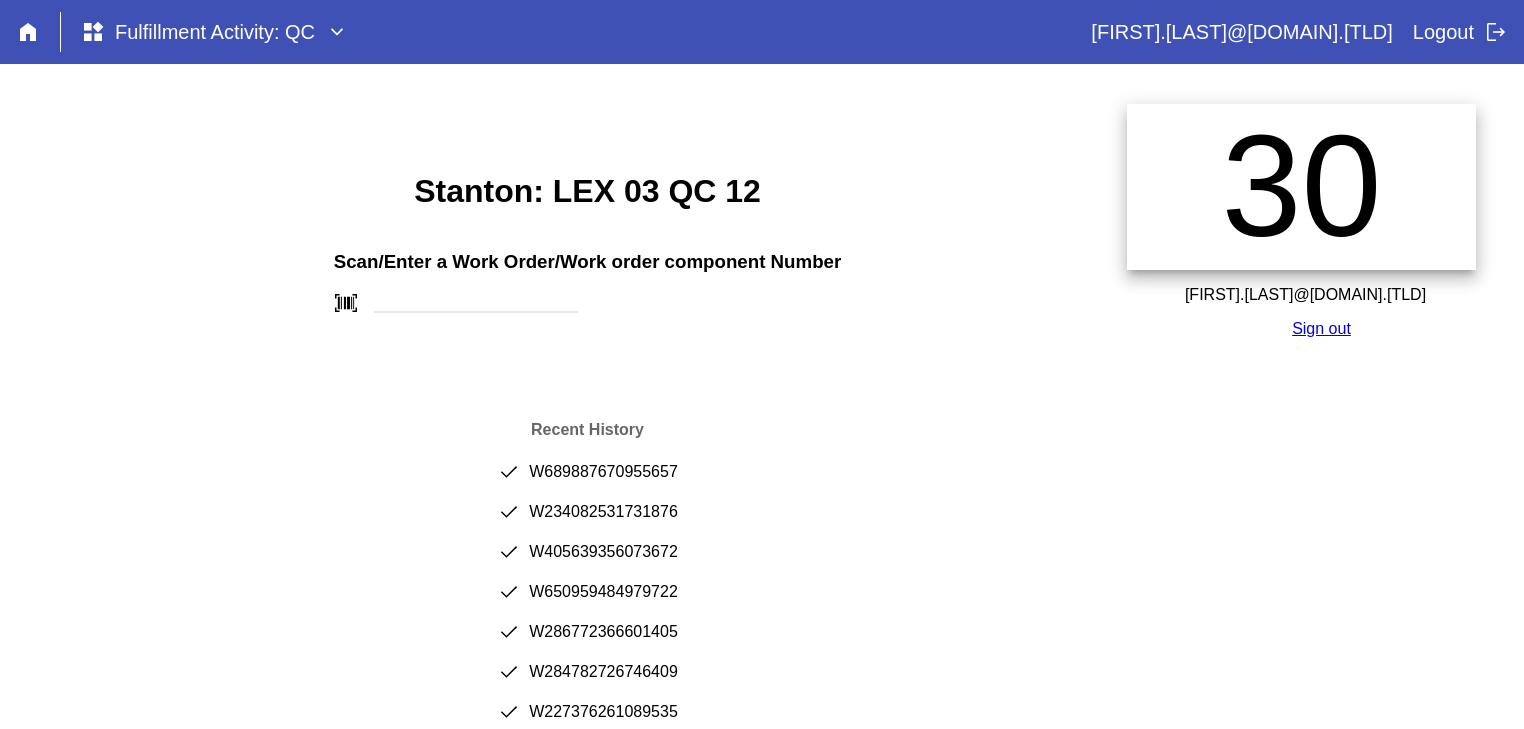 scroll, scrollTop: 0, scrollLeft: 0, axis: both 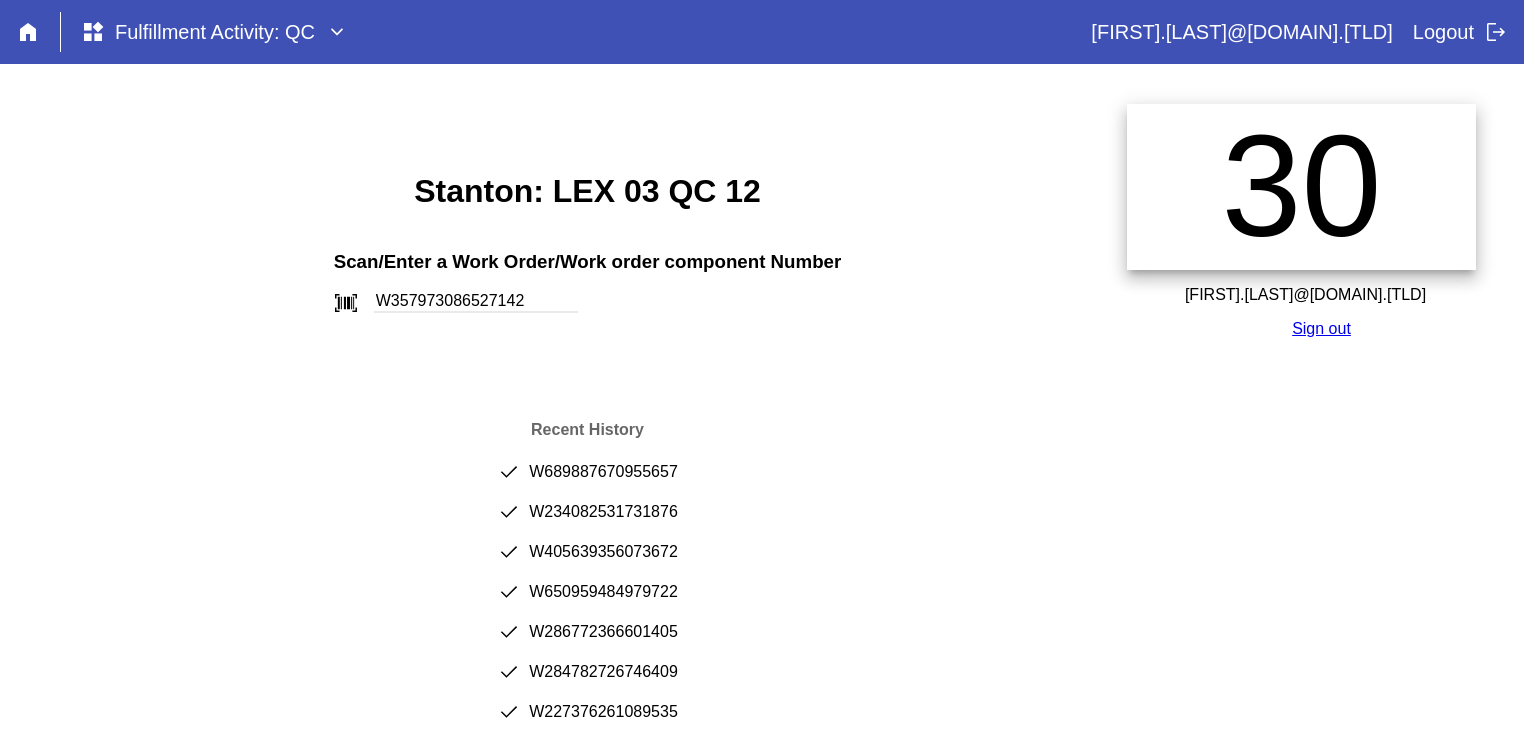 type on "W357973086527142" 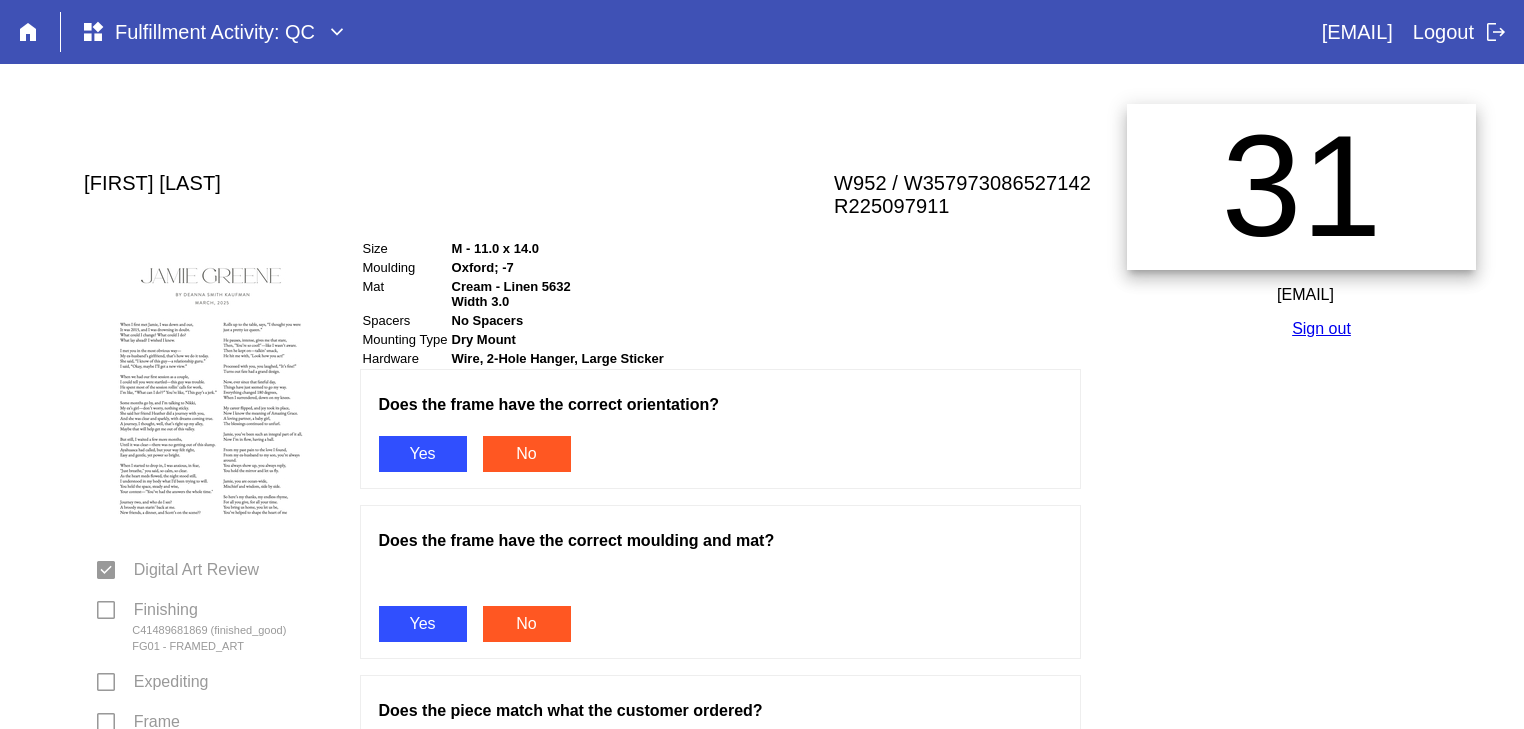 scroll, scrollTop: 0, scrollLeft: 0, axis: both 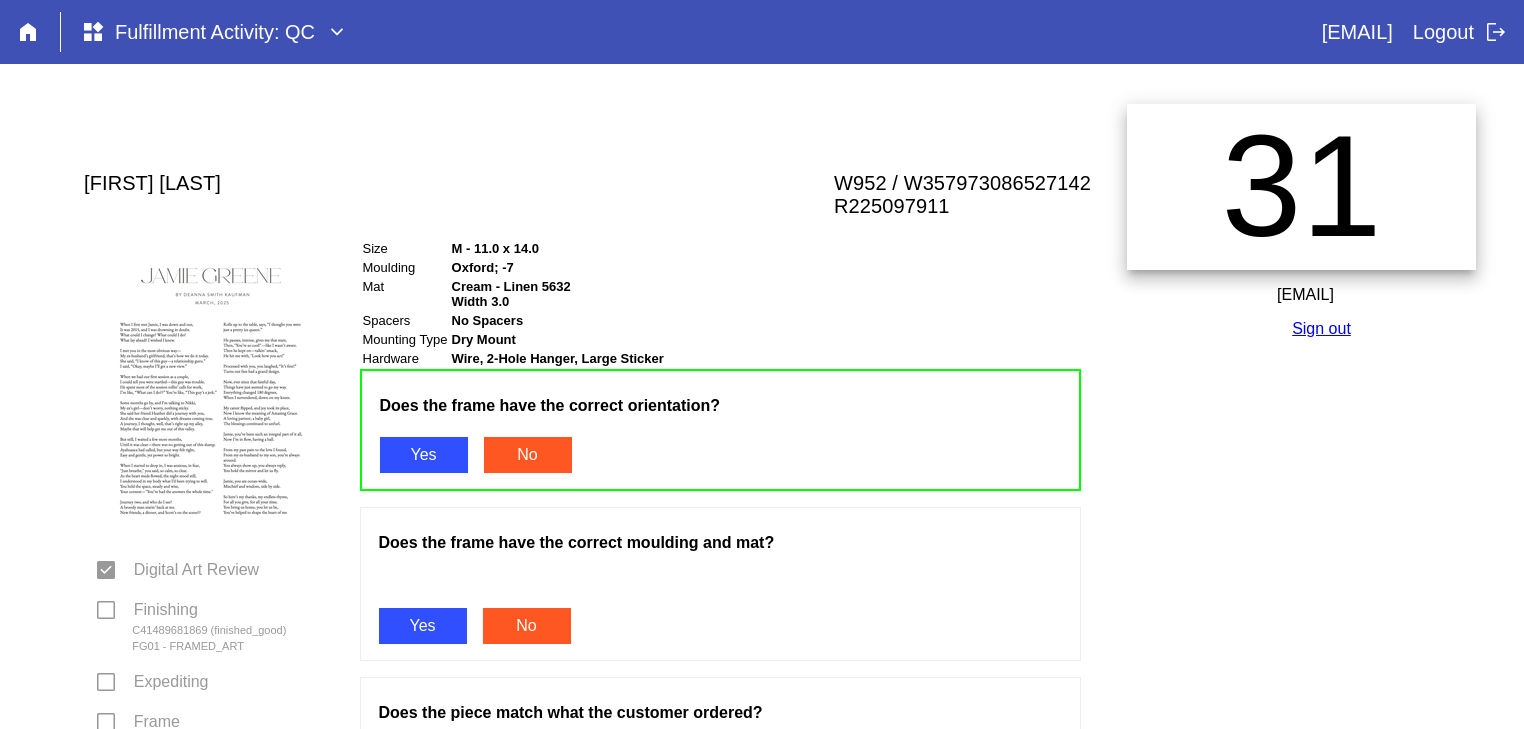 click on "Yes" at bounding box center [423, 626] 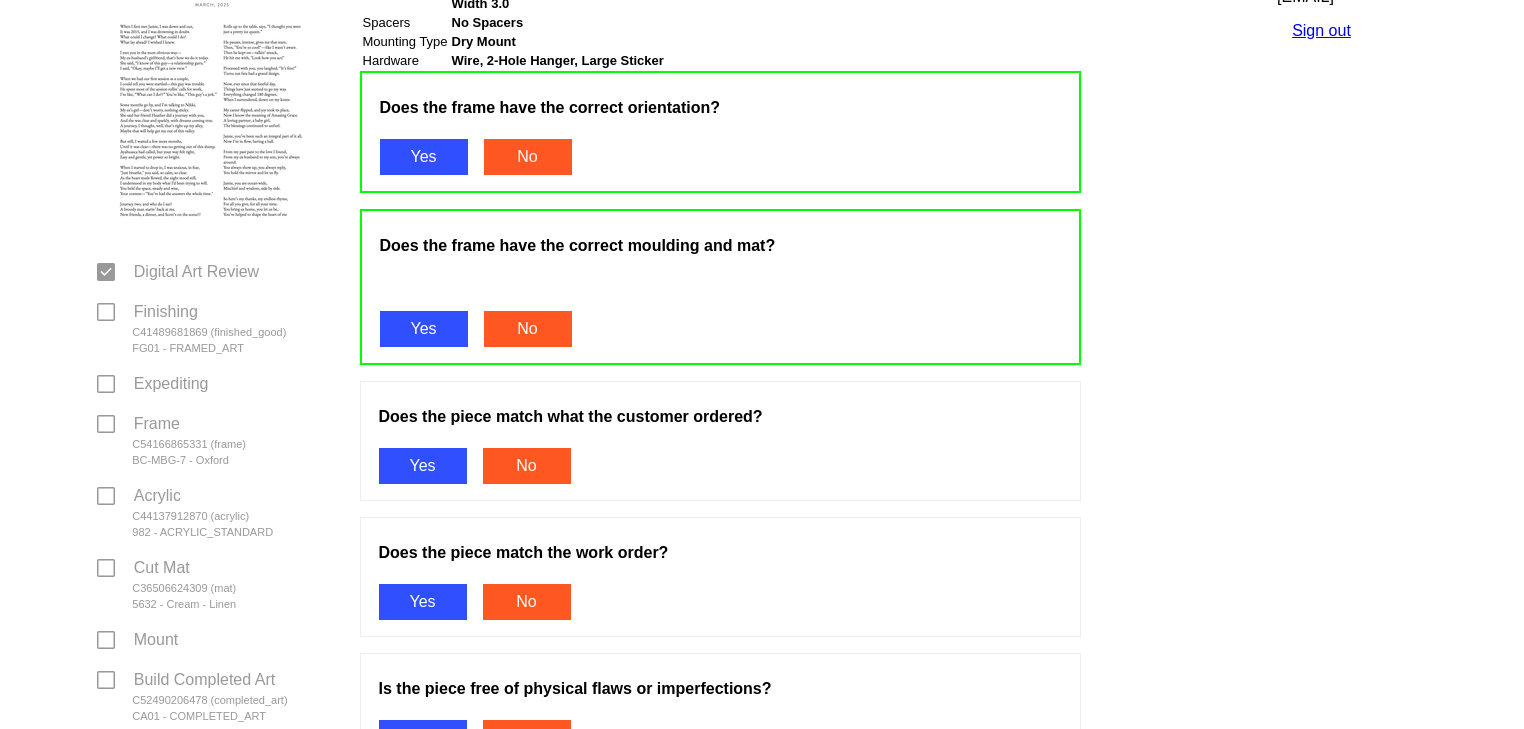 click on "Yes" at bounding box center (423, 466) 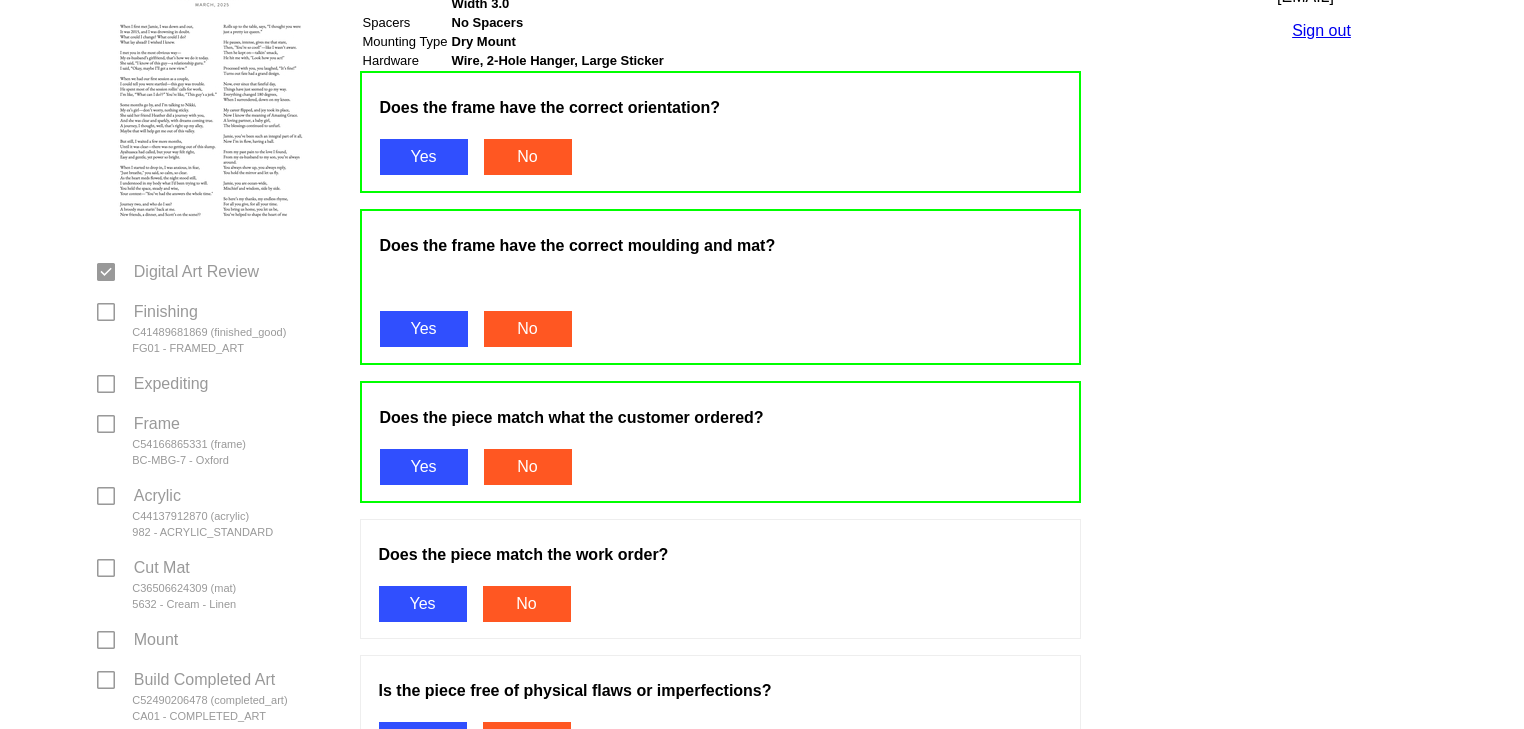 click on "Yes" at bounding box center (423, 604) 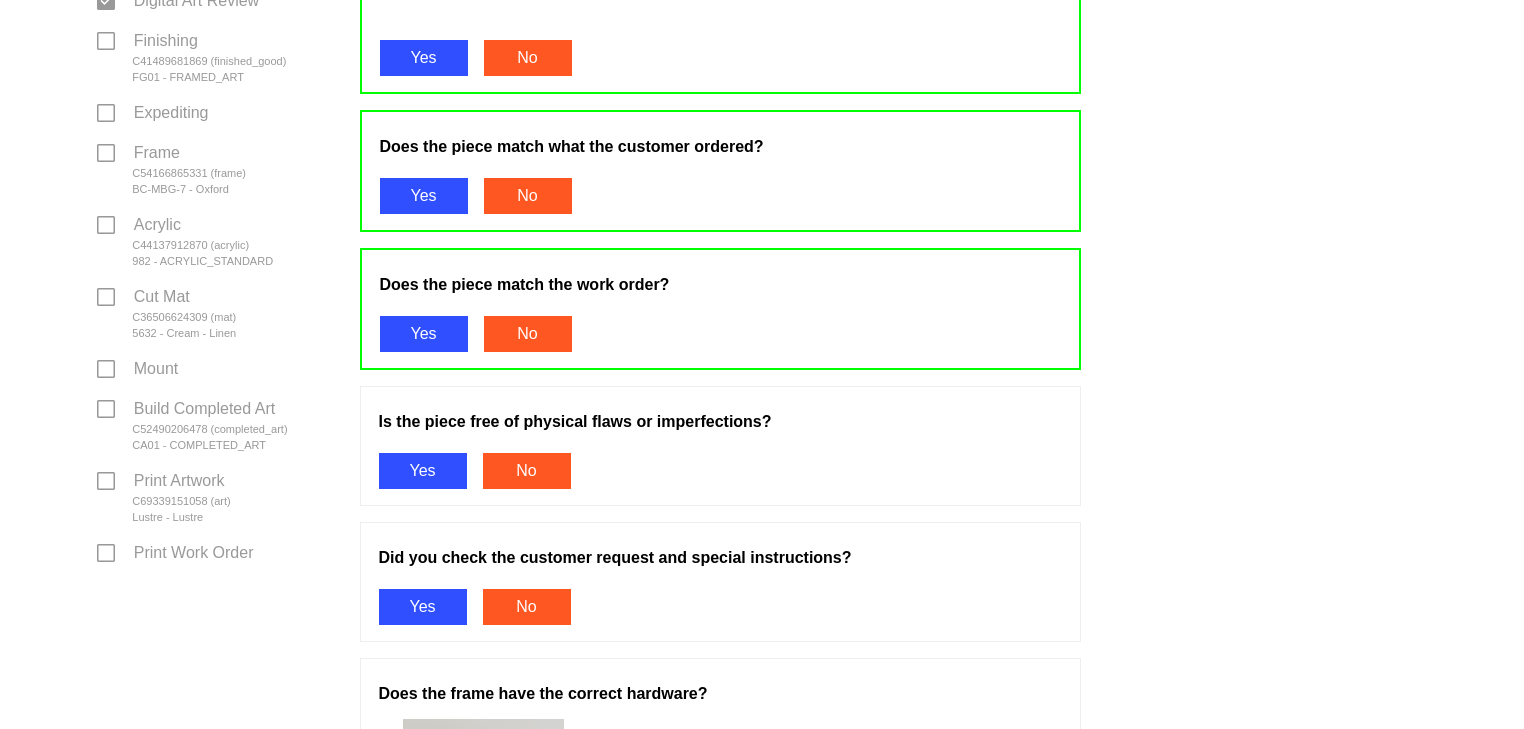 click on "Yes" at bounding box center [423, 471] 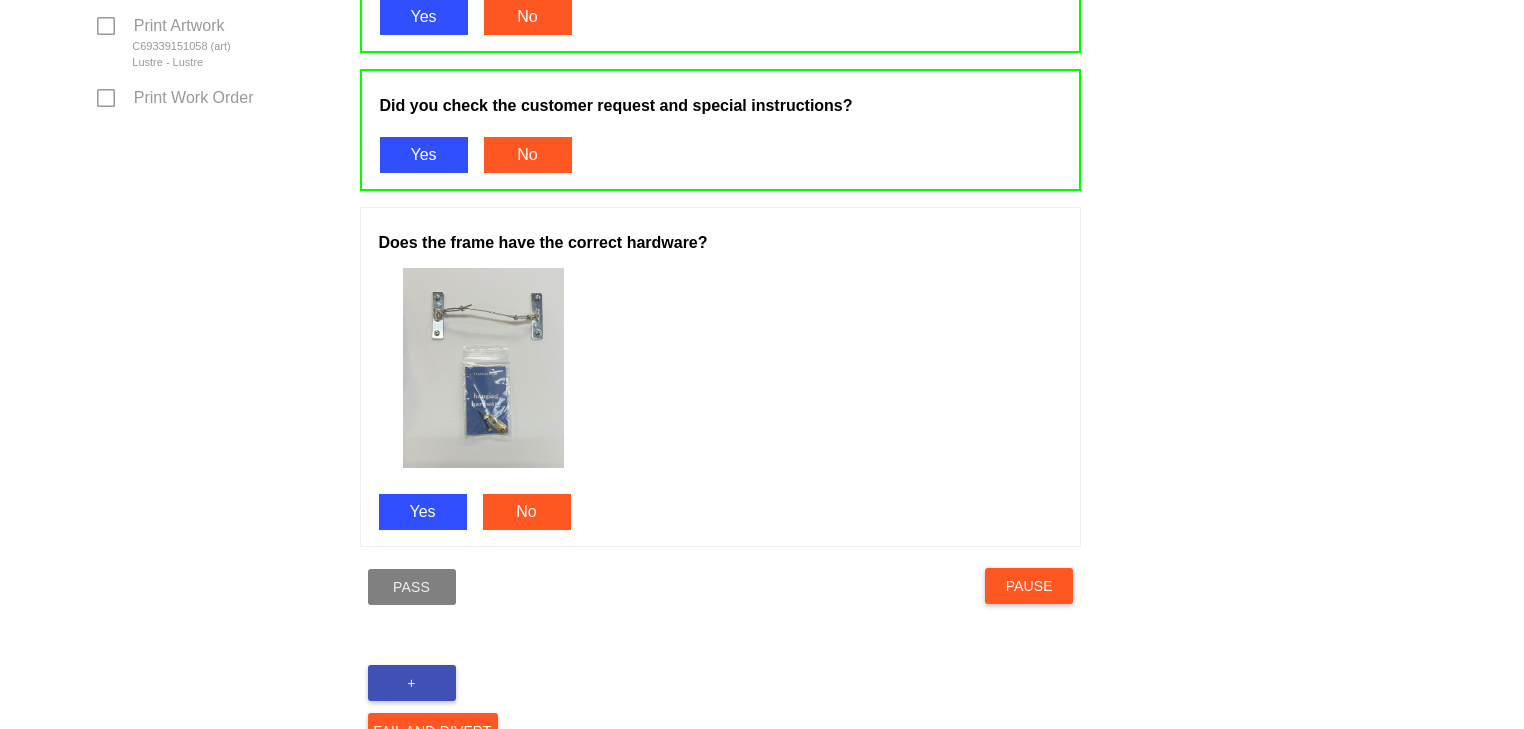 scroll, scrollTop: 1036, scrollLeft: 0, axis: vertical 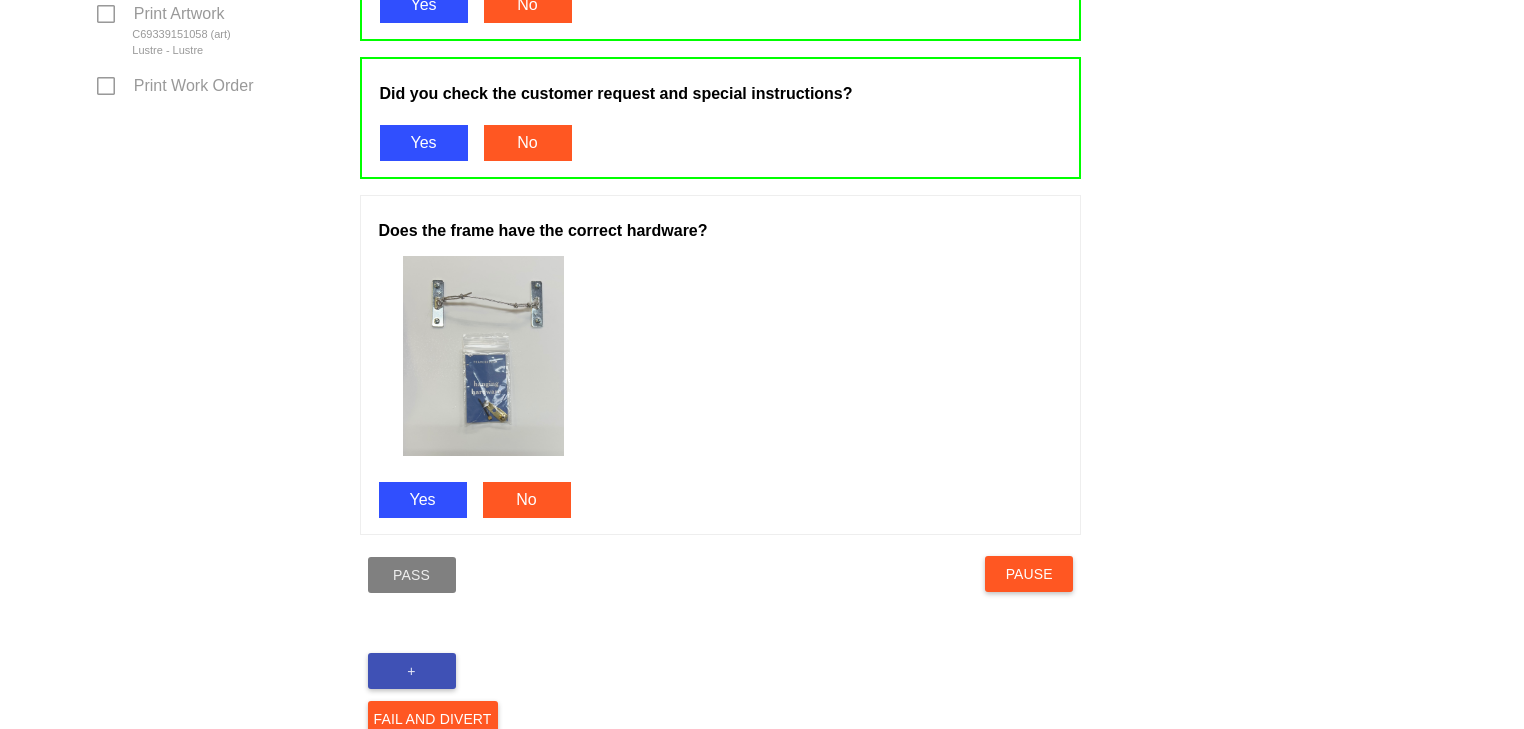 click on "Yes" at bounding box center [423, 500] 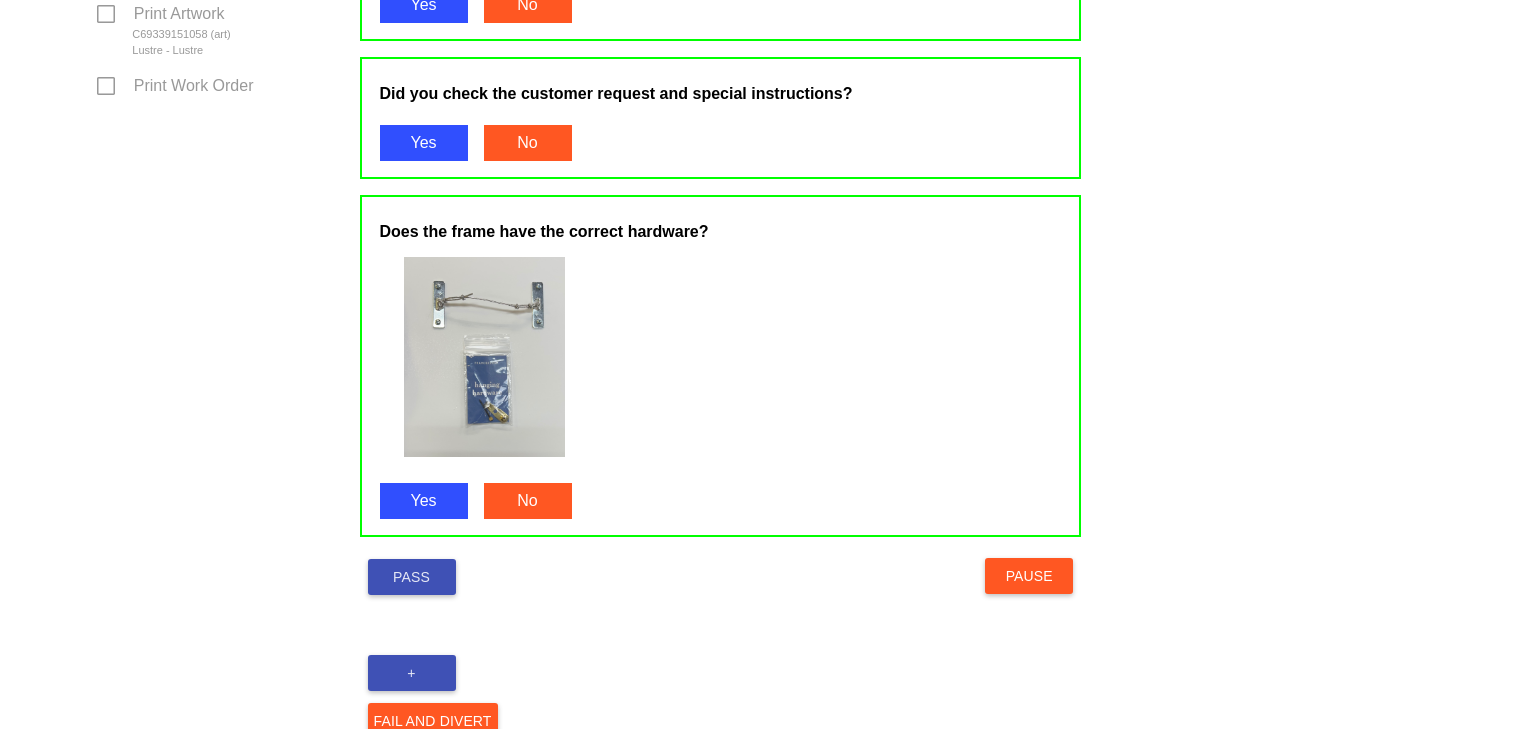 click on "Pass" at bounding box center (412, 577) 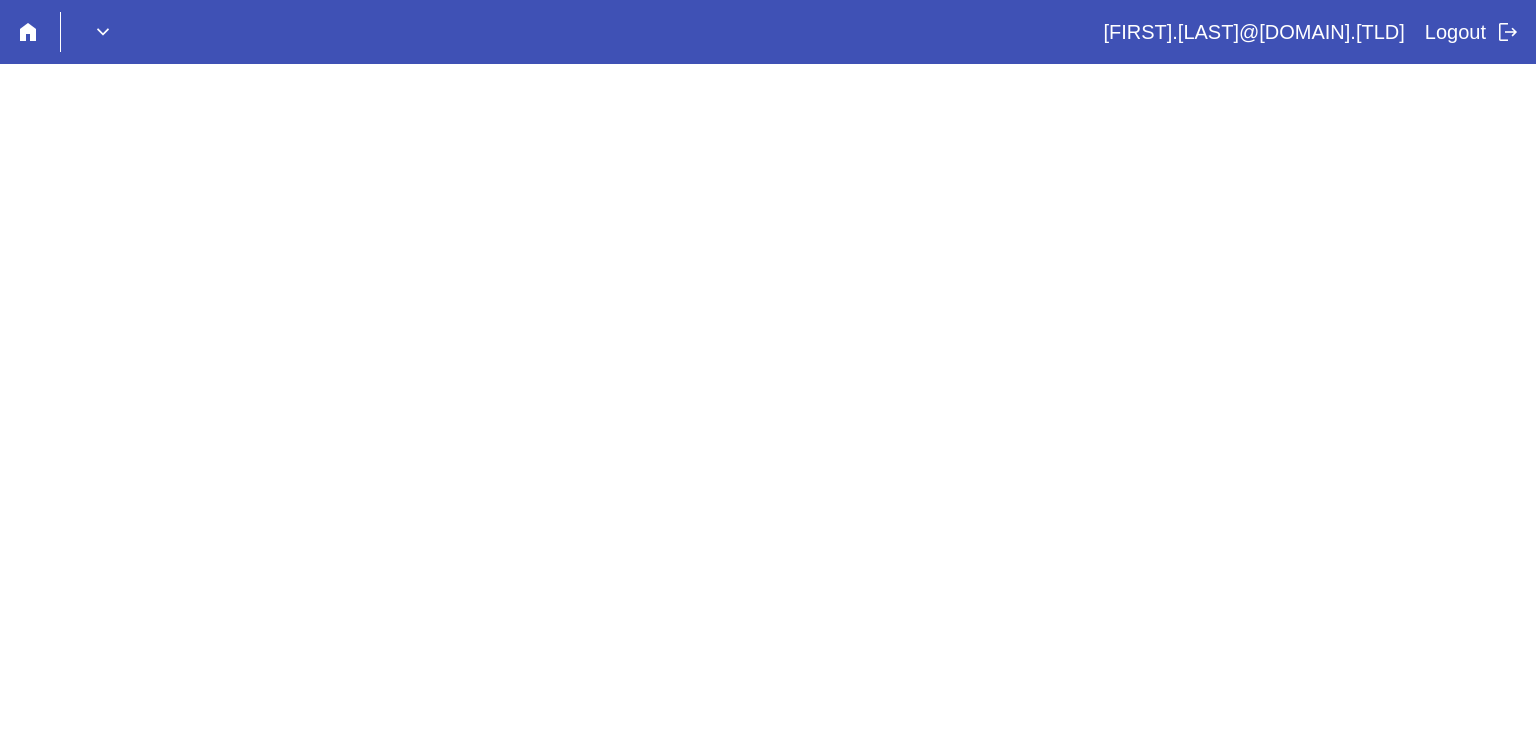 scroll, scrollTop: 0, scrollLeft: 0, axis: both 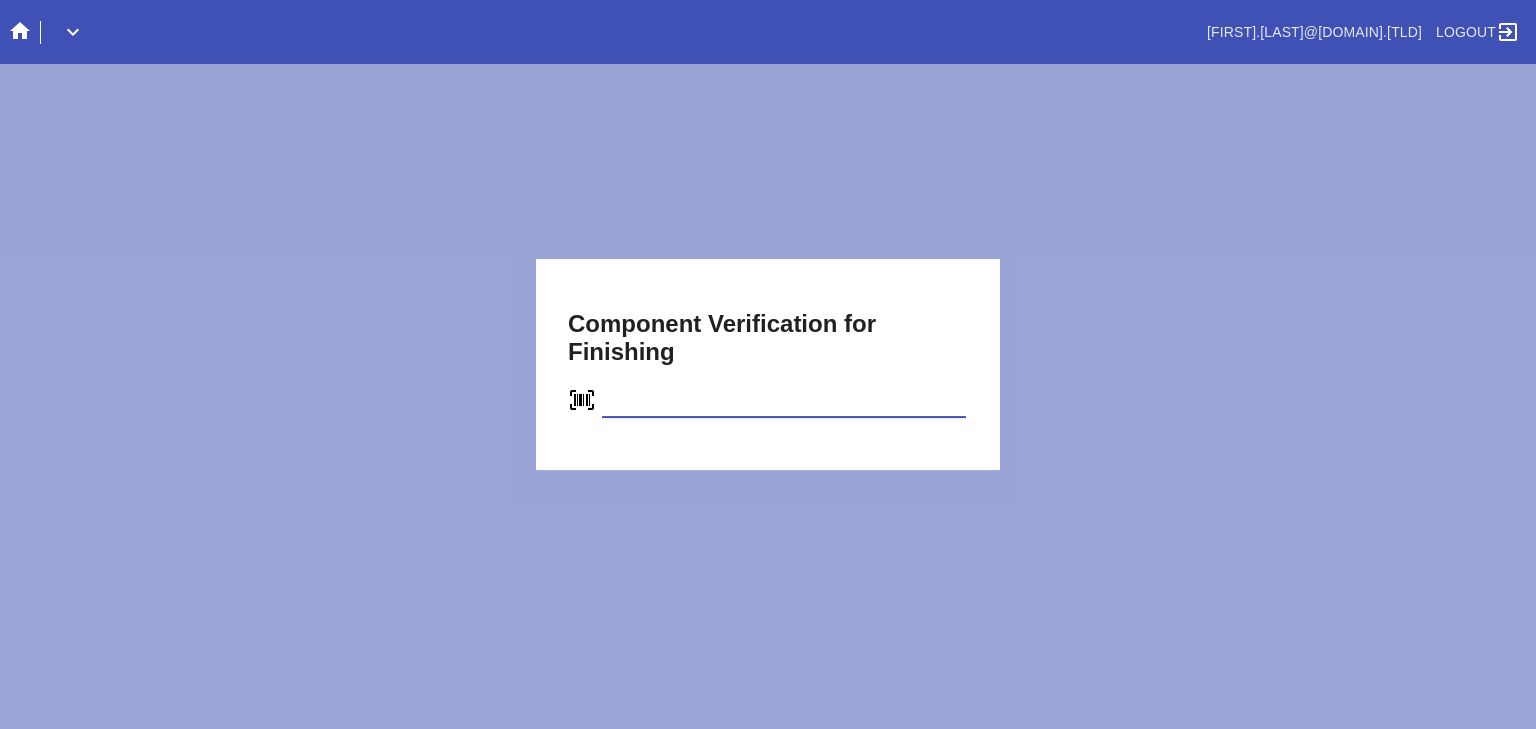 type on "C41489681869" 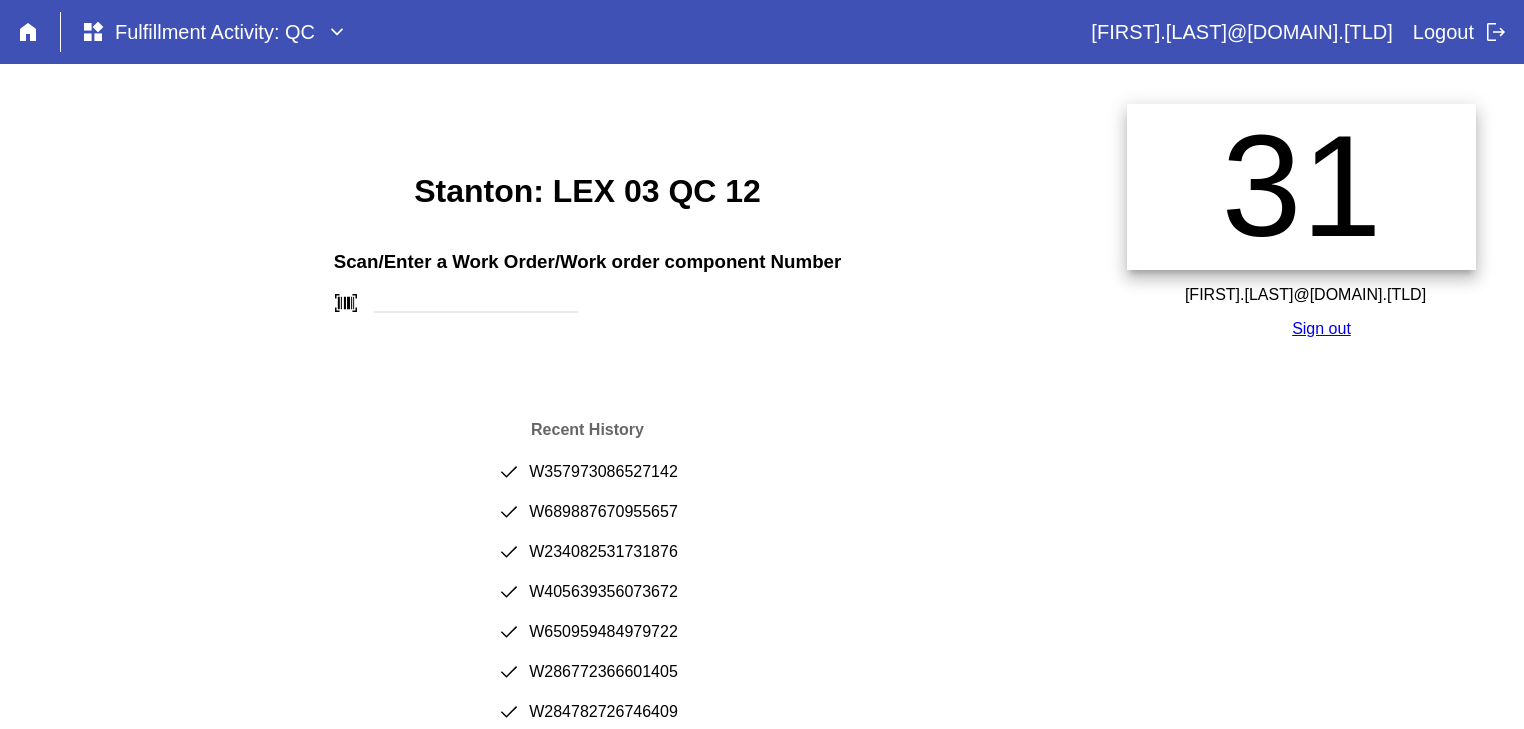 scroll, scrollTop: 0, scrollLeft: 0, axis: both 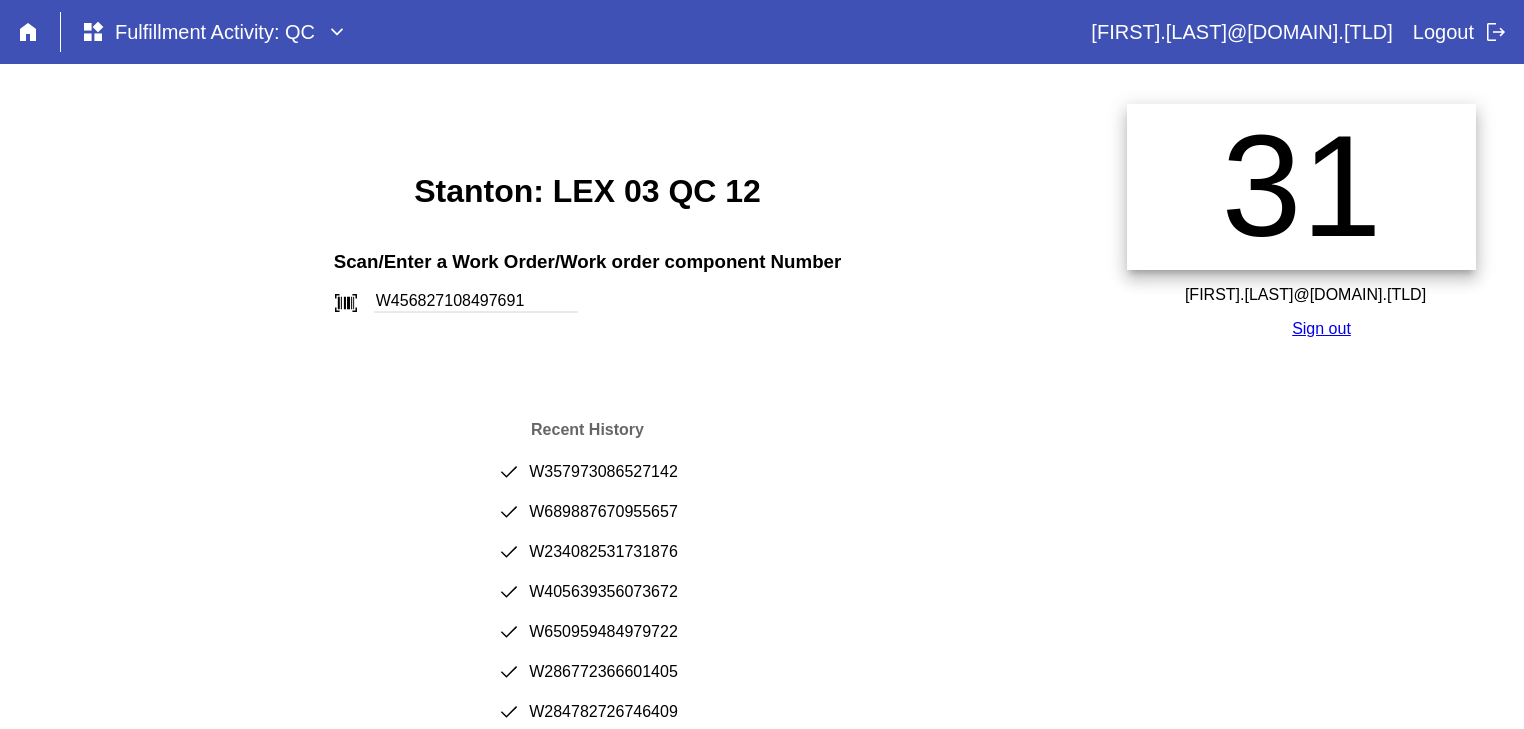 type on "W456827108497691" 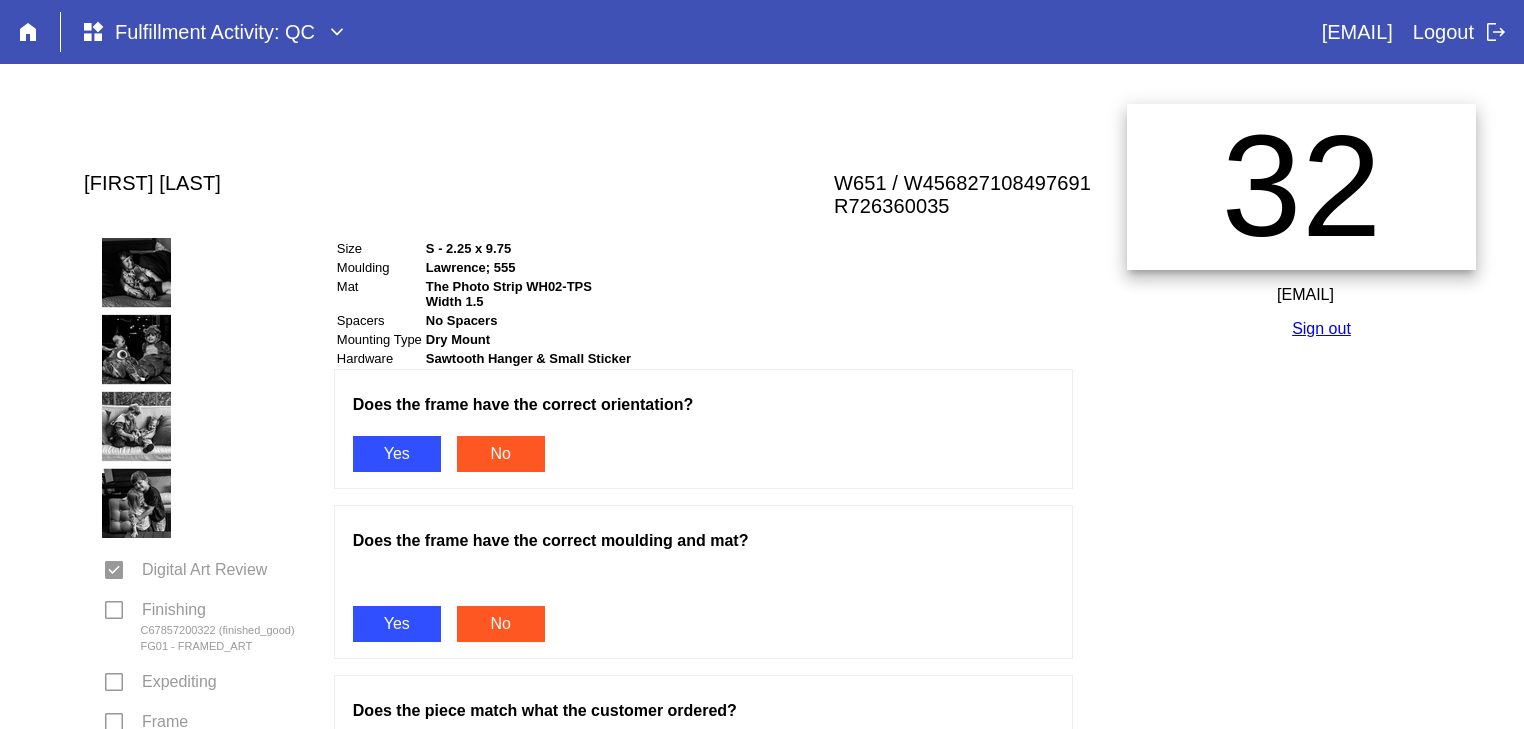 scroll, scrollTop: 0, scrollLeft: 0, axis: both 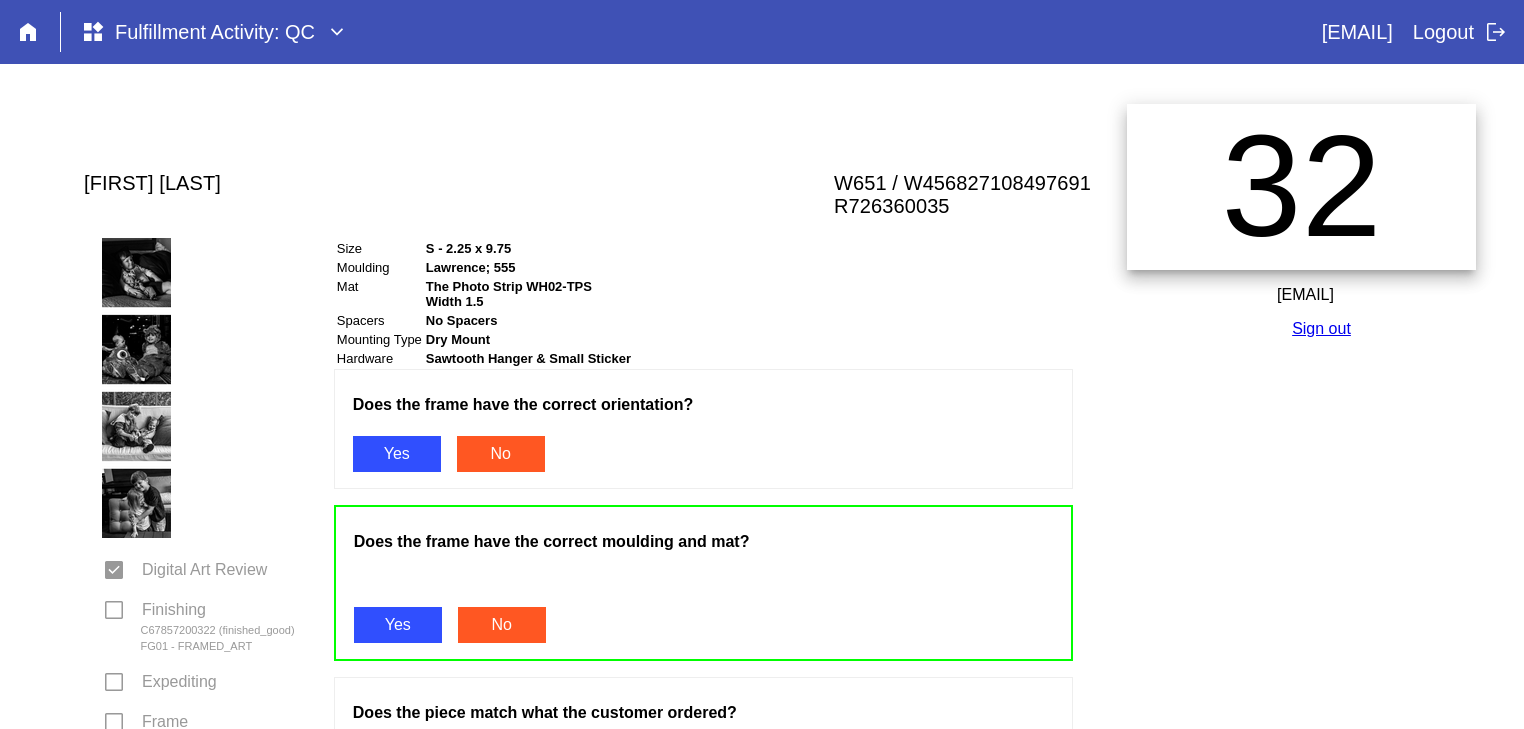 click on "Yes" at bounding box center [397, 454] 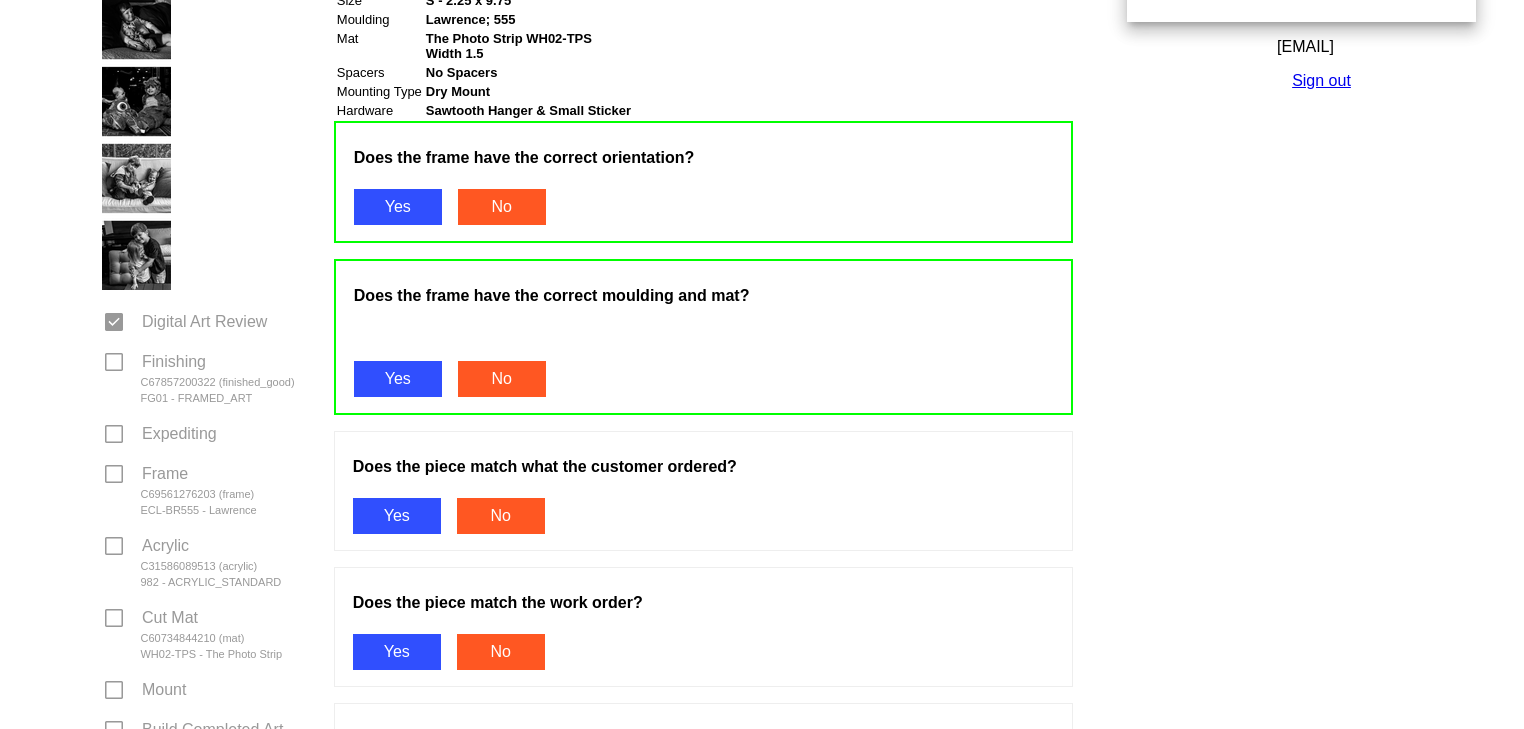 click on "Yes" at bounding box center [397, 516] 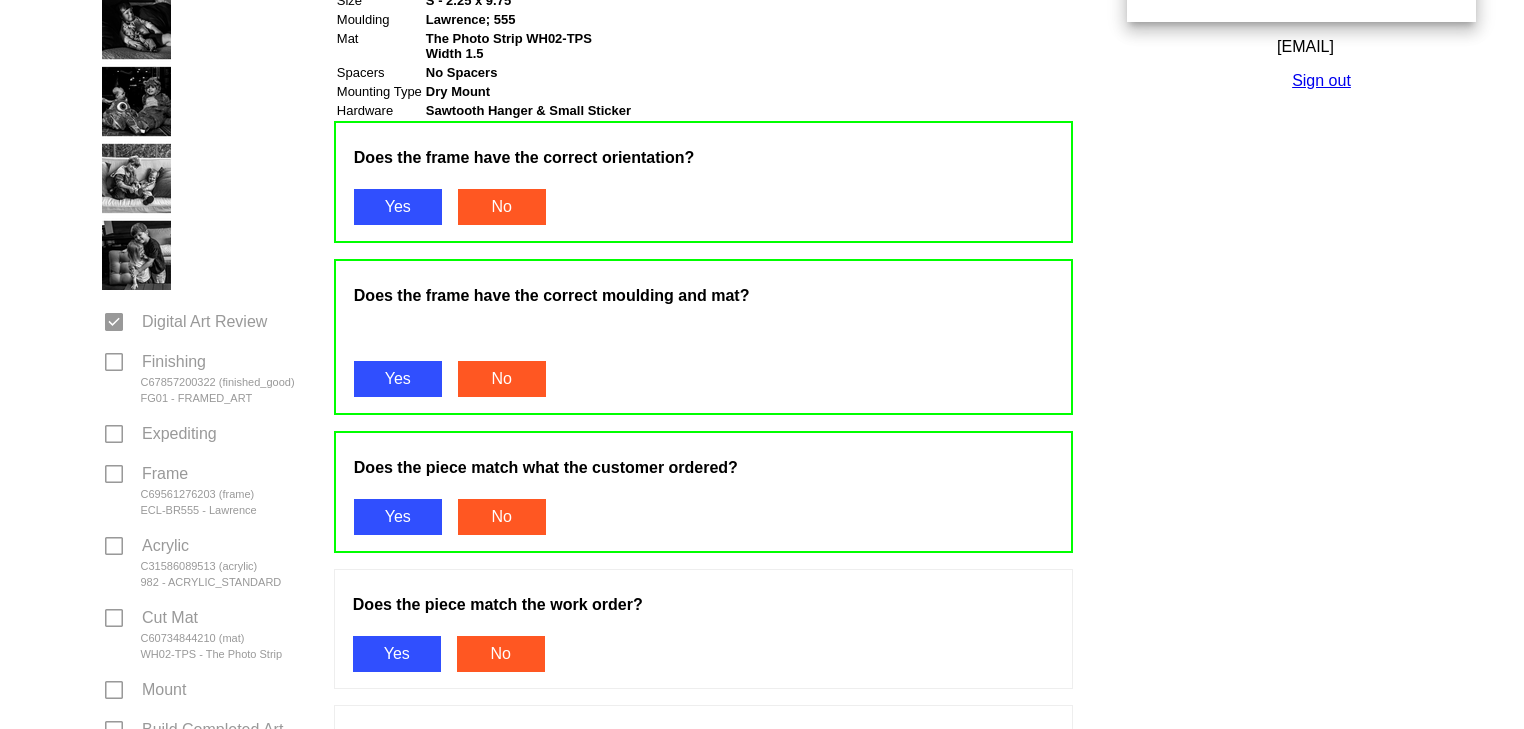 click on "Does the piece match the work order? Yes No" at bounding box center [703, 629] 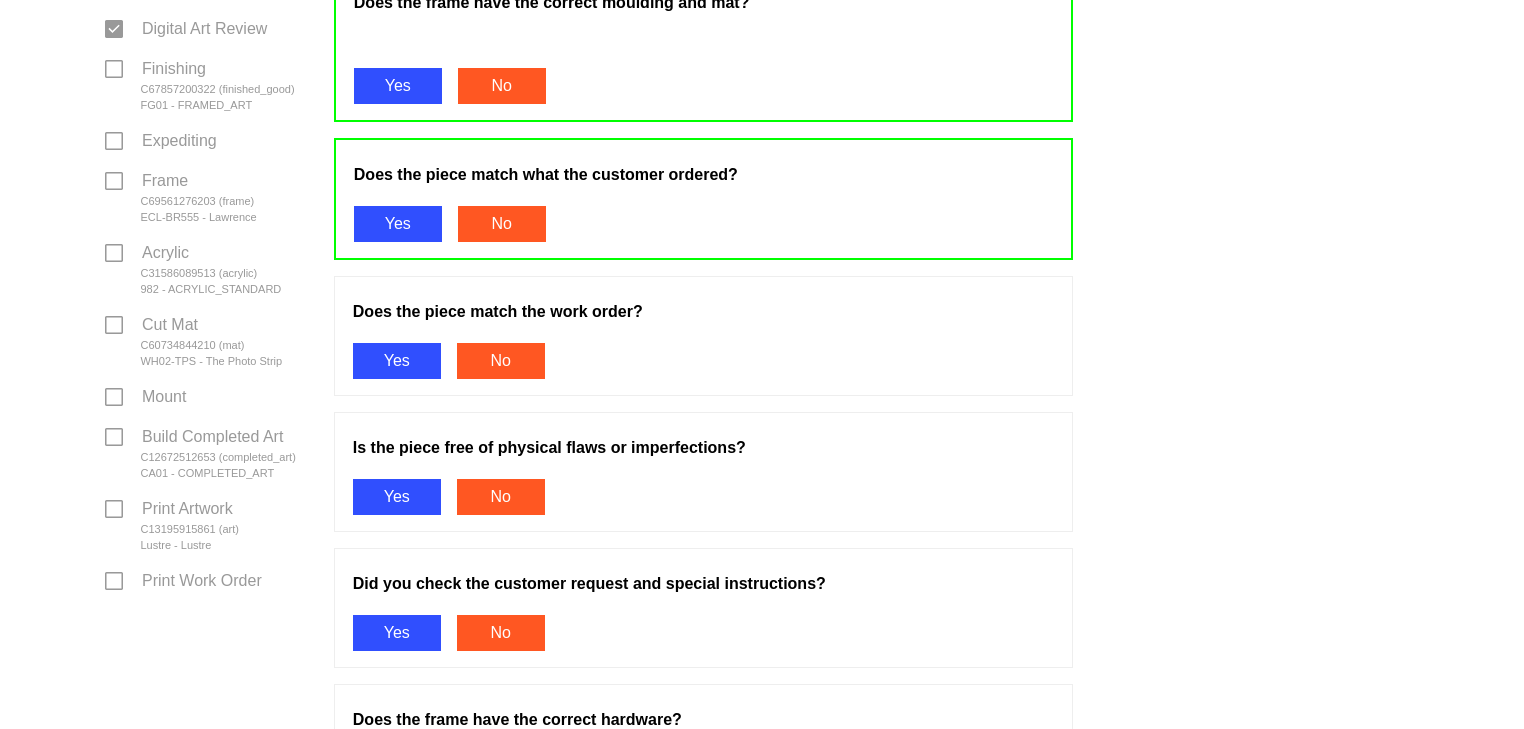 click on "Yes" at bounding box center [397, 361] 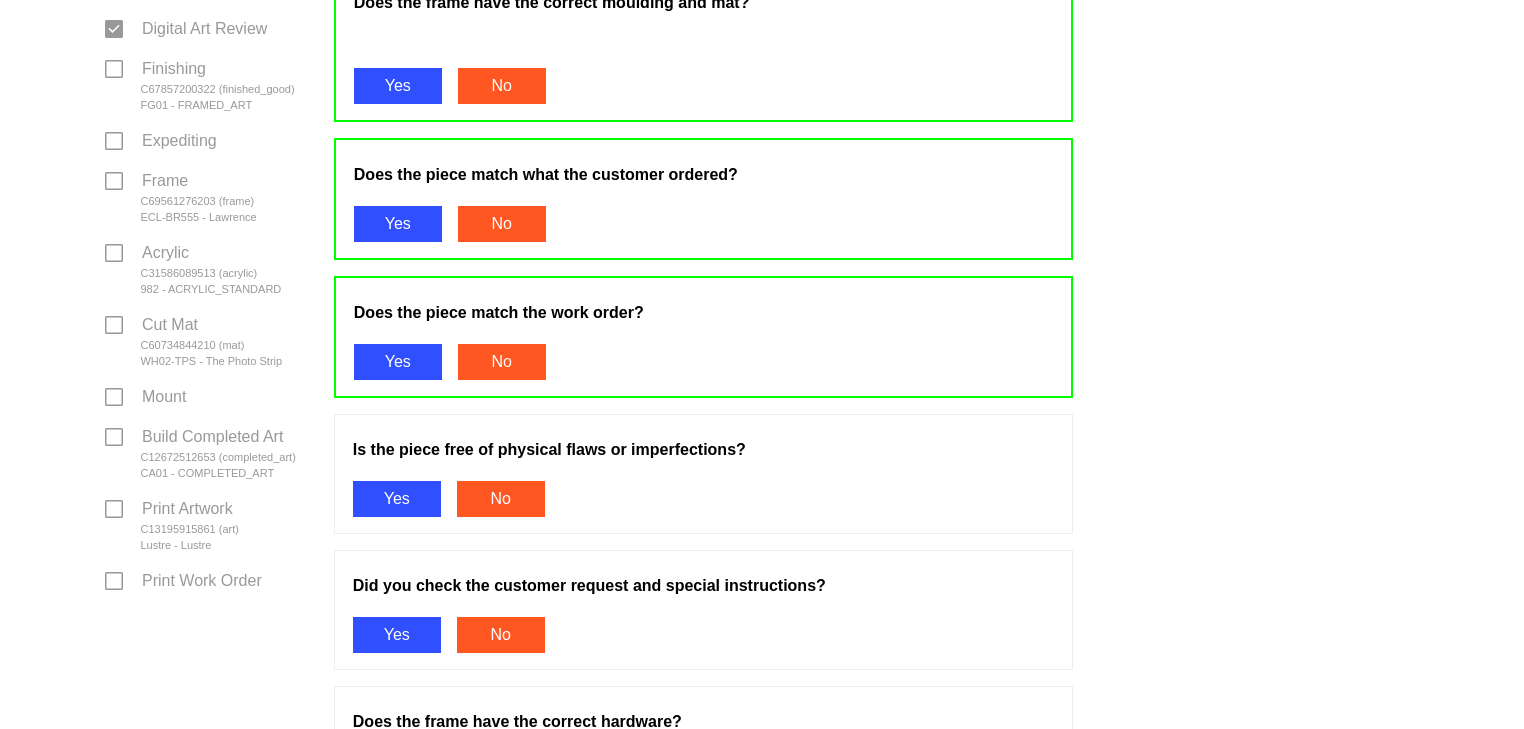 click on "Yes" at bounding box center (397, 499) 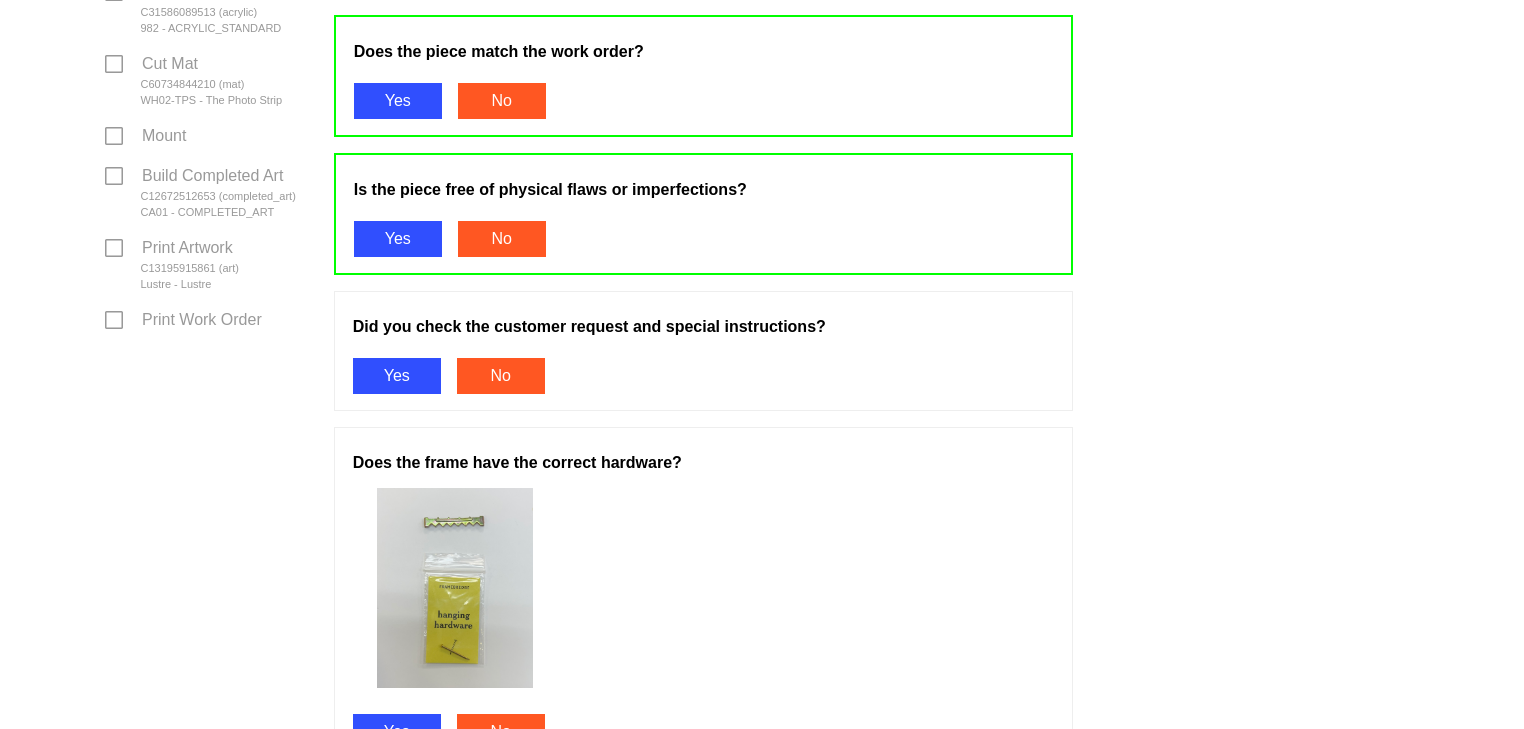 click on "Yes" at bounding box center (397, 376) 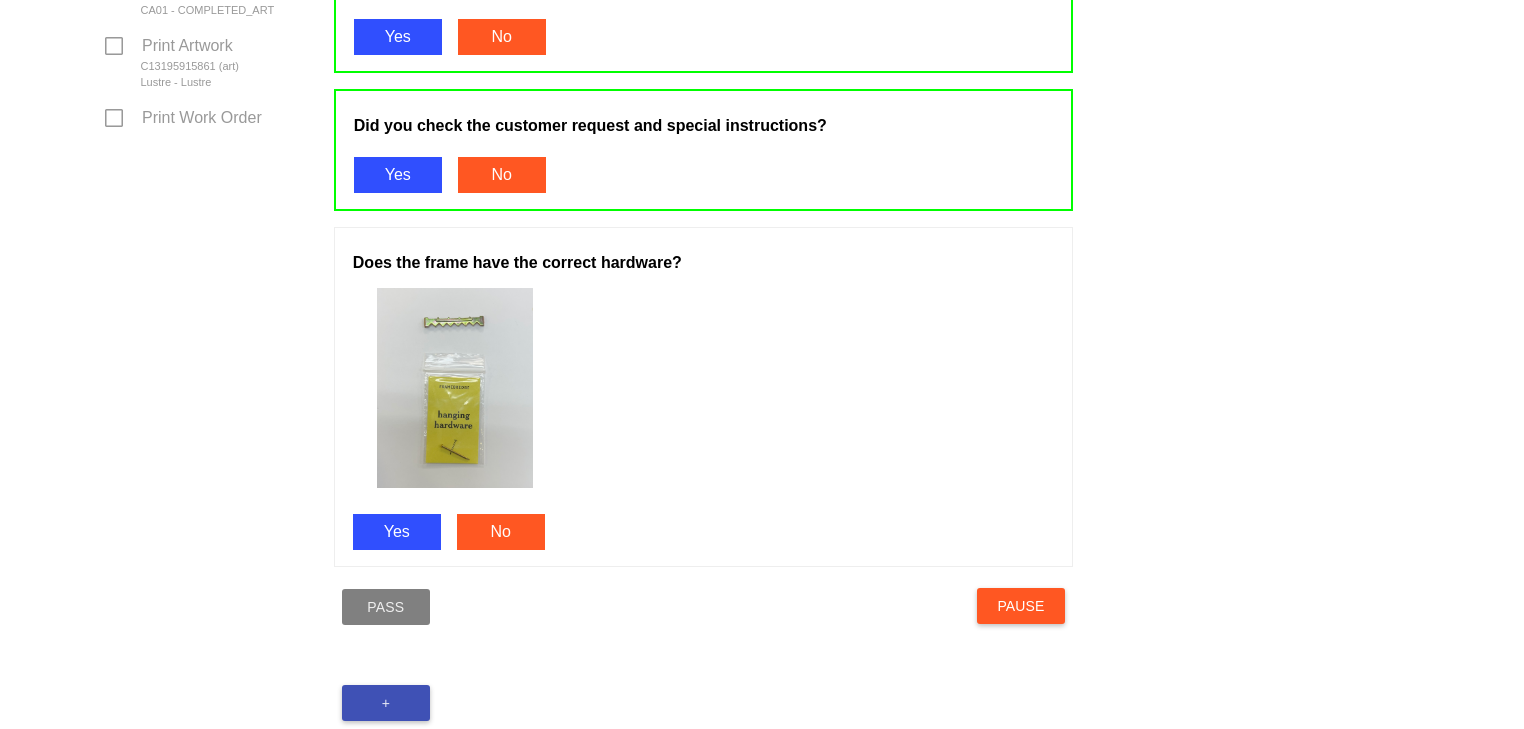 scroll, scrollTop: 1012, scrollLeft: 0, axis: vertical 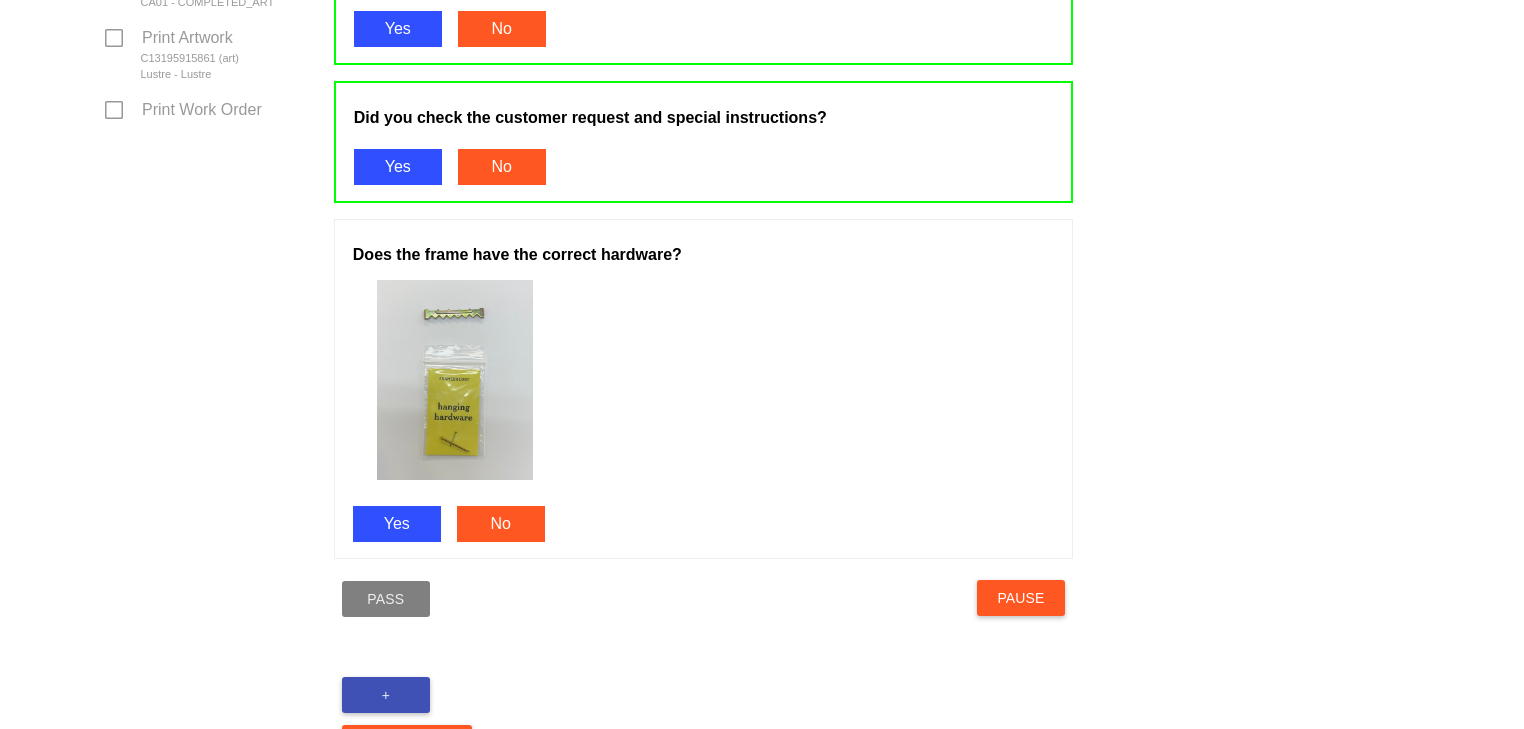 click on "Yes" at bounding box center (397, 524) 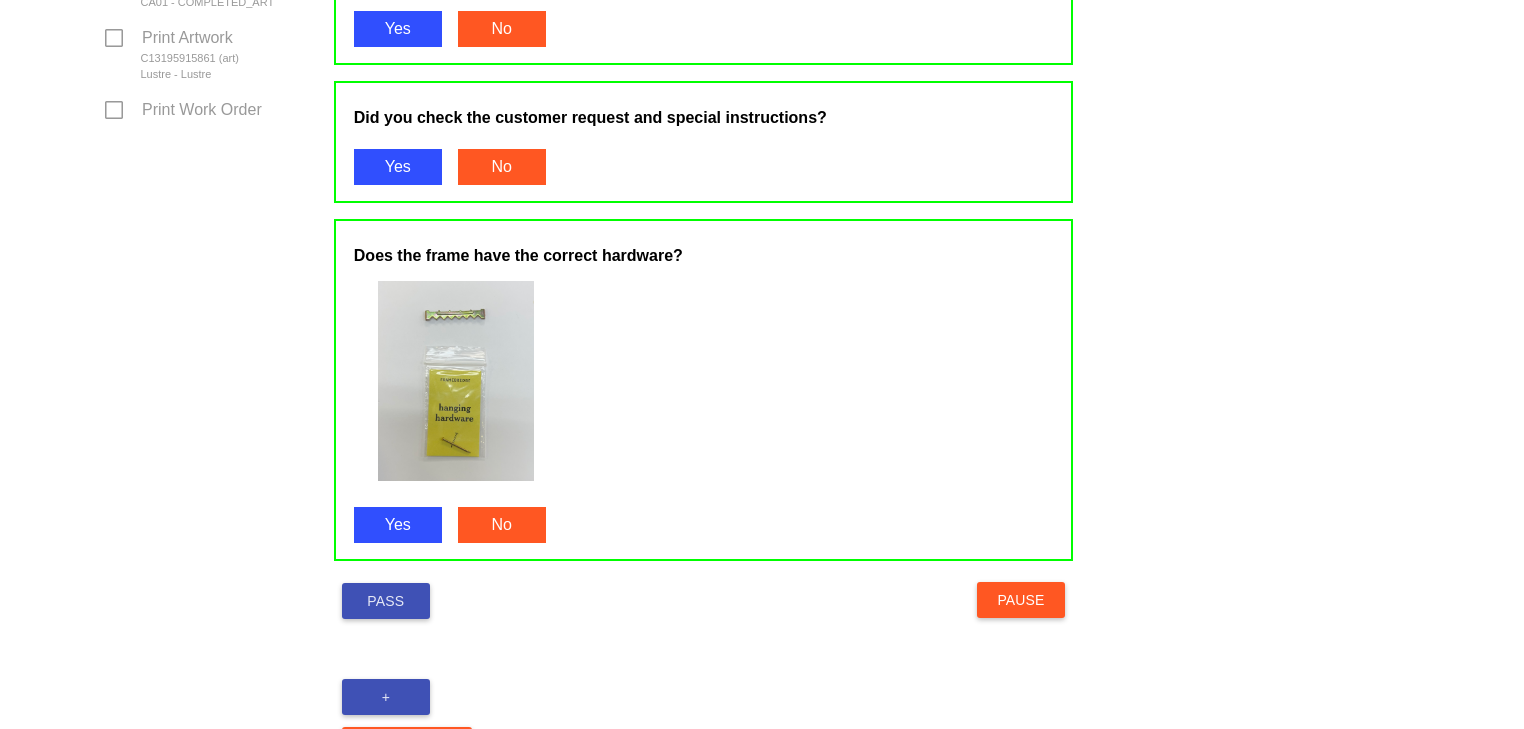 click on "Pass" at bounding box center [386, 601] 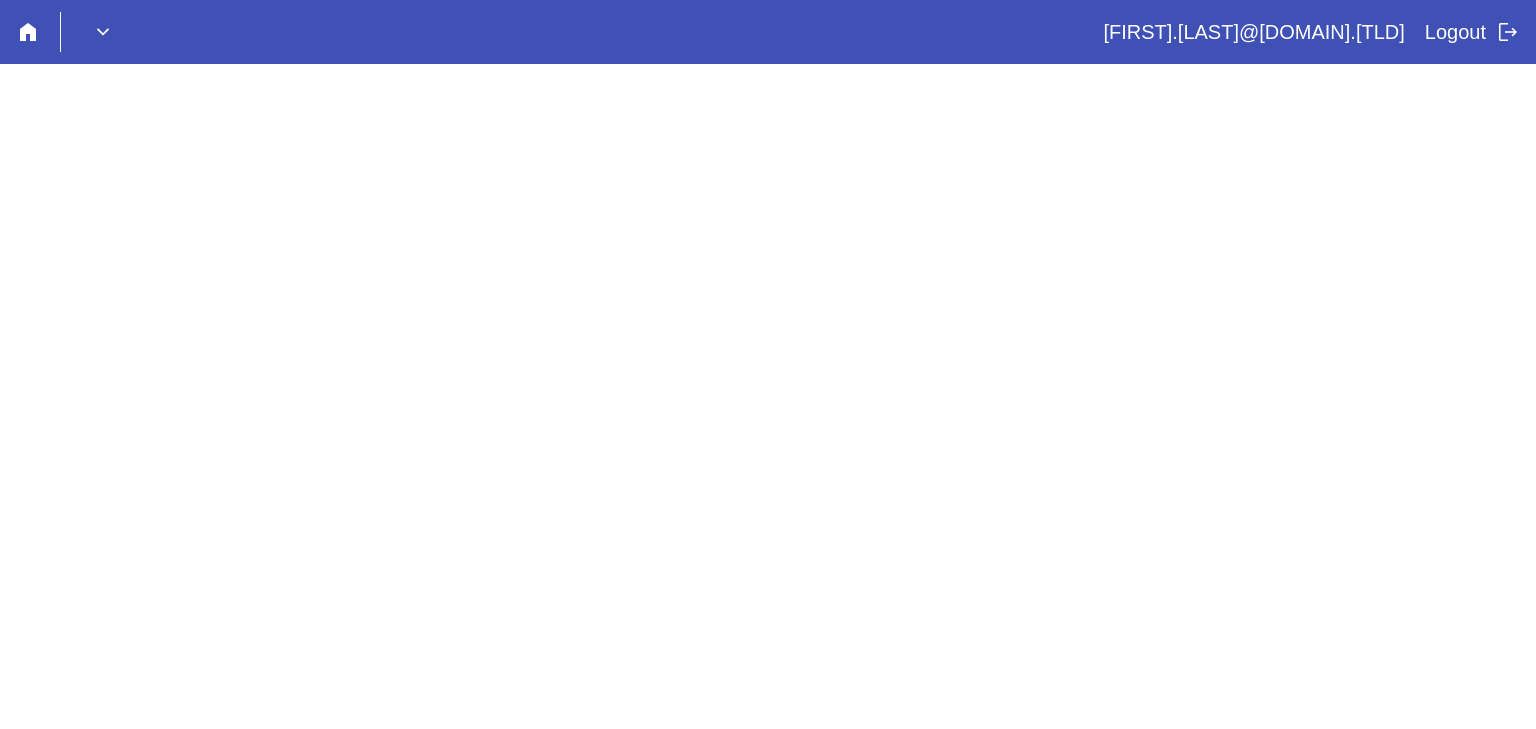 scroll, scrollTop: 0, scrollLeft: 0, axis: both 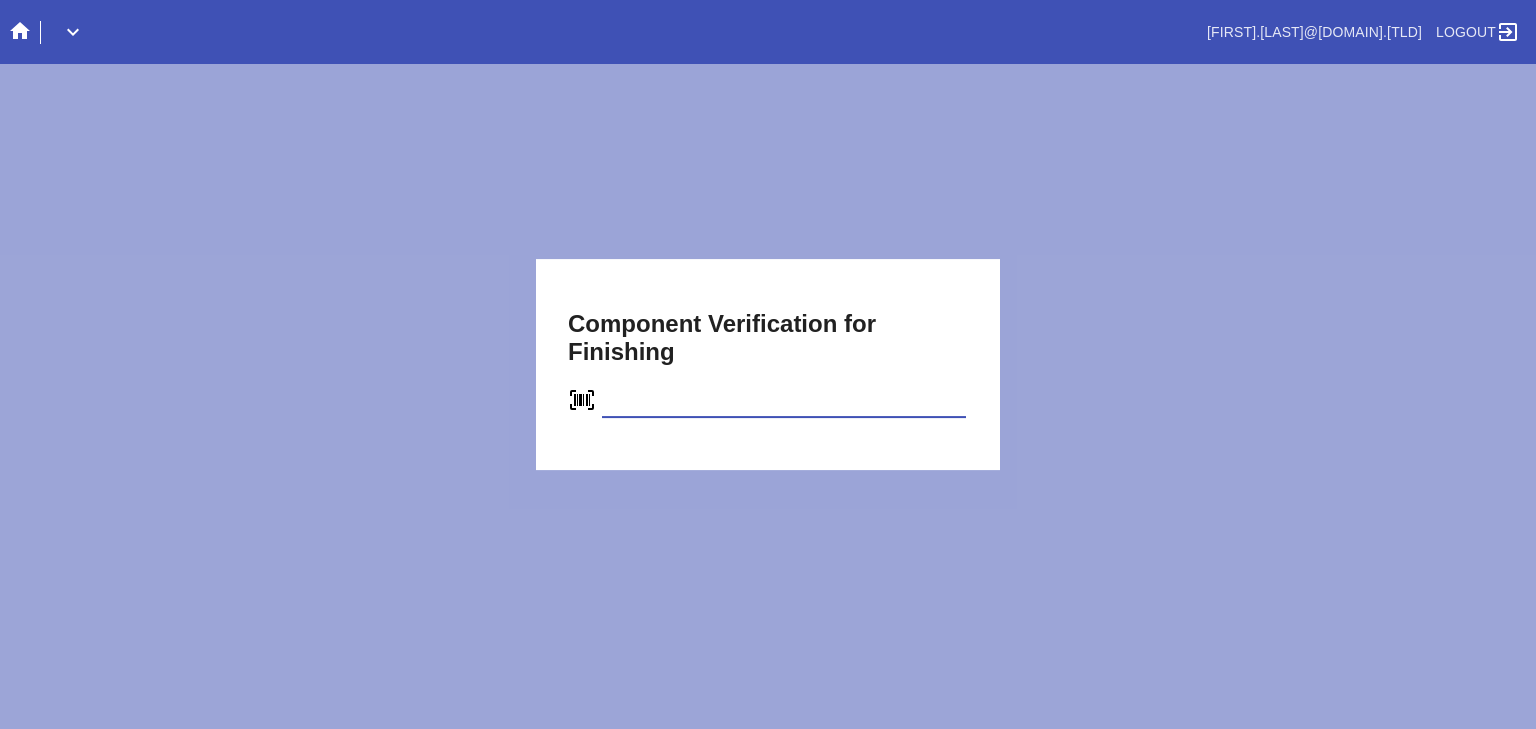 type on "C67857200322" 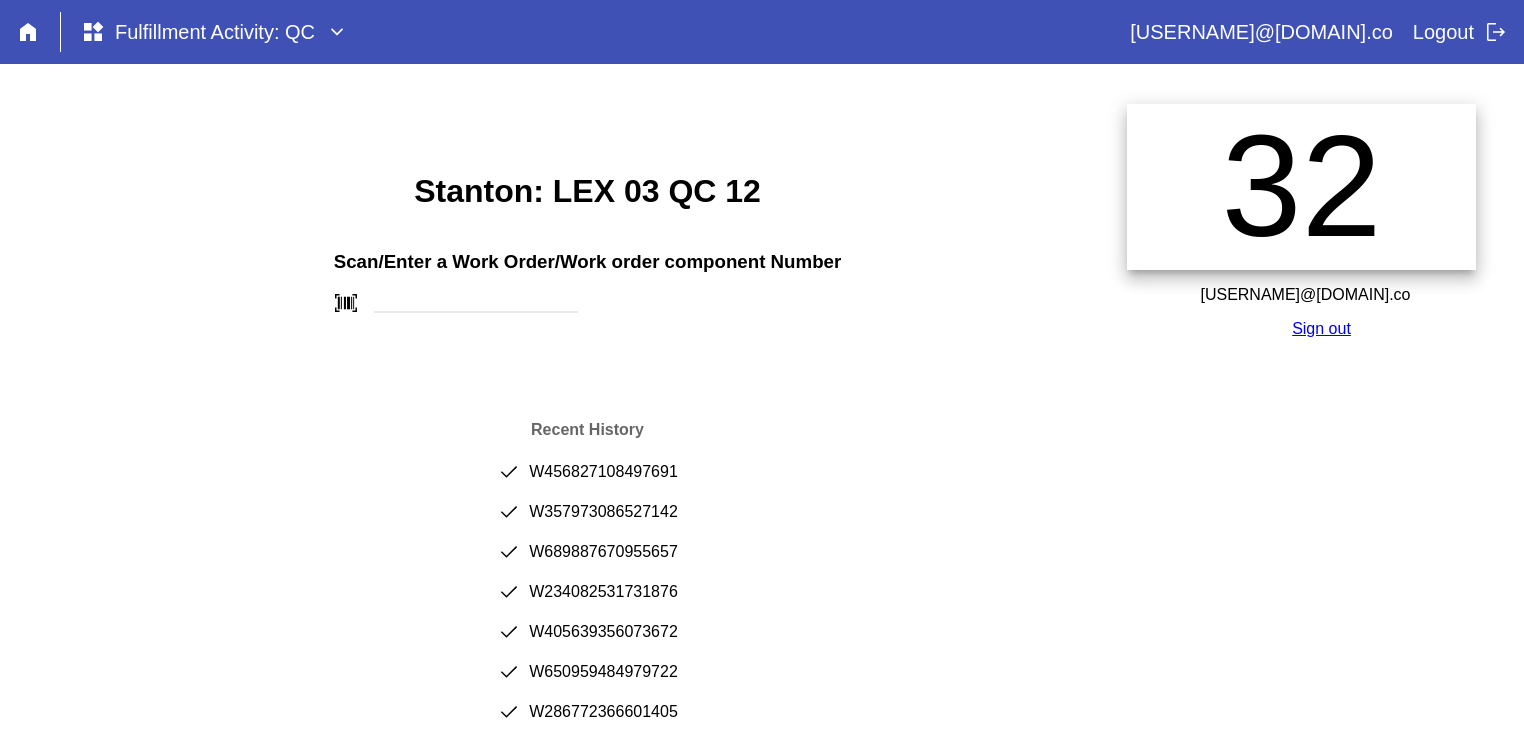 scroll, scrollTop: 0, scrollLeft: 0, axis: both 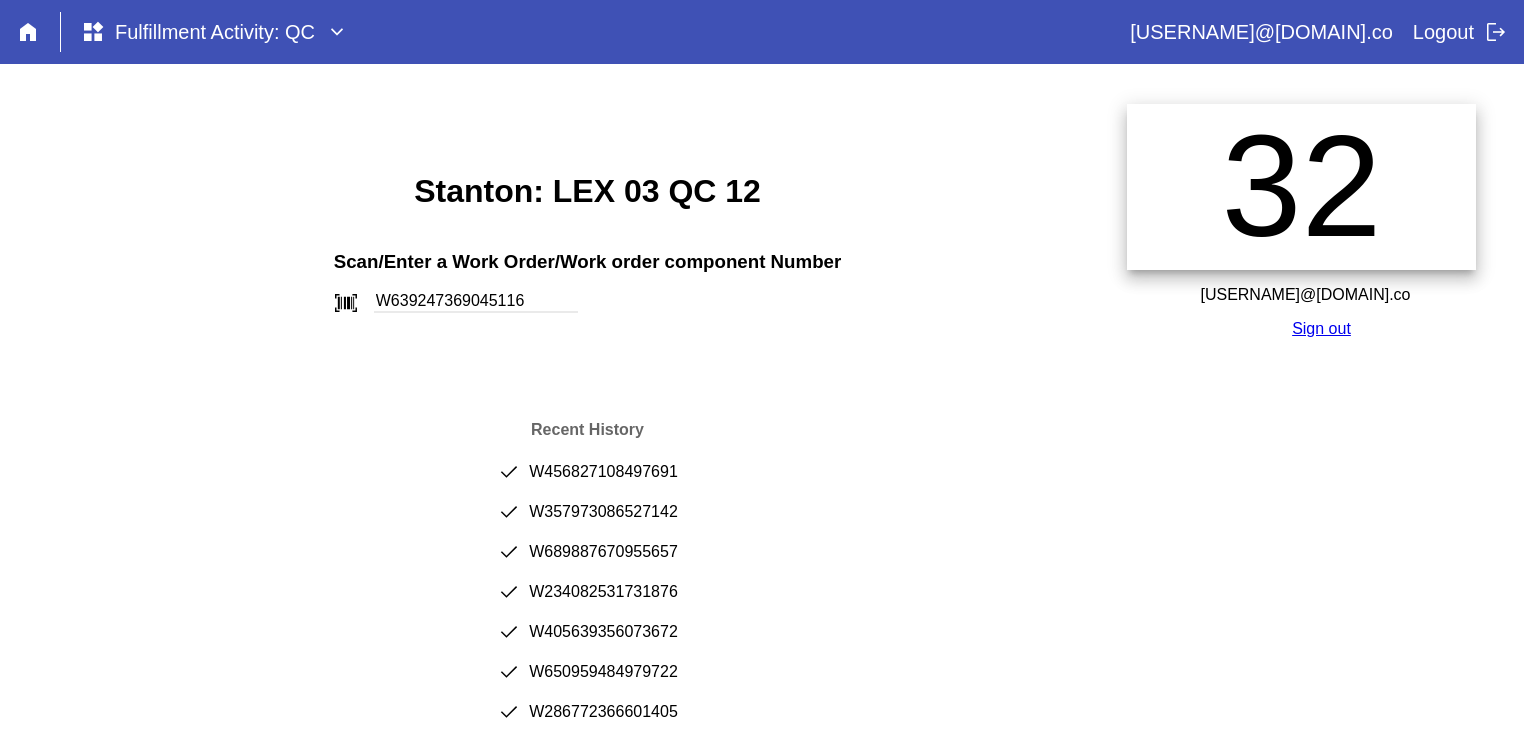 type on "W639247369045116" 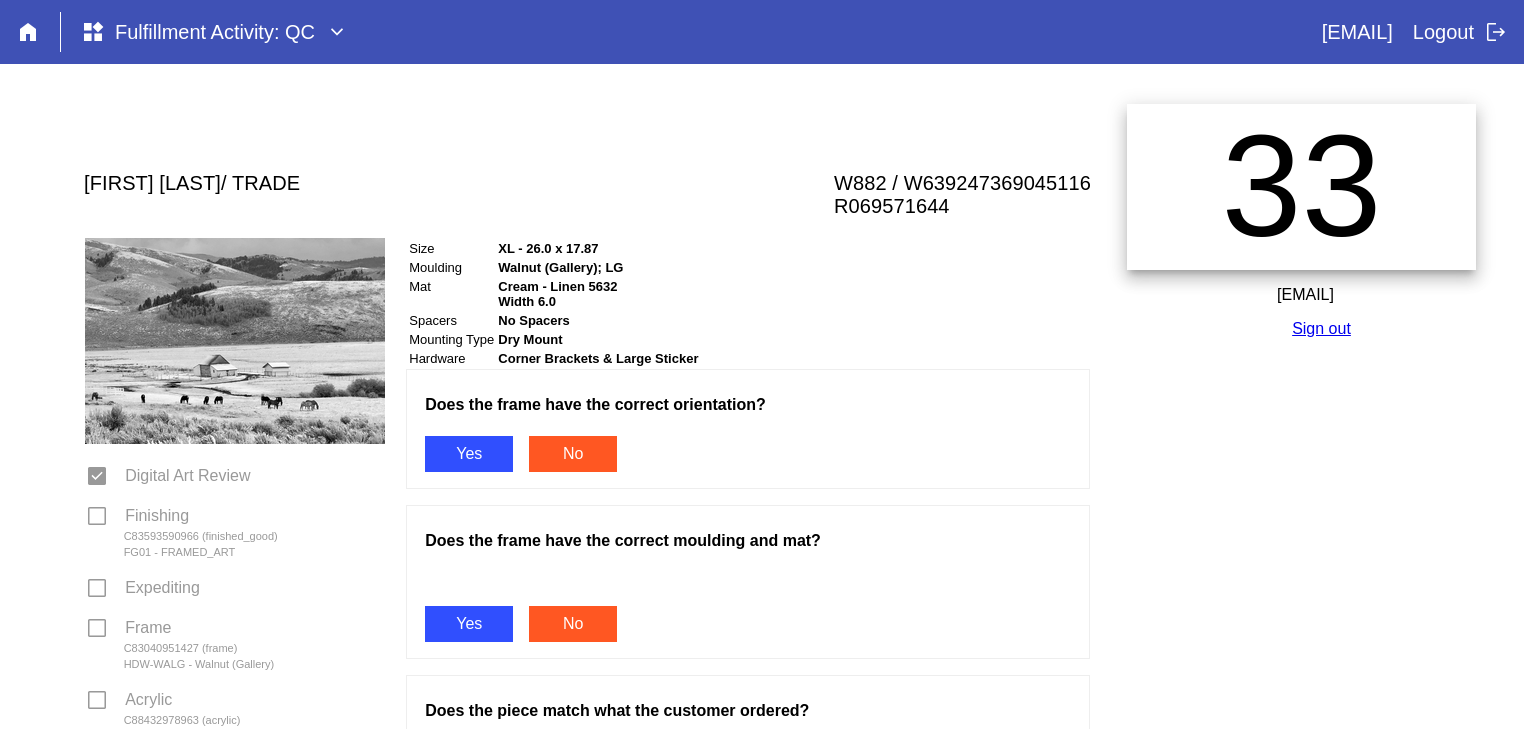 scroll, scrollTop: 0, scrollLeft: 0, axis: both 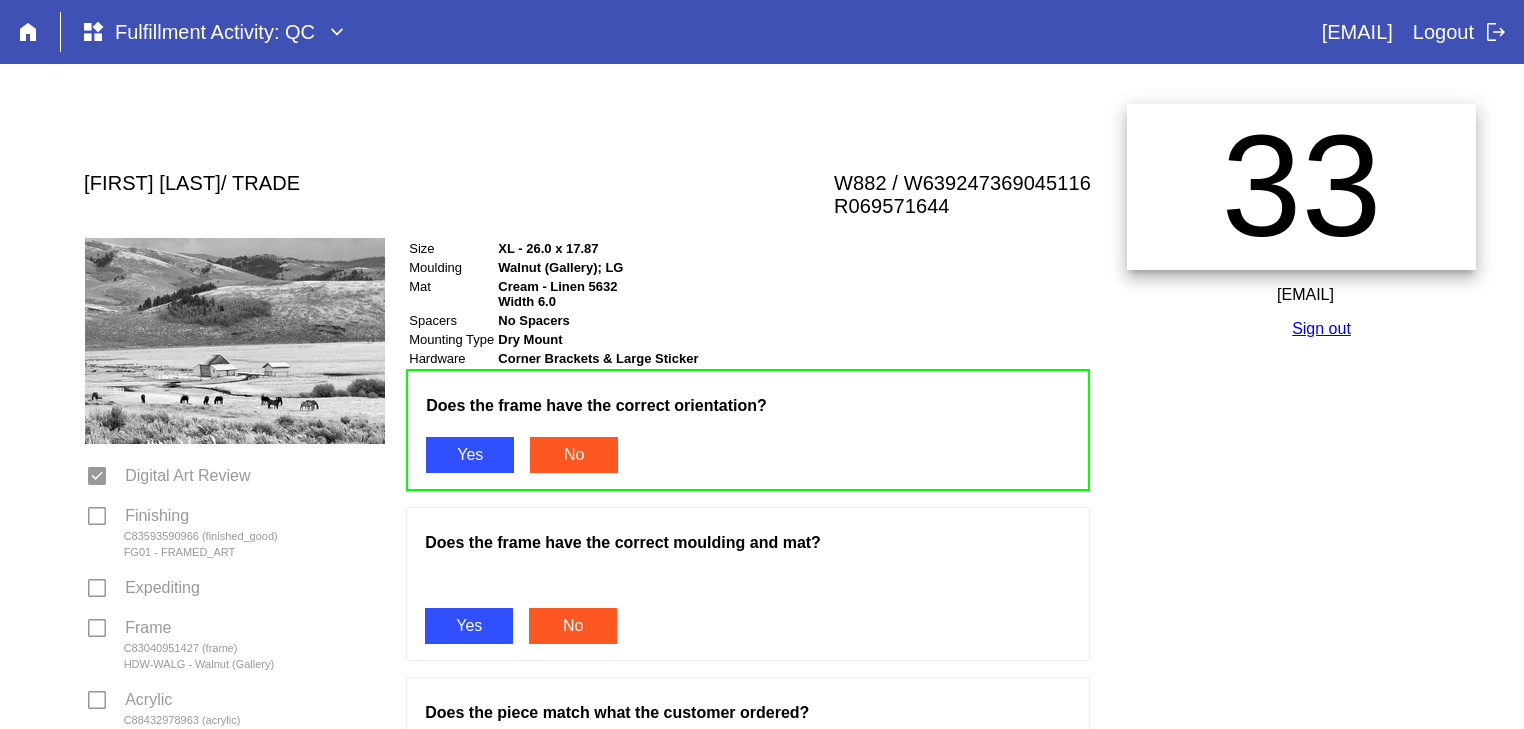 click on "Yes" at bounding box center [469, 626] 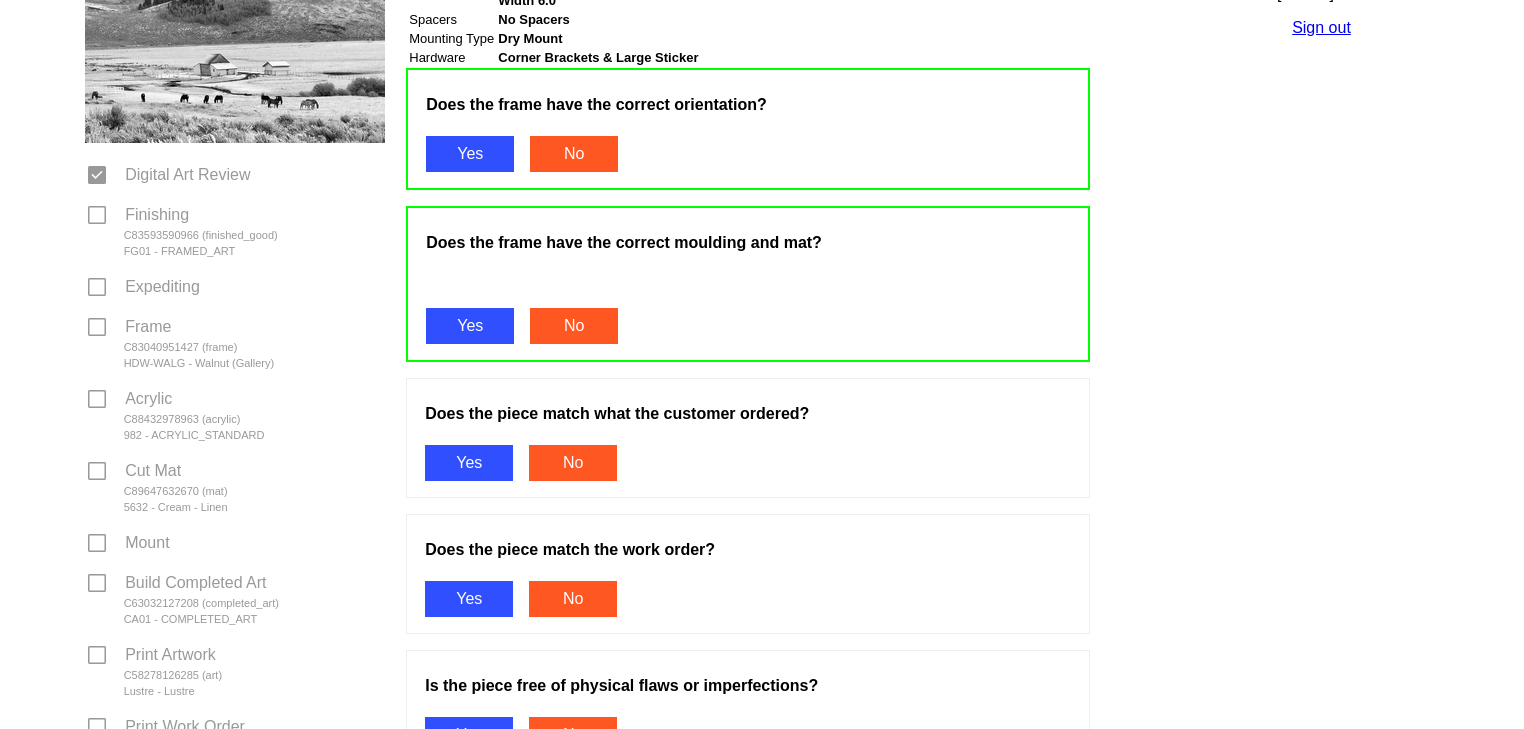 click on "Yes" at bounding box center [469, 463] 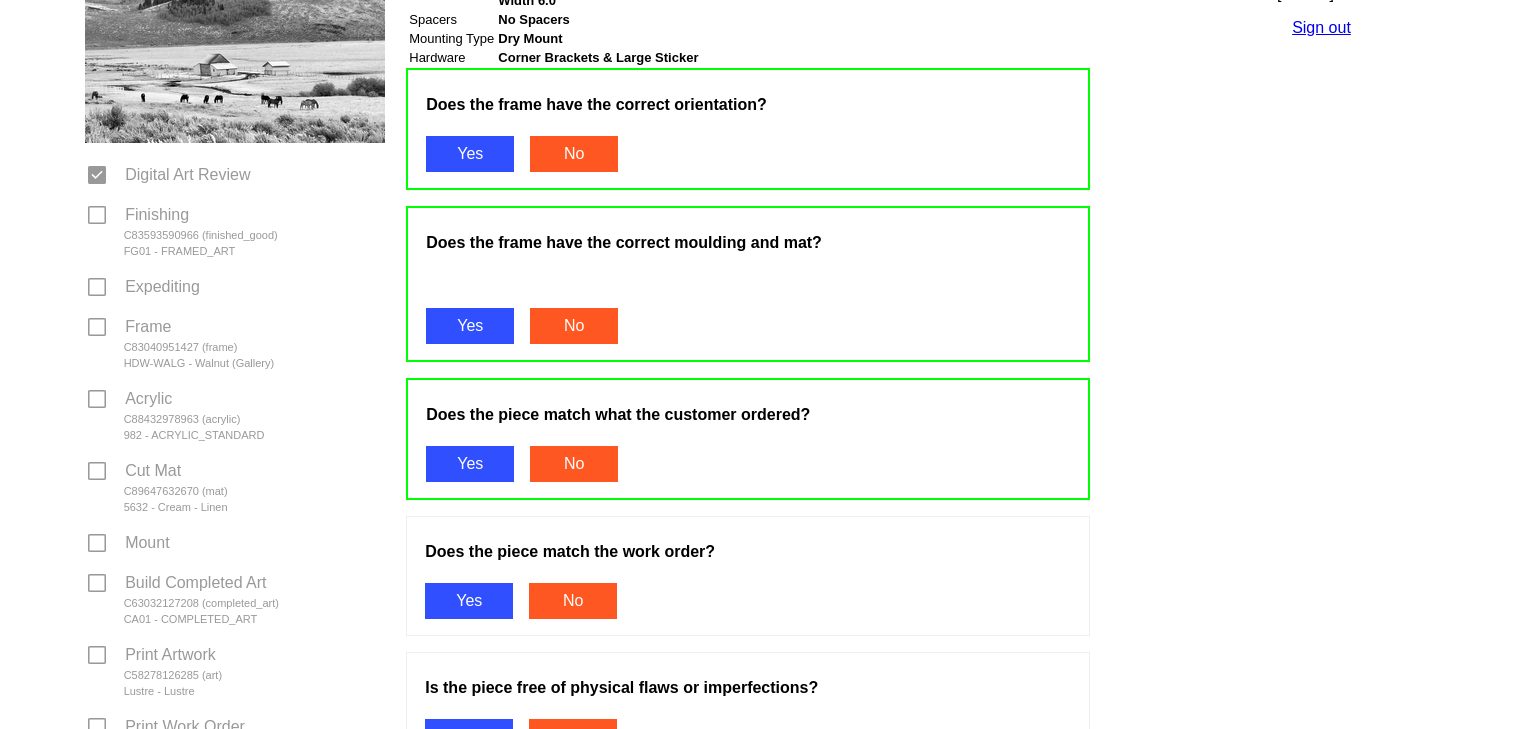 click on "Yes" at bounding box center (469, 601) 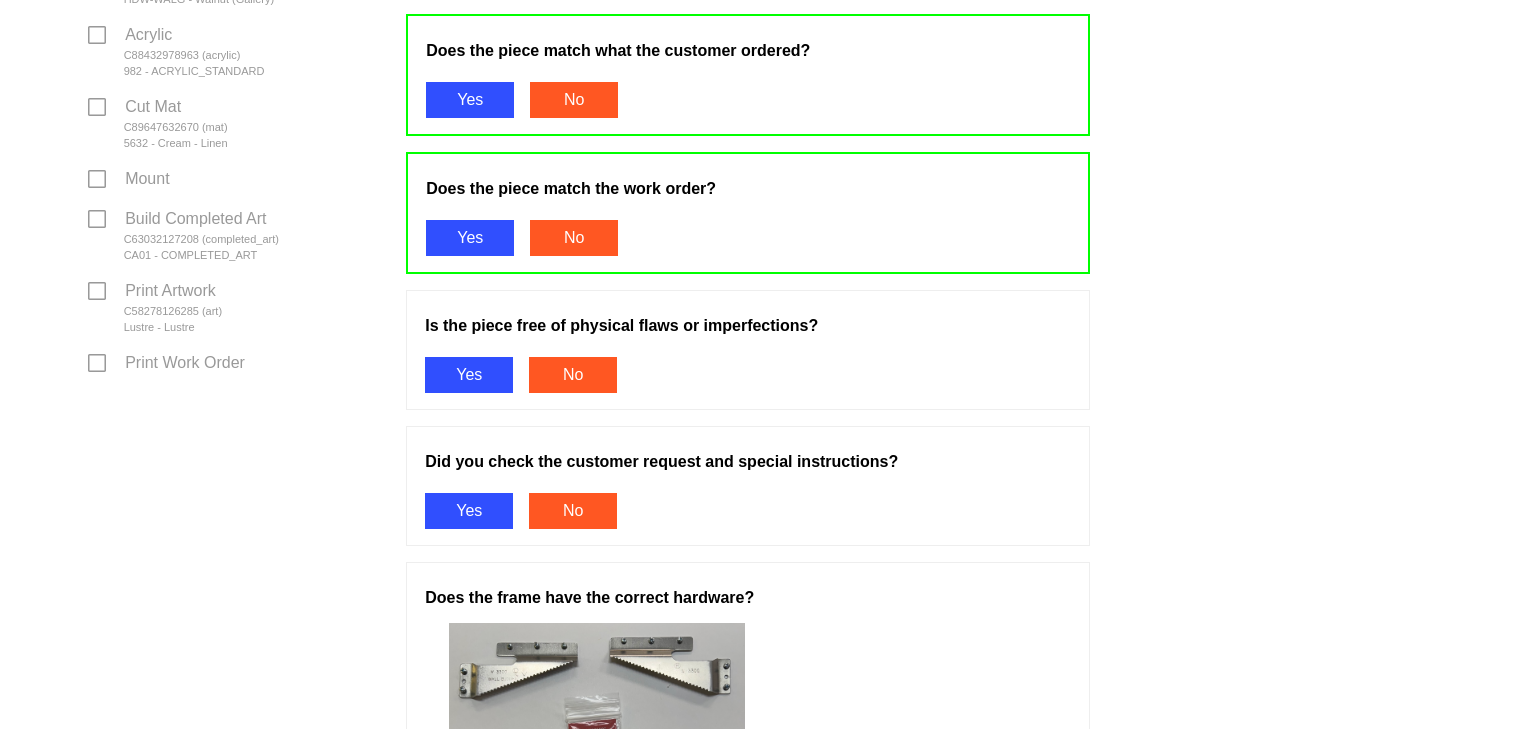 click on "Yes" at bounding box center (469, 375) 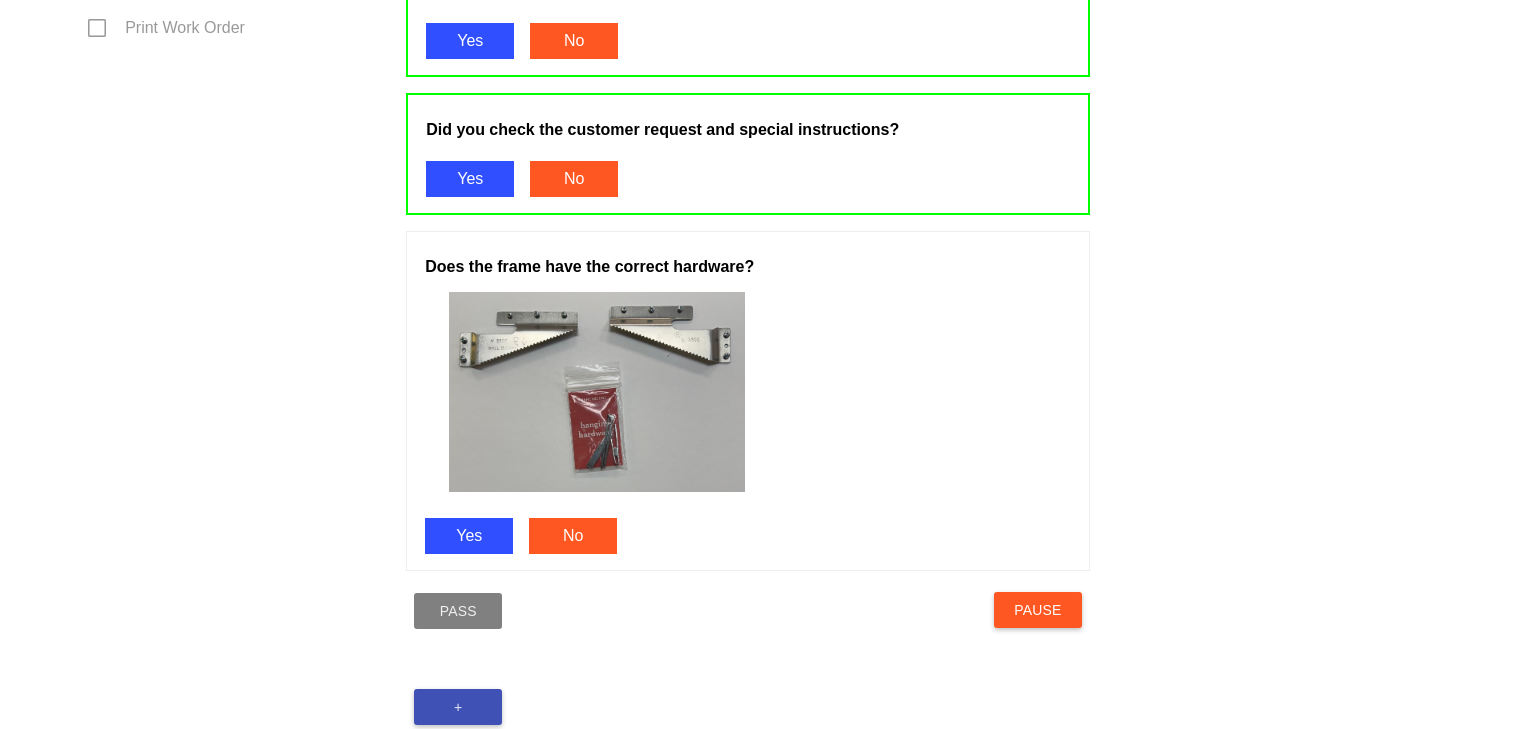 scroll, scrollTop: 1004, scrollLeft: 0, axis: vertical 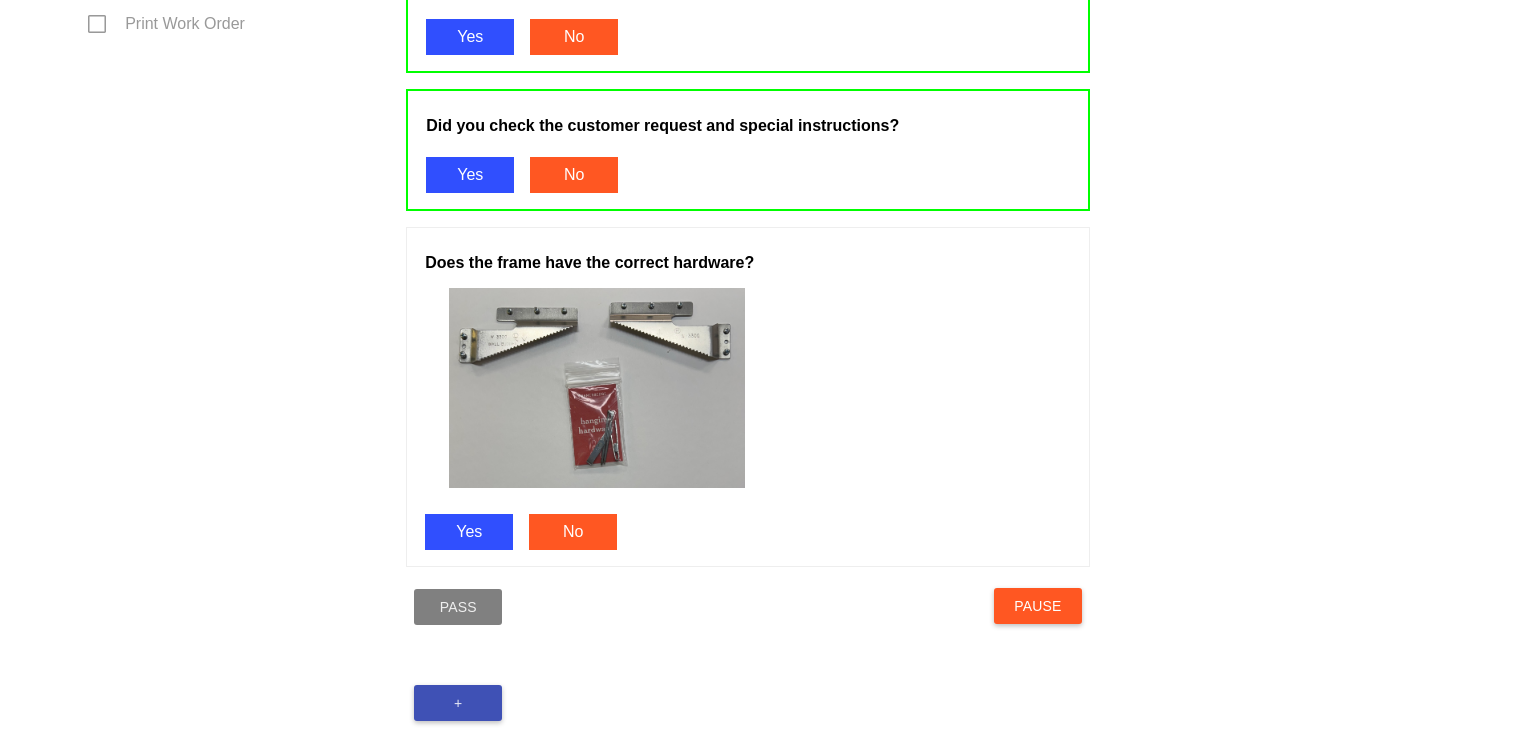 click on "Yes" at bounding box center (469, 532) 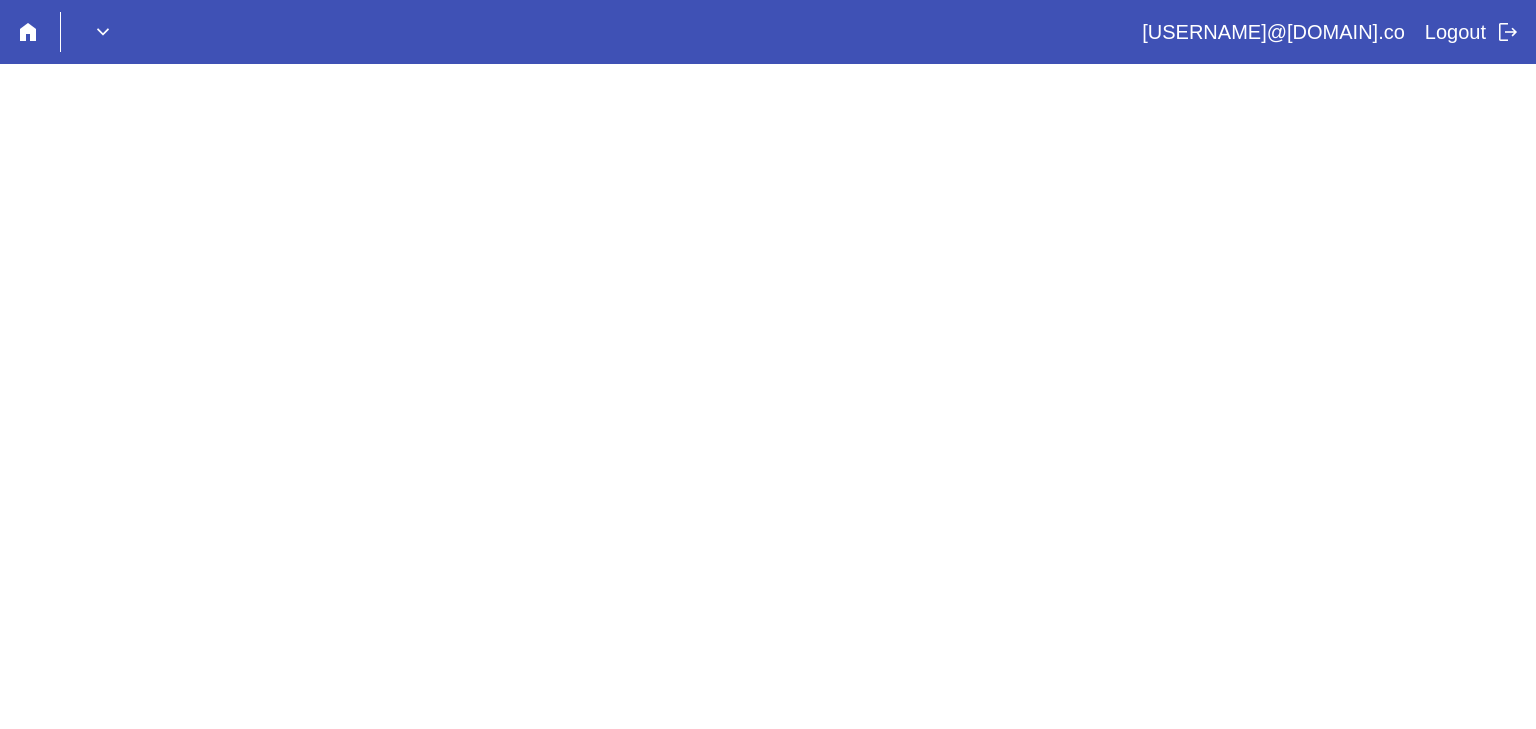 scroll, scrollTop: 0, scrollLeft: 0, axis: both 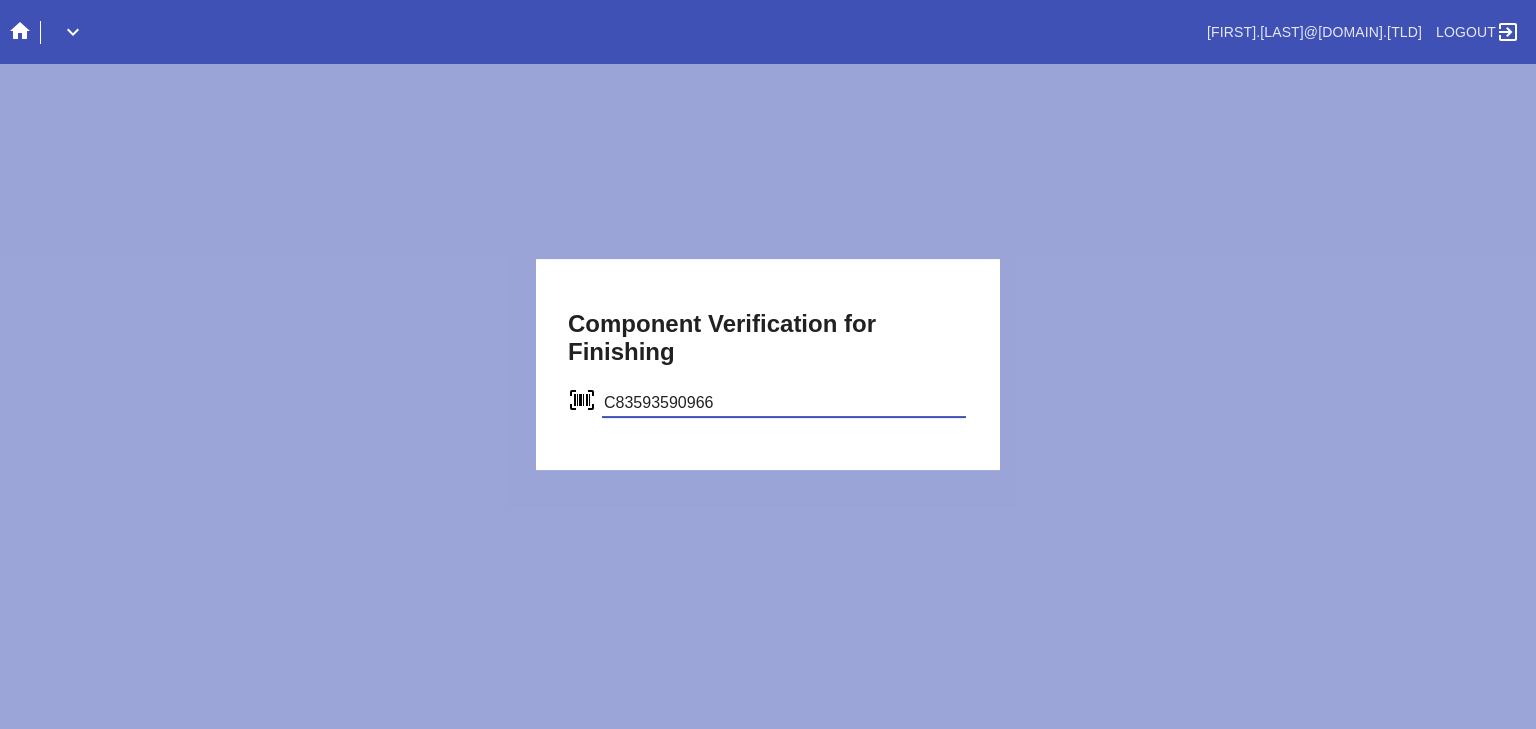 type on "C83593590966" 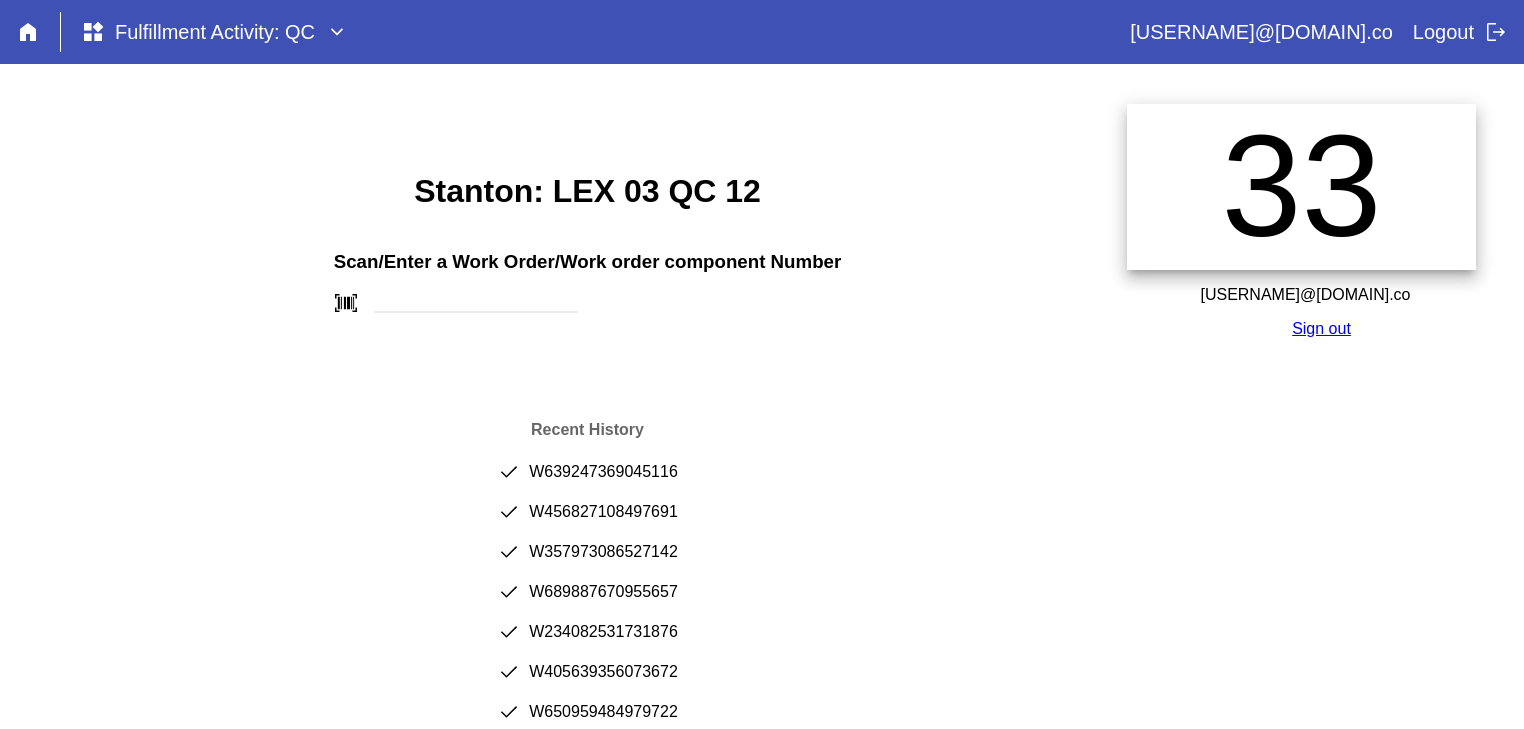scroll, scrollTop: 0, scrollLeft: 0, axis: both 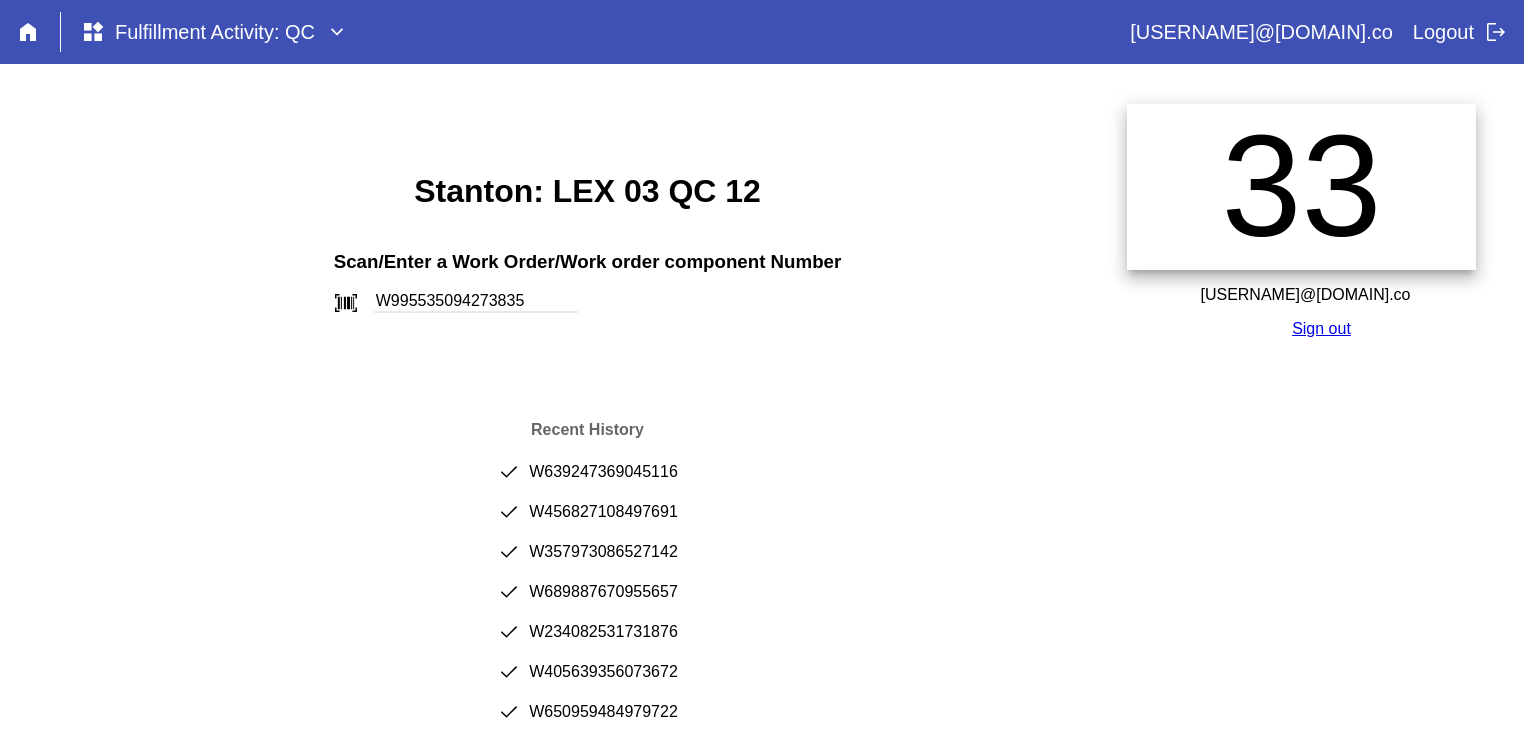 type on "W995535094273835" 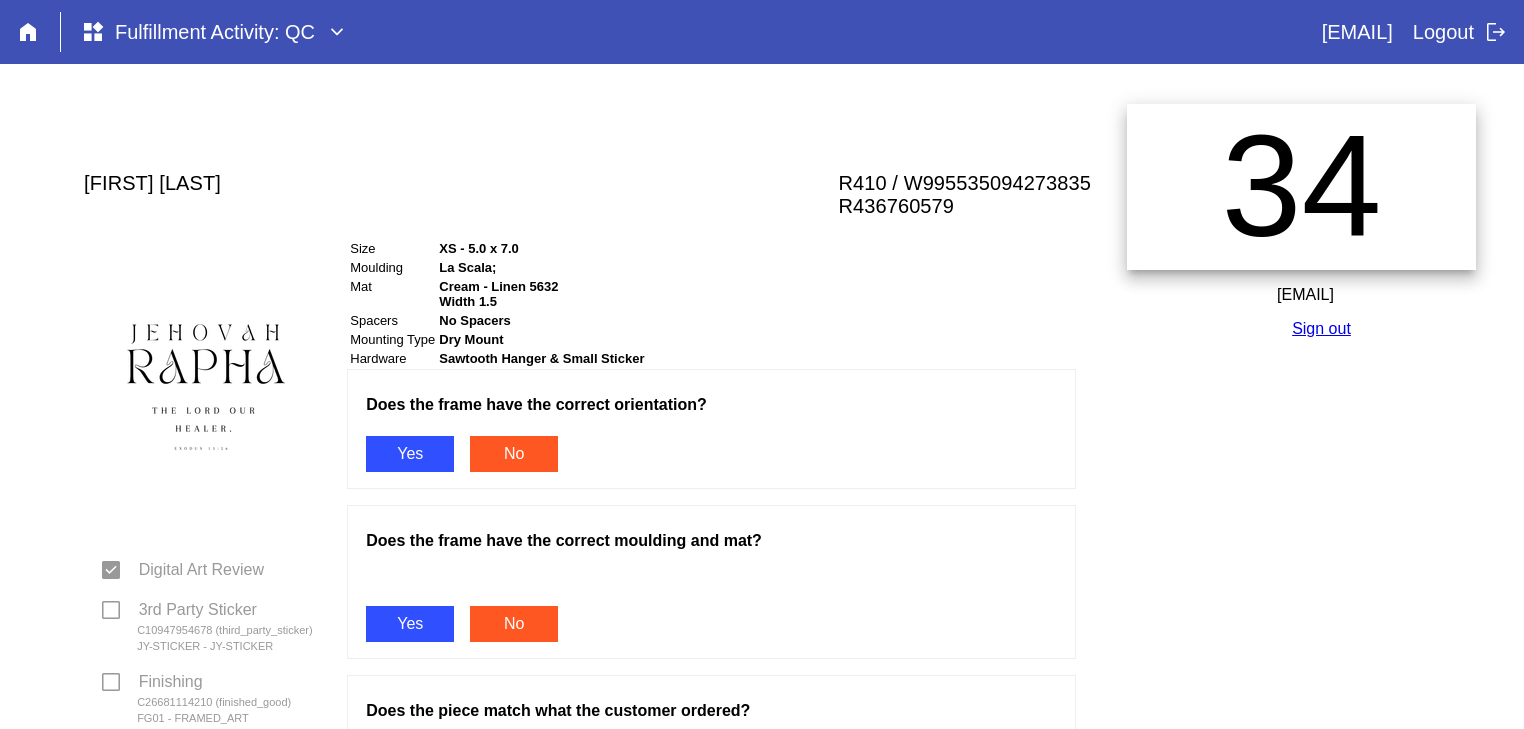 scroll, scrollTop: 0, scrollLeft: 0, axis: both 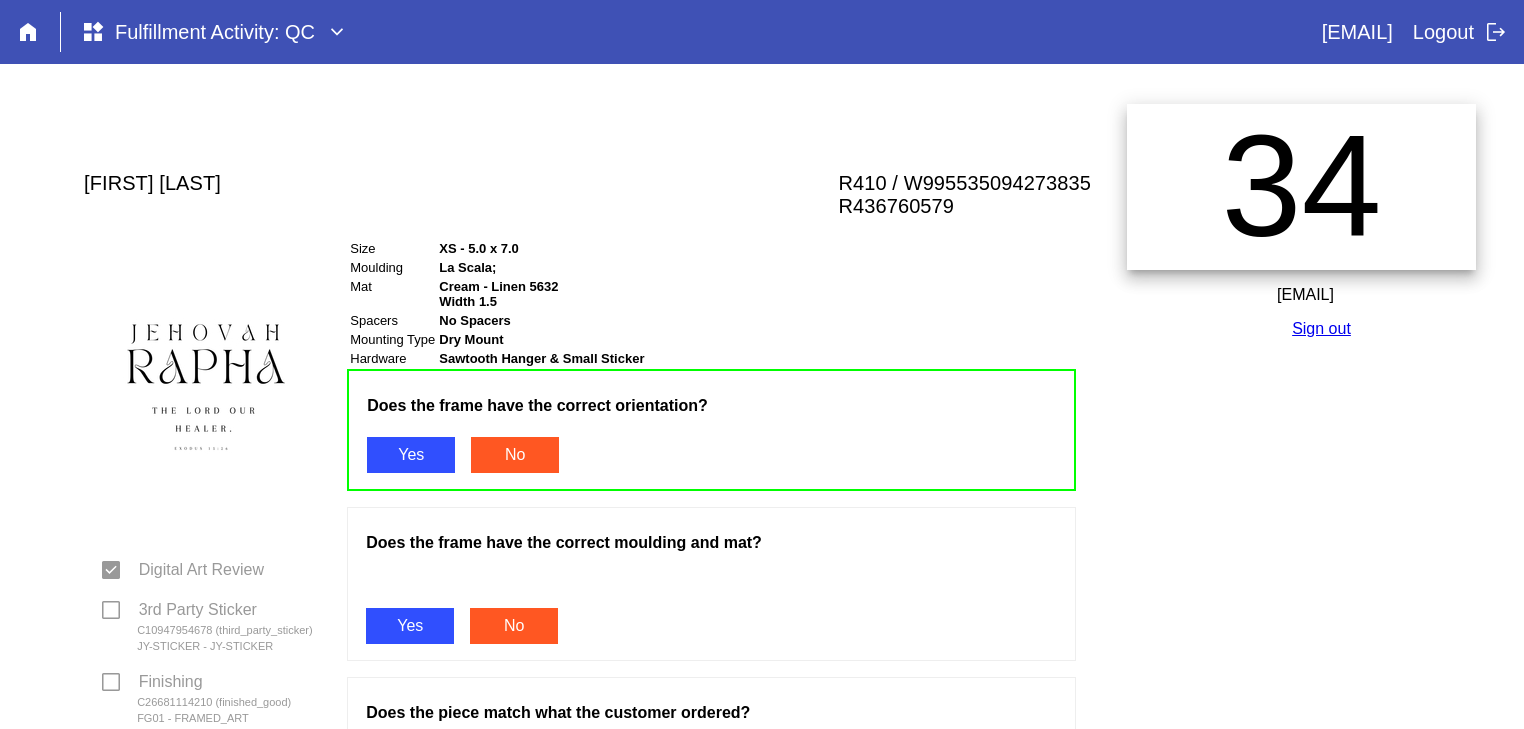click on "Yes" at bounding box center (410, 626) 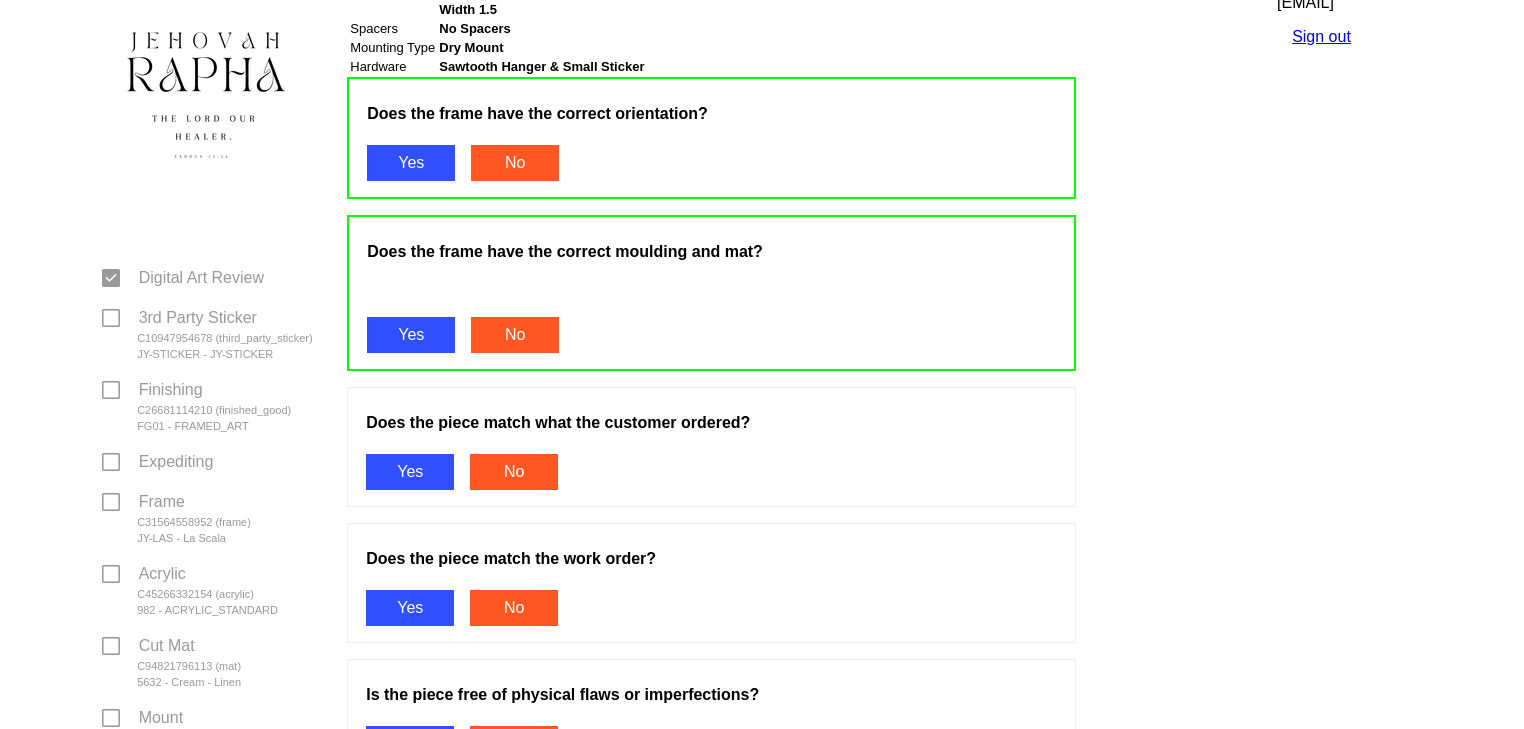 click on "Yes" at bounding box center [410, 472] 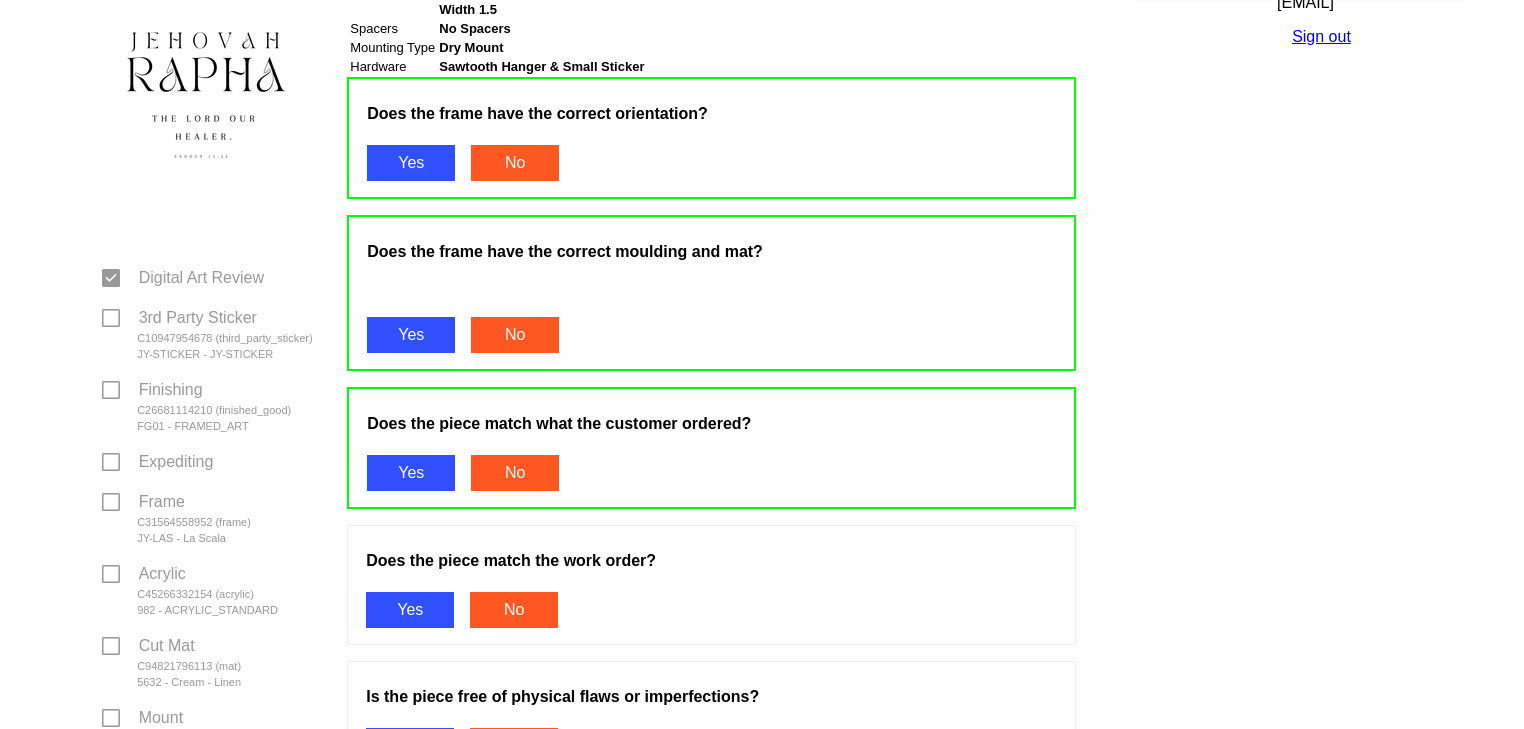 click on "Yes" at bounding box center [410, 610] 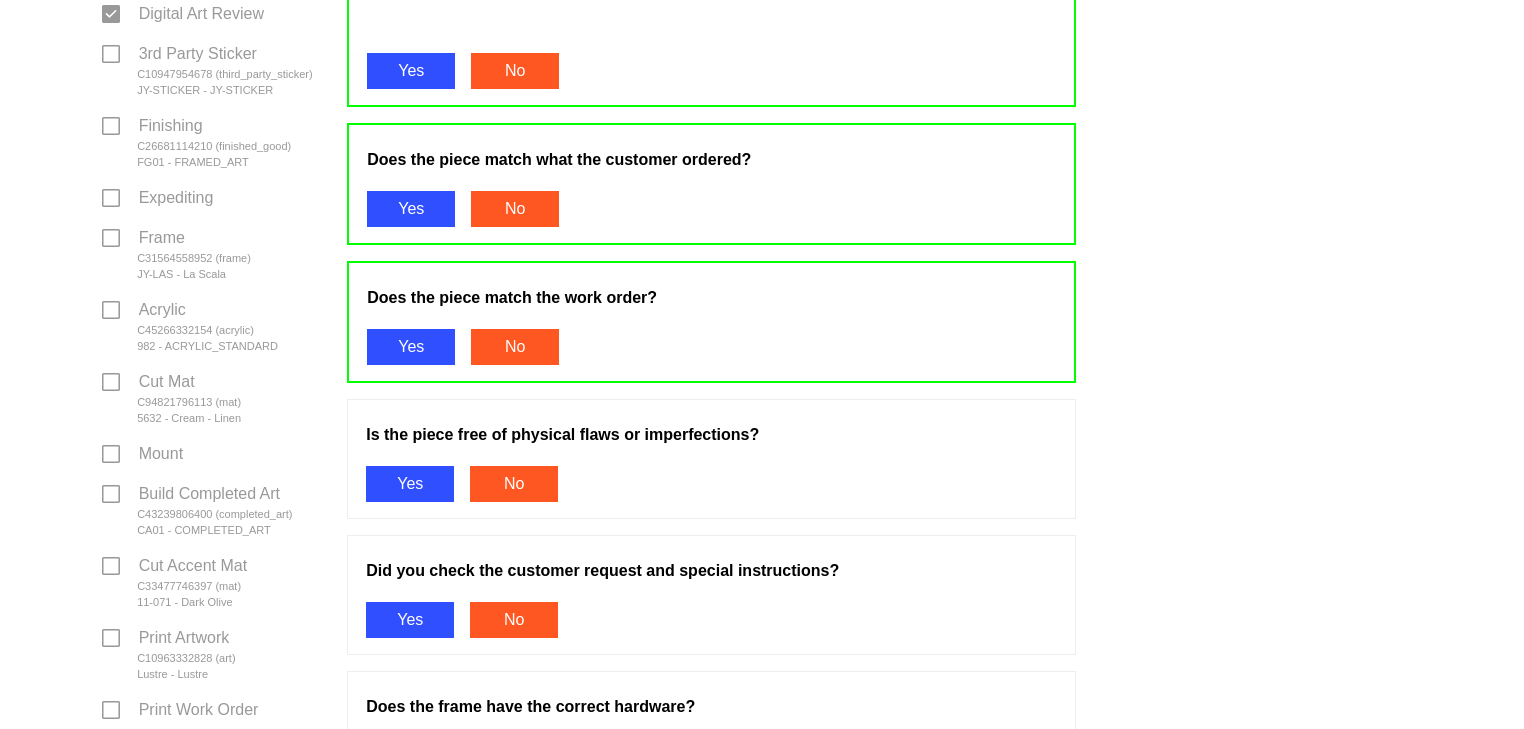 click on "Yes" at bounding box center (410, 484) 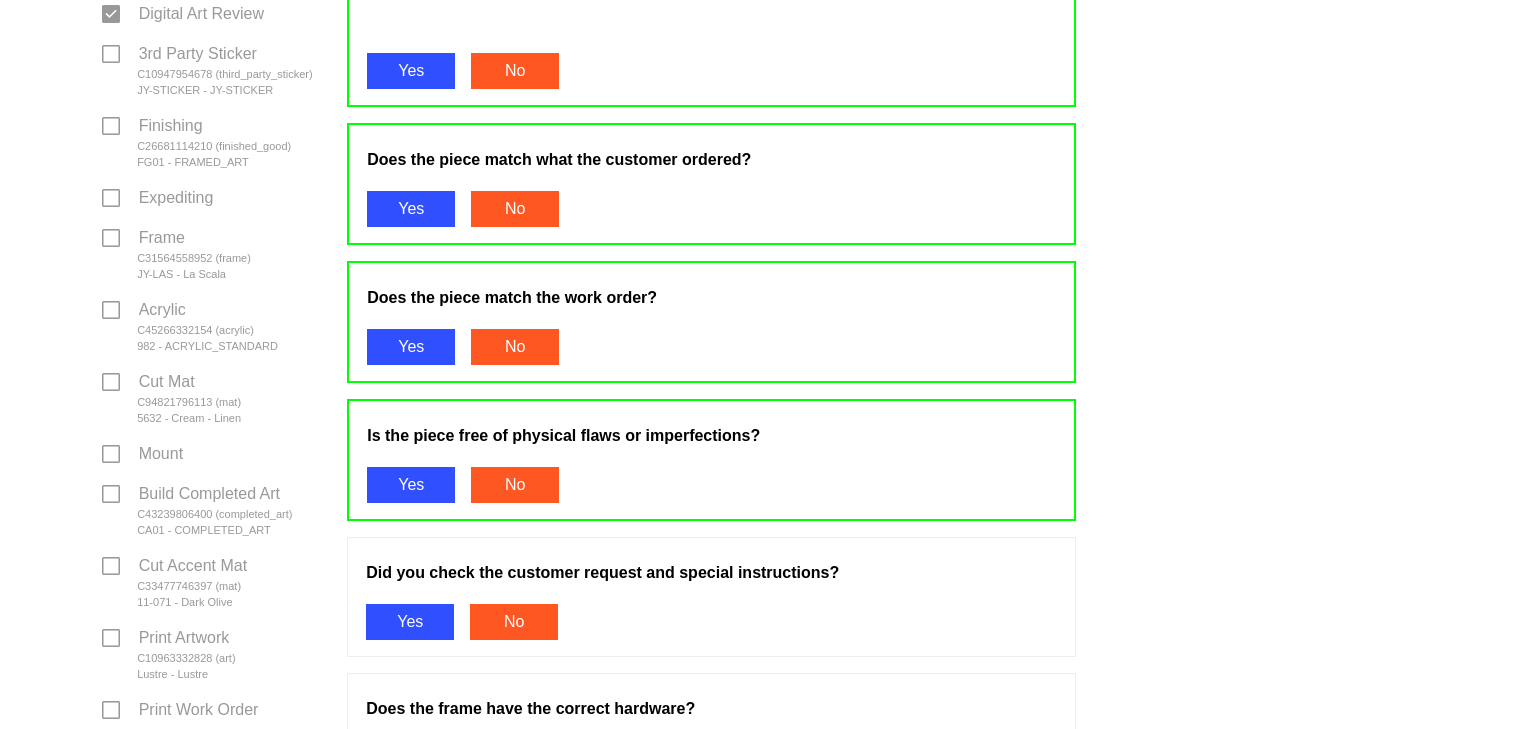 click on "Yes" at bounding box center (410, 622) 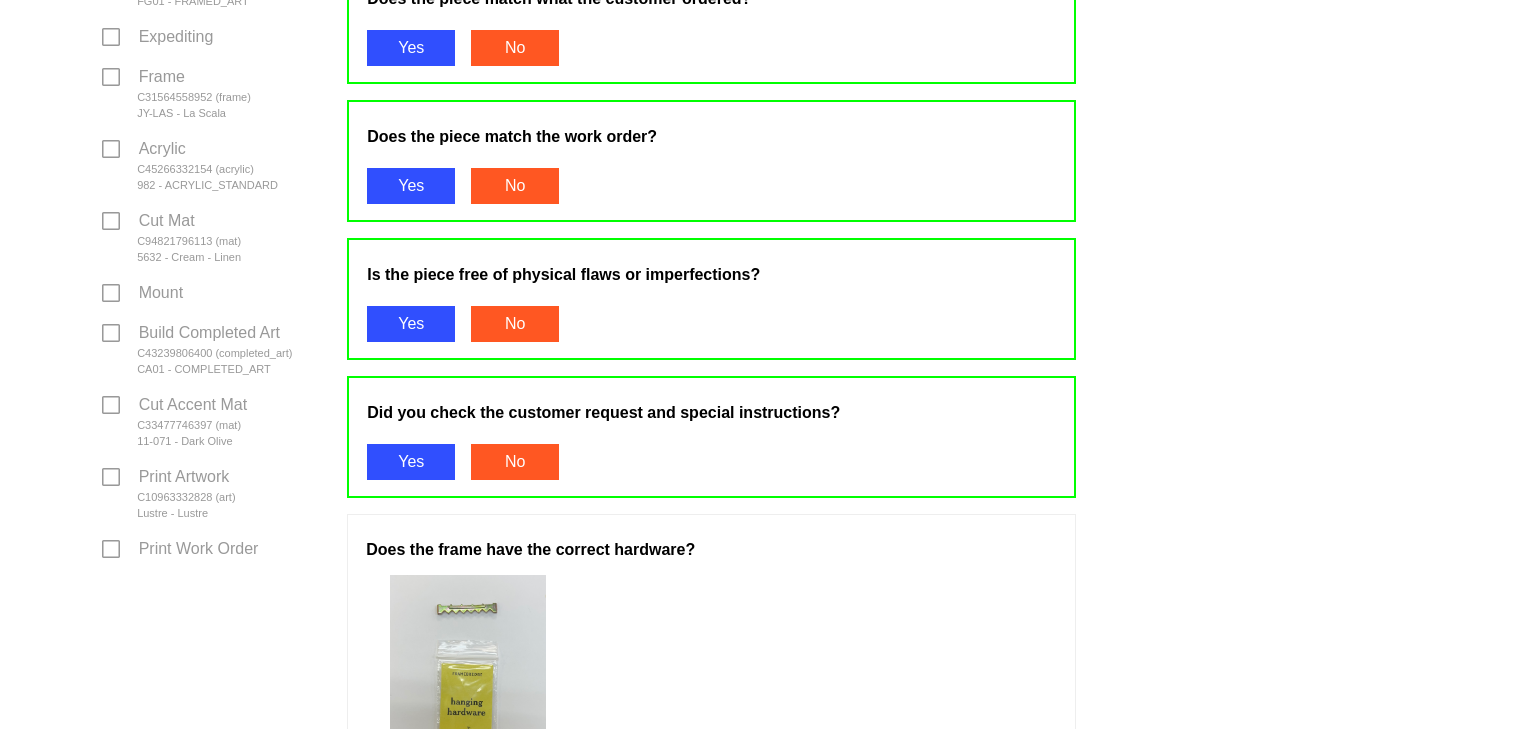 scroll, scrollTop: 880, scrollLeft: 0, axis: vertical 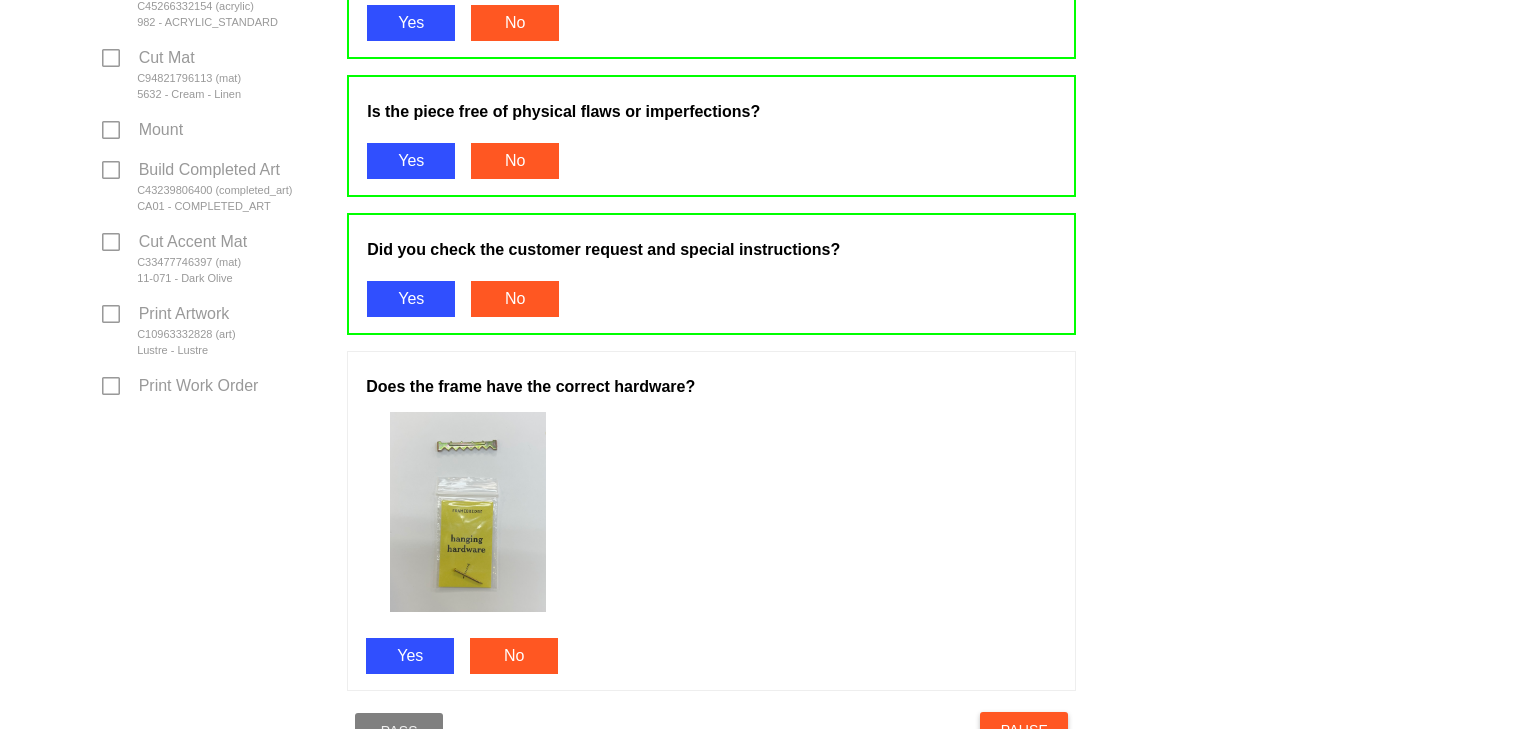 click on "Yes" at bounding box center [410, 656] 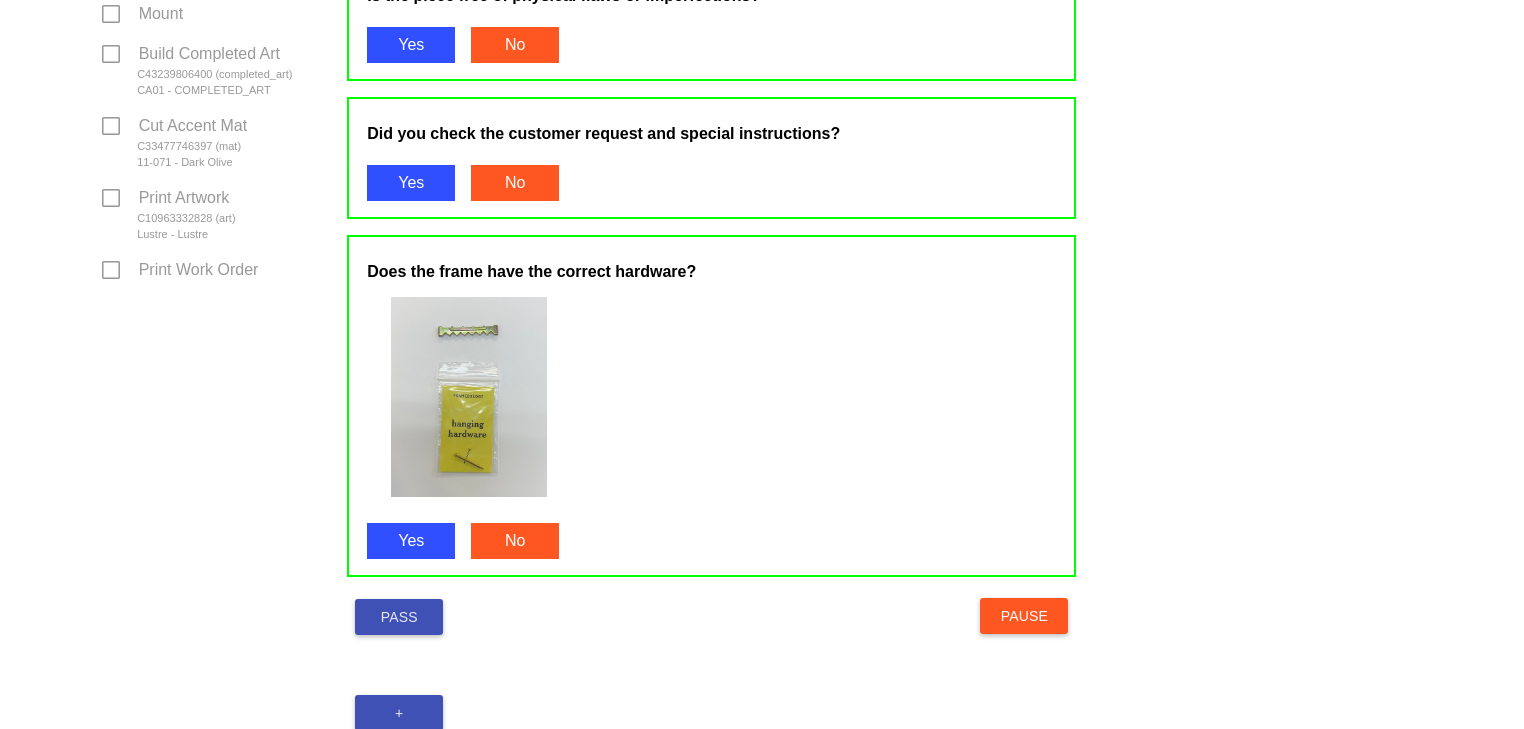 scroll, scrollTop: 1068, scrollLeft: 0, axis: vertical 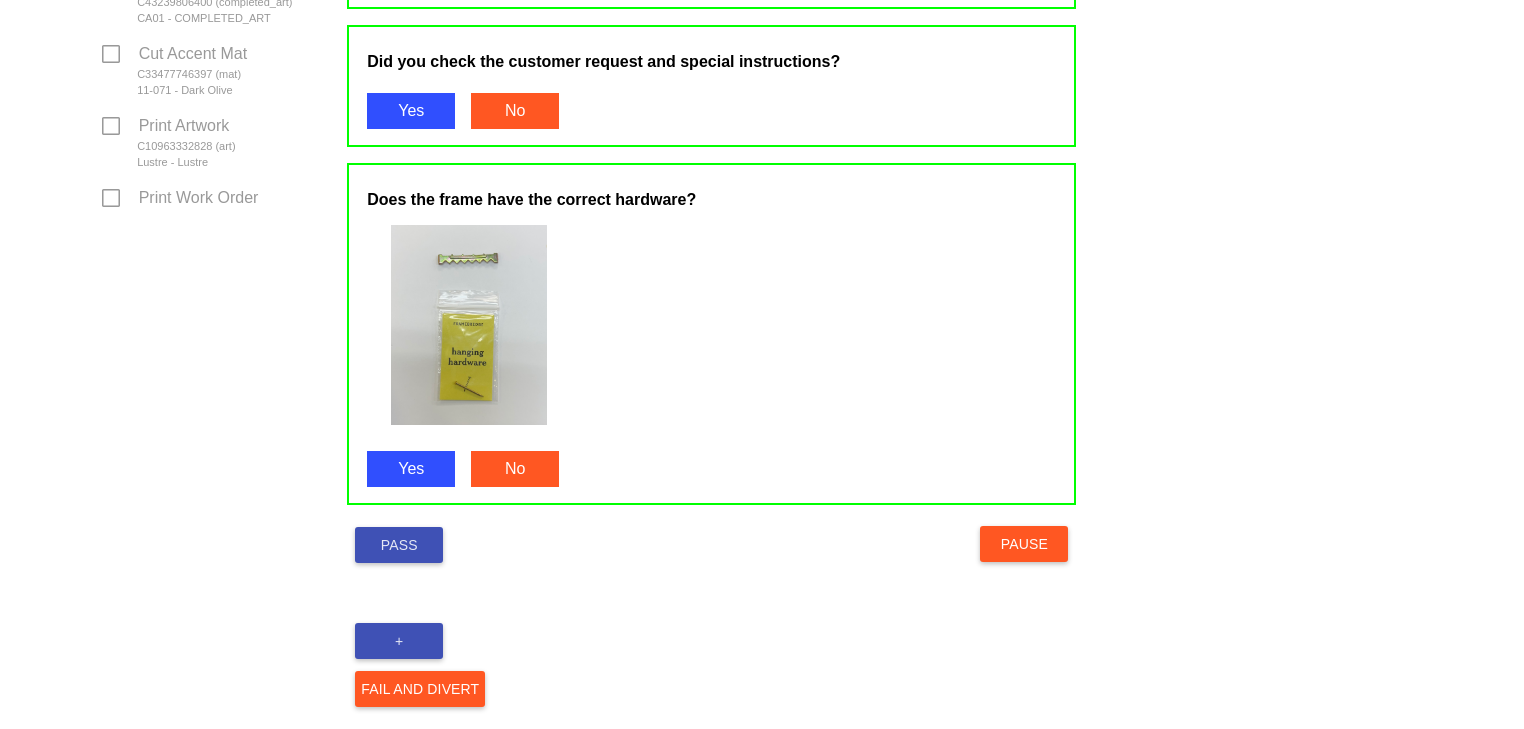 click on "Pass" at bounding box center (399, 545) 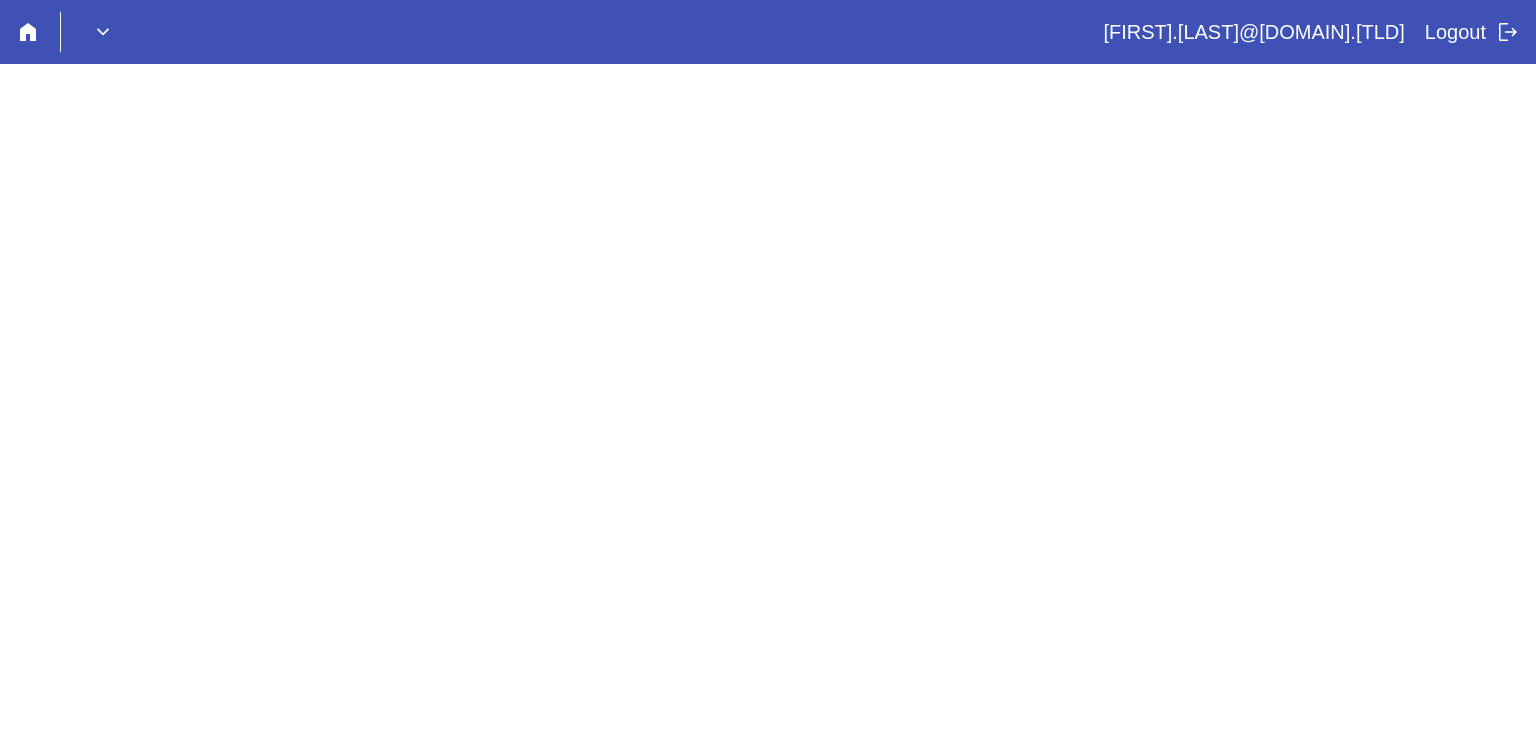 scroll, scrollTop: 0, scrollLeft: 0, axis: both 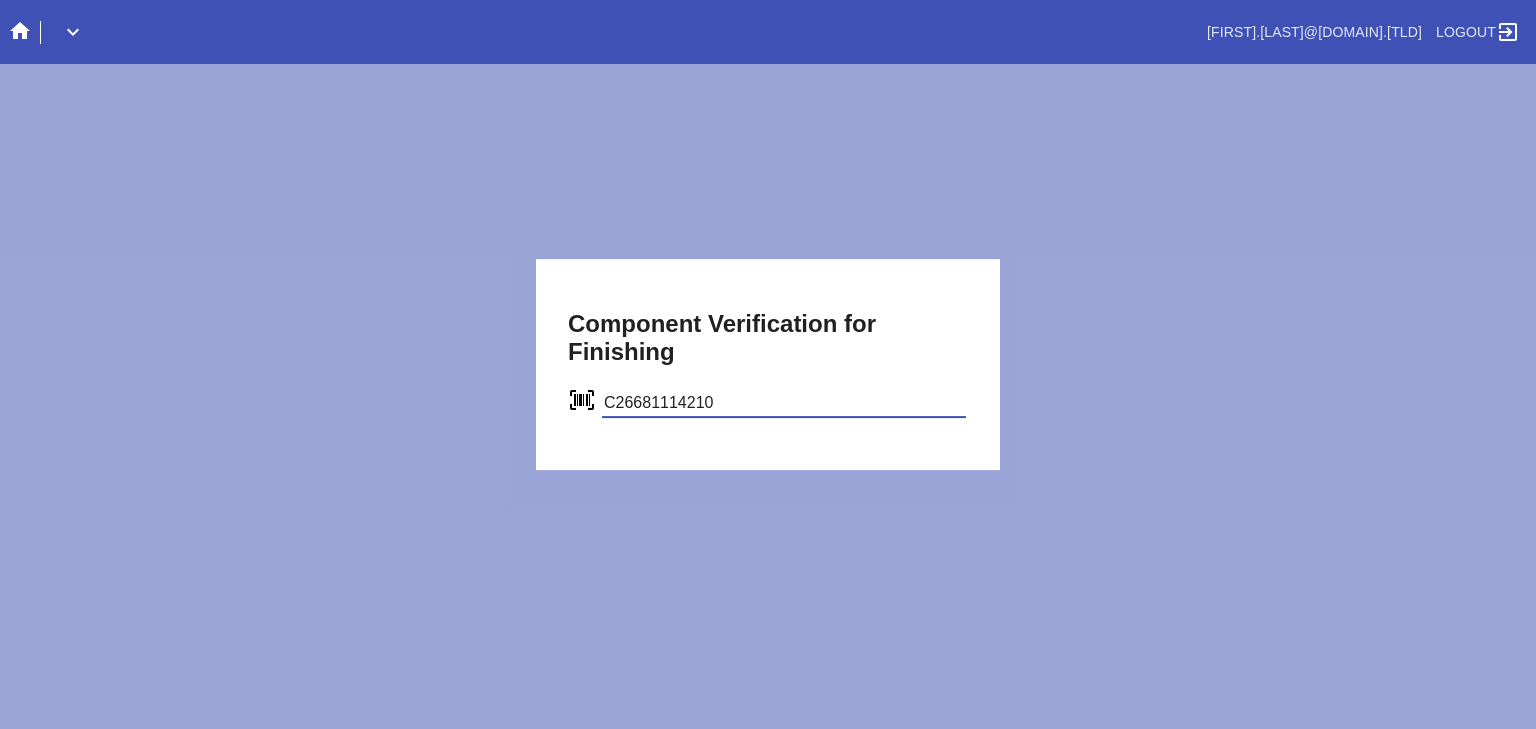 type on "C26681114210" 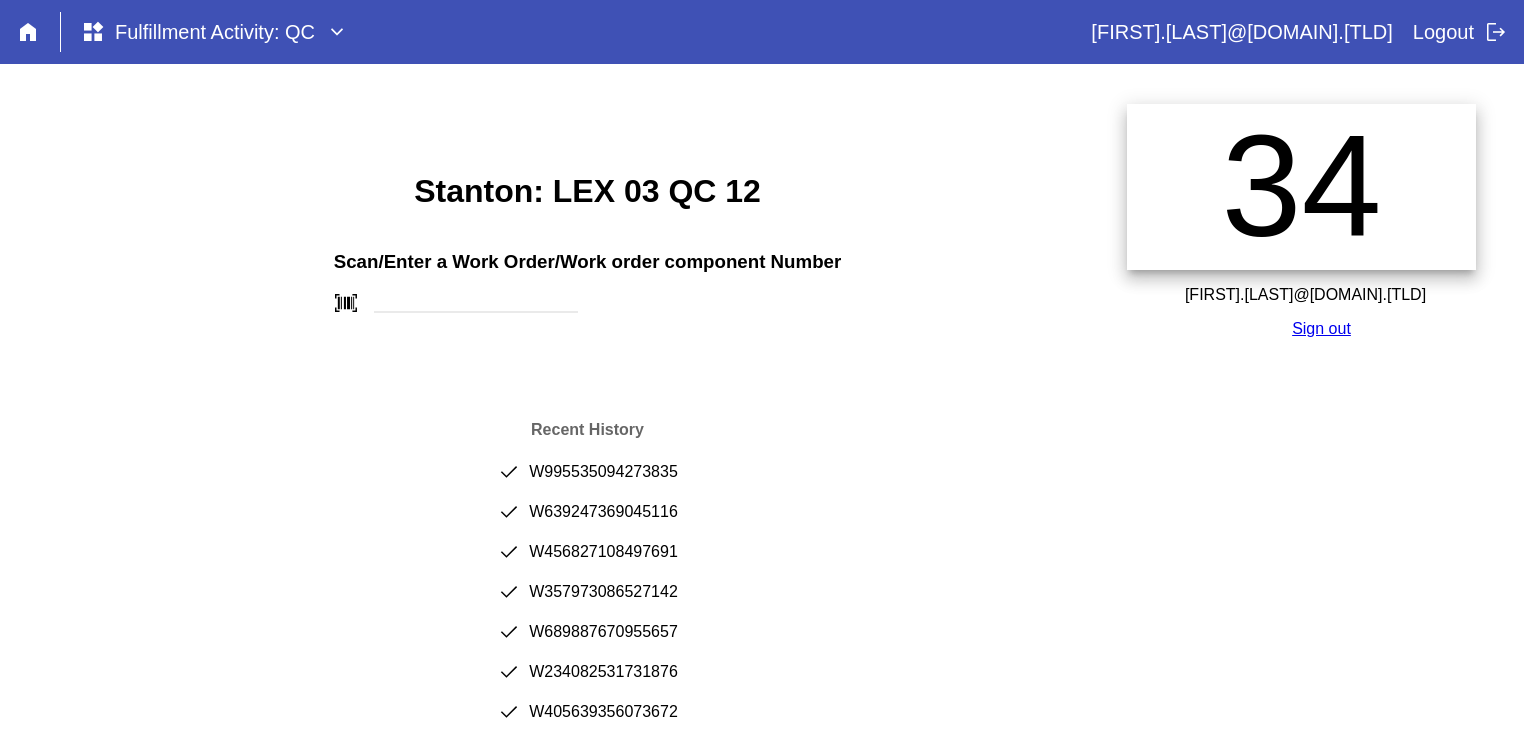 scroll, scrollTop: 0, scrollLeft: 0, axis: both 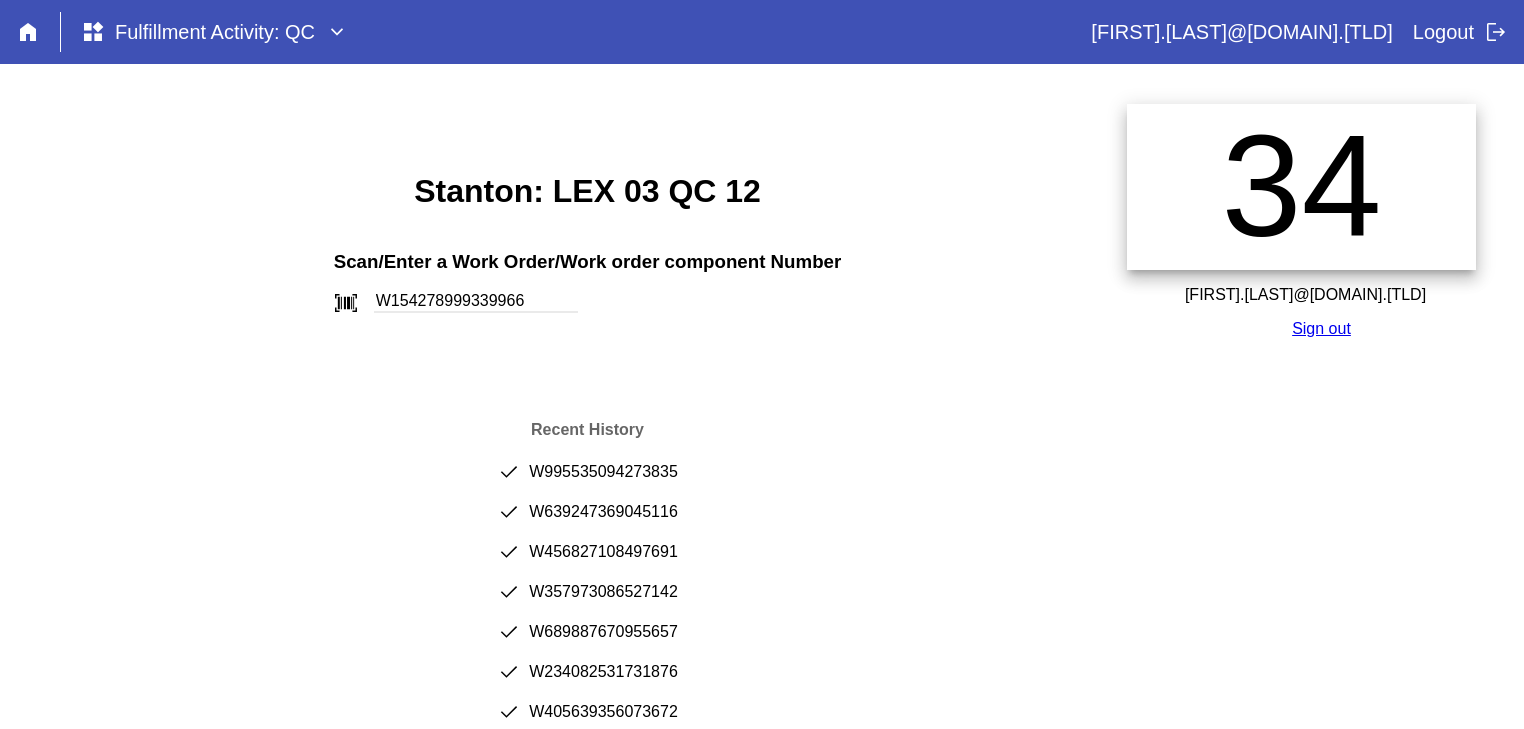 type on "W154278999339966" 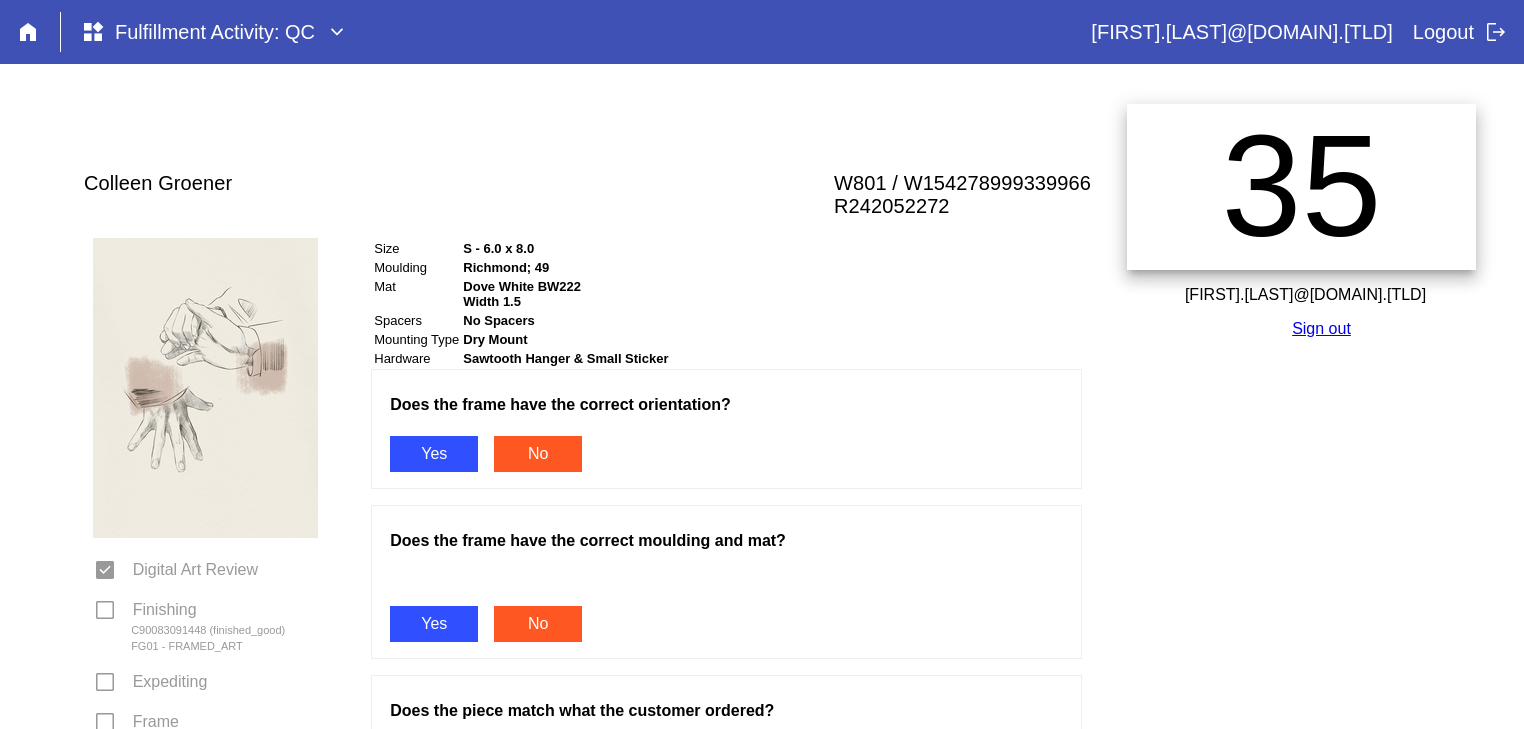 scroll, scrollTop: 0, scrollLeft: 0, axis: both 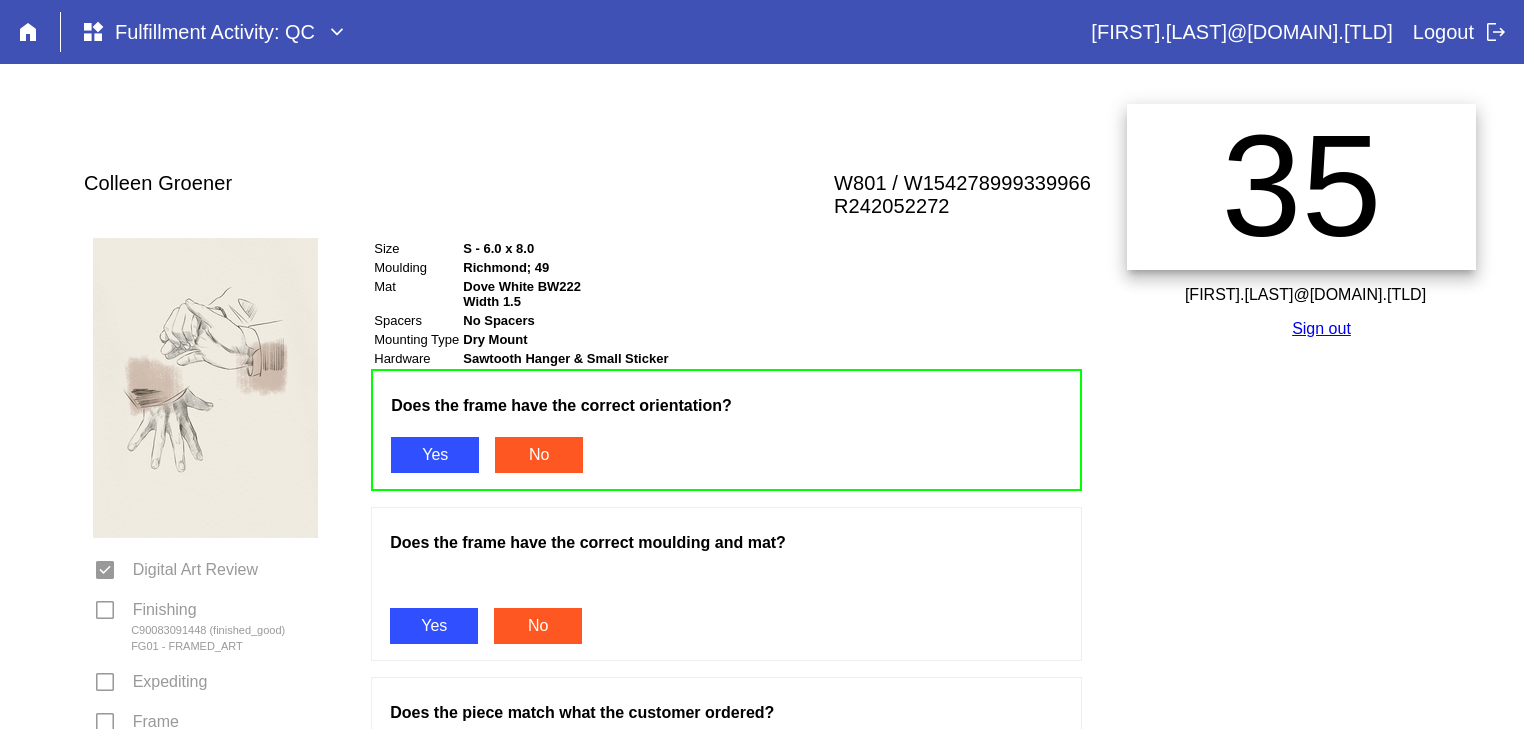 click on "Yes" at bounding box center [434, 626] 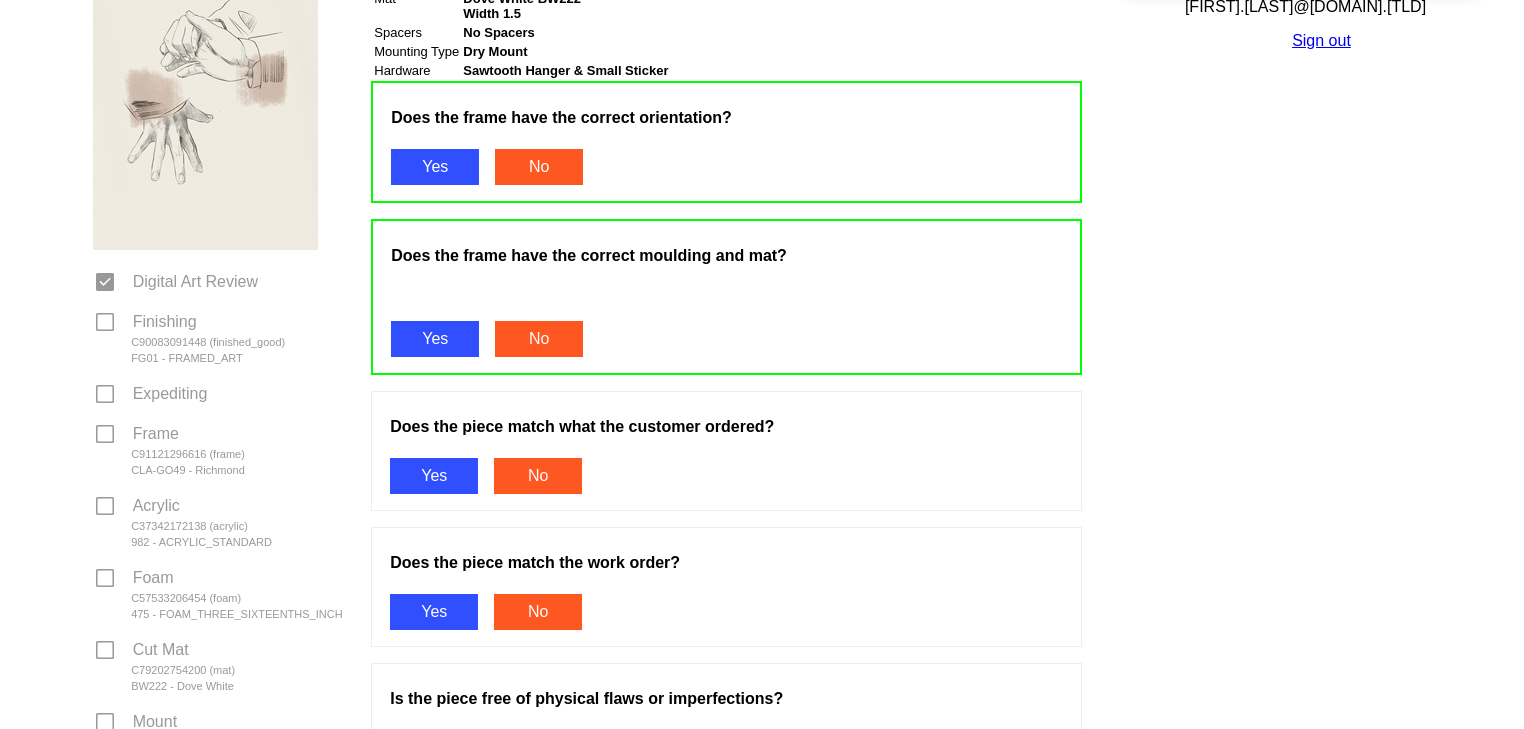 click on "Yes" at bounding box center (434, 476) 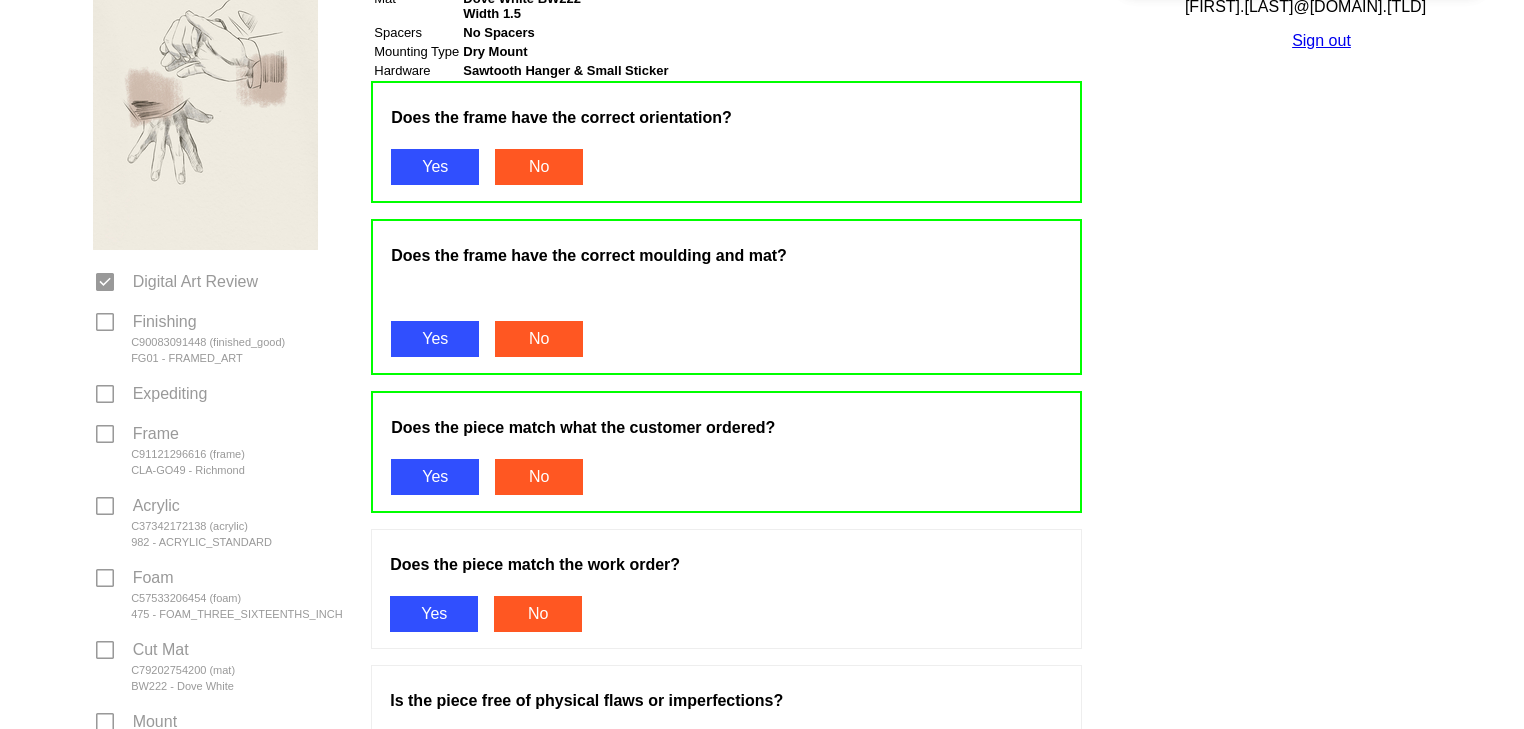 click on "Yes" at bounding box center [434, 614] 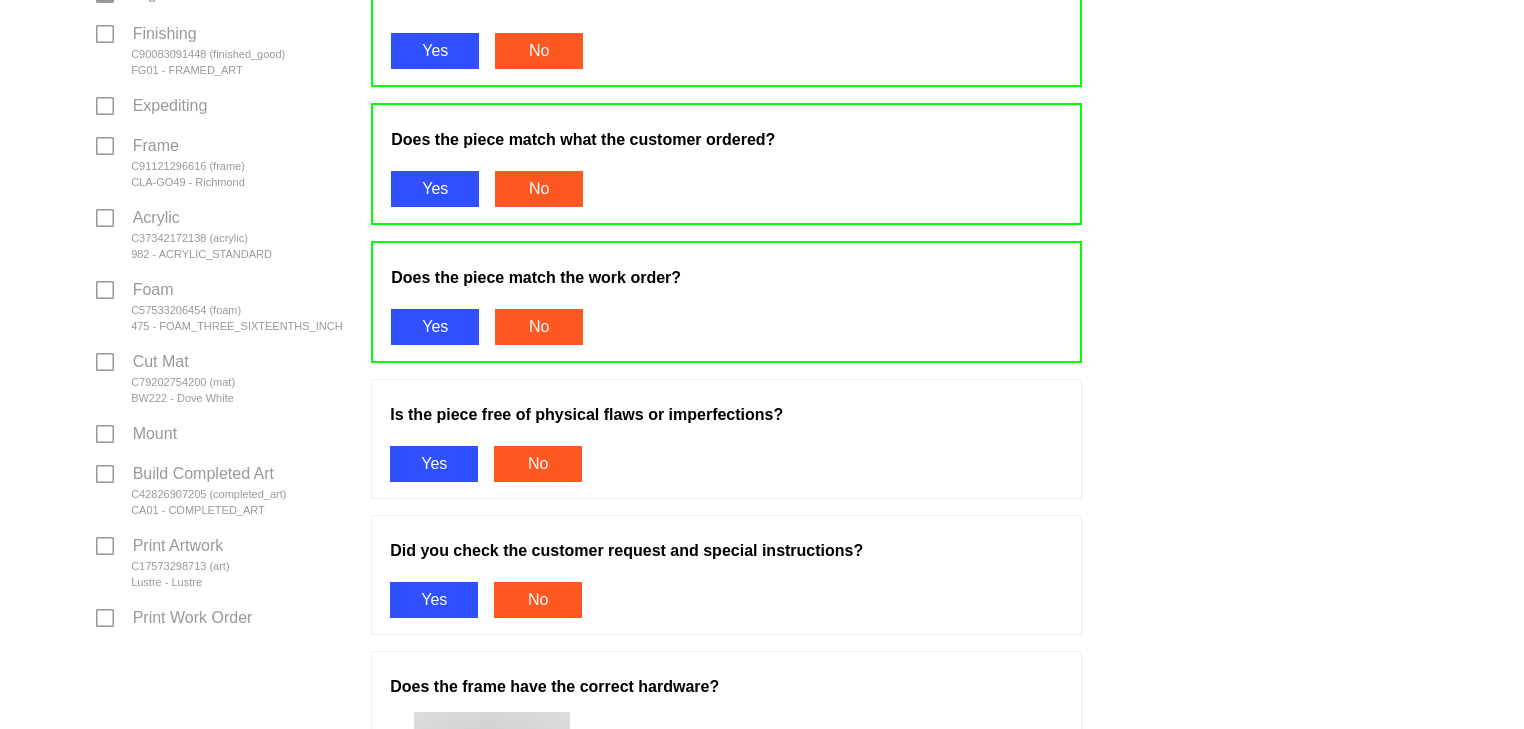 click on "Yes" at bounding box center [434, 464] 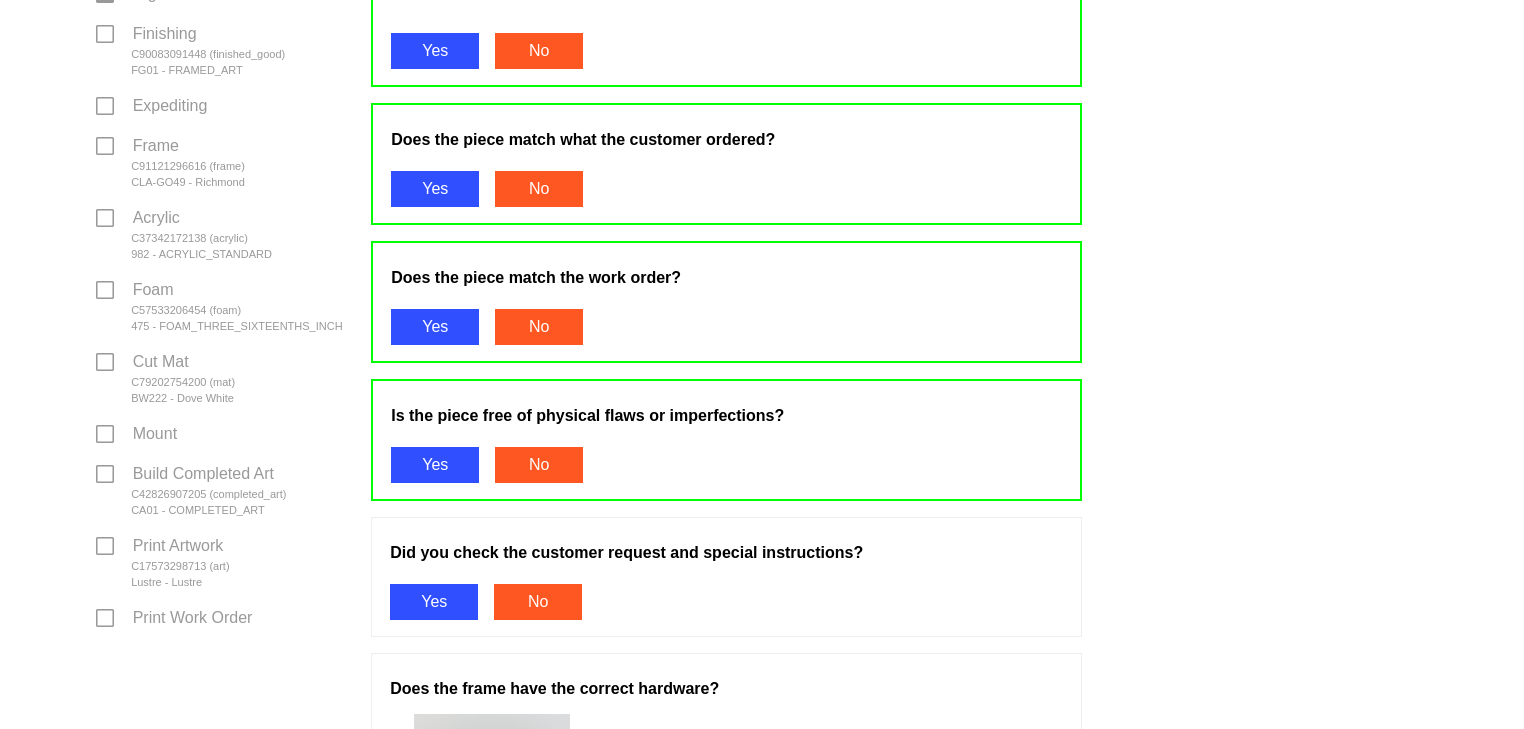 click on "Yes" at bounding box center [434, 602] 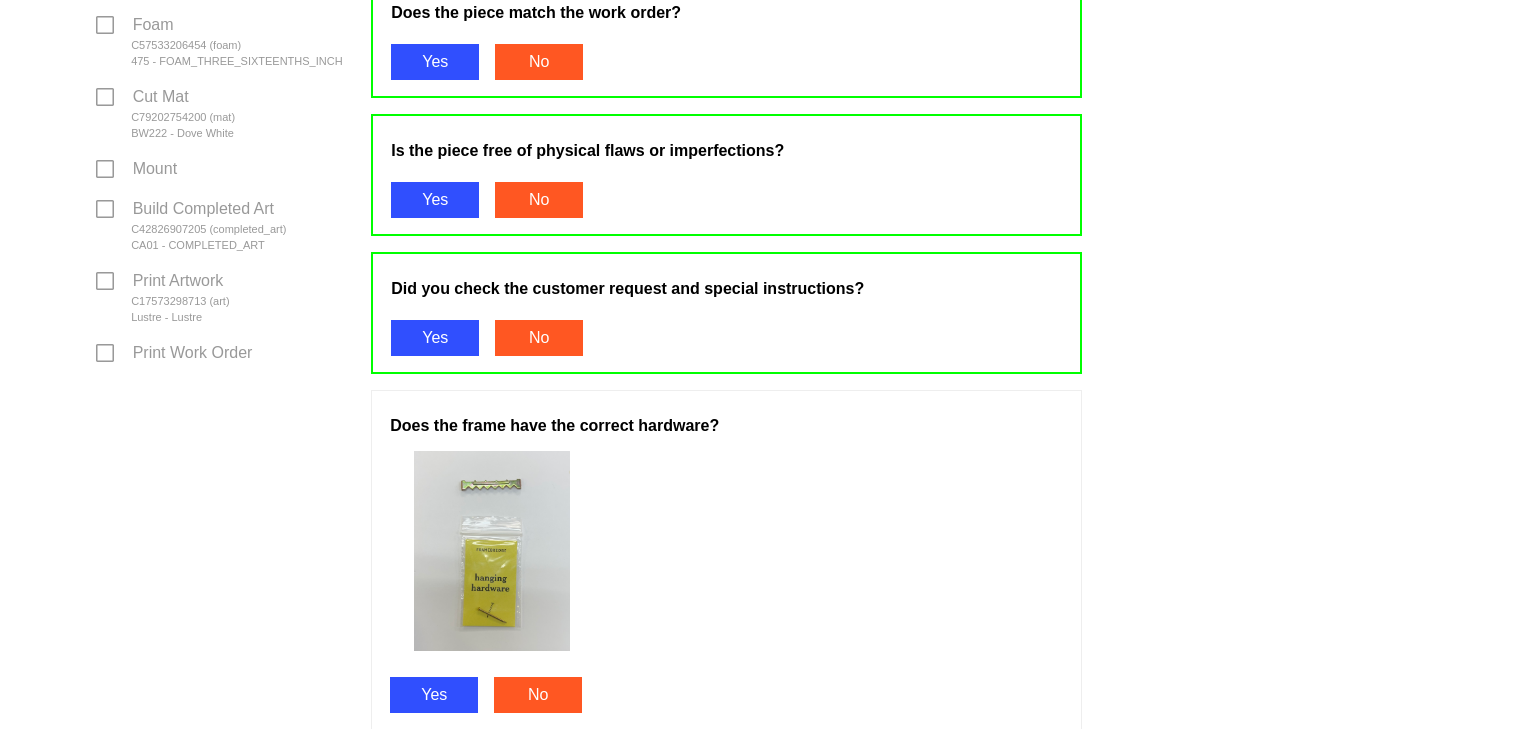 click on "Yes" at bounding box center (434, 695) 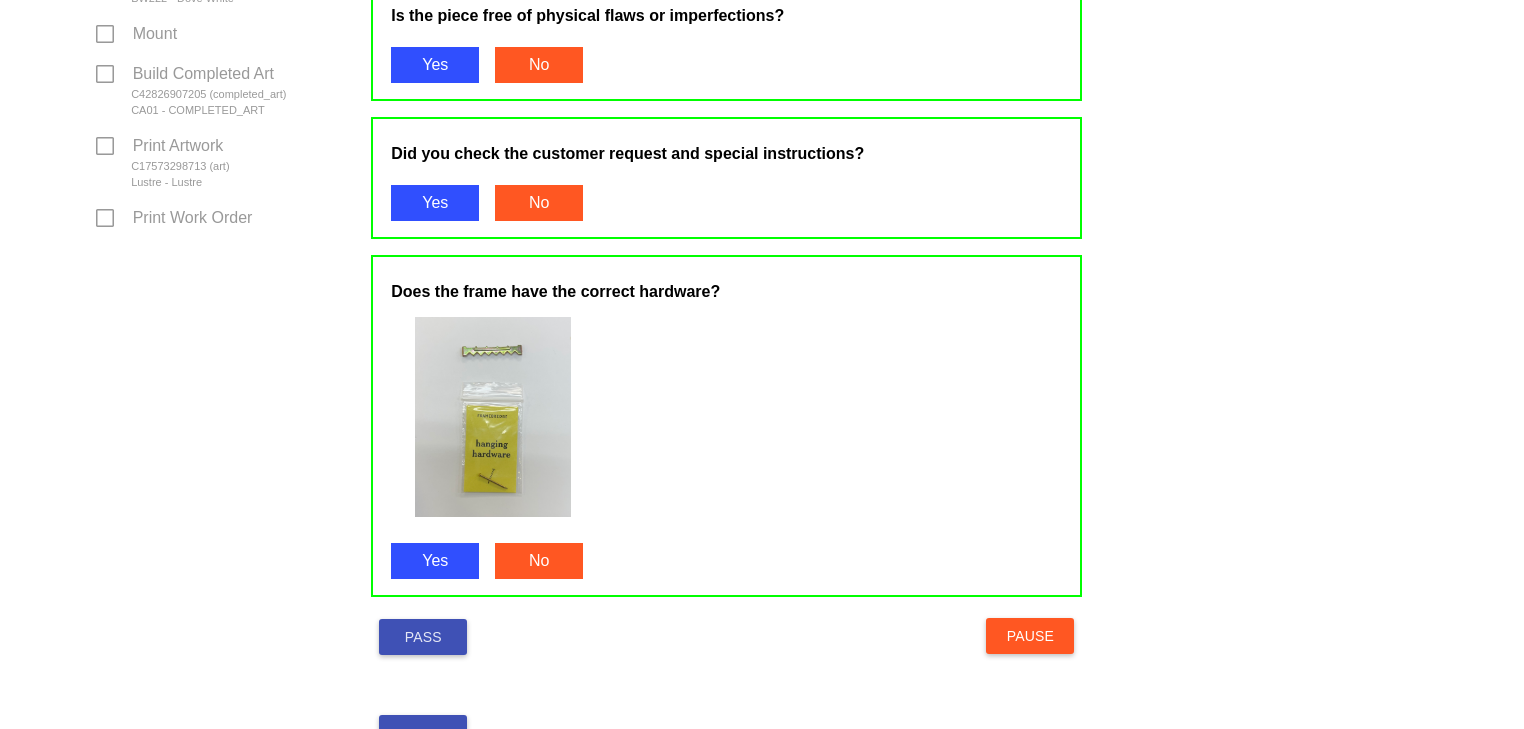 scroll, scrollTop: 1104, scrollLeft: 0, axis: vertical 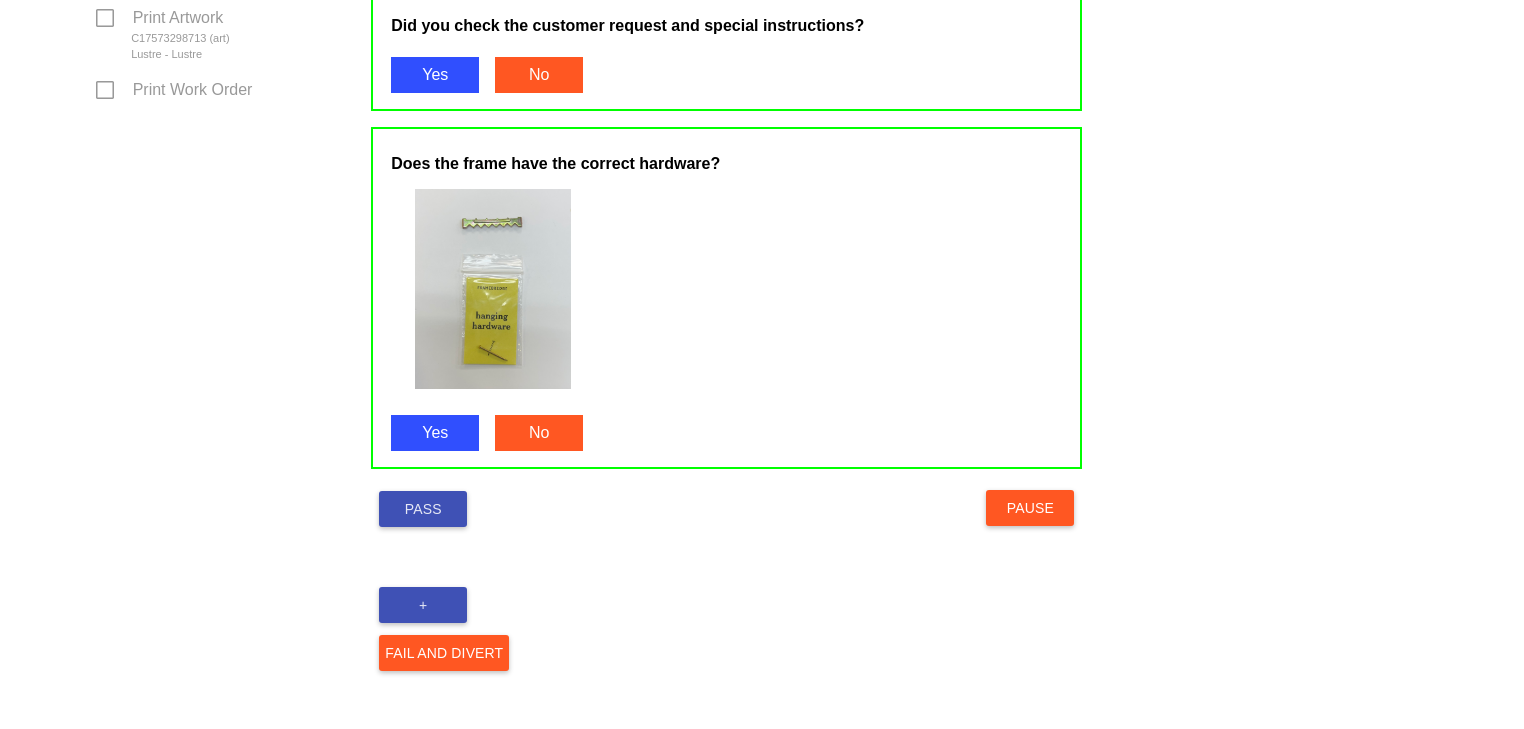 click on "Pass" at bounding box center [423, 509] 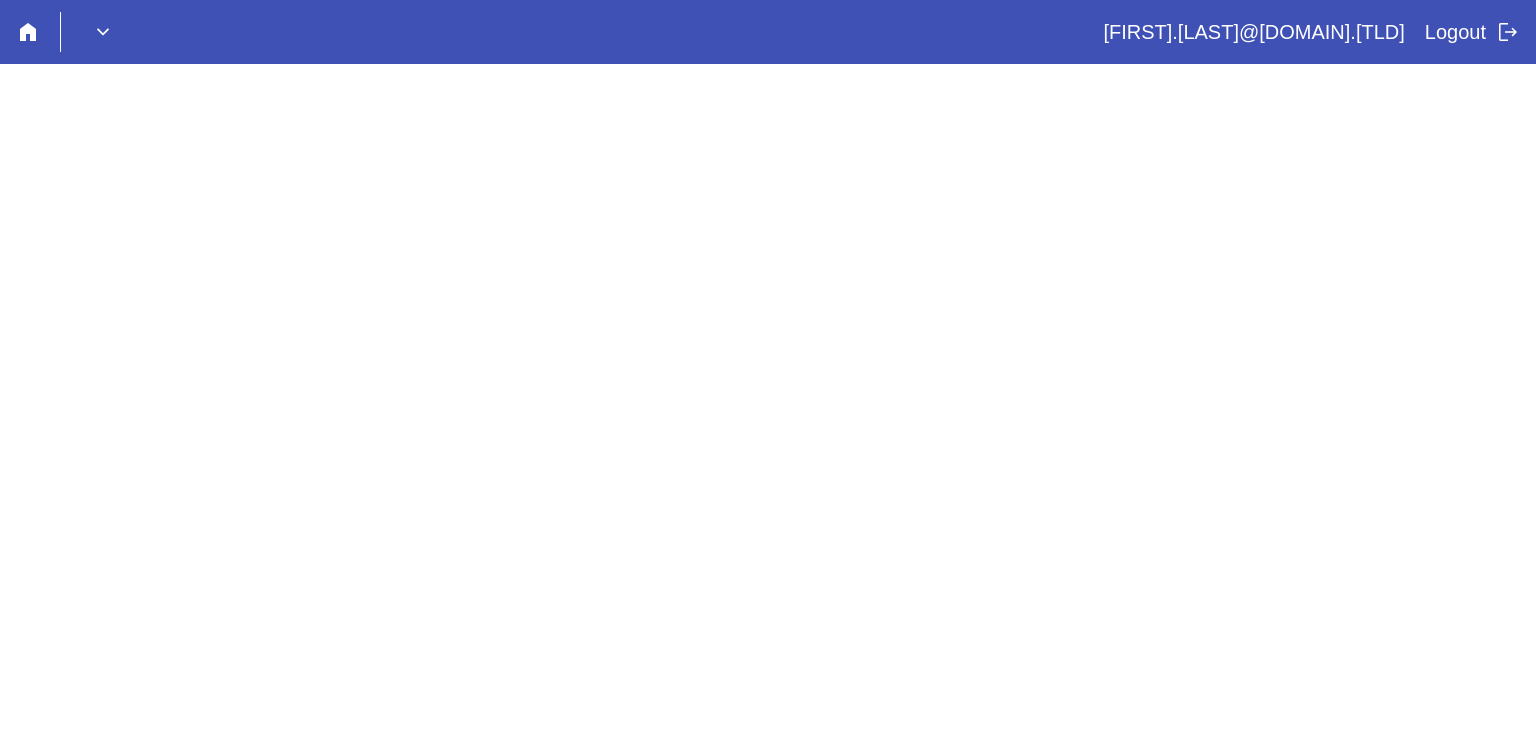 scroll, scrollTop: 0, scrollLeft: 0, axis: both 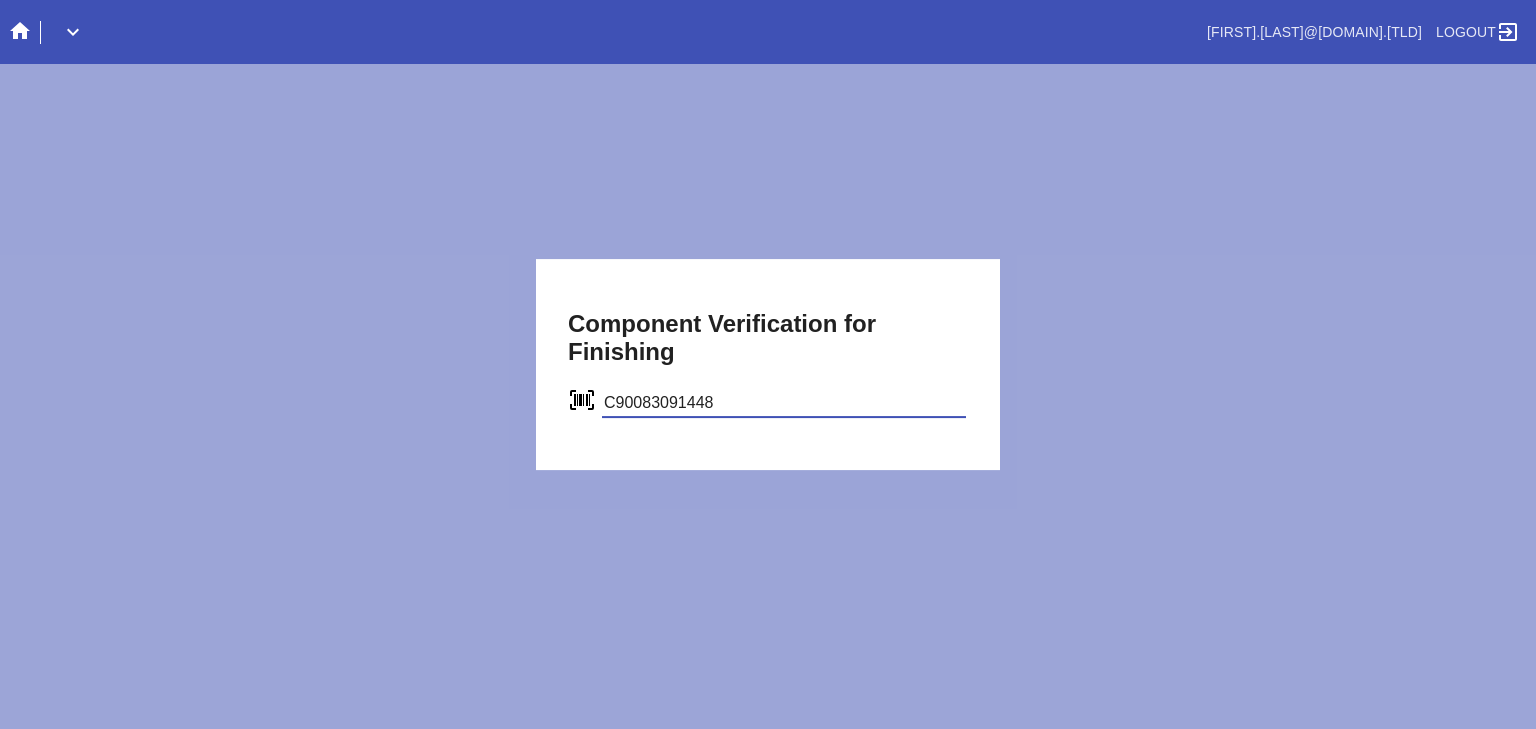 type on "C90083091448" 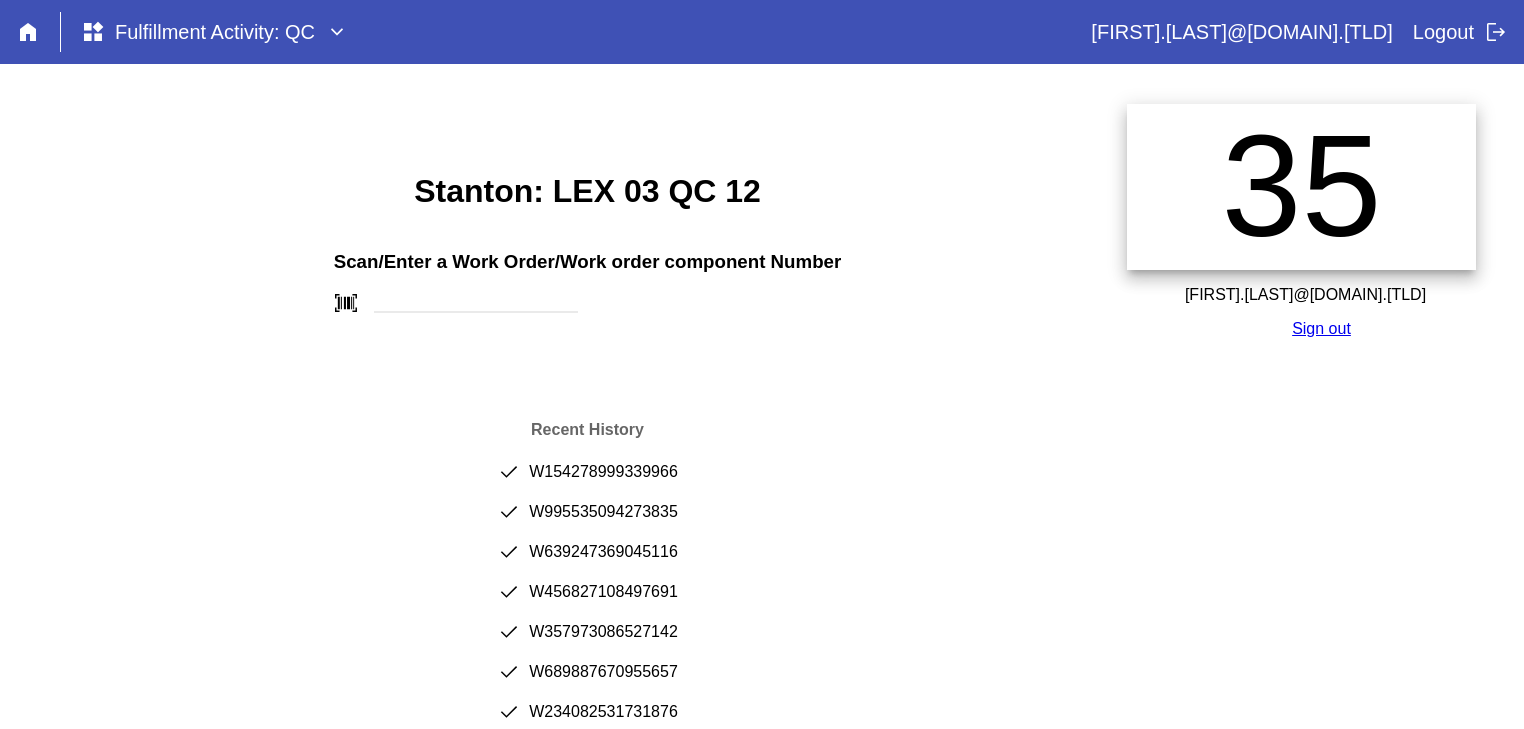 scroll, scrollTop: 0, scrollLeft: 0, axis: both 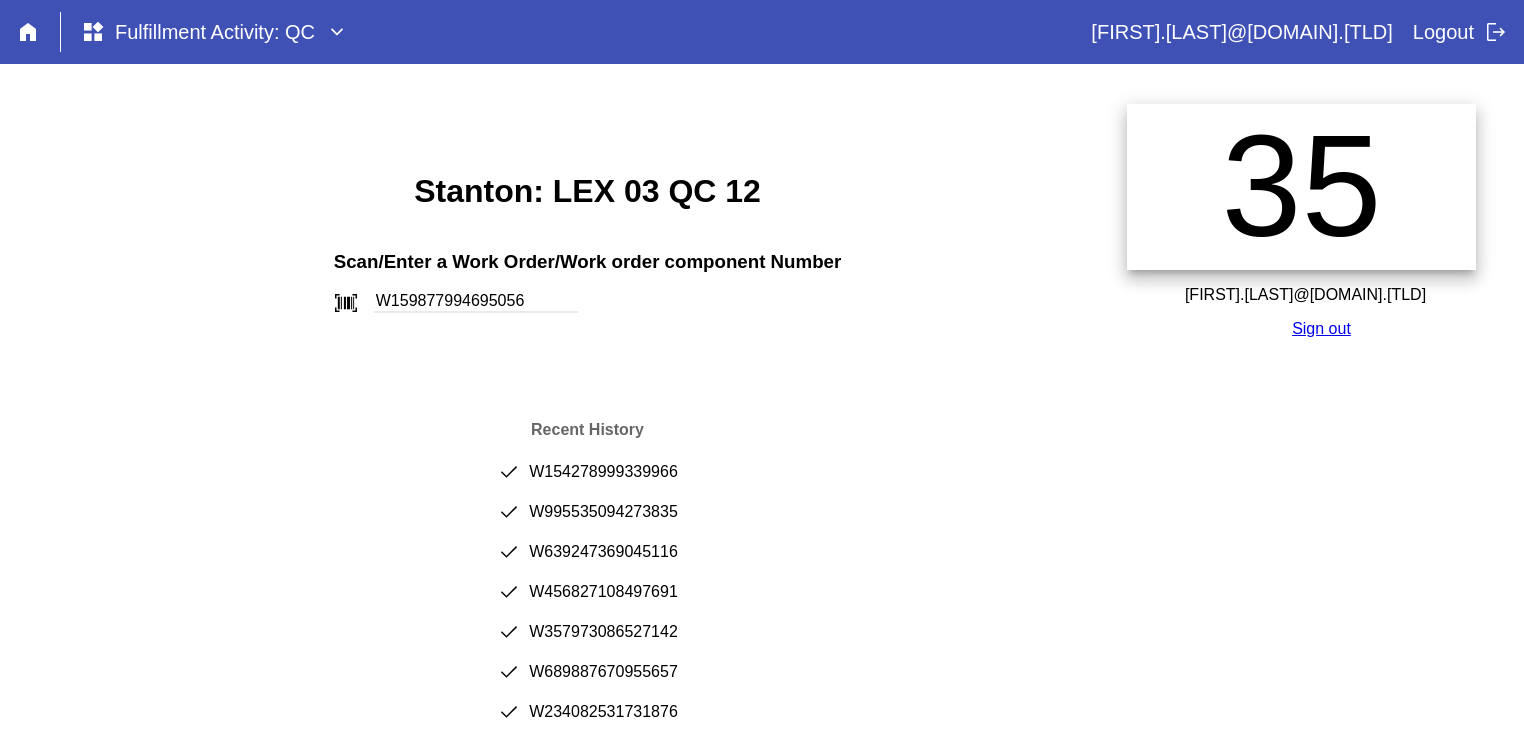 type on "W159877994695056" 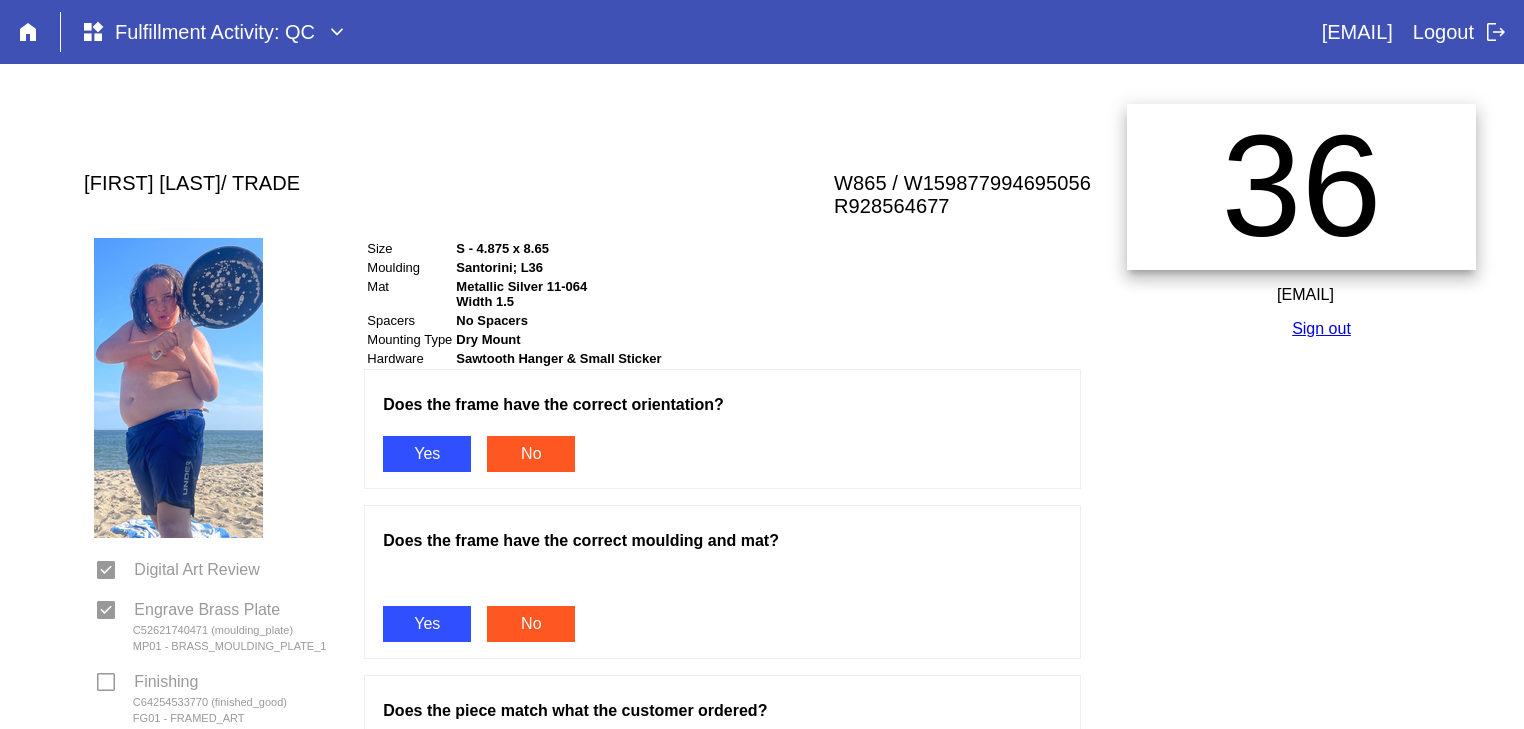 scroll, scrollTop: 0, scrollLeft: 0, axis: both 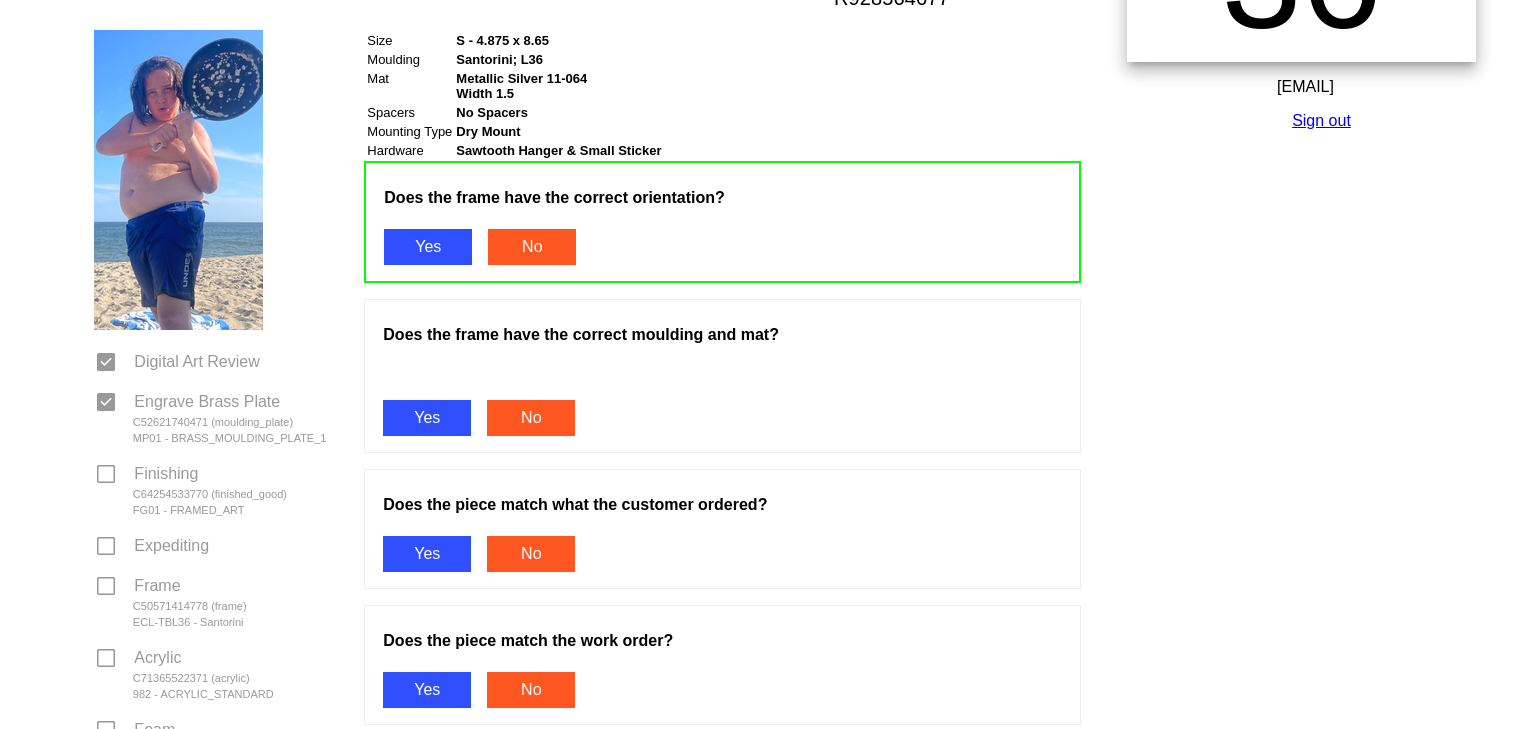 click on "Yes" at bounding box center (427, 418) 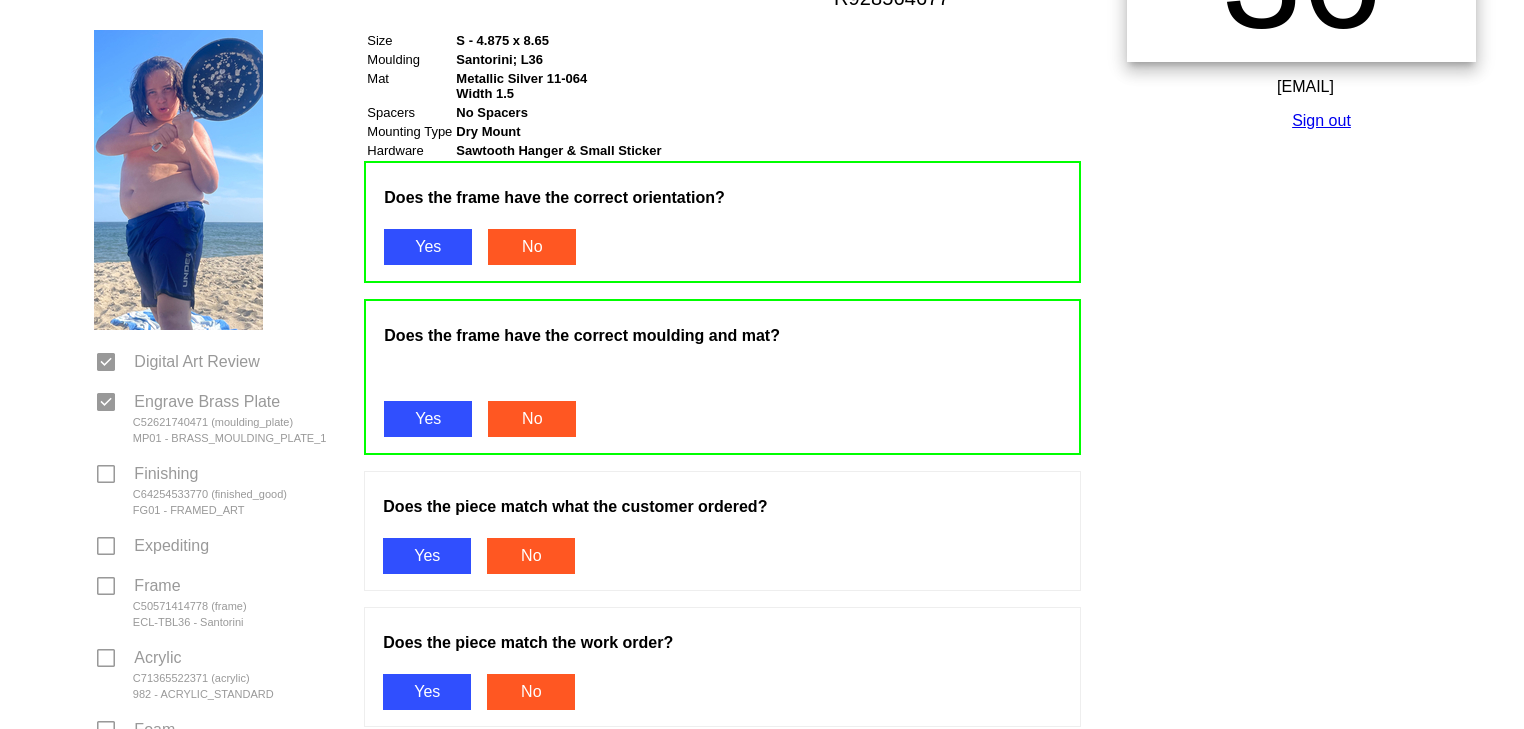 click on "Yes" at bounding box center [427, 556] 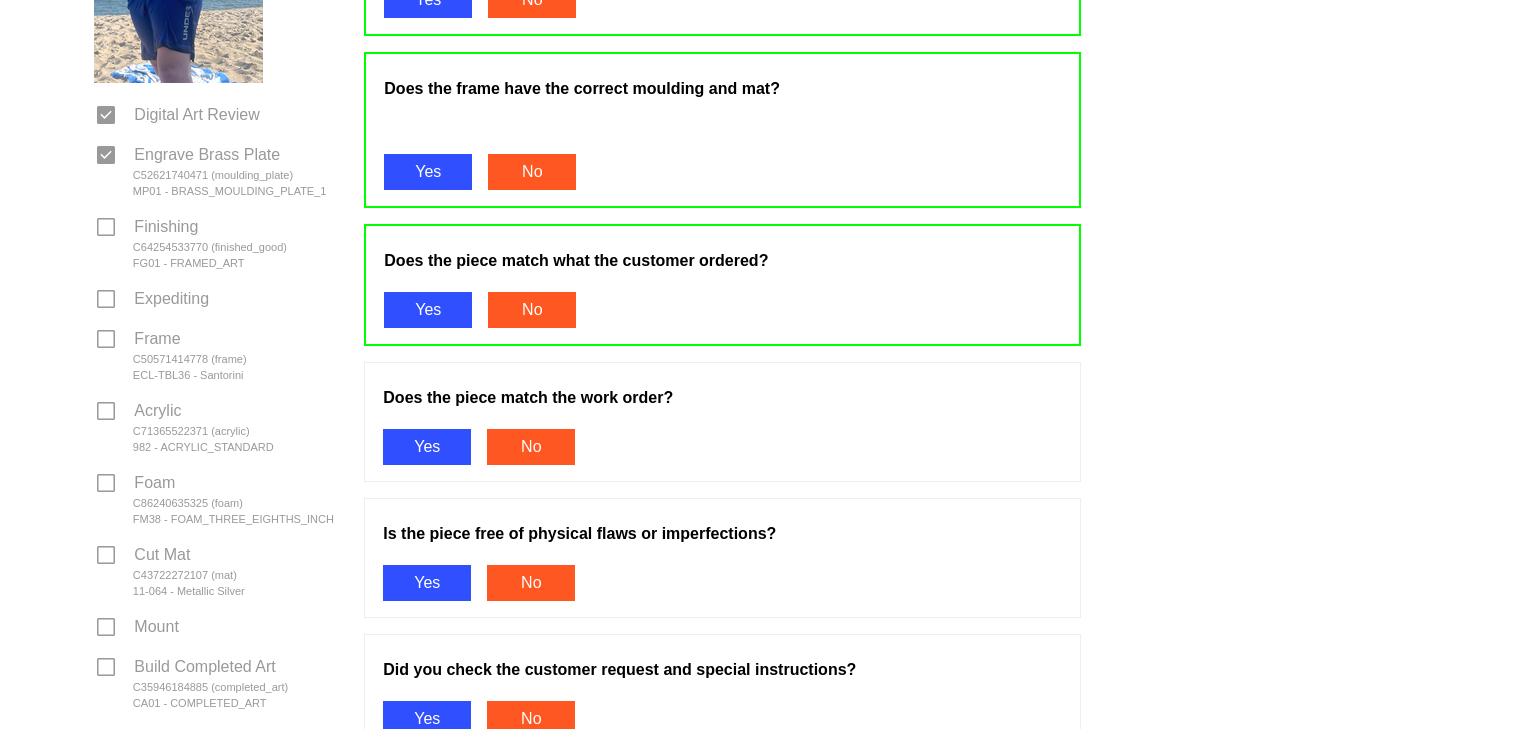 click on "Yes" at bounding box center (427, 447) 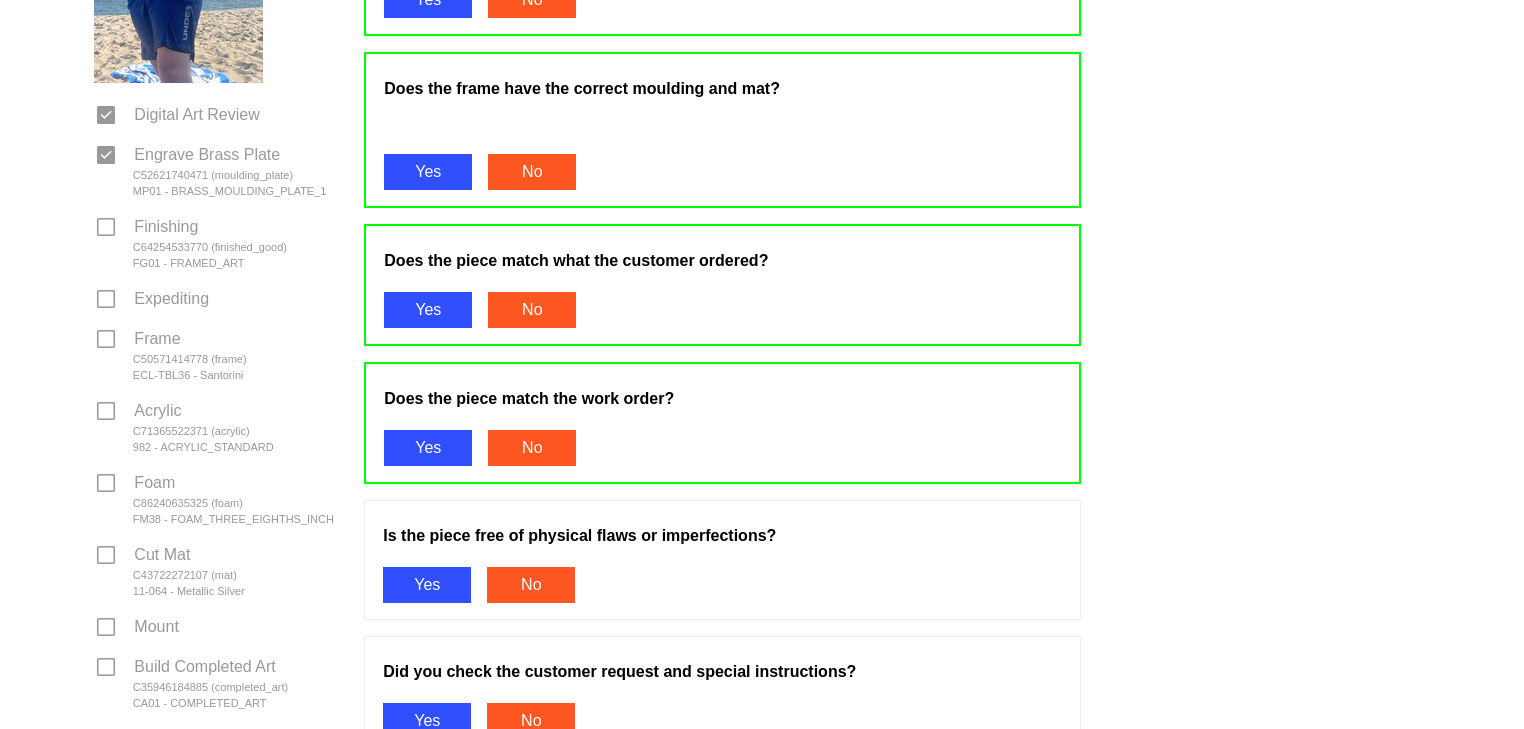 click on "Yes" at bounding box center [427, 585] 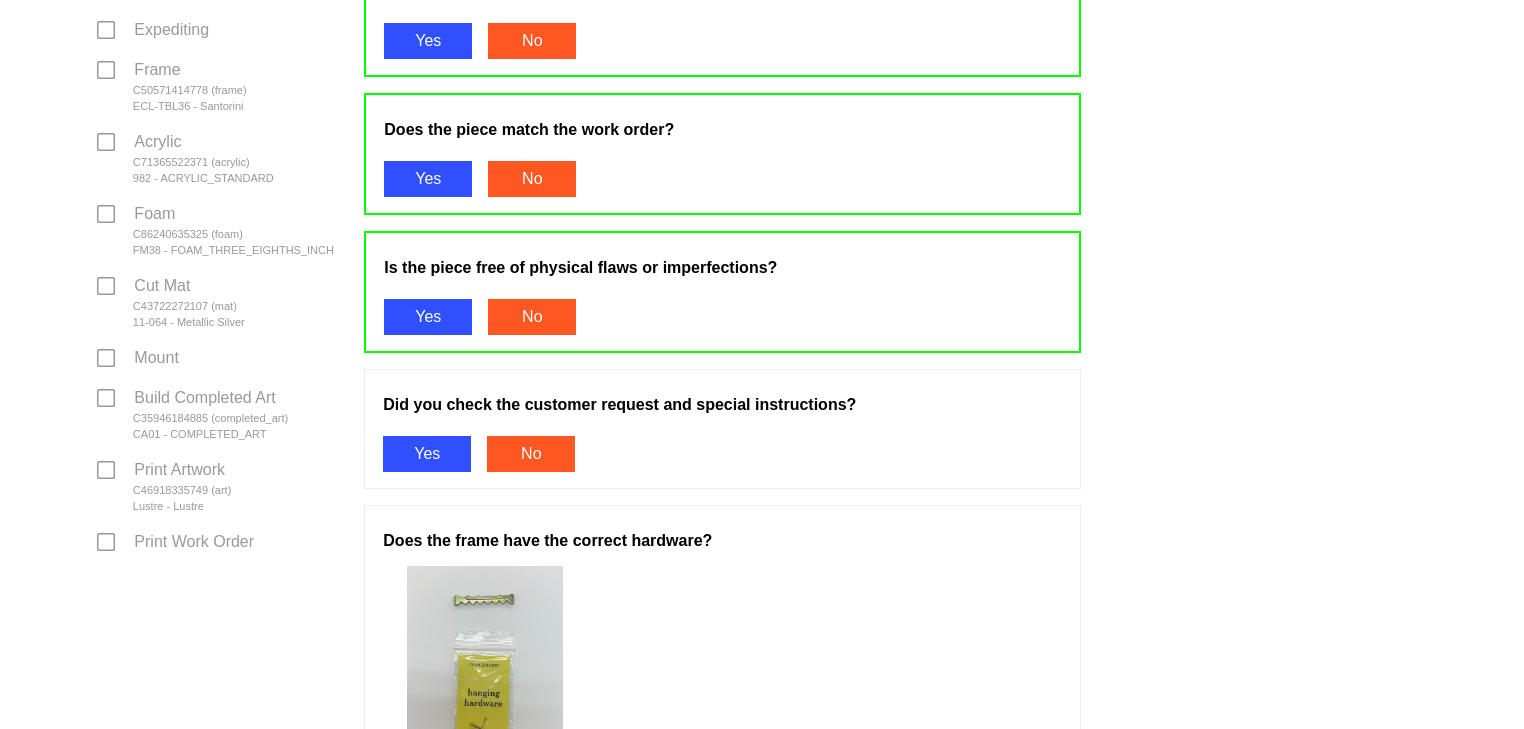 click on "Yes" at bounding box center (427, 454) 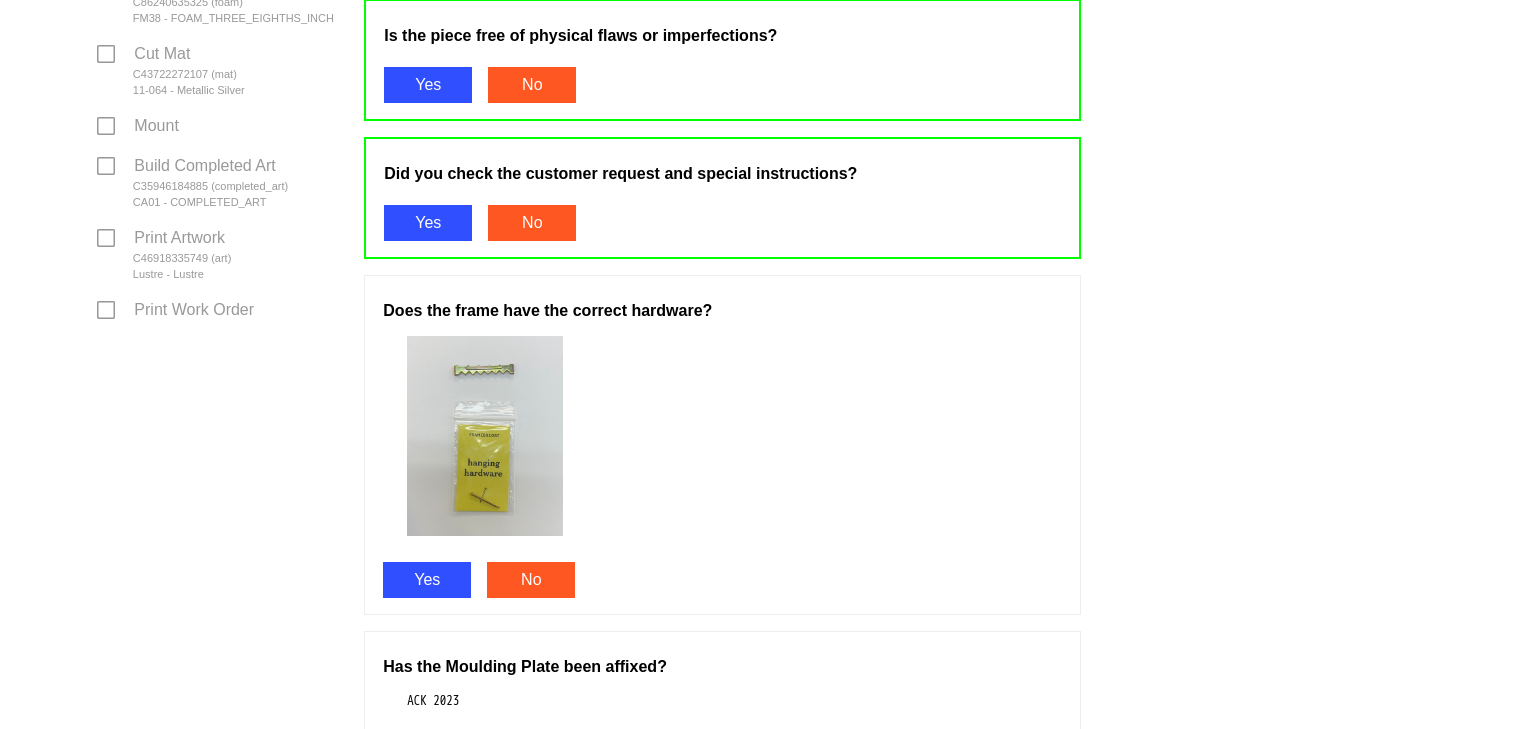 click on "Yes" at bounding box center (427, 580) 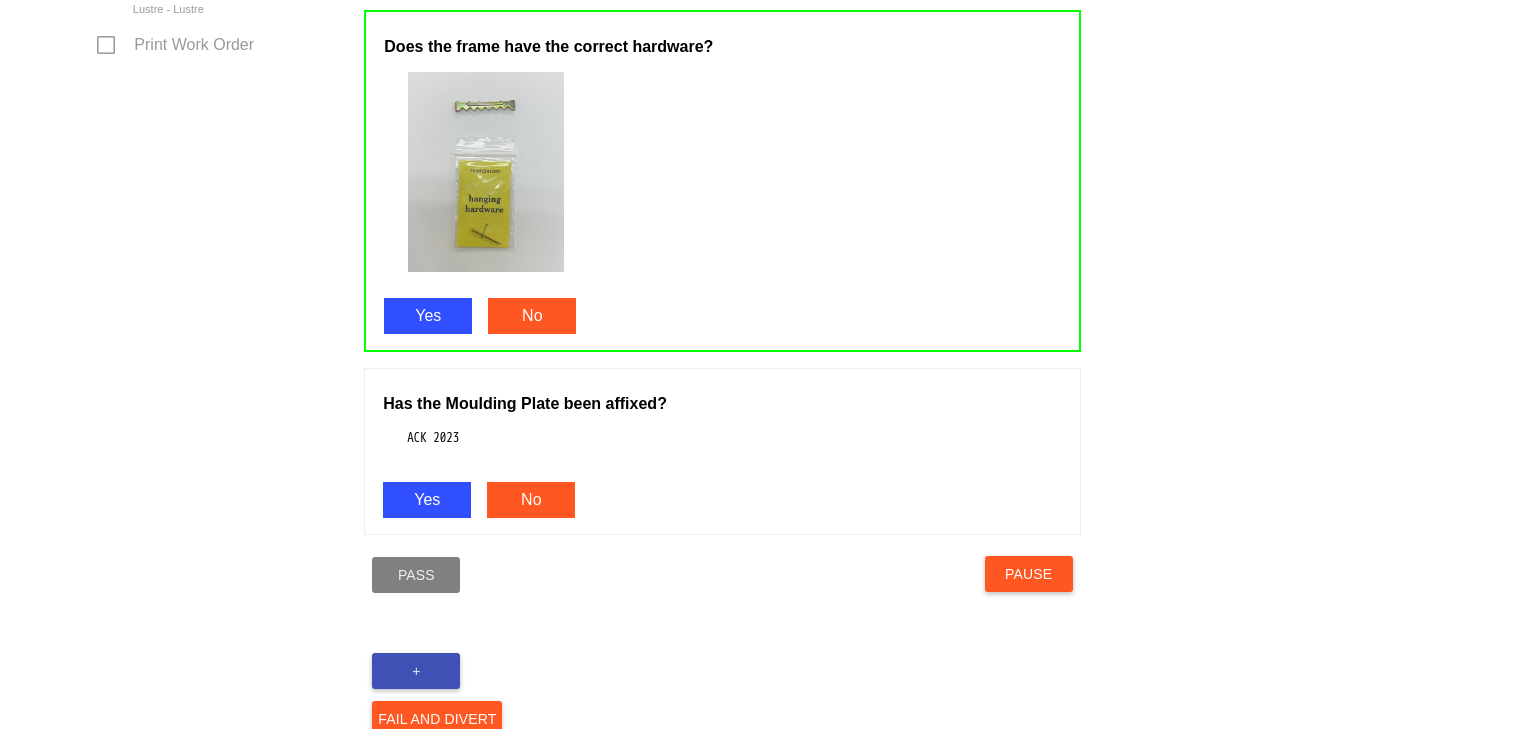 scroll, scrollTop: 1234, scrollLeft: 0, axis: vertical 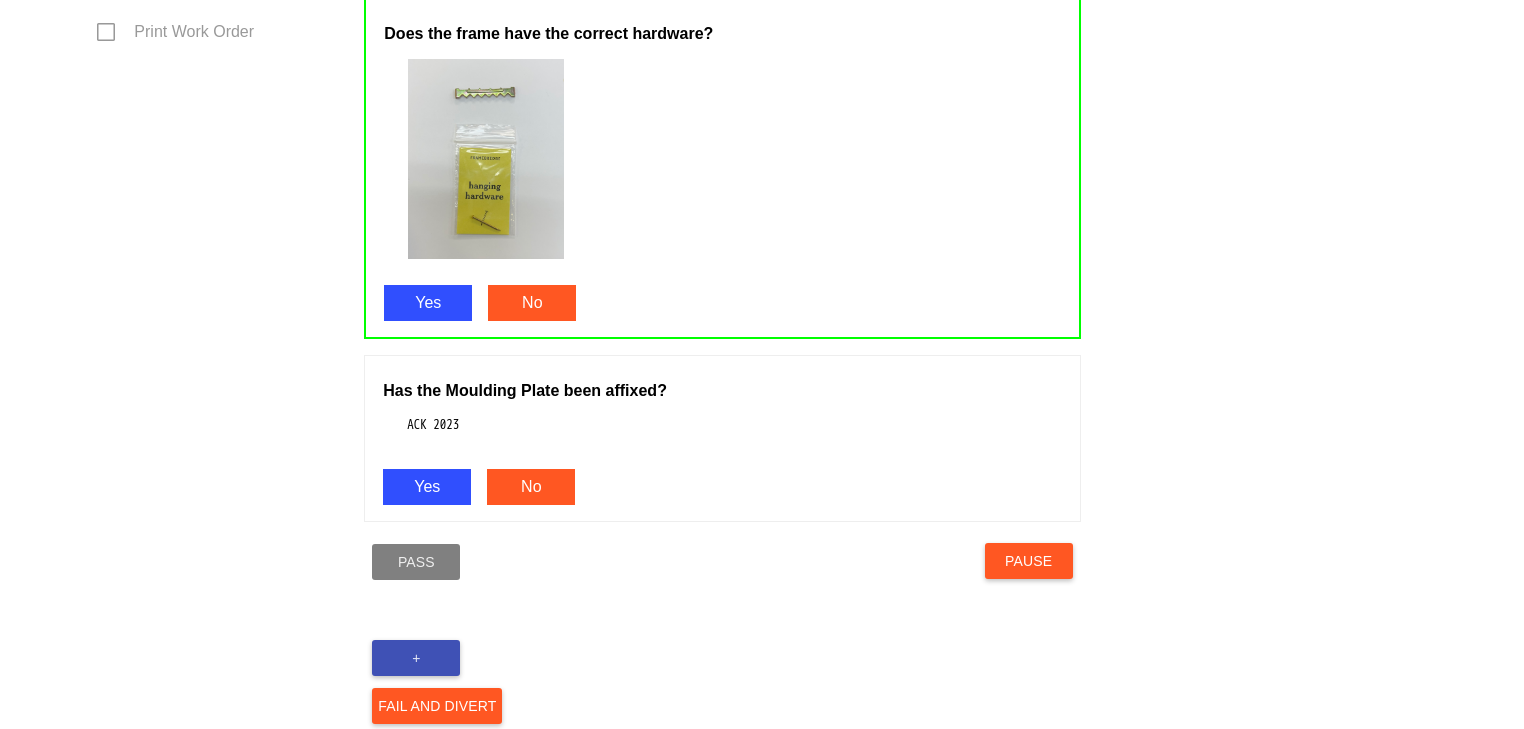 click on "Yes" at bounding box center [427, 487] 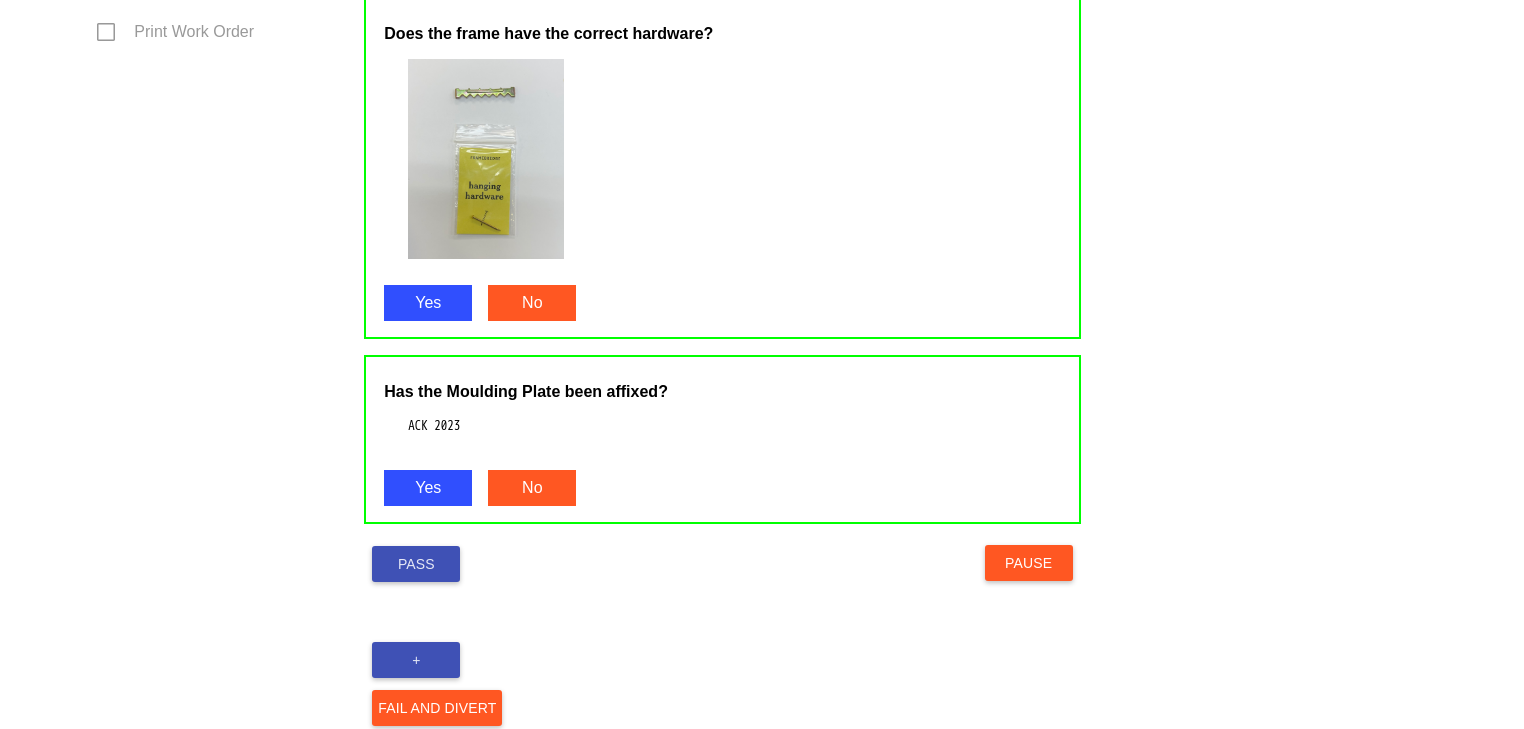 click on "Pass" at bounding box center (416, 564) 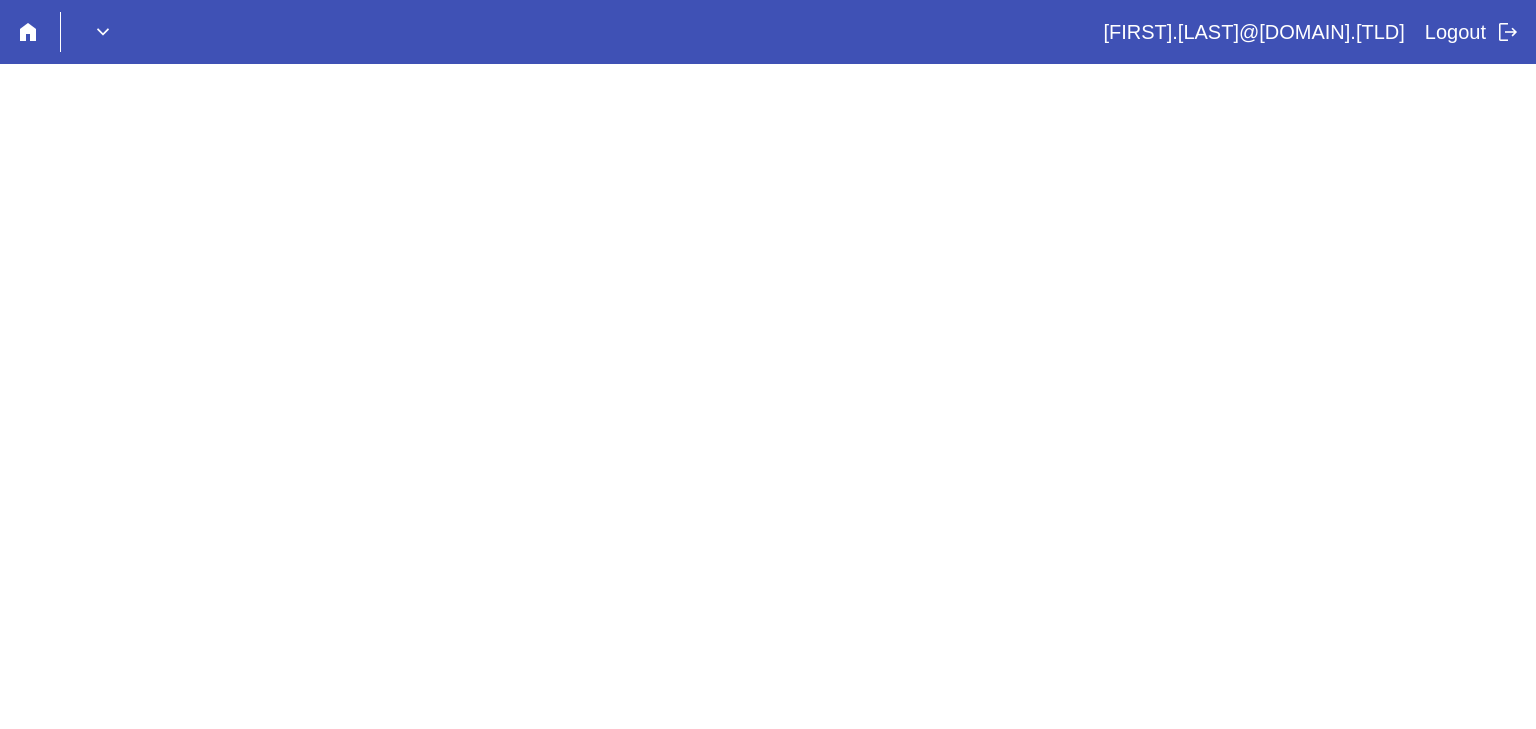 scroll, scrollTop: 0, scrollLeft: 0, axis: both 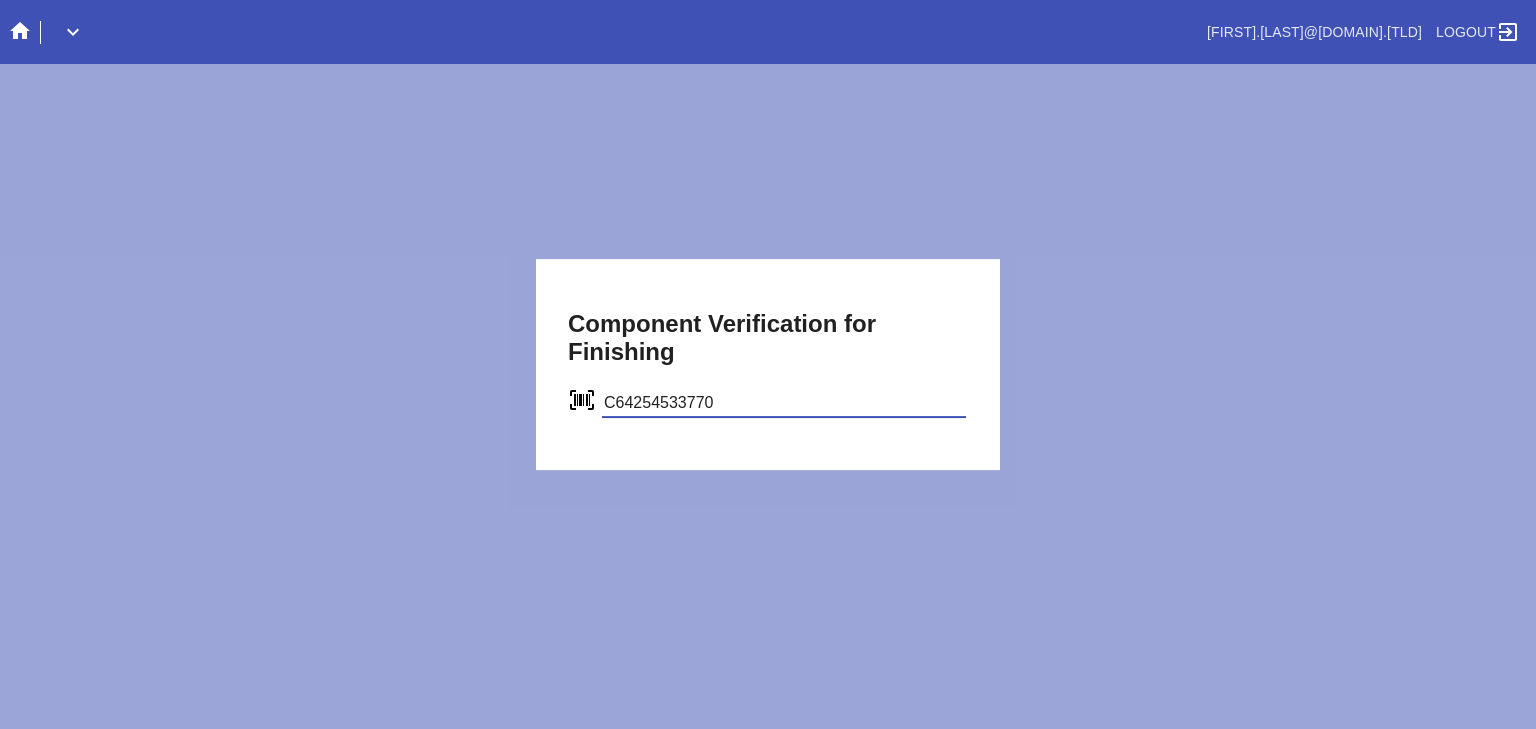 type on "C64254533770" 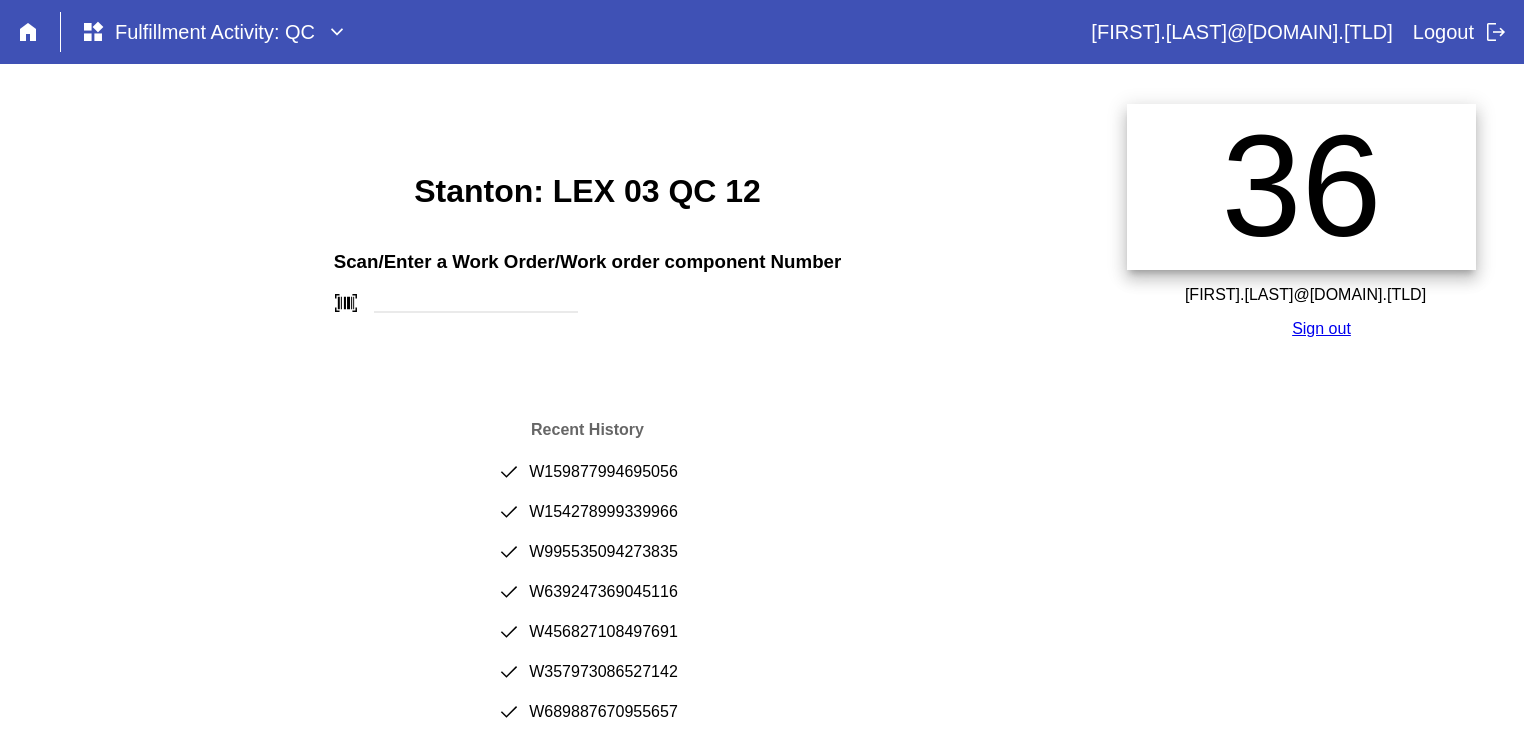 scroll, scrollTop: 0, scrollLeft: 0, axis: both 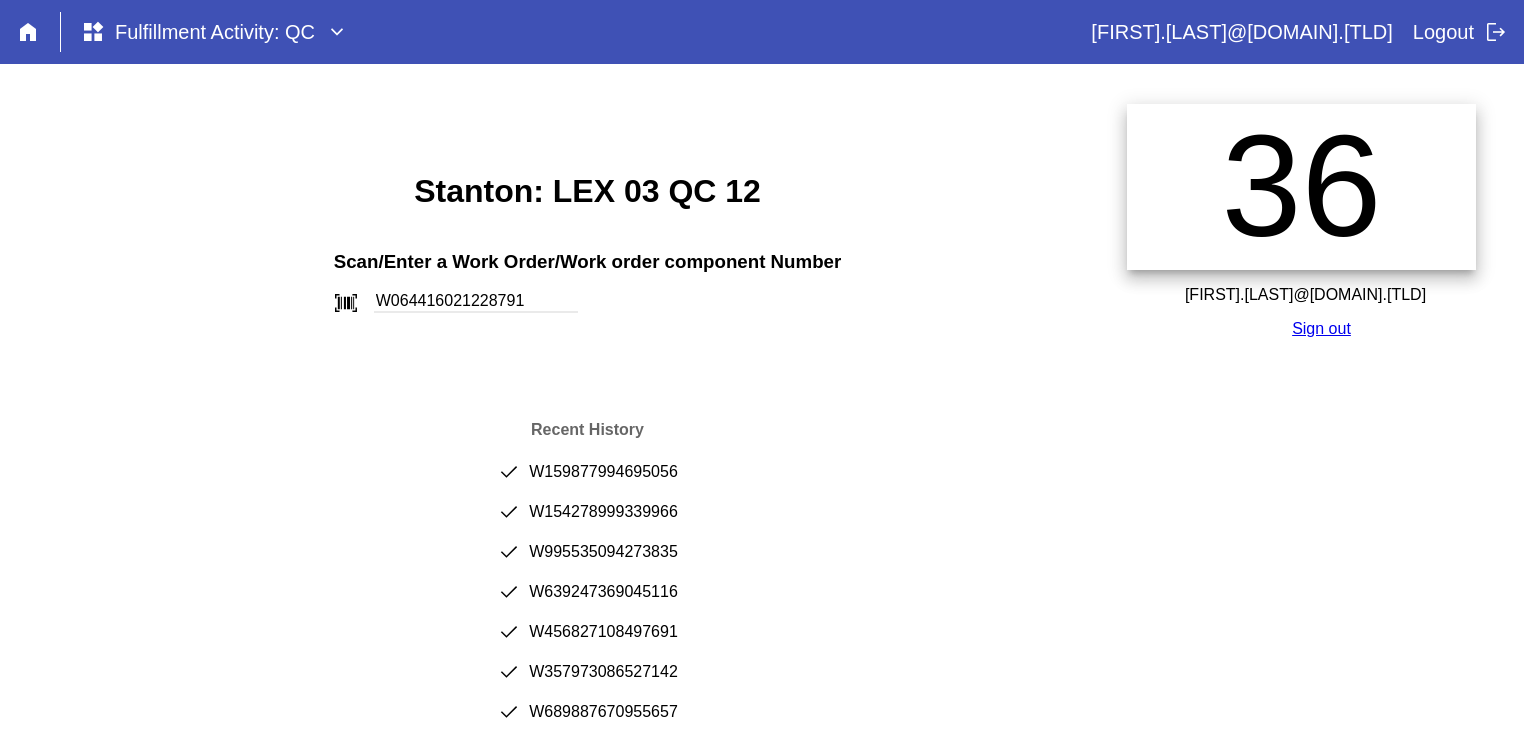 type on "W064416021228791" 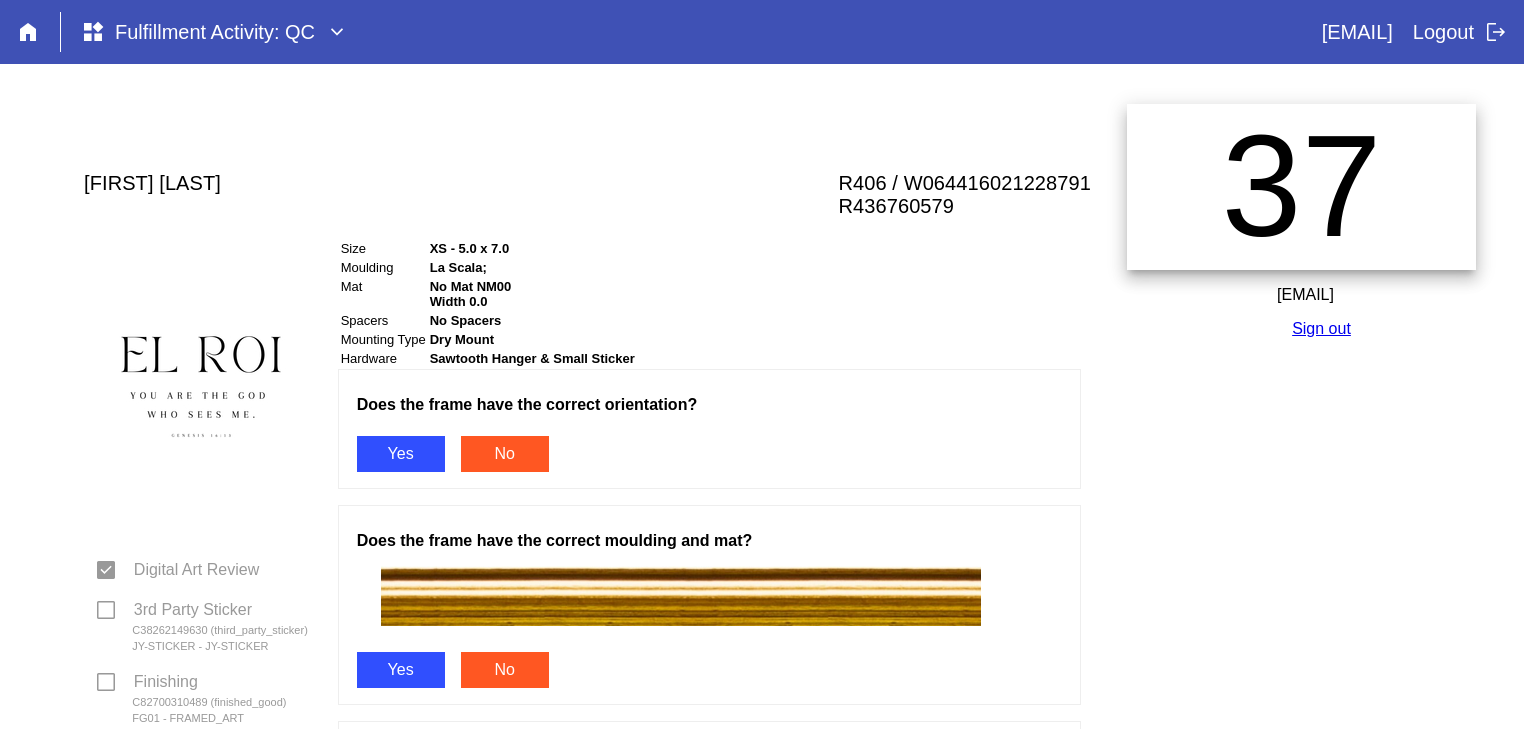 scroll, scrollTop: 0, scrollLeft: 0, axis: both 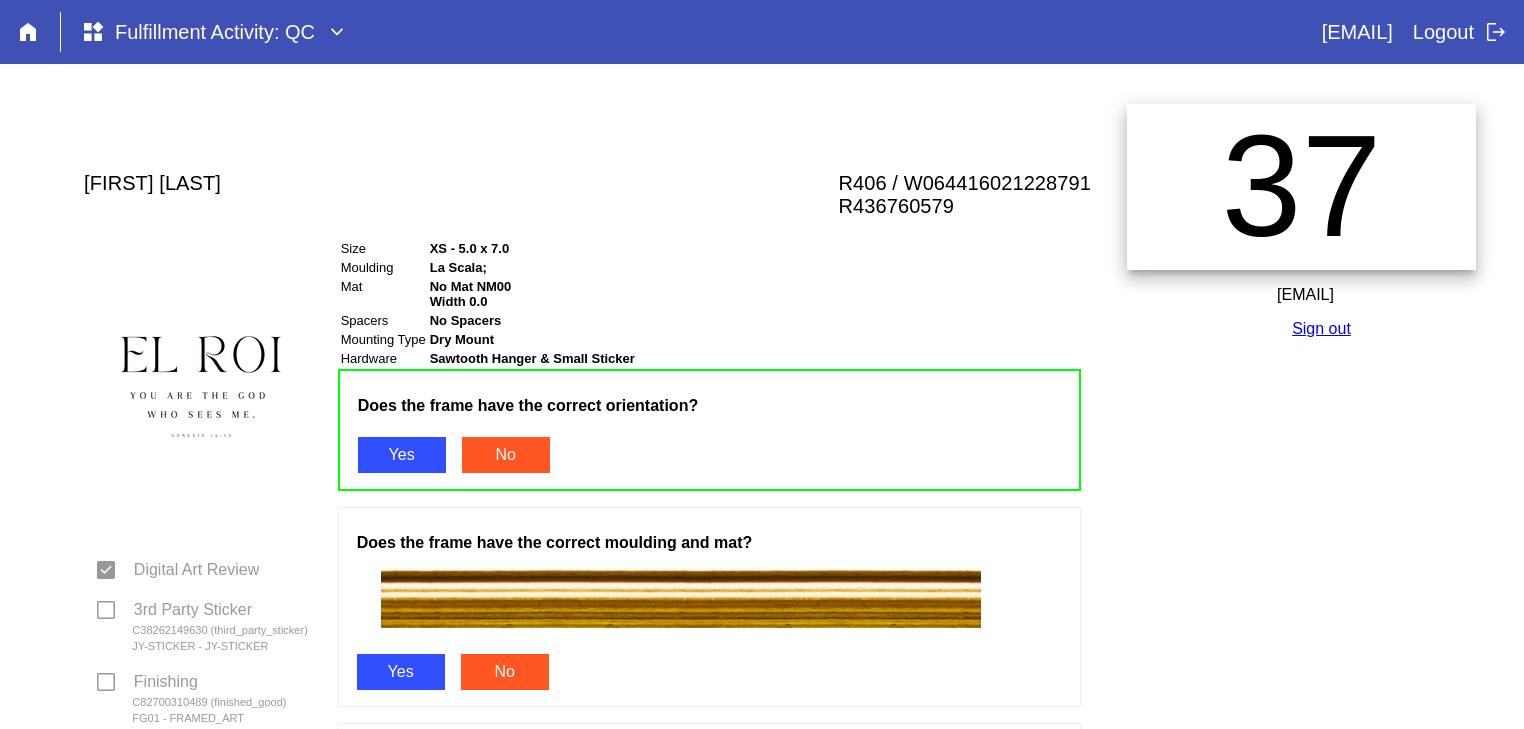 click on "Yes" at bounding box center (401, 672) 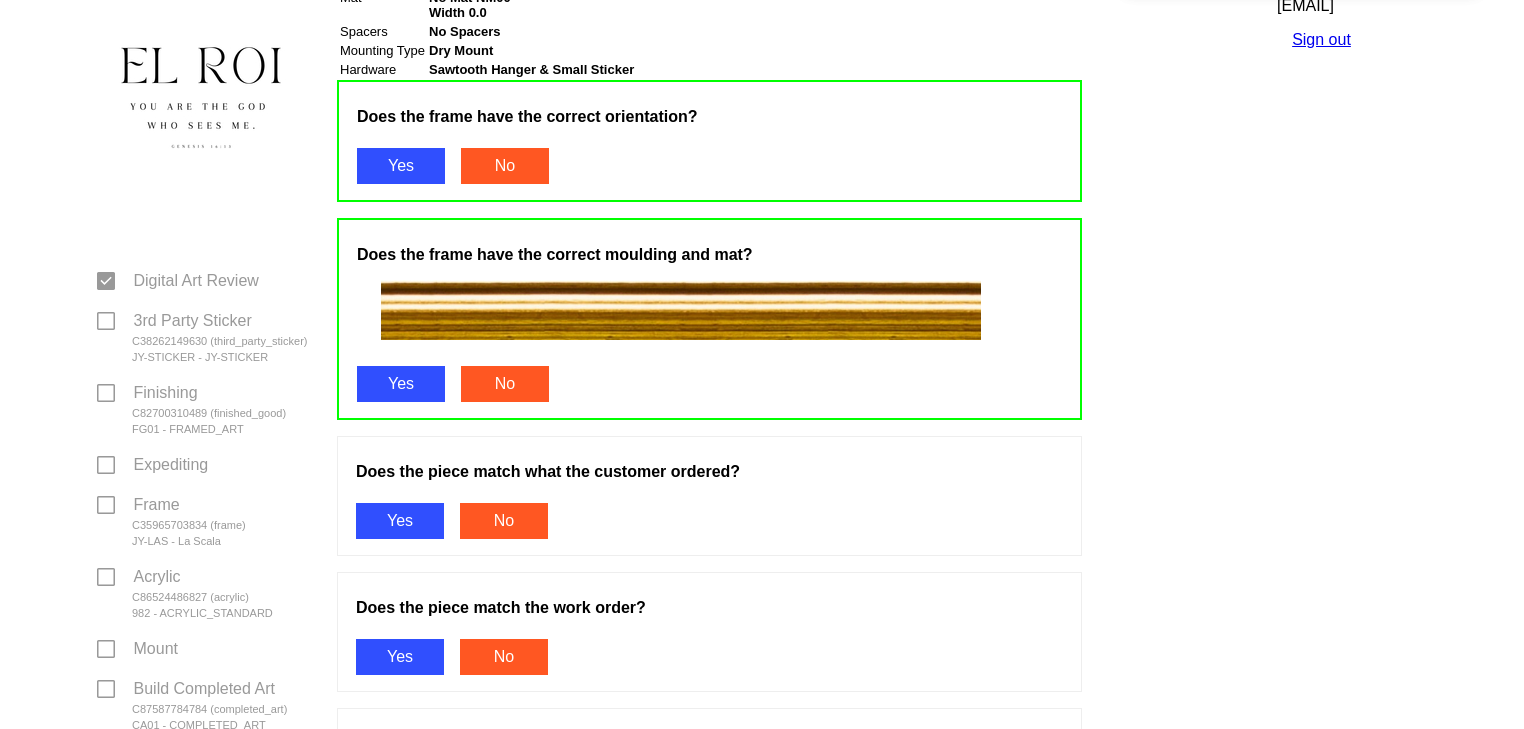 click on "Yes" at bounding box center (400, 521) 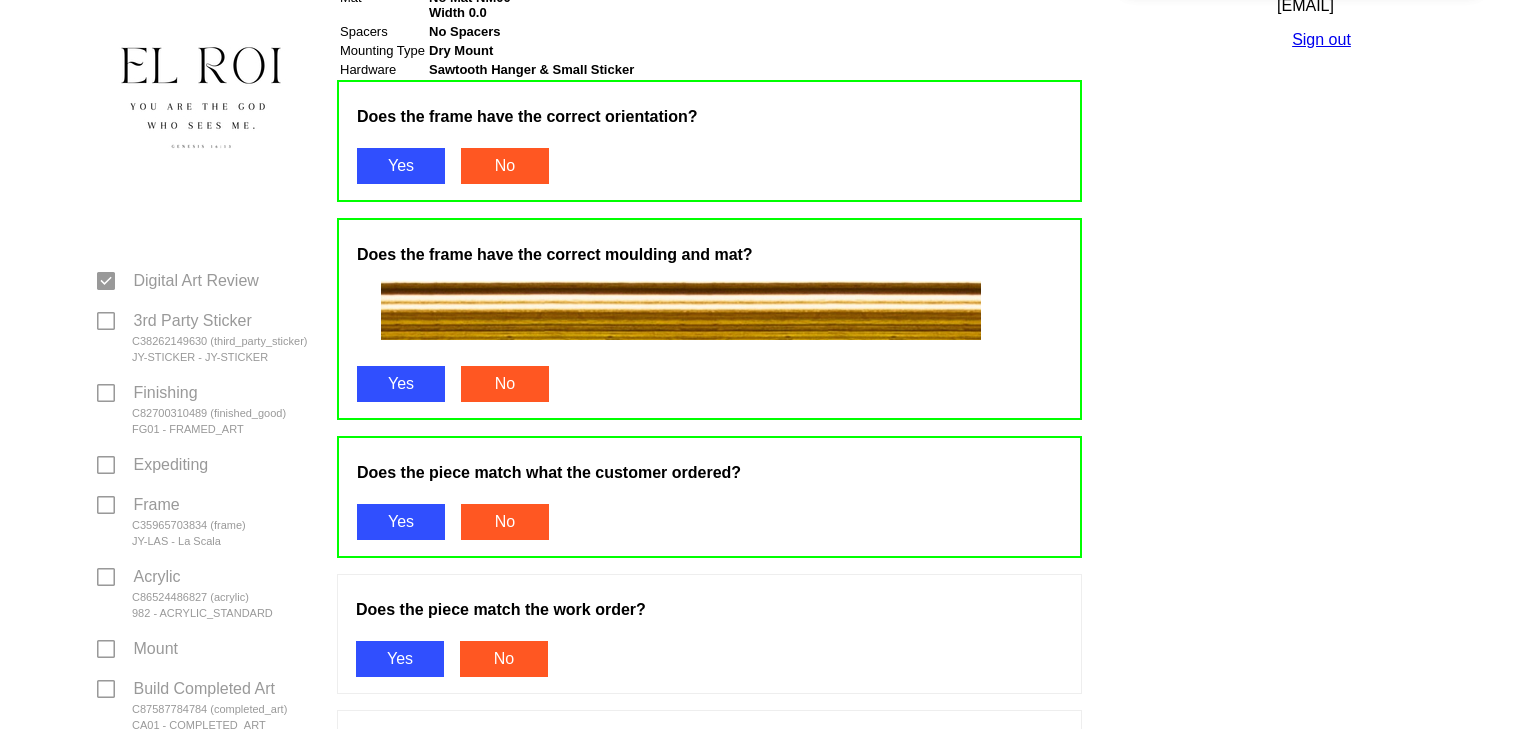 click on "Yes" at bounding box center [400, 659] 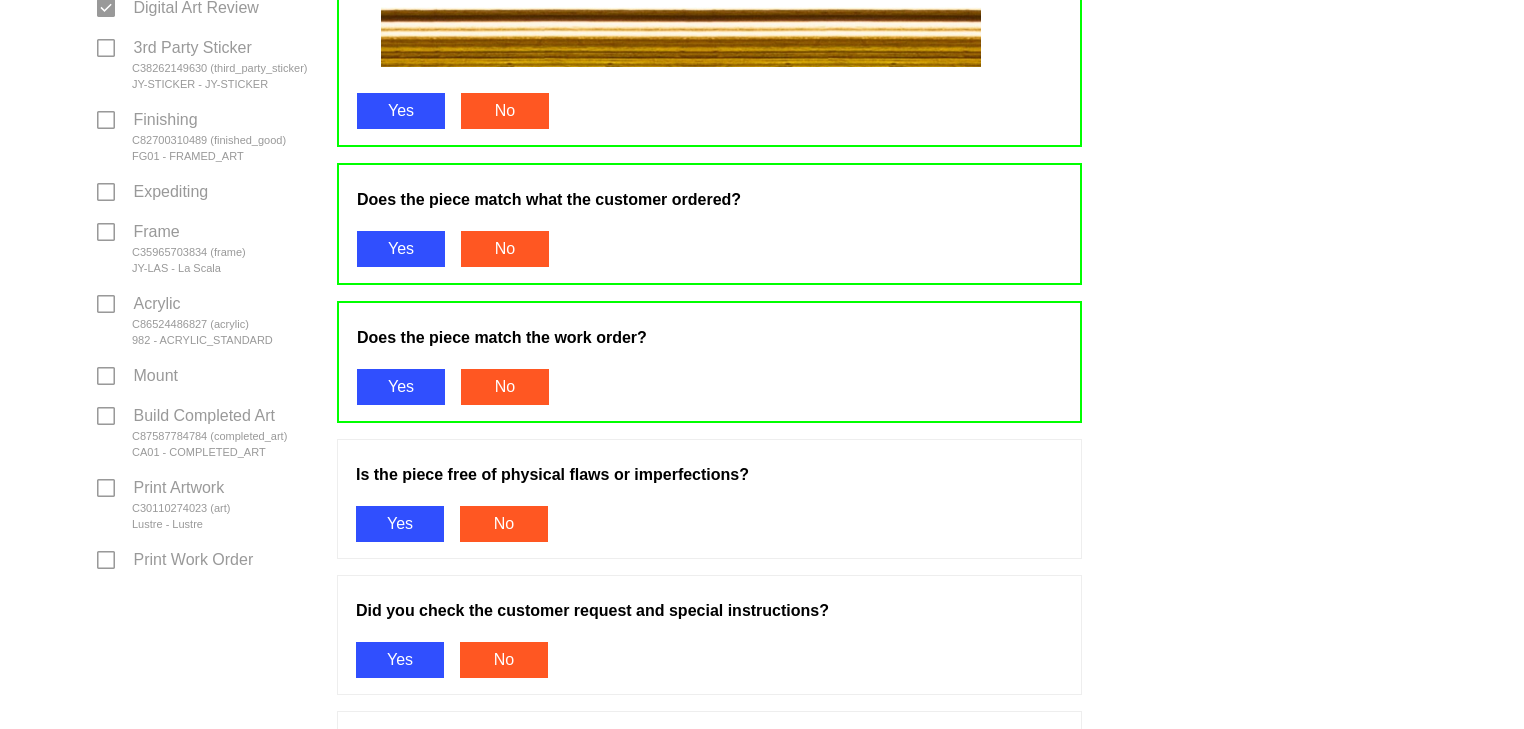 click on "Yes" at bounding box center [400, 524] 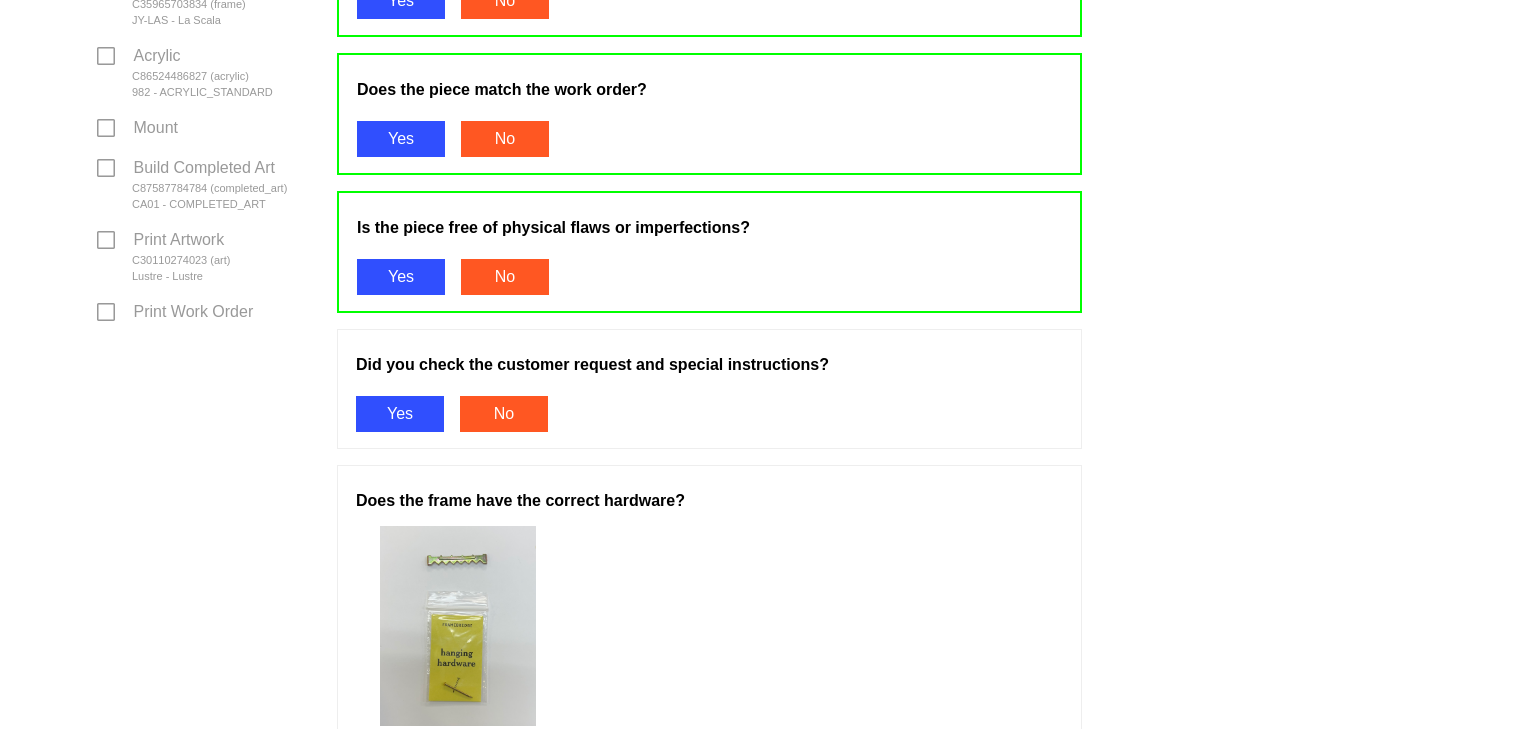 click on "Yes" at bounding box center [400, 414] 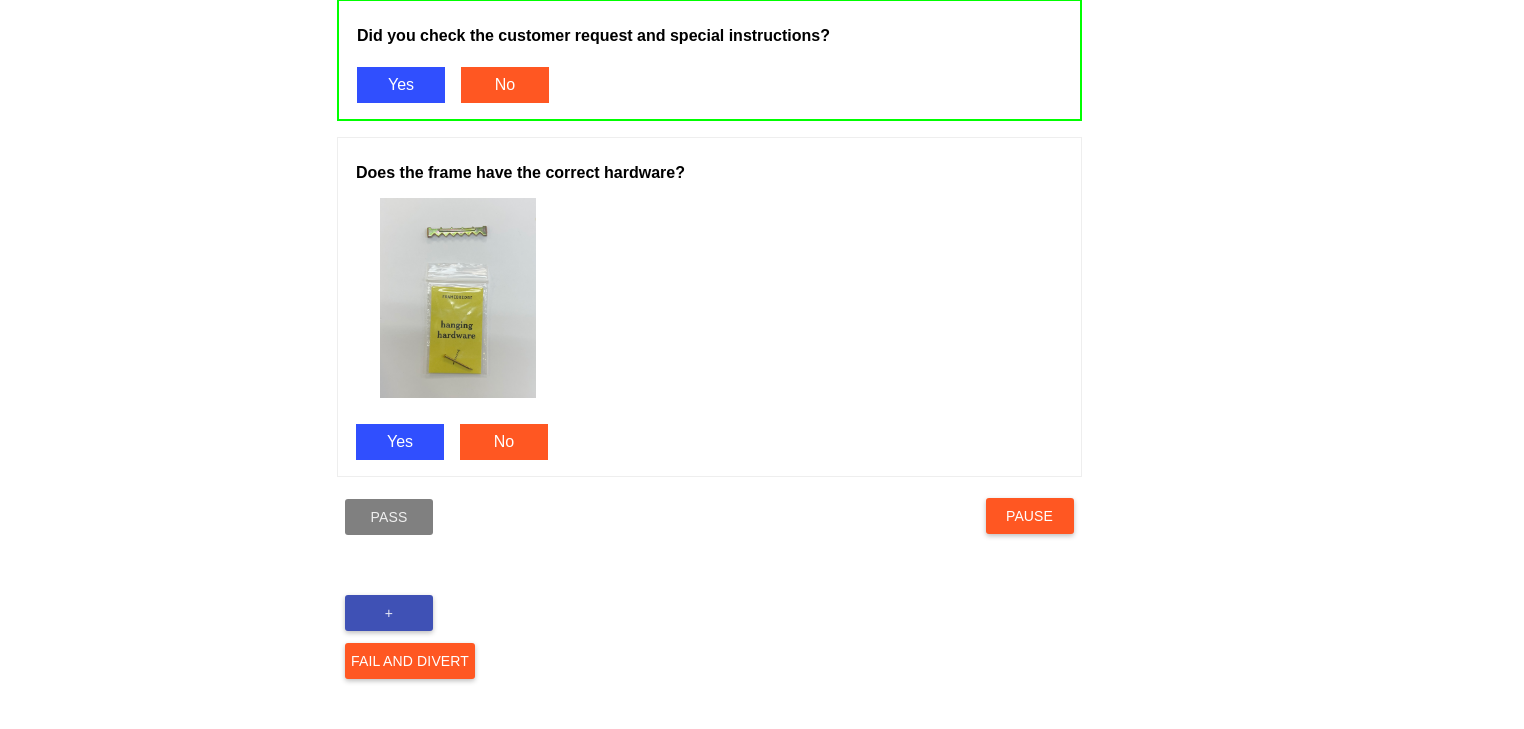 scroll, scrollTop: 1143, scrollLeft: 0, axis: vertical 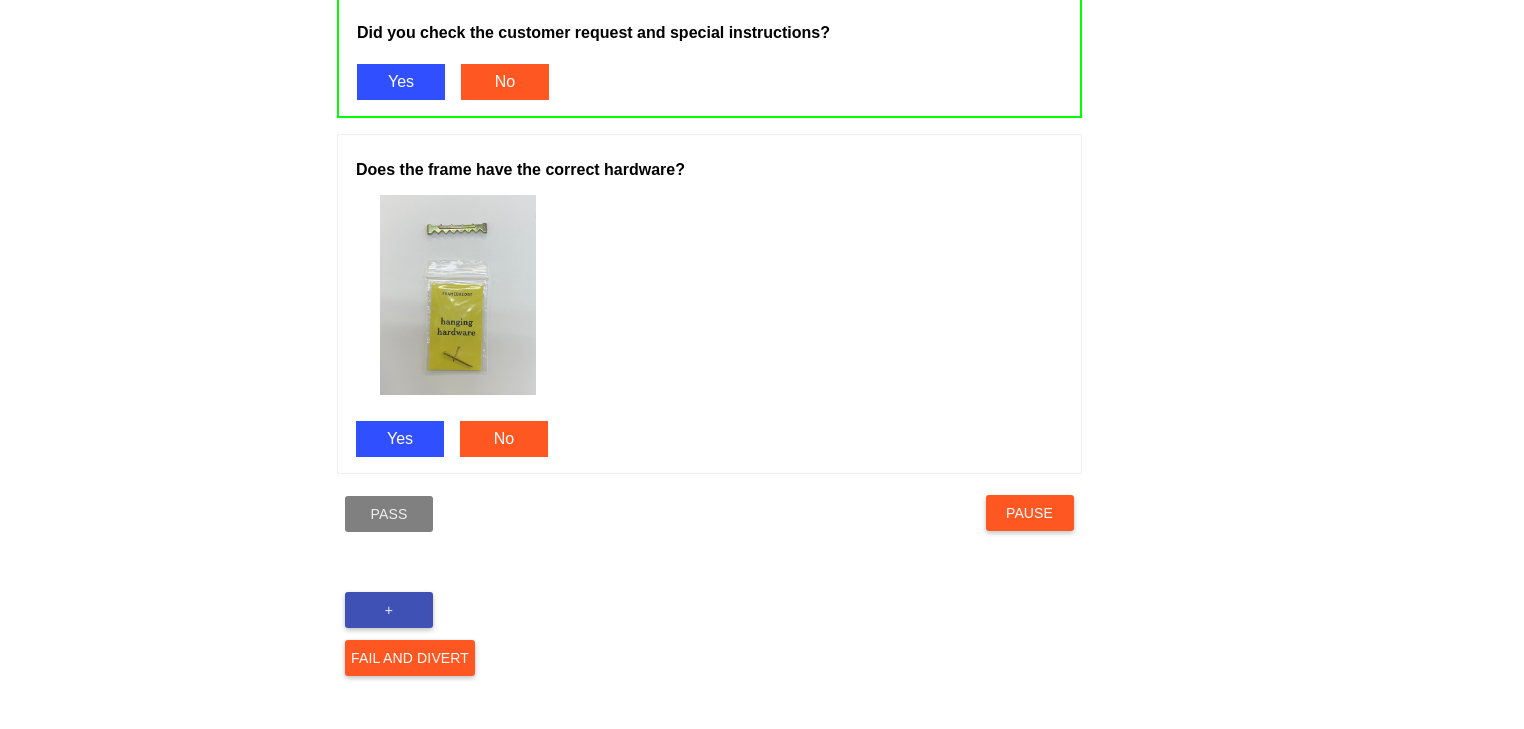 click on "Yes" at bounding box center [400, 439] 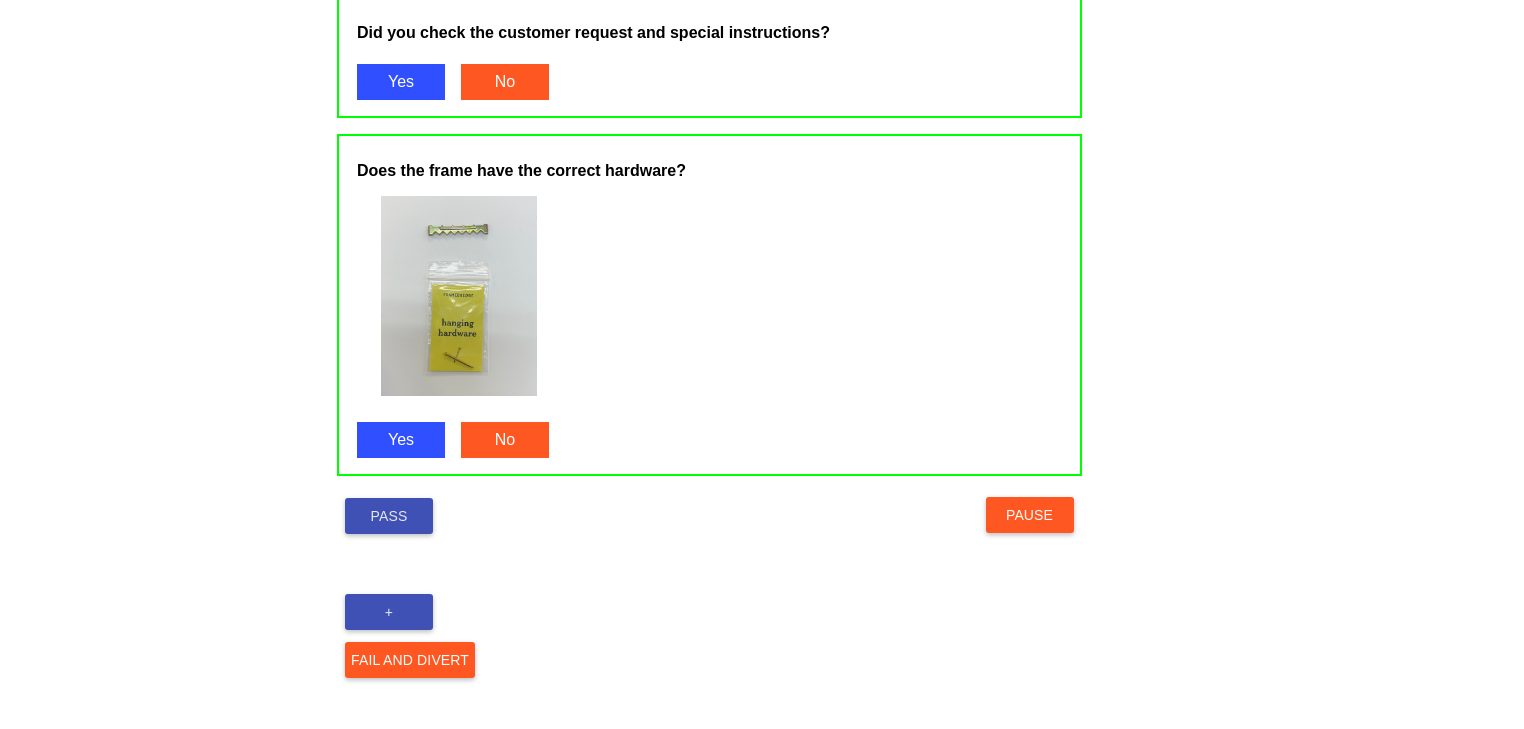 click on "Pass" at bounding box center [389, 516] 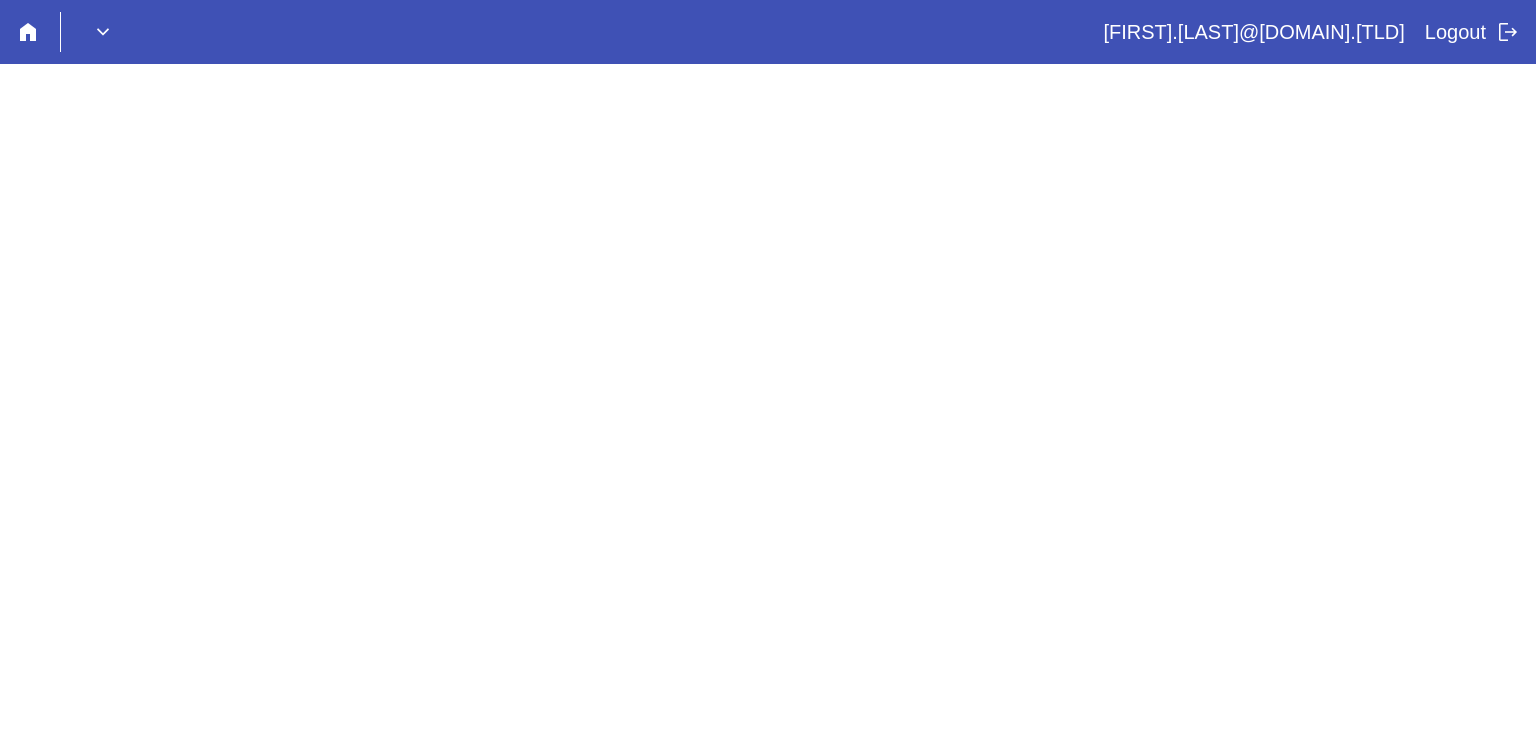 scroll, scrollTop: 0, scrollLeft: 0, axis: both 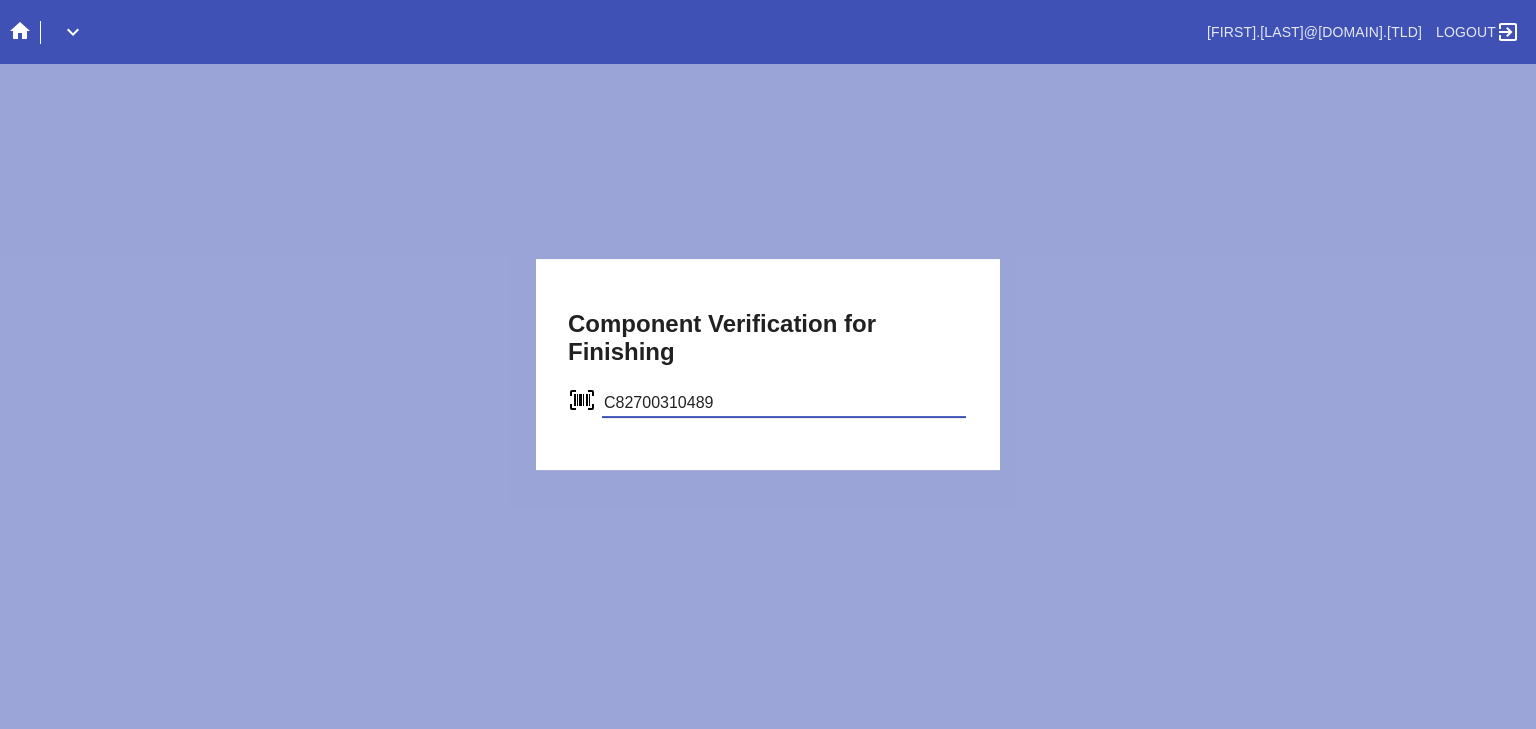 type on "C82700310489" 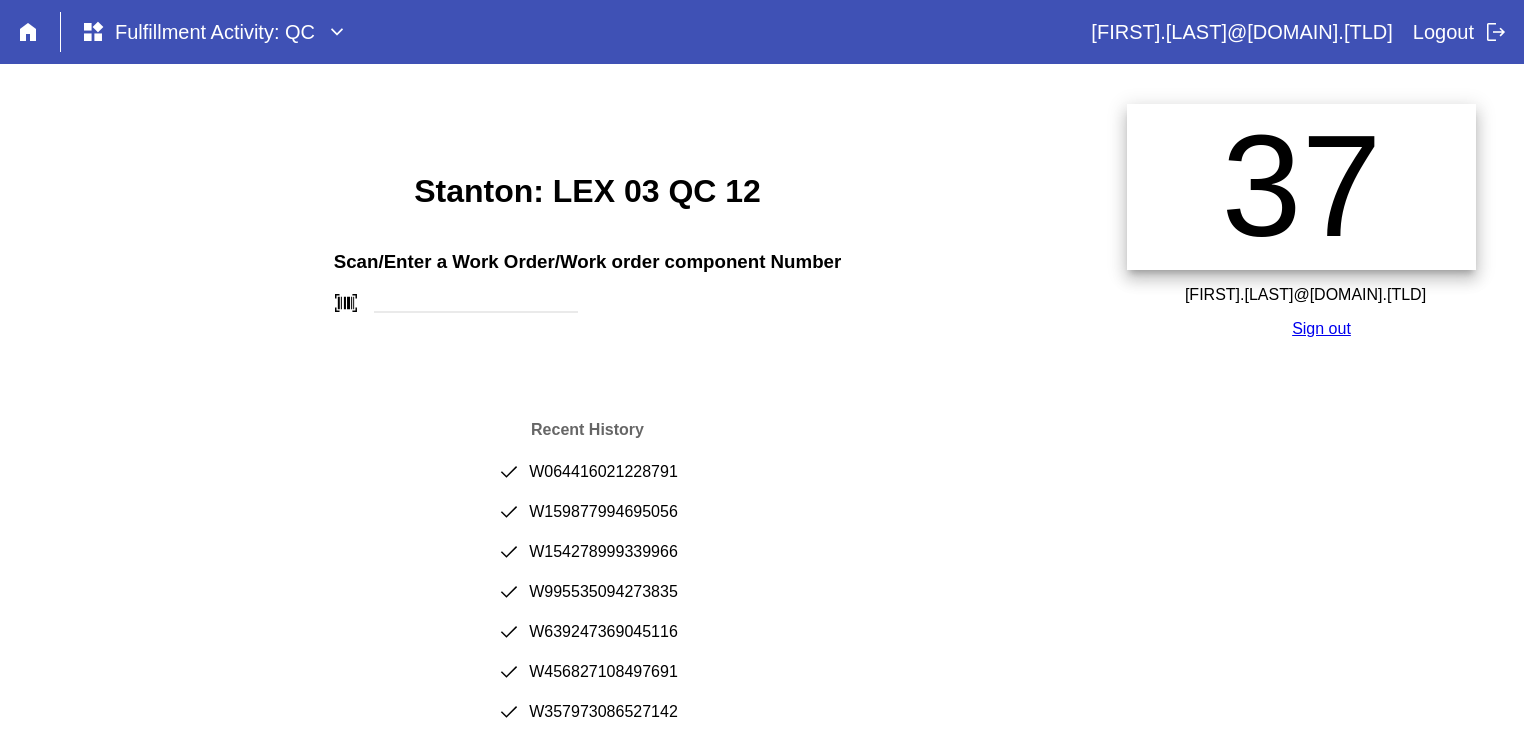 scroll, scrollTop: 0, scrollLeft: 0, axis: both 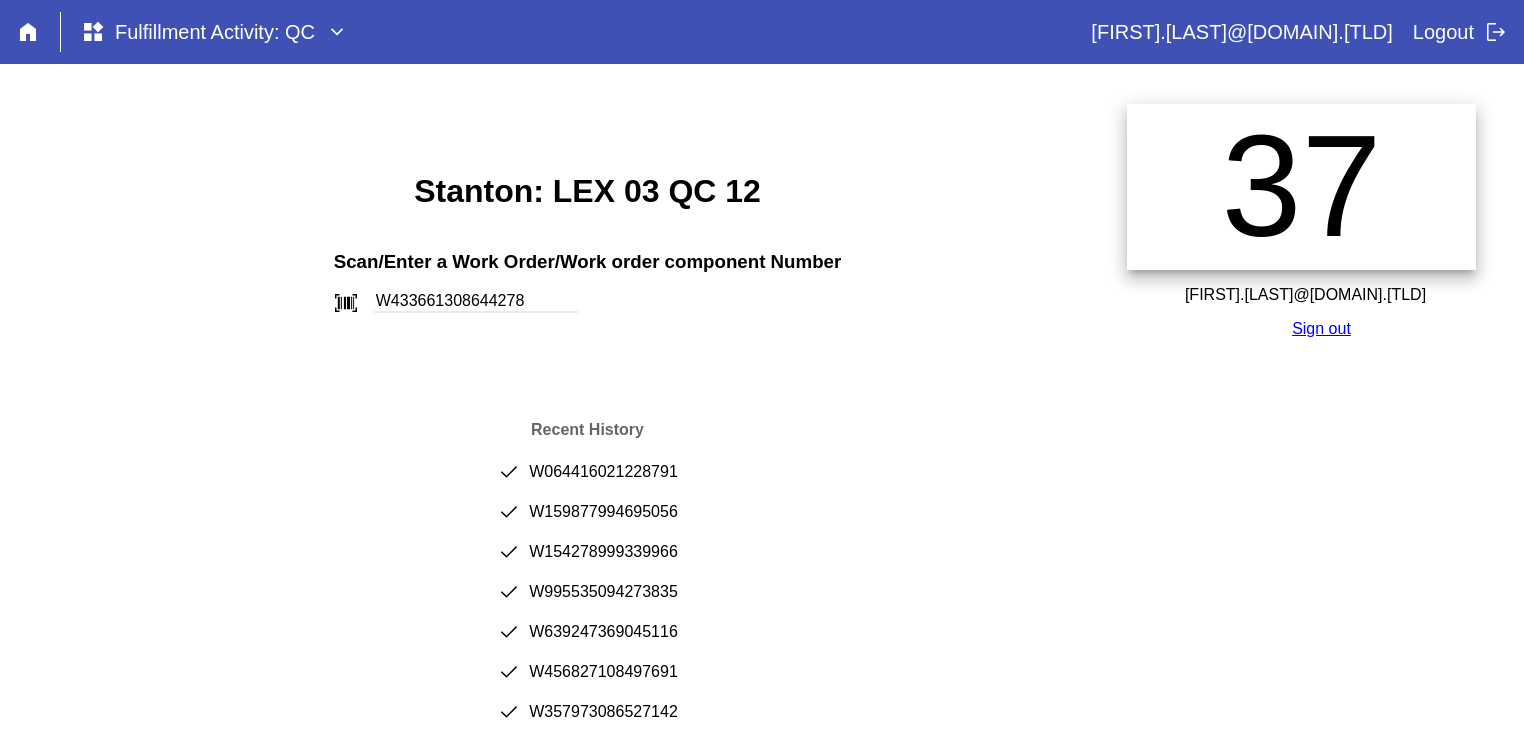 type on "W433661308644278" 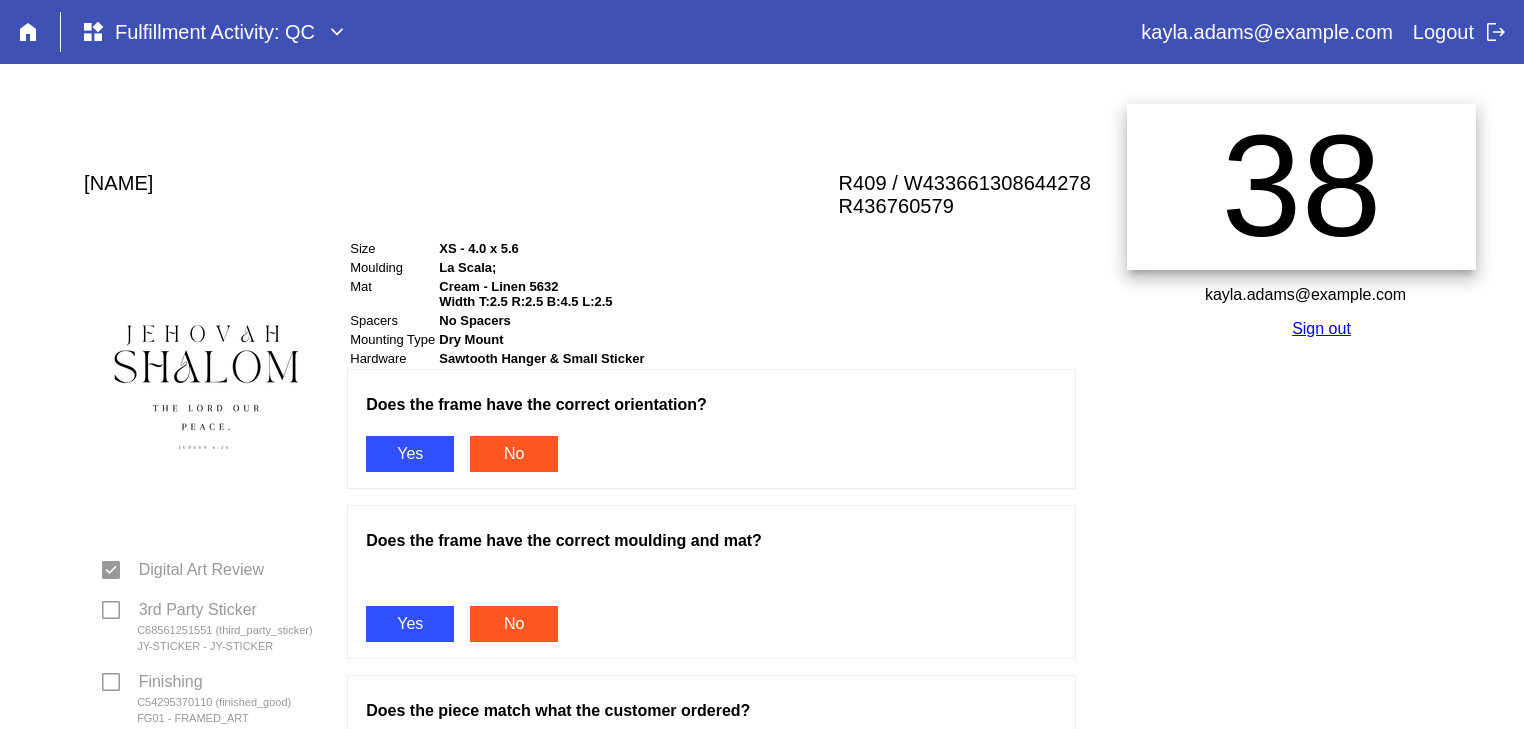 scroll, scrollTop: 0, scrollLeft: 0, axis: both 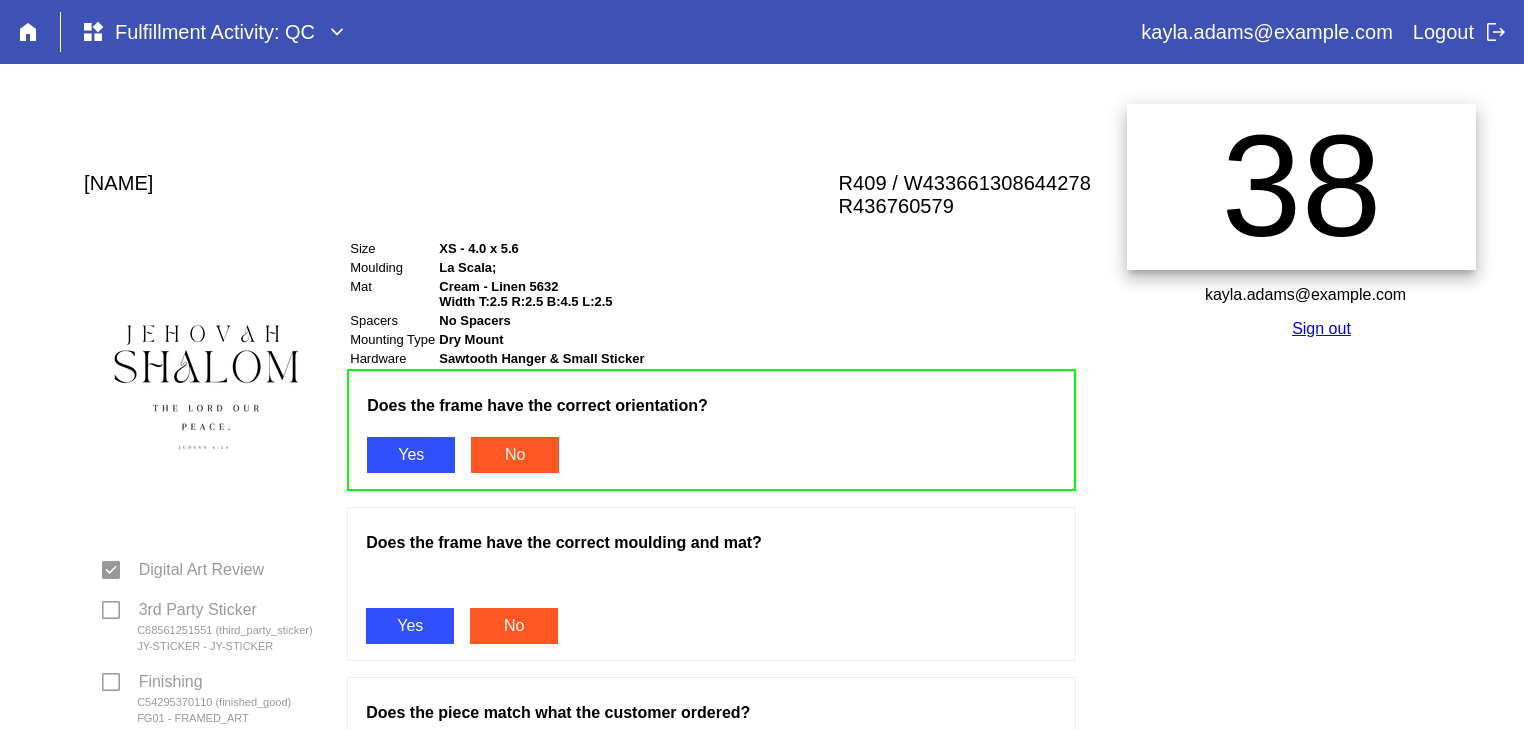 click on "Yes" at bounding box center (410, 626) 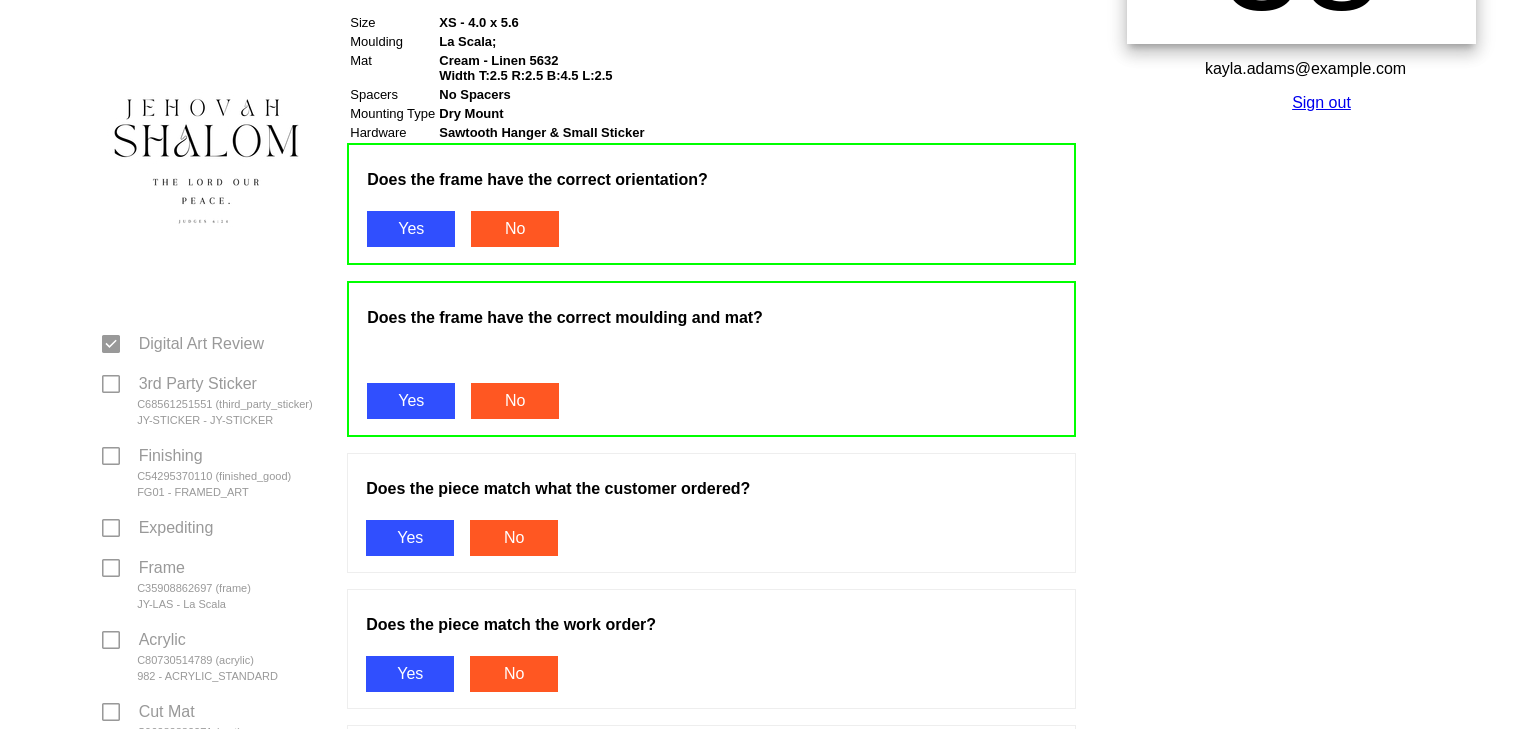 click on "Yes" at bounding box center (410, 538) 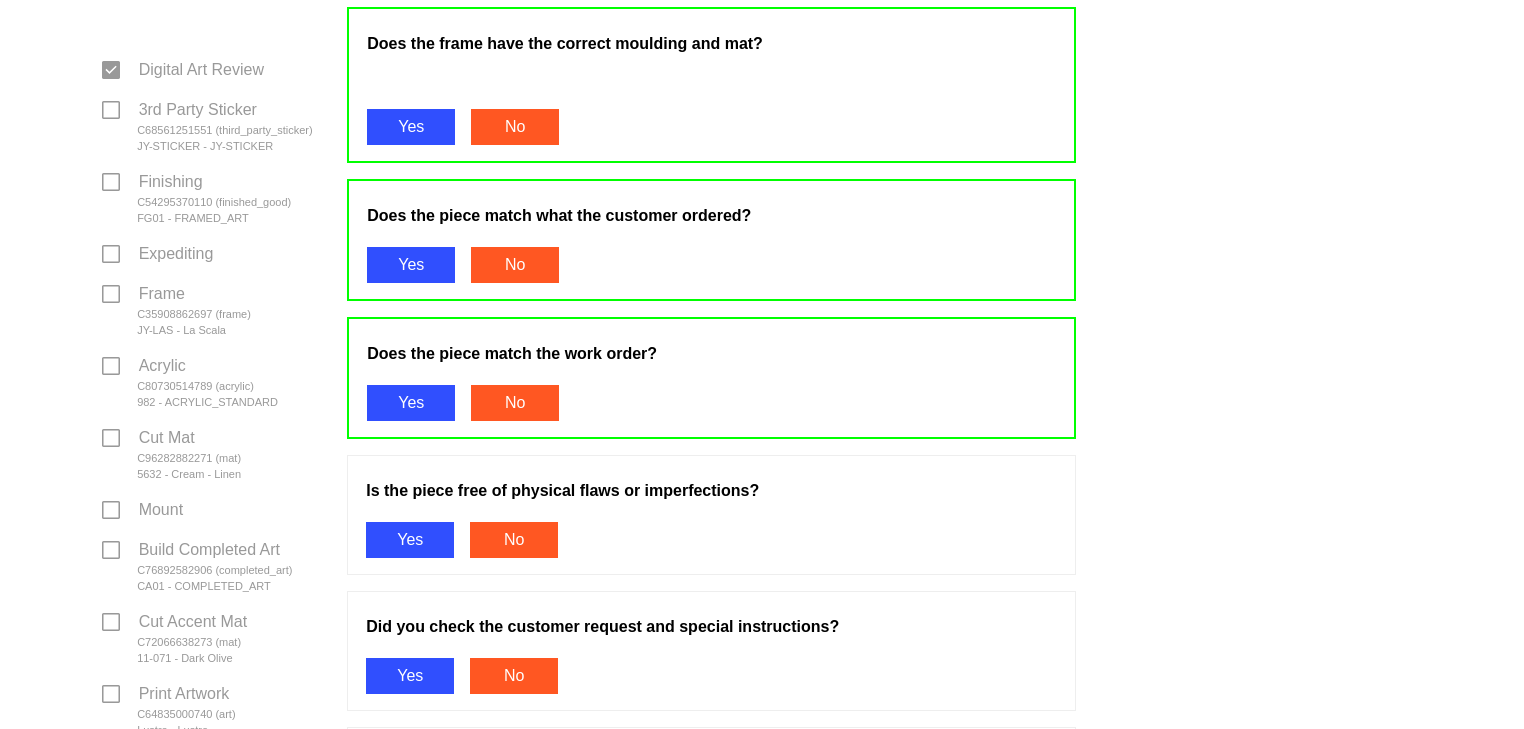 click on "Yes" at bounding box center [410, 540] 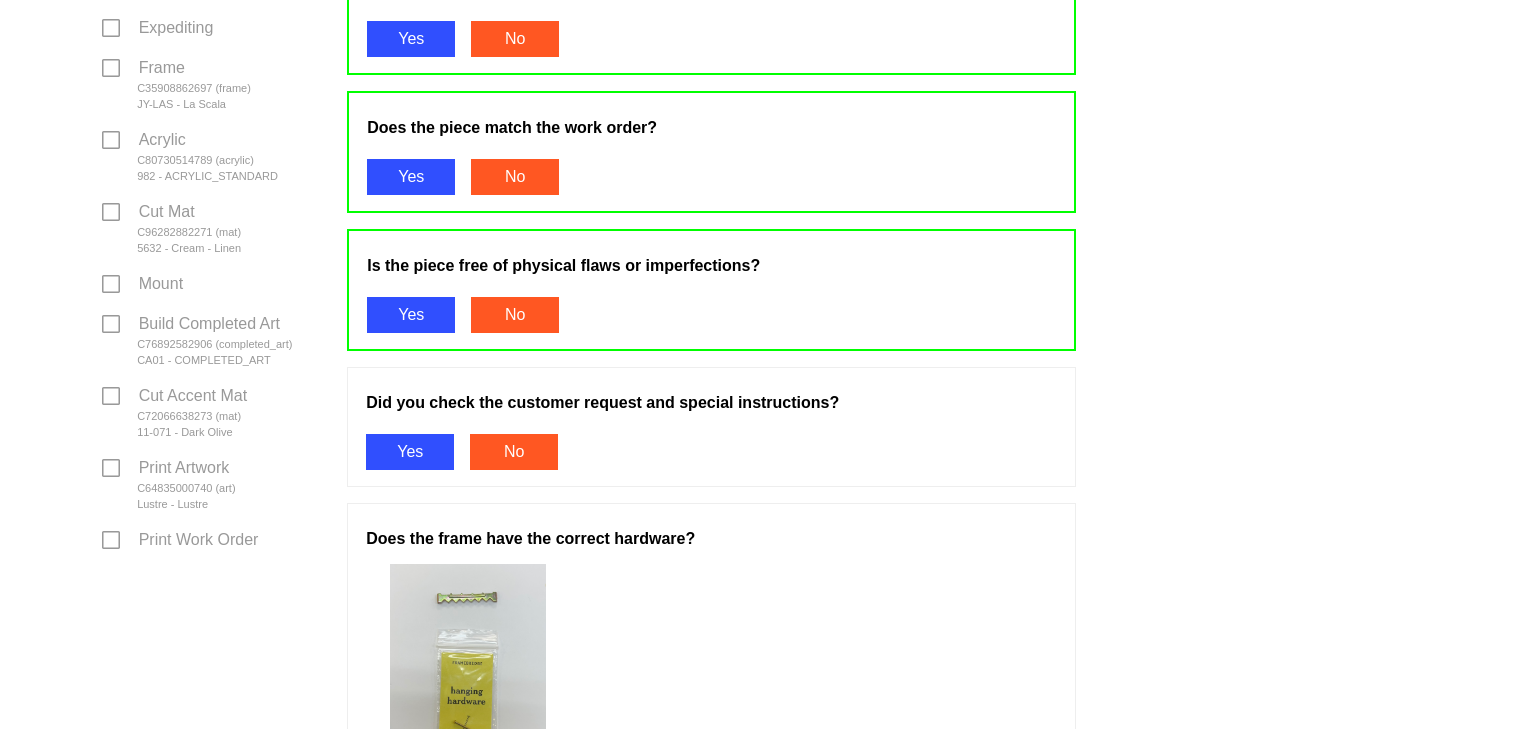 click on "Yes" at bounding box center [410, 452] 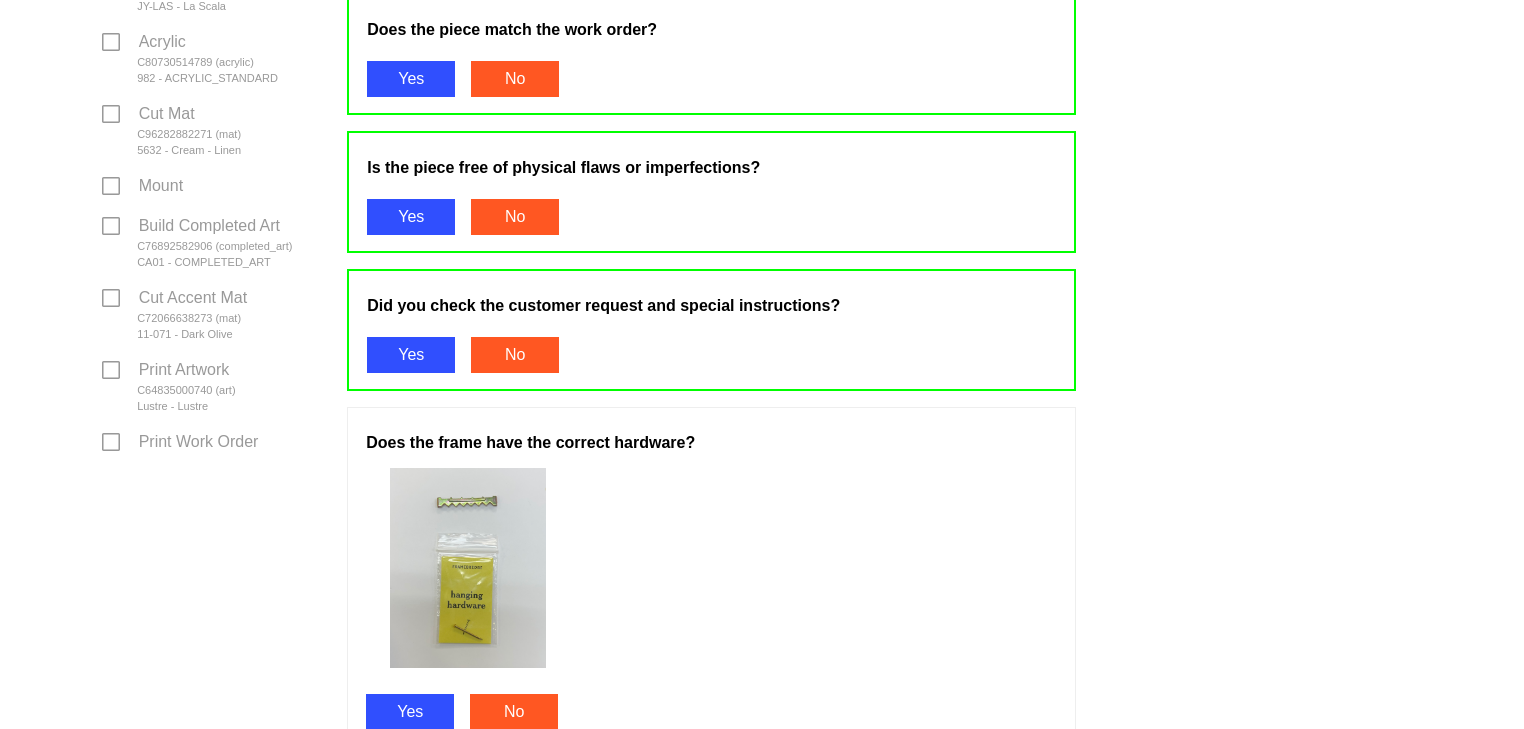 scroll, scrollTop: 953, scrollLeft: 0, axis: vertical 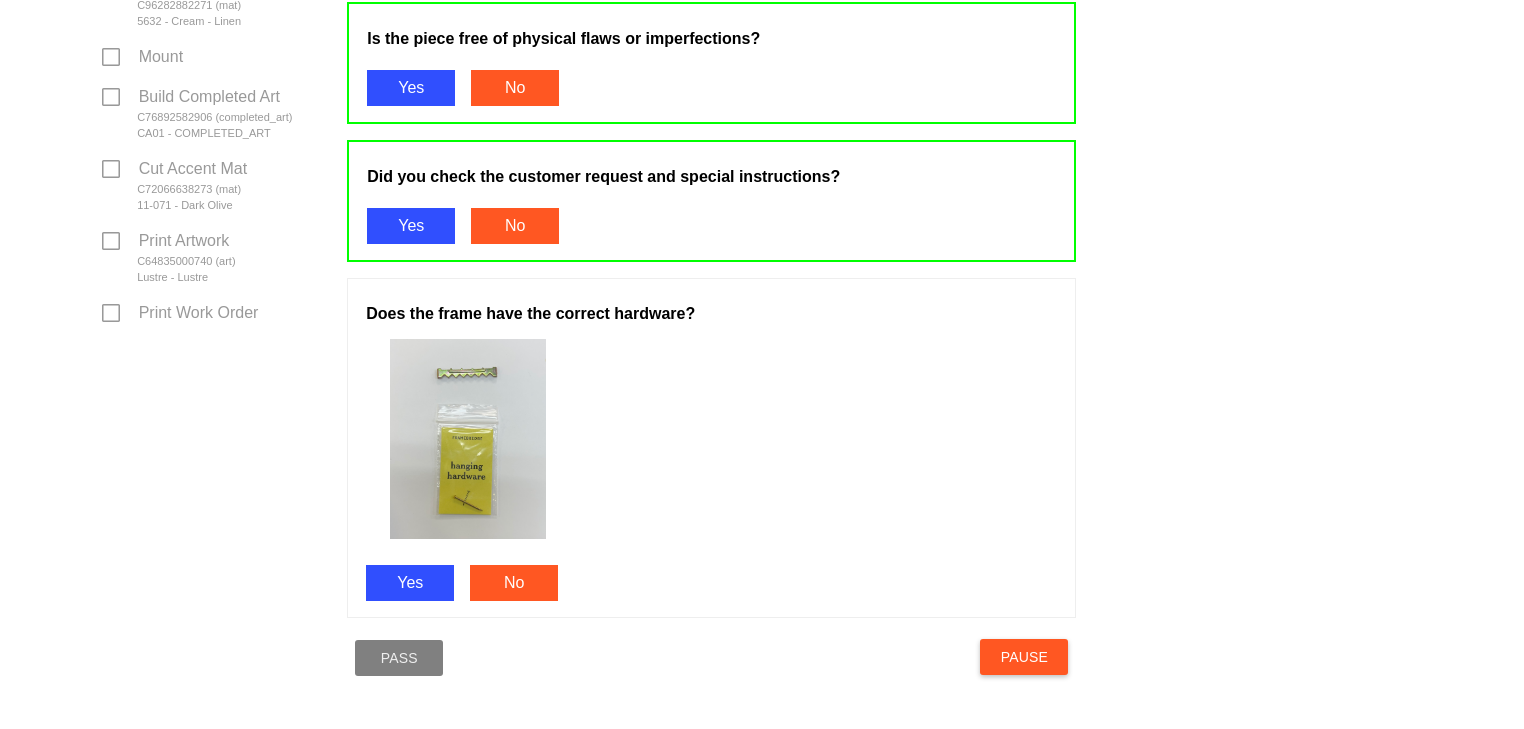 click on "Yes" at bounding box center [410, 583] 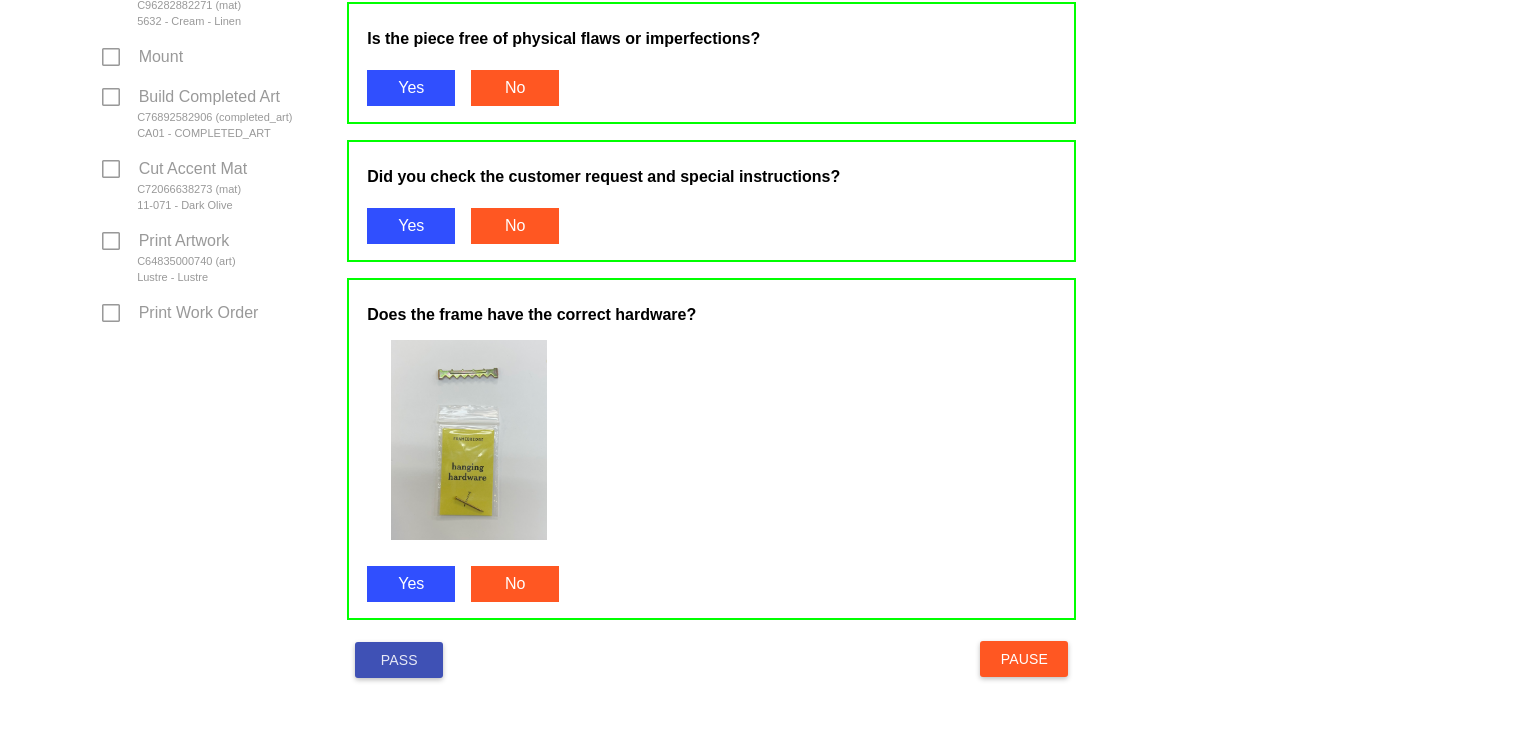 click on "Pass" at bounding box center [399, 660] 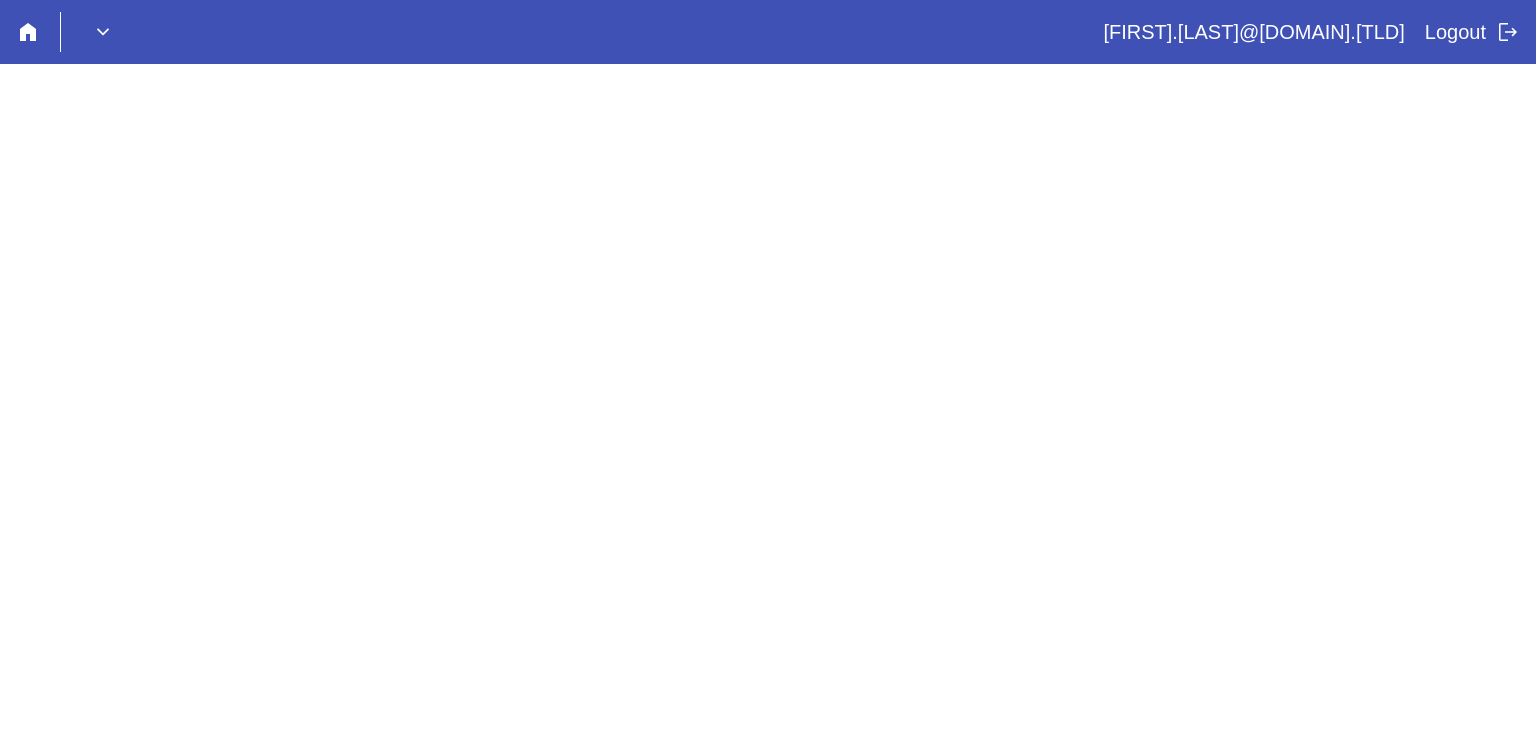 scroll, scrollTop: 0, scrollLeft: 0, axis: both 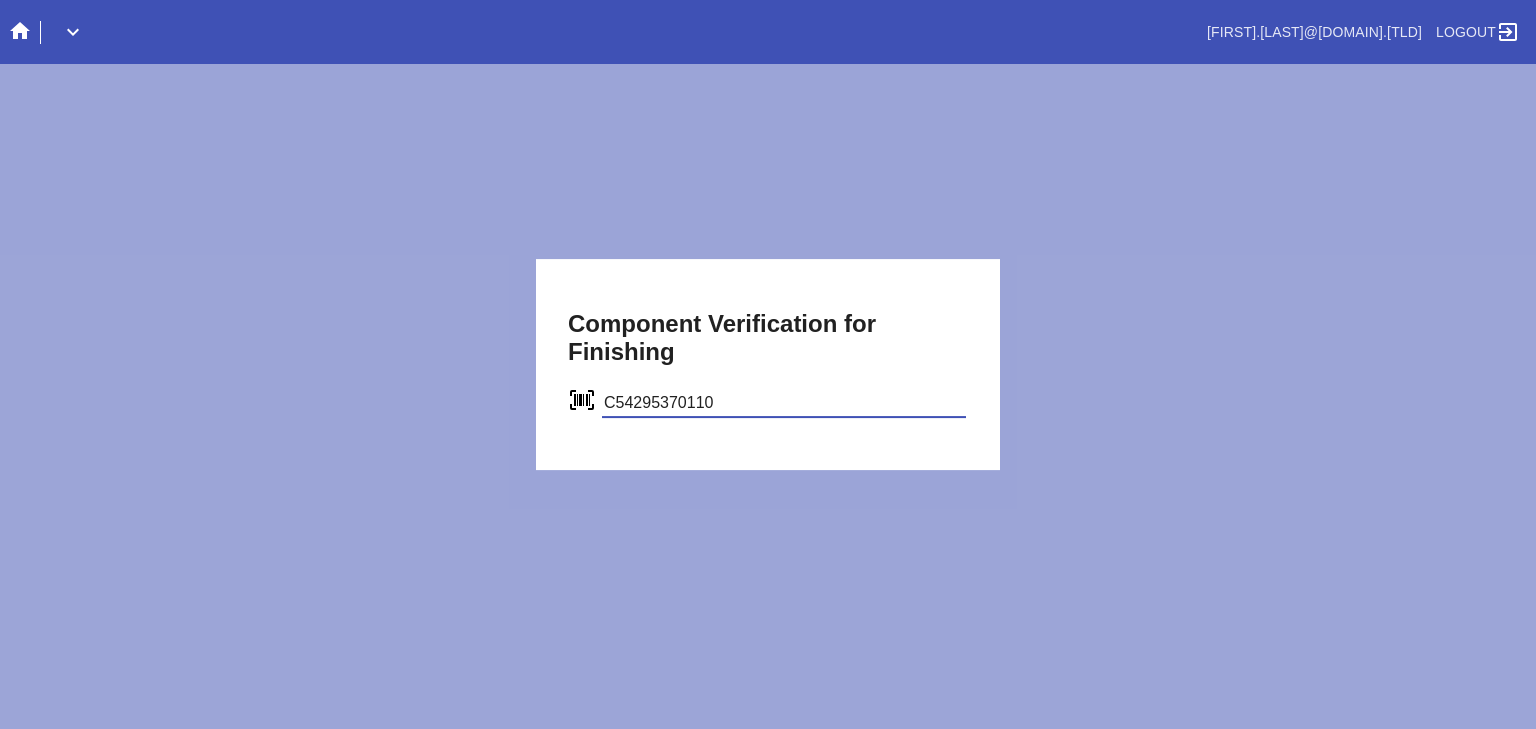 type on "C54295370110" 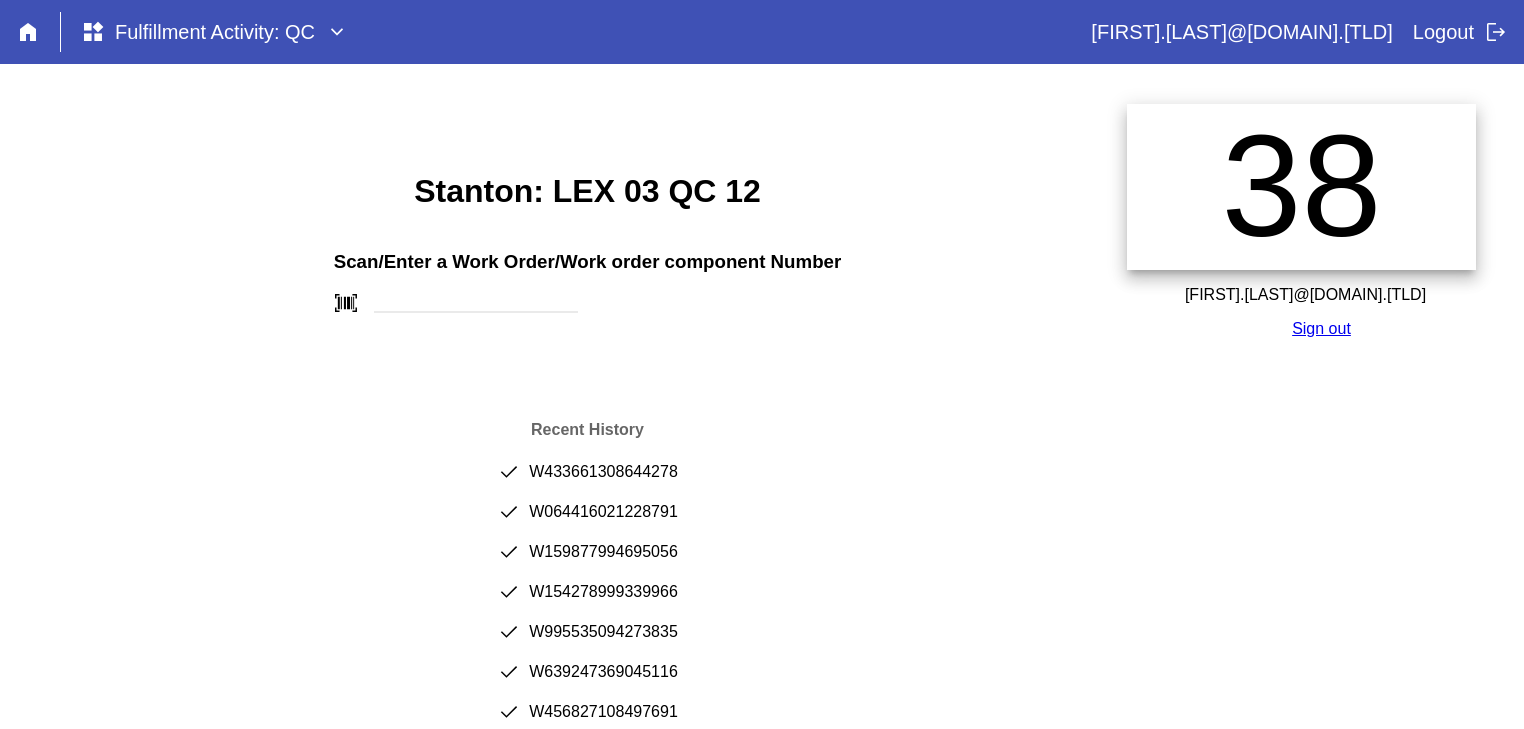 scroll, scrollTop: 0, scrollLeft: 0, axis: both 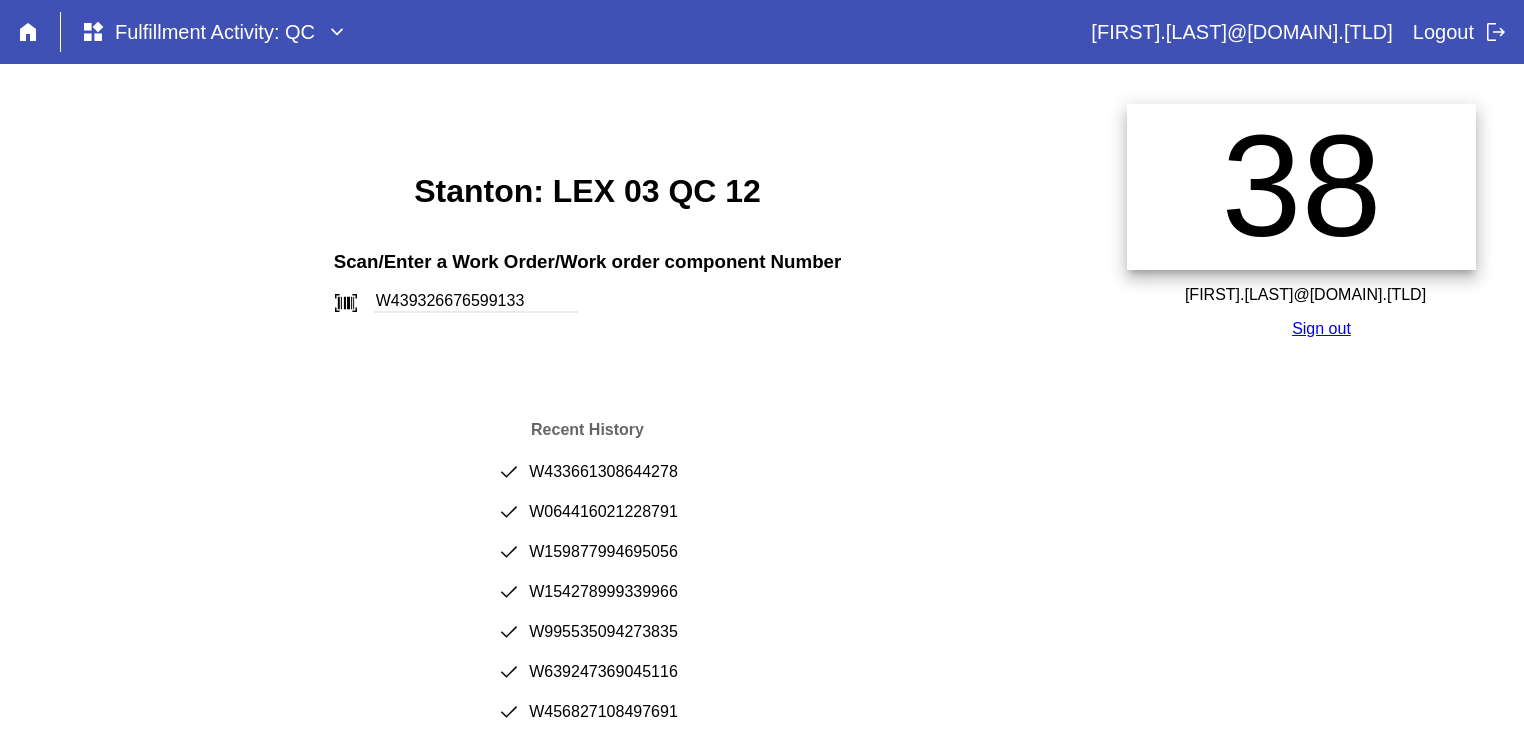 type on "W439326676599133" 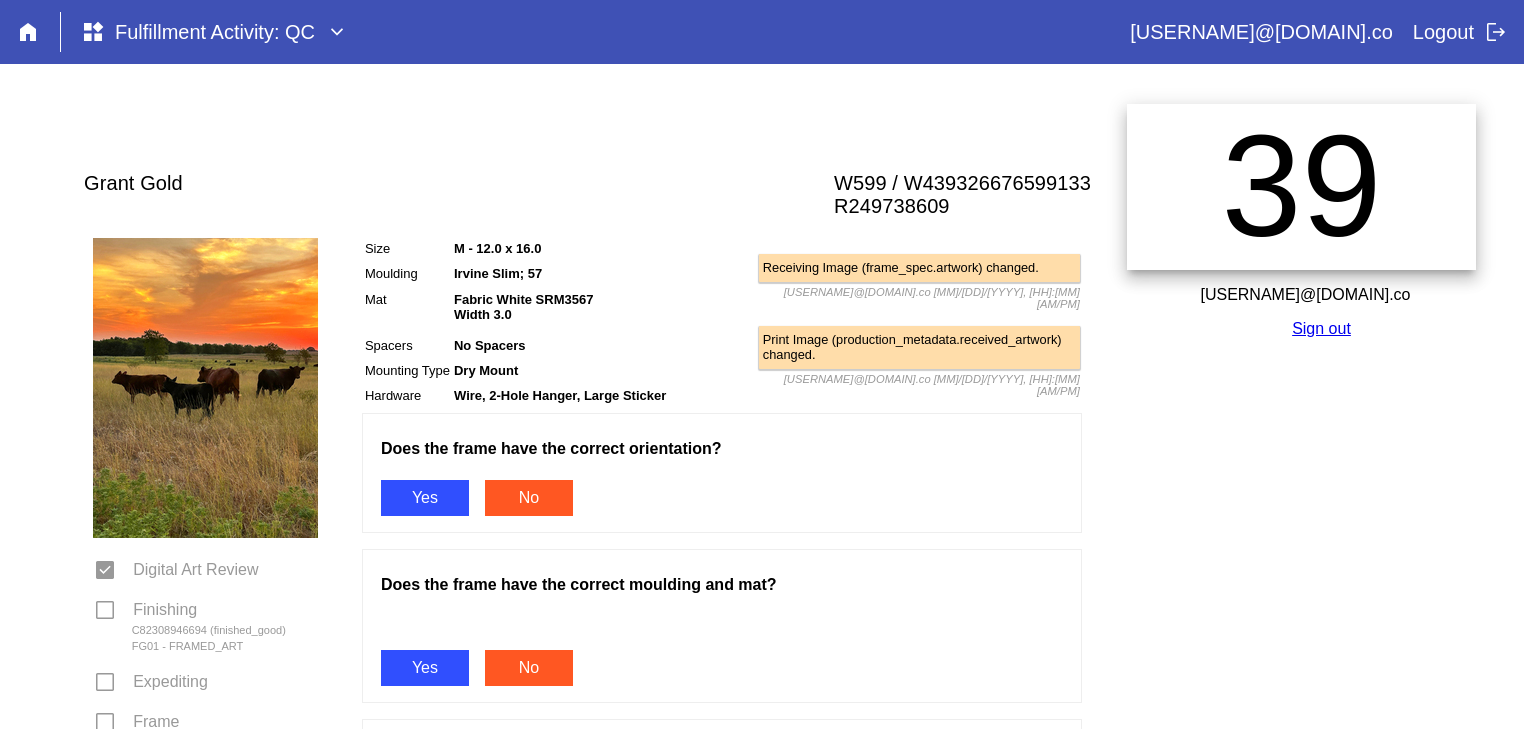 scroll, scrollTop: 0, scrollLeft: 0, axis: both 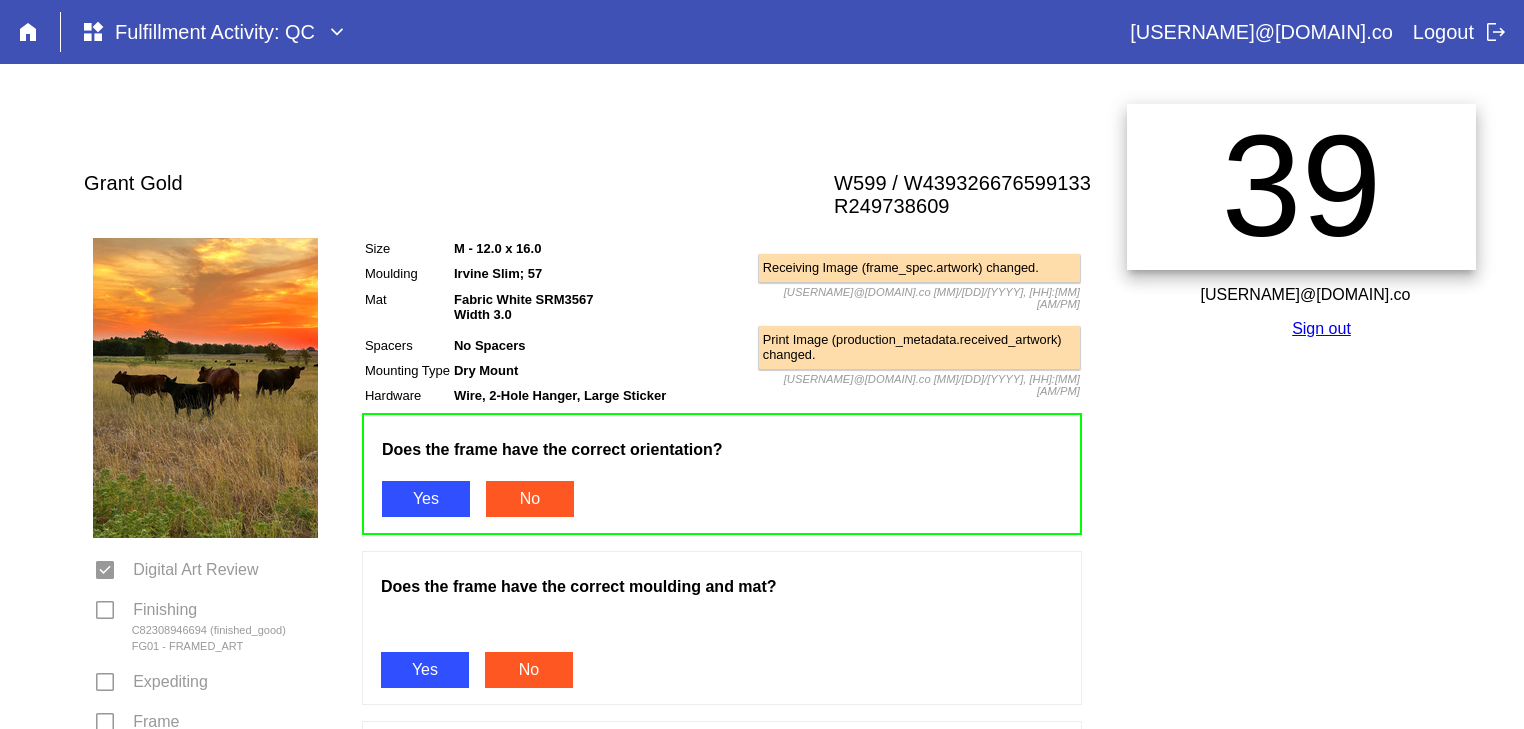 click on "Yes" at bounding box center (425, 670) 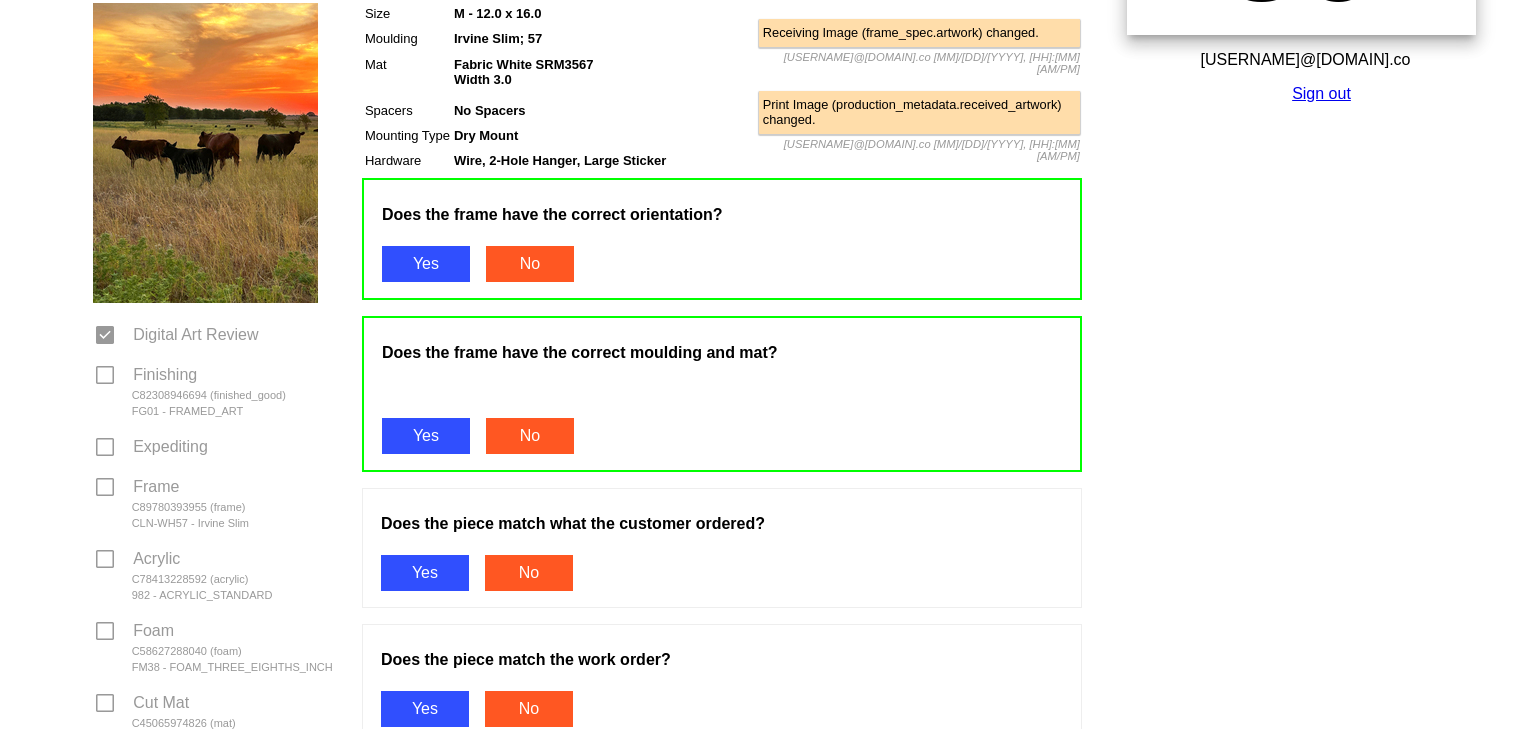 click on "Yes" at bounding box center (425, 573) 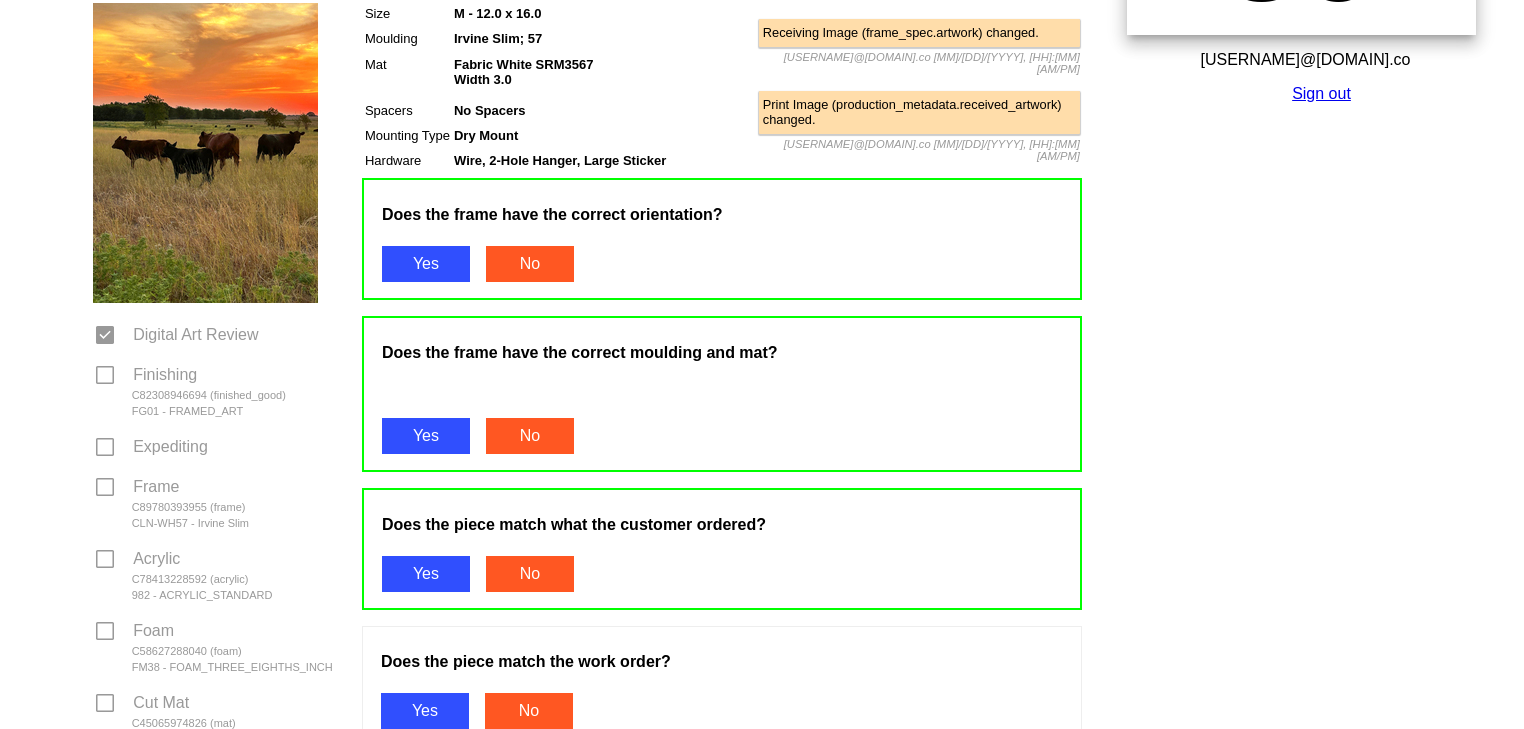 click on "Yes" at bounding box center (425, 711) 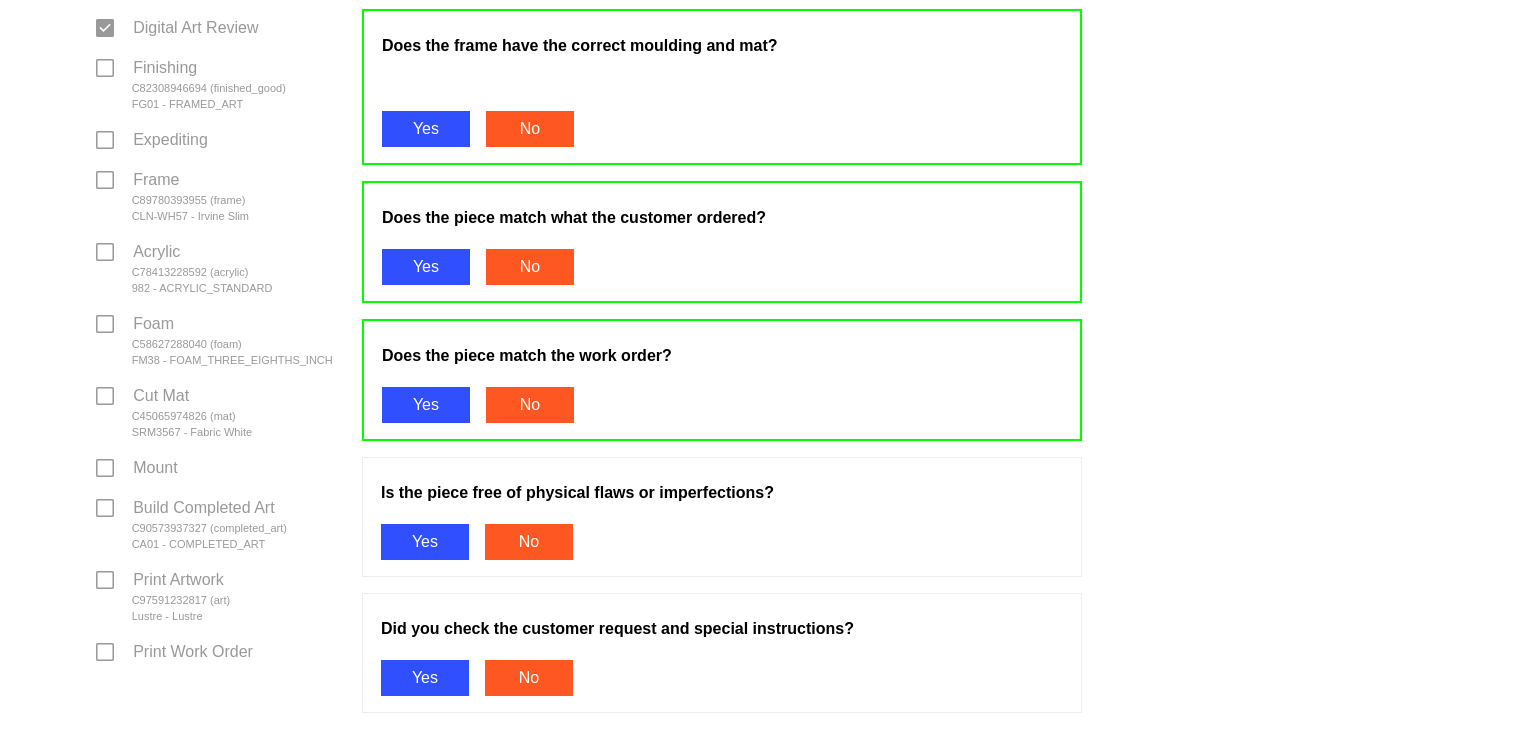 click on "Yes" at bounding box center (425, 542) 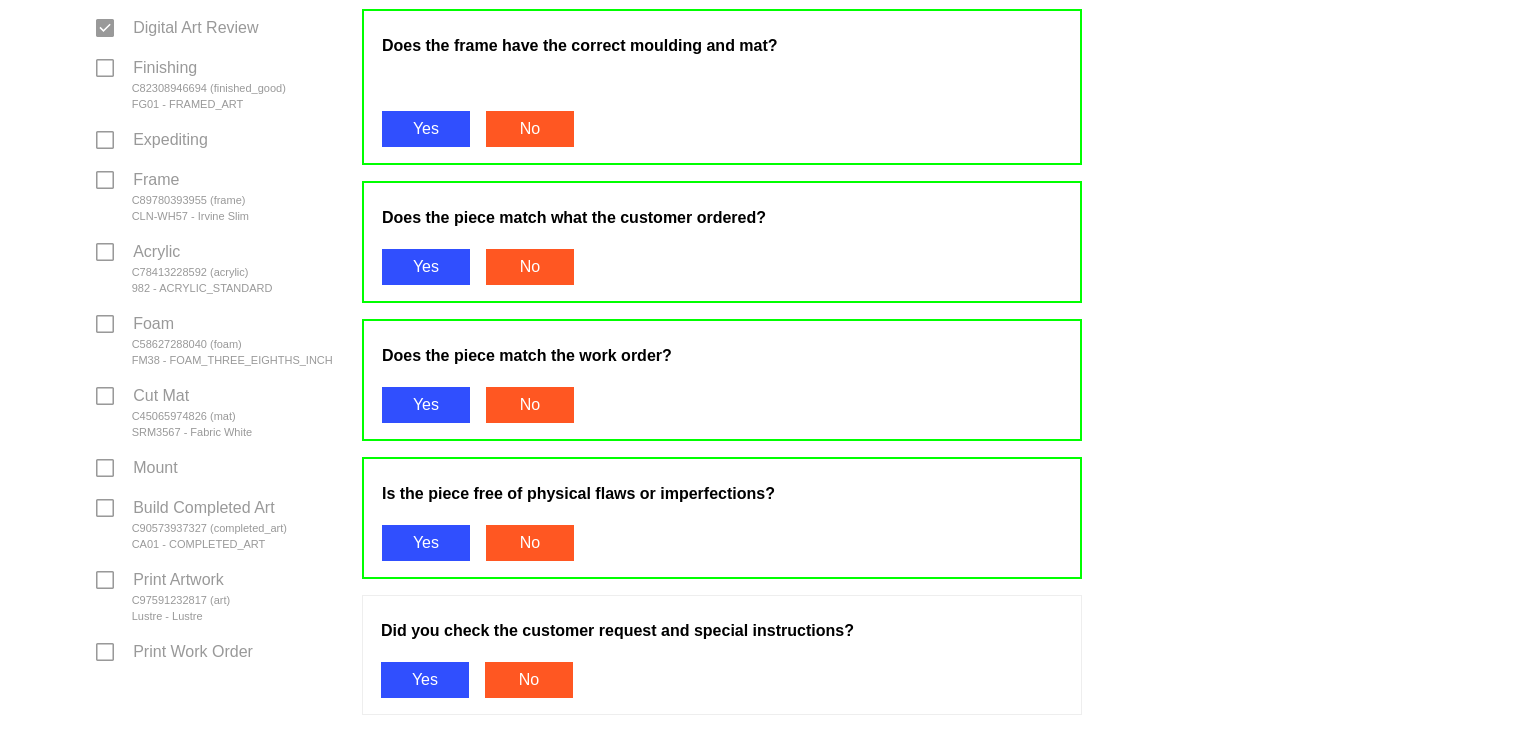 click on "Yes" at bounding box center [425, 680] 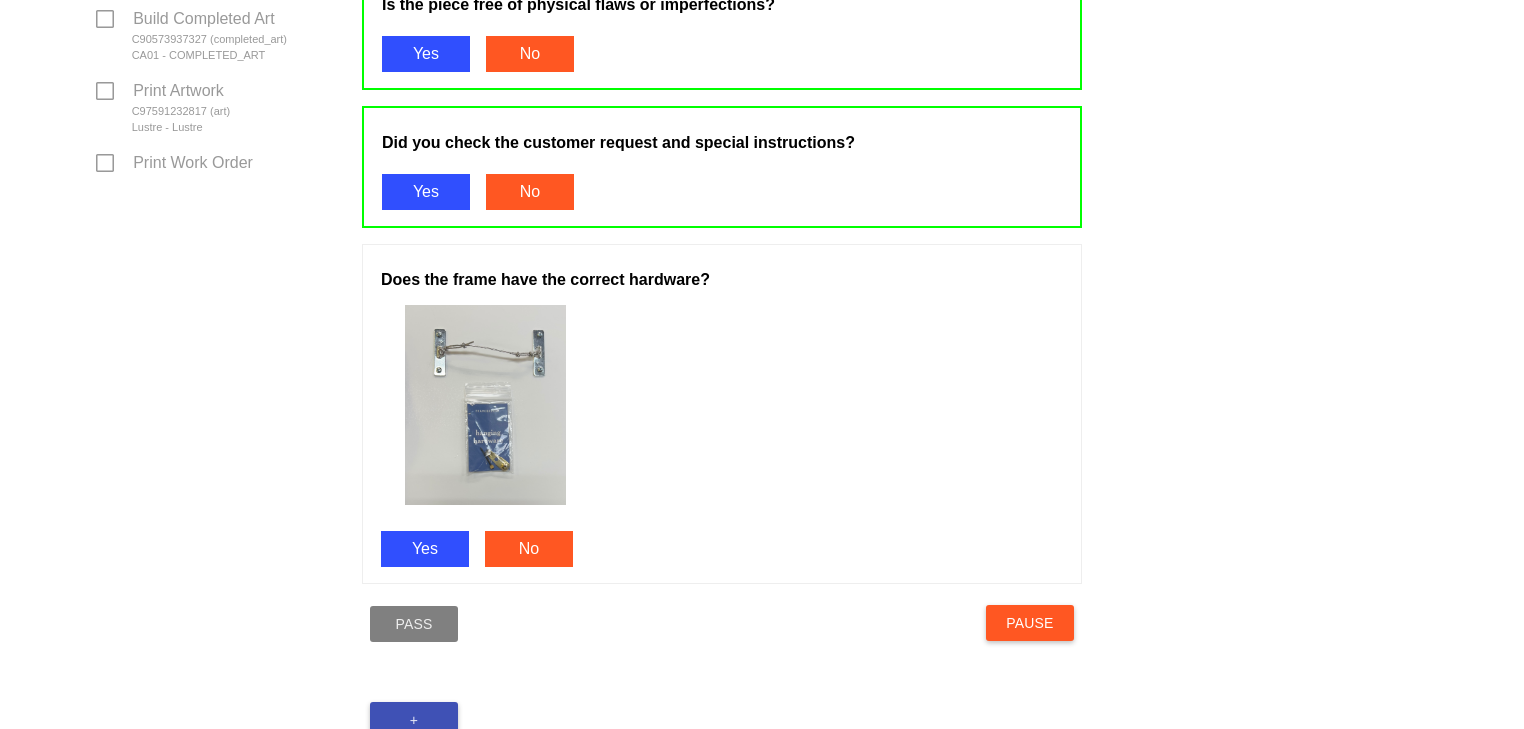 scroll, scrollTop: 1037, scrollLeft: 0, axis: vertical 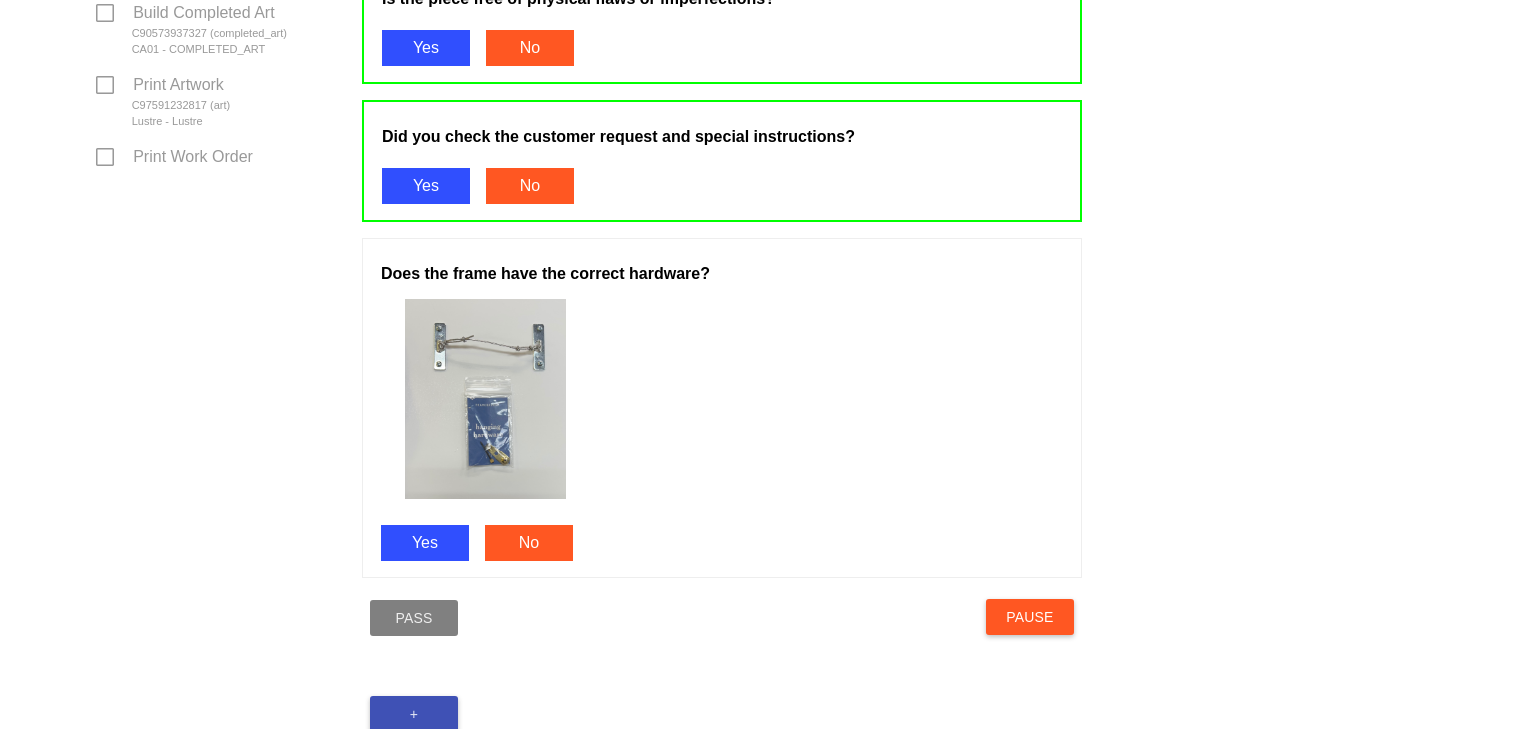 click on "Yes" at bounding box center (425, 543) 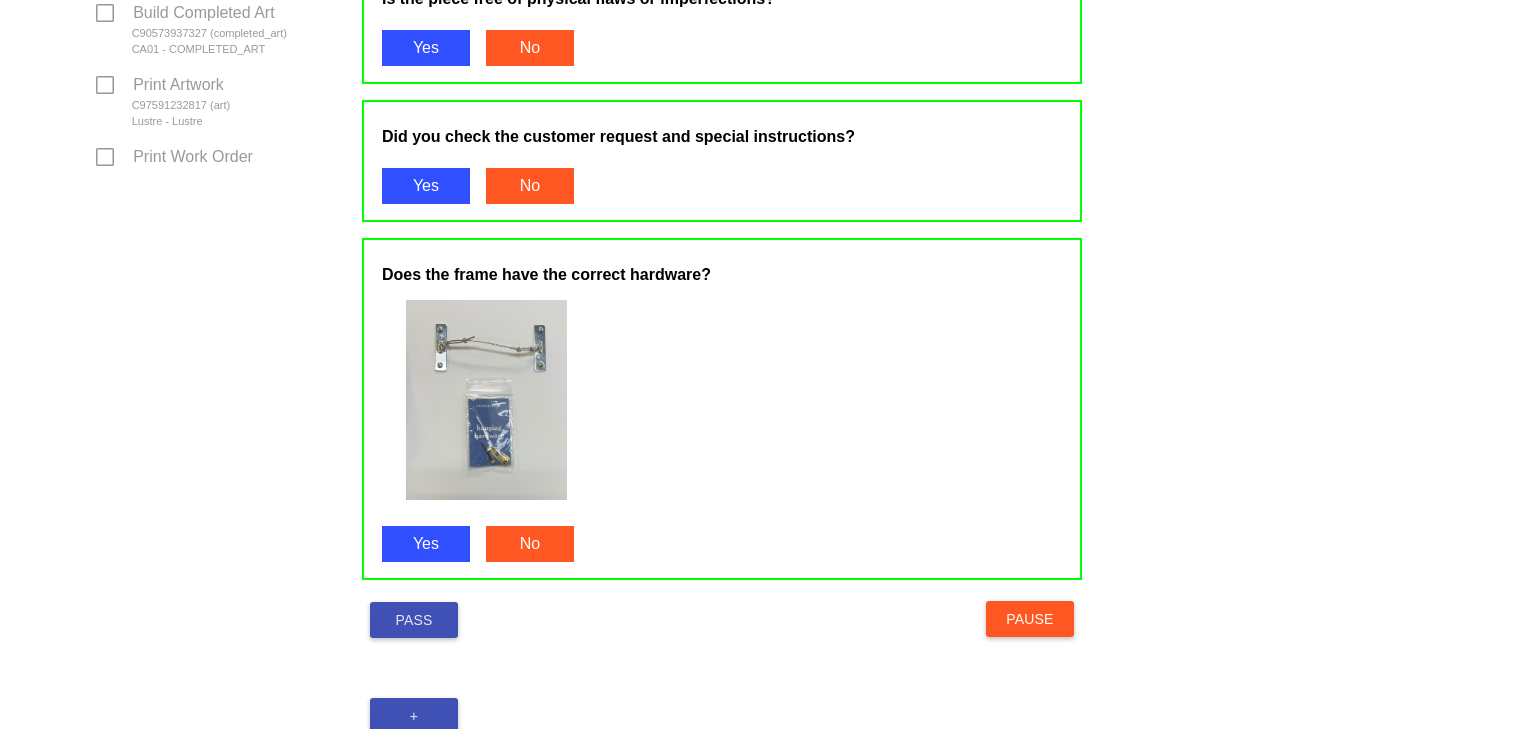 click on "Pass" at bounding box center [414, 620] 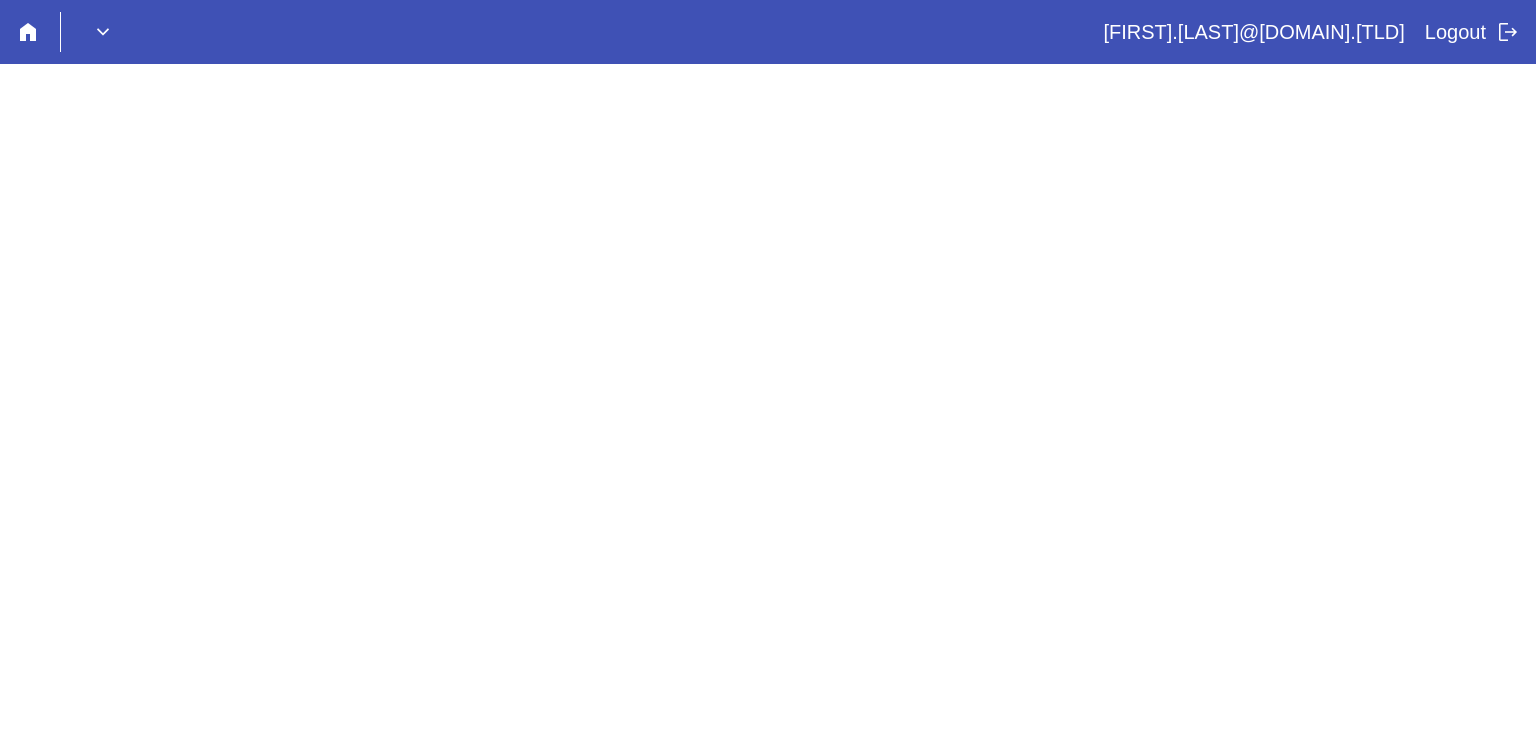 scroll, scrollTop: 0, scrollLeft: 0, axis: both 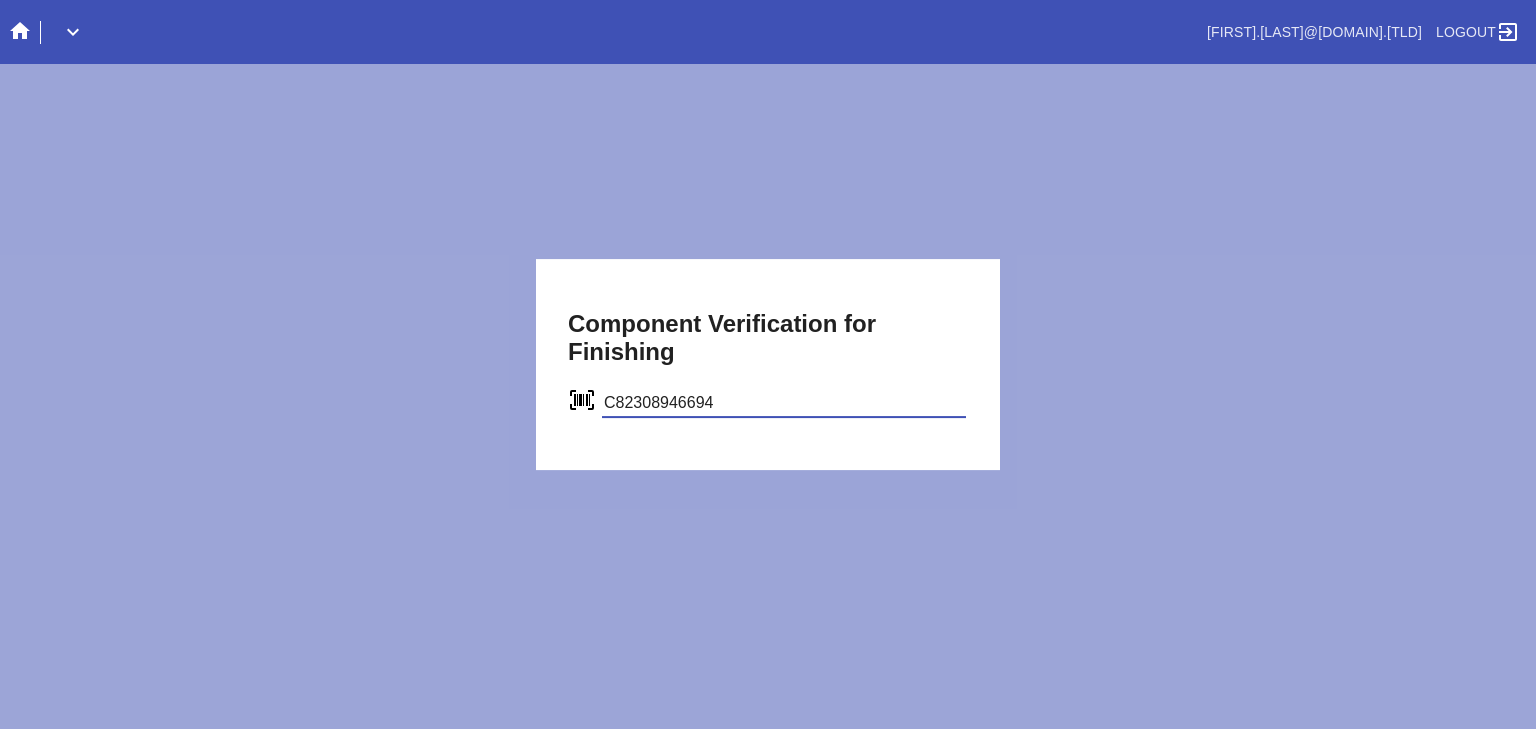 type on "C82308946694" 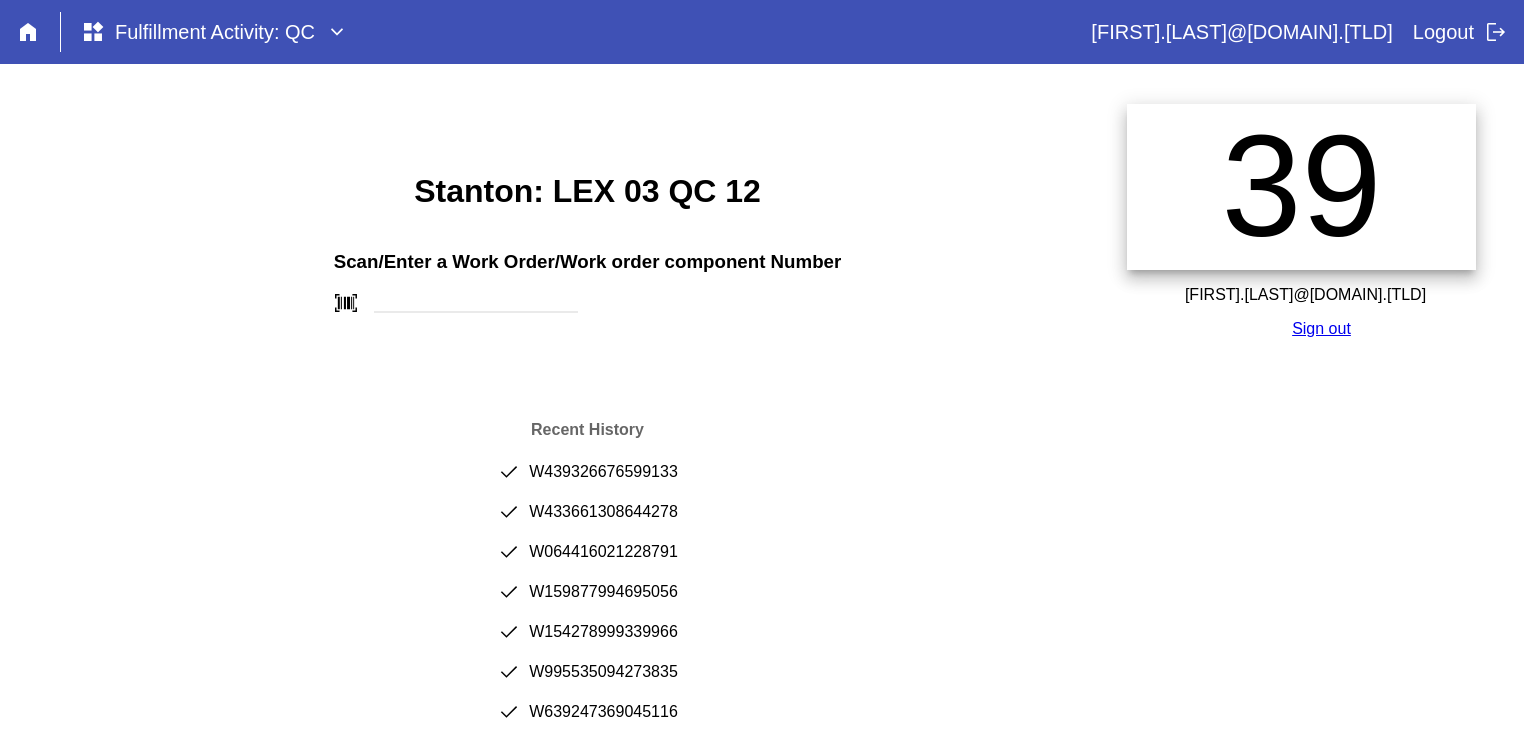 scroll, scrollTop: 0, scrollLeft: 0, axis: both 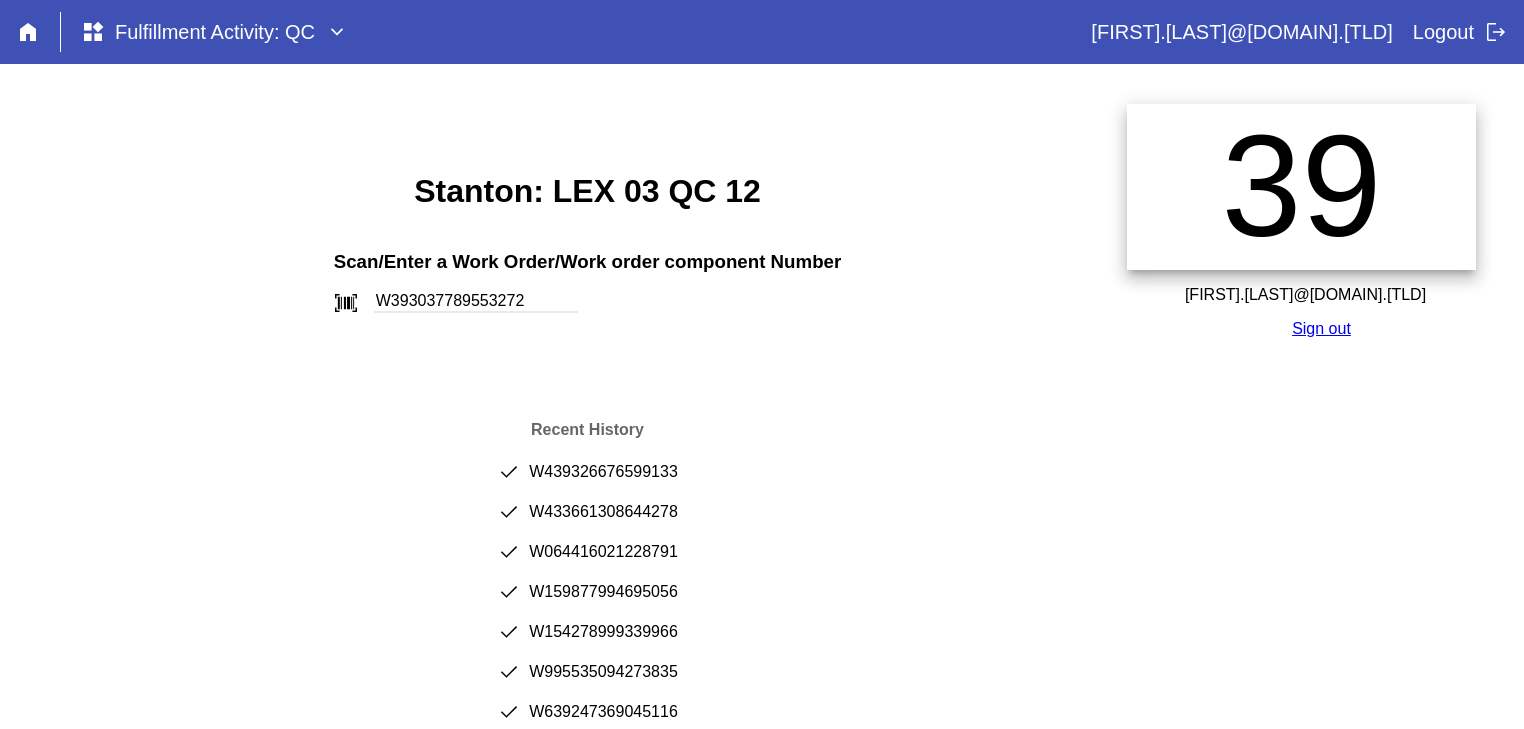 type on "W393037789553272" 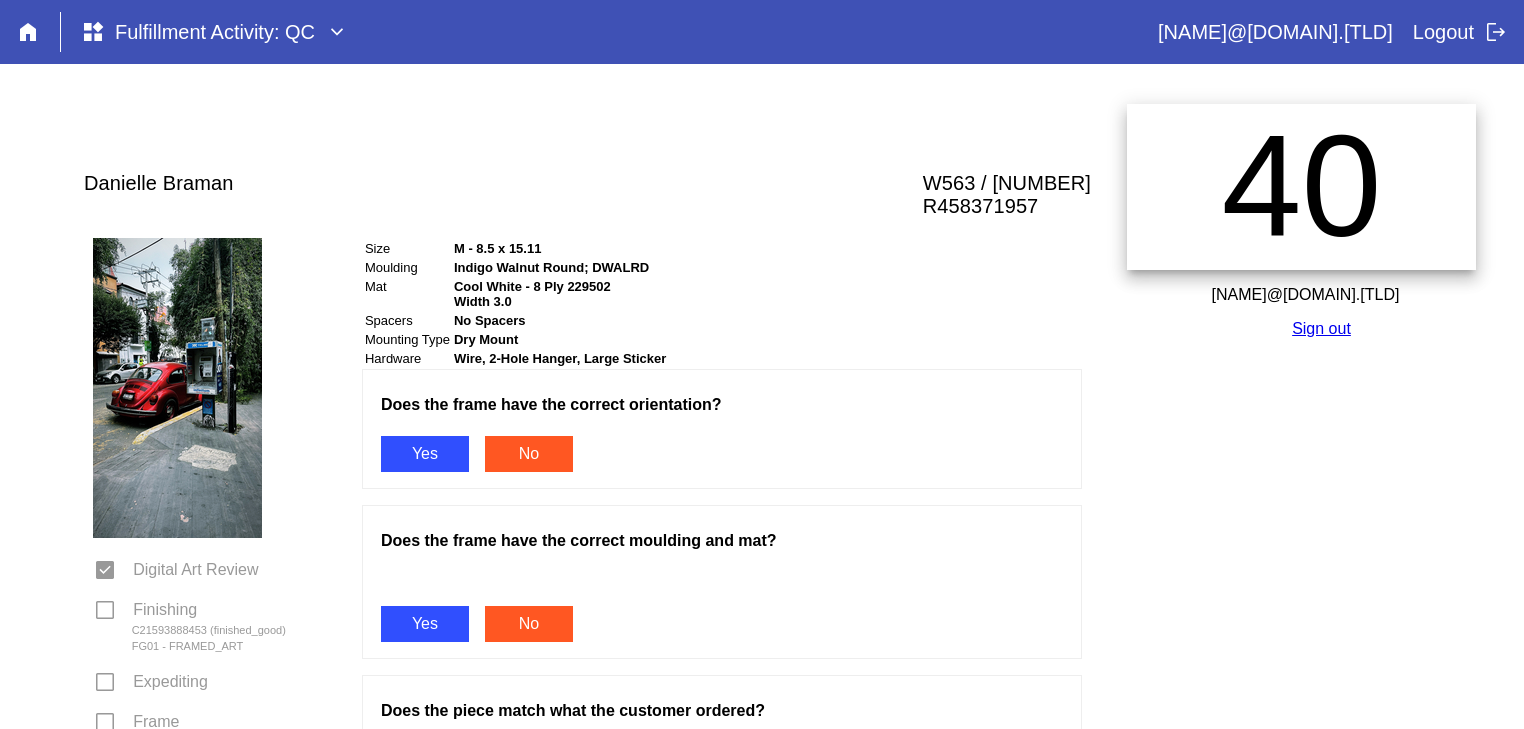 scroll, scrollTop: 0, scrollLeft: 0, axis: both 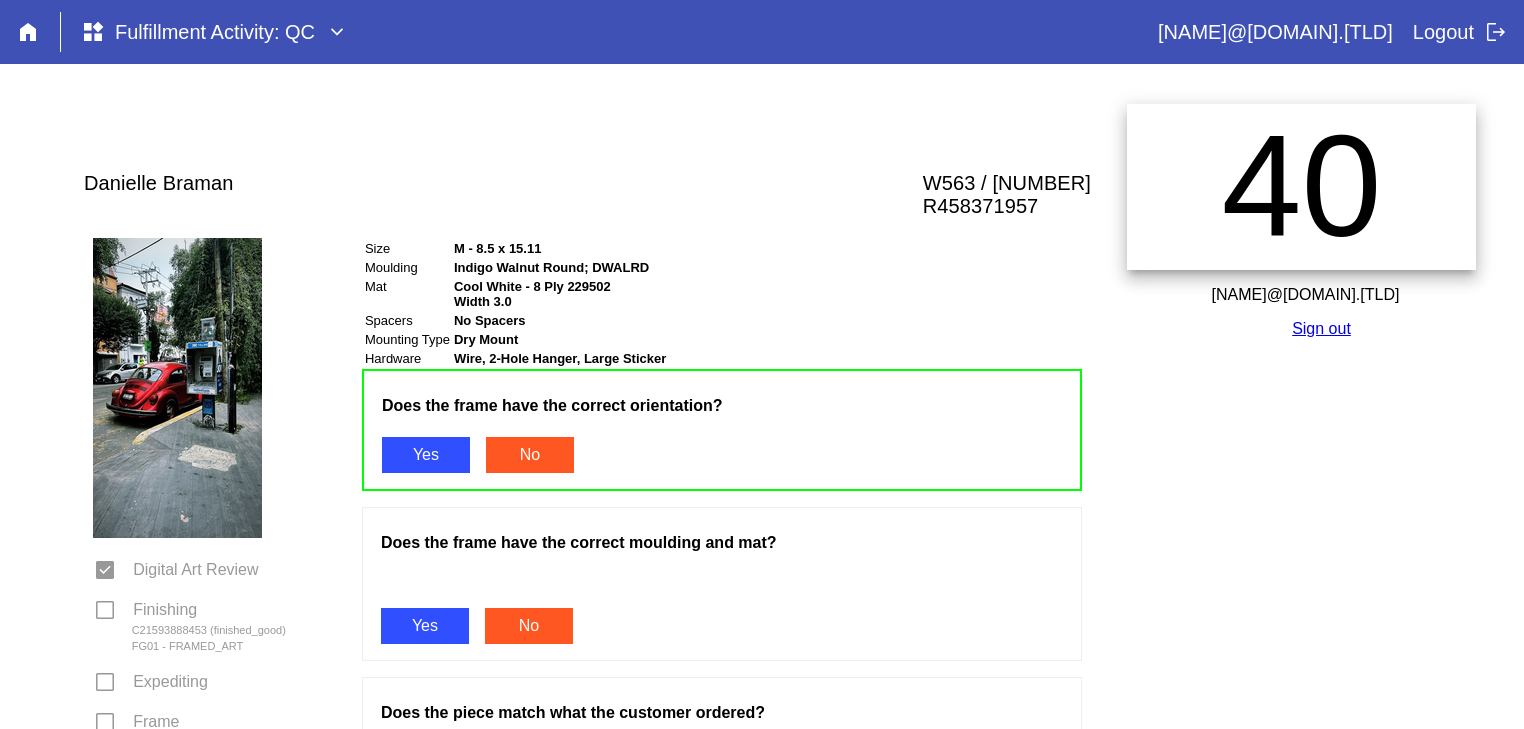click at bounding box center (722, 585) 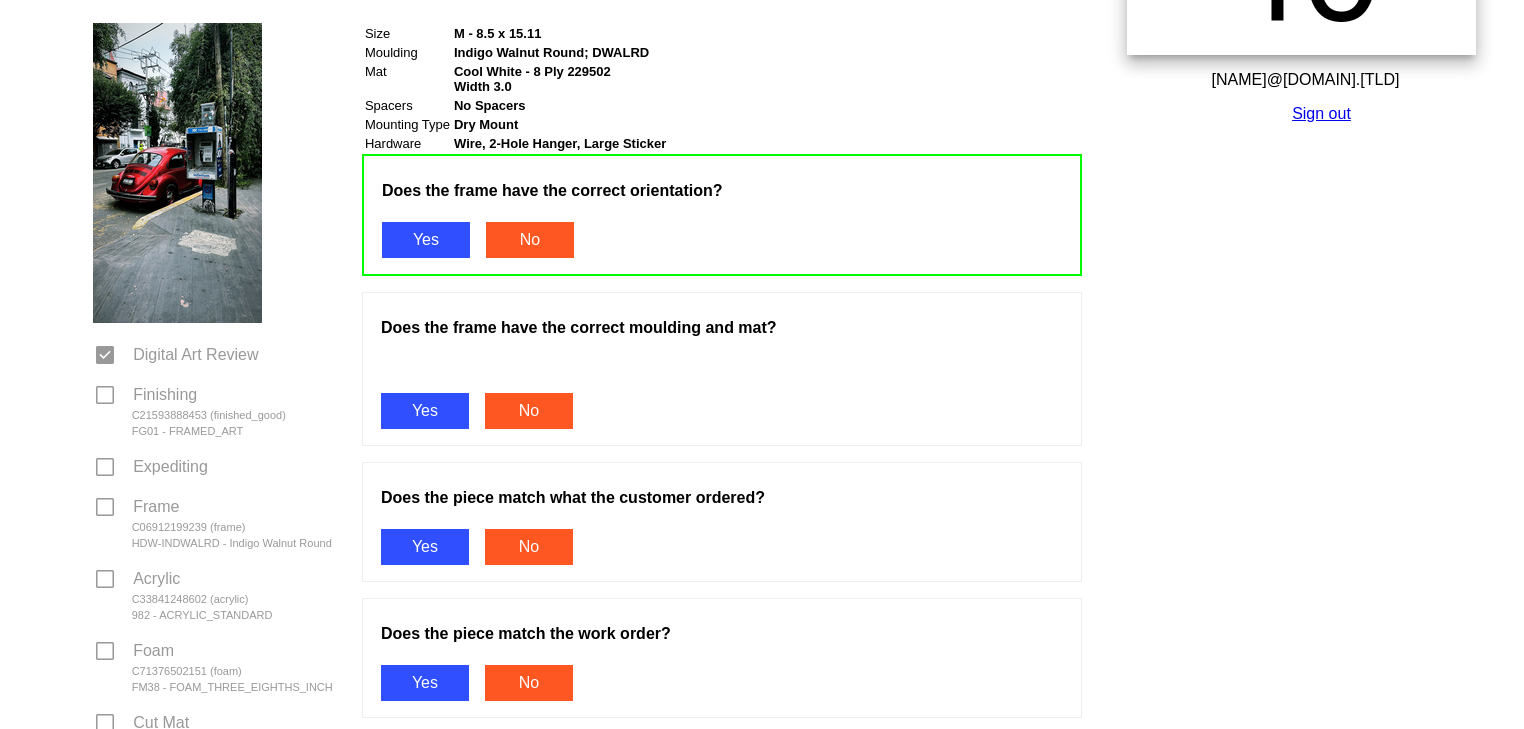 scroll, scrollTop: 231, scrollLeft: 0, axis: vertical 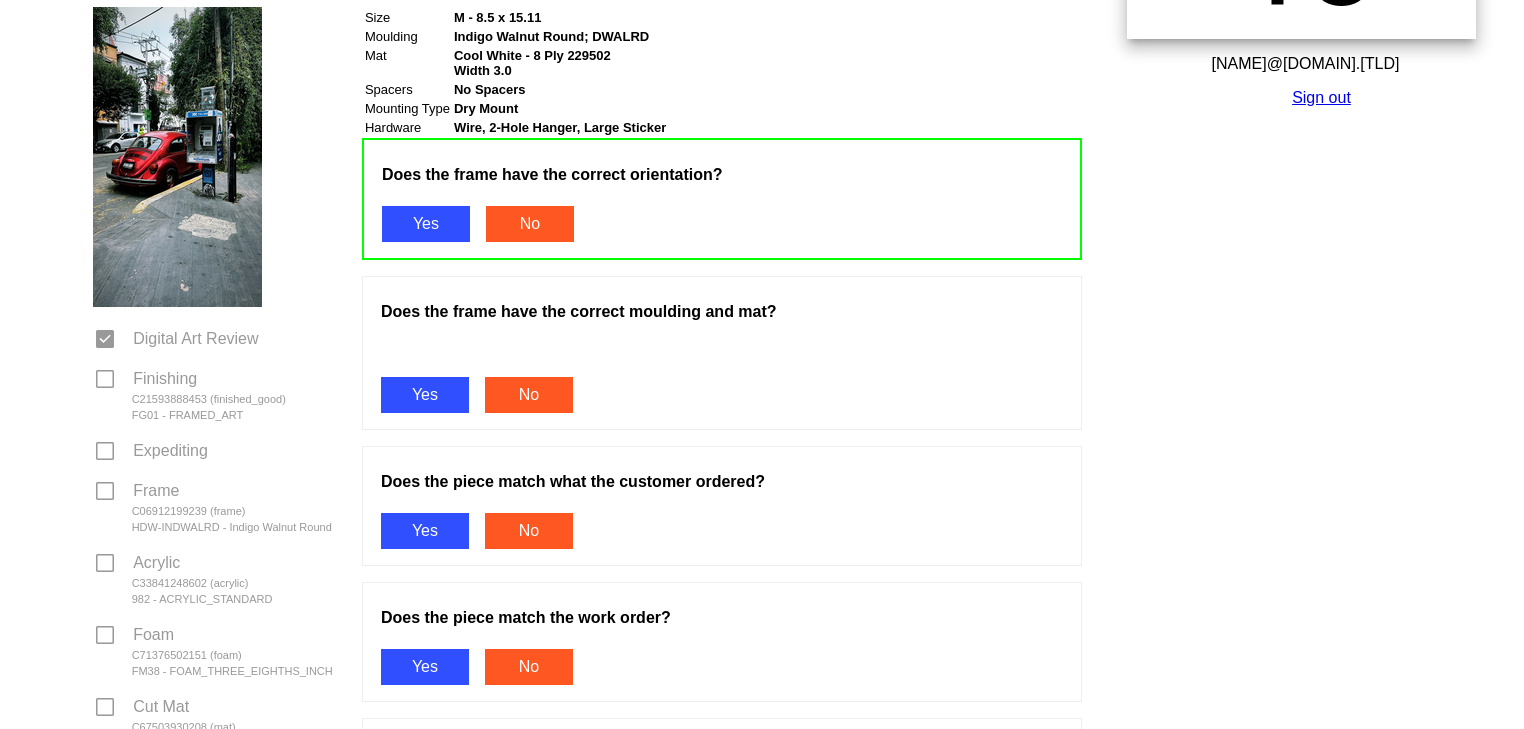 click on "Yes" at bounding box center (425, 395) 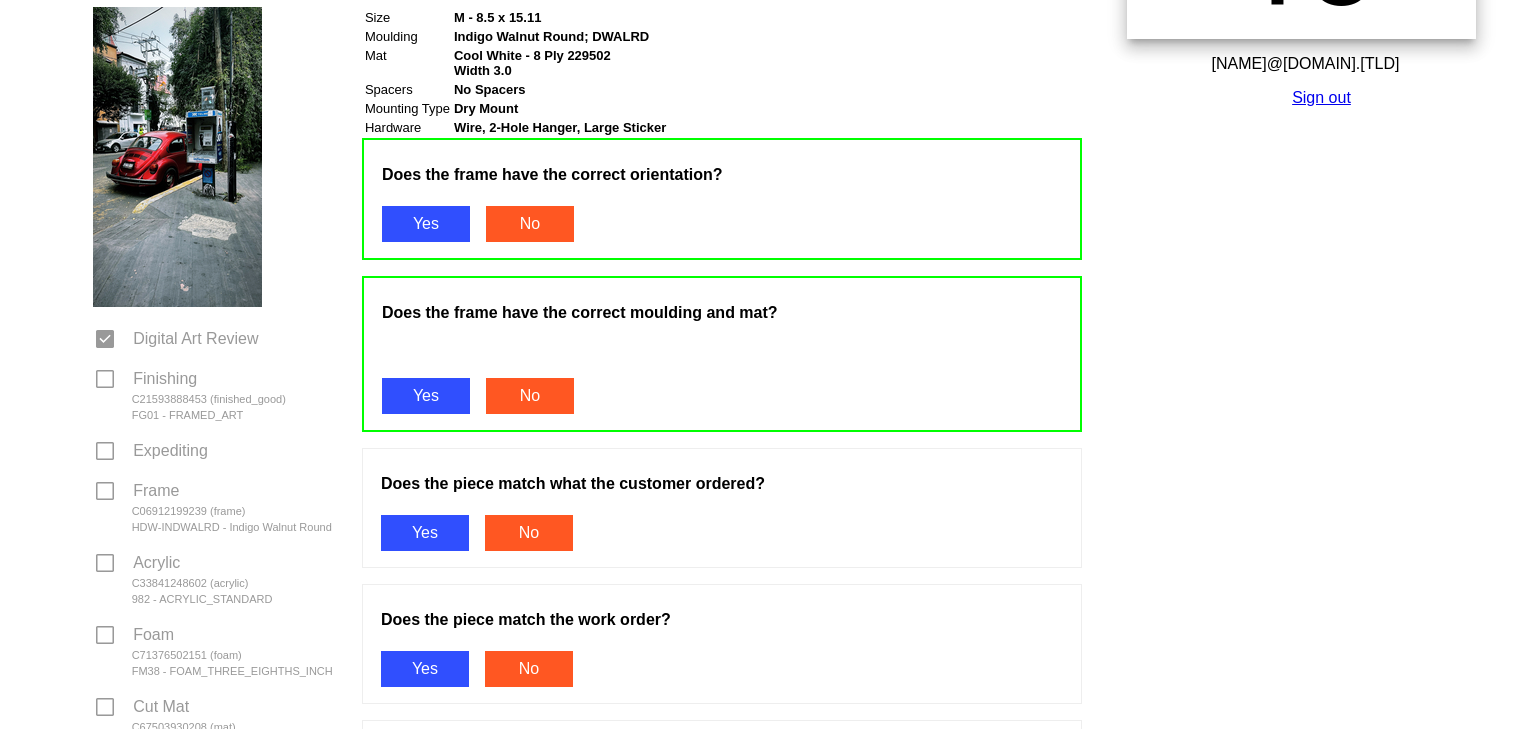 click on "Yes" at bounding box center (425, 533) 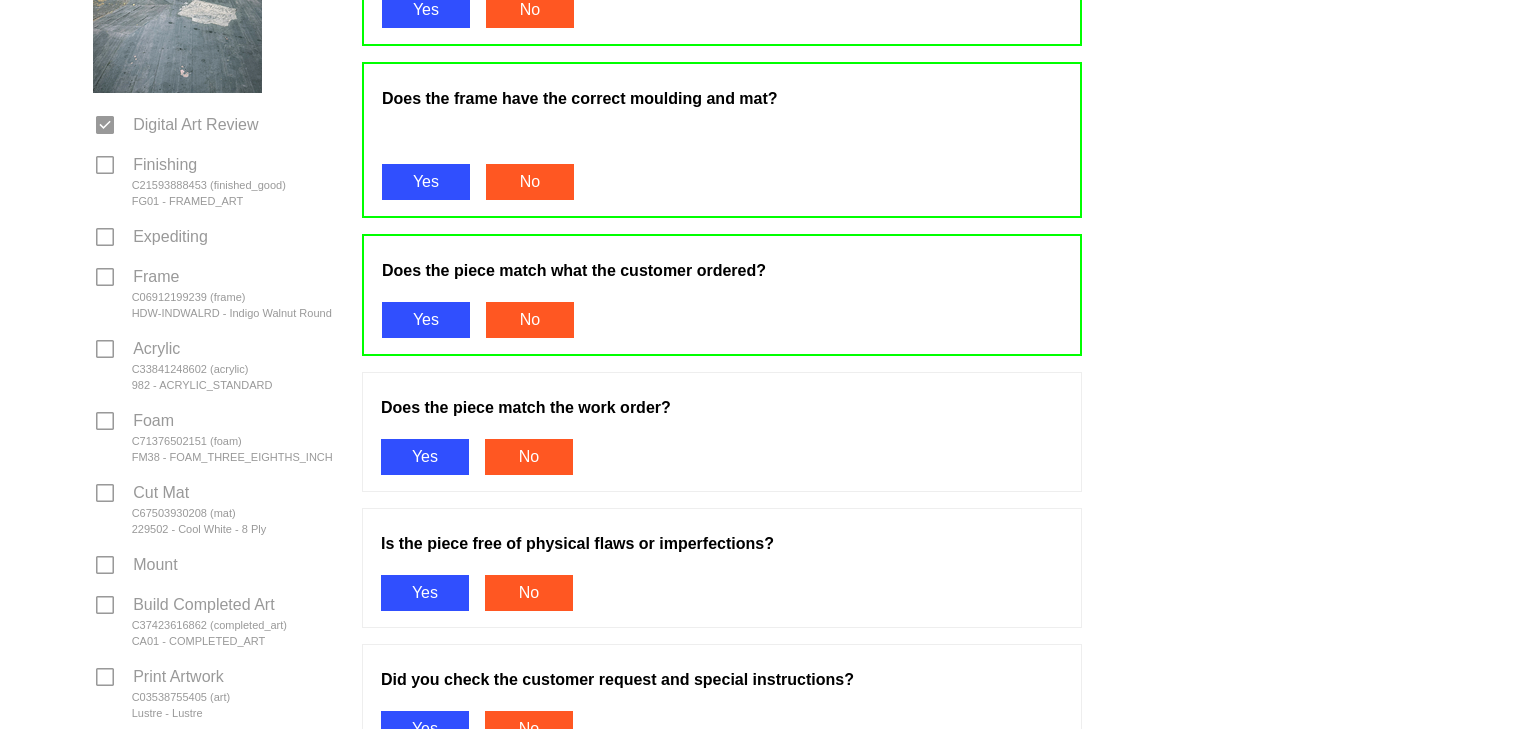 click on "Yes" at bounding box center [425, 457] 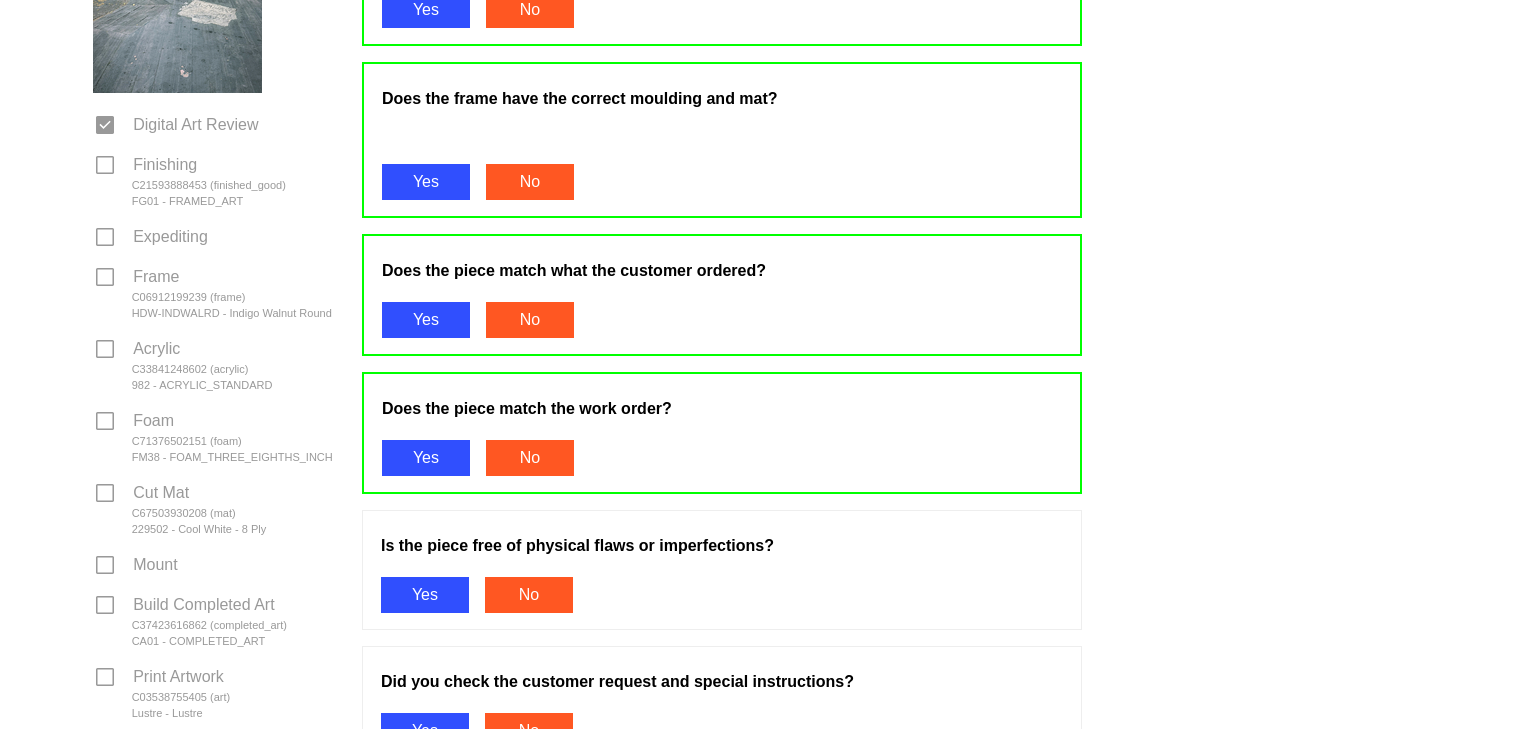 click on "Yes" at bounding box center (425, 595) 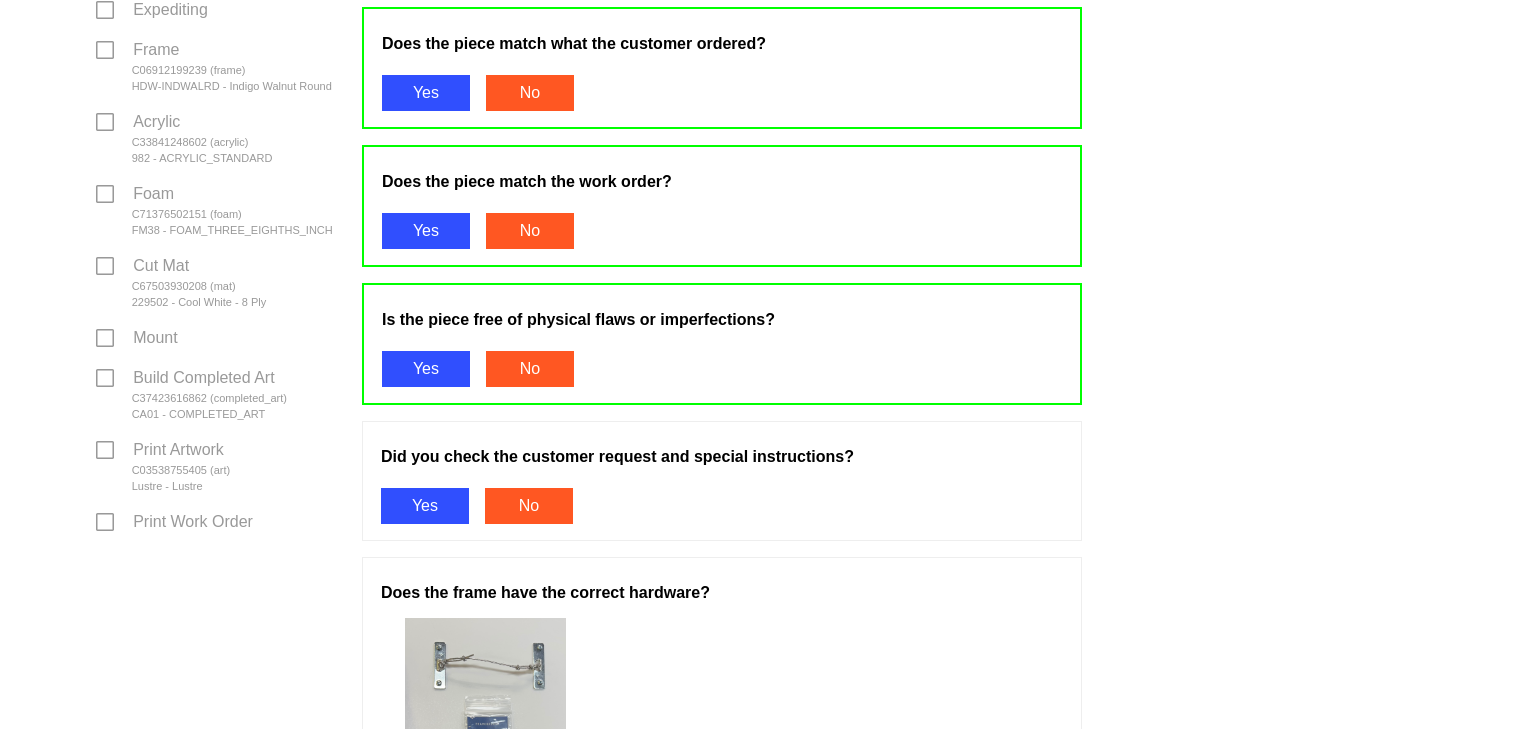 click on "Yes" at bounding box center (425, 506) 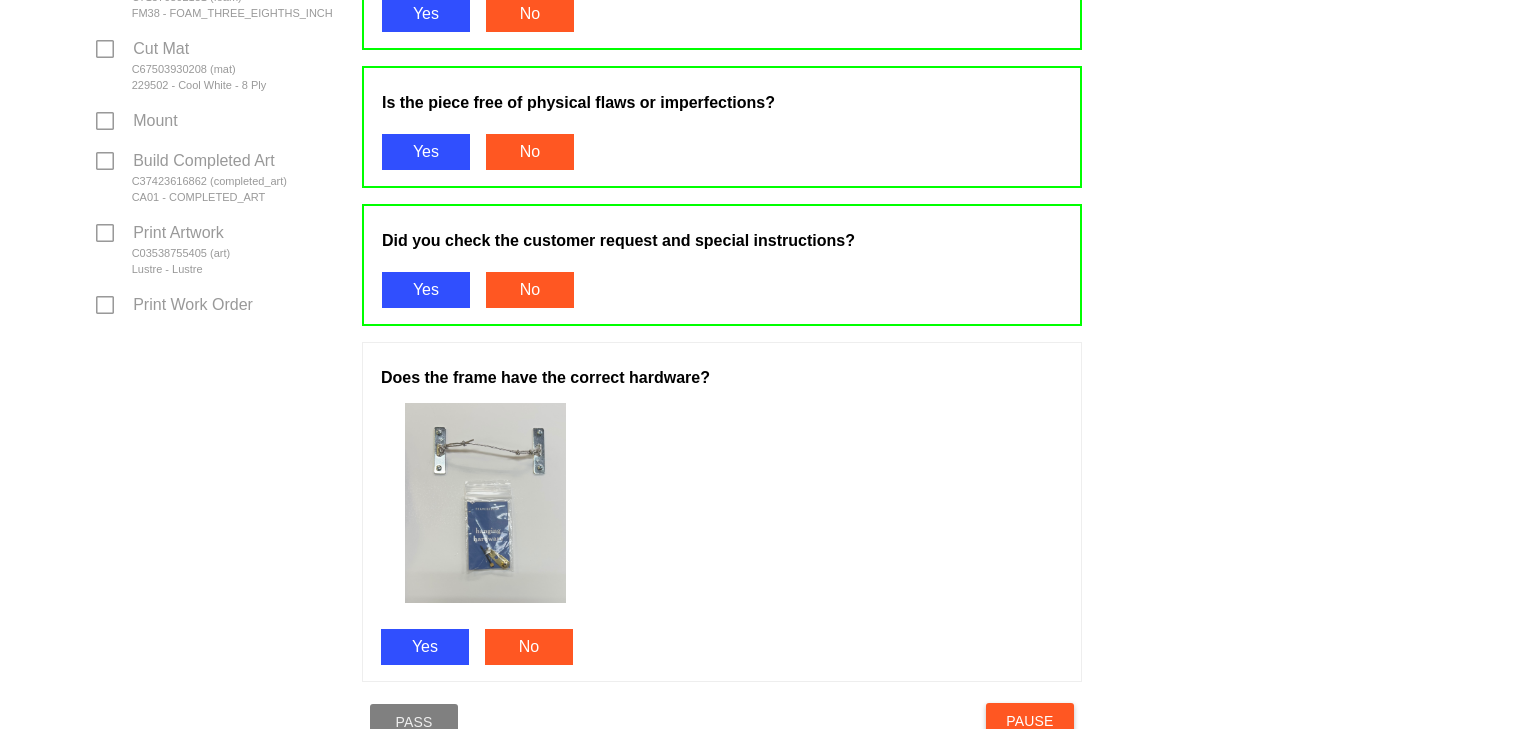 scroll, scrollTop: 894, scrollLeft: 0, axis: vertical 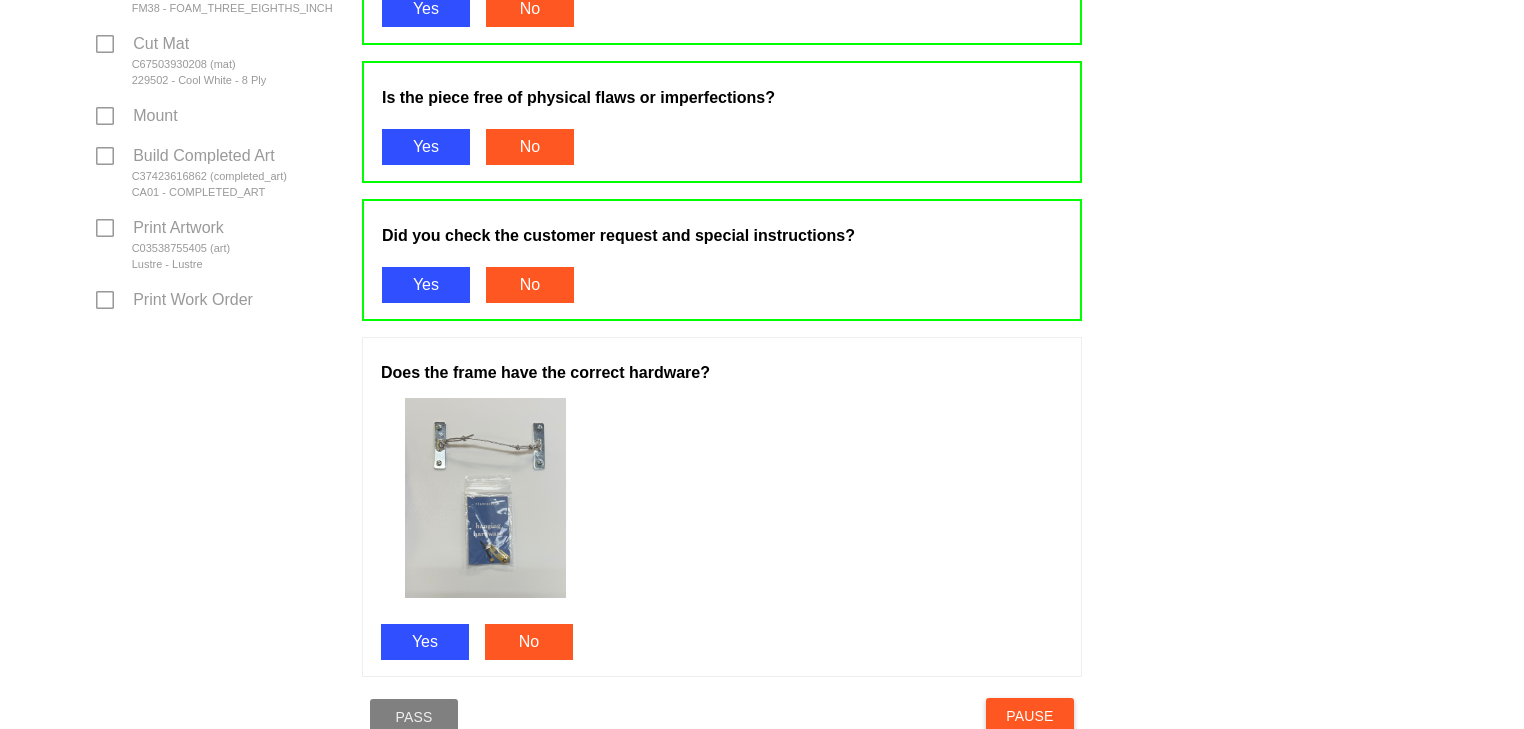 click on "Yes" at bounding box center [425, 642] 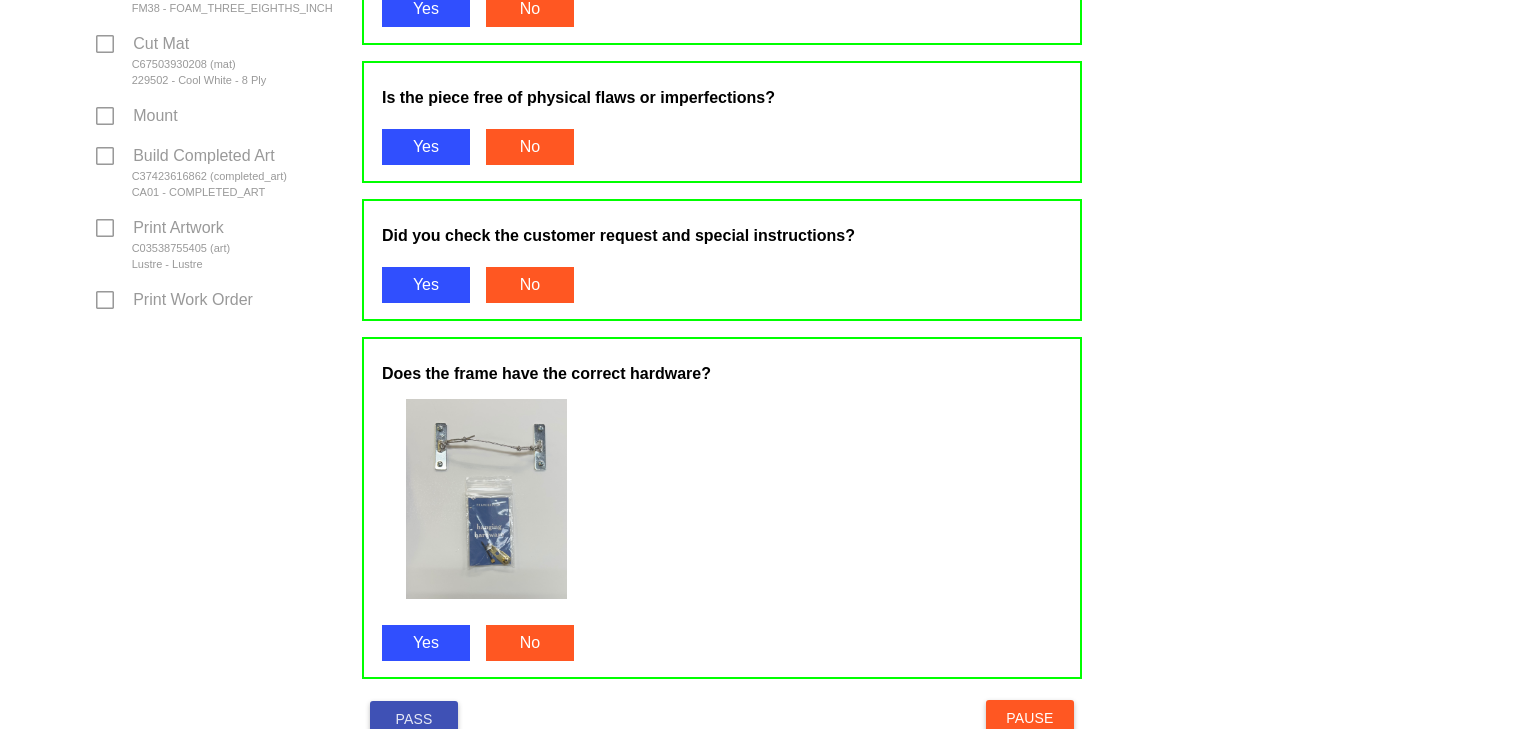 click on "Pass" at bounding box center [414, 719] 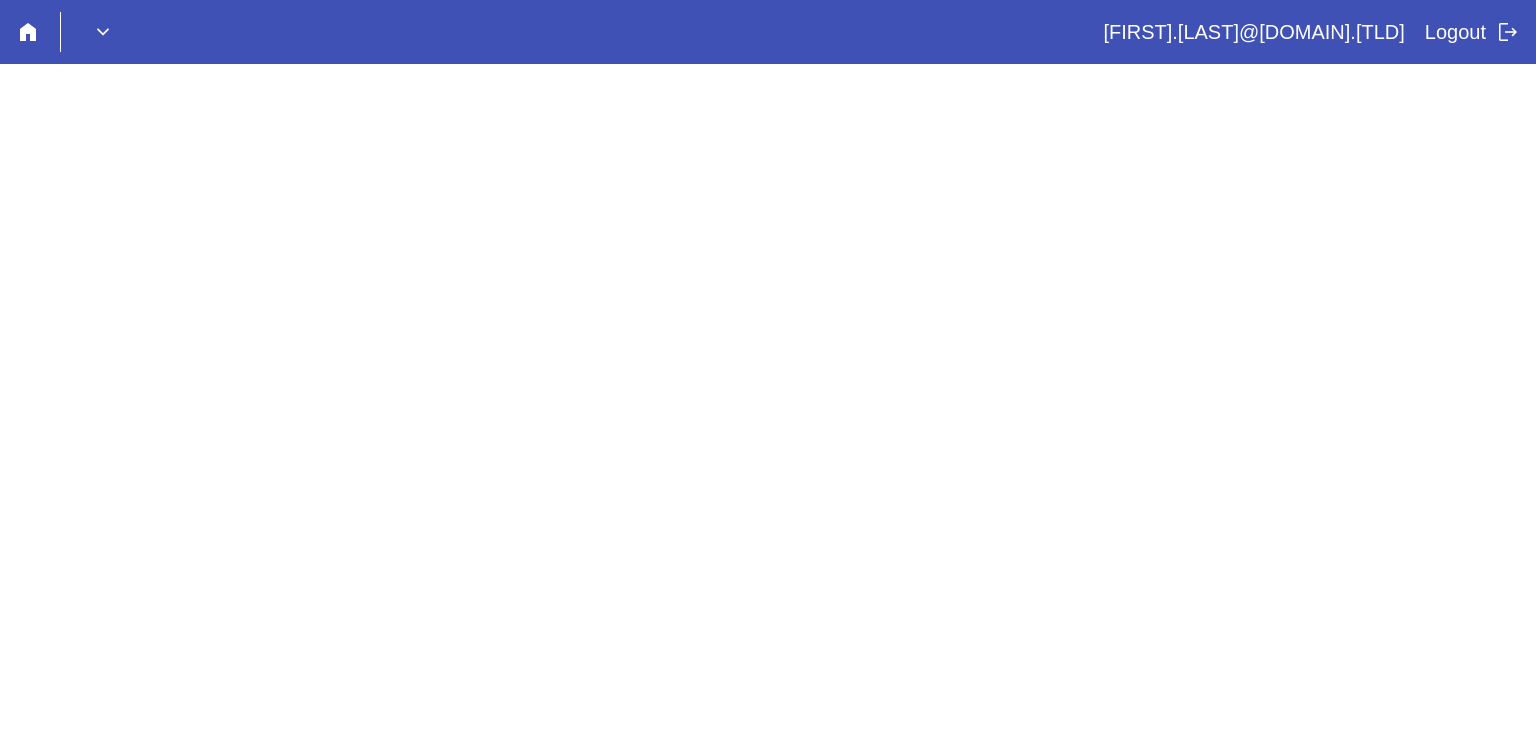 scroll, scrollTop: 0, scrollLeft: 0, axis: both 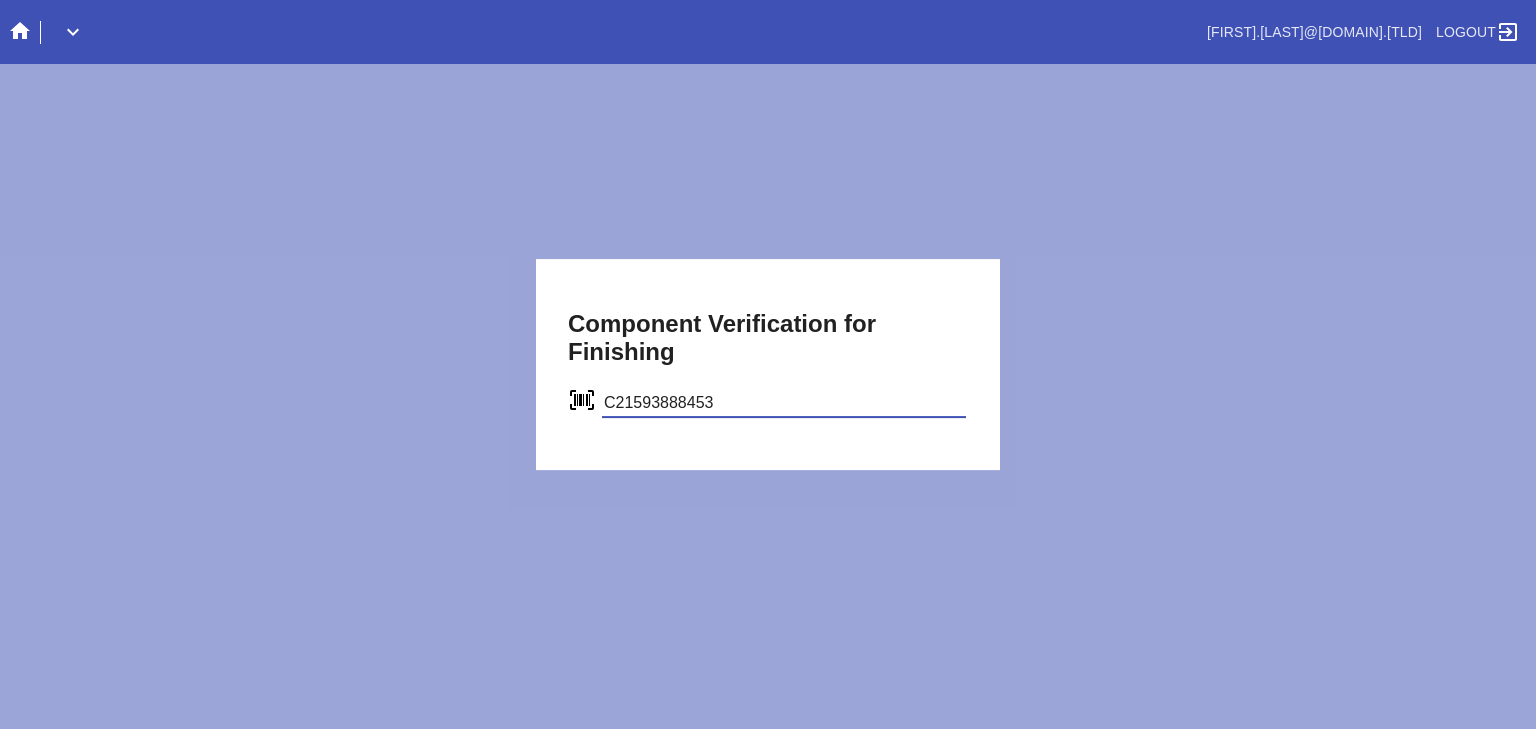 type on "C21593888453" 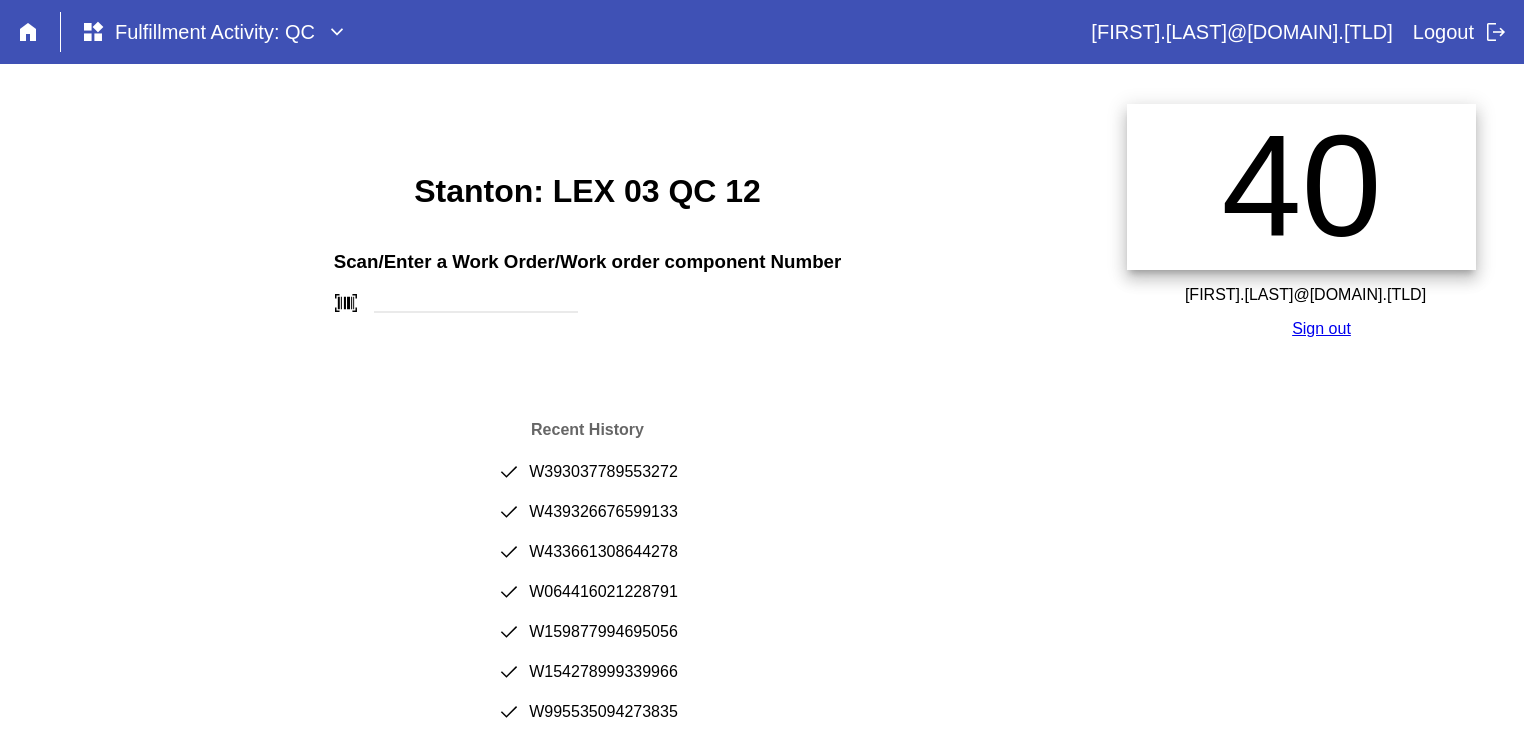 scroll, scrollTop: 0, scrollLeft: 0, axis: both 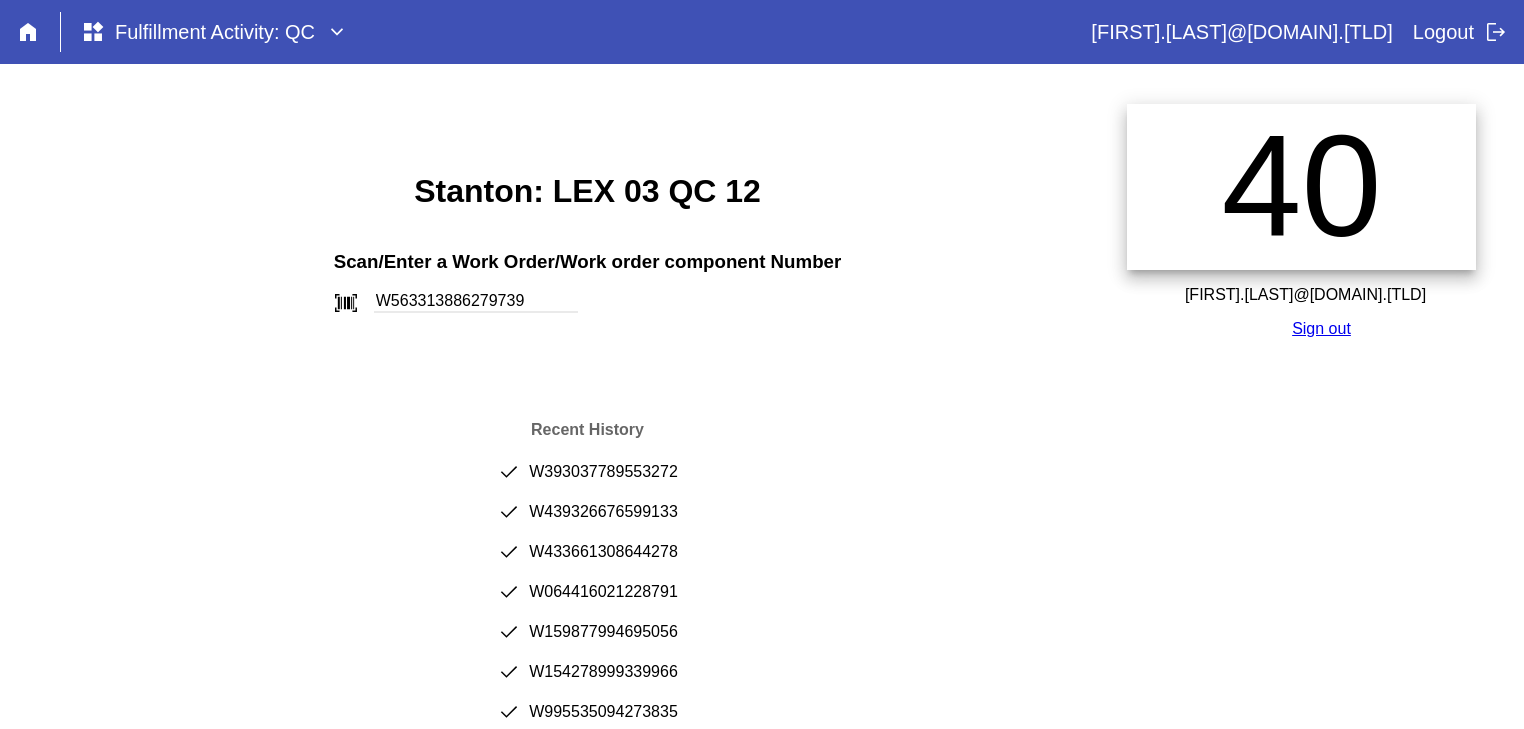 type on "W563313886279739" 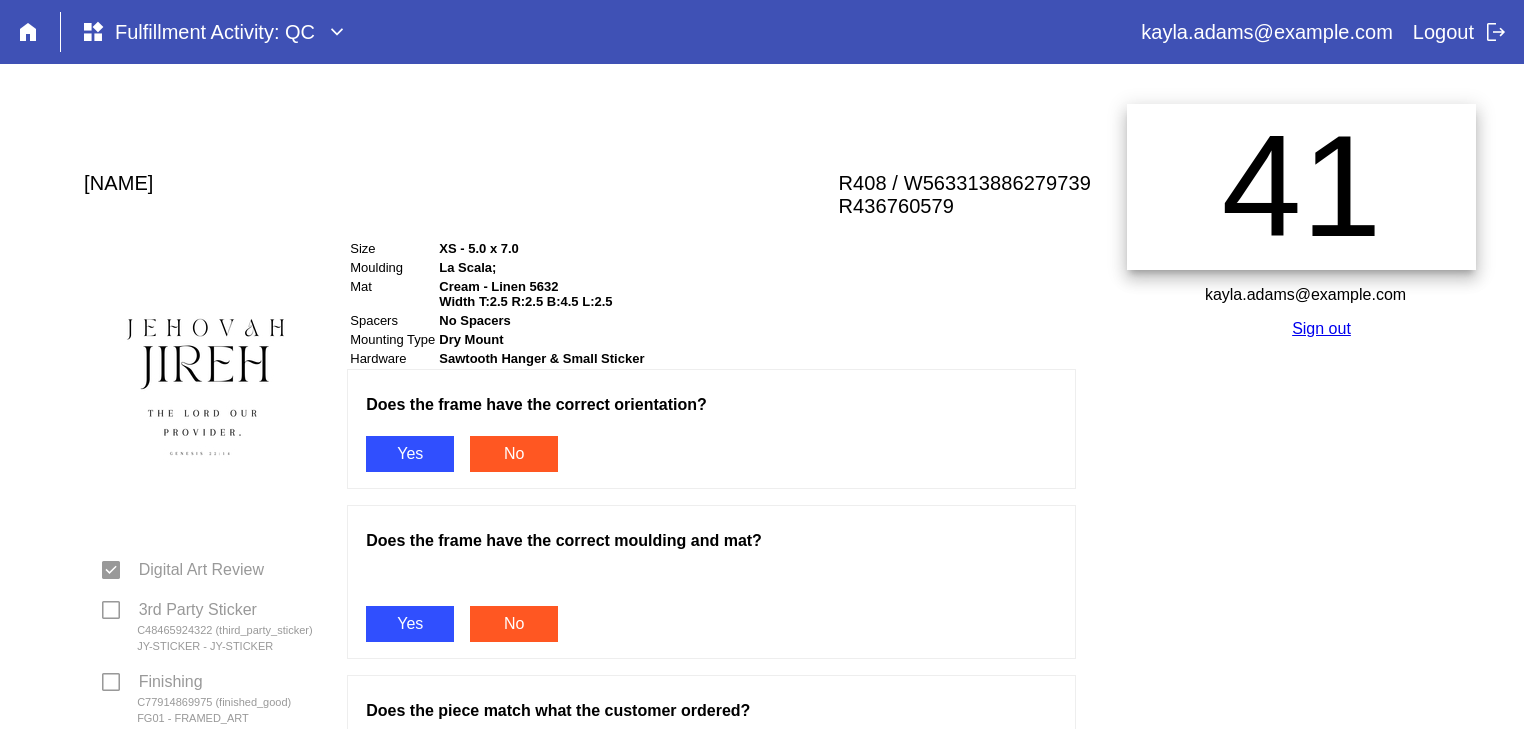 scroll, scrollTop: 0, scrollLeft: 0, axis: both 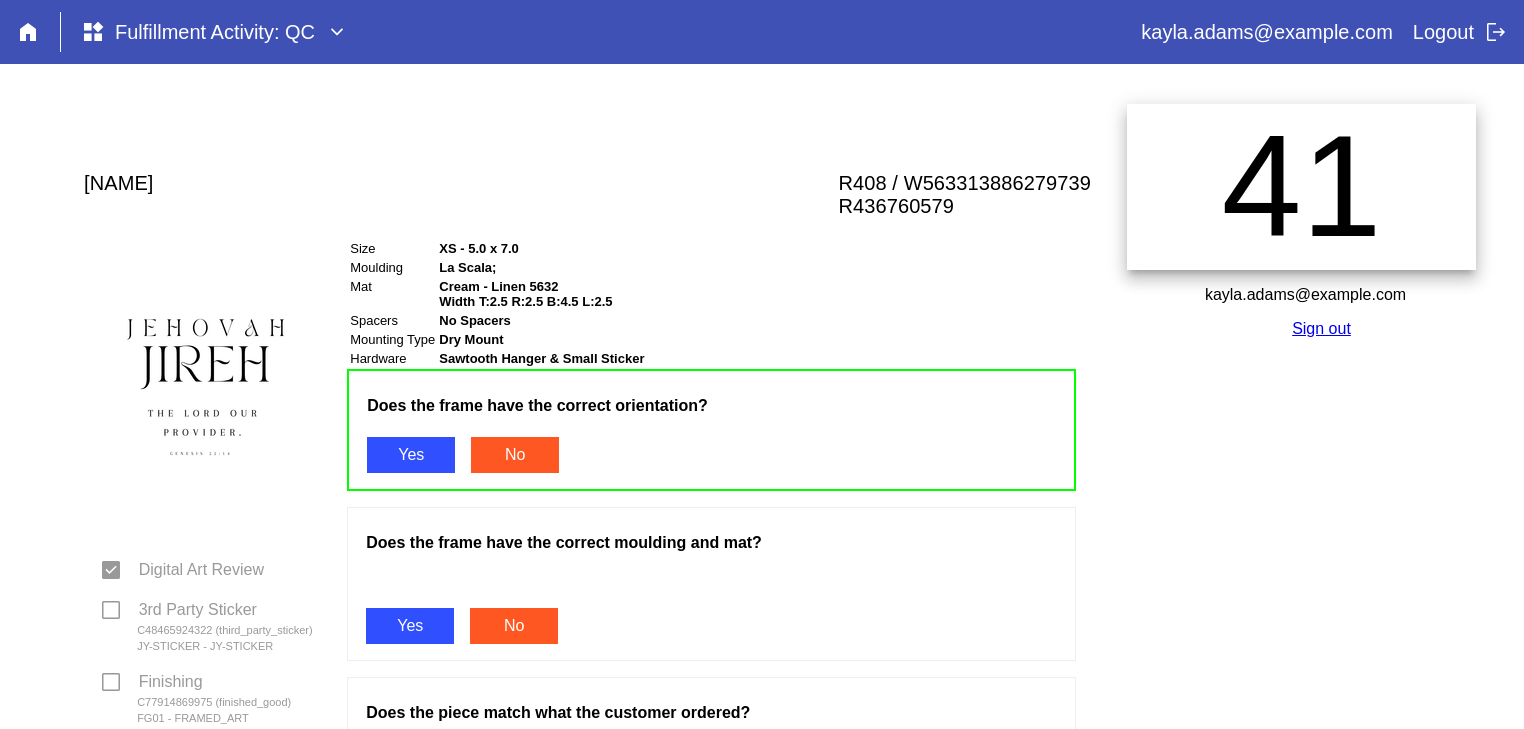 click on "Yes" at bounding box center [410, 626] 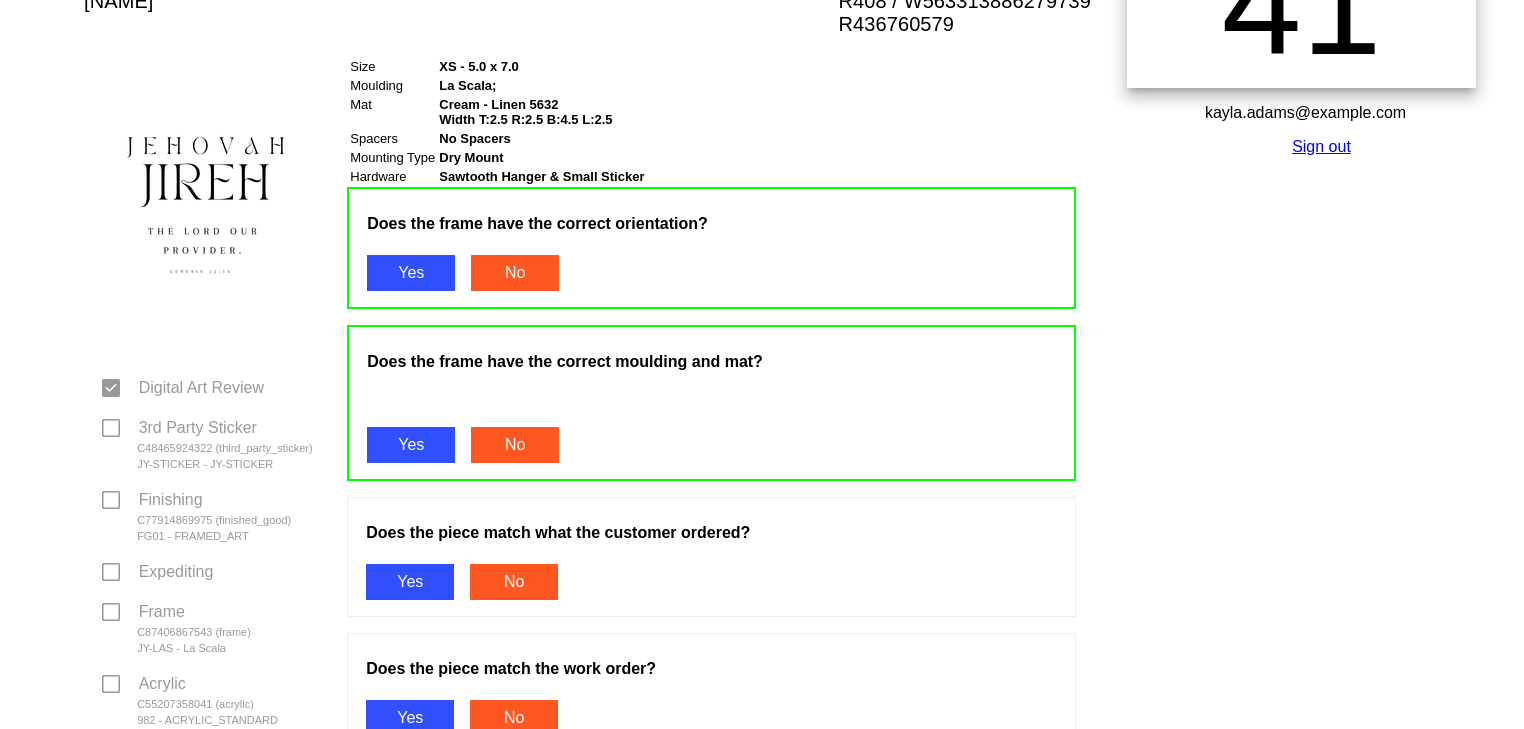 click on "Yes" at bounding box center [410, 582] 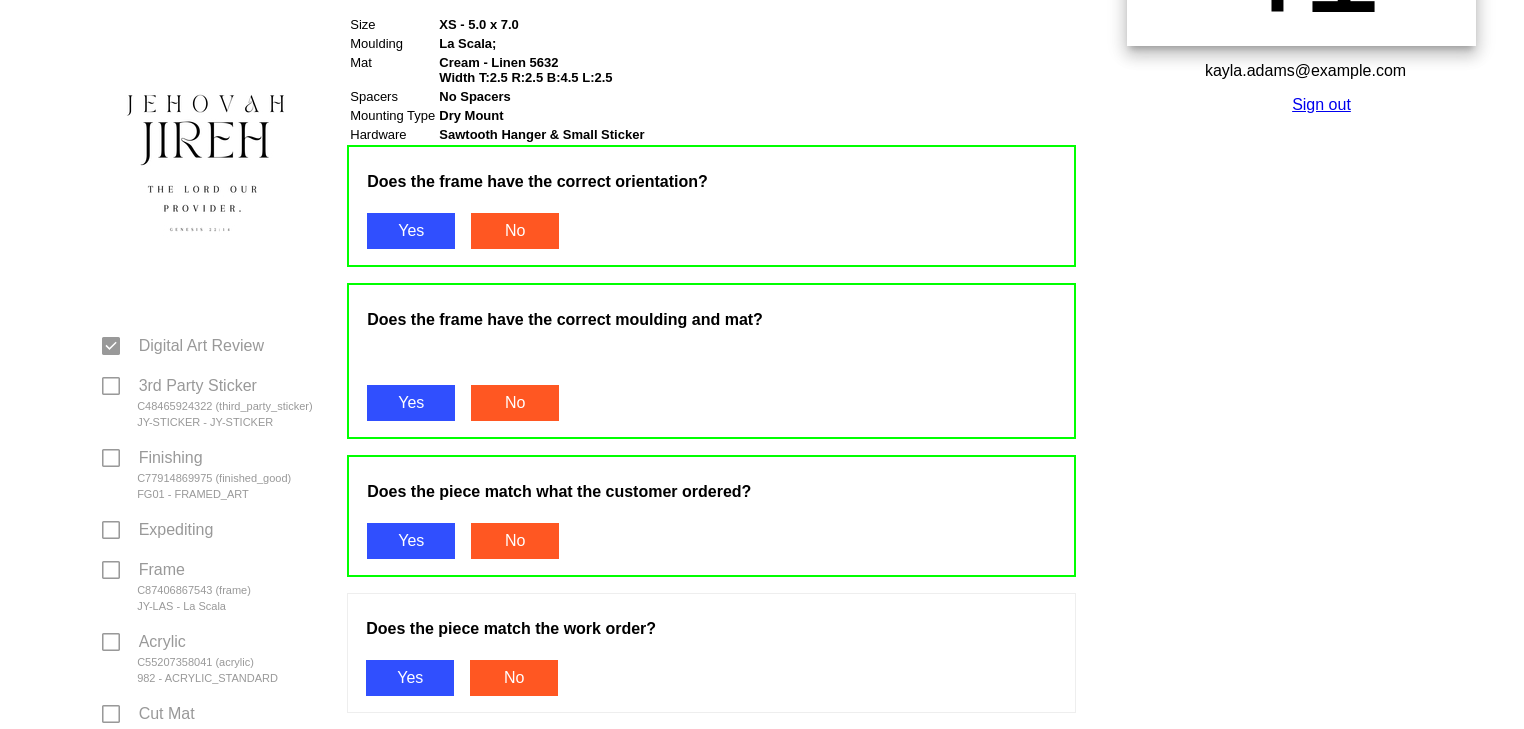scroll, scrollTop: 384, scrollLeft: 0, axis: vertical 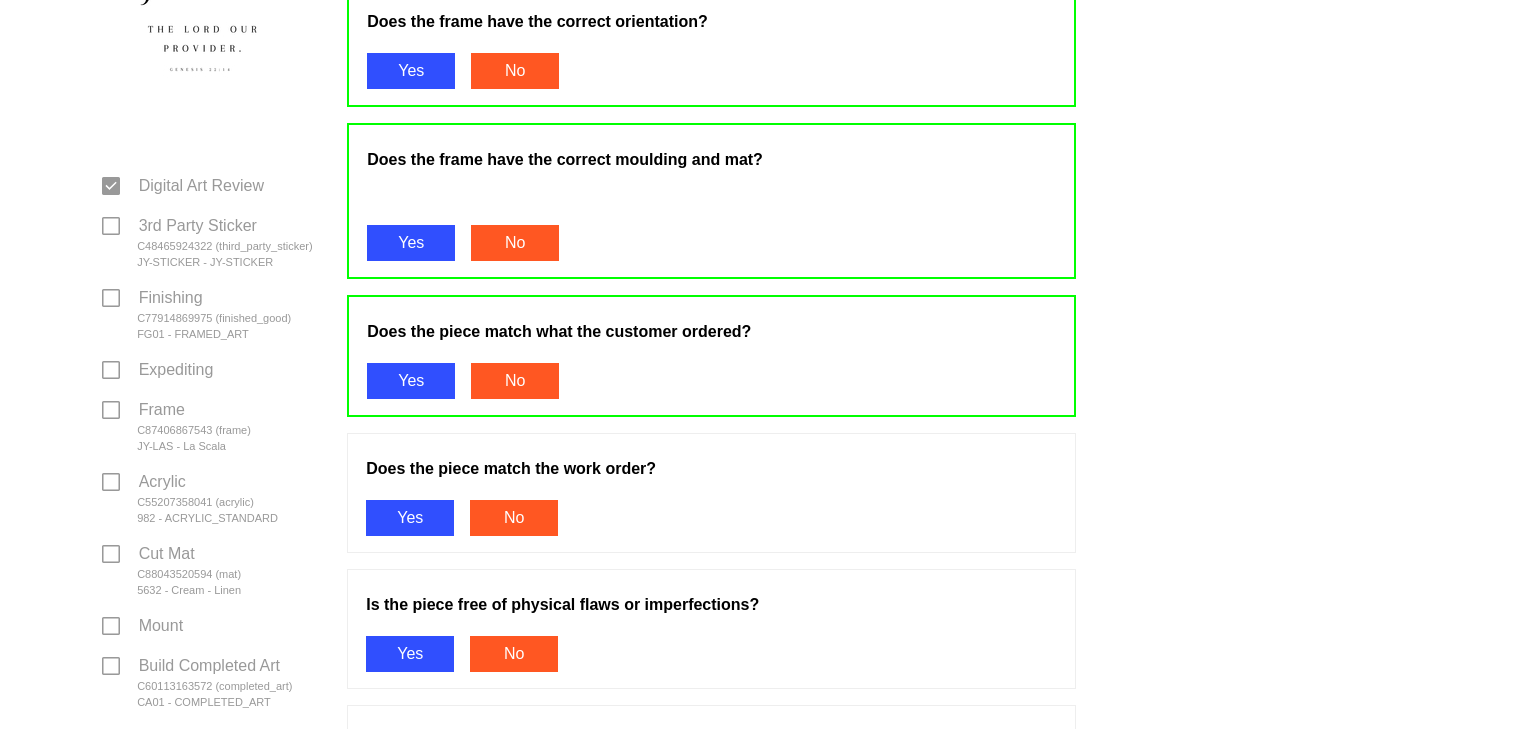 click on "Yes" at bounding box center [410, 518] 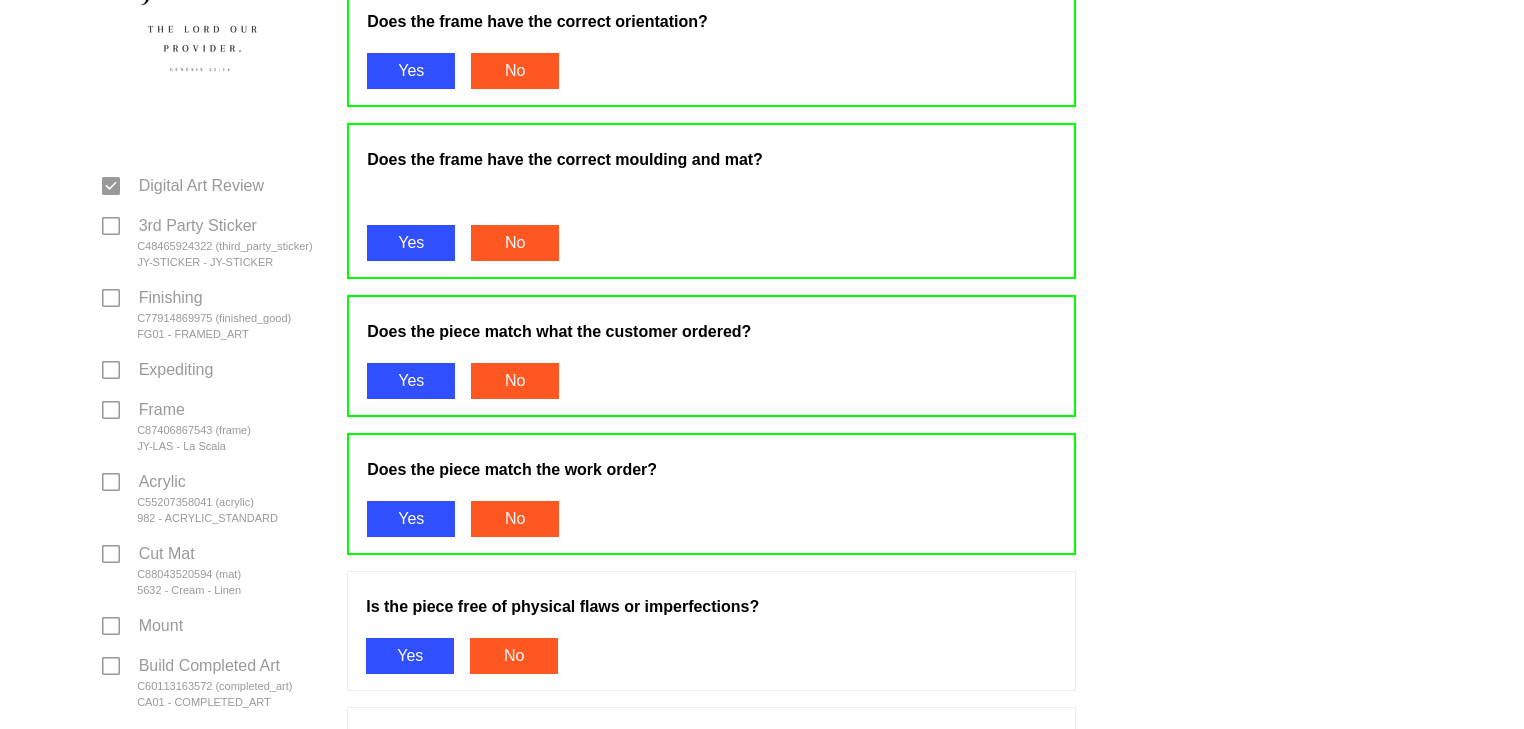 click on "Yes" at bounding box center (410, 656) 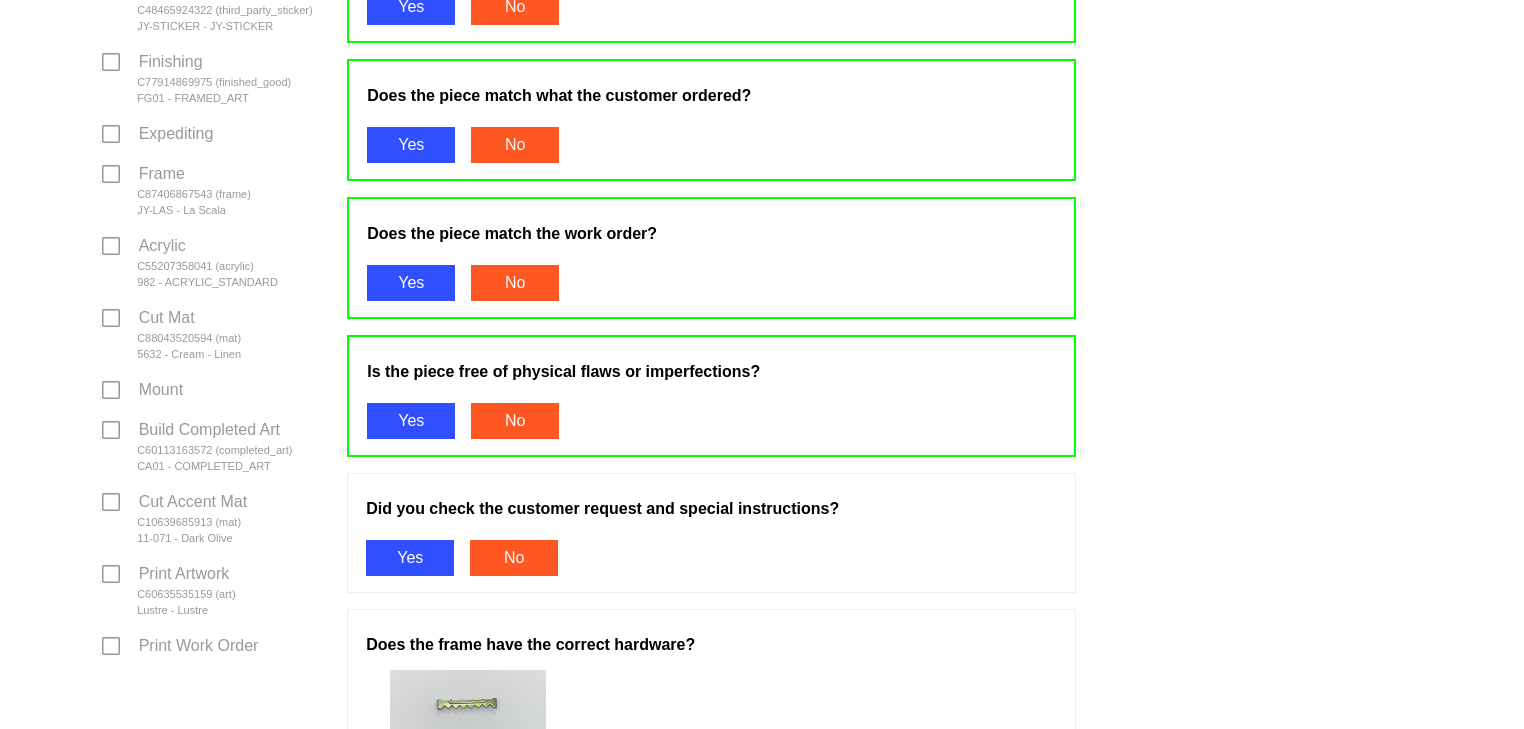 click on "Yes" at bounding box center (410, 558) 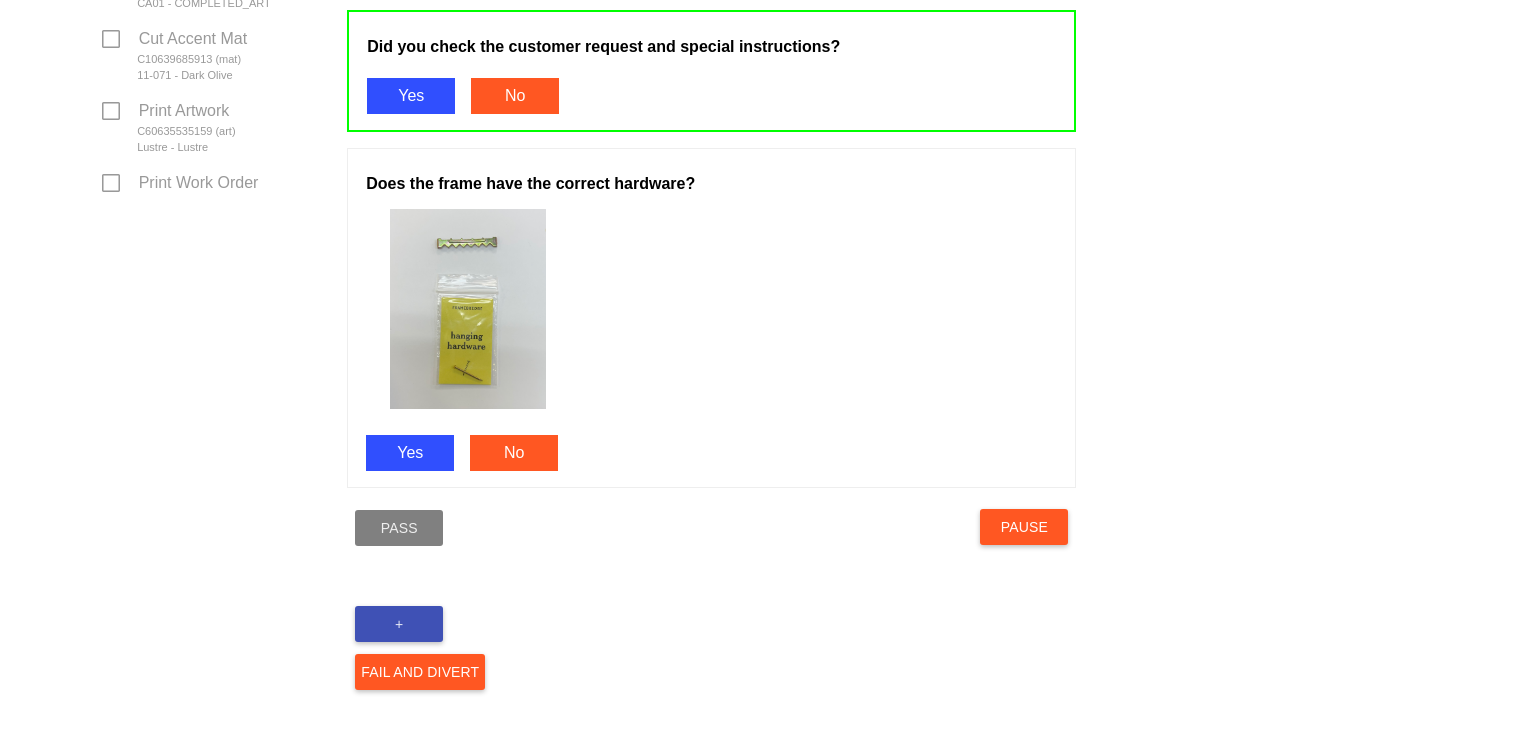 scroll, scrollTop: 1103, scrollLeft: 0, axis: vertical 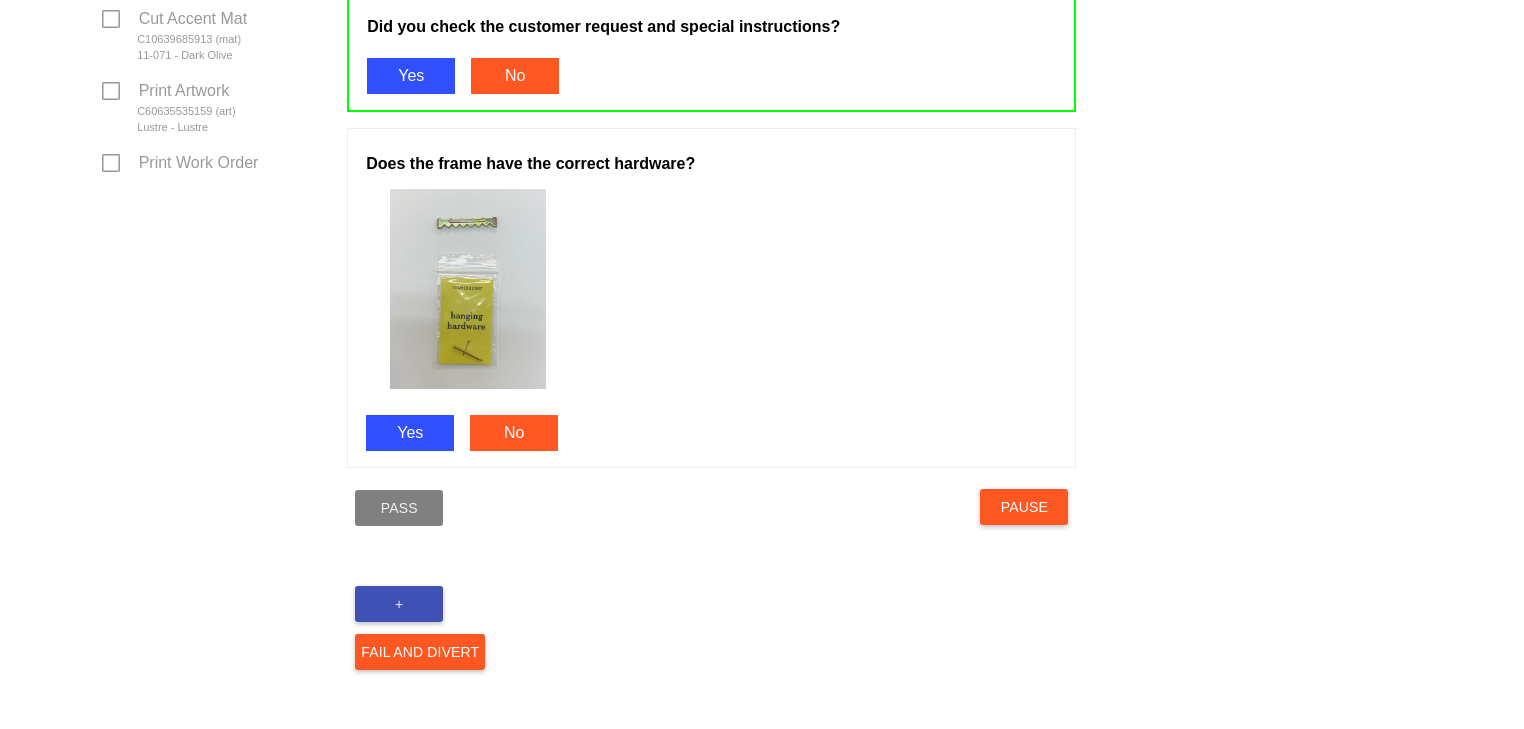 click on "Yes" at bounding box center (410, 433) 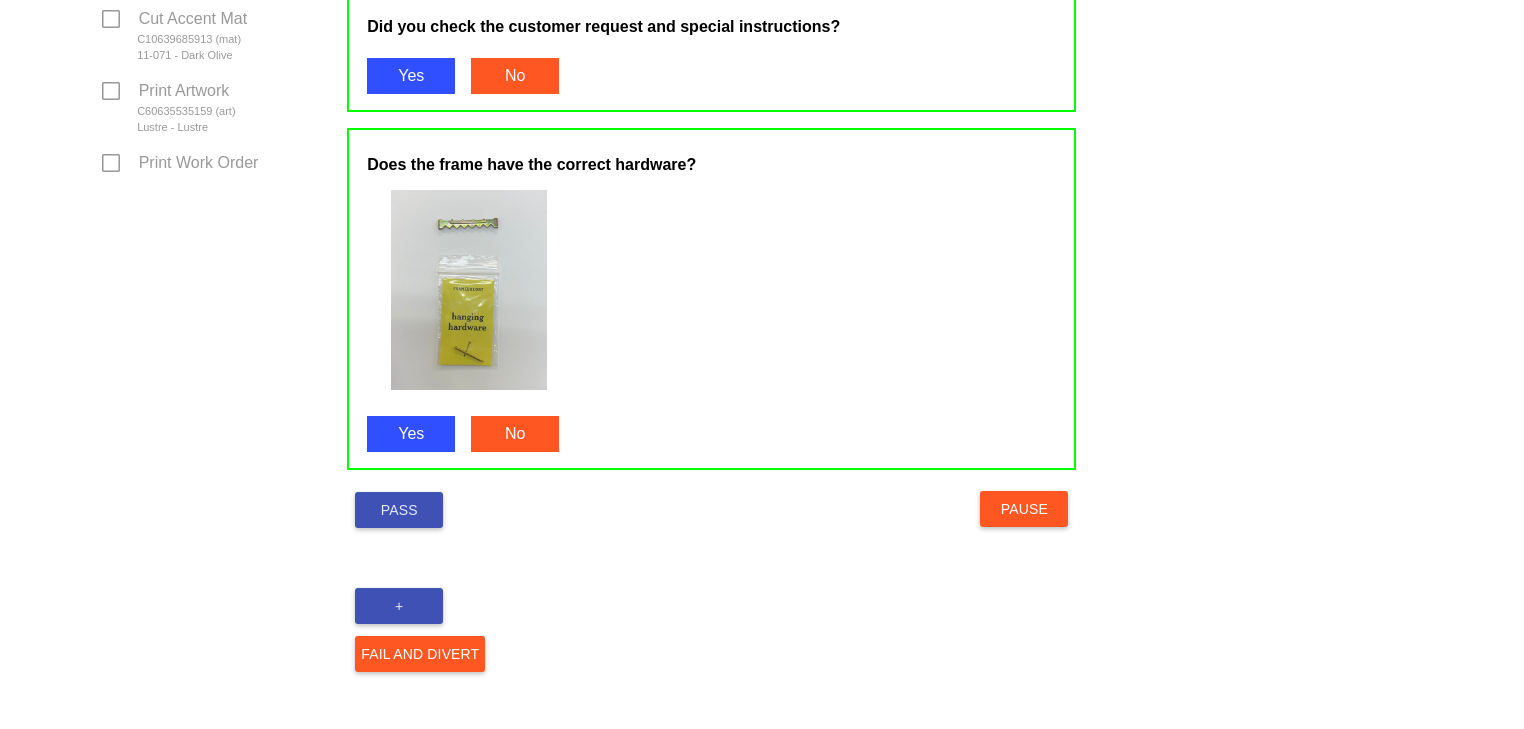 click on "Pass" at bounding box center [399, 510] 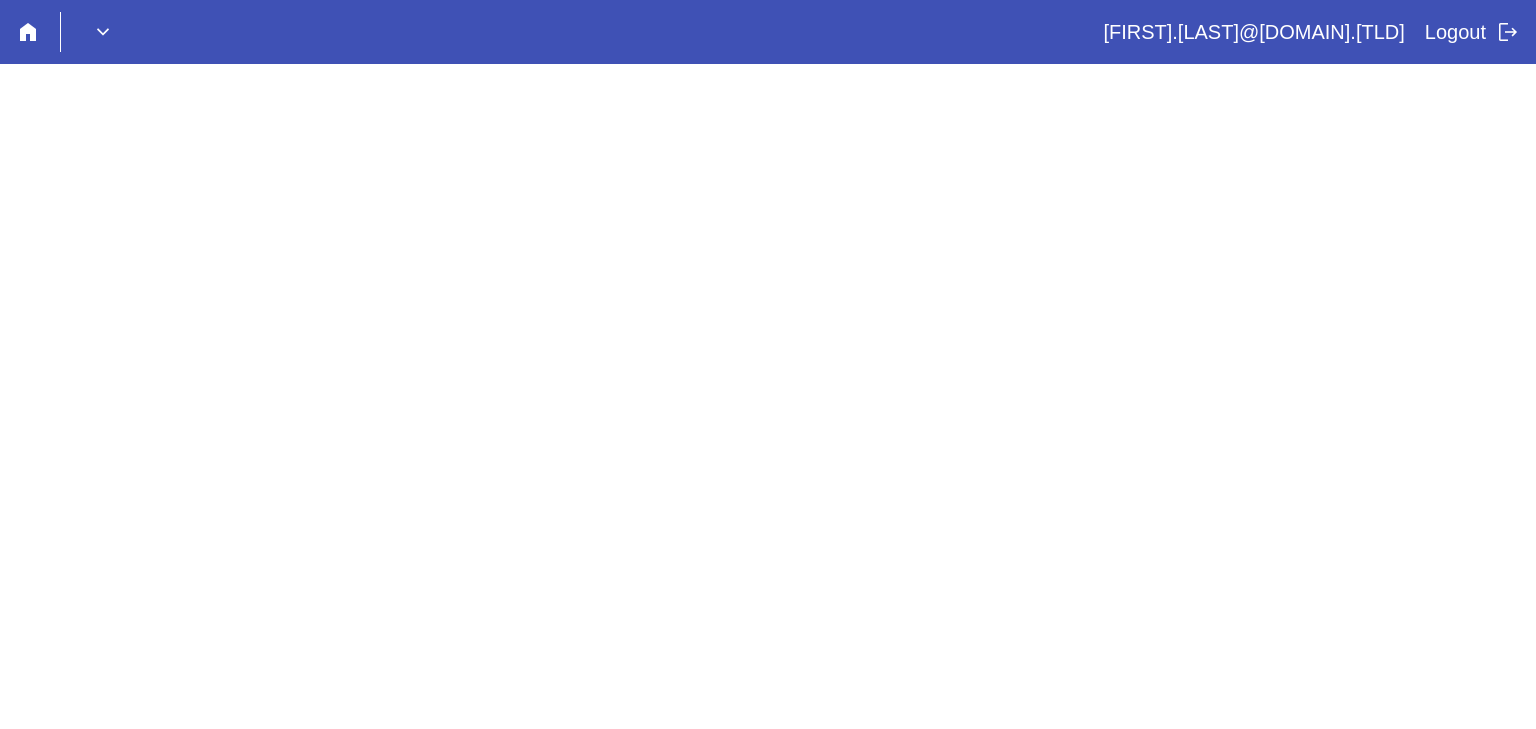 scroll, scrollTop: 0, scrollLeft: 0, axis: both 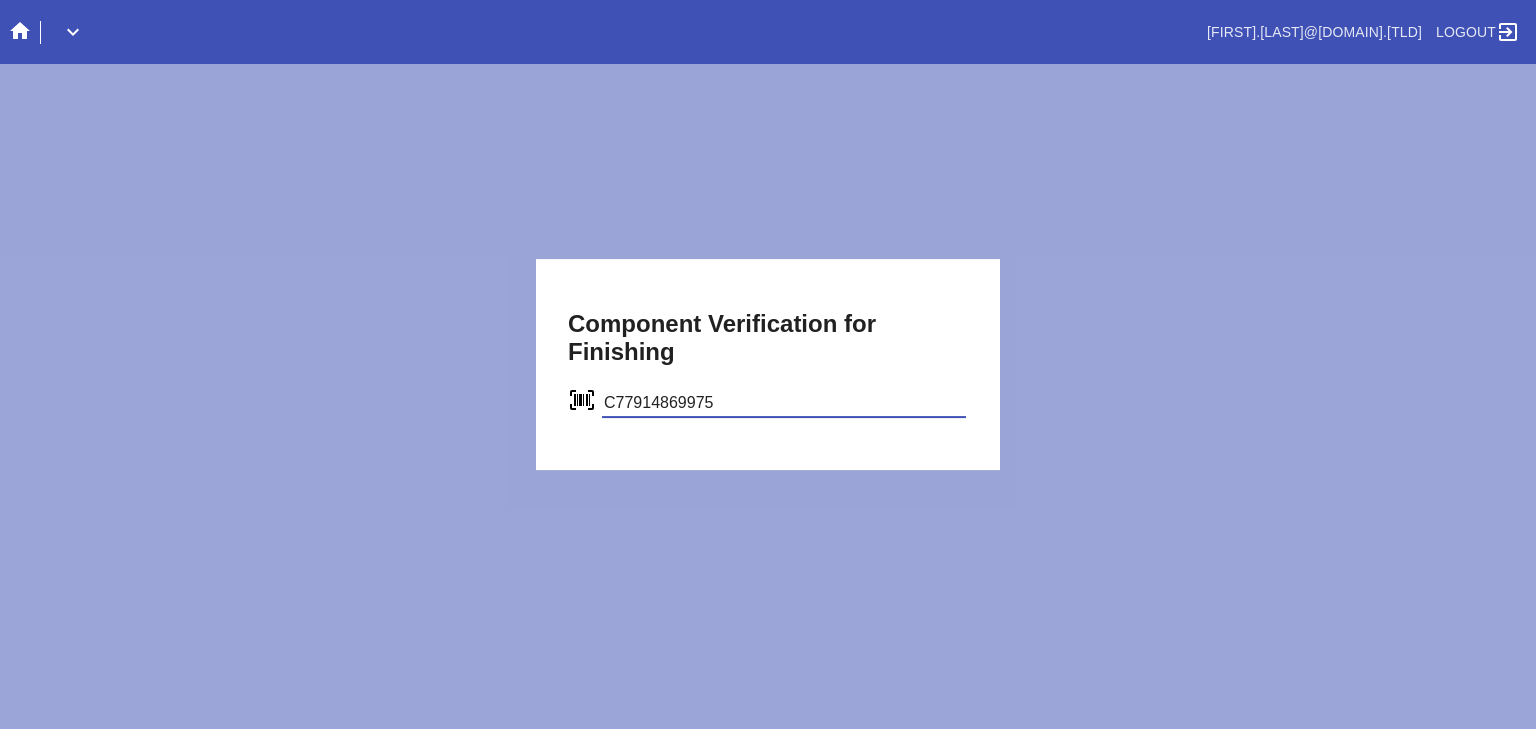 type on "C77914869975" 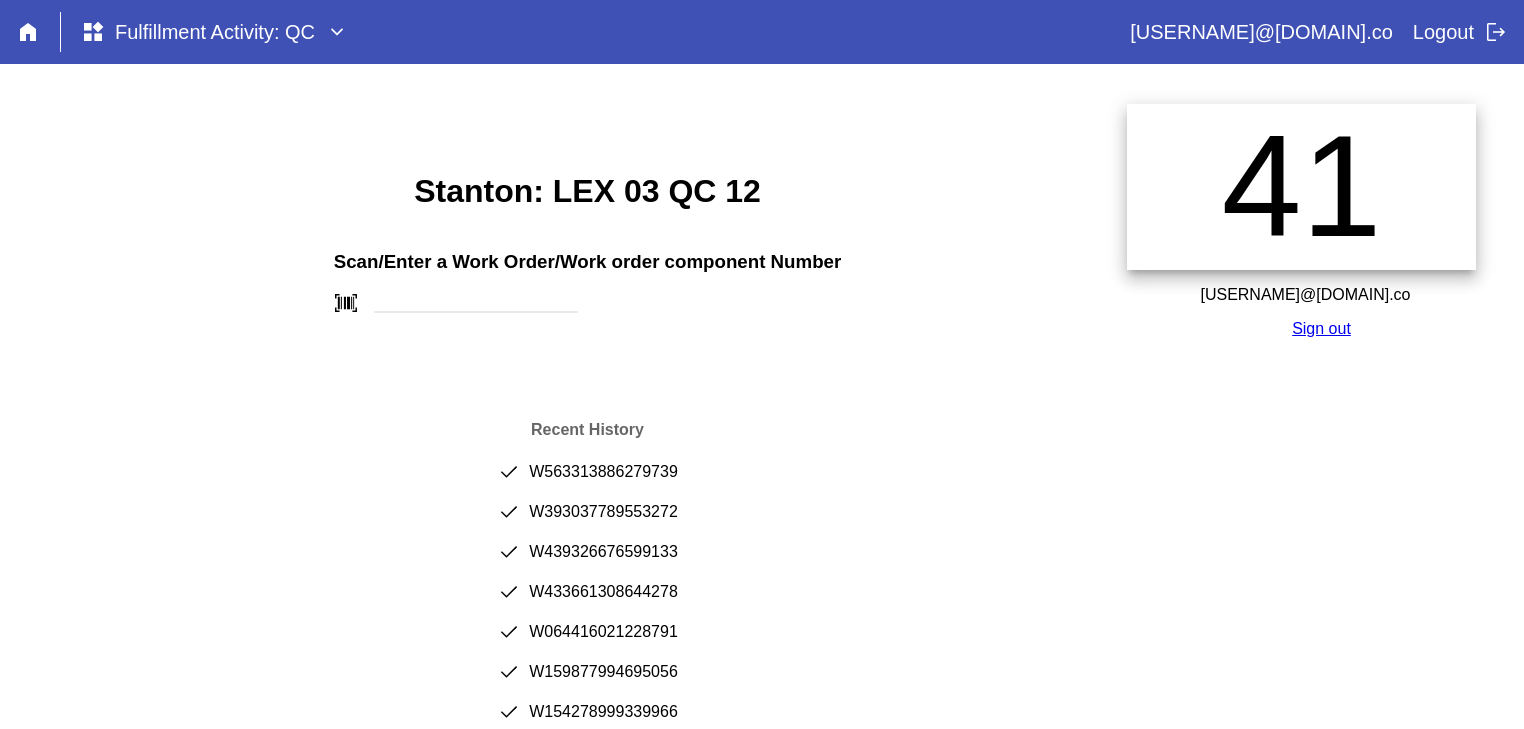 scroll, scrollTop: 0, scrollLeft: 0, axis: both 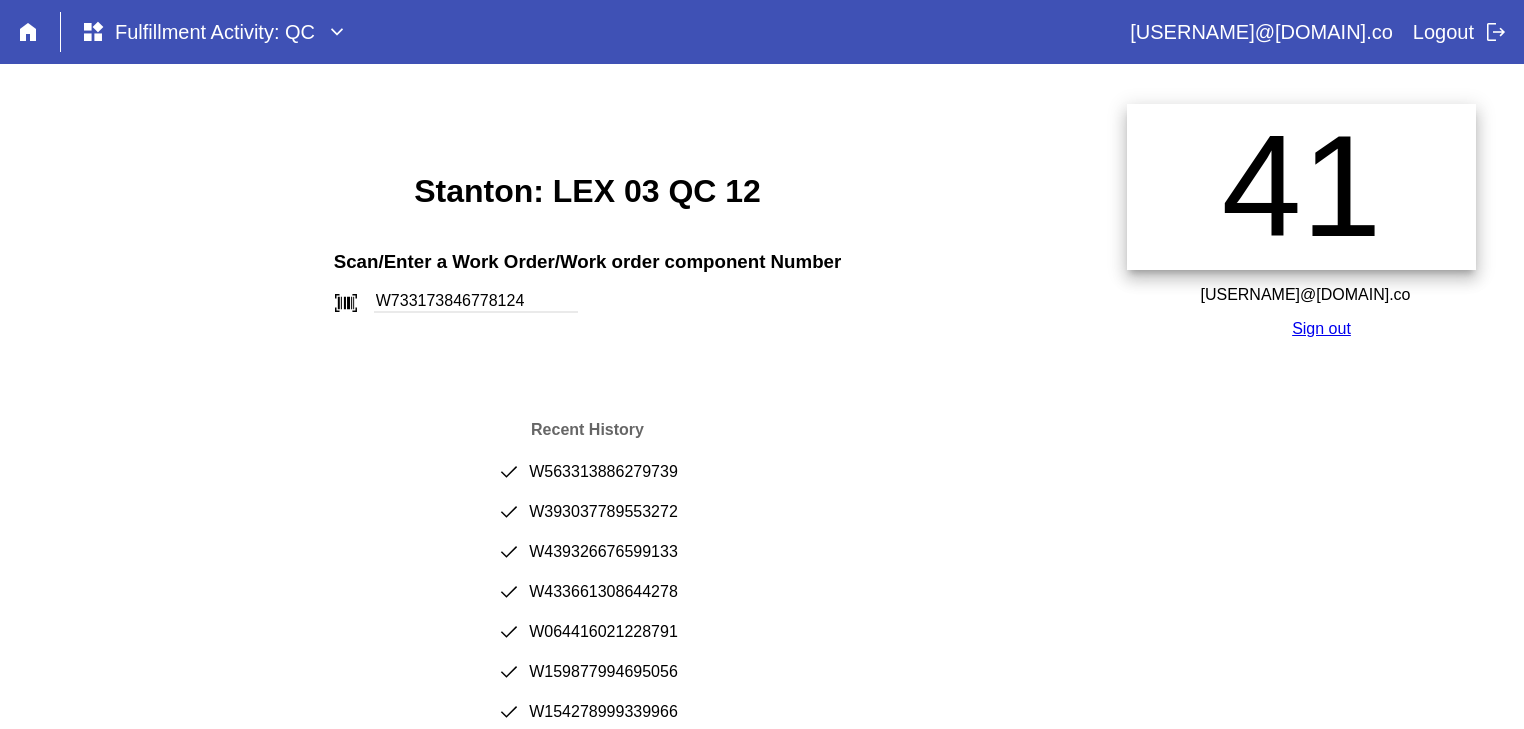 type on "W733173846778124" 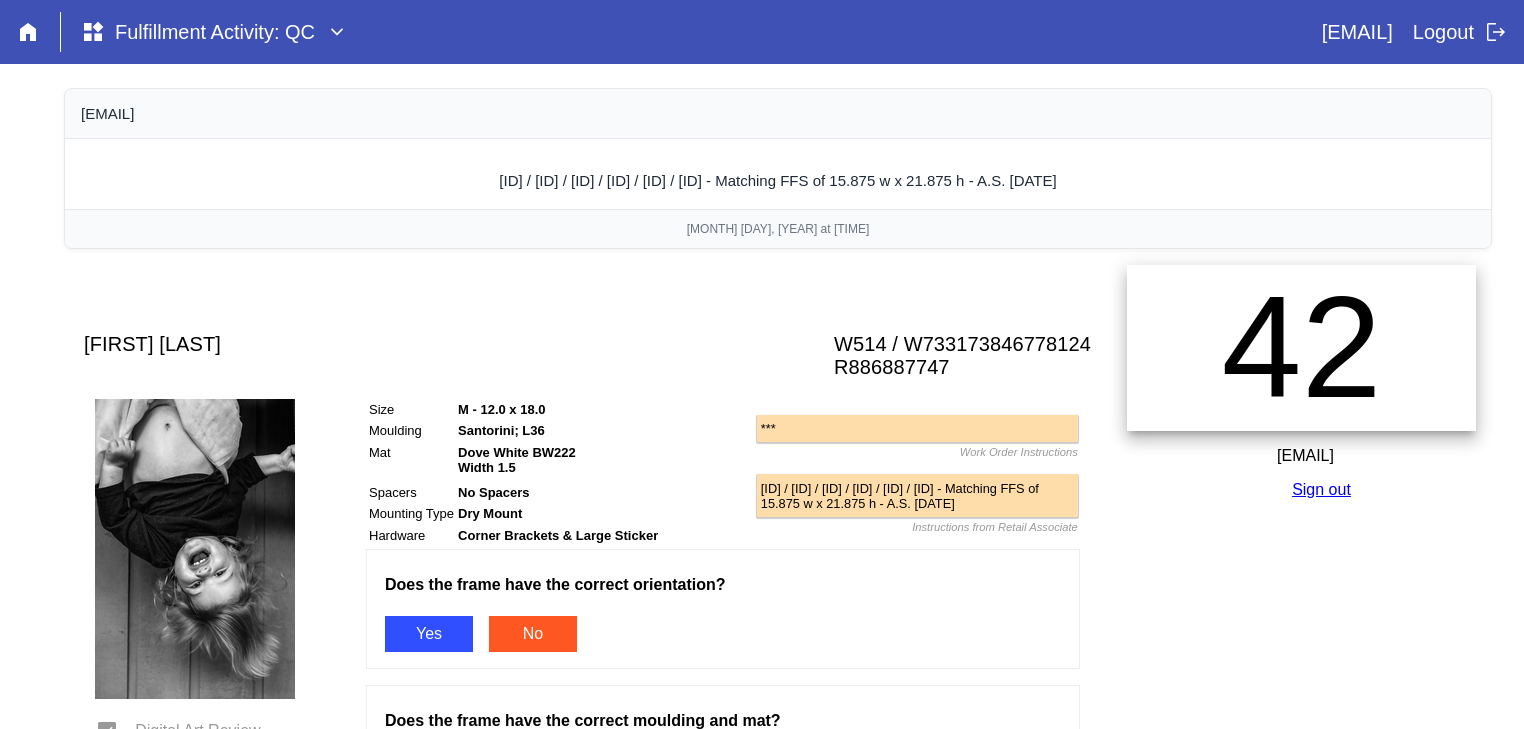 scroll, scrollTop: 0, scrollLeft: 0, axis: both 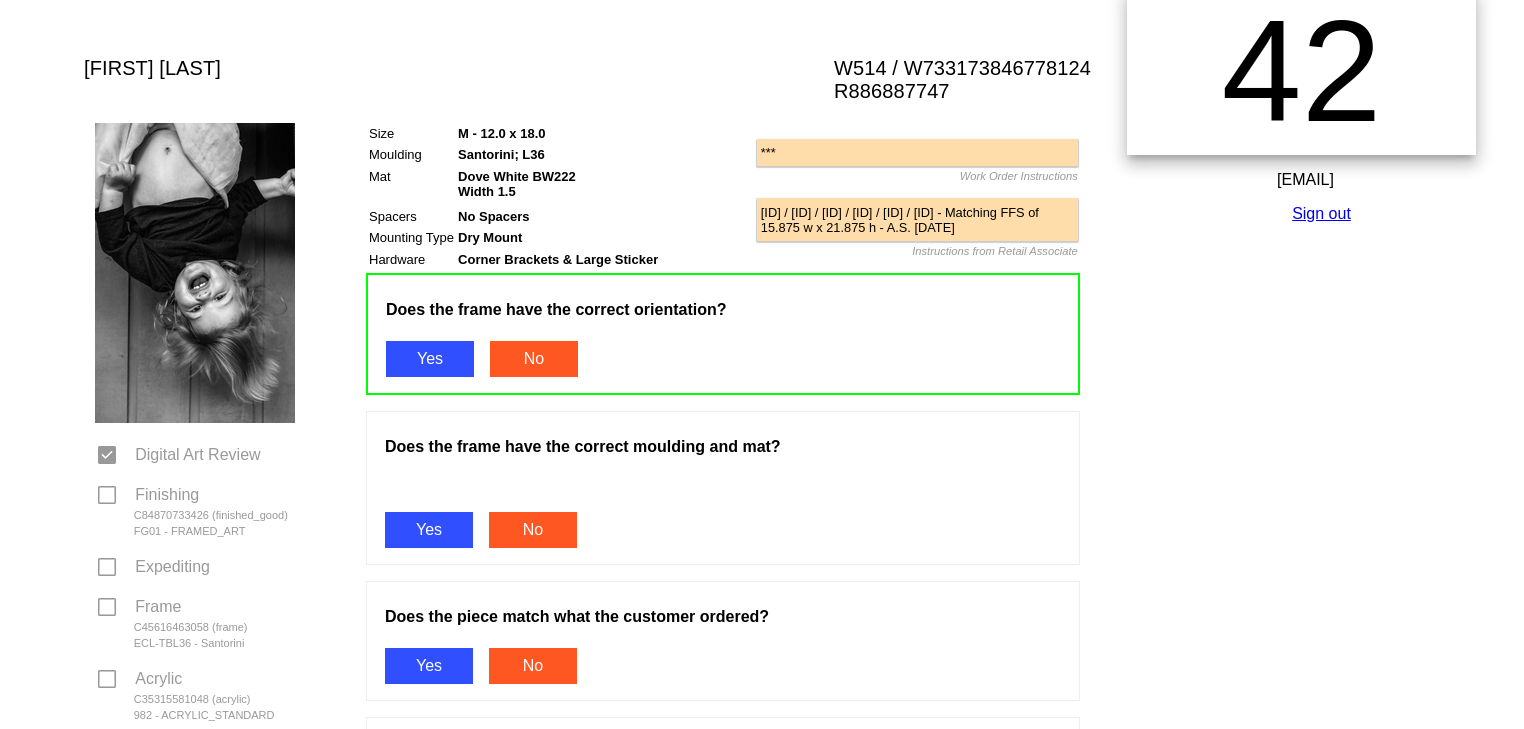 click on "Yes" at bounding box center (429, 530) 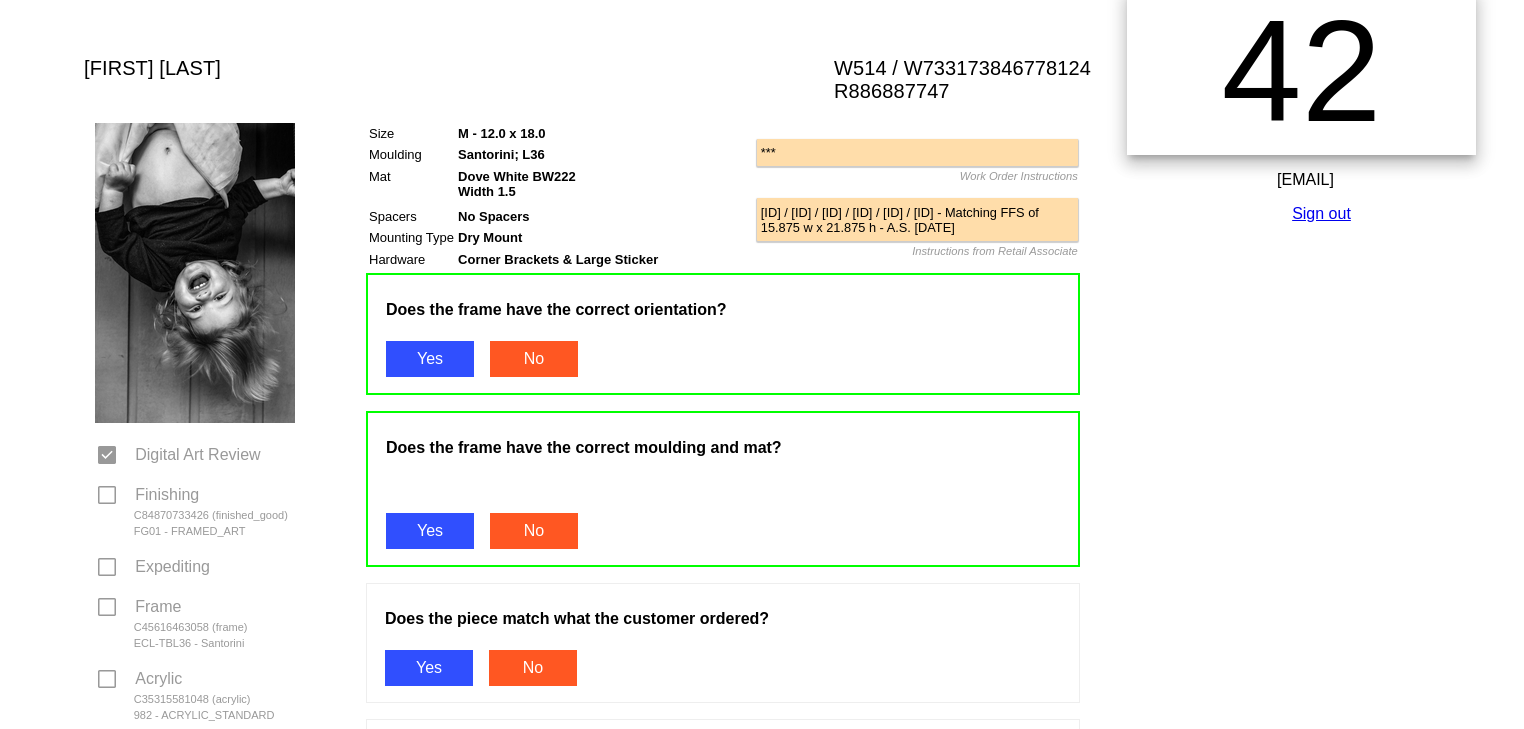 click on "Yes" at bounding box center [429, 668] 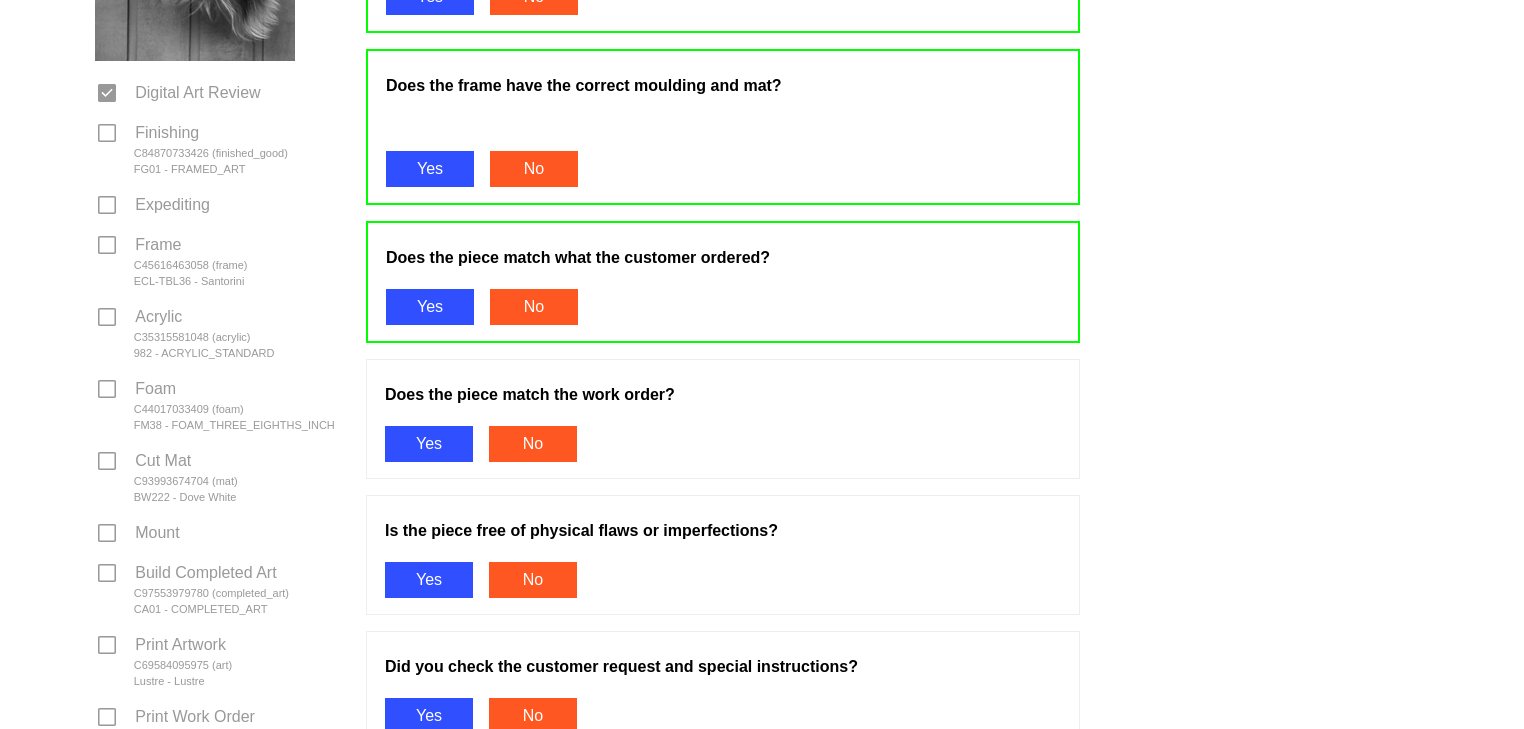 click on "Yes" at bounding box center (429, 580) 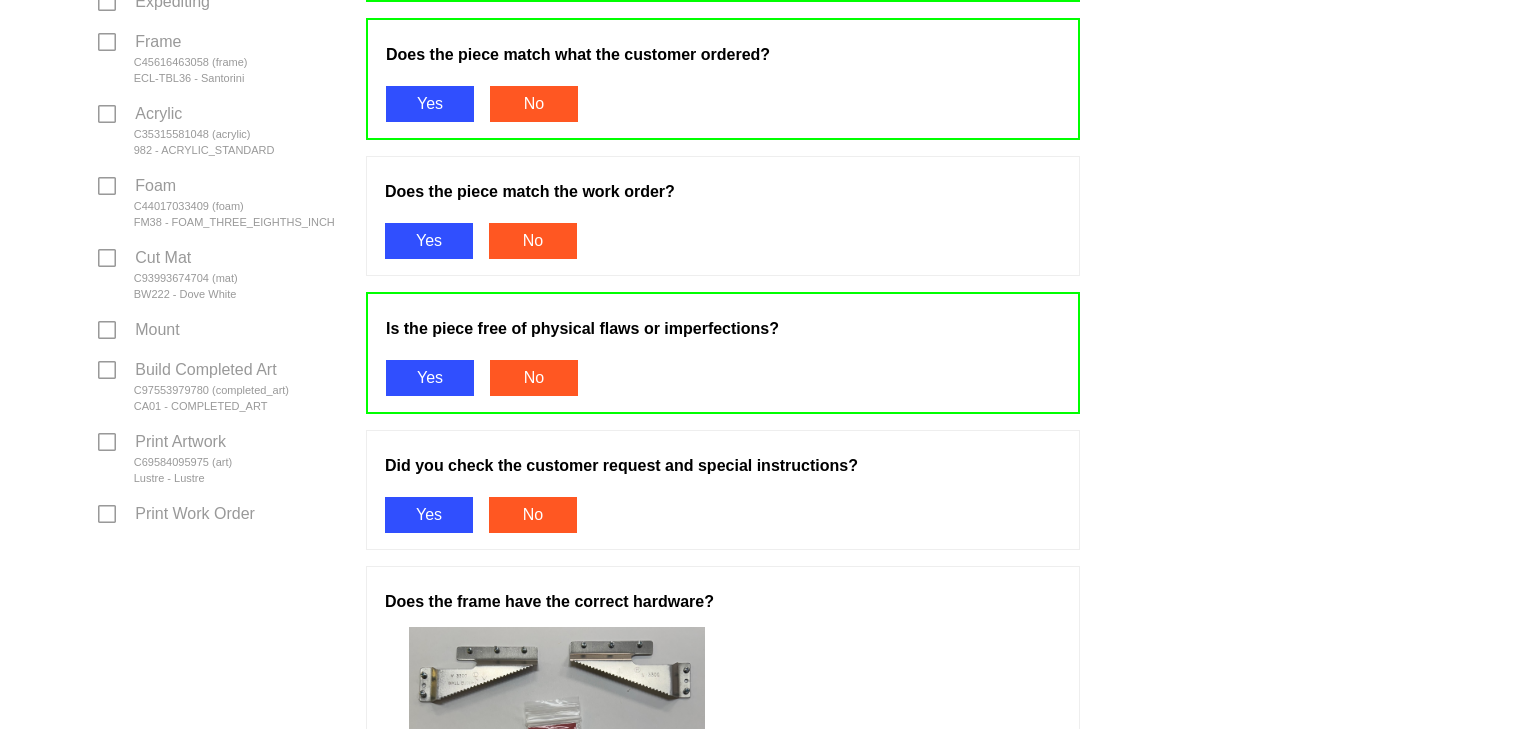 scroll, scrollTop: 850, scrollLeft: 0, axis: vertical 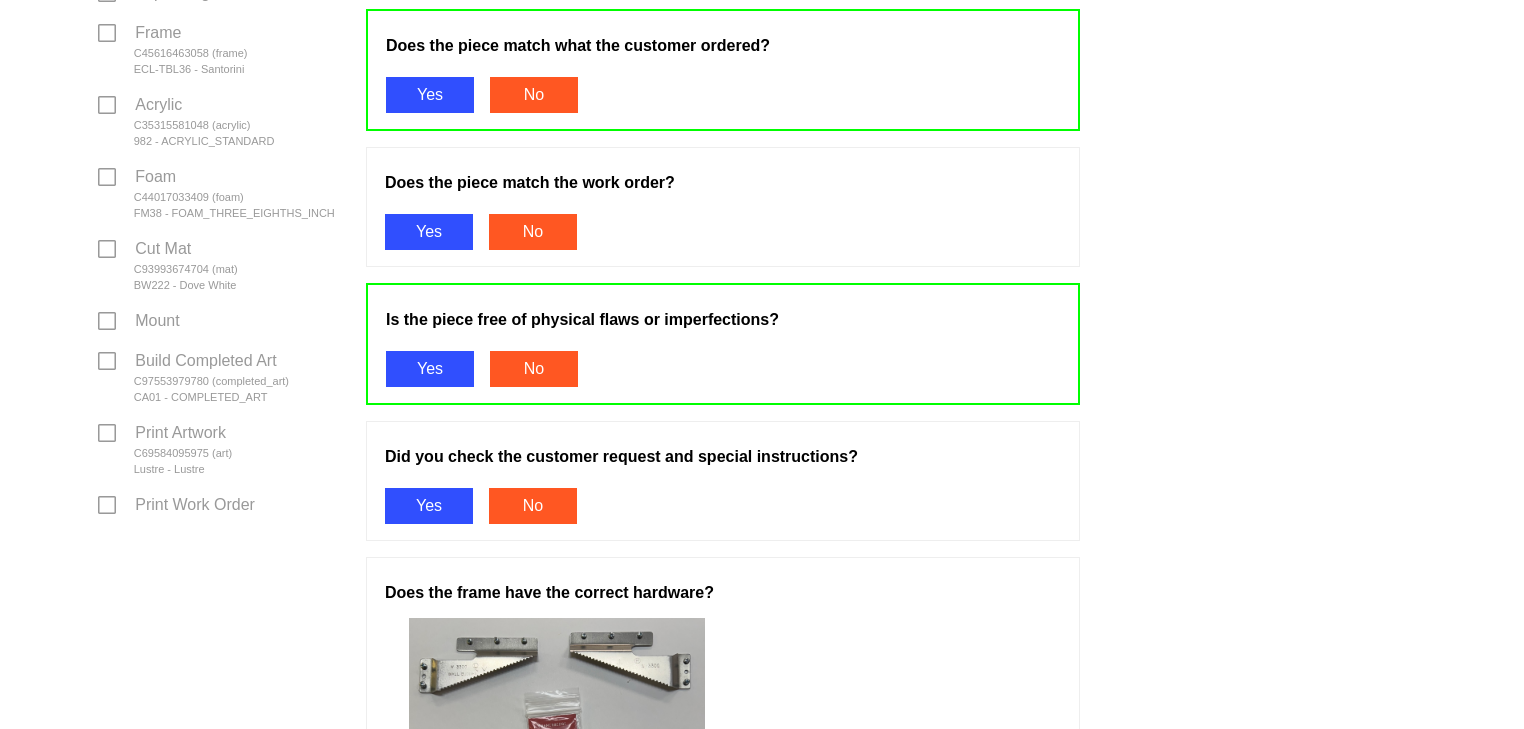 click on "Yes" at bounding box center [429, 232] 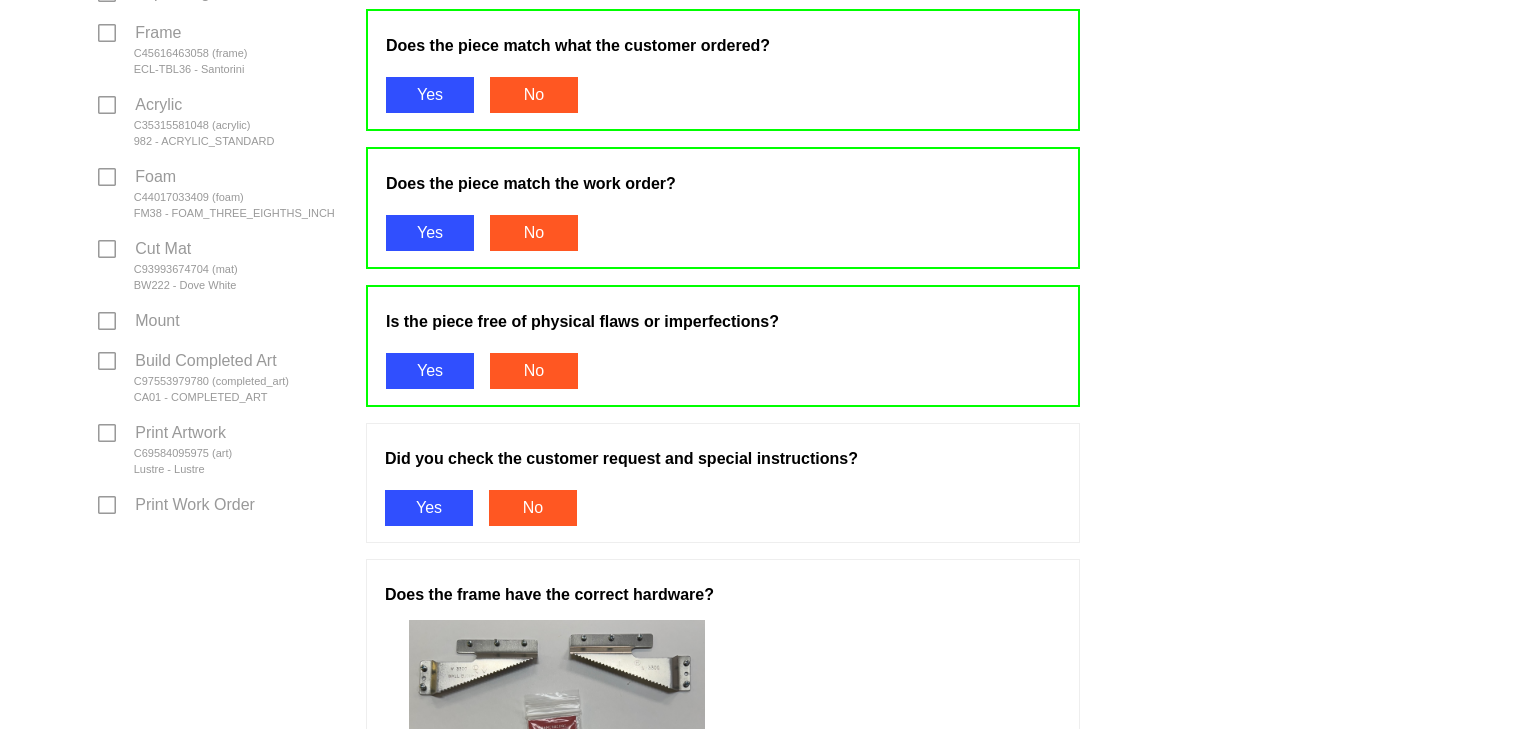 click on "Yes" at bounding box center (429, 508) 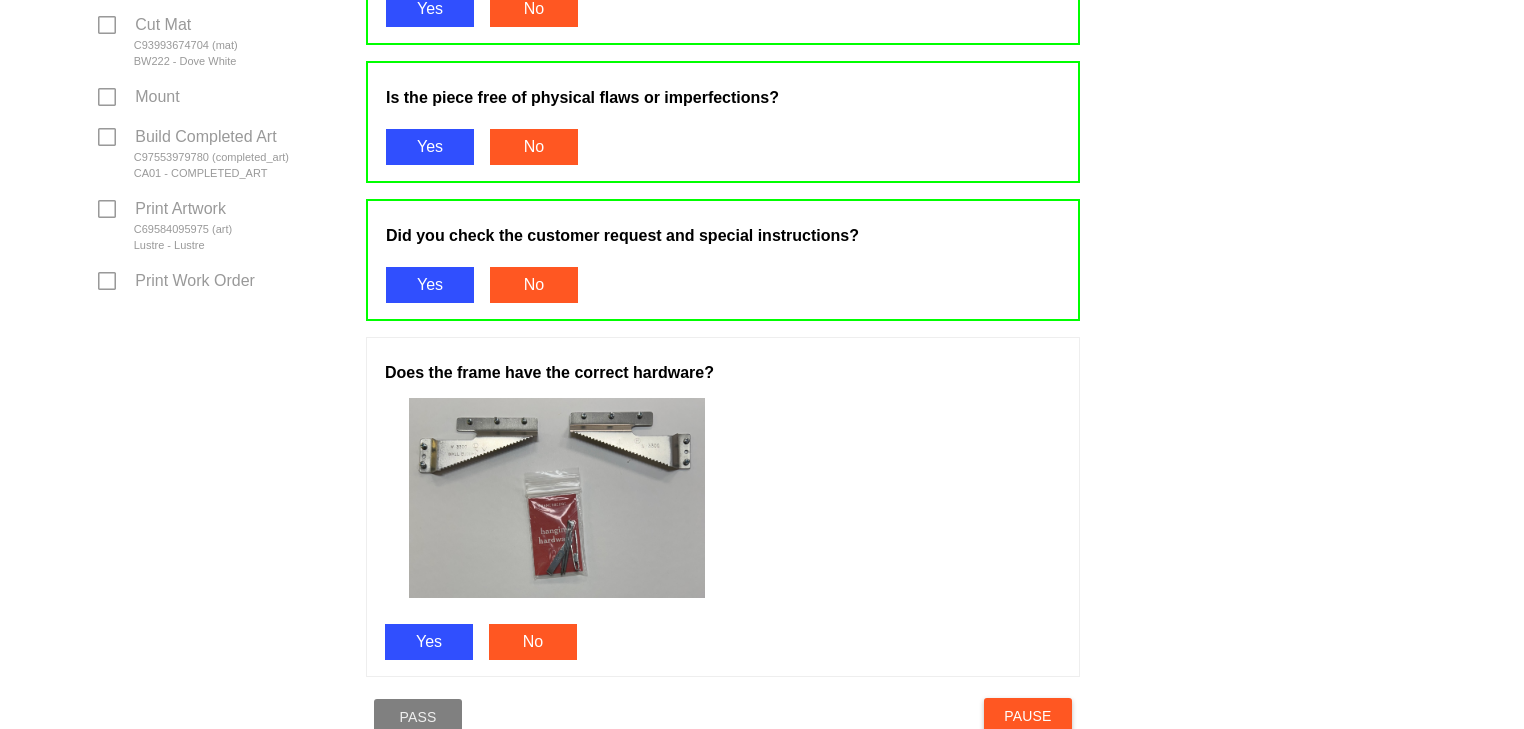 scroll, scrollTop: 1082, scrollLeft: 0, axis: vertical 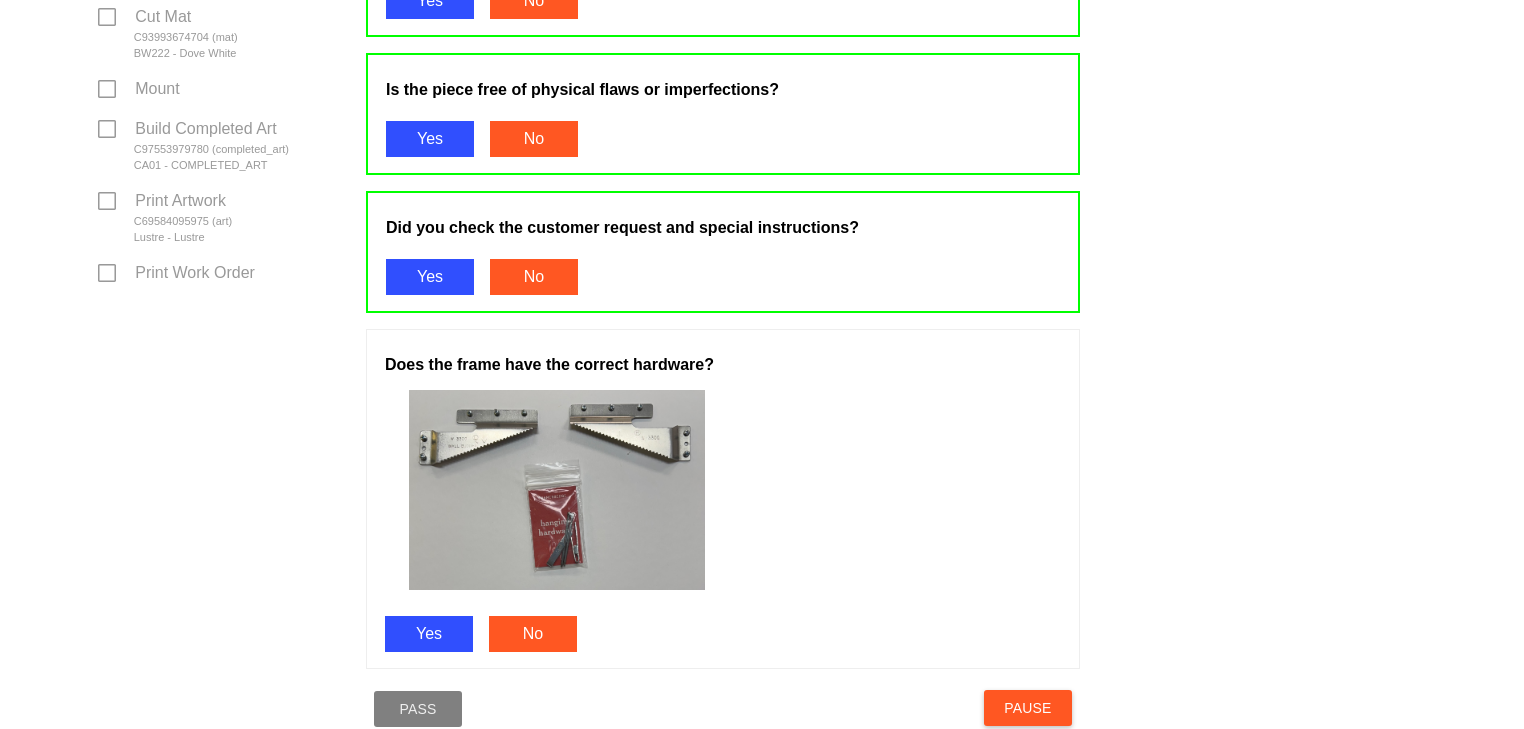 click on "Yes" at bounding box center (429, 634) 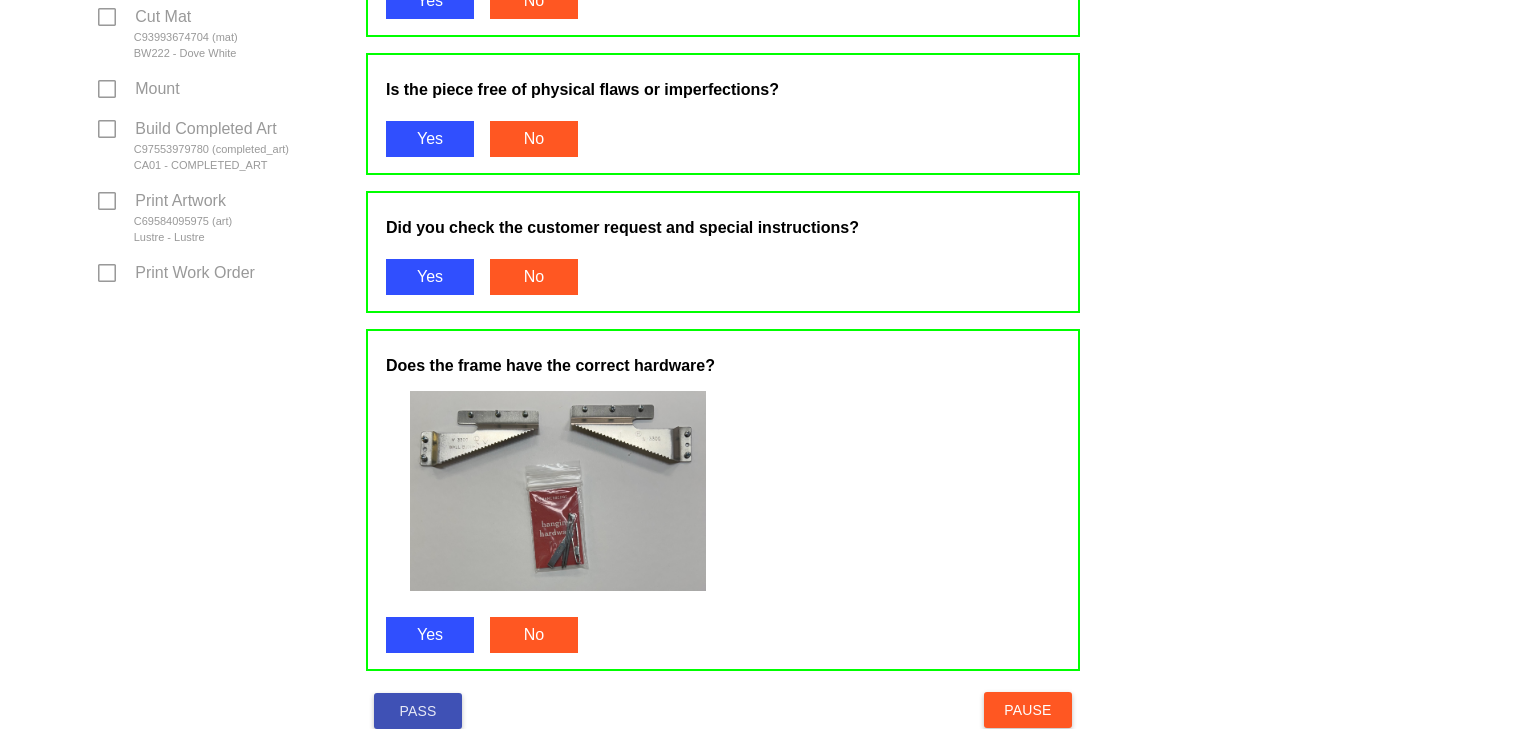 click on "Pass" at bounding box center [418, 711] 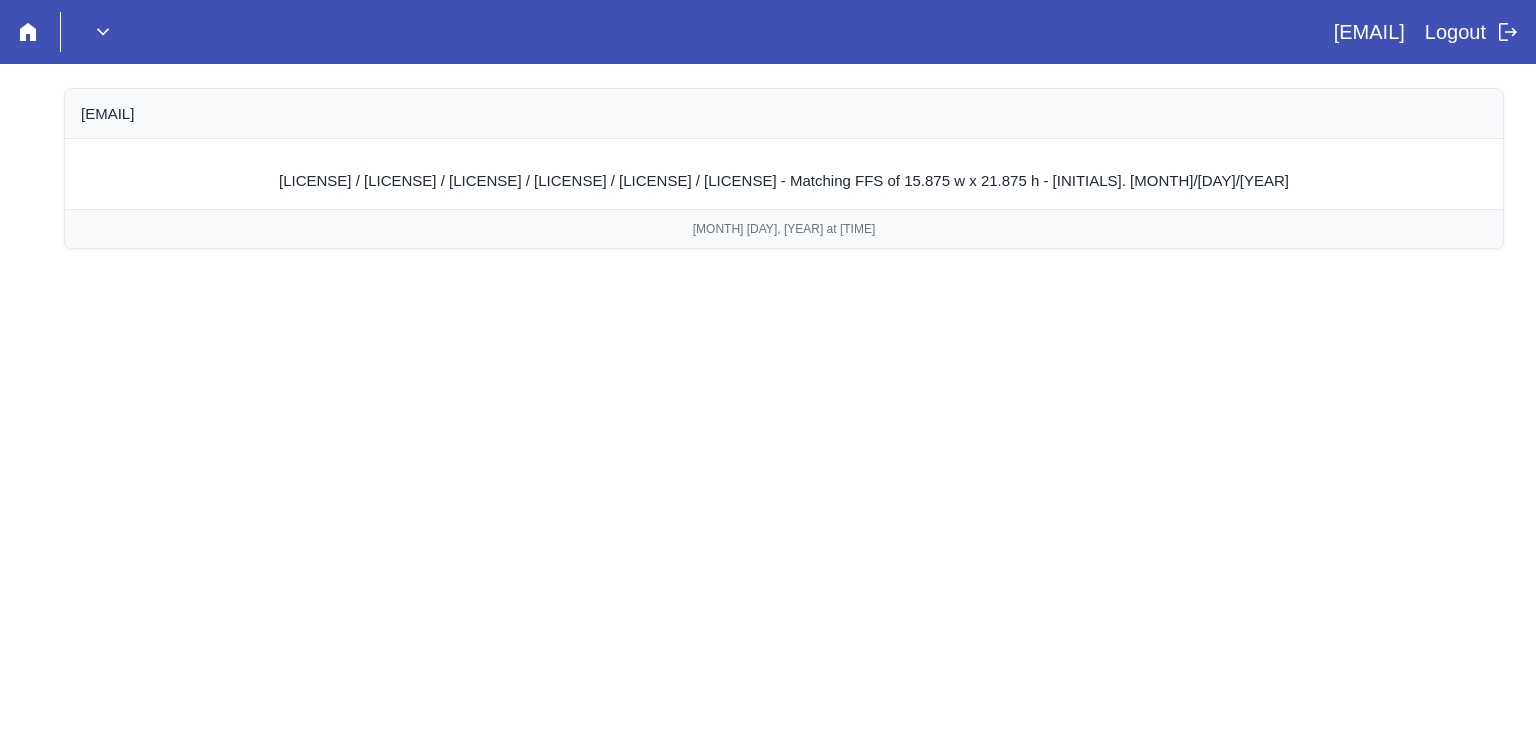 scroll, scrollTop: 0, scrollLeft: 0, axis: both 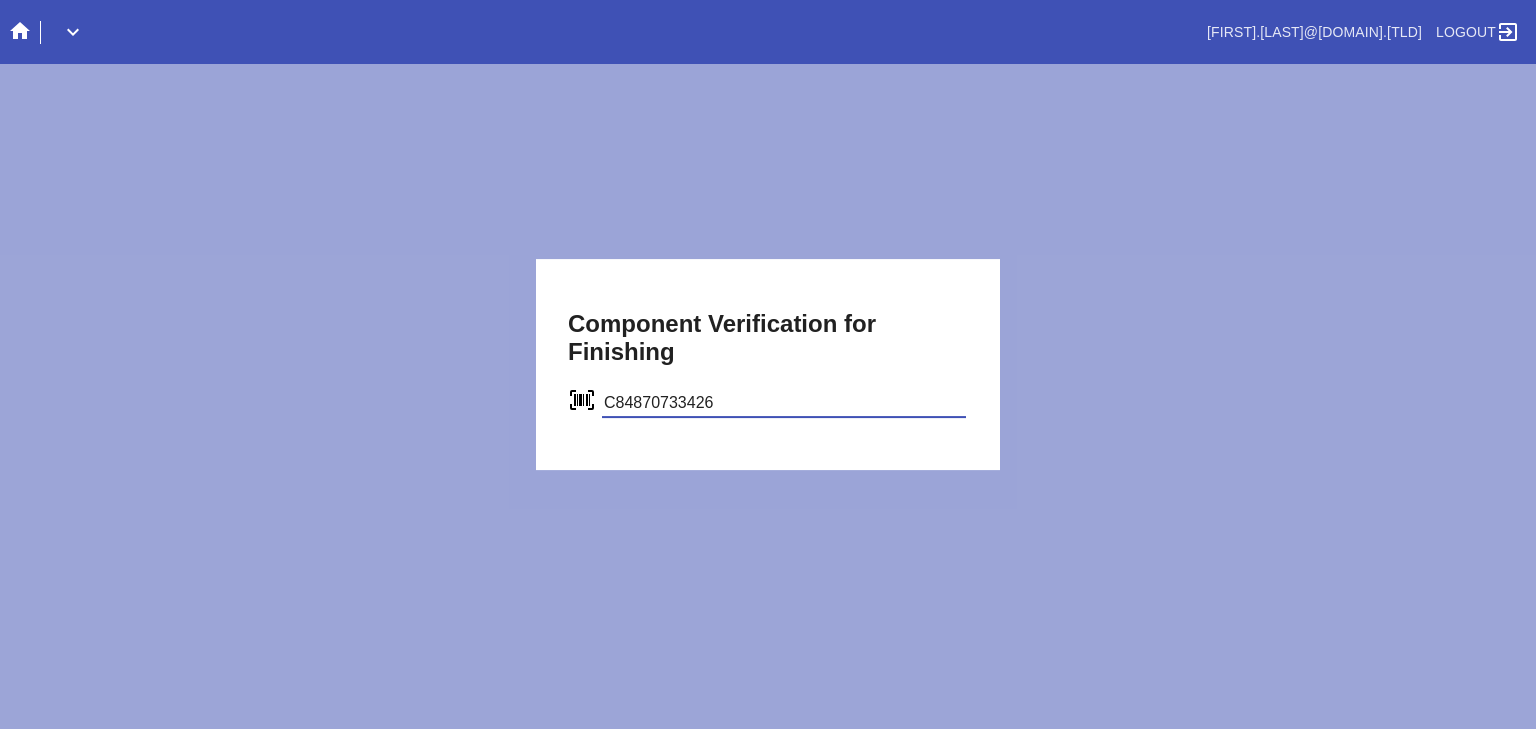 type on "C84870733426" 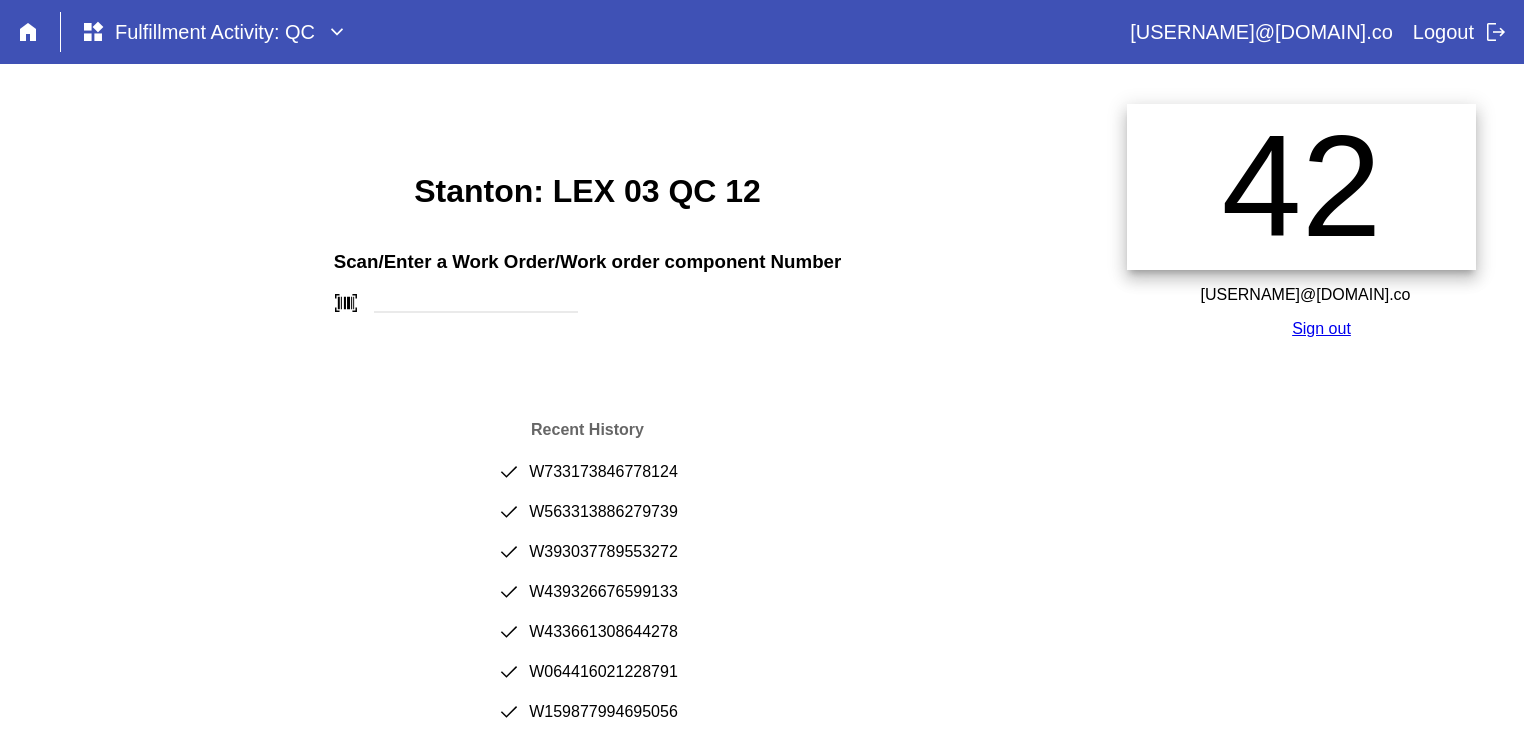 scroll, scrollTop: 0, scrollLeft: 0, axis: both 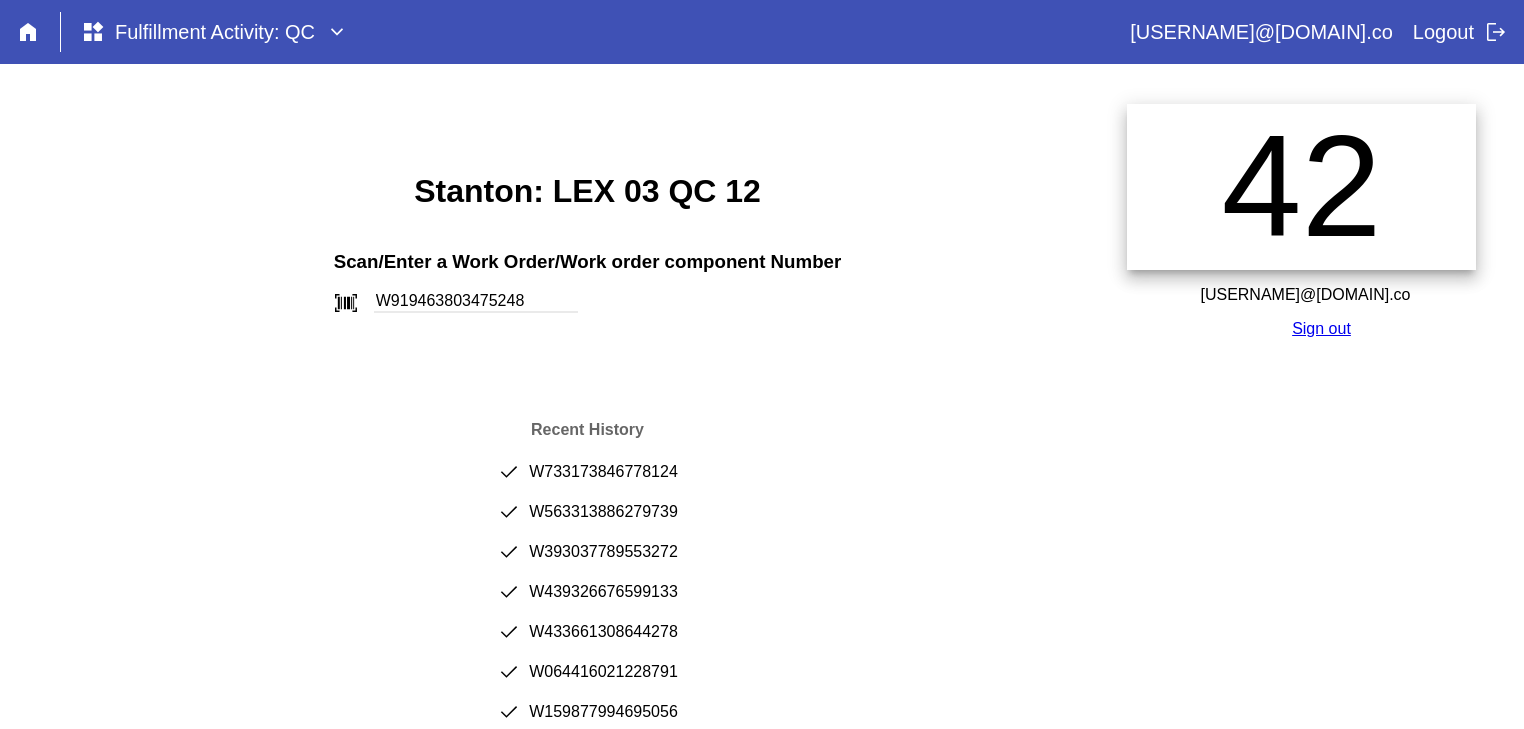 type on "W919463803475248" 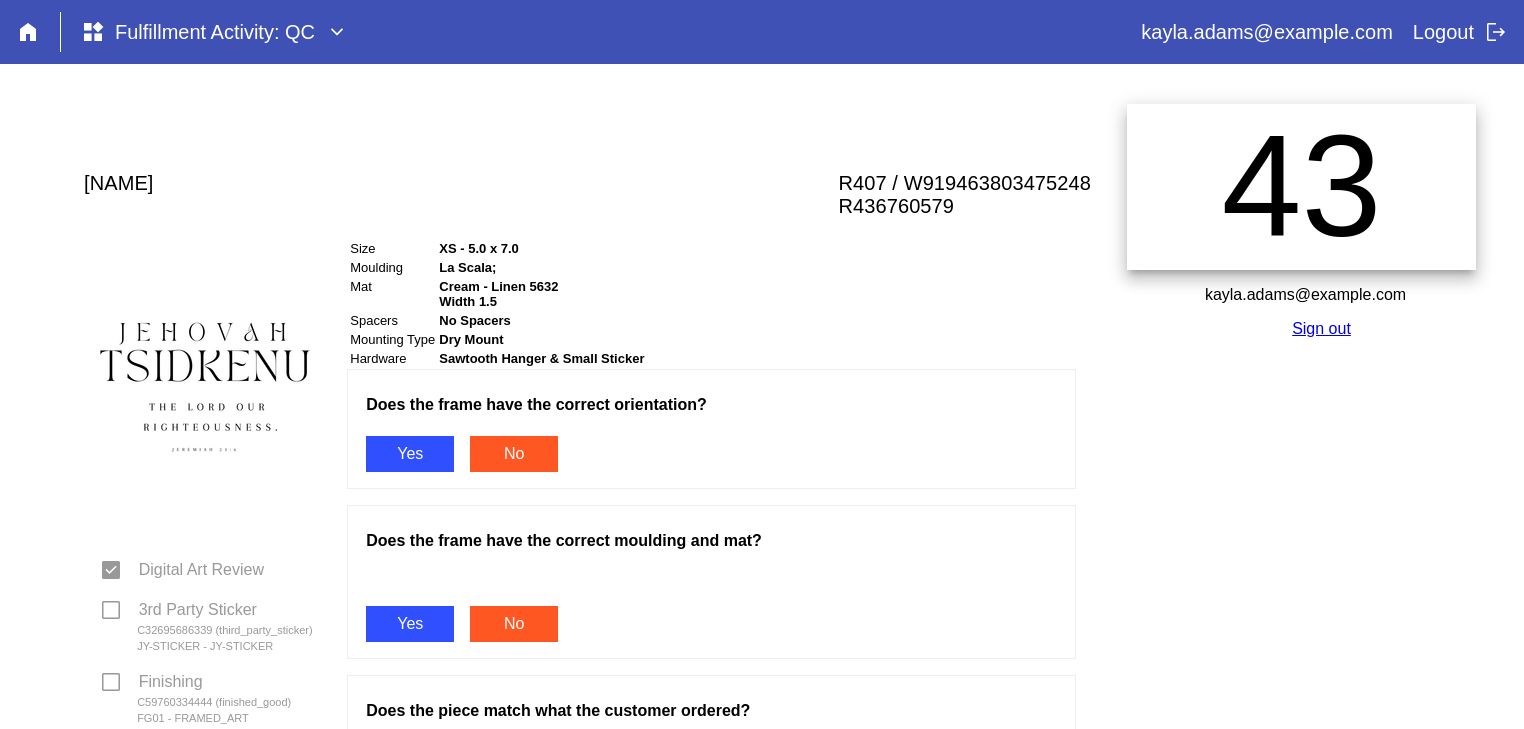 scroll, scrollTop: 0, scrollLeft: 0, axis: both 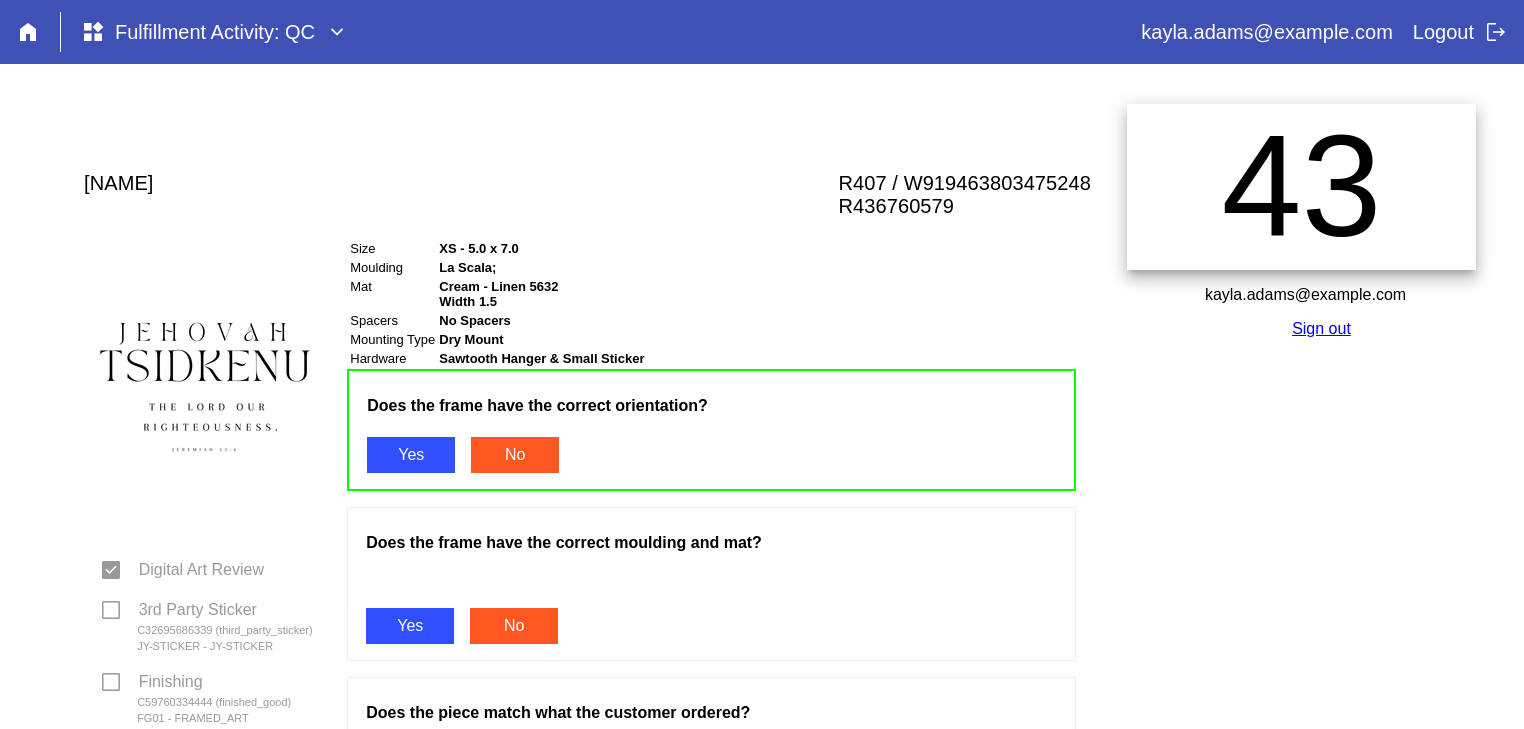 click on "Yes" at bounding box center [410, 626] 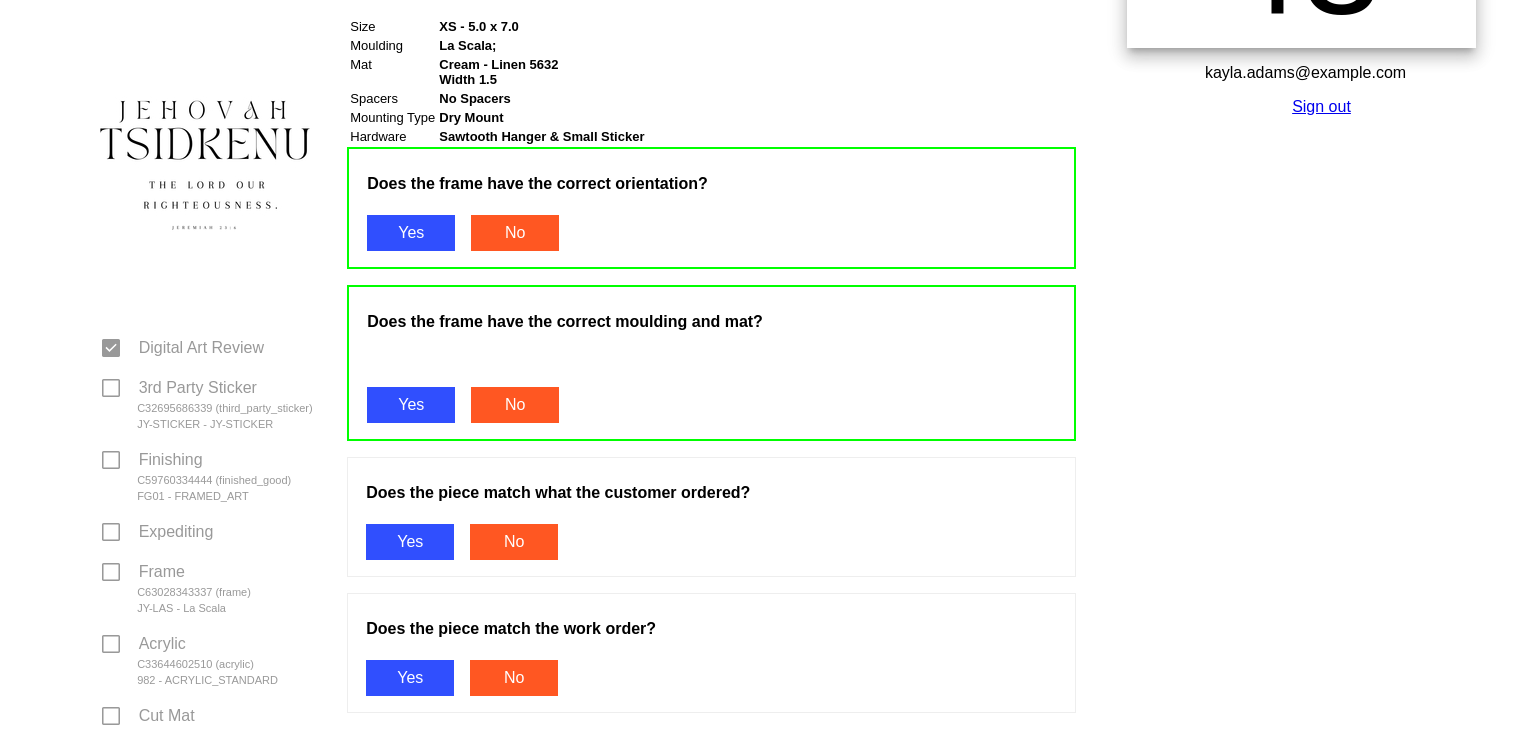 click on "Yes" at bounding box center (410, 542) 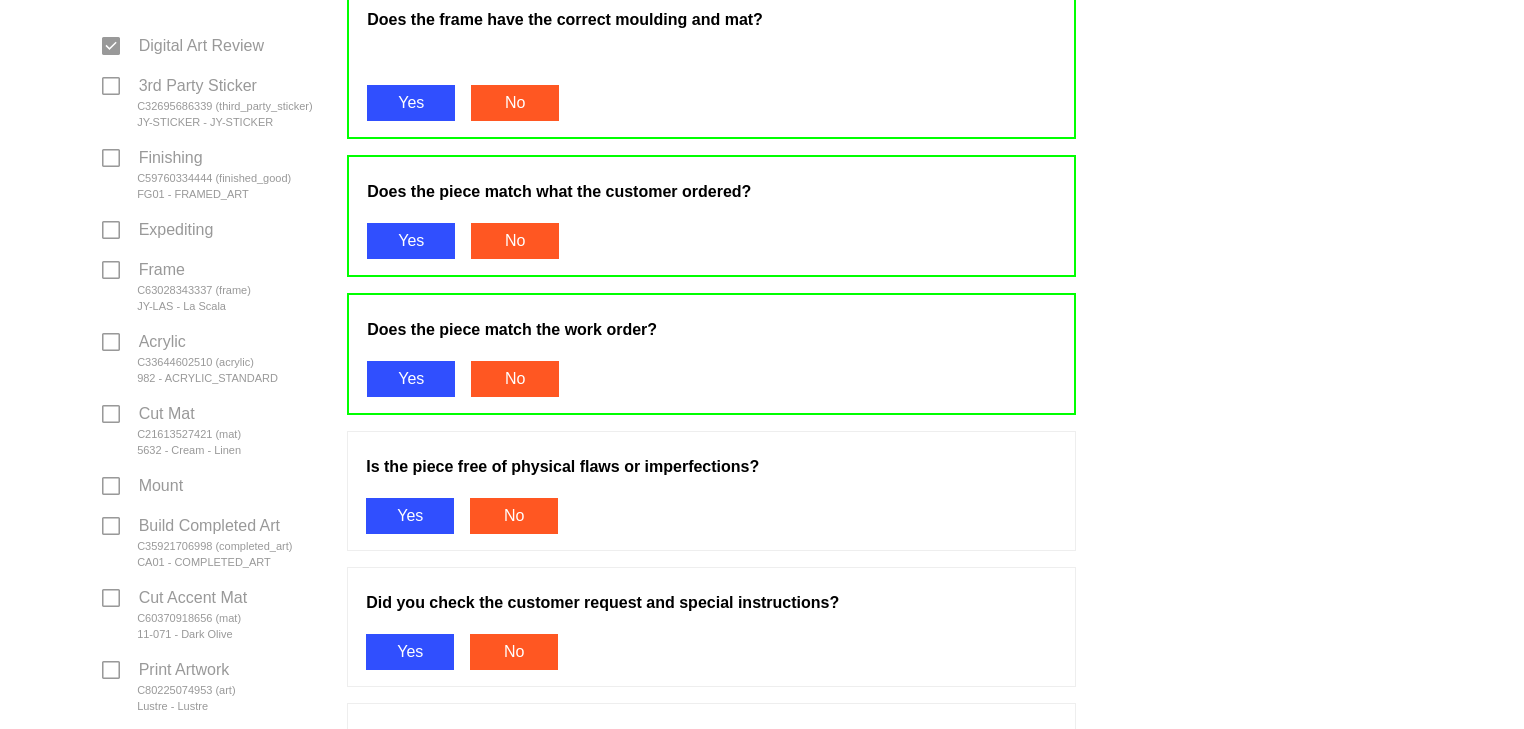 click on "Yes" at bounding box center (410, 516) 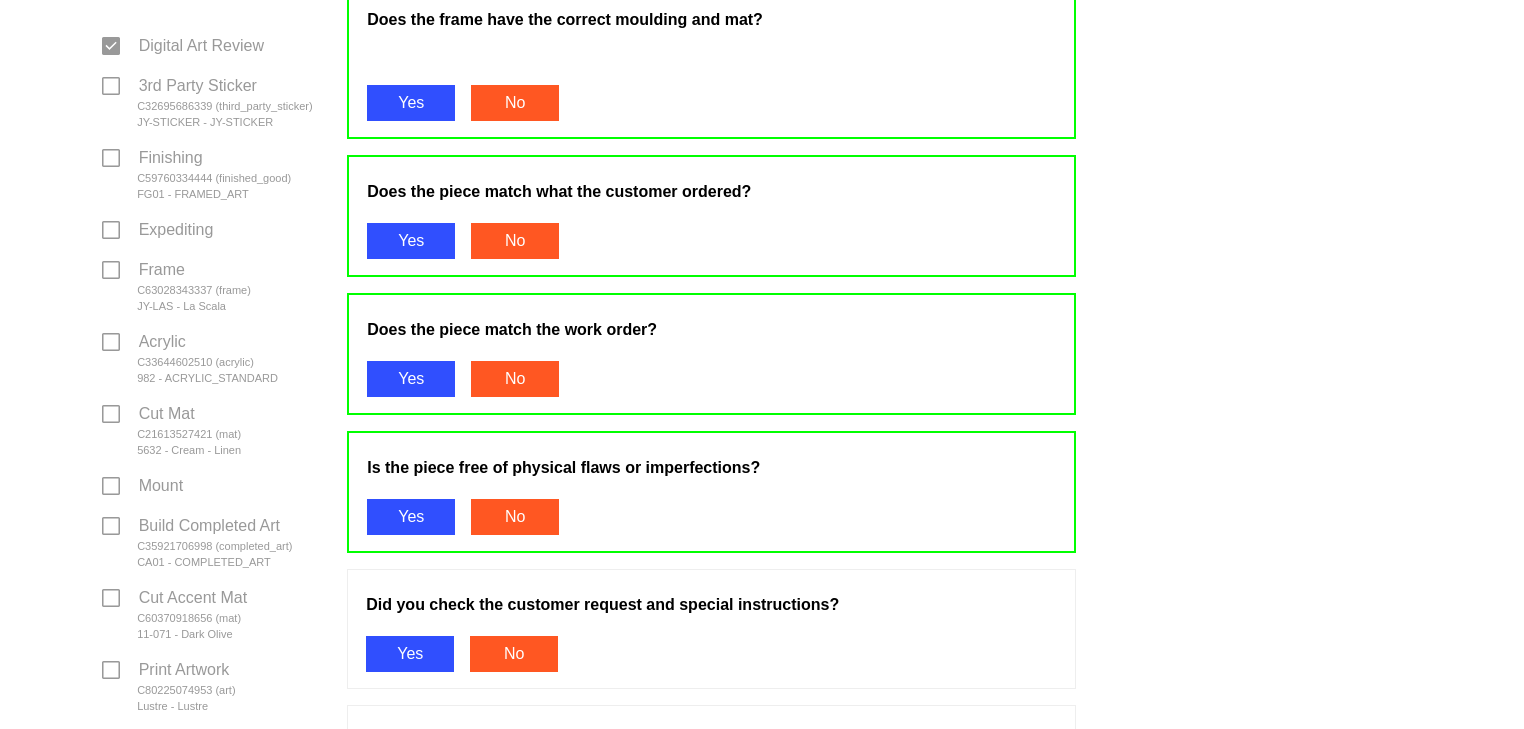 click on "Yes" at bounding box center [410, 654] 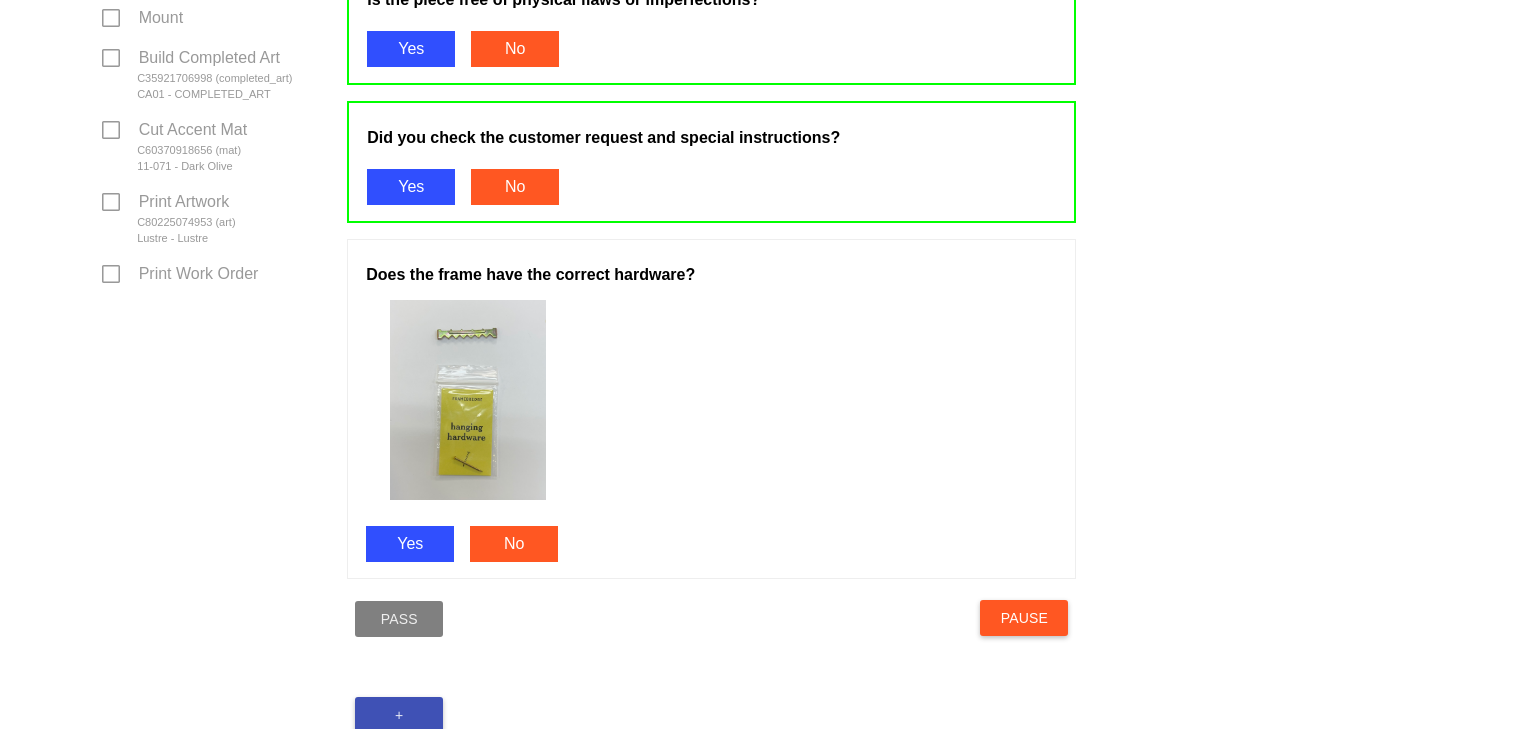scroll, scrollTop: 992, scrollLeft: 0, axis: vertical 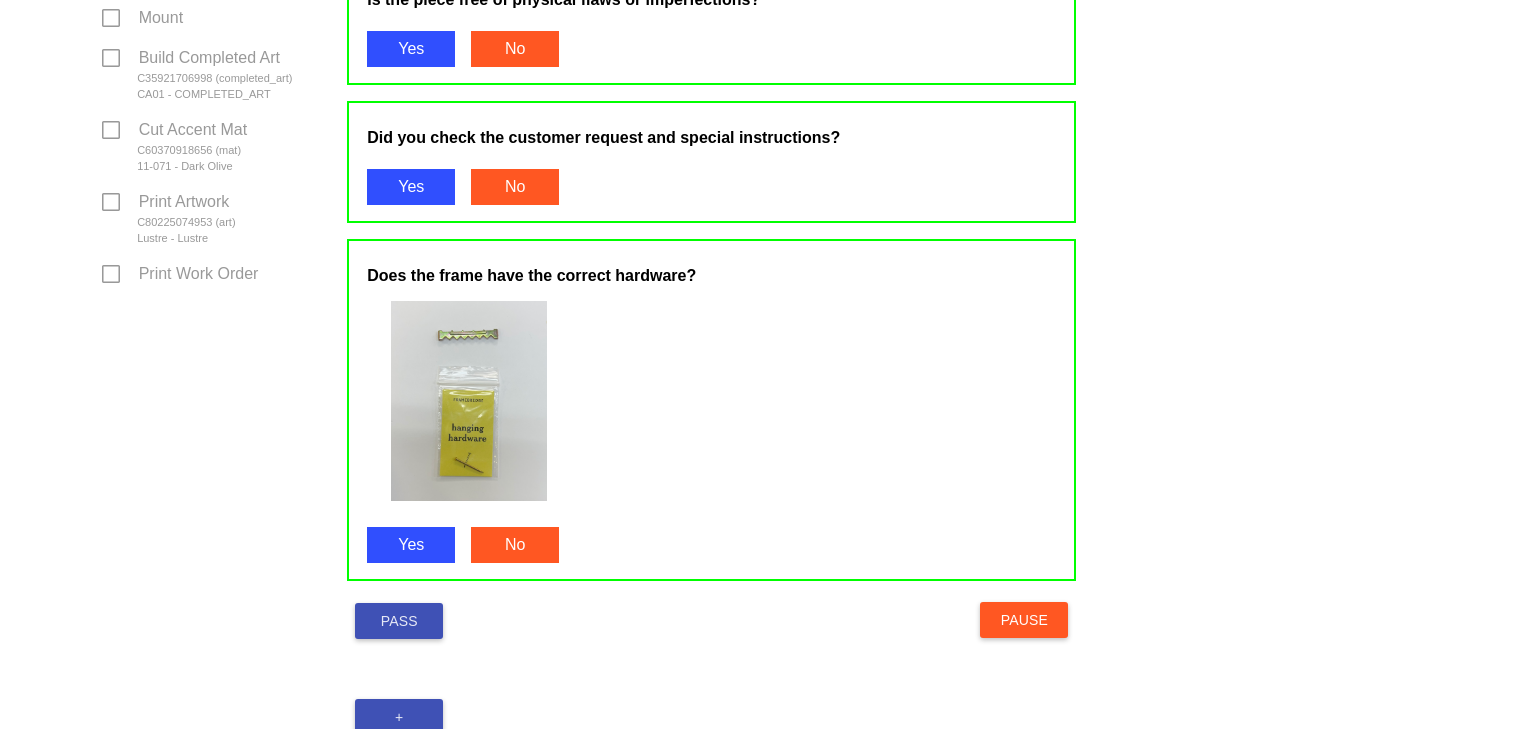 click on "Pass" at bounding box center [399, 621] 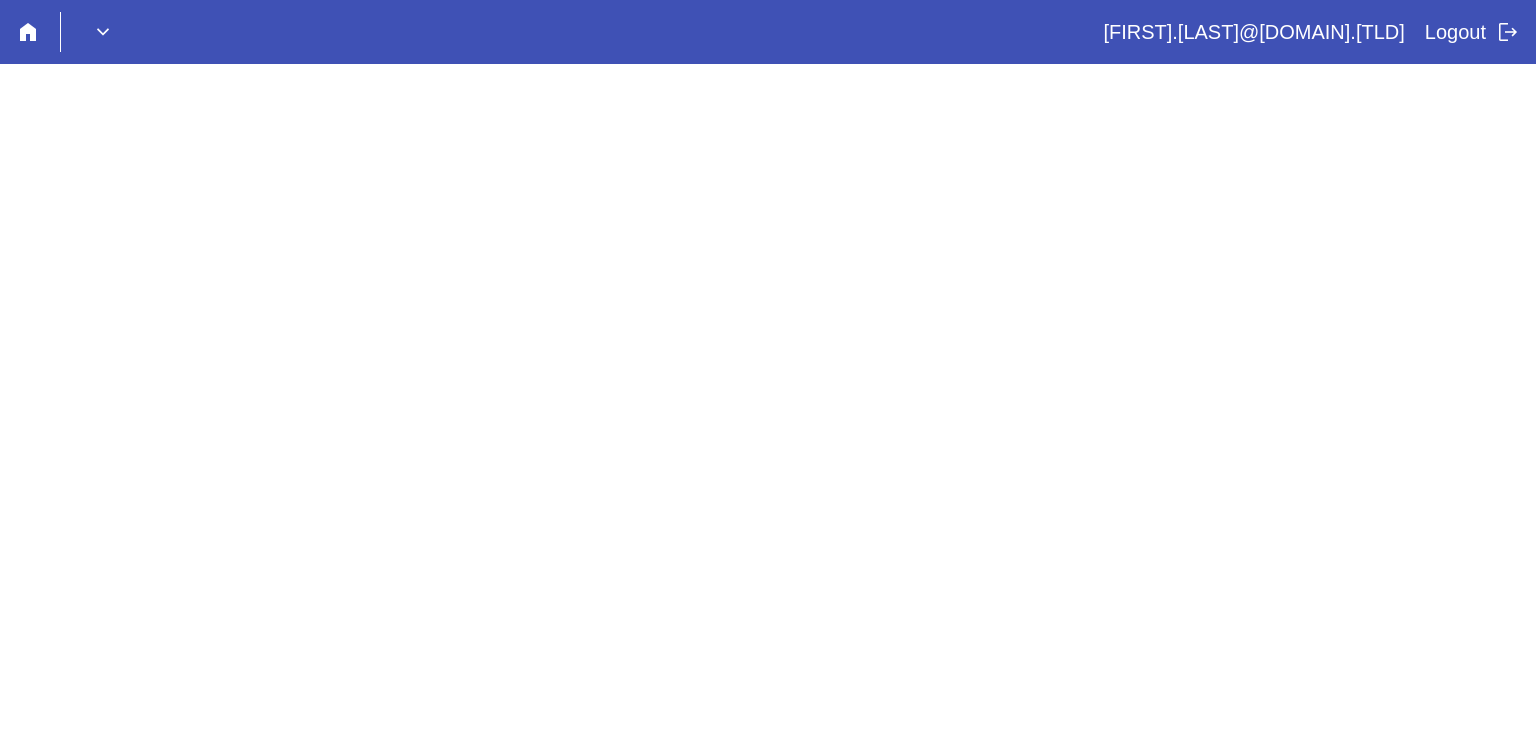 scroll, scrollTop: 0, scrollLeft: 0, axis: both 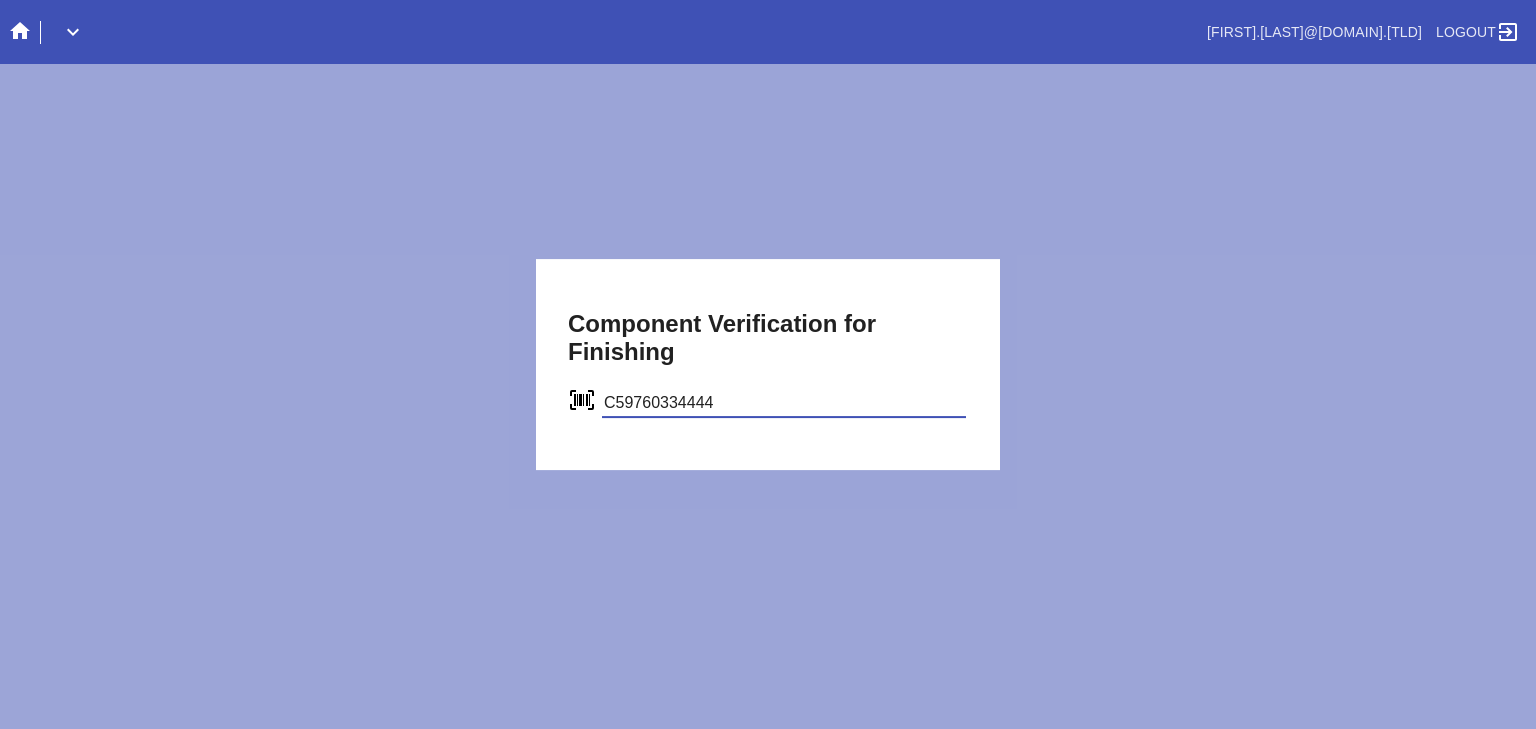 type on "C59760334444" 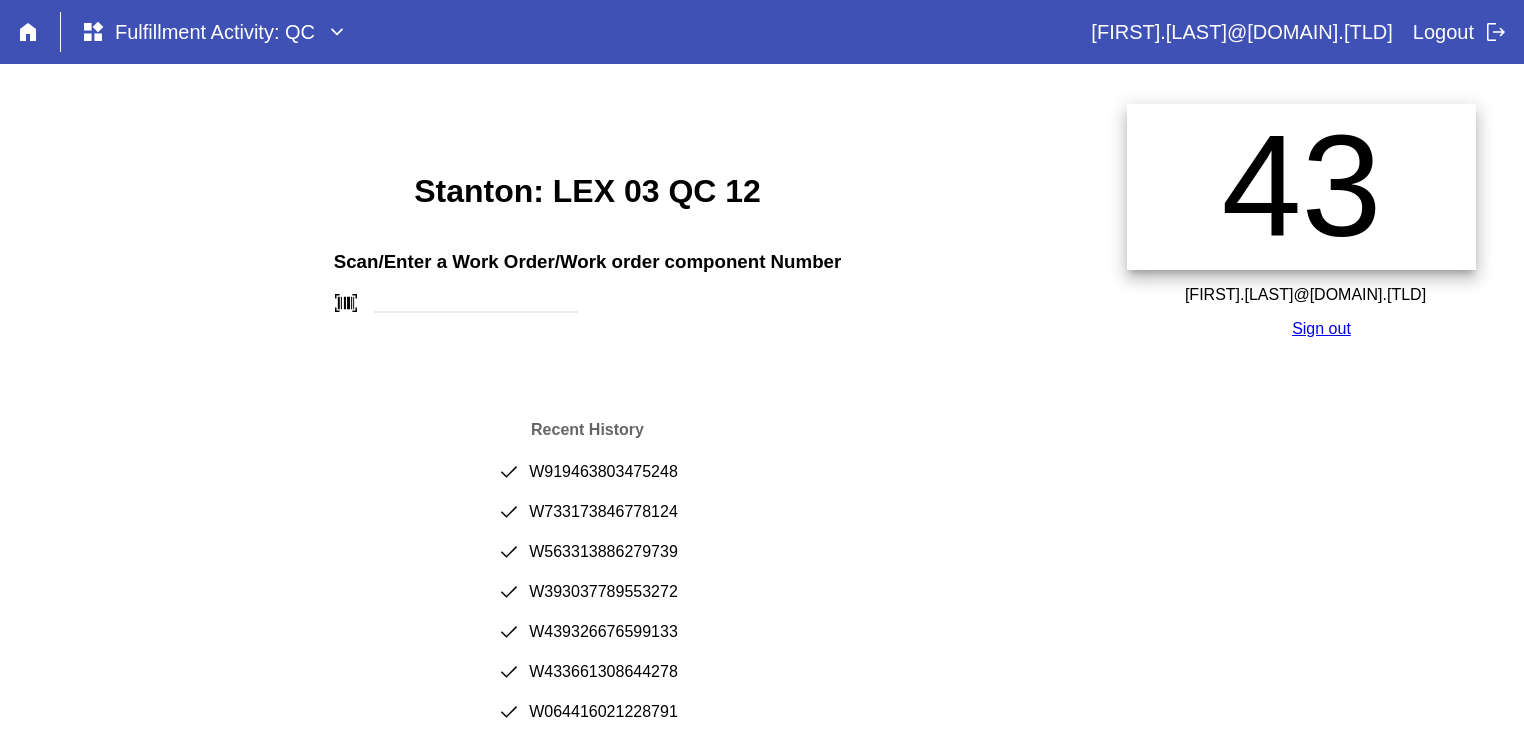 scroll, scrollTop: 0, scrollLeft: 0, axis: both 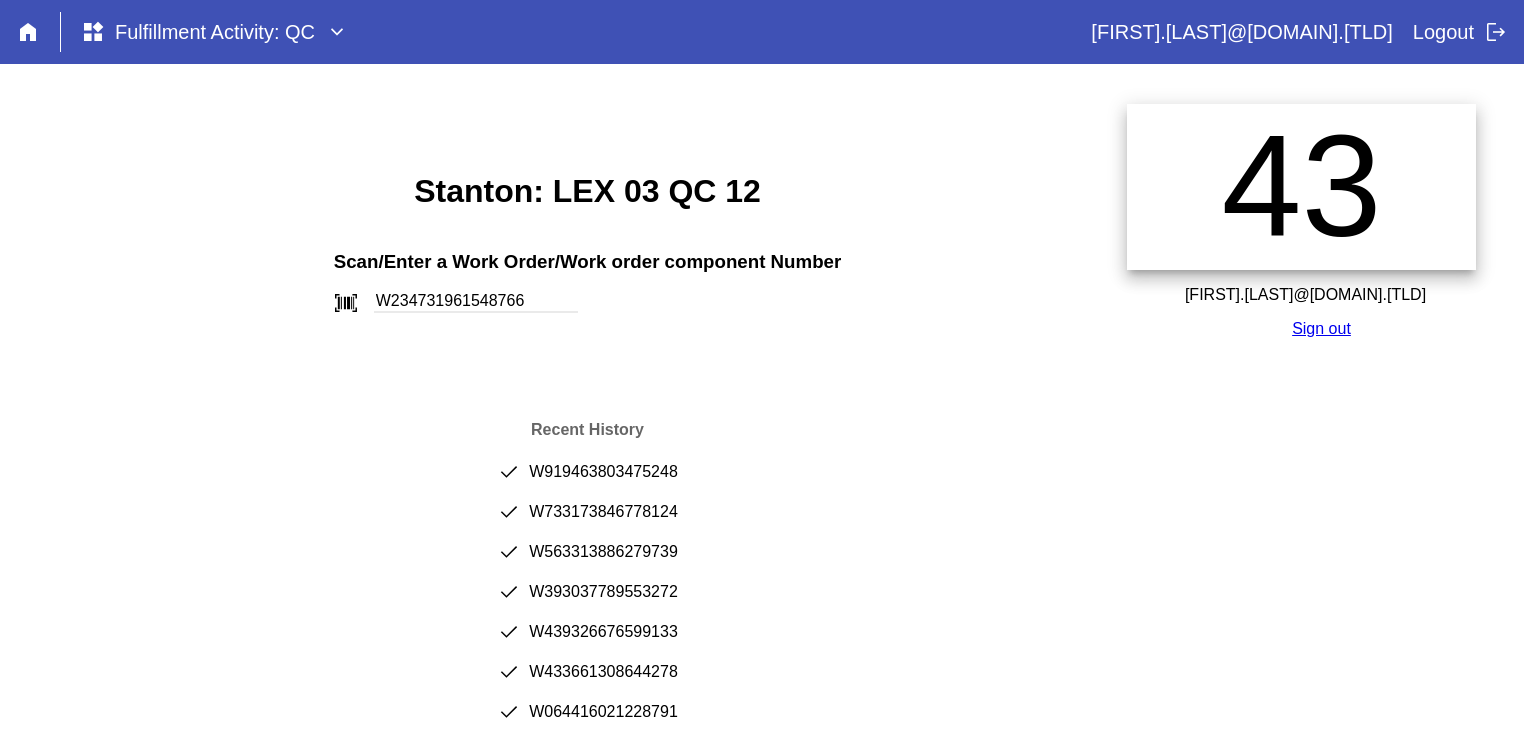 type on "W234731961548766" 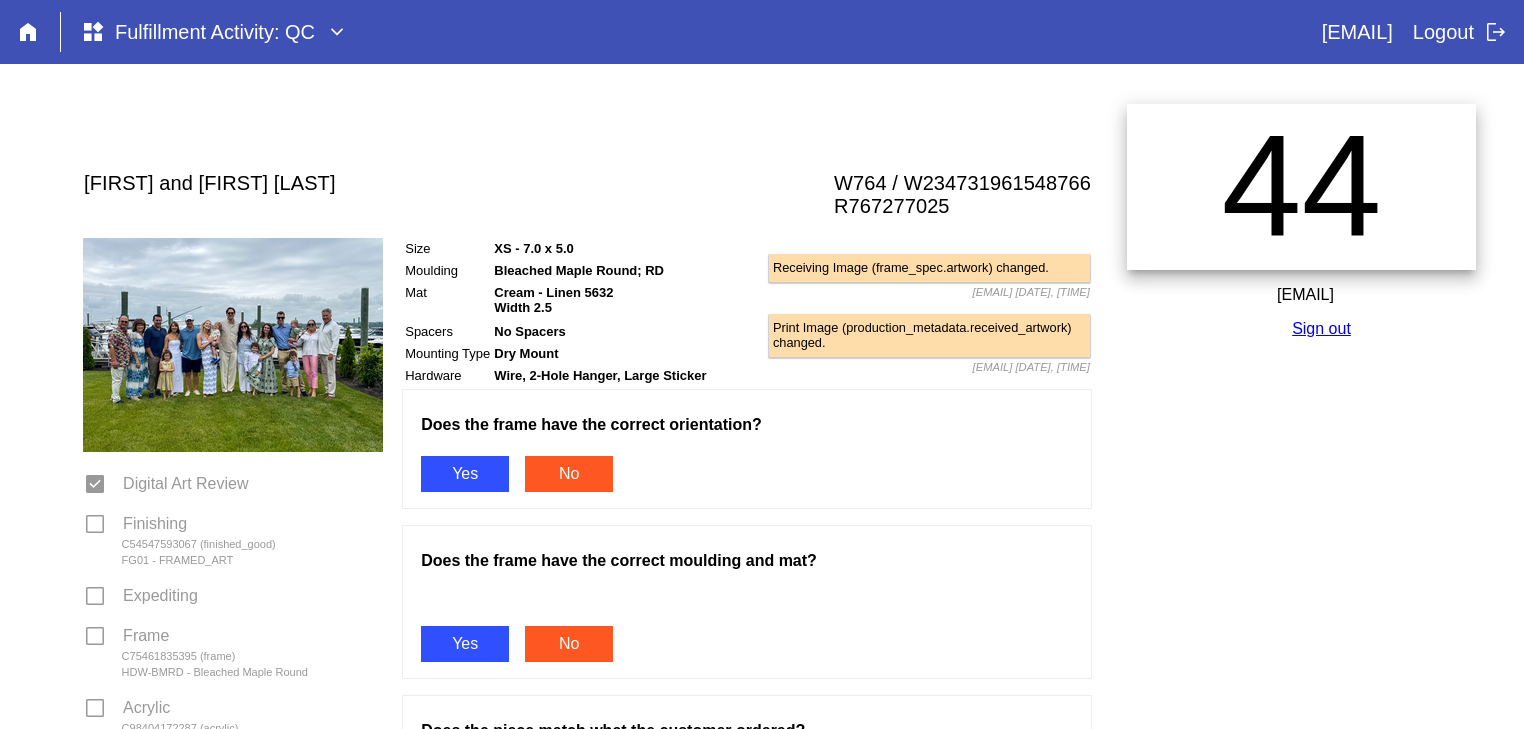 scroll, scrollTop: 0, scrollLeft: 0, axis: both 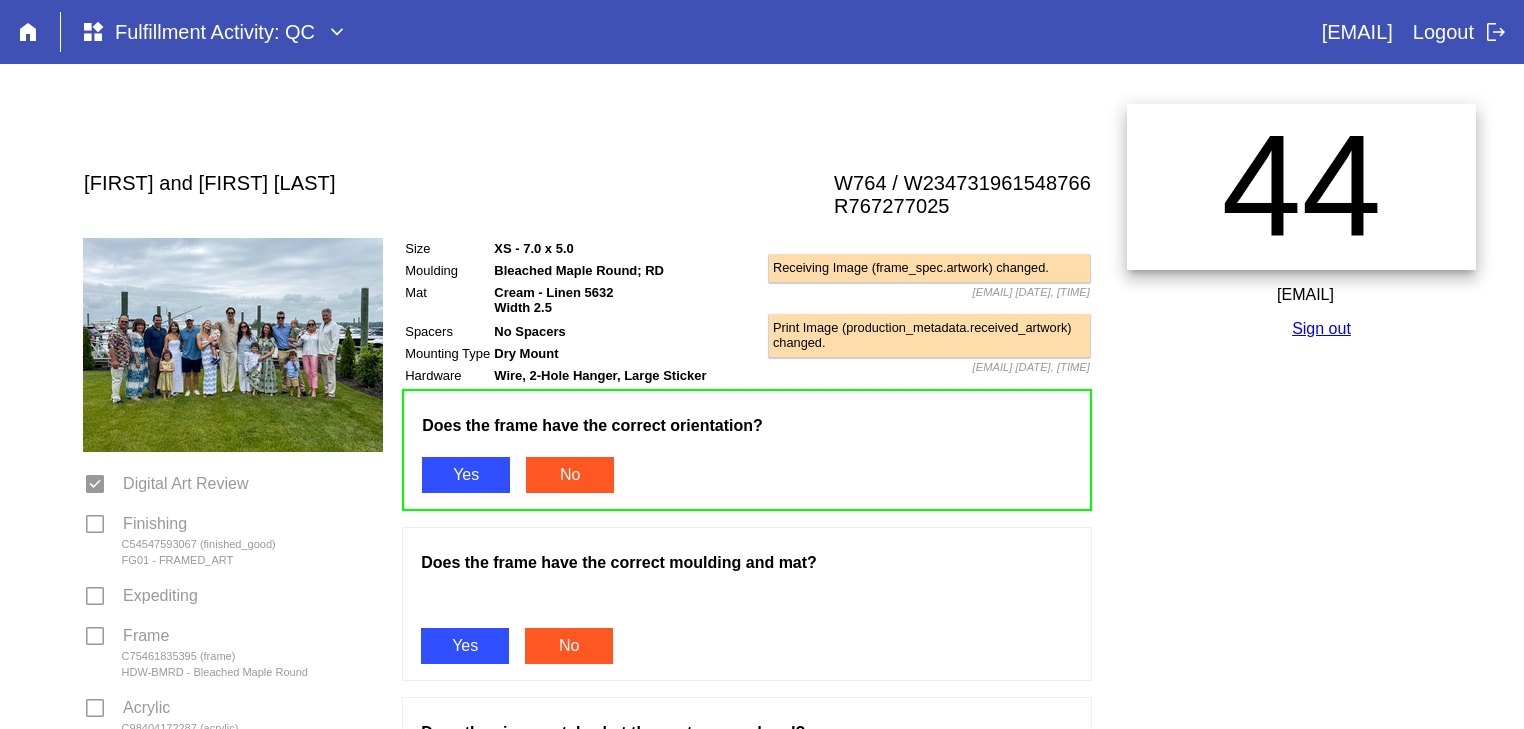 click on "Yes" at bounding box center [465, 646] 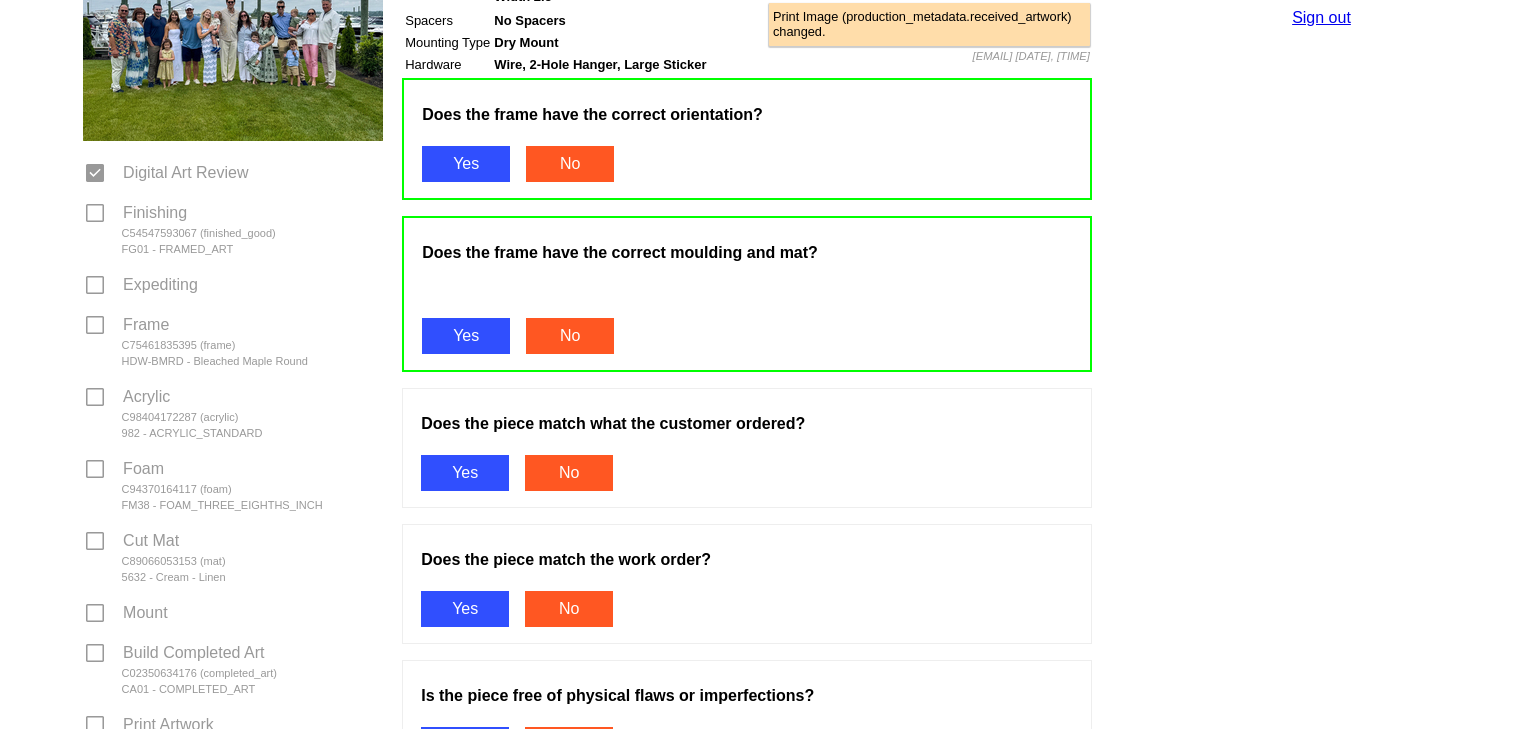 scroll, scrollTop: 320, scrollLeft: 0, axis: vertical 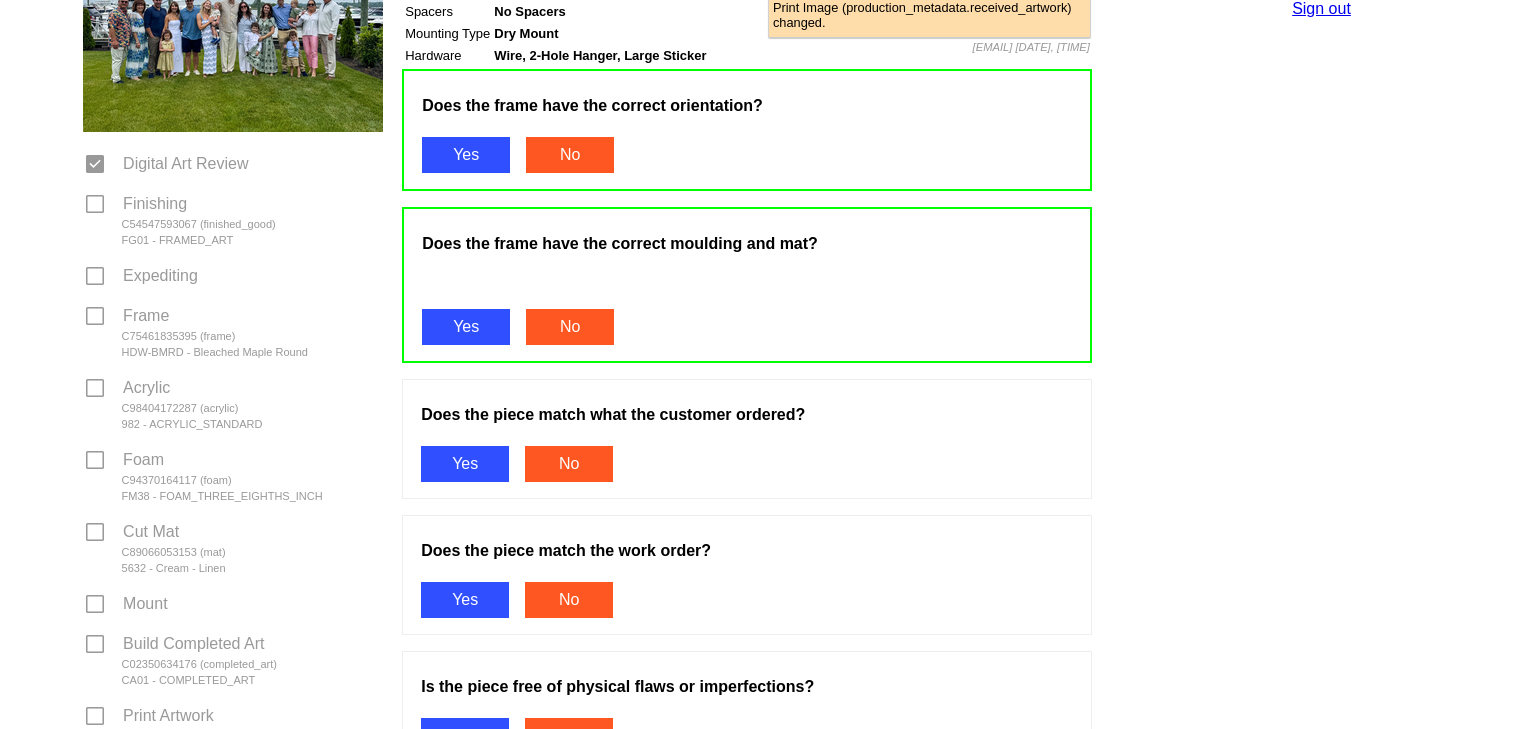 click on "Yes" at bounding box center [465, 464] 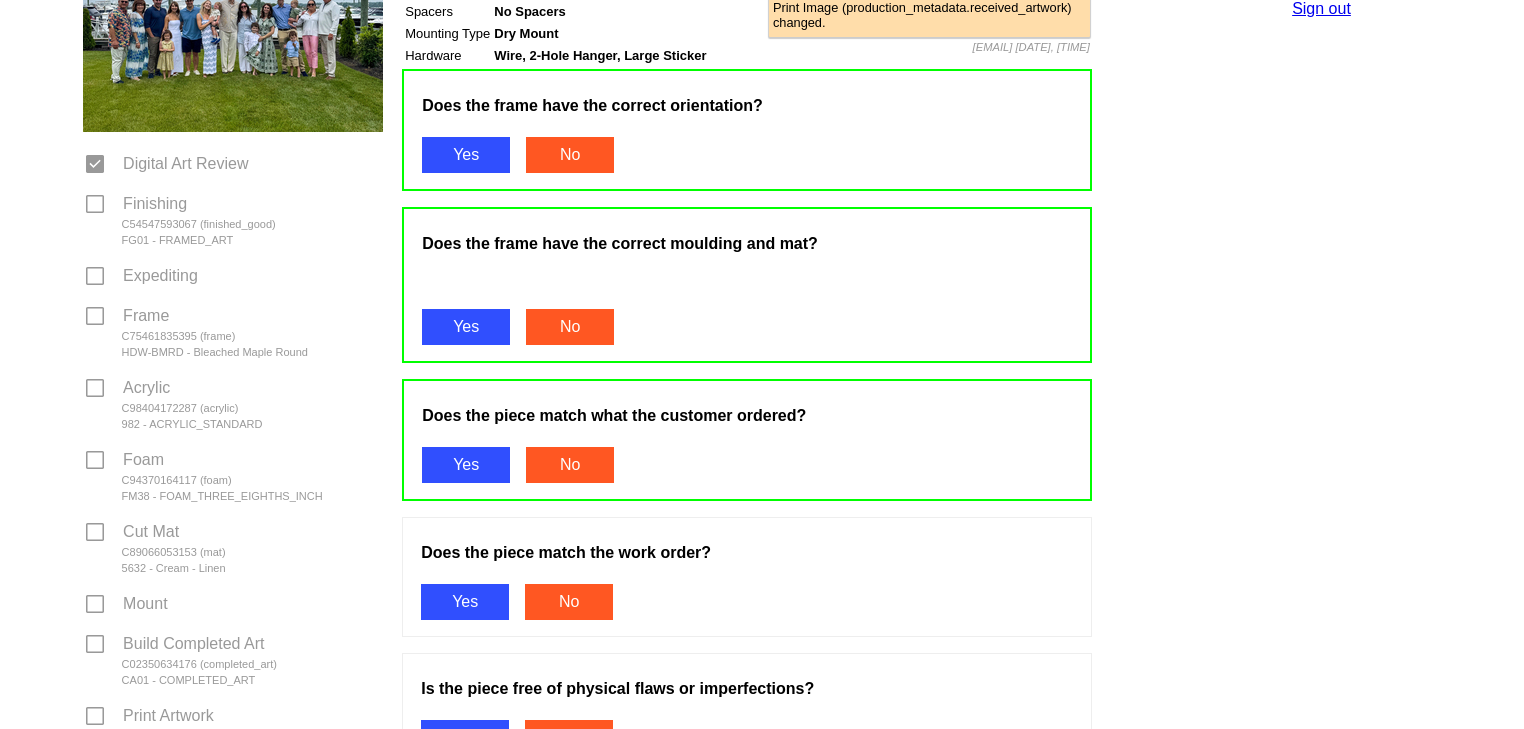 click on "Yes" at bounding box center (465, 602) 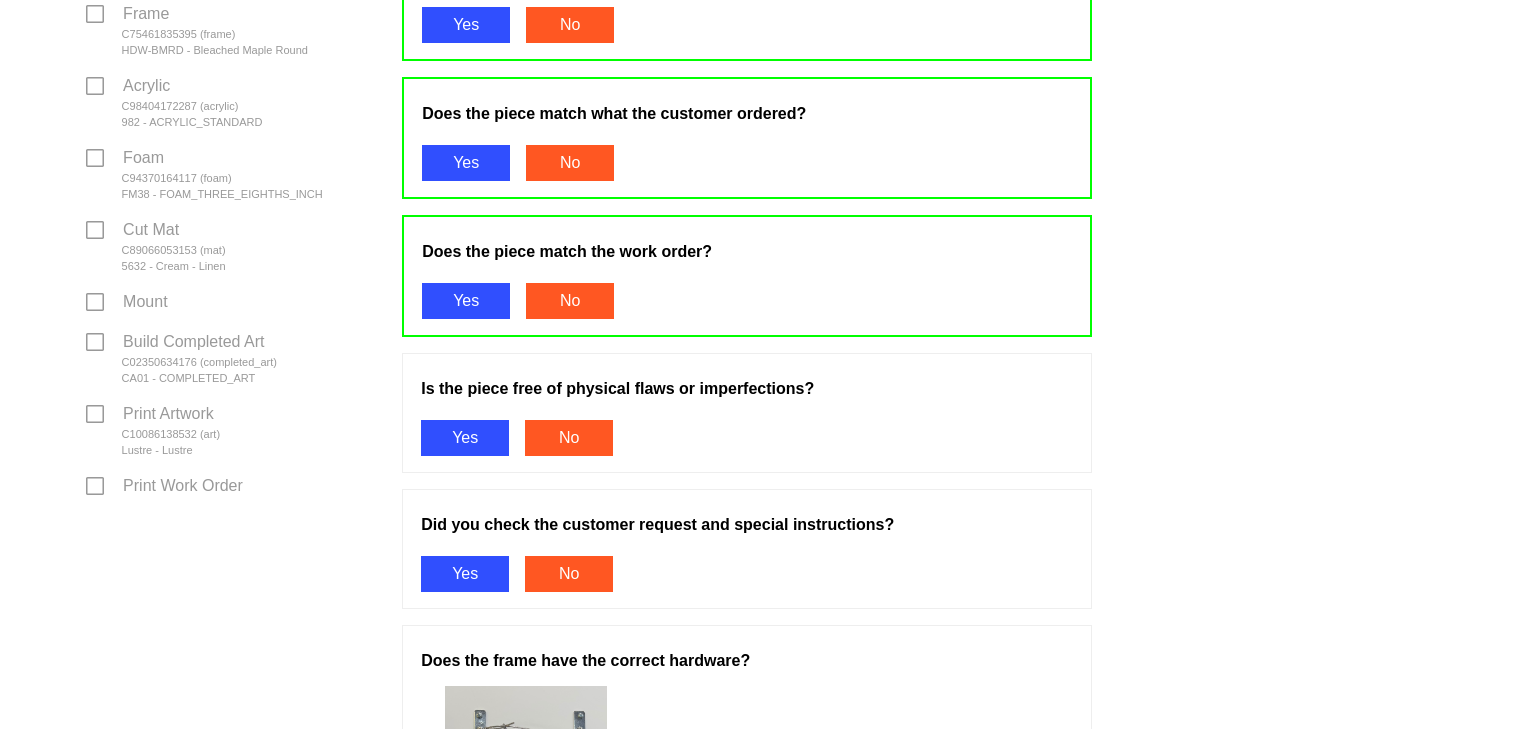 click on "Yes" at bounding box center [465, 438] 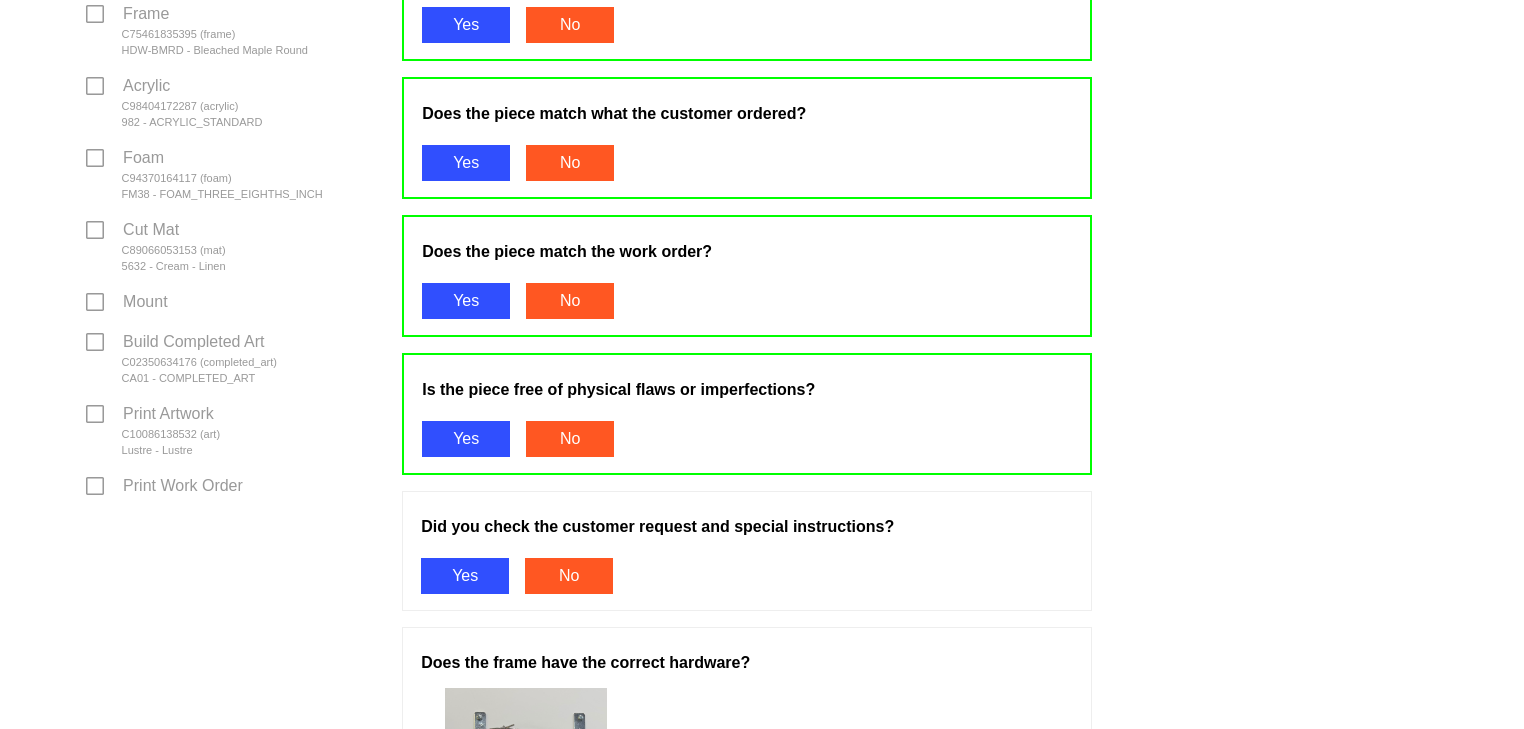 click on "Yes" at bounding box center (465, 576) 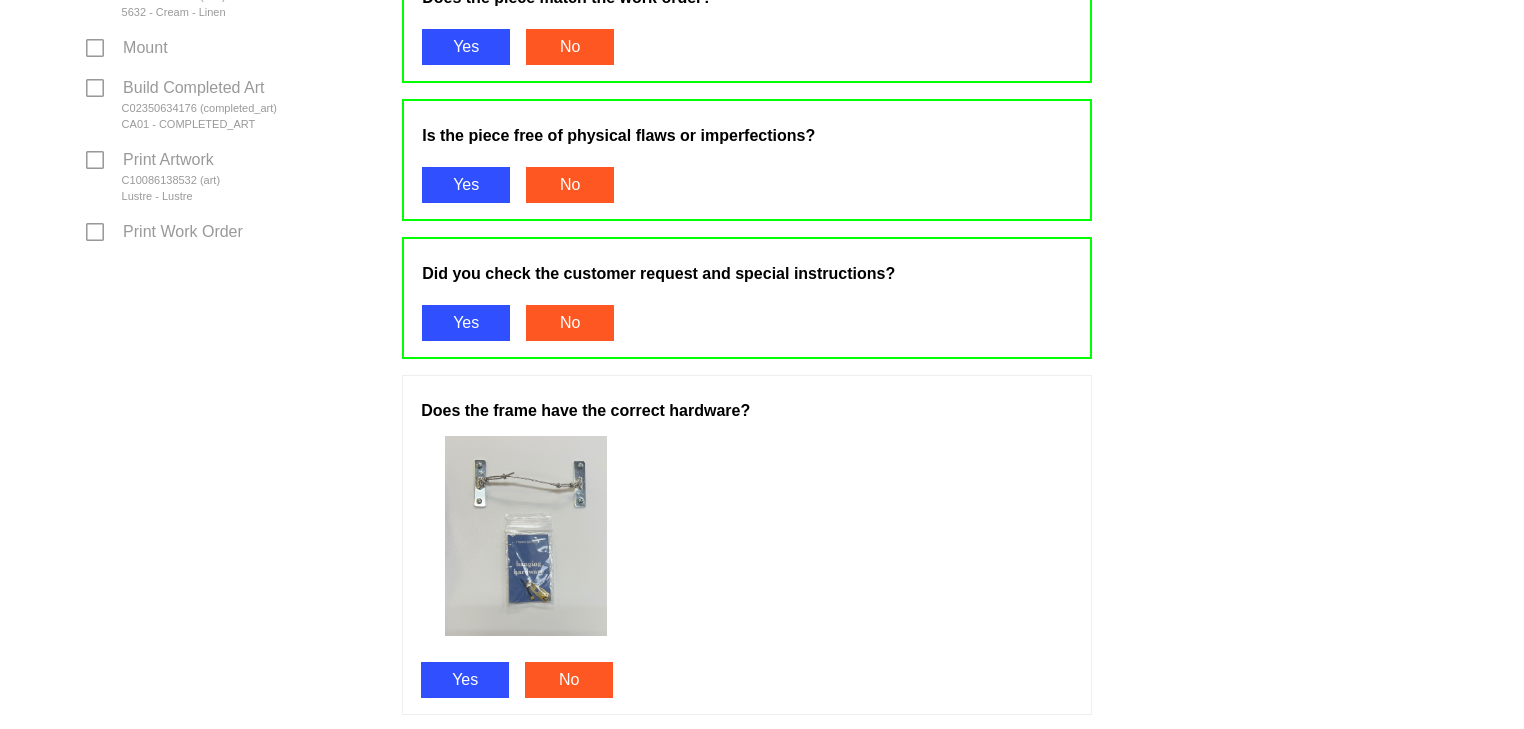 click on "Yes" at bounding box center [465, 680] 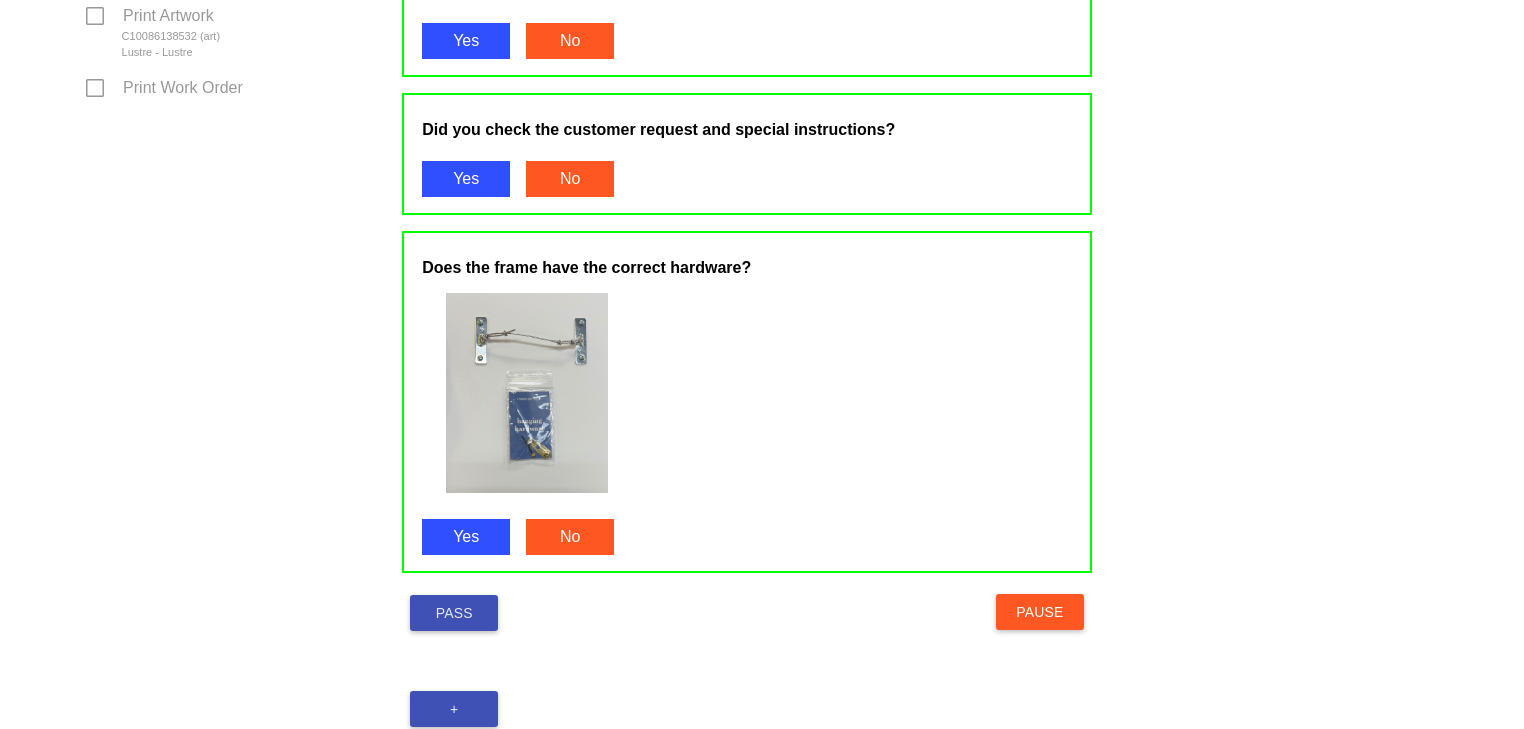 scroll, scrollTop: 1125, scrollLeft: 0, axis: vertical 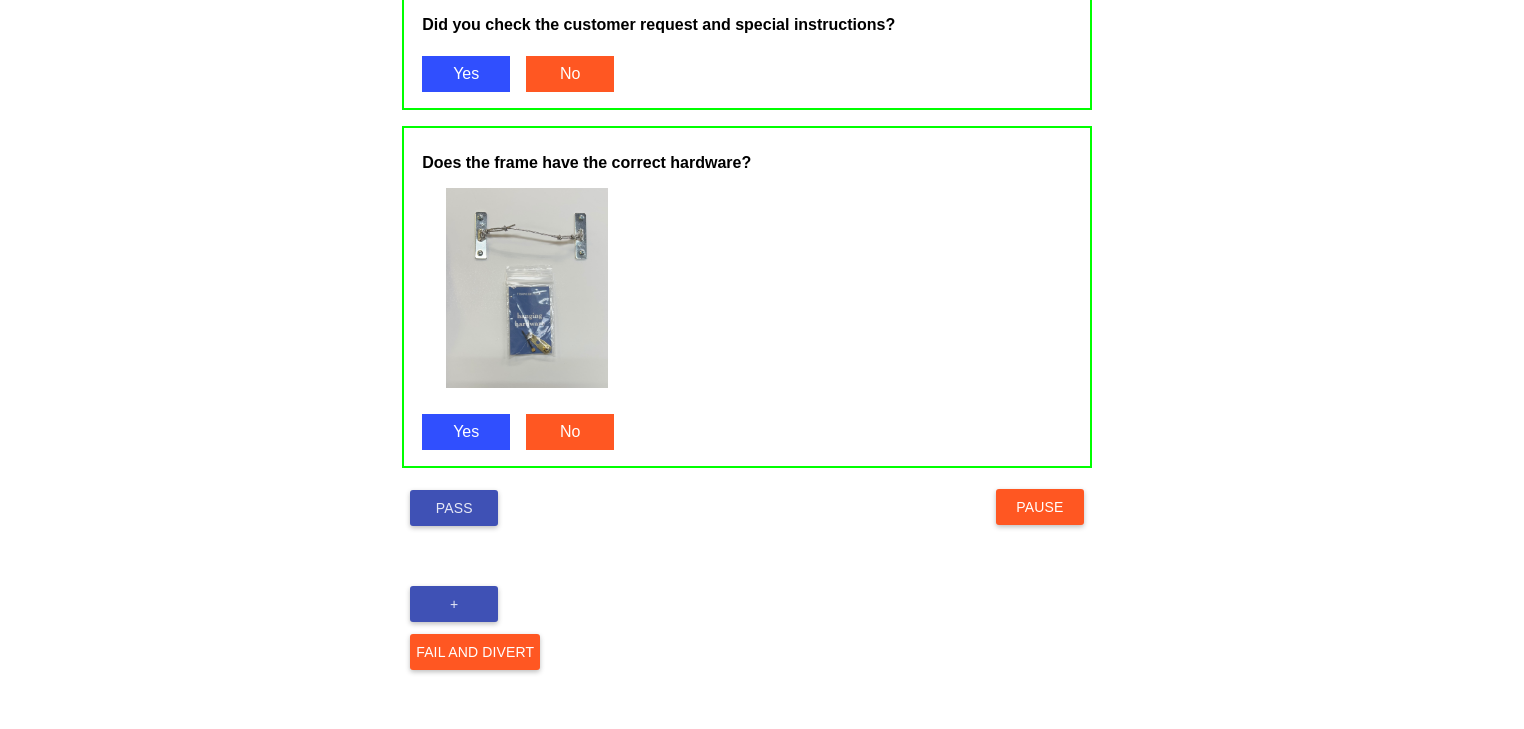 click on "Pass" at bounding box center (454, 508) 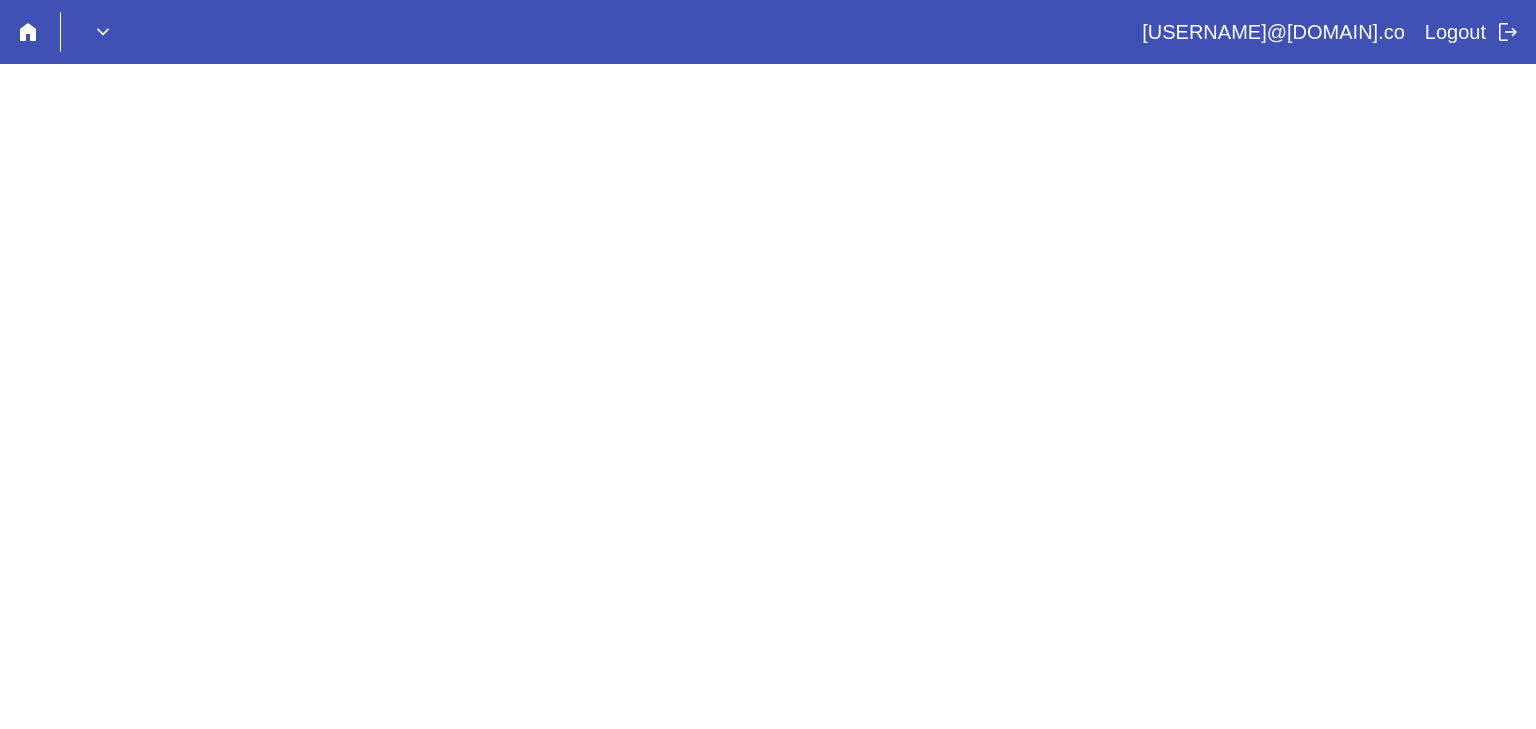 scroll, scrollTop: 0, scrollLeft: 0, axis: both 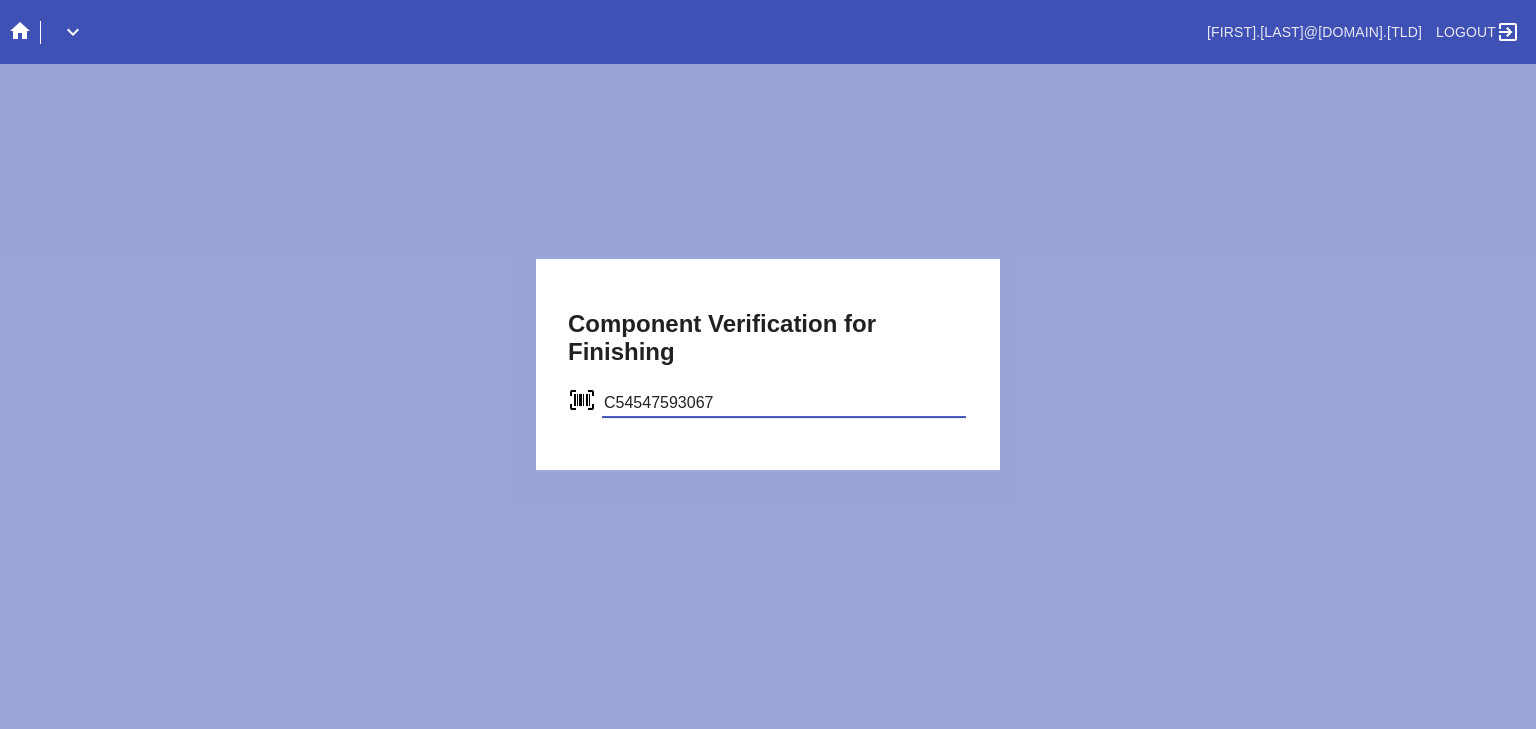 type on "C54547593067" 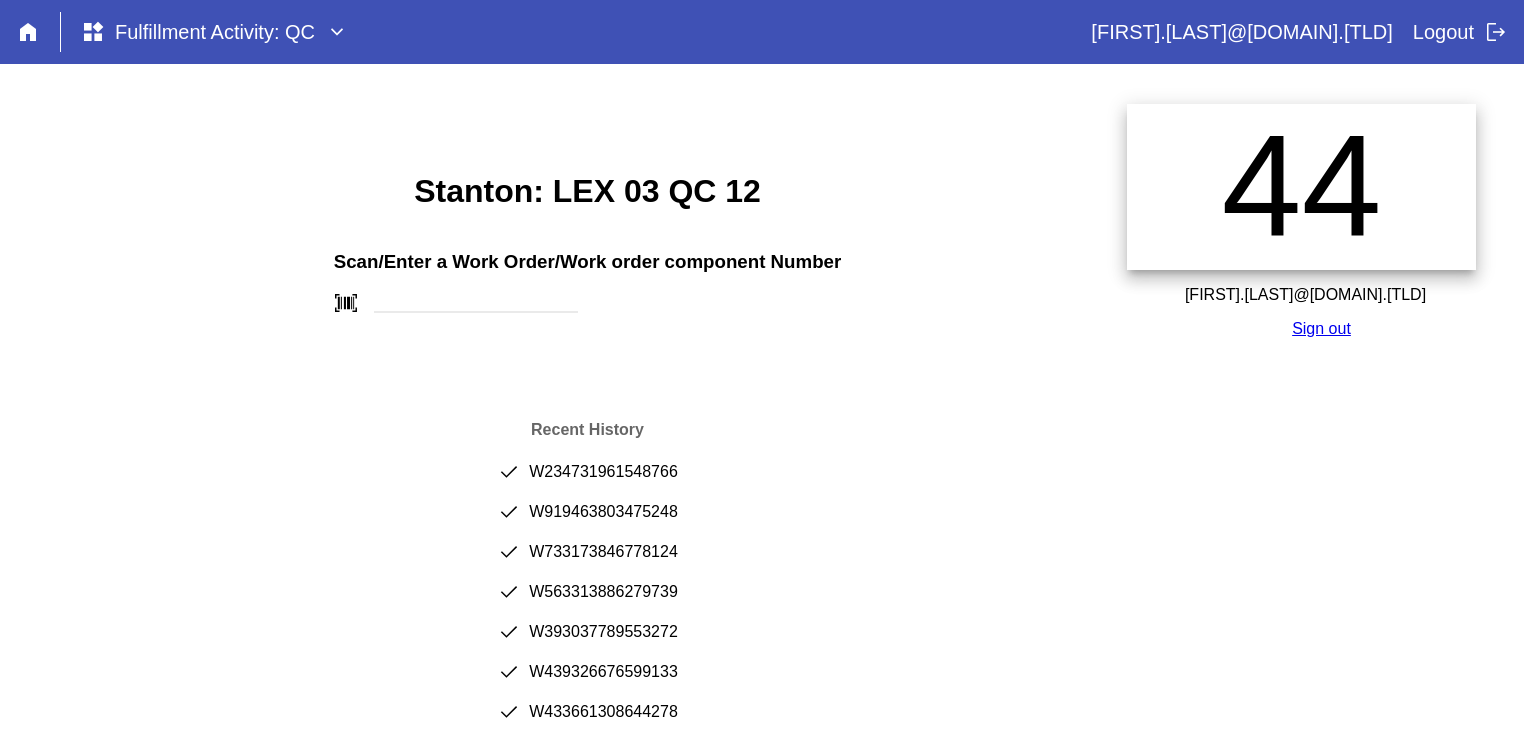 scroll, scrollTop: 0, scrollLeft: 0, axis: both 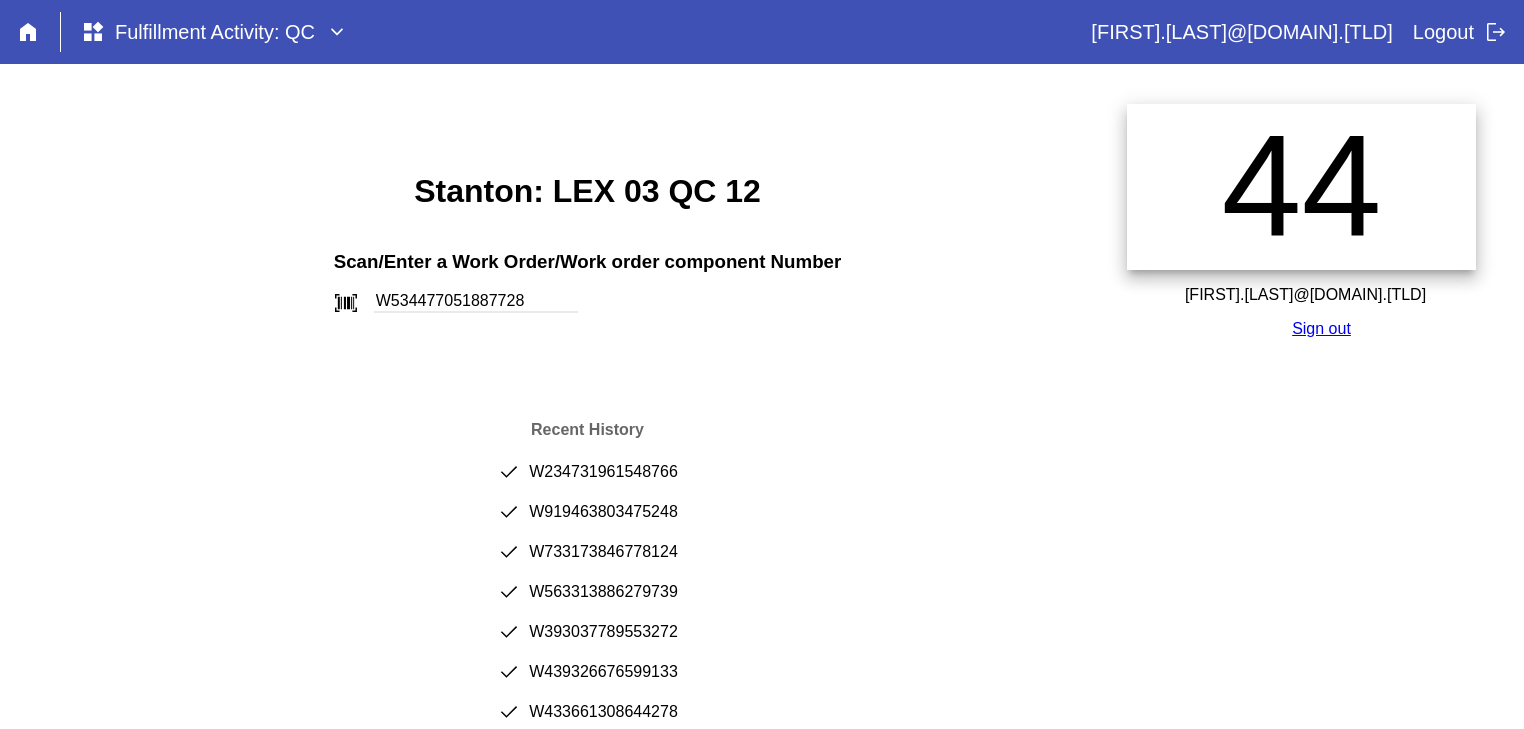 type on "W534477051887728" 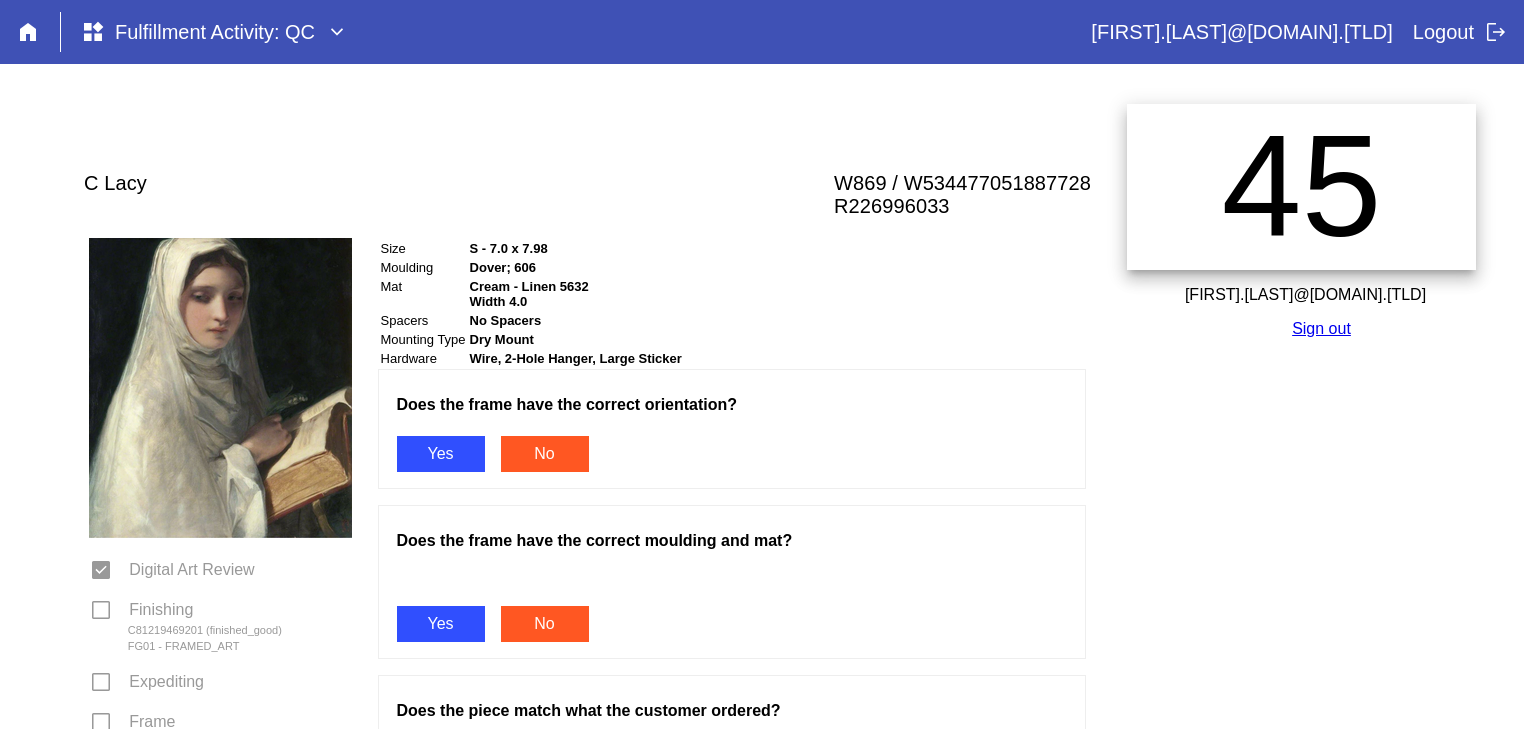 scroll, scrollTop: 0, scrollLeft: 0, axis: both 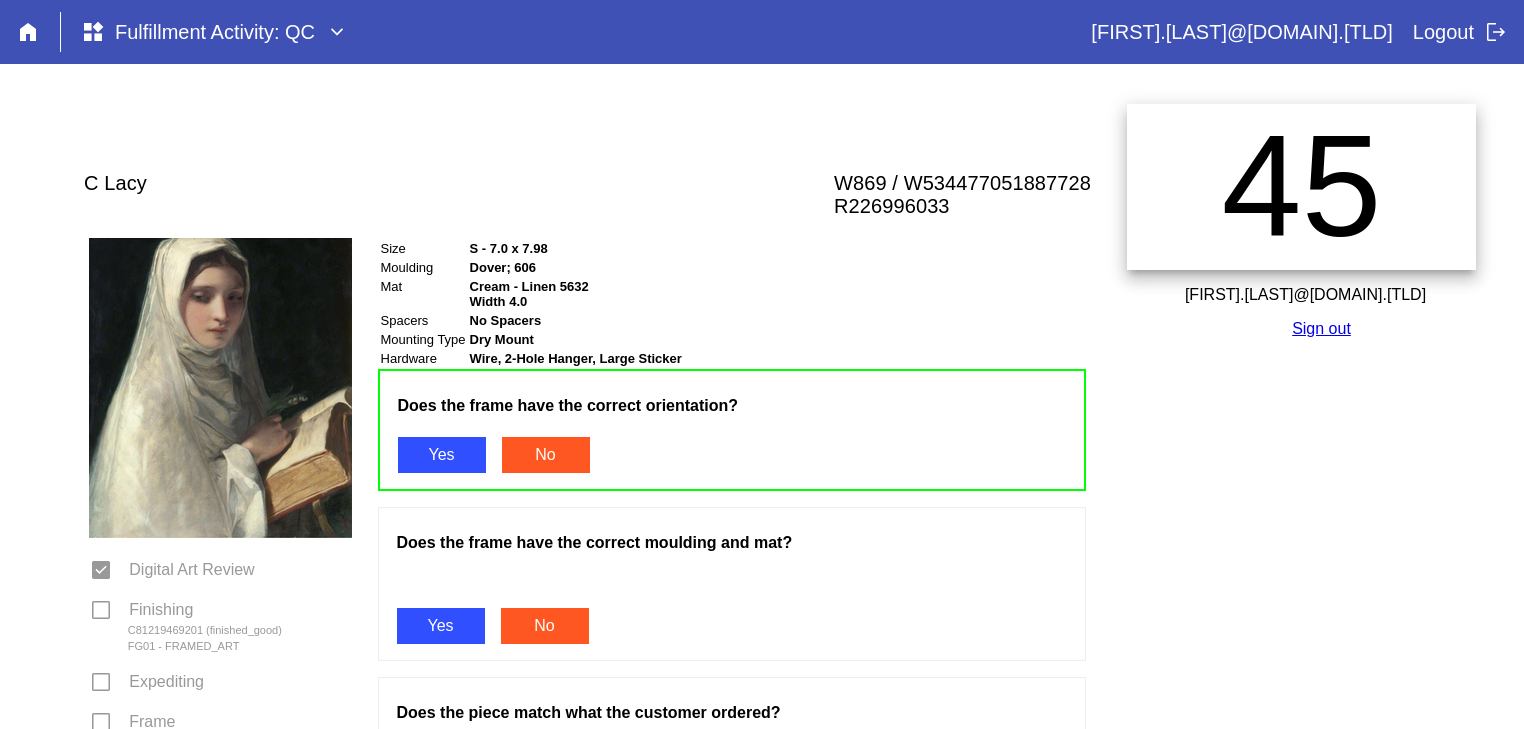 click at bounding box center (732, 585) 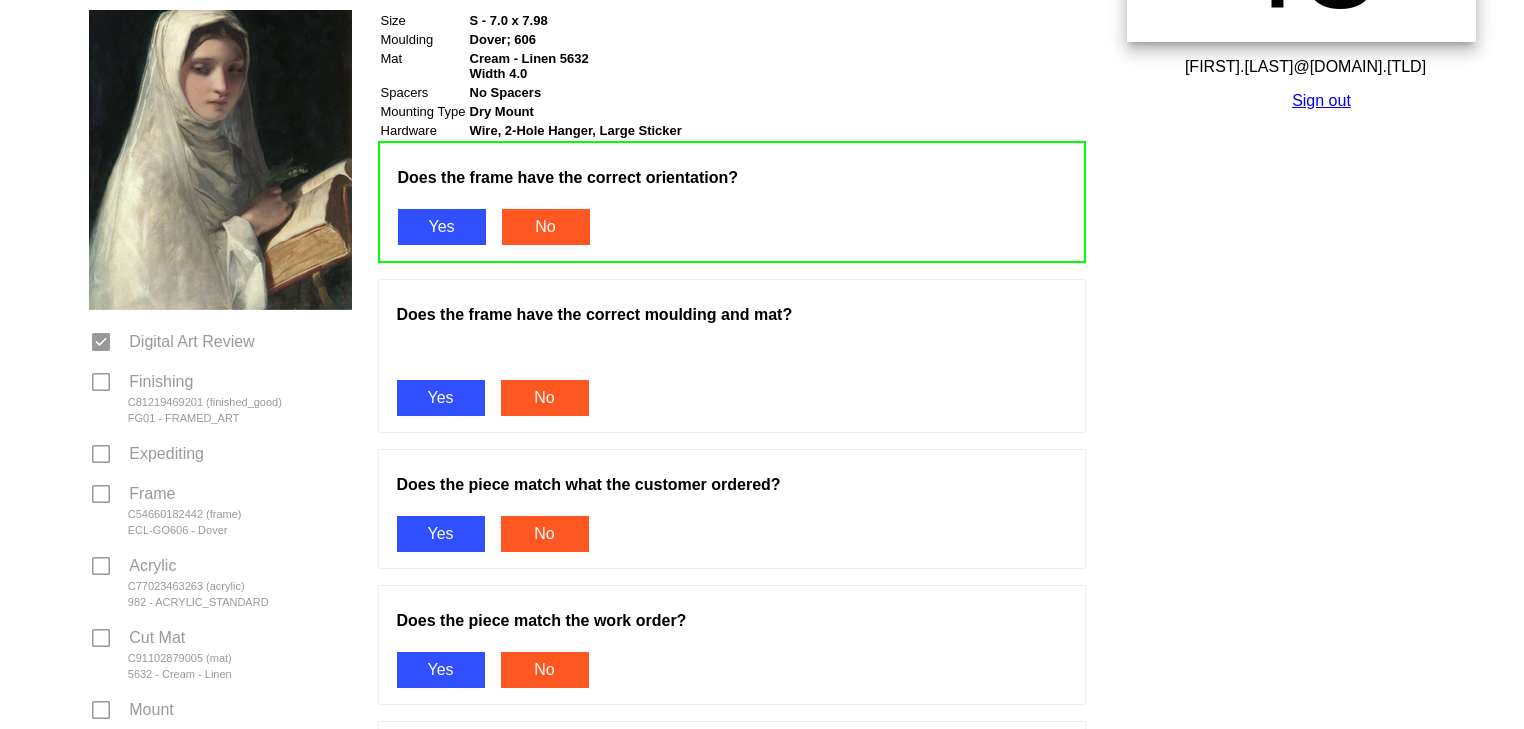 scroll, scrollTop: 229, scrollLeft: 0, axis: vertical 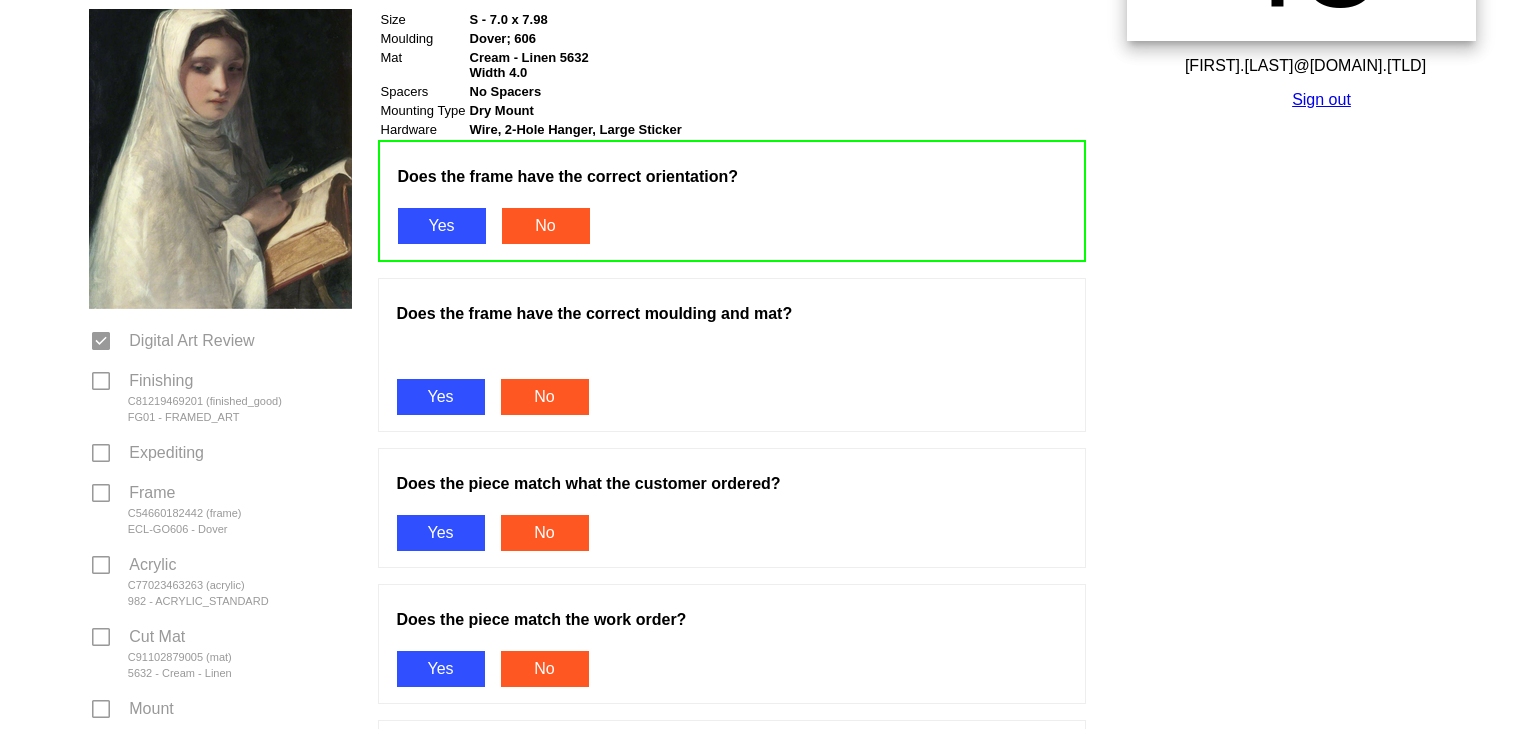 click on "Yes" at bounding box center [441, 397] 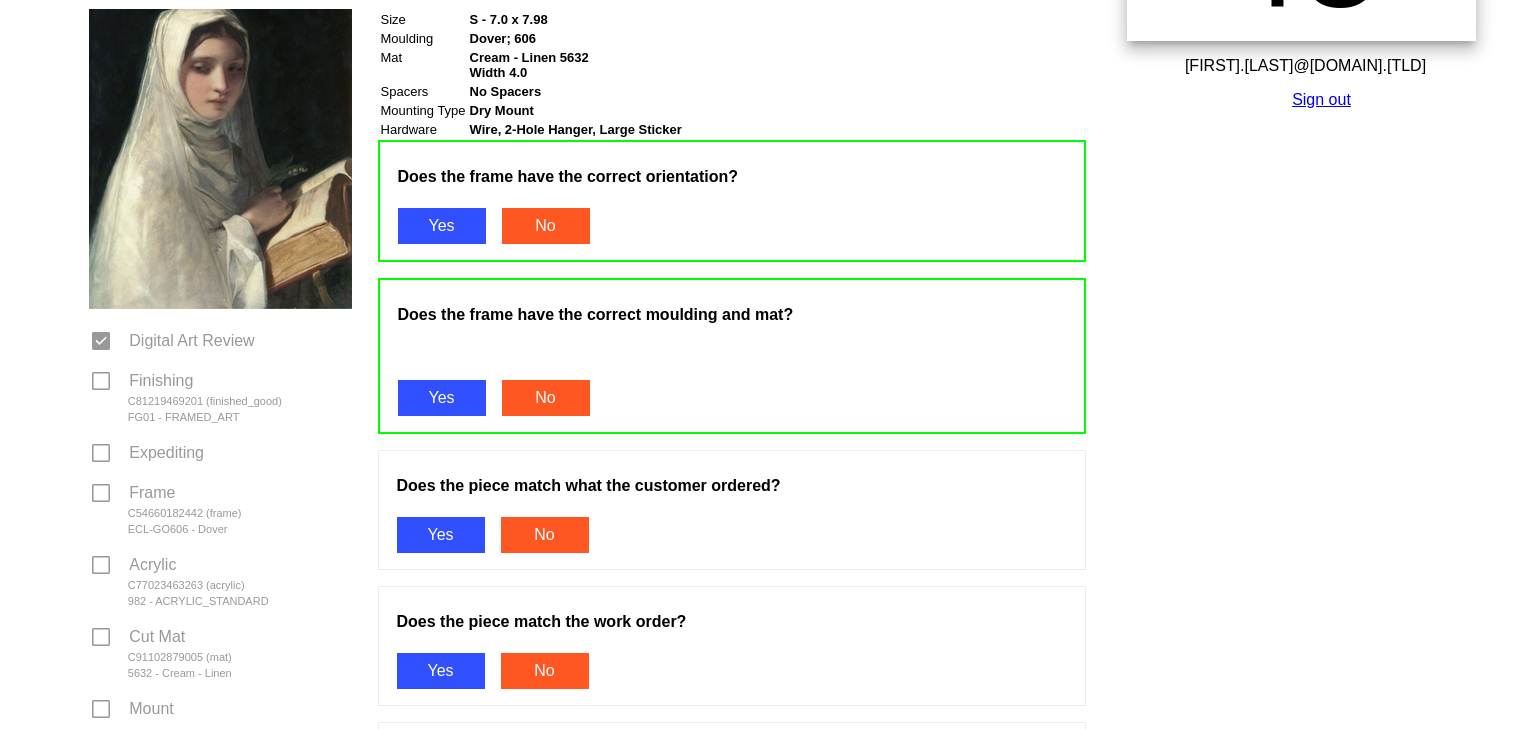 click on "Yes" at bounding box center [441, 535] 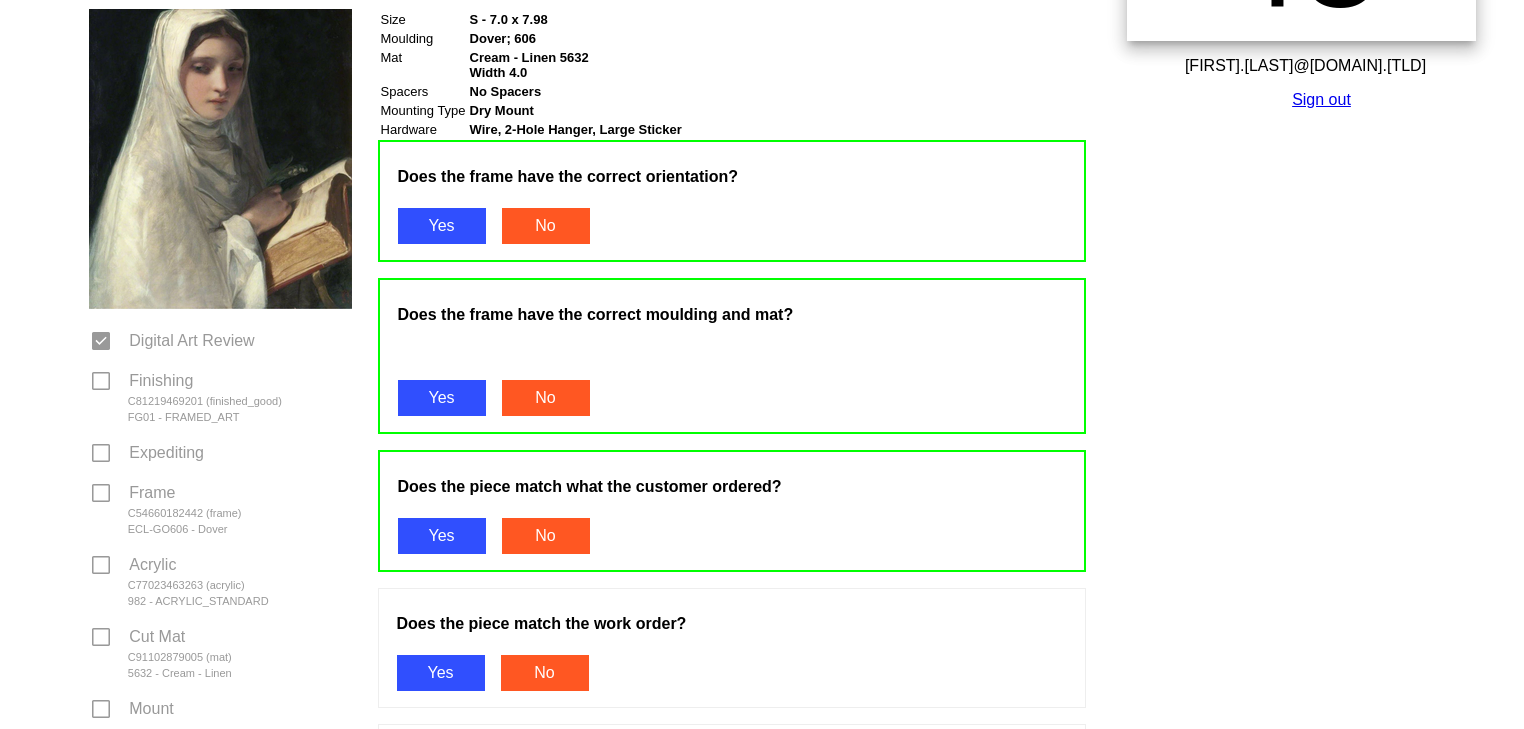click on "Yes" at bounding box center [441, 673] 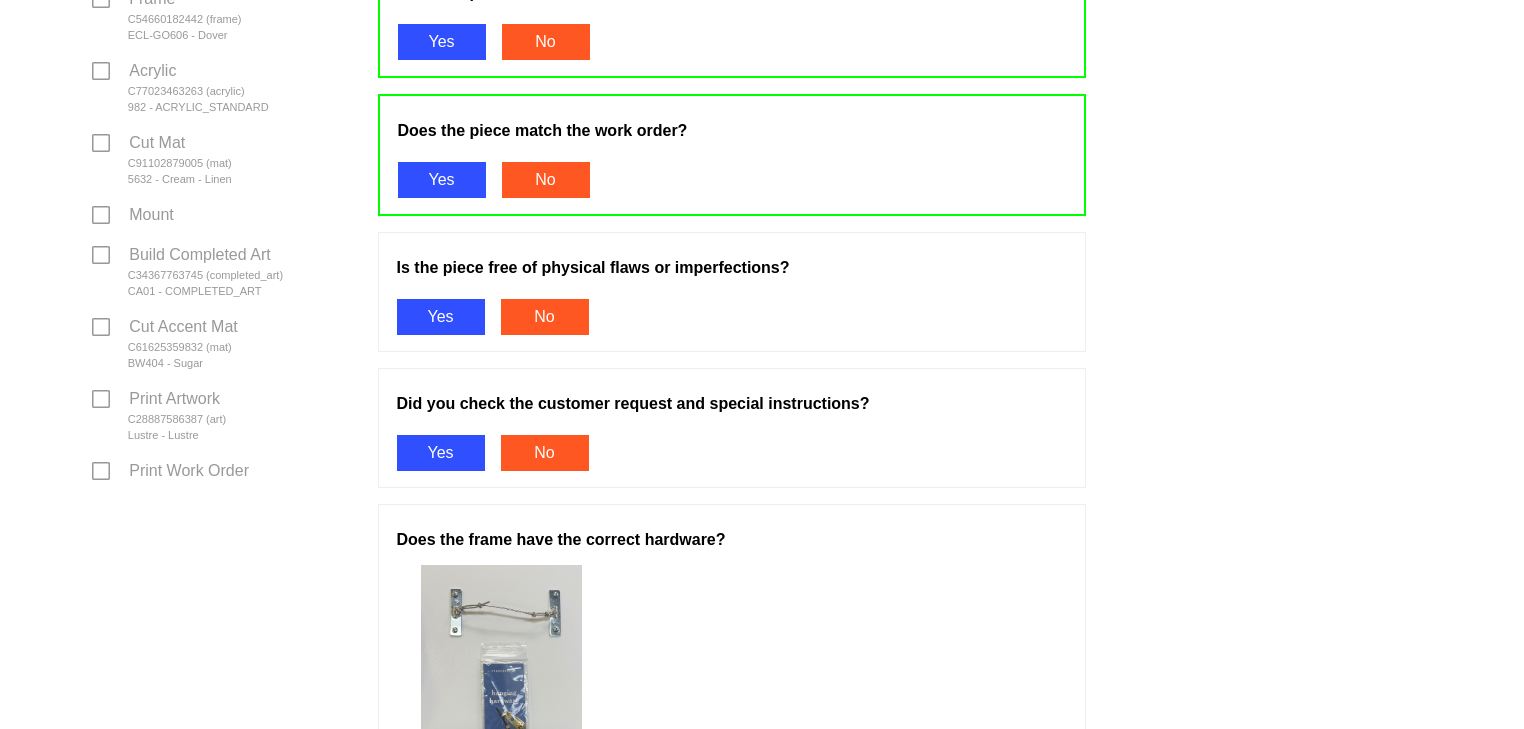 click on "Yes" at bounding box center [441, 317] 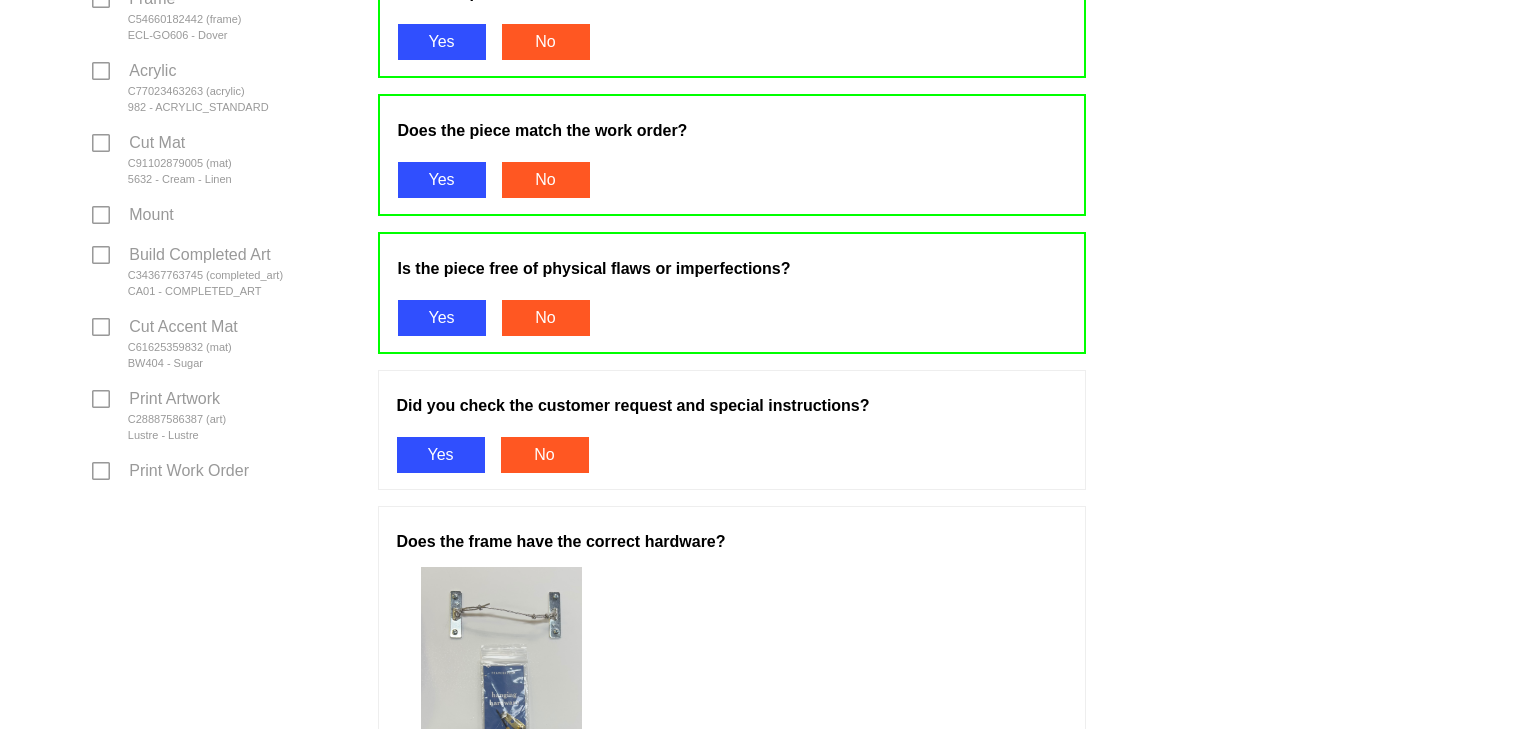click on "Yes" at bounding box center (441, 455) 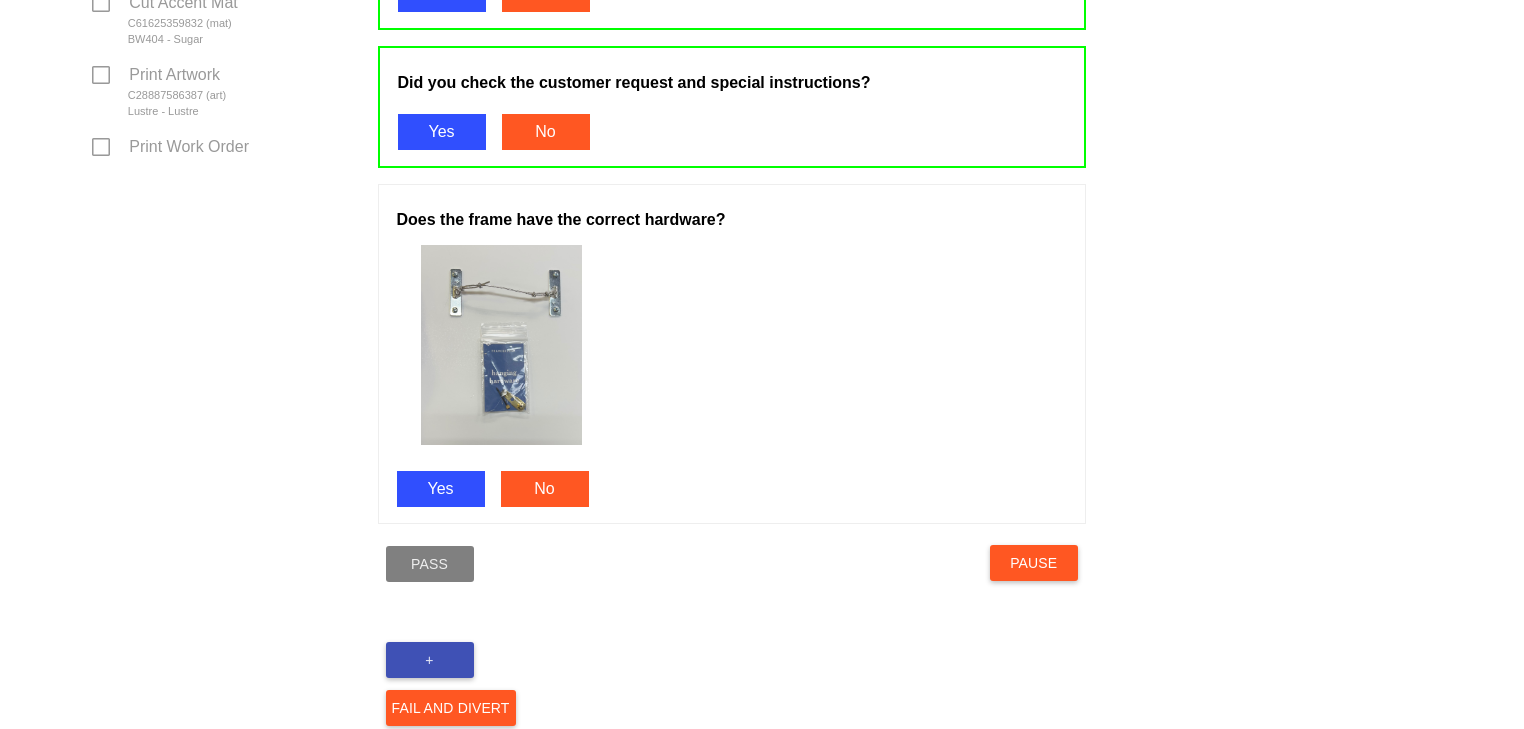 scroll, scrollTop: 1049, scrollLeft: 0, axis: vertical 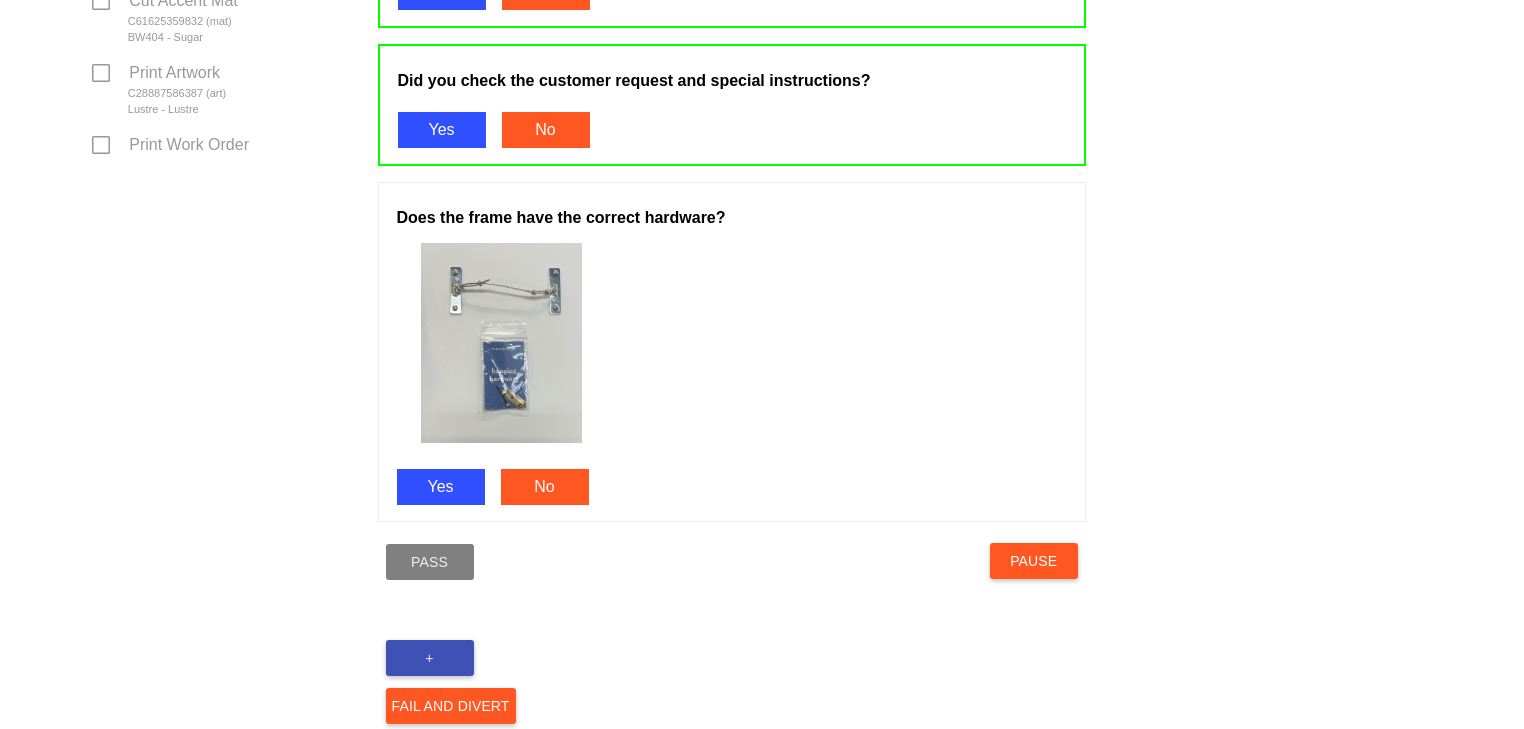 click on "Yes" at bounding box center [441, 487] 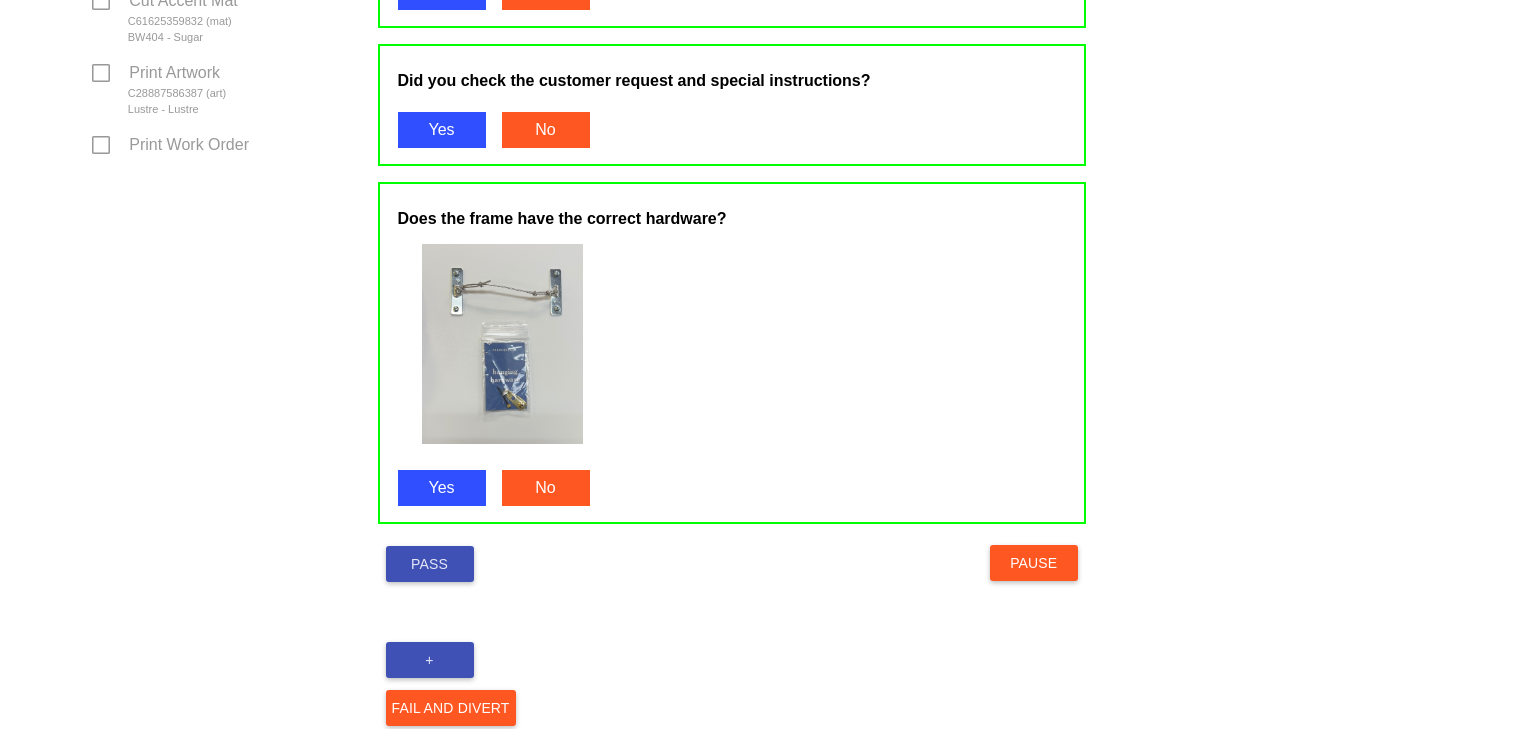 click on "Pass" at bounding box center [430, 564] 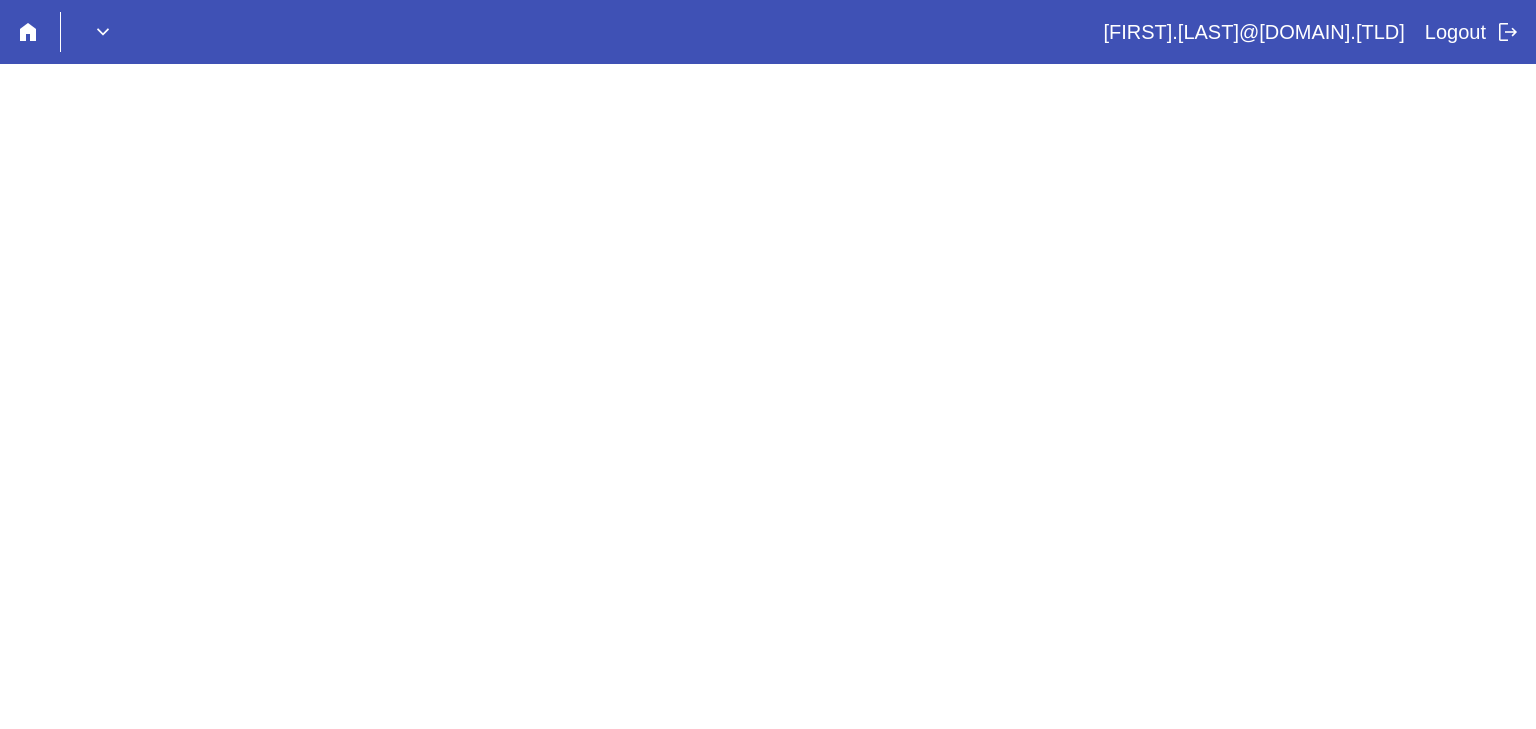 scroll, scrollTop: 0, scrollLeft: 0, axis: both 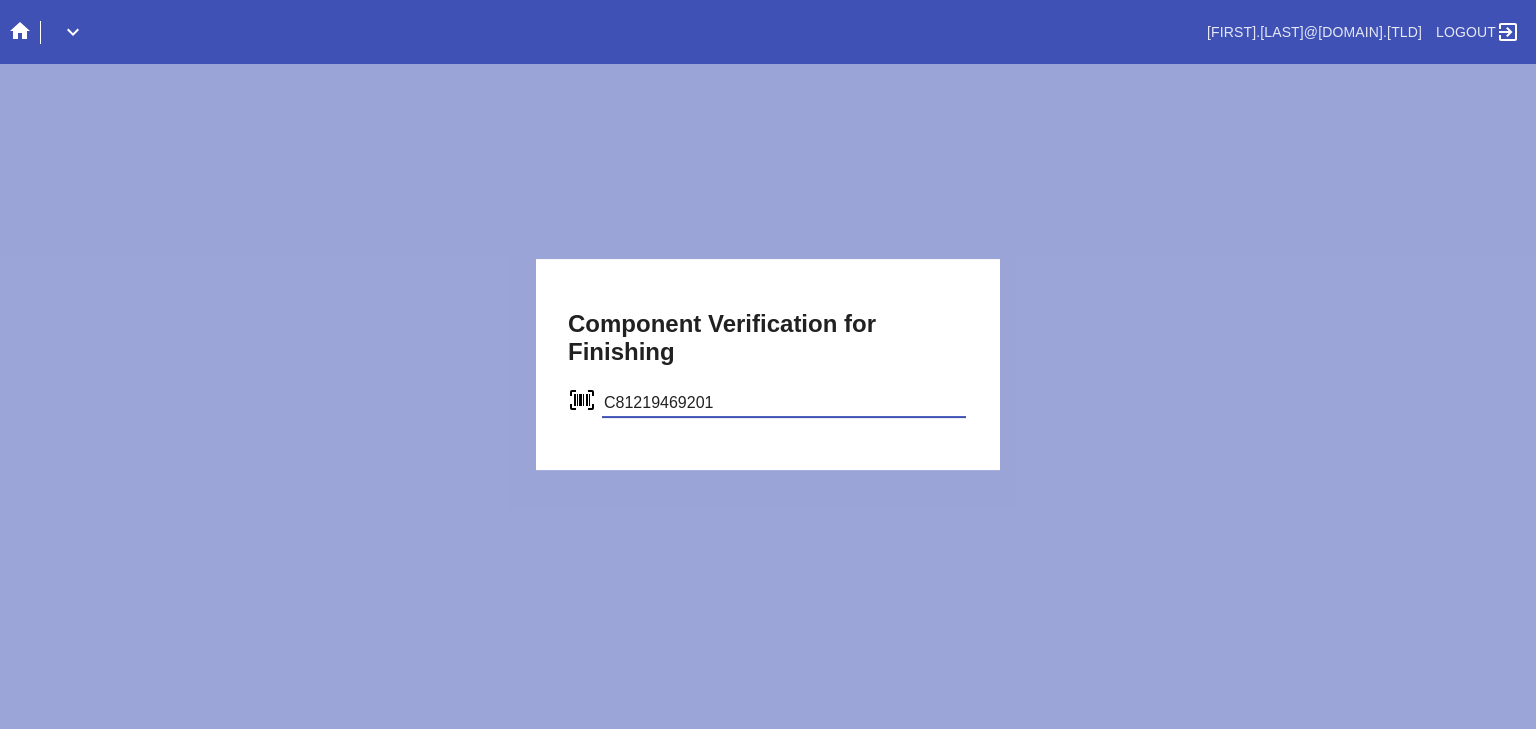 type on "C81219469201" 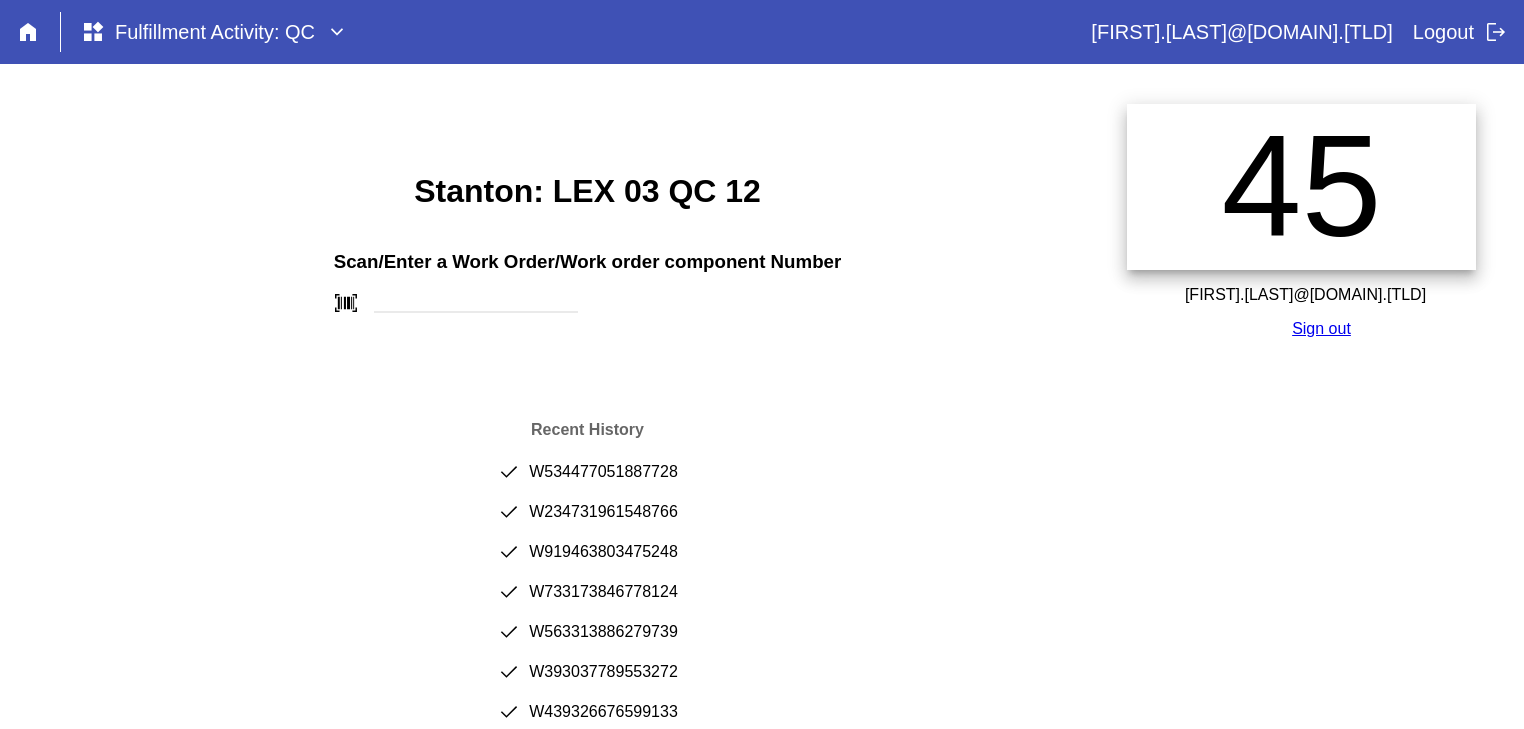 scroll, scrollTop: 0, scrollLeft: 0, axis: both 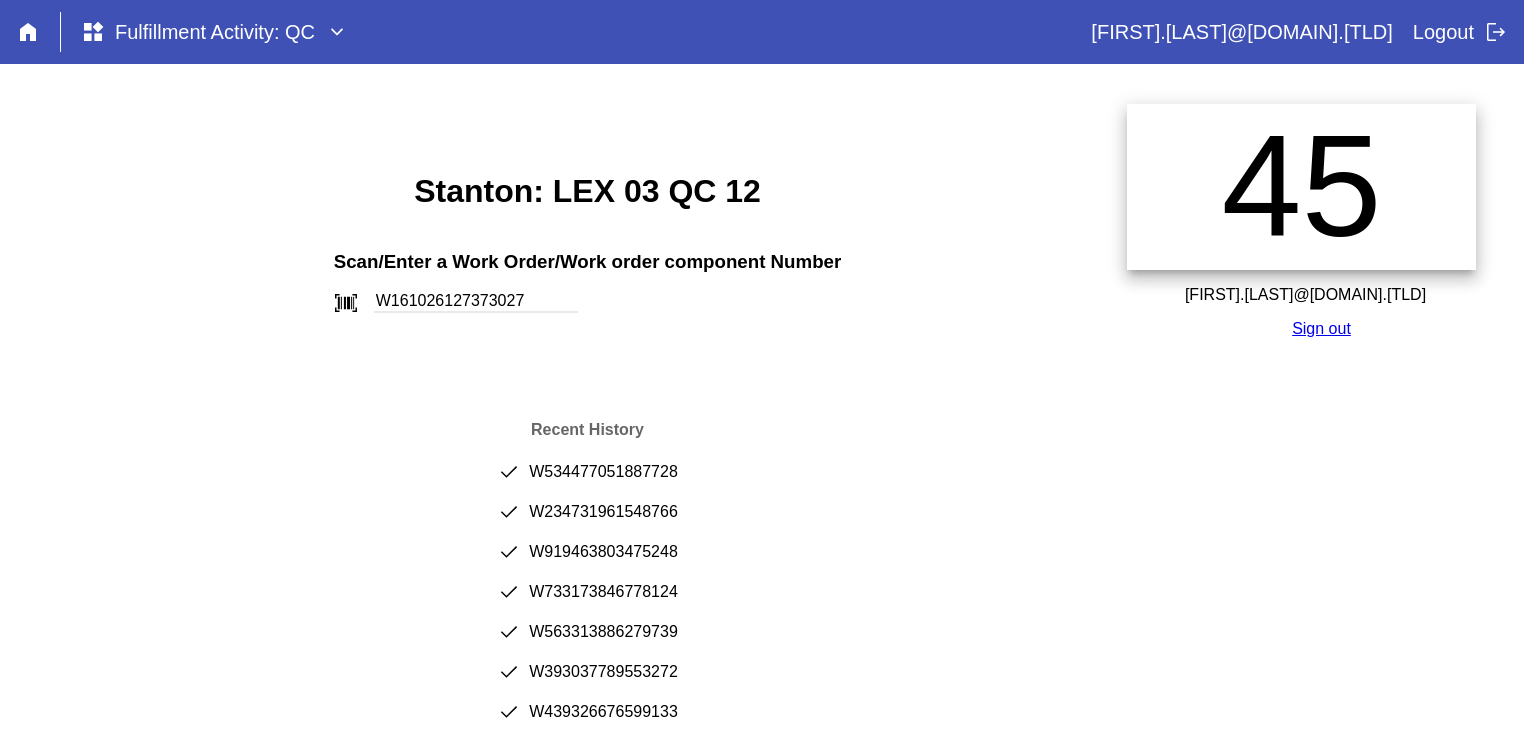 type on "W161026127373027" 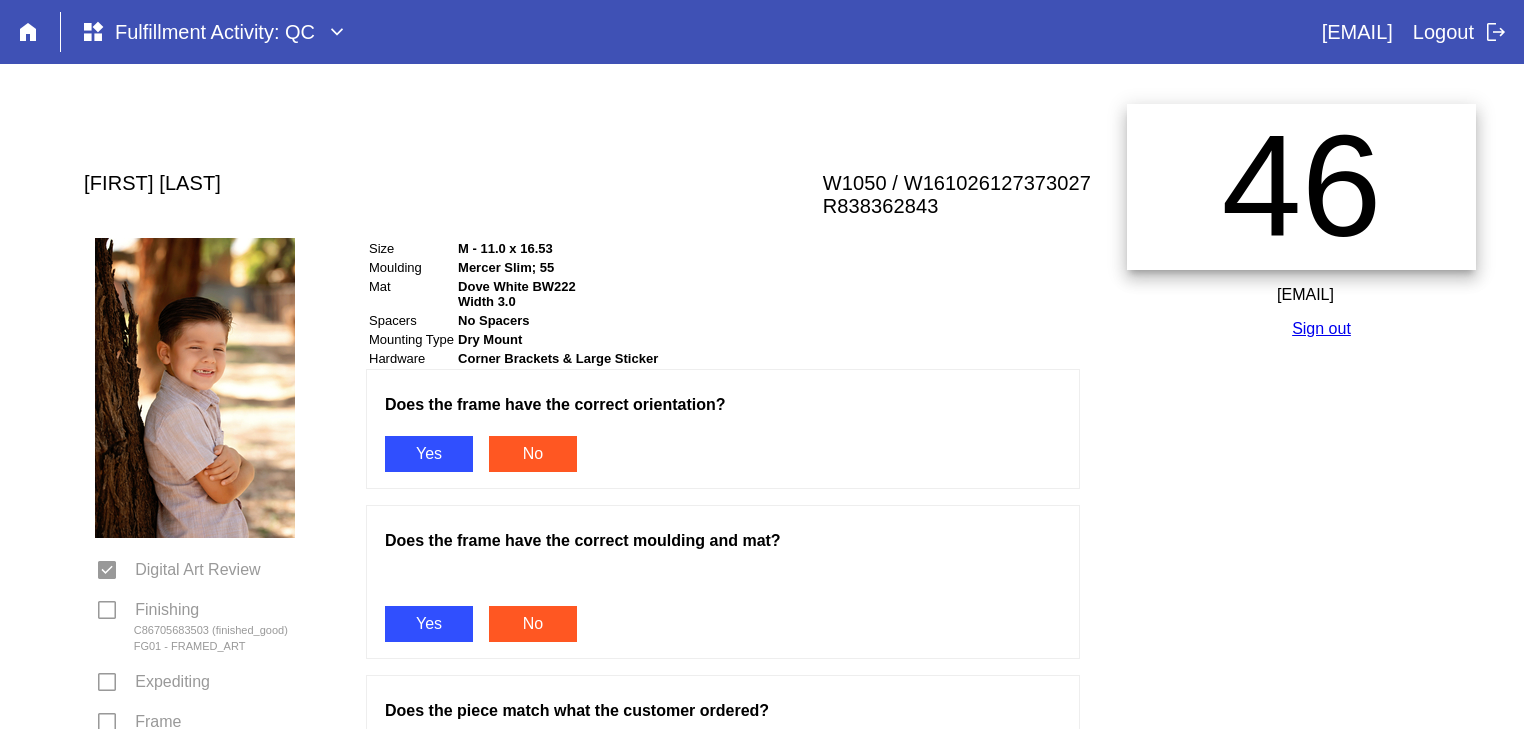 scroll, scrollTop: 0, scrollLeft: 0, axis: both 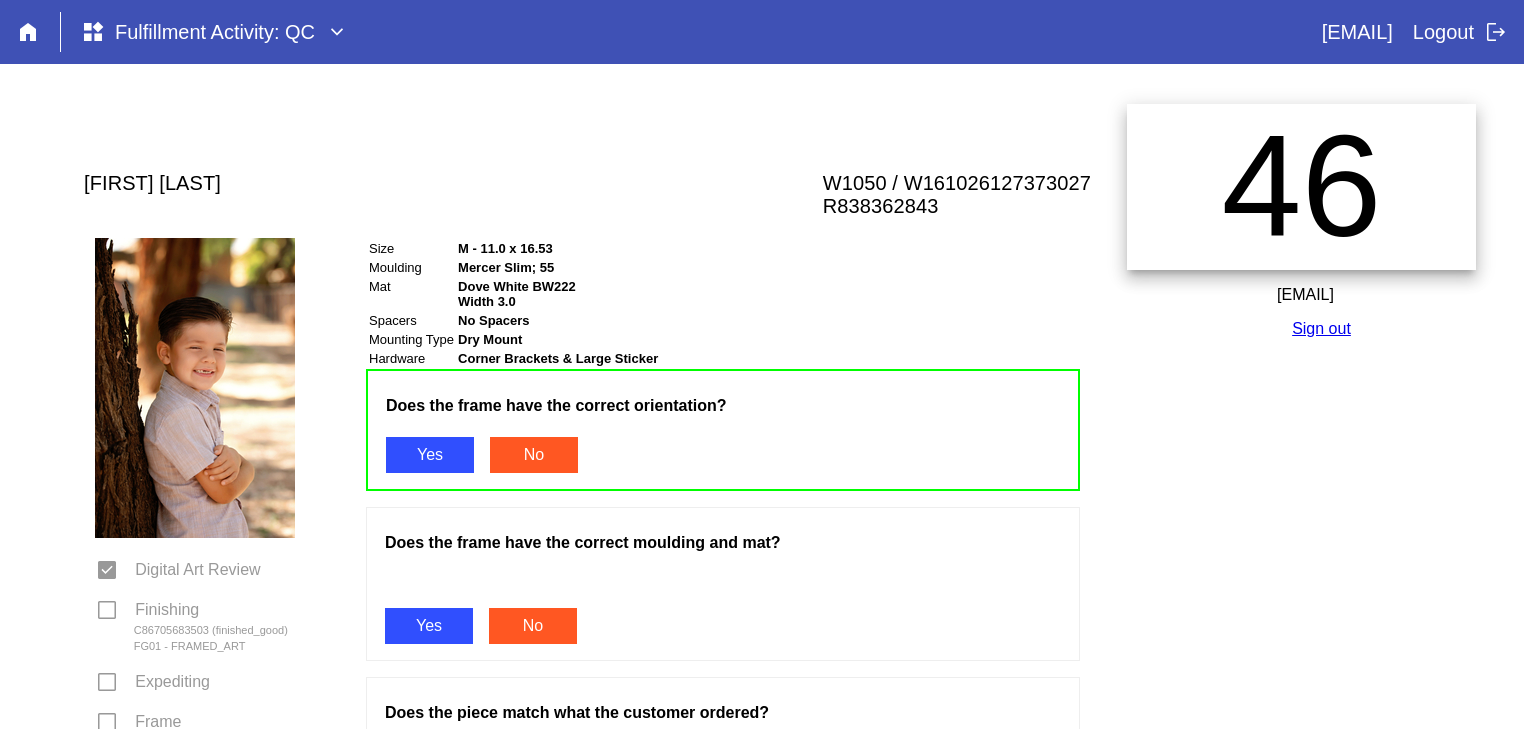 click on "Yes" at bounding box center (429, 626) 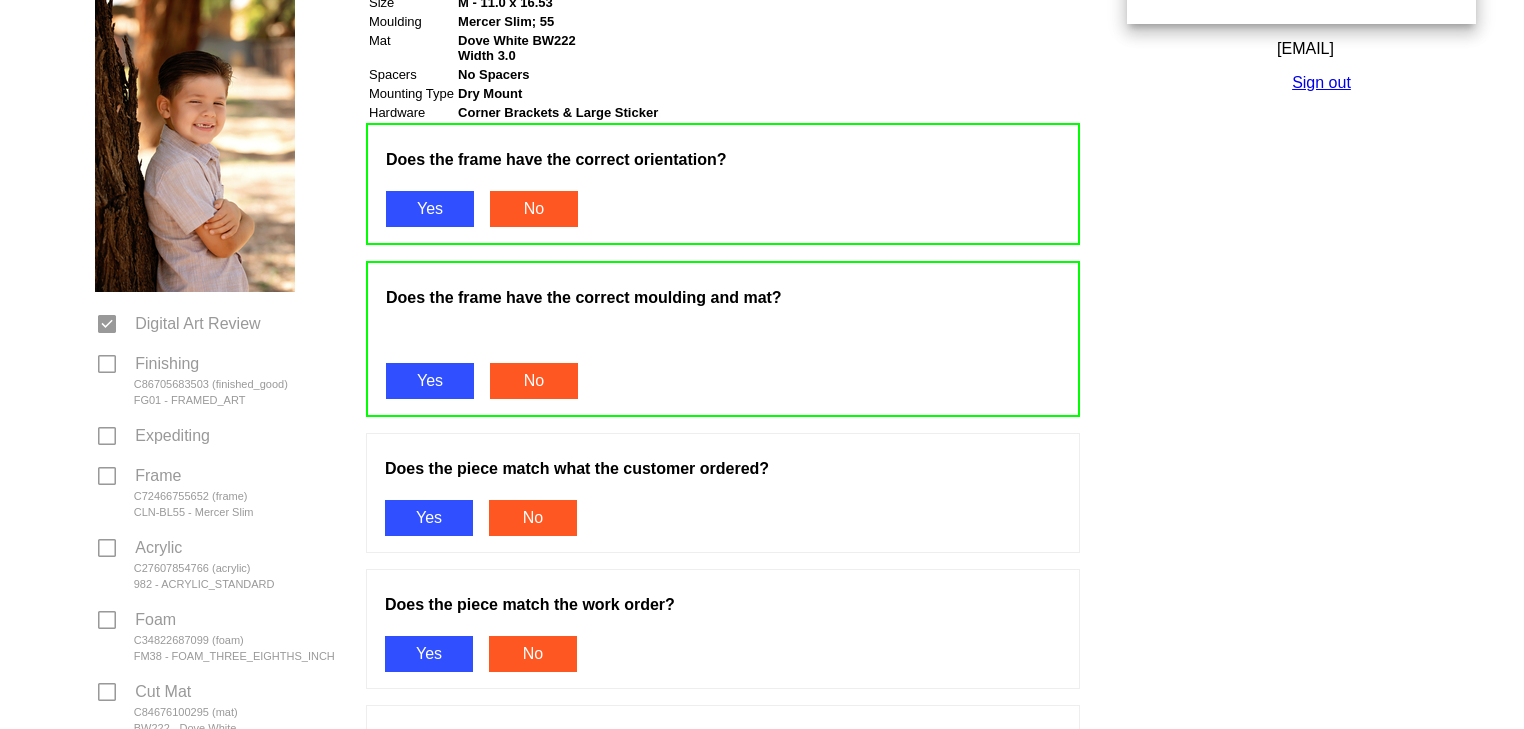 click on "Yes" at bounding box center [429, 518] 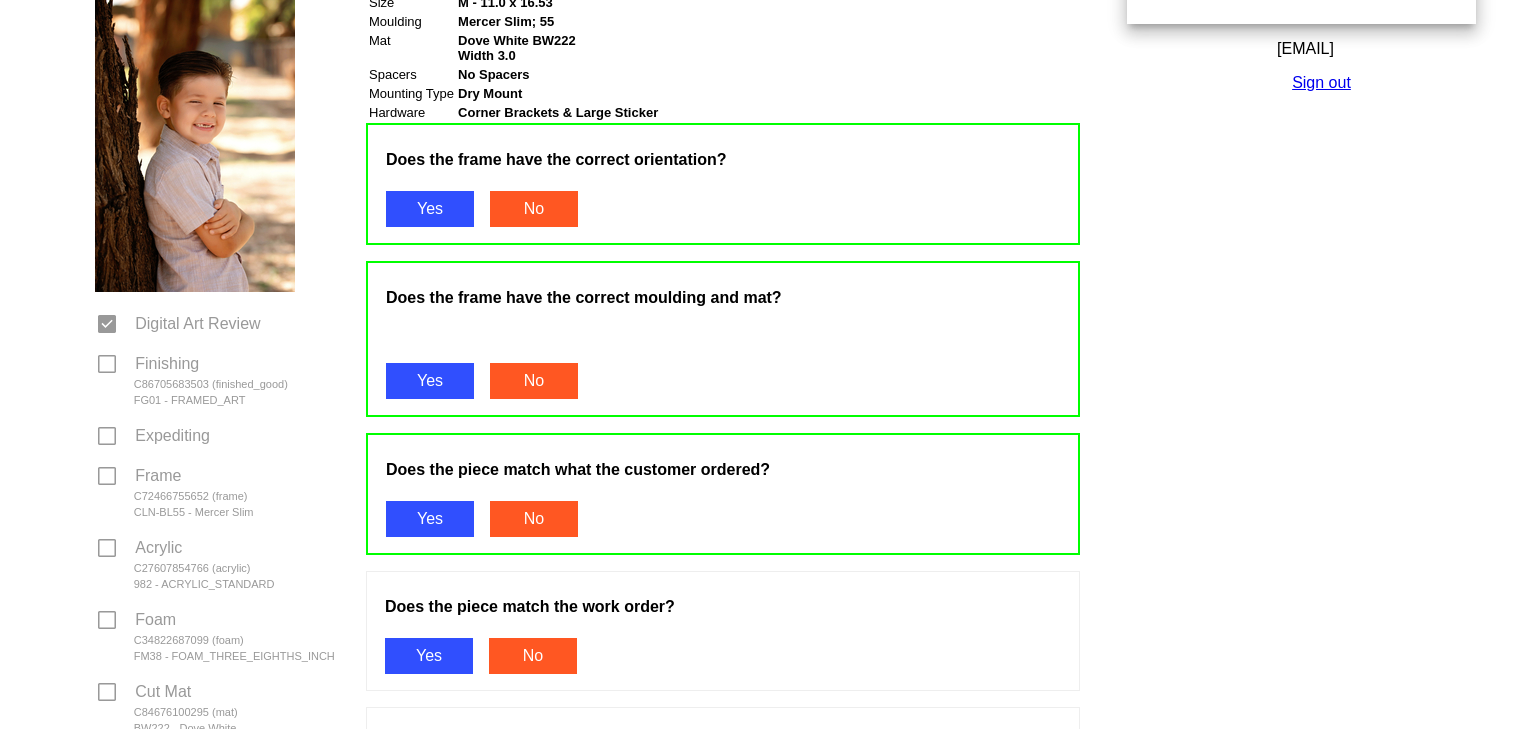click on "Yes" at bounding box center [429, 656] 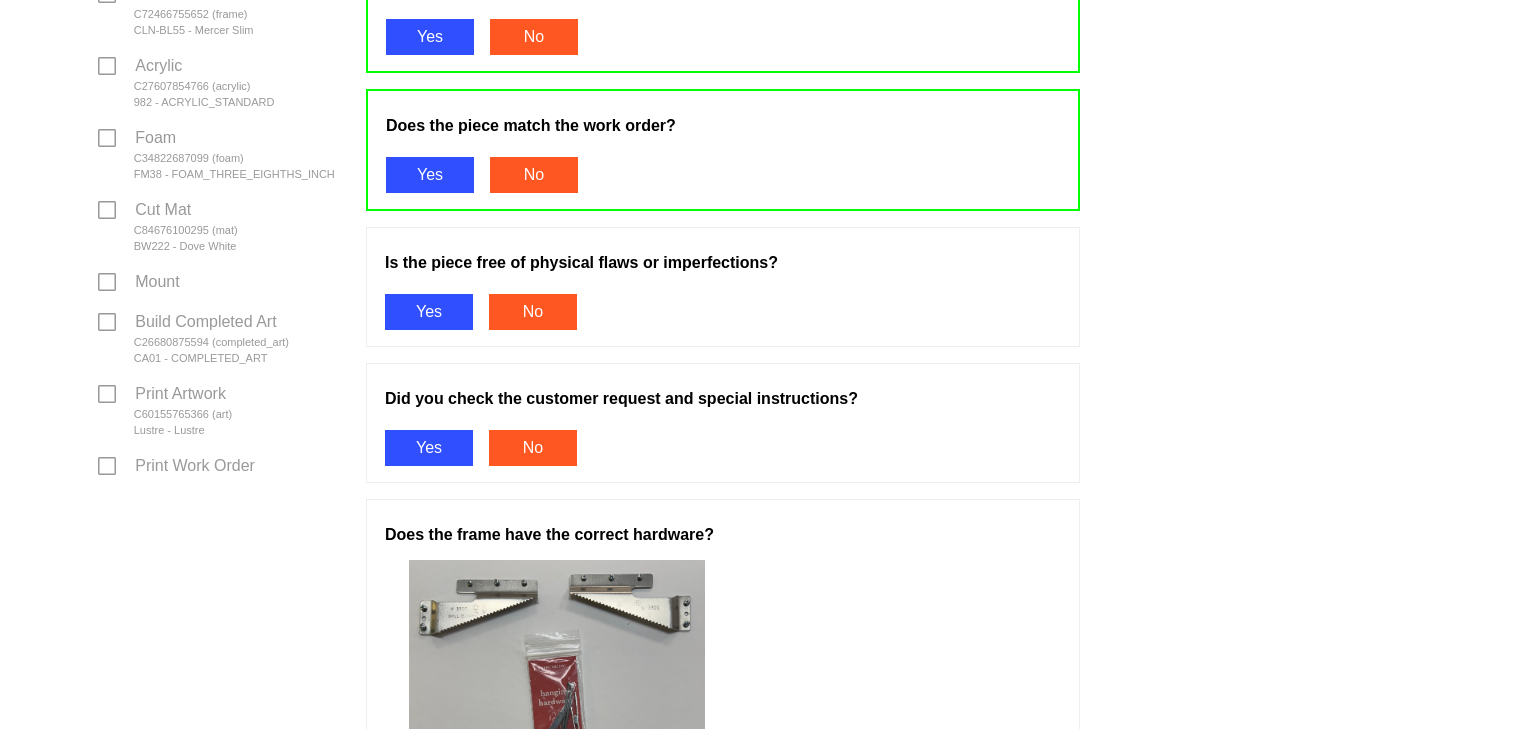 click on "Yes" at bounding box center [429, 312] 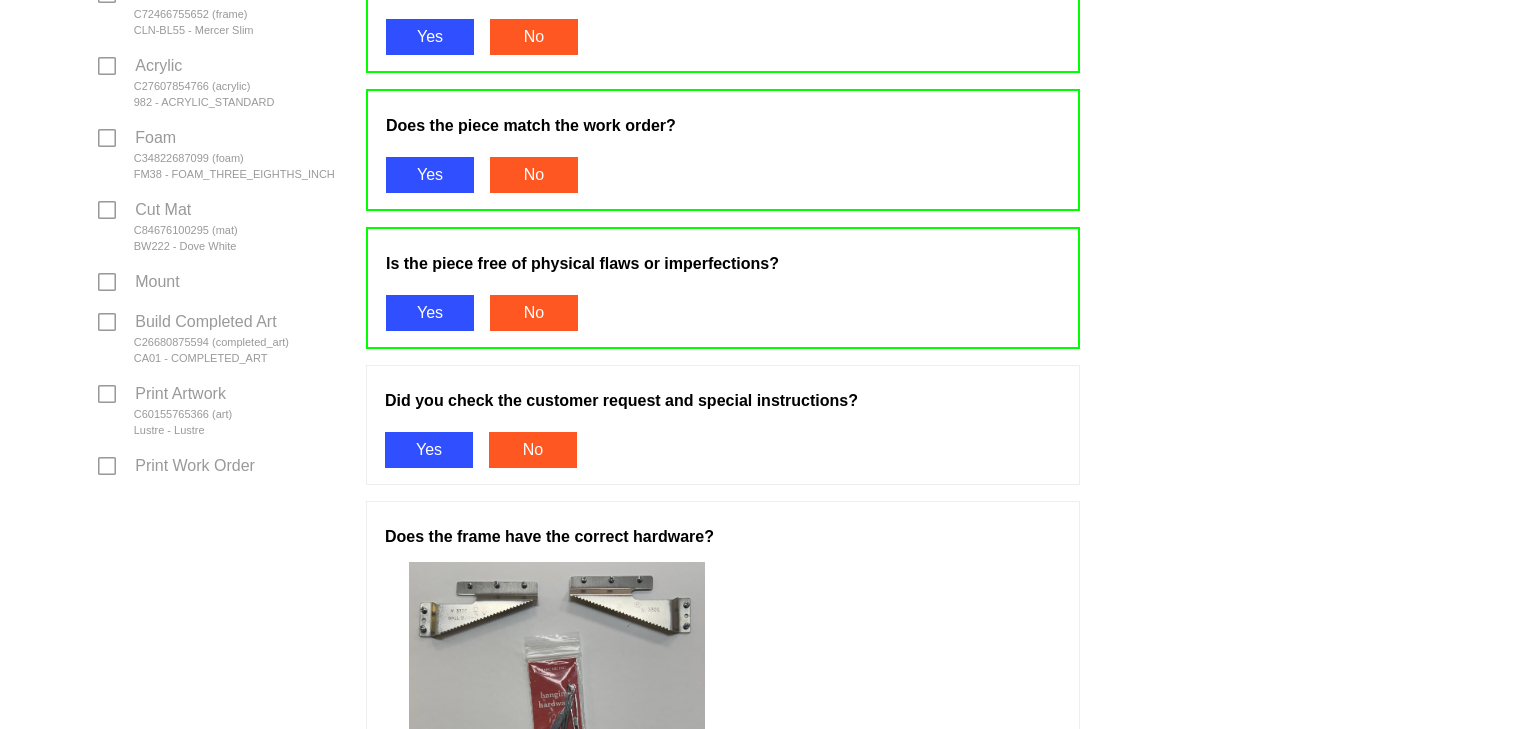 click on "Yes" at bounding box center [429, 450] 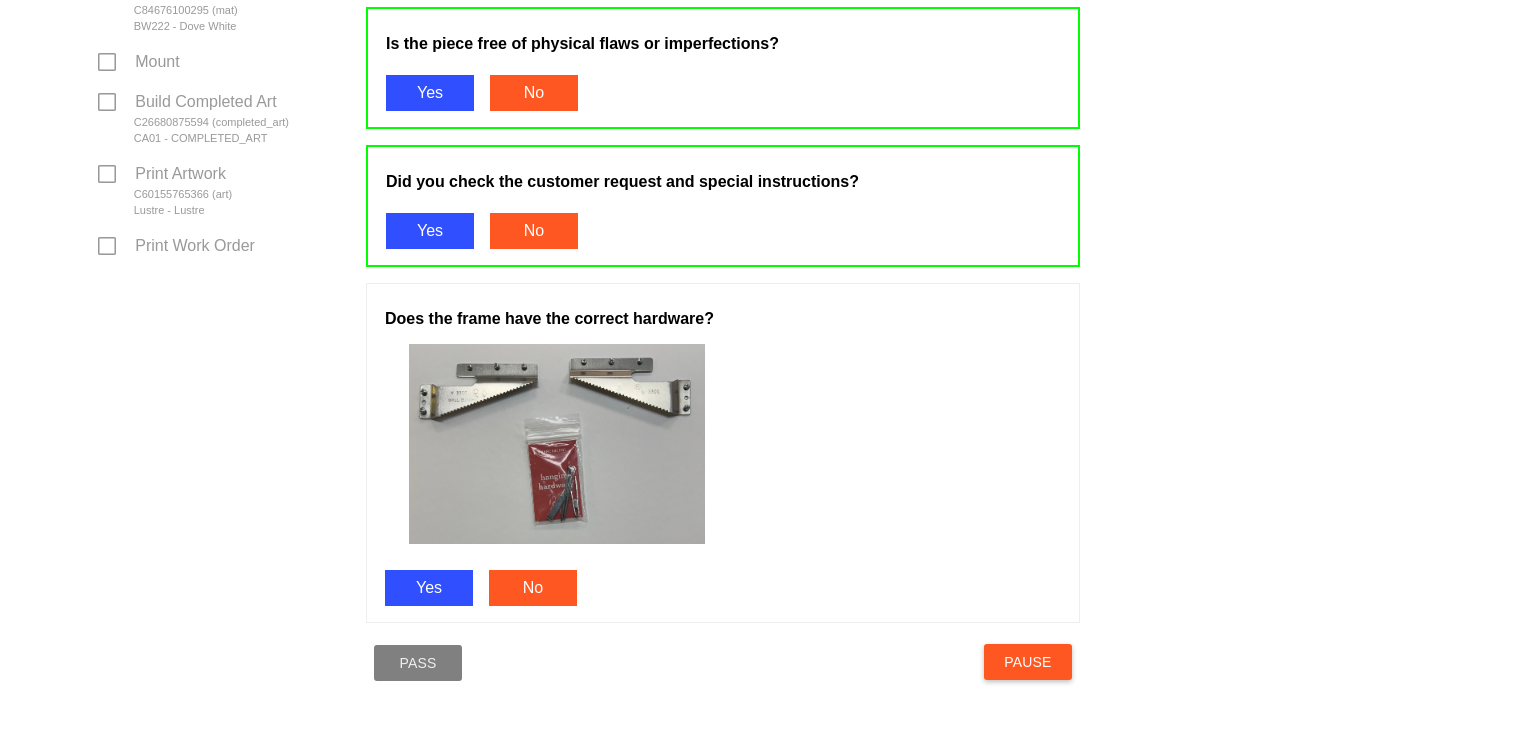 scroll, scrollTop: 951, scrollLeft: 0, axis: vertical 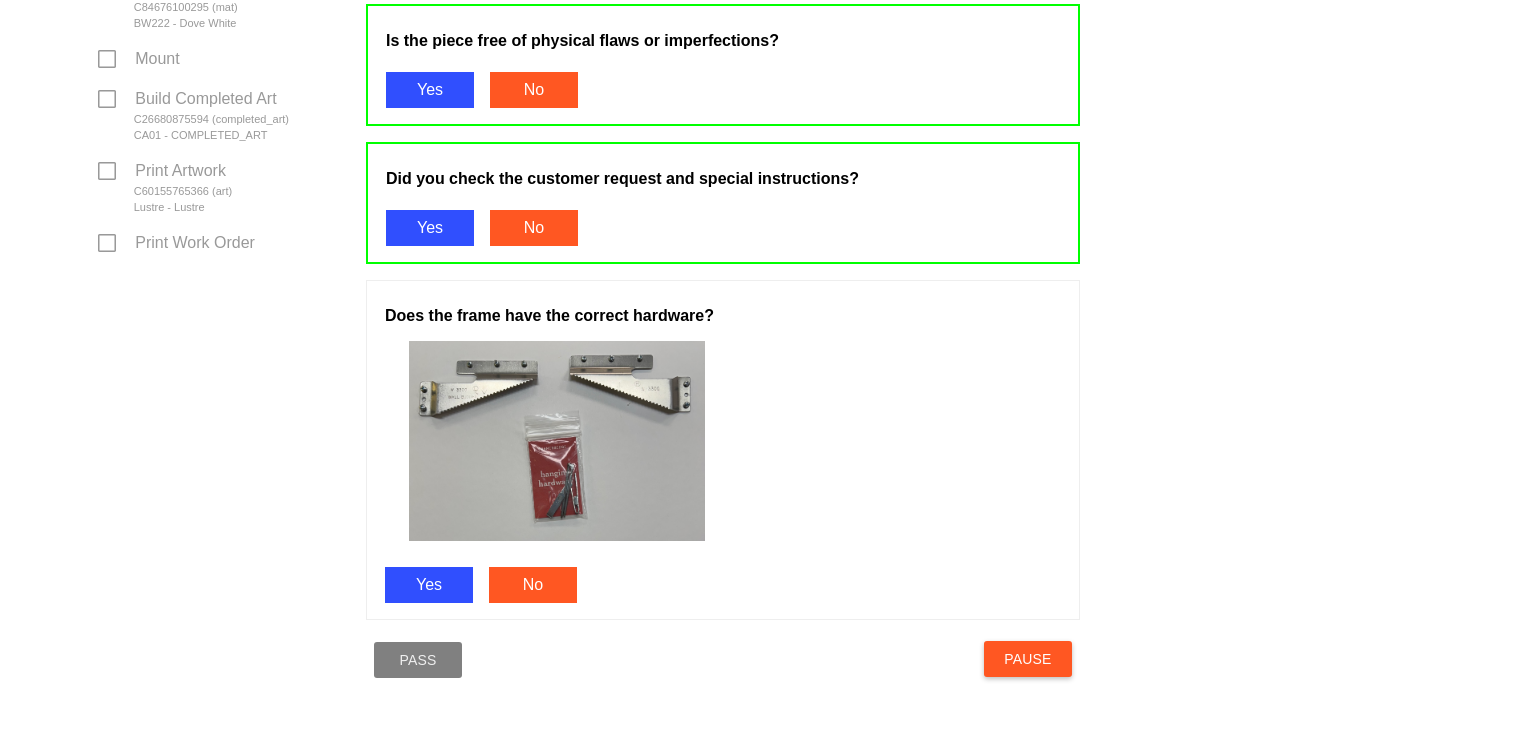 click on "Yes" at bounding box center (429, 585) 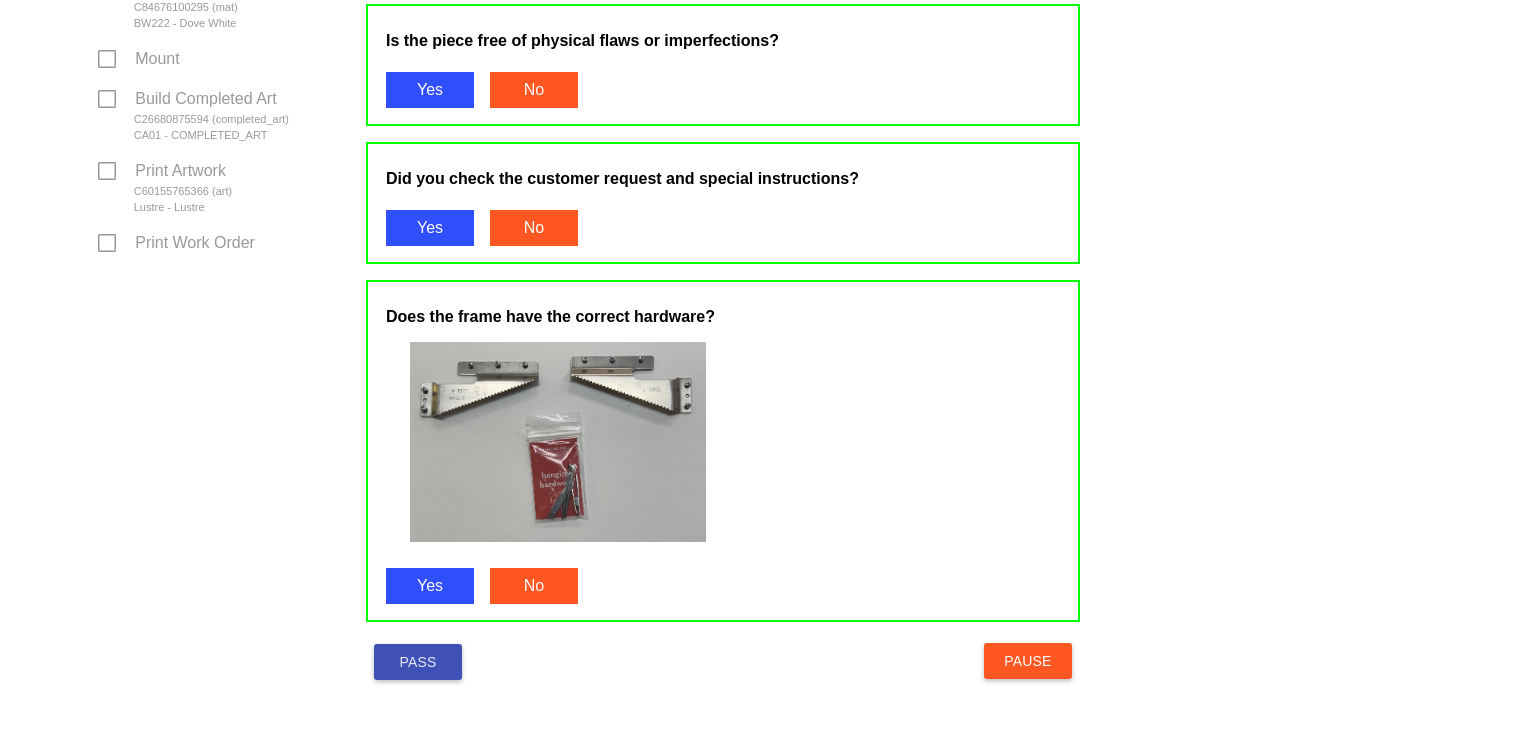 click on "Pass" at bounding box center [418, 662] 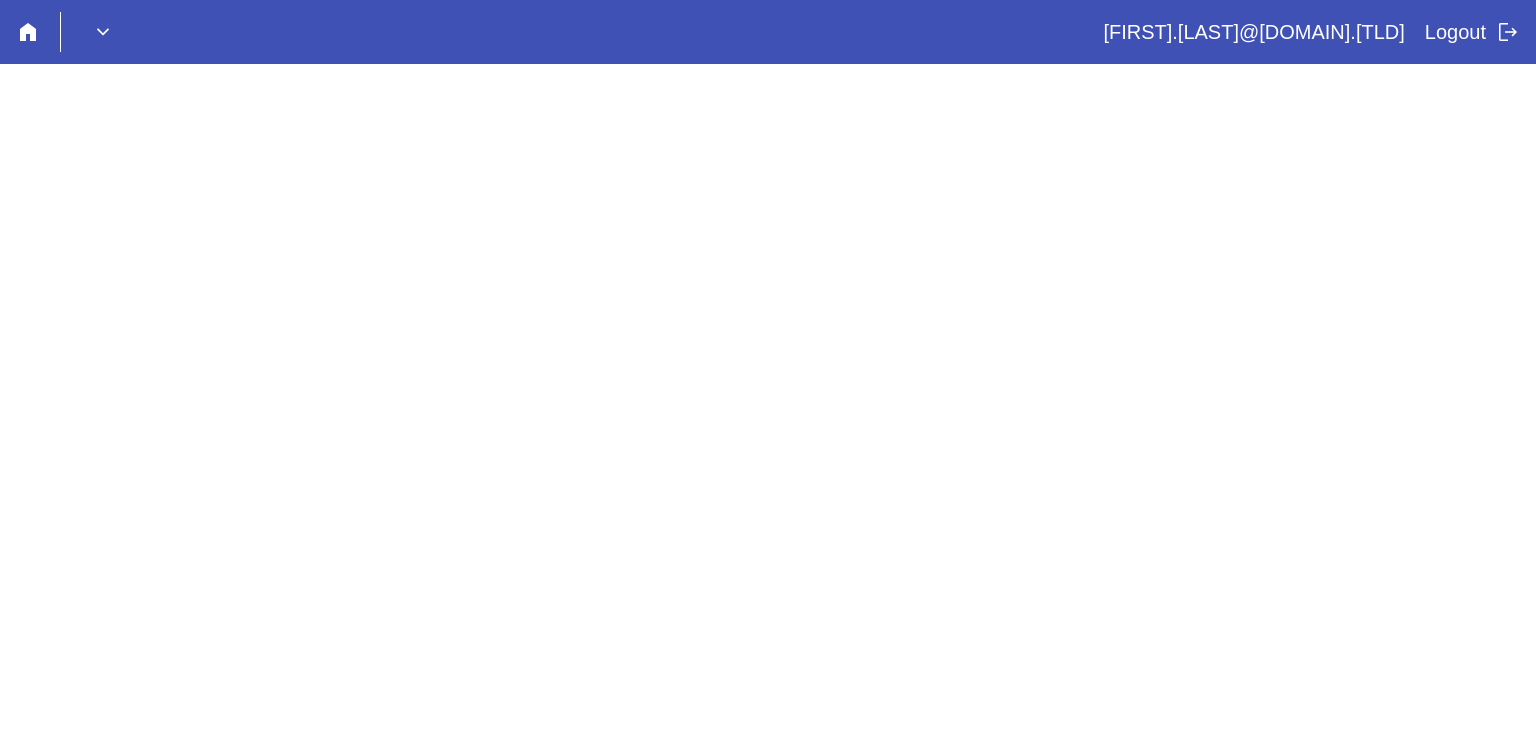 scroll, scrollTop: 0, scrollLeft: 0, axis: both 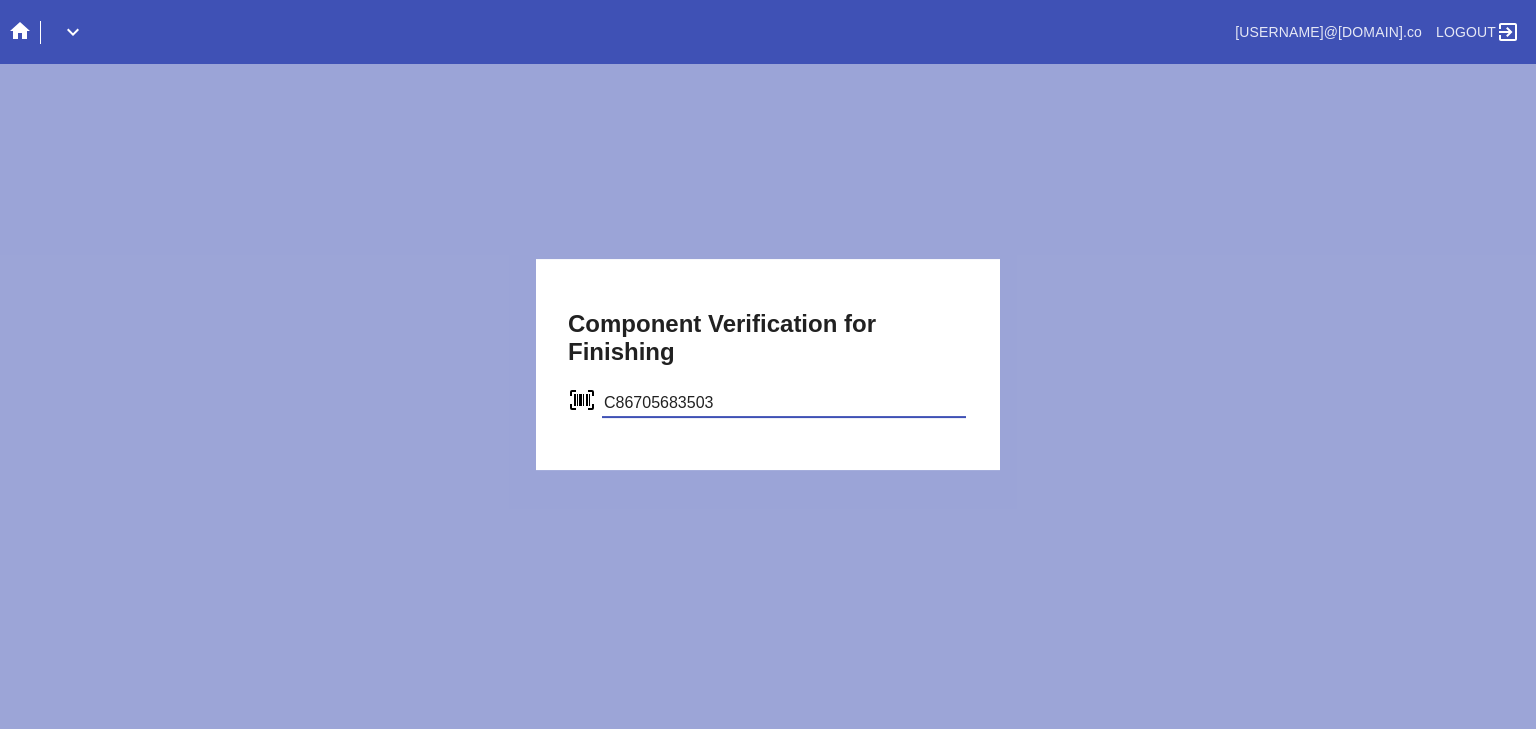 type on "C86705683503" 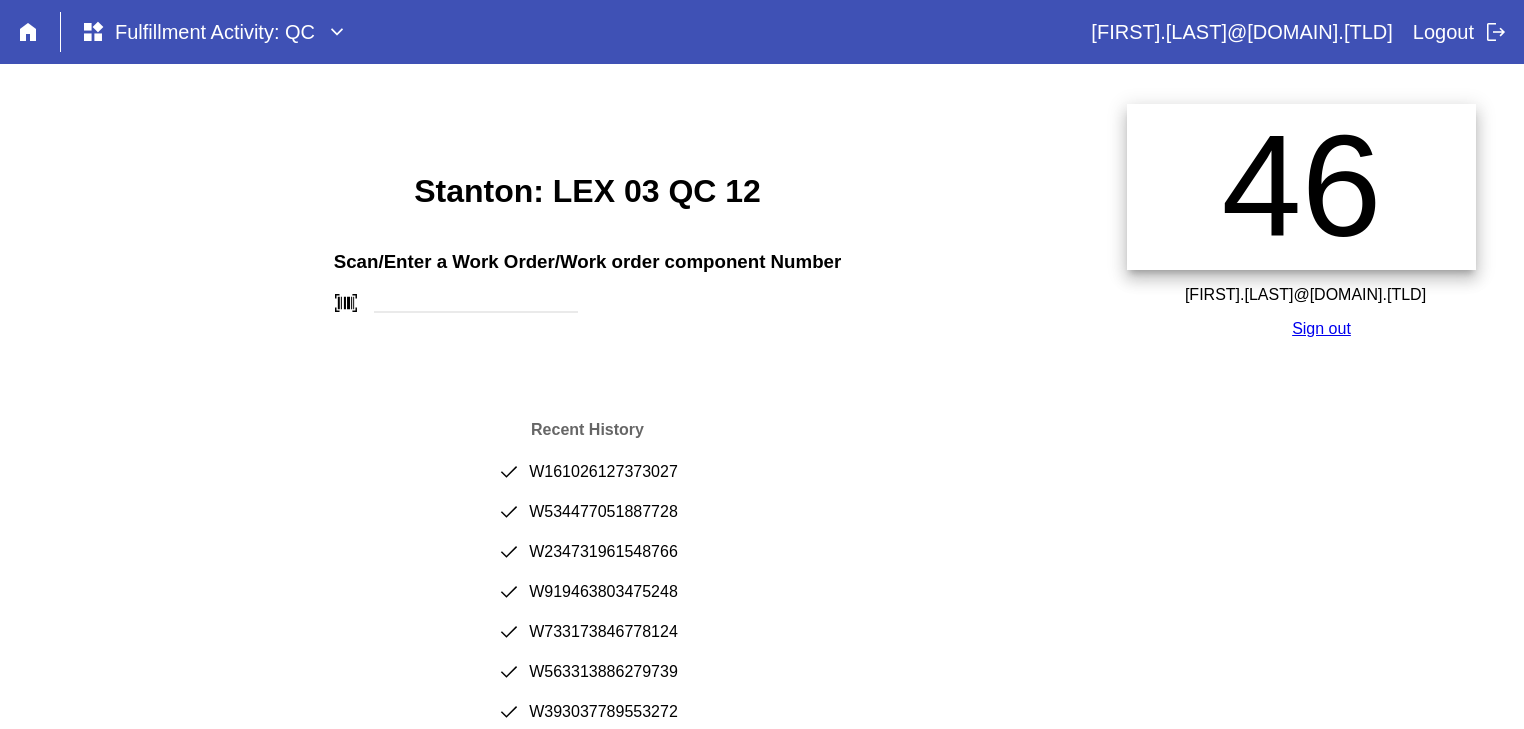 scroll, scrollTop: 0, scrollLeft: 0, axis: both 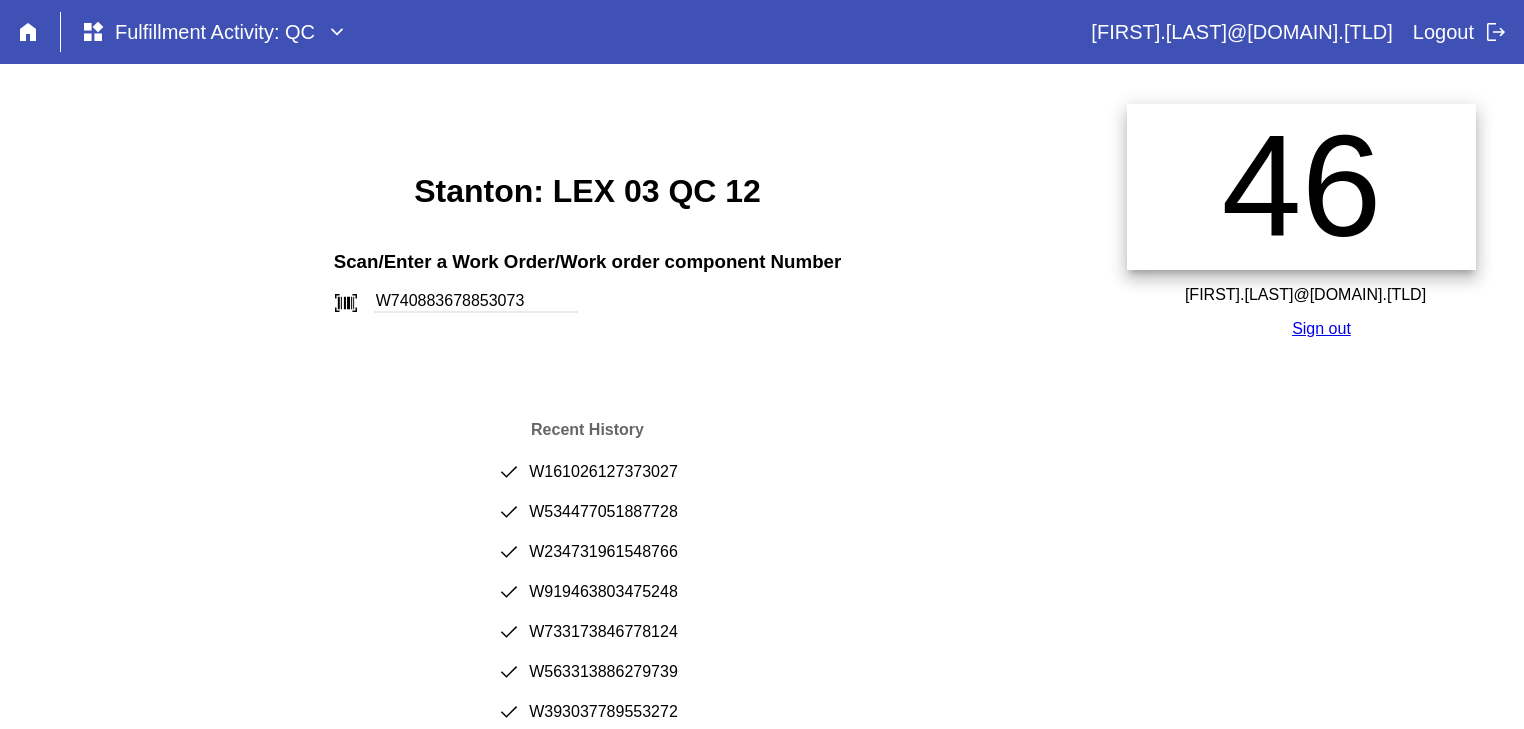 type on "W740883678853073" 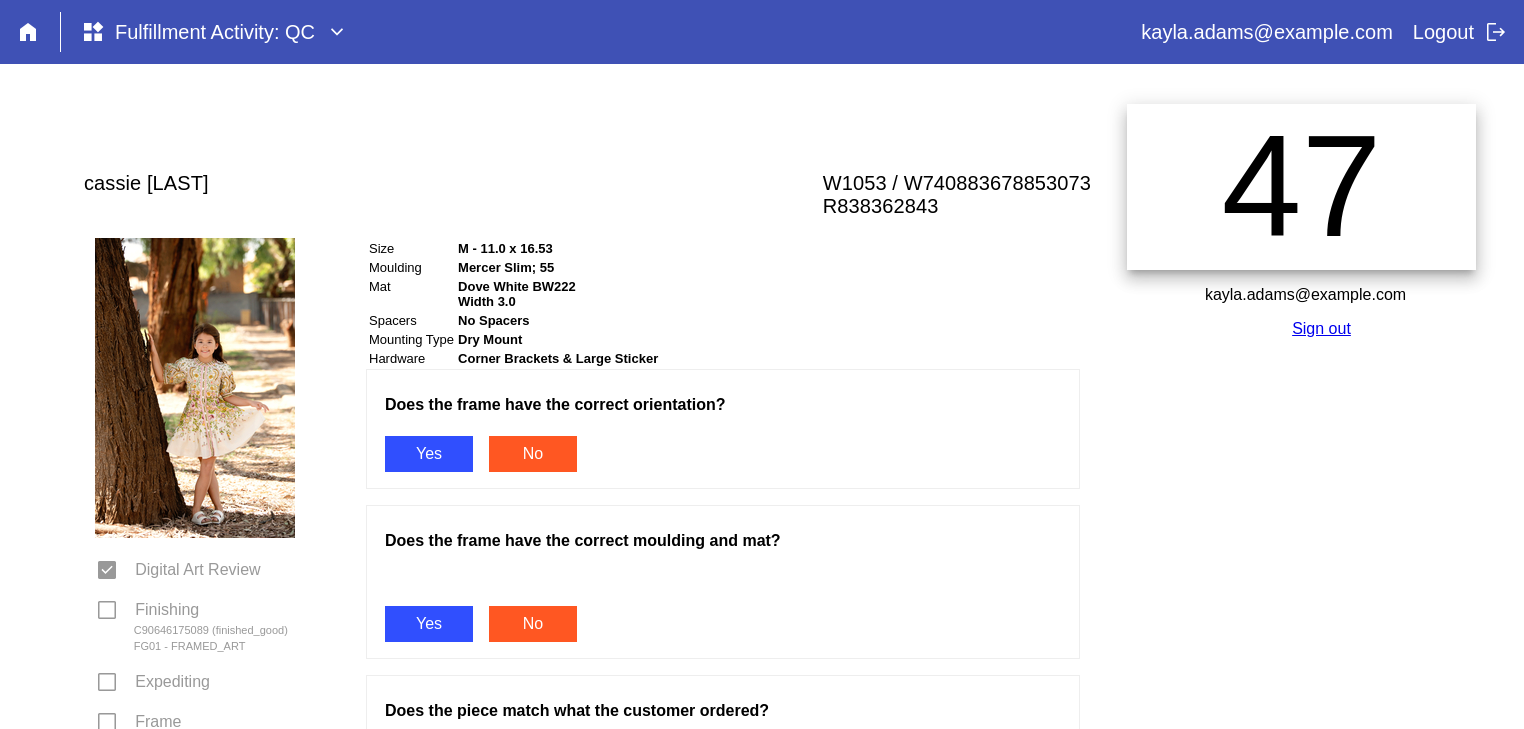 scroll, scrollTop: 0, scrollLeft: 0, axis: both 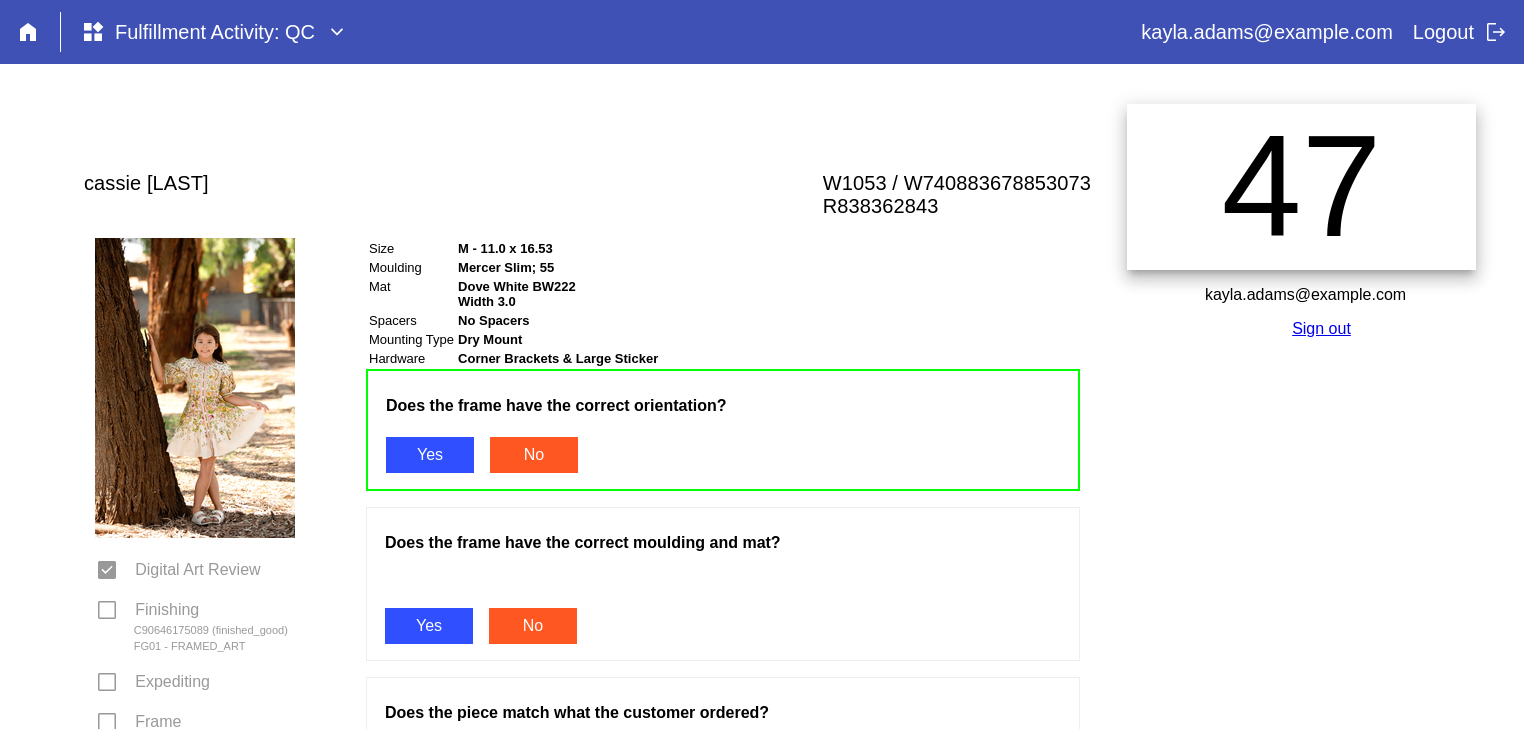 click on "Yes" at bounding box center (429, 626) 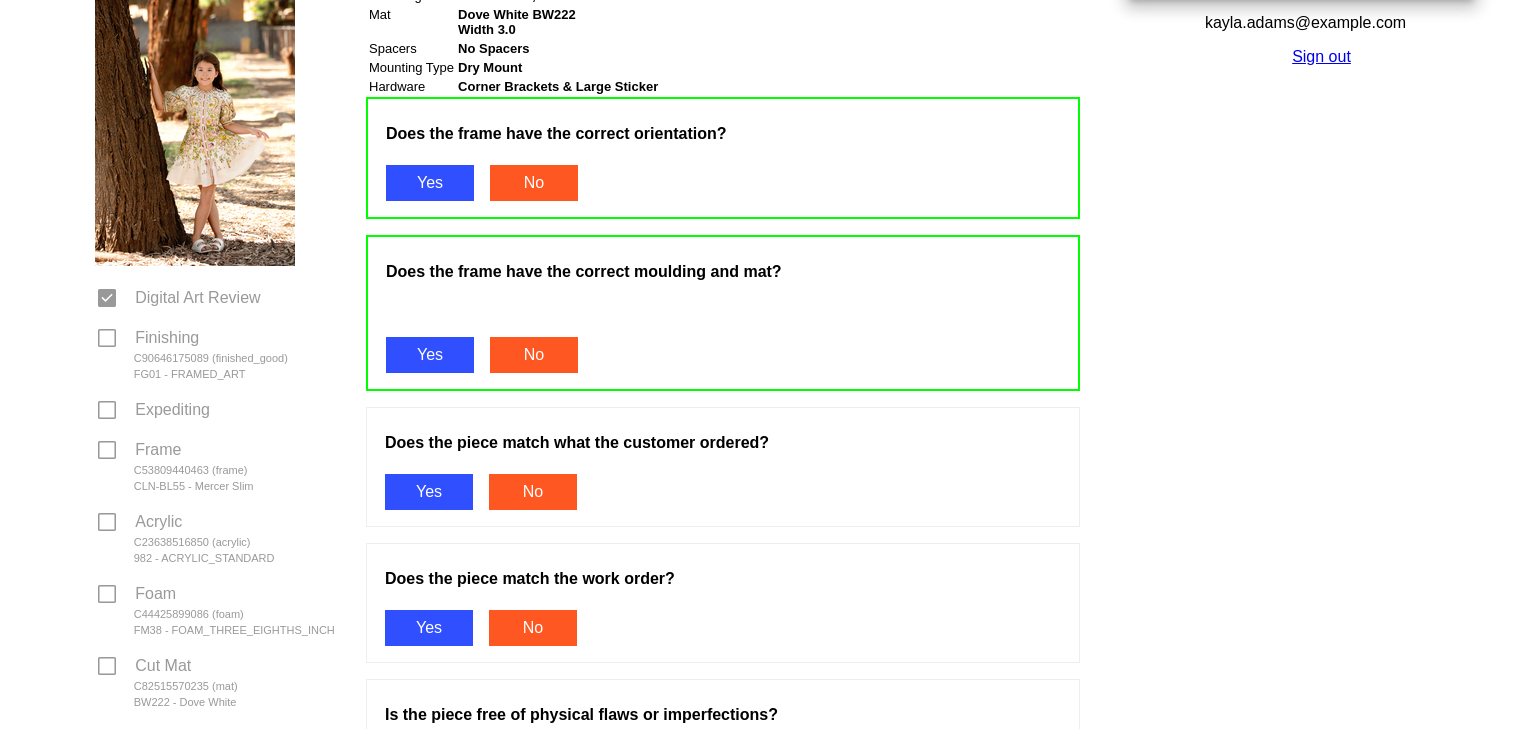 click on "Yes" at bounding box center (429, 492) 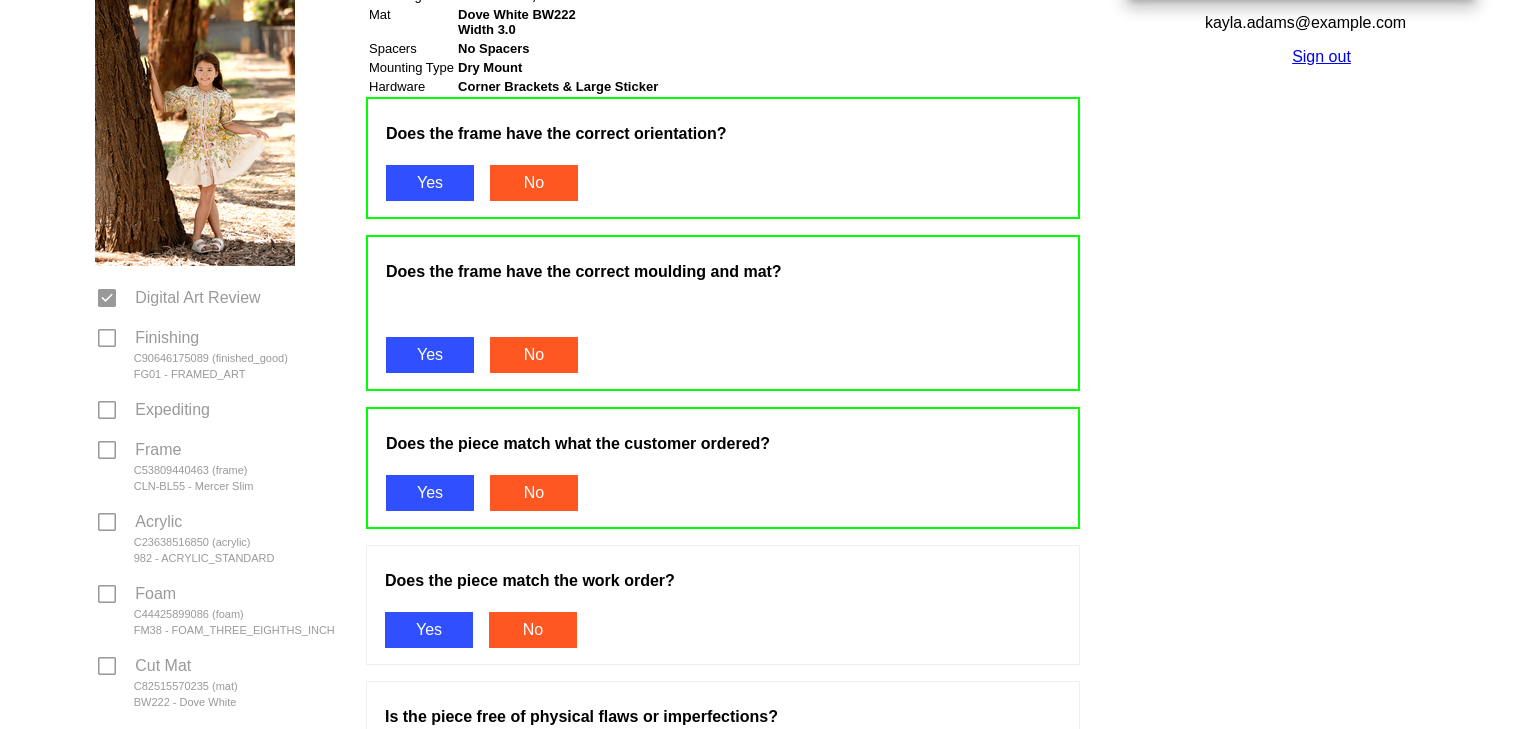 click on "Yes" at bounding box center [429, 630] 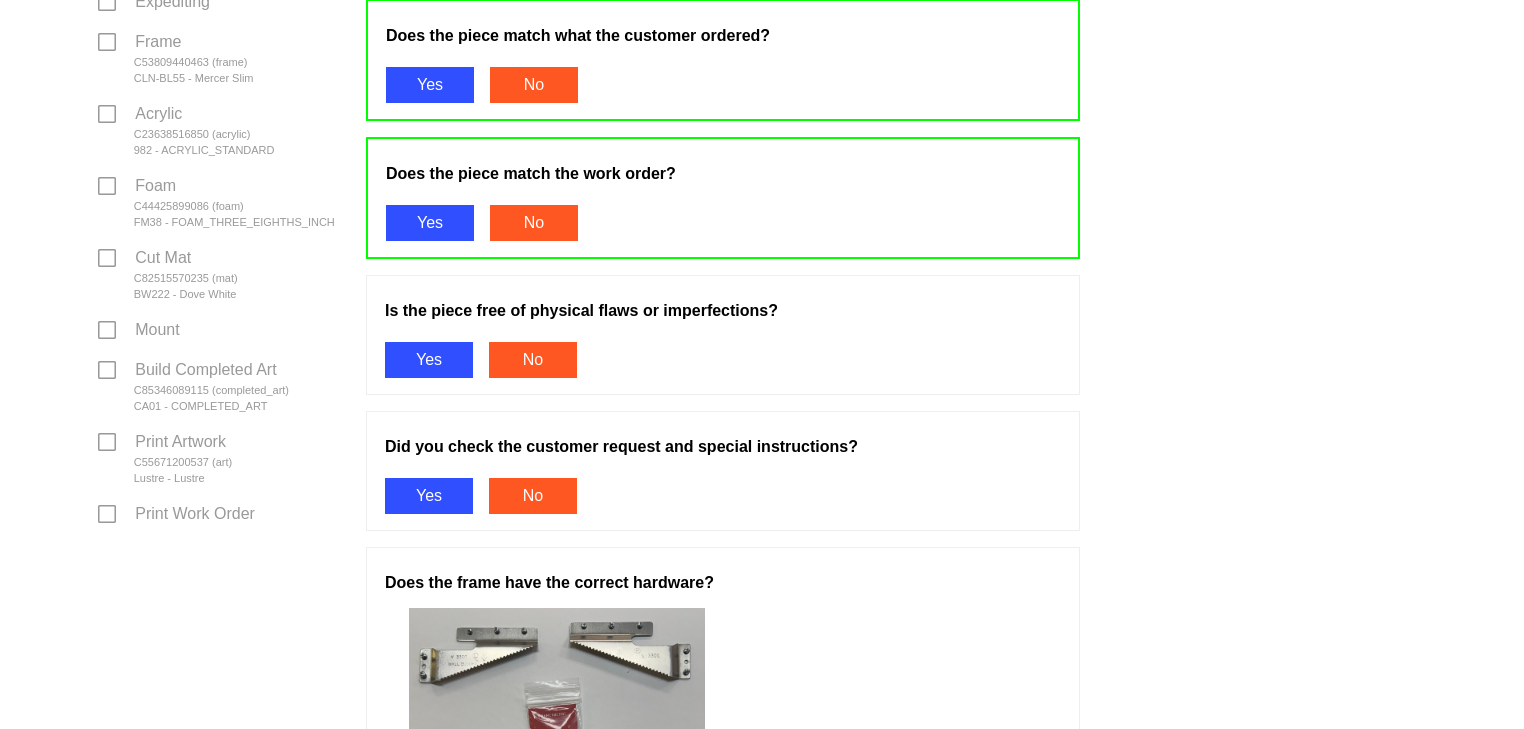 scroll, scrollTop: 684, scrollLeft: 0, axis: vertical 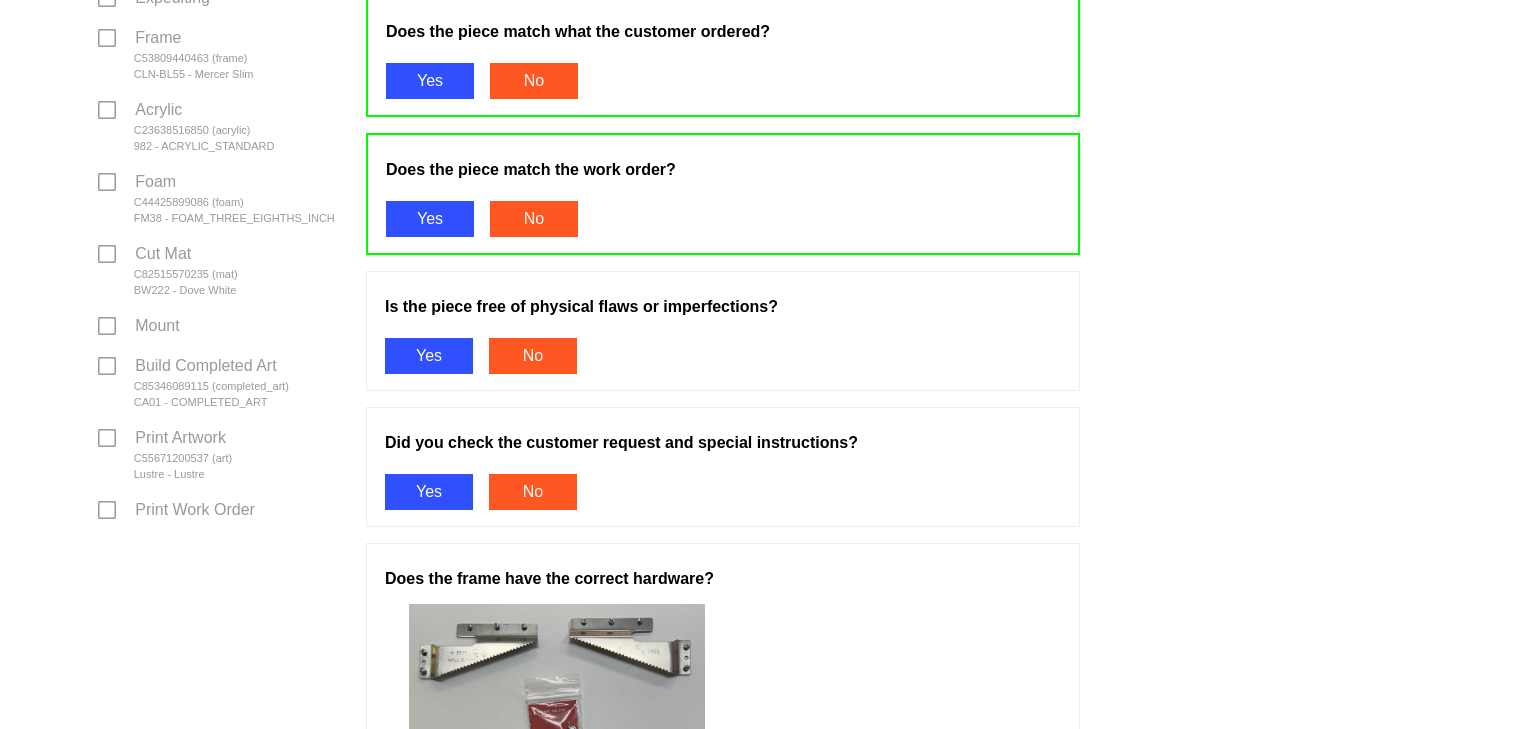 click on "Yes" at bounding box center (429, 492) 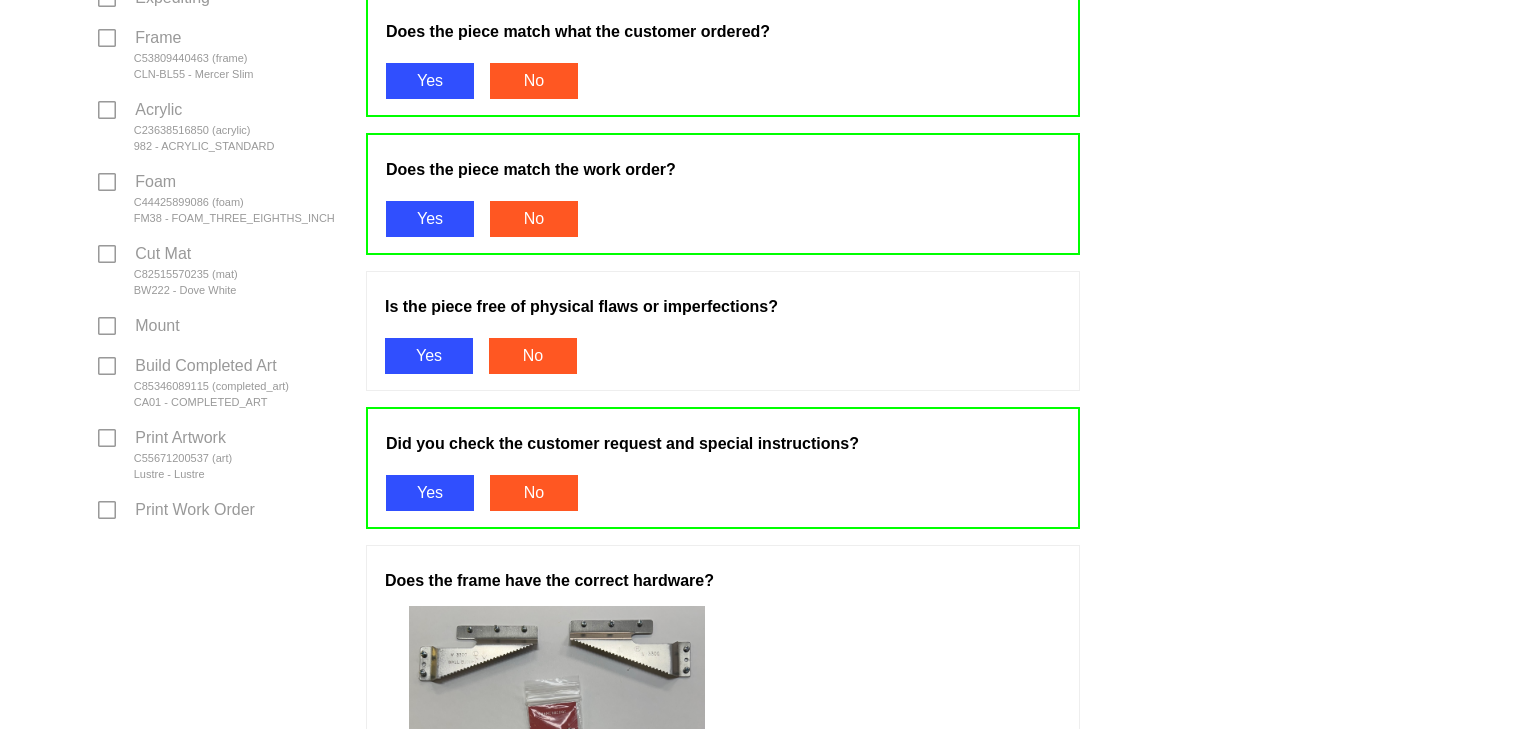 click on "Yes" at bounding box center [429, 356] 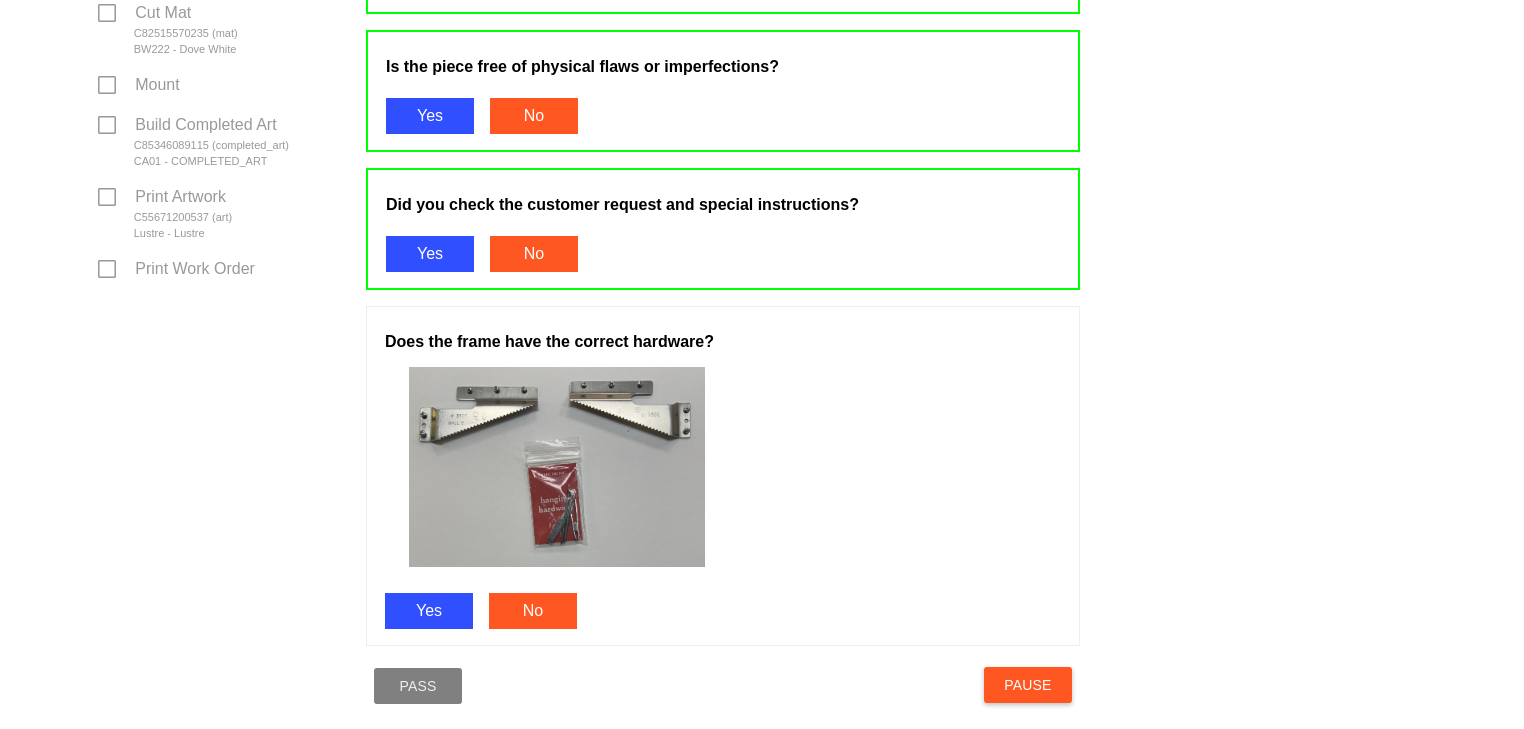 scroll, scrollTop: 957, scrollLeft: 0, axis: vertical 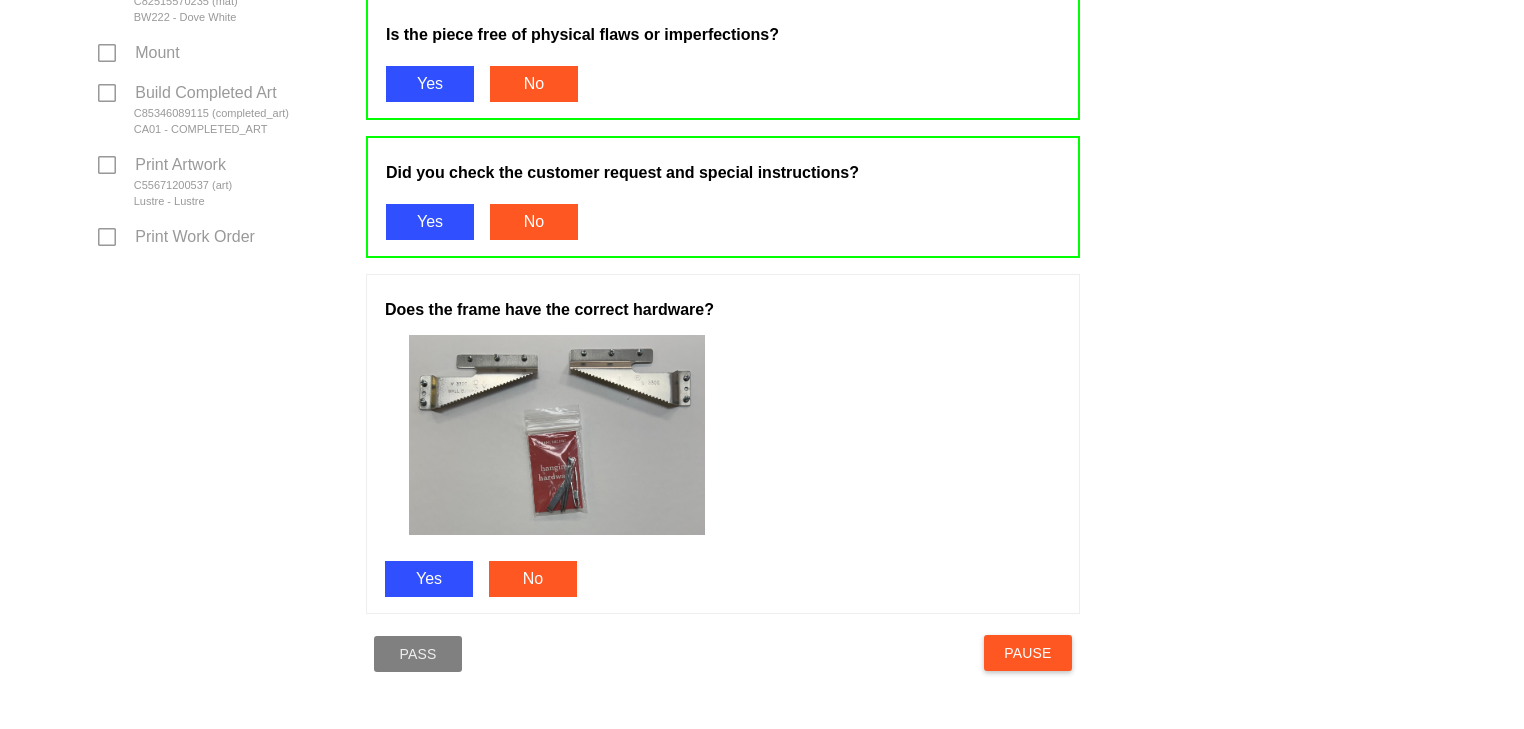 click on "Yes" at bounding box center (429, 579) 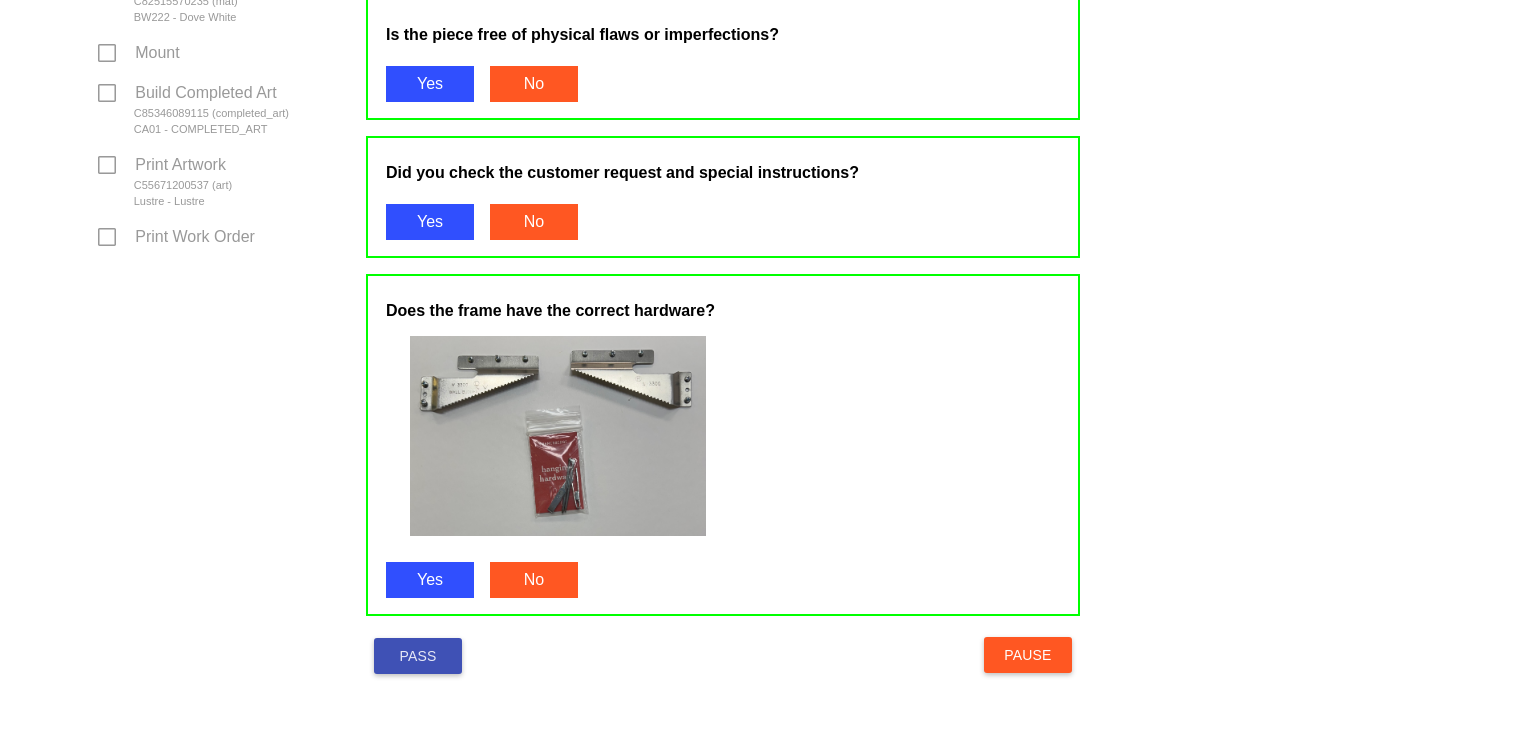 click on "Pass" at bounding box center (418, 656) 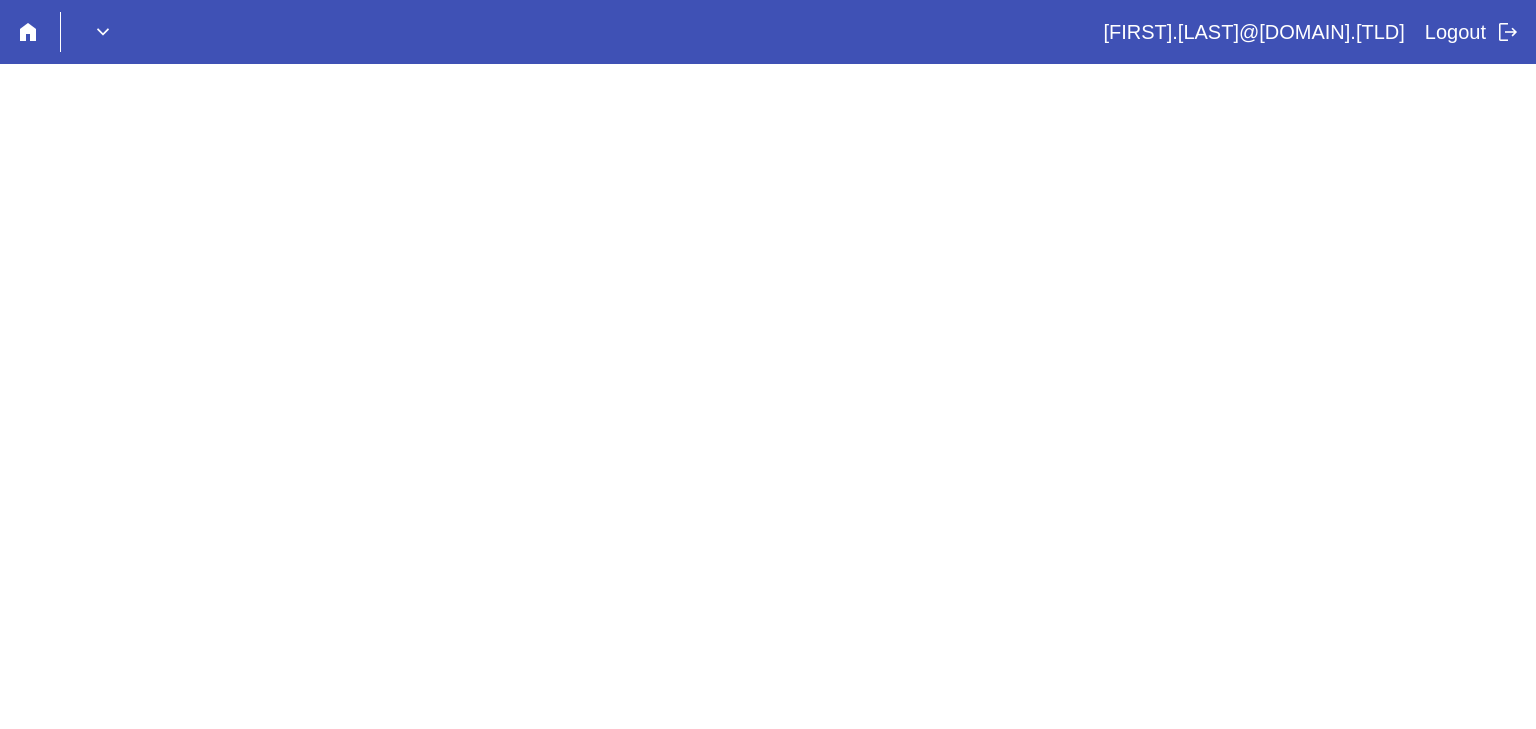 scroll, scrollTop: 0, scrollLeft: 0, axis: both 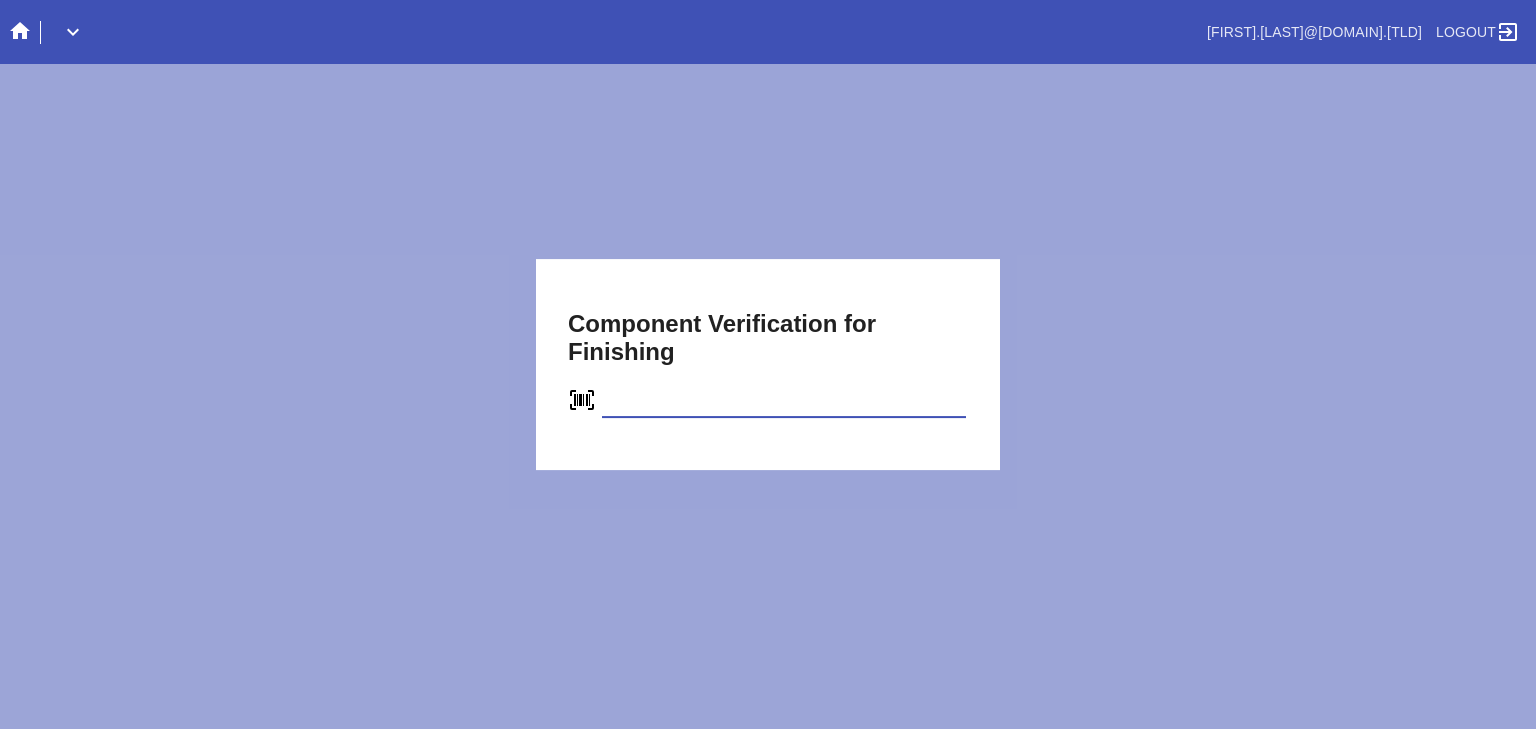 type on "C90646175089" 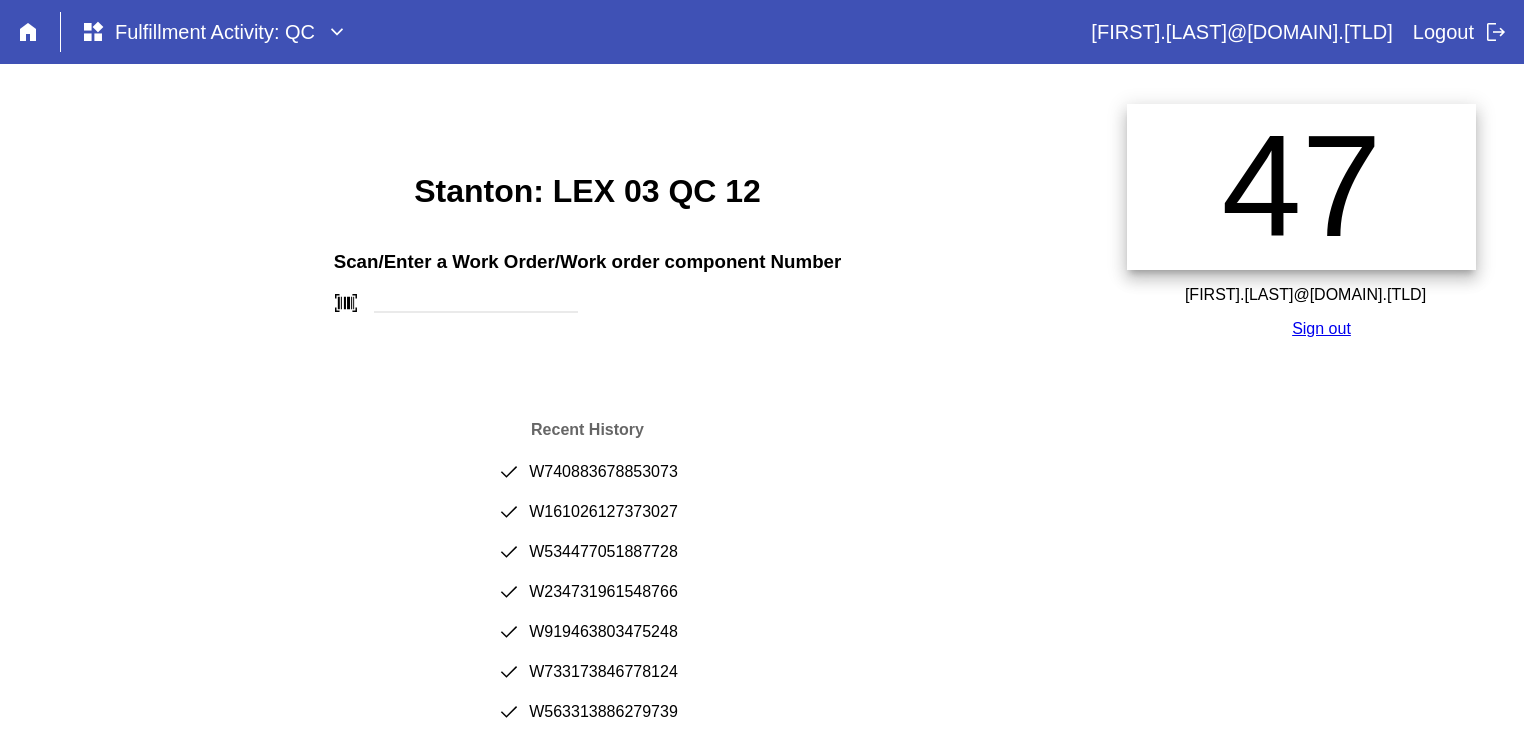 scroll, scrollTop: 0, scrollLeft: 0, axis: both 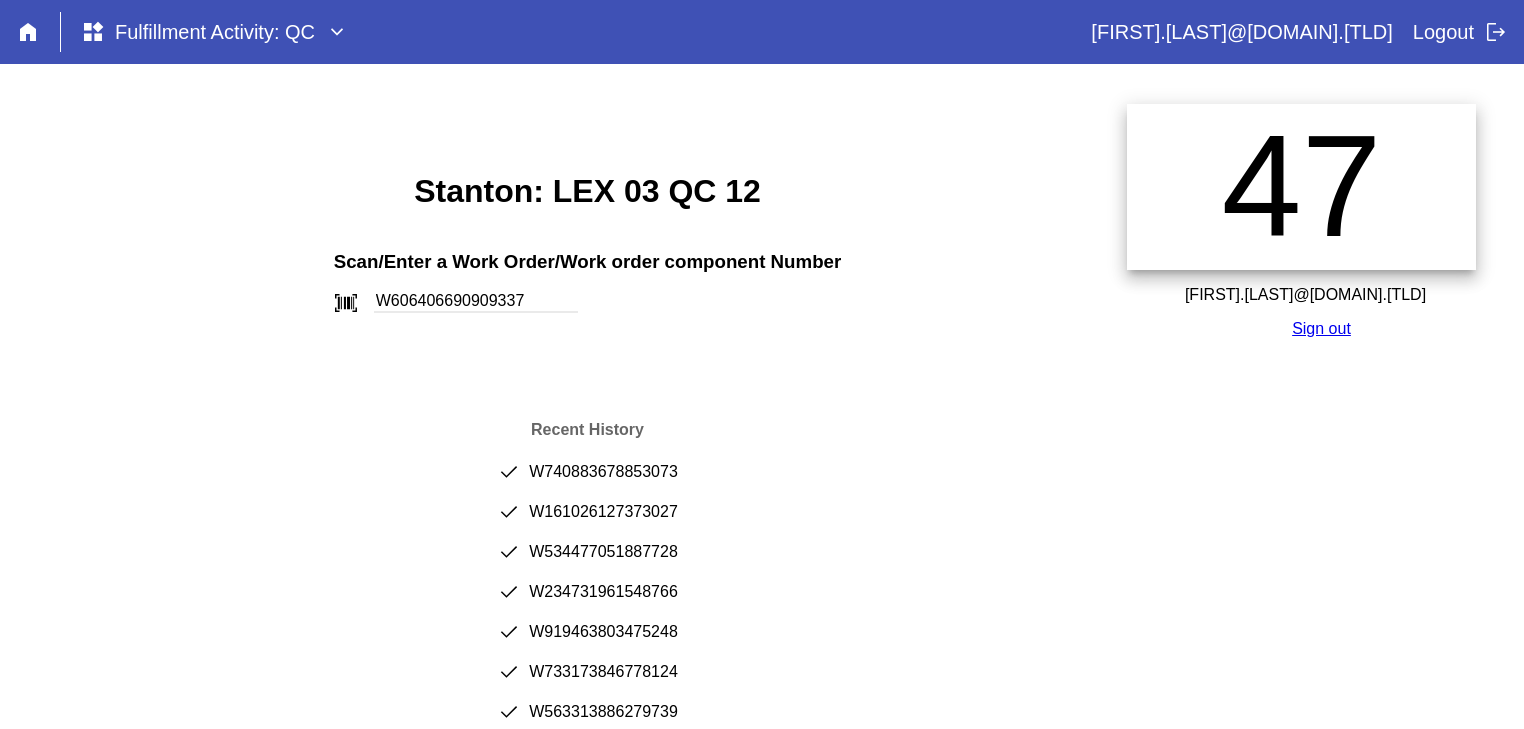 type on "W606406690909337" 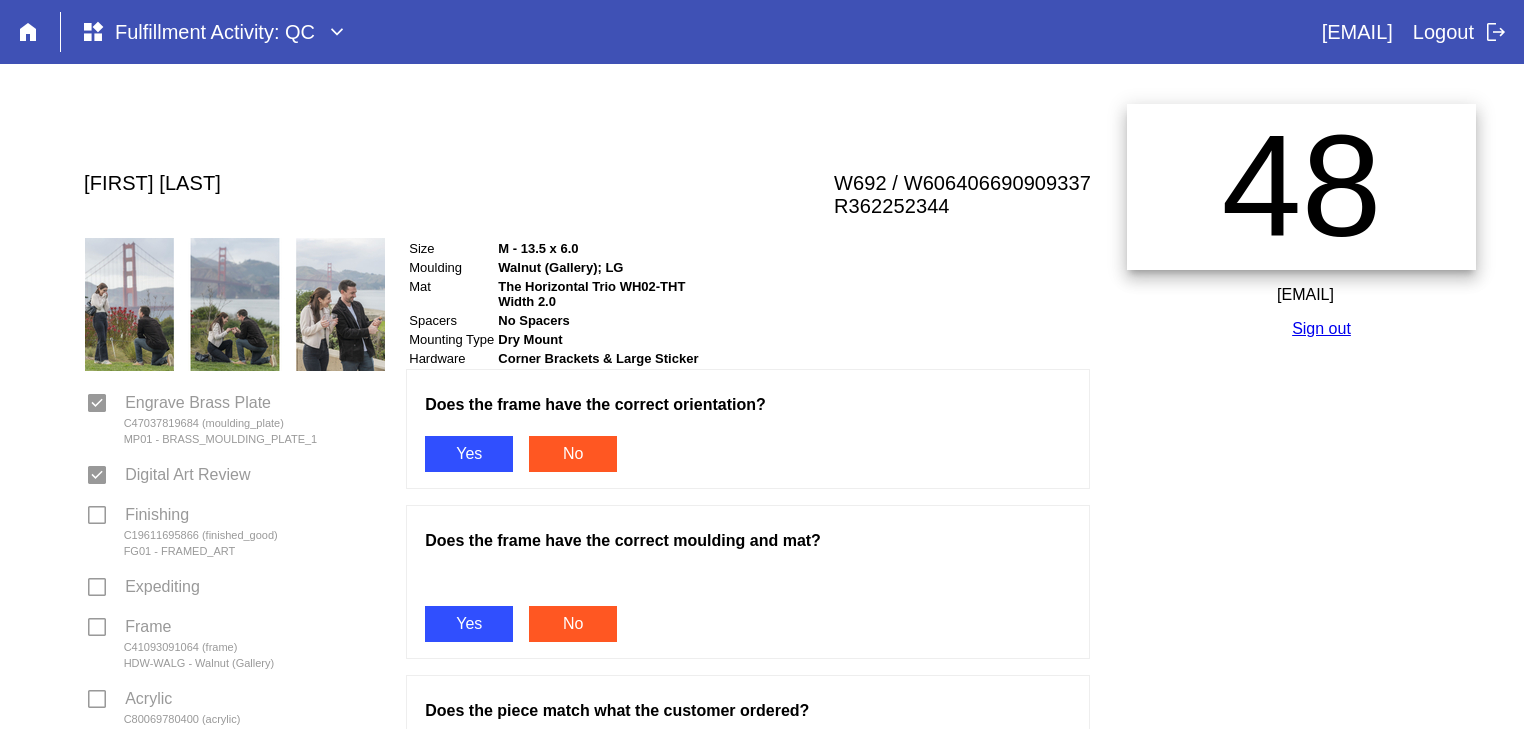 scroll, scrollTop: 0, scrollLeft: 0, axis: both 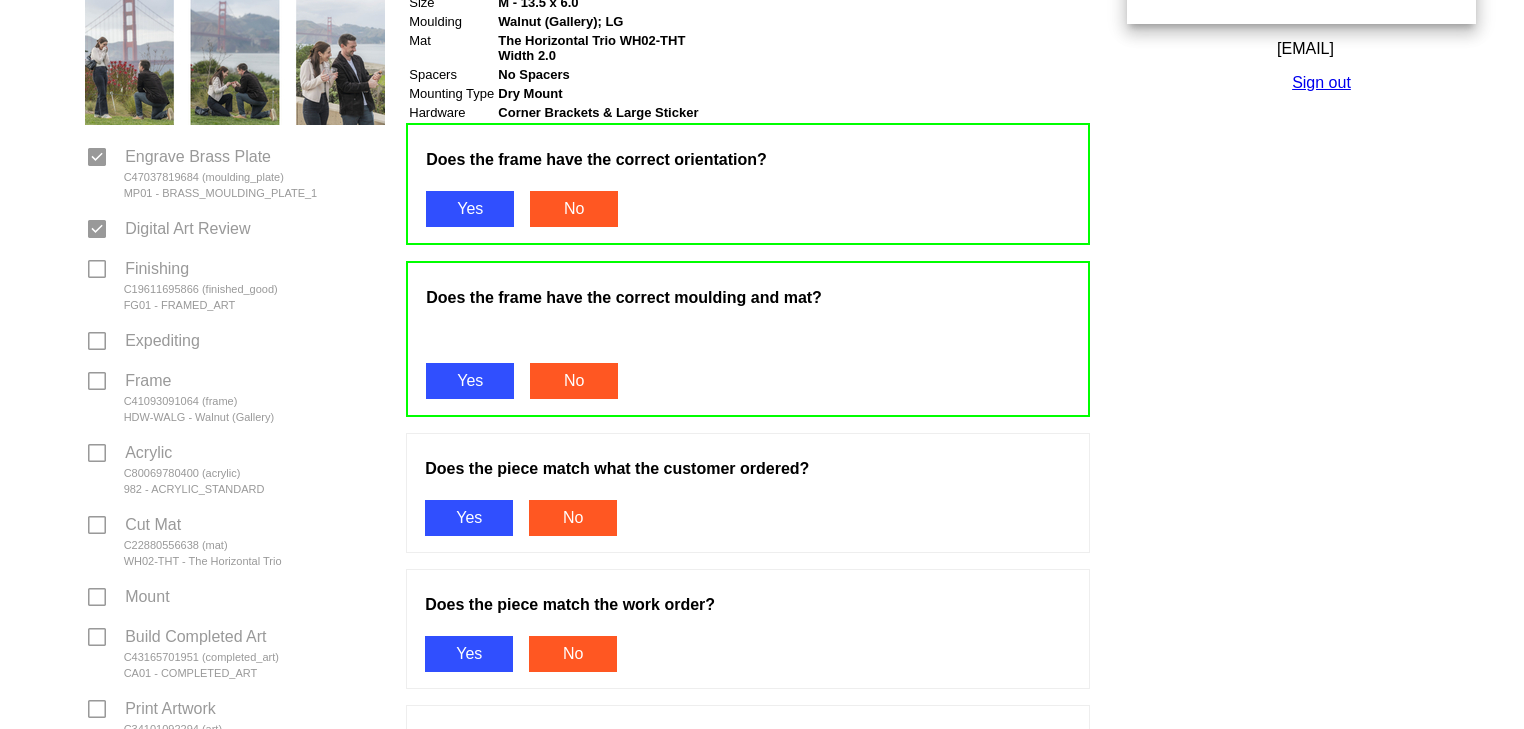 click on "Yes" at bounding box center (469, 654) 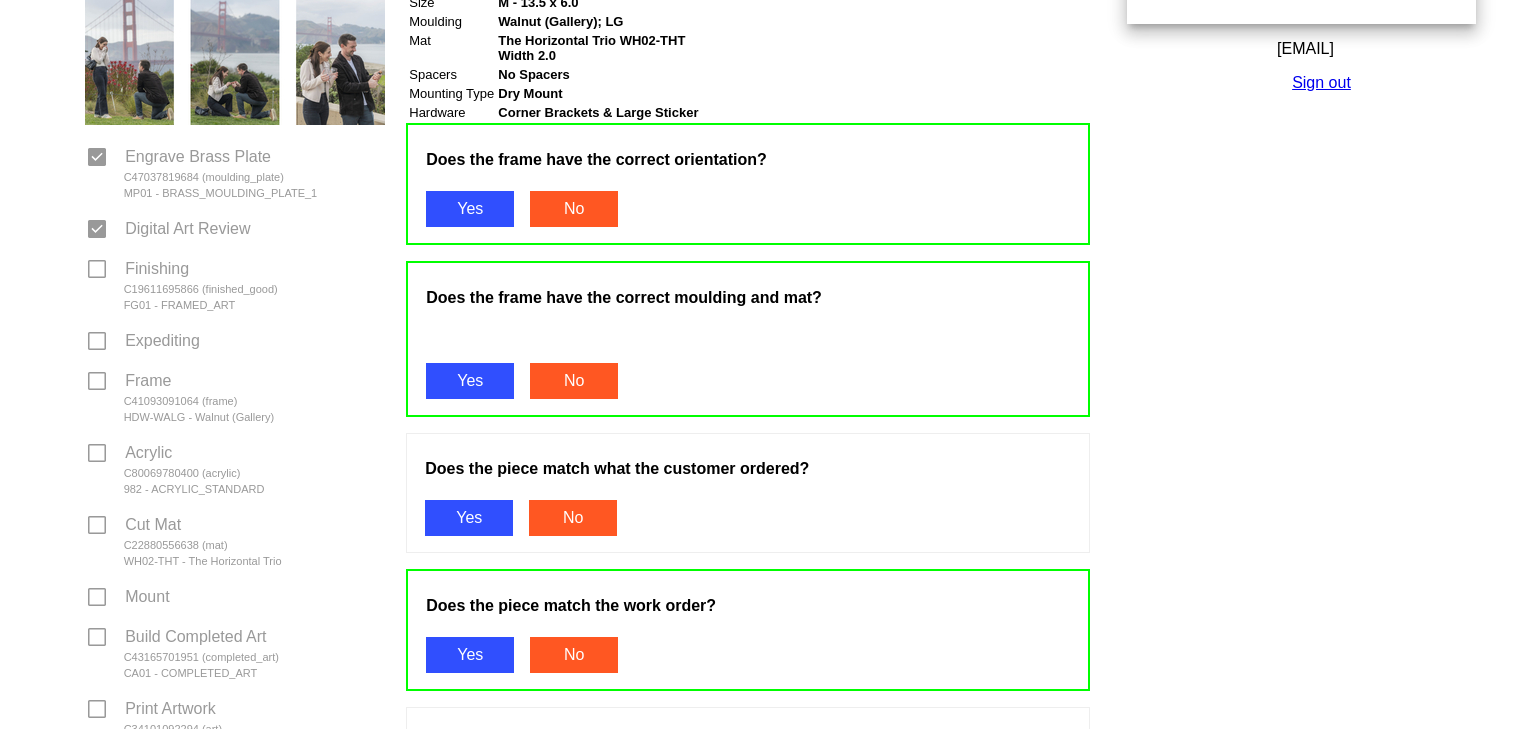 click on "Yes" at bounding box center (469, 518) 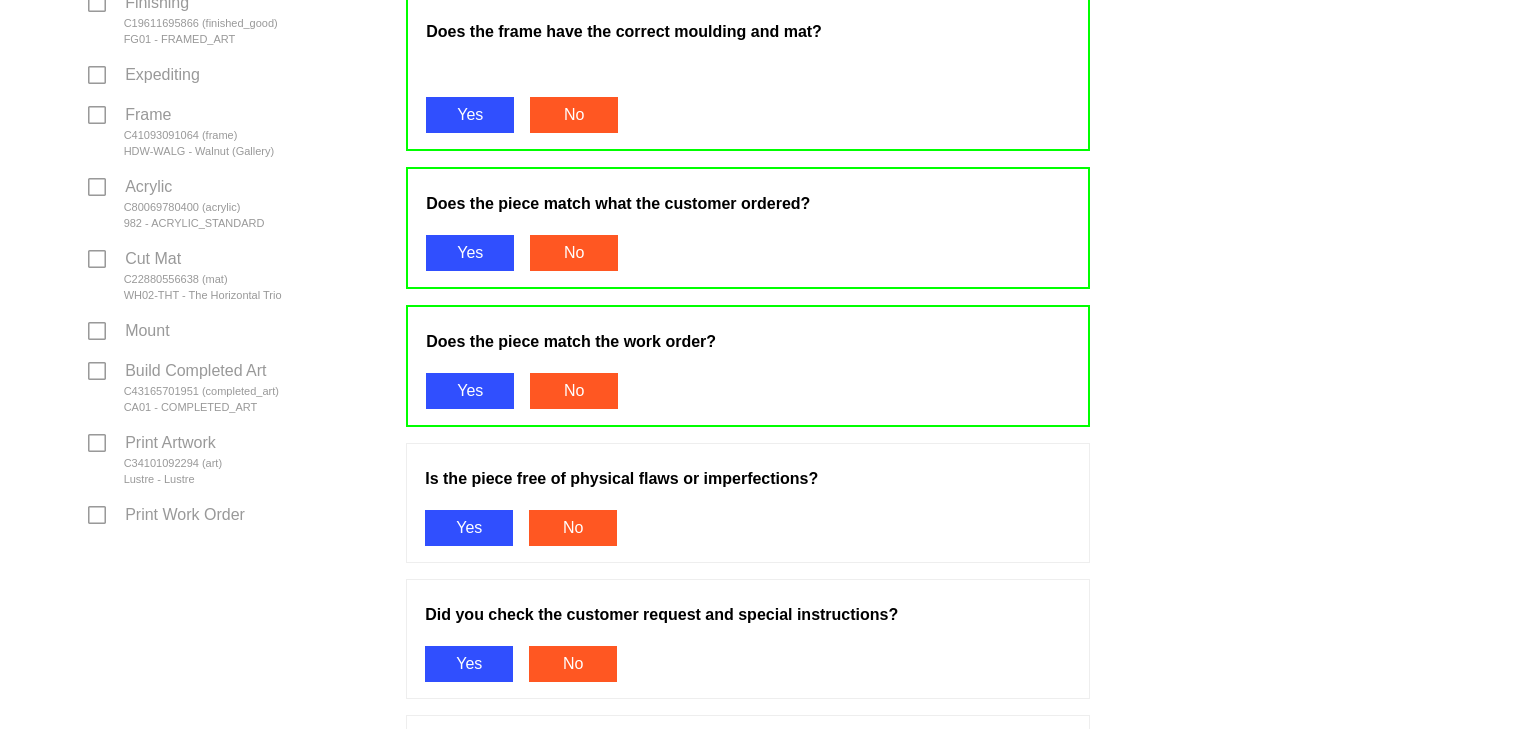 scroll, scrollTop: 514, scrollLeft: 0, axis: vertical 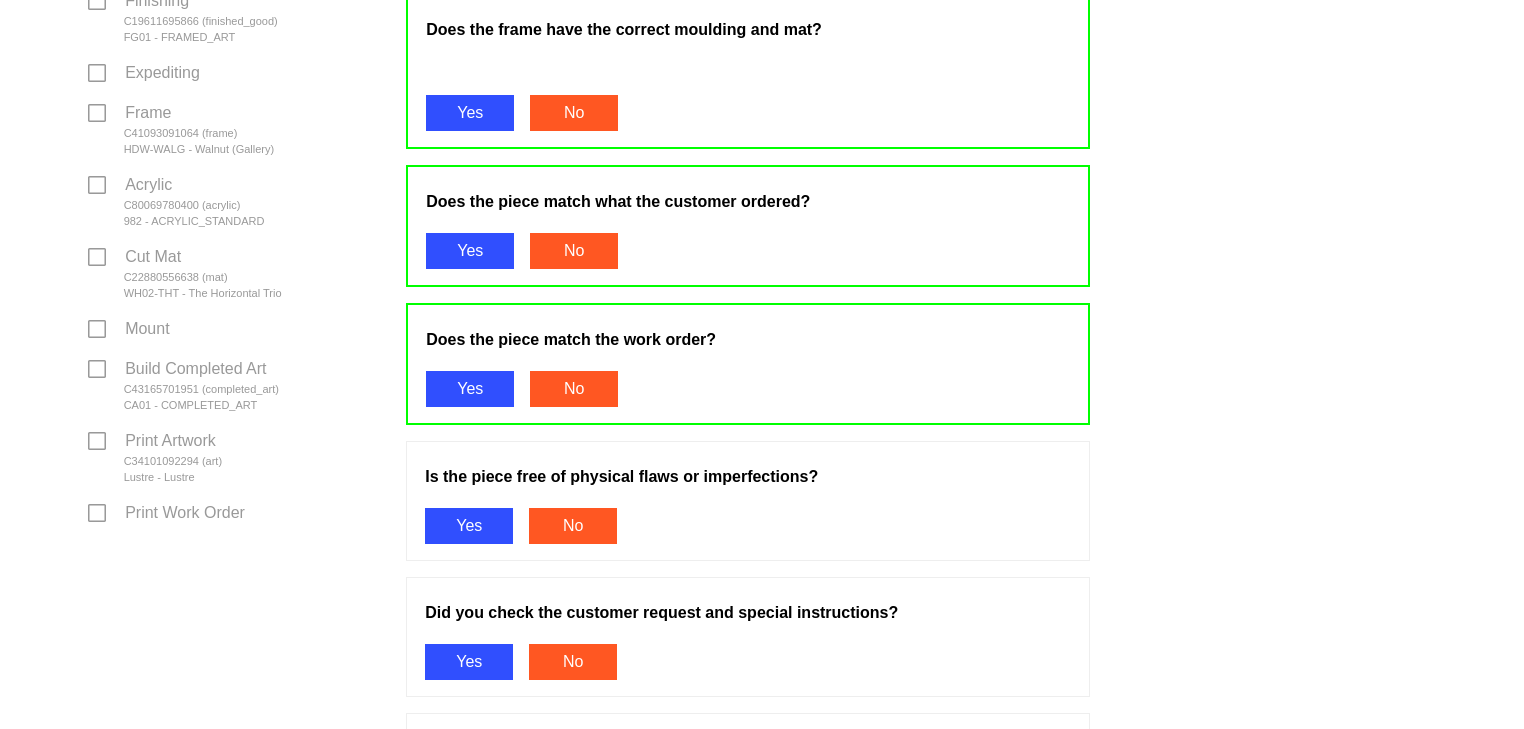 click on "Yes" at bounding box center (469, 526) 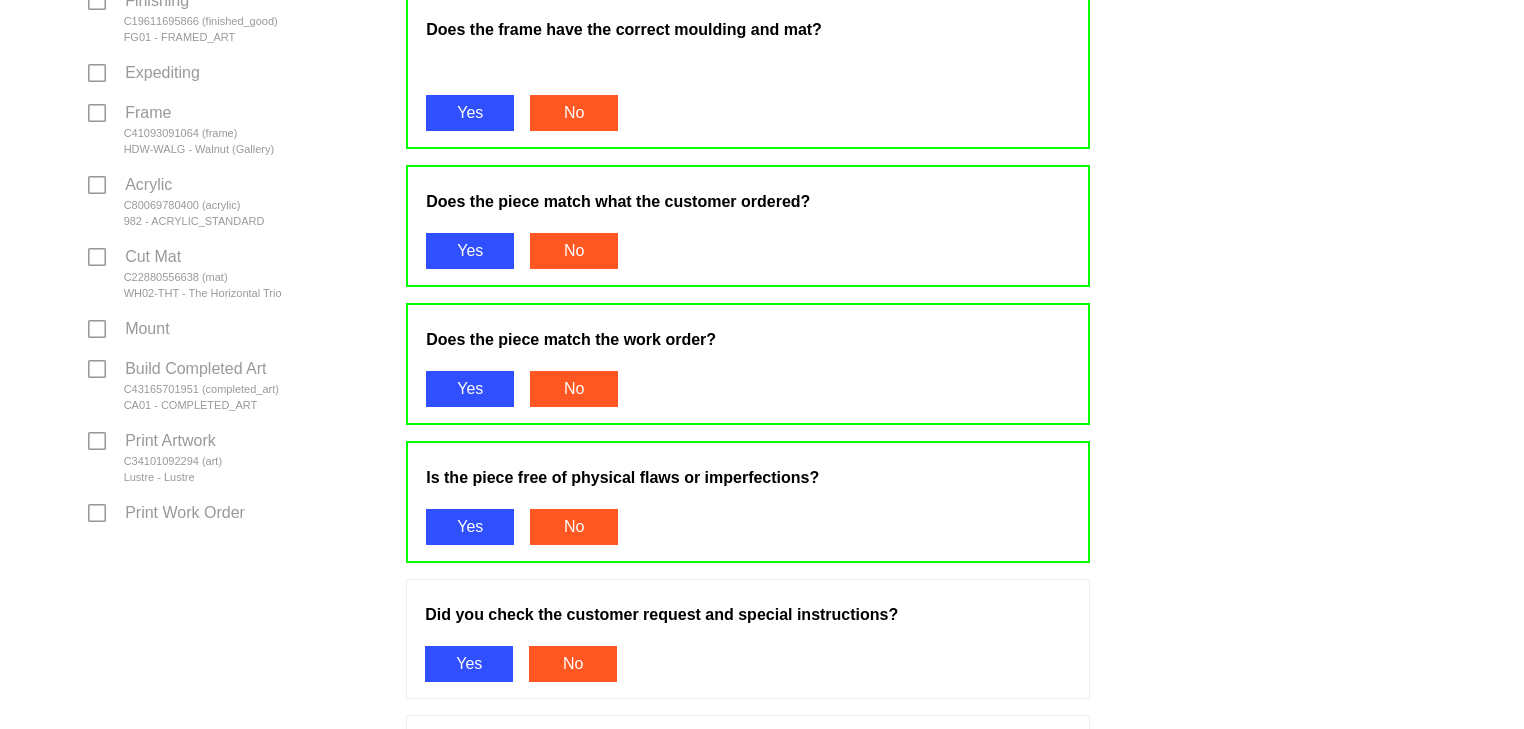 click on "Yes" at bounding box center (469, 664) 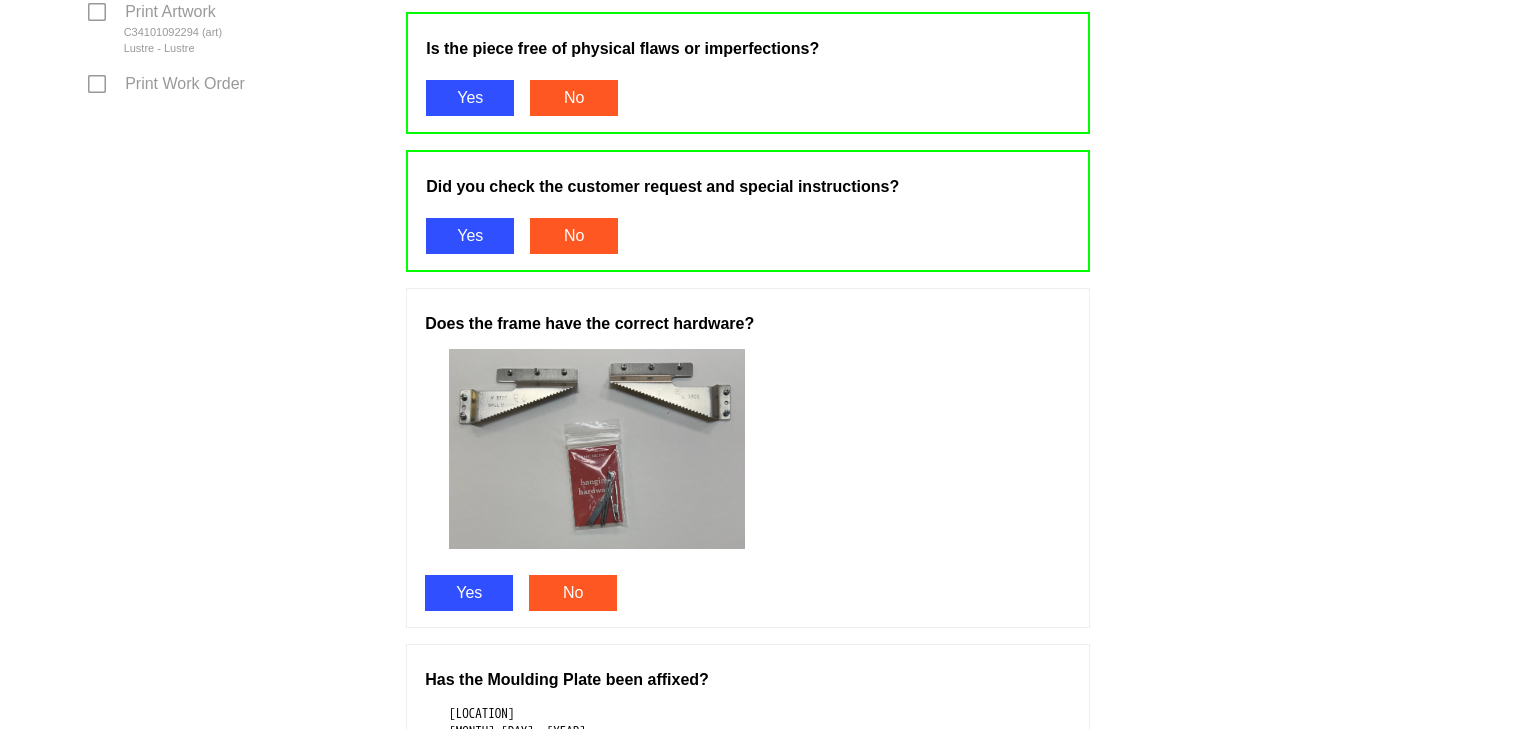 click on "Yes" at bounding box center [469, 593] 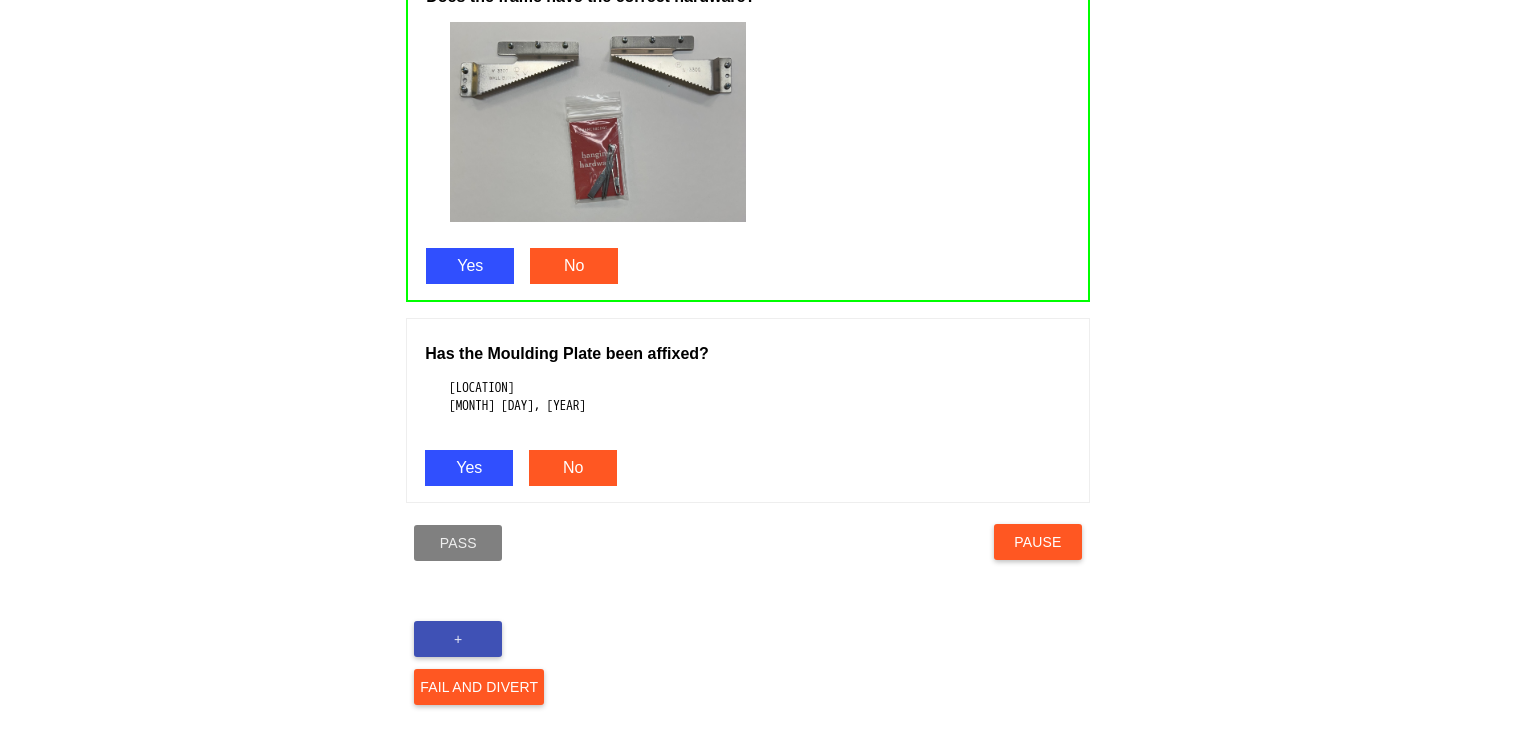 scroll, scrollTop: 1300, scrollLeft: 0, axis: vertical 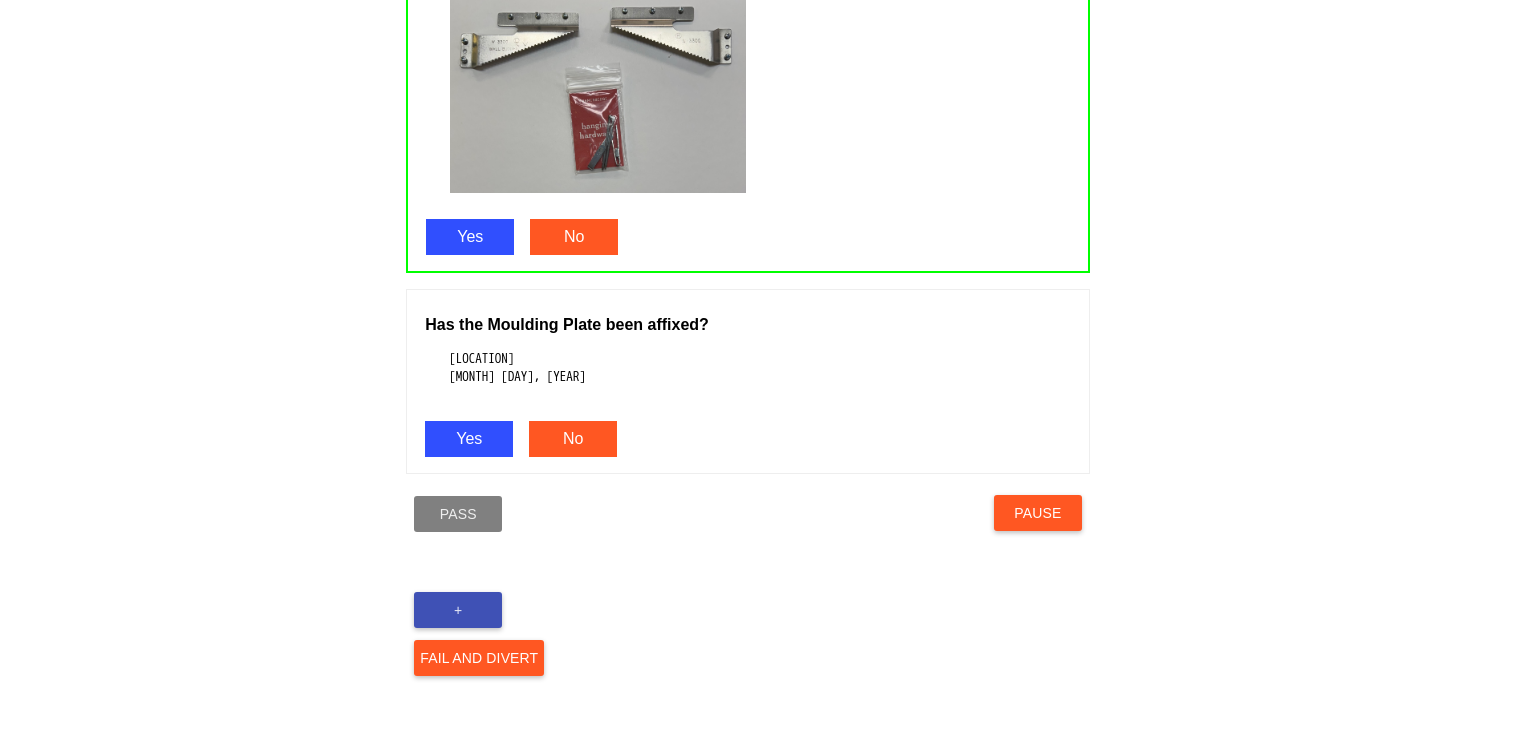 click on "Yes" at bounding box center (469, 439) 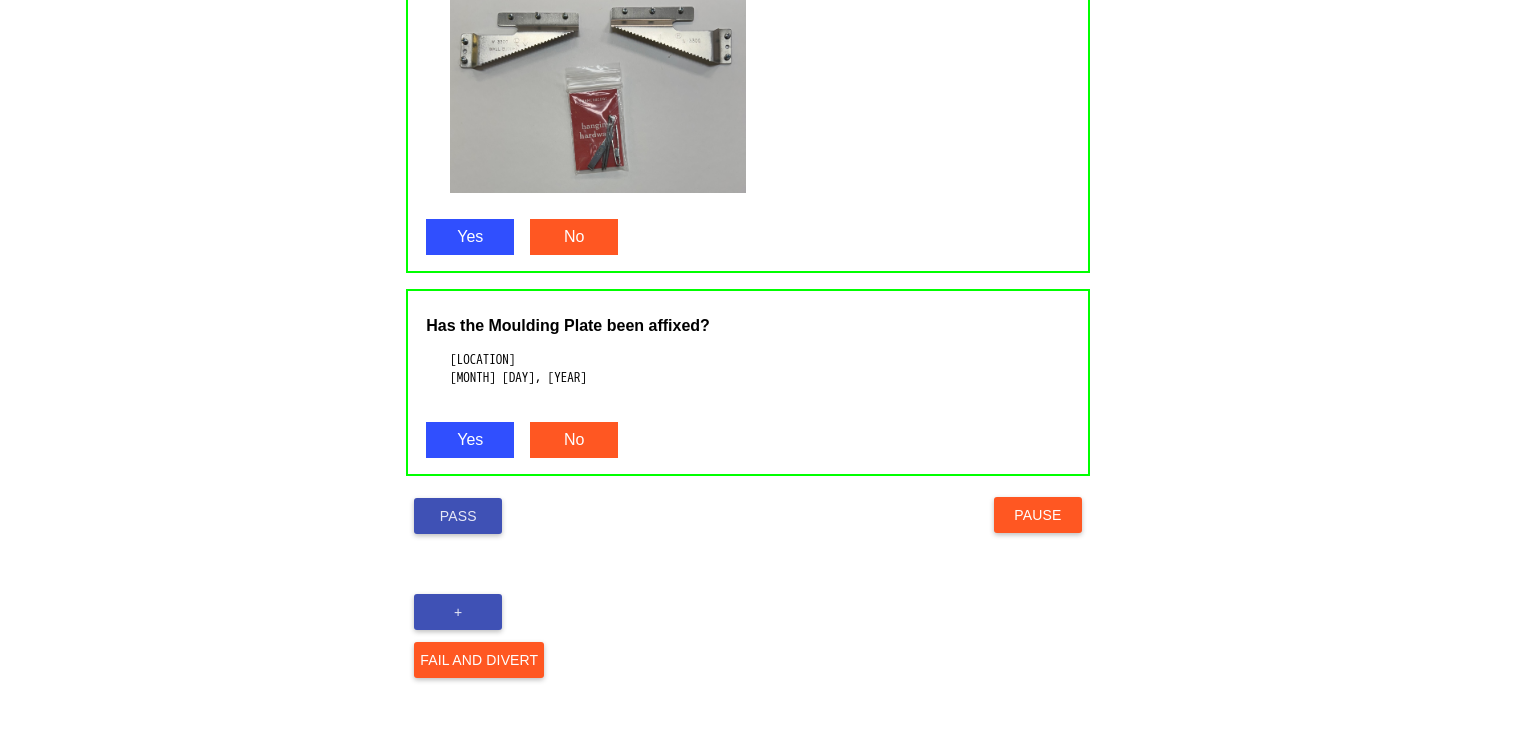 click on "Pass" at bounding box center [458, 516] 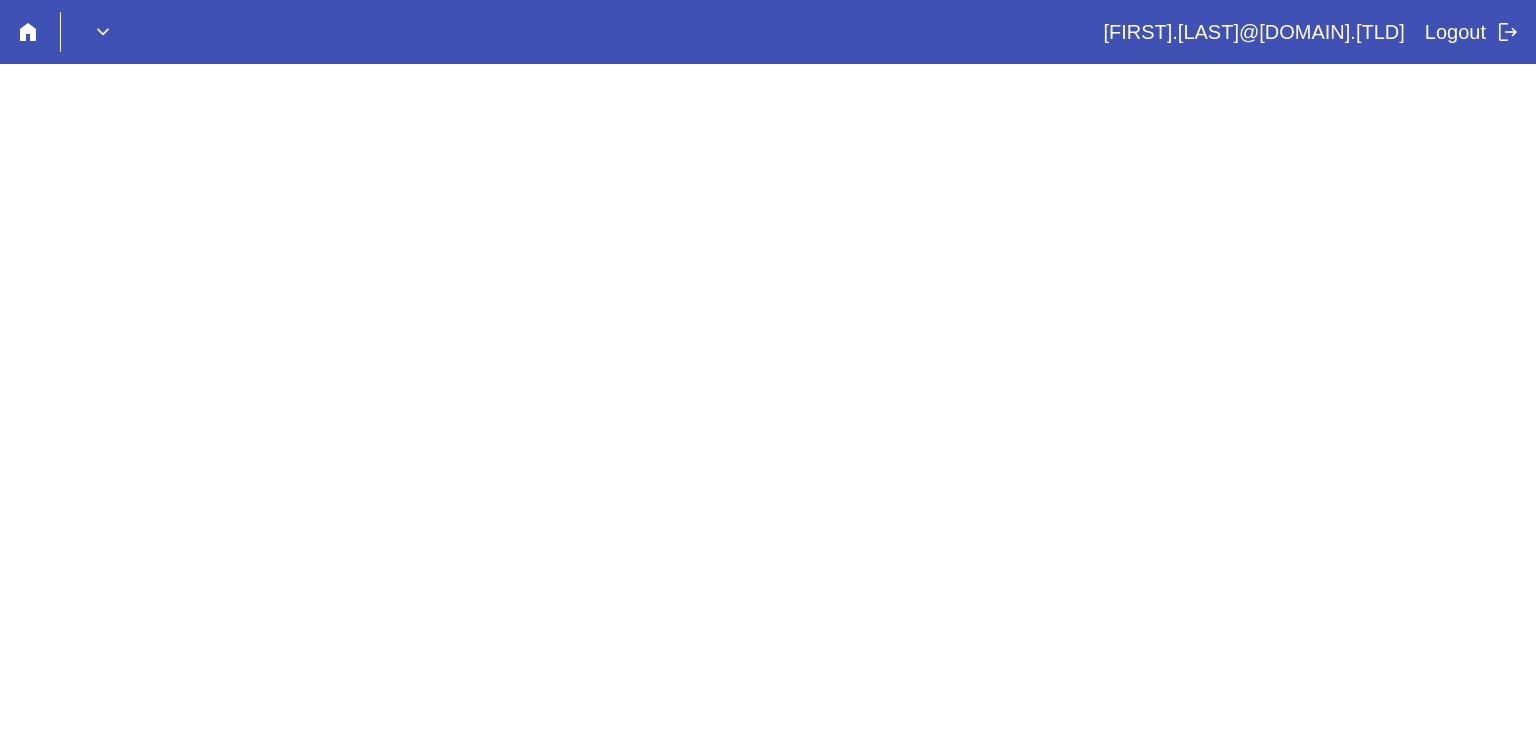 scroll, scrollTop: 0, scrollLeft: 0, axis: both 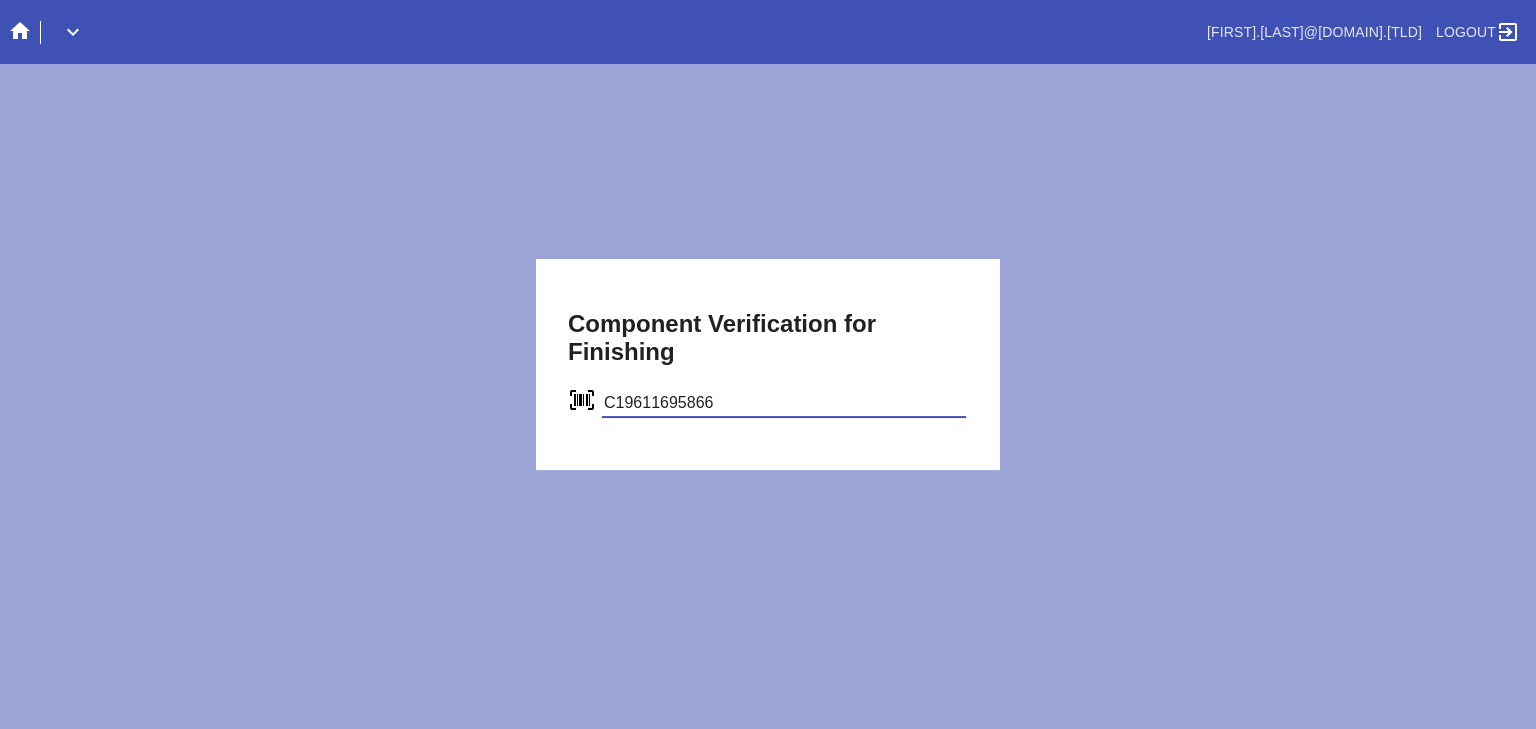 type on "C19611695866" 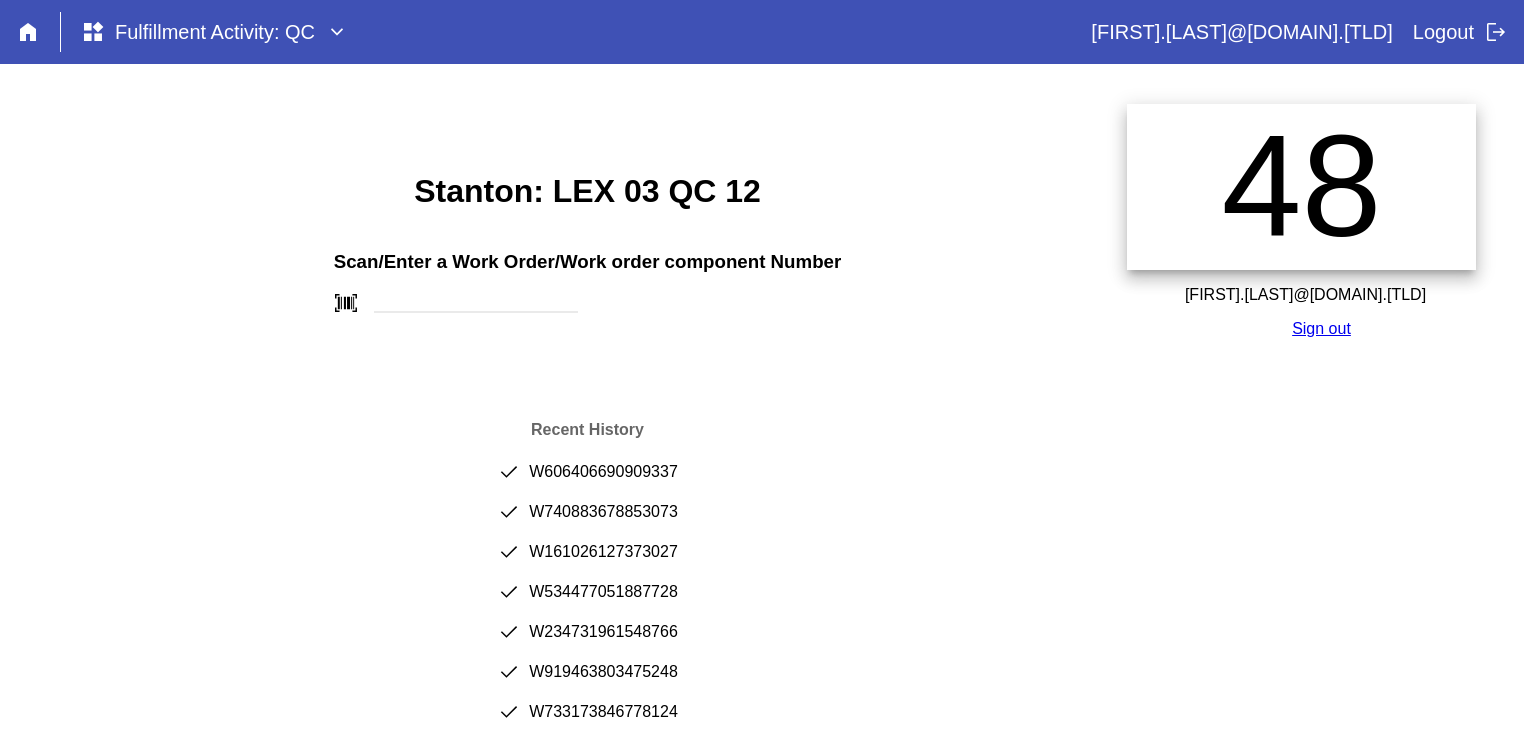 scroll, scrollTop: 0, scrollLeft: 0, axis: both 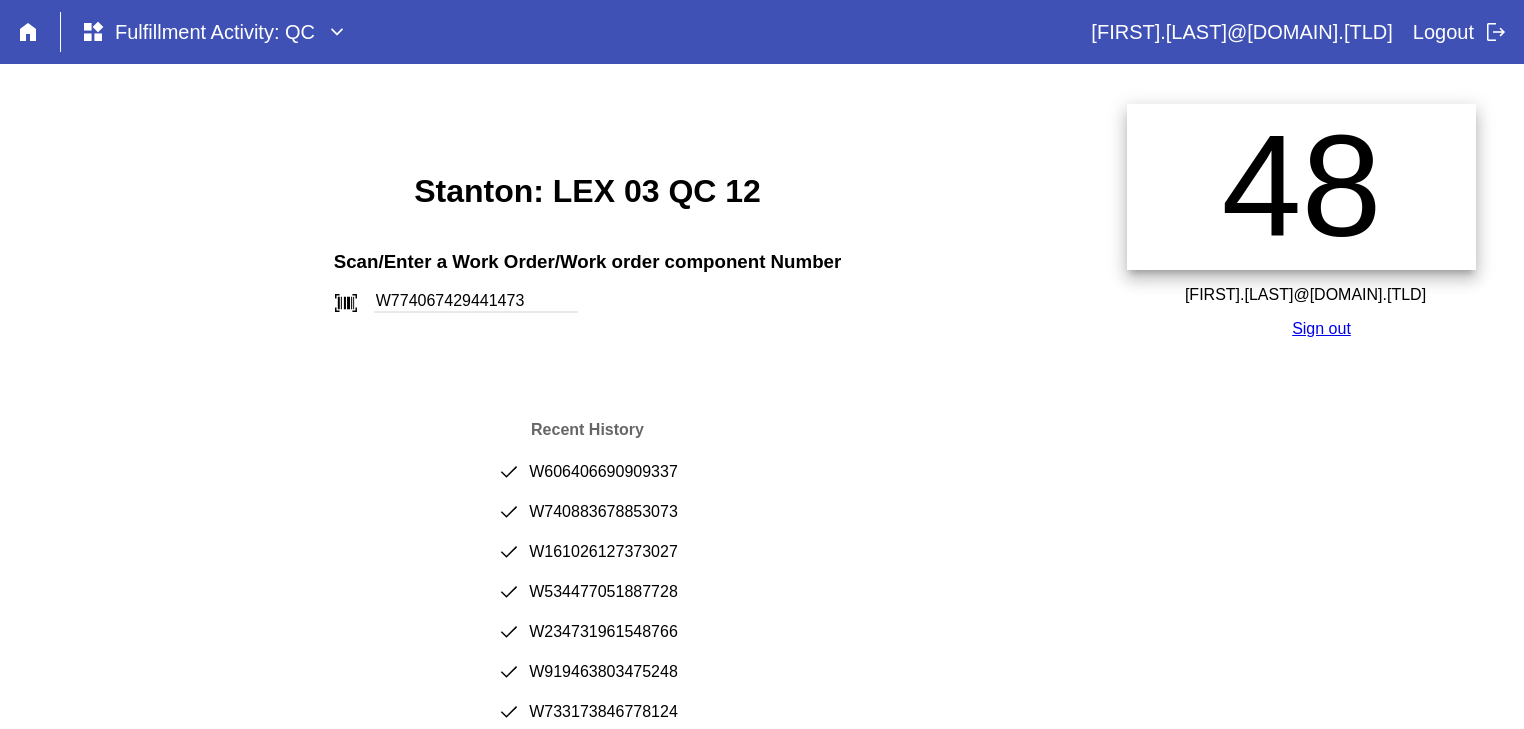 type on "W774067429441473" 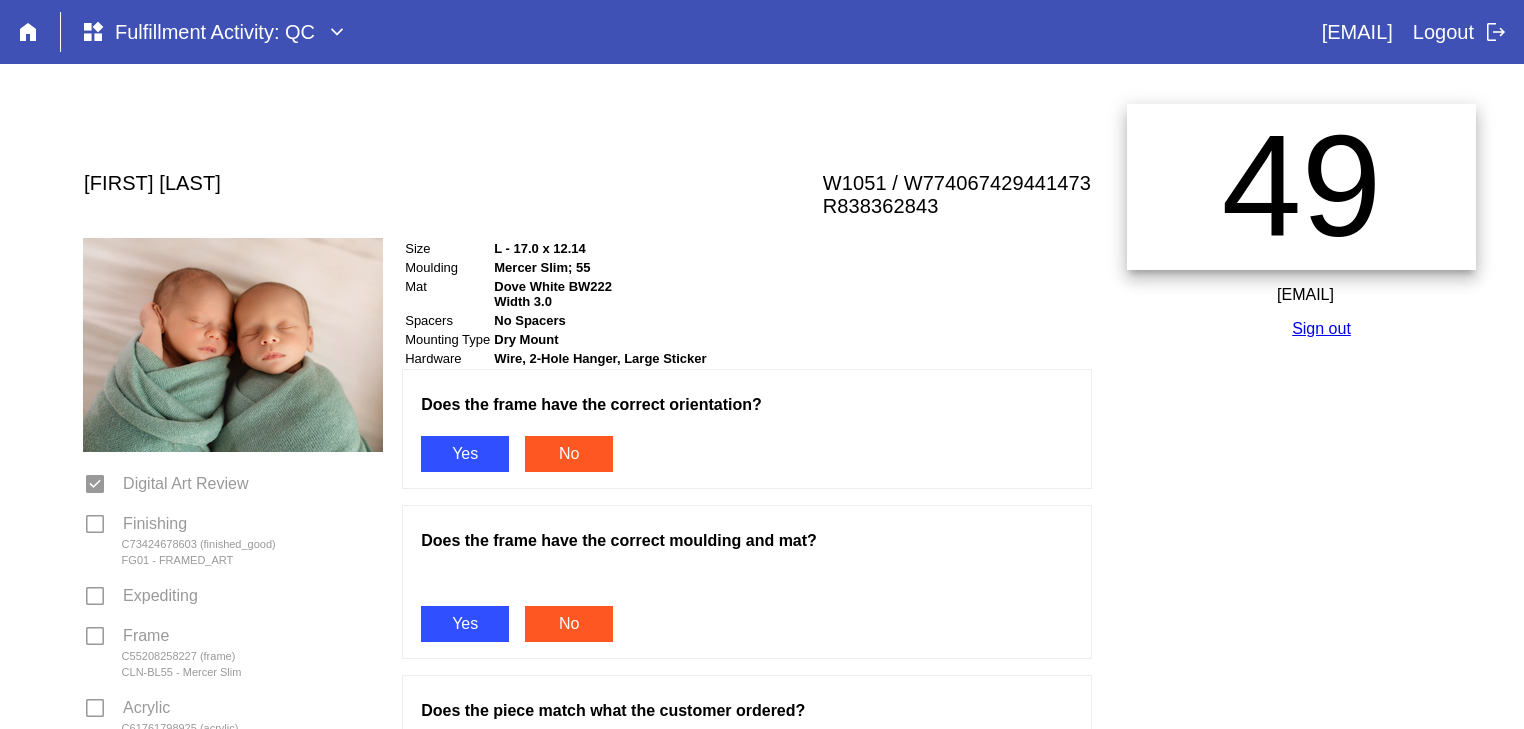 scroll, scrollTop: 0, scrollLeft: 0, axis: both 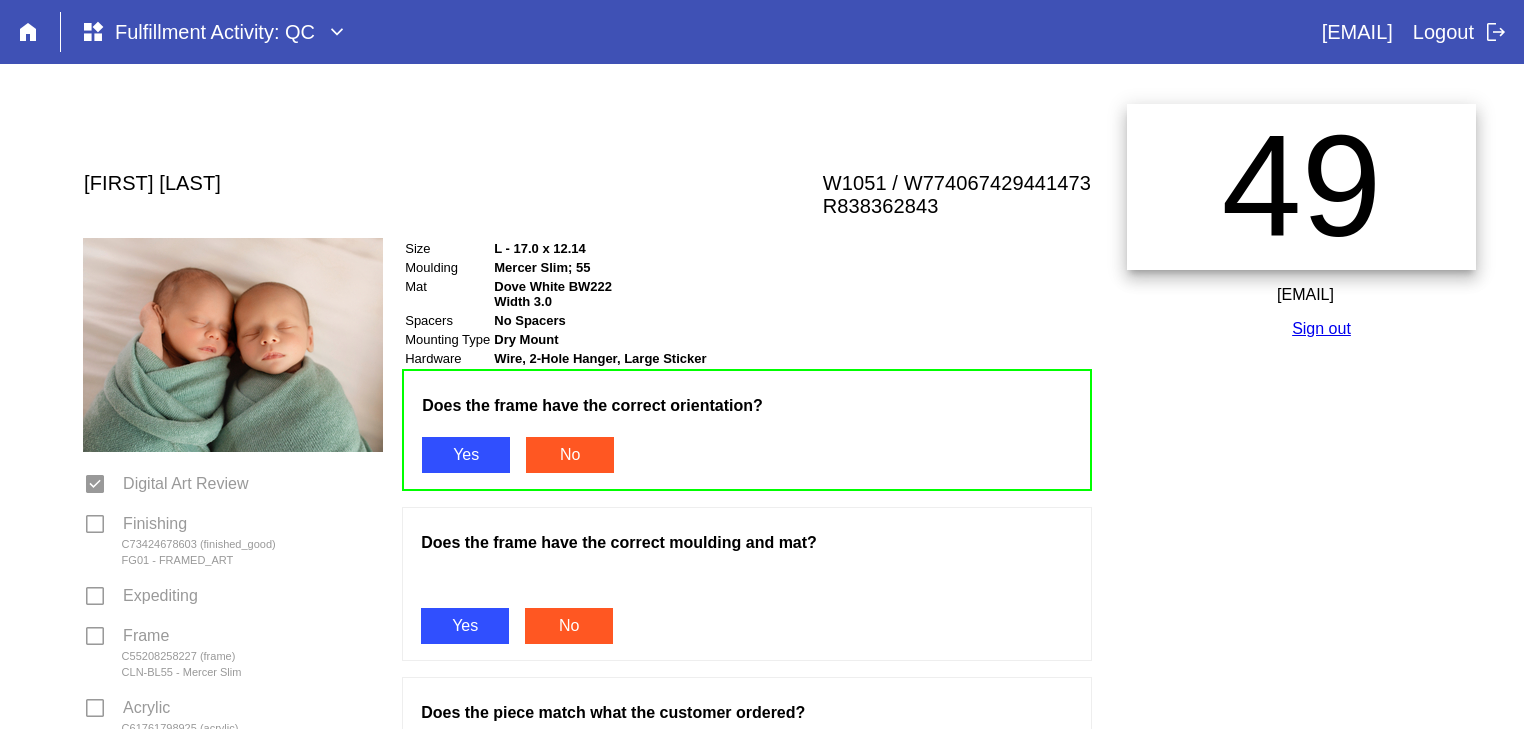 click on "Yes" at bounding box center [465, 626] 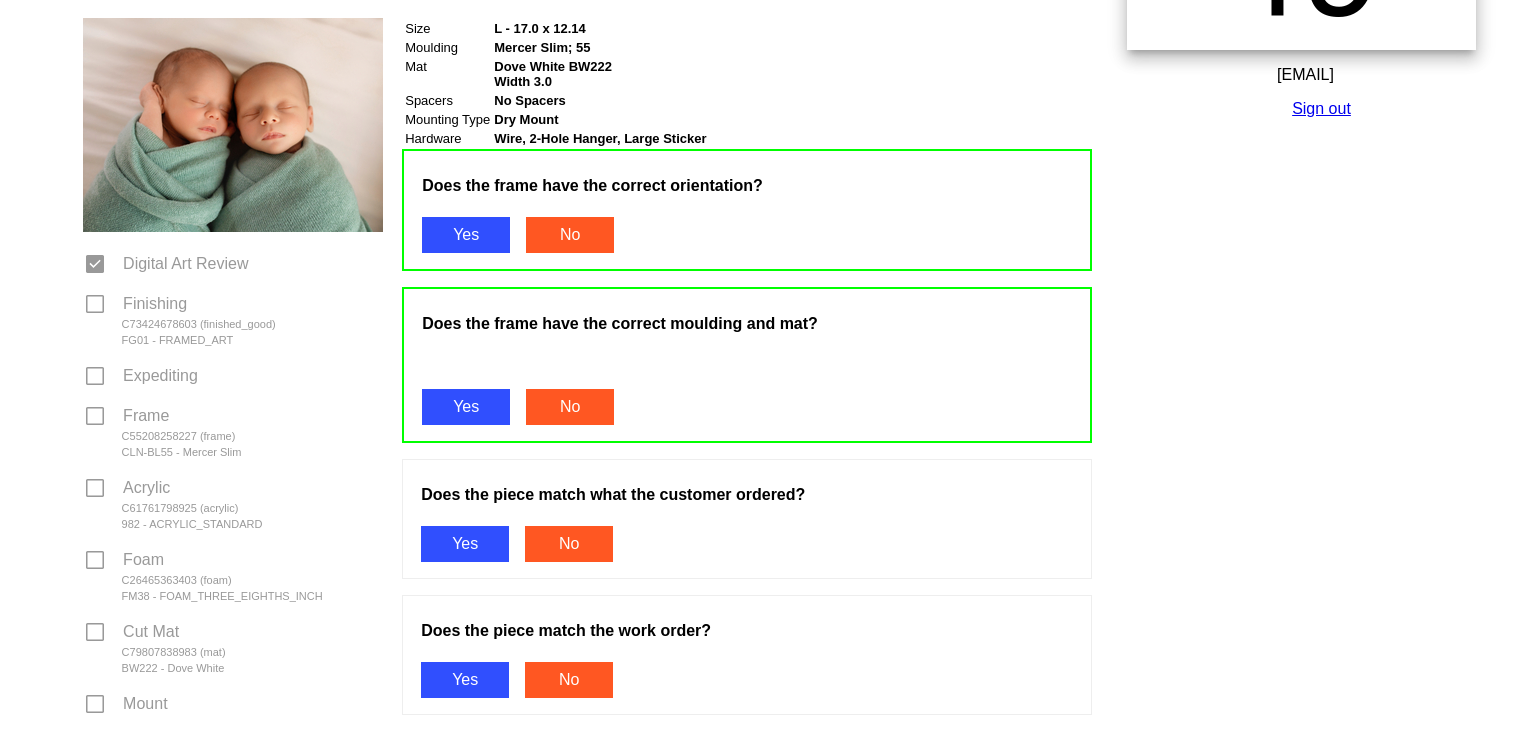 click on "Yes" at bounding box center [465, 544] 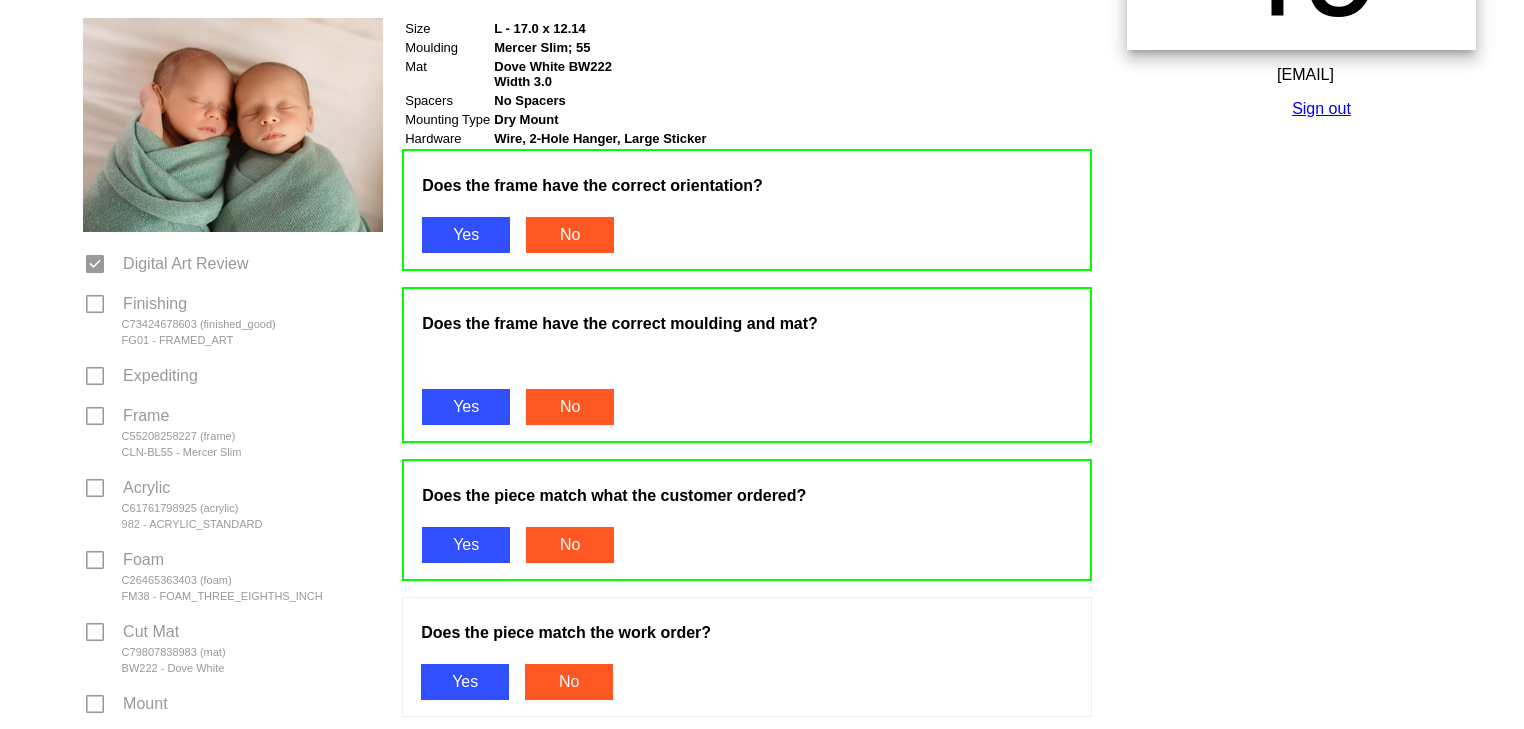 click on "Yes" at bounding box center [465, 682] 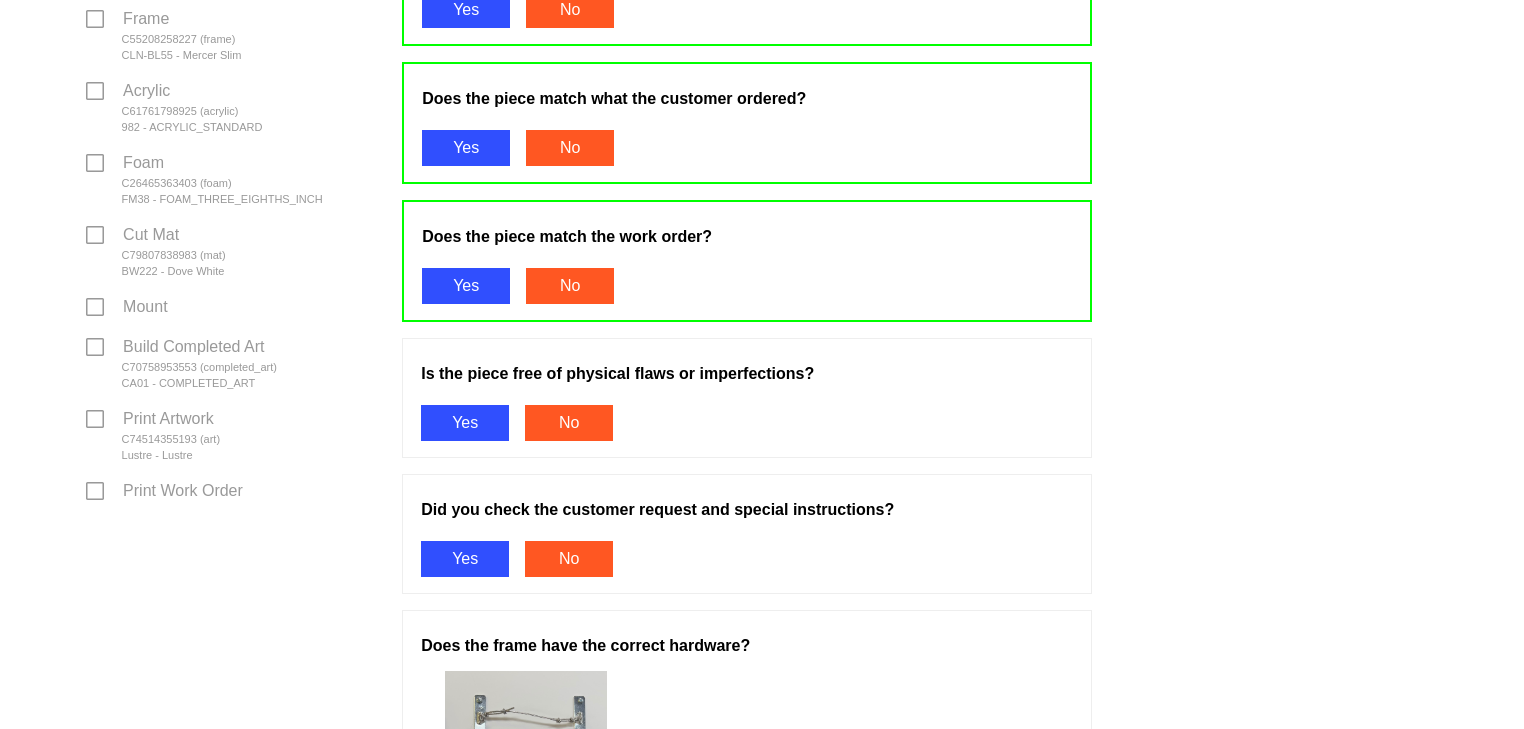 scroll, scrollTop: 632, scrollLeft: 0, axis: vertical 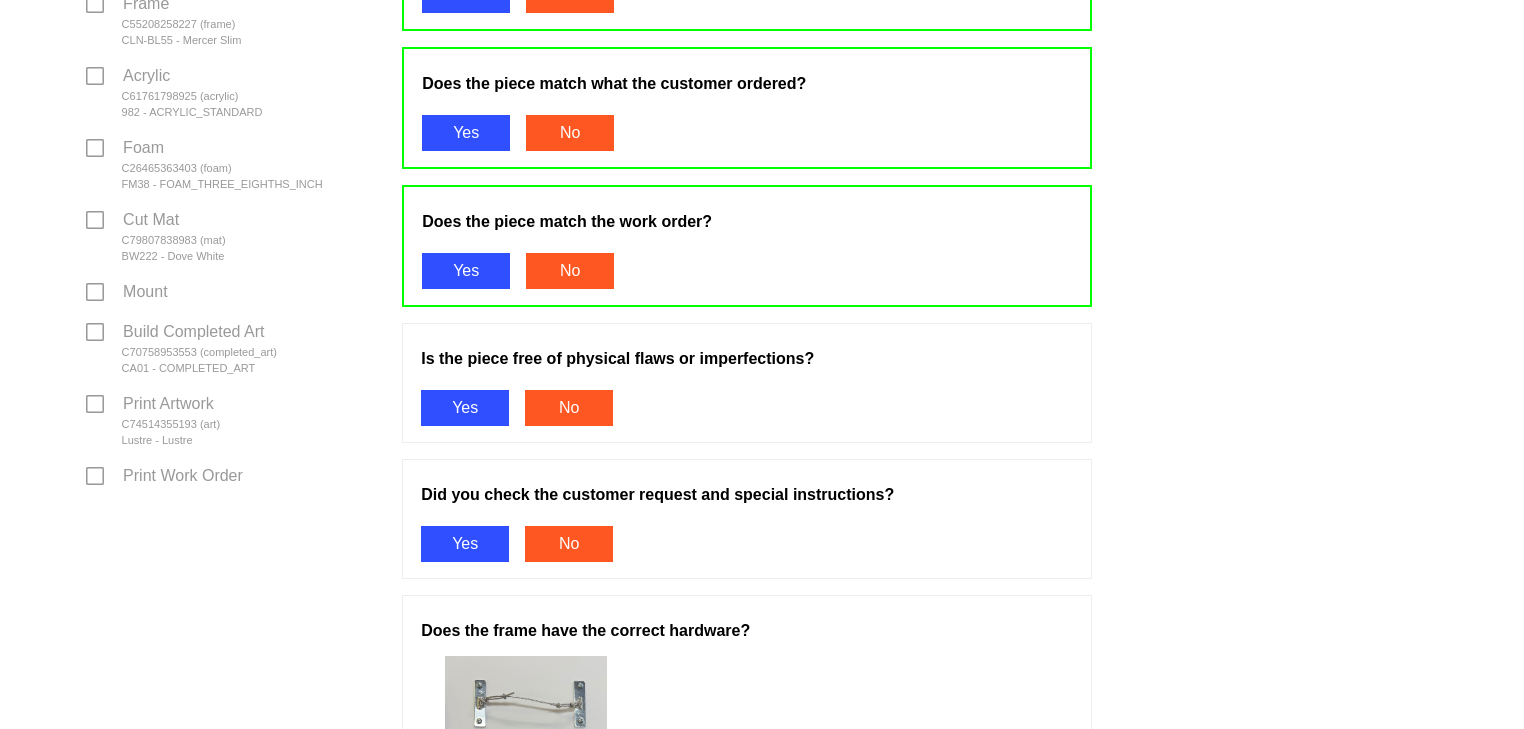 click on "Yes" at bounding box center (465, 544) 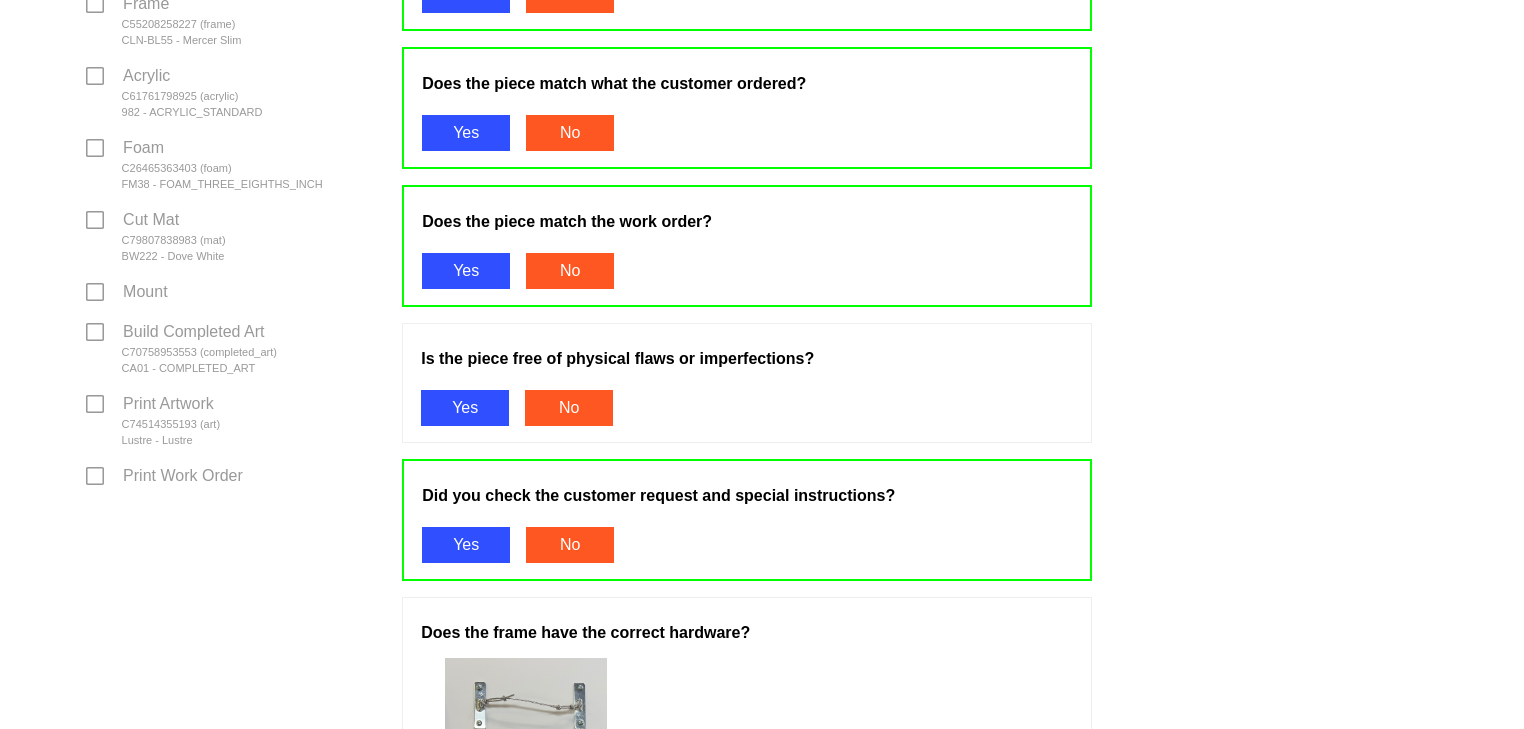 click on "Yes" at bounding box center (465, 408) 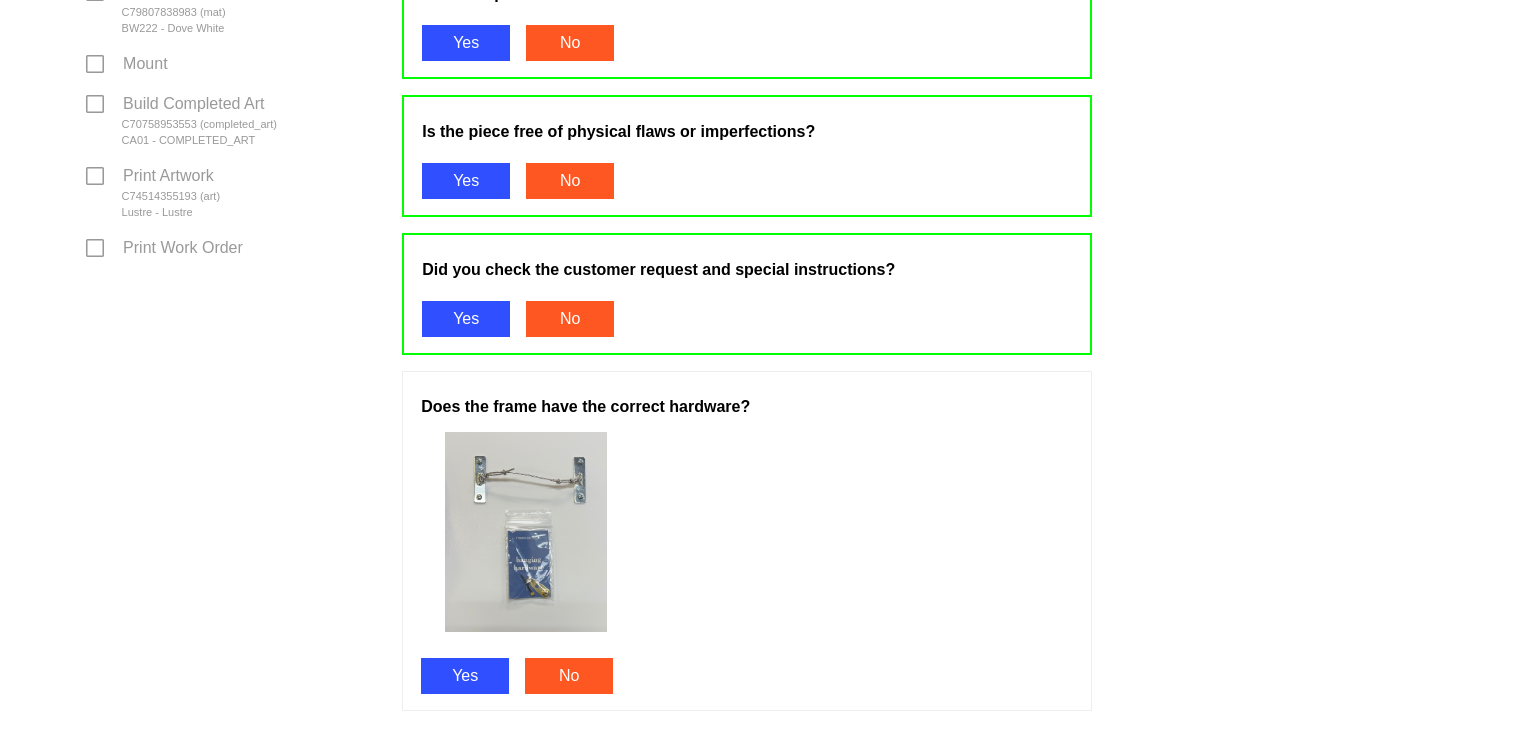 click on "Yes" at bounding box center (465, 676) 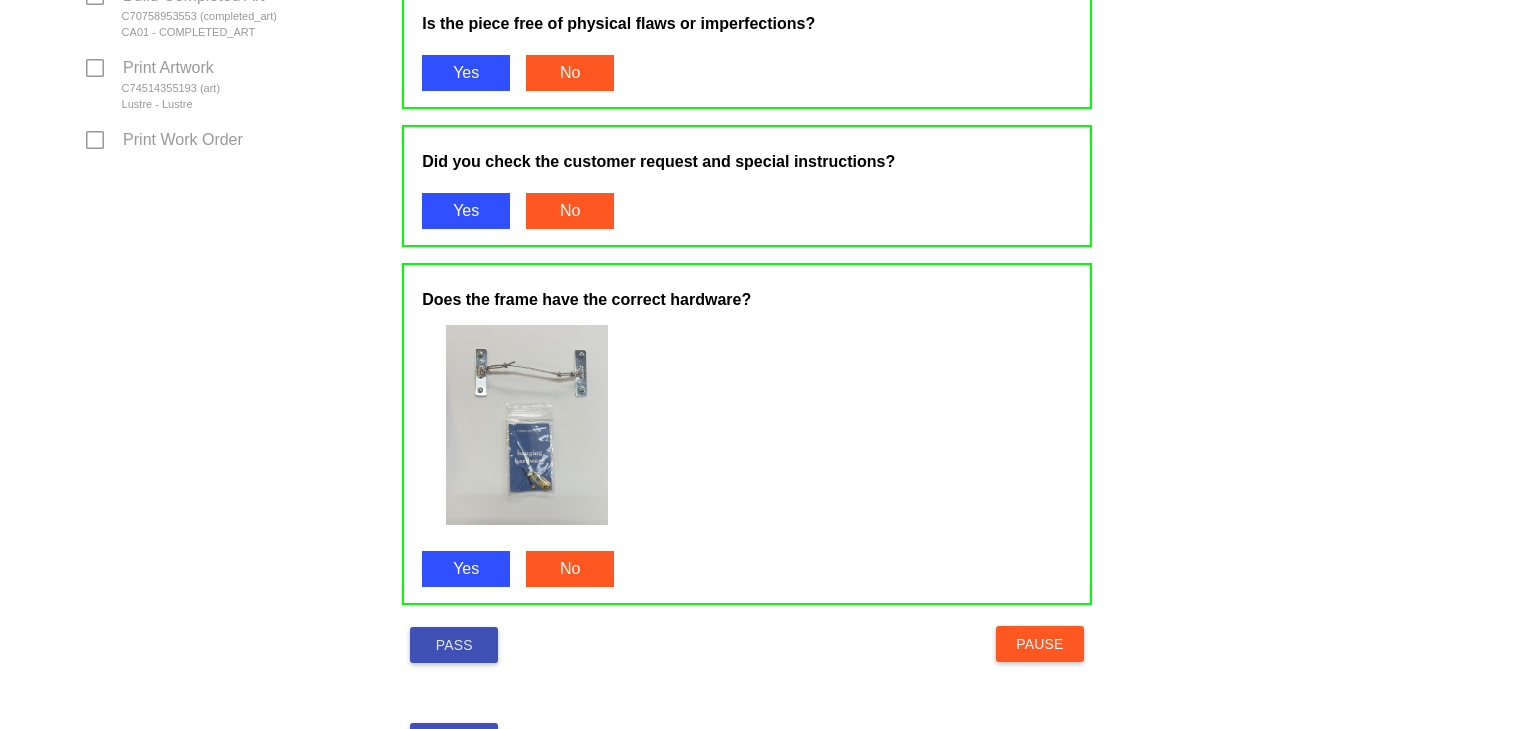 scroll, scrollTop: 1073, scrollLeft: 0, axis: vertical 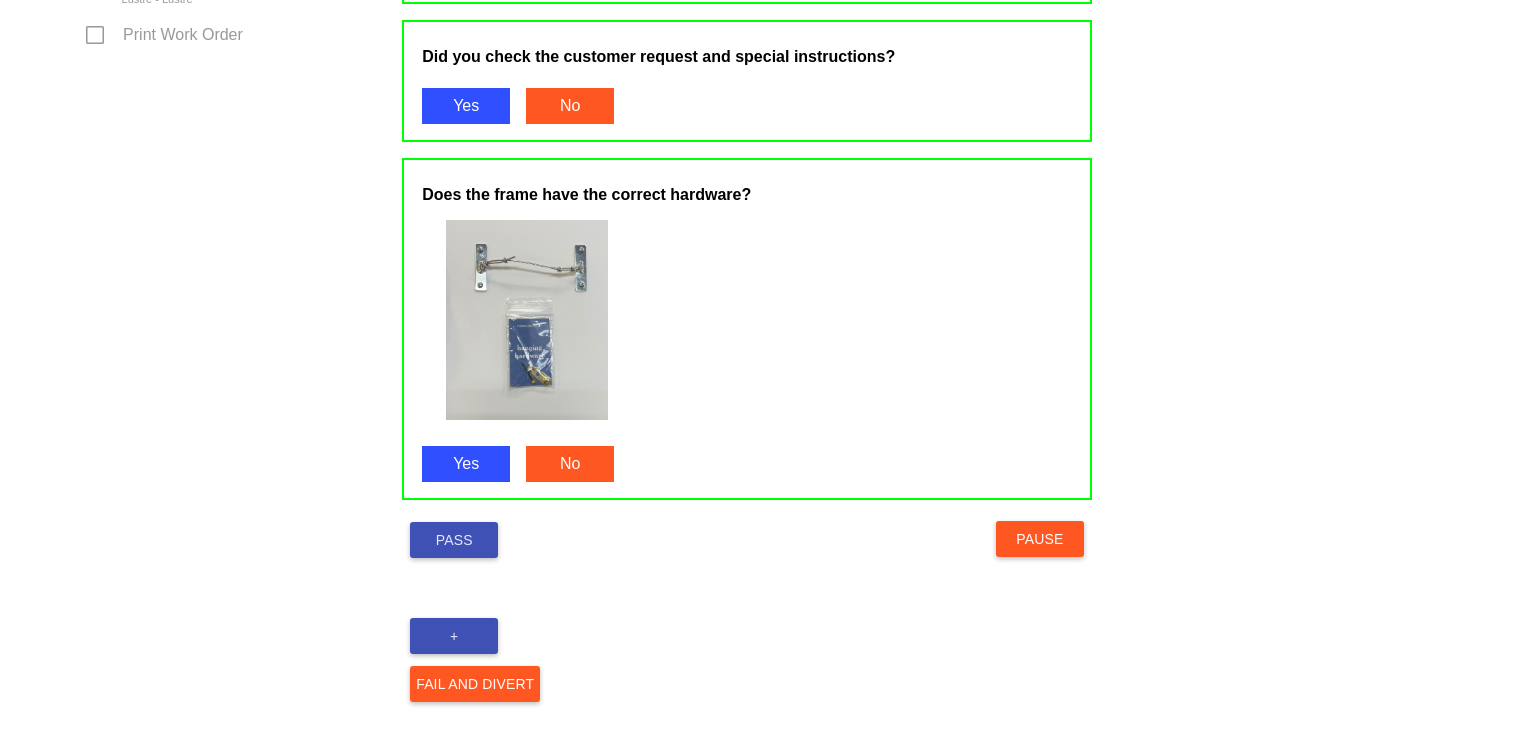 click on "Pass" at bounding box center [454, 540] 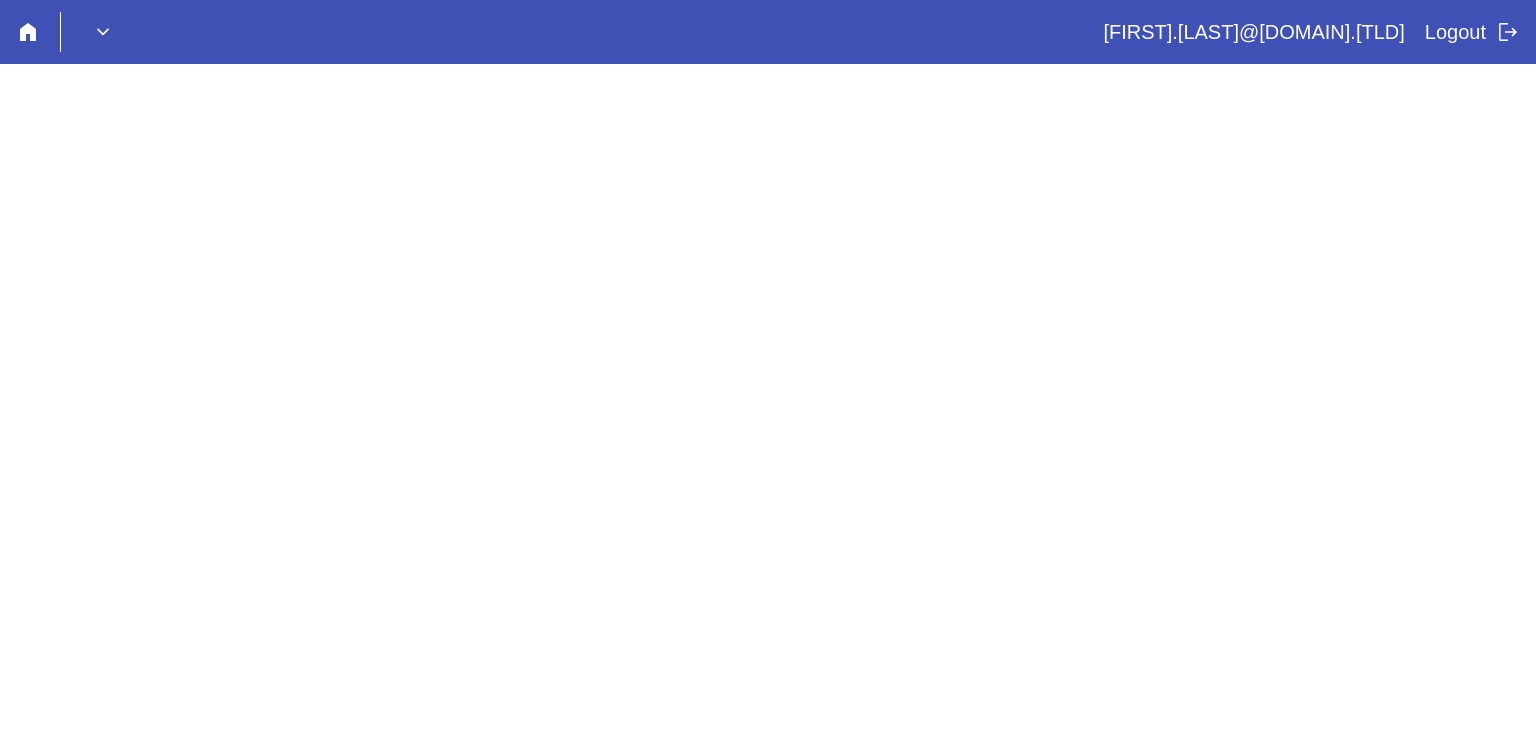 scroll, scrollTop: 0, scrollLeft: 0, axis: both 